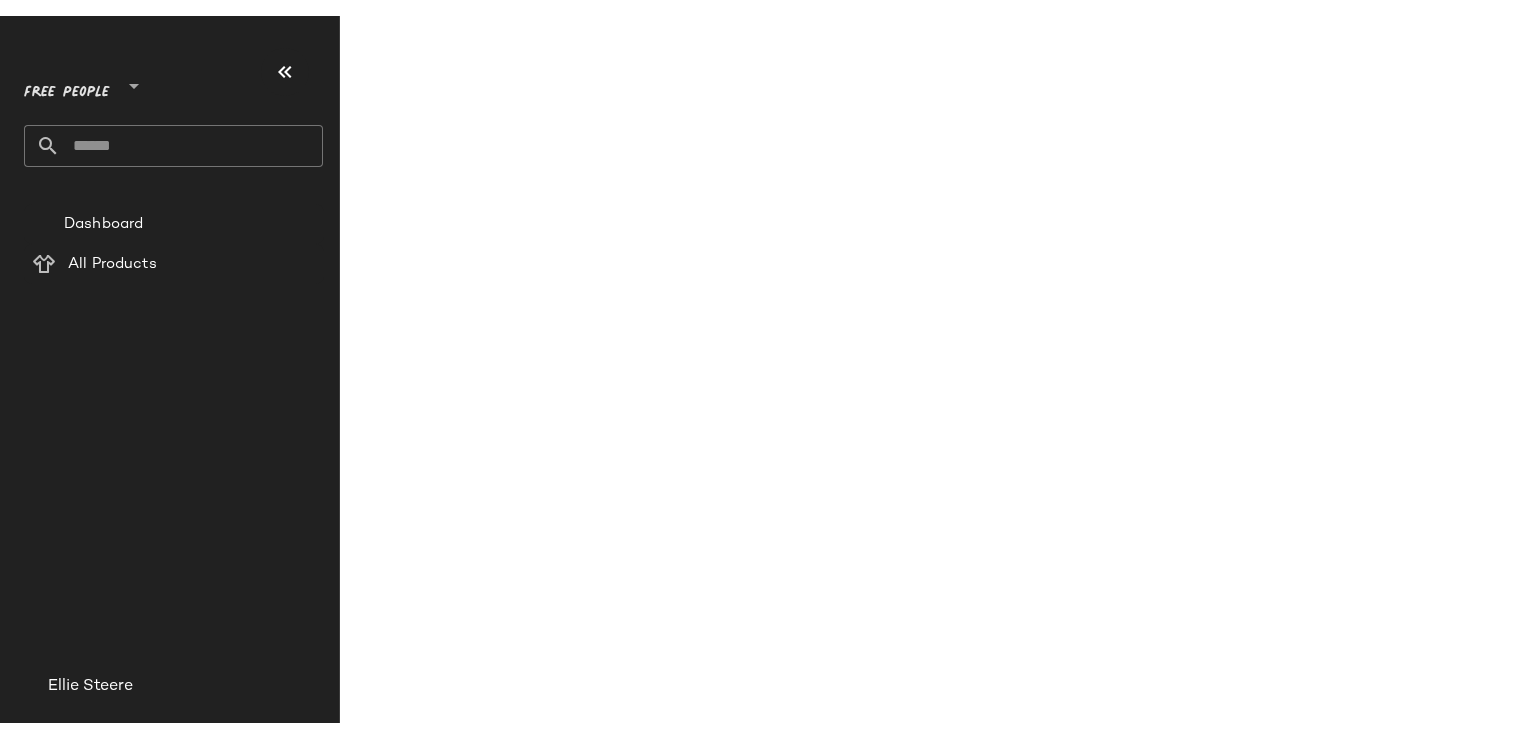 scroll, scrollTop: 0, scrollLeft: 0, axis: both 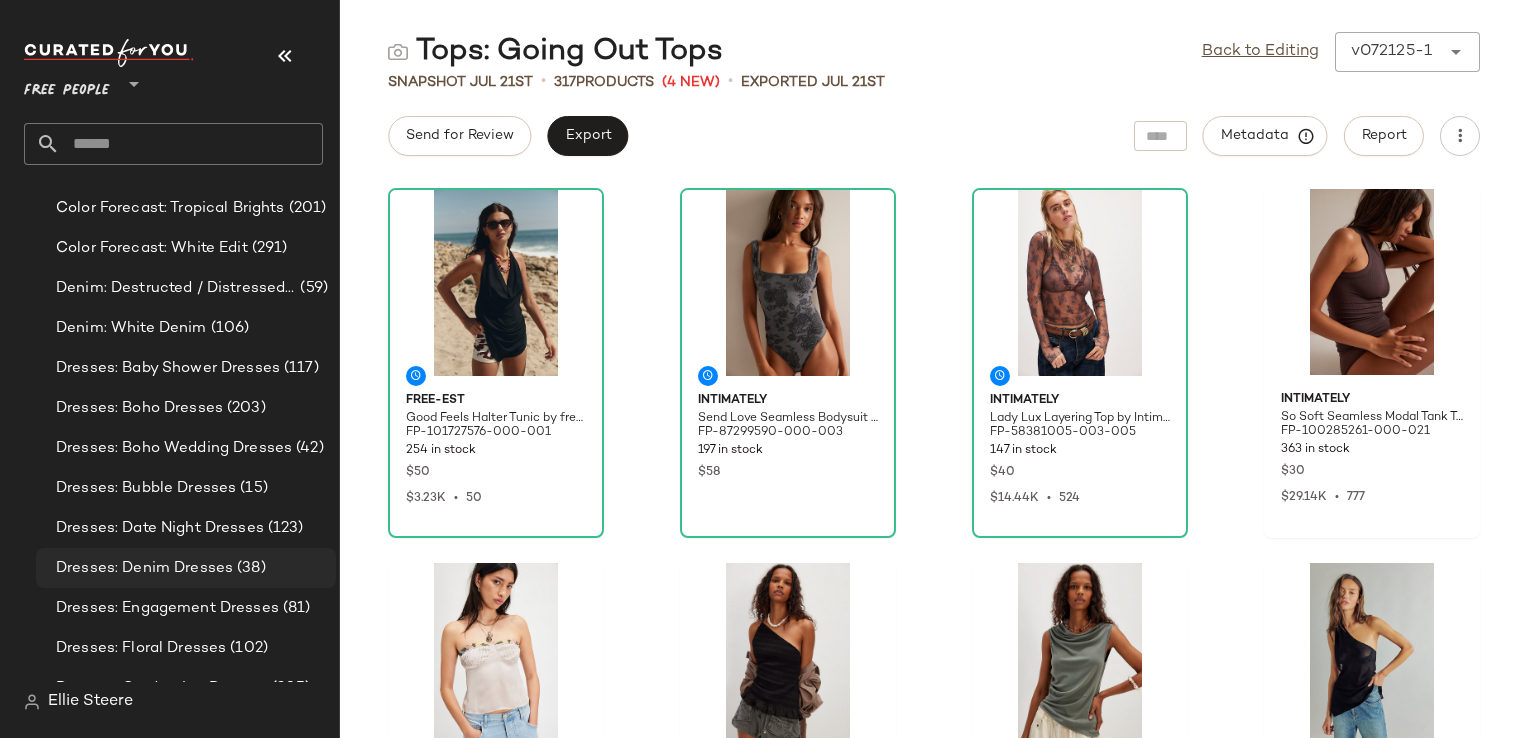 click on "Dresses: Denim Dresses (38)" 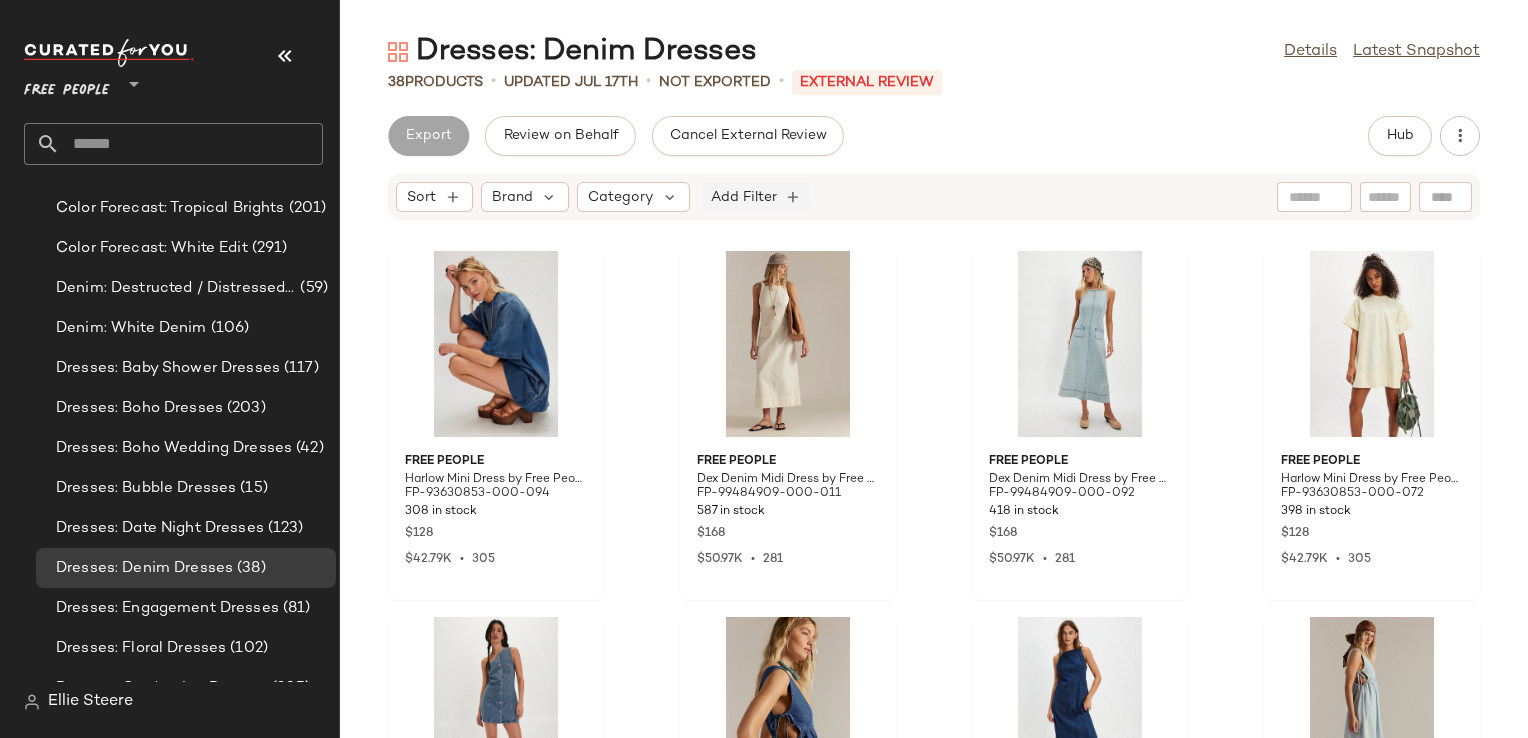 click on "Add Filter" at bounding box center [744, 197] 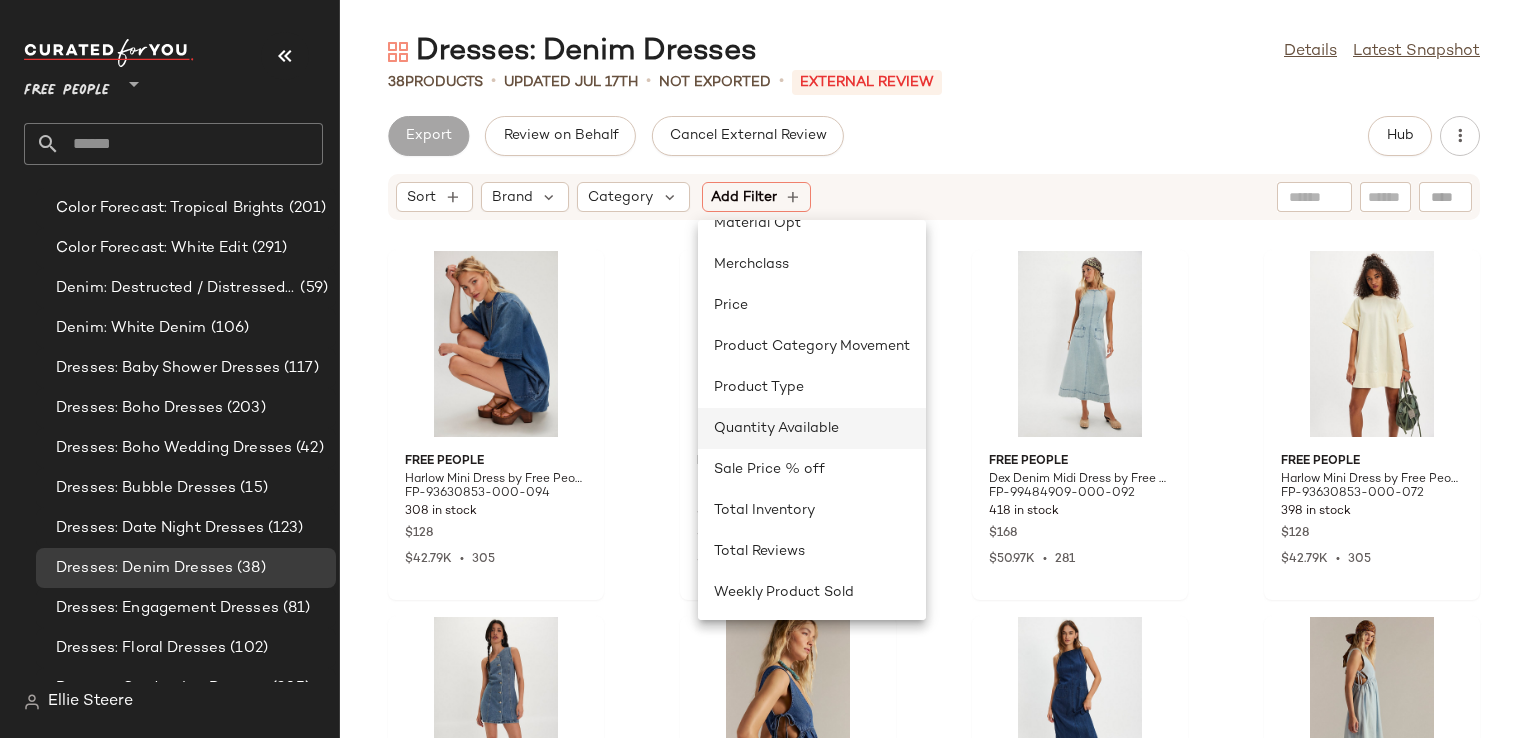 scroll, scrollTop: 600, scrollLeft: 0, axis: vertical 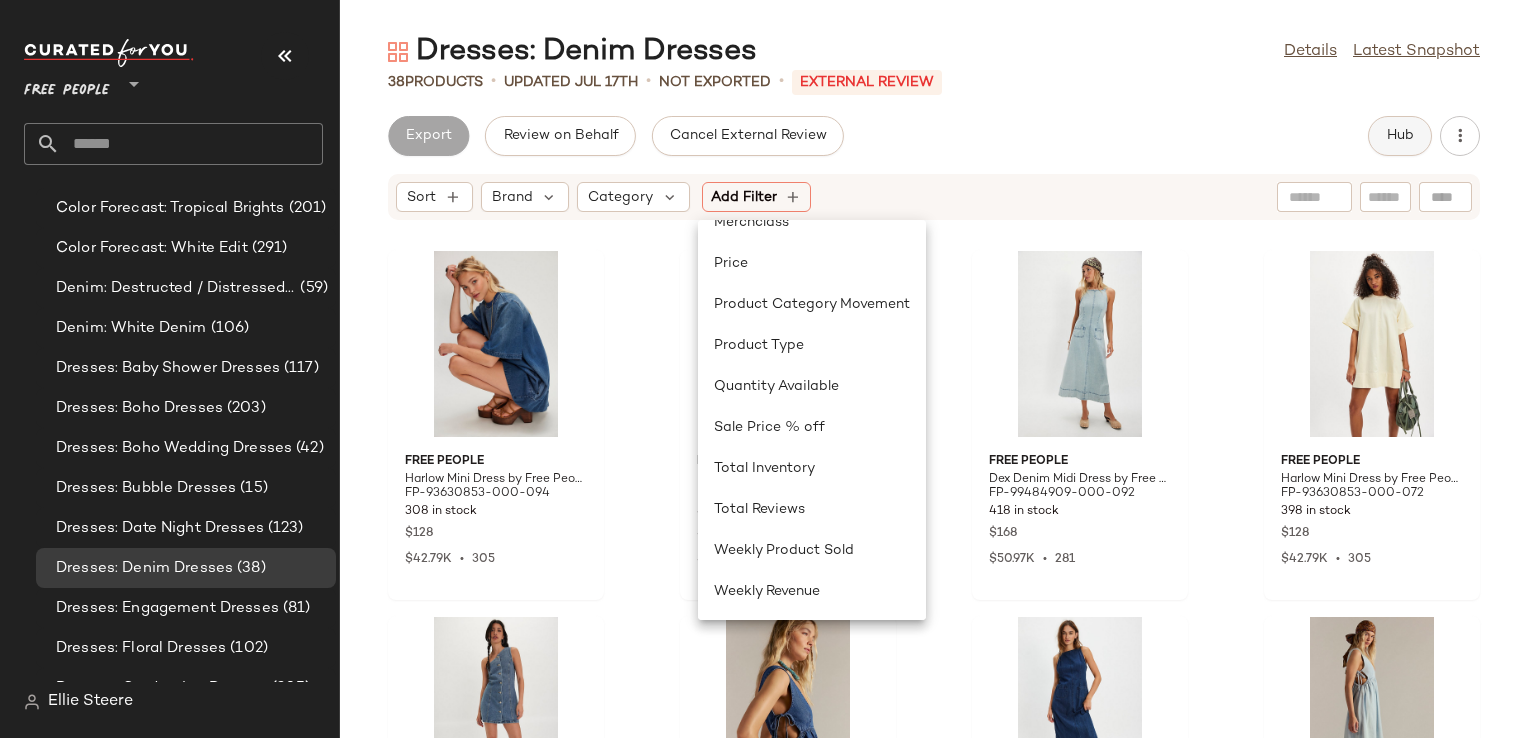 click on "Hub" 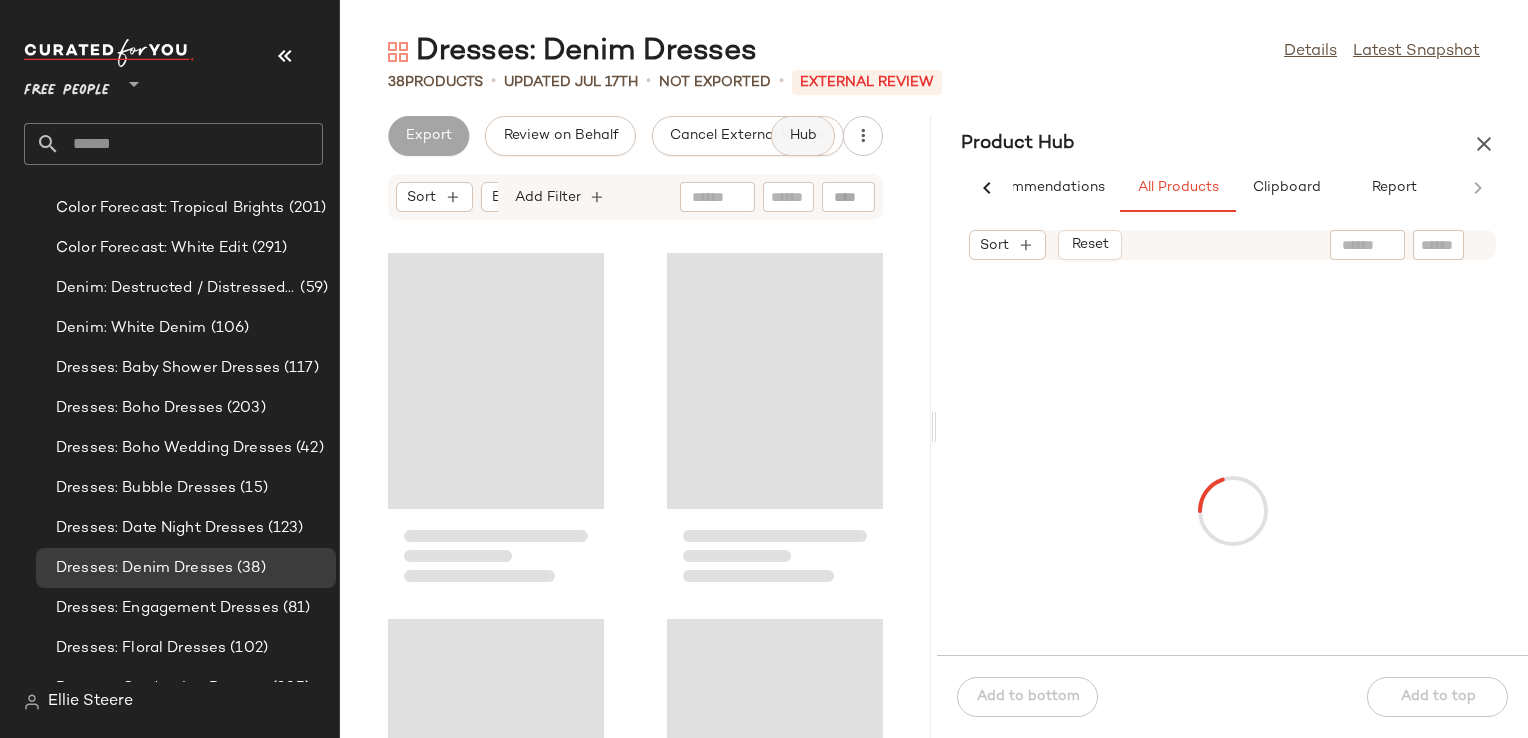 scroll, scrollTop: 0, scrollLeft: 68, axis: horizontal 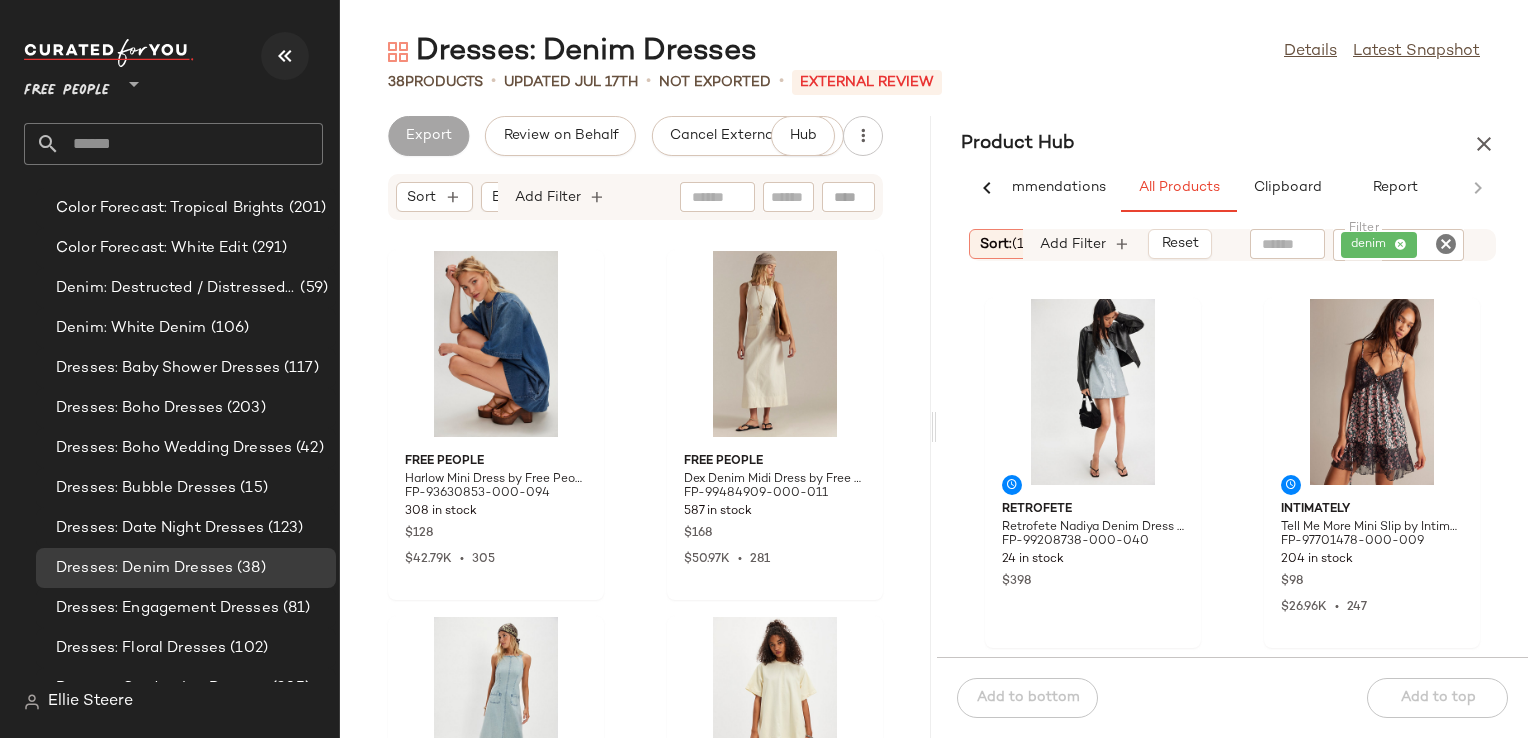 click at bounding box center (285, 56) 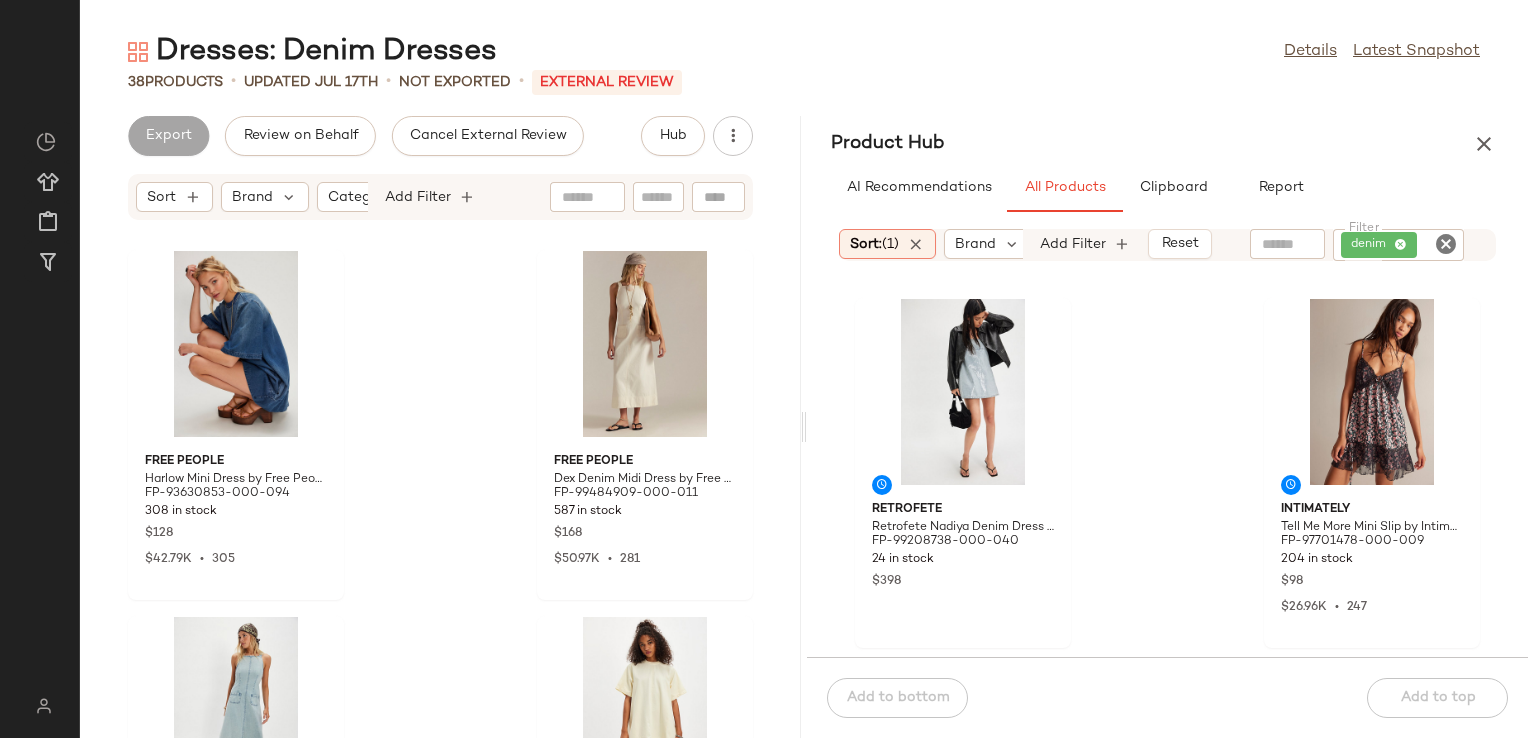 scroll, scrollTop: 0, scrollLeft: 0, axis: both 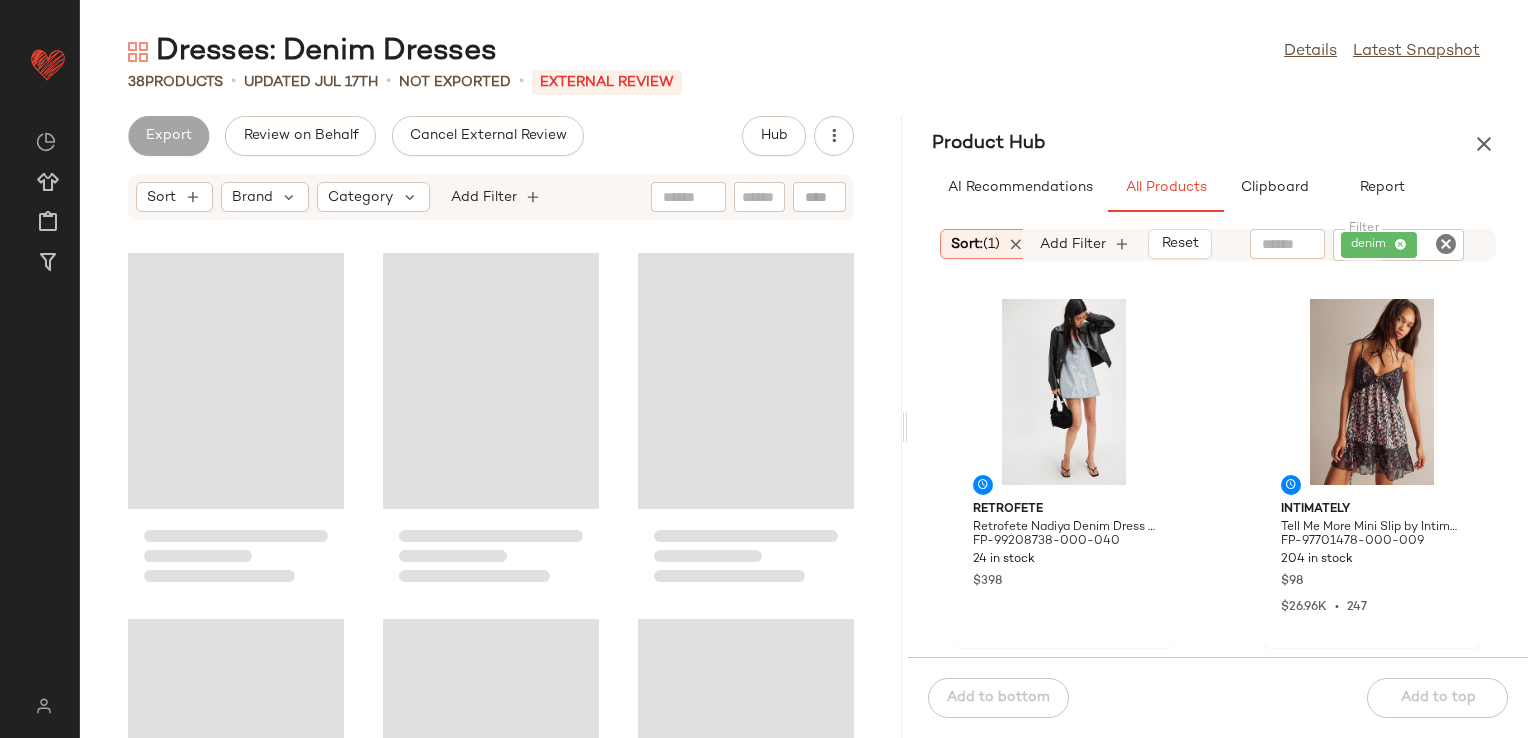 drag, startPoint x: 804, startPoint y: 426, endPoint x: 909, endPoint y: 412, distance: 105.92922 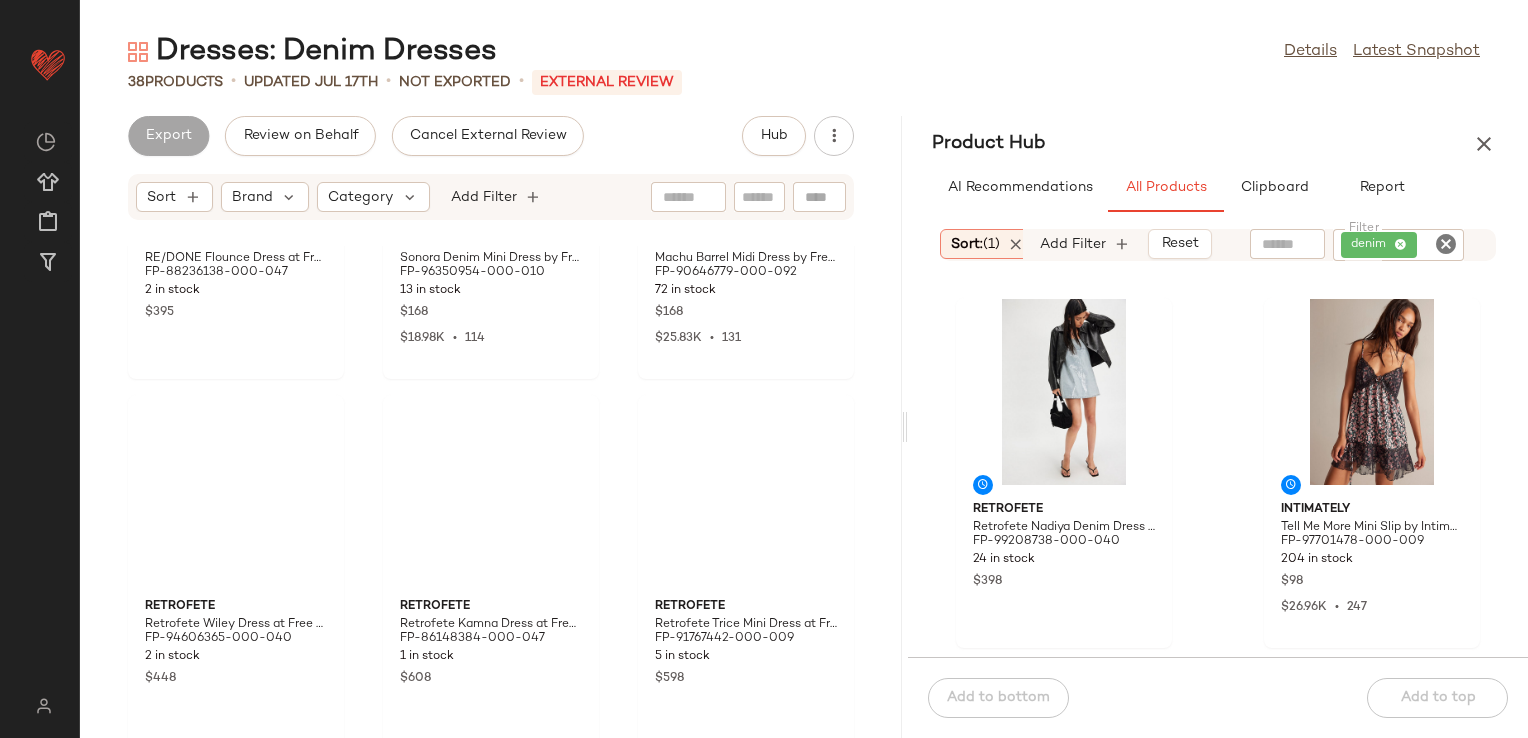 scroll, scrollTop: 3913, scrollLeft: 0, axis: vertical 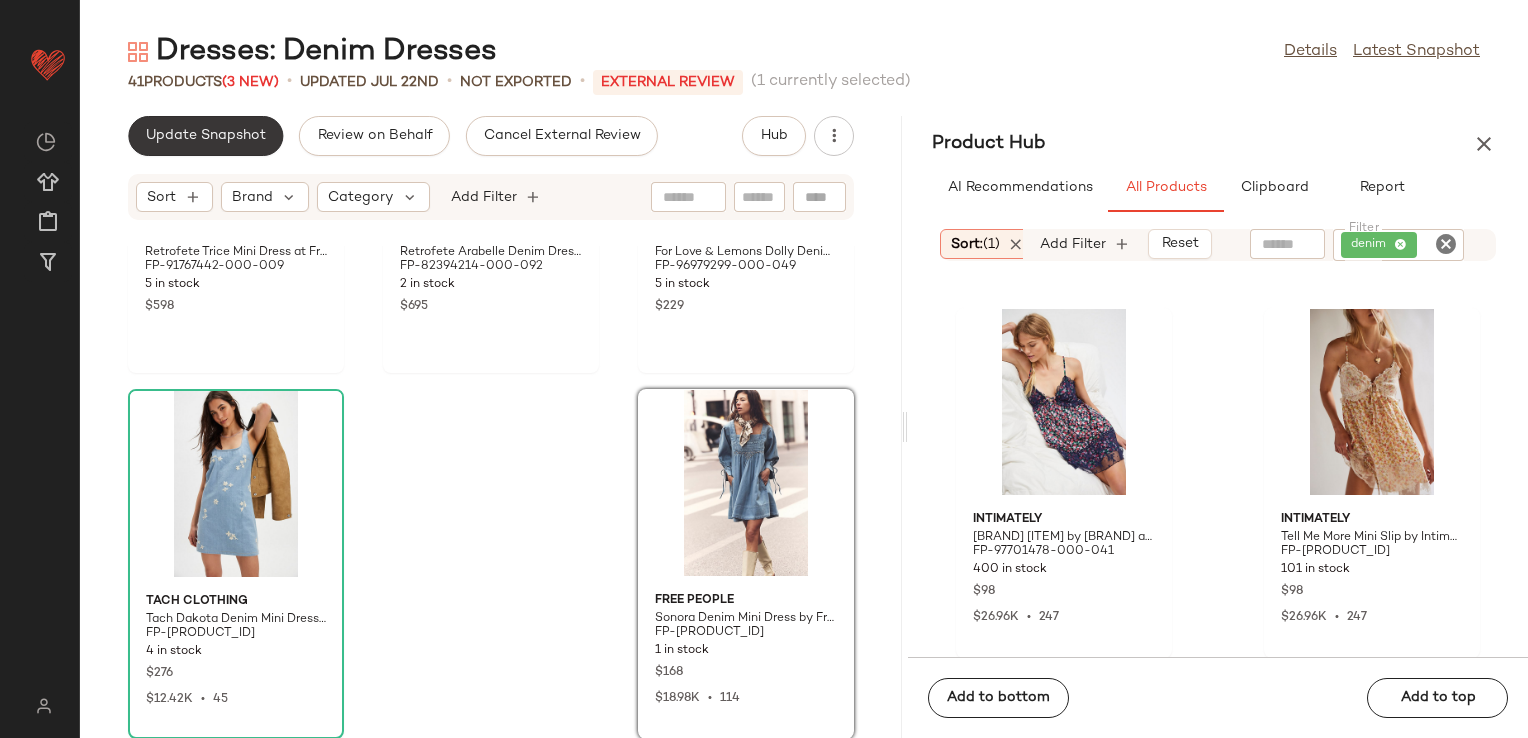 click on "Update Snapshot" 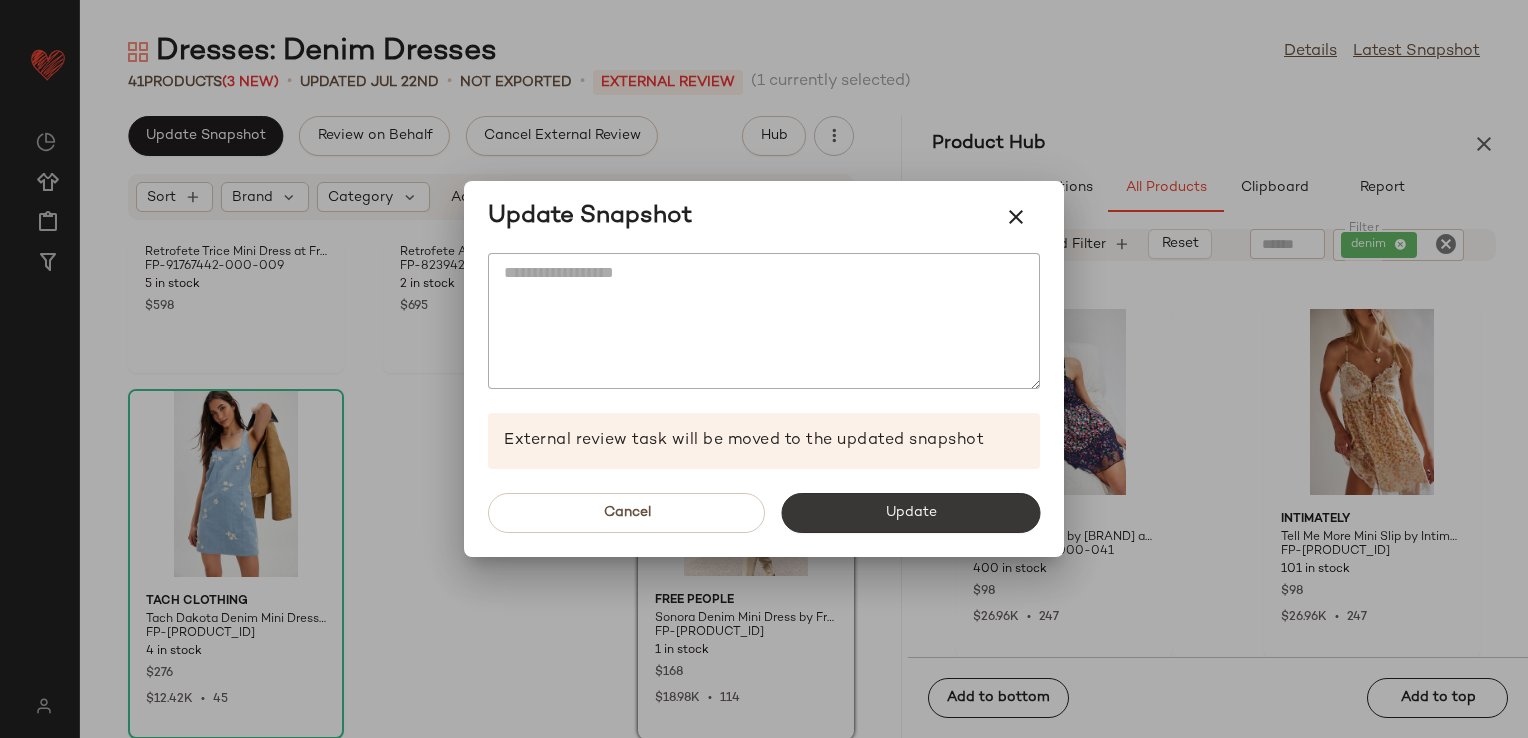 click on "Update" 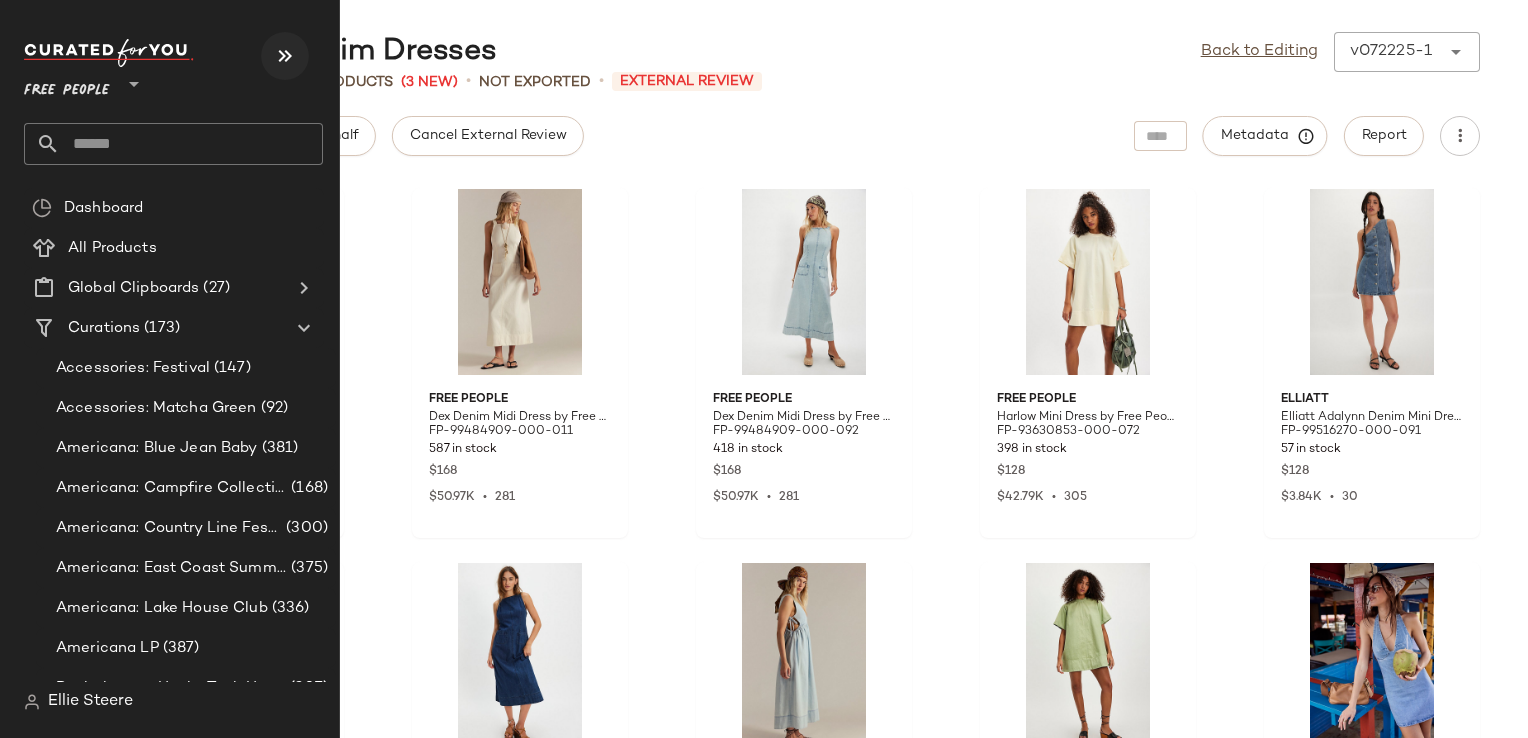 click at bounding box center (285, 56) 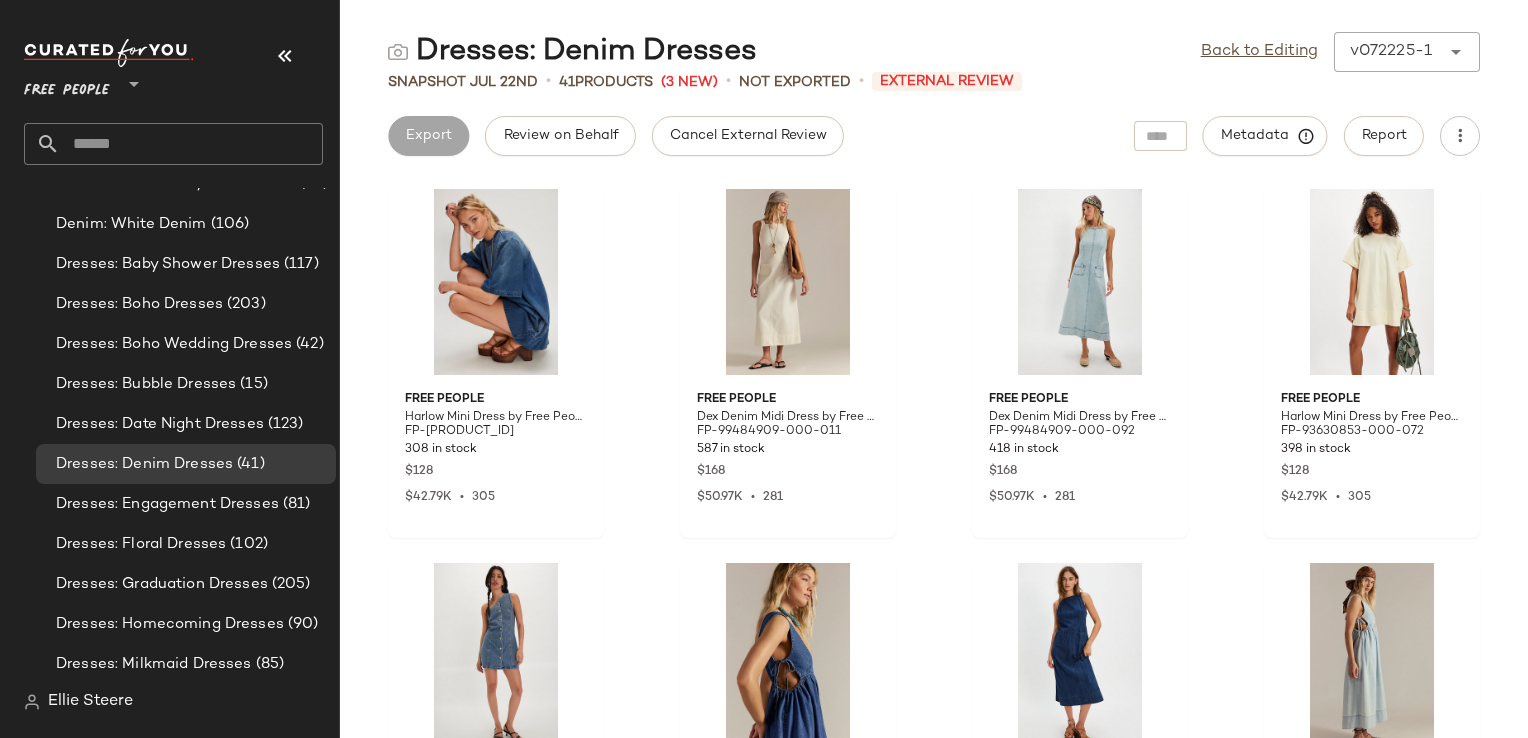 scroll, scrollTop: 1709, scrollLeft: 0, axis: vertical 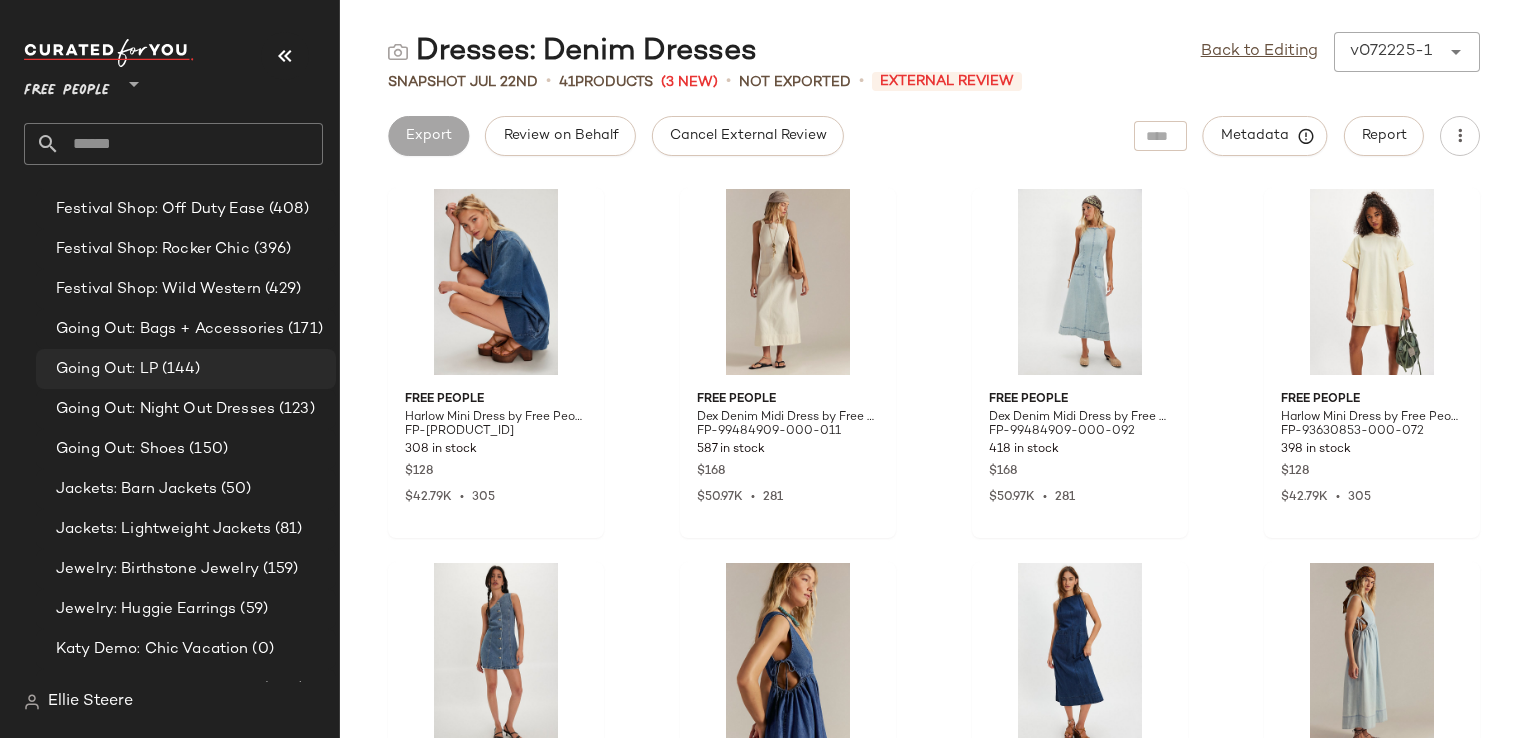 click on "Going Out: LP" at bounding box center [107, 369] 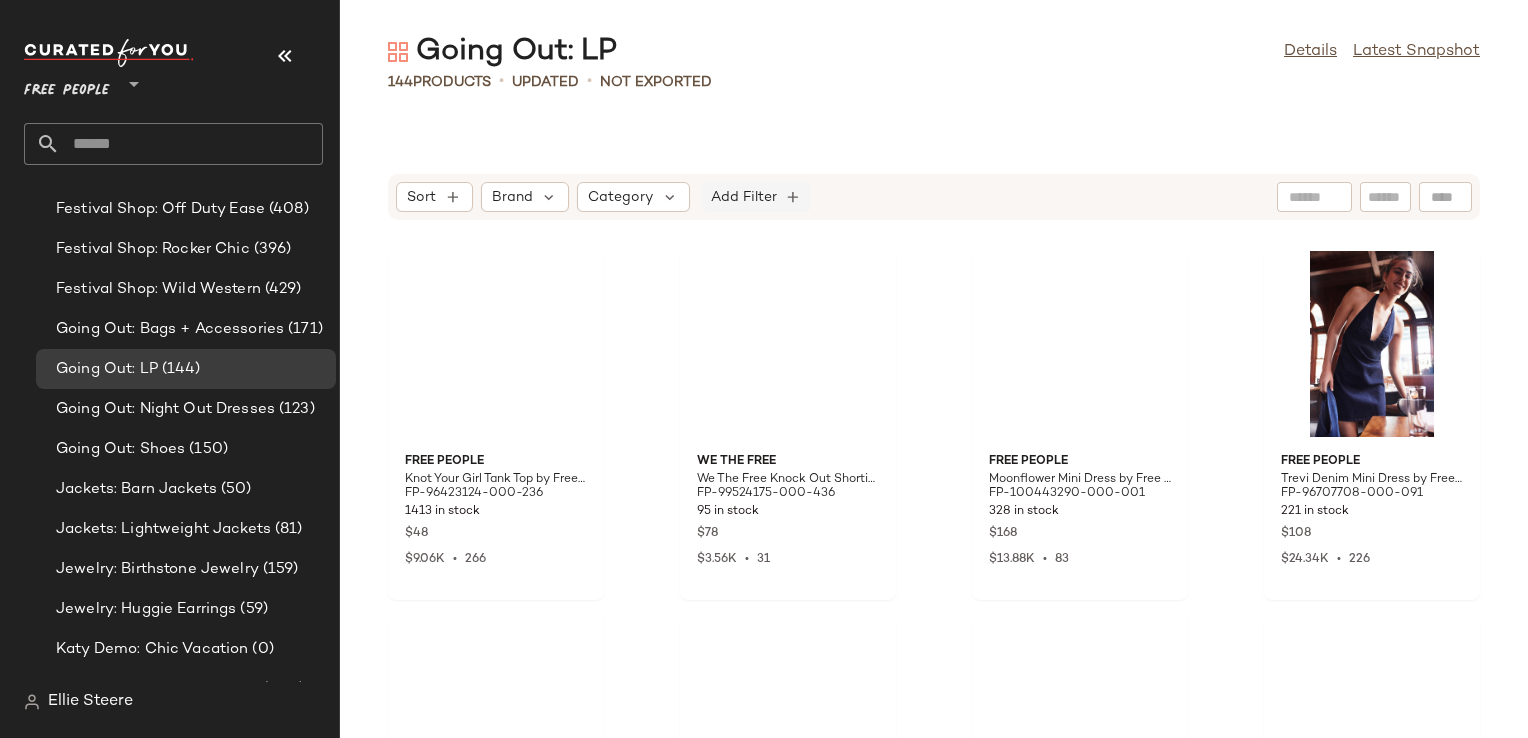 click on "Add Filter" at bounding box center [744, 197] 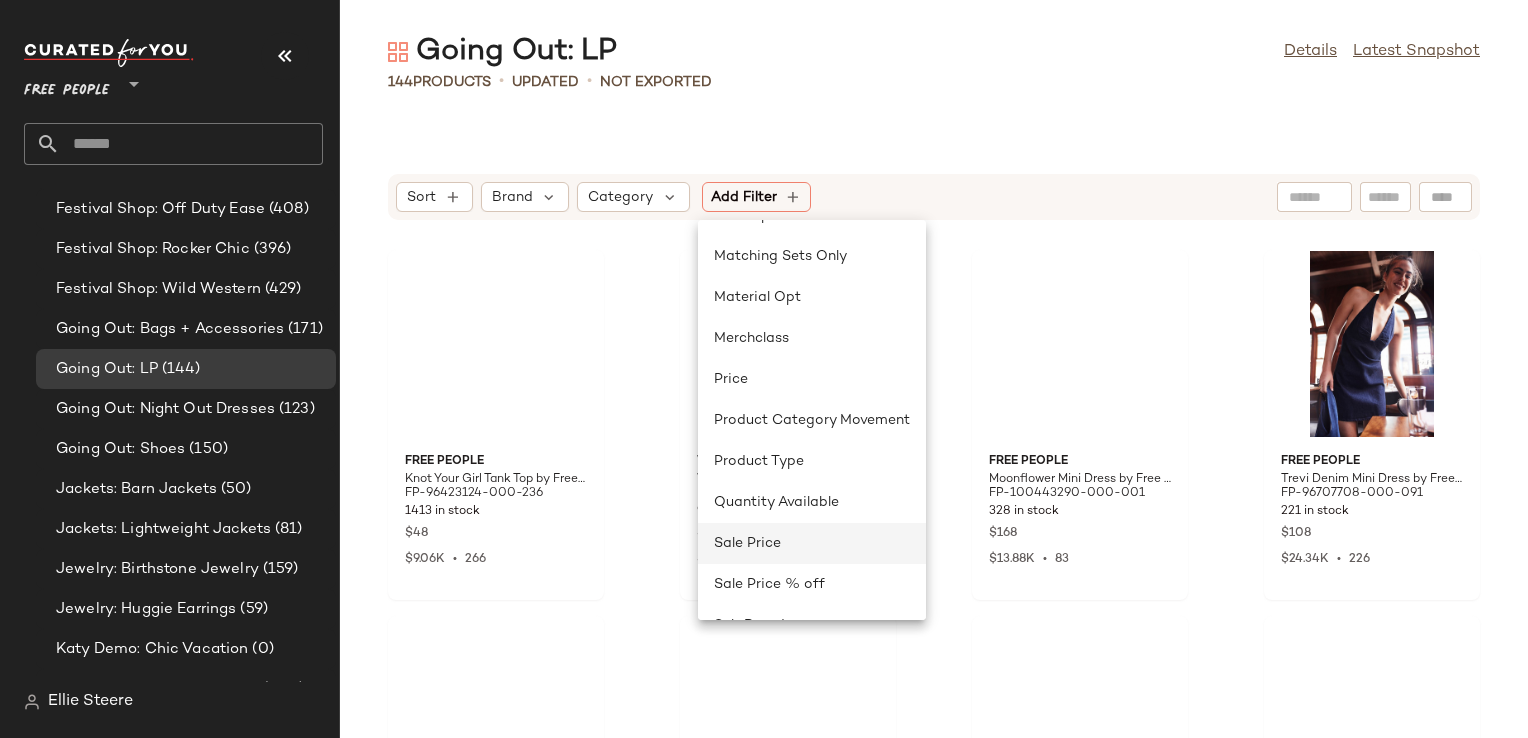 scroll, scrollTop: 600, scrollLeft: 0, axis: vertical 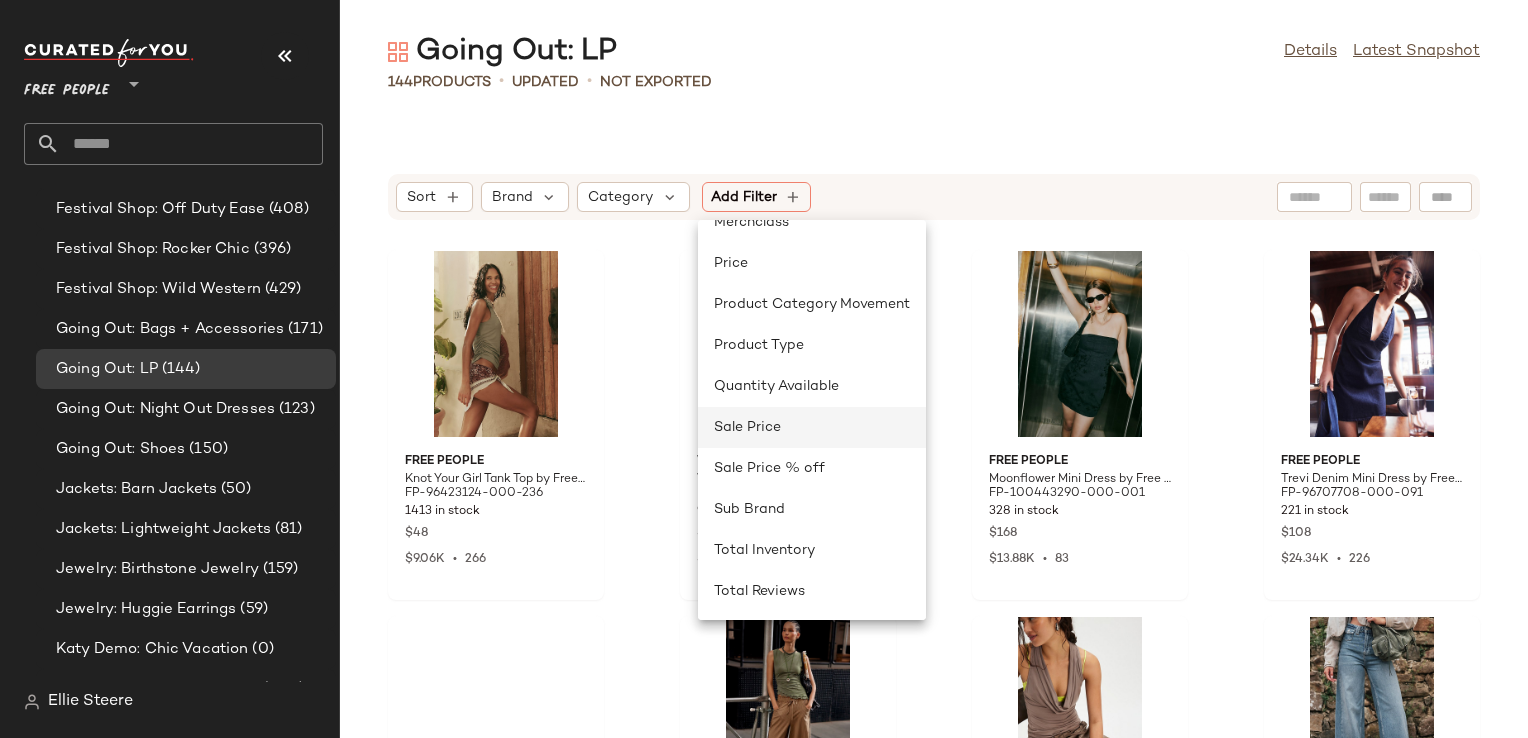 click on "Sale Price" 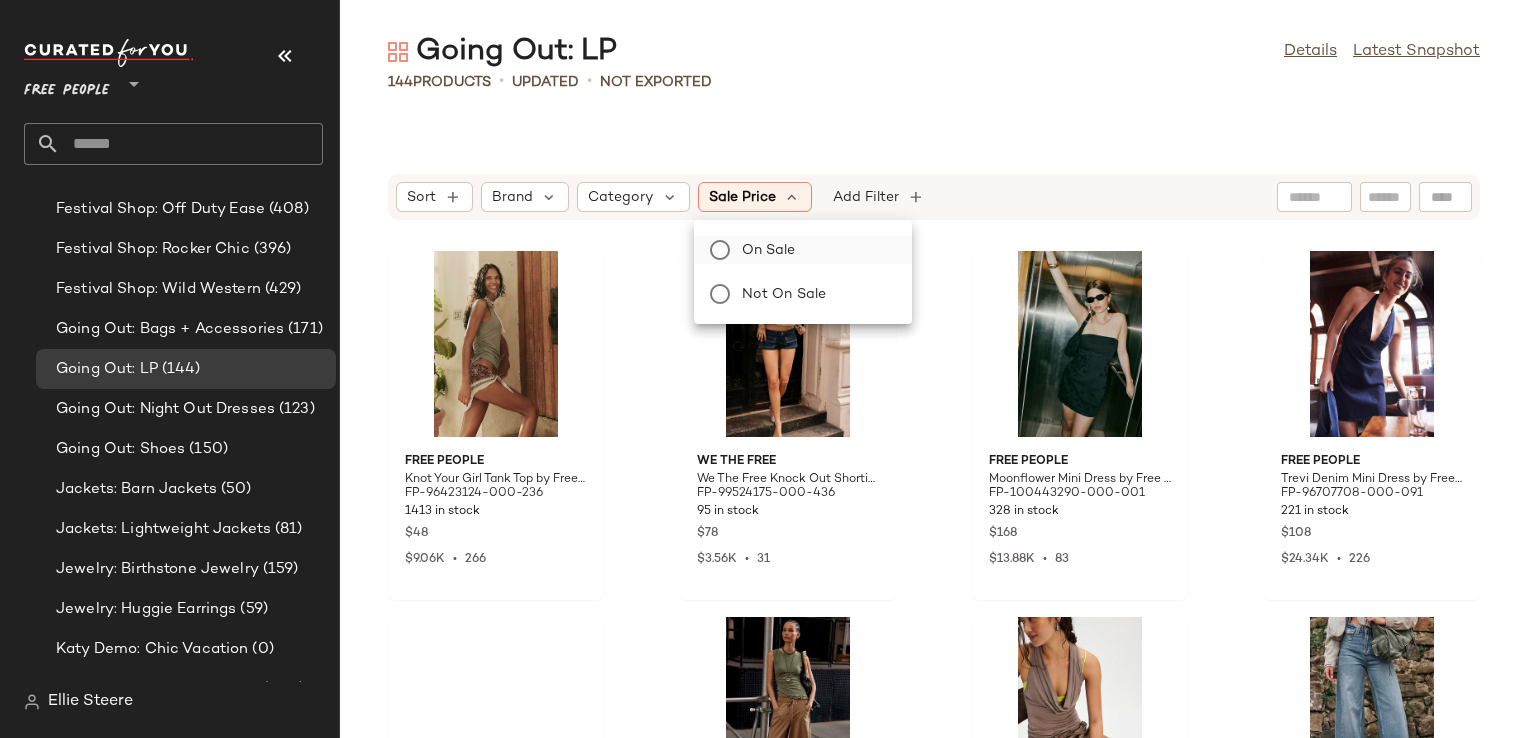 click on "On sale" 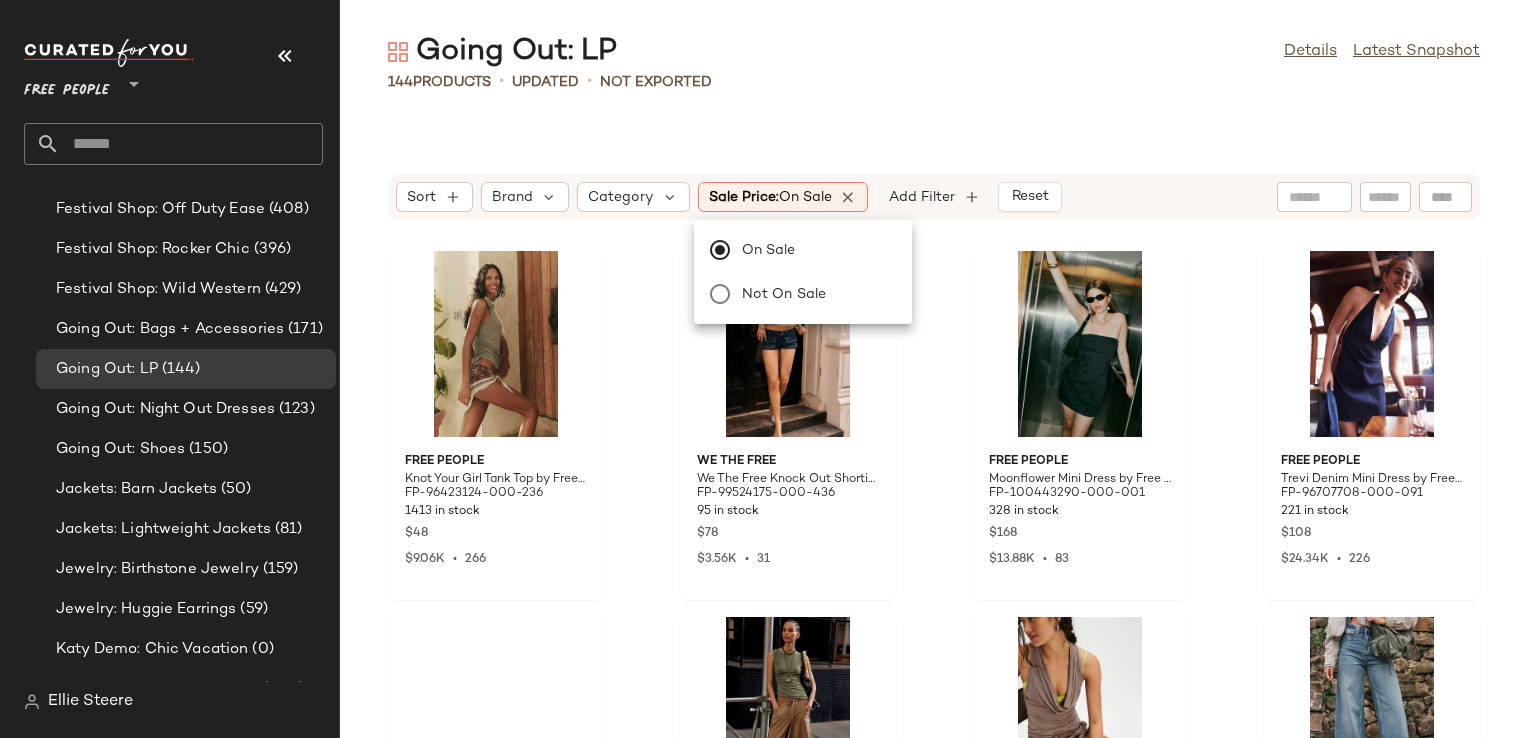 click 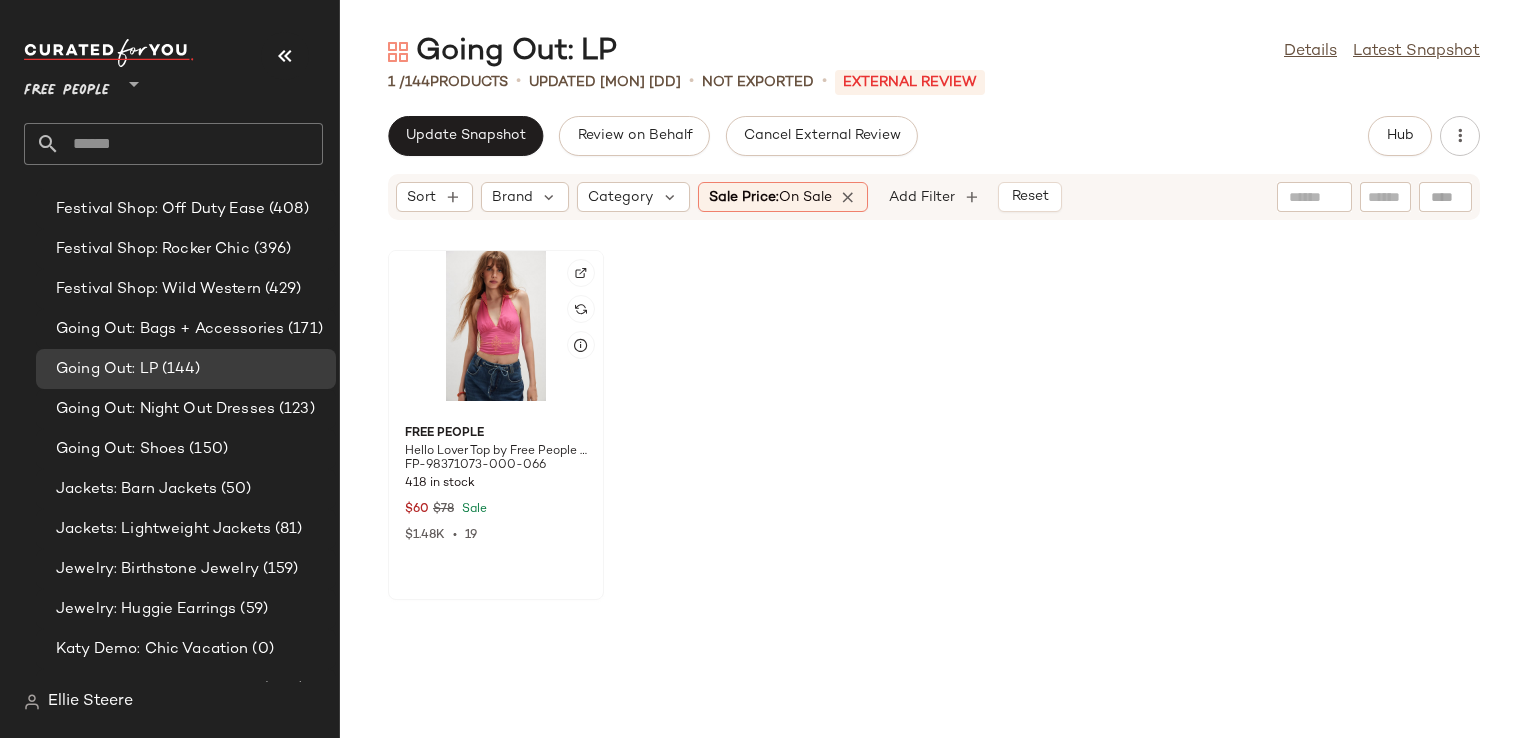 drag, startPoint x: 463, startPoint y: 381, endPoint x: 477, endPoint y: 372, distance: 16.643316 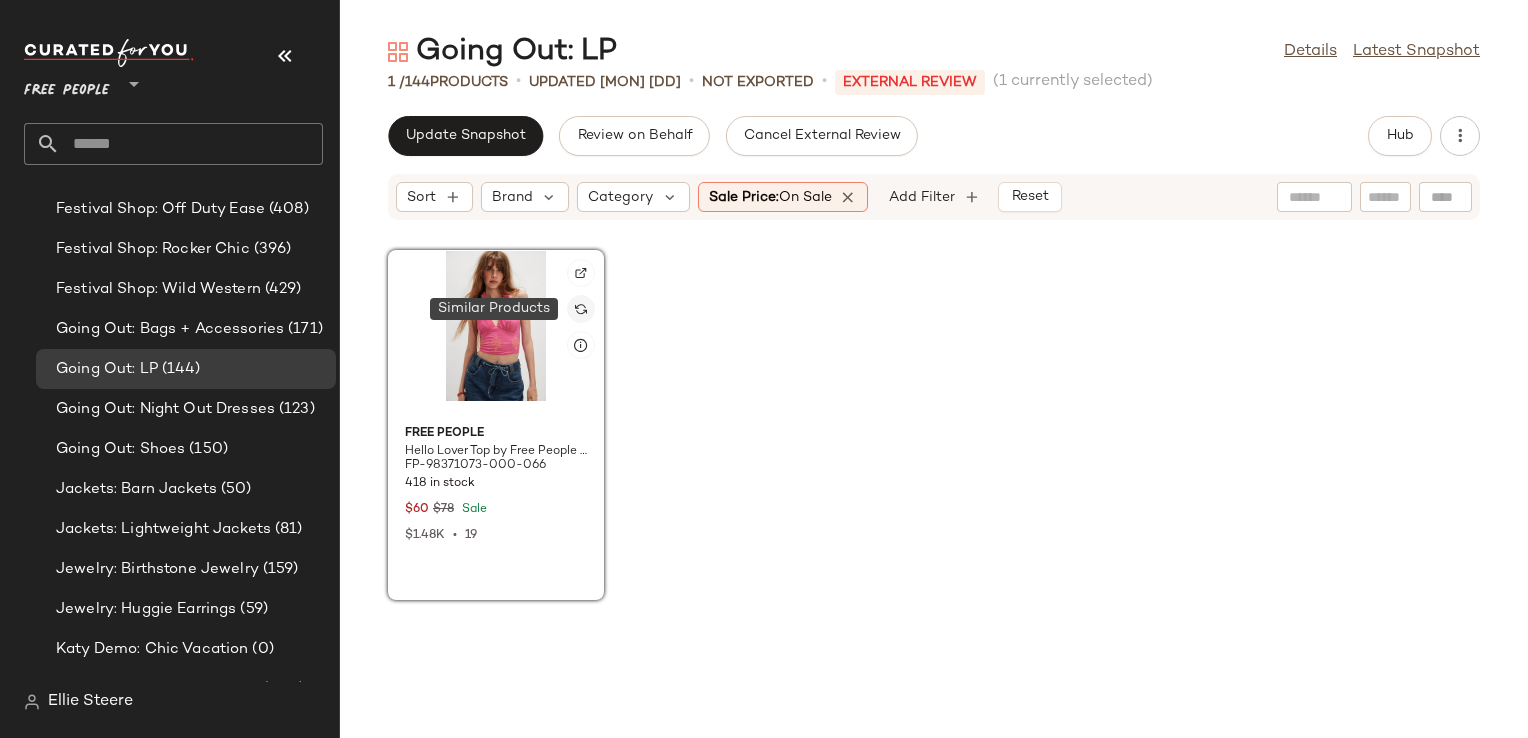 click 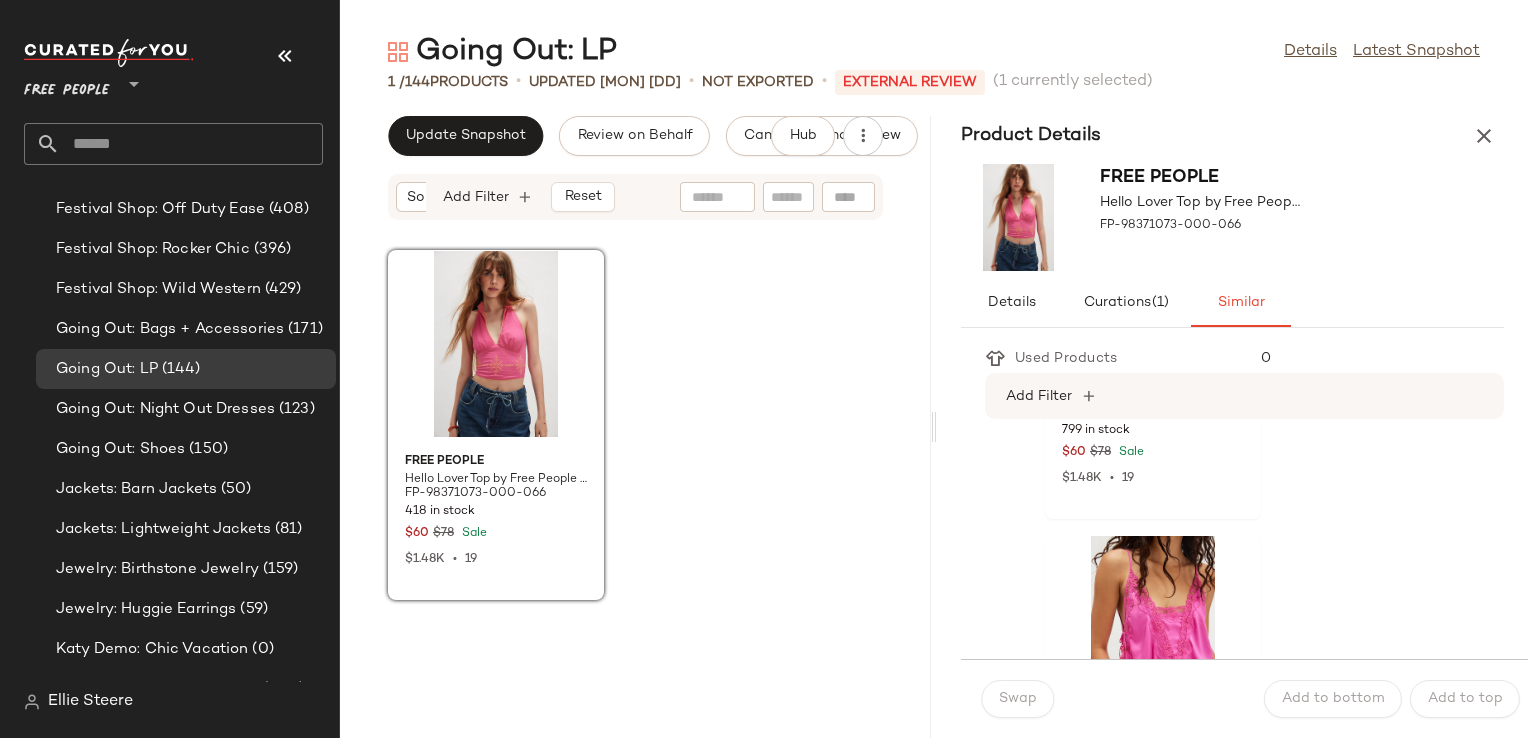 scroll, scrollTop: 1700, scrollLeft: 0, axis: vertical 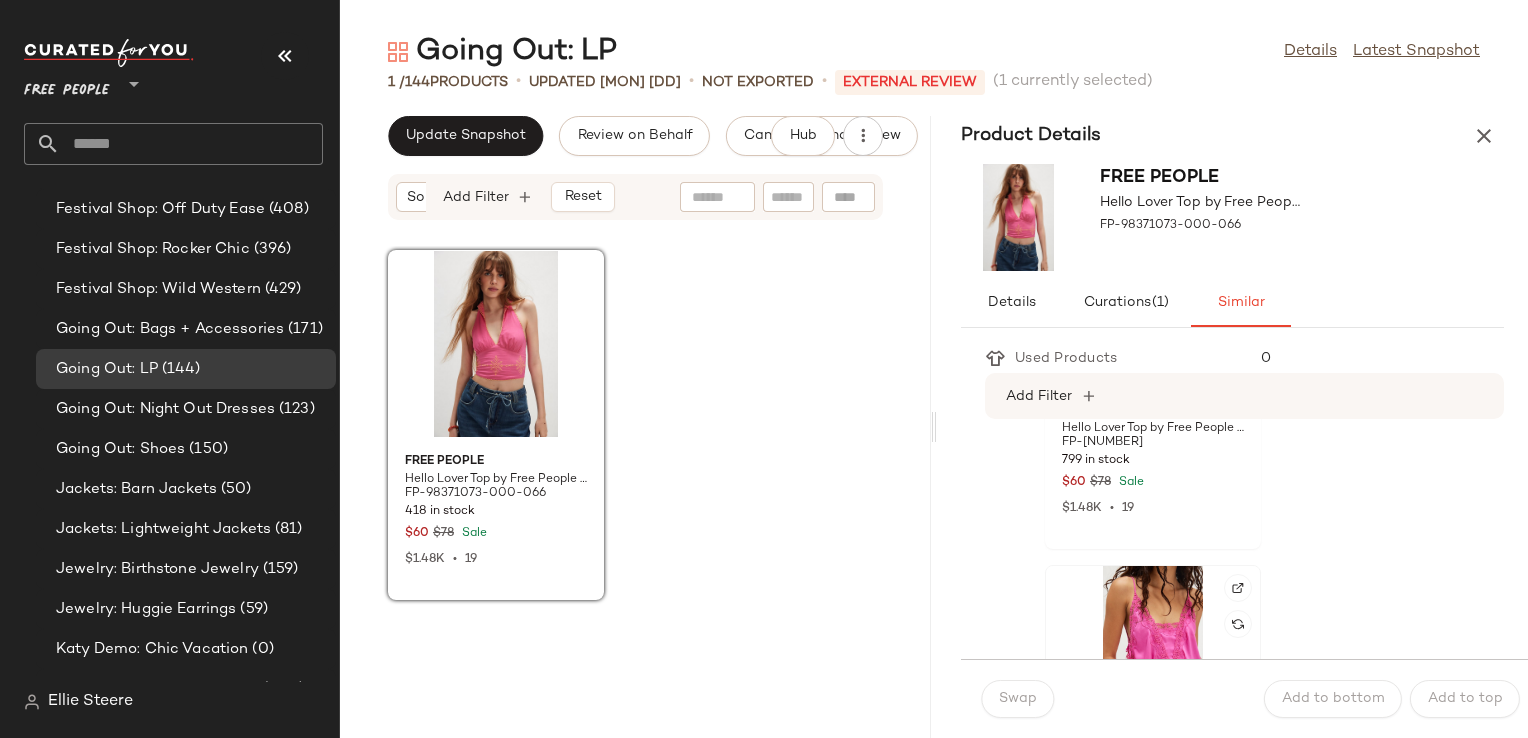 click 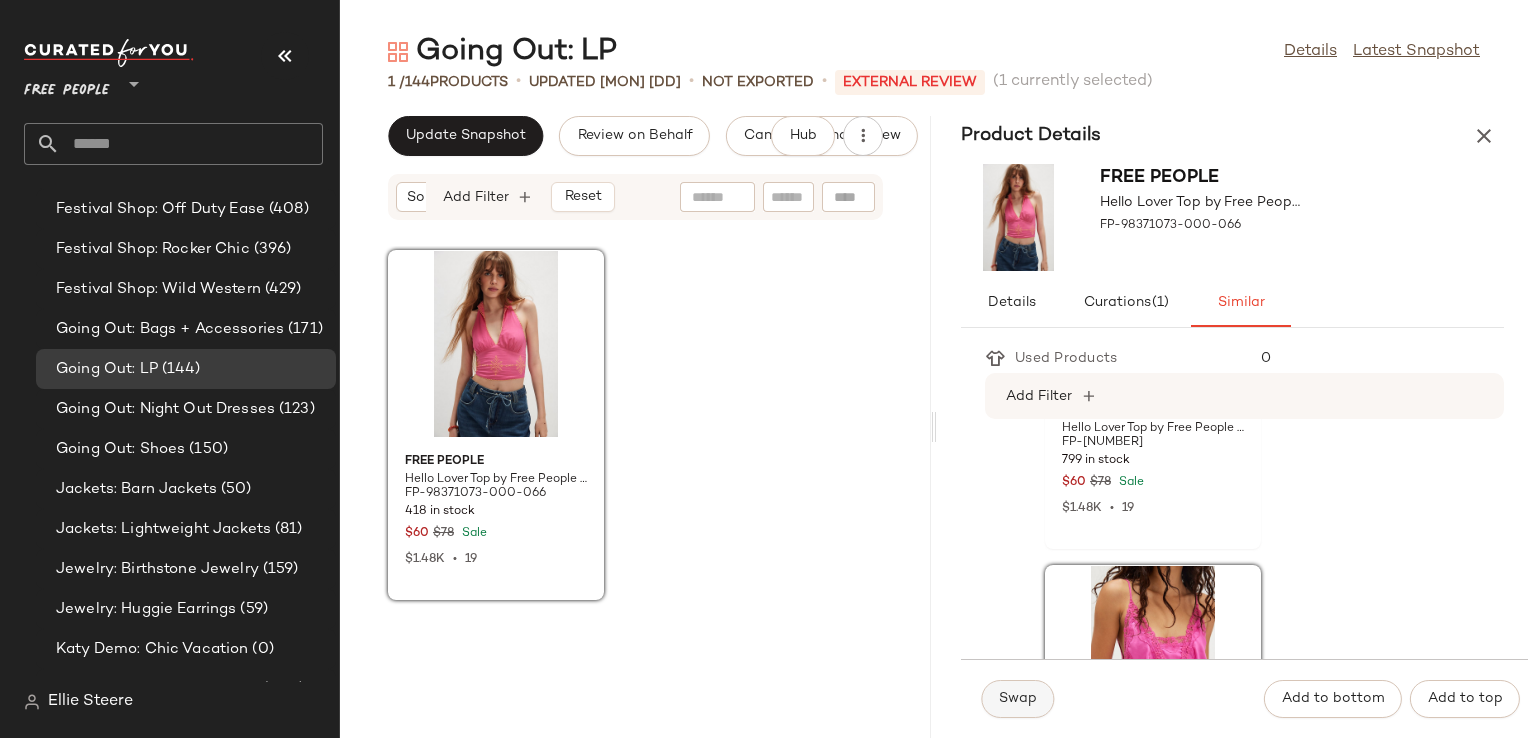 click on "Swap" 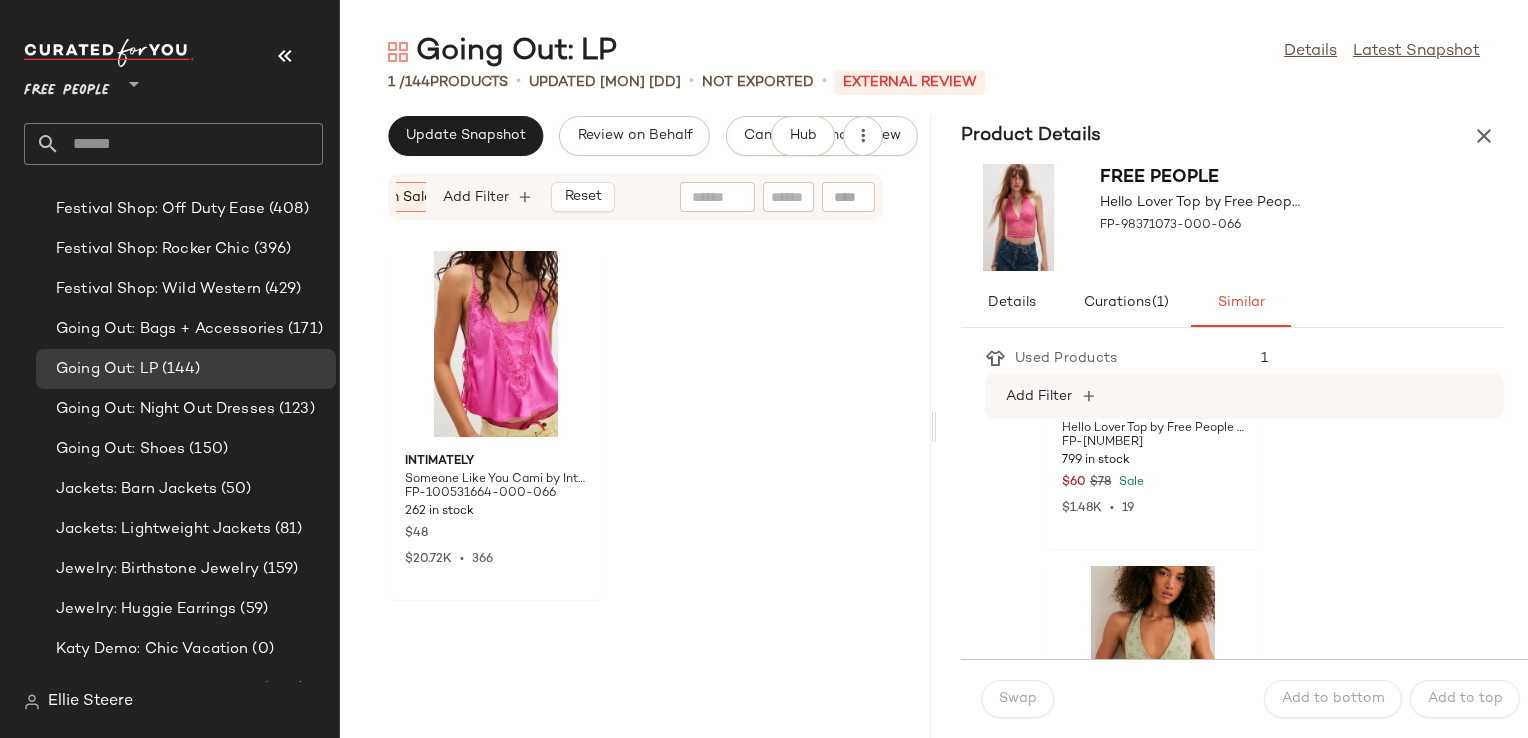 scroll, scrollTop: 0, scrollLeft: 424, axis: horizontal 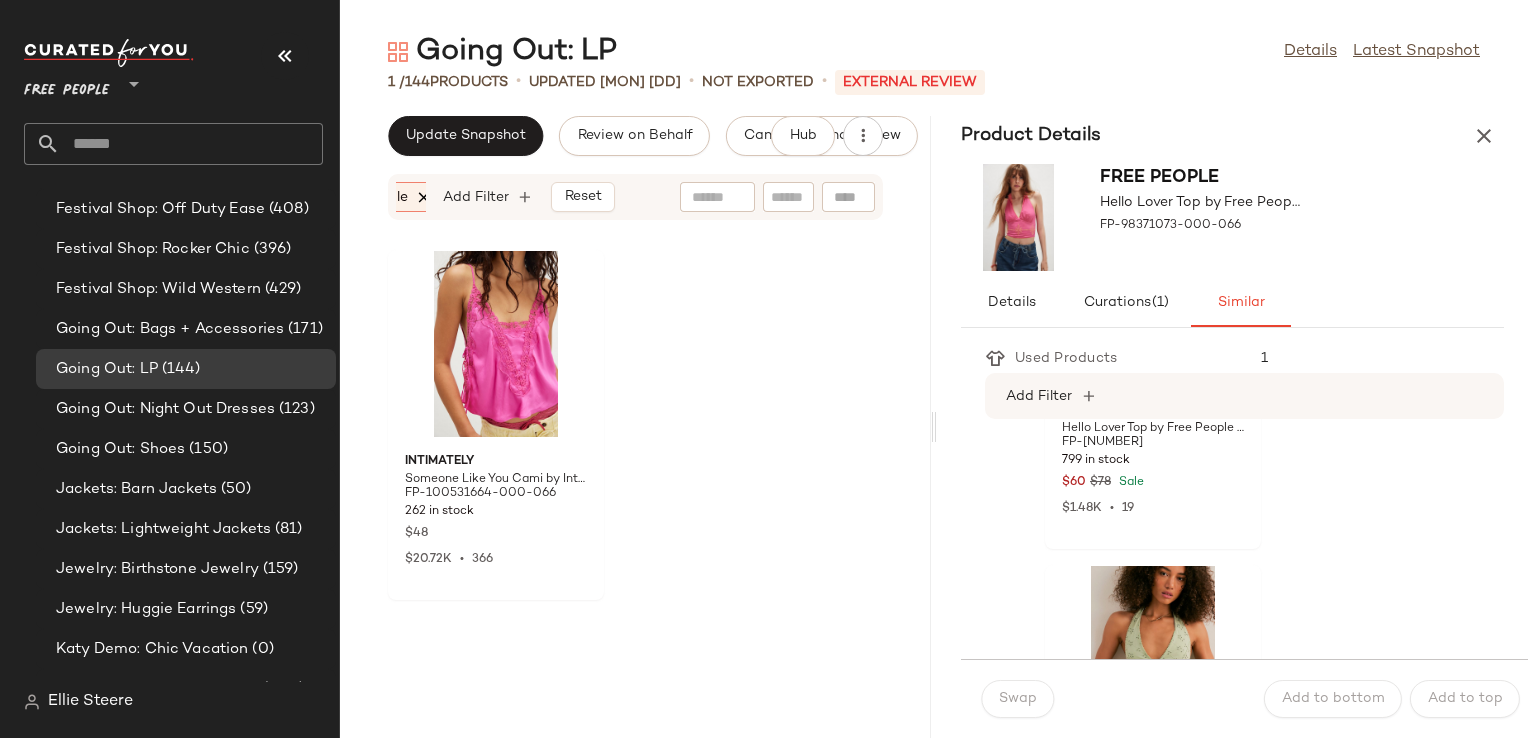 click at bounding box center [425, 197] 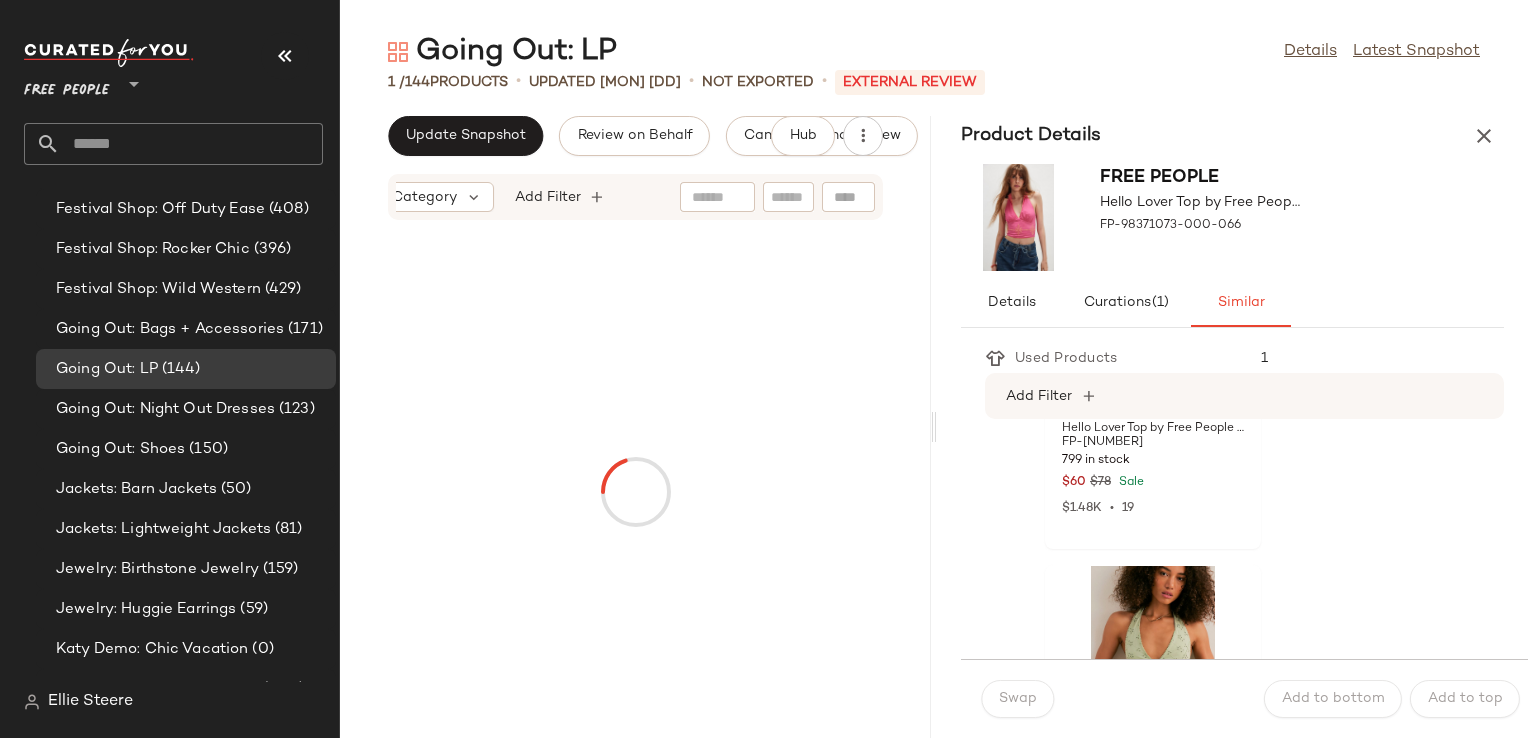 scroll, scrollTop: 0, scrollLeft: 191, axis: horizontal 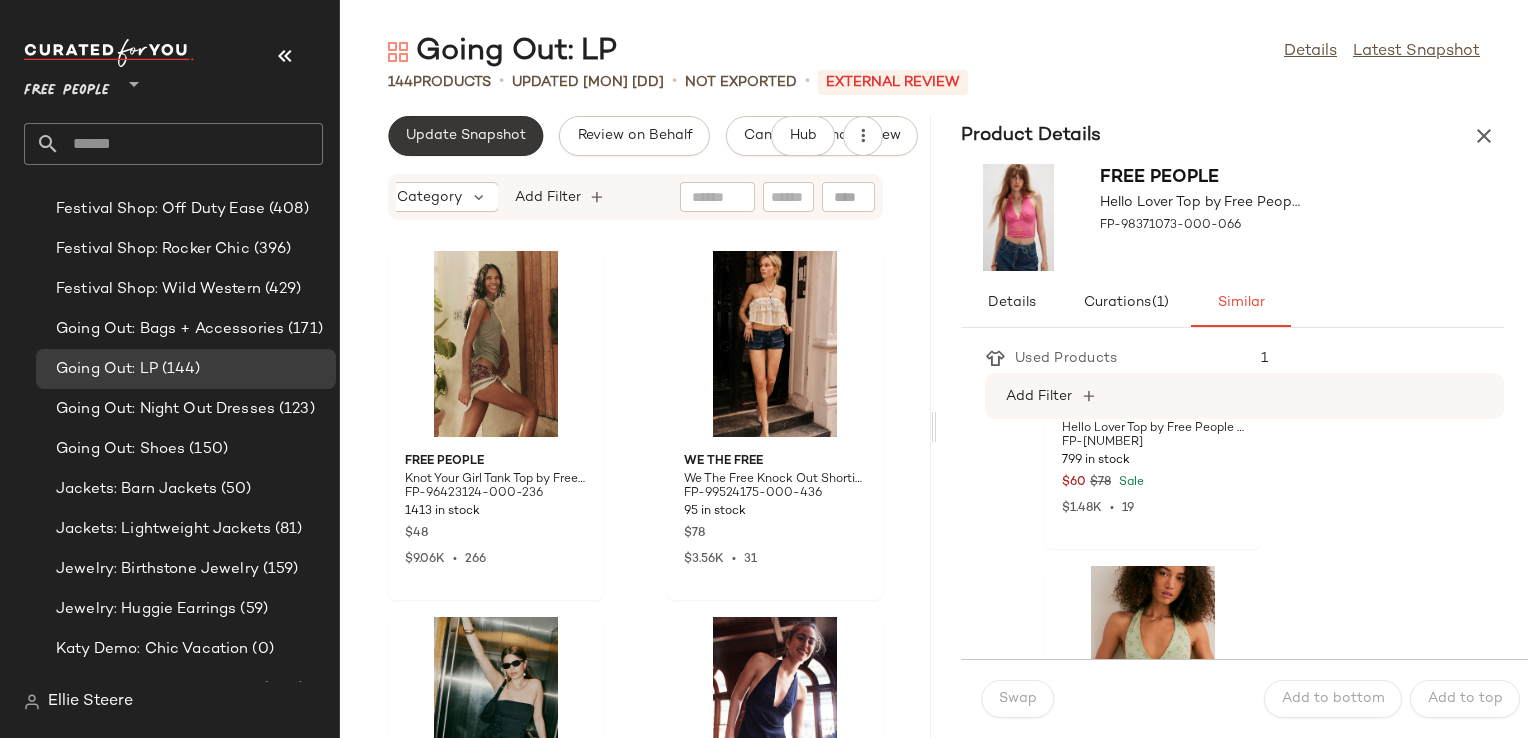 click on "Update Snapshot" 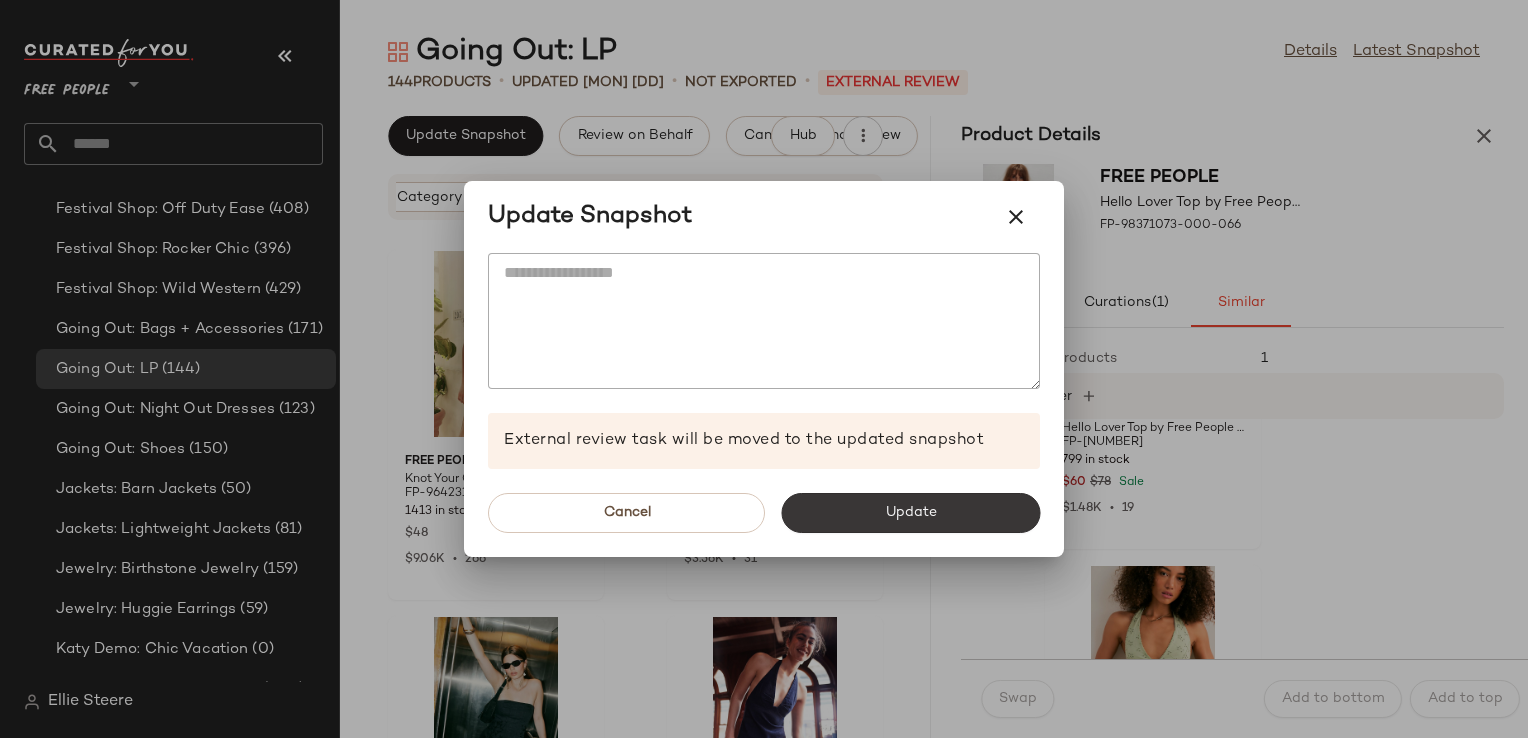 click on "Update" 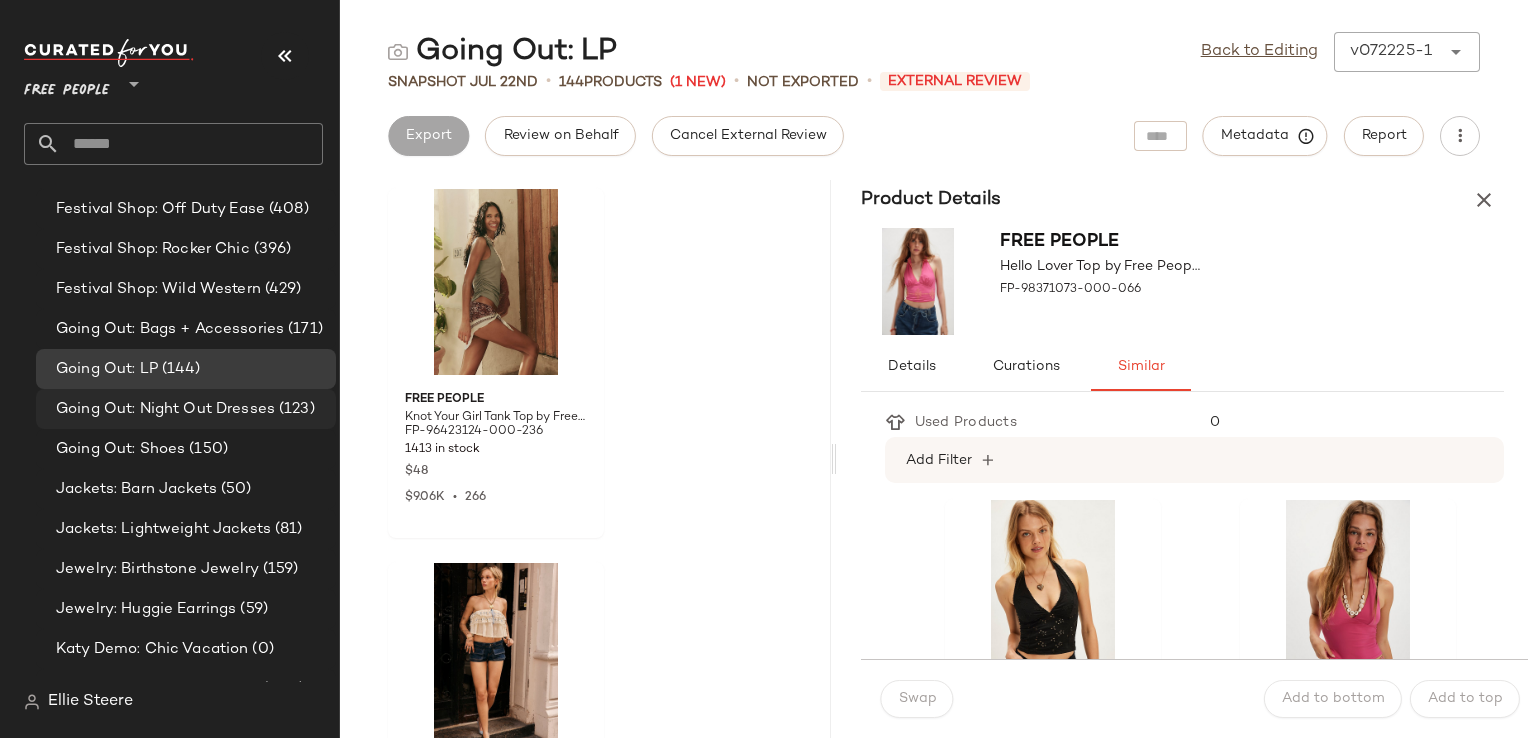 click on "Going Out: Night Out Dresses" at bounding box center (165, 409) 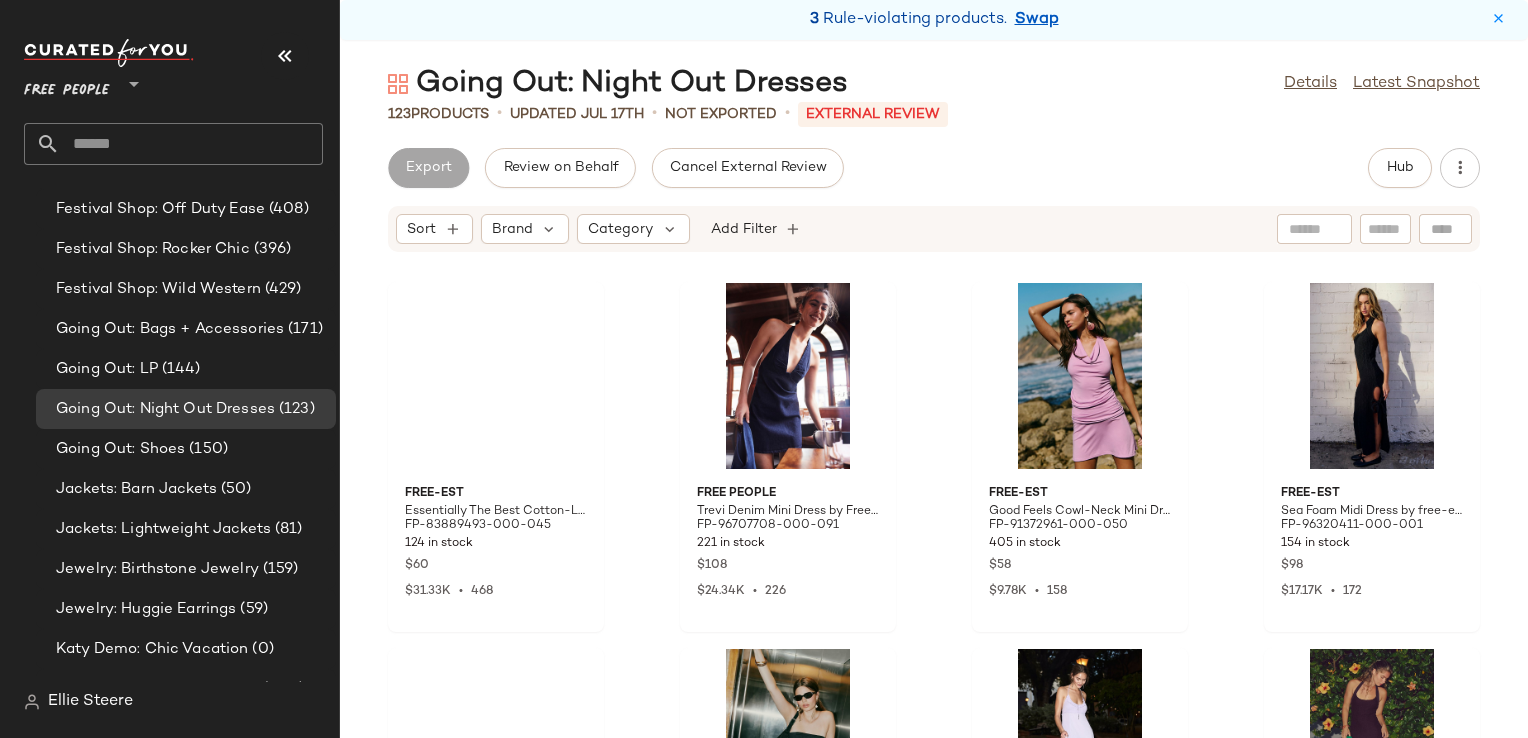 click on "123   Products   •   updated Jul 17th  •   Not Exported   •  External REVIEW" 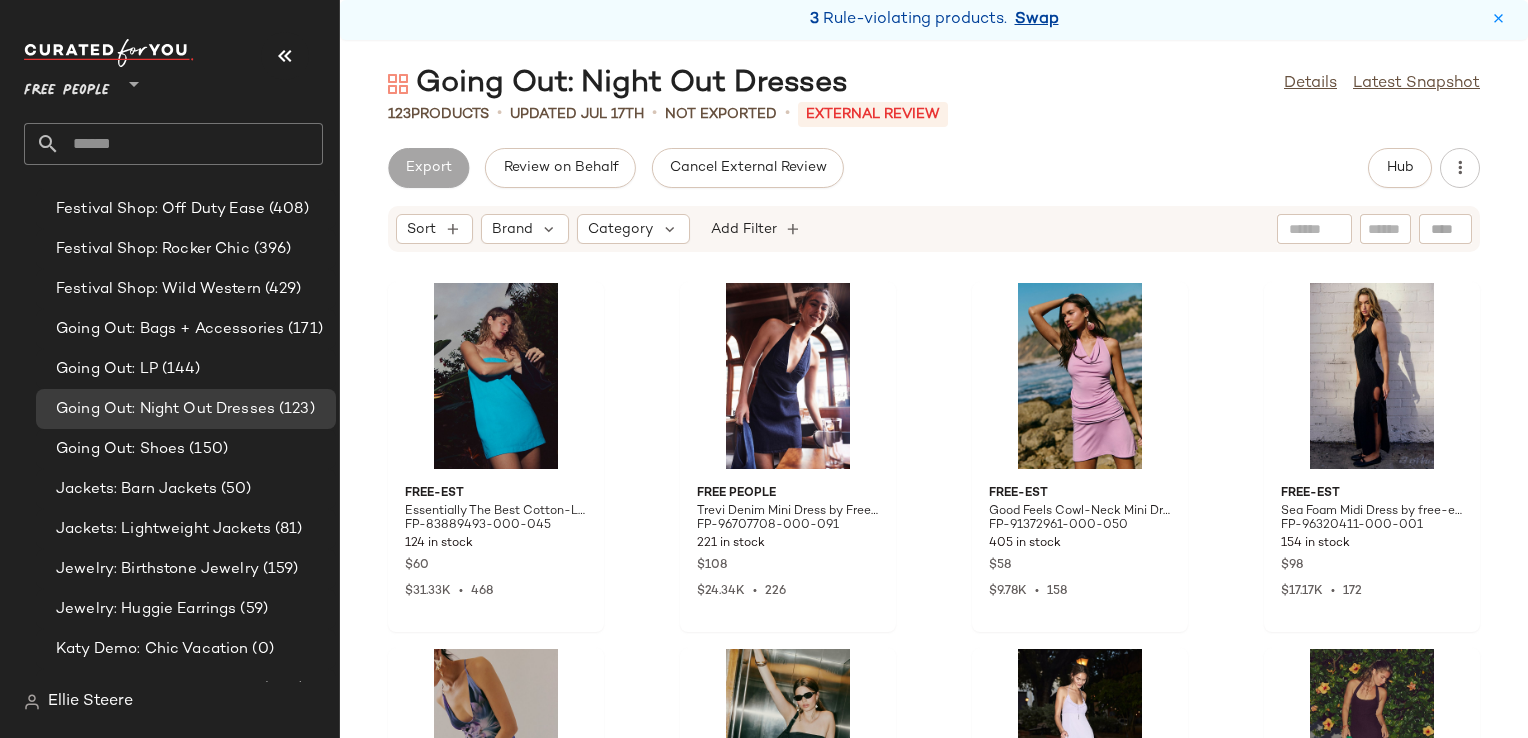 click on "Swap" at bounding box center (1037, 20) 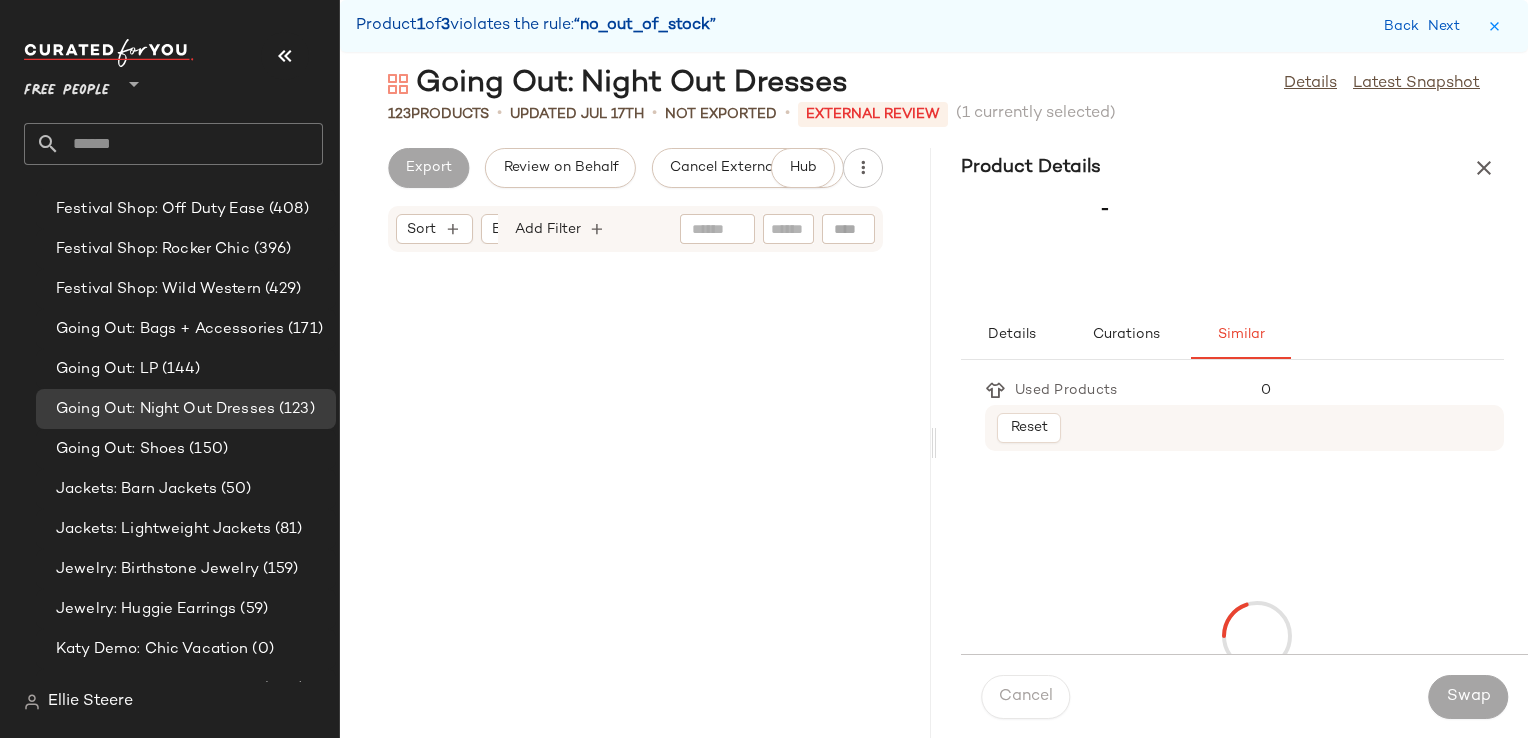 scroll, scrollTop: 21228, scrollLeft: 0, axis: vertical 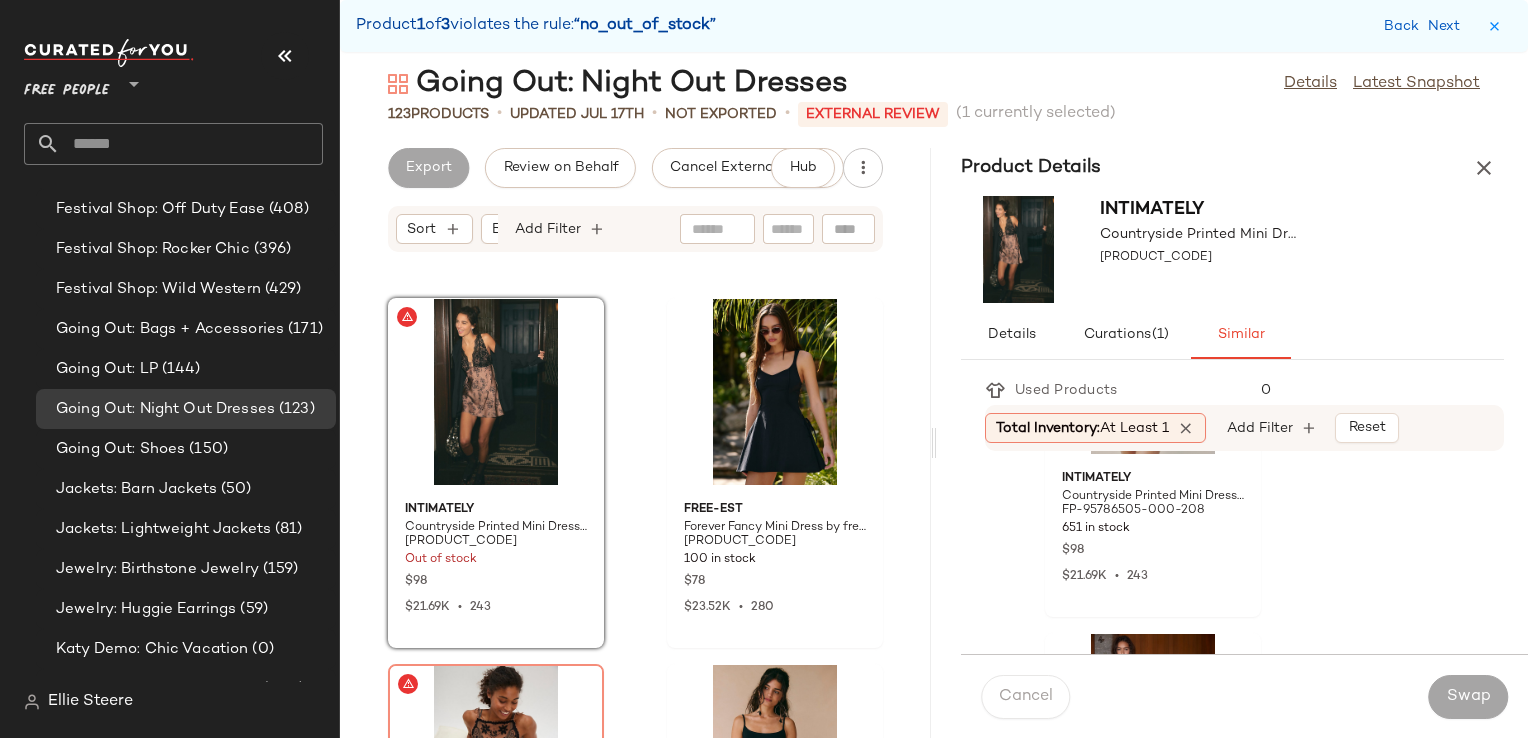 click on "Intimately Countryside Printed Mini Dress by Intimately at Free People in Blue, Size: XL FP-95786505-000-208 651 in stock $98 $21.69K  •  243 Free People Jos Mini Dress by Free People in Brown, Size: XS FP-93629152-000-029 43 in stock $70 $148 Sale $2.03K  •  29 Intimately Dream Of Me Cami by Intimately at Free People in Black, Size: S FP-99286627-000-001 89 in stock $58 $754  •  10 Intimately Countryside Printed Mini Dress by Intimately at Free People in Green, Size: M FP-95786505-001-359 103 in stock $50 $98 Sale $21.69K  •  243 Bec + Bridge Bec + Bridge Knox Maxi Dress at Free People in Black, Size: US 6 FP-94384963-000-001 8 in stock $420 Bali Bali State Of Grace Set at Free People in White, Size: XL FP-96126461-000-012 324 in stock $98 $1.45K  •  14 Intimately Morning Breeze Half Slip by Intimately at Free People in Black, Size: M FP-97721823-000-001 44 in stock $78 $4.52K  •  42 Kat The Label Sorrento Espresso Bralette by Kat The Label at Free People in Brown, Size: S FP-92631472-000-020 $59" 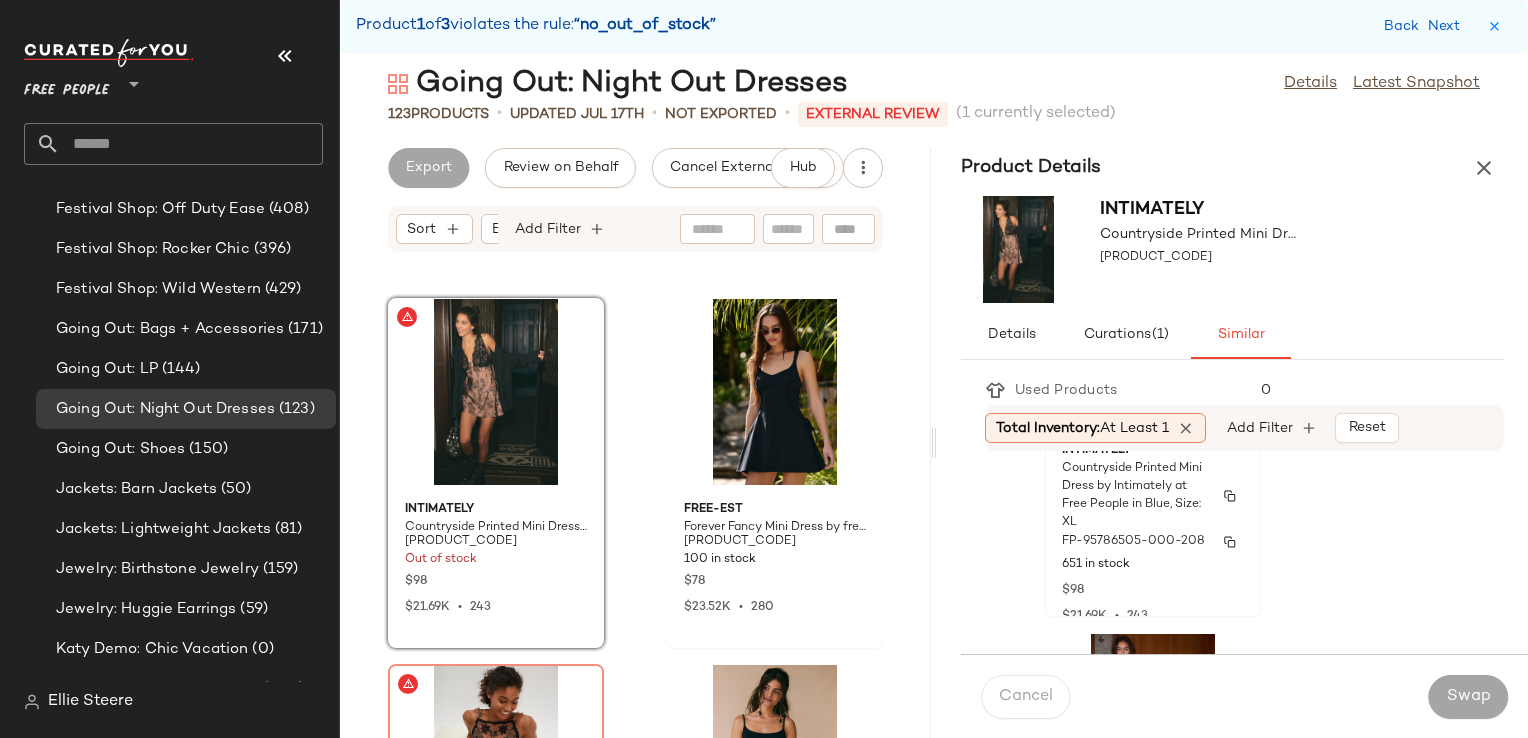click on "Countryside Printed Mini Dress by Intimately at Free People in Blue, Size: XL" at bounding box center [1135, 496] 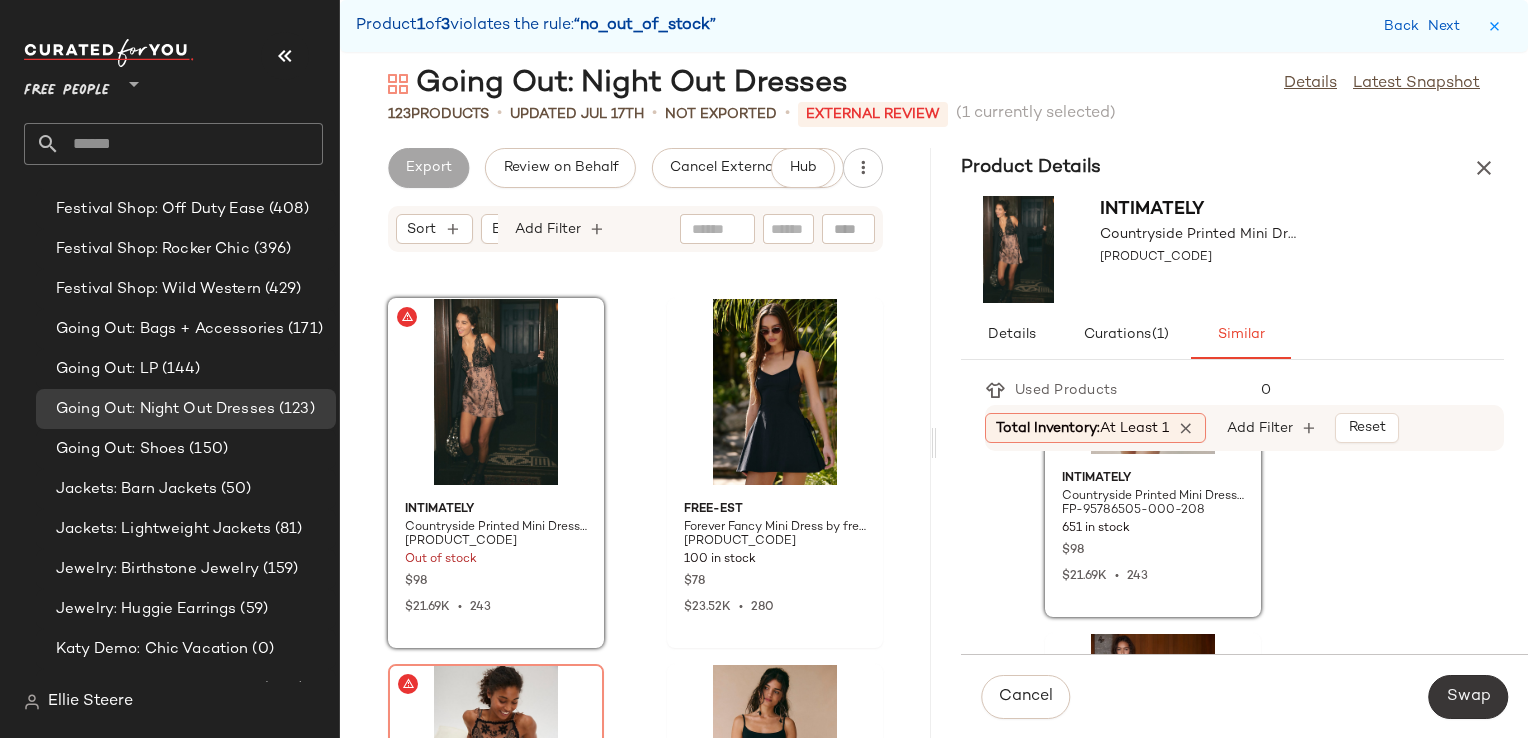click on "Swap" 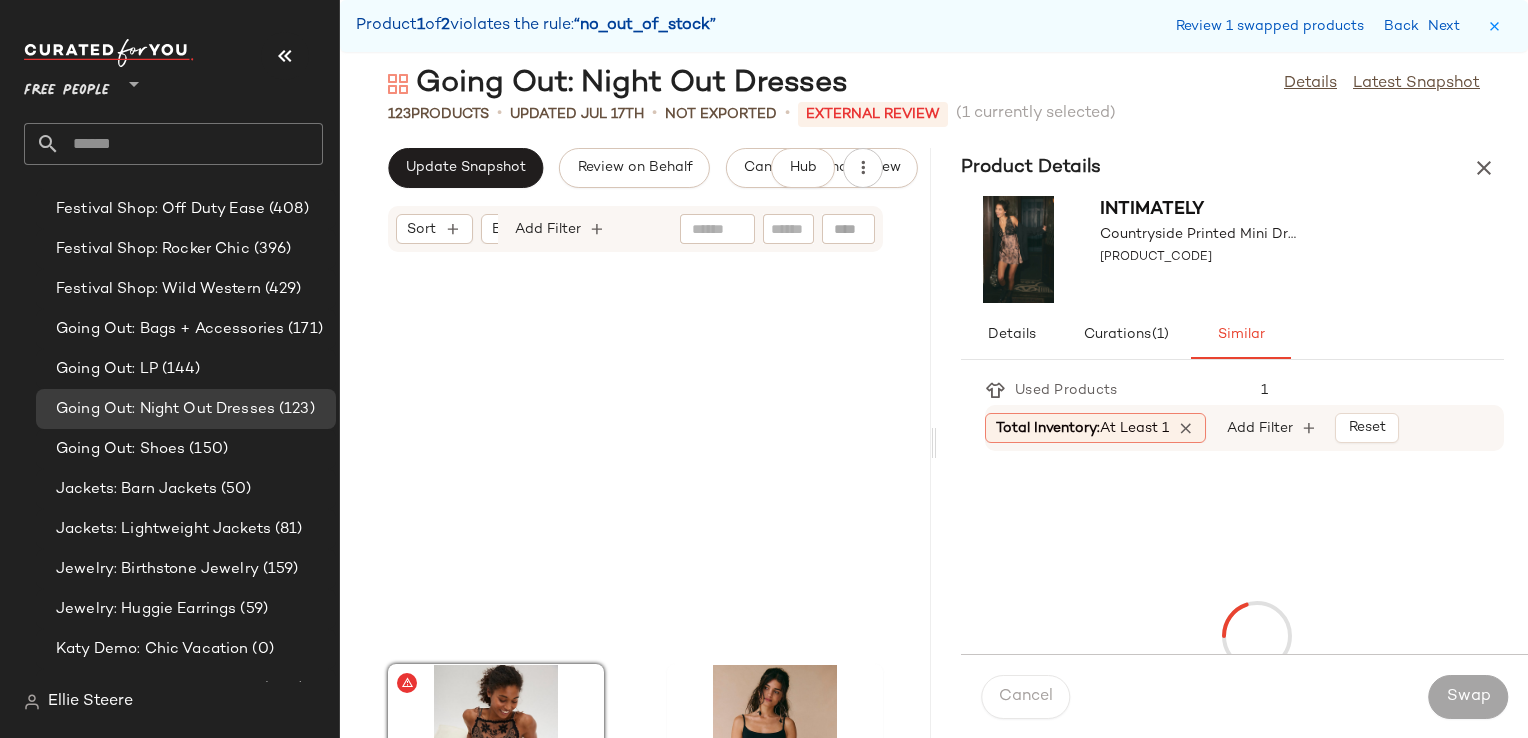 scroll, scrollTop: 21594, scrollLeft: 0, axis: vertical 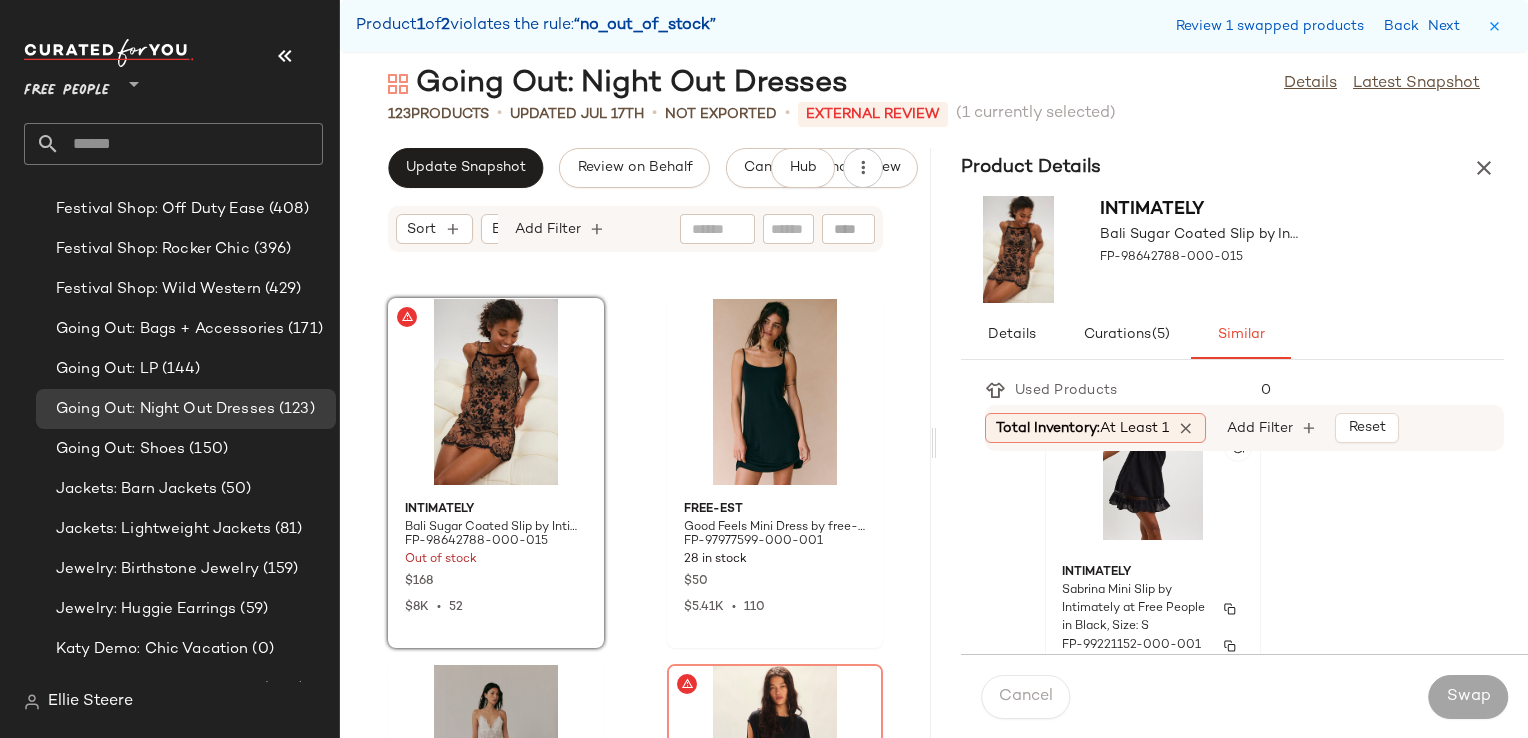 click on "Intimately" at bounding box center [1153, 573] 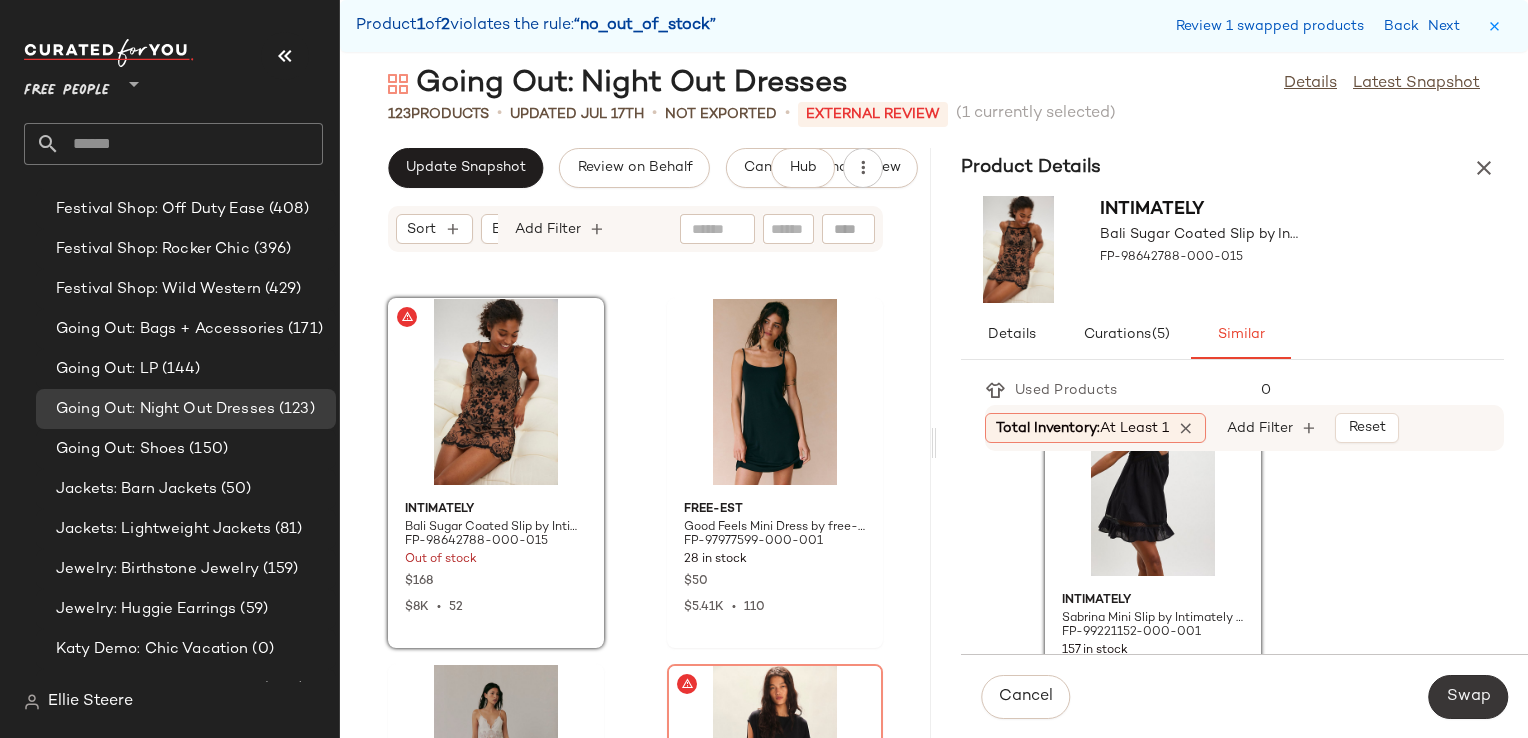 click on "Swap" 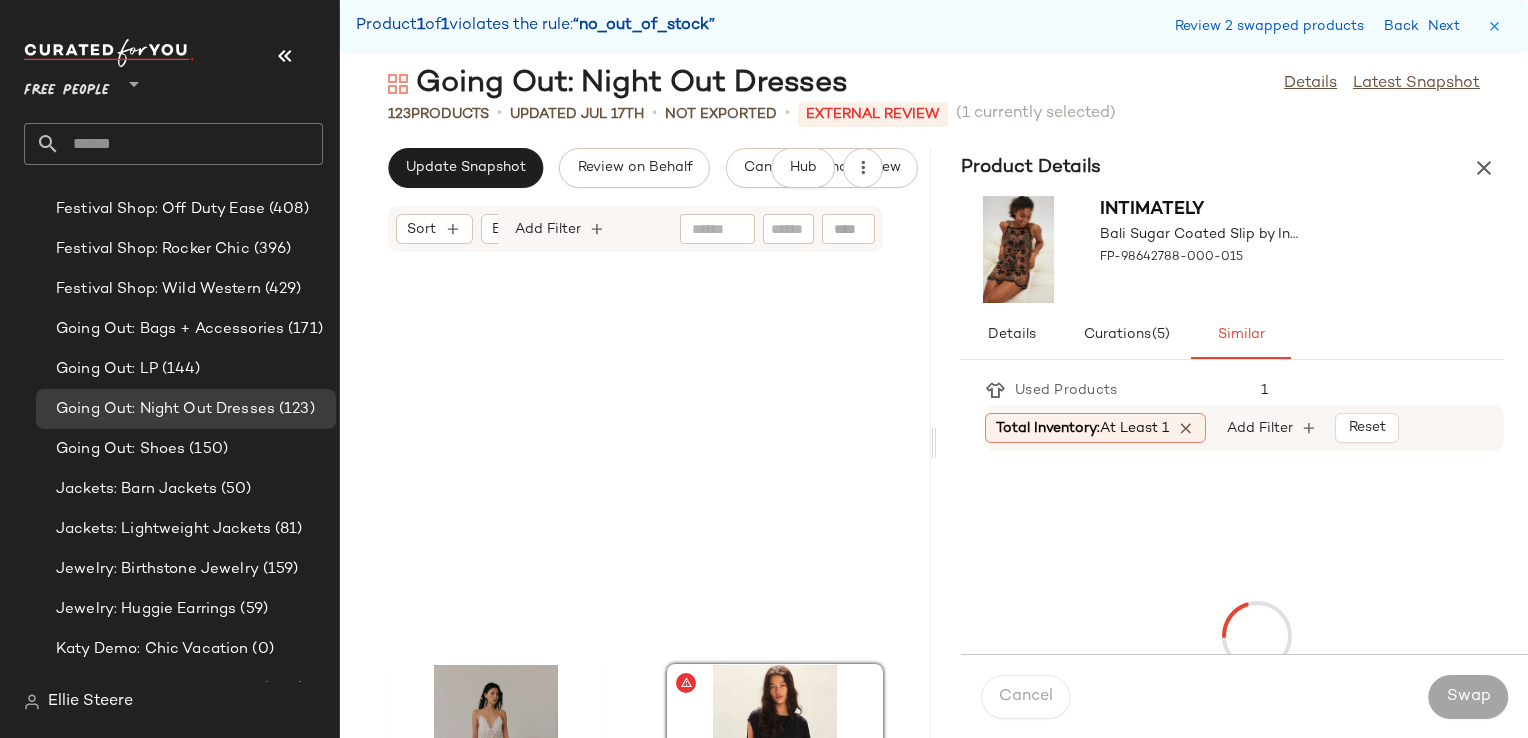 scroll, scrollTop: 21960, scrollLeft: 0, axis: vertical 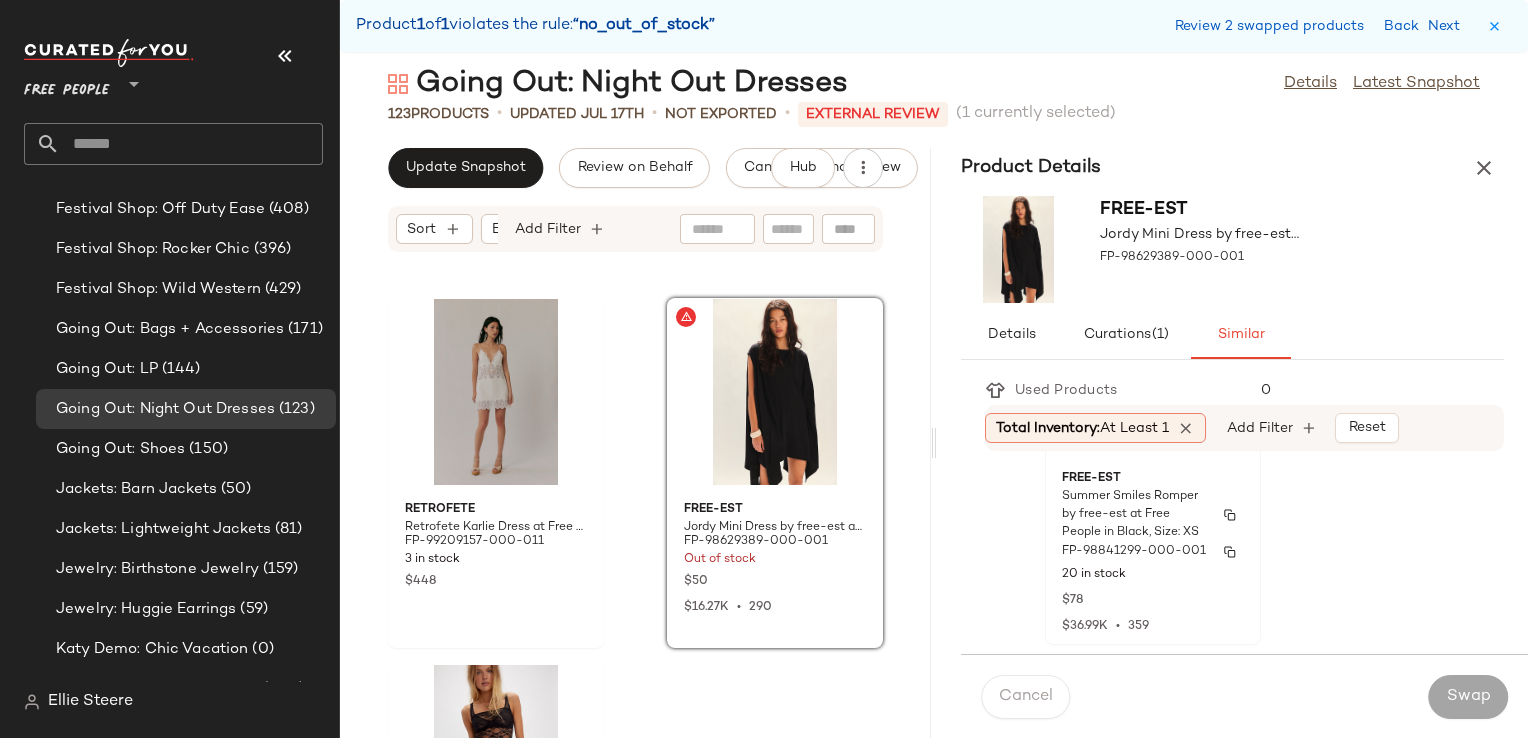 drag, startPoint x: 1185, startPoint y: 574, endPoint x: 1250, endPoint y: 582, distance: 65.490456 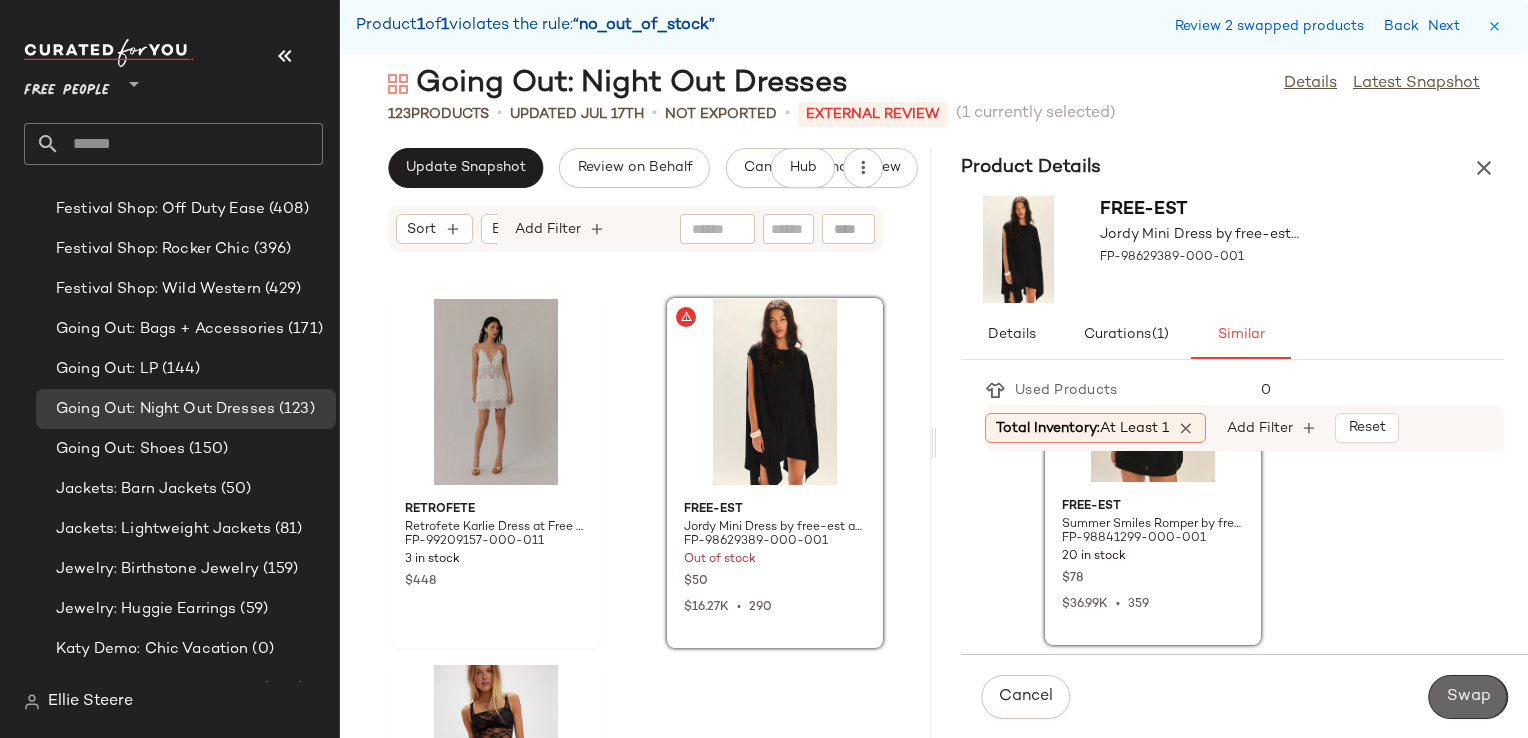 click on "Swap" 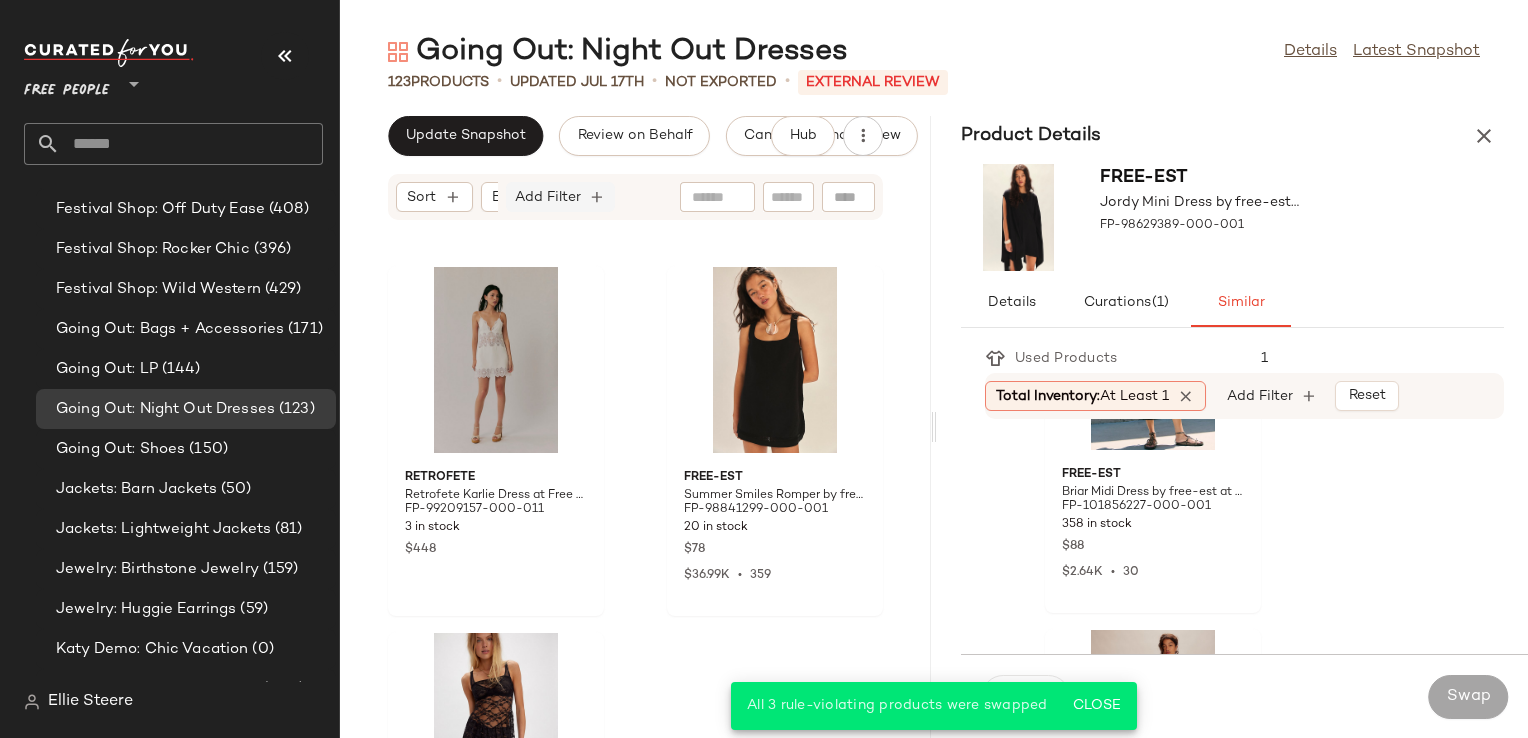 click on "Add Filter" at bounding box center (548, 197) 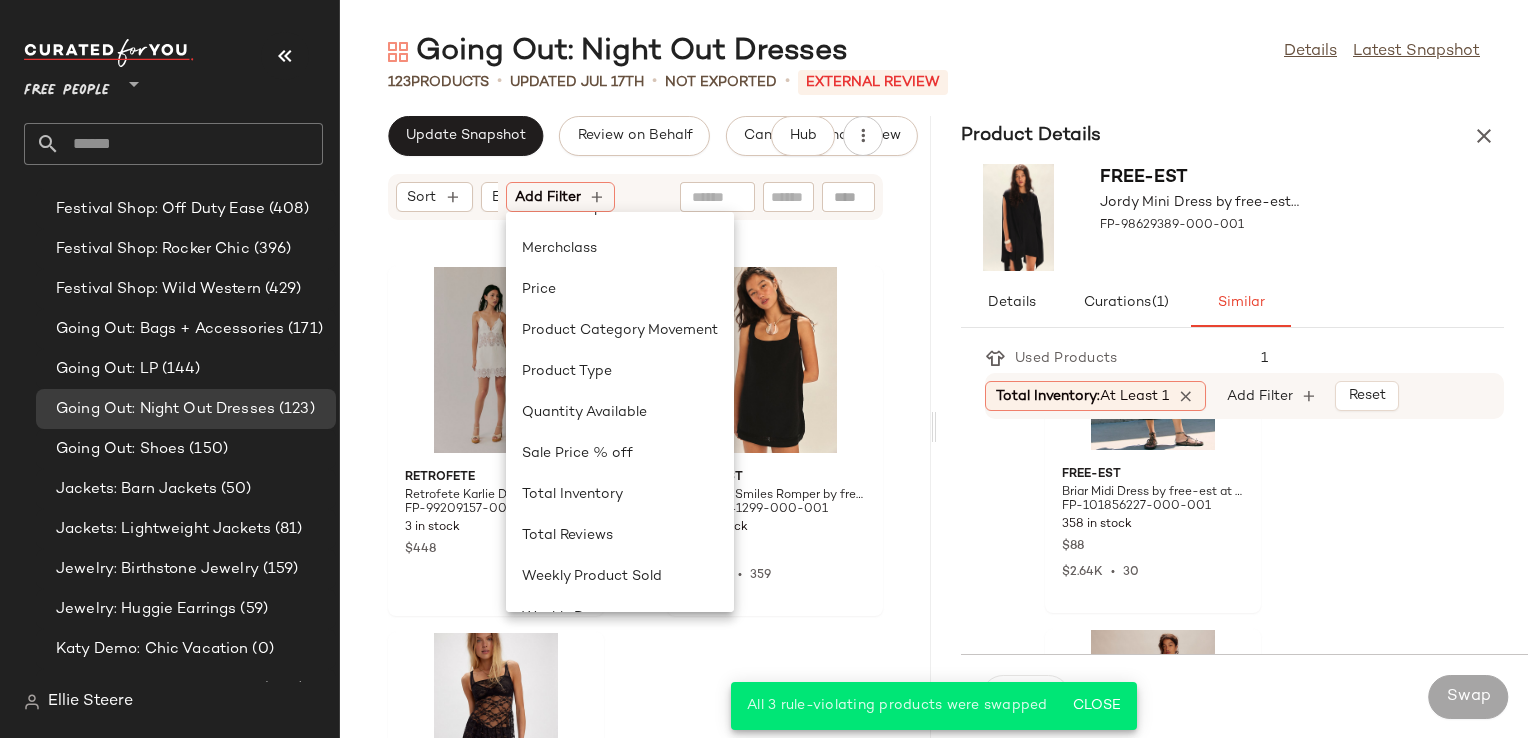 scroll, scrollTop: 600, scrollLeft: 0, axis: vertical 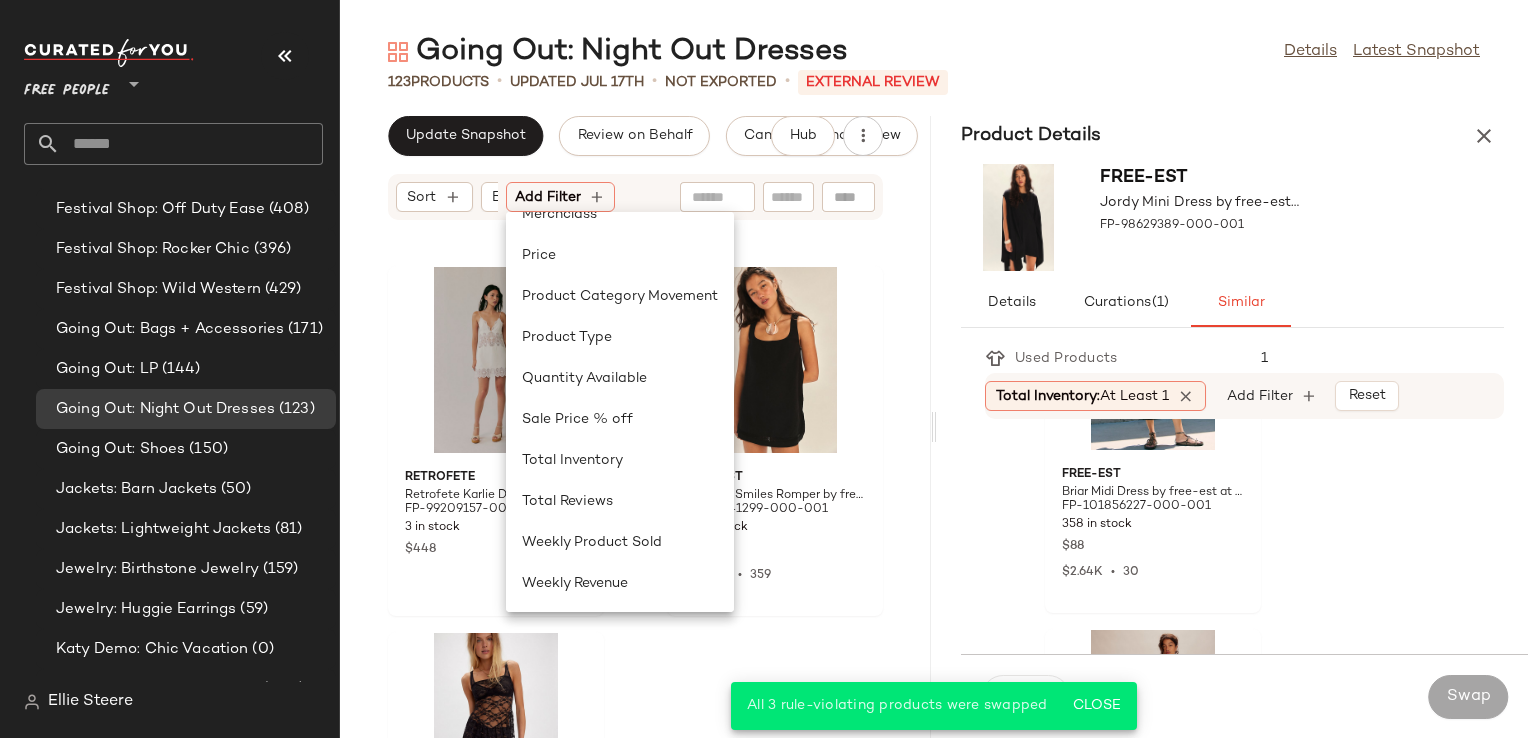 drag, startPoint x: 900, startPoint y: 384, endPoint x: 920, endPoint y: 393, distance: 21.931713 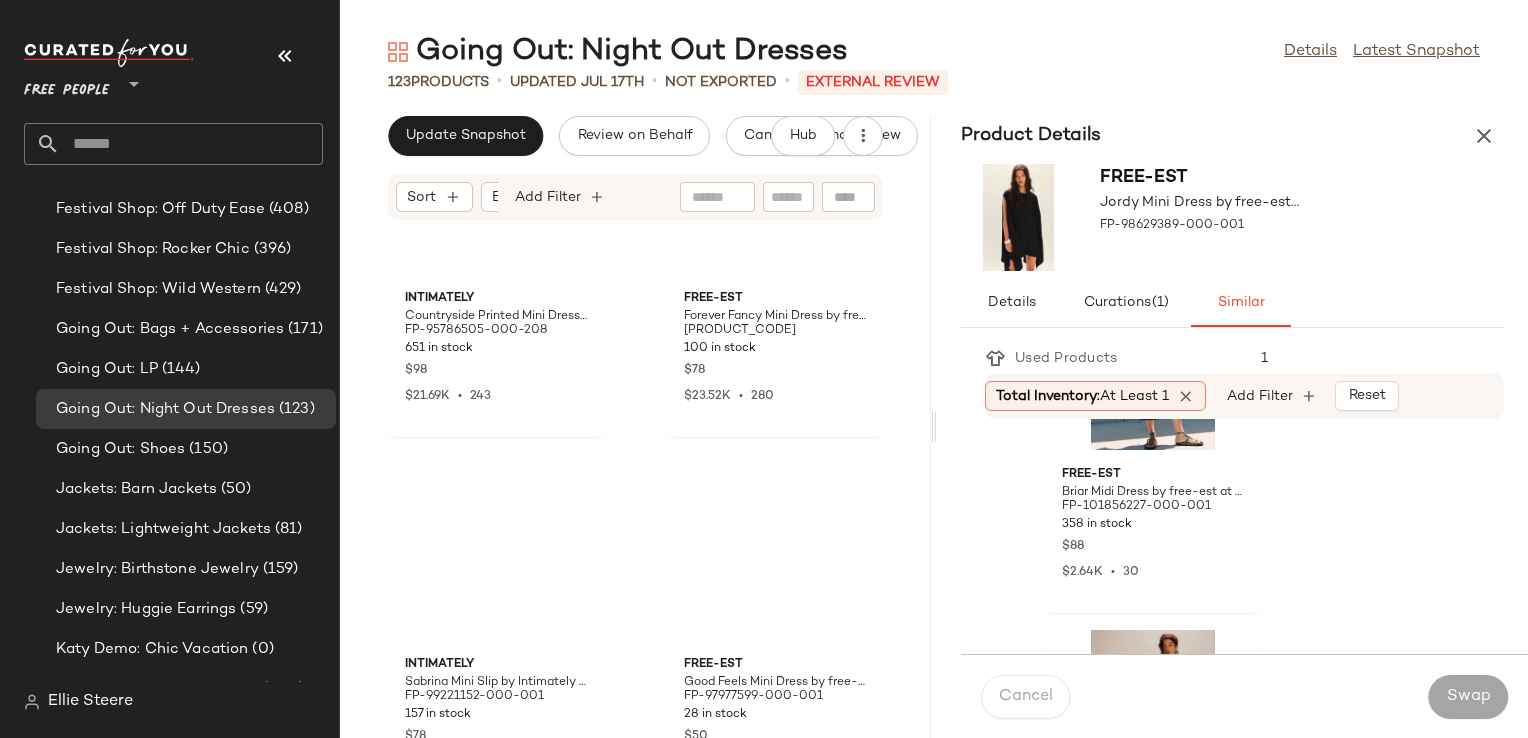scroll, scrollTop: 21404, scrollLeft: 0, axis: vertical 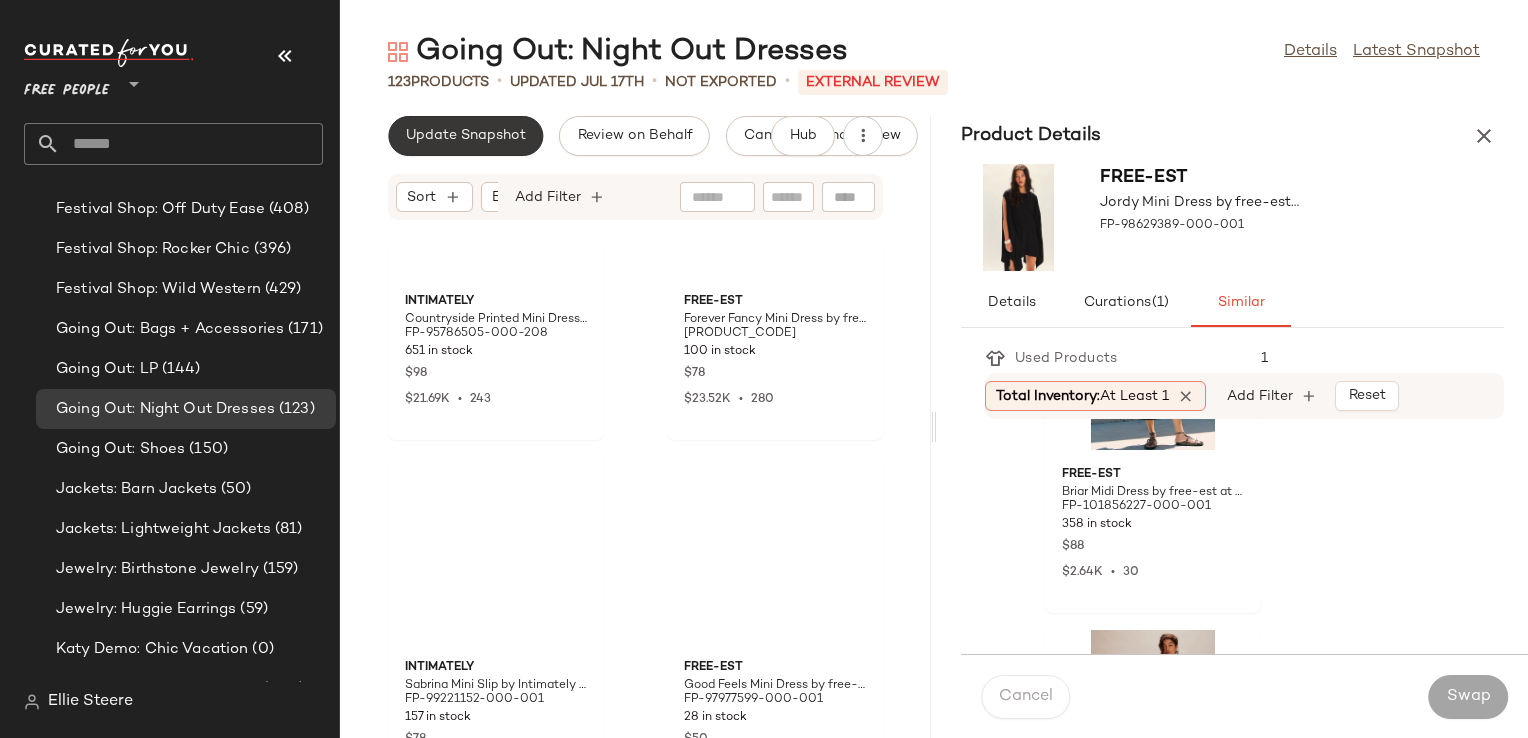 click on "Update Snapshot" at bounding box center (465, 136) 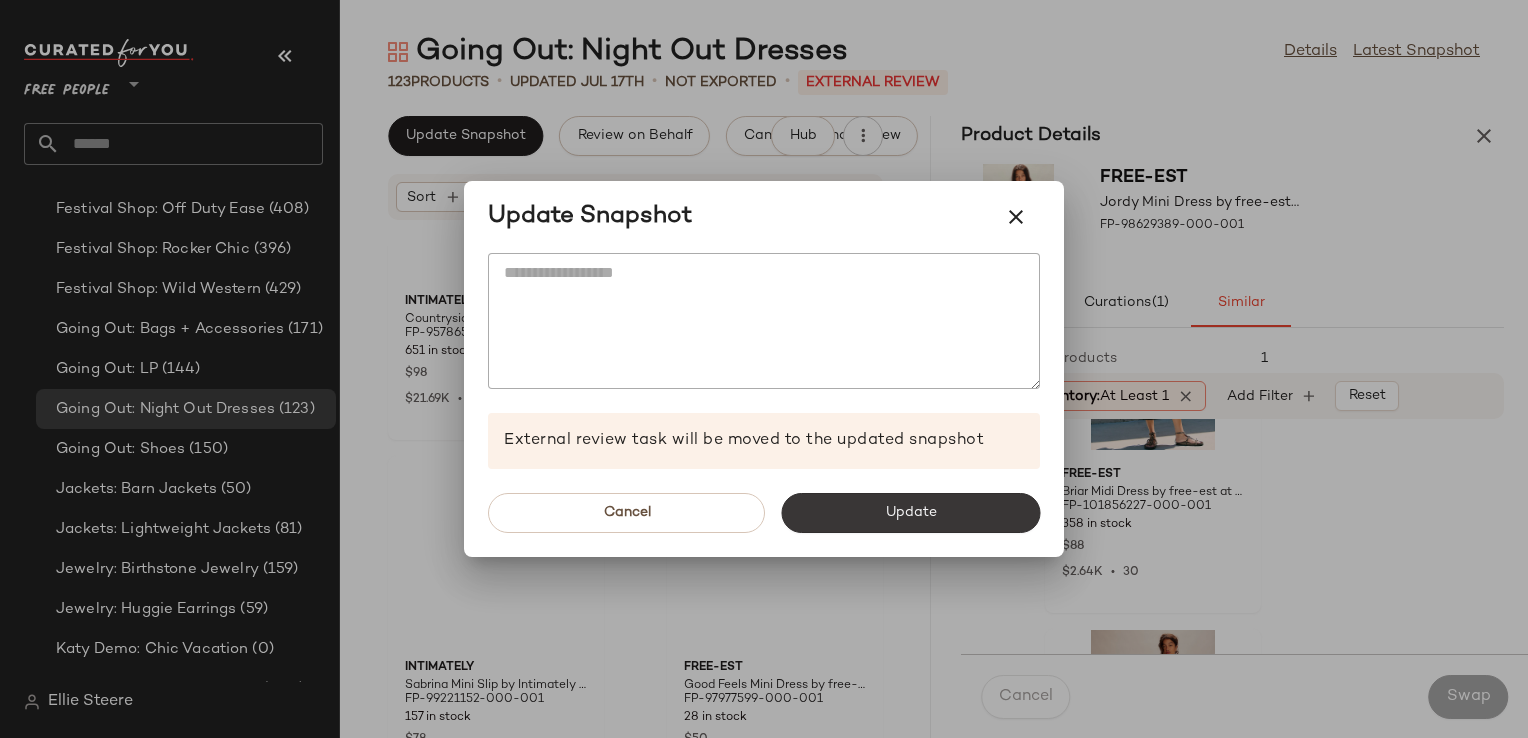 click on "Update" at bounding box center [910, 513] 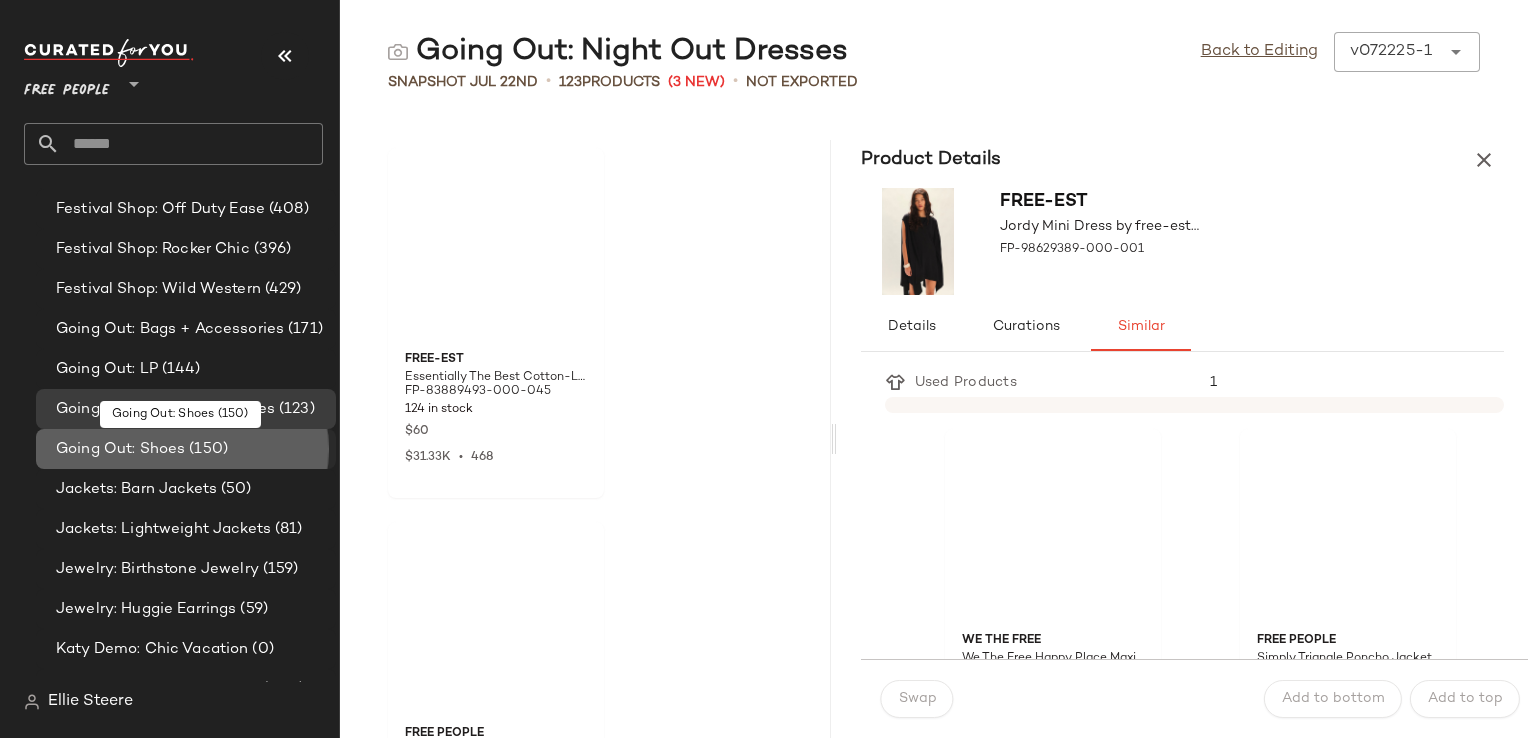 click on "Going Out: Shoes" at bounding box center (120, 449) 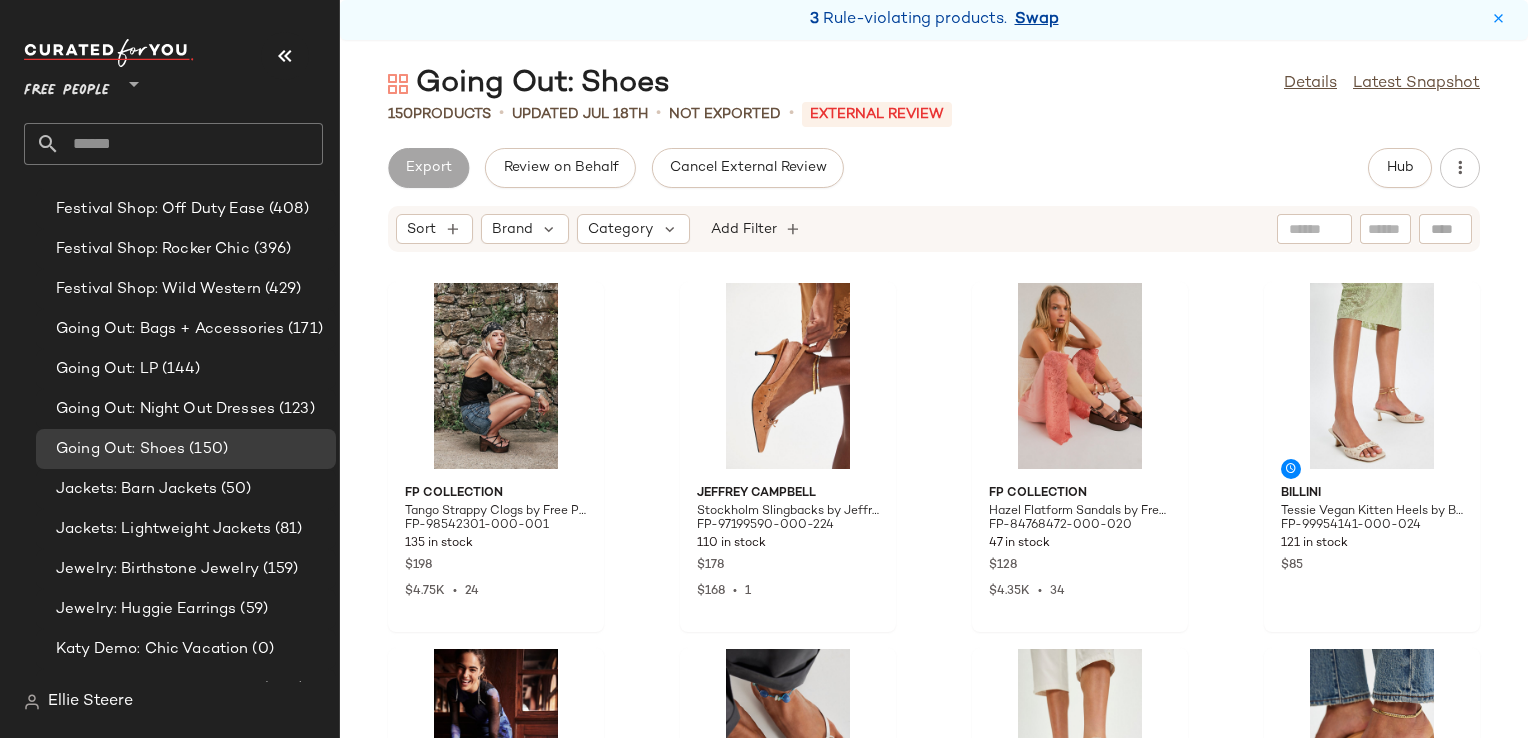 click on "Swap" at bounding box center [1037, 20] 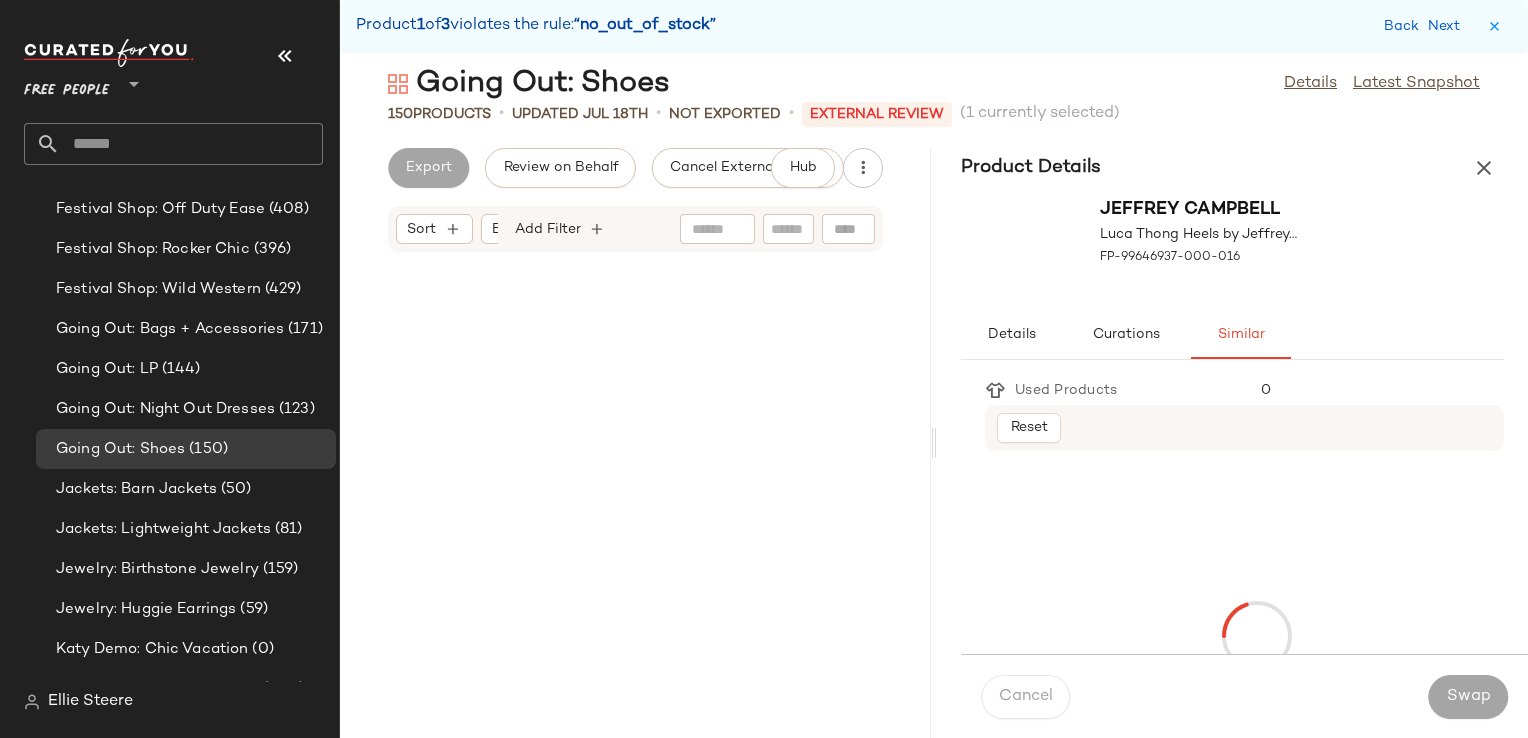 scroll, scrollTop: 11346, scrollLeft: 0, axis: vertical 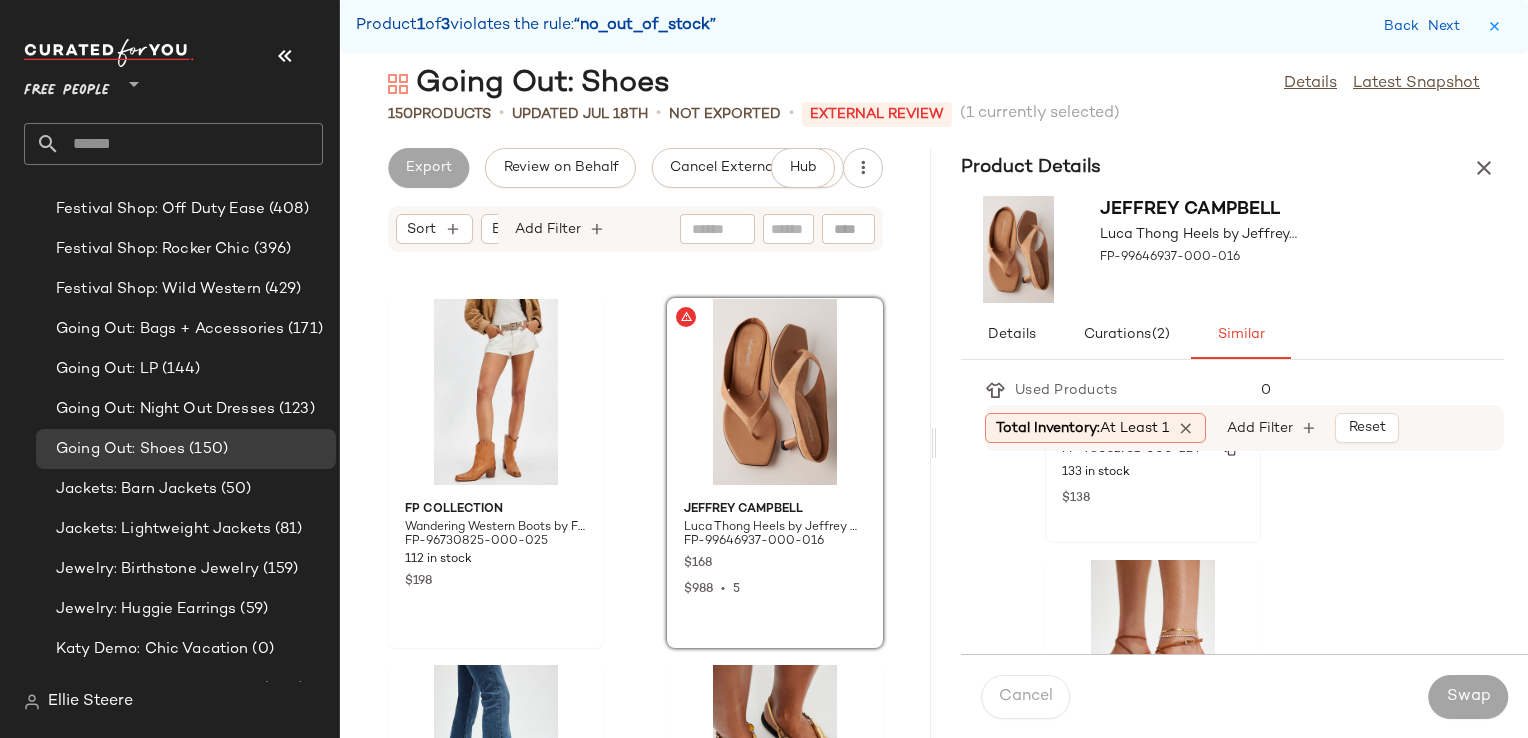 click on "133 in stock" 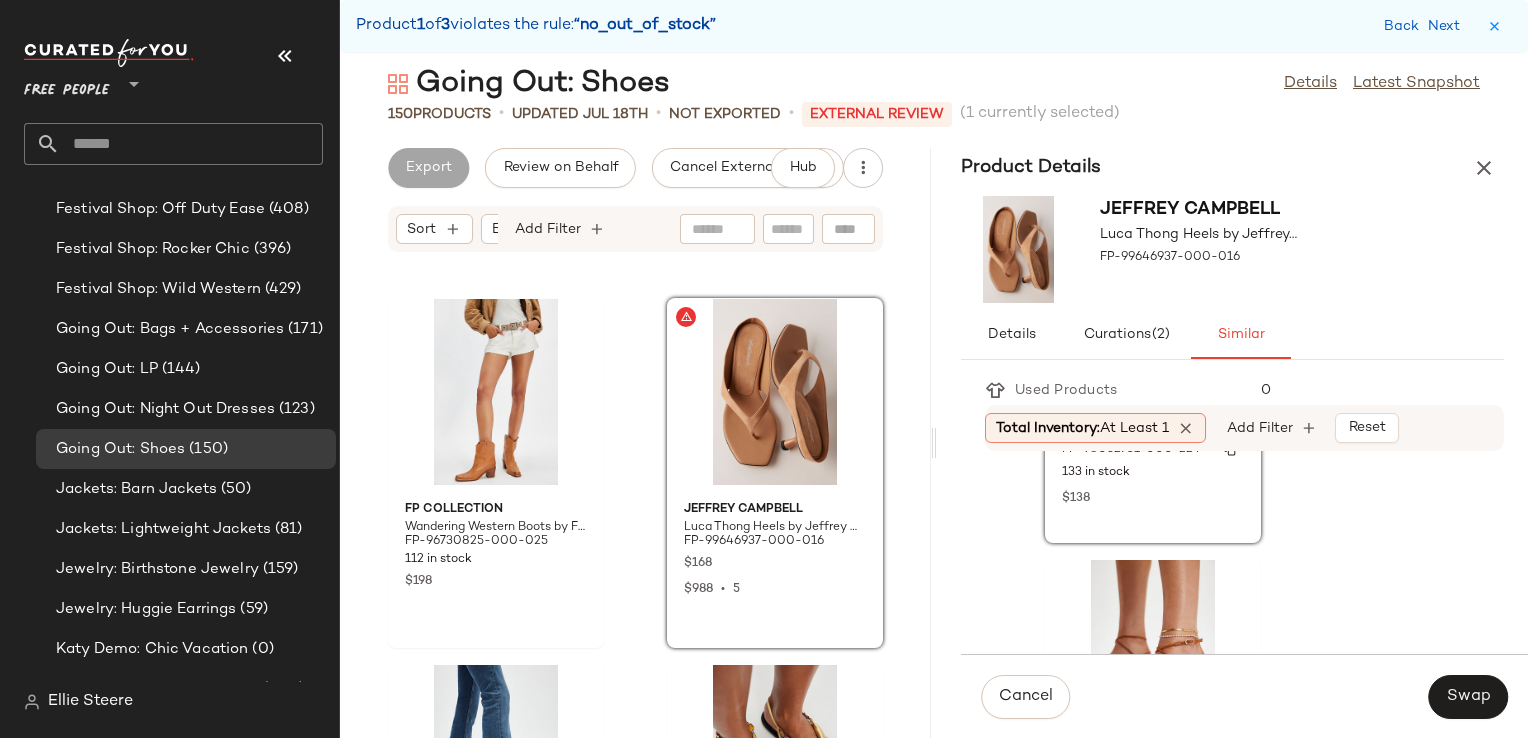 scroll, scrollTop: 600, scrollLeft: 0, axis: vertical 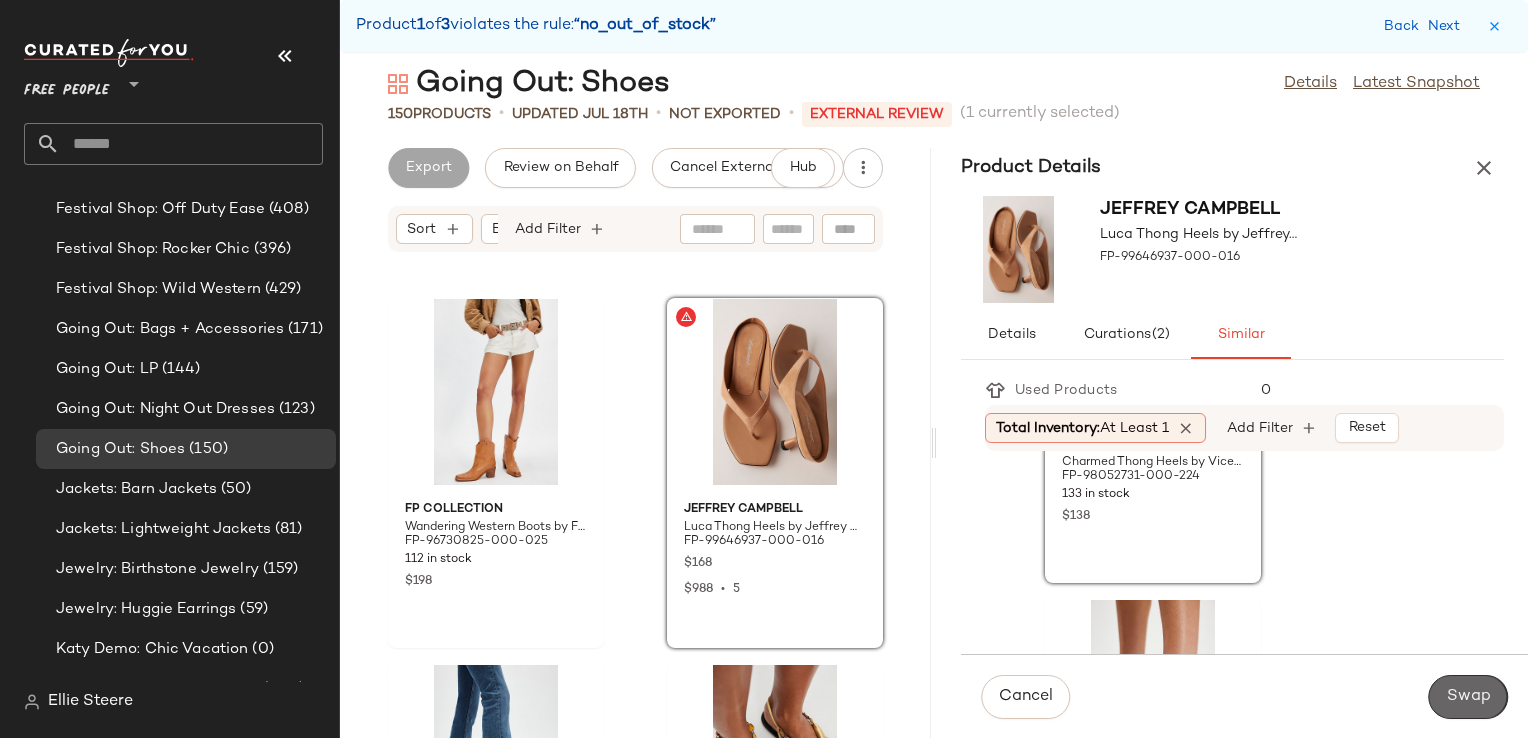 click on "Swap" 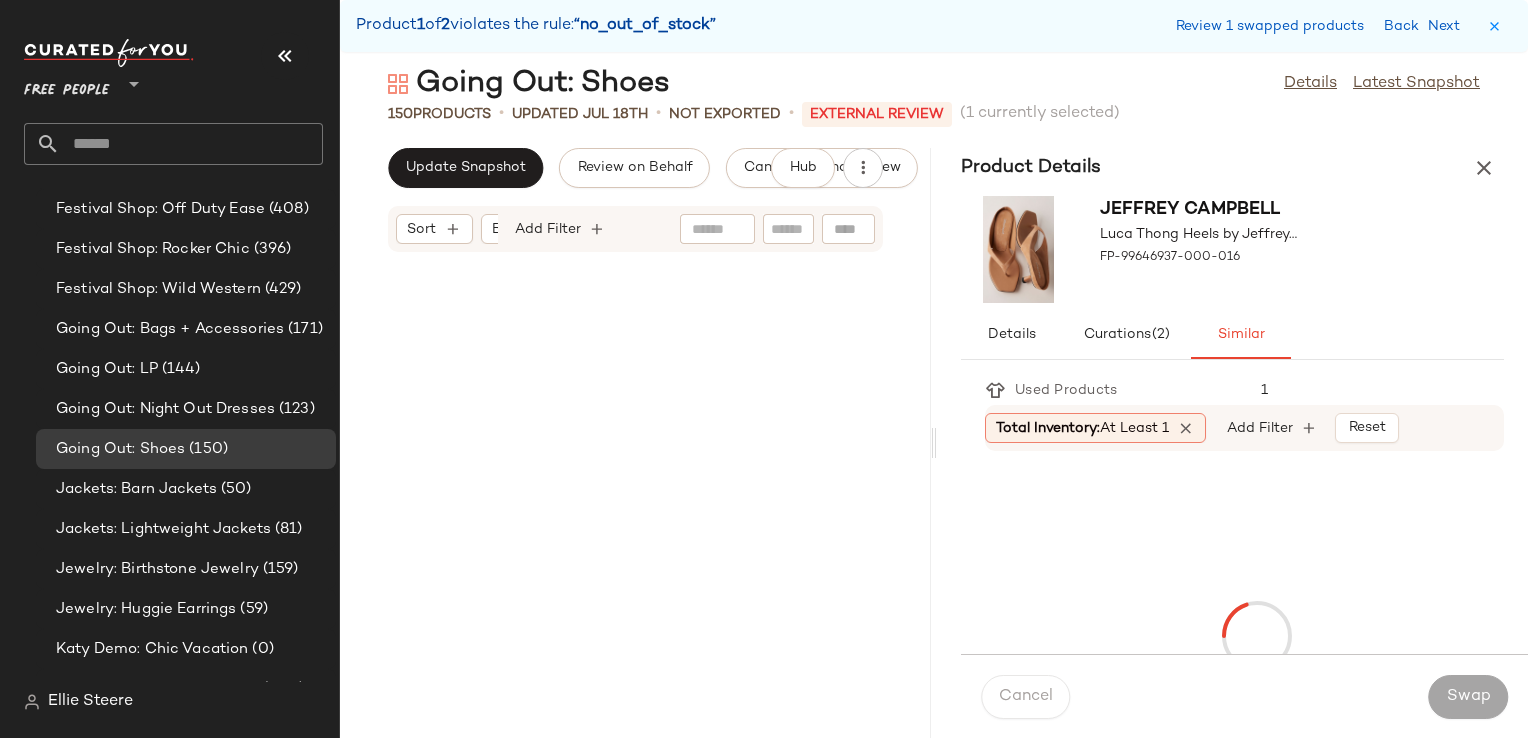 scroll, scrollTop: 13542, scrollLeft: 0, axis: vertical 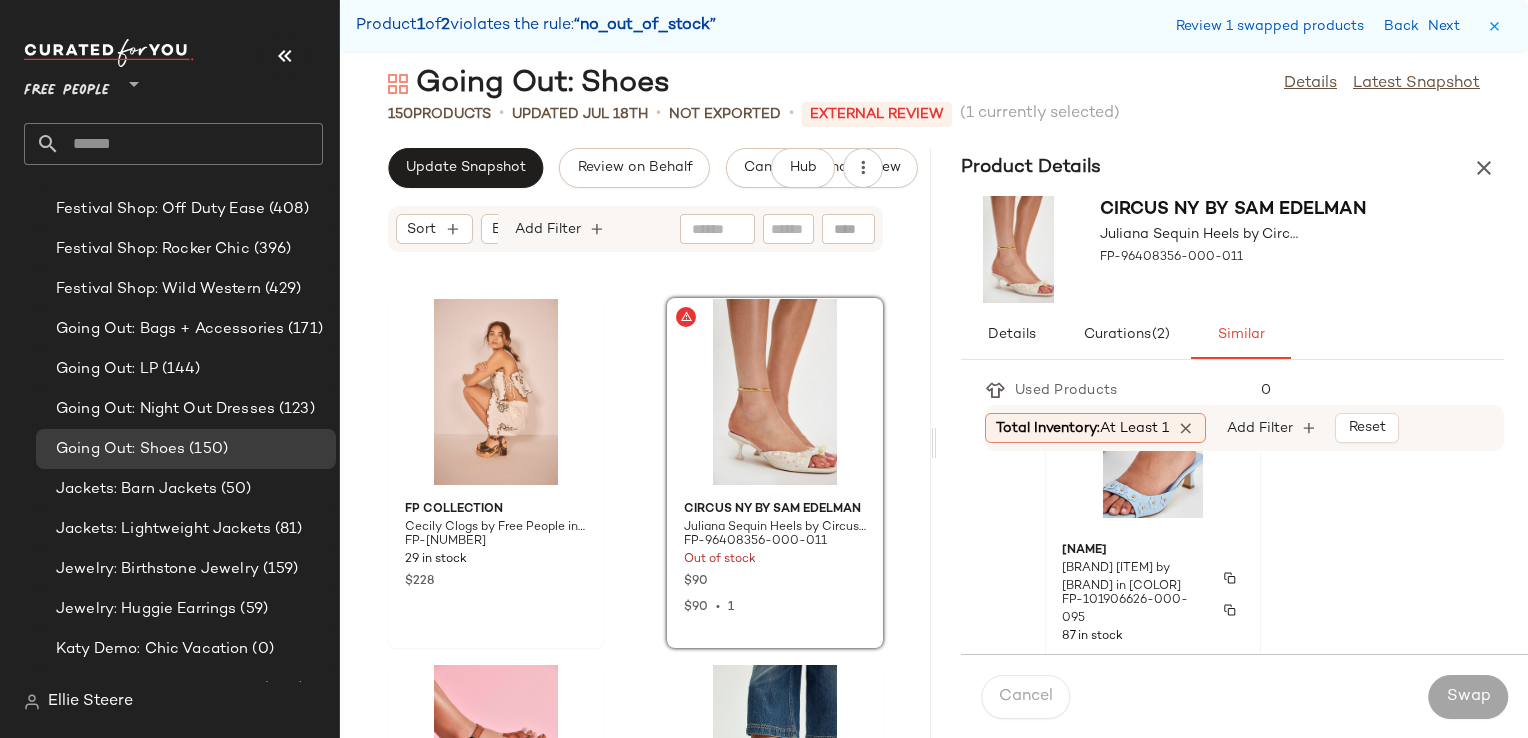 click on "Brenda Grands Waterproof Triple Anklet at Free People in Gold" at bounding box center [1135, 578] 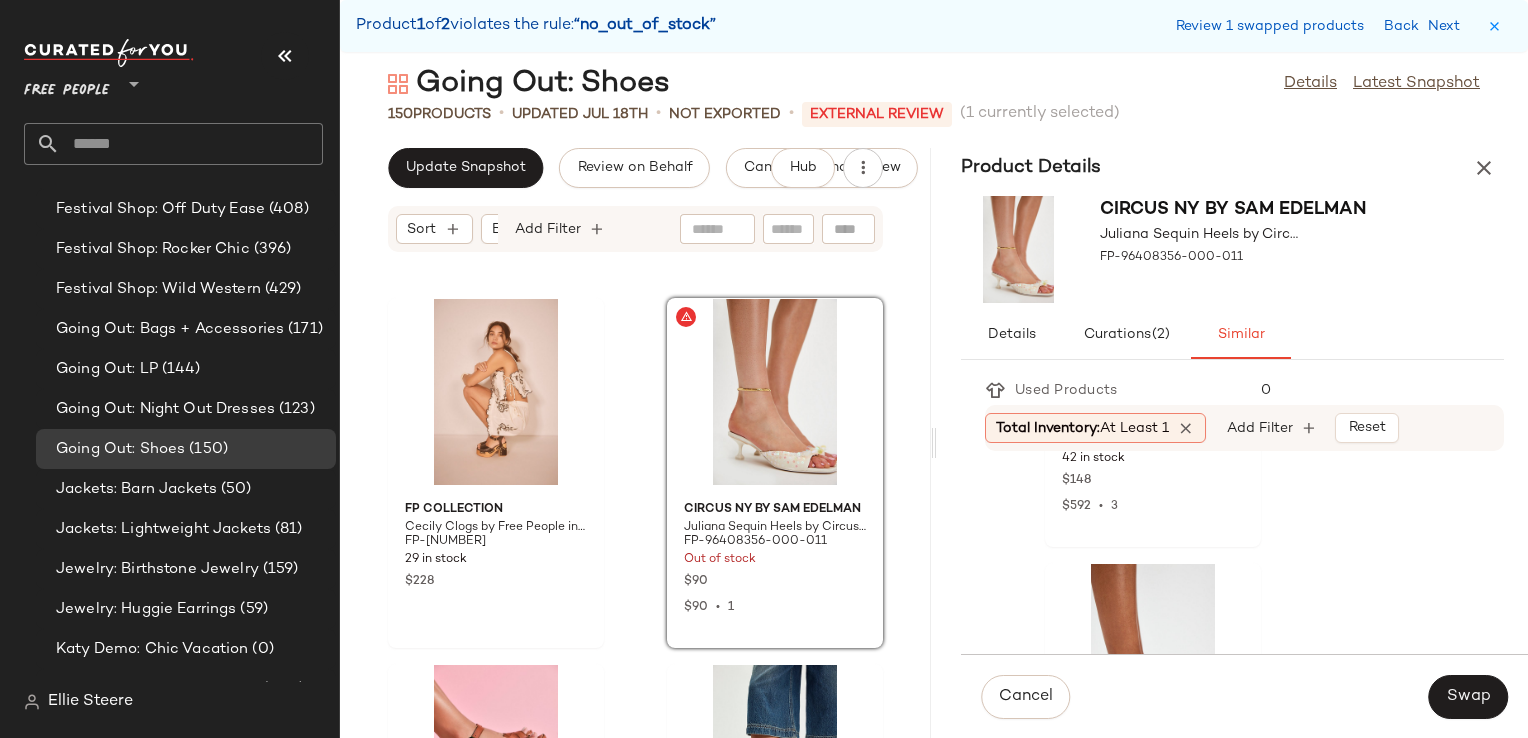 scroll, scrollTop: 2000, scrollLeft: 0, axis: vertical 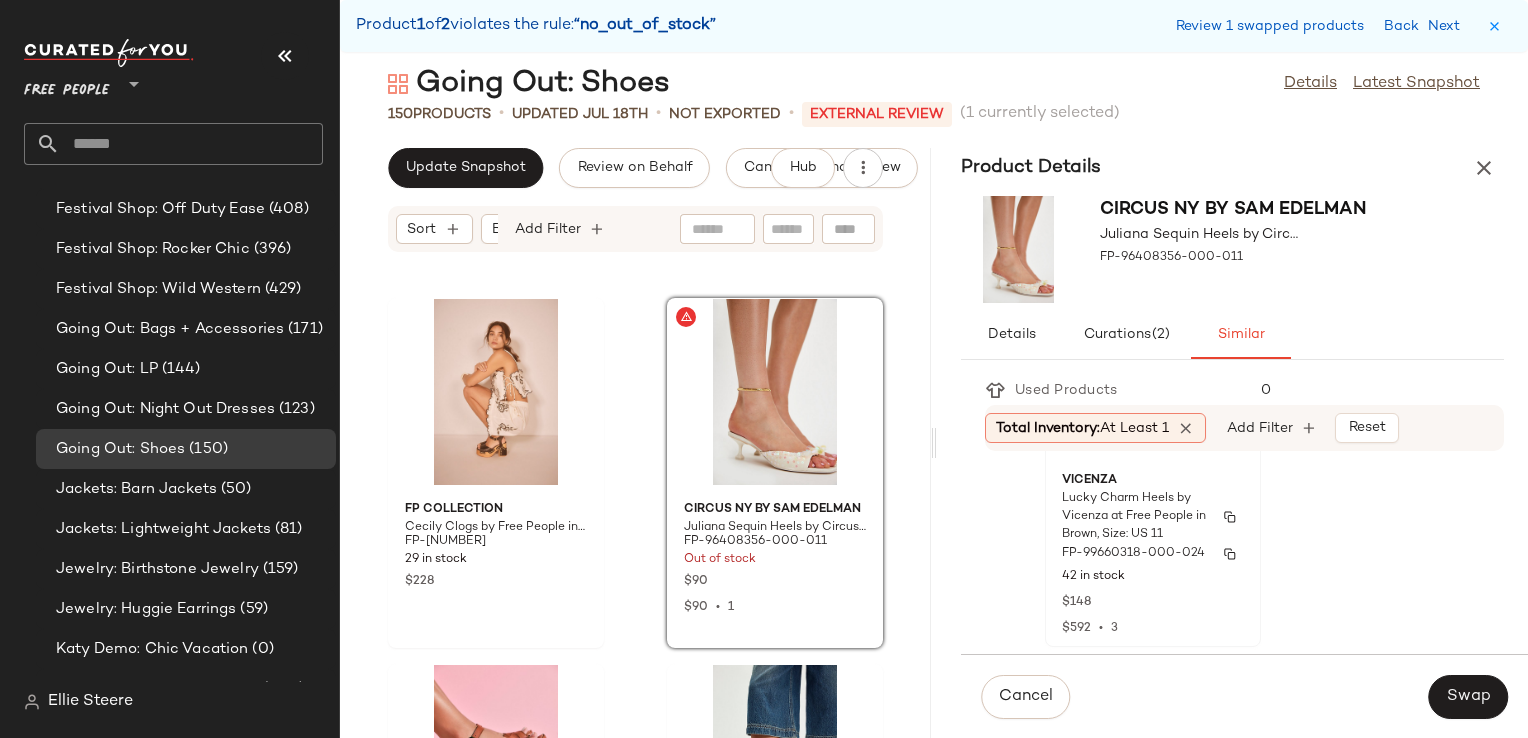 drag, startPoint x: 1077, startPoint y: 530, endPoint x: 1091, endPoint y: 528, distance: 14.142136 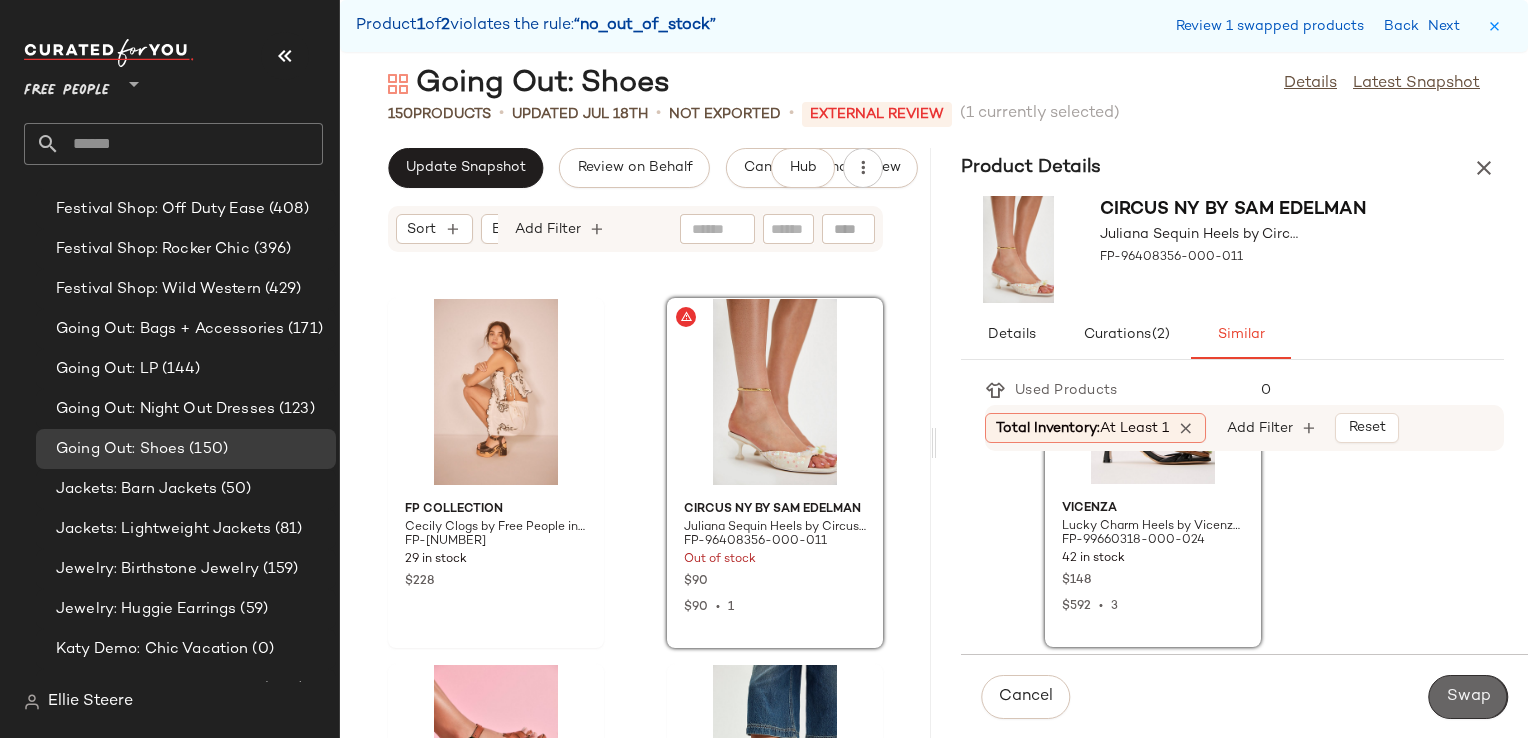 click on "Swap" at bounding box center (1468, 697) 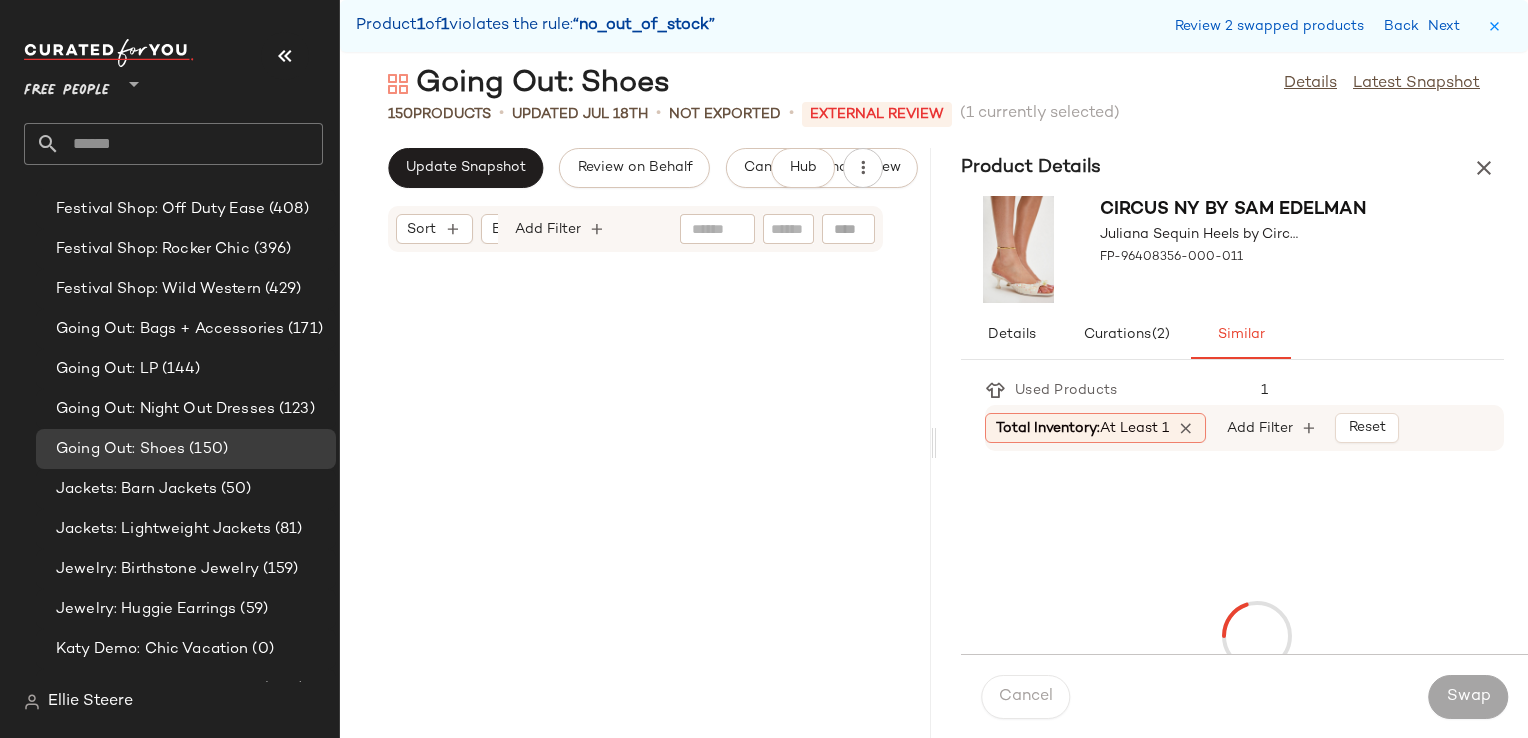 scroll, scrollTop: 17202, scrollLeft: 0, axis: vertical 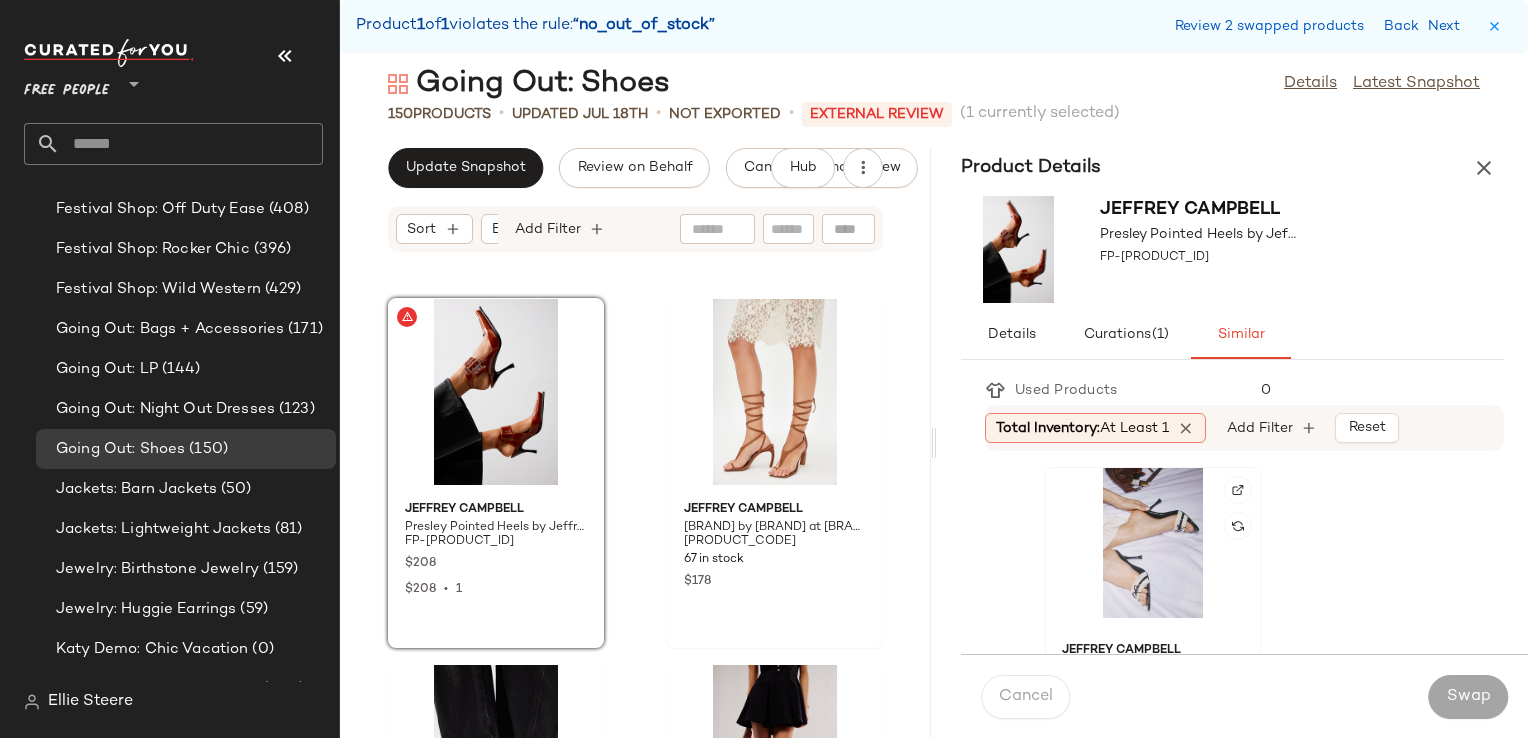 click 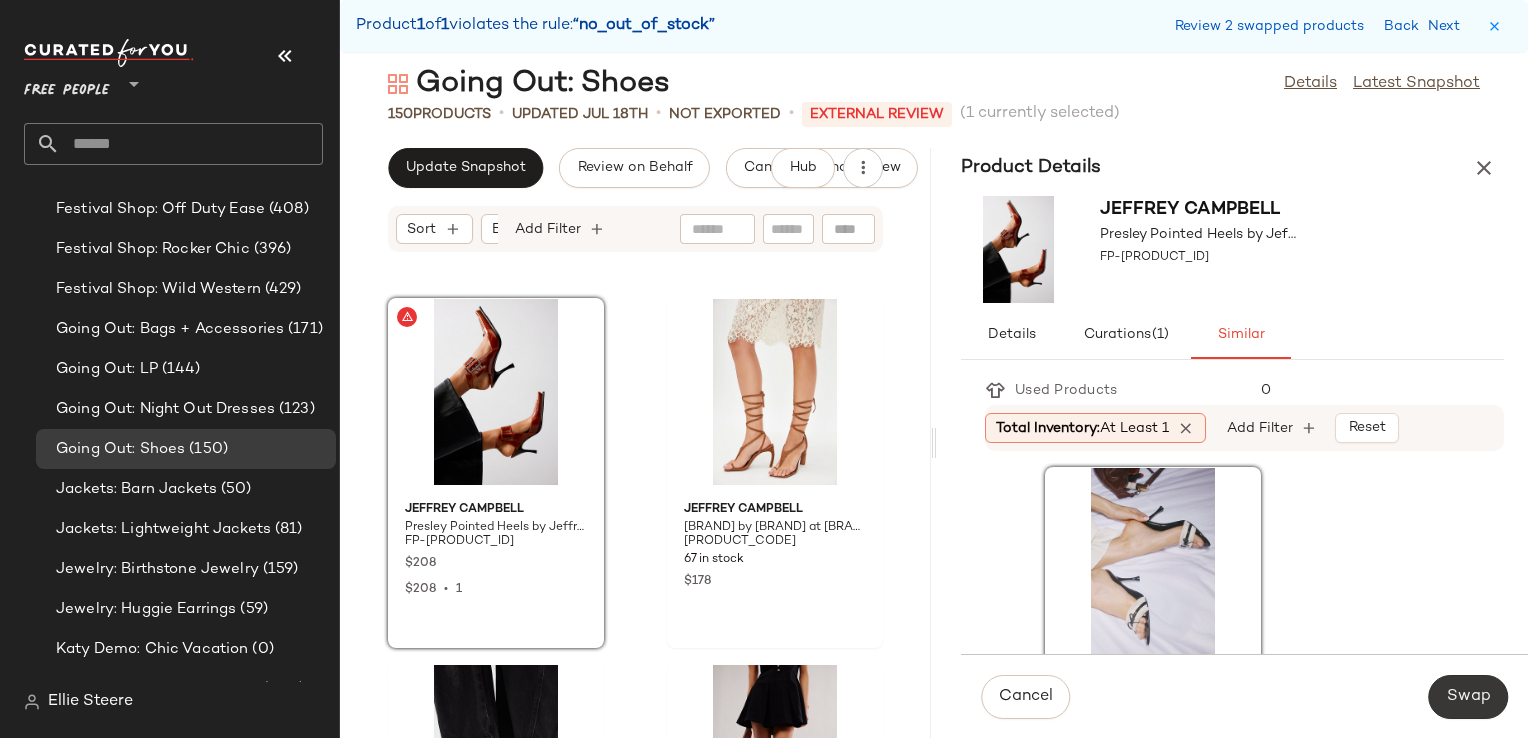 click on "Swap" 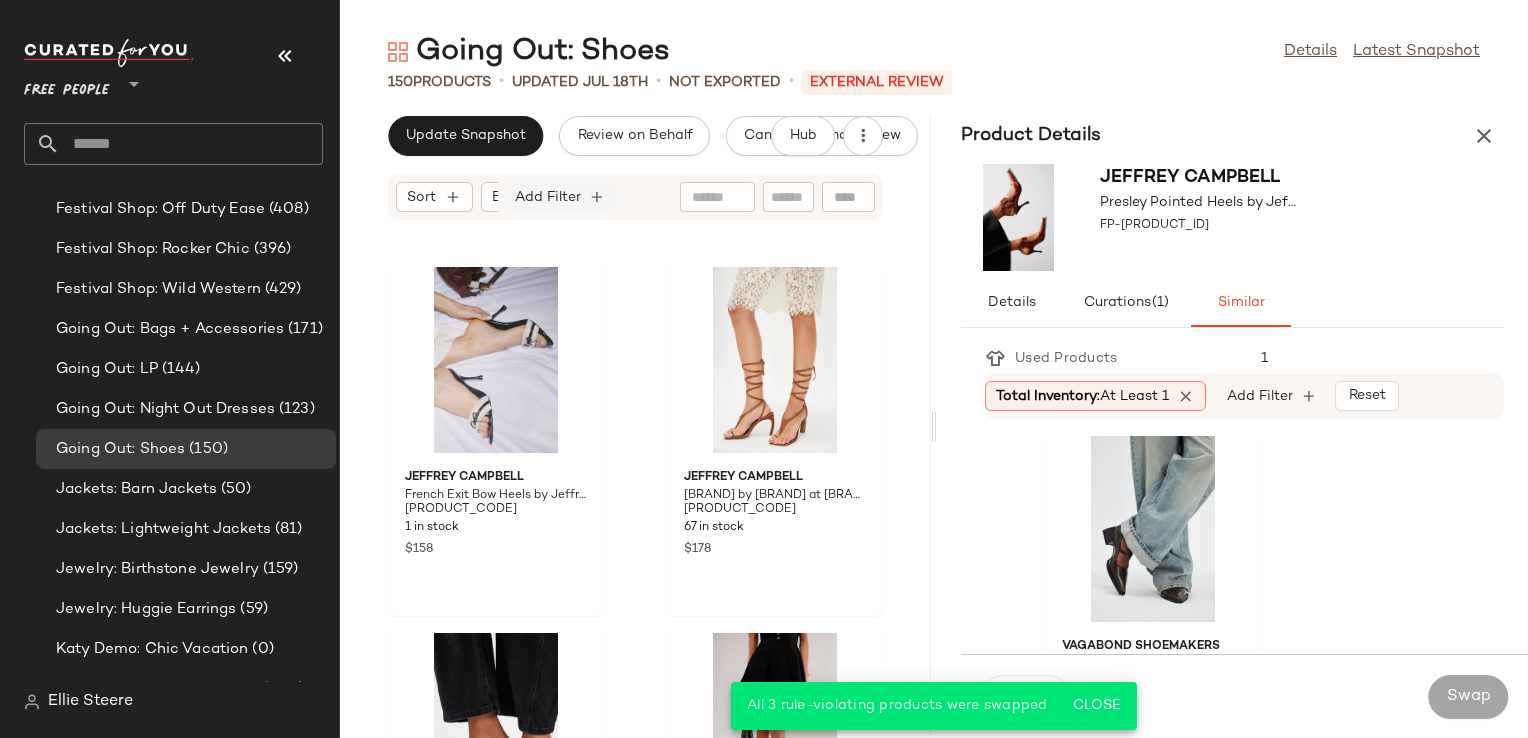 click on "Add Filter" at bounding box center (548, 197) 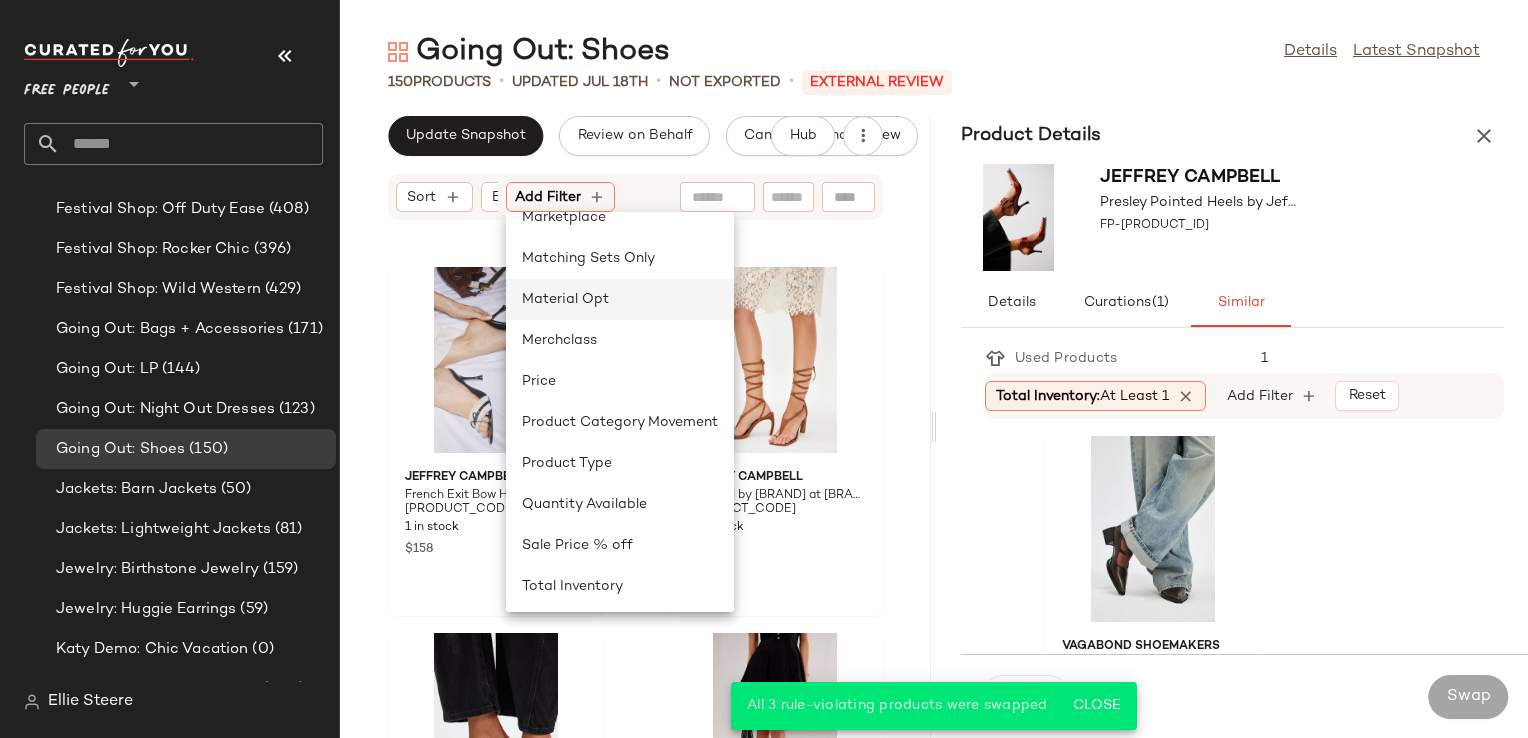 scroll, scrollTop: 600, scrollLeft: 0, axis: vertical 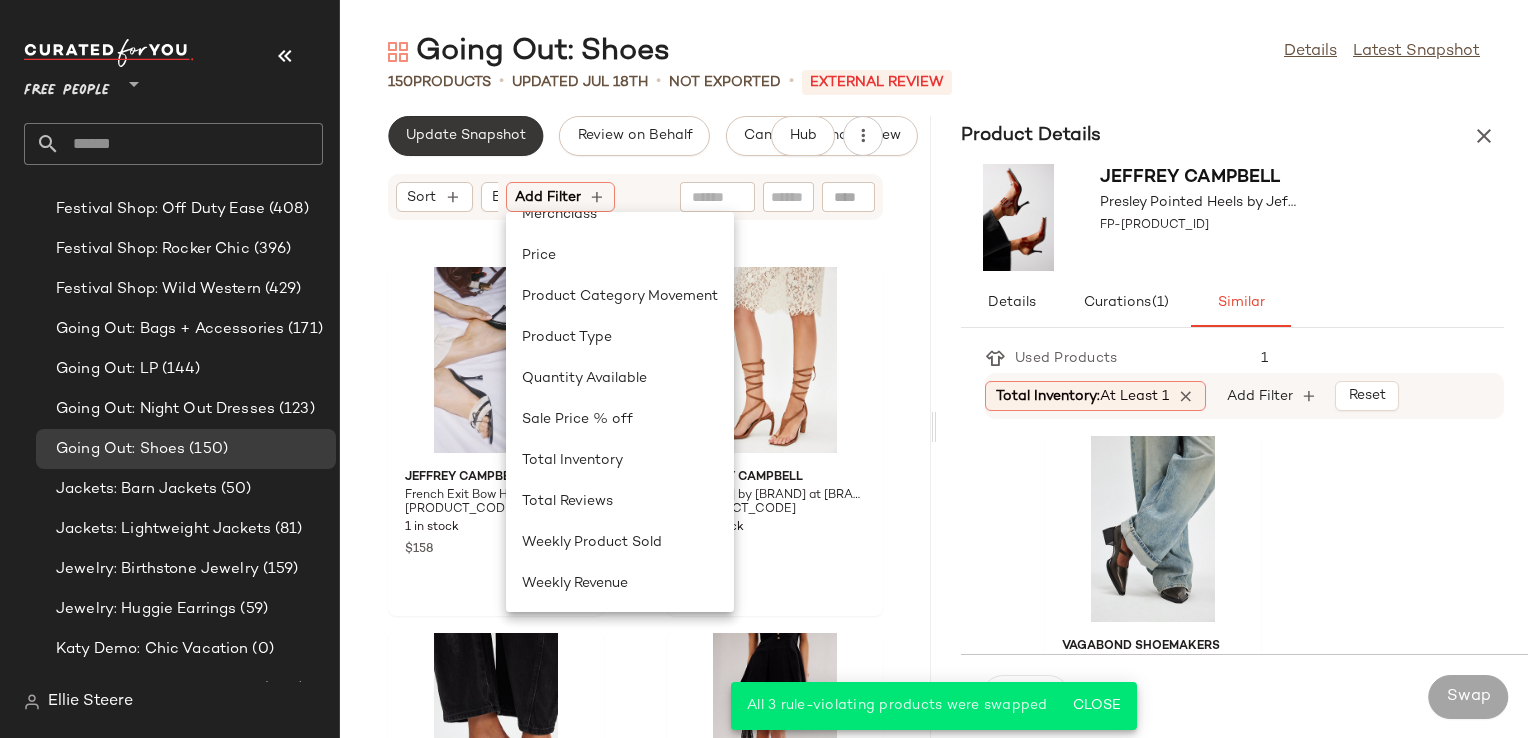 click on "Update Snapshot" at bounding box center [465, 136] 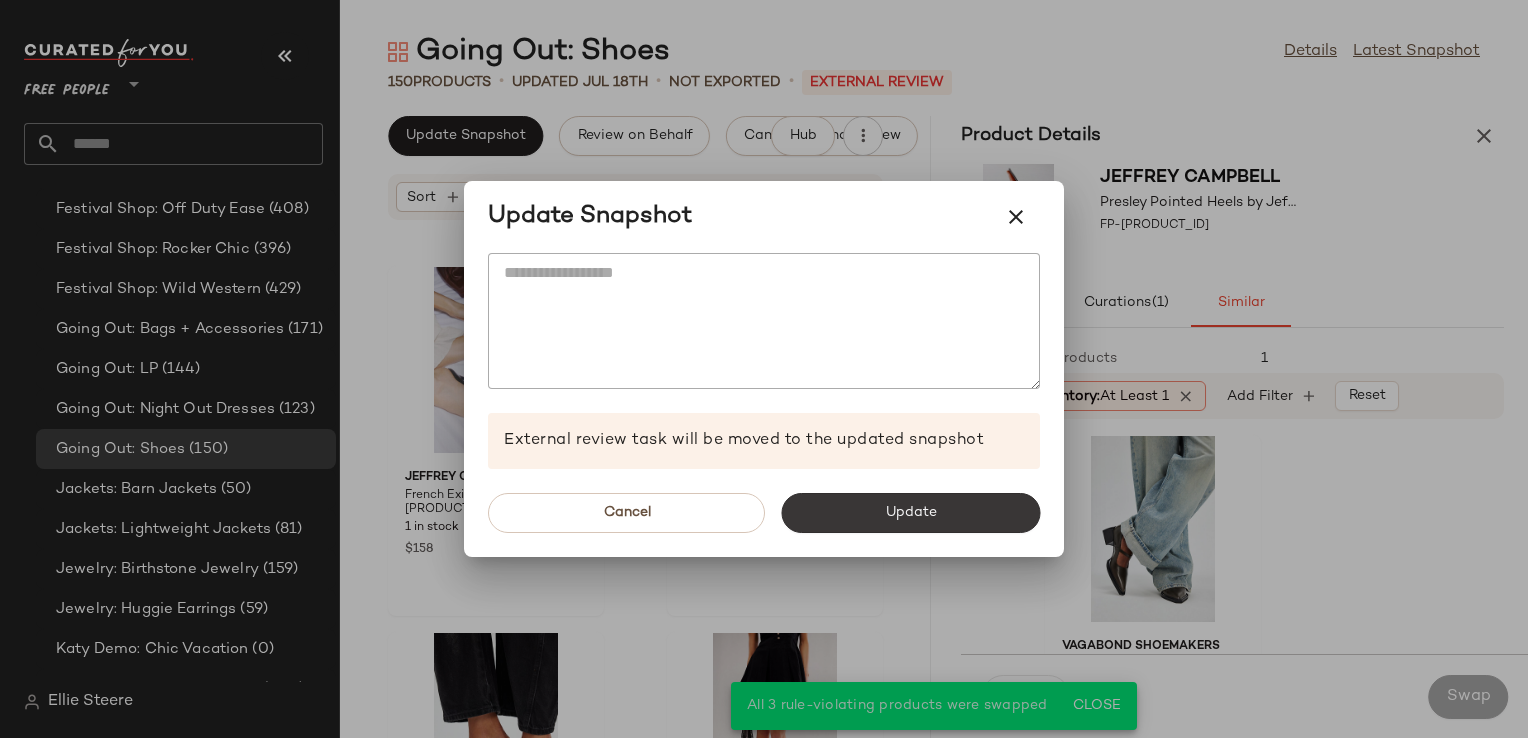 click on "Update" at bounding box center (910, 513) 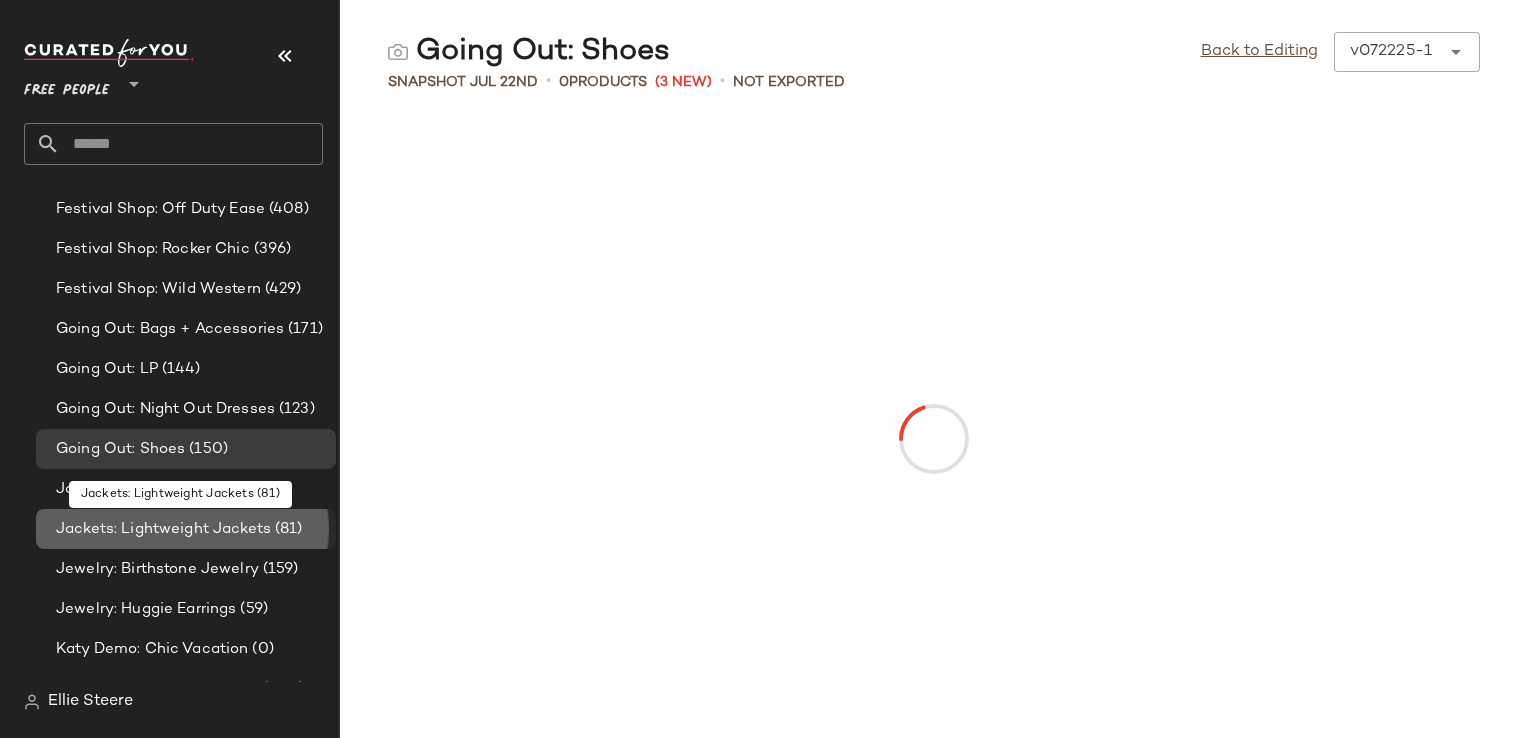 click on "Jackets: Lightweight Jackets" at bounding box center (163, 529) 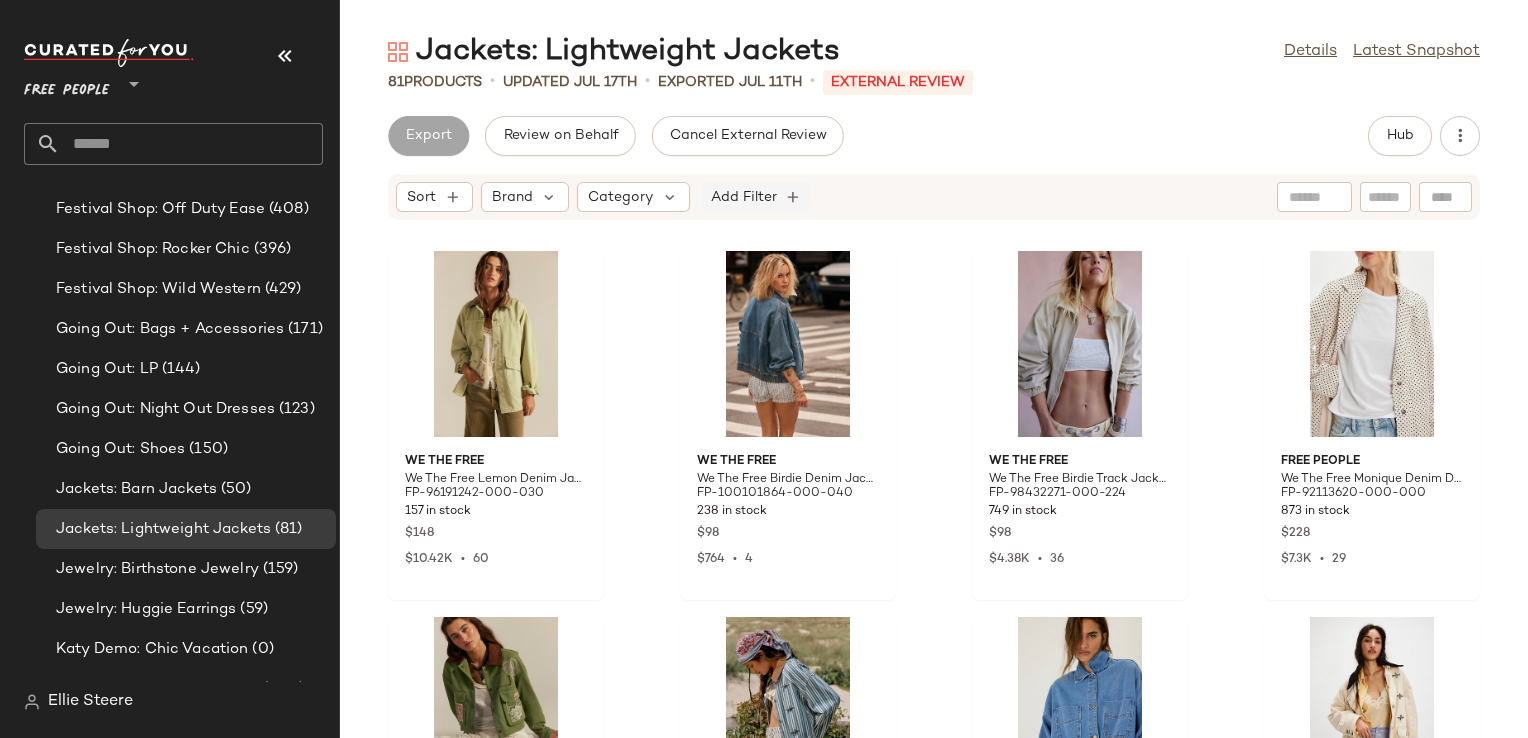 click on "Add Filter" at bounding box center [744, 197] 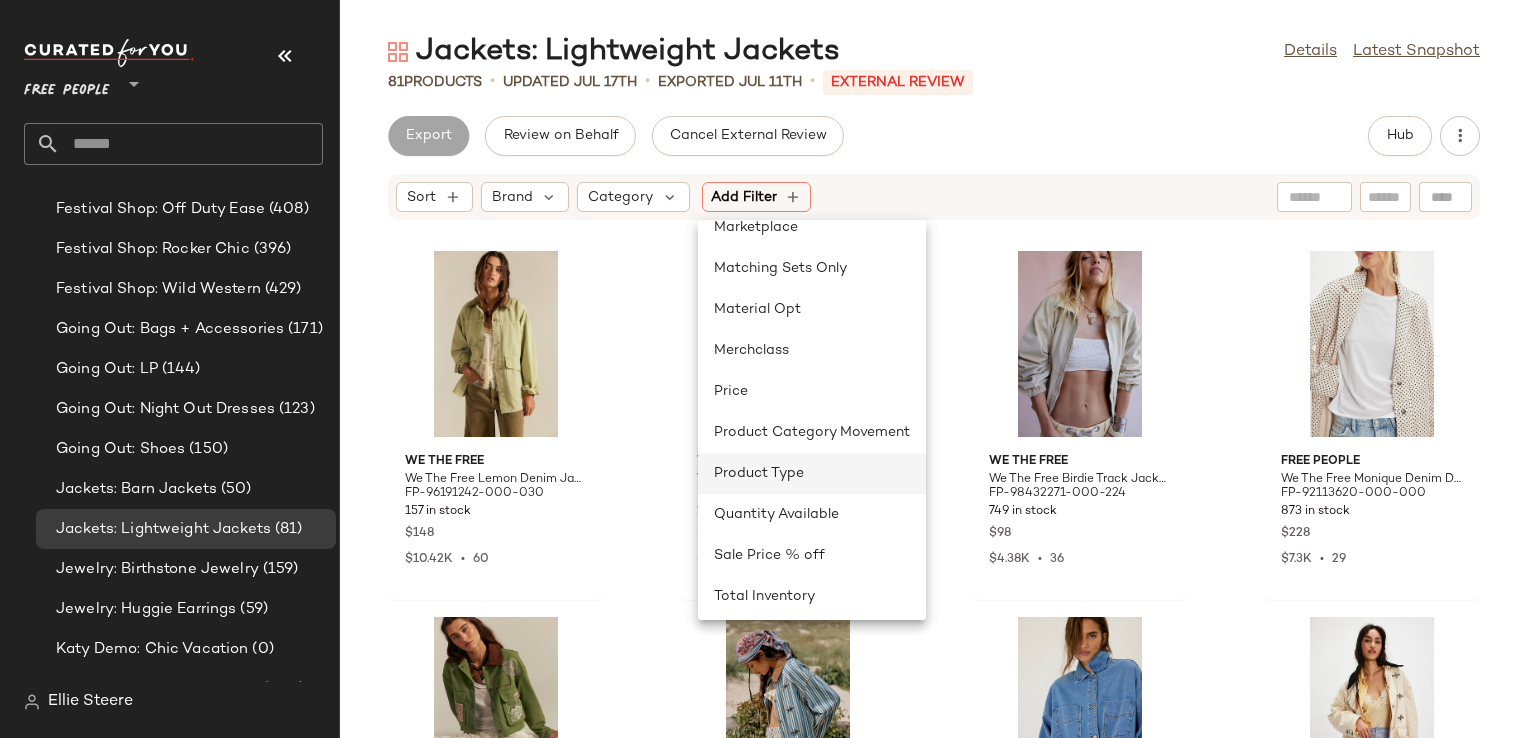 scroll, scrollTop: 600, scrollLeft: 0, axis: vertical 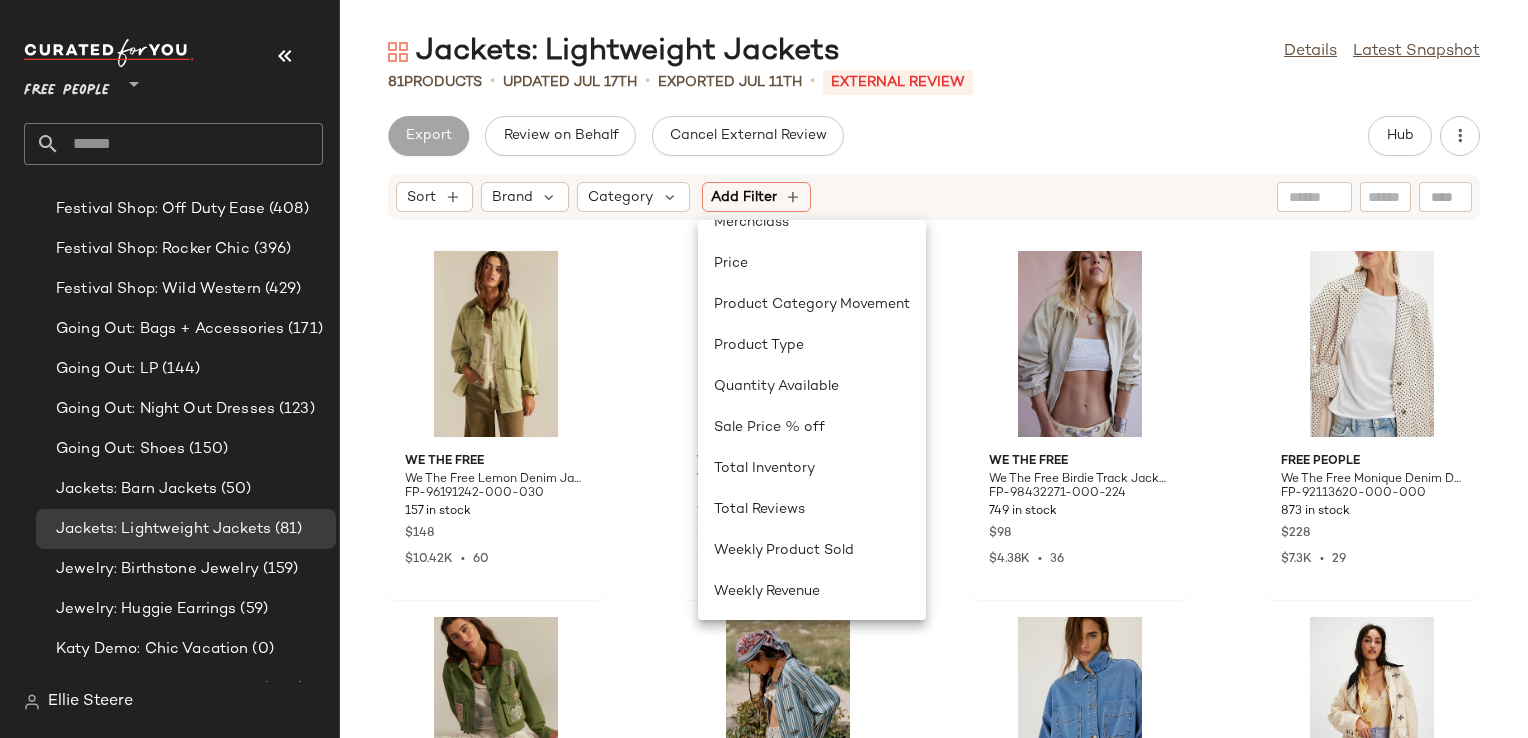 drag, startPoint x: 1144, startPoint y: 154, endPoint x: 1521, endPoint y: 105, distance: 380.17102 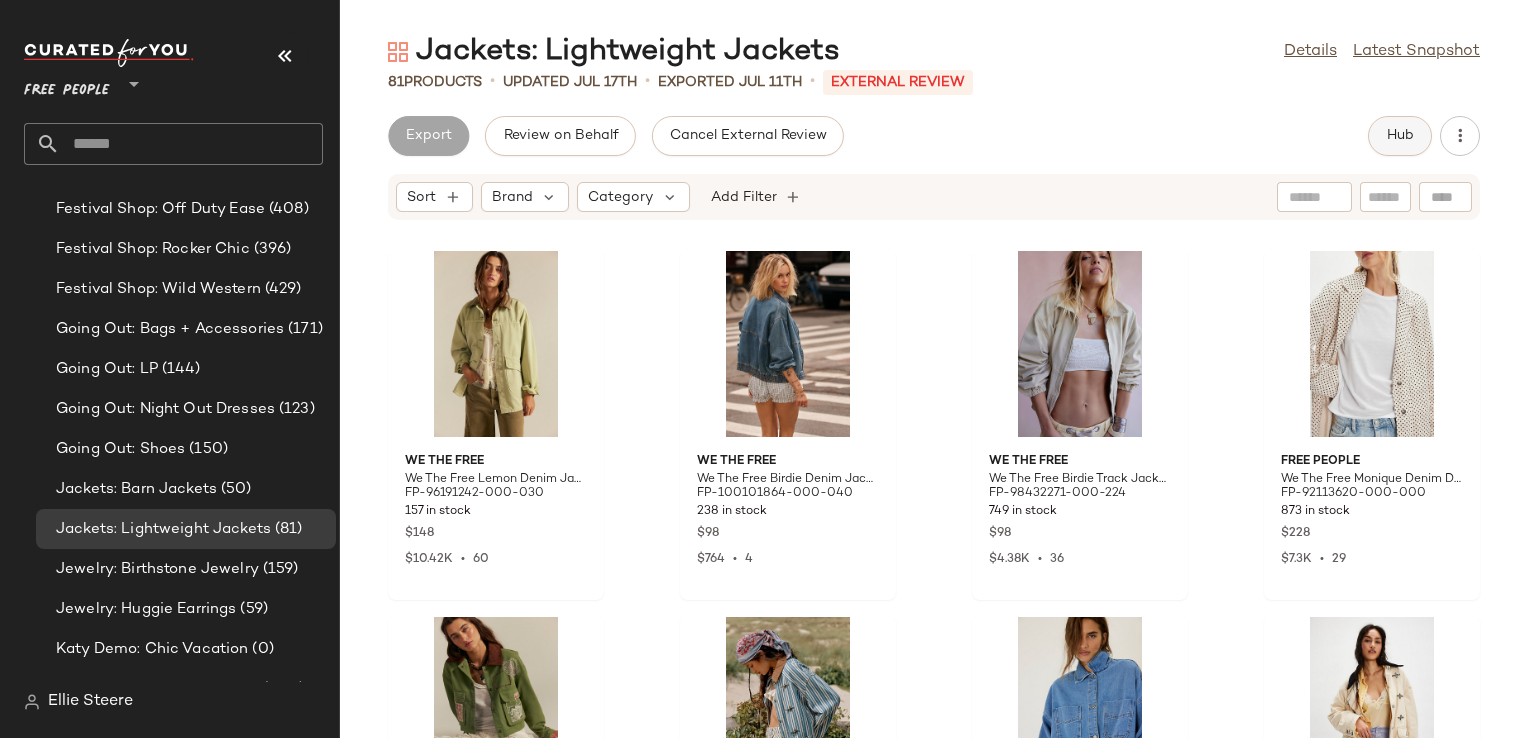 click on "Hub" 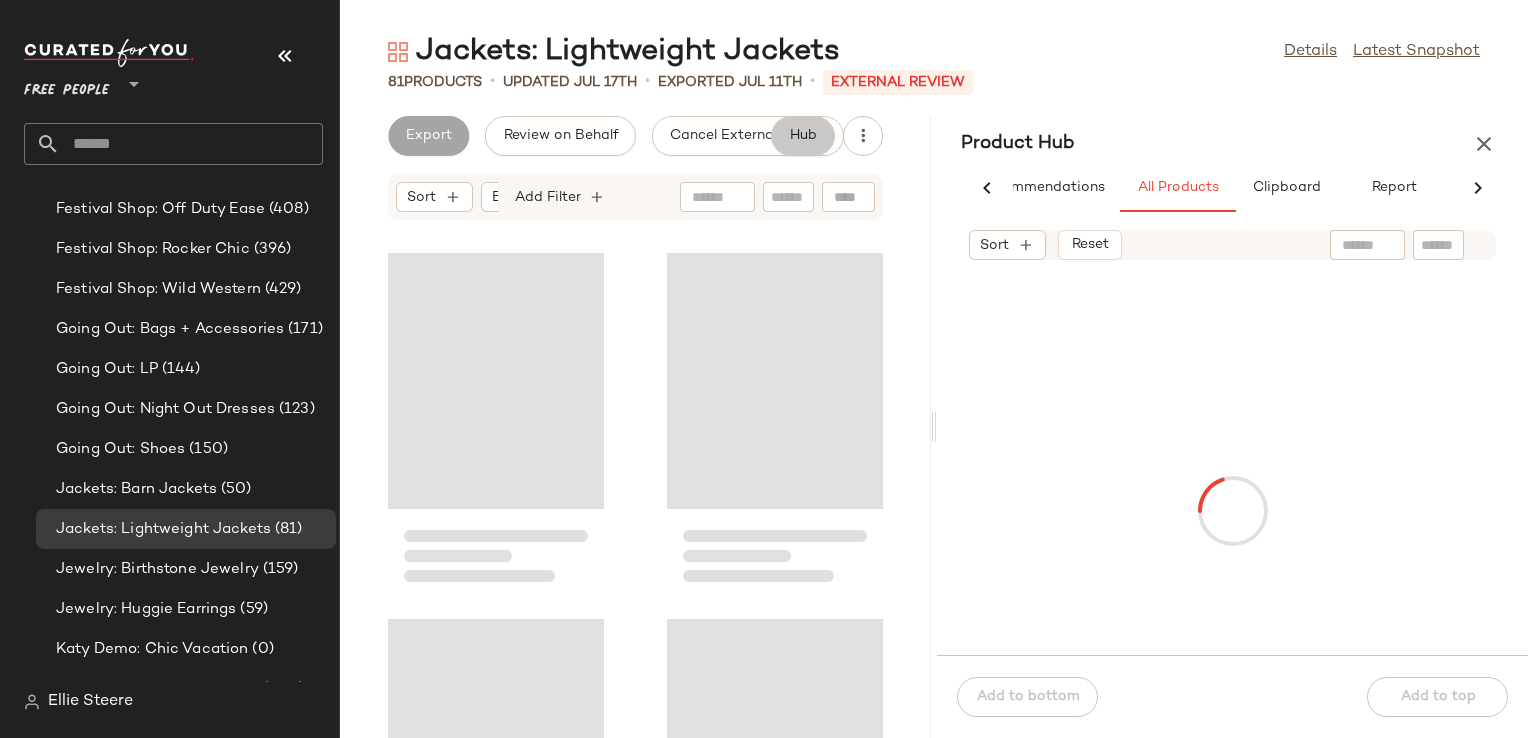 scroll, scrollTop: 0, scrollLeft: 68, axis: horizontal 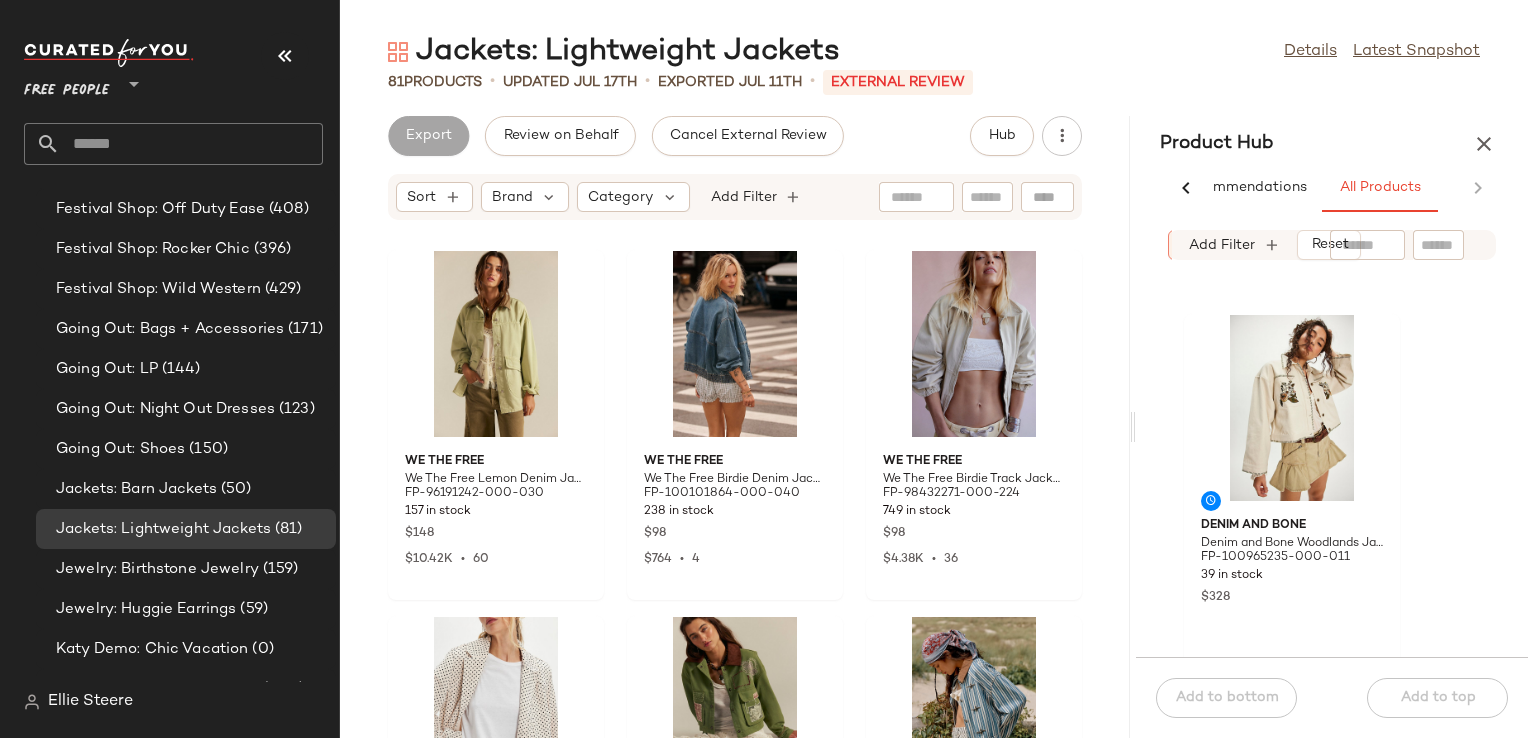 drag, startPoint x: 932, startPoint y: 428, endPoint x: 1171, endPoint y: 417, distance: 239.253 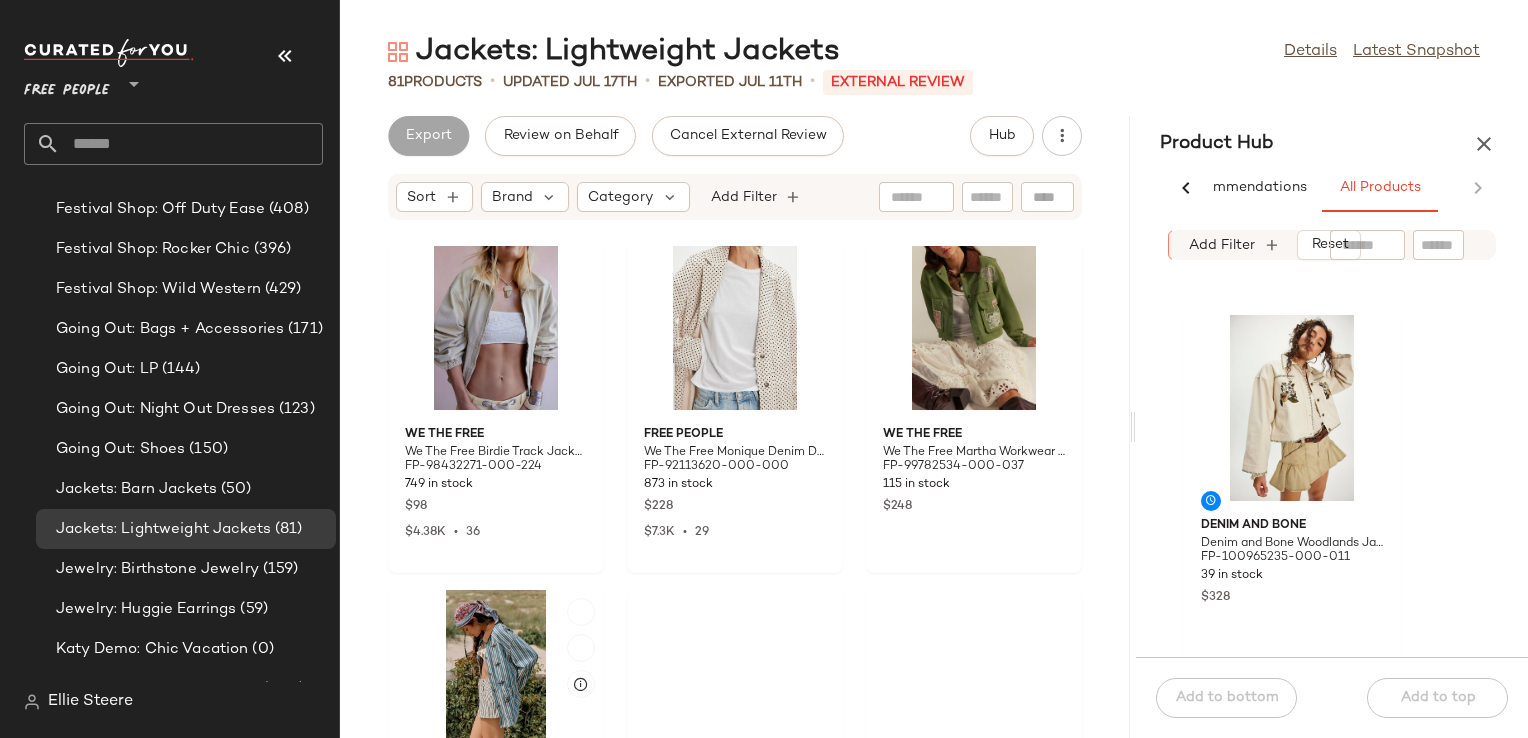 scroll, scrollTop: 416, scrollLeft: 0, axis: vertical 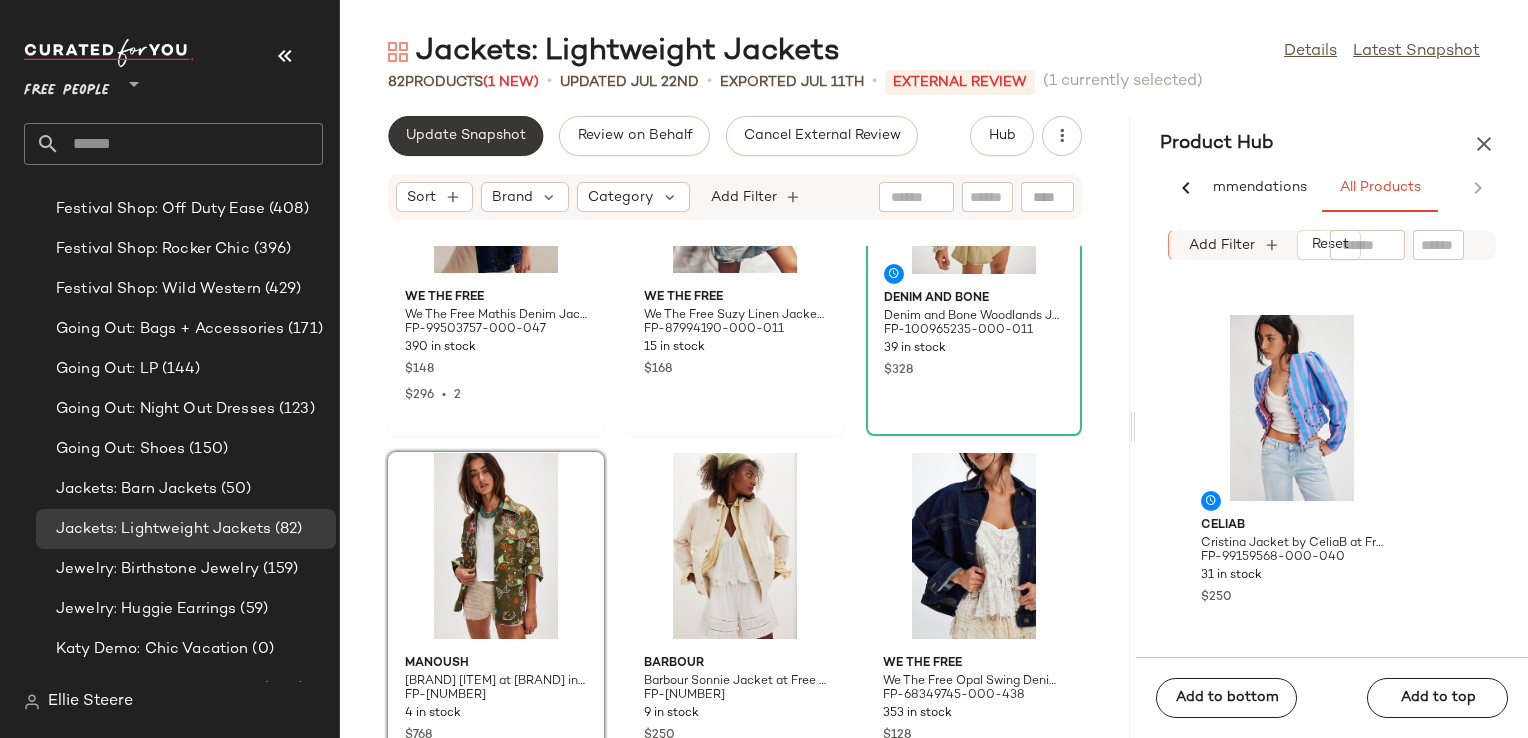 click on "Update Snapshot" 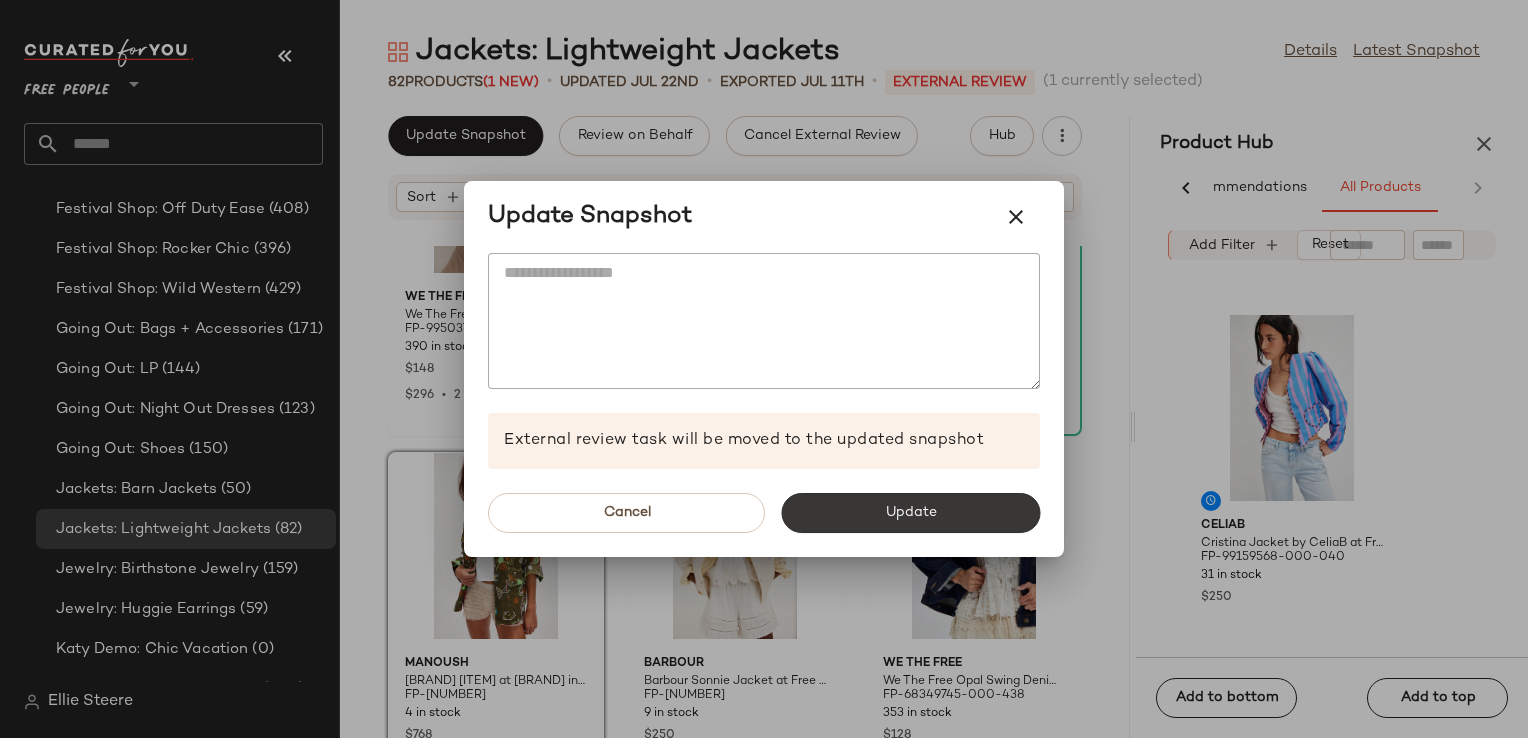 click on "Update" 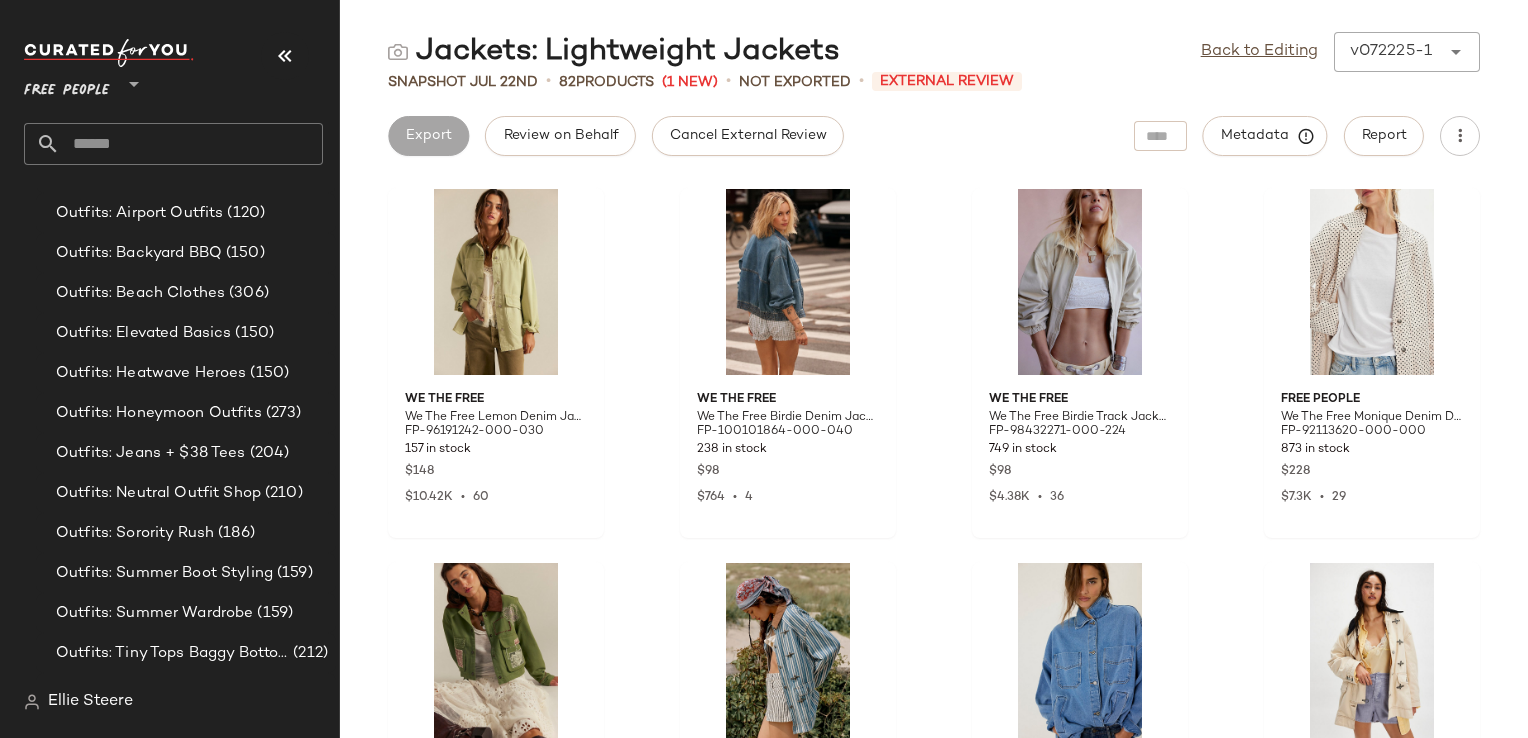 scroll, scrollTop: 5709, scrollLeft: 0, axis: vertical 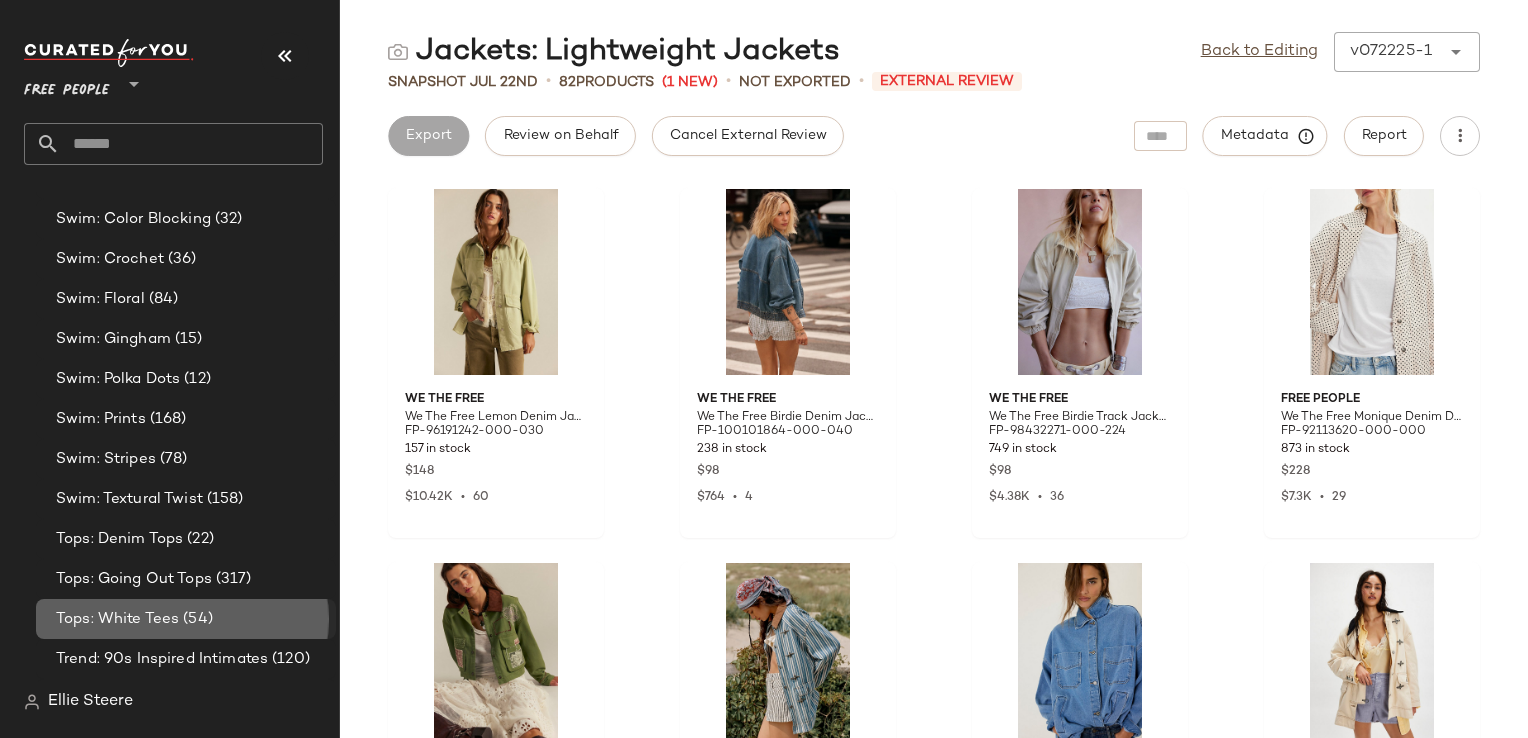 click on "(54)" at bounding box center (196, 619) 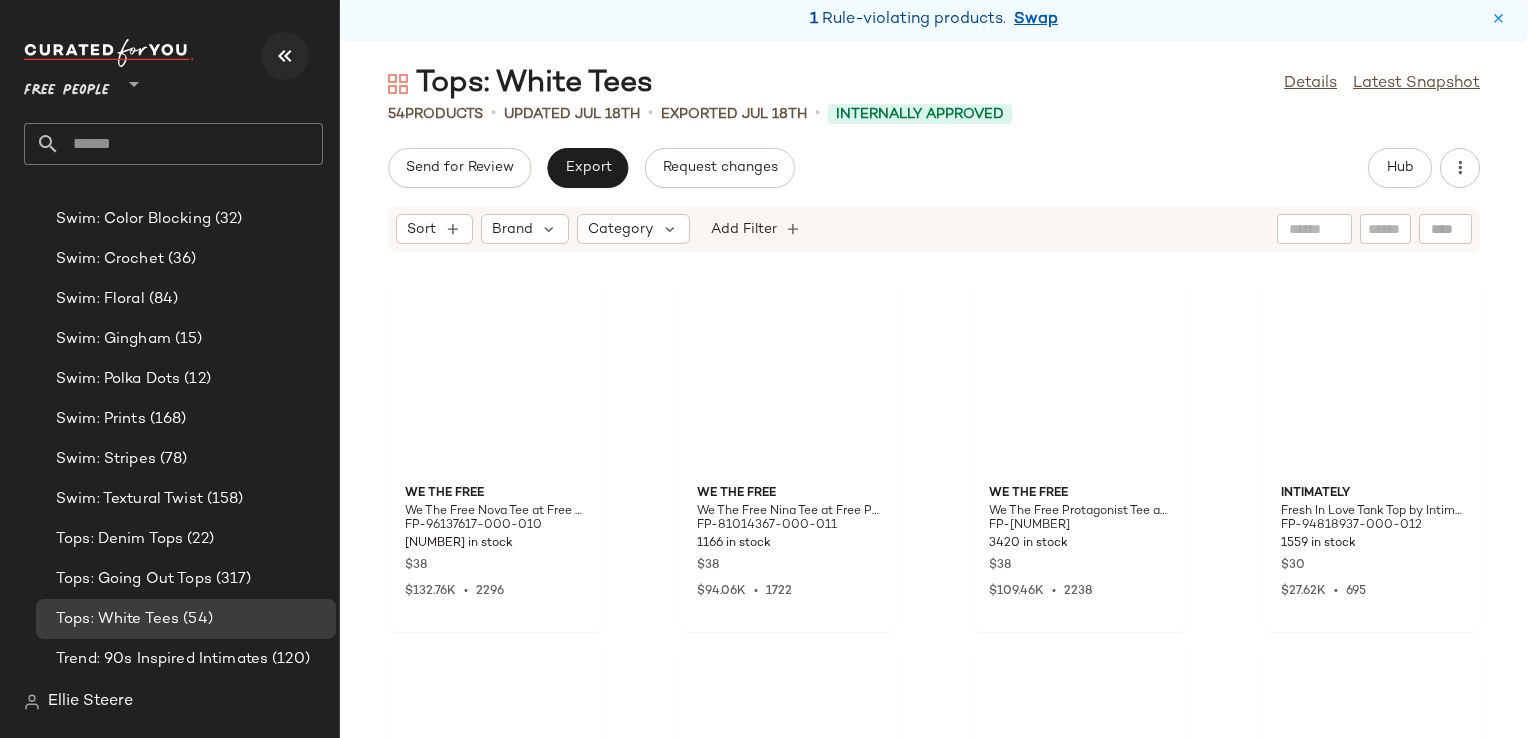 click at bounding box center (285, 56) 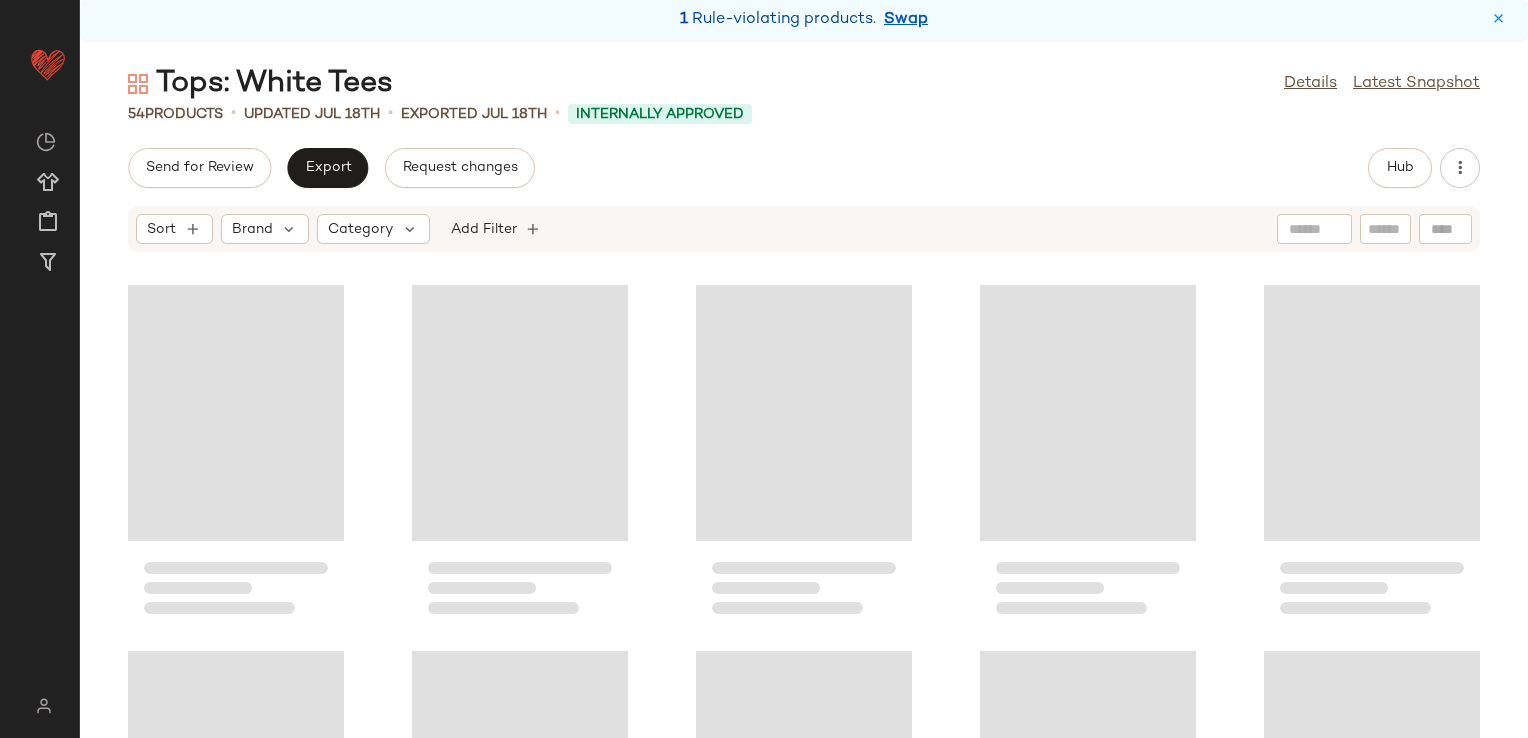 scroll, scrollTop: 0, scrollLeft: 0, axis: both 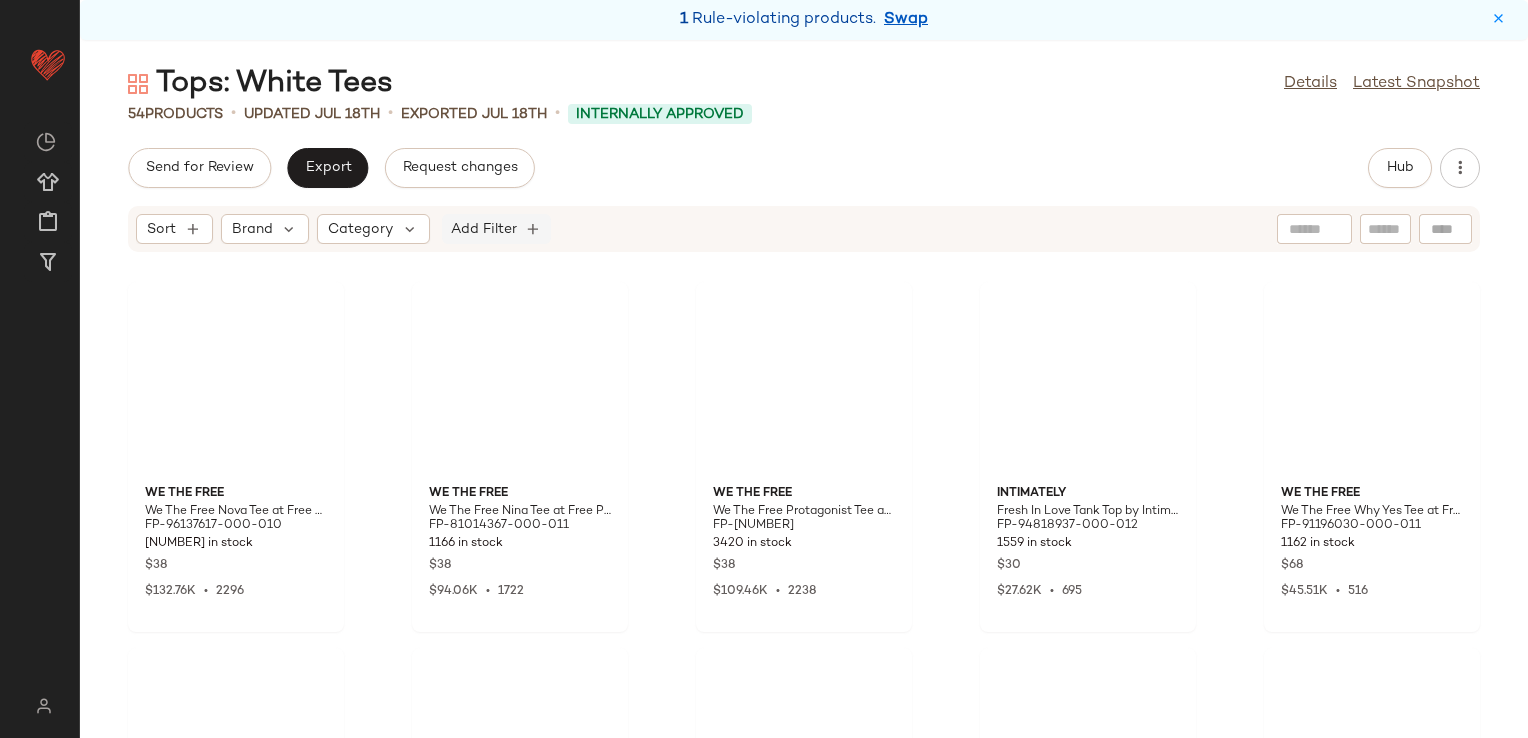 click on "Add Filter" at bounding box center [484, 229] 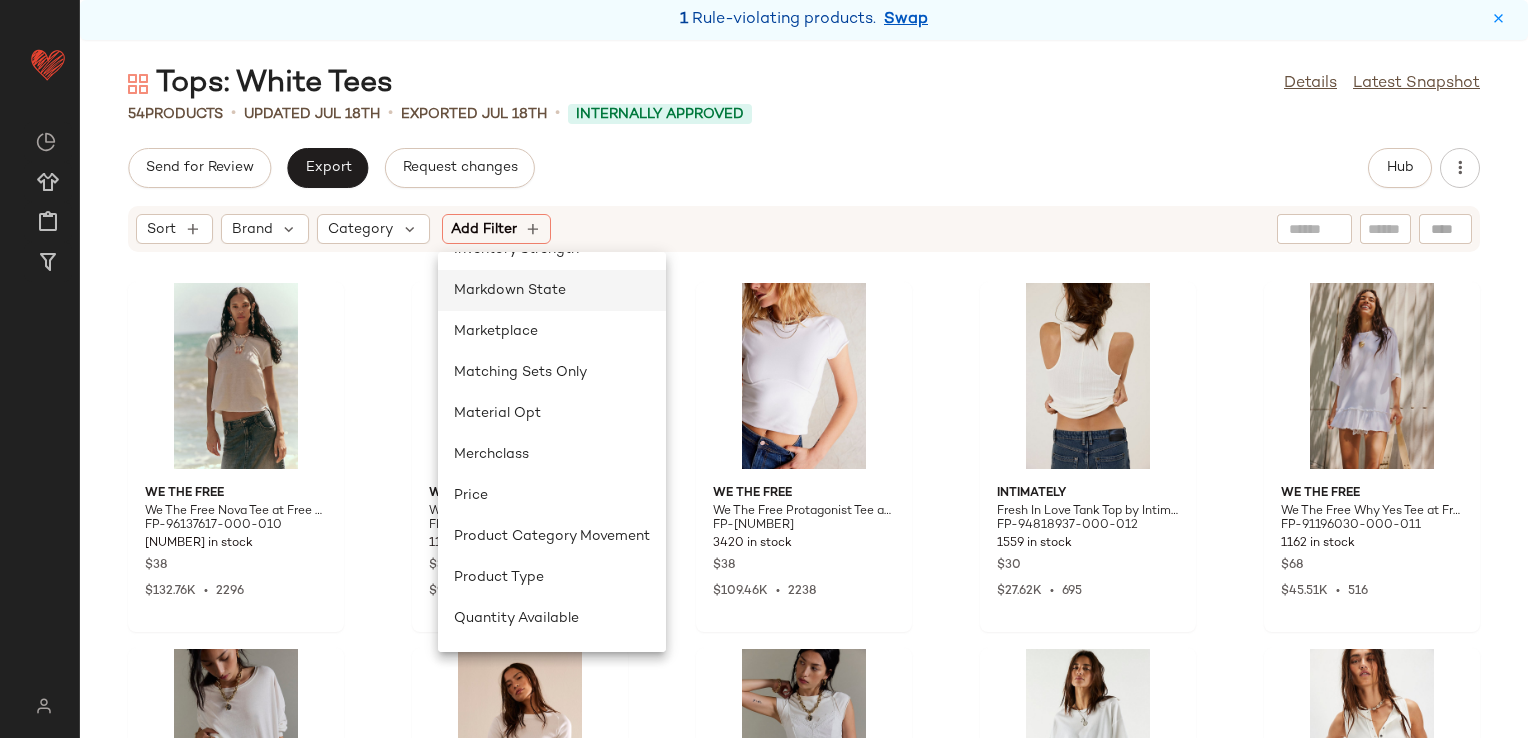 scroll, scrollTop: 500, scrollLeft: 0, axis: vertical 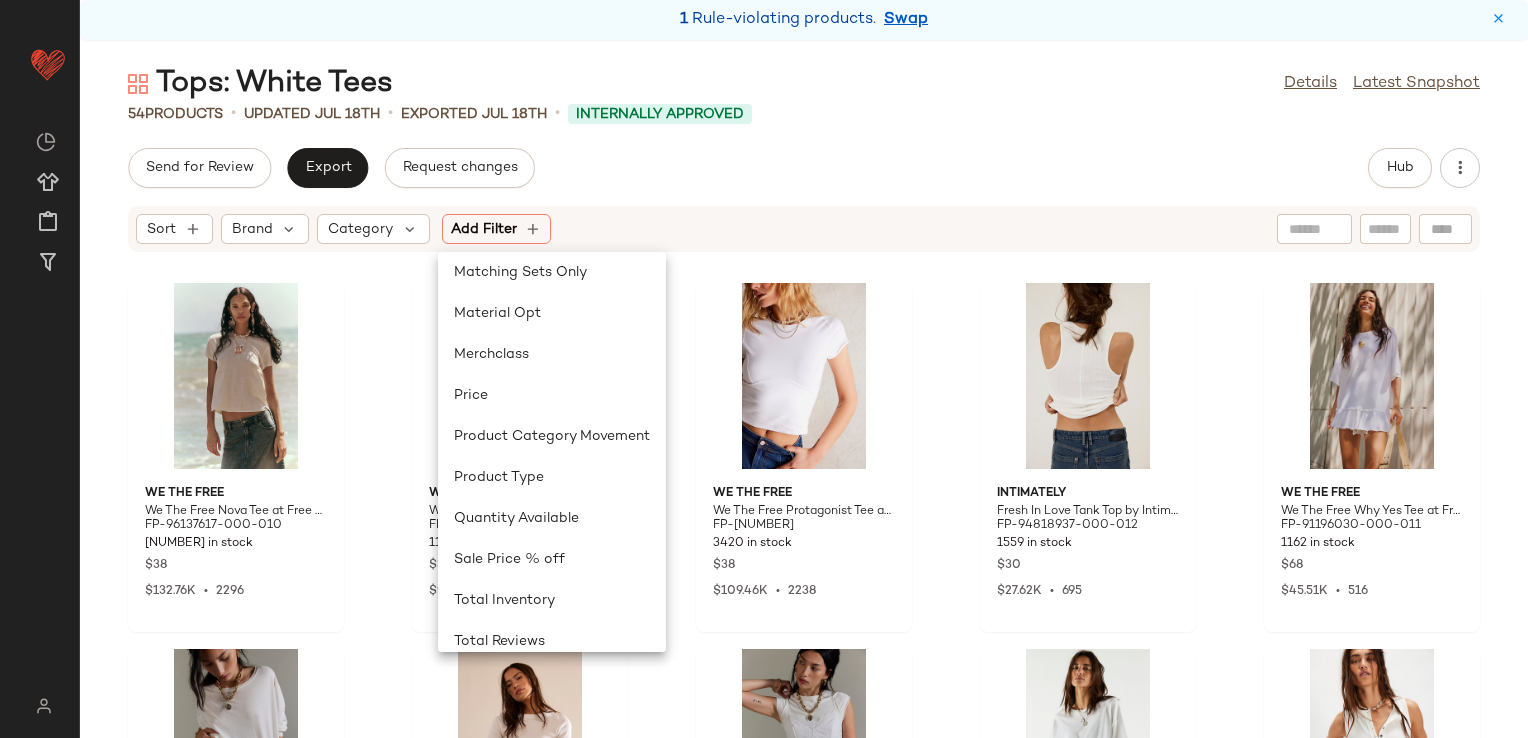 click on "54   Products   •   updated Jul 18th  •  Exported Jul 18th  •   Internally Approved" 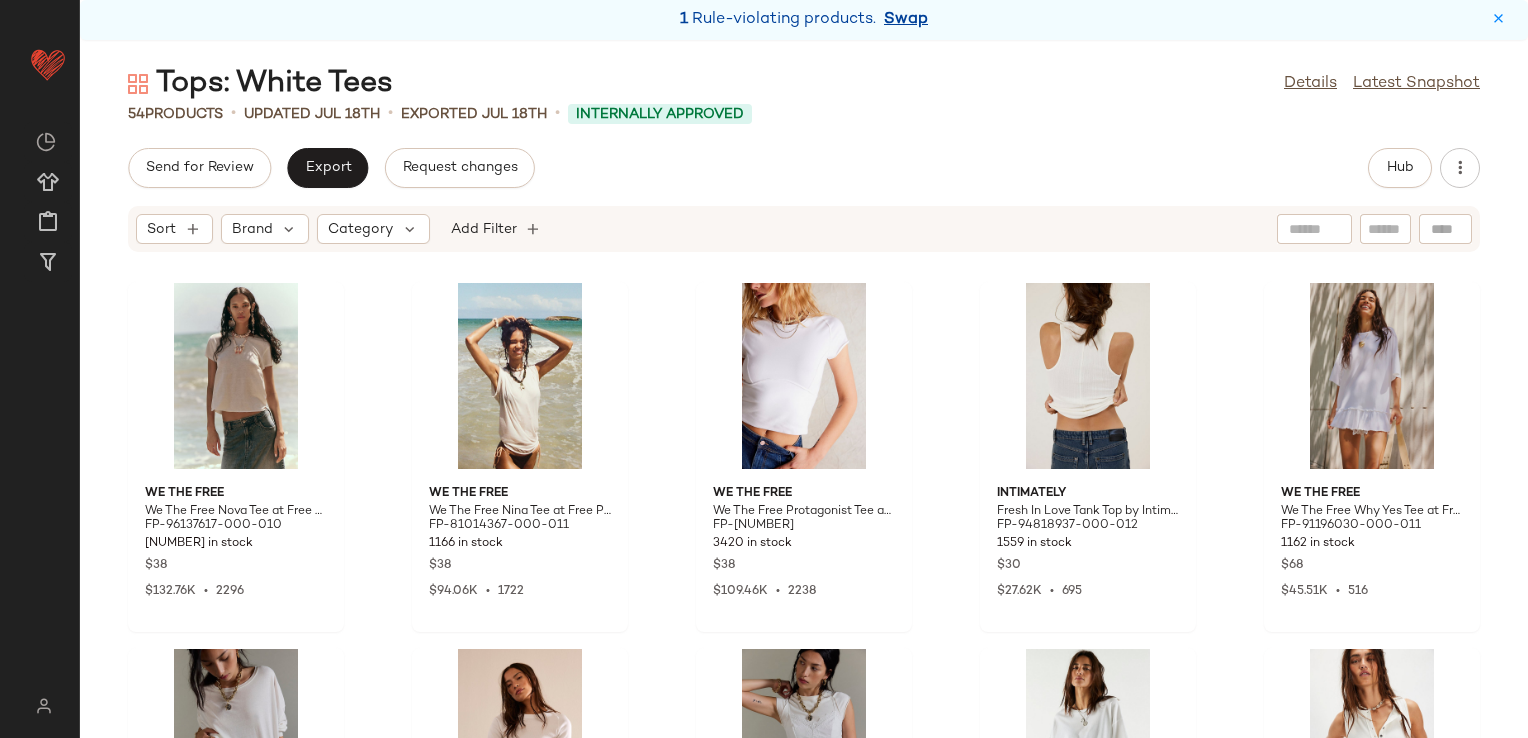 click on "Swap" at bounding box center [906, 20] 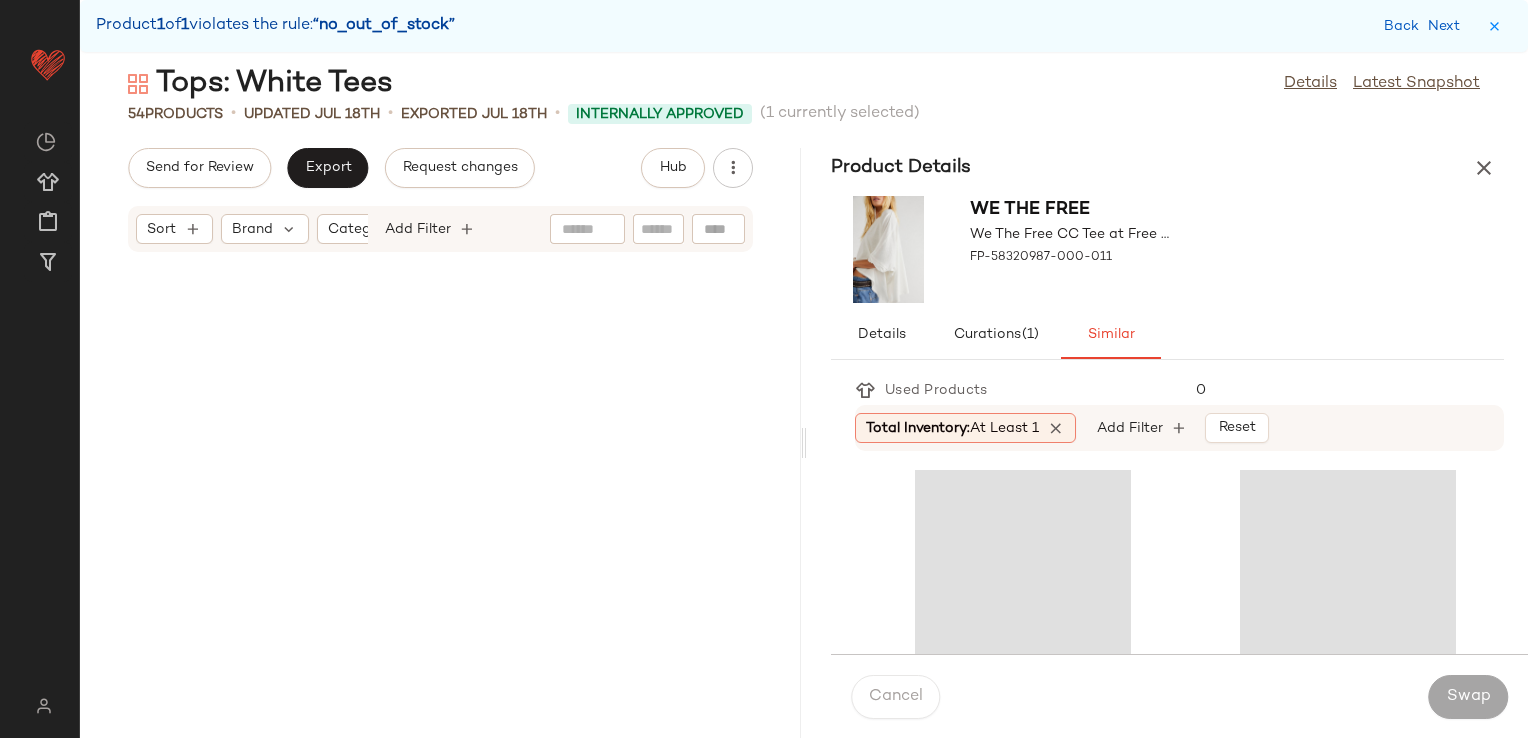 scroll, scrollTop: 8052, scrollLeft: 0, axis: vertical 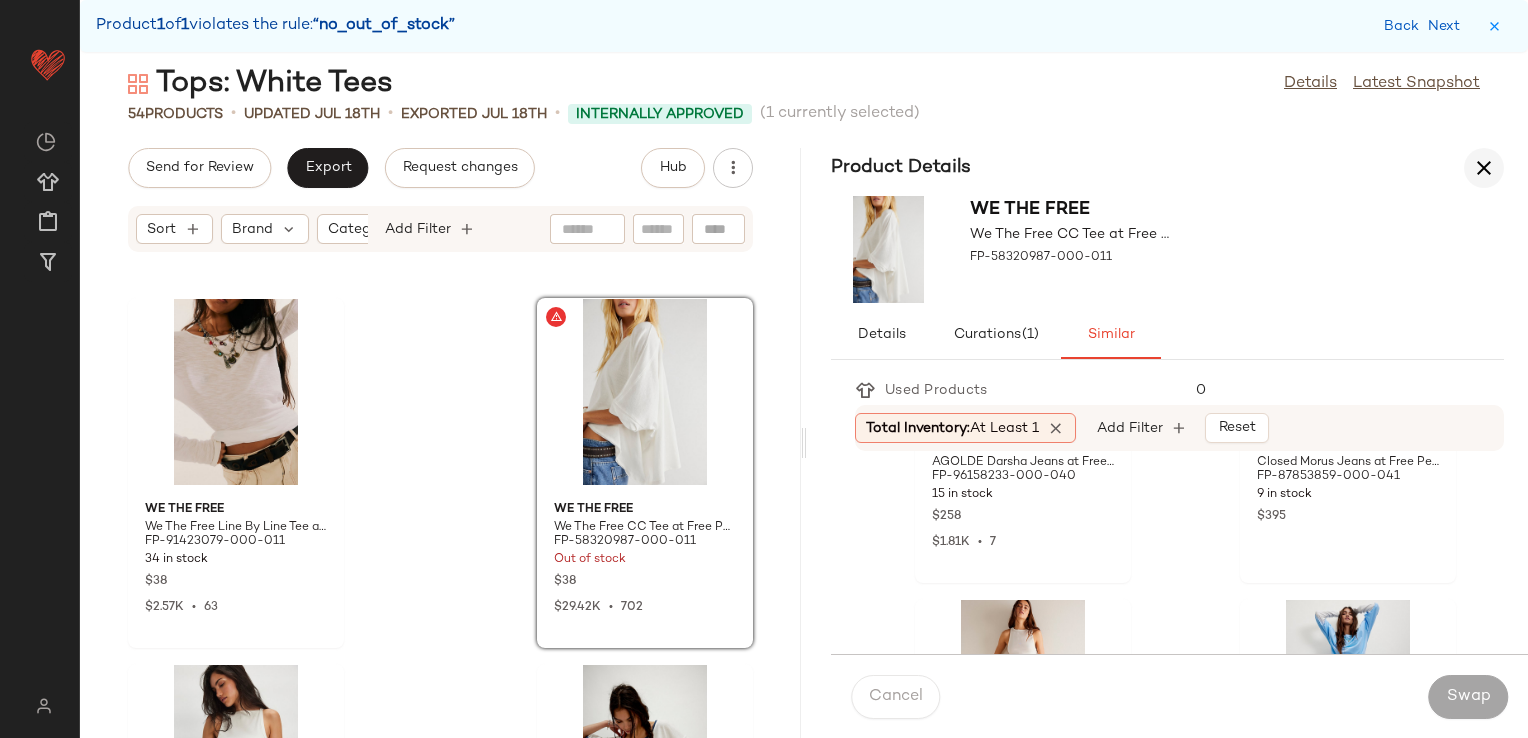 click at bounding box center (1484, 168) 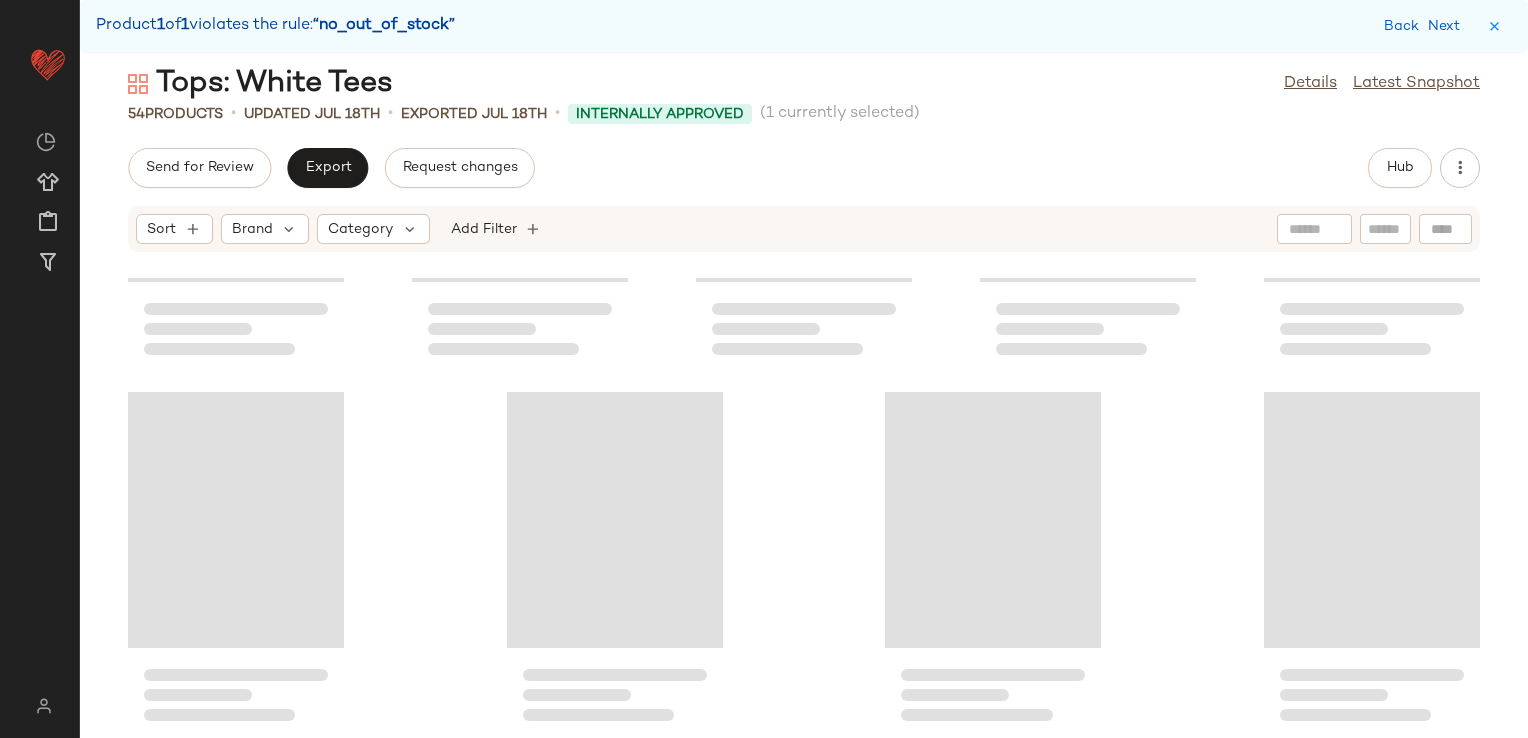 scroll, scrollTop: 3294, scrollLeft: 0, axis: vertical 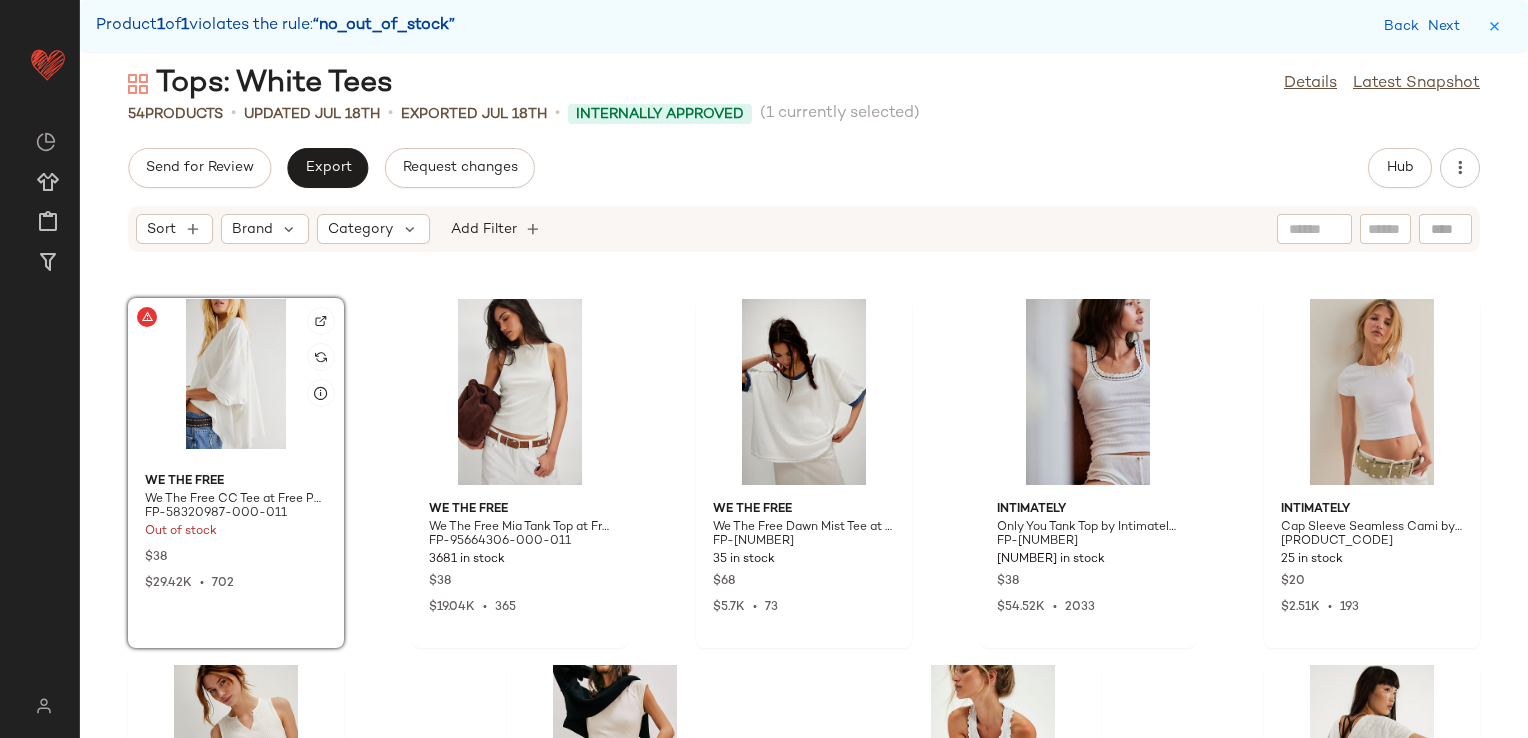 click 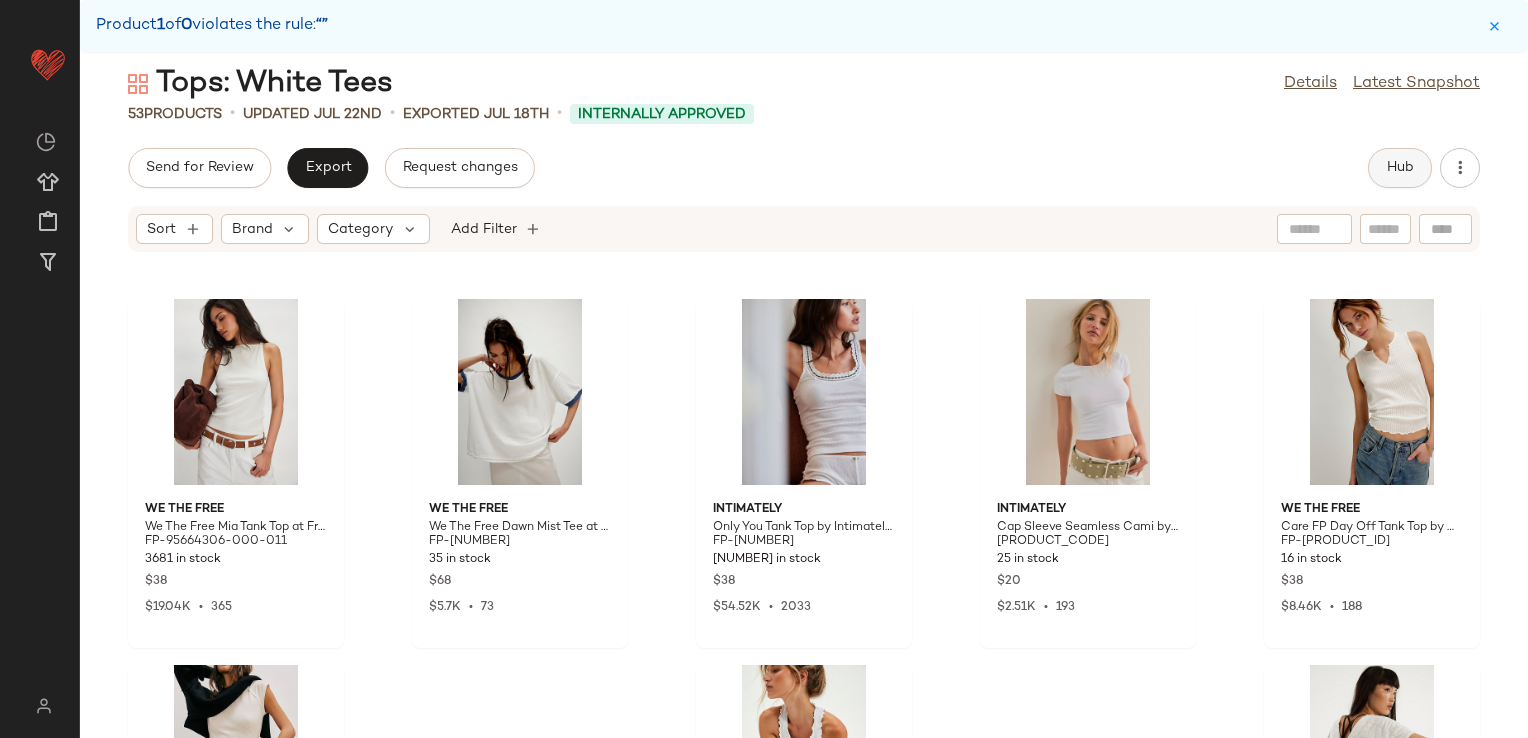 click on "Hub" at bounding box center [1400, 168] 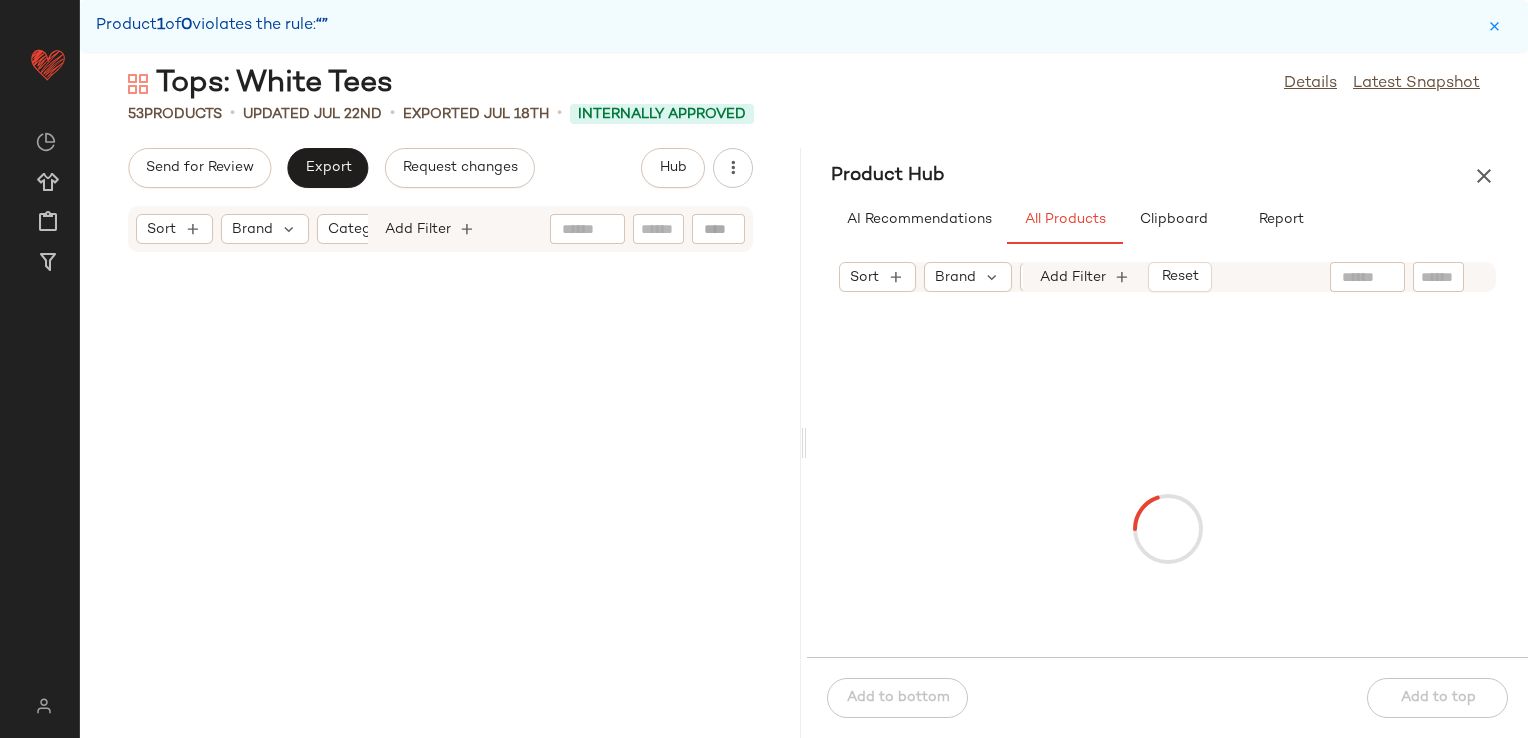 scroll, scrollTop: 4026, scrollLeft: 0, axis: vertical 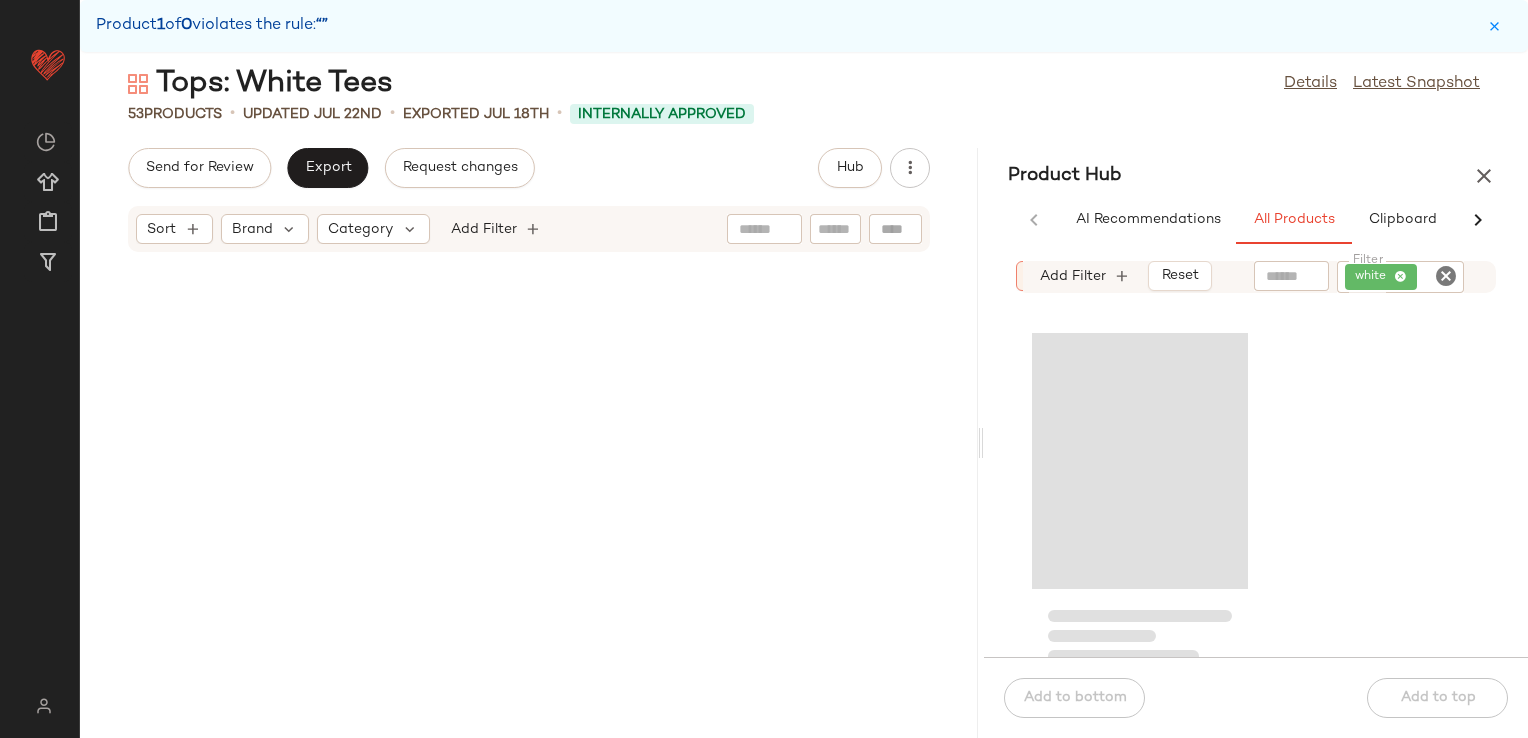 drag, startPoint x: 800, startPoint y: 441, endPoint x: 982, endPoint y: 423, distance: 182.88794 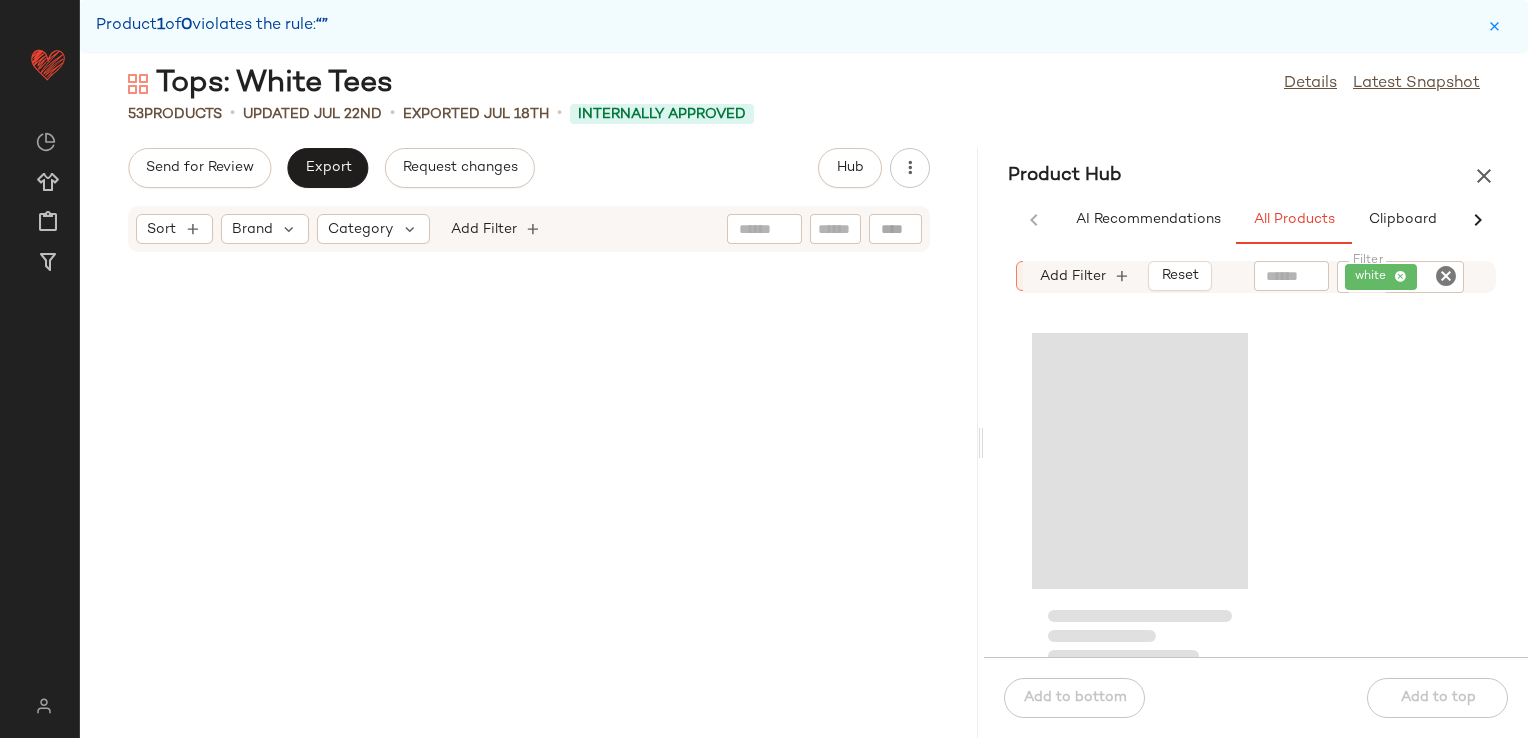 click on "Tops: White Tees  Details   Latest Snapshot  53   Products   •   updated Jul 22nd  •  Exported Jul 18th  •   Internally Approved   Send for Review   Export   Request changes   Hub  Sort  Brand  Category  Add Filter  Product Hub  AI Recommendations   All Products   Clipboard   Report  Sort:   (1) Brand  Category:   Tops In Curation?:   No Add Filter   Reset  Filter white Filter  Add to bottom   Add to top" at bounding box center [804, 401] 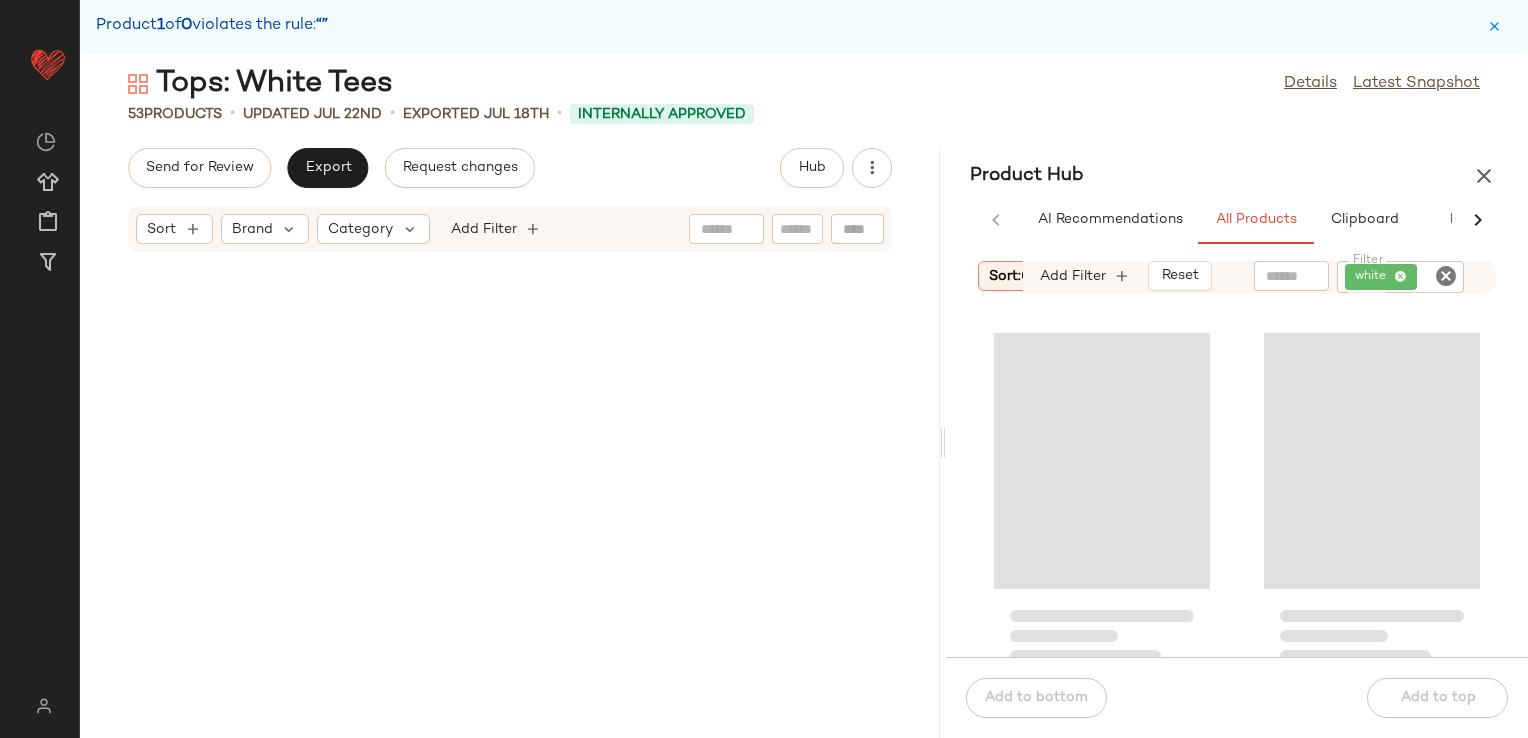 drag, startPoint x: 980, startPoint y: 445, endPoint x: 946, endPoint y: 461, distance: 37.576588 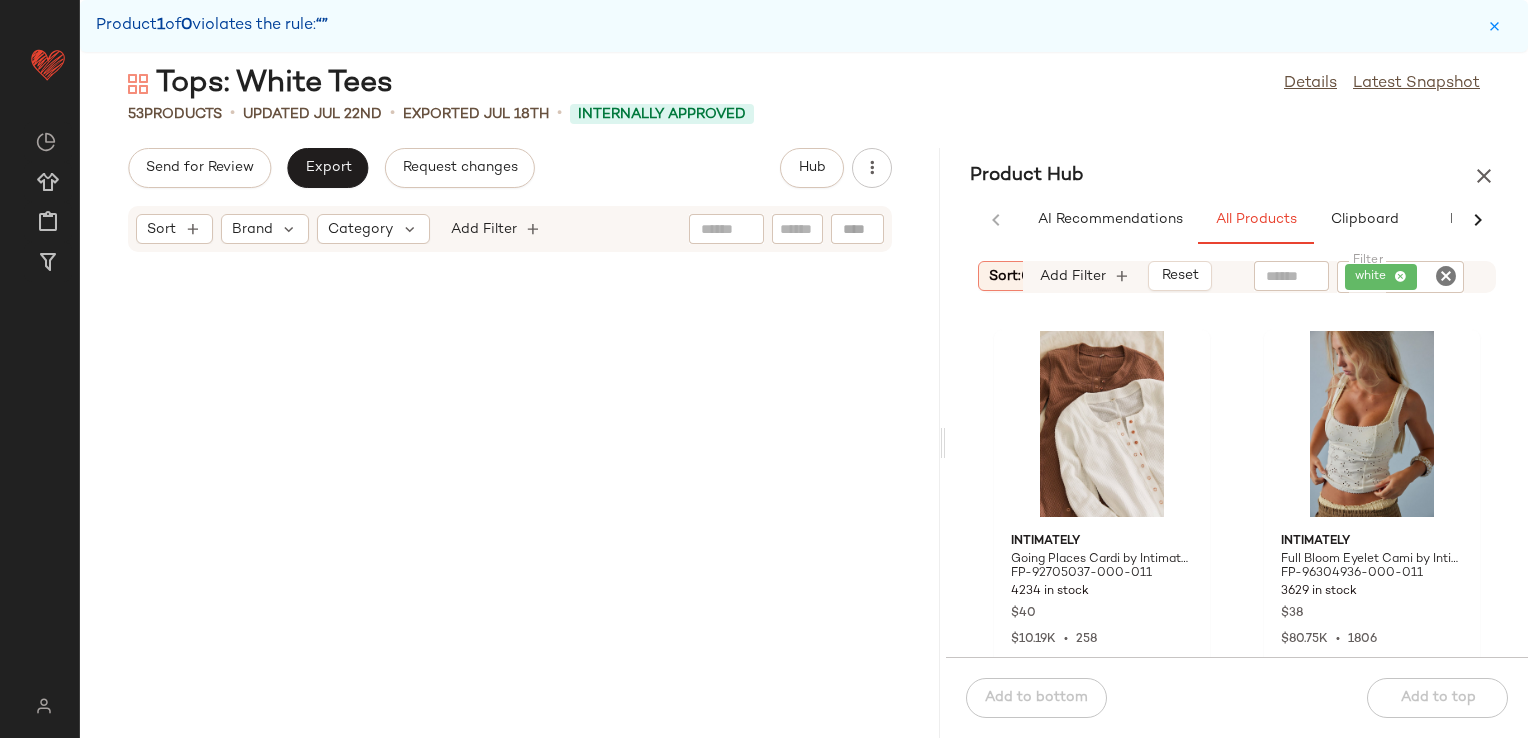 scroll, scrollTop: 6131, scrollLeft: 0, axis: vertical 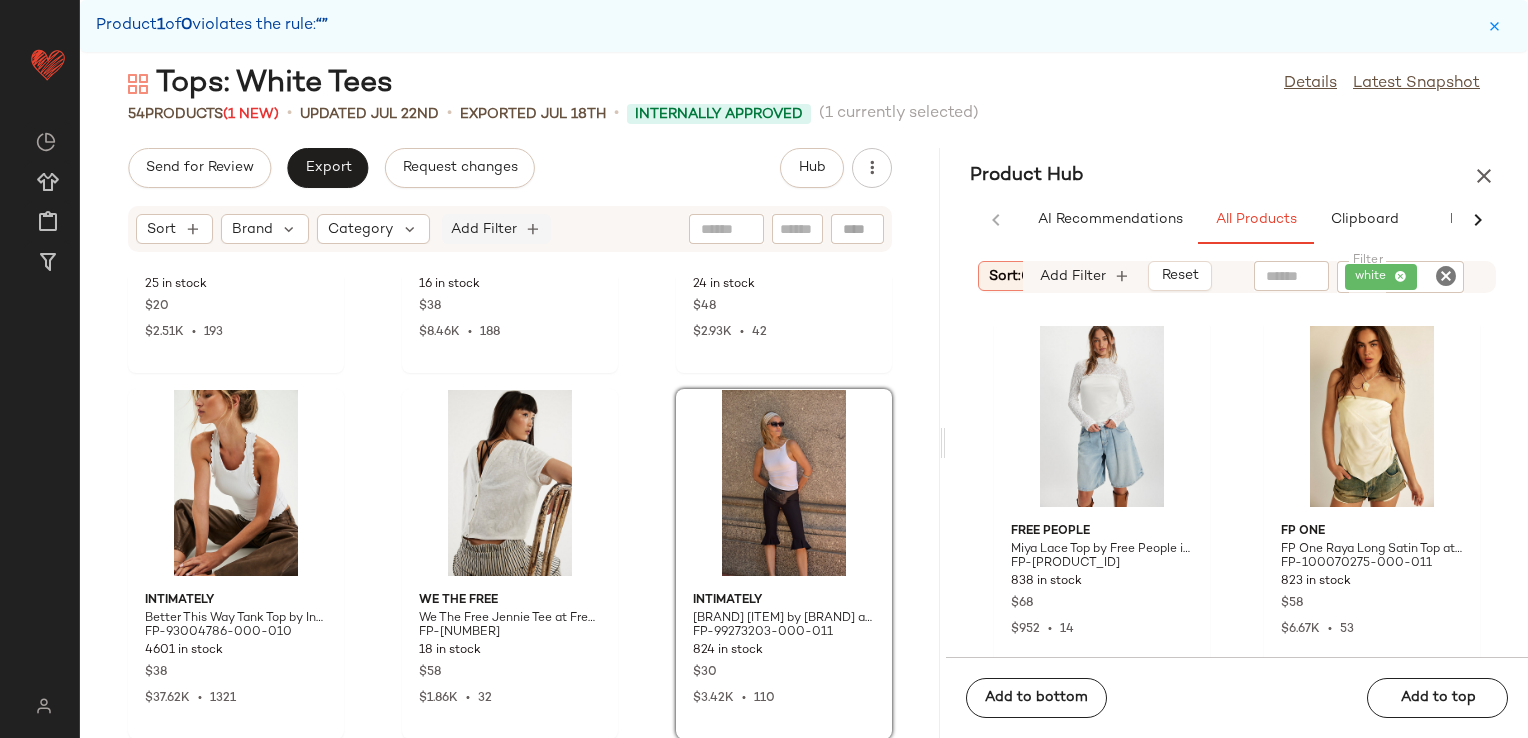 click on "Add Filter" at bounding box center [484, 229] 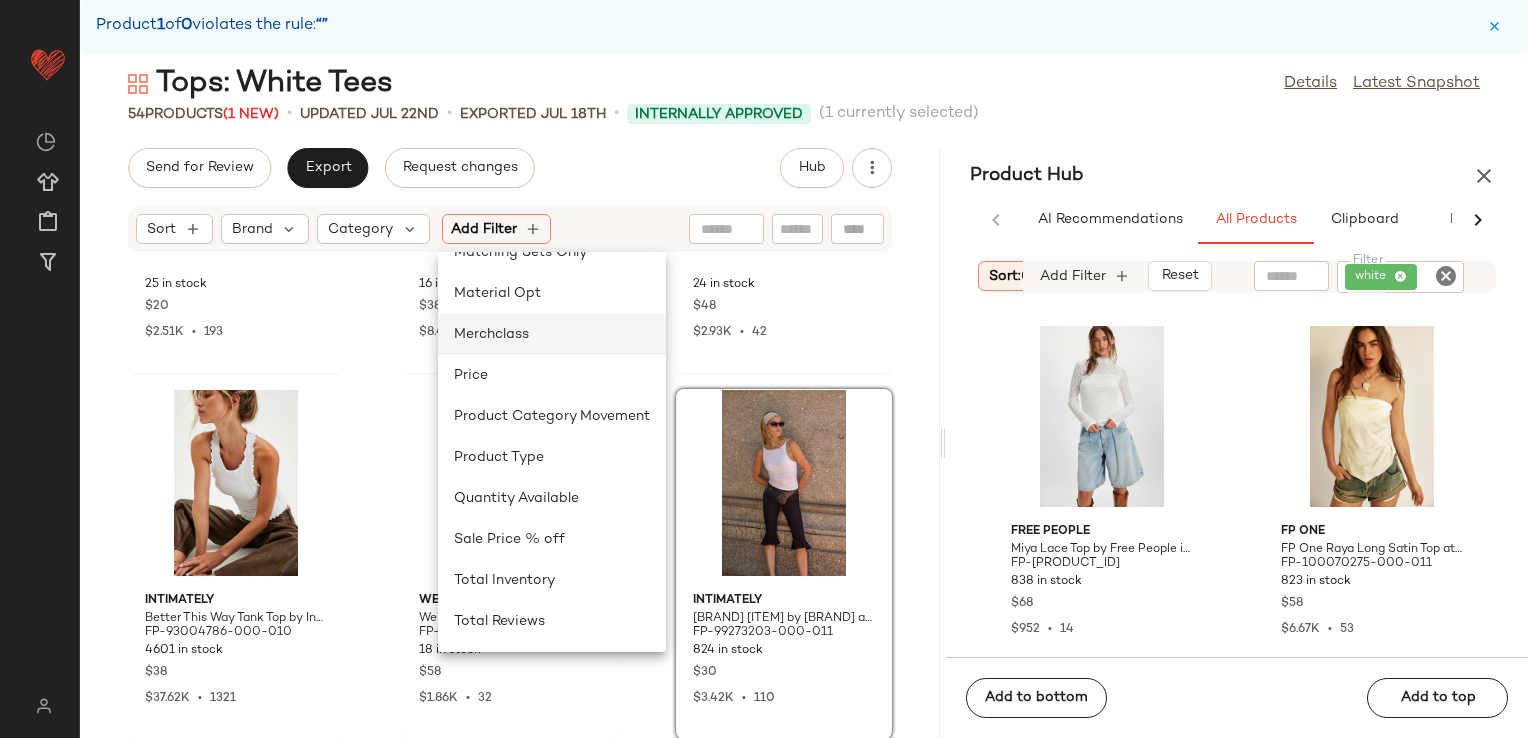 scroll, scrollTop: 600, scrollLeft: 0, axis: vertical 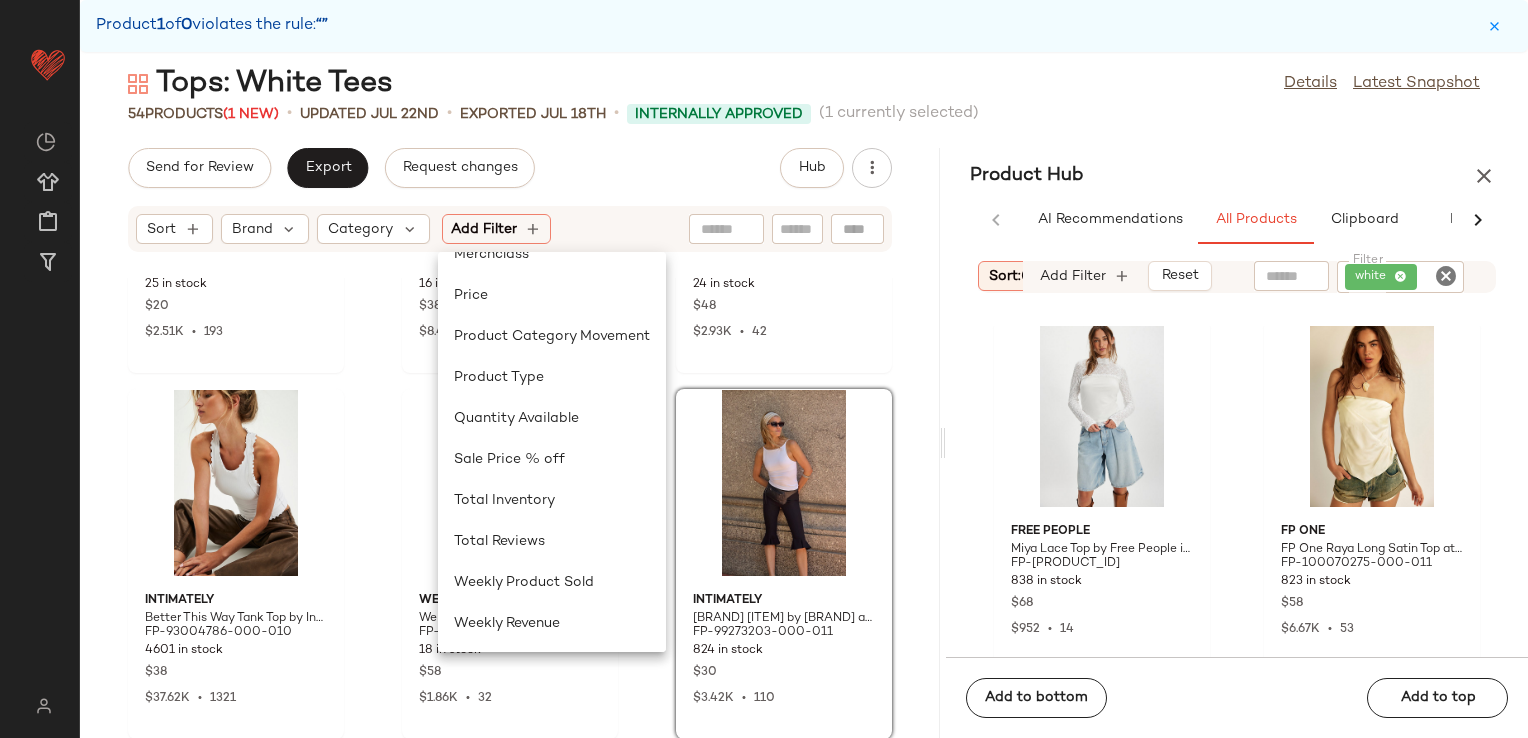 click on "Send for Review   Export   Request changes   Hub" 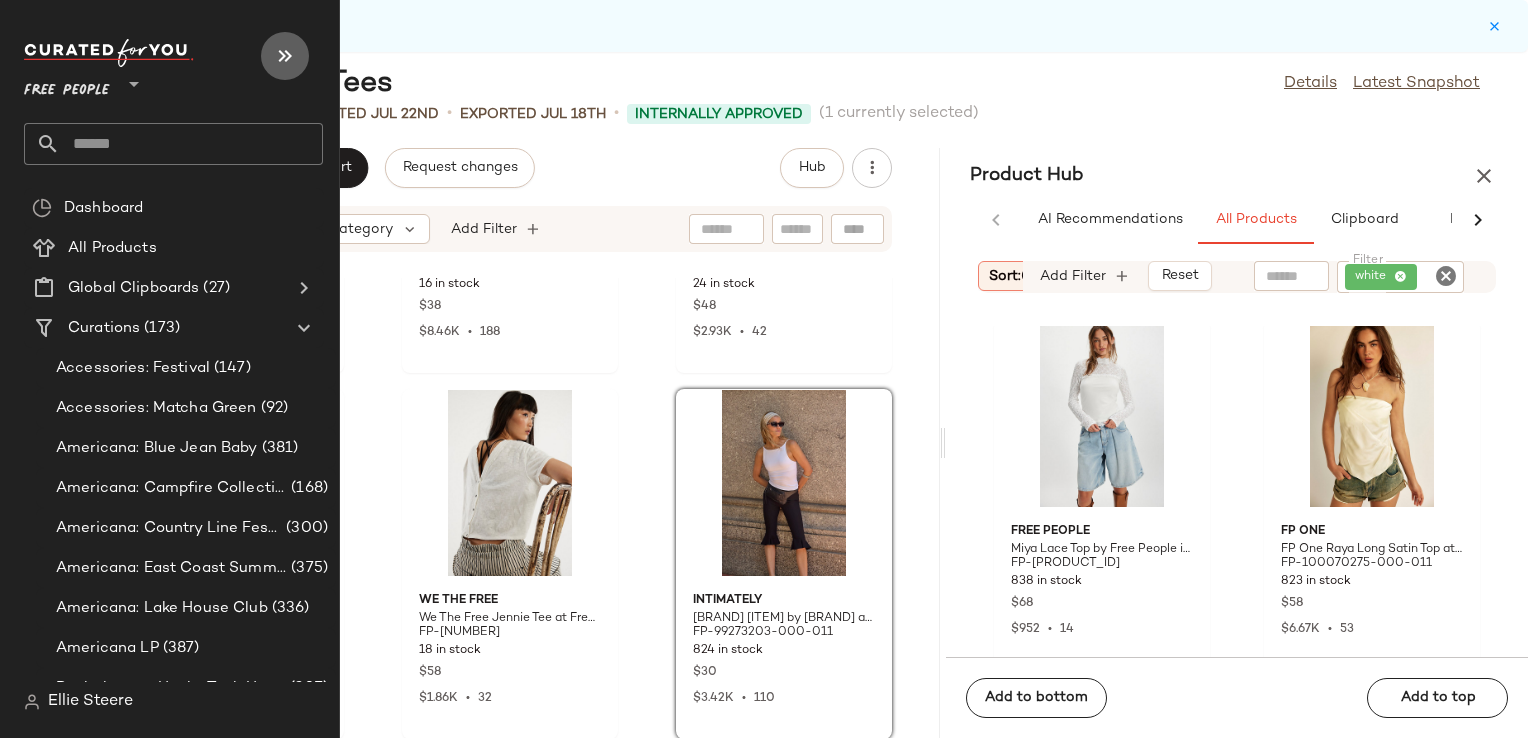 click at bounding box center [285, 56] 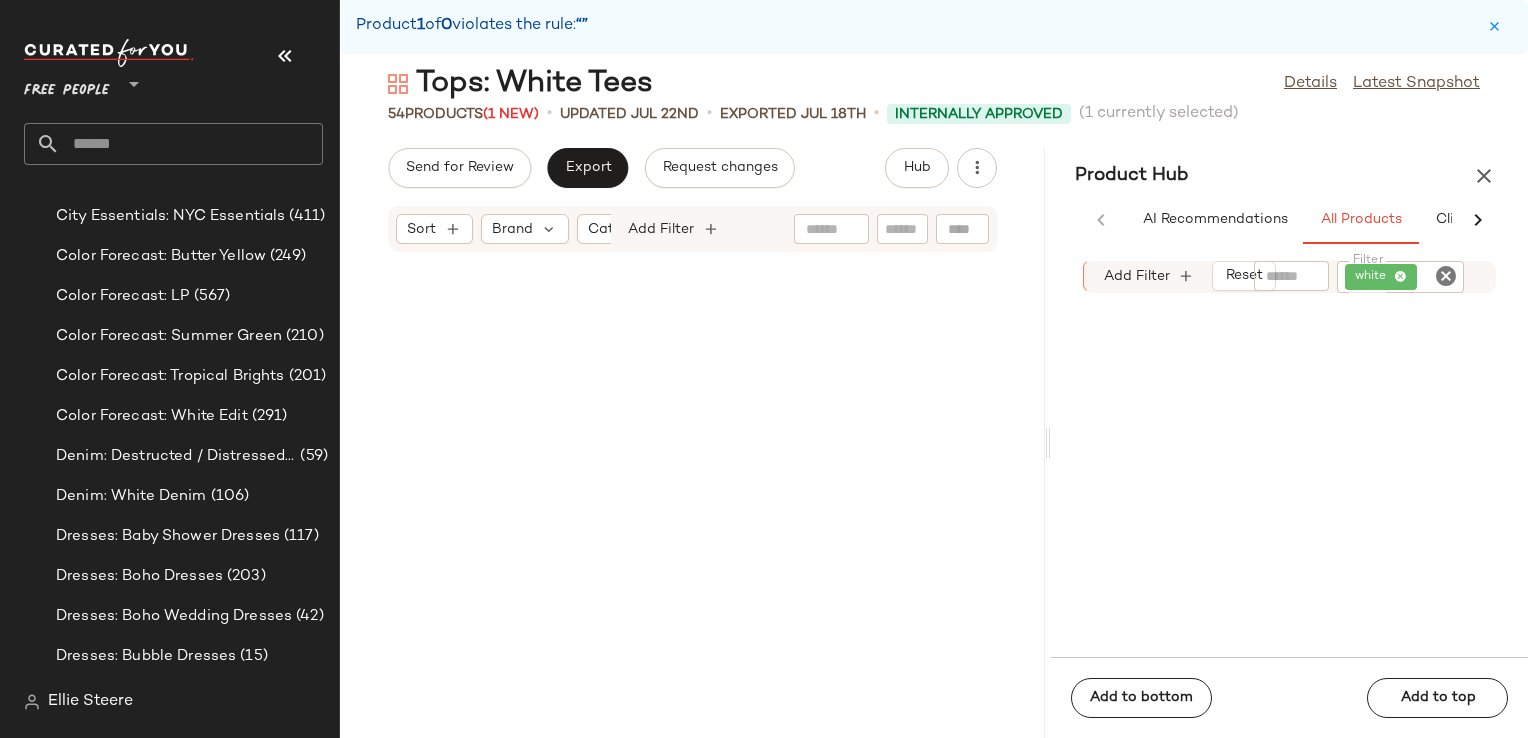 scroll, scrollTop: 1362, scrollLeft: 0, axis: vertical 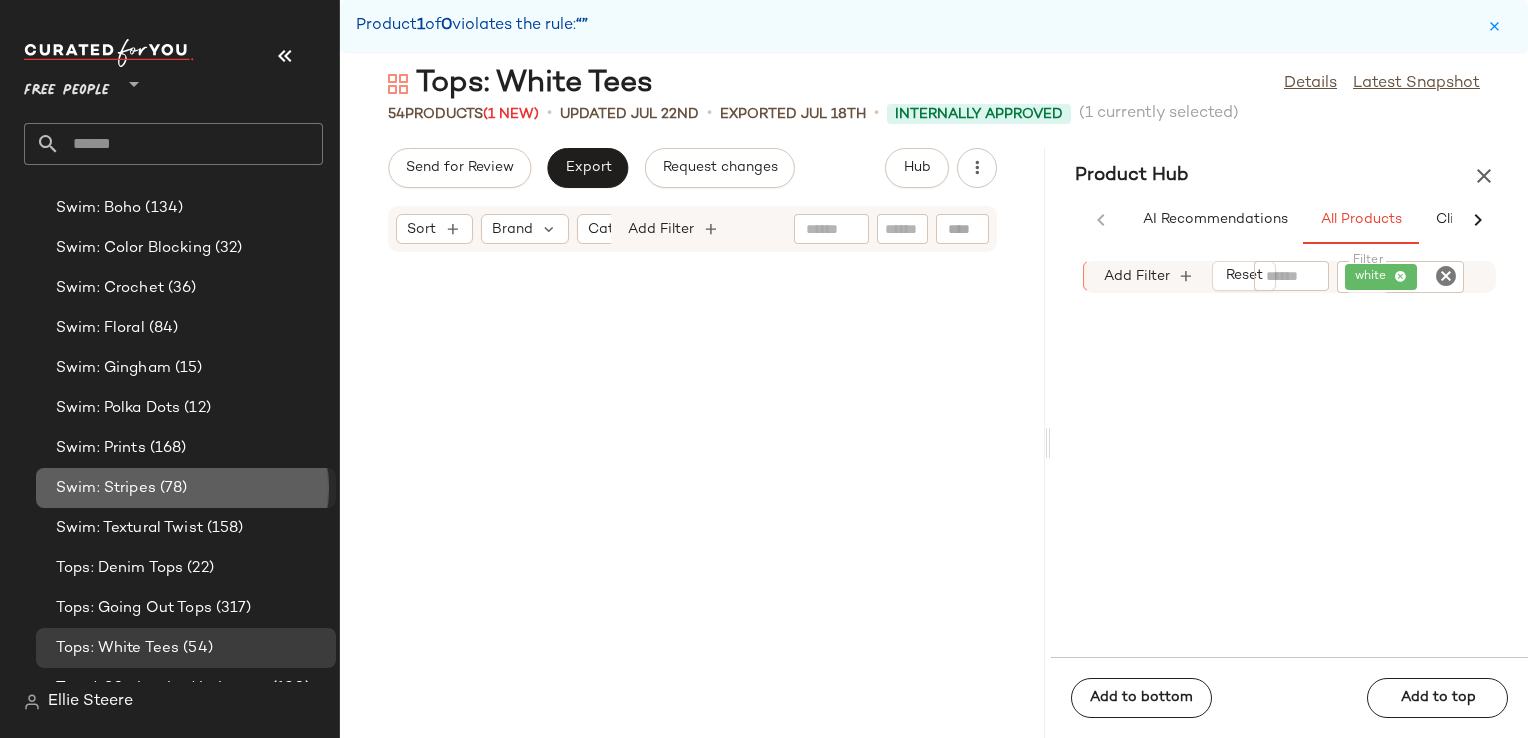 click on "(78)" at bounding box center (172, 488) 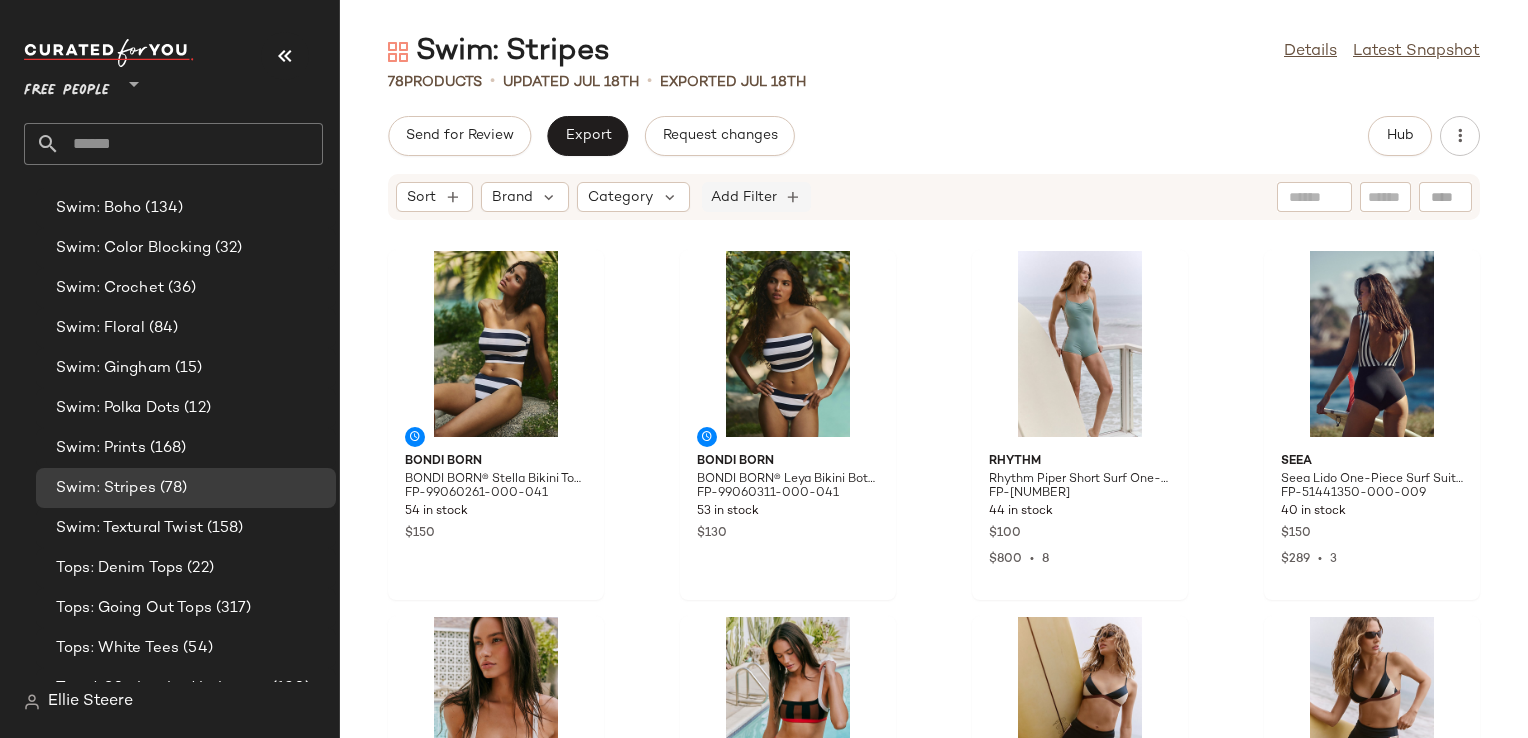 click on "Add Filter" 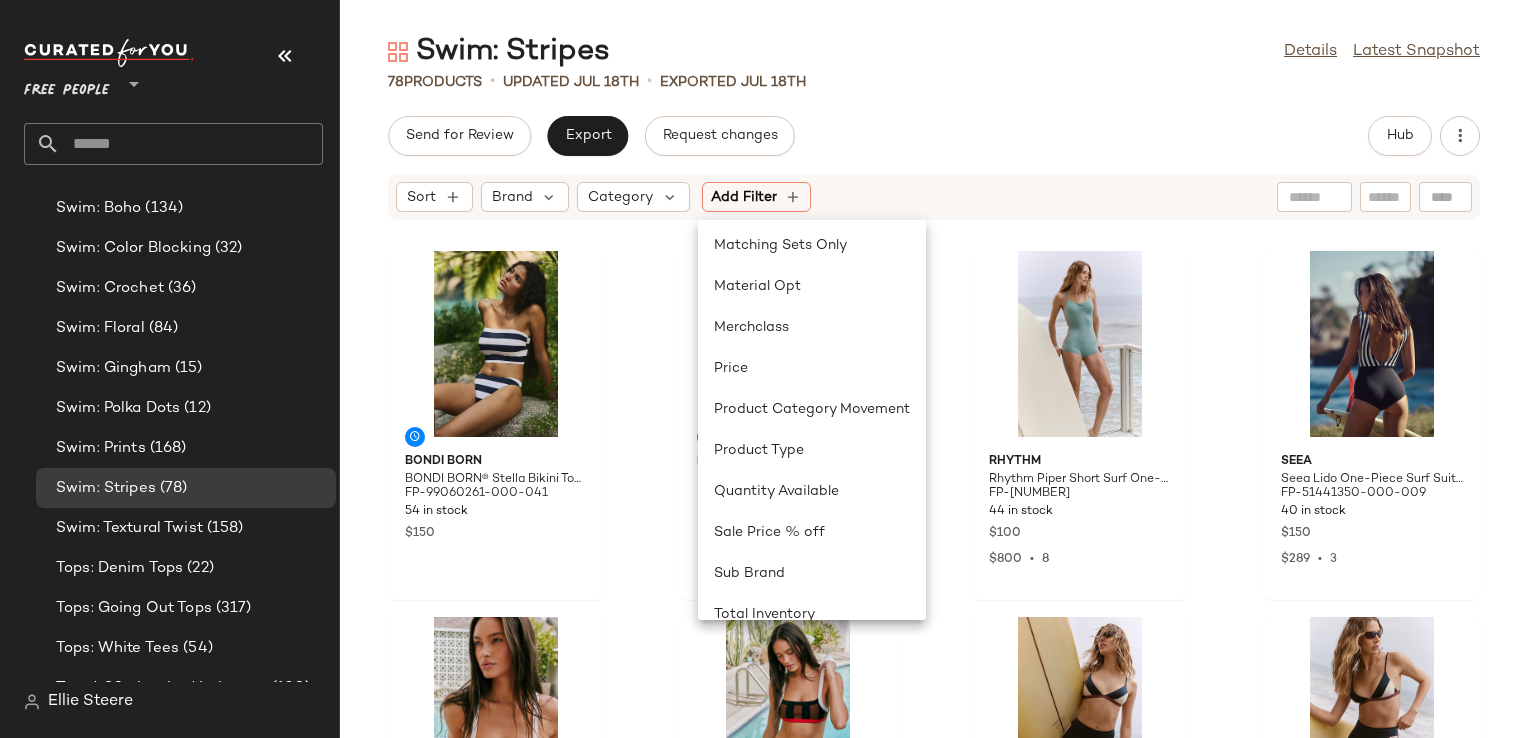 scroll, scrollTop: 600, scrollLeft: 0, axis: vertical 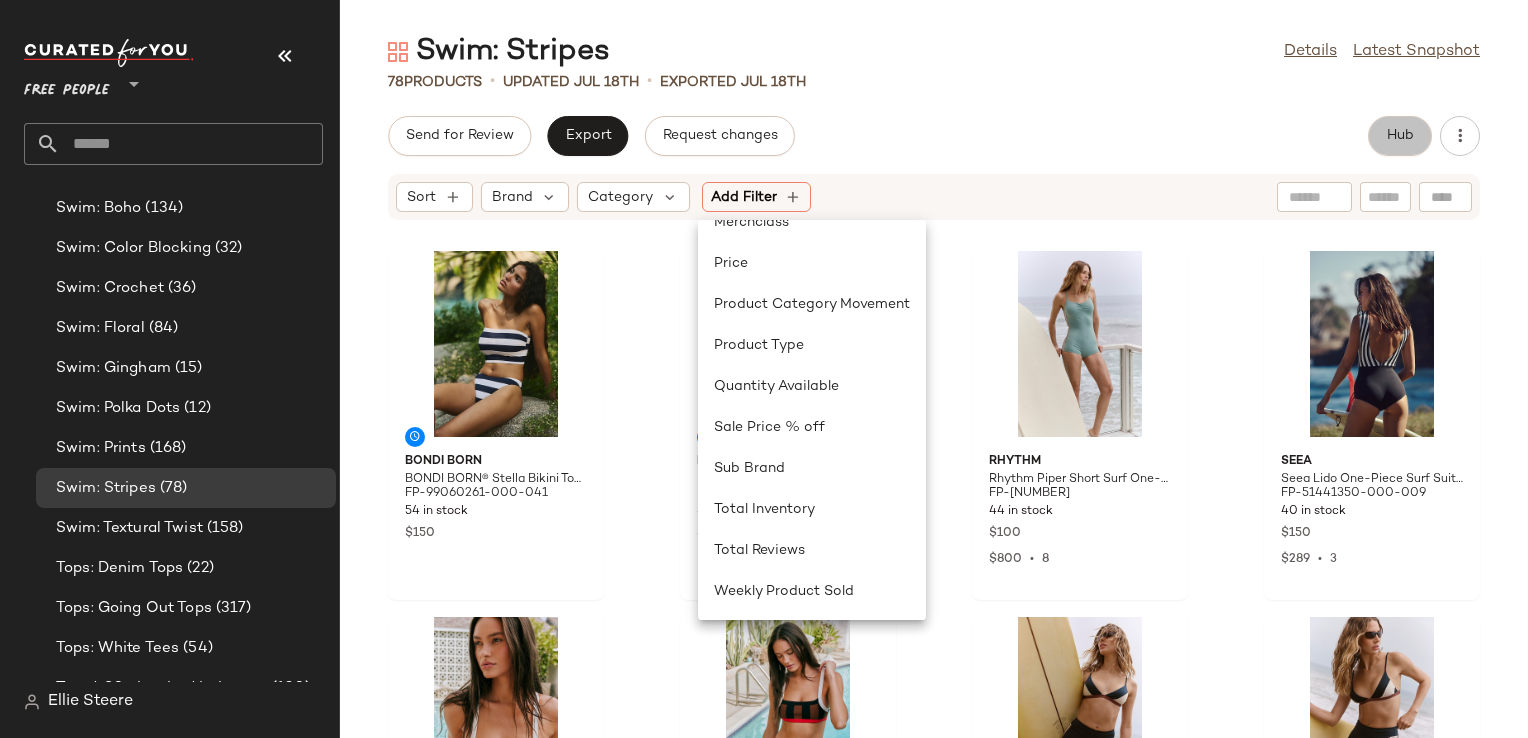 click on "Hub" 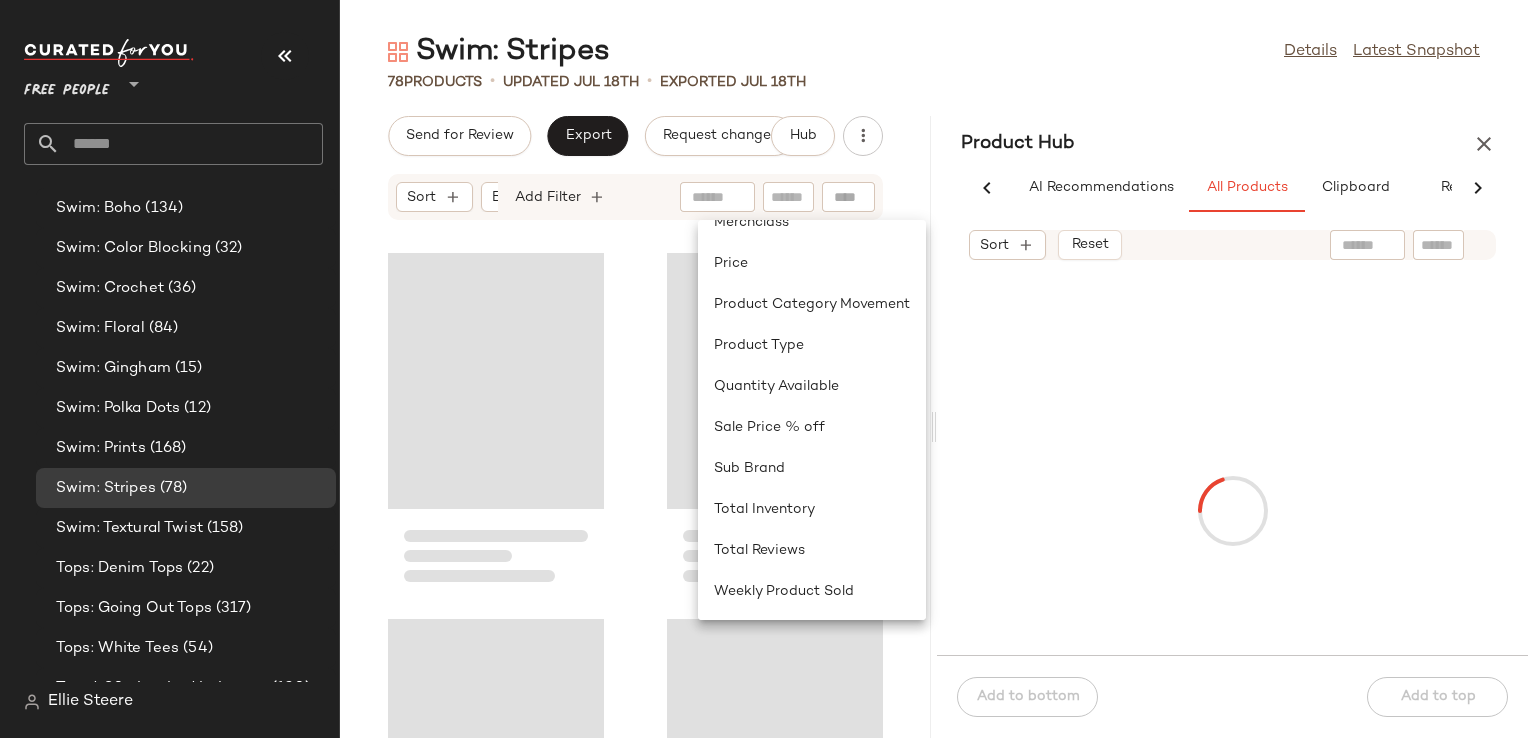 scroll, scrollTop: 0, scrollLeft: 58, axis: horizontal 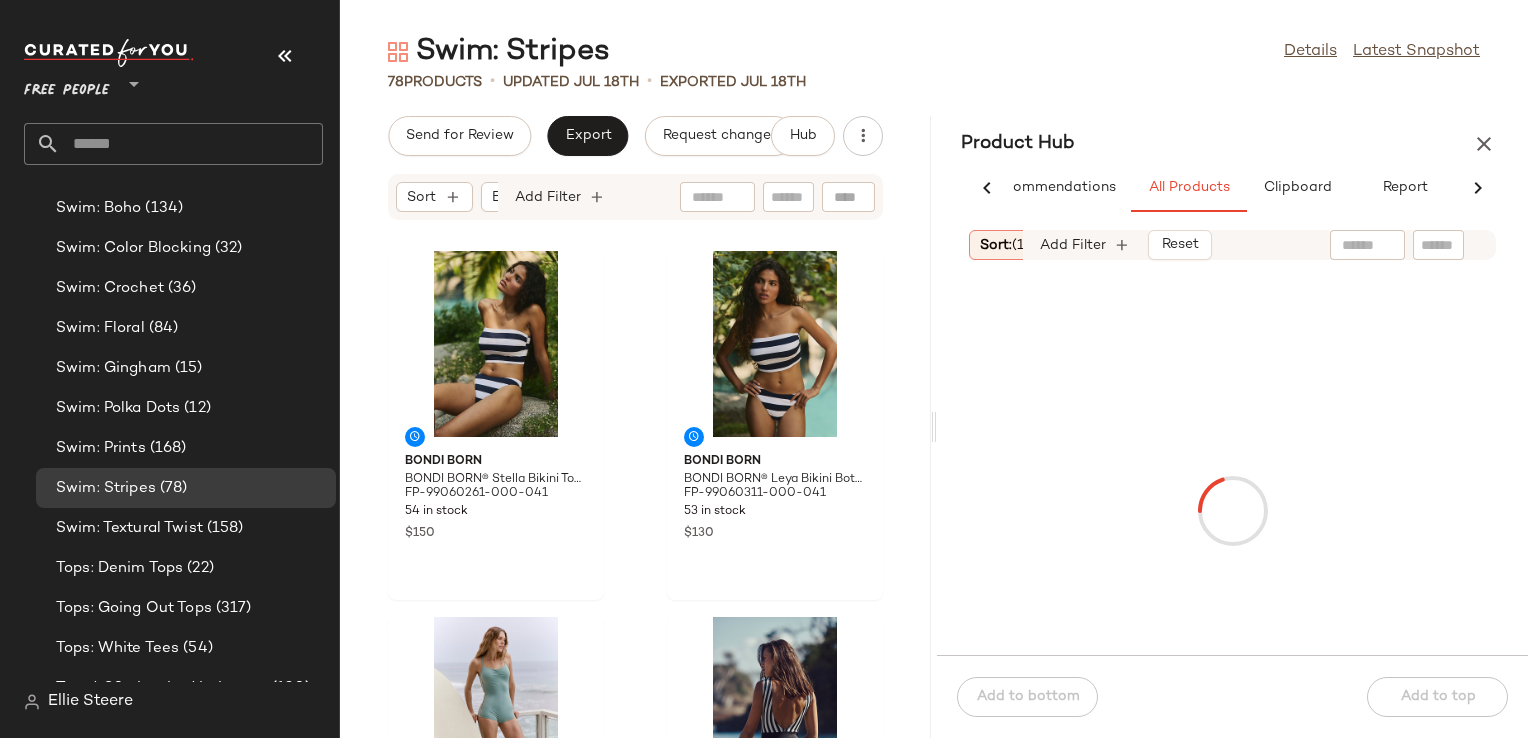 click on "78   Products   •   updated Jul 18th  •  Exported Jul 18th" 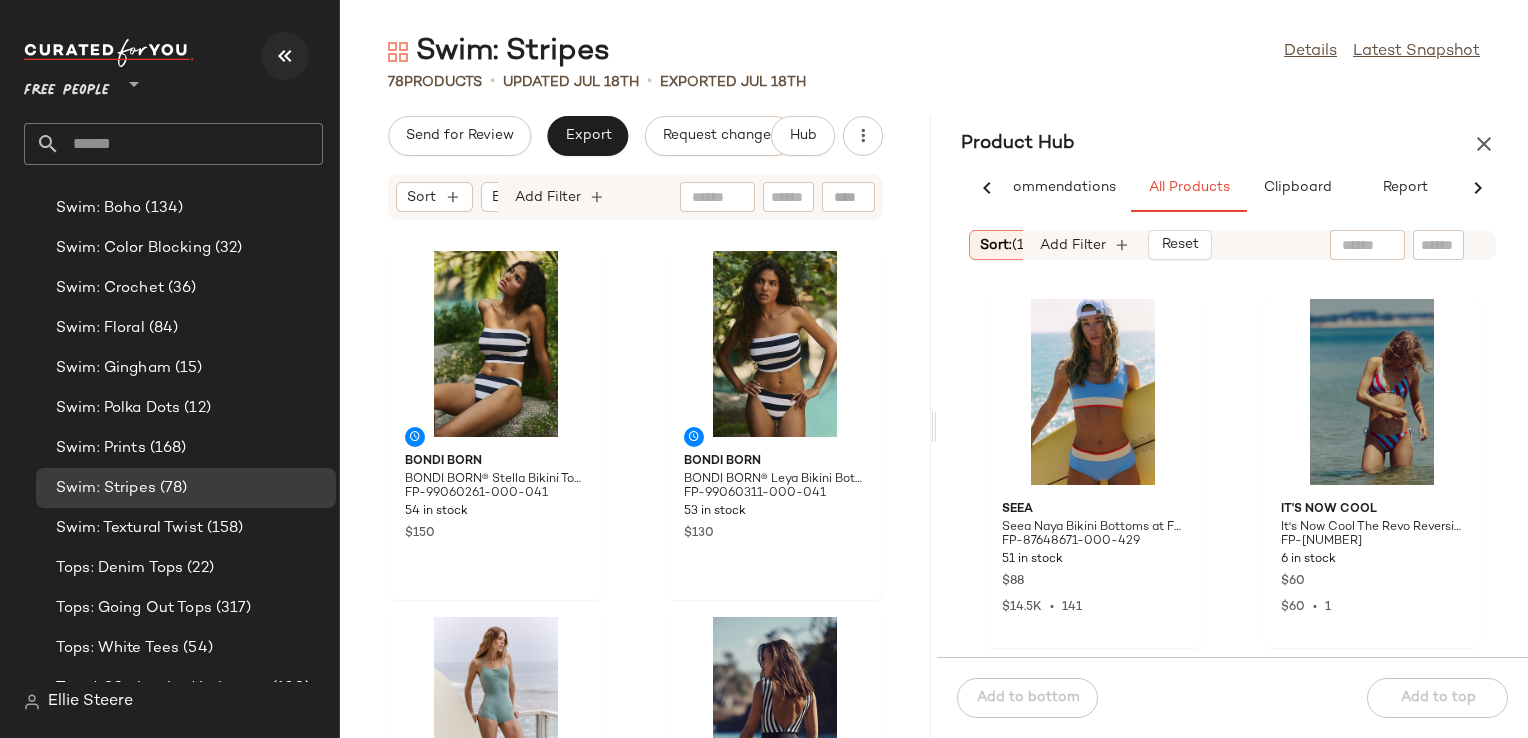 click at bounding box center [285, 56] 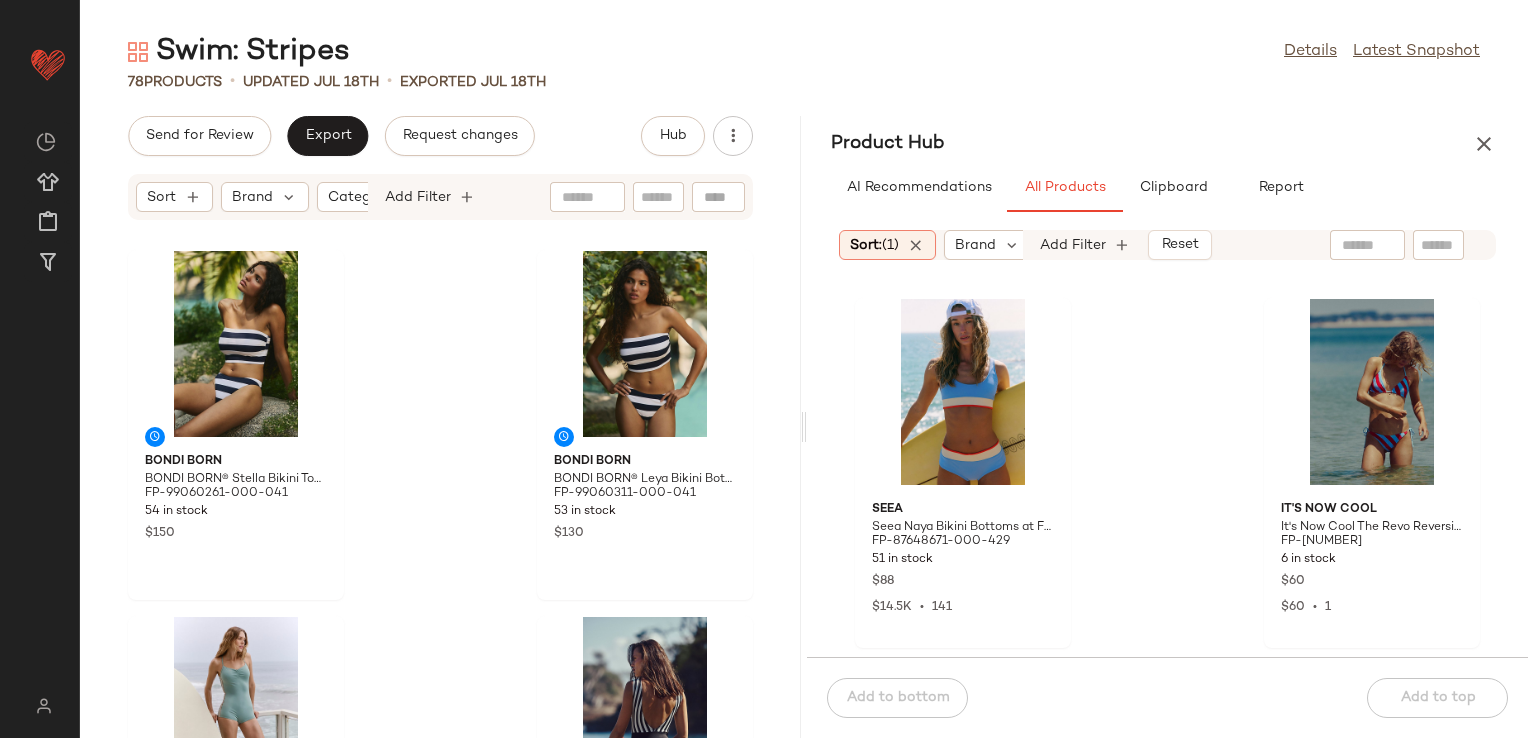 scroll, scrollTop: 0, scrollLeft: 0, axis: both 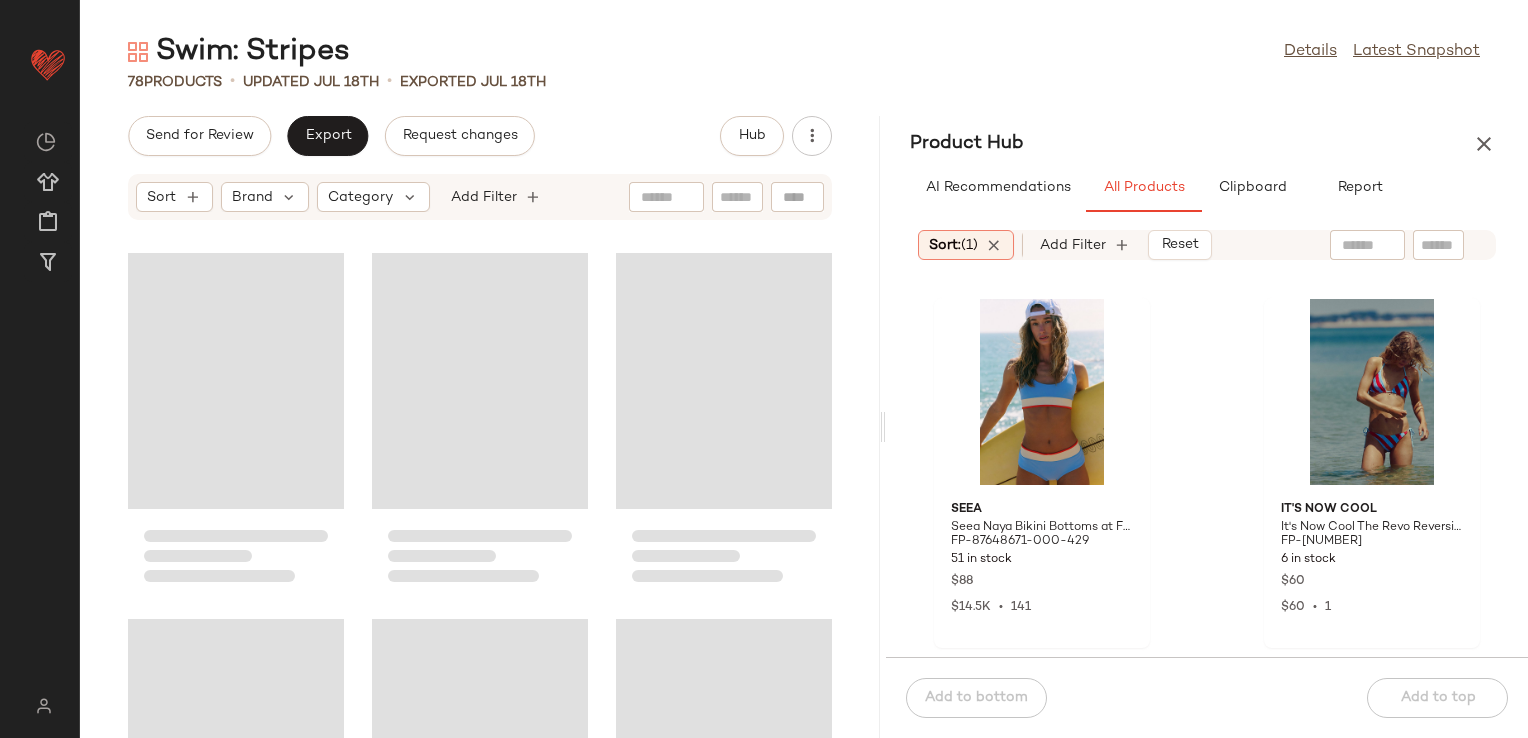 drag, startPoint x: 803, startPoint y: 419, endPoint x: 886, endPoint y: 414, distance: 83.15047 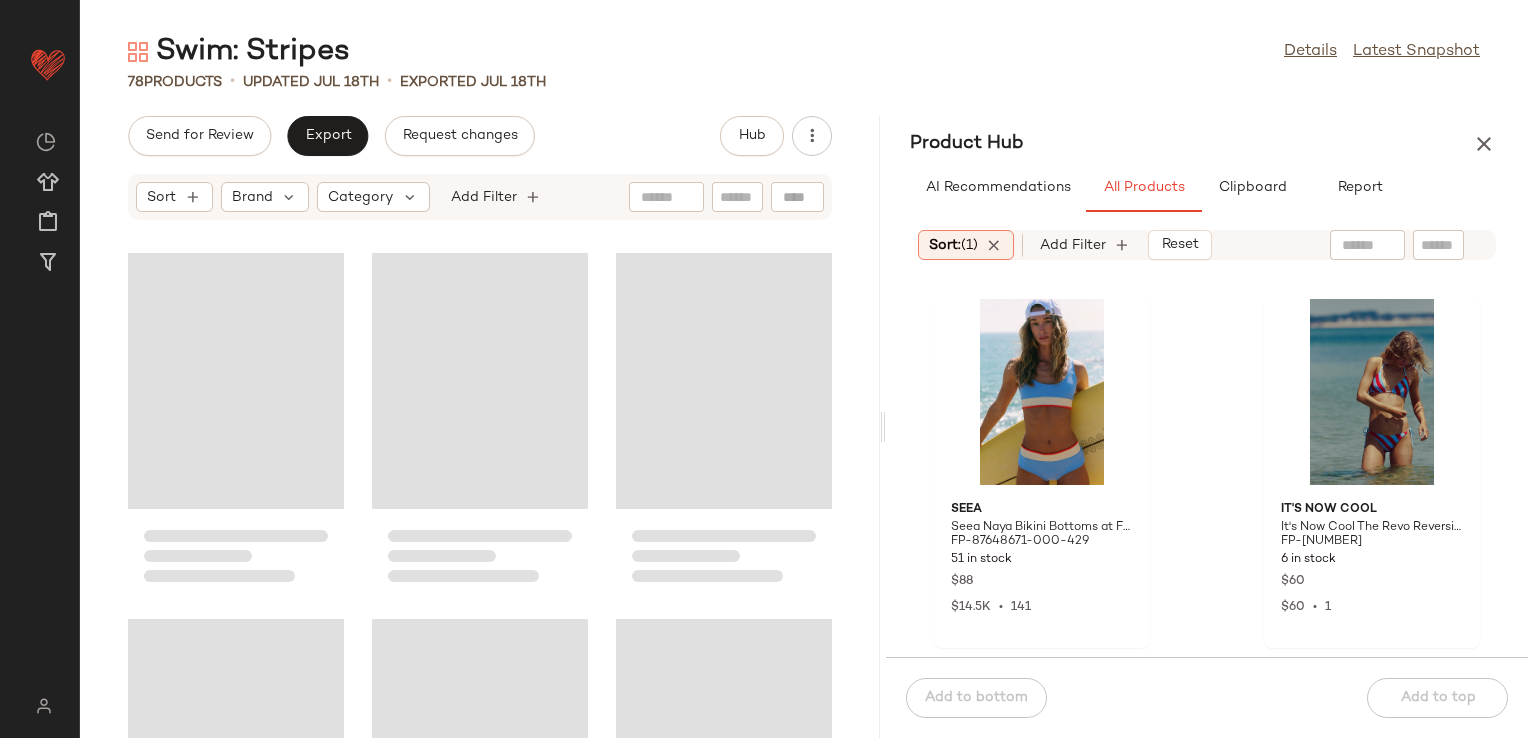 click on "Swim: Stripes  Details   Latest Snapshot  78   Products   •   updated Jul 18th  •  Exported Jul 18th  Send for Review   Export   Request changes   Hub  Sort  Brand  Category  Add Filter  Product Hub  AI Recommendations   All Products   Clipboard   Report  Sort:   (1) Brand  Category:   Swimwear In Curation?:   No Availability:   in_stock Sale Price:   Not on sale Add Filter   Reset  Seea Seea Naya Bikini Bottoms at Free People in Blue, Size: XL FP-87648671-000-429 51 in stock $88 $14.5K  •  141 It's Now Cool It's Now Cool The Revo Reversible Tie Bikini Bottoms at Free People in Red, Size: XS FP-98524507-000-069 6 in stock $60 $60  •  1 Seea Seea Naya Bikini Top at Free People in Green, Size: M FP-87648549-000-030 62 in stock $88 $13.29K  •  169 It's Now Cool The Contour High-Waist Surf Bottoms by It's Now Cool at Free People in Orange, Size: L FP-62423207-000-059 1 in stock $80 $4.63K  •  55 Seea Seea Lido One-Piece Surf Suit at Free People in Yellow, Size: S FP-51441350-000-079 17 in stock" at bounding box center [804, 385] 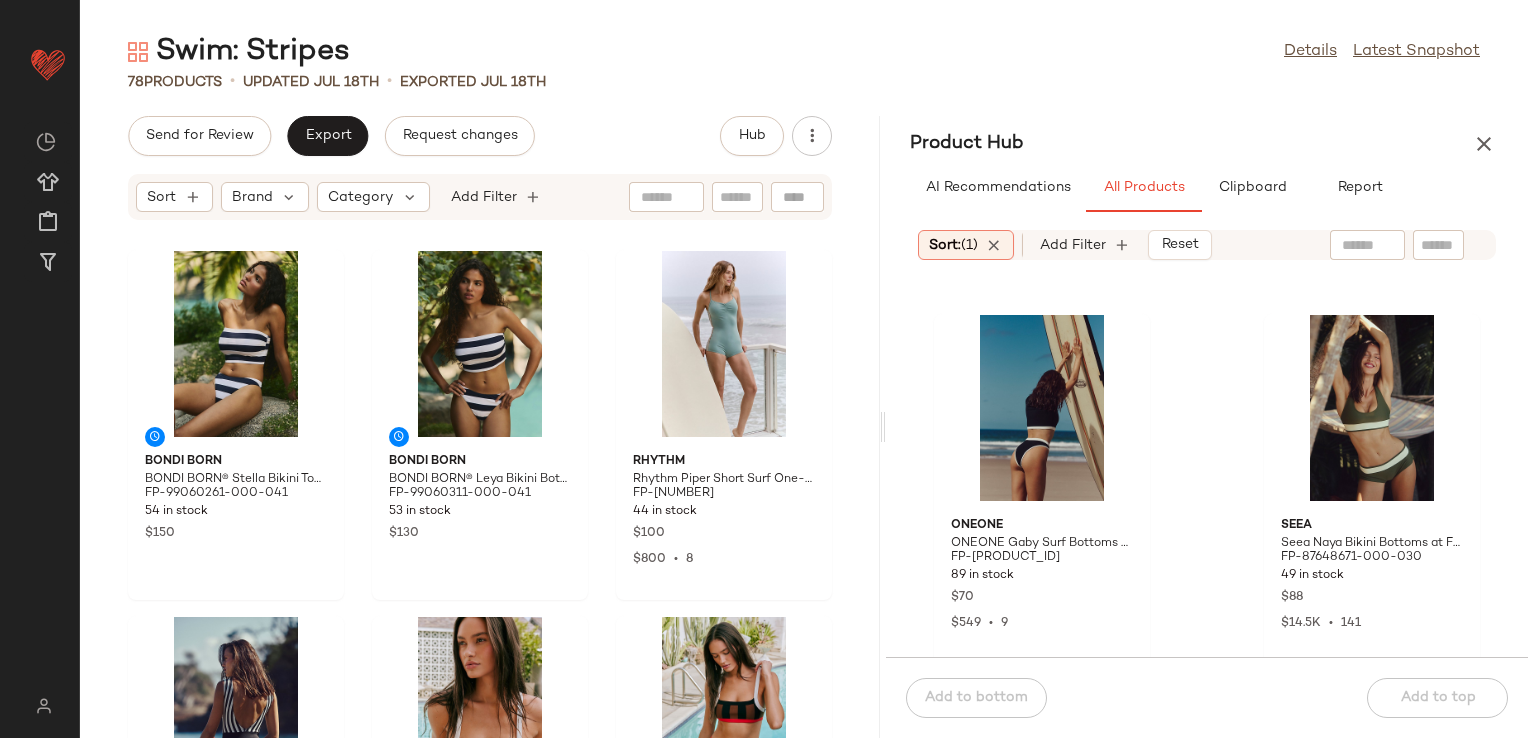 scroll, scrollTop: 1416, scrollLeft: 0, axis: vertical 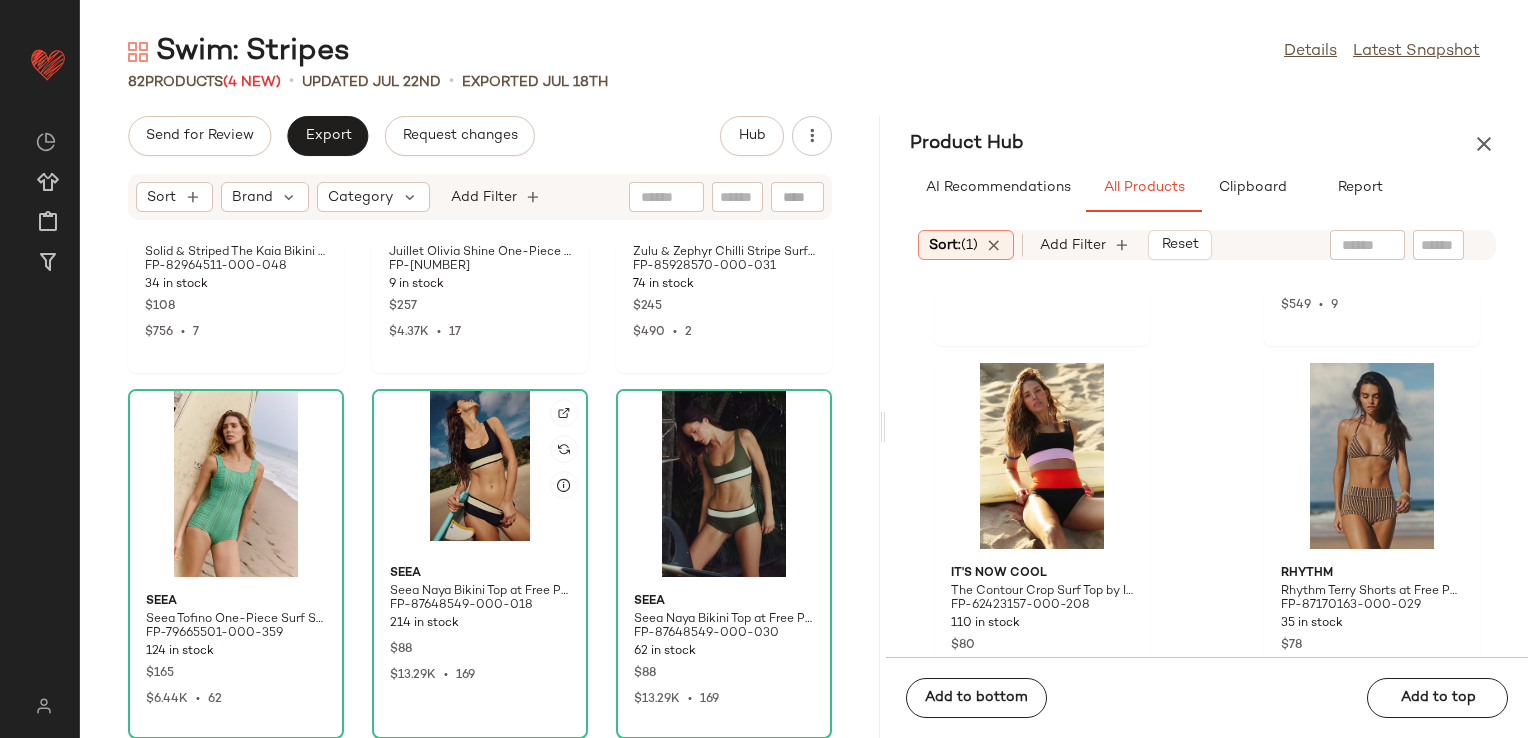 click 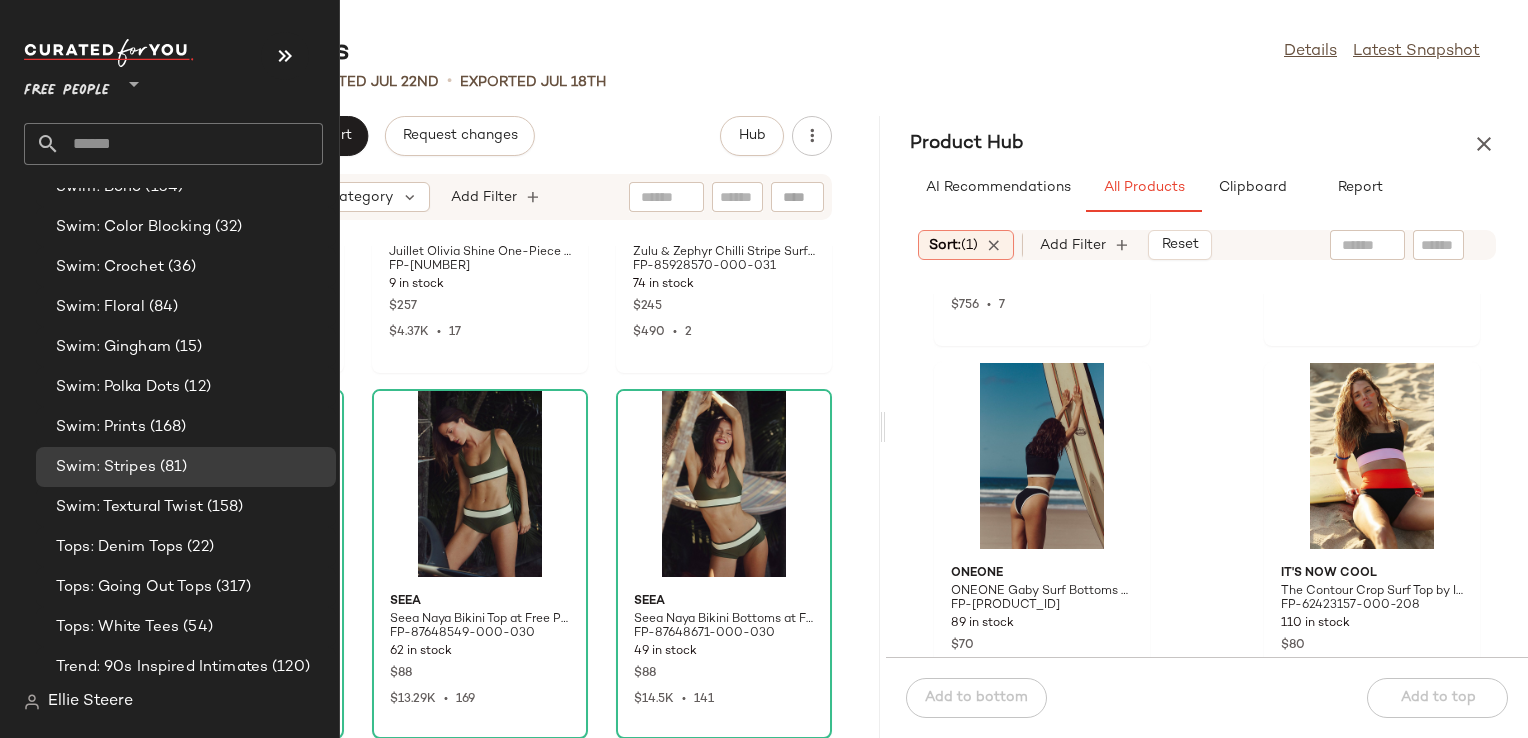 scroll, scrollTop: 5800, scrollLeft: 0, axis: vertical 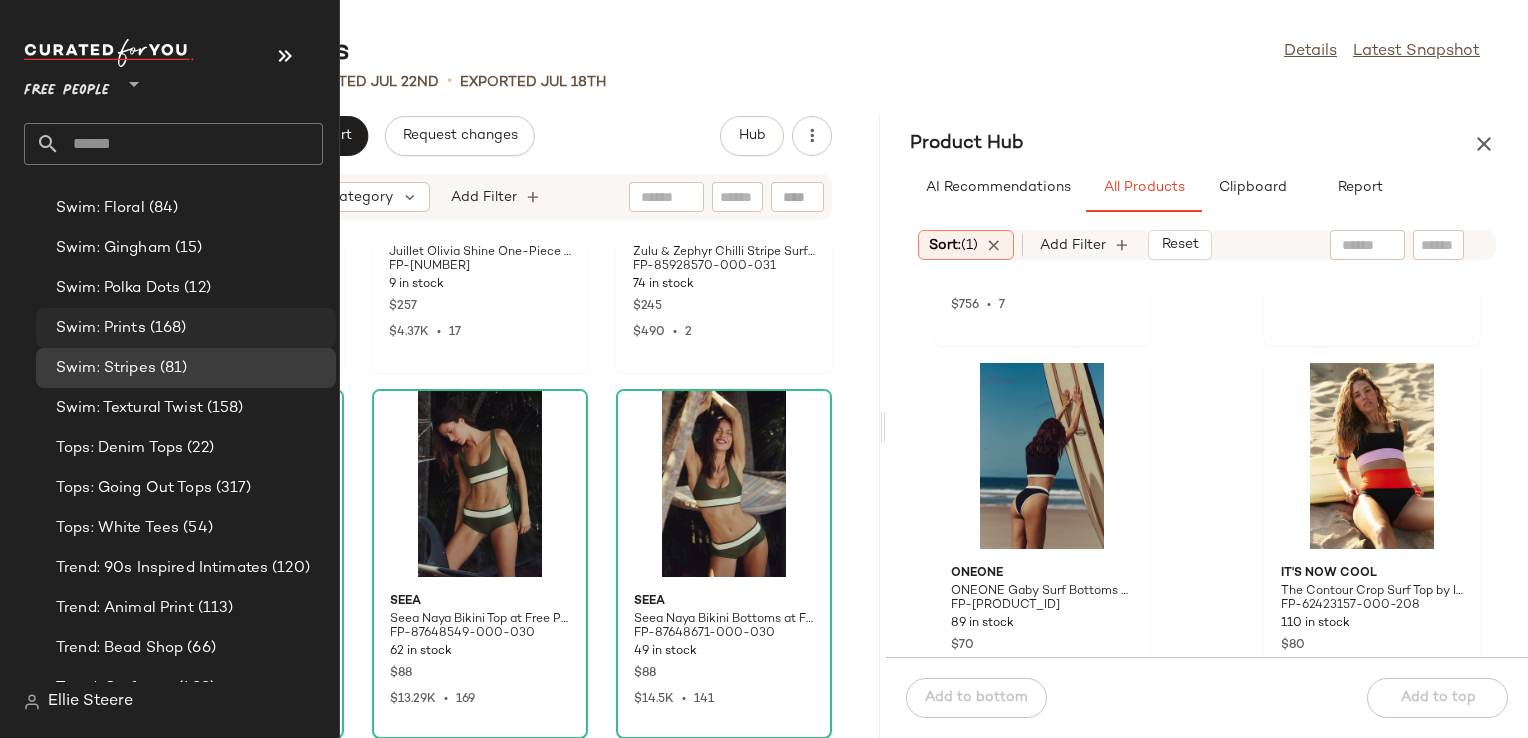 click on "Swim: Prints" at bounding box center [101, 328] 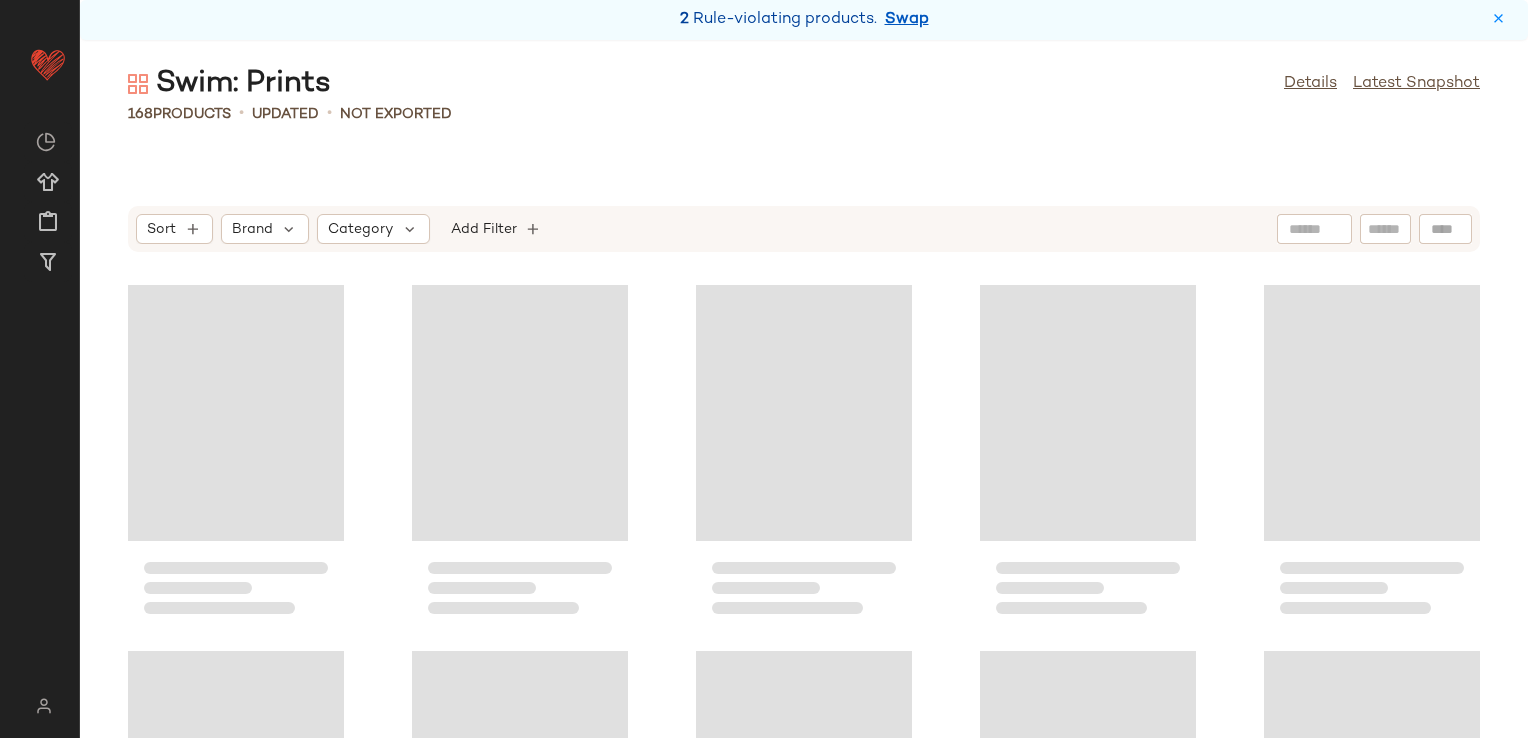 scroll, scrollTop: 0, scrollLeft: 0, axis: both 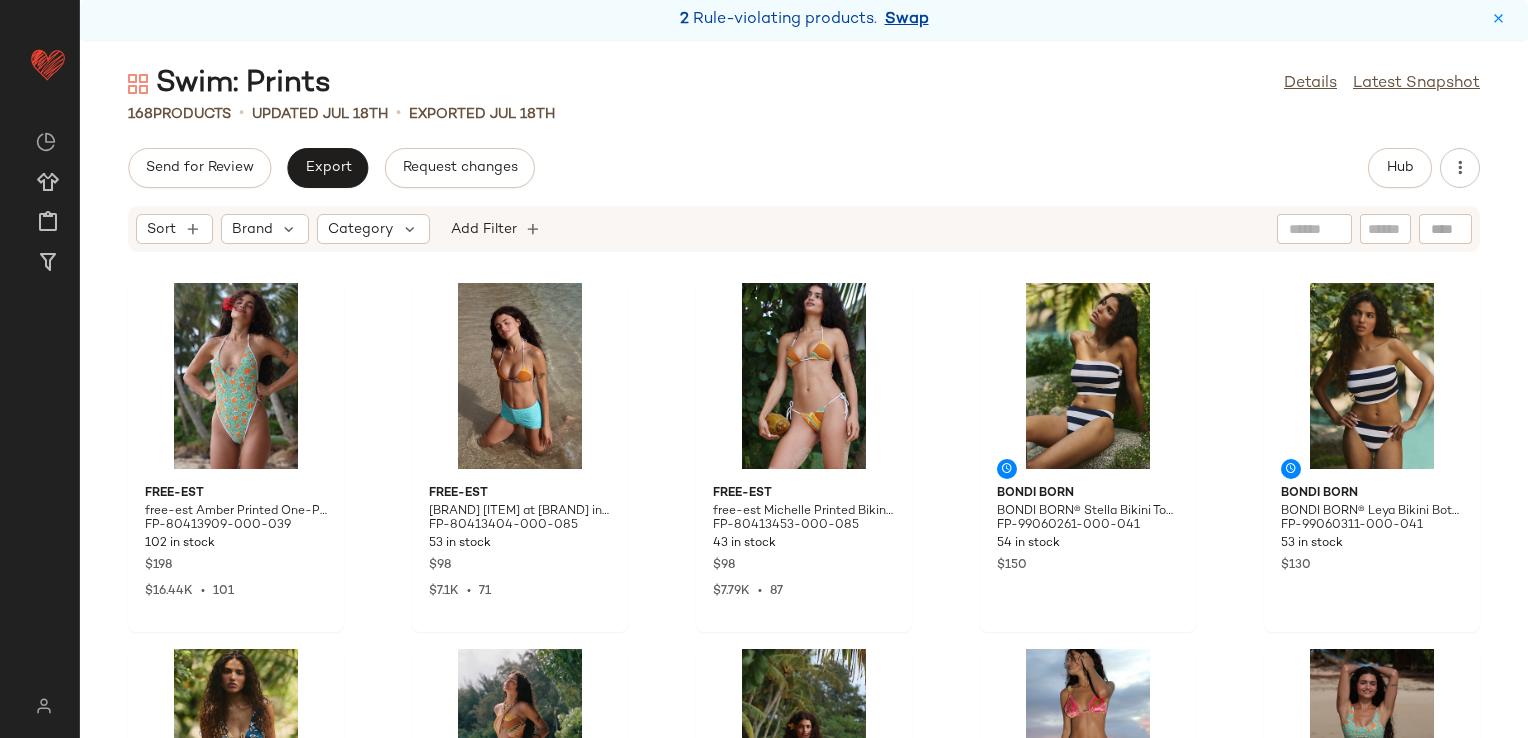 click on "Swap" at bounding box center (907, 20) 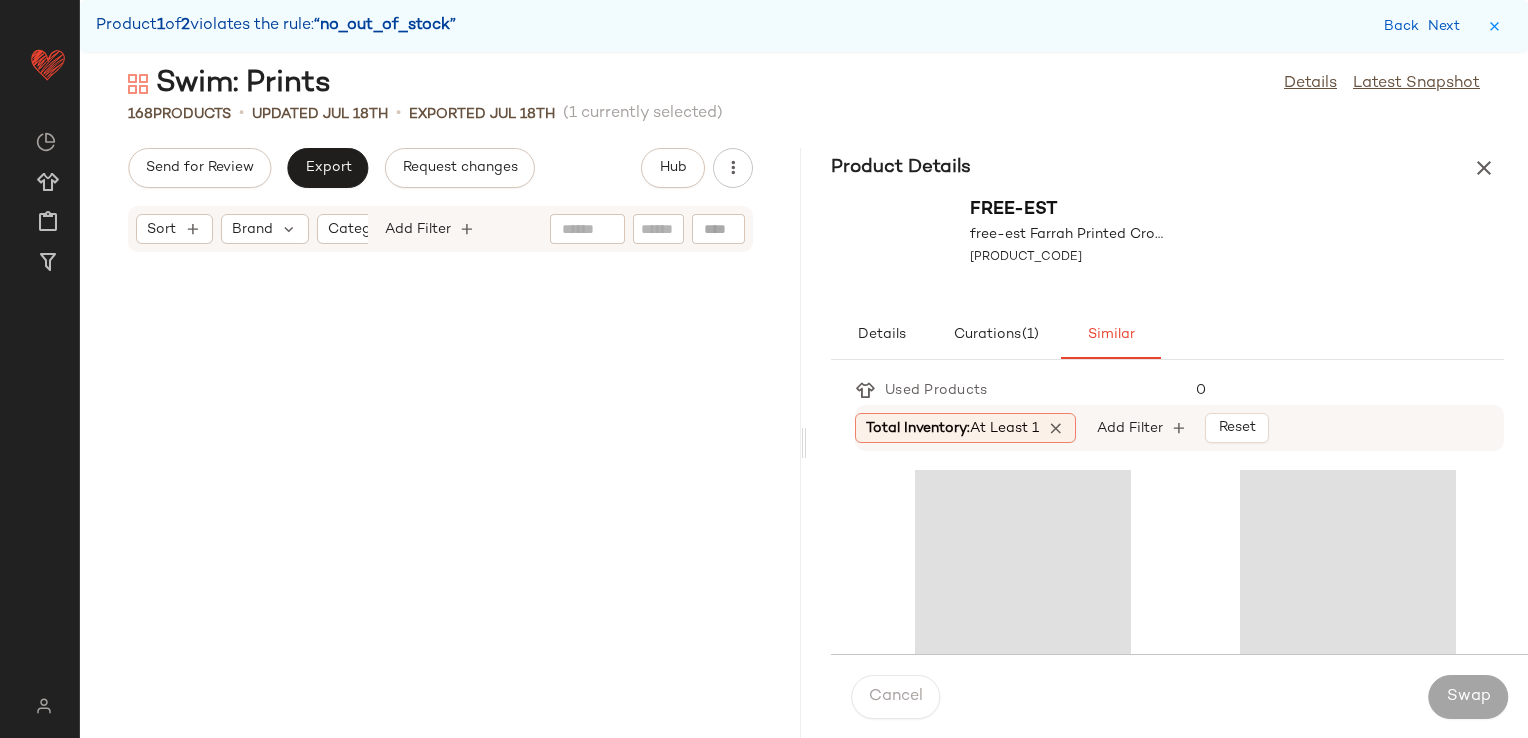 scroll, scrollTop: 13908, scrollLeft: 0, axis: vertical 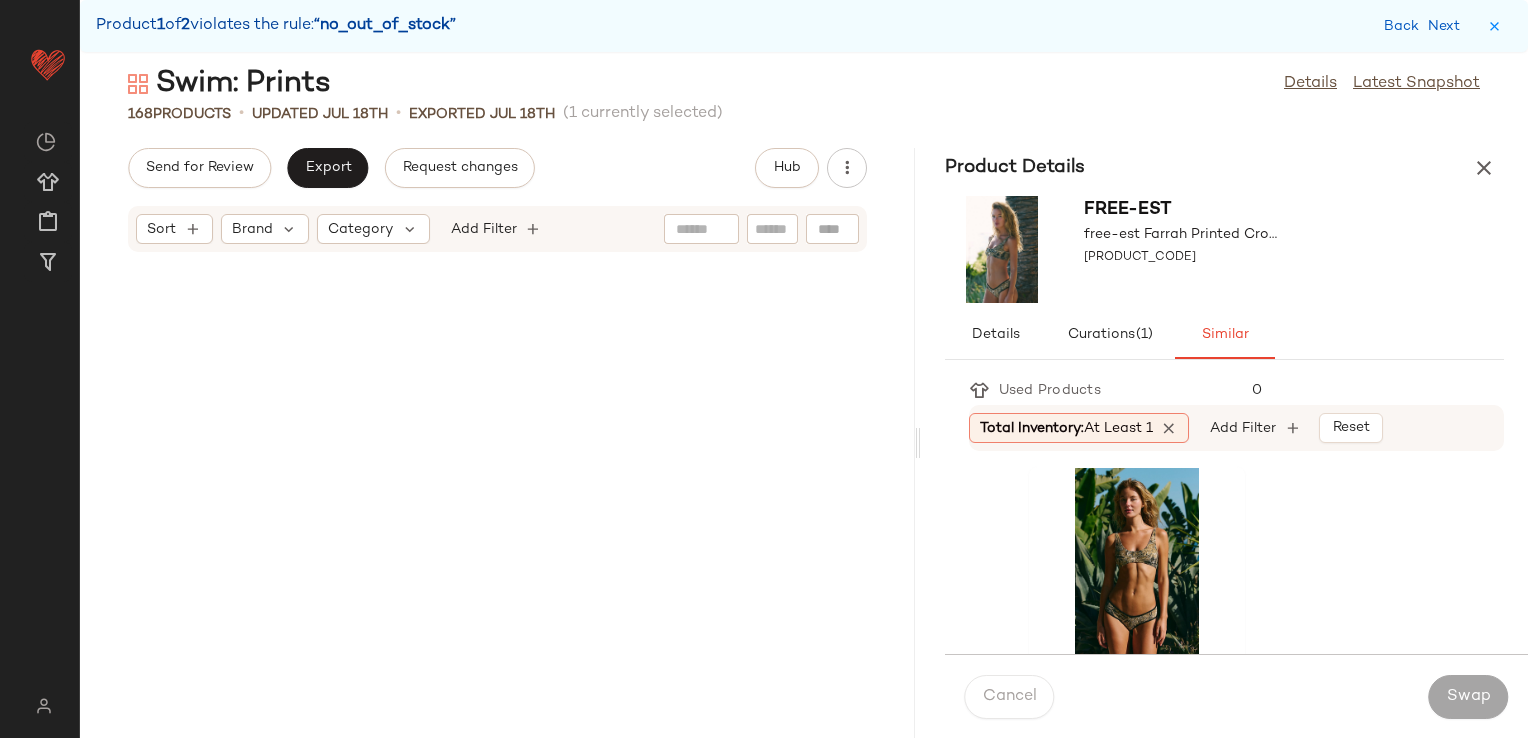 drag, startPoint x: 800, startPoint y: 442, endPoint x: 918, endPoint y: 431, distance: 118.511604 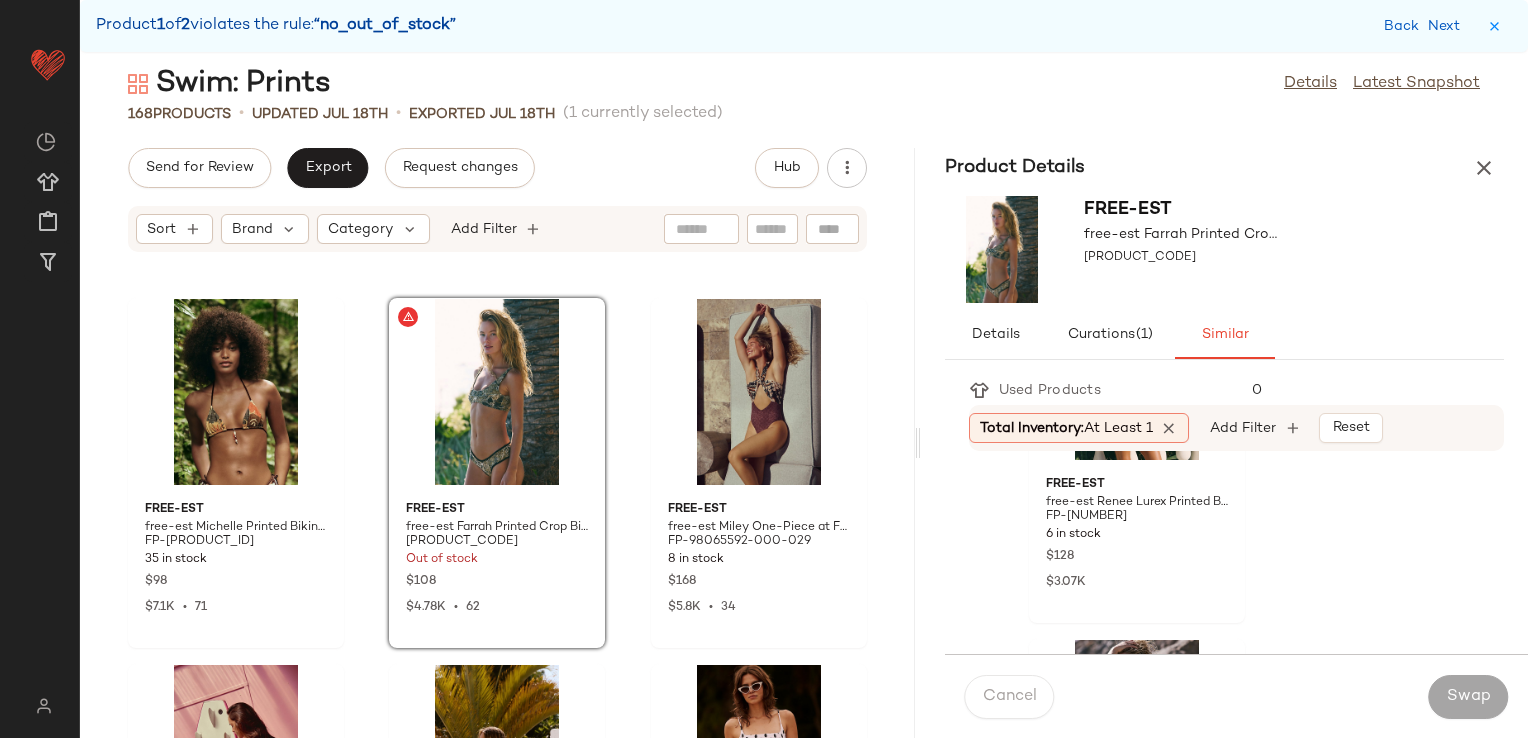scroll, scrollTop: 1300, scrollLeft: 0, axis: vertical 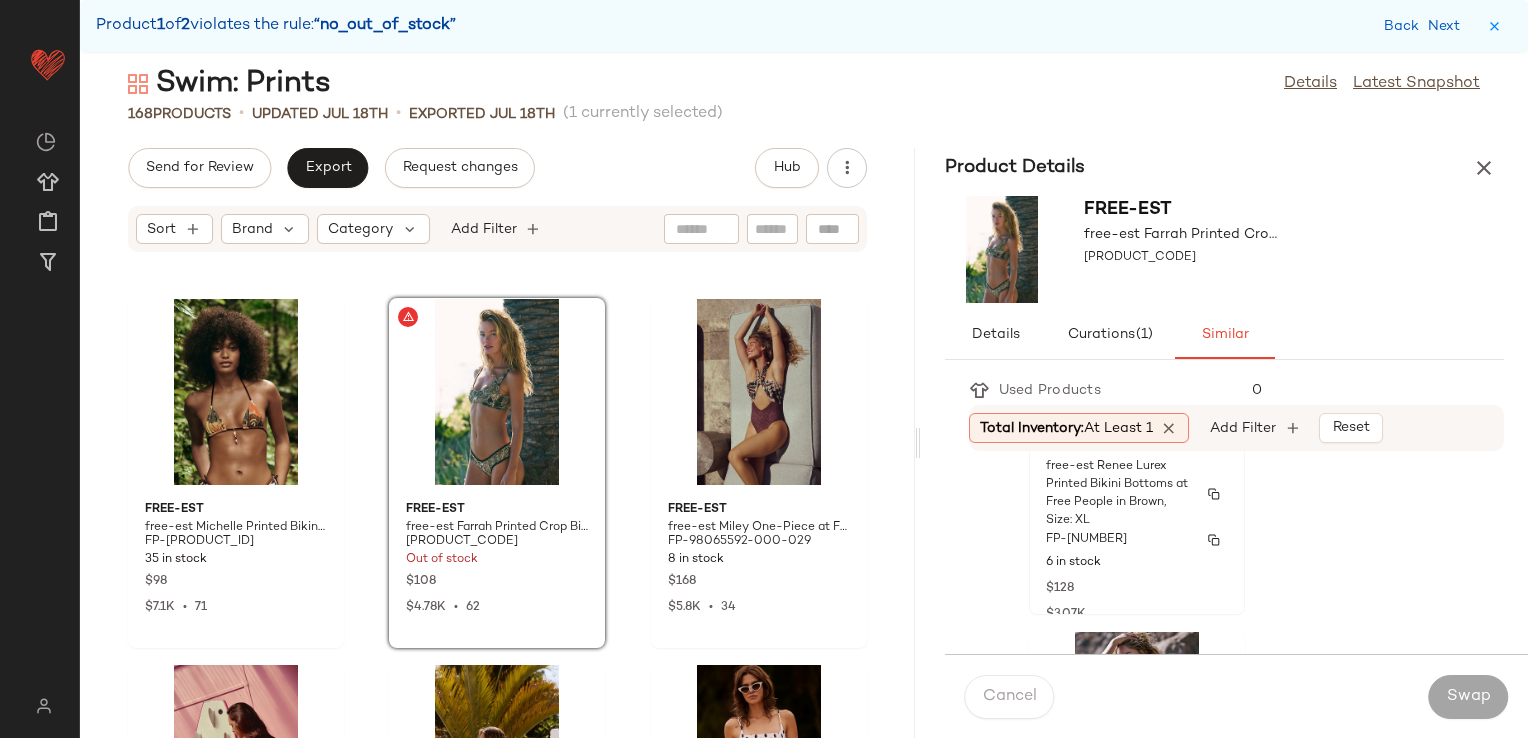click on "free-est Renee Lurex Printed Bikini Bottoms at Free People in Brown, Size: XL" at bounding box center (1119, 494) 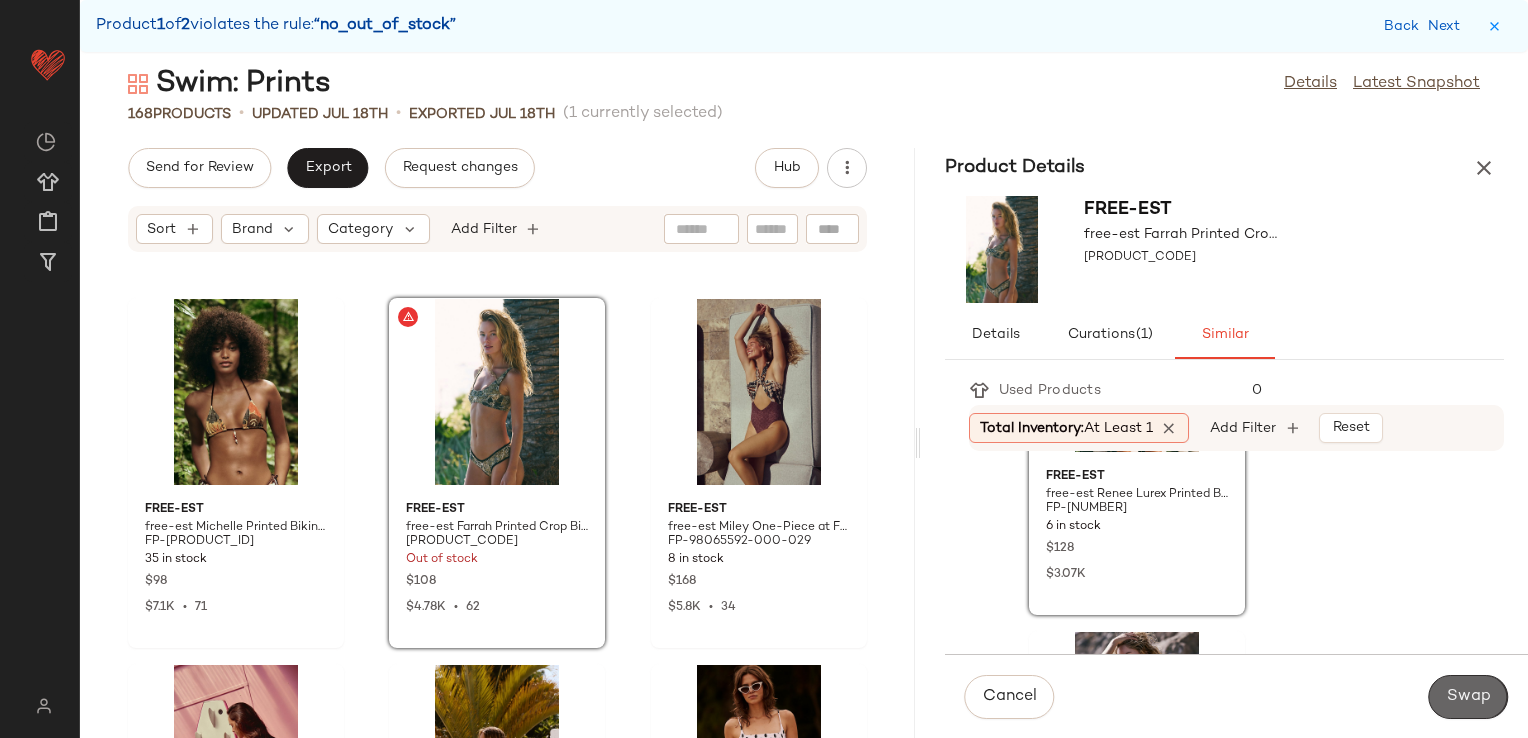 click on "Swap" 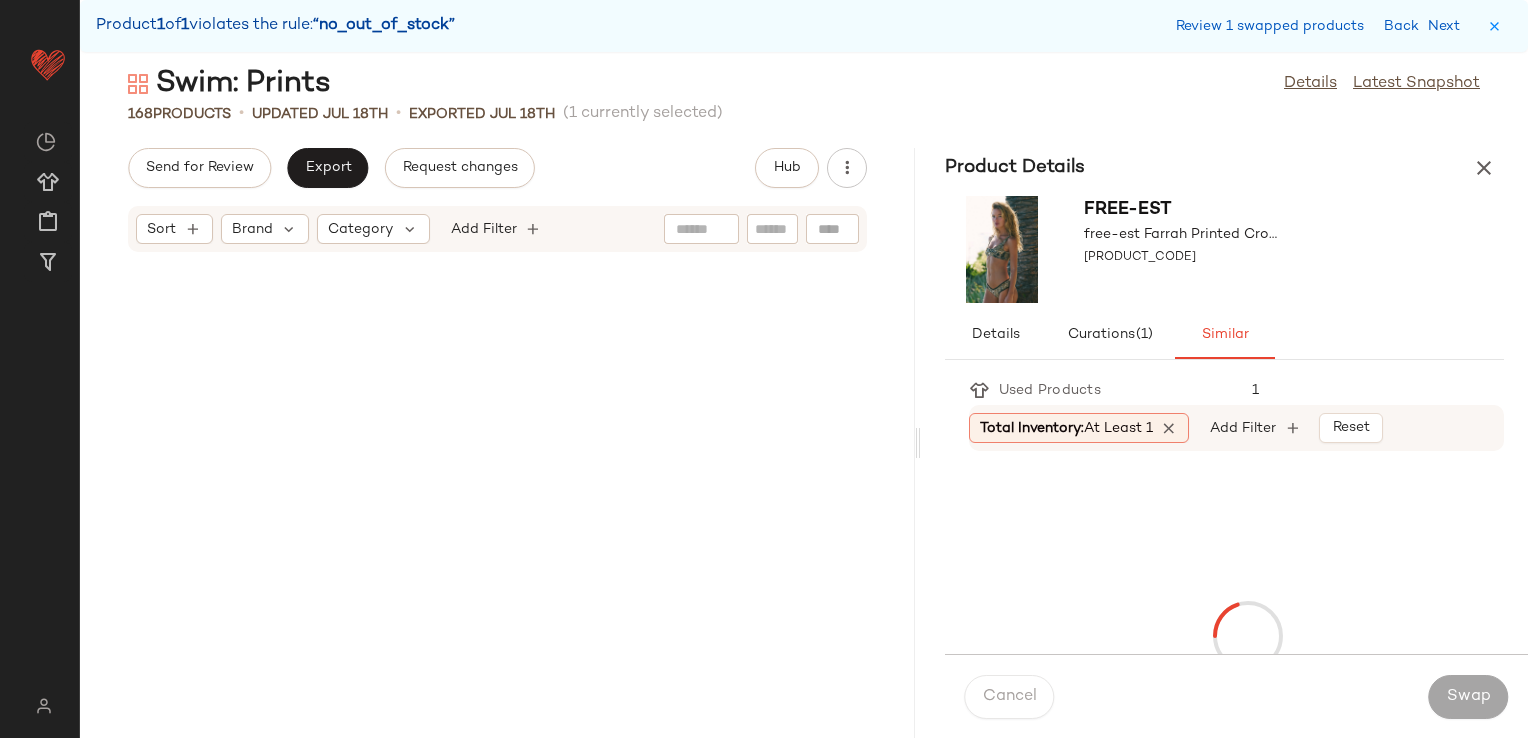 scroll, scrollTop: 13542, scrollLeft: 0, axis: vertical 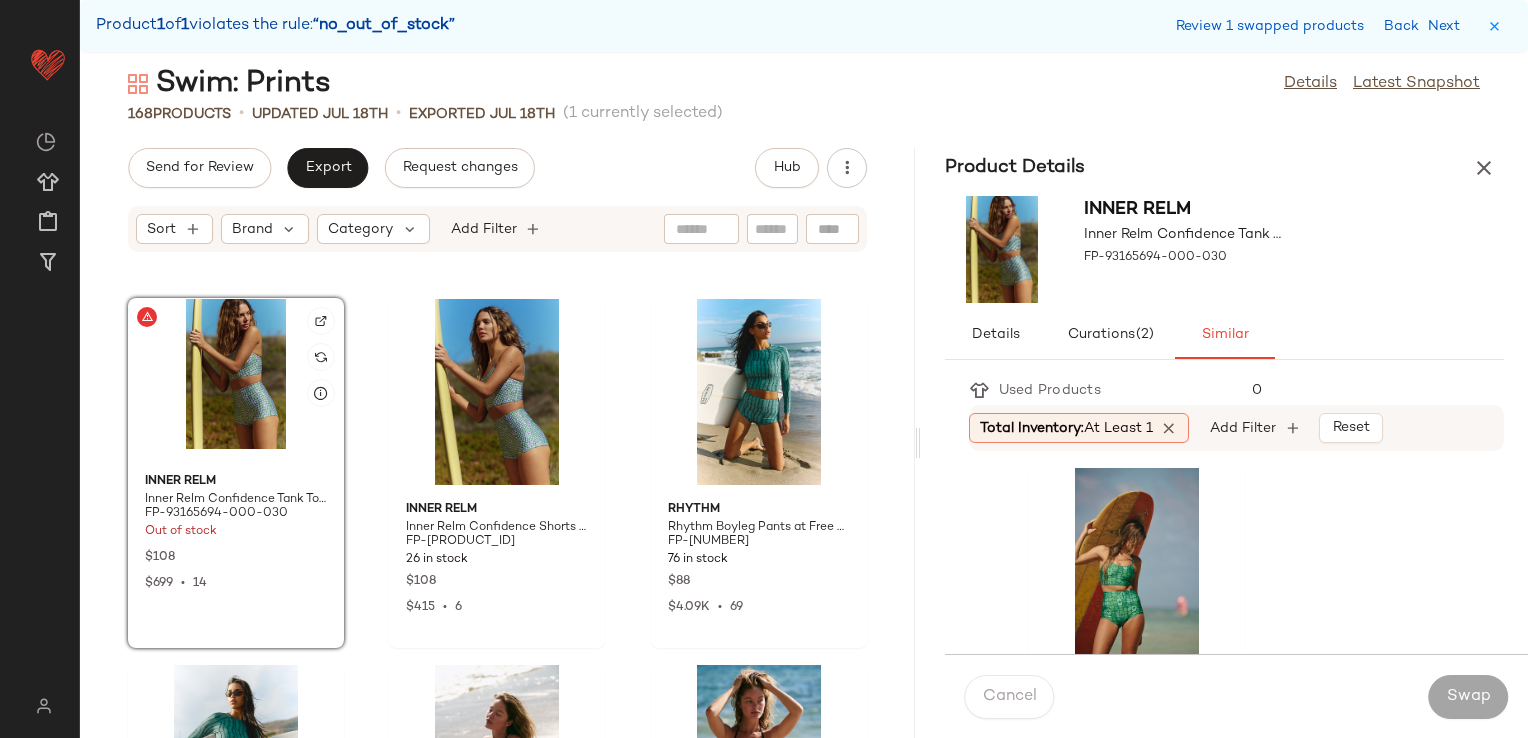 click 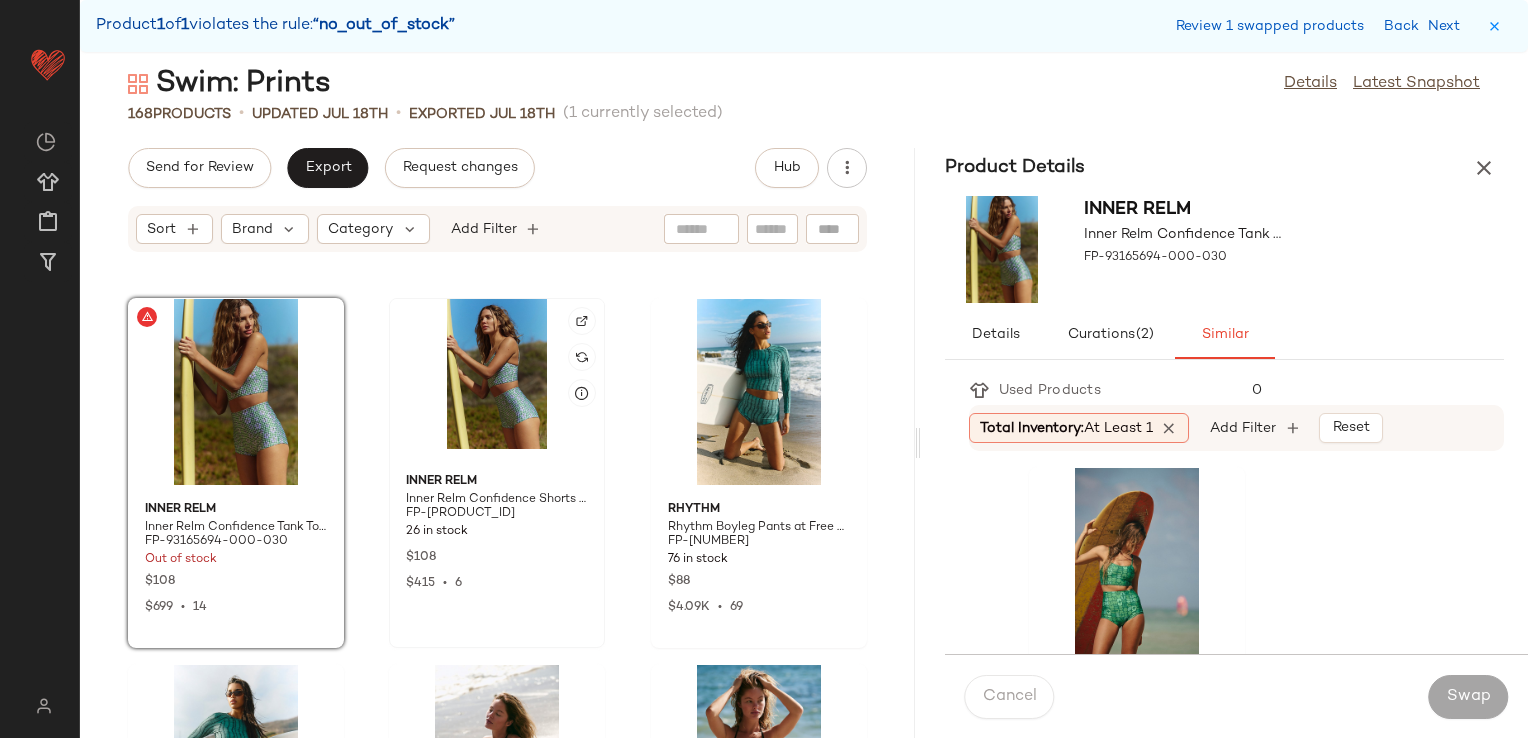 click 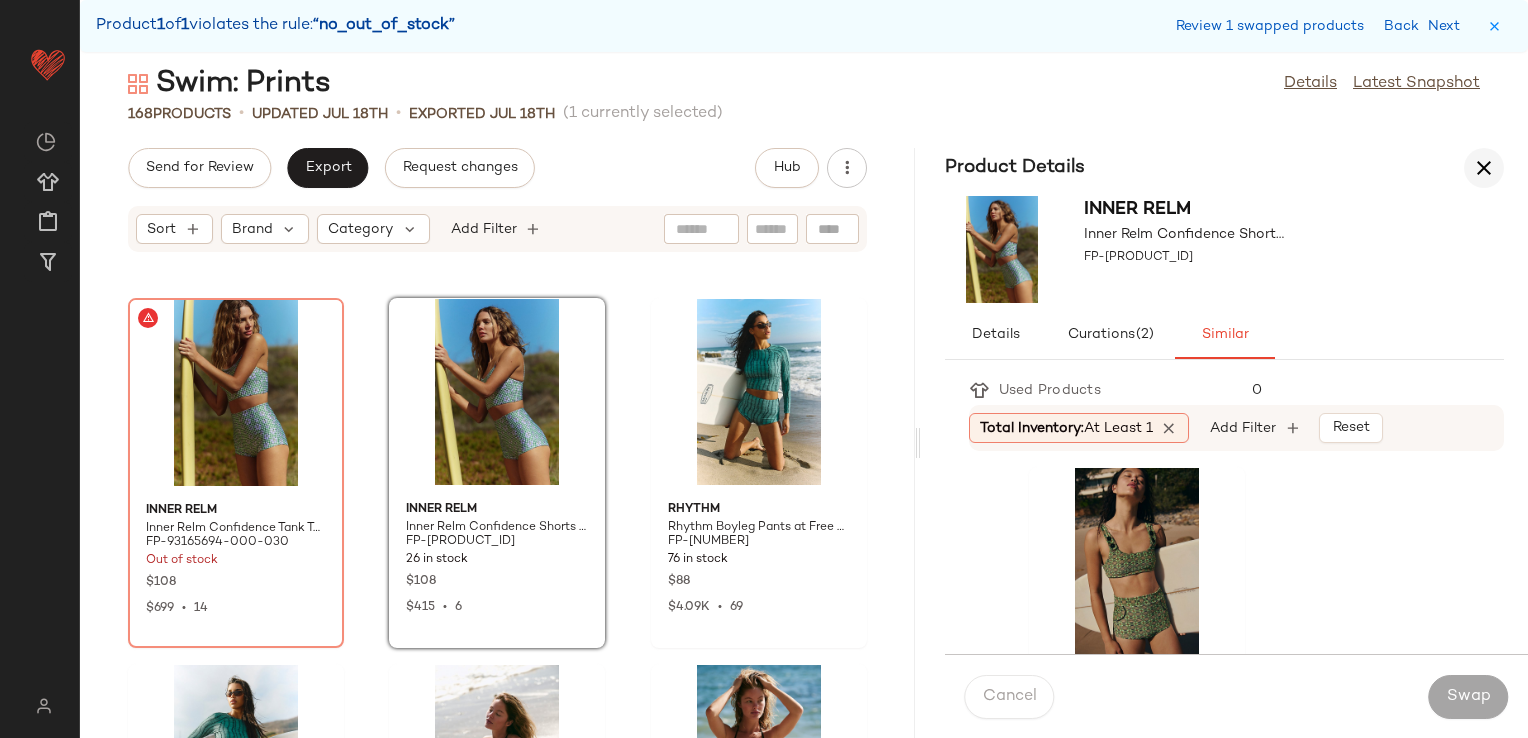 click at bounding box center [1484, 168] 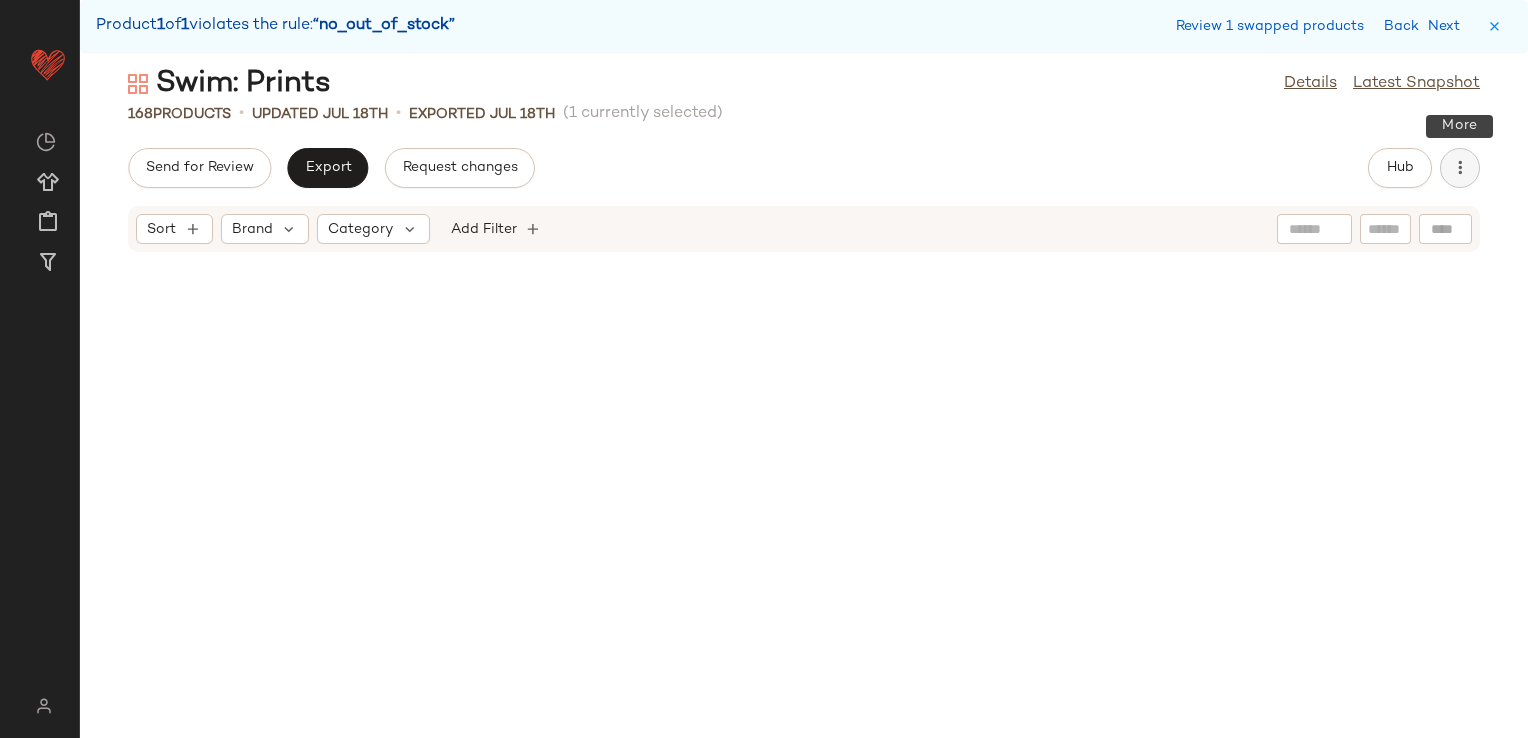 scroll, scrollTop: 8052, scrollLeft: 0, axis: vertical 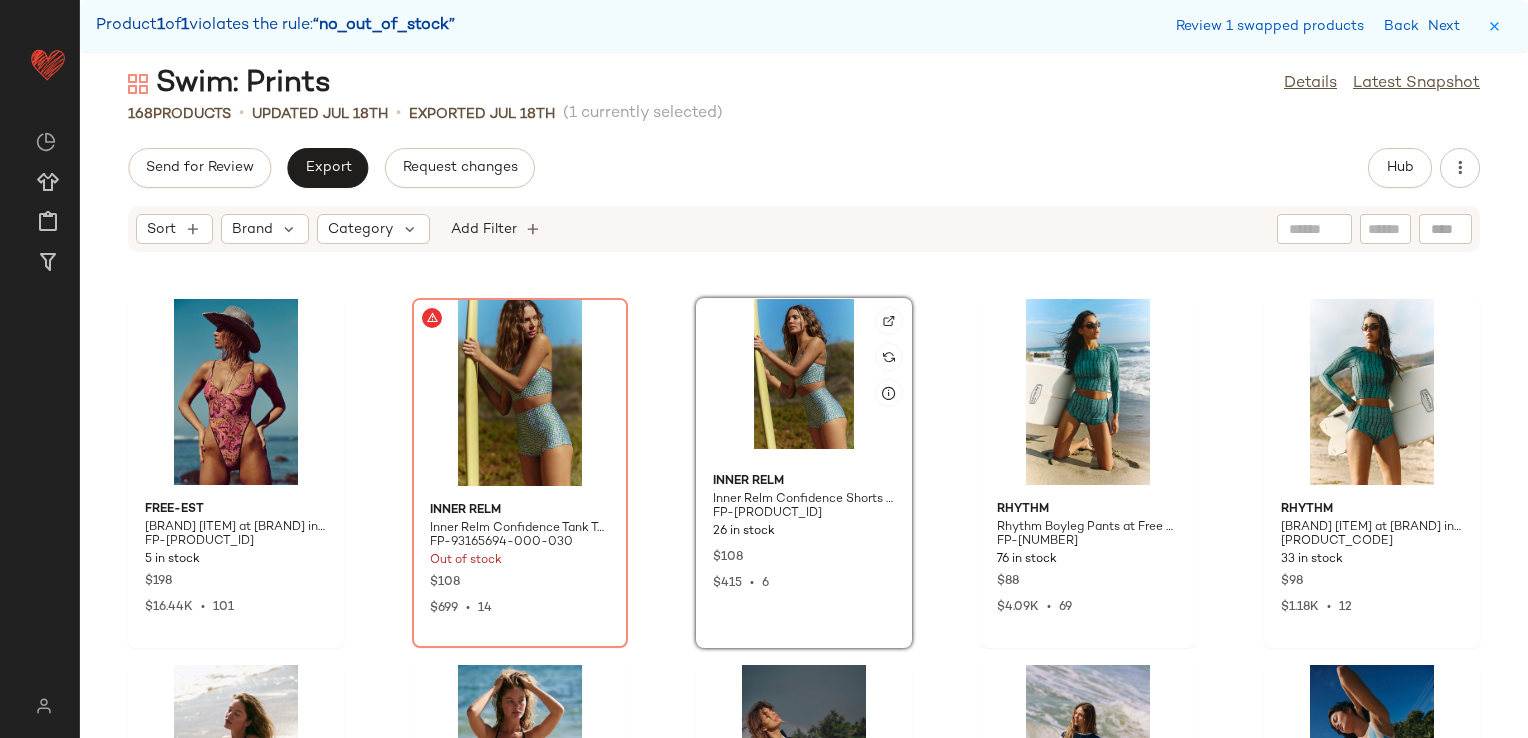click 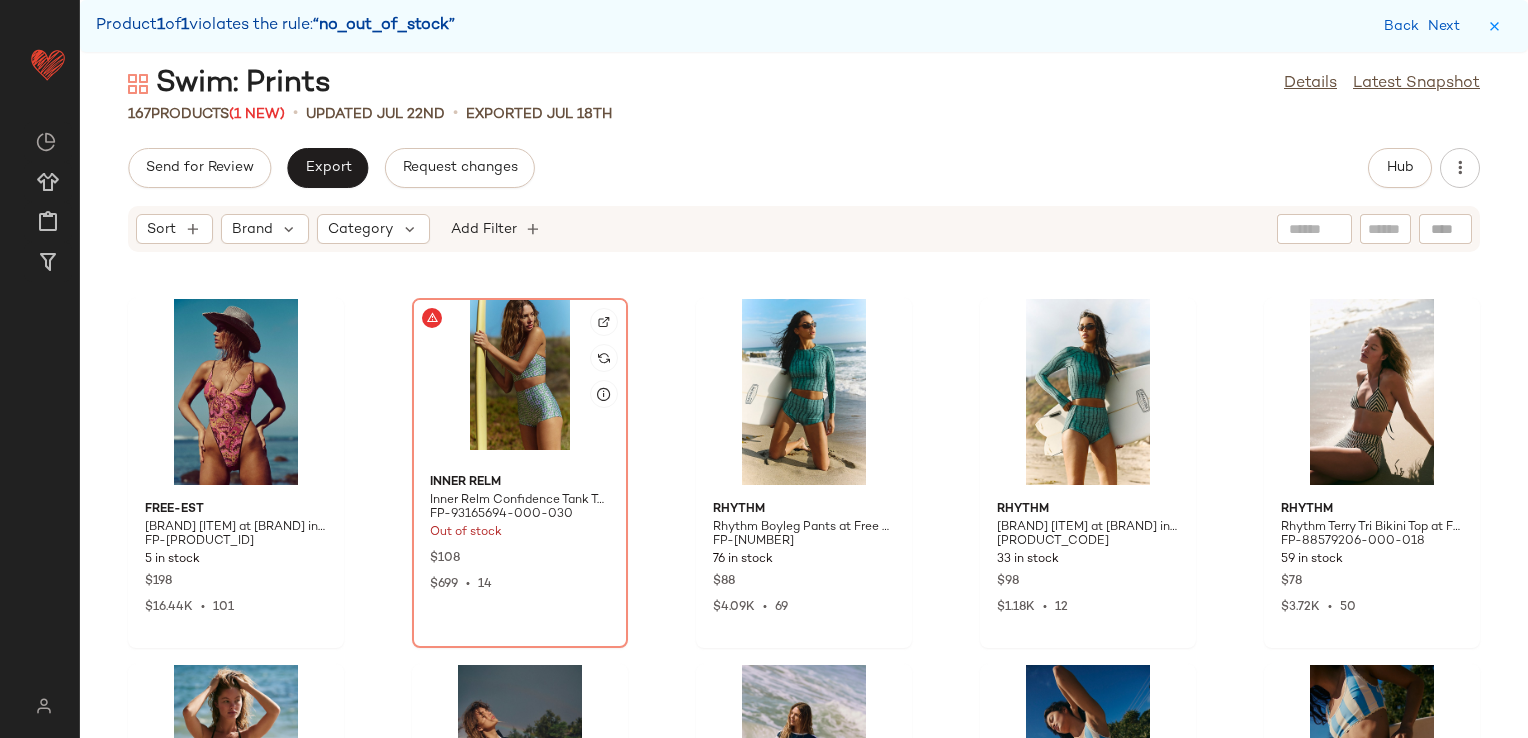 click 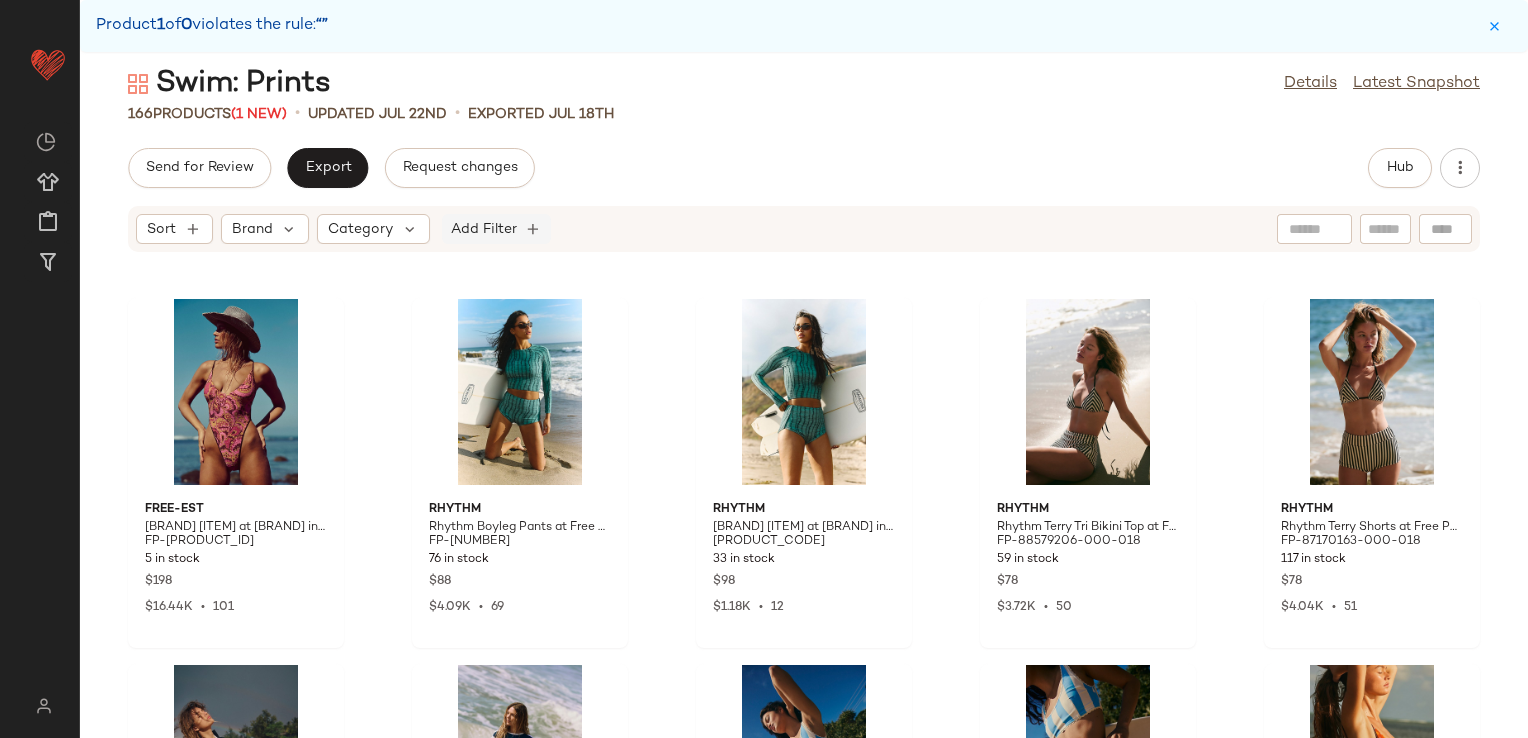 click on "Add Filter" at bounding box center [484, 229] 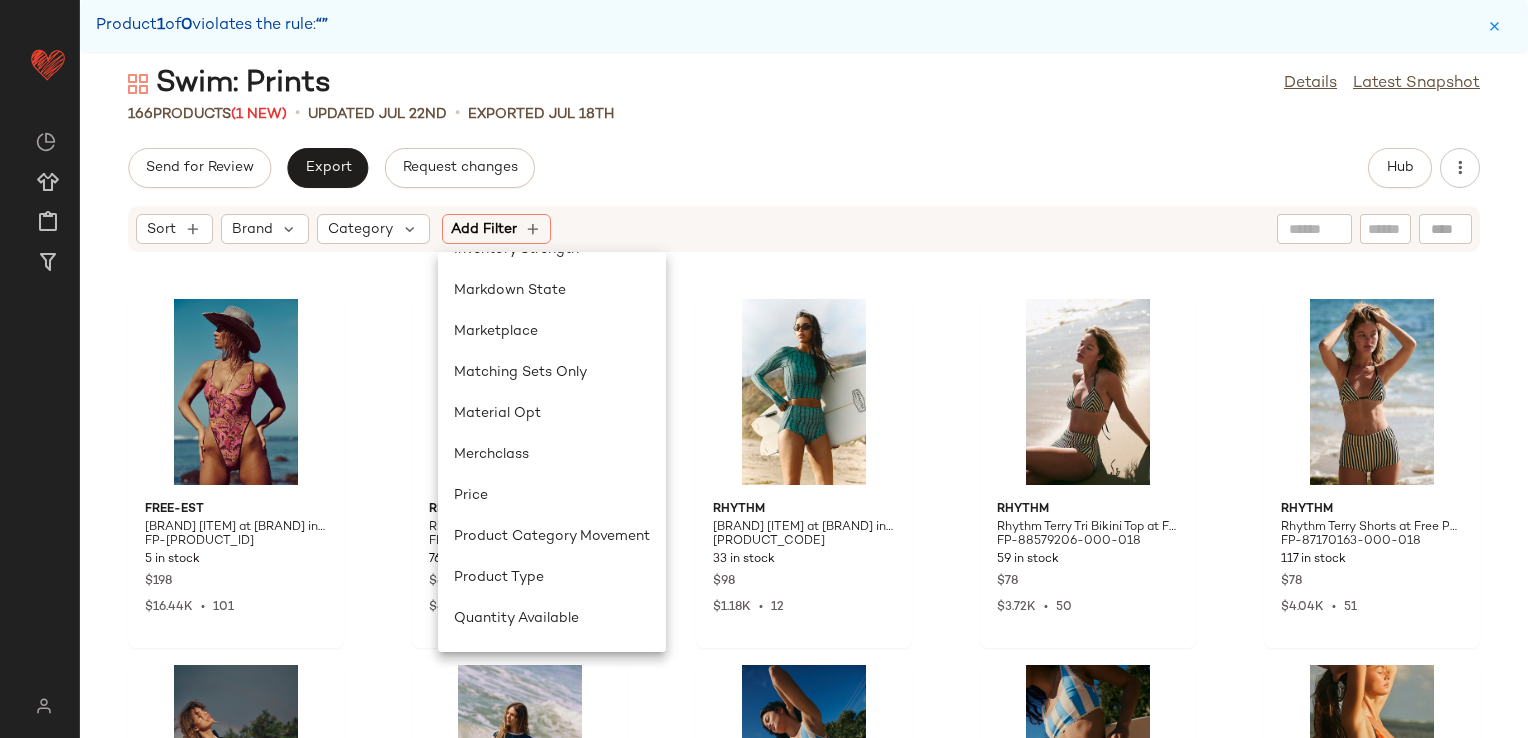 scroll, scrollTop: 640, scrollLeft: 0, axis: vertical 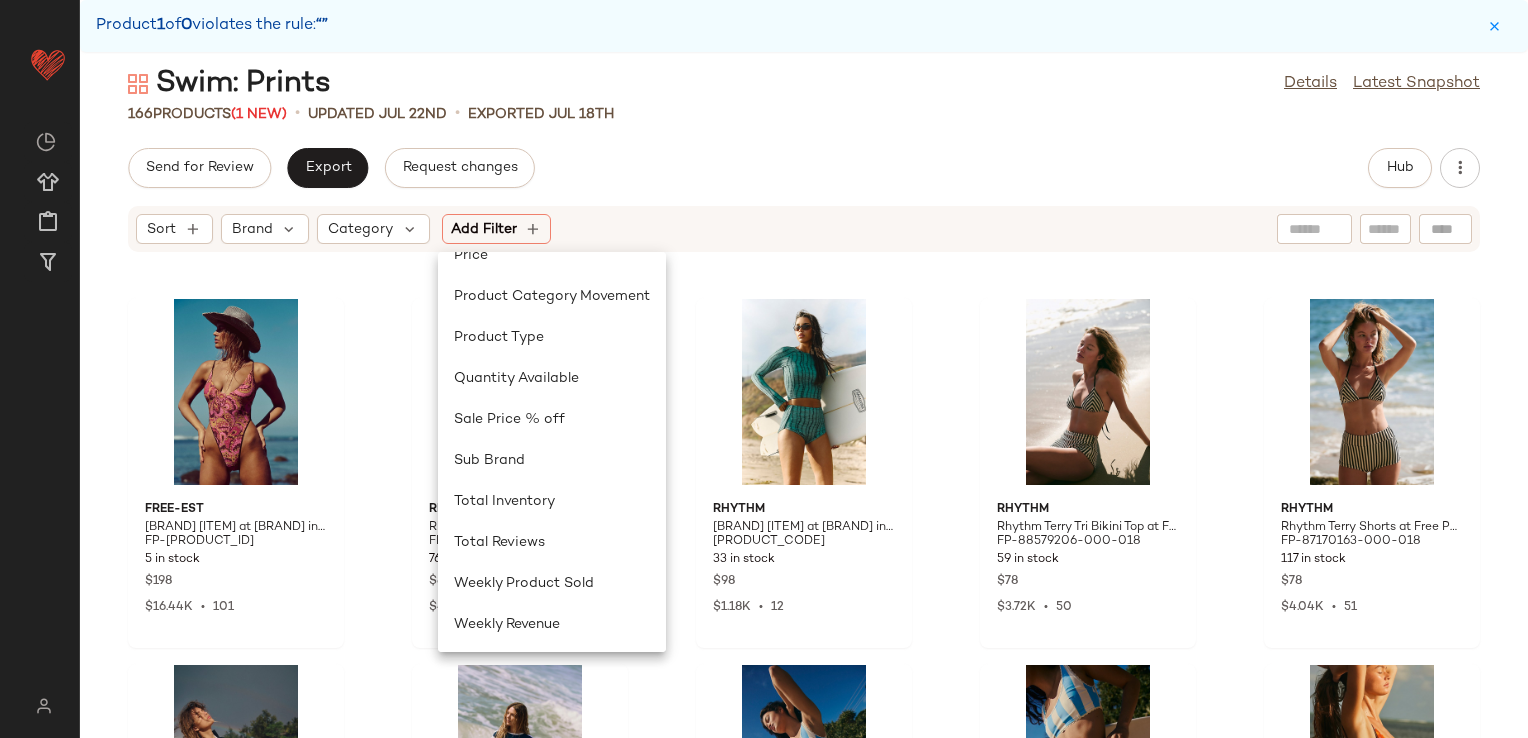 click on "Send for Review   Export   Request changes   Hub" 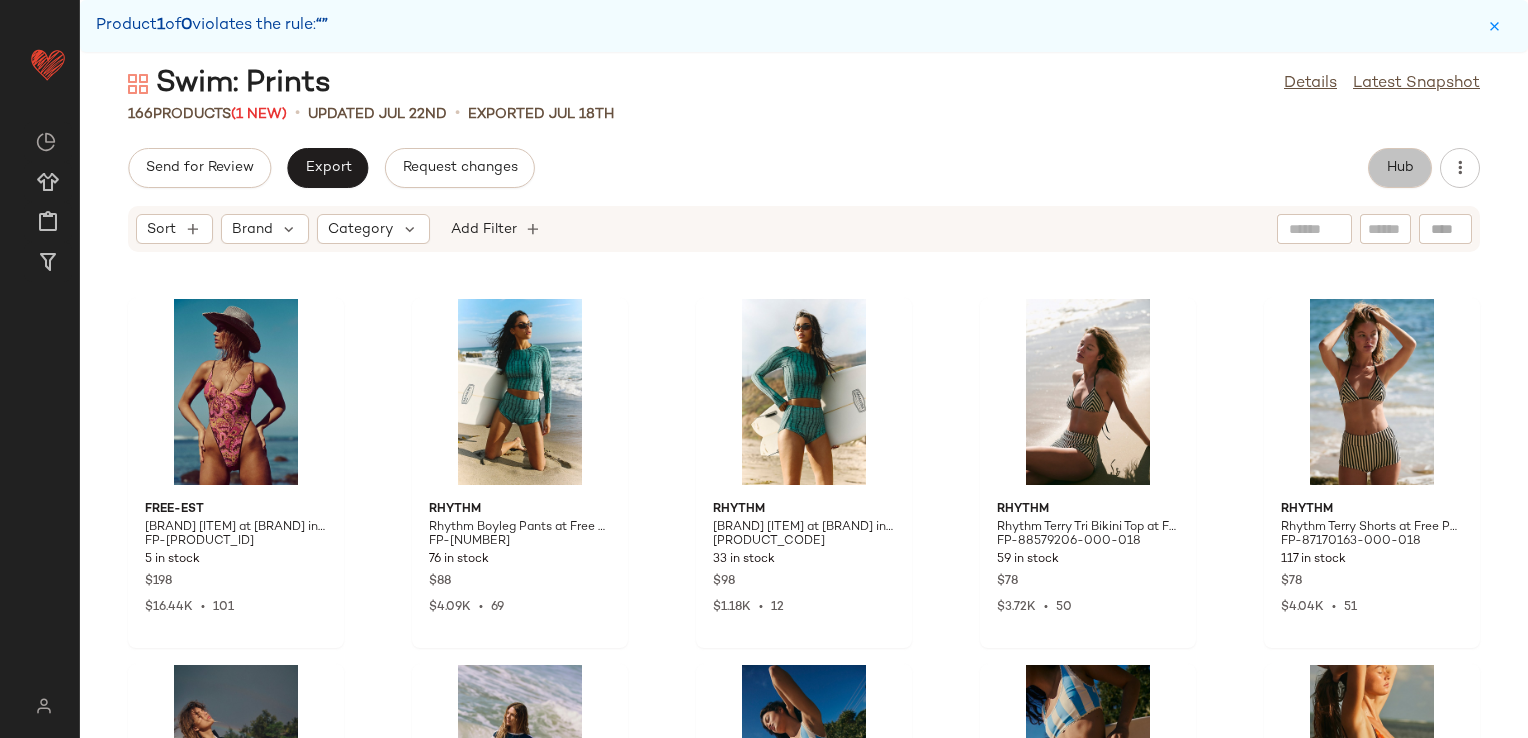 click on "Hub" 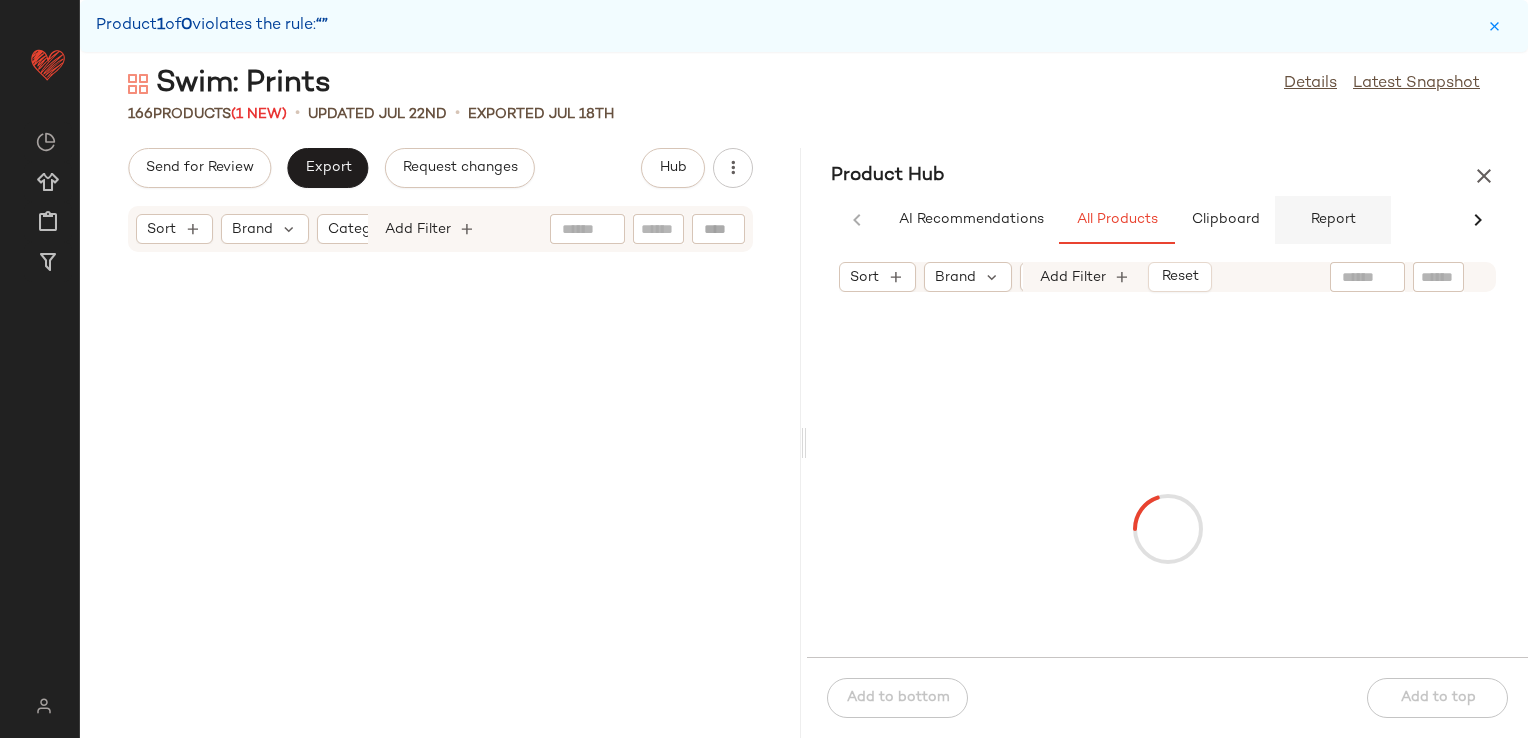 scroll, scrollTop: 8784, scrollLeft: 0, axis: vertical 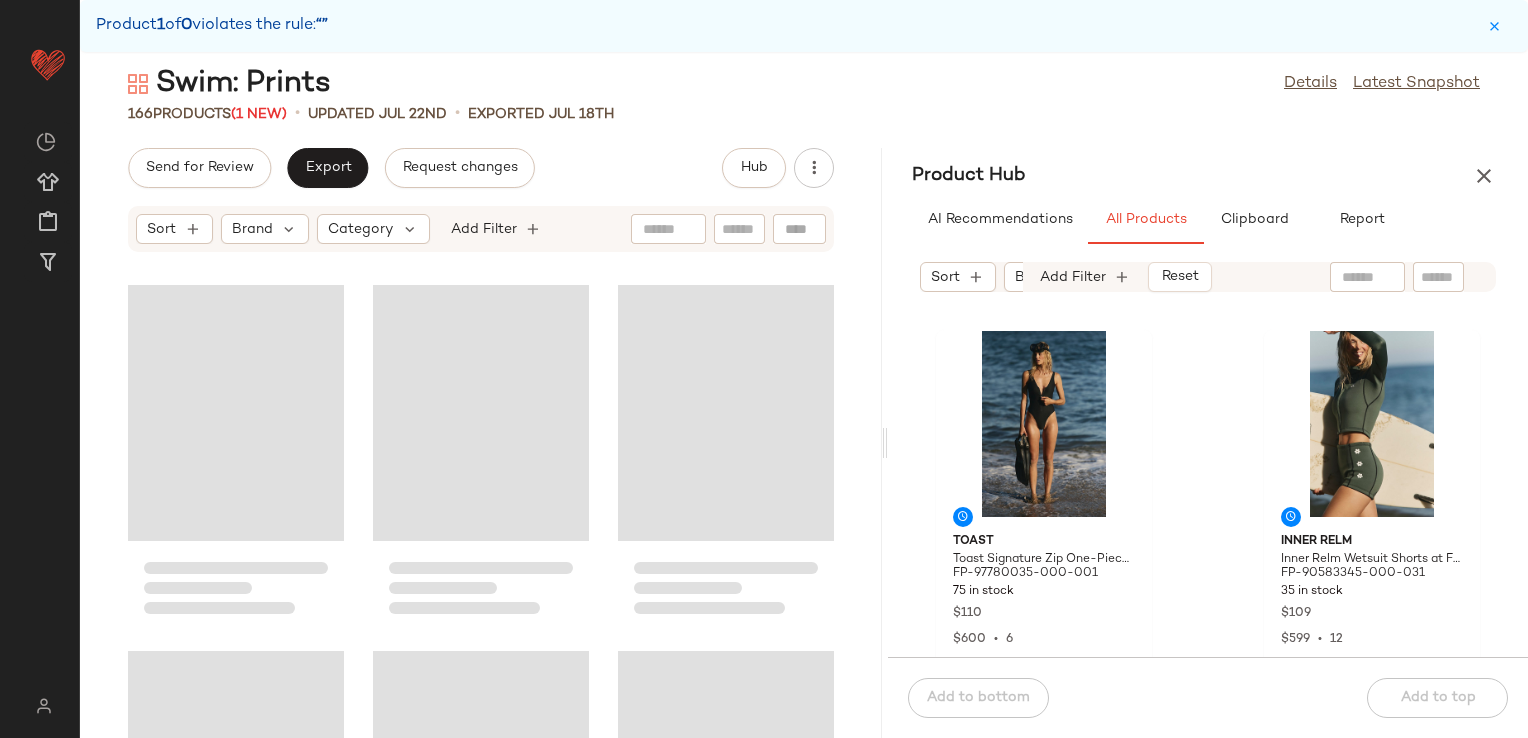 drag, startPoint x: 801, startPoint y: 438, endPoint x: 887, endPoint y: 407, distance: 91.416626 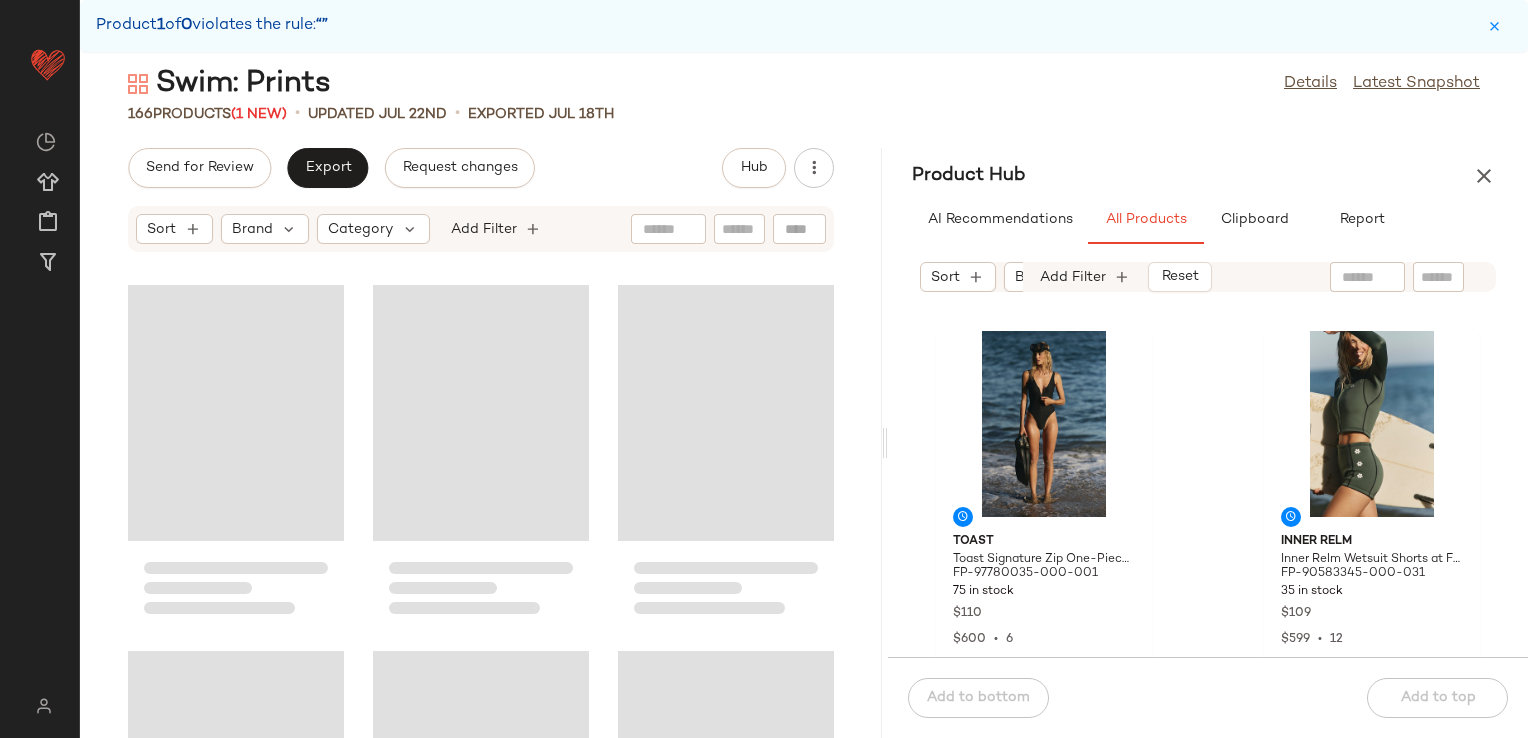 click on "Swim: Prints  Details   Latest Snapshot  166   Products  (1 New)  •   updated Jul 22nd  •  Exported Jul 18th  Send for Review   Export   Request changes   Hub  Sort  Brand  Category  Add Filter  Product Hub  AI Recommendations   All Products   Clipboard   Report  Sort  Brand  Category:   Swimwear In Curation?:   No Sale Price:   Not on sale Total Inventory:   At least 1 Add Filter   Reset  Toast Toast Signature Zip One-Piece Surf Suit at Free People in Black, Size: S FP-97780035-000-001 75 in stock $110 $600  •  6 Inner Relm Inner Relm Wetsuit Shorts at Free People in Green, Size: XS FP-90583345-000-031 35 in stock $109 $599  •  12 Inner Relm Inner Relm Blue Lagoon Springsuit at Free People in Grey, Size: S FP-86626959-000-003 33 in stock $238 $2.17K  •  12 Let's Swim Let’s Swim Rash Vest Top by Let's Swim at Free People in Red, Size: XL FP-102320579-000-060 4 in stock $130 Inner Relm Inner Relm Blue Lagoon Rash Guard Top at Free People in Green, Size: S FP-103124095-000-031 35 in stock $189" at bounding box center (804, 401) 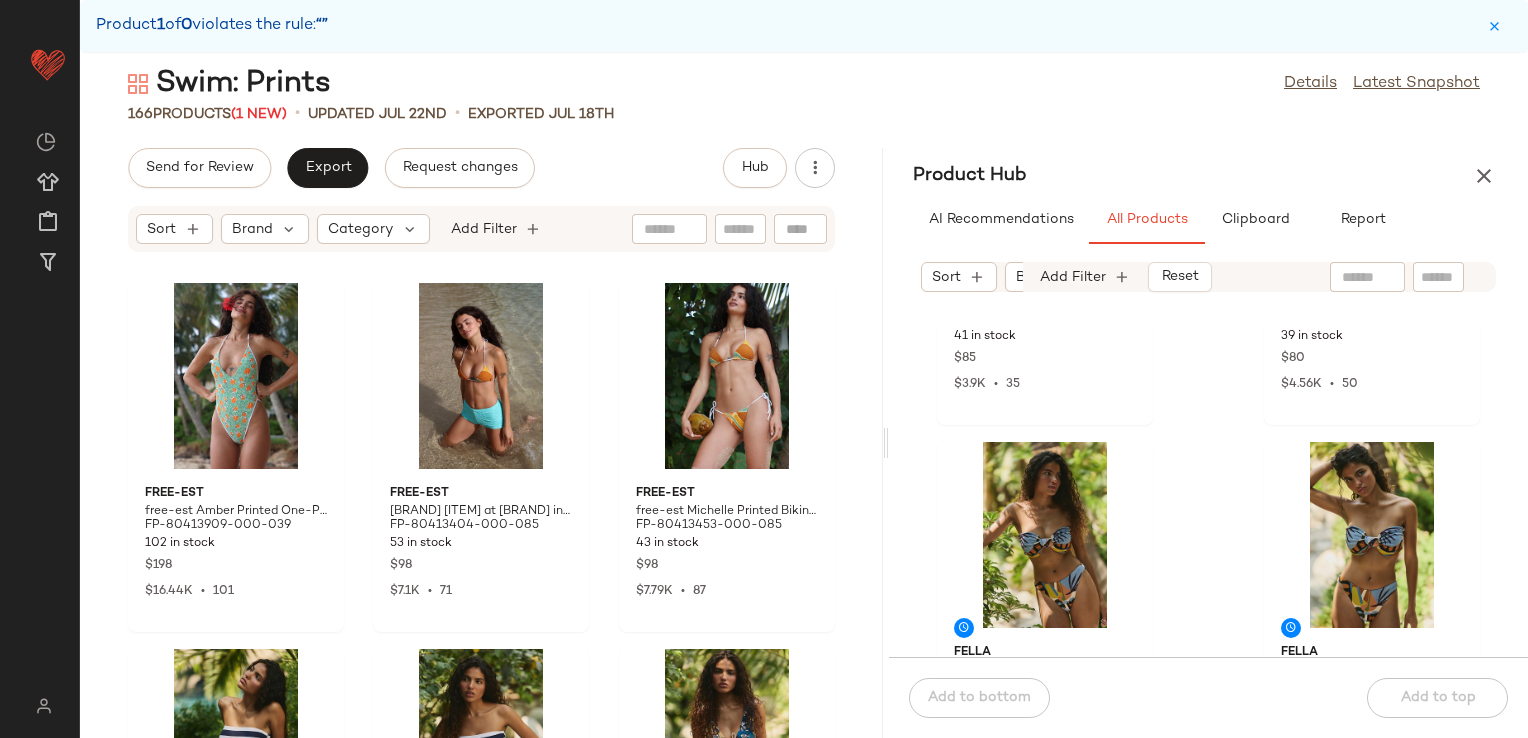 scroll, scrollTop: 2216, scrollLeft: 0, axis: vertical 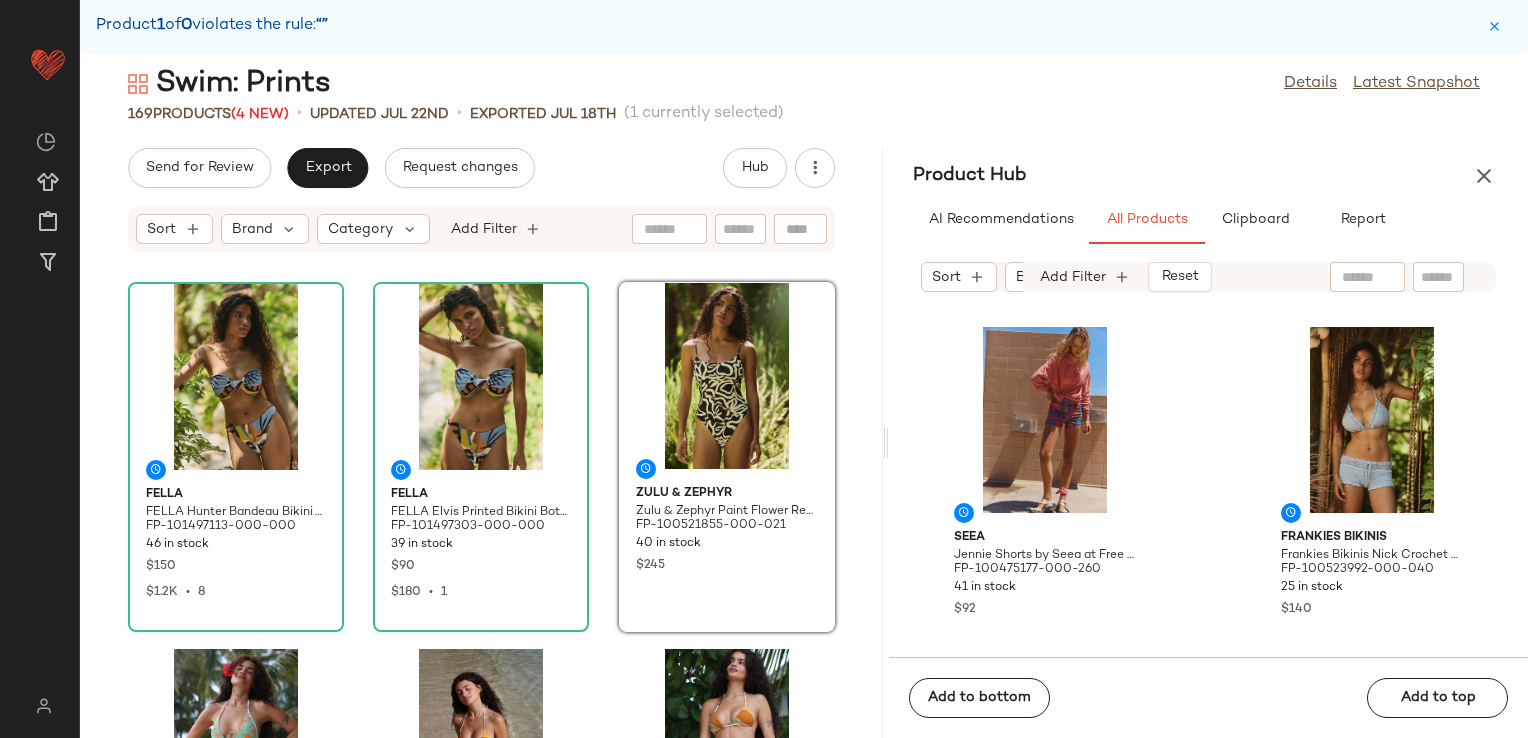 click on "FELLA FELLA Hunter Bandeau Bikini Top at Free People, Size: S FP-101497113-000-000 46 in stock $150 $1.2K  •  8 FELLA FELLA Elvis Printed Bikini Bottoms at Free People, Size: XS FP-101497303-000-000 39 in stock $90 $180  •  1 Zulu & Zephyr Zulu & Zephyr Paint Flower Reversible One-Piece Swimsuit at Free People in Brown, Size: US 8 FP-100521855-000-021 40 in stock $245 free-est free-est Amber Printed One-Piece Swimsuit at Free People in Green, Size: M FP-80413909-000-039 102 in stock $198 $16.44K  •  101 free-est free-est Michelle Printed Bikini Top at Free People in Orange, Size: S FP-80413404-000-085 53 in stock $98 $7.1K  •  71 free-est free-est Michelle Printed Bikini Bottoms at Free People in Orange, Size: XL FP-80413453-000-085 43 in stock $98 $7.79K  •  87 BONDI BORN BONDI BORN® Stella Bikini Top at Free People in Blue, Size: S FP-99060261-000-041 54 in stock $150 BONDI BORN BONDI BORN® Leya Bikini Bottoms at Free People in Blue, Size: XL FP-99060311-000-041 53 in stock $130 Agua Bendita 10" 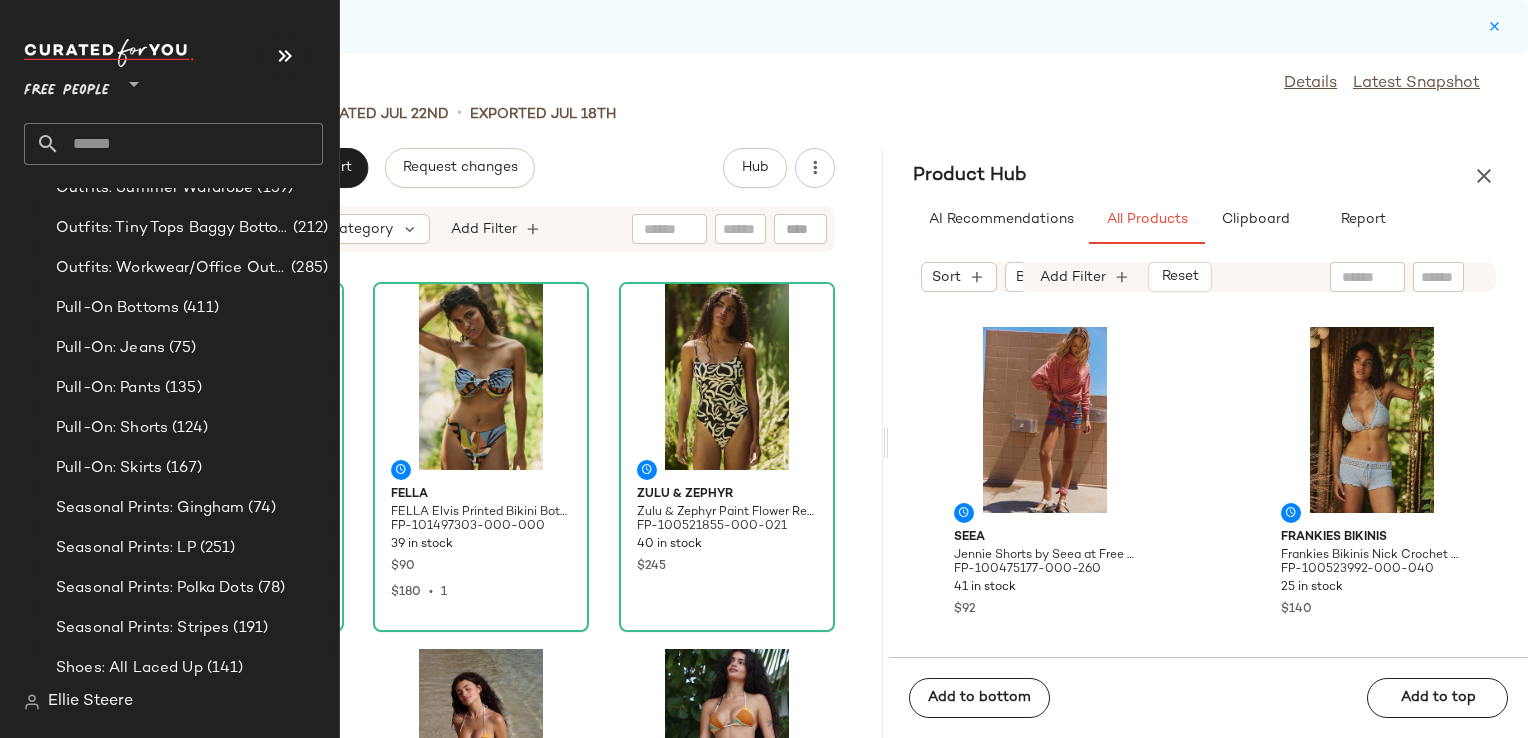 scroll, scrollTop: 5500, scrollLeft: 0, axis: vertical 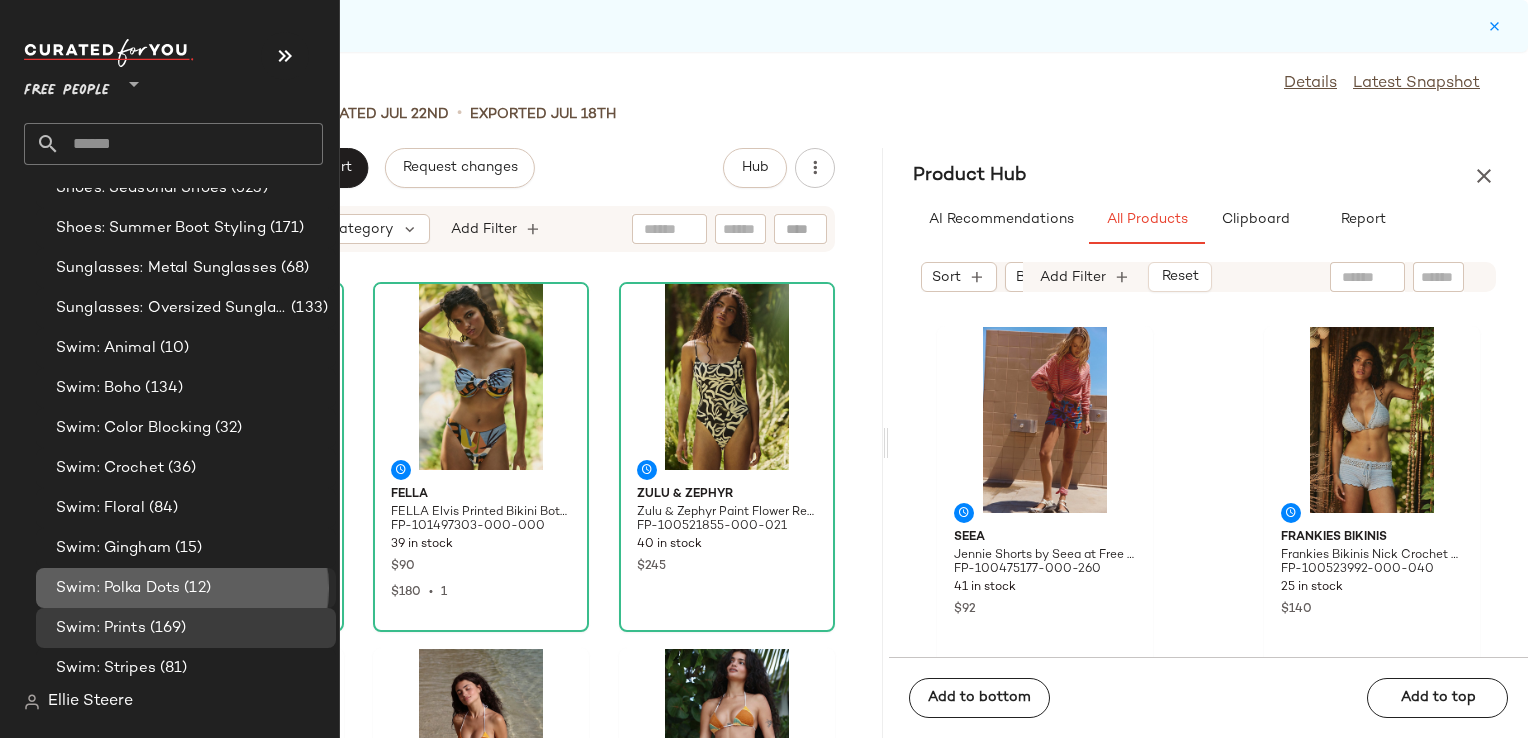click on "Swim: Polka Dots" at bounding box center (118, 588) 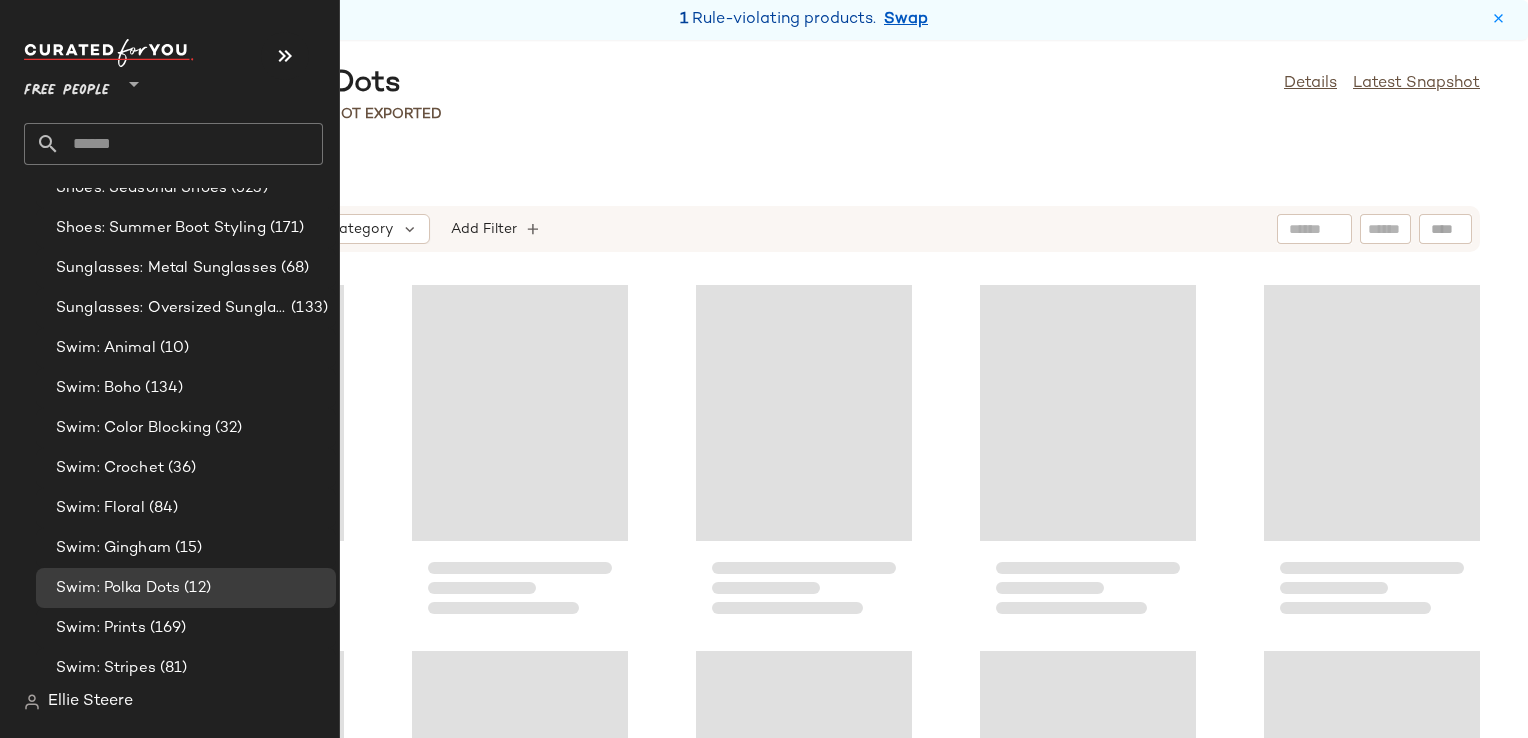 scroll, scrollTop: 0, scrollLeft: 0, axis: both 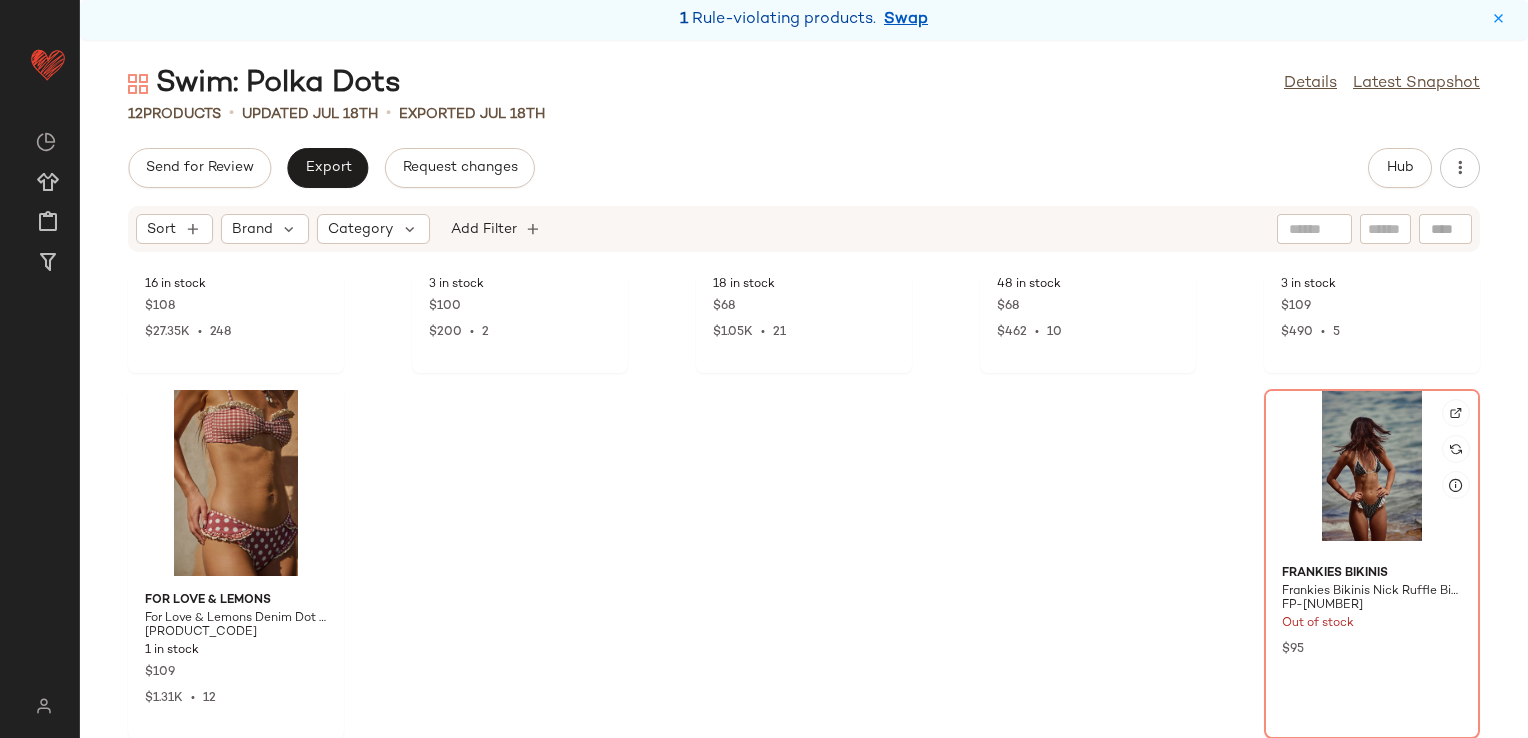 click 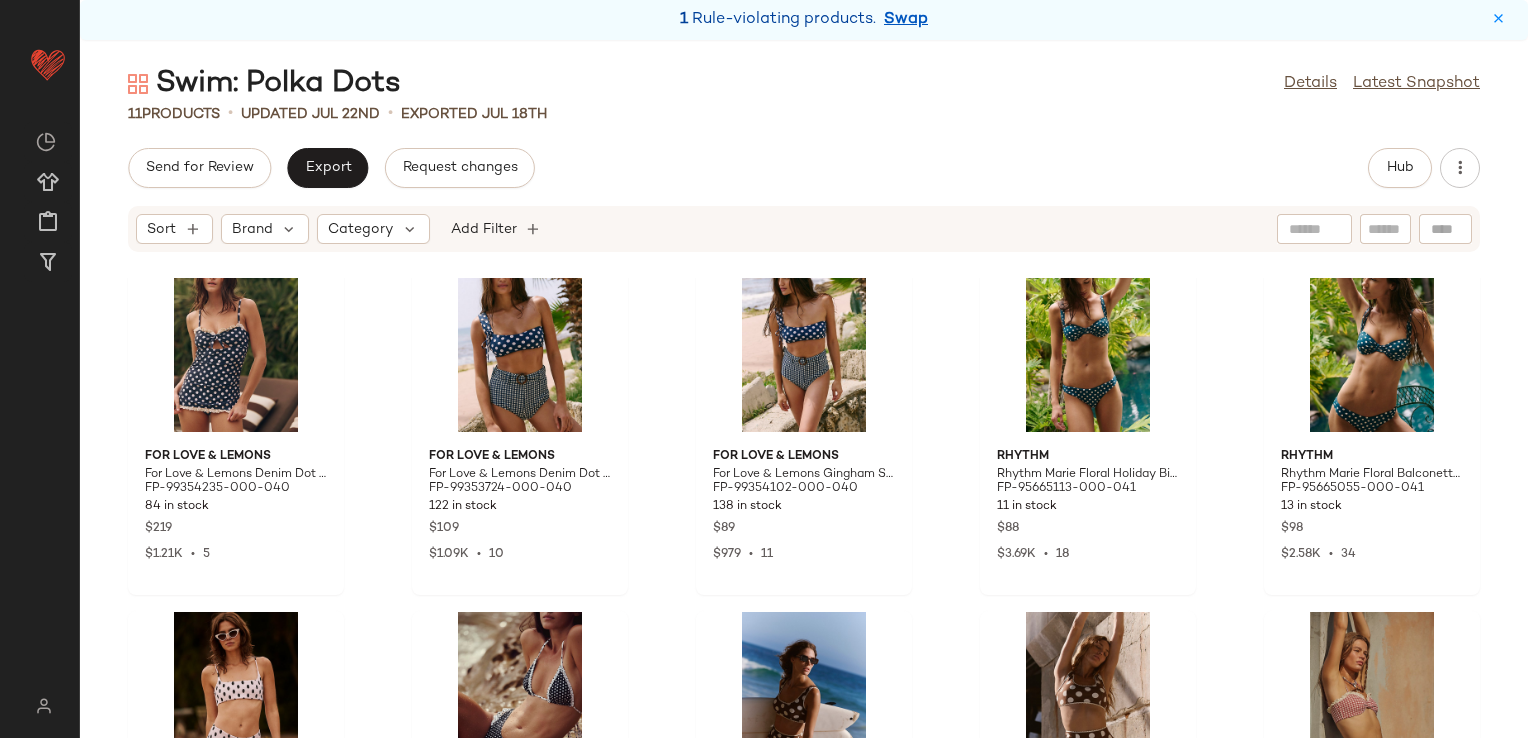 scroll, scrollTop: 0, scrollLeft: 0, axis: both 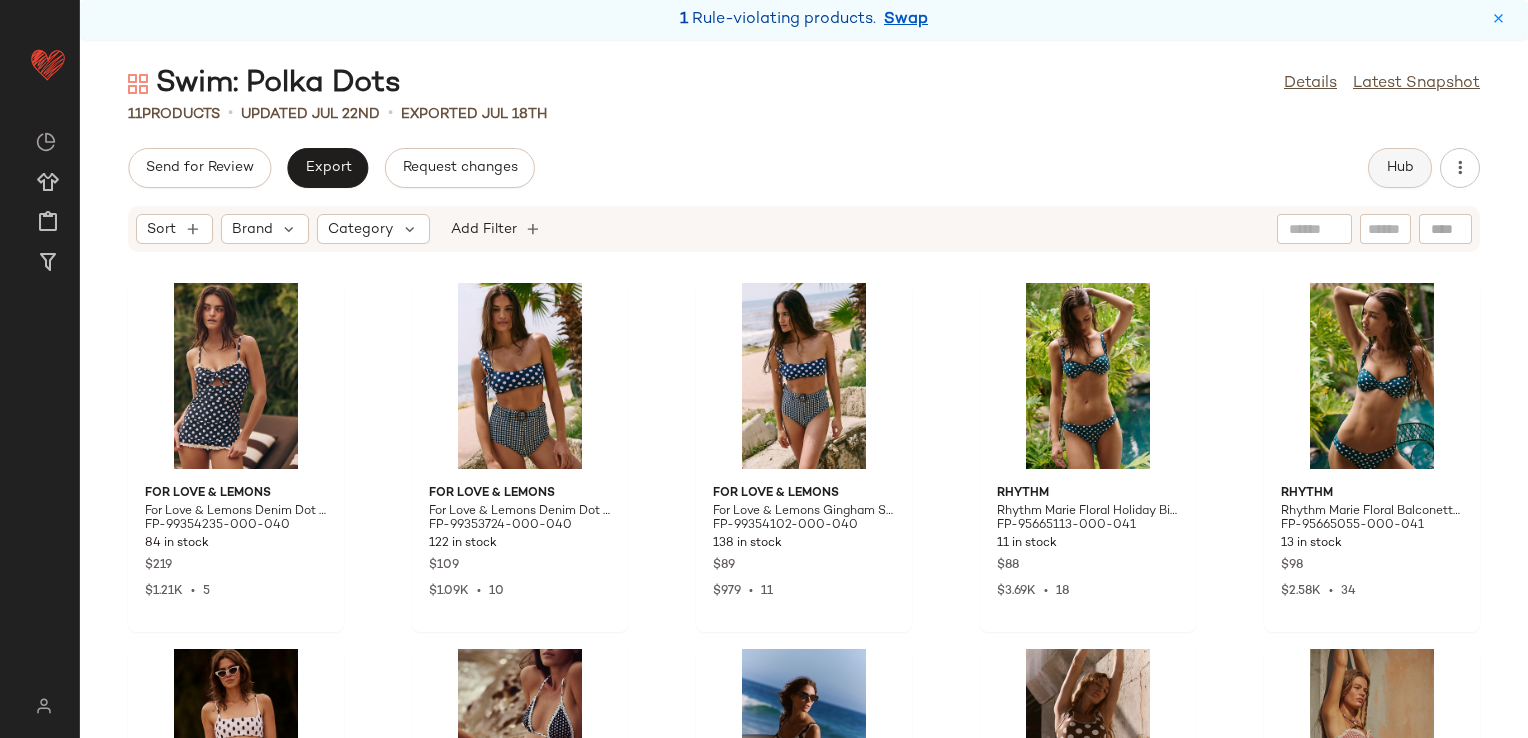 click on "Hub" 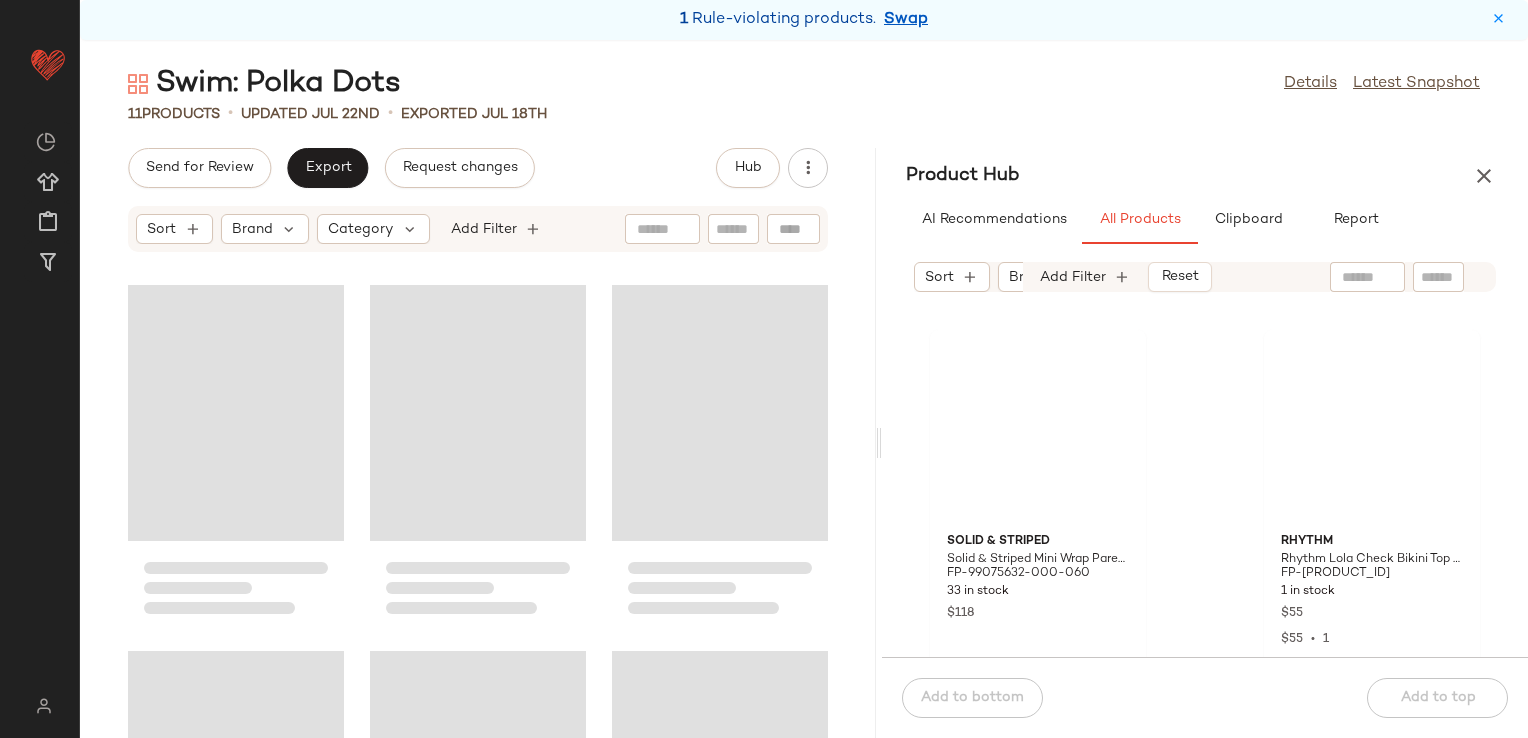 drag, startPoint x: 804, startPoint y: 438, endPoint x: 883, endPoint y: 430, distance: 79.40403 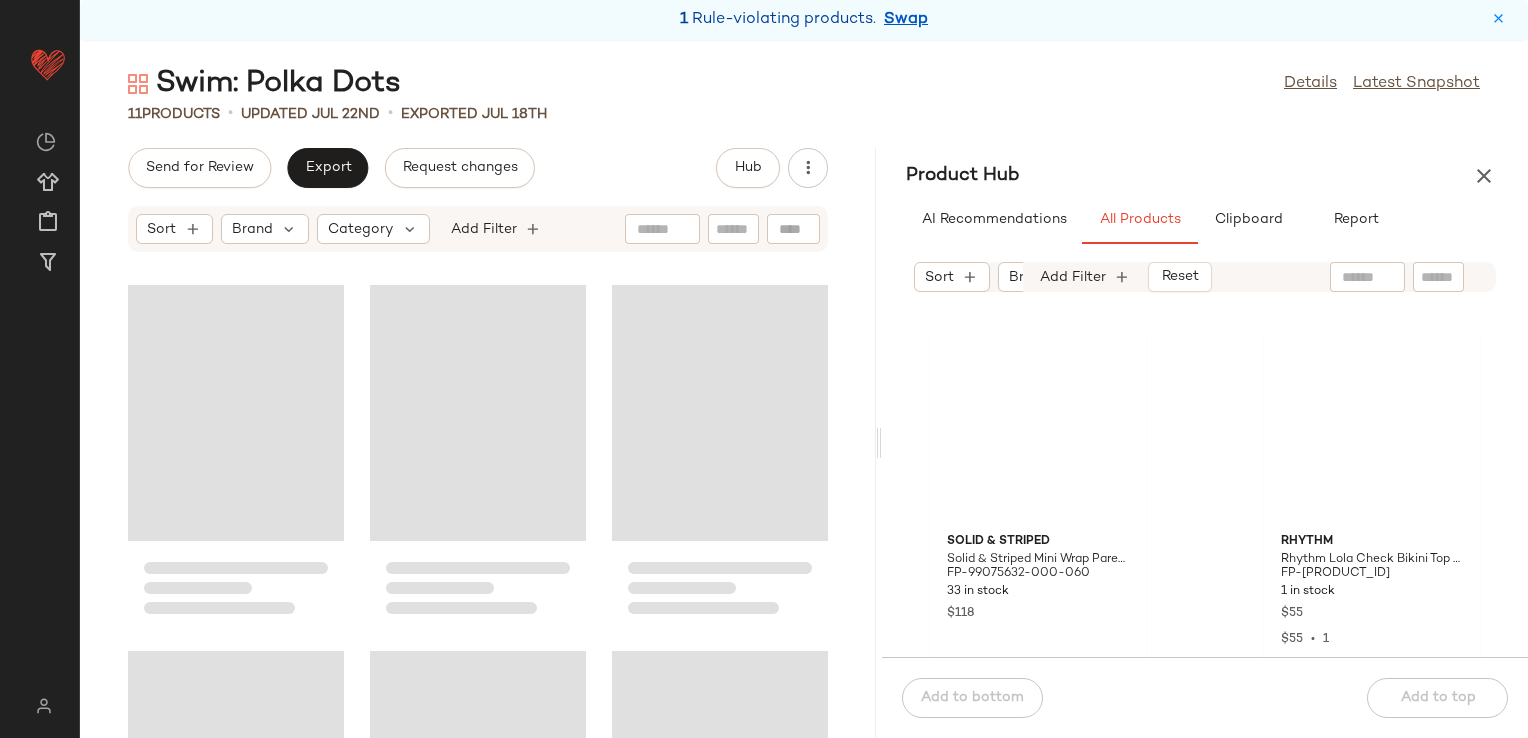click on "Swim: Polka Dots  Details   Latest Snapshot  11   Products   •   updated Jul 22nd  •  Exported Jul 18th  Send for Review   Export   Request changes   Hub  Sort  Brand  Category  Add Filter  Product Hub  AI Recommendations   All Products   Clipboard   Report  Sort  Brand  Category:   Swimwear In Curation?:   No Availability:   in_stock Sale Price:   Not on sale Add Filter   Reset  Solid & Striped Solid & Striped Mini Wrap Pareo at Free People in Red, Size: XS/S FP-99075632-000-060 33 in stock $118 Rhythm Rhythm Lola Check Bikini Top at Free People in Red, Size: XL FP-97245872-000-064 1 in stock $55 $55  •  1 Seea Seea Georgia High-Waist Surf Bottoms at Free People, Size: XL FP-51442234-000-256 141 in stock $98 $9.72K  •  95 Free People Juillet Bowie One-Piece Swimsuit by Free People in Purple, Size: S FP-97777148-000-050 33 in stock $310 $2.17K  •  7 free-est free-est Amber One-Piece Swimsuit at Free People in Blue, Size: S FP-80413859-000-048 71 in stock $168 $18.37K  •  132 Seea 76 in stock" at bounding box center (804, 401) 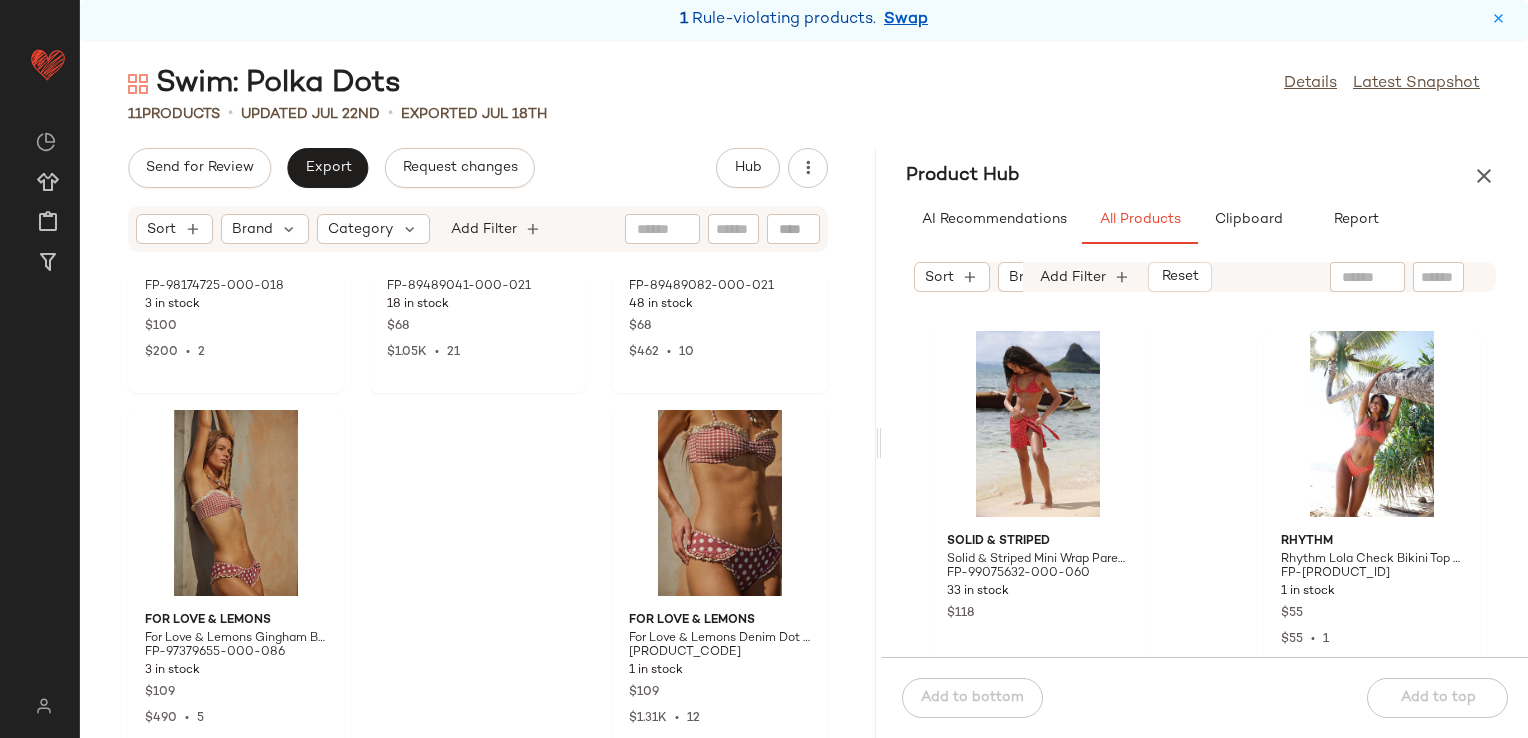 scroll, scrollTop: 1007, scrollLeft: 0, axis: vertical 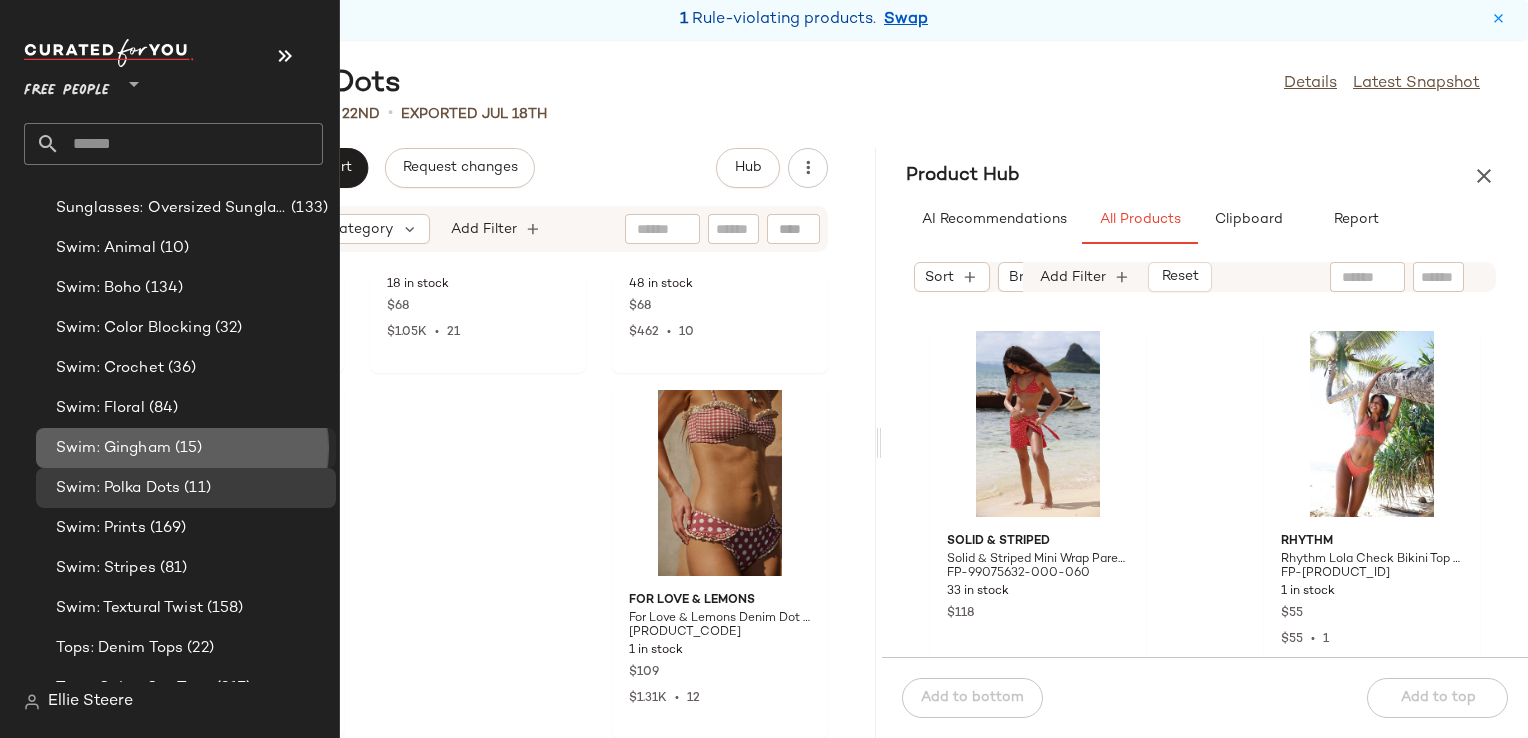 click on "Swim: Gingham" at bounding box center (113, 448) 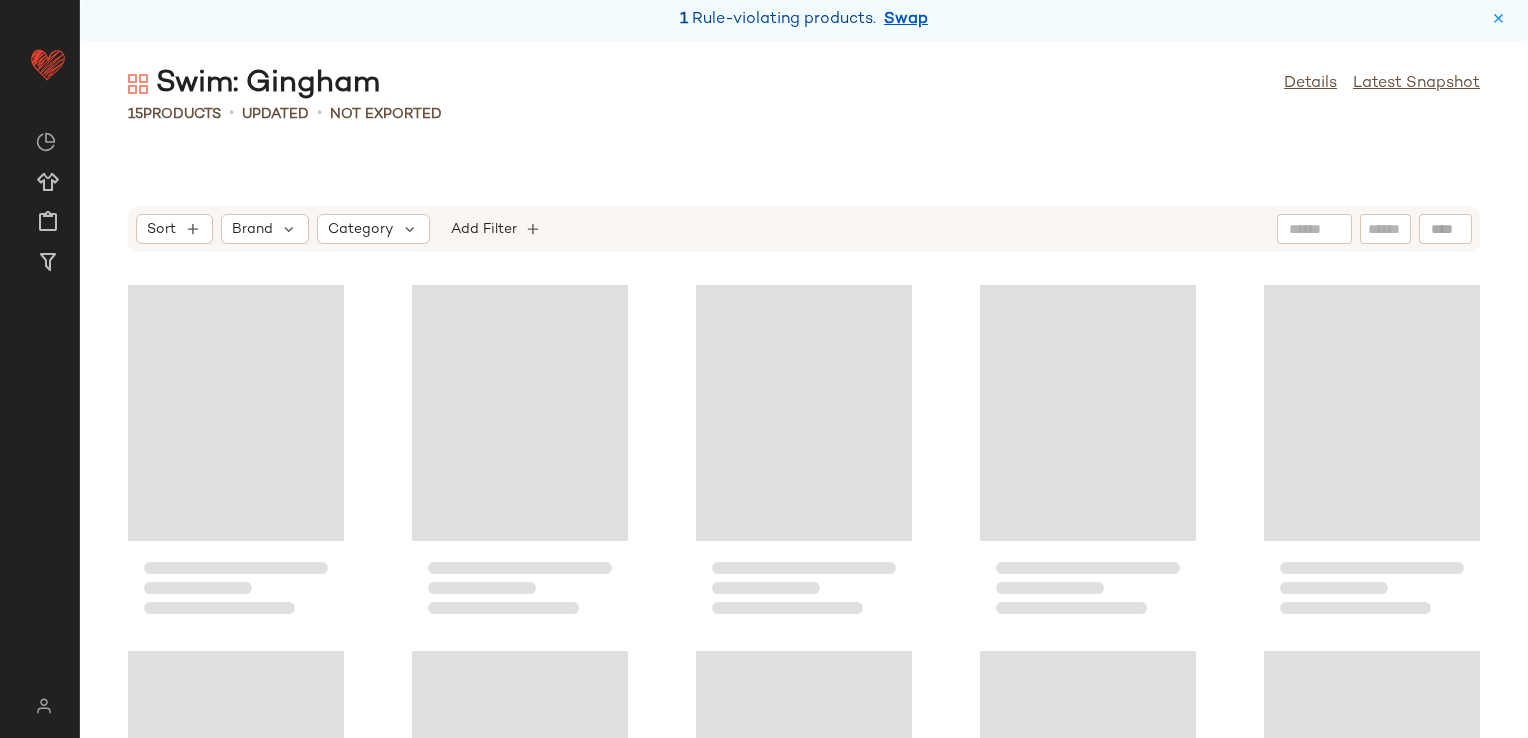 scroll, scrollTop: 0, scrollLeft: 0, axis: both 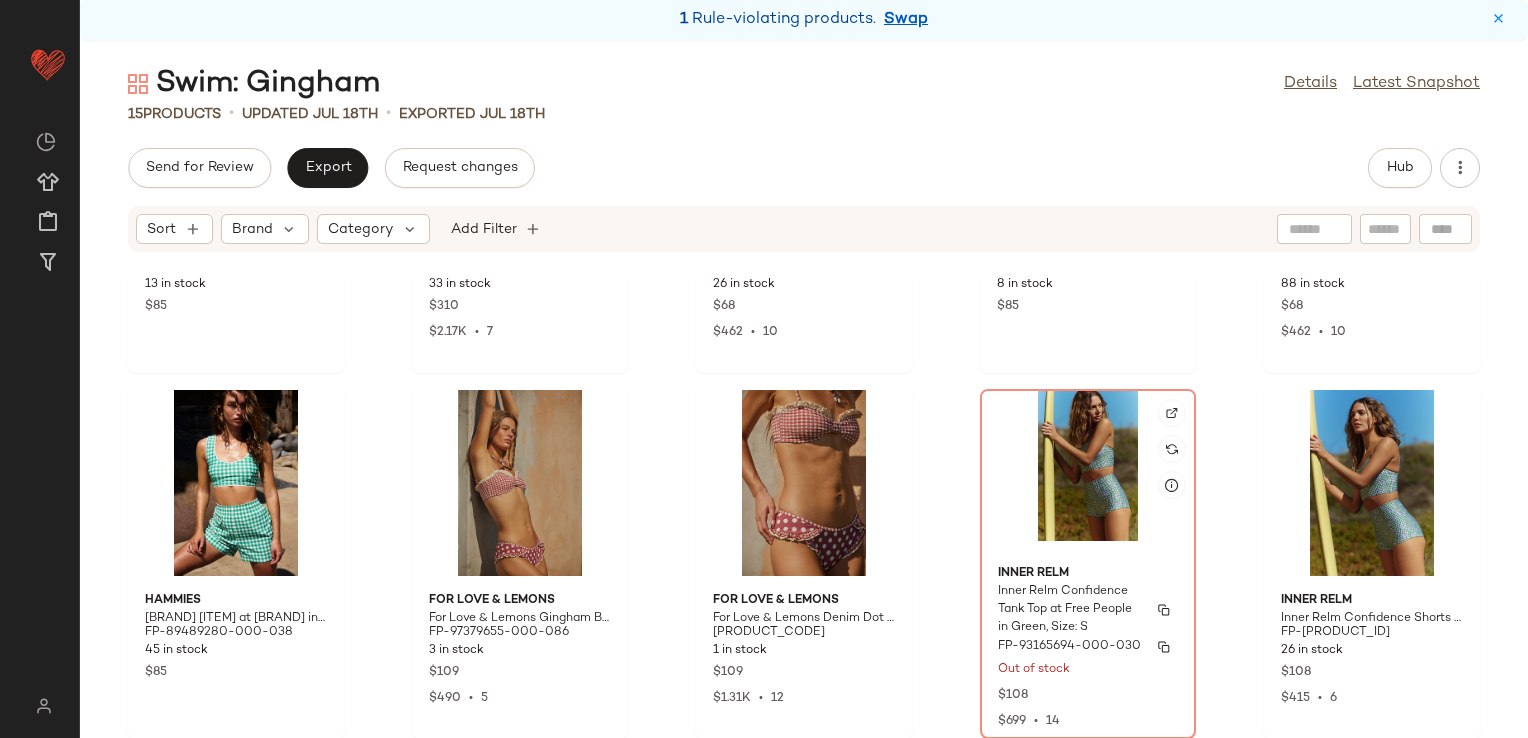 click on "Inner Relm Inner Relm Confidence Tank Top at Free People in Green, Size: S FP-93165694-000-030 Out of stock $108 $699  •  14" 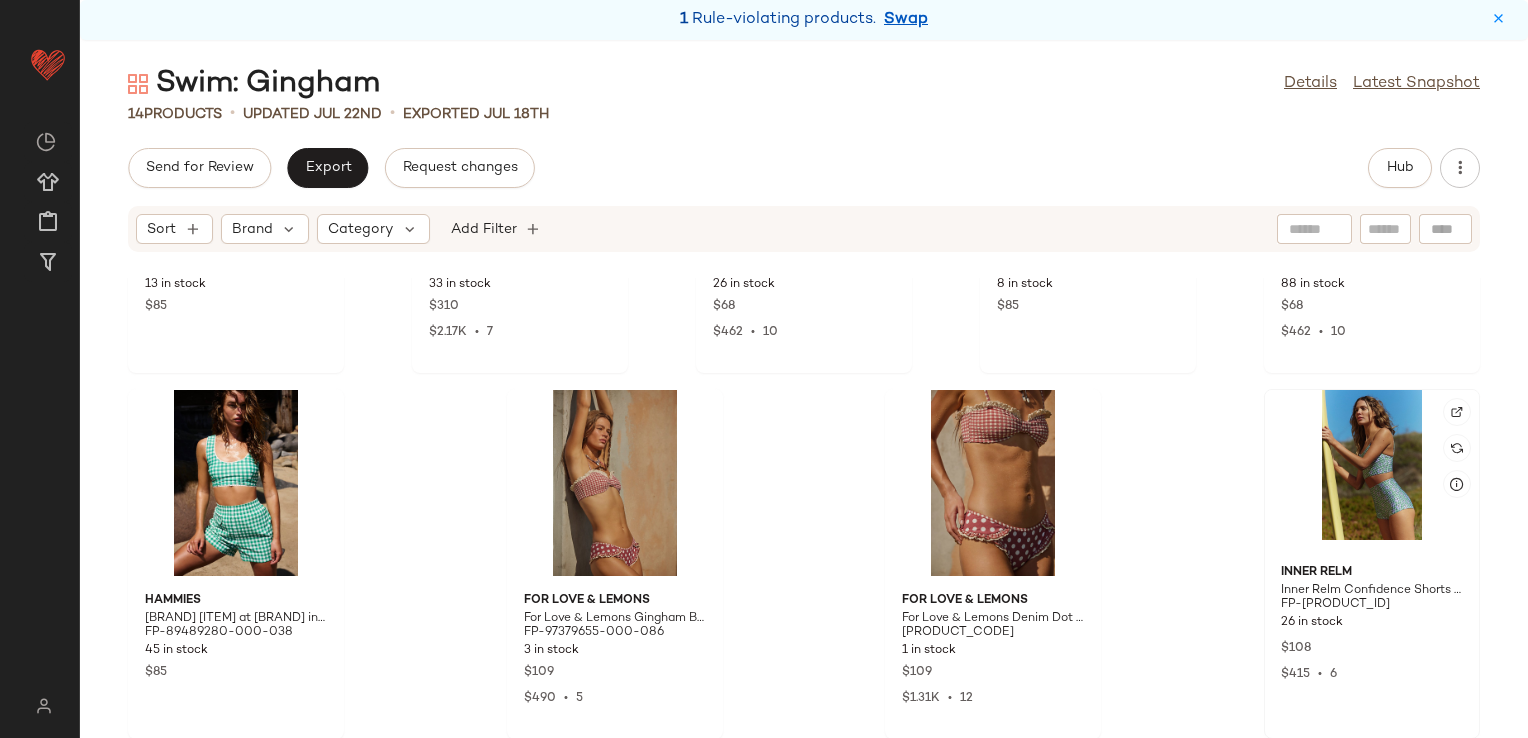 click 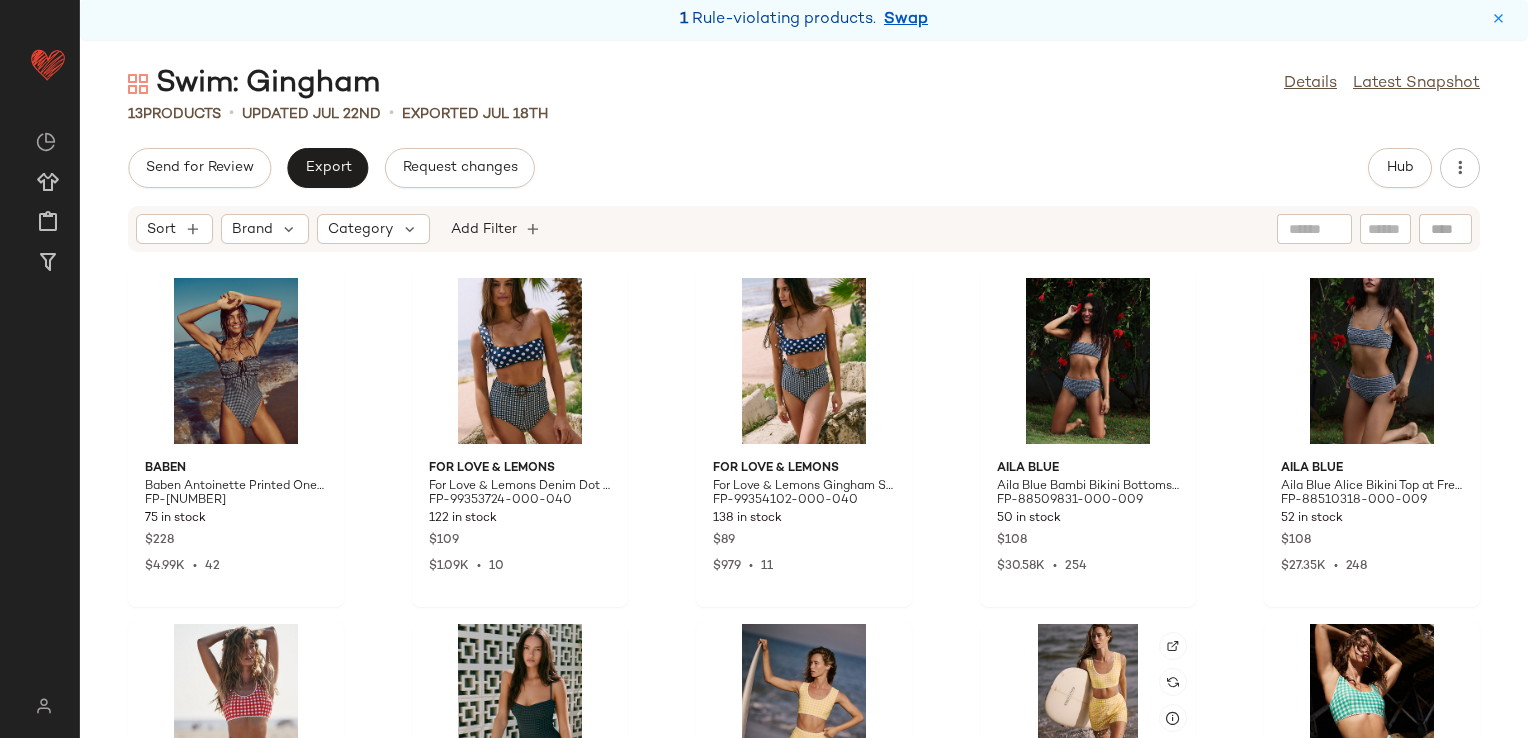 scroll, scrollTop: 0, scrollLeft: 0, axis: both 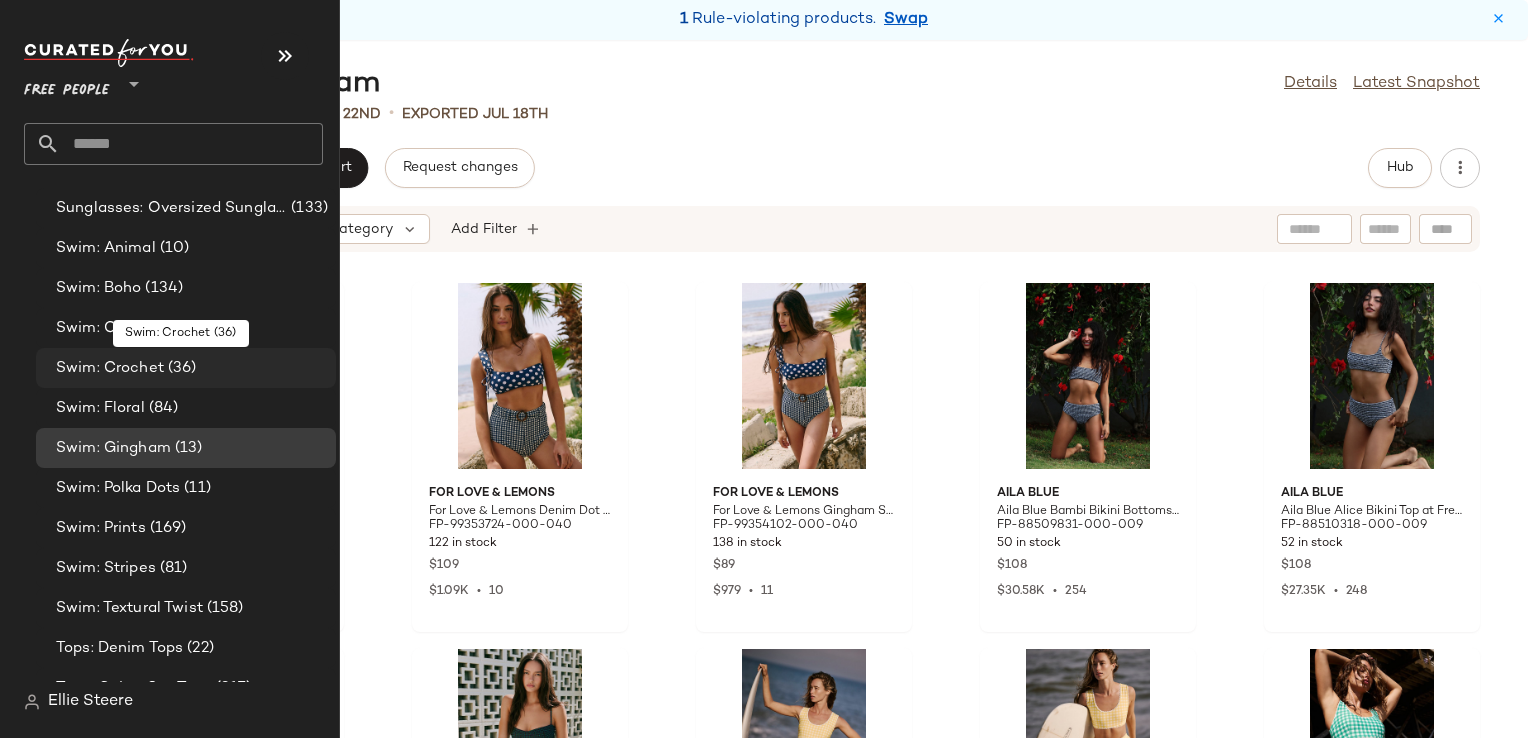 click on "(36)" at bounding box center (180, 368) 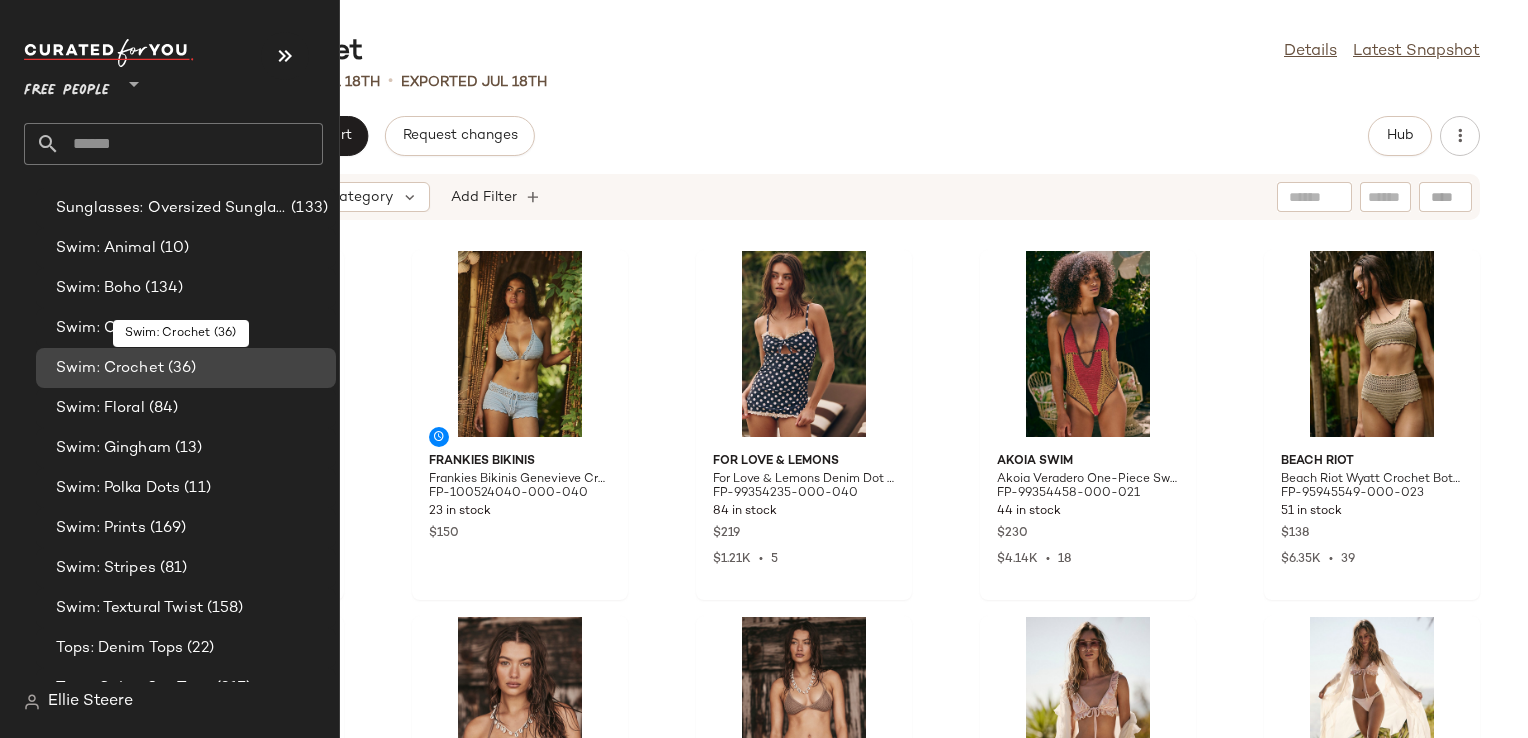 click on "(36)" at bounding box center (180, 368) 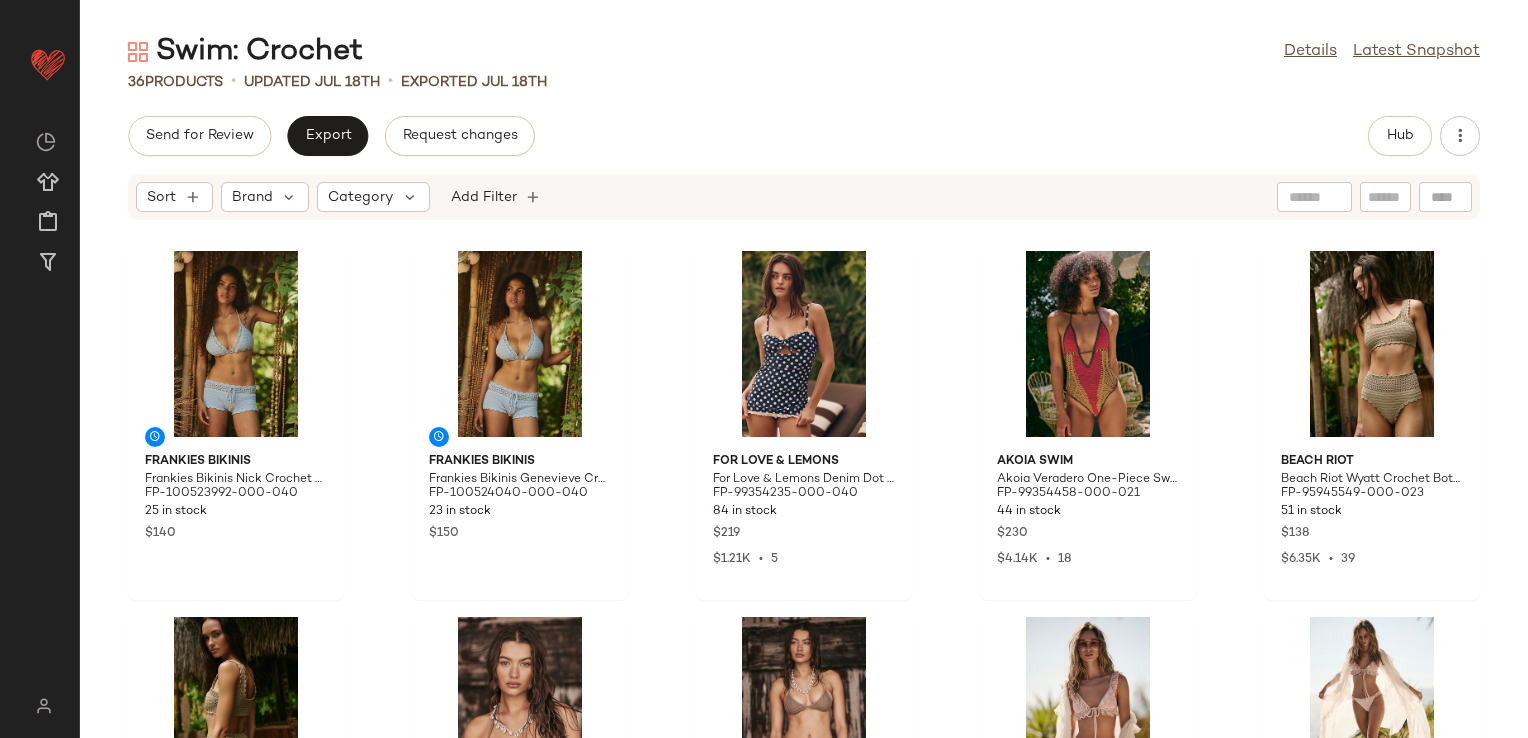 scroll, scrollTop: 0, scrollLeft: 0, axis: both 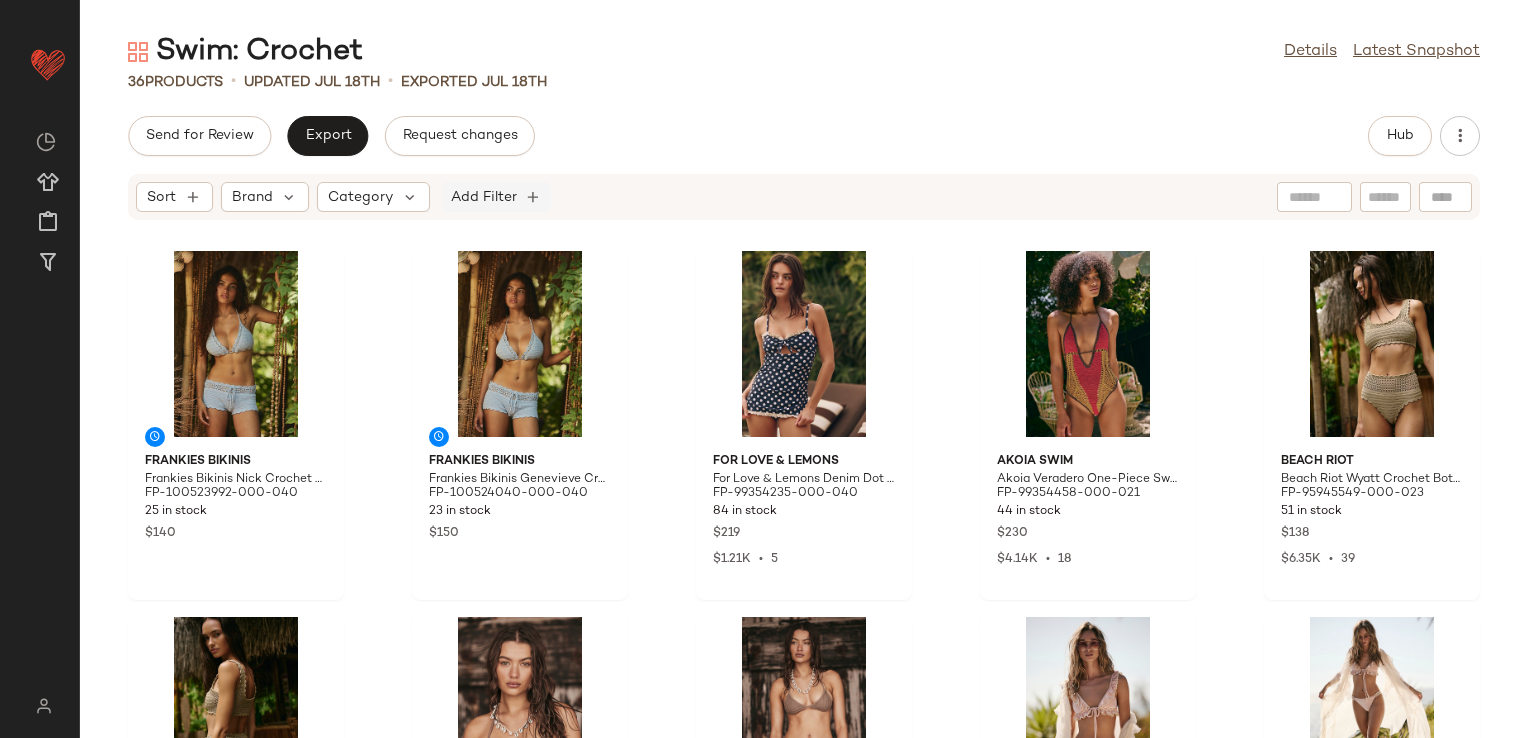 click on "Add Filter" at bounding box center [484, 197] 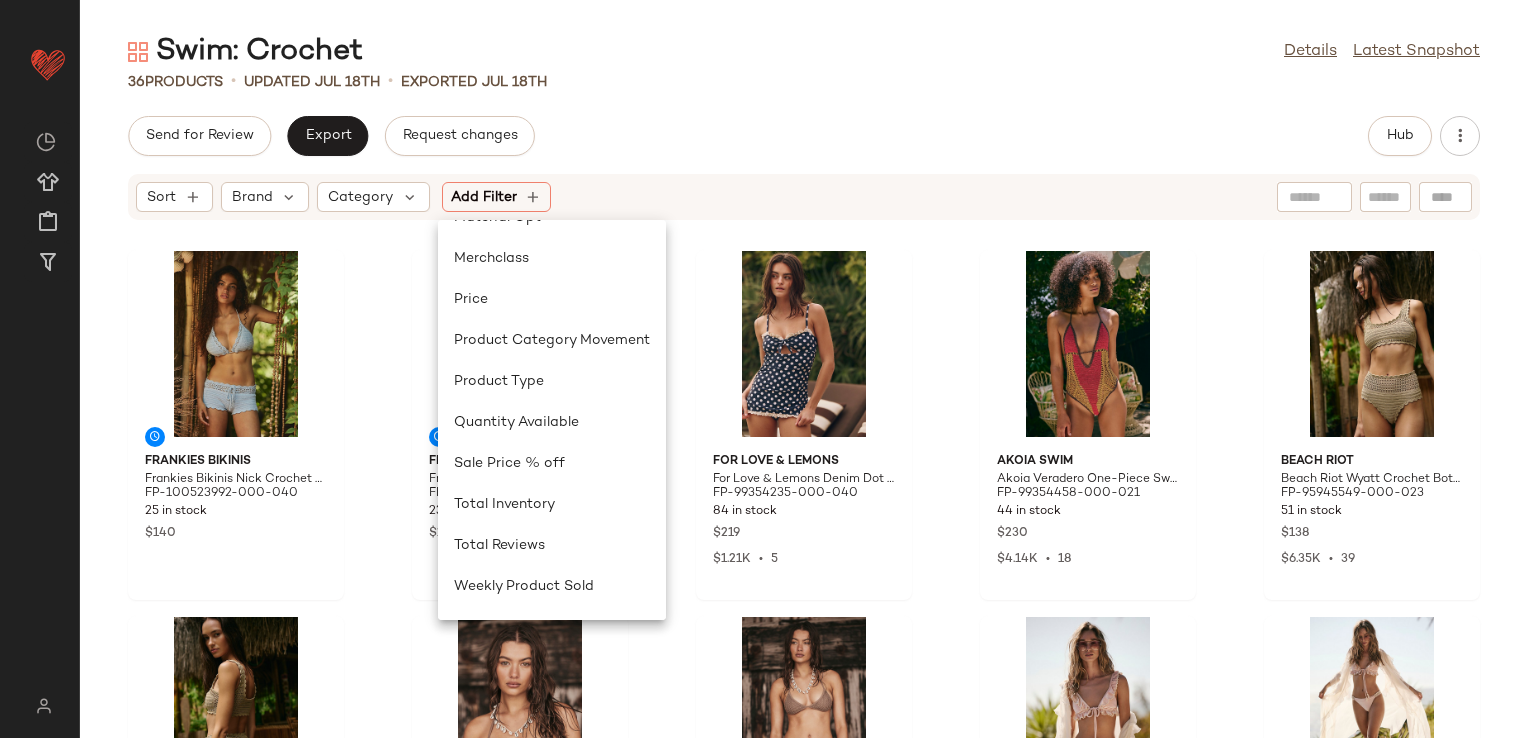 scroll, scrollTop: 600, scrollLeft: 0, axis: vertical 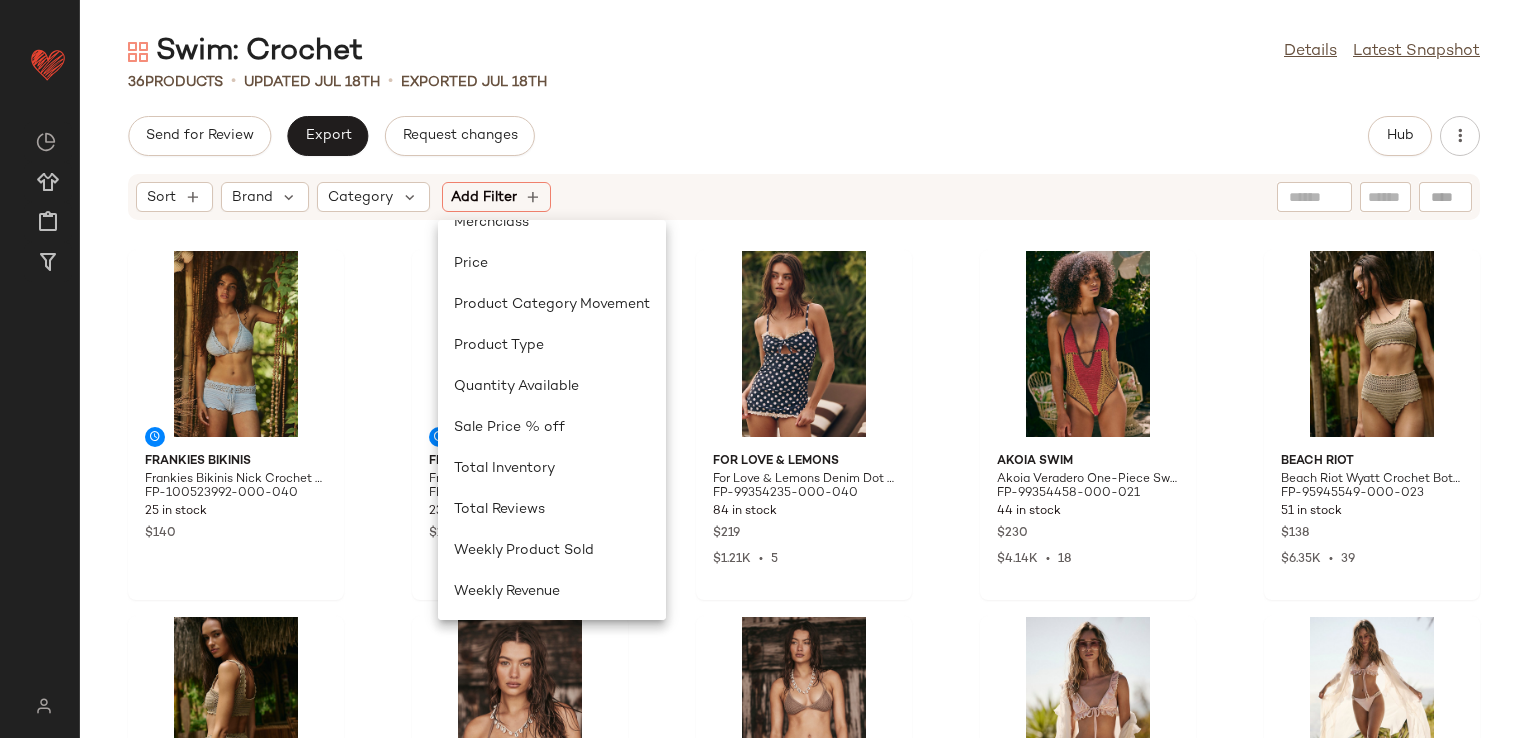 click on "Send for Review   Export   Request changes   Hub" 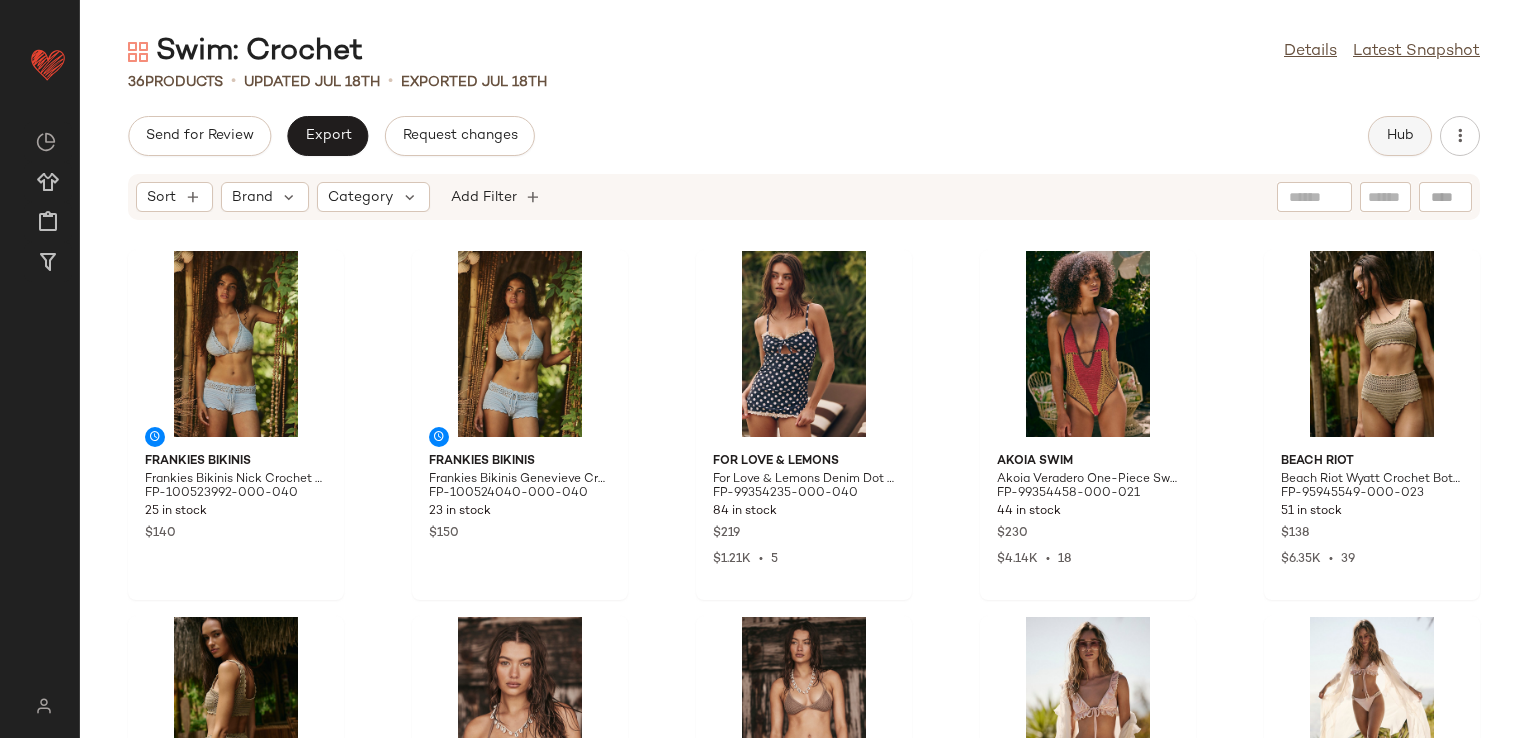 click on "Hub" at bounding box center (1400, 136) 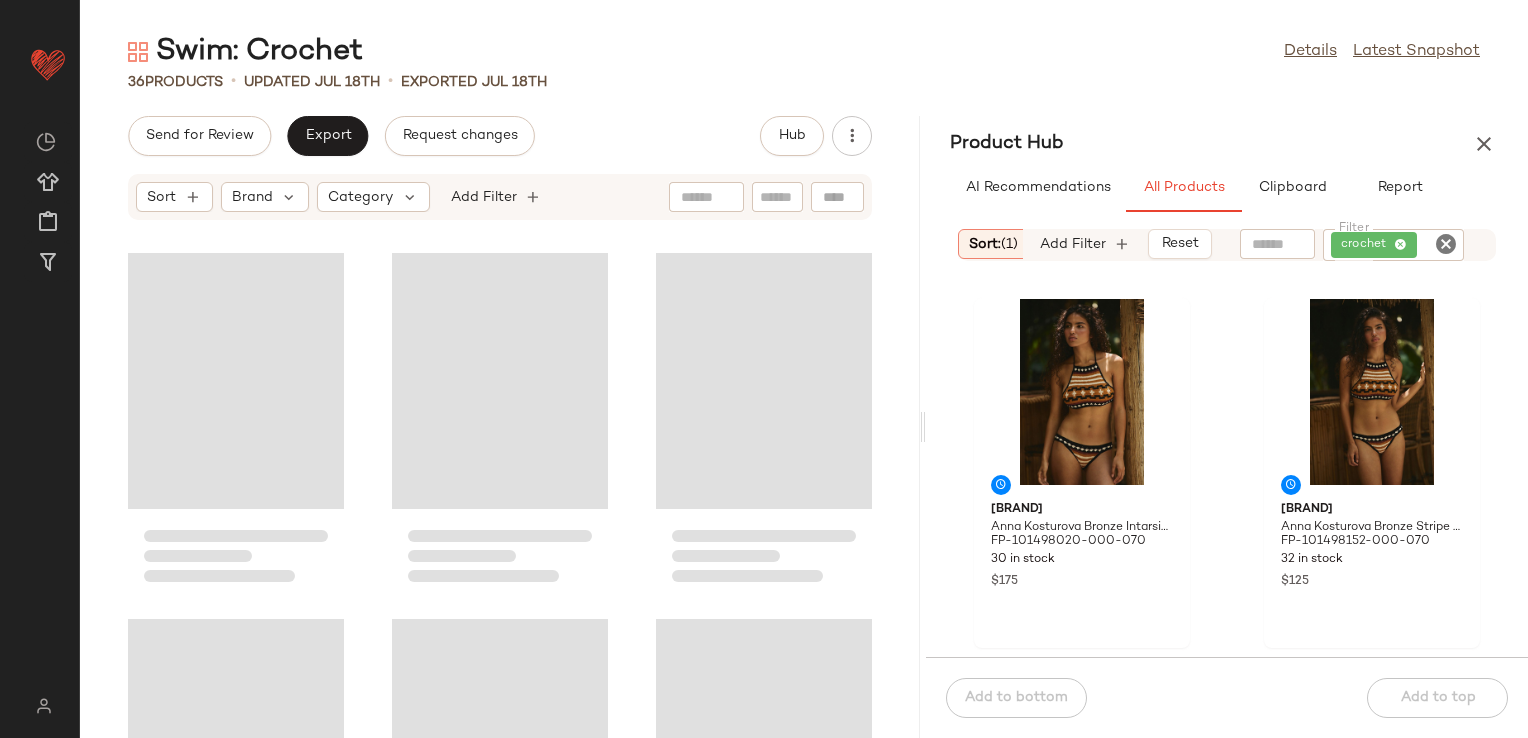 drag, startPoint x: 801, startPoint y: 426, endPoint x: 924, endPoint y: 414, distance: 123.58398 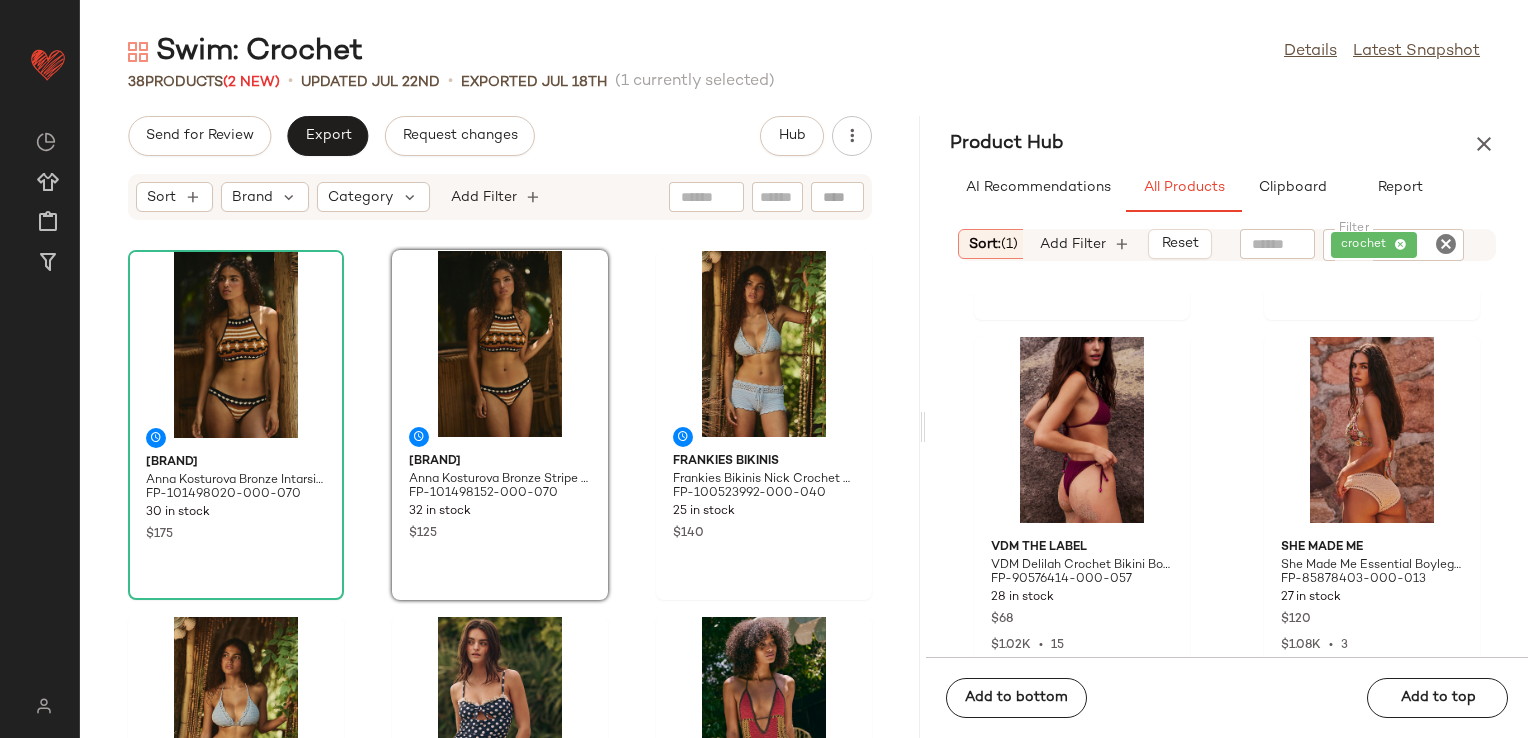 scroll, scrollTop: 356, scrollLeft: 0, axis: vertical 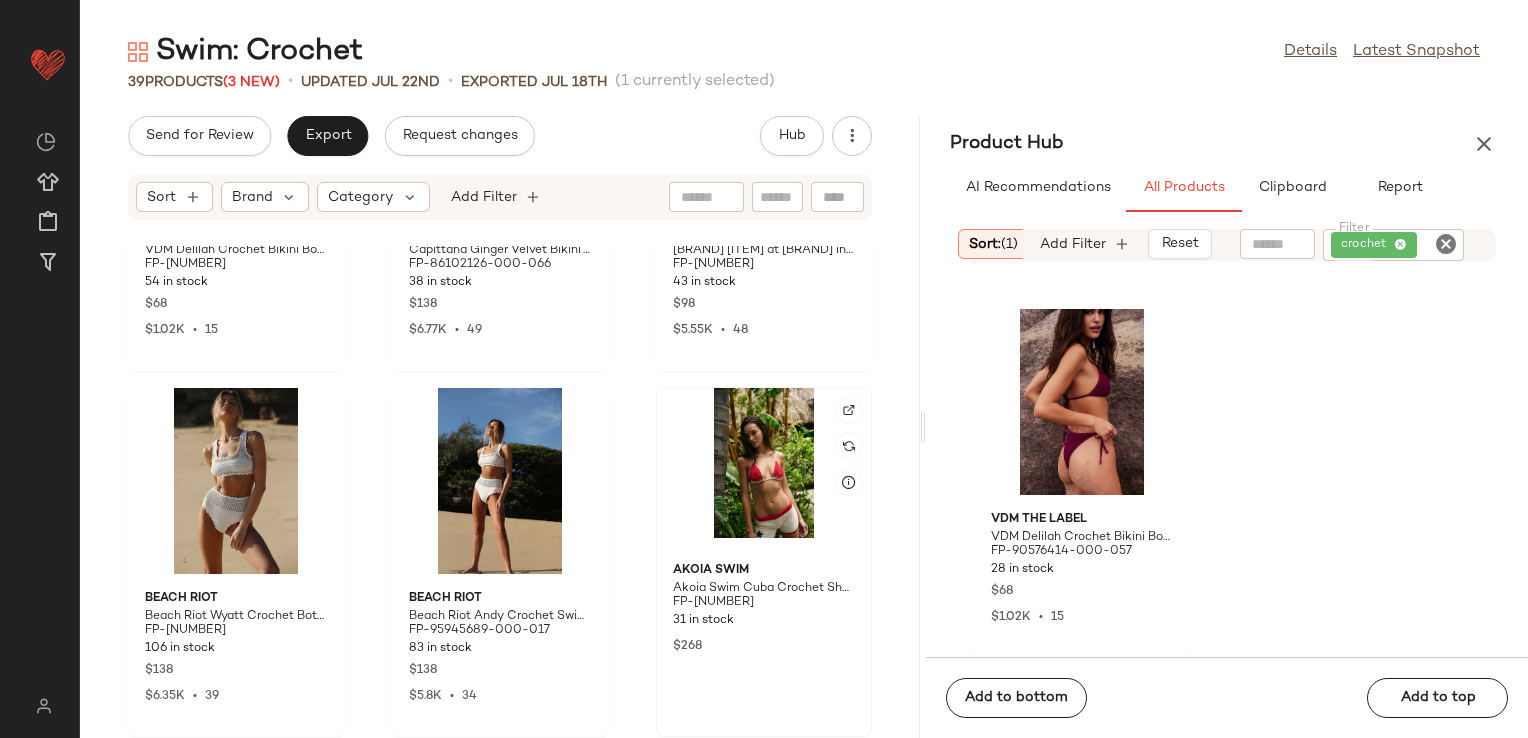 click 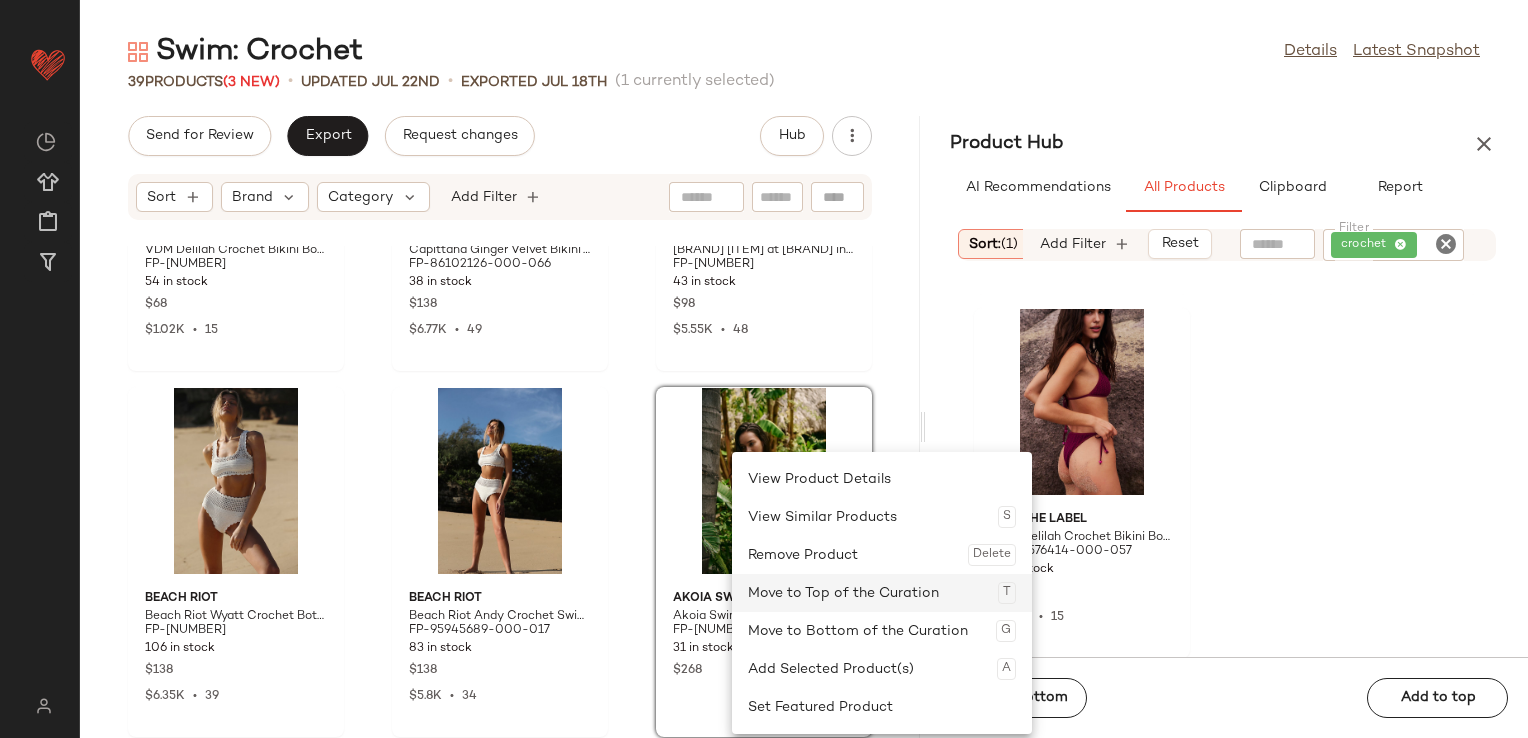 click on "Move to Top of the Curation  T" 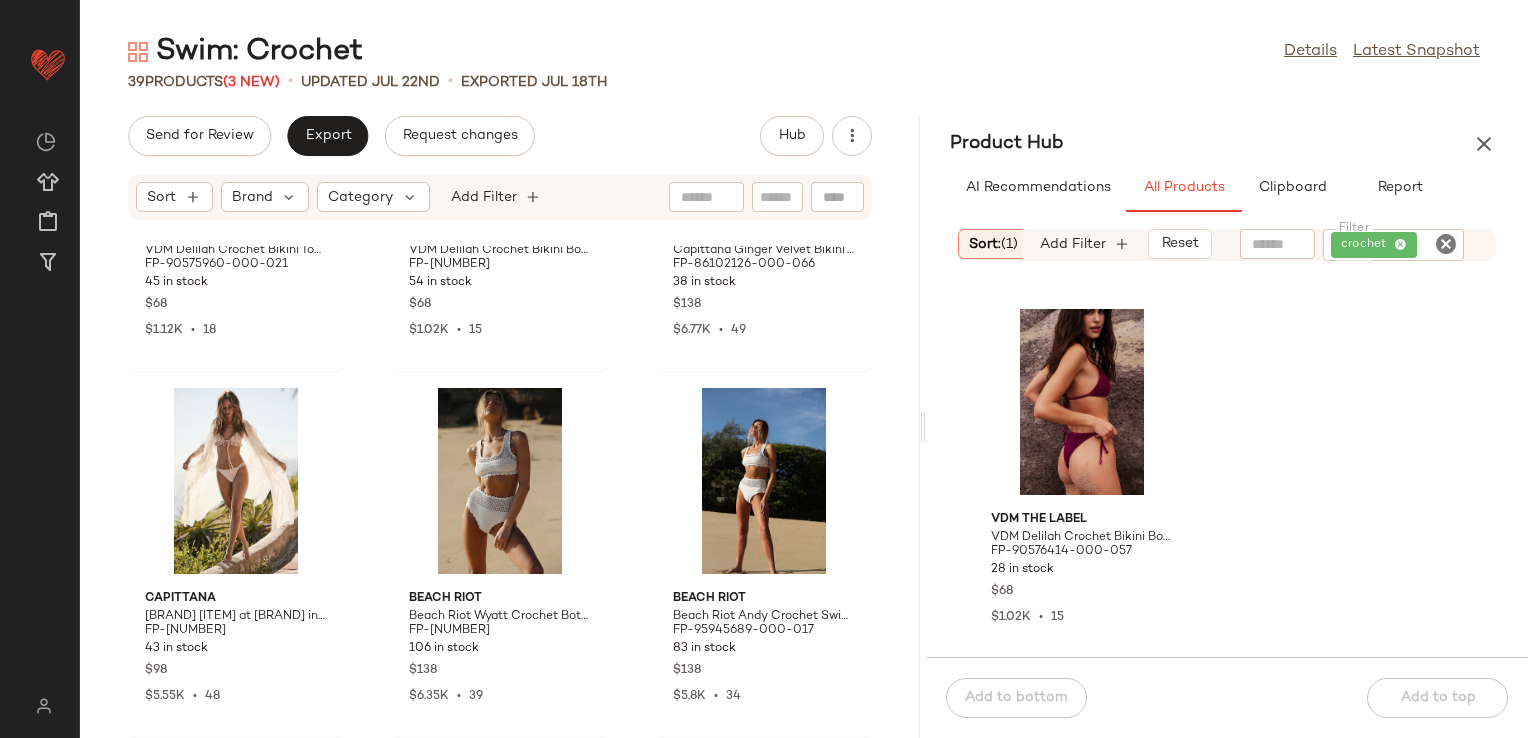 scroll, scrollTop: 0, scrollLeft: 0, axis: both 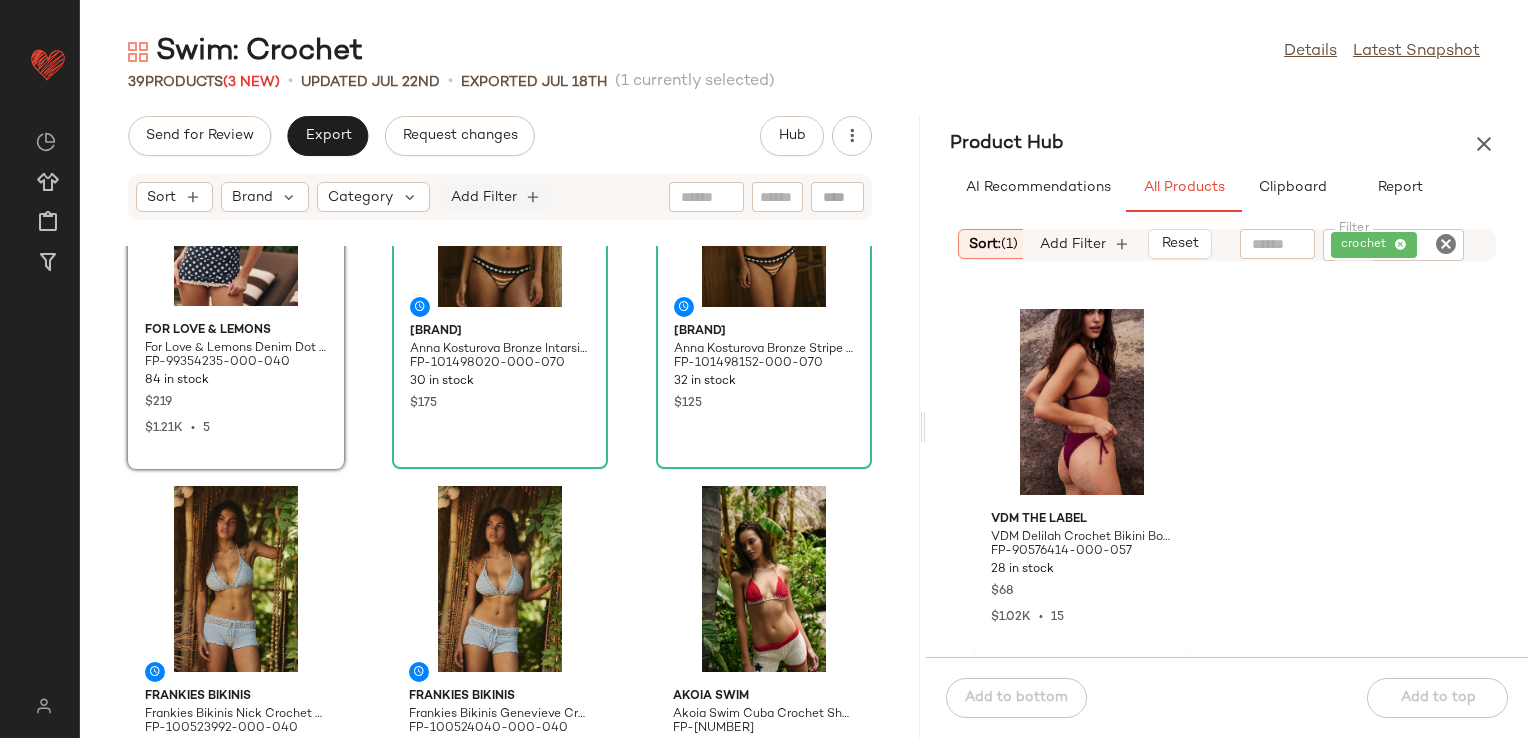 click on "Add Filter" at bounding box center [484, 197] 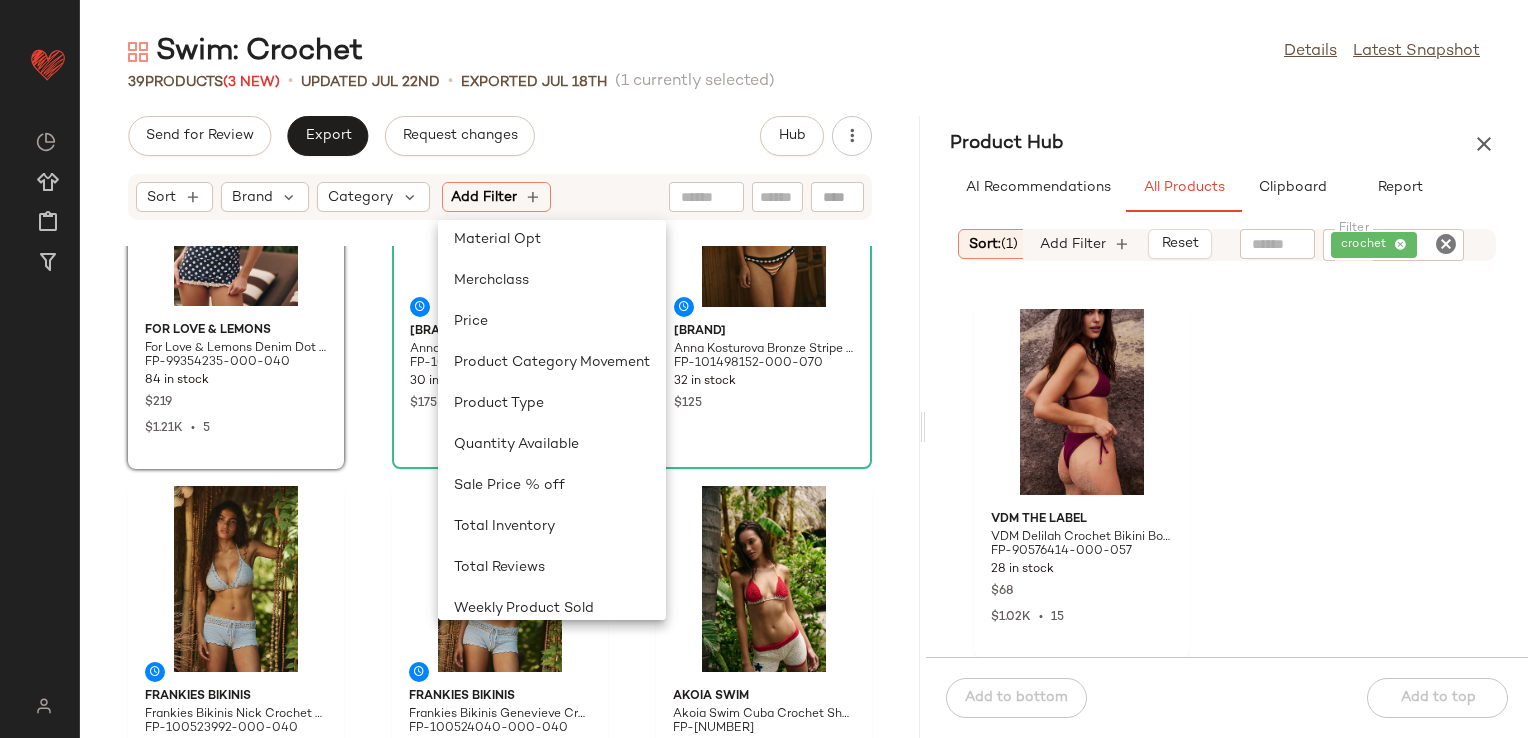 scroll, scrollTop: 500, scrollLeft: 0, axis: vertical 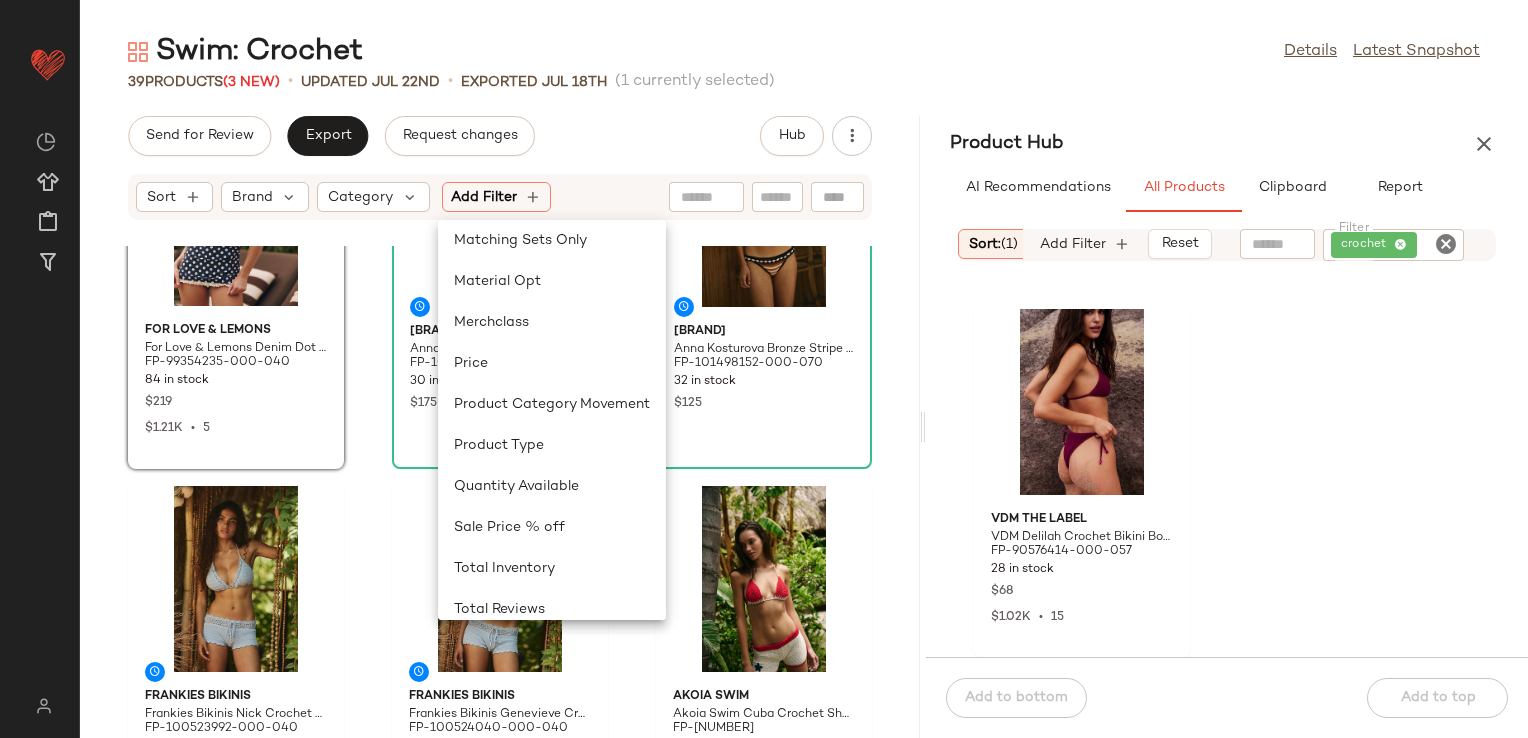 click on "Send for Review   Export   Request changes   Hub" 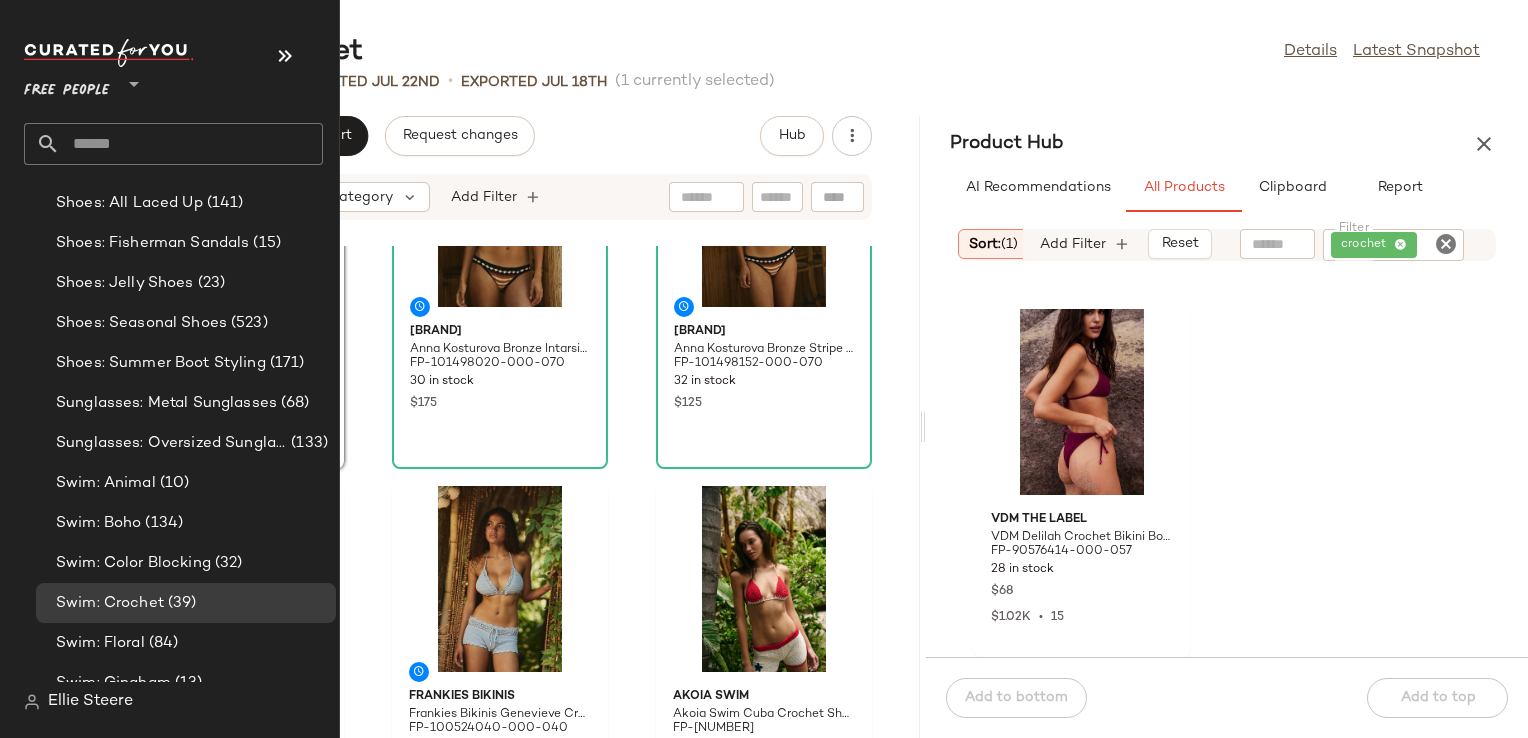 scroll, scrollTop: 5400, scrollLeft: 0, axis: vertical 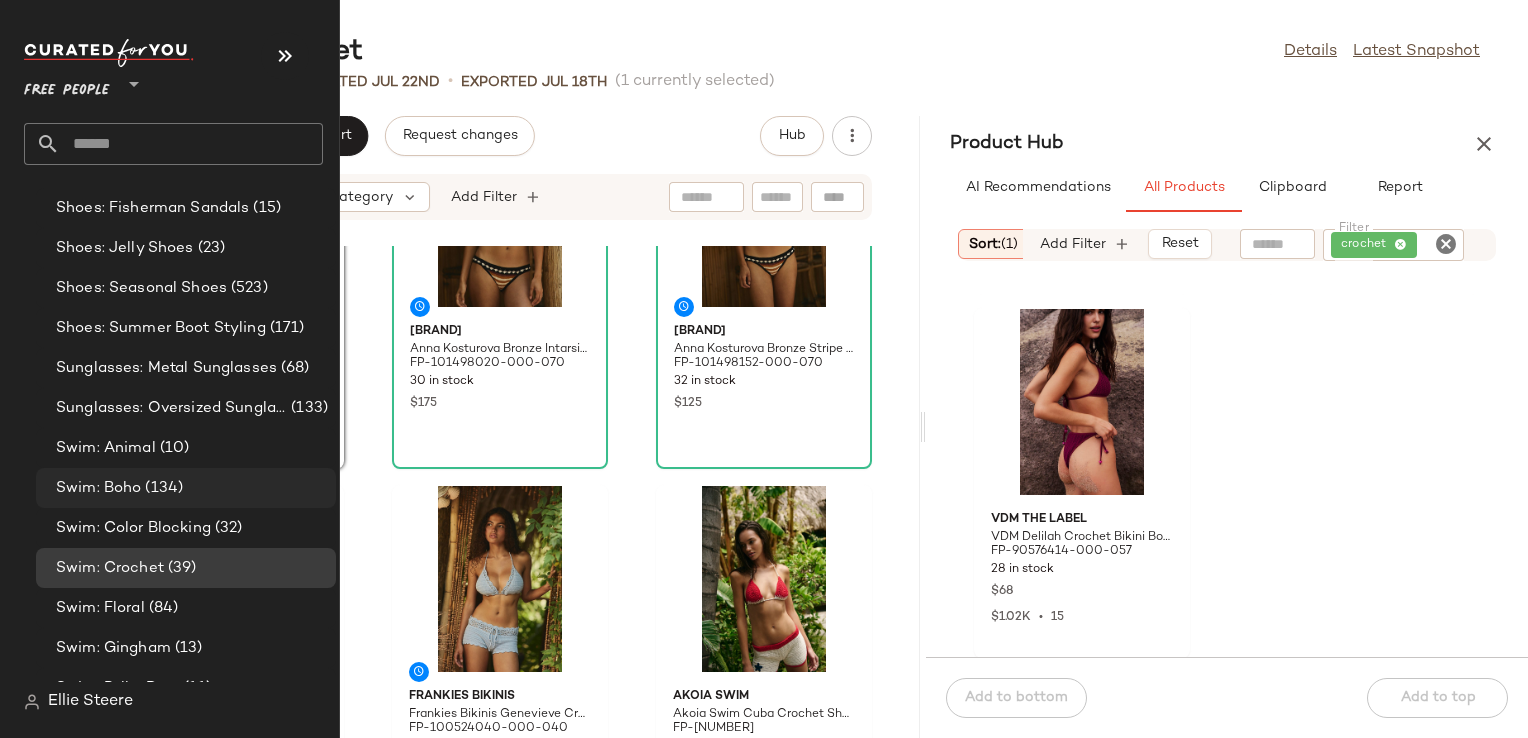 click on "(134)" at bounding box center [162, 488] 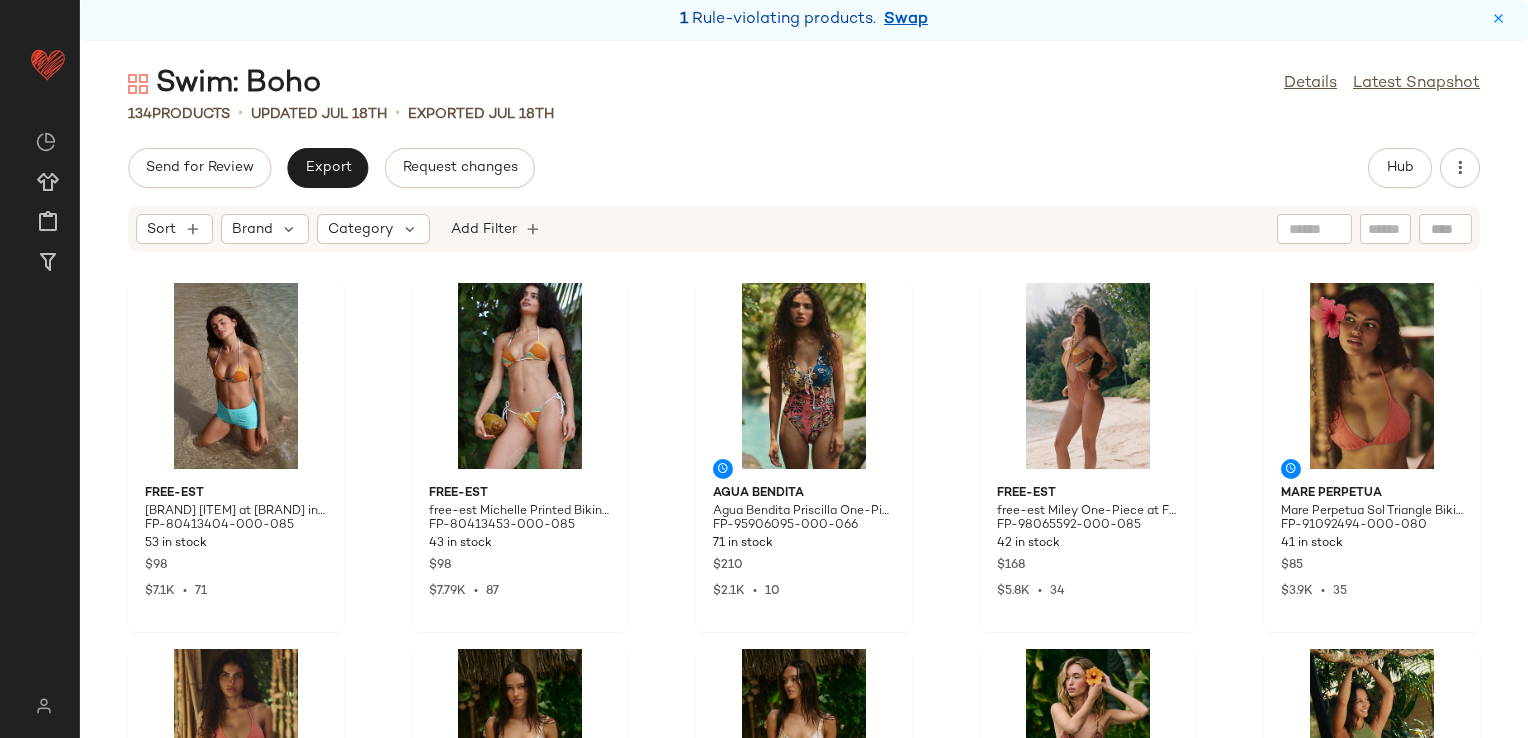 scroll, scrollTop: 0, scrollLeft: 0, axis: both 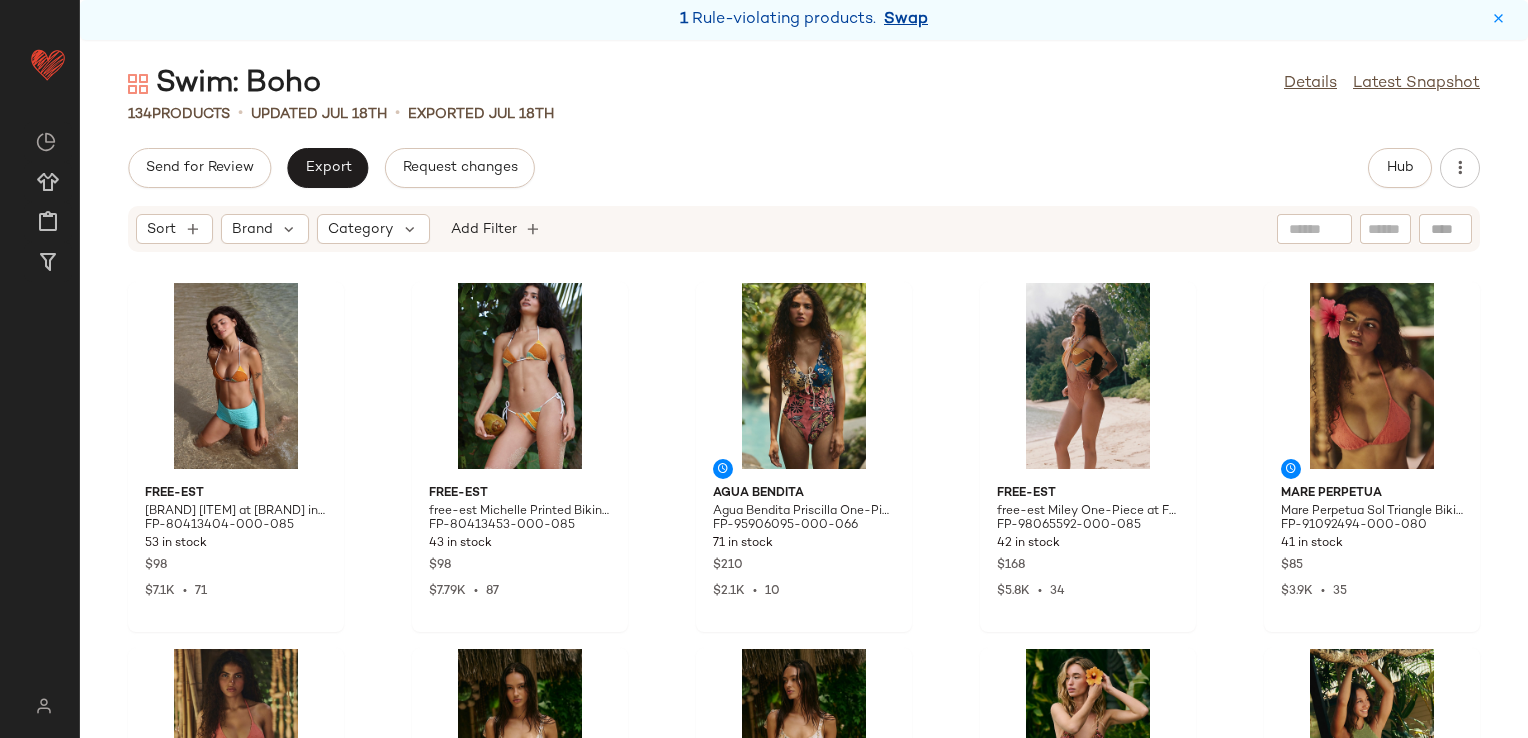 click on "Swap" at bounding box center [906, 20] 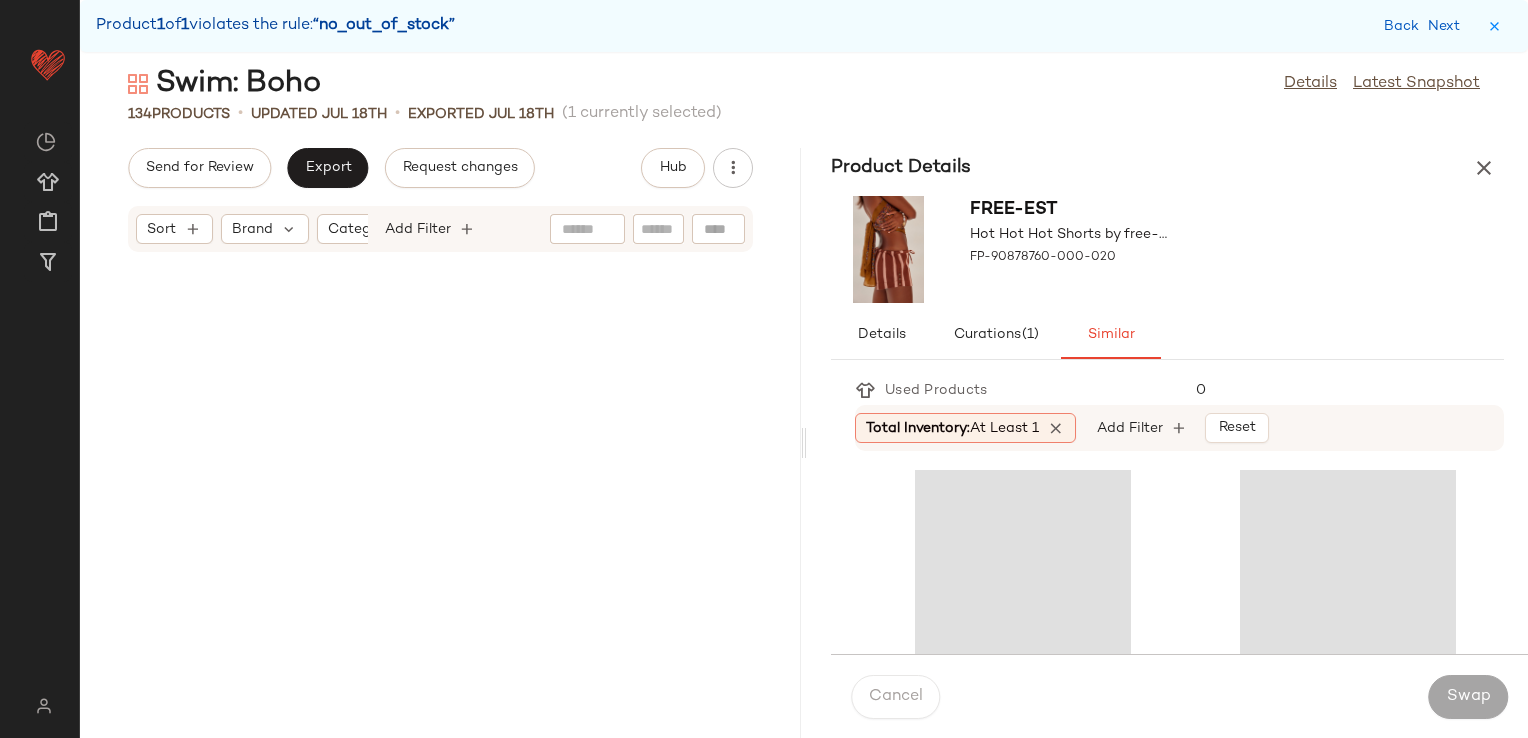 scroll, scrollTop: 17568, scrollLeft: 0, axis: vertical 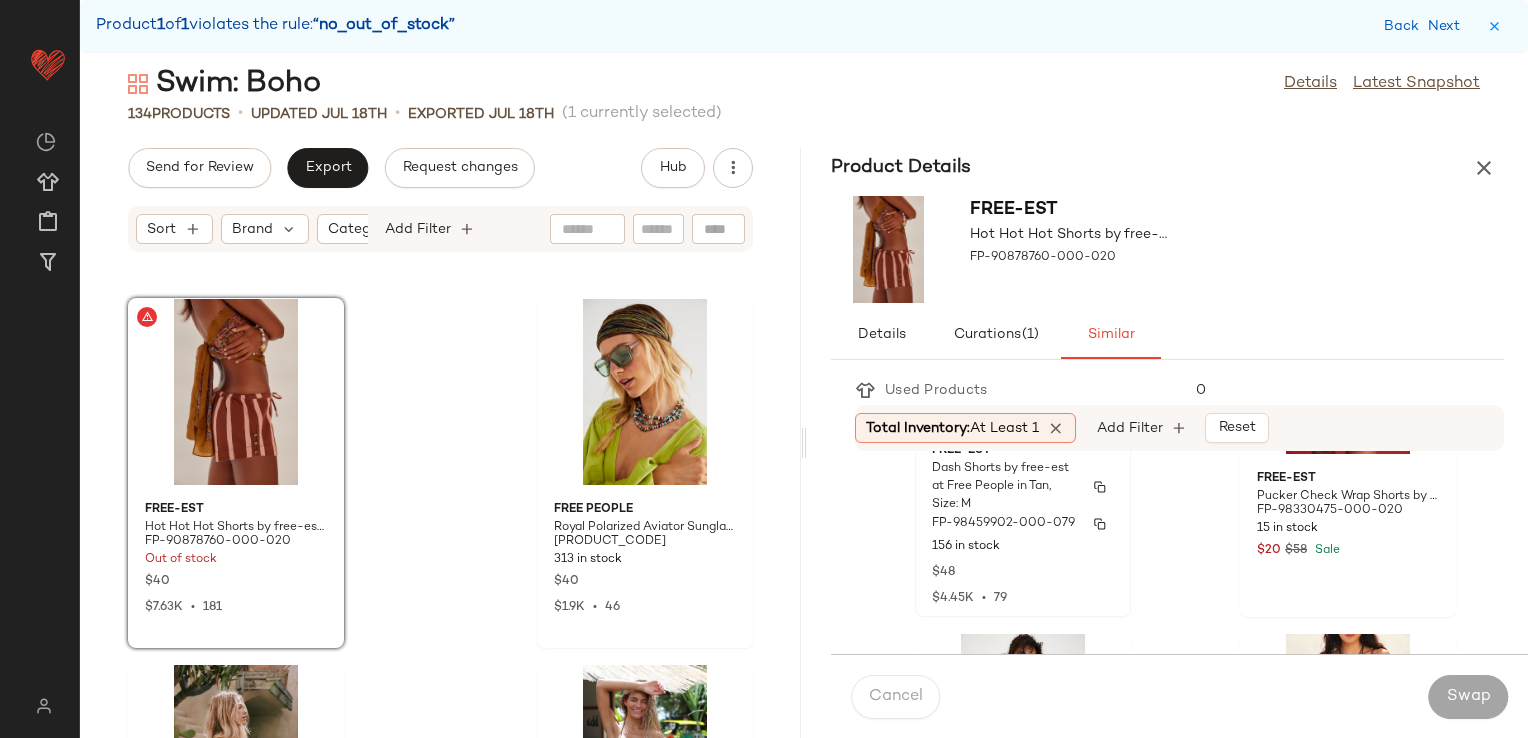 click on "FP-98459902-000-079" at bounding box center [1003, 524] 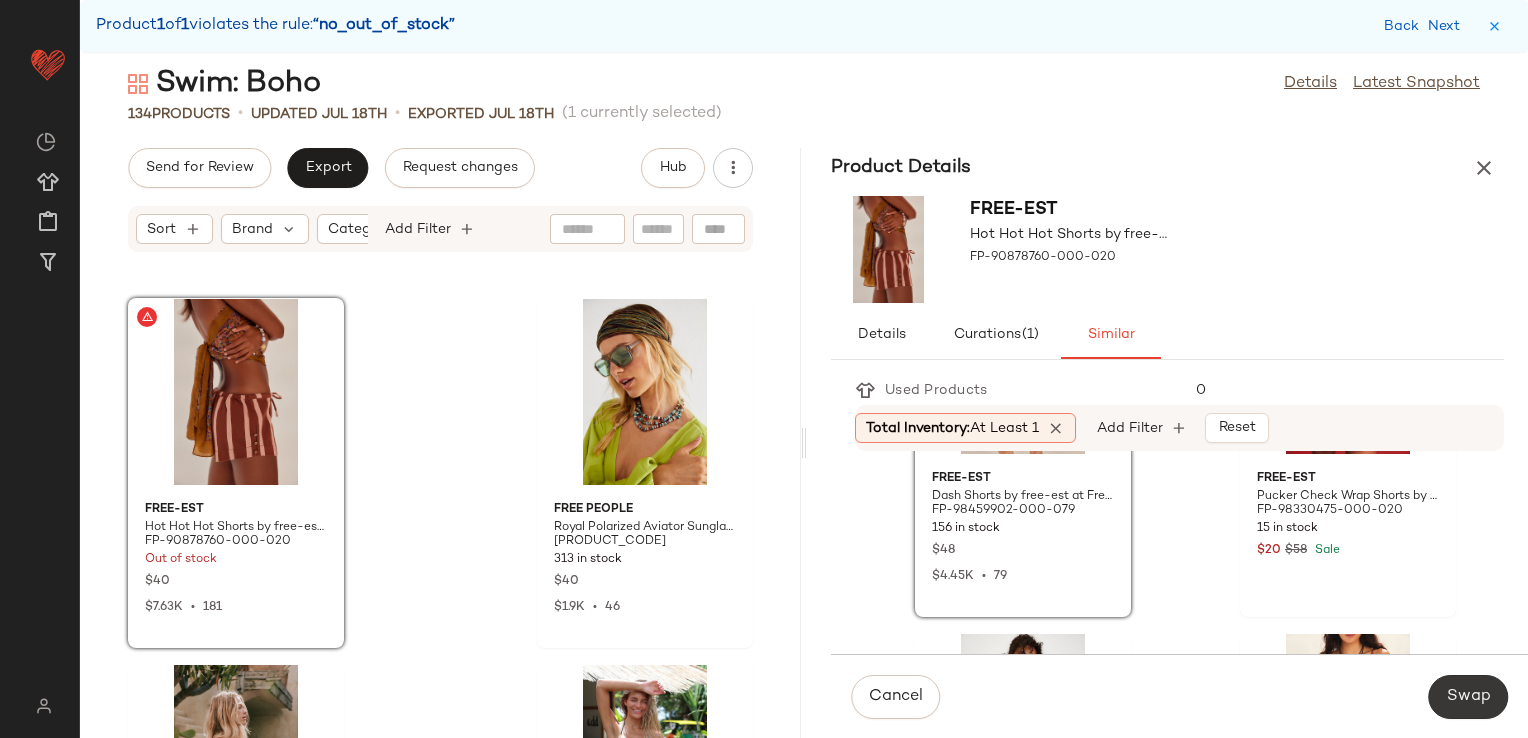 click on "Swap" 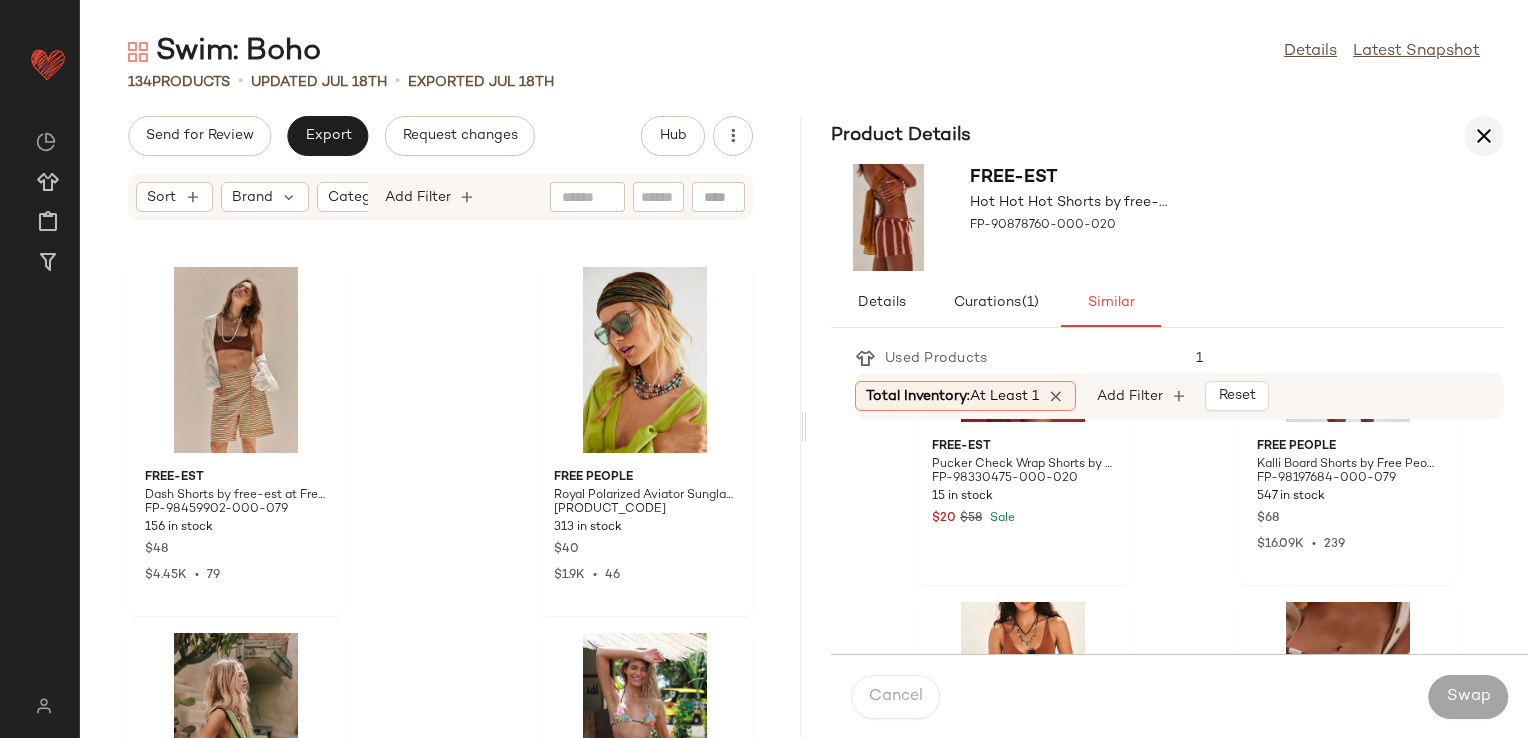 click at bounding box center [1484, 136] 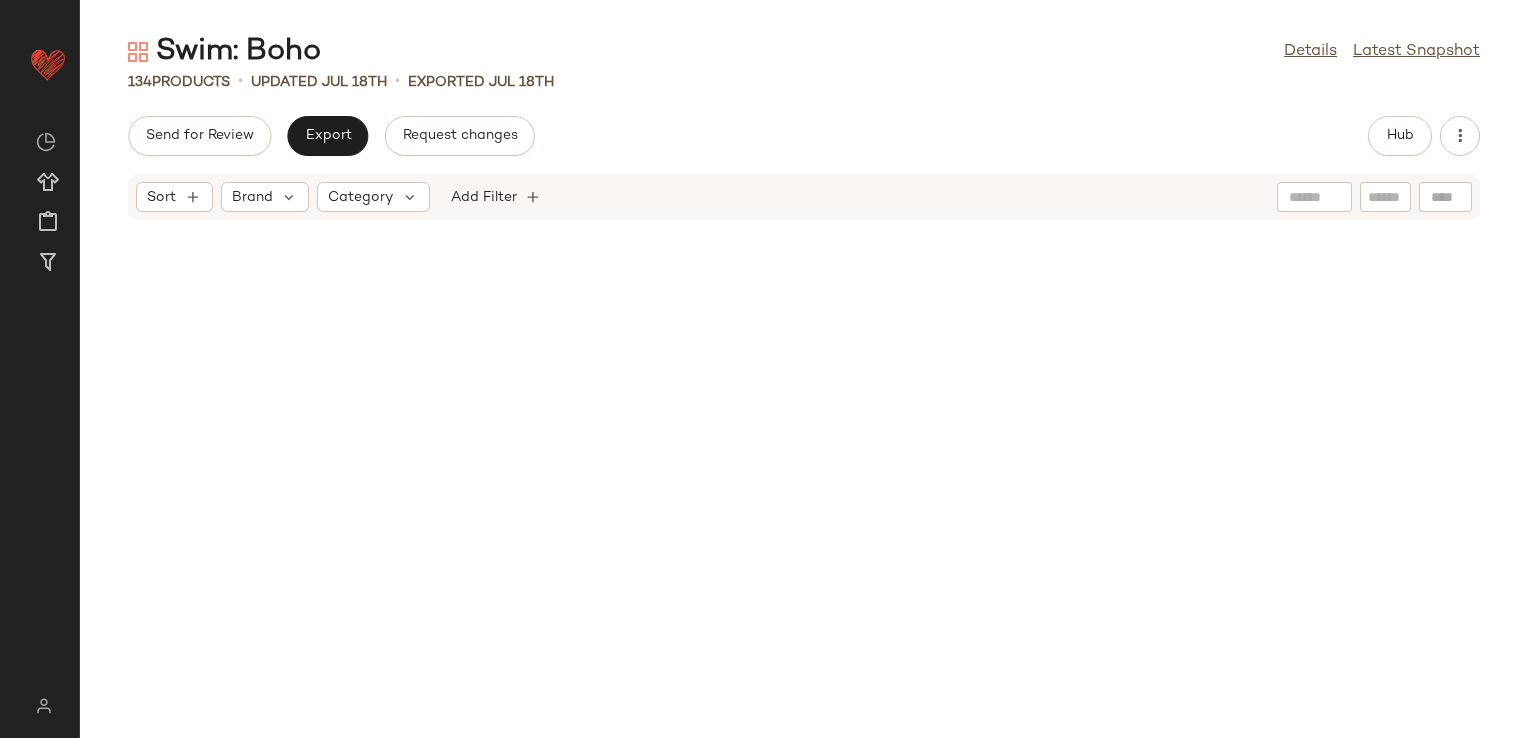 scroll, scrollTop: 9393, scrollLeft: 0, axis: vertical 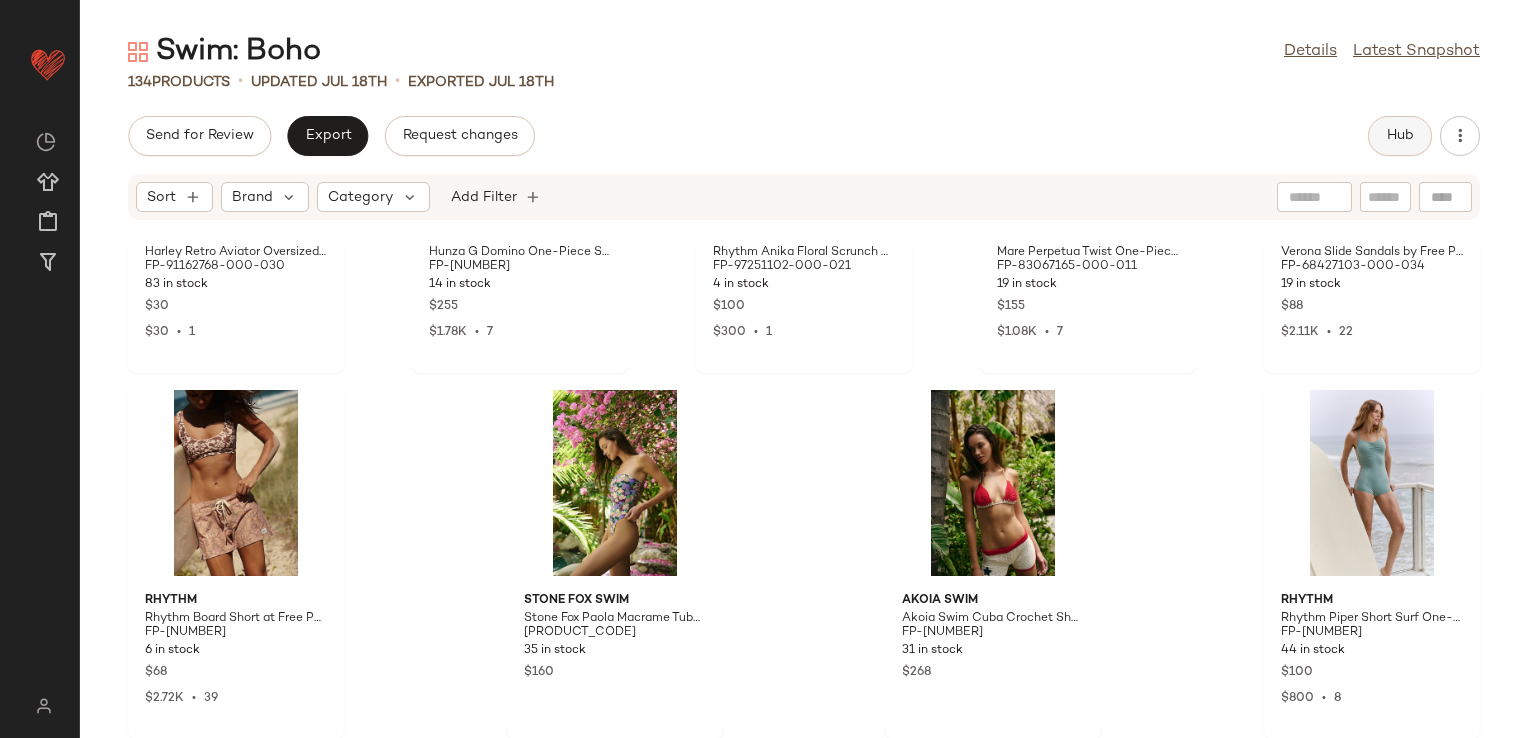 click on "Hub" 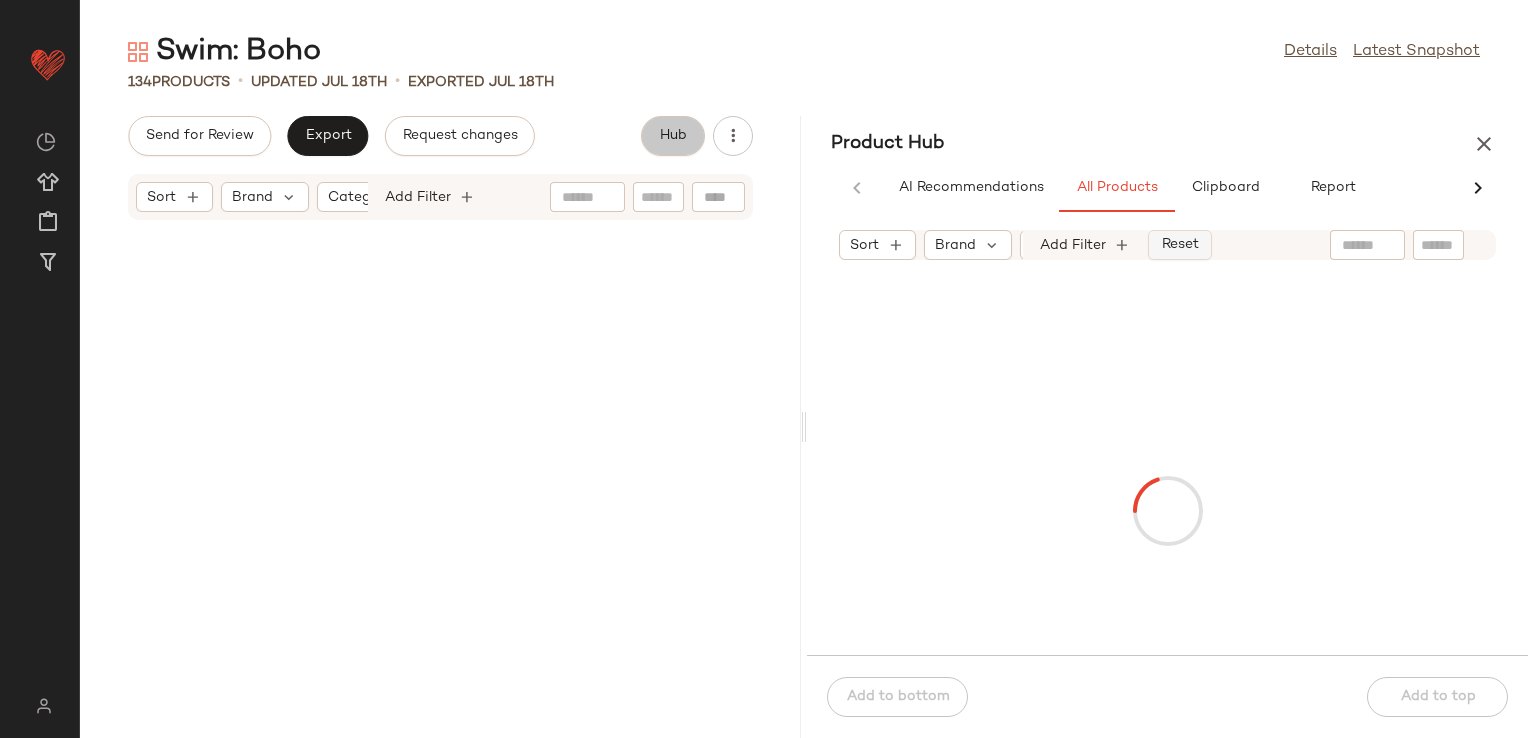 scroll, scrollTop: 10125, scrollLeft: 0, axis: vertical 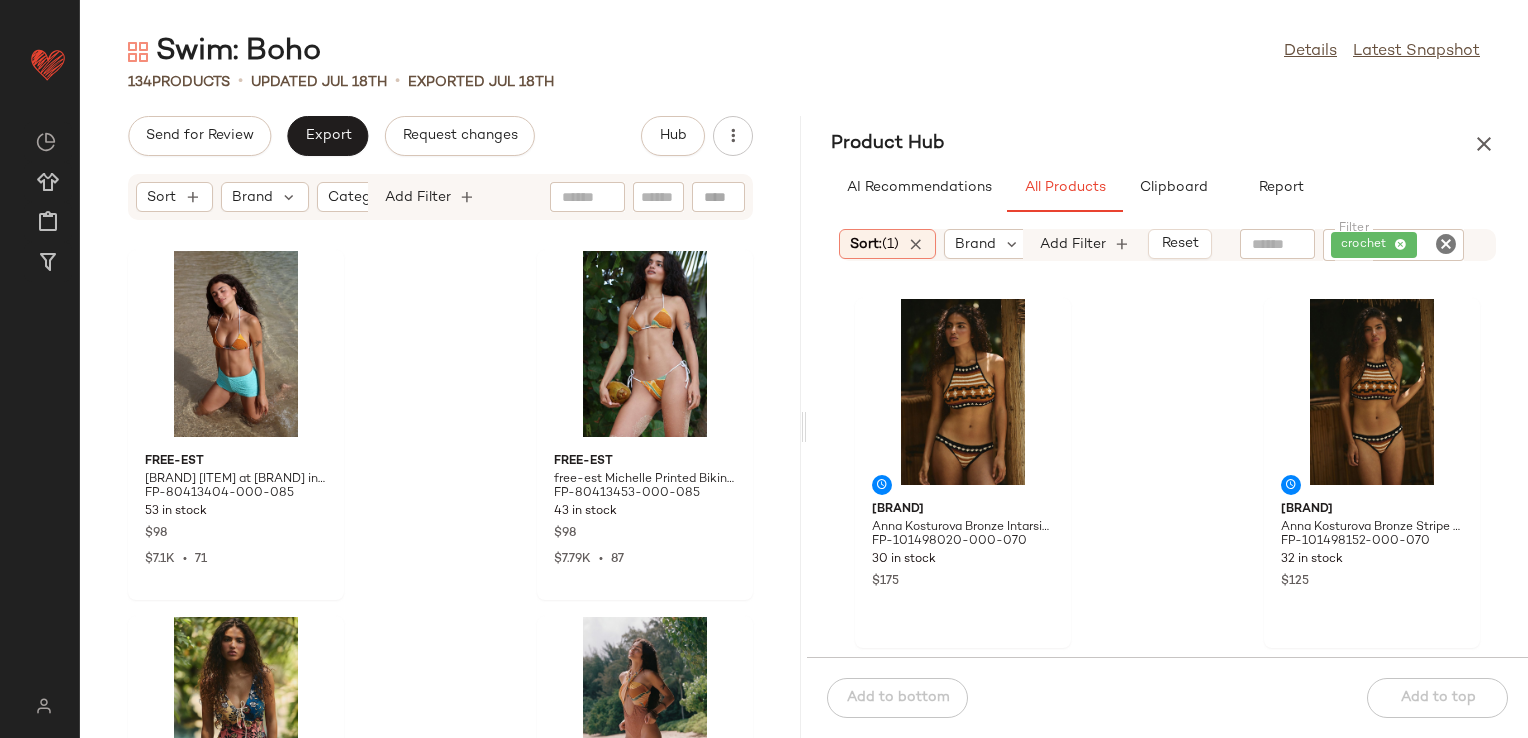 click on "Anna Kosturova Anna Kosturova Bronze Intarsia Halter Bikini Top at Free People in Brown, Size: XS FP-101498020-000-070 30 in stock $175 Anna Kosturova Anna Kosturova Bronze Stripe Banded Bikini Bottoms at Free People in Brown, Size: XS FP-101498152-000-070 32 in stock $125 Frankies Bikinis Frankies Bikinis Nick Crochet Bikini Top at Free People in Blue, Size: S FP-100523992-000-040 25 in stock $140 Frankies Bikinis Frankies Bikinis Genevieve Crochet Shorts at Free People in Blue, Size: L FP-100524040-000-040 23 in stock $150 For Love & Lemons For Love & Lemons Denim Dot One-Piece Swimsuit at Free People in Blue, Size: XL FP-99354235-000-040 84 in stock $219 $1.21K  •  5 Beach Riot Beach Riot Wyatt Crochet Bottom at Free People, Size: S FP-95945549-000-000 12 in stock $138 $6.35K  •  39 Beach Riot Beach Riot Andy Crochet Swim Top at Free People, Size: M FP-95945689-000-000 7 in stock $138 $5.8K  •  34 Beach Riot Beach Riot Wyatt Crochet Bottom at Free People in Black, Size: M FP-95945549-000-002 $138 39" 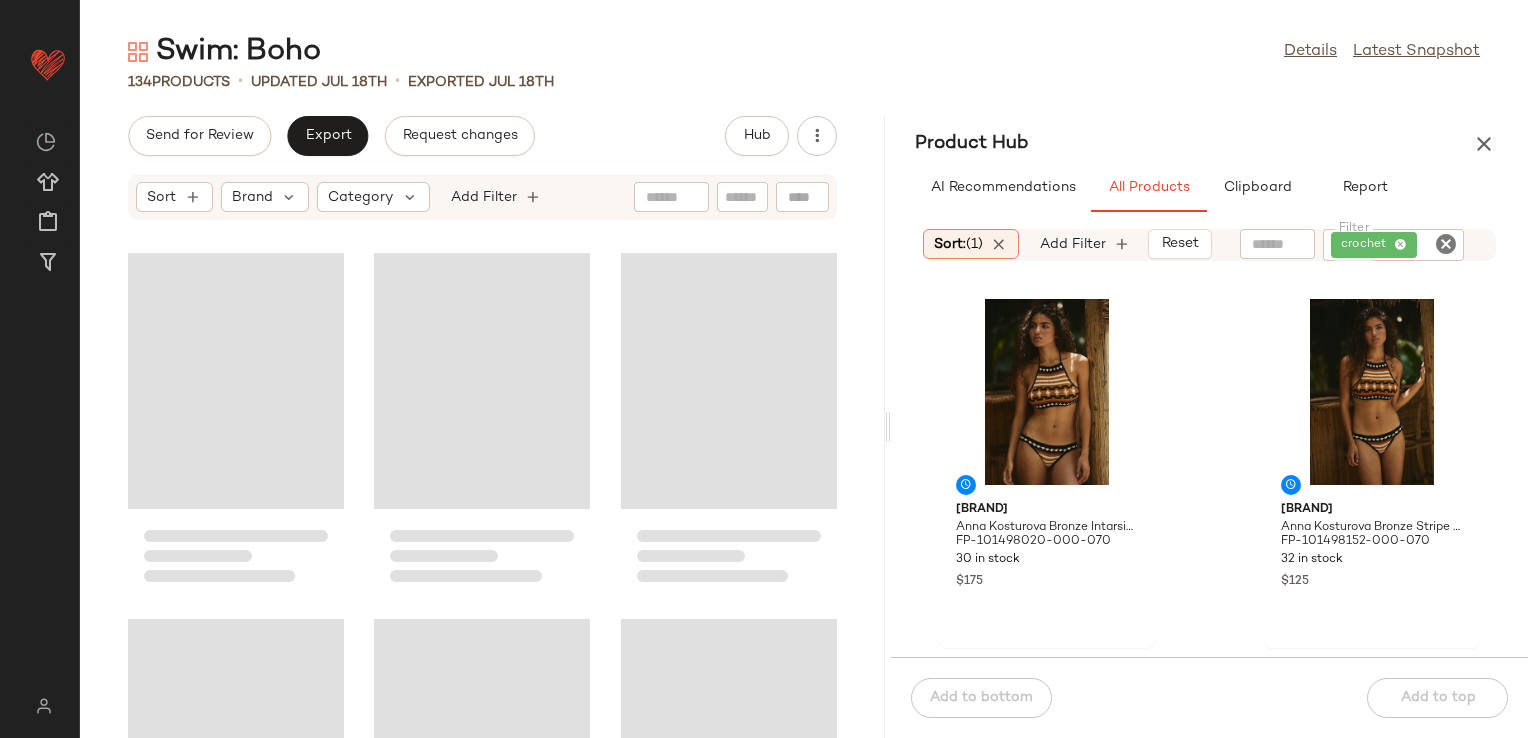 drag, startPoint x: 802, startPoint y: 428, endPoint x: 890, endPoint y: 437, distance: 88.45903 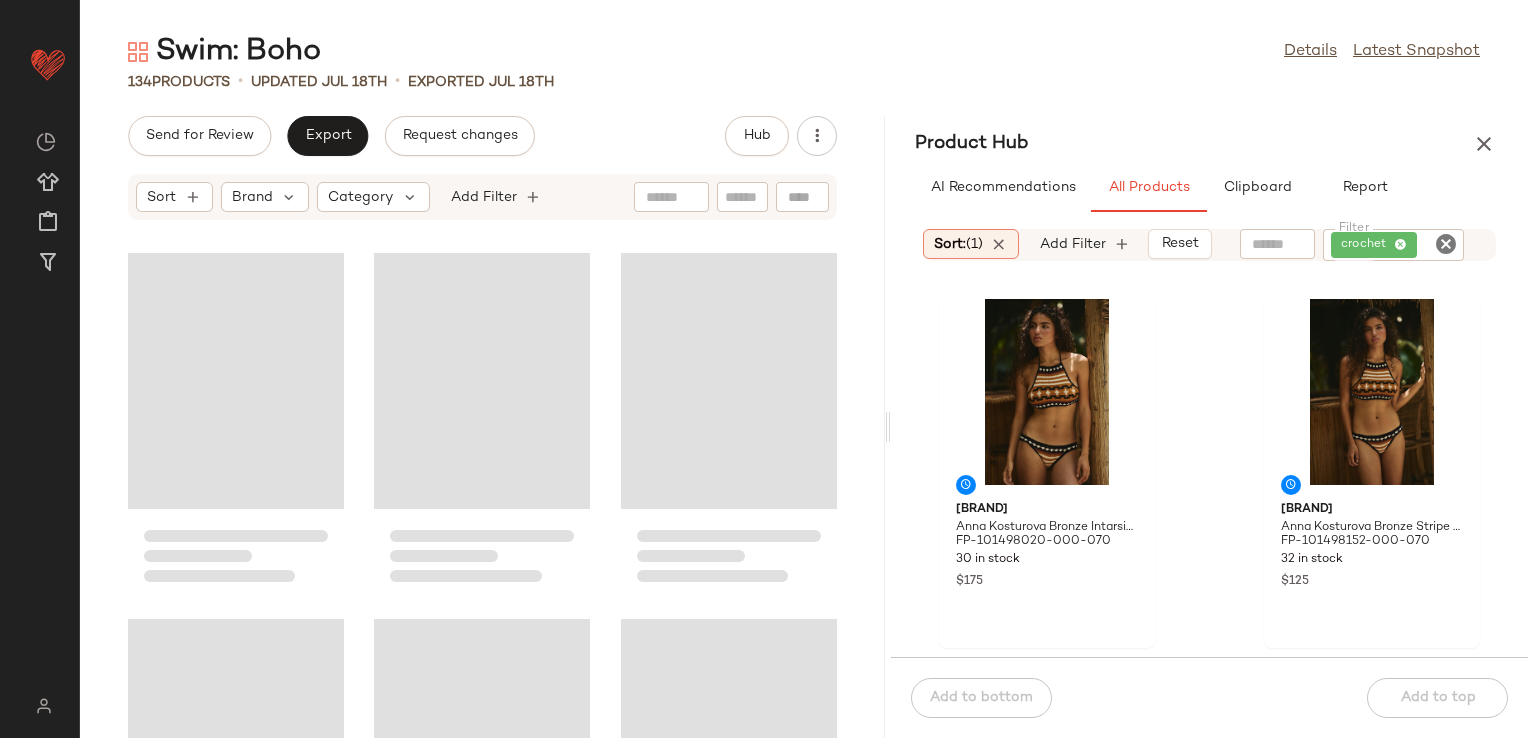 click on "Swim: Boho  Details   Latest Snapshot  134   Products   •   updated Jul 18th  •  Exported Jul 18th  Send for Review   Export   Request changes   Hub  Sort  Brand  Category  Add Filter  Product Hub  AI Recommendations   All Products   Clipboard   Report  Sort:   (1) Brand  Category:   Swimwear In Curation?:   No Availability:   in_stock Sale Price:   Not on sale Add Filter   Reset  Filter crochet Filter Anna Kosturova Anna Kosturova Bronze Intarsia Halter Bikini Top at Free People in Brown, Size: XS FP-101498020-000-070 30 in stock $175 Anna Kosturova Anna Kosturova Bronze Stripe Banded Bikini Bottoms at Free People in Brown, Size: XS FP-101498152-000-070 32 in stock $125 Frankies Bikinis Frankies Bikinis Nick Crochet Bikini Top at Free People in Blue, Size: S FP-100523992-000-040 25 in stock $140 Frankies Bikinis Frankies Bikinis Genevieve Crochet Shorts at Free People in Blue, Size: L FP-100524040-000-040 23 in stock $150 For Love & Lemons FP-99354235-000-040 84 in stock $219 $1.21K  •  5 $138" at bounding box center (804, 385) 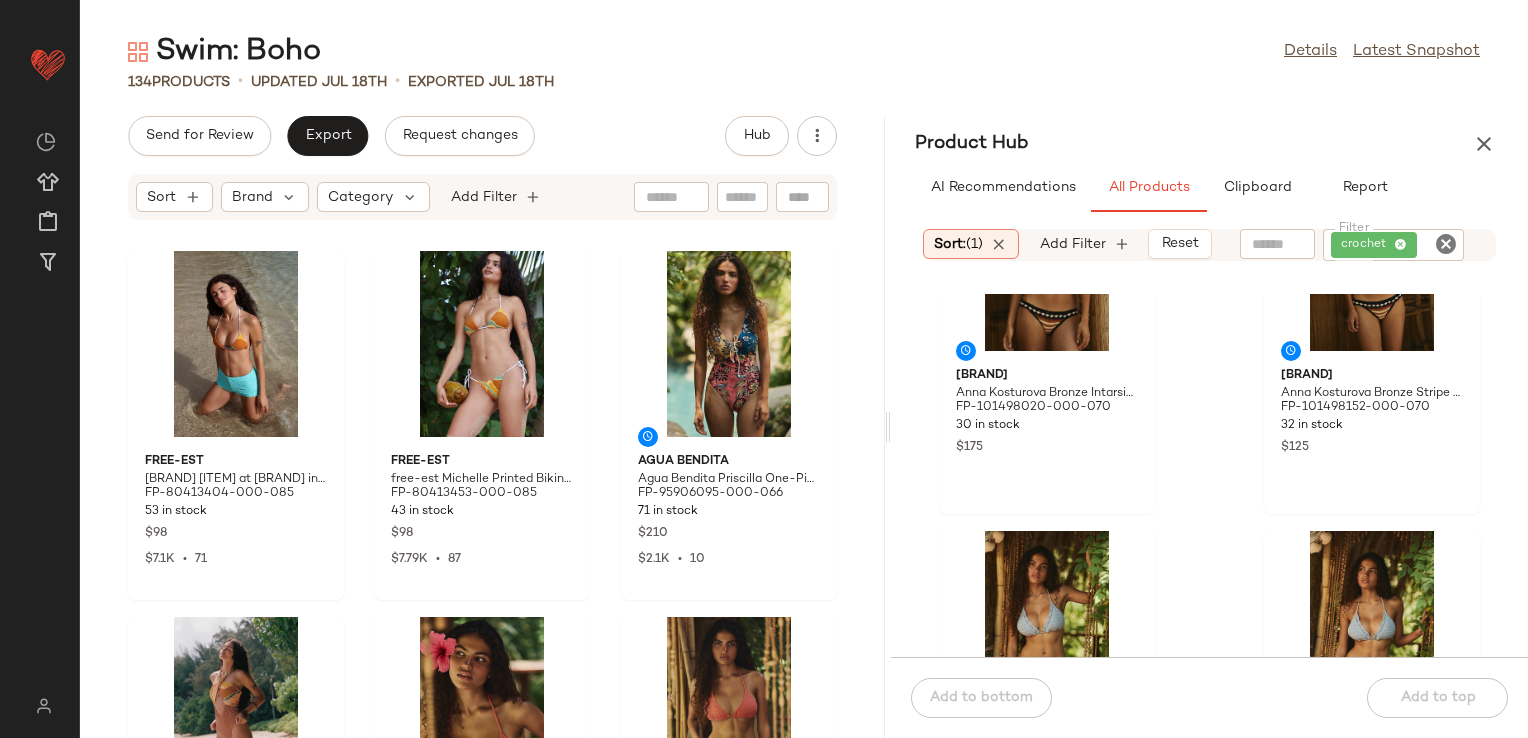 scroll, scrollTop: 0, scrollLeft: 0, axis: both 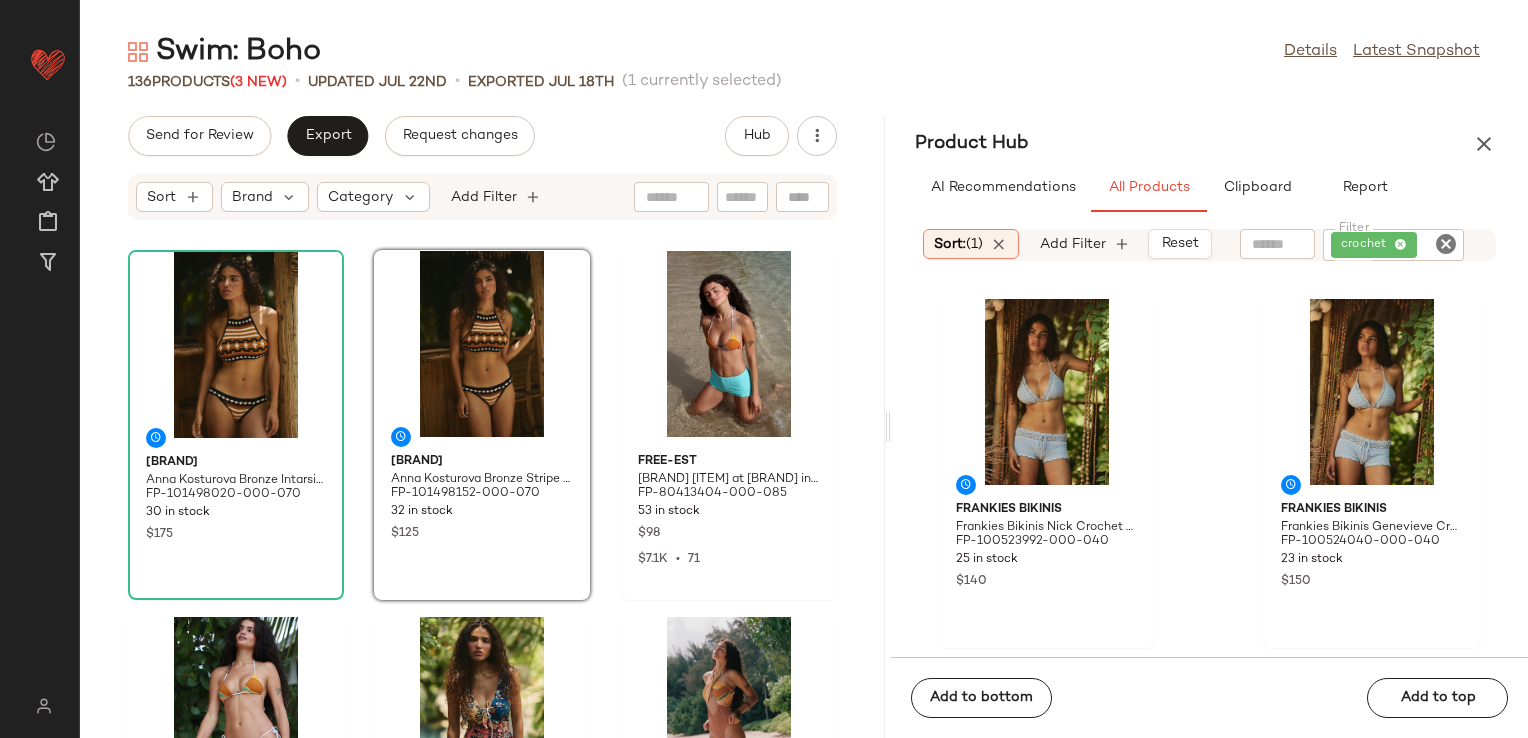 click 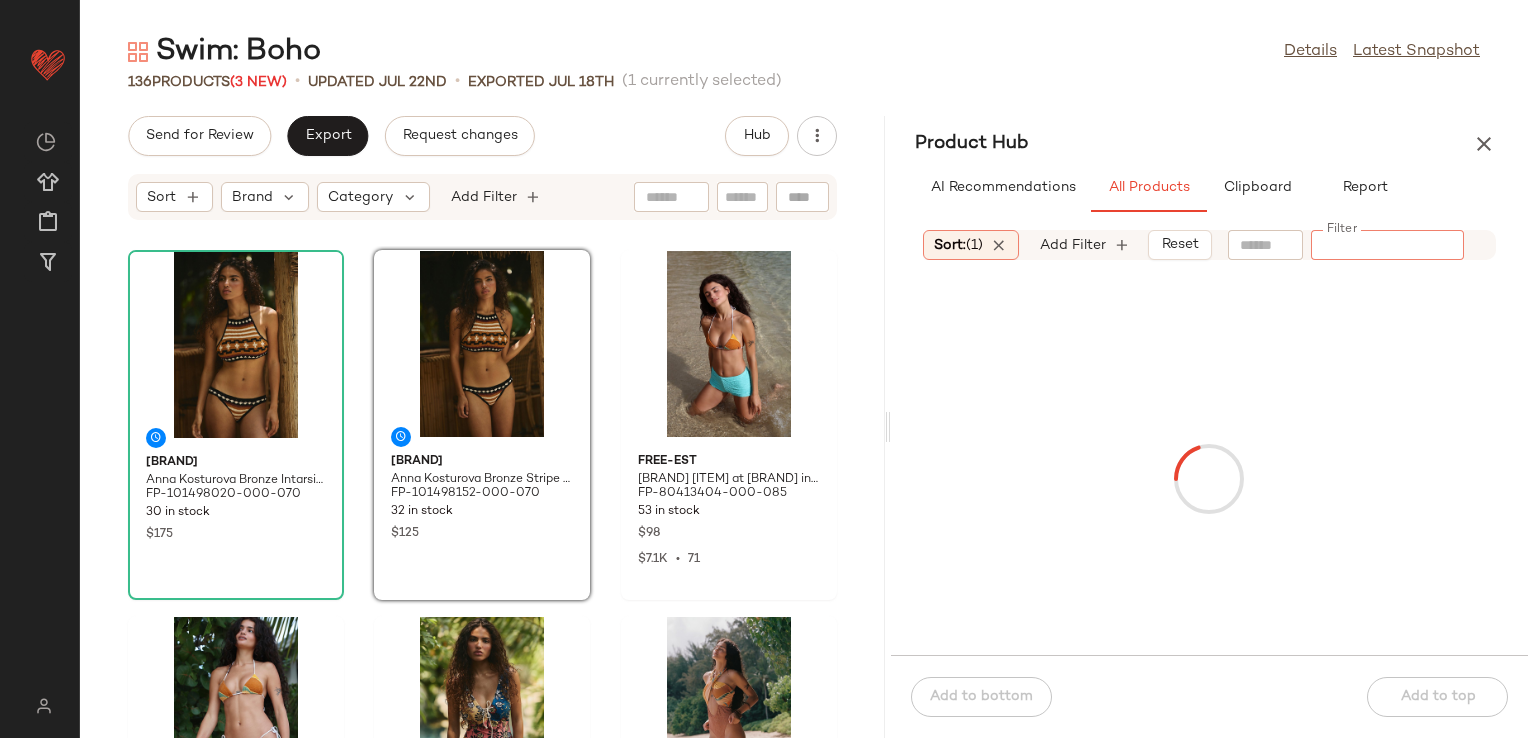 click 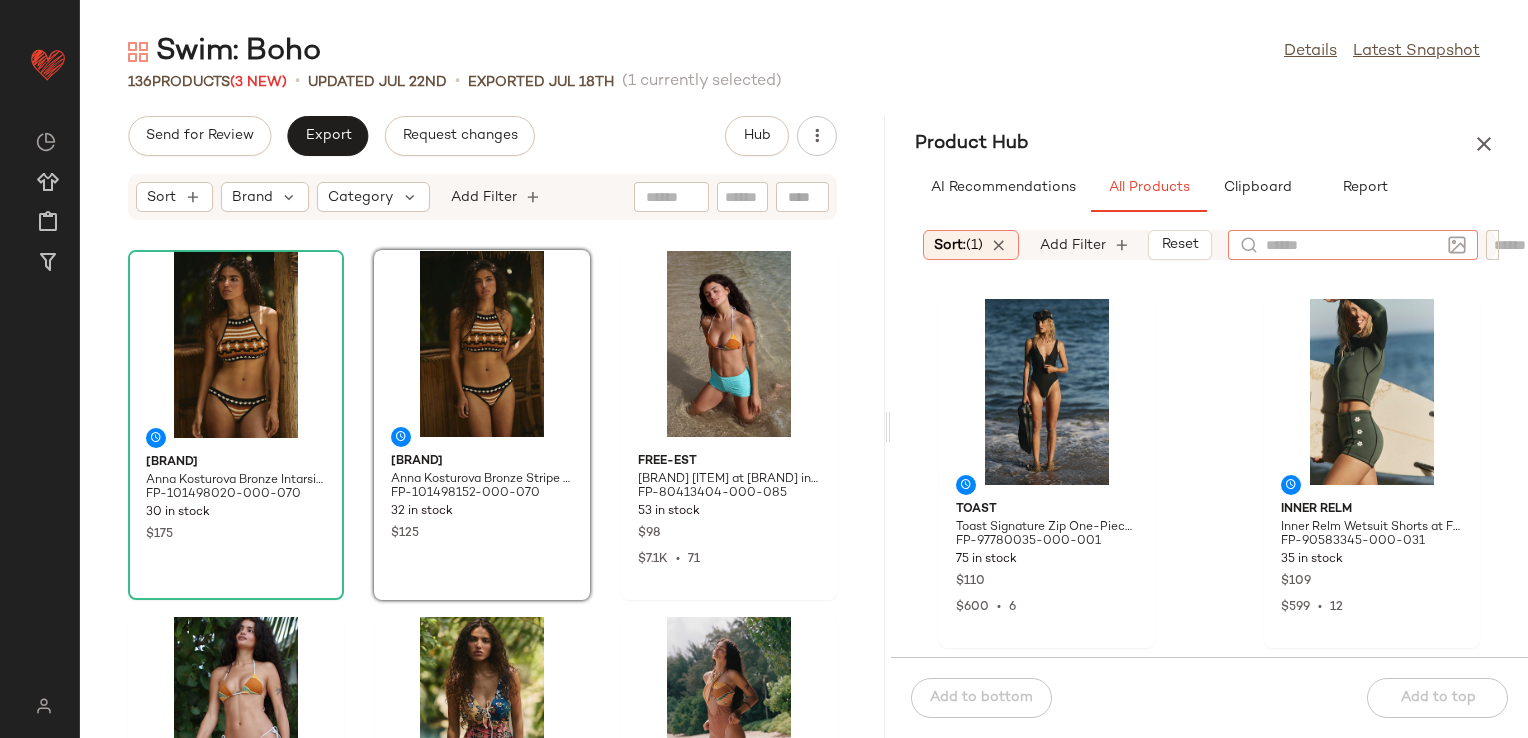 click on "Toast Toast Signature Zip One-Piece Surf Suit at Free People in Black, Size: S FP-97780035-000-001 75 in stock $110 $600  •  6 Inner Relm Inner Relm Wetsuit Shorts at Free People in Green, Size: XS FP-90583345-000-031 35 in stock $109 $599  •  12 Inner Relm Inner Relm Blue Lagoon Springsuit at Free People in Grey, Size: S FP-86626959-000-003 33 in stock $238 $2.17K  •  12 Let's Swim Let’s Swim Rash Vest Top by Let's Swim at Free People in Red, Size: XL FP-102320579-000-060 4 in stock $130 Inner Relm Inner Relm Blue Lagoon Rash Guard Top at Free People in Green, Size: S FP-103124095-000-031 35 in stock $189 Aila Blue Aila Blue Bambi Bikini Bottoms at Free People in Green, Size: S FP-88509831-000-032 50 in stock $108 $30.58K  •  254 Aila Blue Aila Blue Alice Bikini Top at Free People in Green, Size: S FP-88510318-000-032 97 in stock $108 $27.35K  •  248 BONDI BORN BONDI BORN® Stella Bikini Top at Free People in Blue, Size: S FP-99060261-000-041 54 in stock $150" 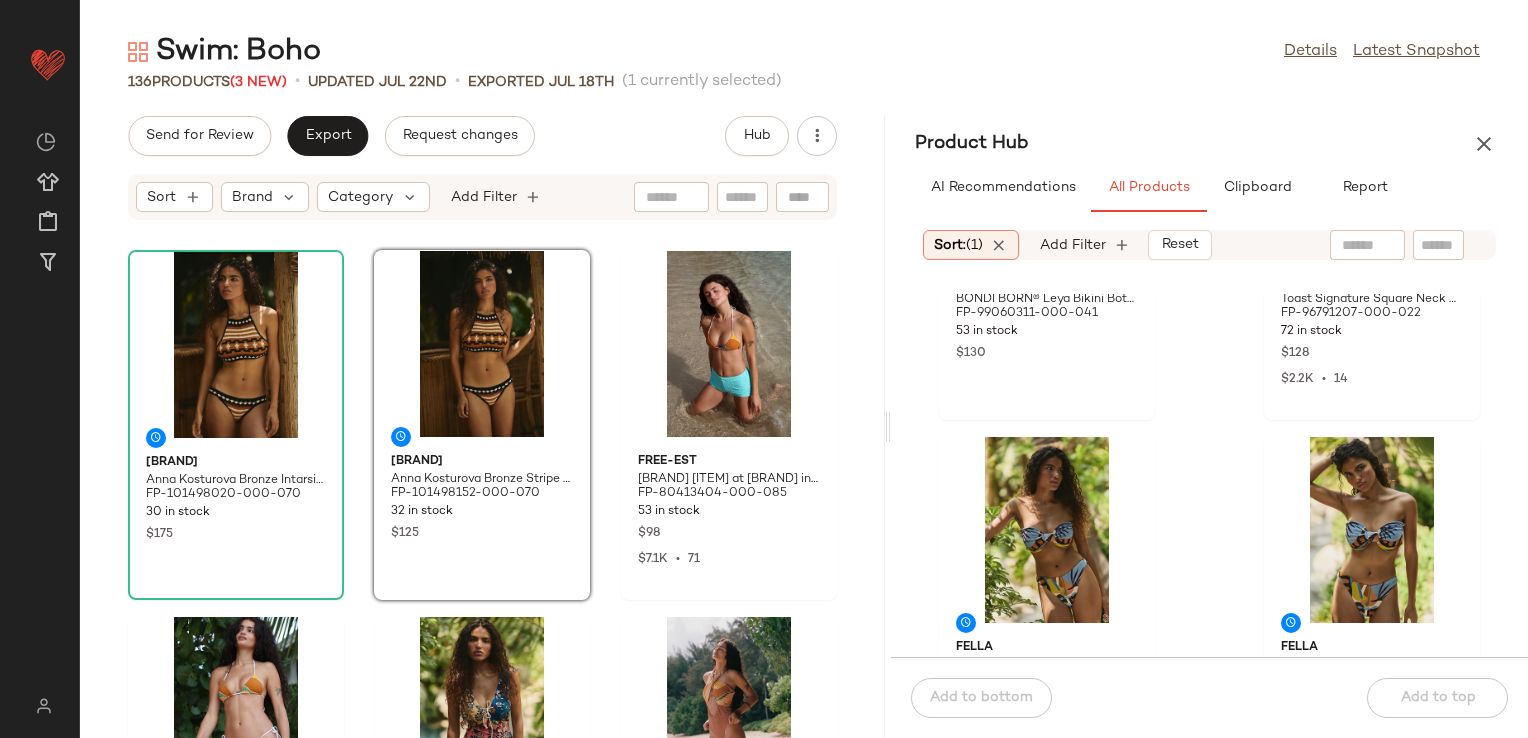 scroll, scrollTop: 1616, scrollLeft: 0, axis: vertical 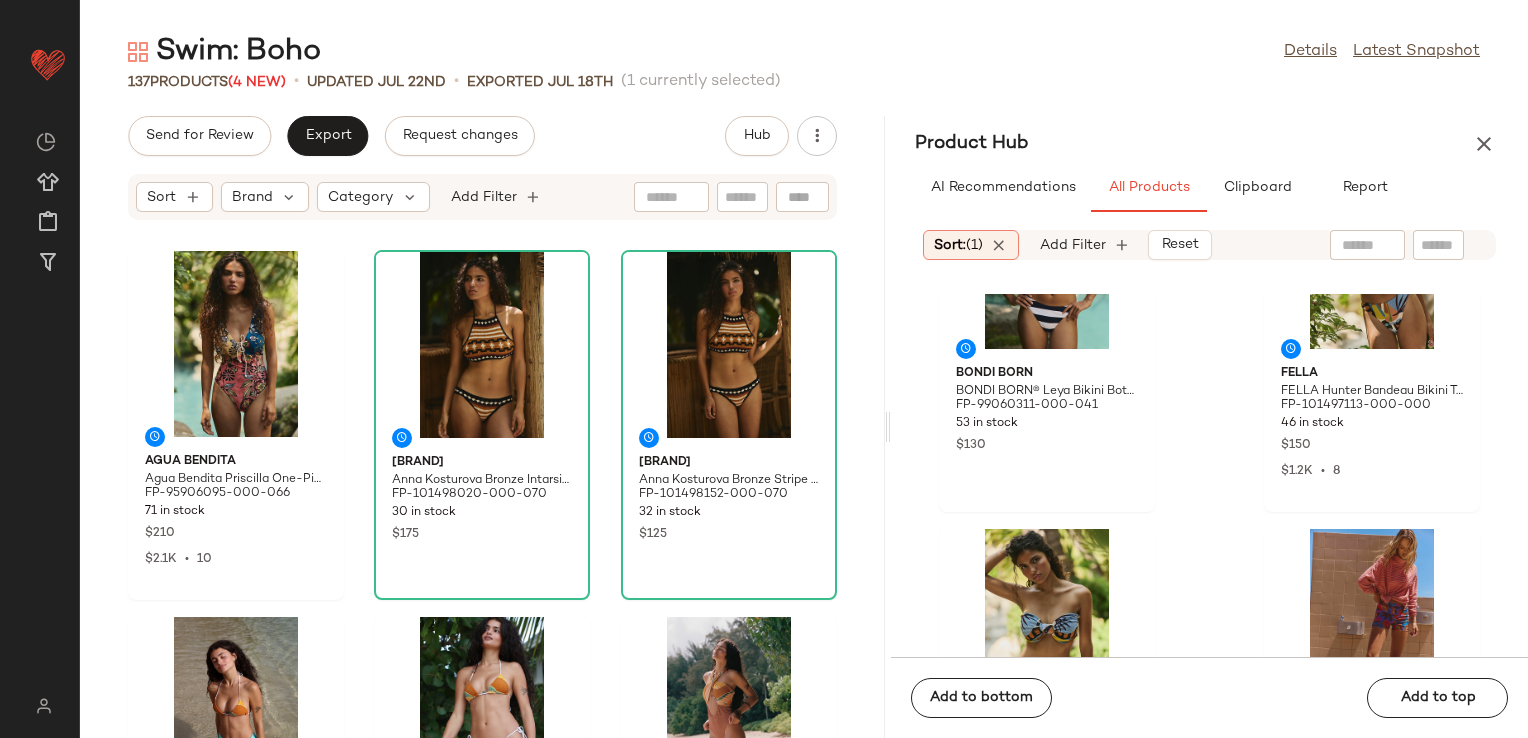 click on "Sort  Brand  Category  Add Filter" at bounding box center [482, 197] 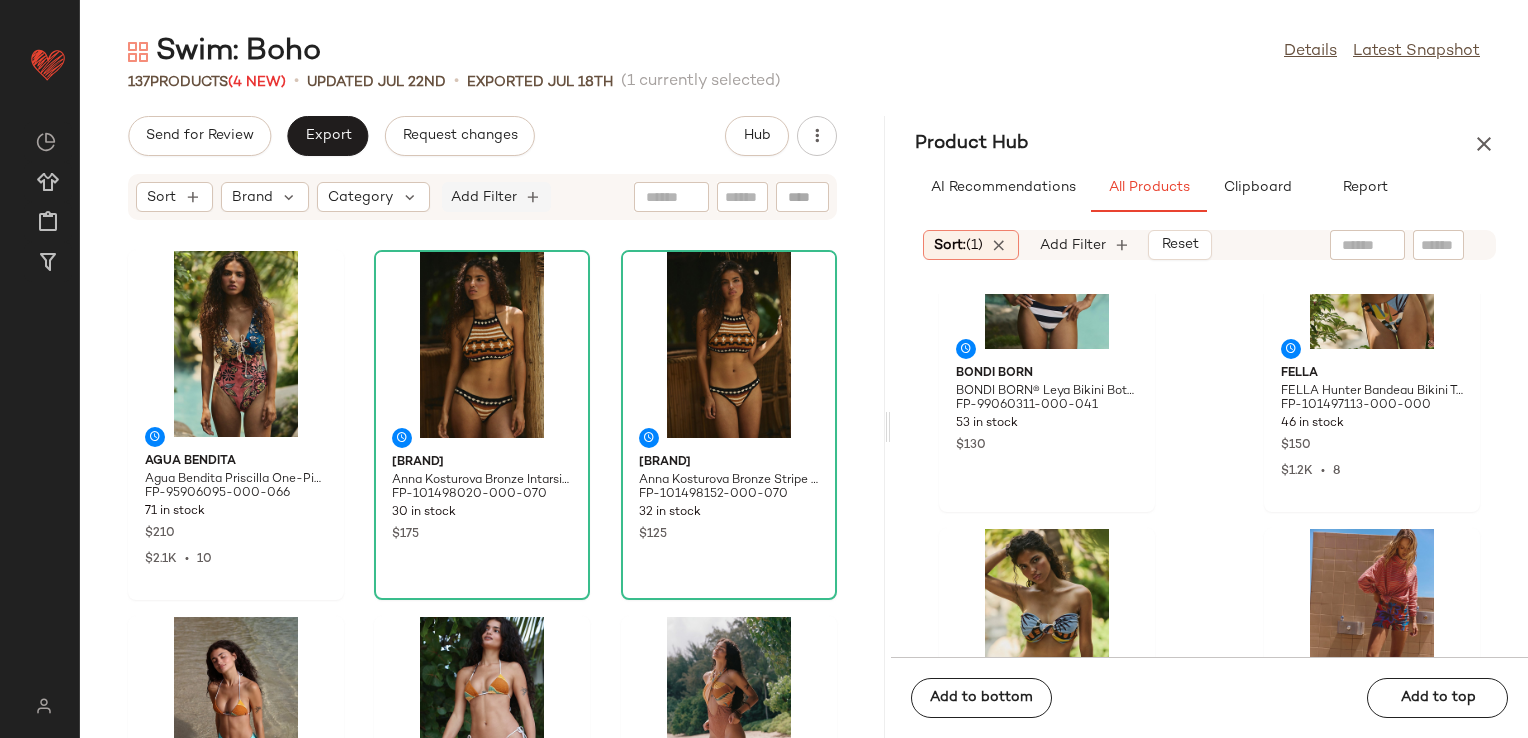 click on "Add Filter" at bounding box center (484, 197) 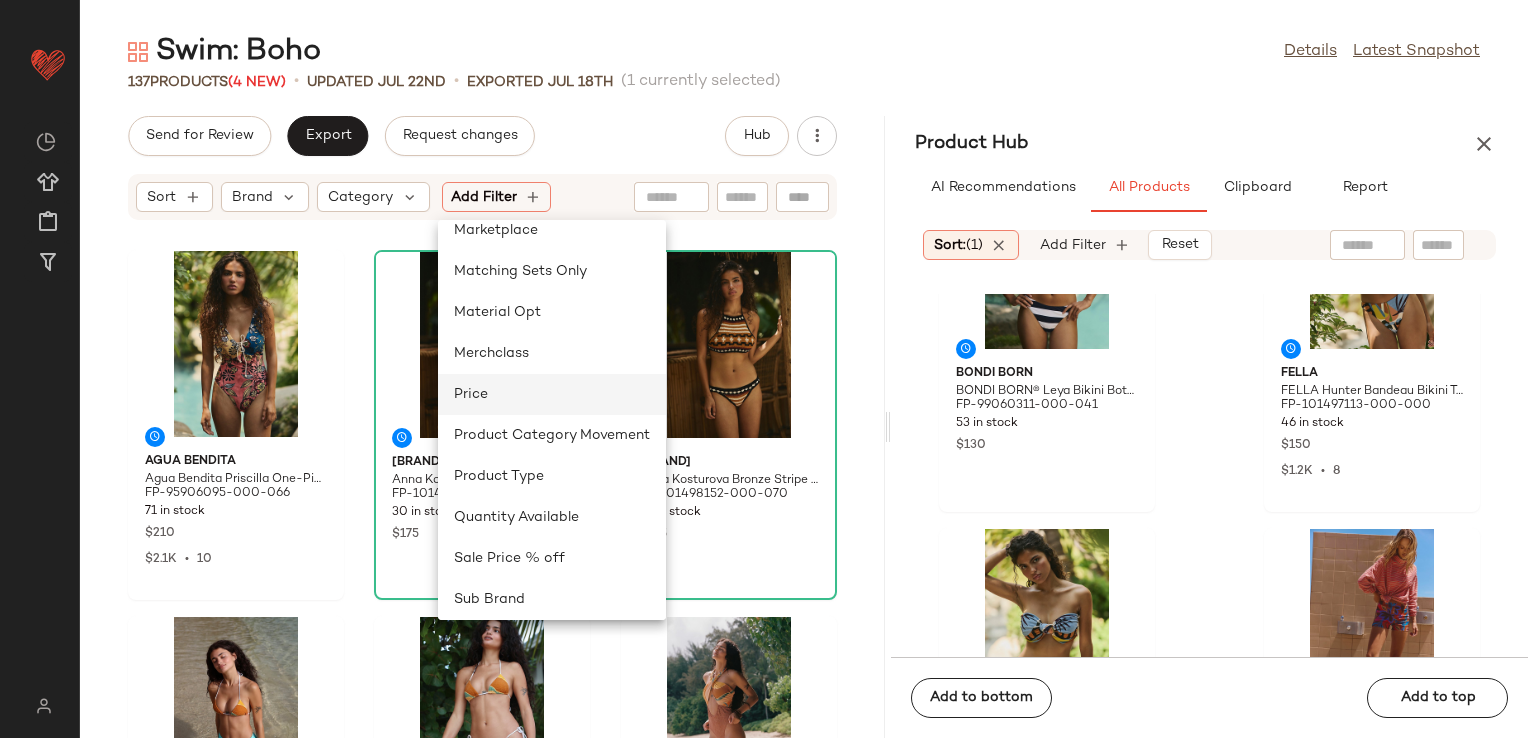 scroll, scrollTop: 500, scrollLeft: 0, axis: vertical 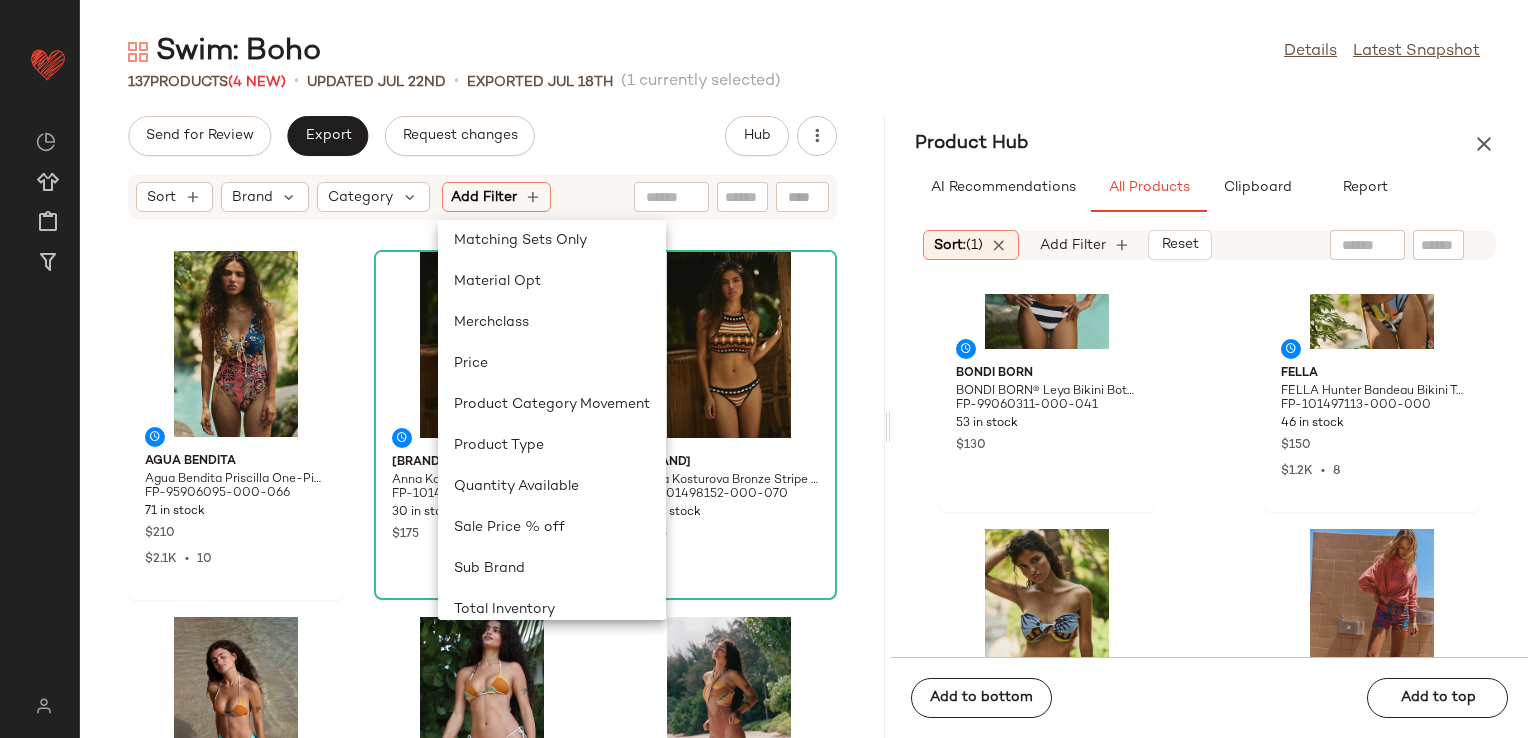 click on "Send for Review   Export   Request changes   Hub  Sort  Brand  Category  Add Filter  Agua Bendita Agua Bendita Priscilla One-Piece Swimsuit at Free People, Size: S FP-95906095-000-066 71 in stock $210 $2.1K  •  10 Anna Kosturova Anna Kosturova Bronze Intarsia Halter Bikini Top at Free People in Brown, Size: XS FP-101498020-000-070 30 in stock $175 Anna Kosturova Anna Kosturova Bronze Stripe Banded Bikini Bottoms at Free People in Brown, Size: XS FP-101498152-000-070 32 in stock $125 free-est free-est Michelle Printed Bikini Top at Free People in Orange, Size: S FP-80413404-000-085 53 in stock $98 $7.1K  •  71 free-est free-est Michelle Printed Bikini Bottoms at Free People in Orange, Size: XL FP-80413453-000-085 43 in stock $98 $7.79K  •  87 free-est free-est Miley One-Piece at Free People in Brown, Size: XL FP-98065592-000-085 42 in stock $168 $5.8K  •  34 Toast Toast Signature Square Neck One-Piece at Free People in Brown, Size: L FP-96791207-000-022 72 in stock $128 $2.2K  •  14 Mare Perpetua 35" at bounding box center [482, 427] 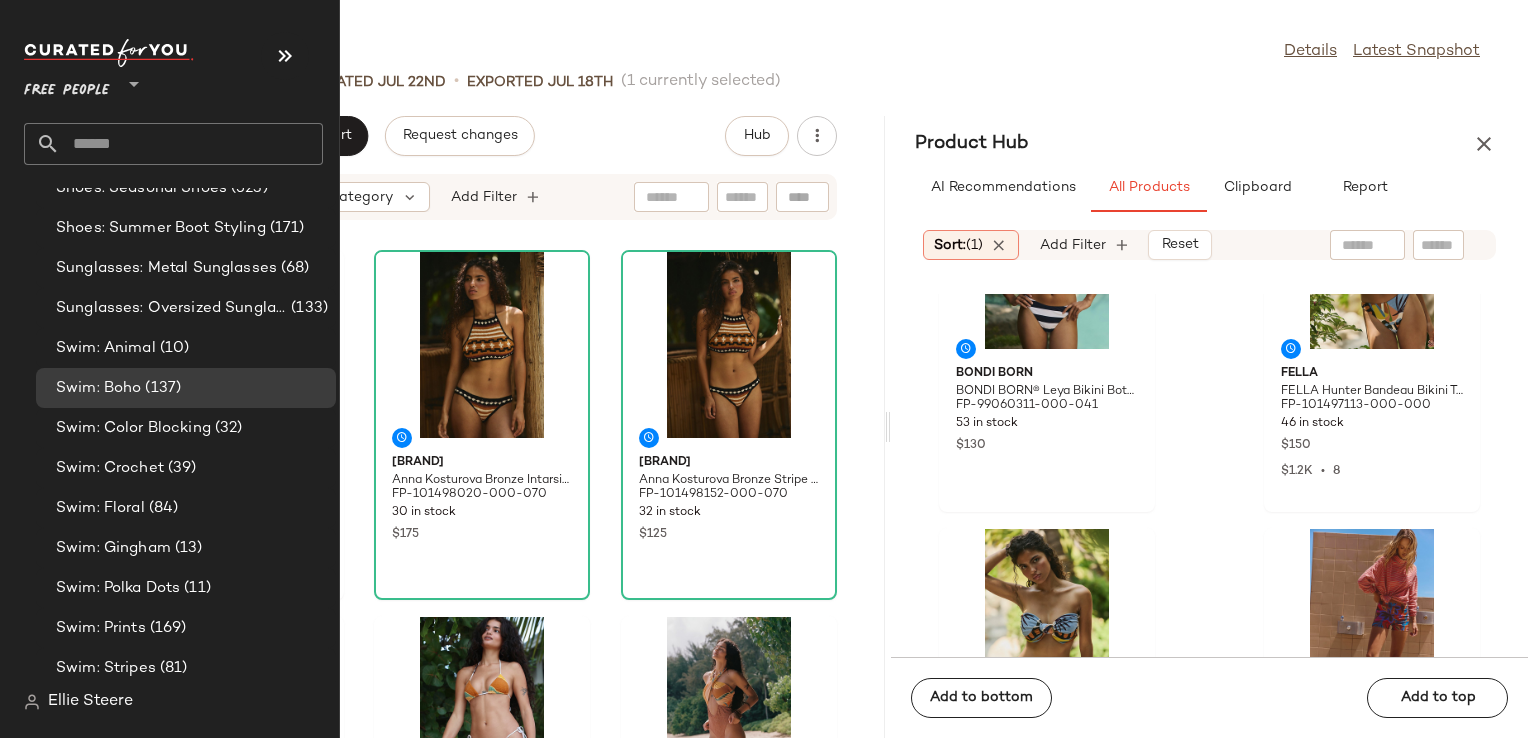 scroll, scrollTop: 5500, scrollLeft: 0, axis: vertical 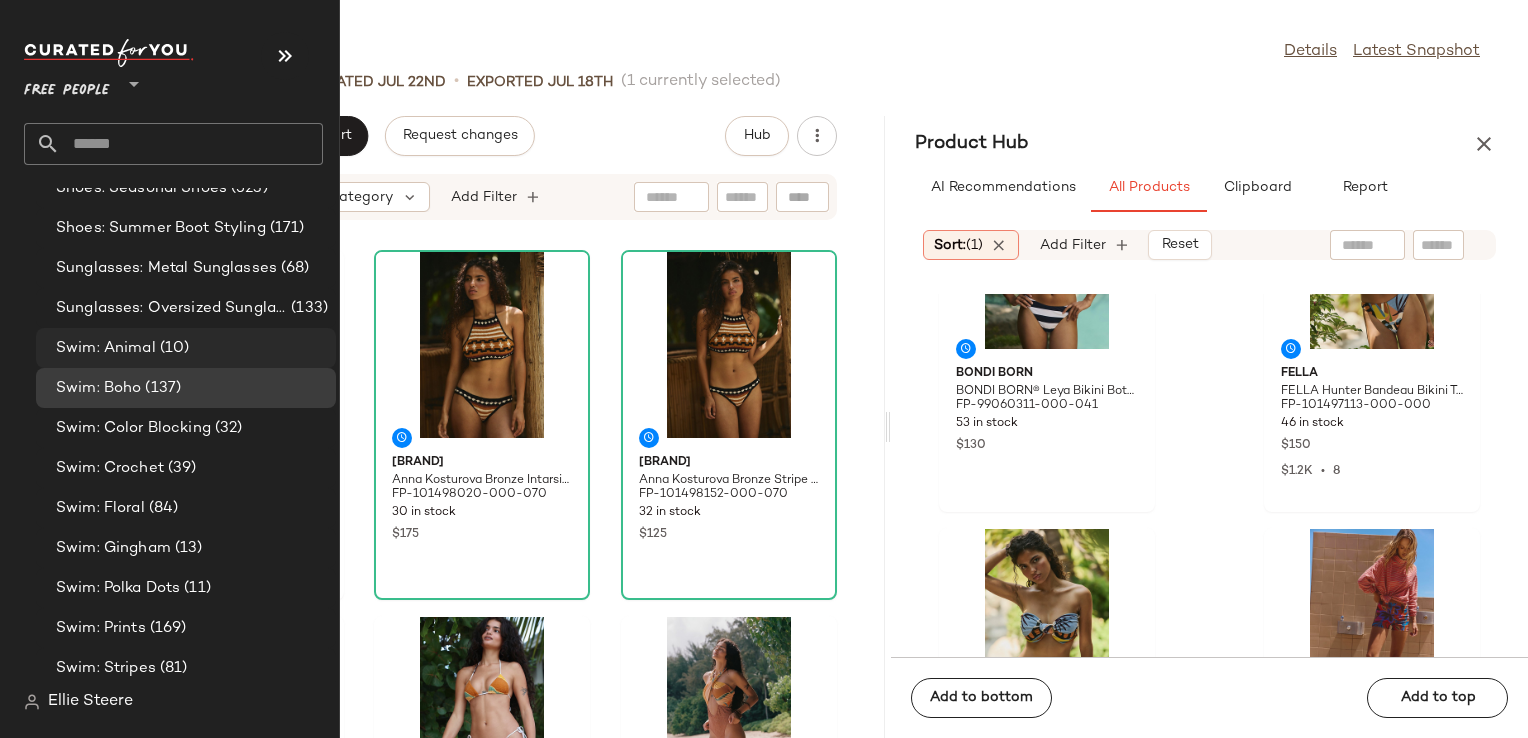 click on "Swim: Animal" at bounding box center [106, 348] 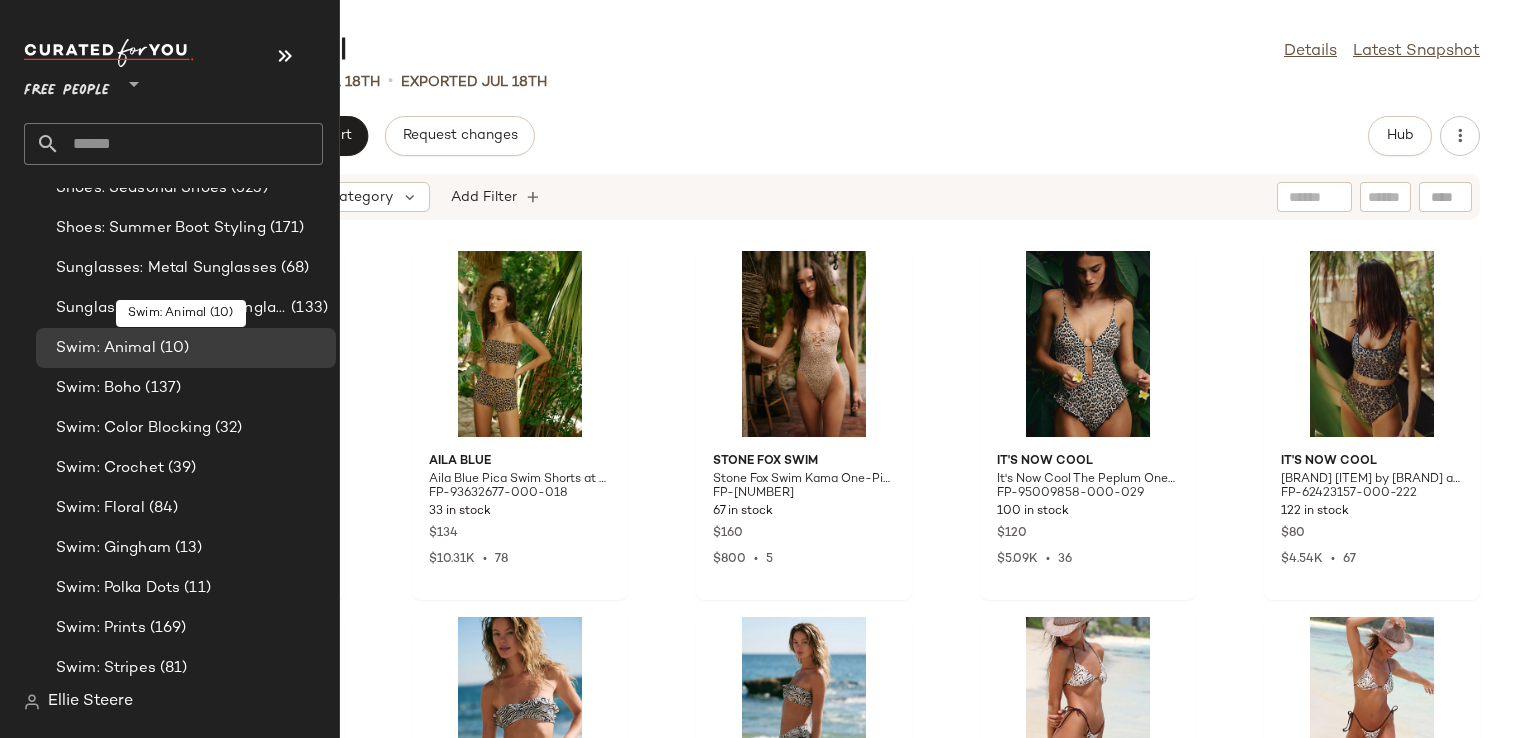 scroll, scrollTop: 0, scrollLeft: 0, axis: both 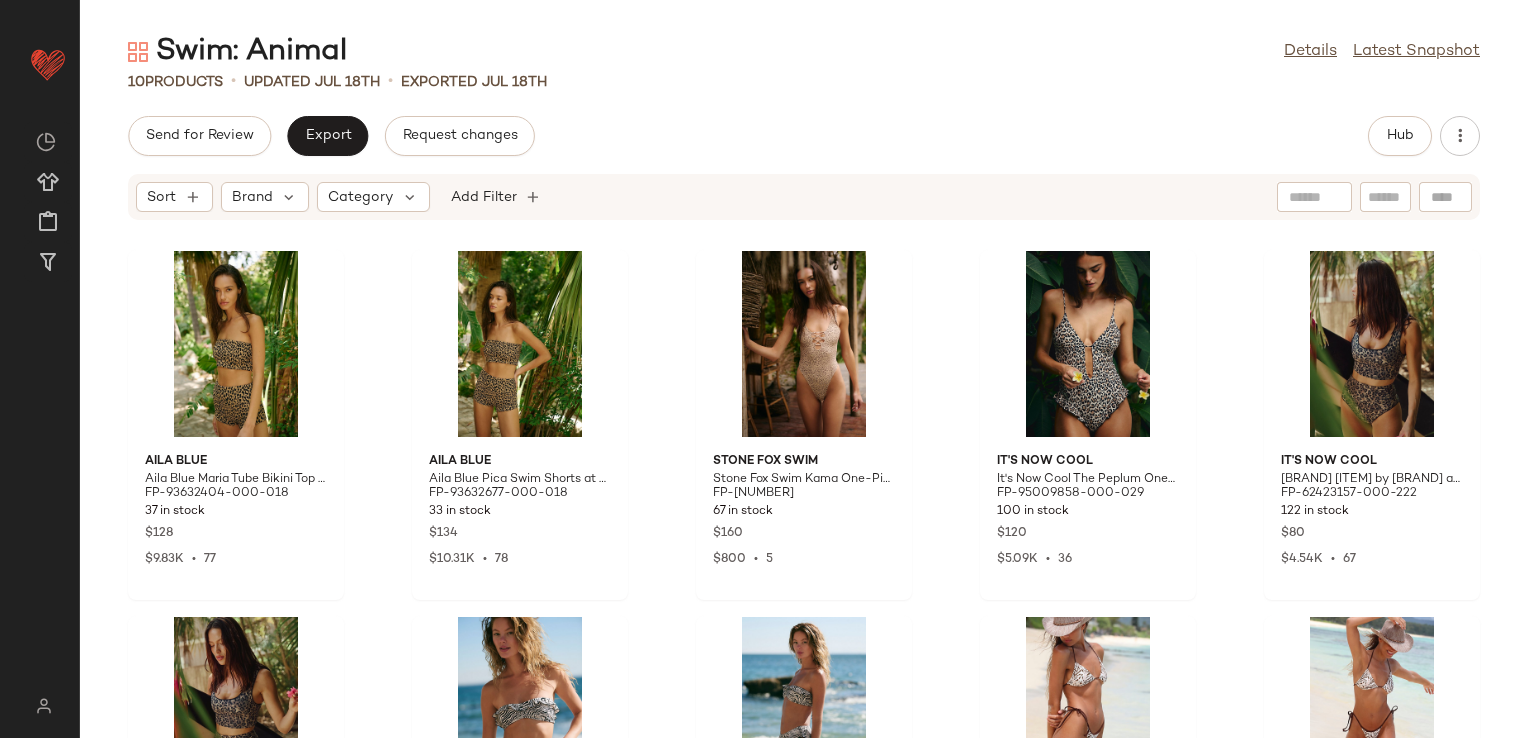 click on "Send for Review   Export   Request changes   Hub" 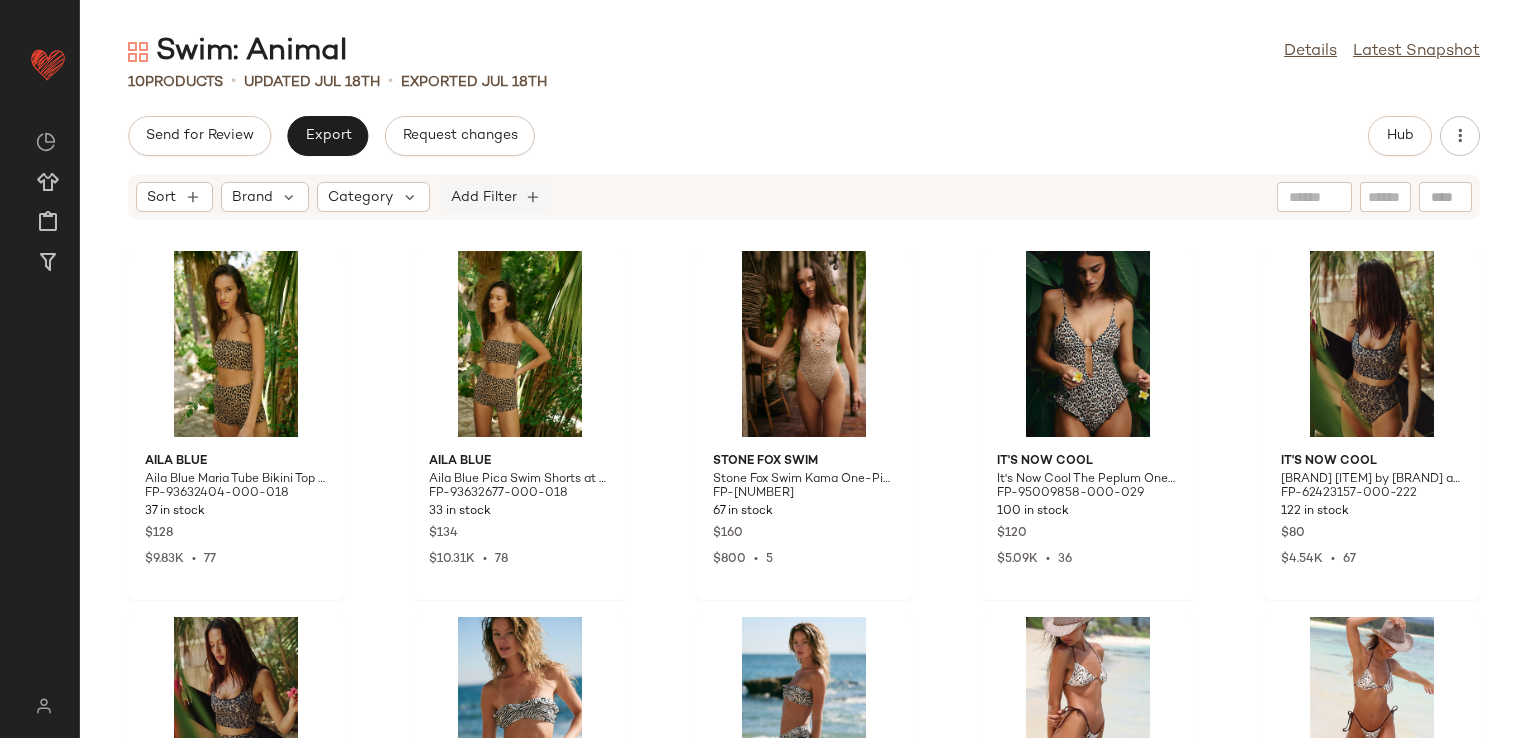 click on "Add Filter" at bounding box center [484, 197] 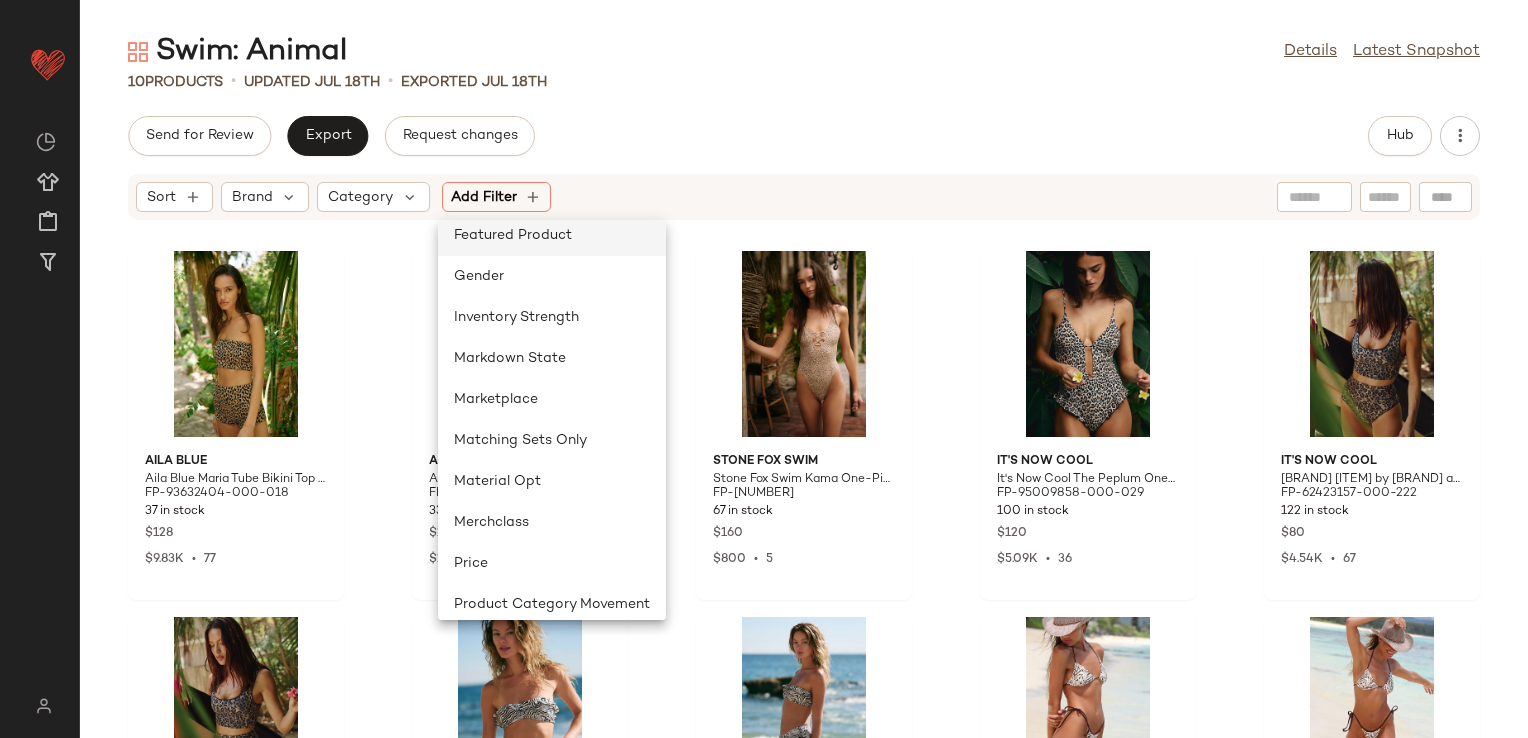 scroll, scrollTop: 640, scrollLeft: 0, axis: vertical 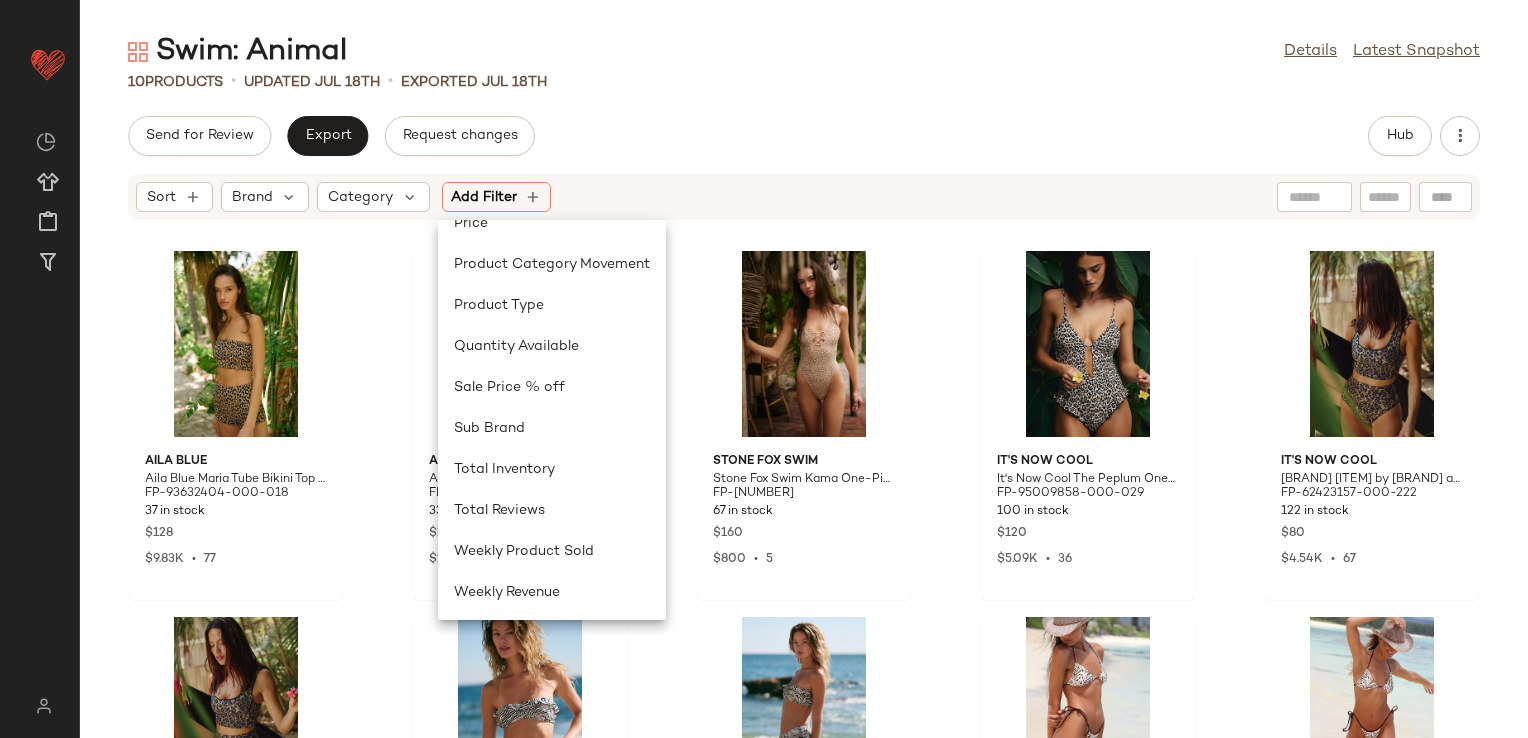 click on "10   Products   •   updated Jul 18th  •  Exported Jul 18th" 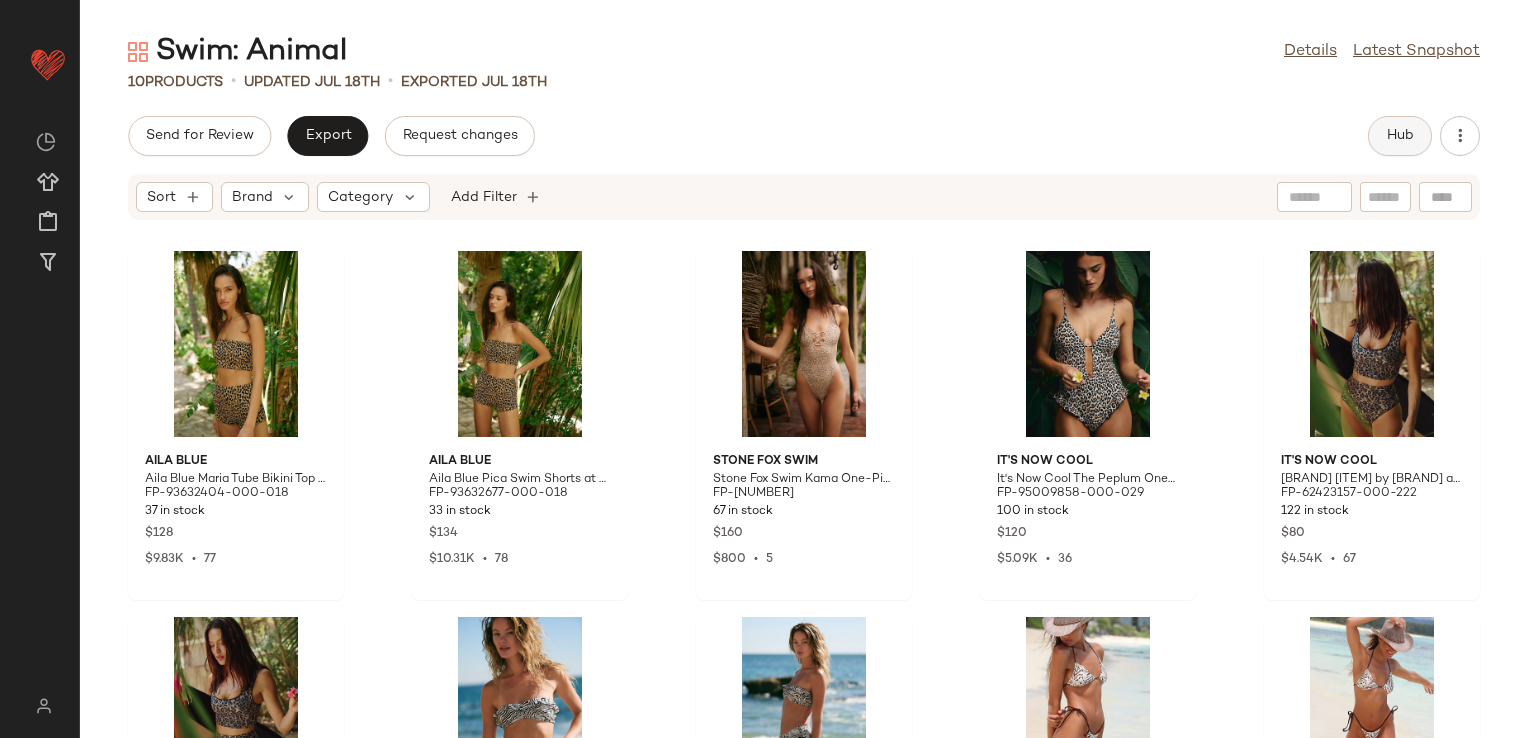 click on "Hub" 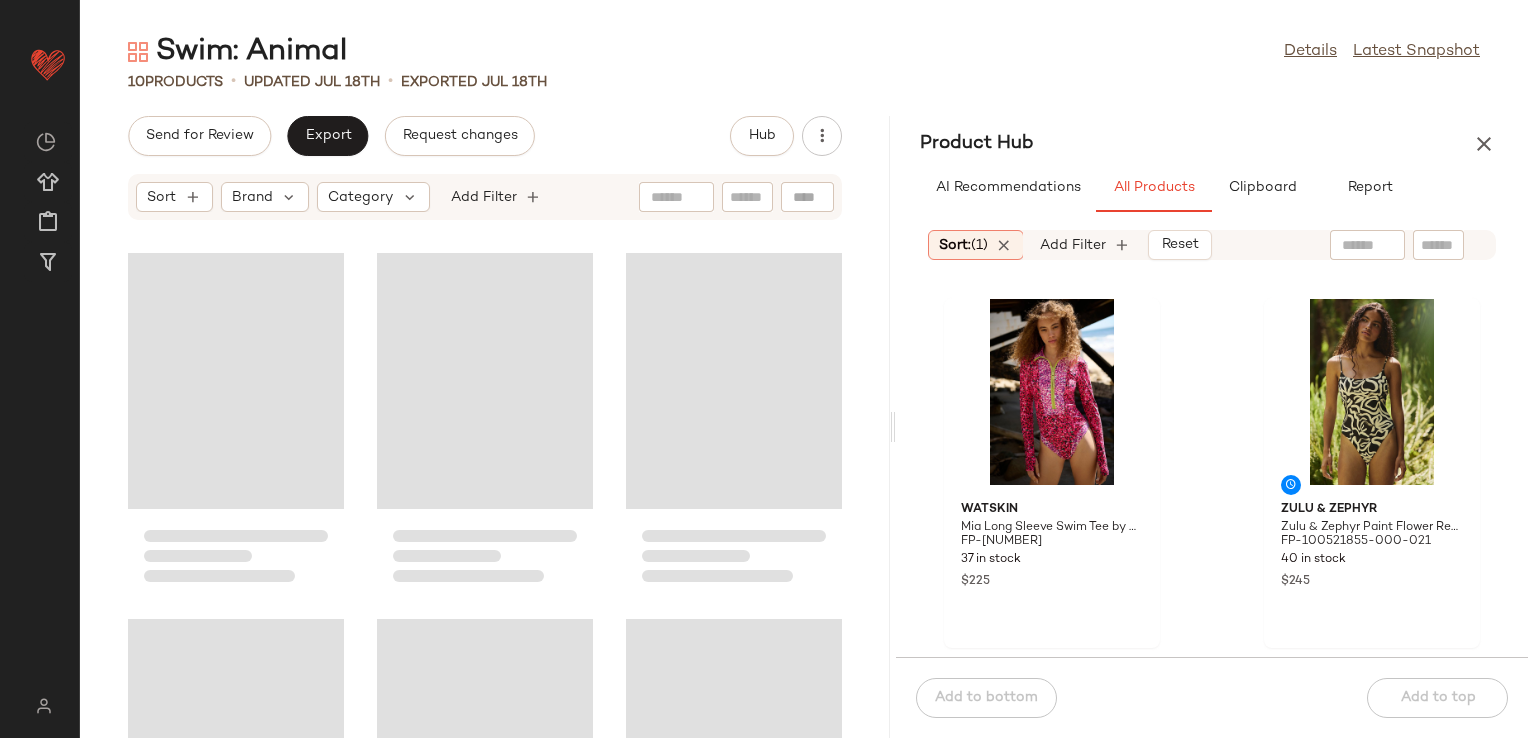 drag, startPoint x: 804, startPoint y: 422, endPoint x: 897, endPoint y: 410, distance: 93.770996 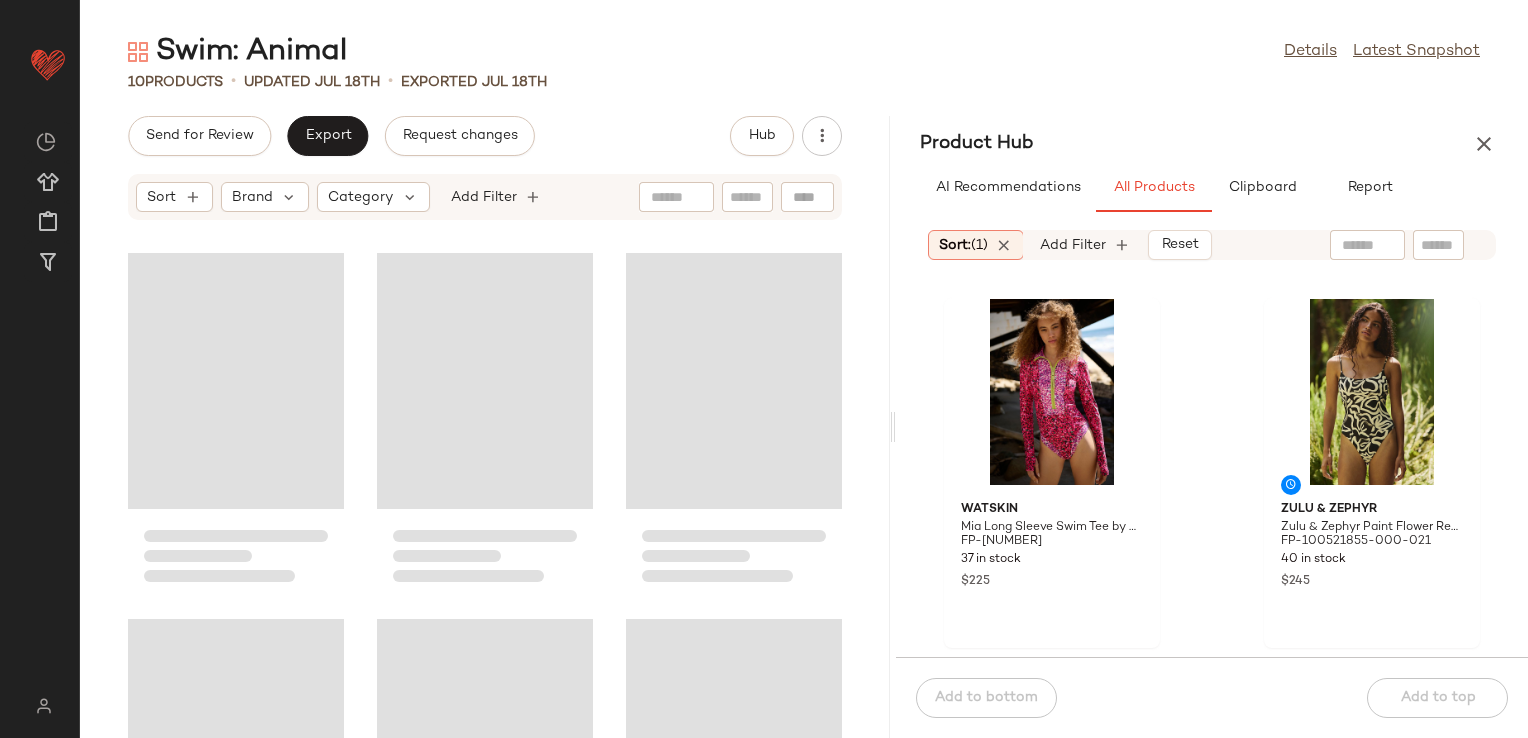 click on "Swim: Animal  Details   Latest Snapshot  10   Products   •   updated Jul 18th  •  Exported Jul 18th  Send for Review   Export   Request changes   Hub  Sort  Brand  Category  Add Filter  Product Hub  AI Recommendations   All Products   Clipboard   Report  Sort:   (1) Brand  Category:   Swimwear In Curation?:   No Availability:   in_stock Sale Price:   Not on sale Add Filter   Reset  Watskin Mia Long Sleeve Swim Tee by Watskin at Free People in Pink, Size: L FP-95046835-000-266 37 in stock $225 Zulu & Zephyr Zulu & Zephyr Paint Flower Reversible One-Piece Swimsuit at Free People in Brown, Size: US 8 FP-100521855-000-021 40 in stock $245 GIGI C Gigi C Lydia Surf Suit at Free People in Brown, Size: XS FP-87654687-000-029 47 in stock $260 $1.32K  •  10 Mare Perpetua Mare Perpetua Bloom Printed Underwire Bikini Top at Free People in Red, Size: XS FP-101027290-000-063 63 in stock $148 $444  •  3 free-est free-est Michelle Printed Bikini Top at Free People in Tan, Size: XS FP-80413404-000-015 $98 $7.1K" at bounding box center (804, 385) 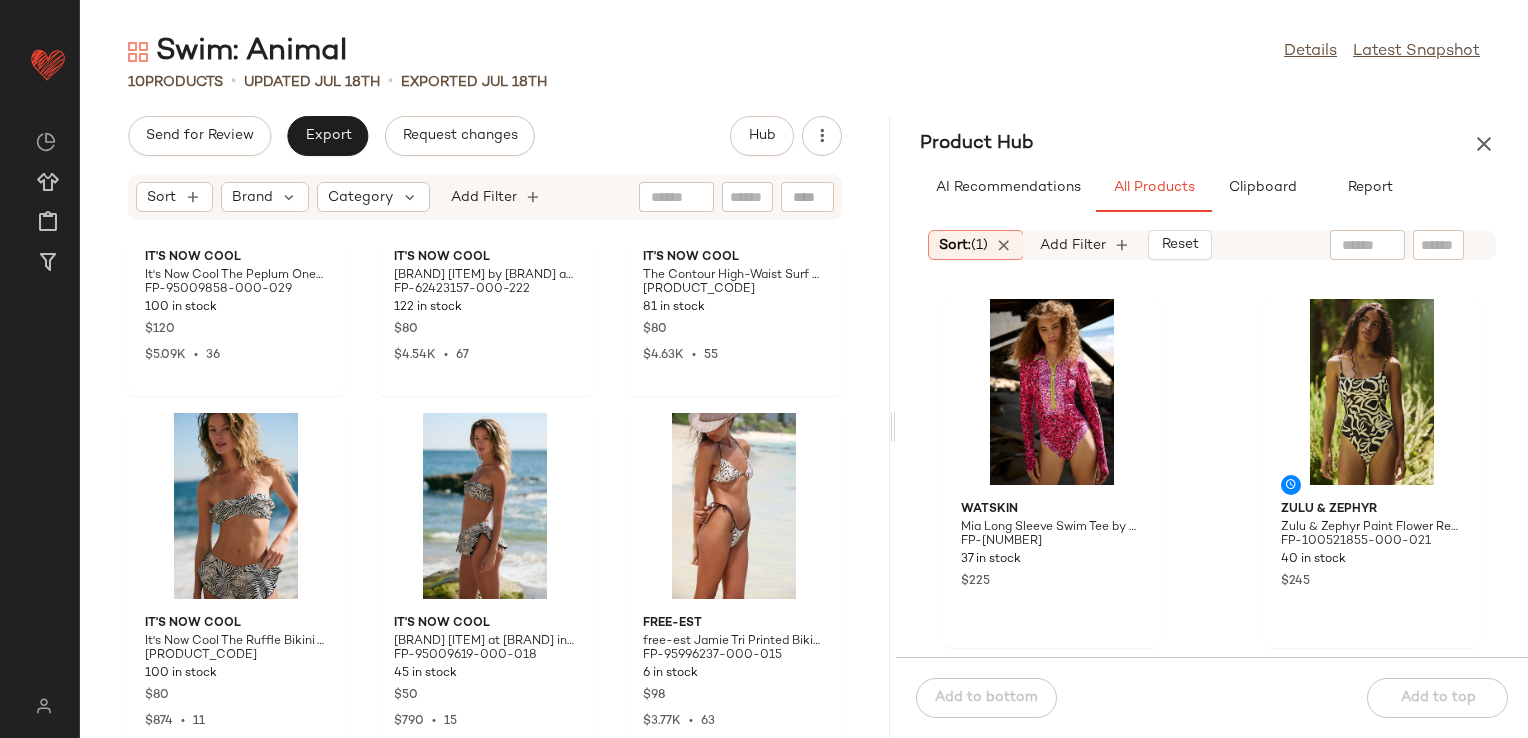 scroll, scrollTop: 615, scrollLeft: 0, axis: vertical 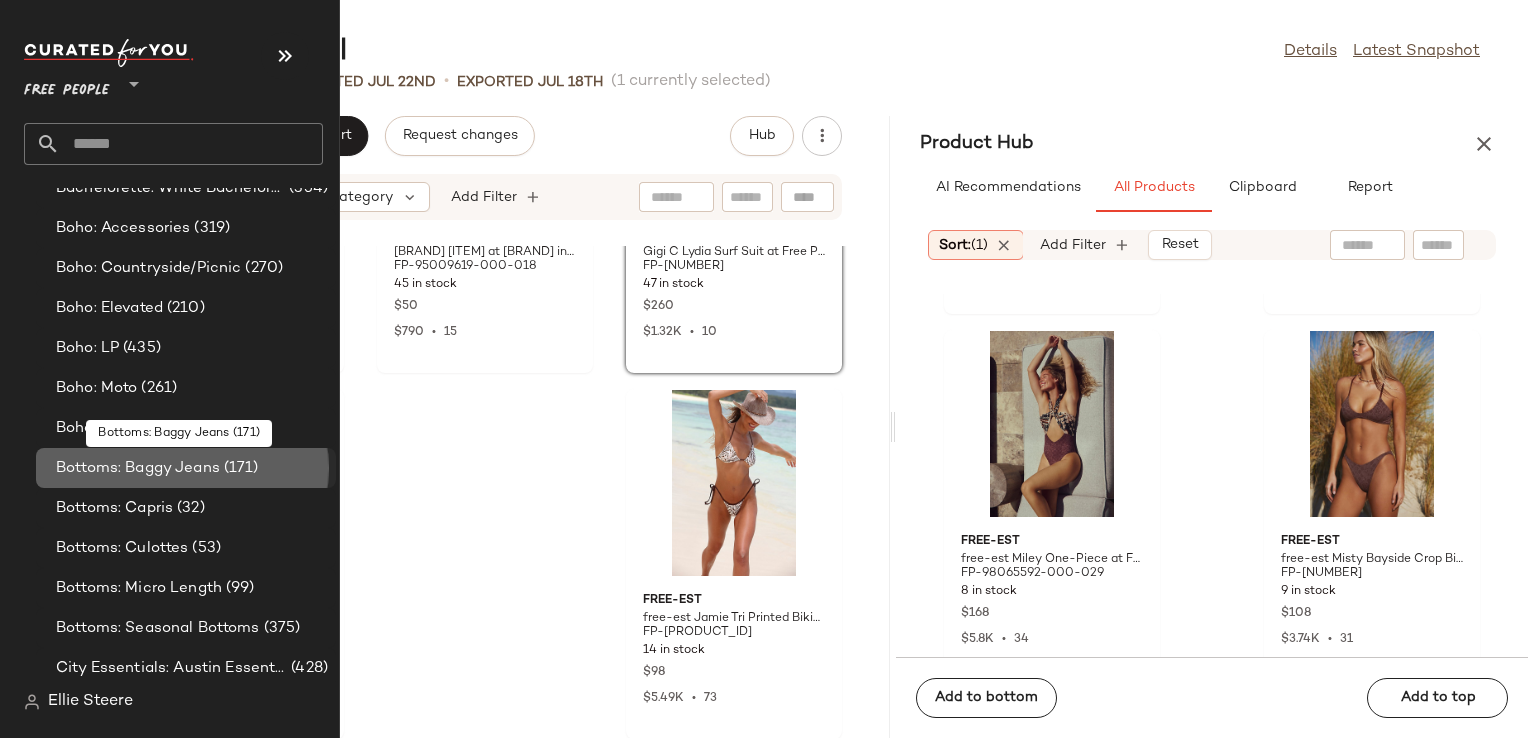 click on "Bottoms: Baggy Jeans" at bounding box center [138, 468] 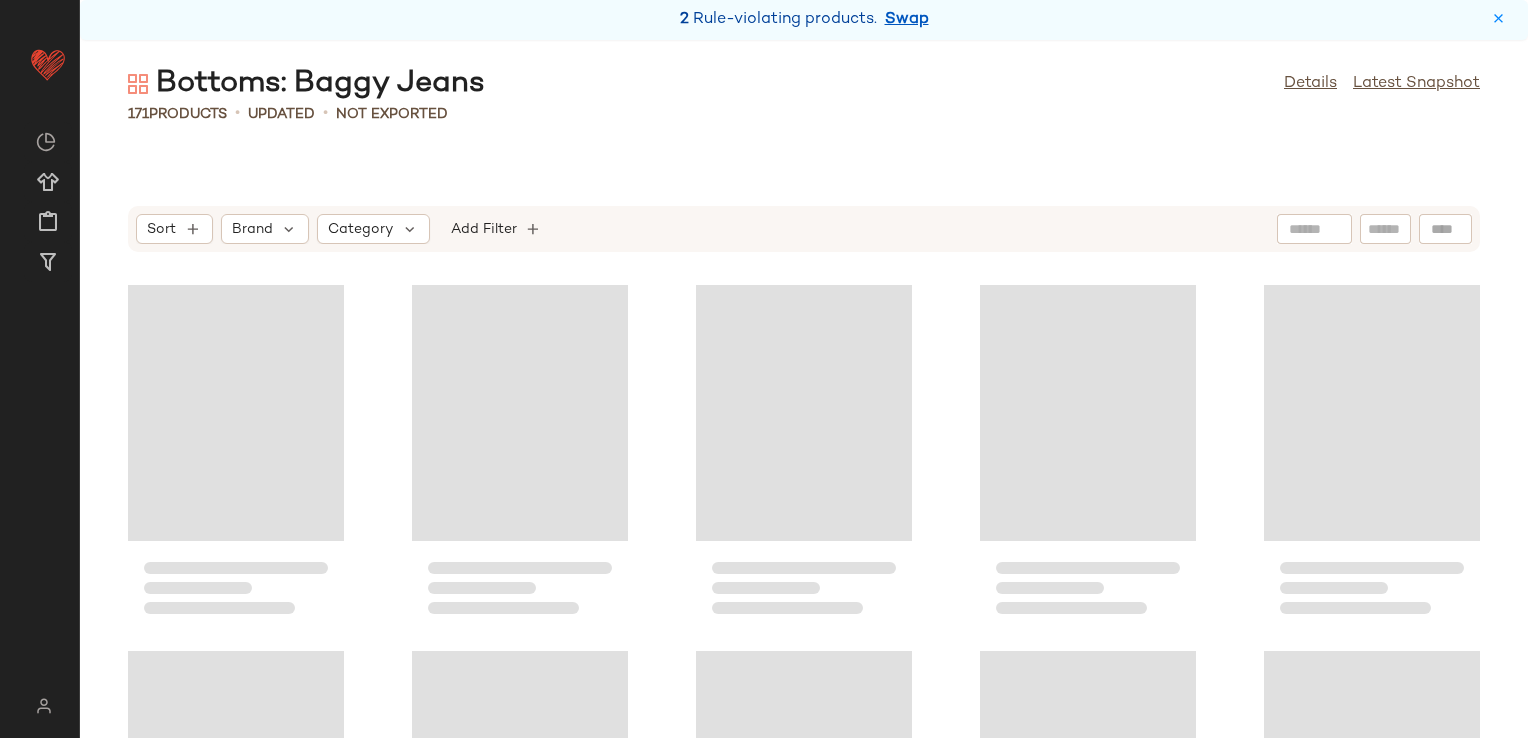 scroll, scrollTop: 0, scrollLeft: 0, axis: both 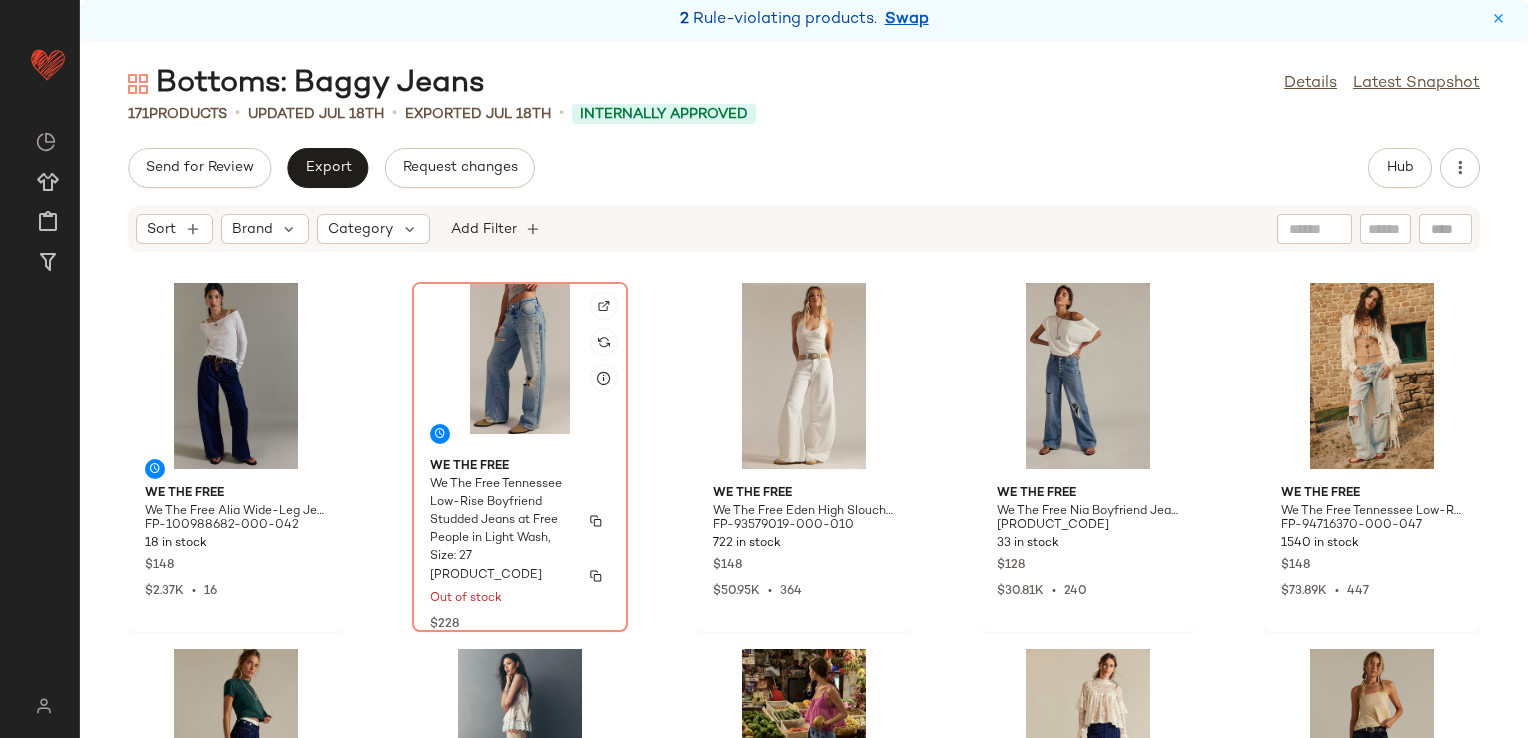 click on "We The Free" at bounding box center (520, 467) 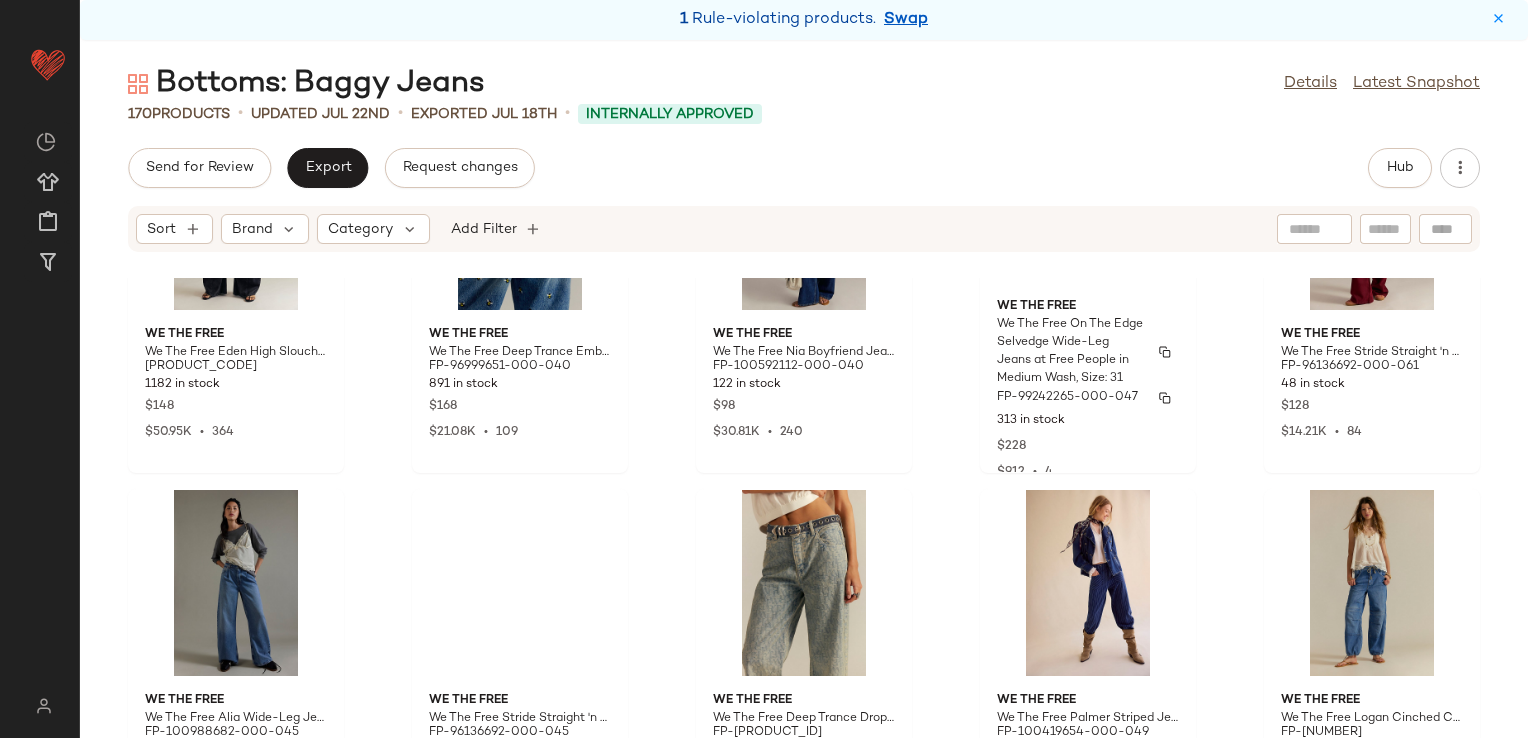 scroll, scrollTop: 916, scrollLeft: 0, axis: vertical 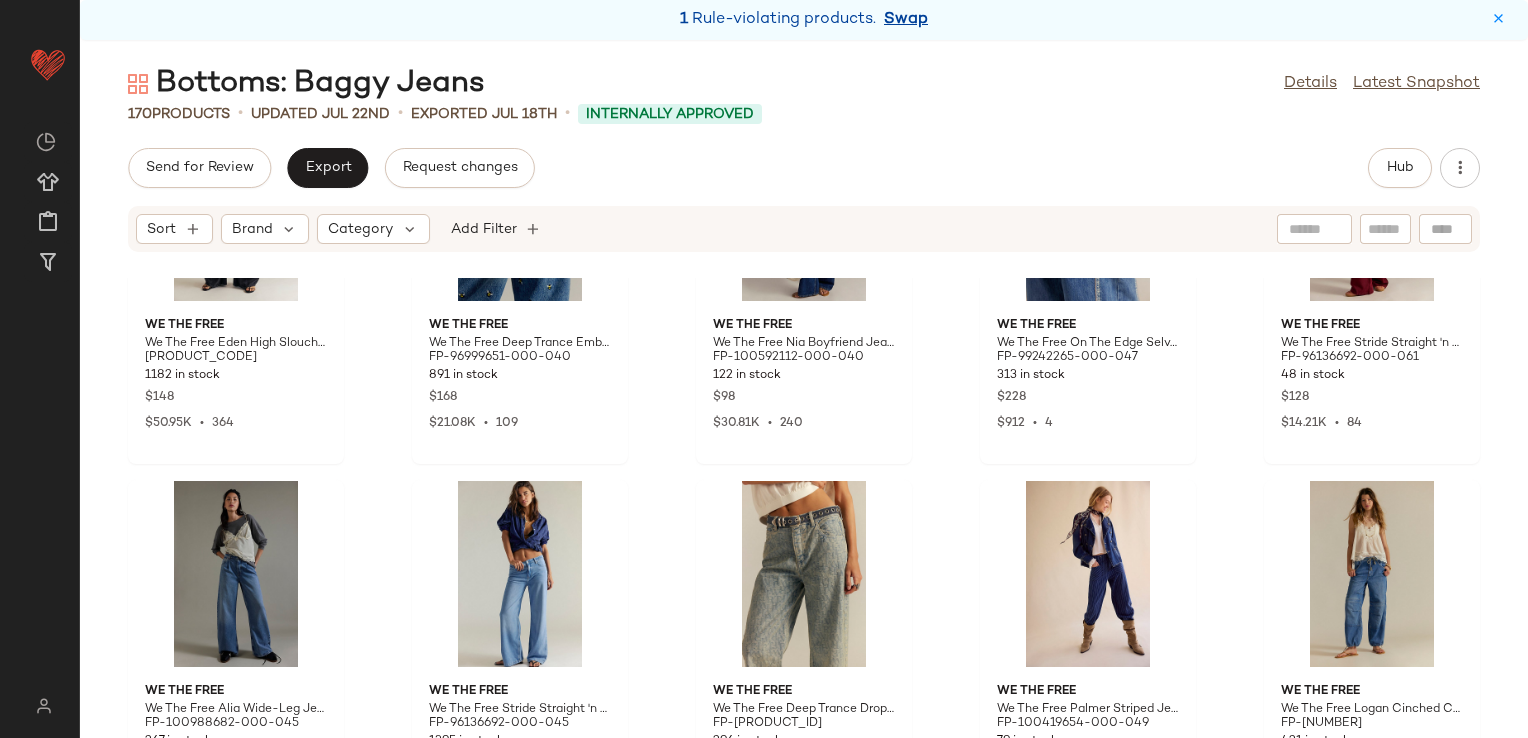 click on "Swap" at bounding box center (906, 20) 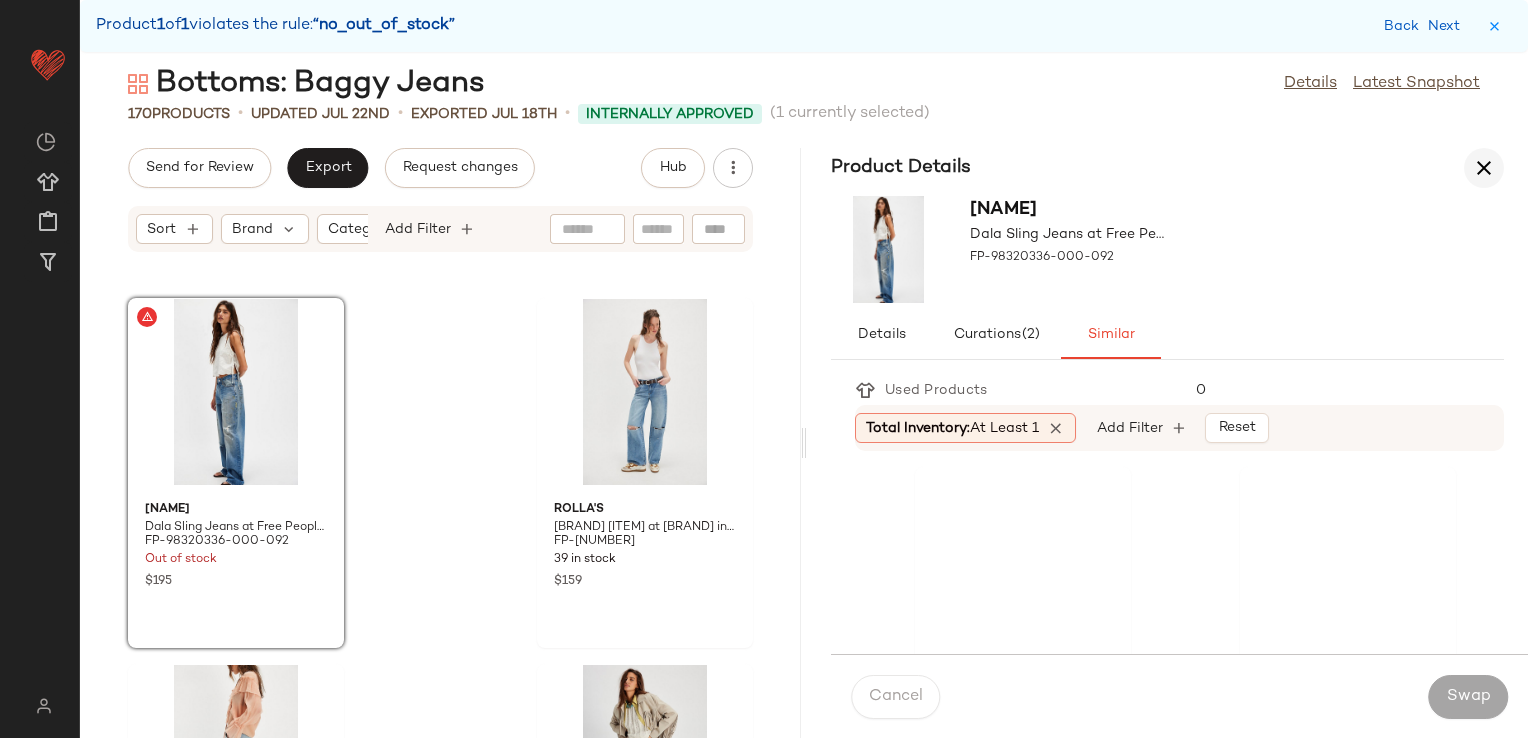 click at bounding box center [1484, 168] 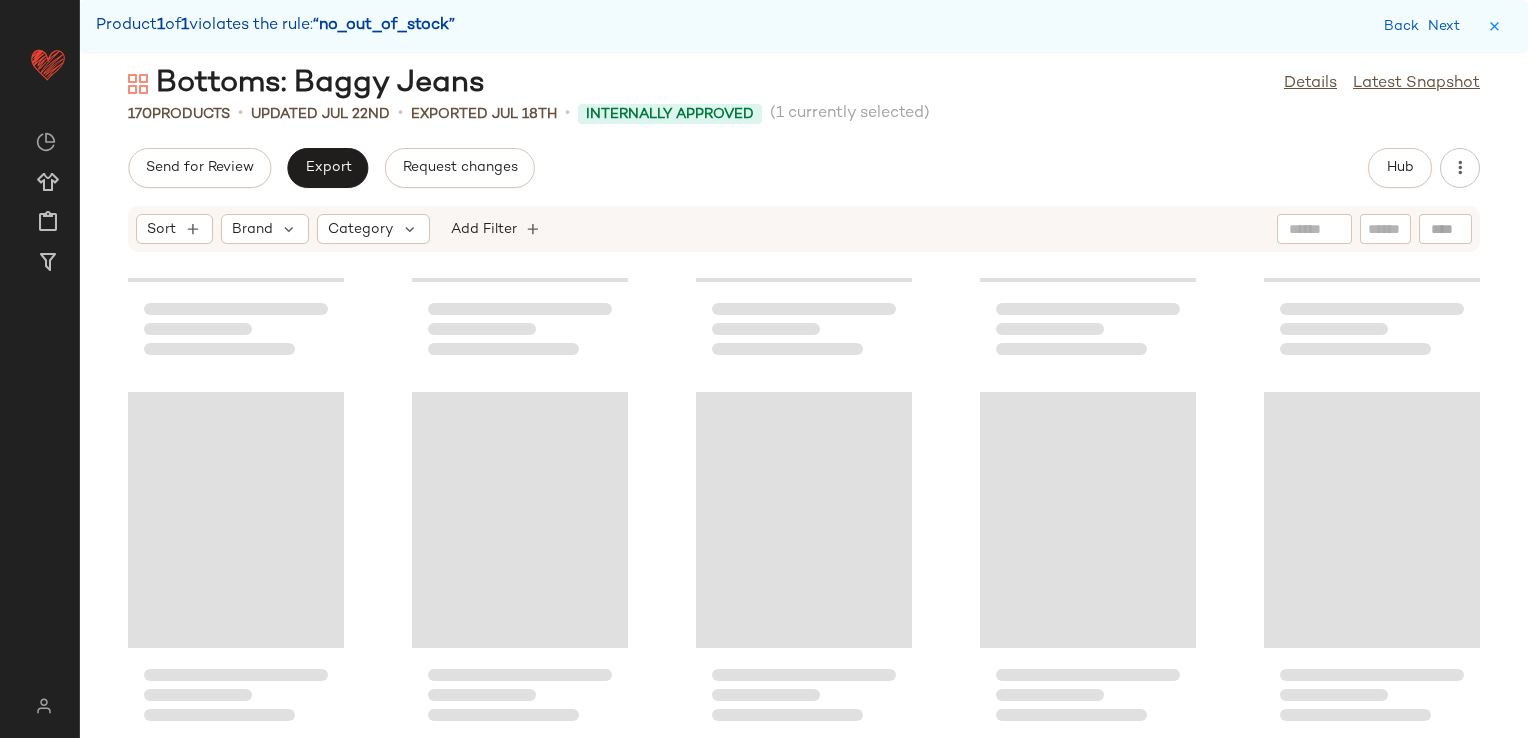 scroll, scrollTop: 6588, scrollLeft: 0, axis: vertical 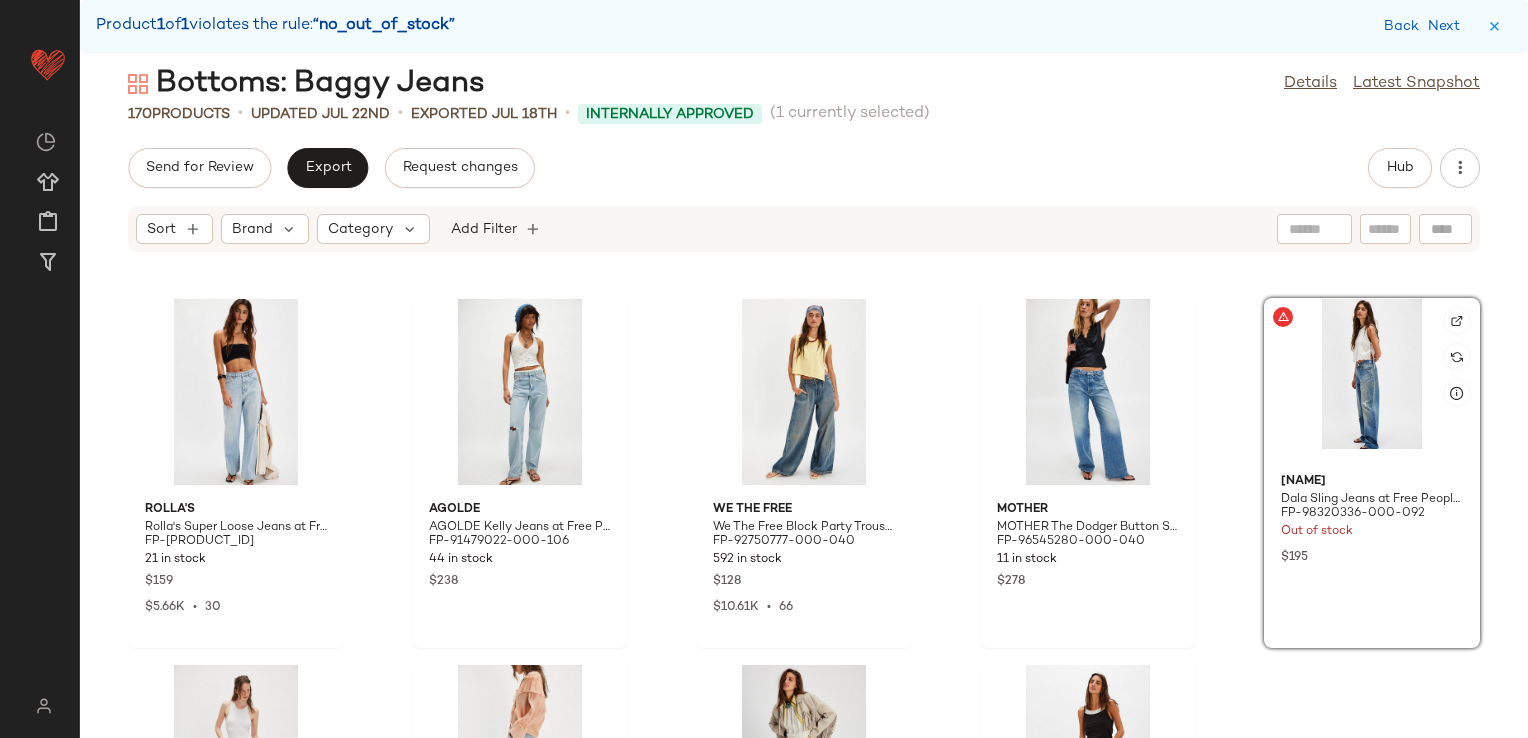 click 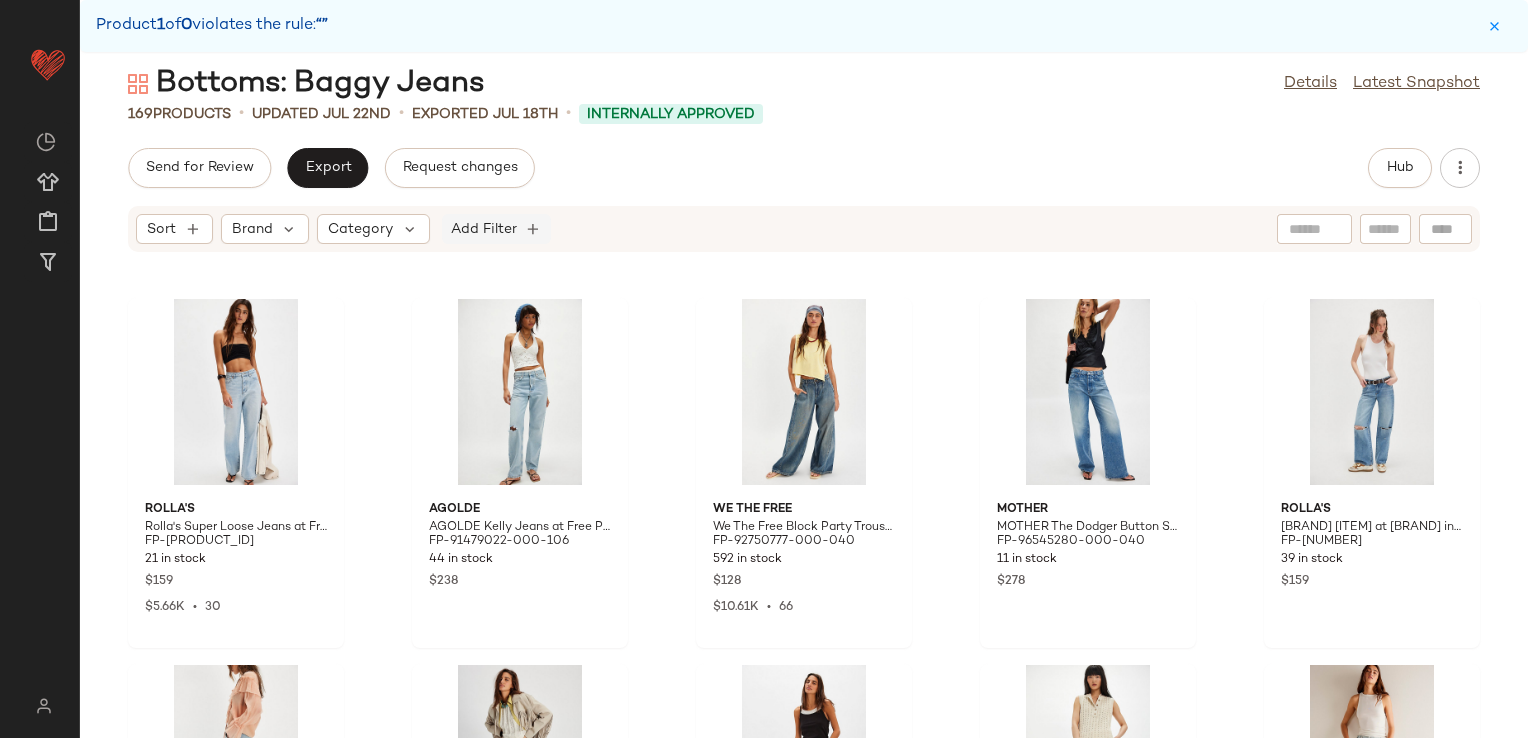 click on "Add Filter" at bounding box center [484, 229] 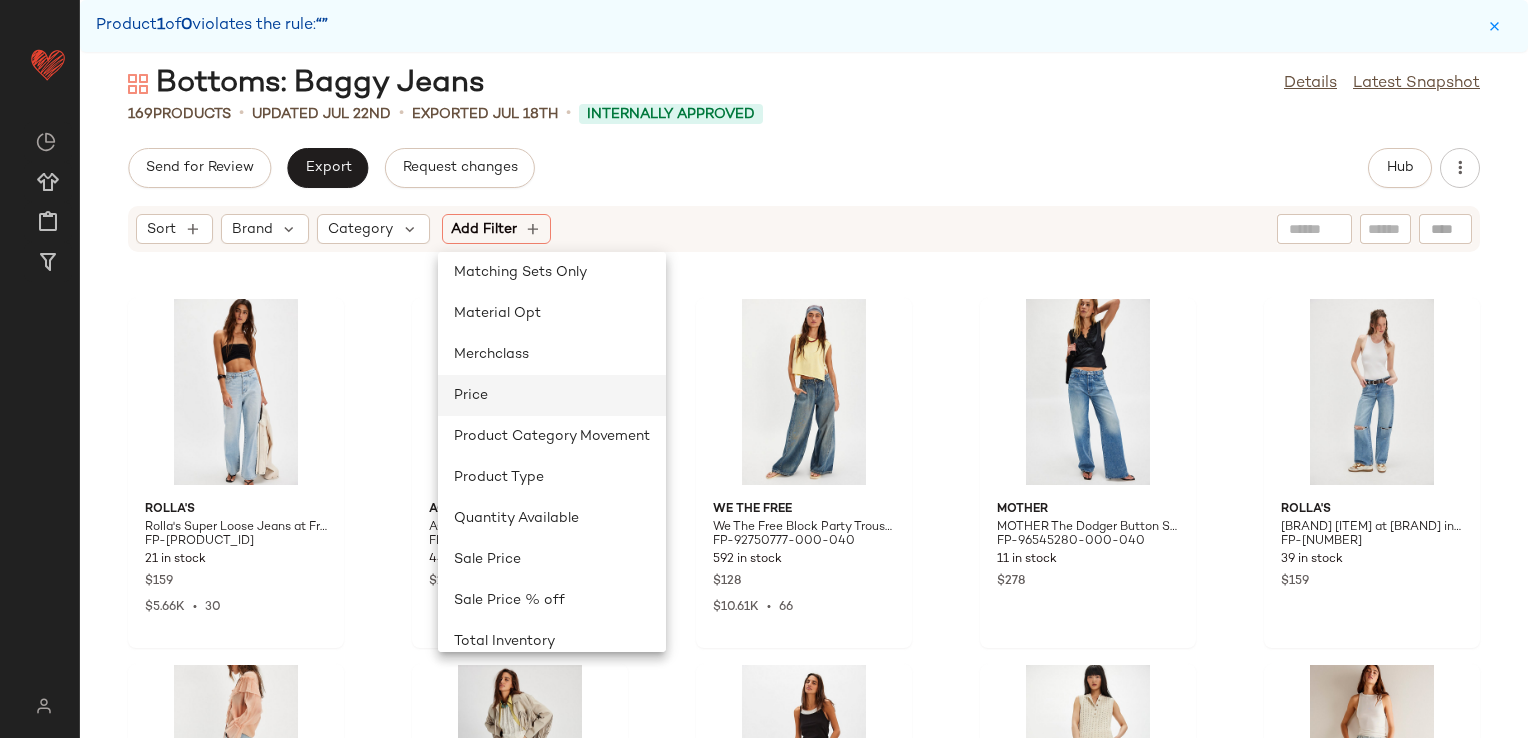 scroll, scrollTop: 640, scrollLeft: 0, axis: vertical 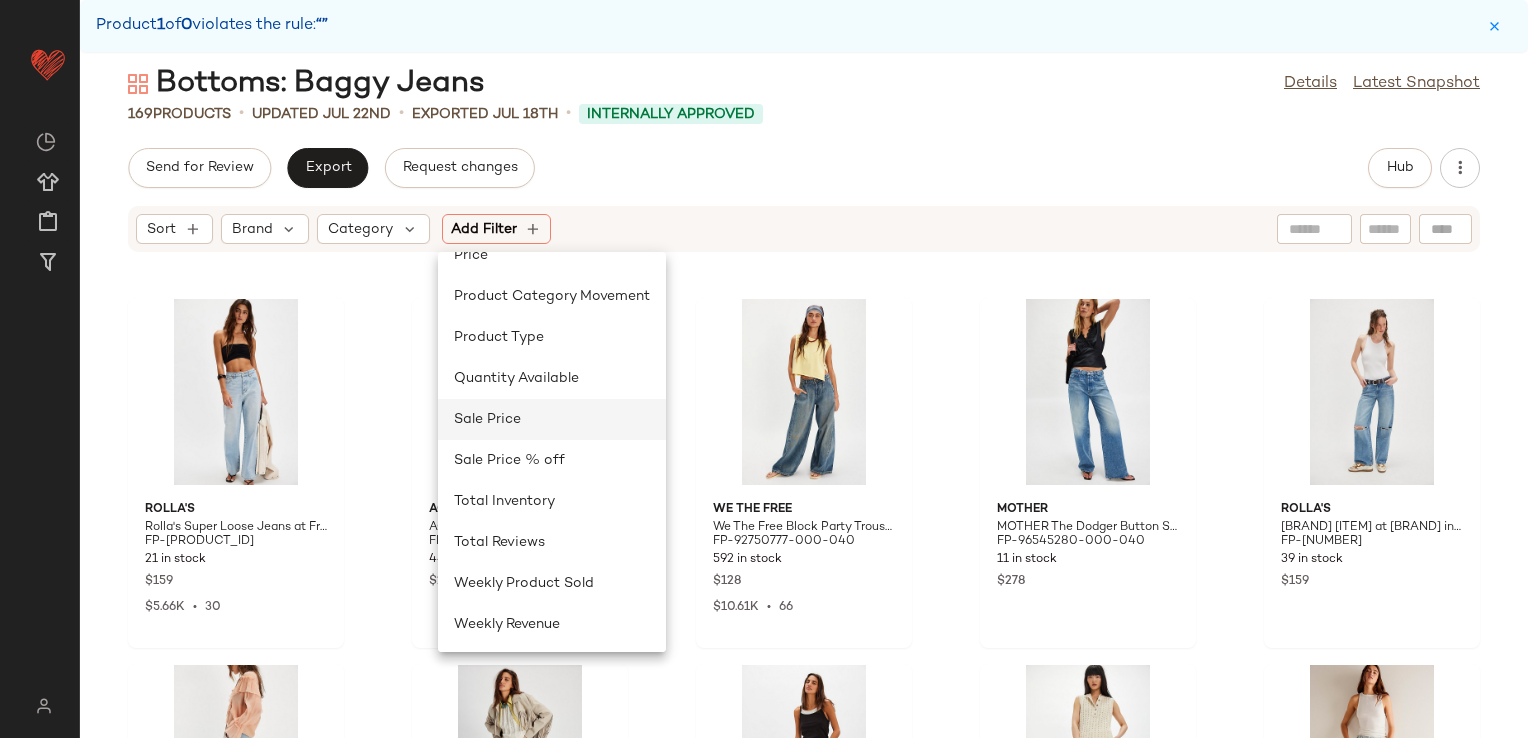click on "Sale Price" 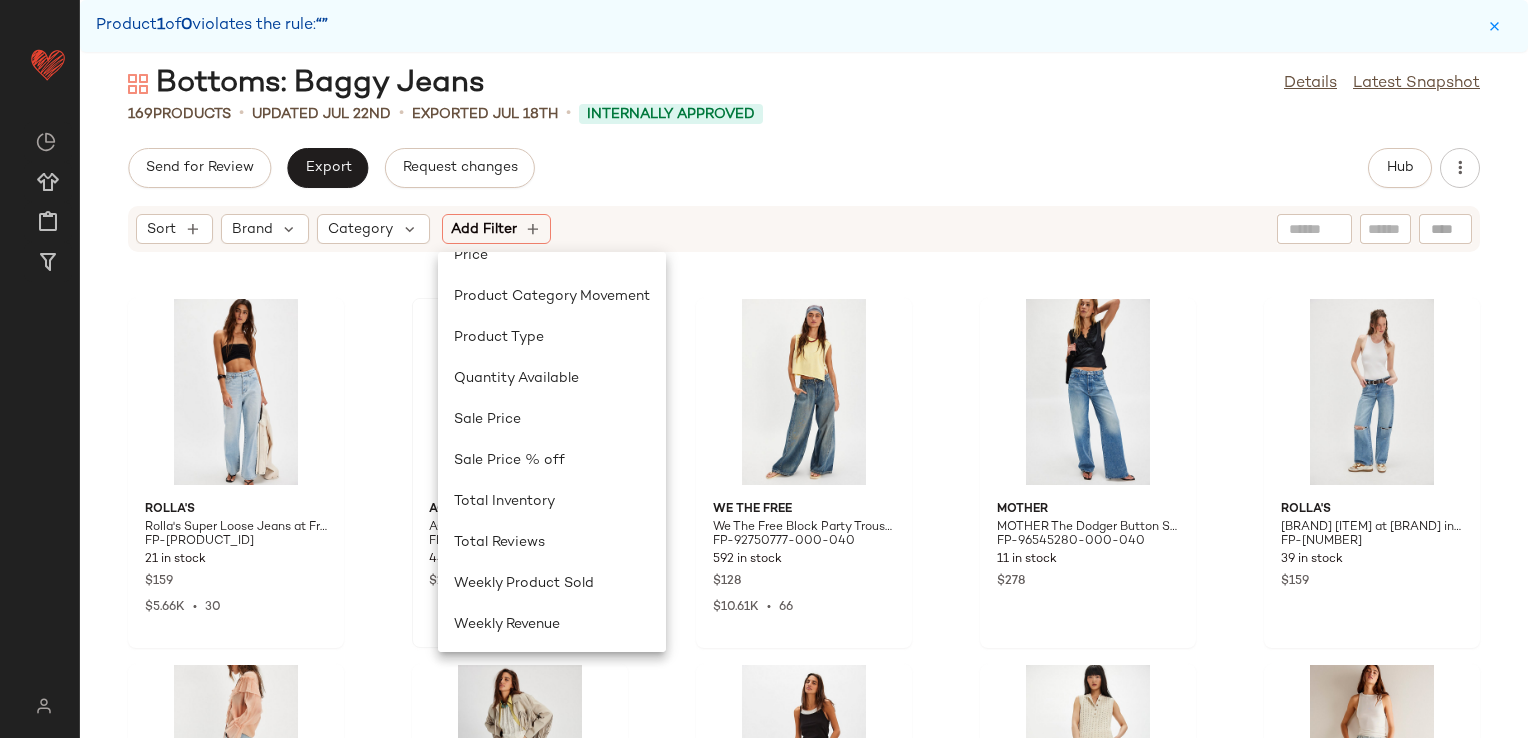 scroll, scrollTop: 600, scrollLeft: 0, axis: vertical 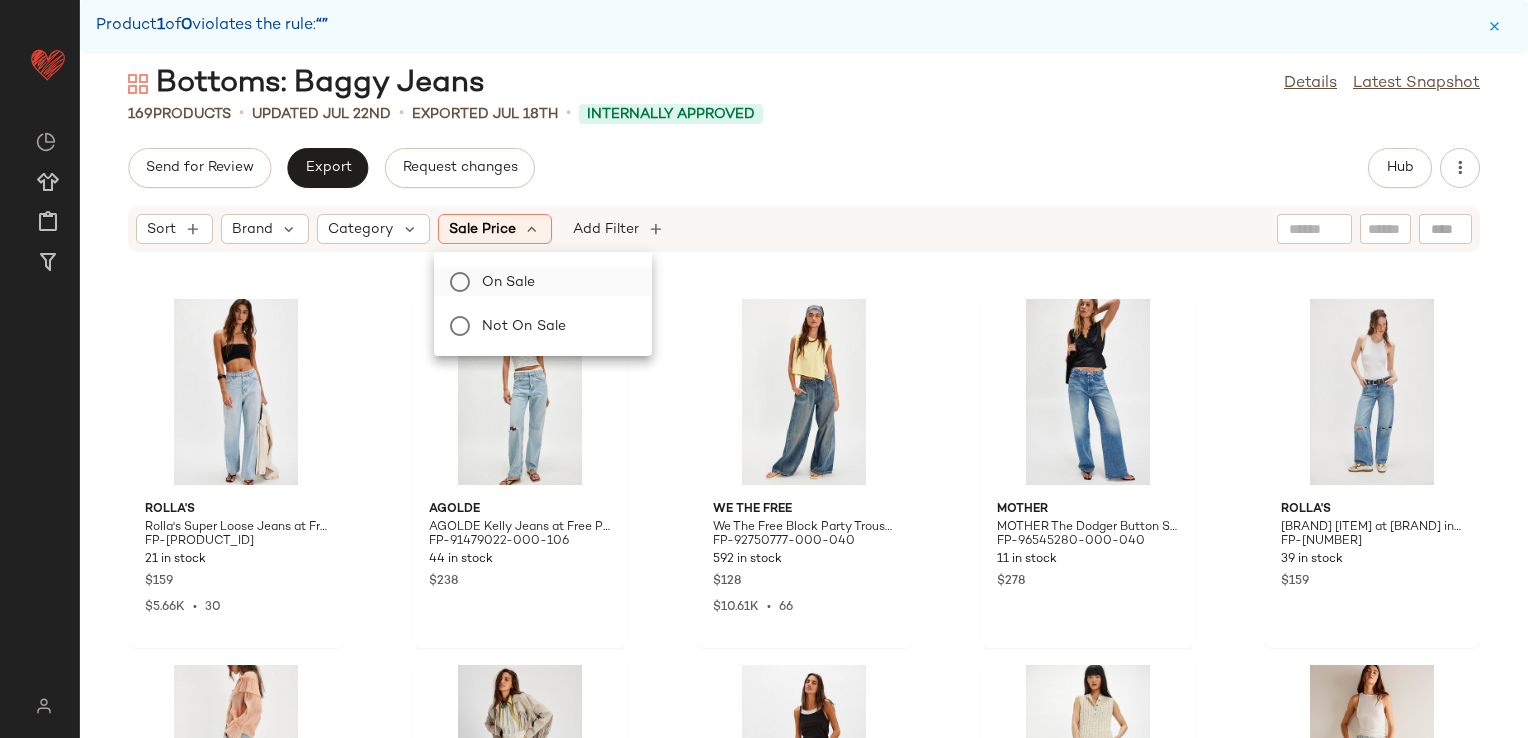 click on "On sale" 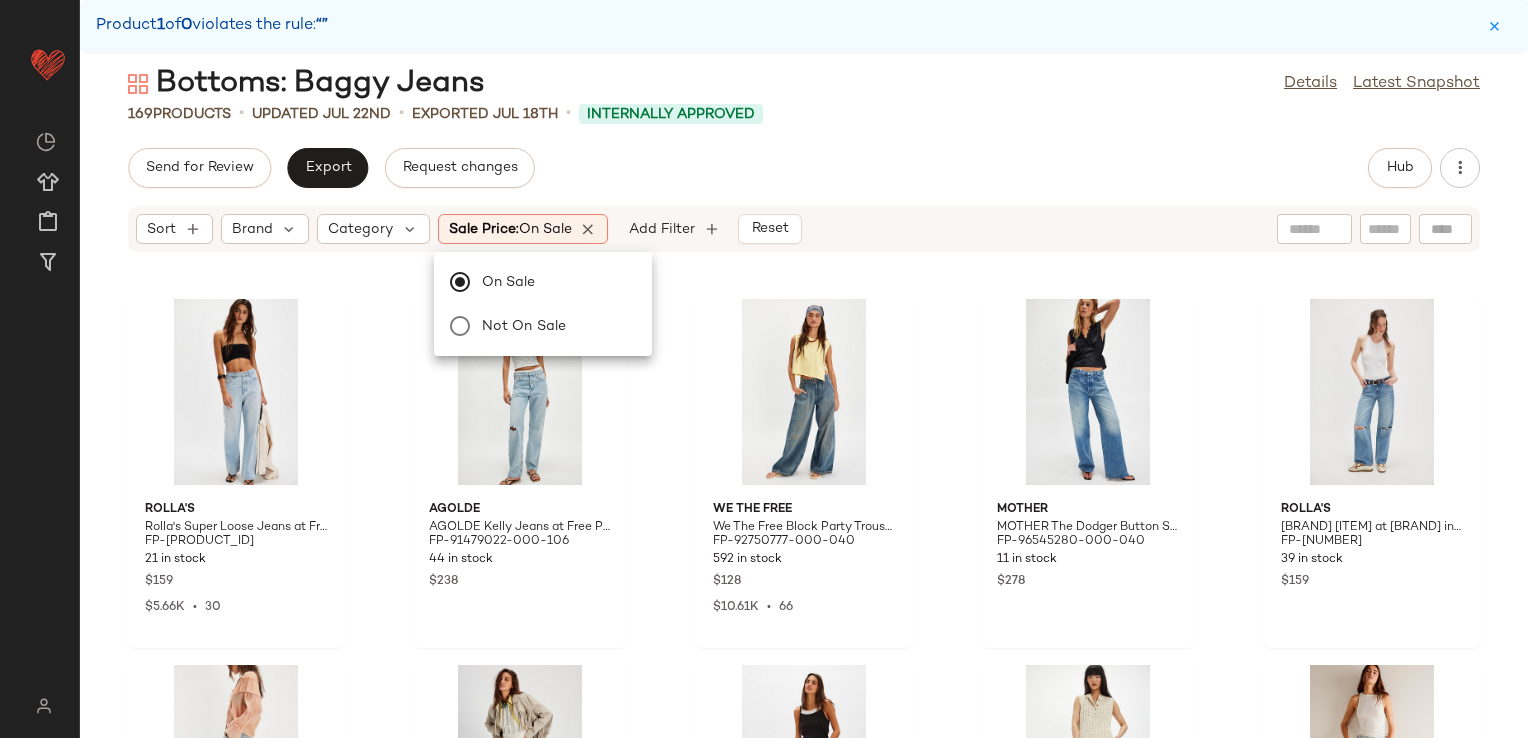 click on "Send for Review   Export   Request changes   Hub" 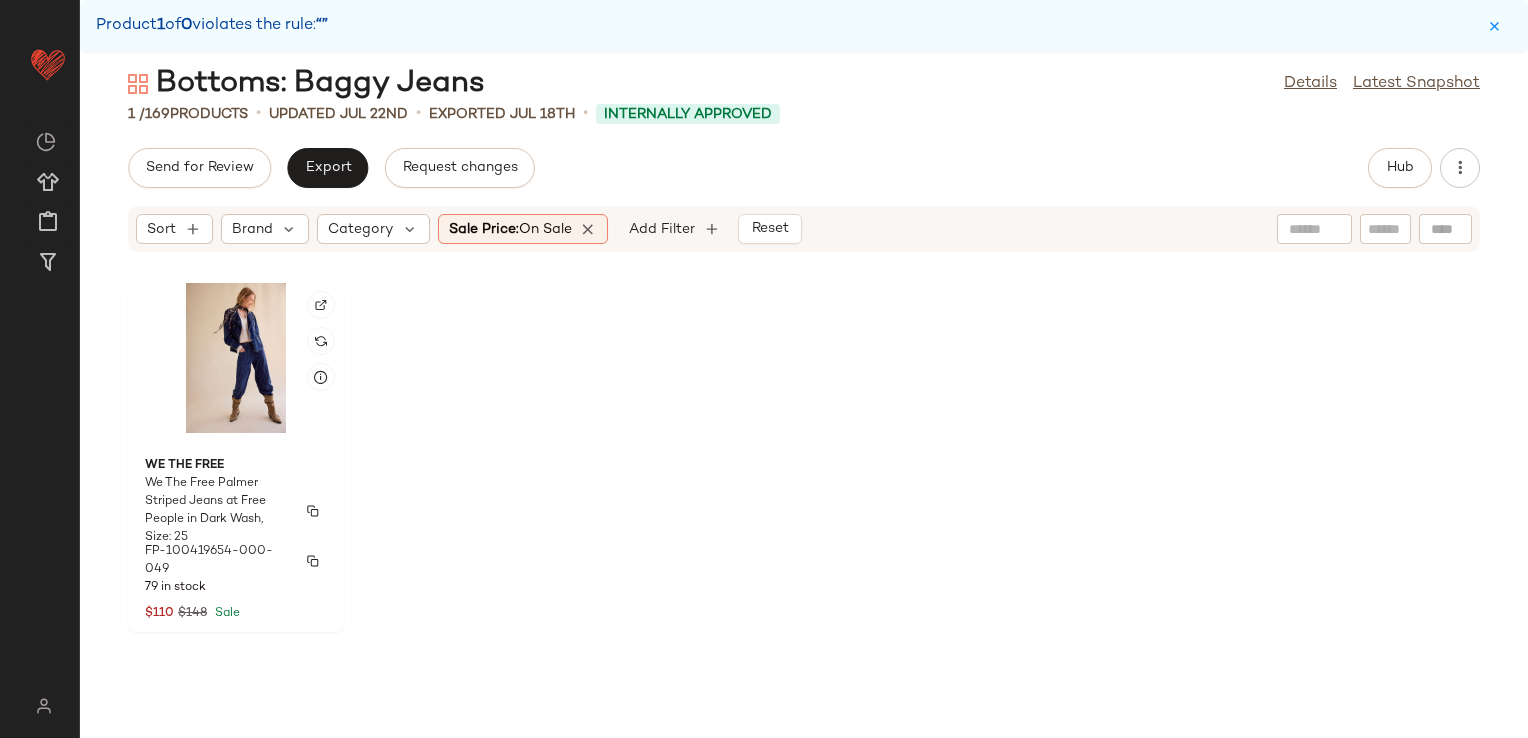 click on "We The Free We The Free Palmer Striped Jeans at Free People in Dark Wash, Size: 25 FP-100419654-000-049 79 in stock $110 $148 Sale $7.84K  •  53" 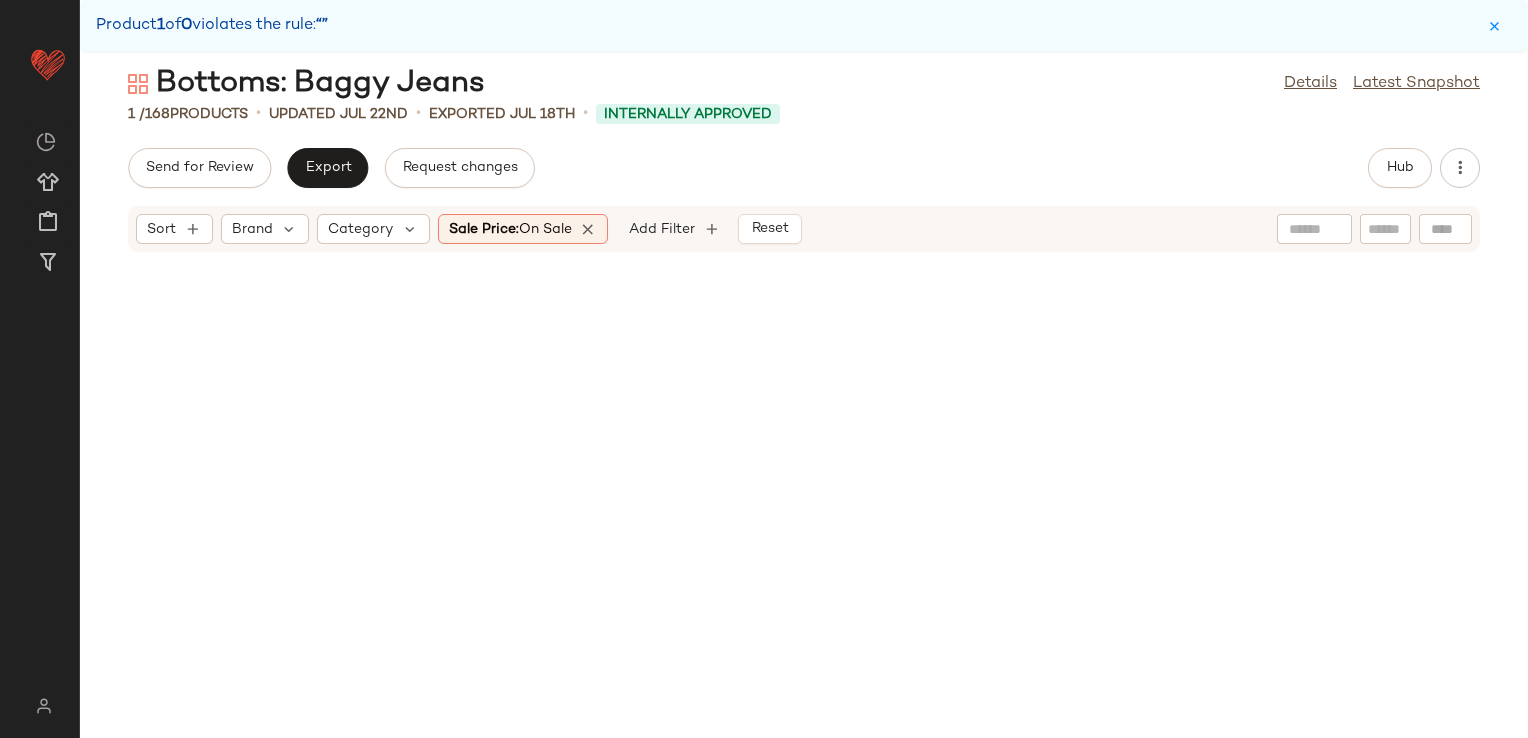click at bounding box center [589, 229] 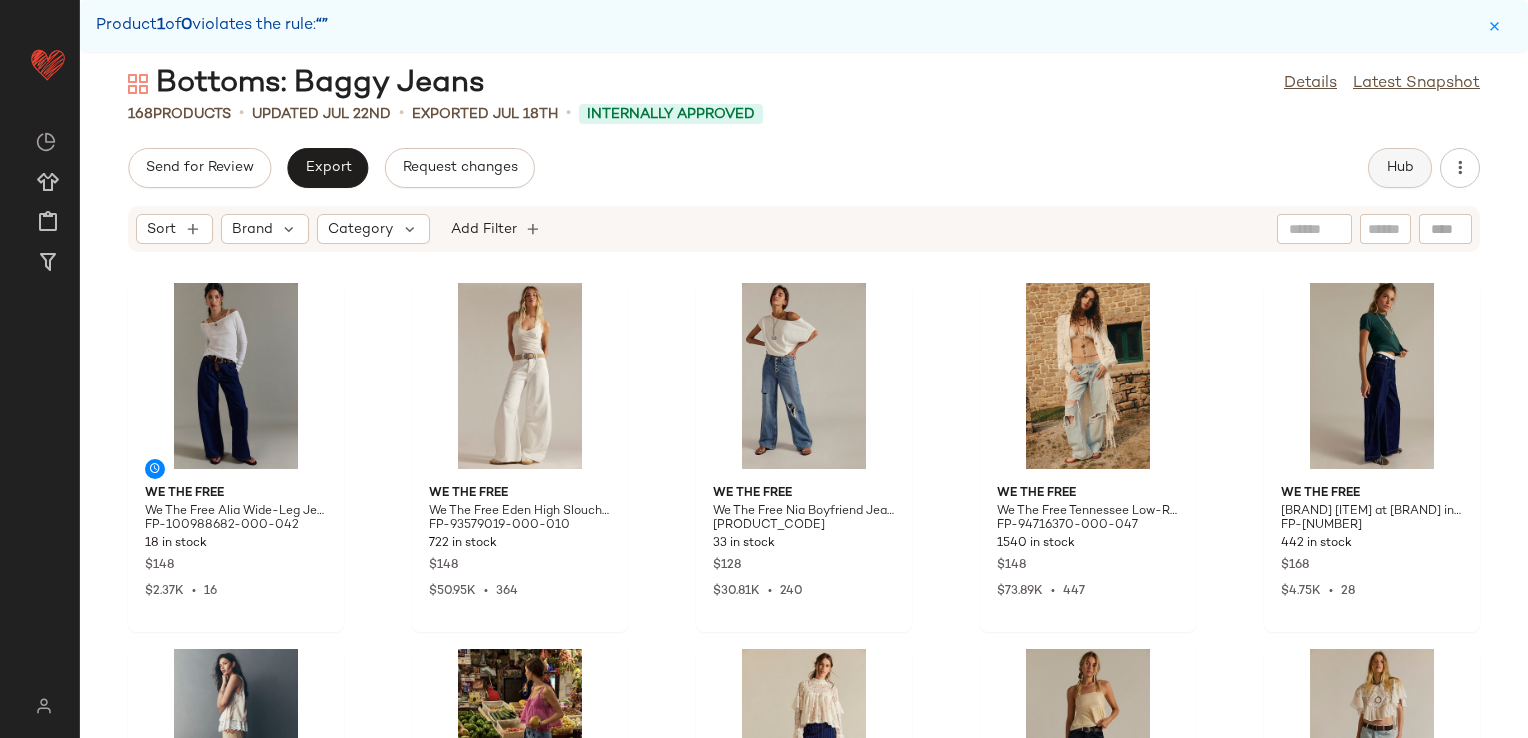click on "Hub" 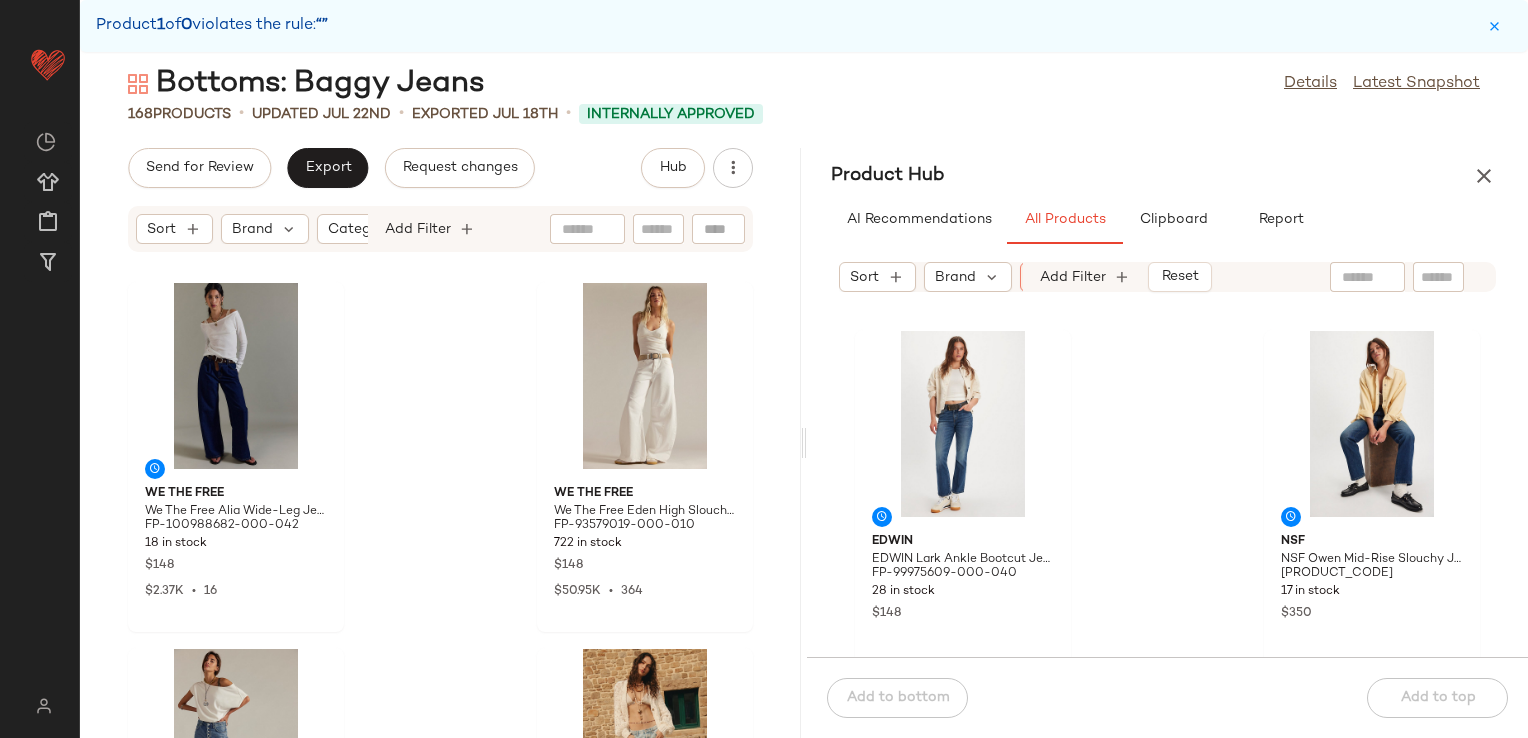 scroll, scrollTop: 402, scrollLeft: 0, axis: vertical 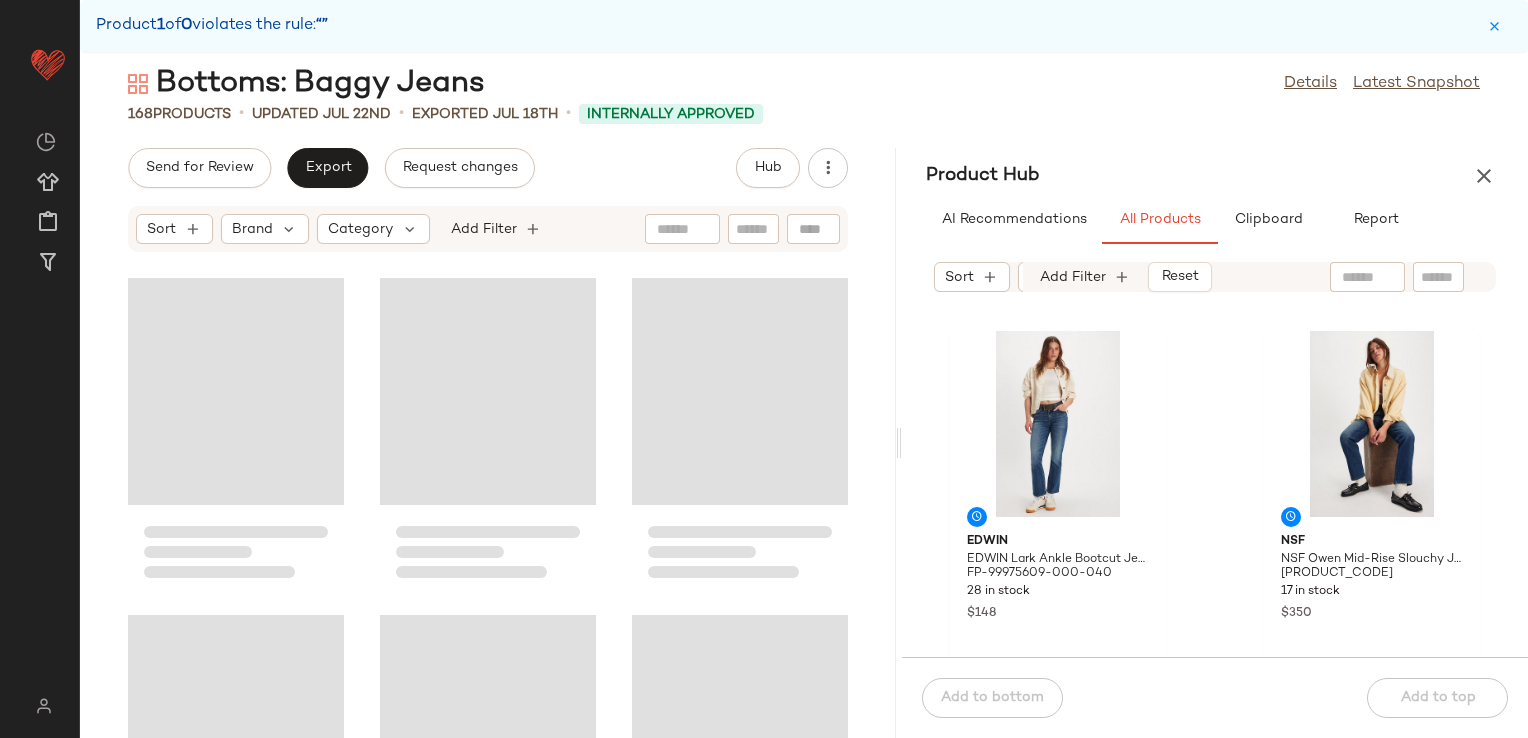 drag, startPoint x: 803, startPoint y: 440, endPoint x: 905, endPoint y: 418, distance: 104.34558 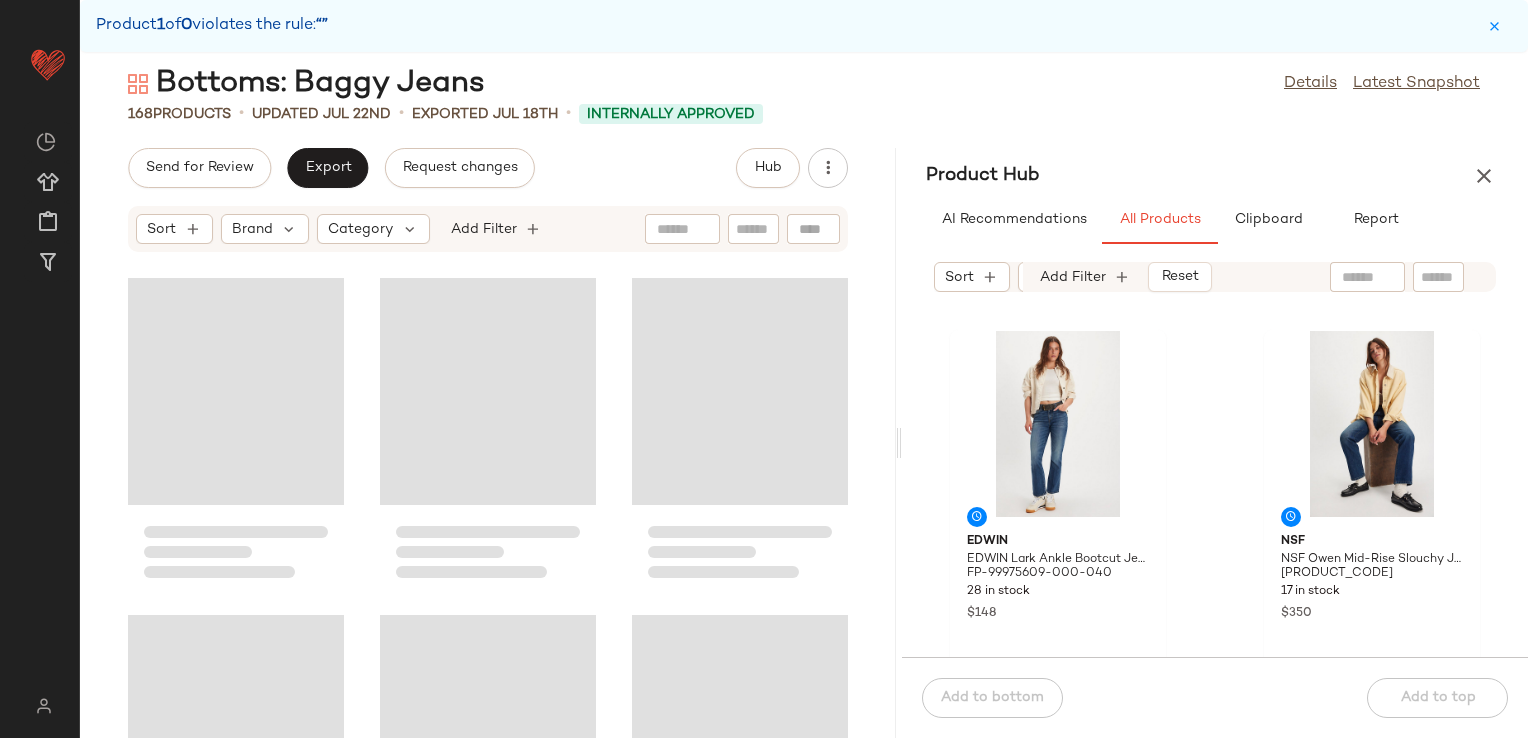 click on "Bottoms: Baggy Jeans  Details   Latest Snapshot  168   Products   •   updated Jul 22nd  •  Exported Jul 18th  •   Internally Approved   Send for Review   Export   Request changes   Hub  Sort  Brand  Category  Add Filter  Product Hub  AI Recommendations   All Products   Clipboard   Report  Sort  Brand  Category:   Bottoms In Curation?:   No Availability:   in_stock Add Filter   Reset  EDWIN EDWIN Lark Ankle Bootcut Jeans at Free People in Medium Wash, Size: 32 FP-99975609-000-040 28 in stock $148 NSF NSF Owen Mid-Rise Slouchy Jeans at Free People in Dark Wash, Size: 24 FP-99977589-000-042 17 in stock $350 DONNI. DONNI. The Silk Lace Simple Pants at Free People in Yellow, Size: M FP-99689697-000-271 4 in stock $394 Citizens of Humanity Citizens of Humanity Aurora Pull-On Pants at Free People in Blue, Size: XL FP-95961363-000-041 38 in stock $248 $248  •  1 We The Free We The Free Park Ave Pants at Free People in Green, Size: XS FP-96204755-000-355 160 in stock $148 $71.61K  •  400 Free People 644" at bounding box center (804, 401) 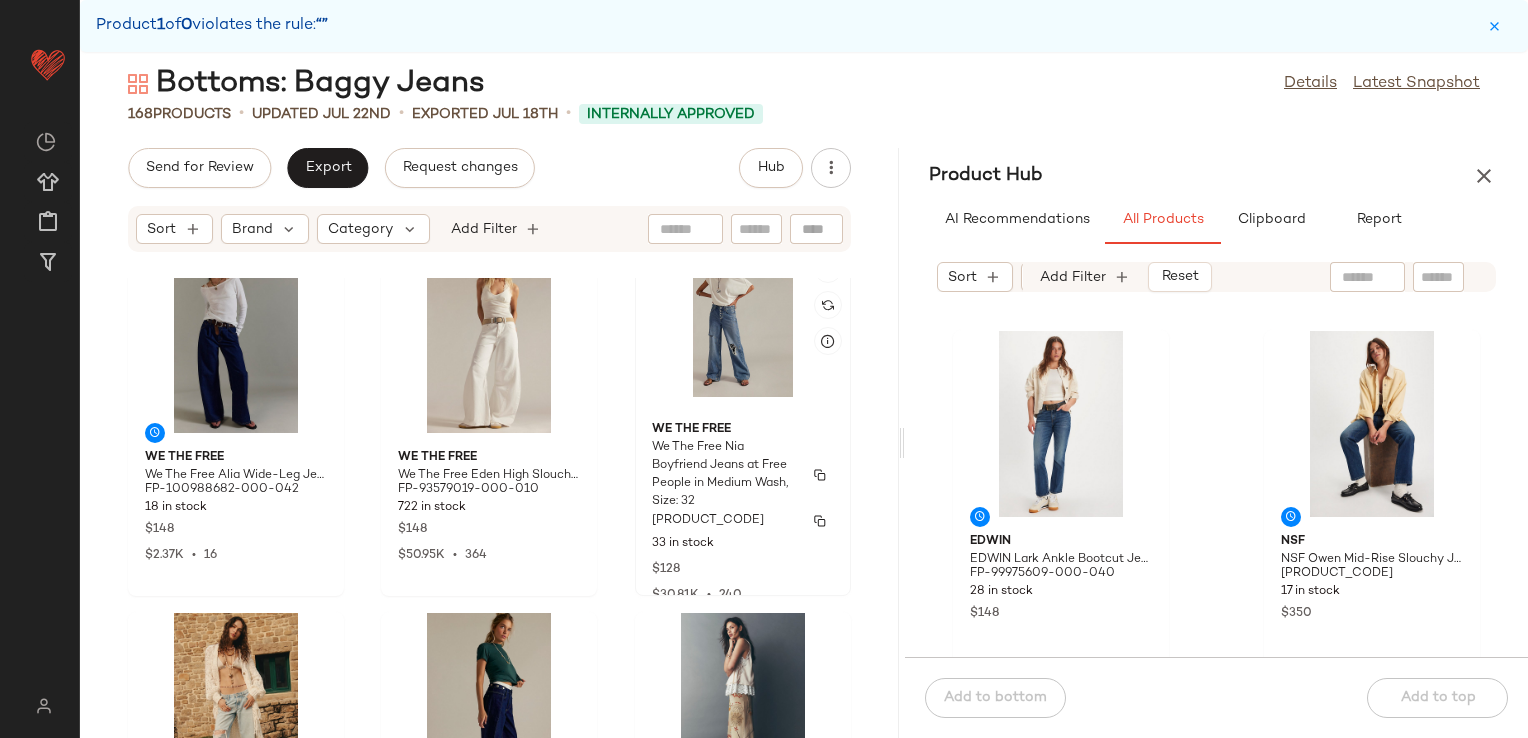 scroll, scrollTop: 0, scrollLeft: 0, axis: both 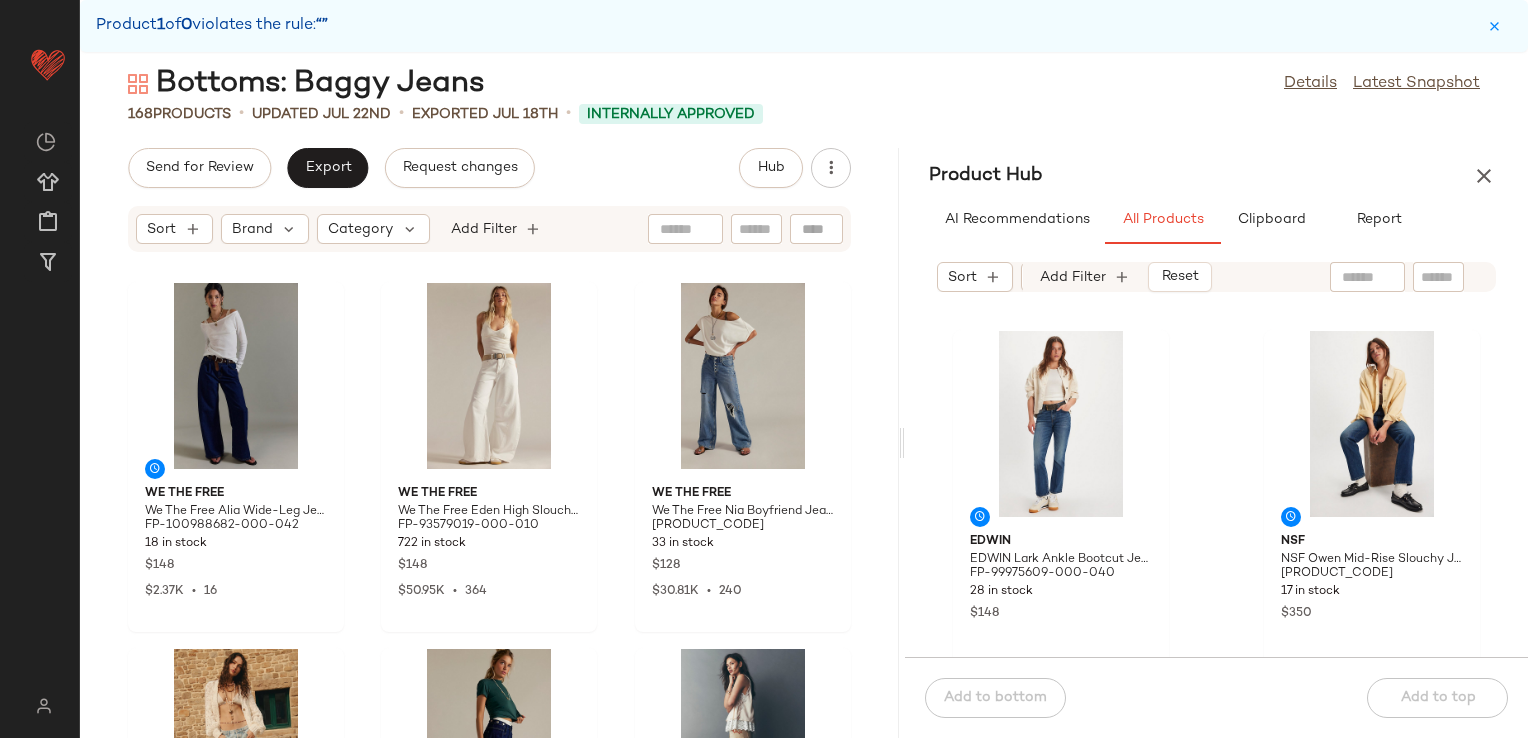 click on "EDWIN EDWIN Lark Ankle Bootcut Jeans at Free People in Medium Wash, Size: 32 FP-99975609-000-040 28 in stock $148 NSF NSF Owen Mid-Rise Slouchy Jeans at Free People in Dark Wash, Size: 24 FP-99977589-000-042 17 in stock $350 DONNI. DONNI. The Silk Lace Simple Pants at Free People in Yellow, Size: M FP-99689697-000-271 4 in stock $394 Citizens of Humanity Citizens of Humanity Aurora Pull-On Pants at Free People in Blue, Size: XL FP-95961363-000-041 38 in stock $248 $248  •  1 We The Free We The Free Park Ave Pants at Free People in Green, Size: XS FP-96204755-000-355 160 in stock $148 $71.61K  •  400 Free People Tahiti Cargo Pants by Free People in Orange, Size: M FP-68503010-000-080 234 in stock $138 $108.99K  •  644" 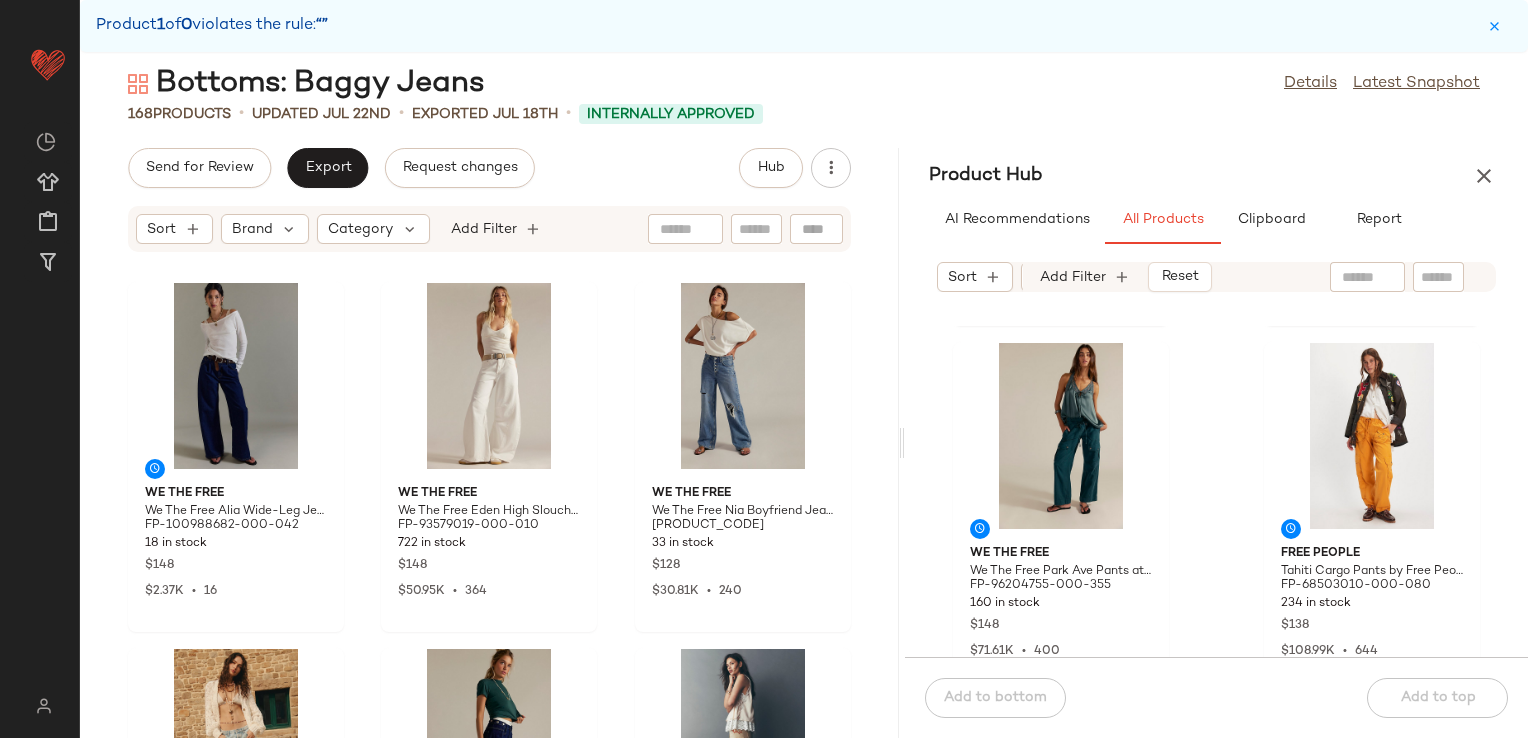 click on "DONNI. DONNI. The Silk Lace Simple Pants at Free People in Yellow, Size: M FP-99689697-000-271 4 in stock $394 Citizens of Humanity Citizens of Humanity Aurora Pull-On Pants at Free People in Blue, Size: XL FP-95961363-000-041 38 in stock $248 $248  •  1 We The Free We The Free Park Ave Pants at Free People in Green, Size: XS FP-96204755-000-355 160 in stock $148 $71.61K  •  400 Free People Tahiti Cargo Pants by Free People in Orange, Size: M FP-68503010-000-080 234 in stock $138 $108.99K  •  644 Citizens of Humanity Citizens of Humanity Pasha Trouser Jeans at Free People in Light Wash, Size: 28 FP-100699776-000-045 50 in stock $298 We The Free We The Free Tinsley Baggy High-Rise Jeans at Free People in Grey, Size: 33 FP-78713609-003-004 38 in stock $50 $98 Sale $13.95K  •  168" 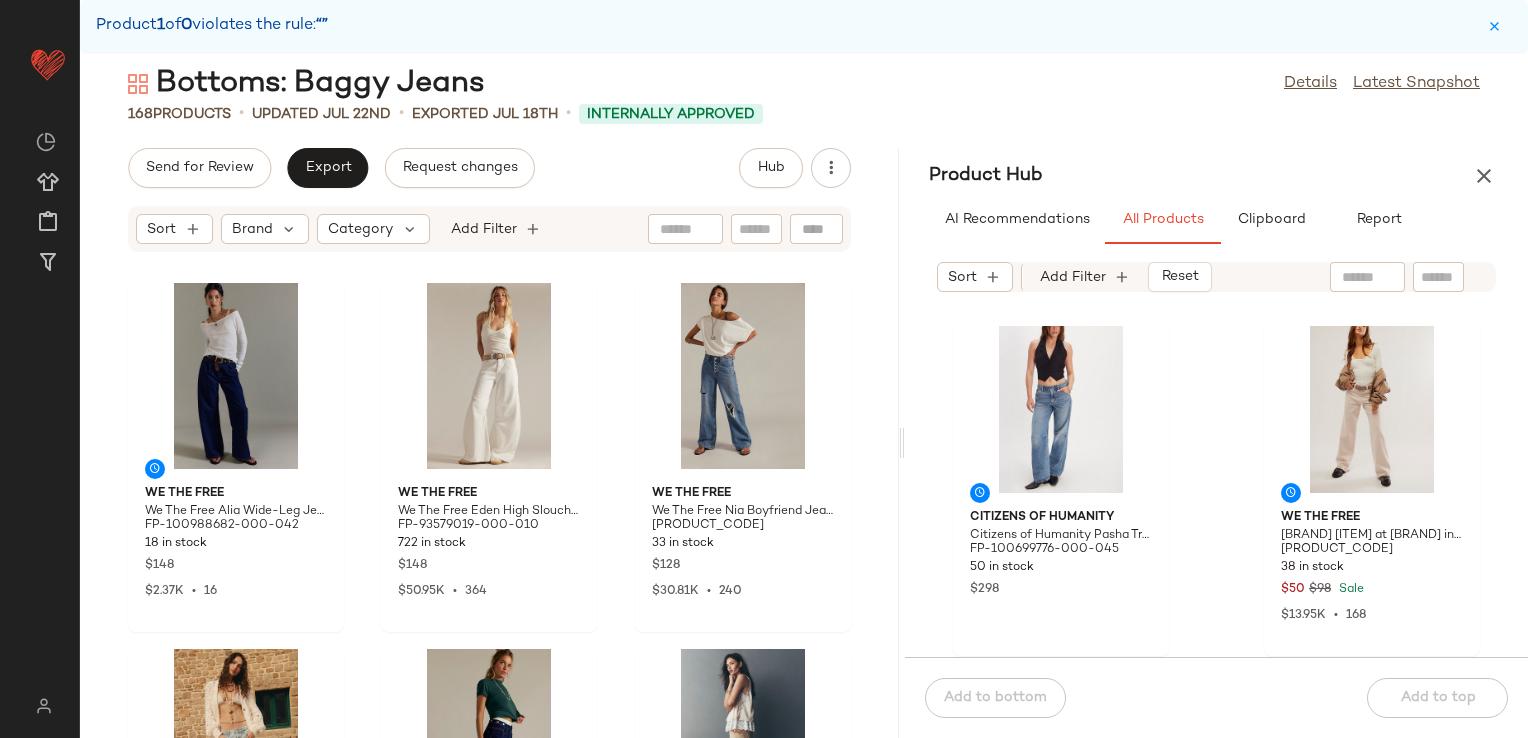 scroll, scrollTop: 1136, scrollLeft: 0, axis: vertical 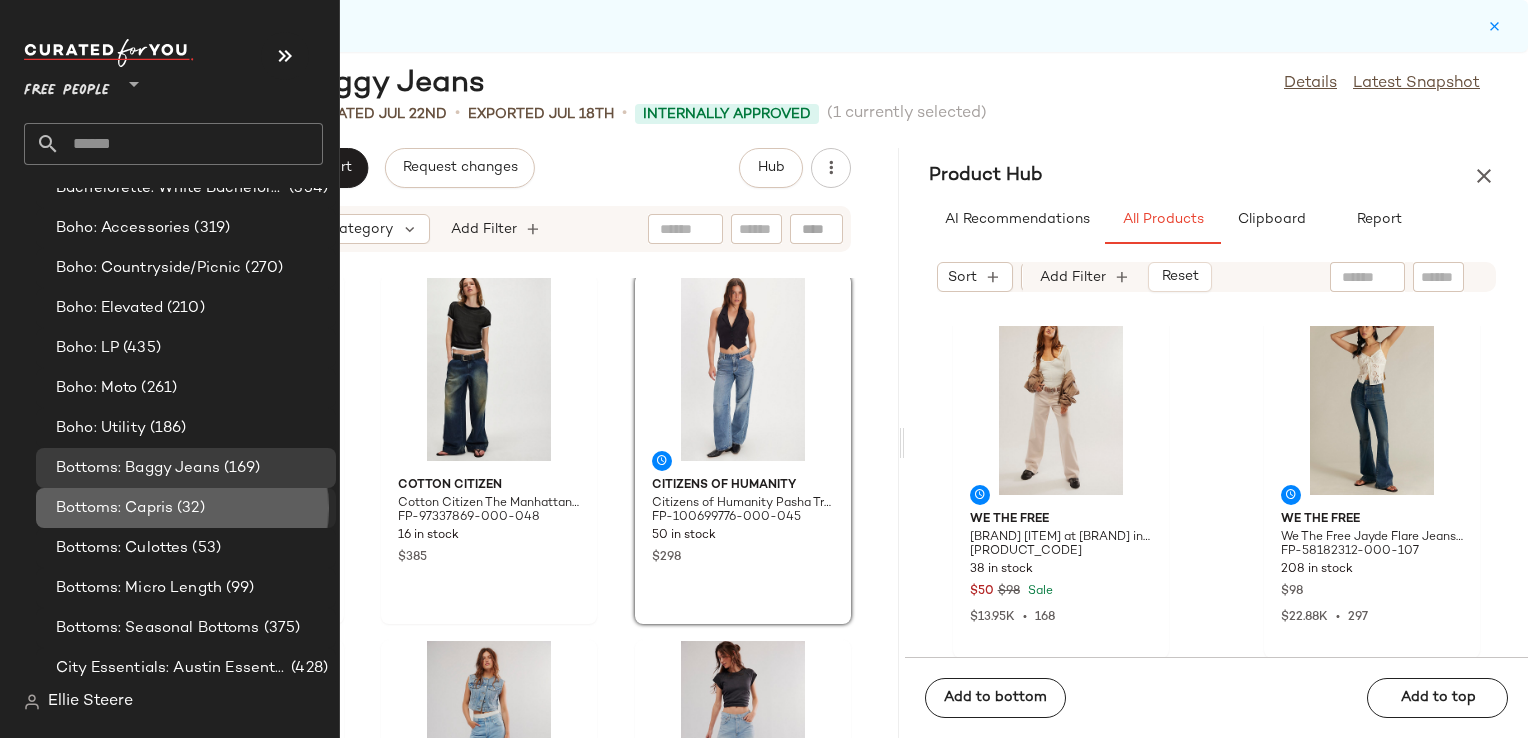 click on "(32)" at bounding box center (189, 508) 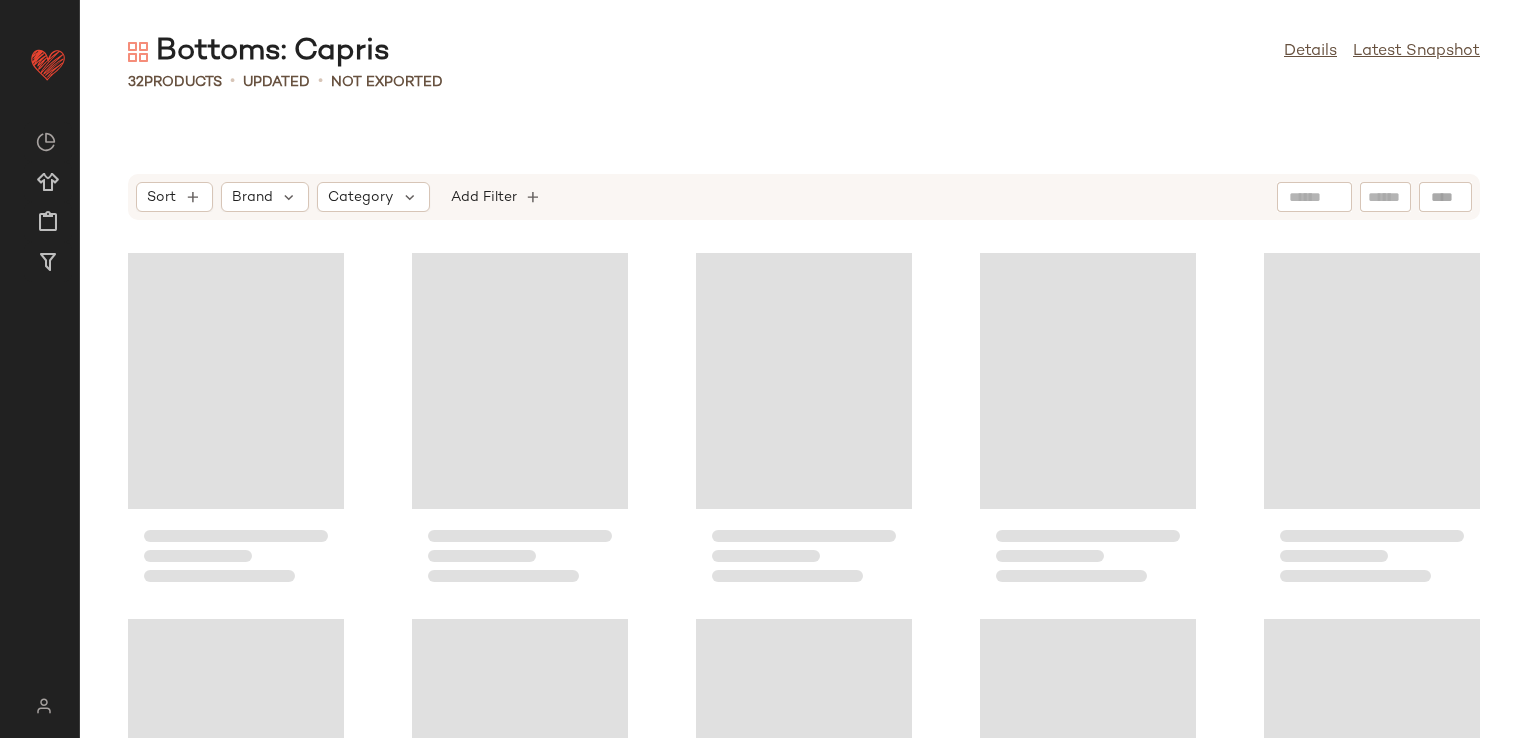 scroll, scrollTop: 0, scrollLeft: 0, axis: both 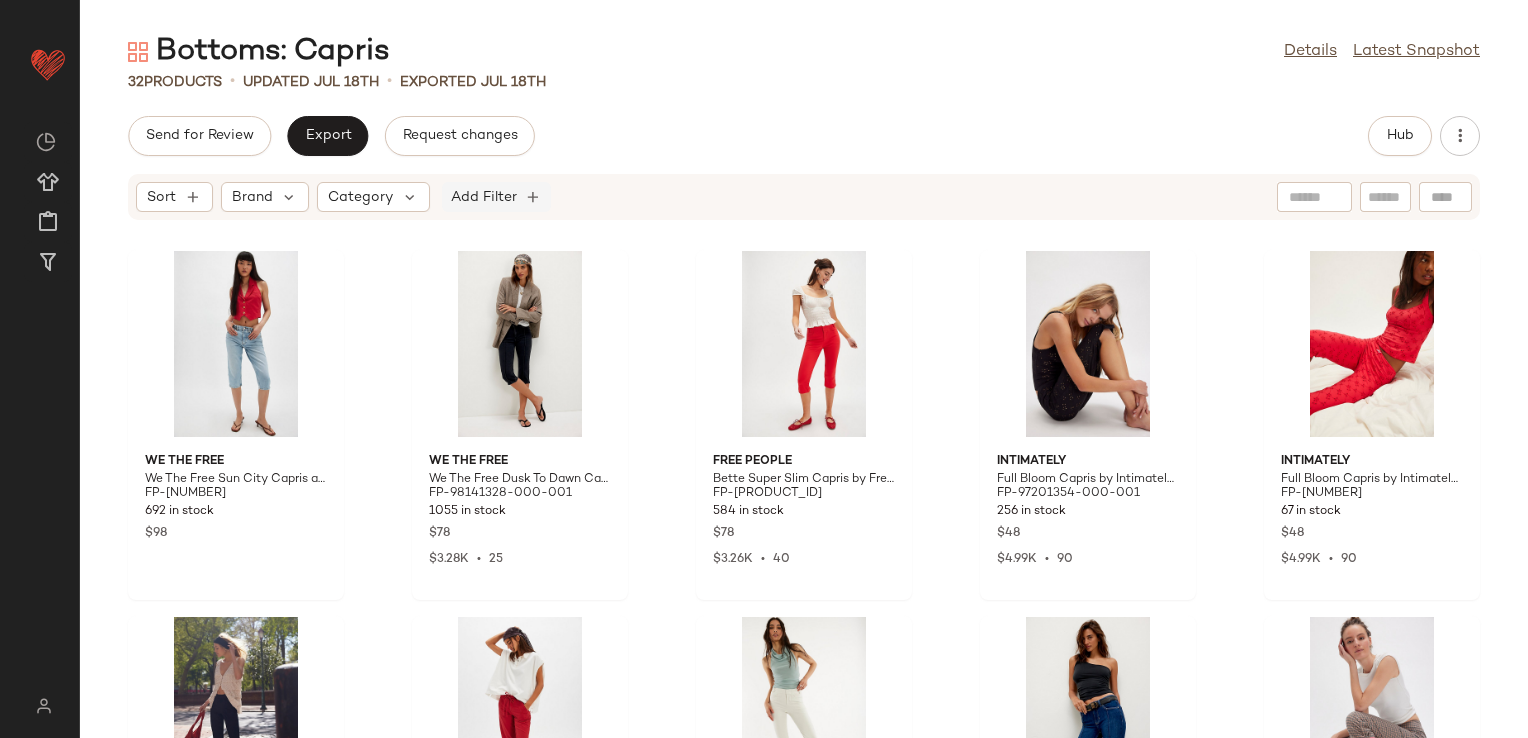 click on "Add Filter" at bounding box center (484, 197) 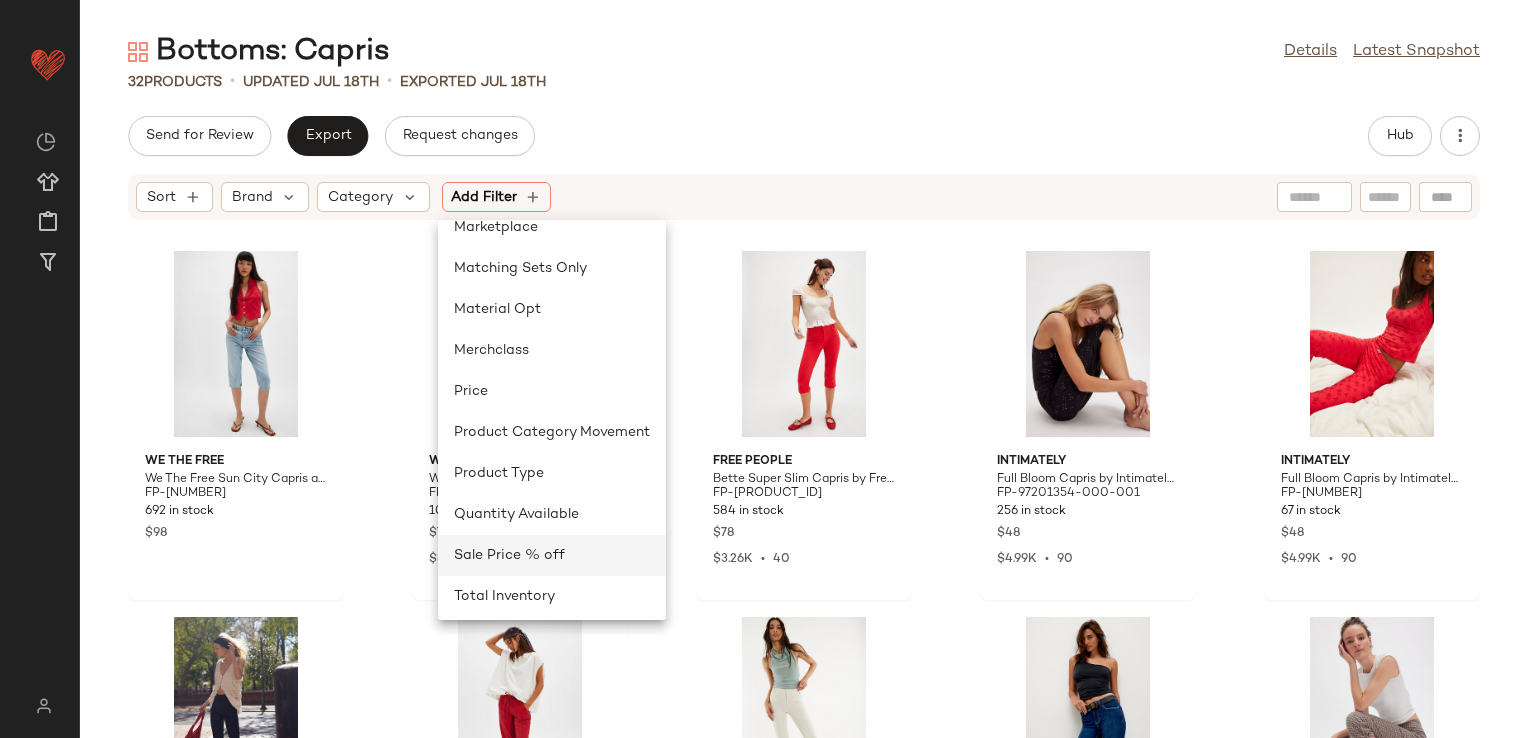 scroll, scrollTop: 600, scrollLeft: 0, axis: vertical 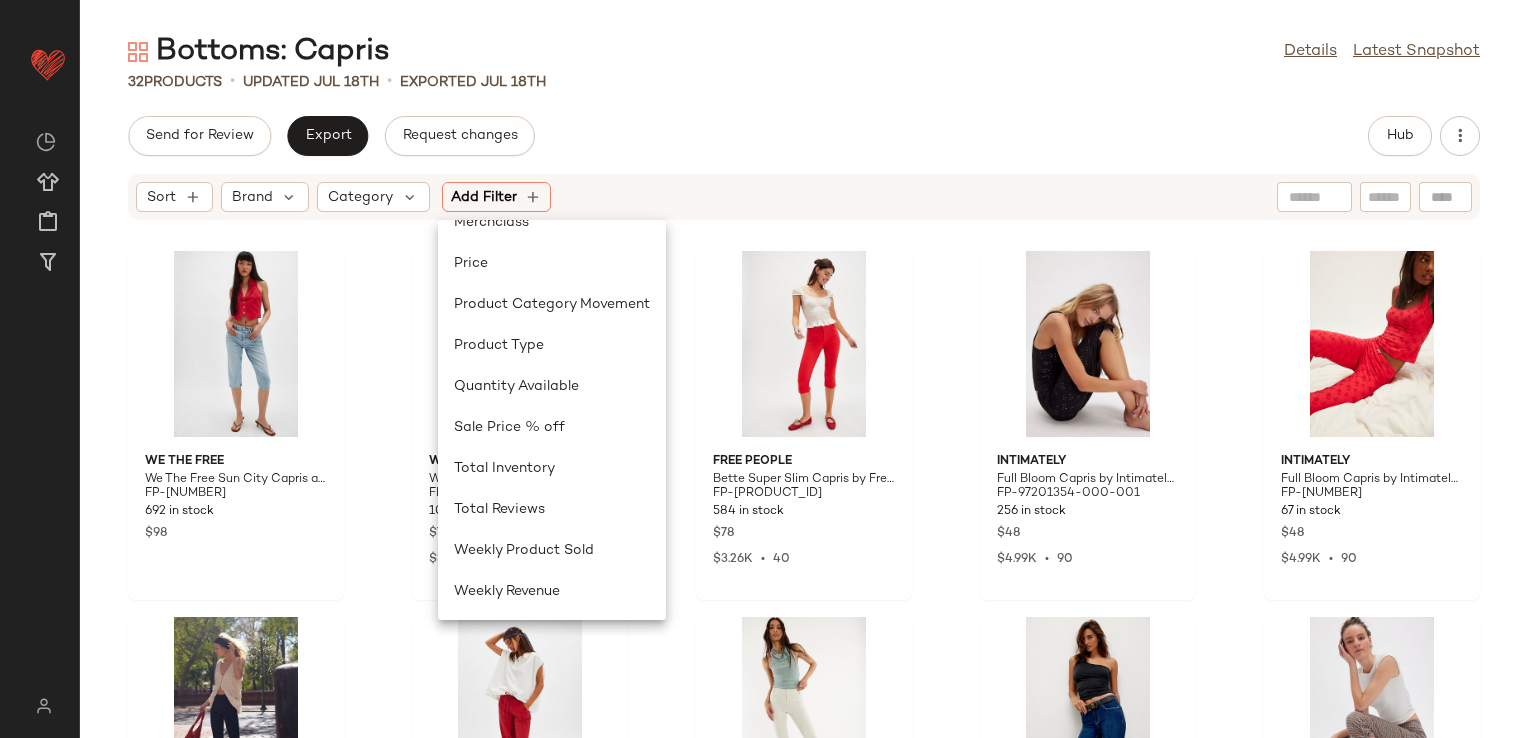 click on "Send for Review   Export   Request changes   Hub" 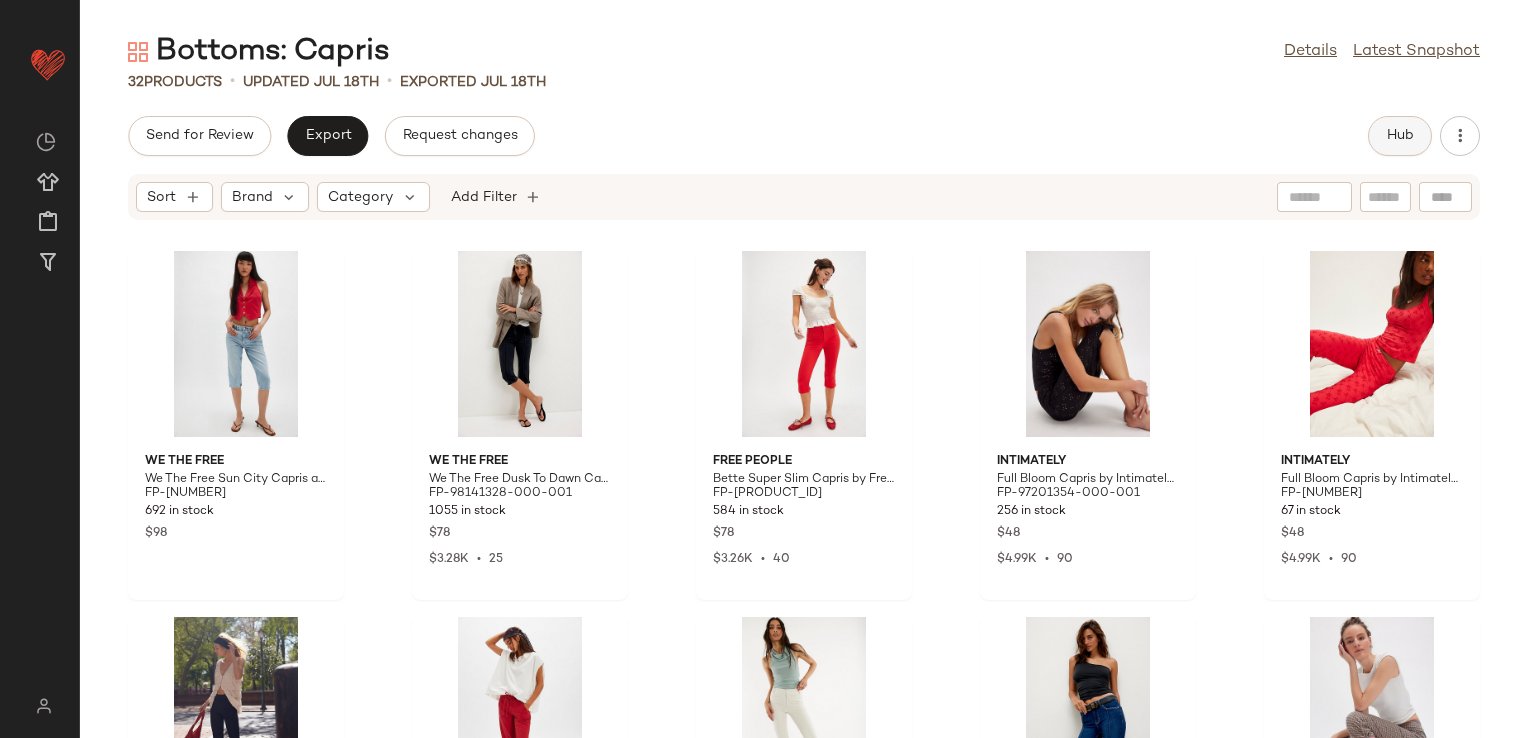 click on "Hub" at bounding box center (1400, 136) 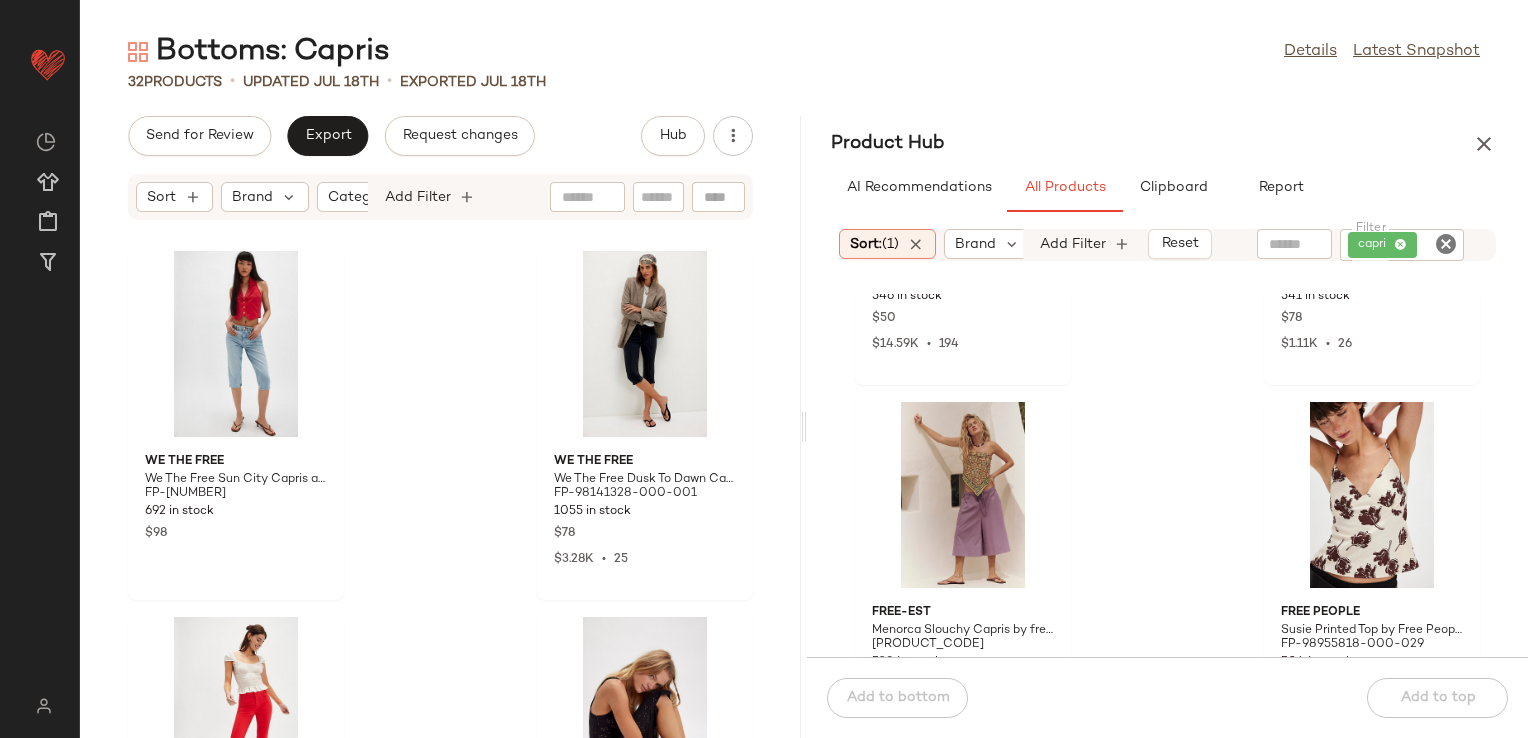scroll, scrollTop: 2116, scrollLeft: 0, axis: vertical 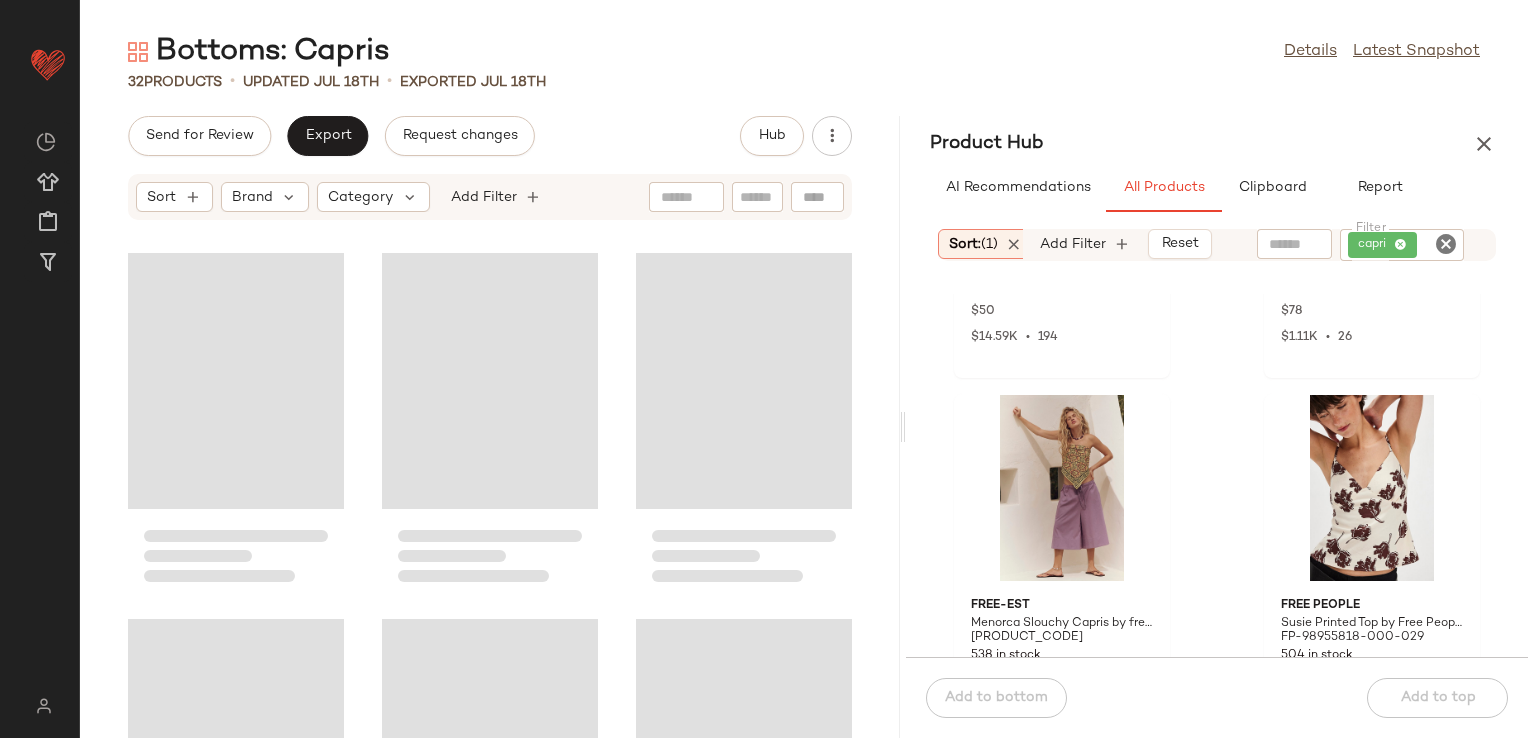 drag, startPoint x: 800, startPoint y: 434, endPoint x: 903, endPoint y: 423, distance: 103.58572 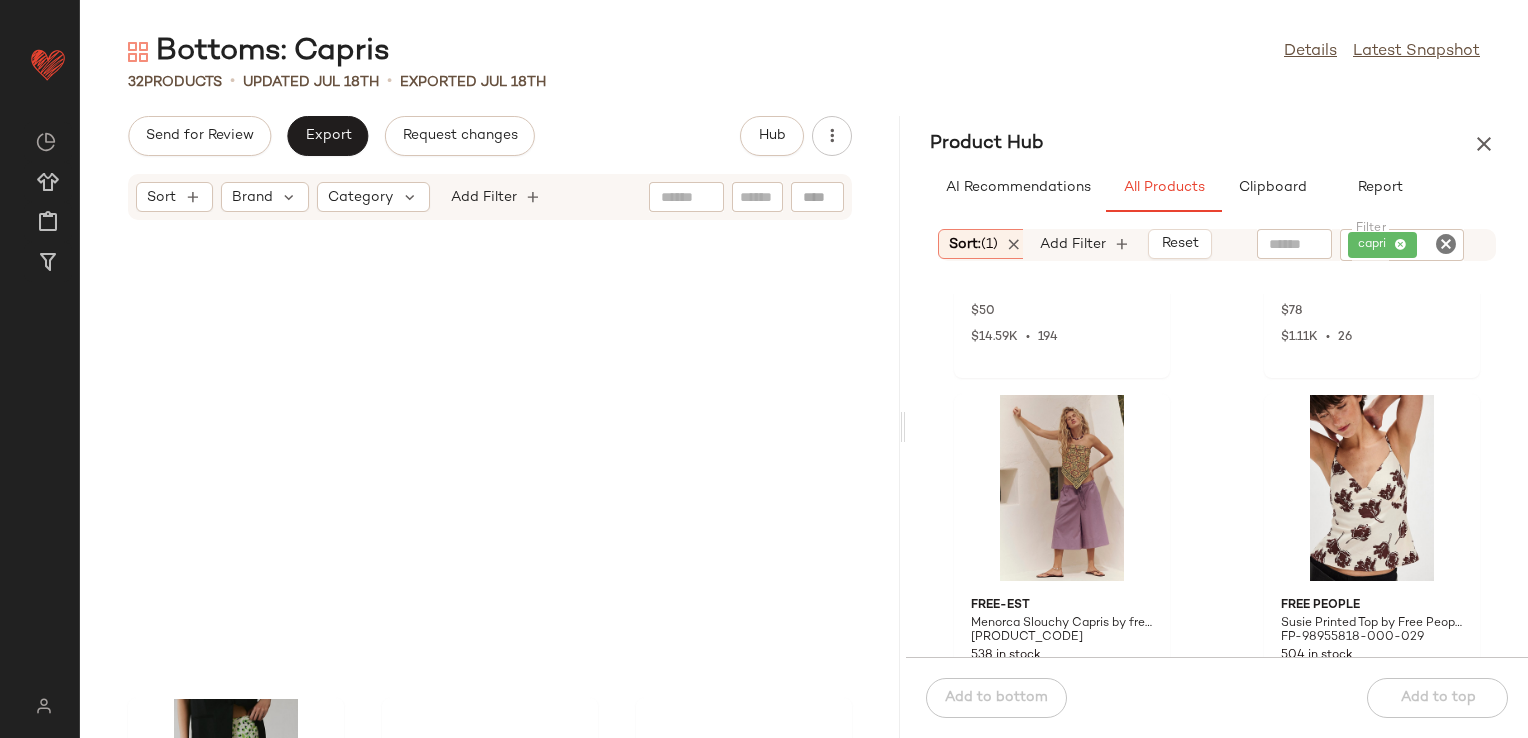 scroll, scrollTop: 3537, scrollLeft: 0, axis: vertical 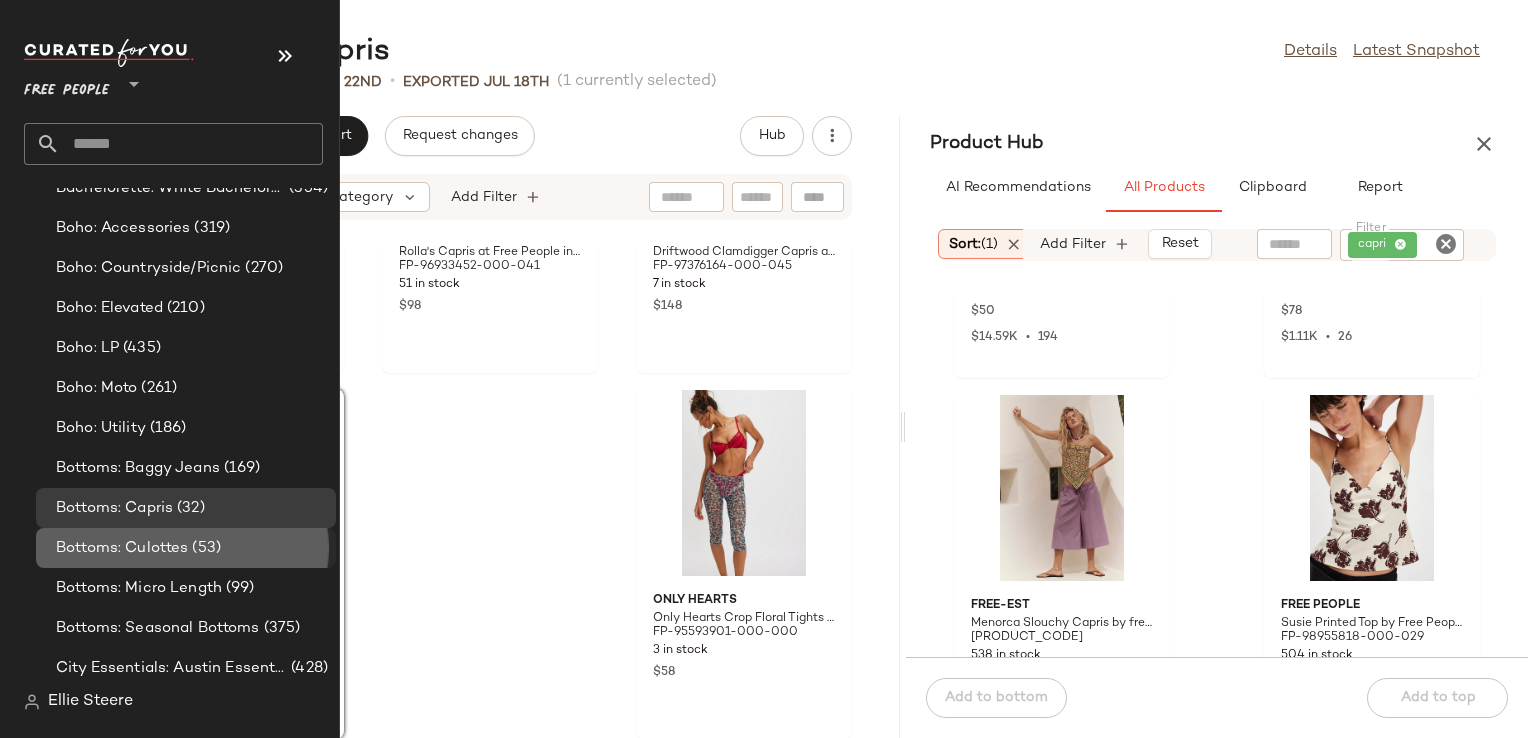click on "Bottoms: Culottes" at bounding box center (122, 548) 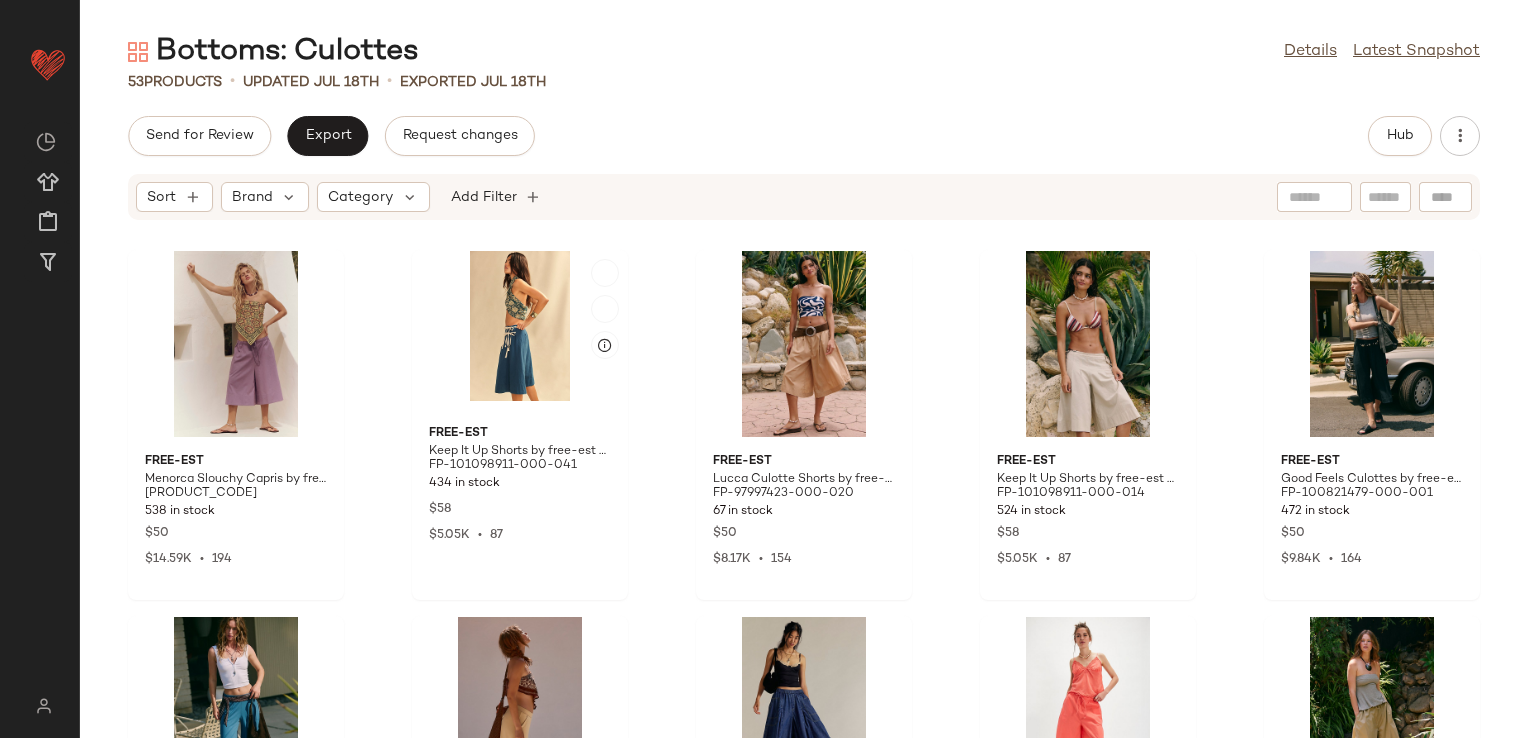 scroll, scrollTop: 0, scrollLeft: 0, axis: both 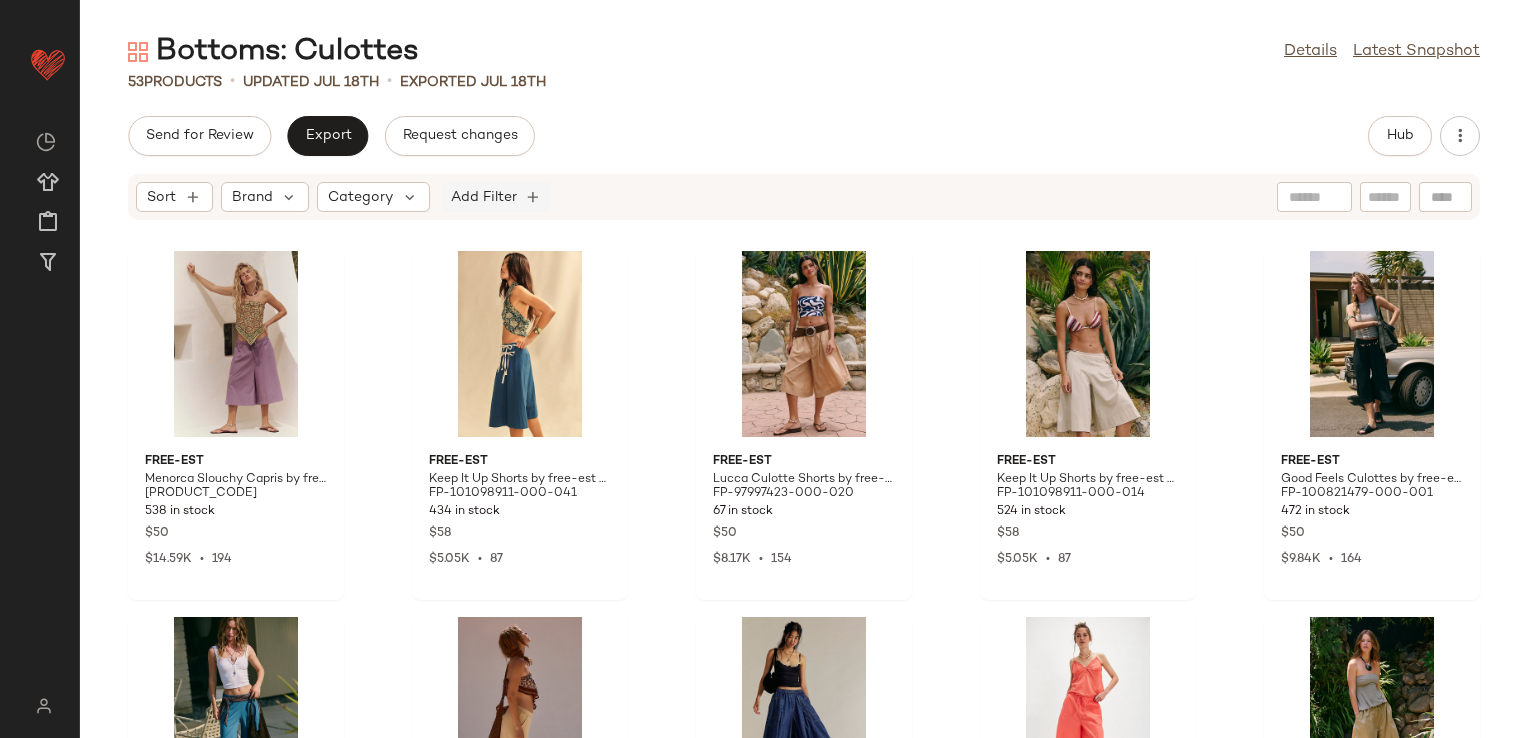 click on "Add Filter" at bounding box center (484, 197) 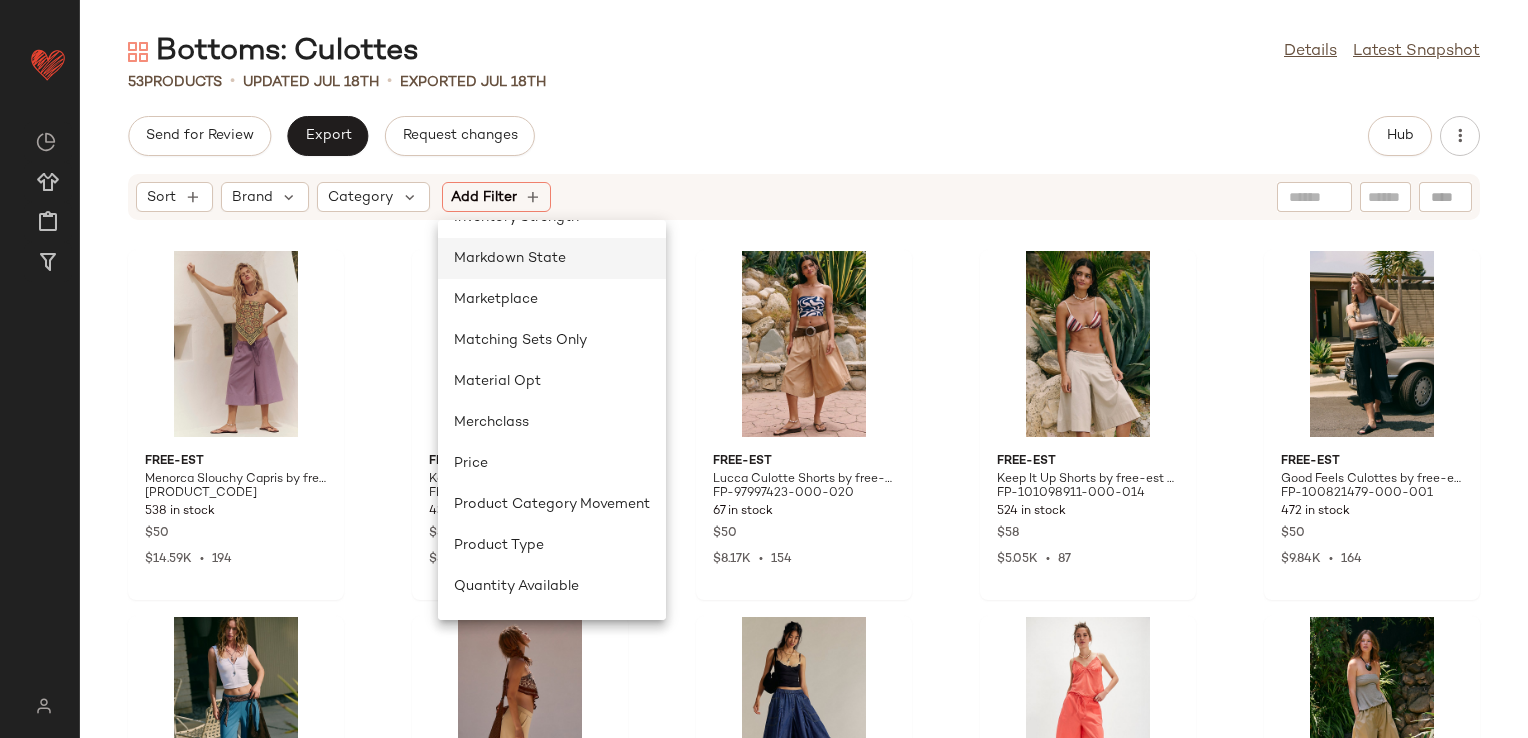 scroll, scrollTop: 640, scrollLeft: 0, axis: vertical 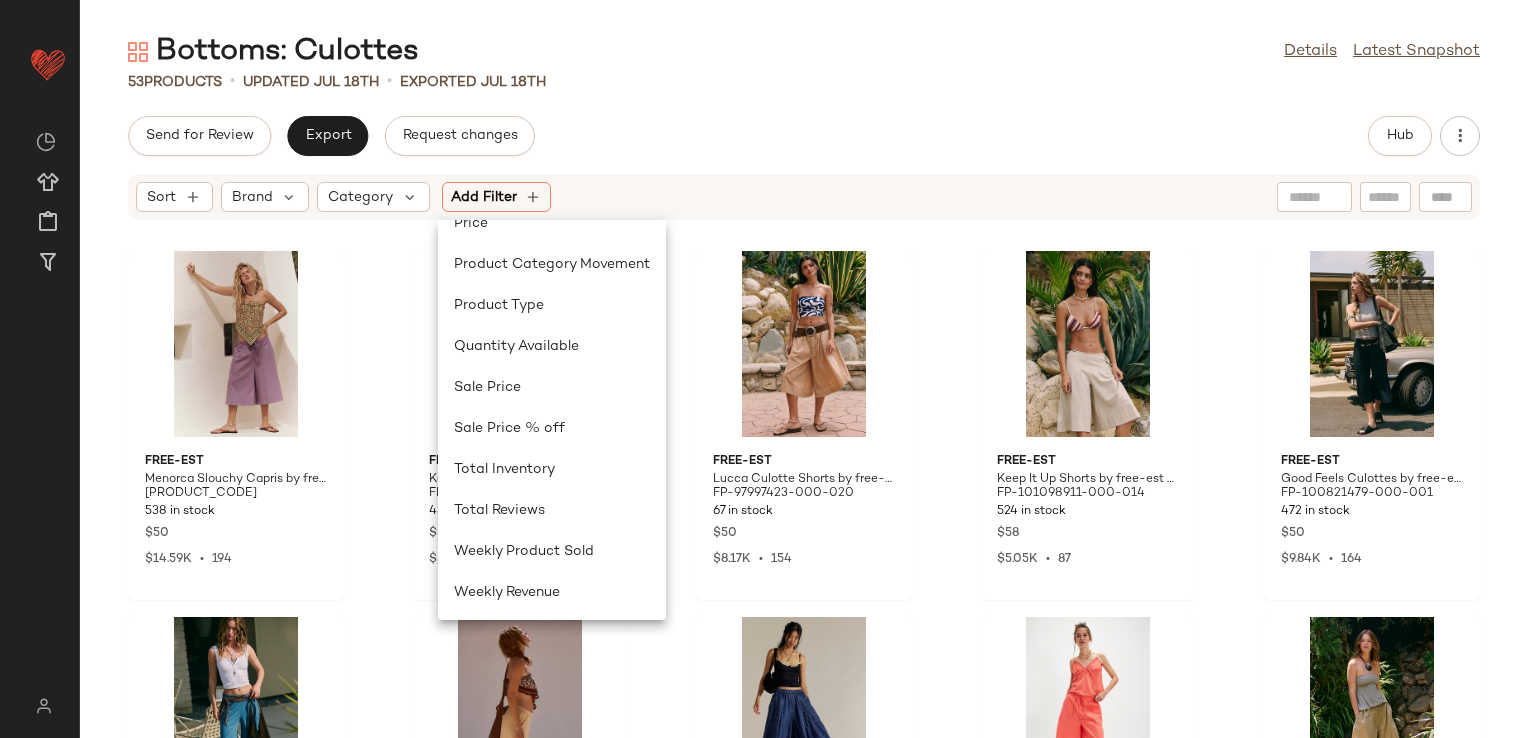 click on "53   Products   •   updated Jul 18th  •  Exported Jul 18th" 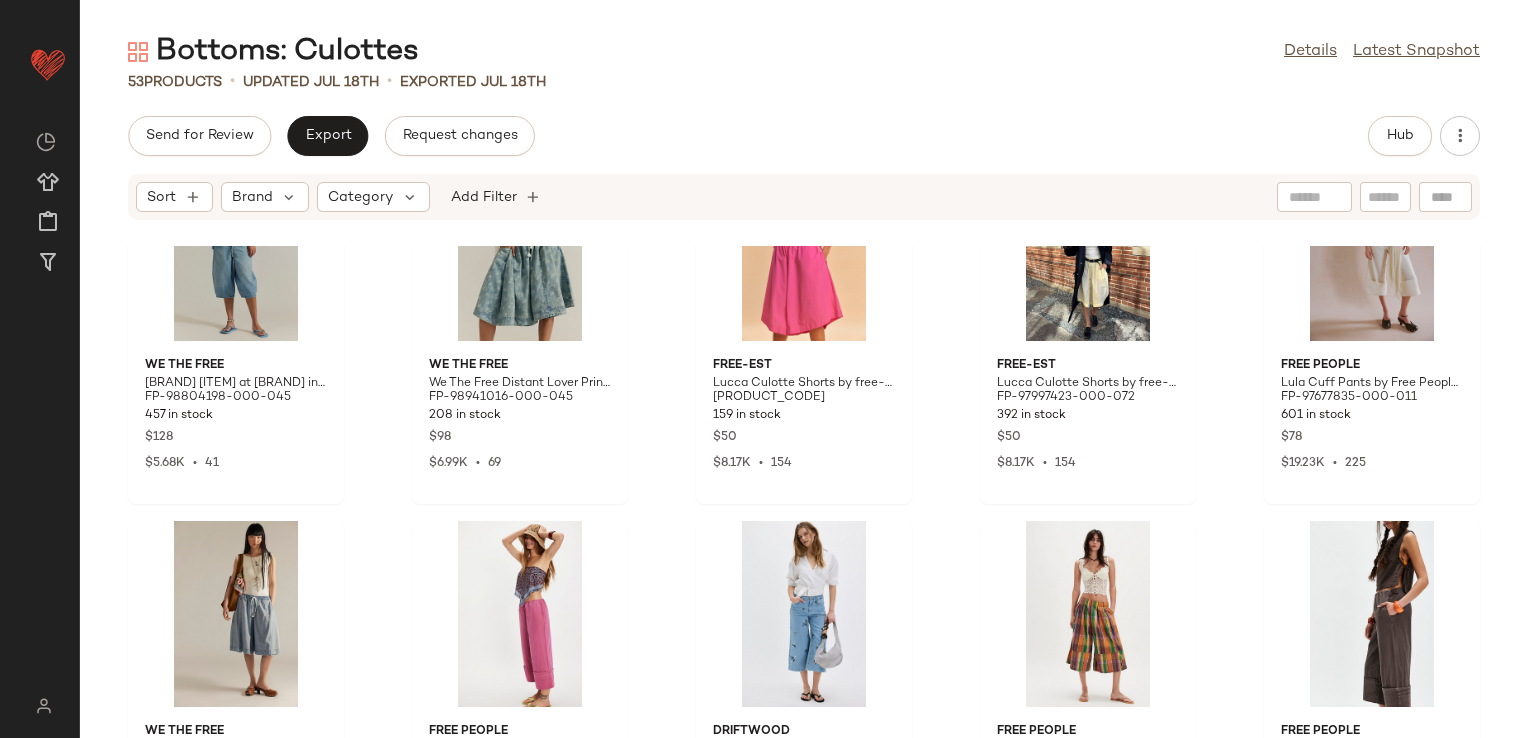scroll, scrollTop: 1716, scrollLeft: 0, axis: vertical 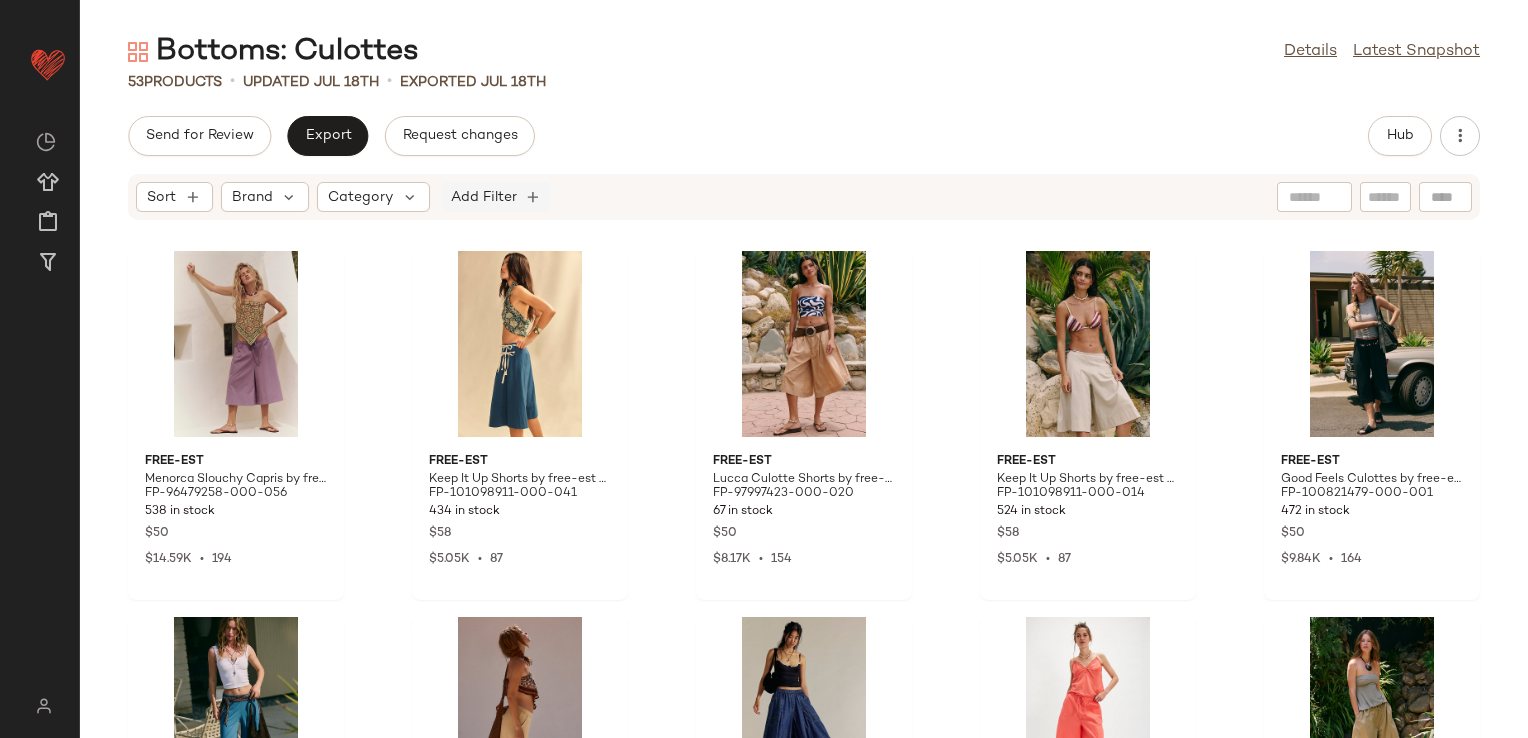 click on "Add Filter" at bounding box center (484, 197) 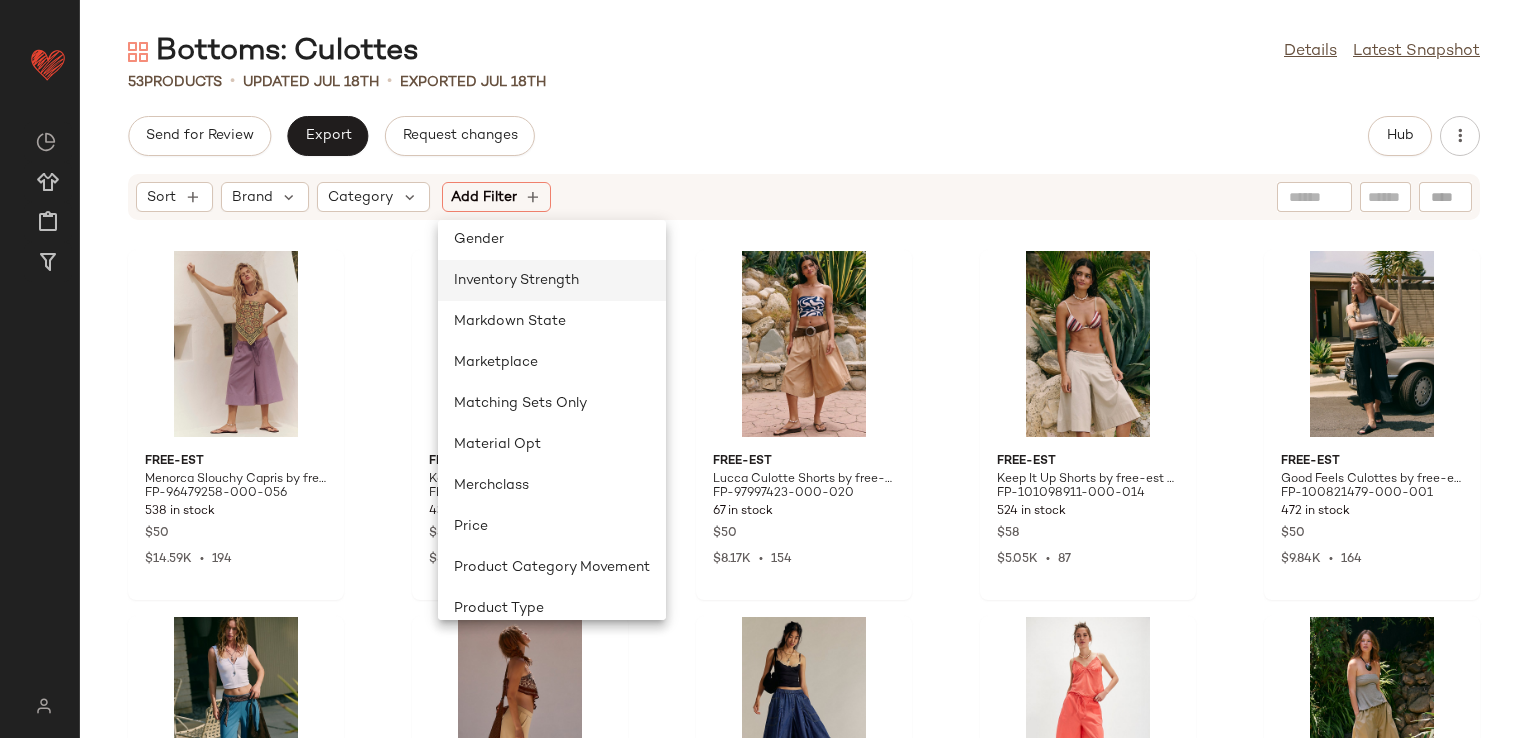 scroll, scrollTop: 500, scrollLeft: 0, axis: vertical 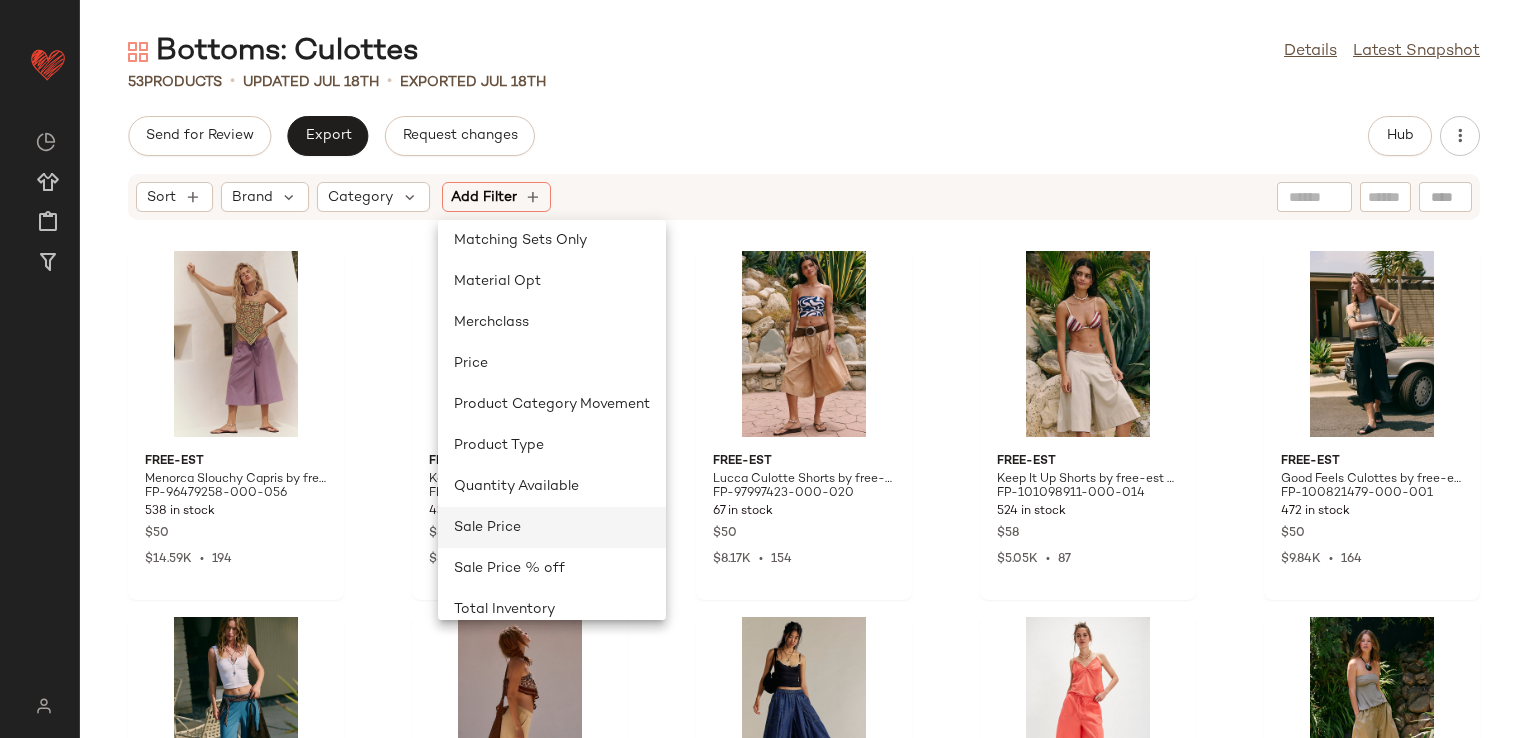 click on "Sale Price" 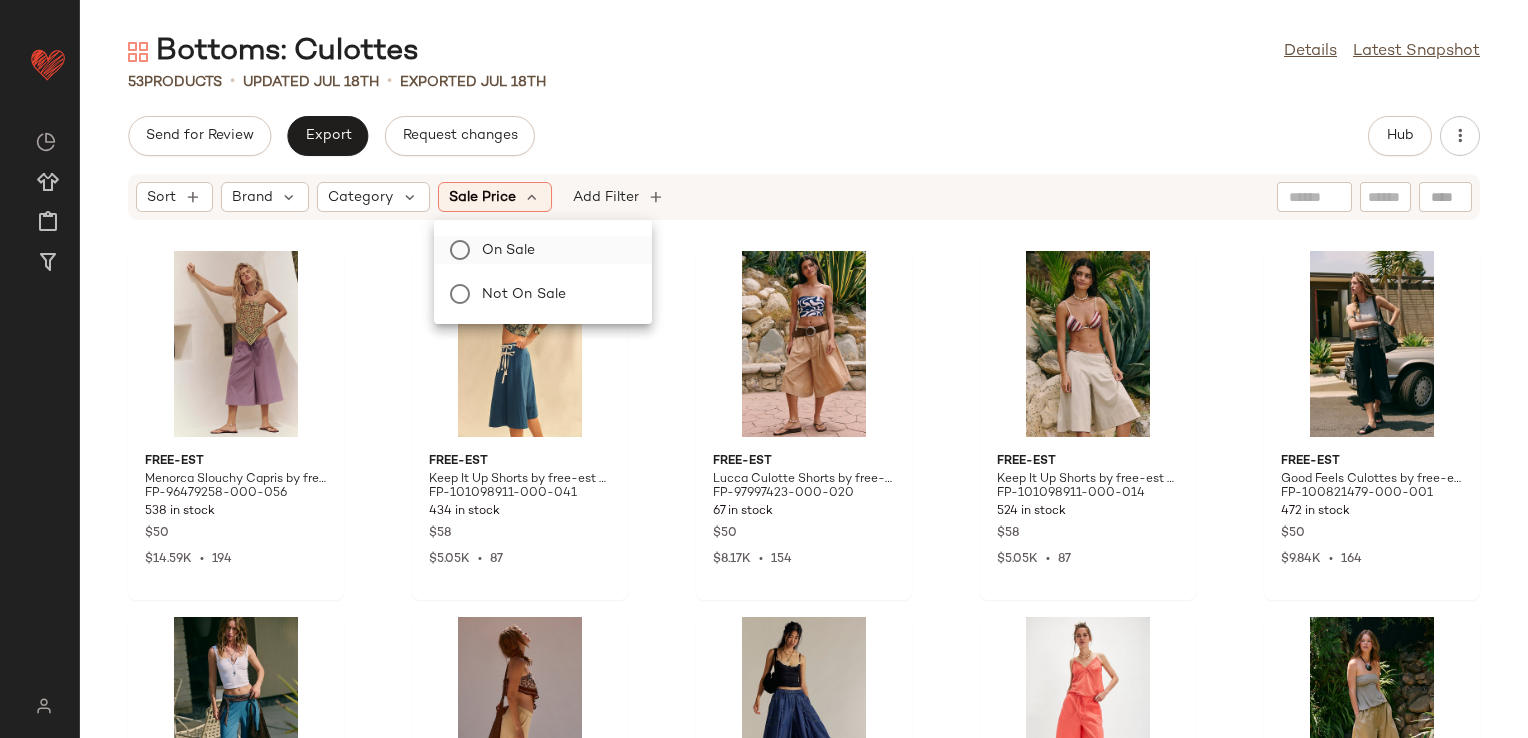 click on "On sale" 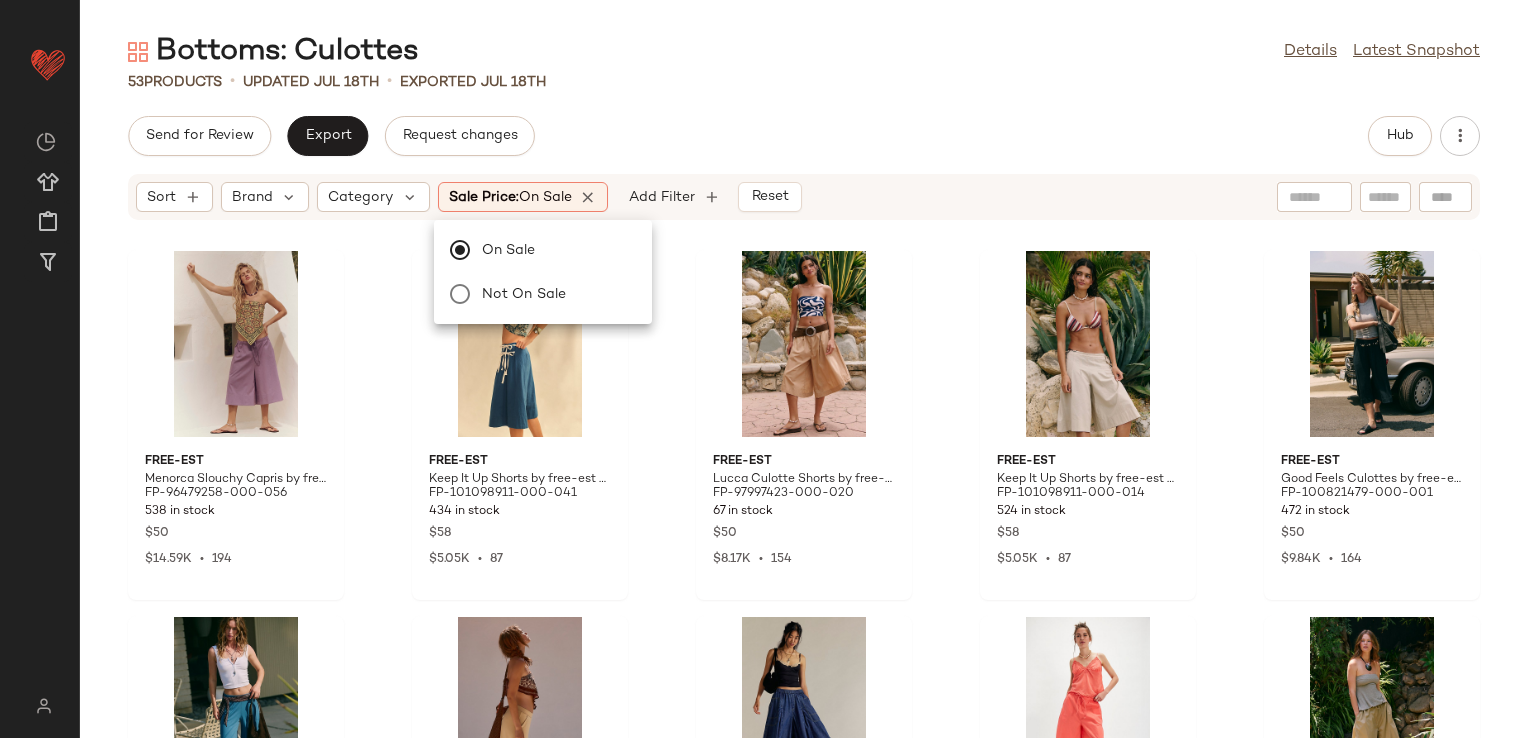 click on "Send for Review   Export   Request changes   Hub  Sort  Brand  Category  Sale Price:   On sale Add Filter   Reset  free-est Menorca Slouchy Capris by free-est at Free People in Purple, Size: S FP-96479258-000-056 538 in stock $50 $14.59K  •  194 free-est Keep It Up Shorts by free-est at Free People in Blue, Size: S FP-101098911-000-041 434 in stock $58 $5.05K  •  87 free-est Lucca Culotte Shorts by free-est at Free People in Brown, Size: M FP-97997423-000-020 67 in stock $50 $8.17K  •  154 free-est Keep It Up Shorts by free-est at Free People in Tan, Size: S FP-101098911-000-014 524 in stock $58 $5.05K  •  87 free-est Good Feels Culottes by free-est at Free People in Black, Size: XS FP-100821479-000-001 472 in stock $50 $9.84K  •  164 free-est Good Feels Culottes by free-est at Free People in Blue, Size: M FP-100821479-000-040 211 in stock $50 $9.84K  •  164 free-est Good Feels Culottes by free-est at Free People in Tan, Size: XS FP-100821479-000-014 267 in stock $50 $9.84K  •  164 We The Free" at bounding box center [804, 427] 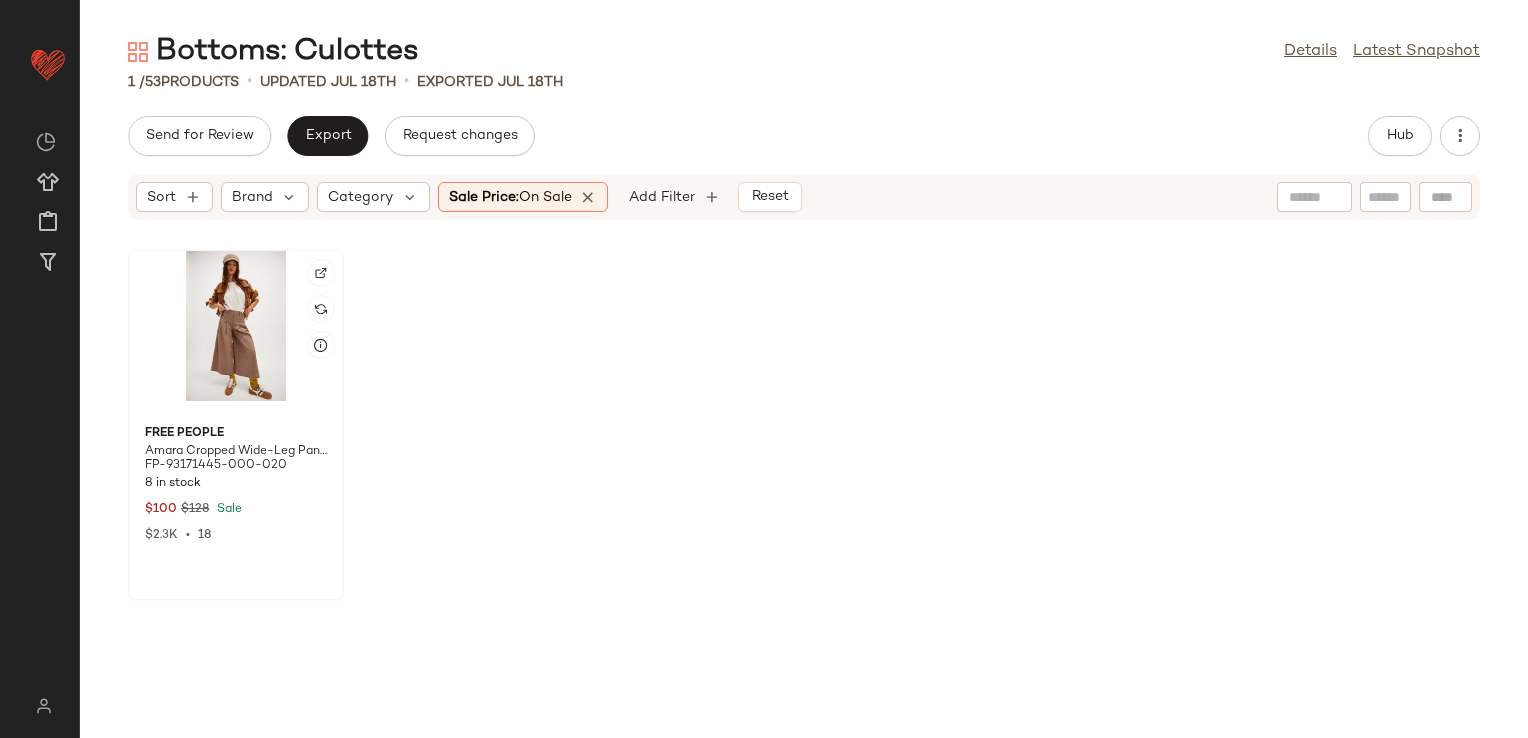 click 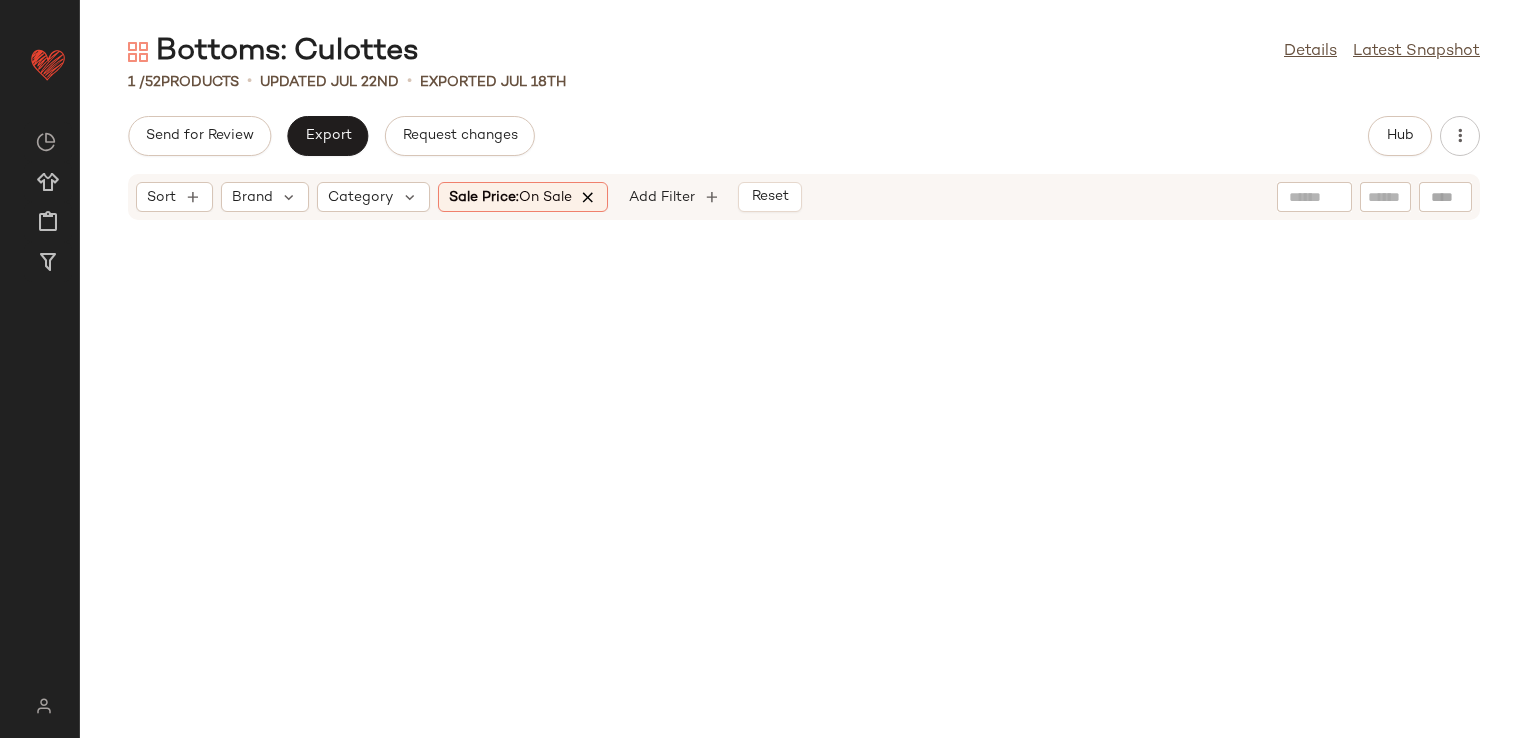 click at bounding box center (589, 197) 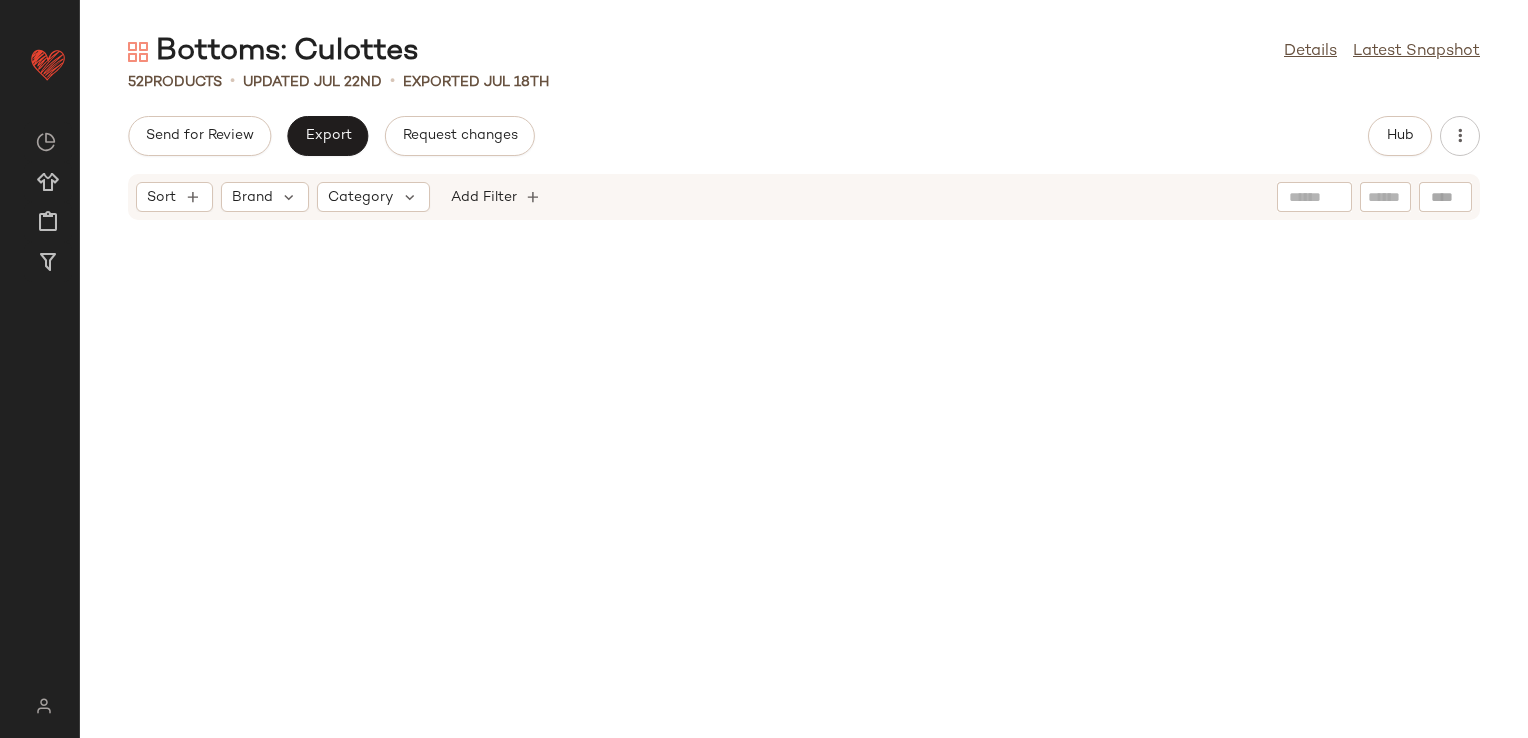 scroll, scrollTop: 0, scrollLeft: 0, axis: both 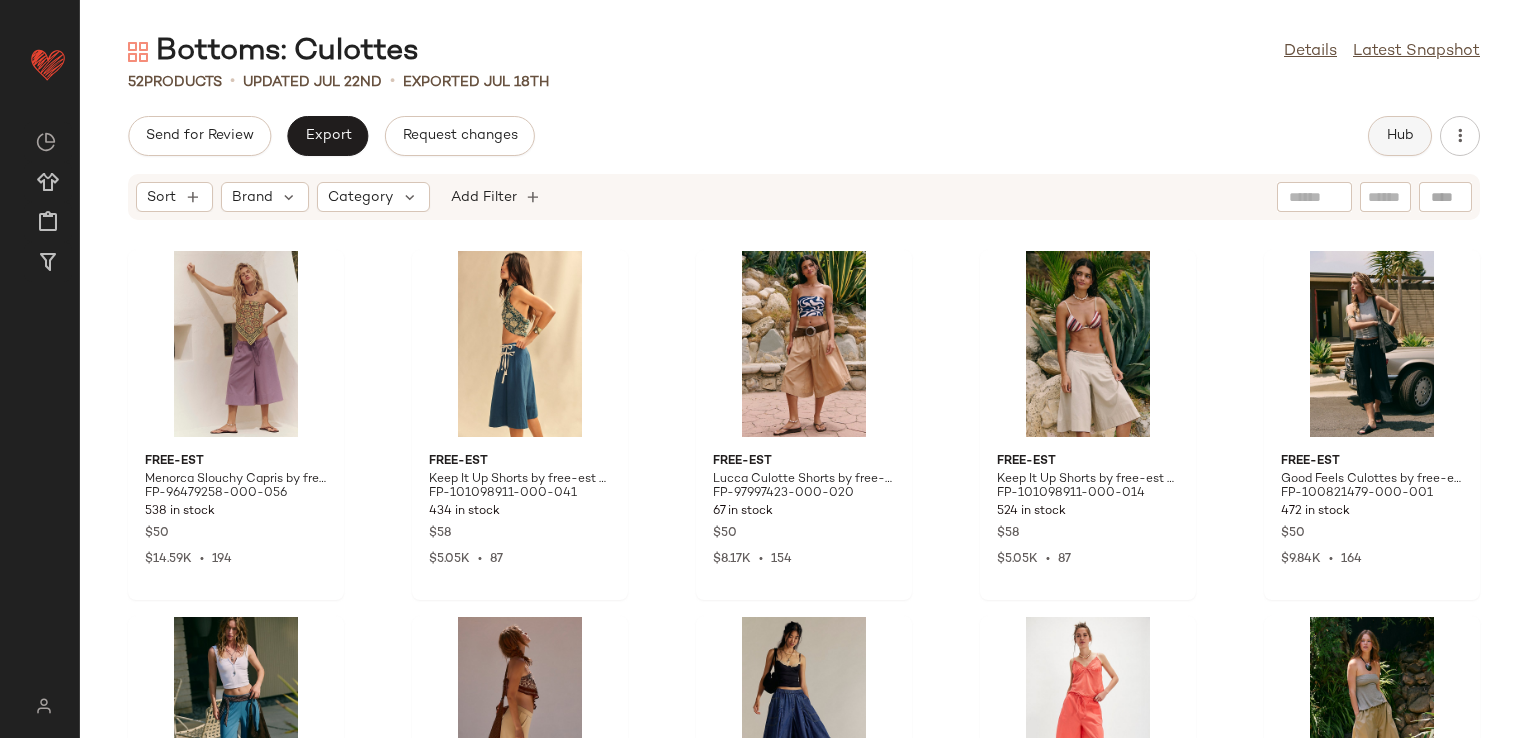 click on "Hub" at bounding box center (1400, 136) 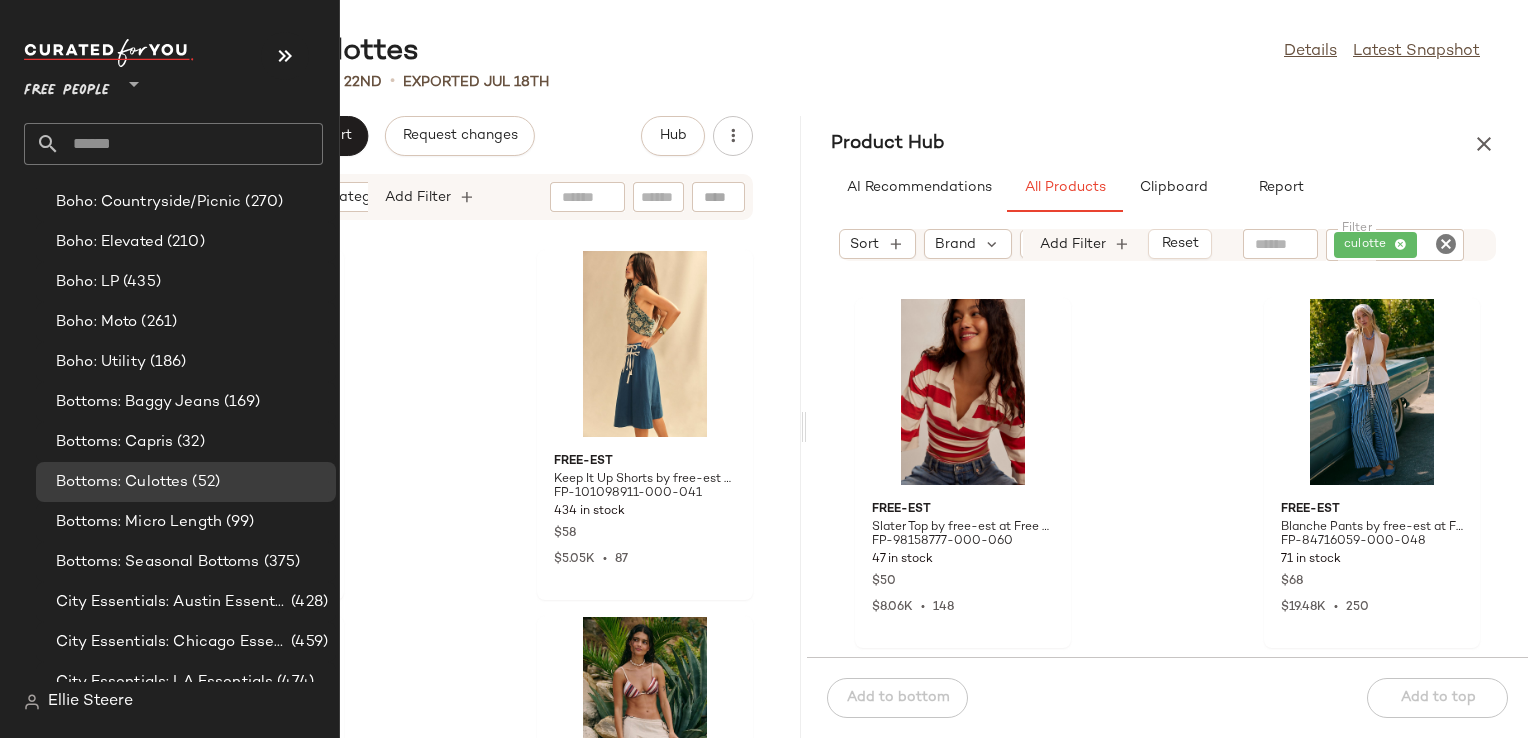 scroll, scrollTop: 800, scrollLeft: 0, axis: vertical 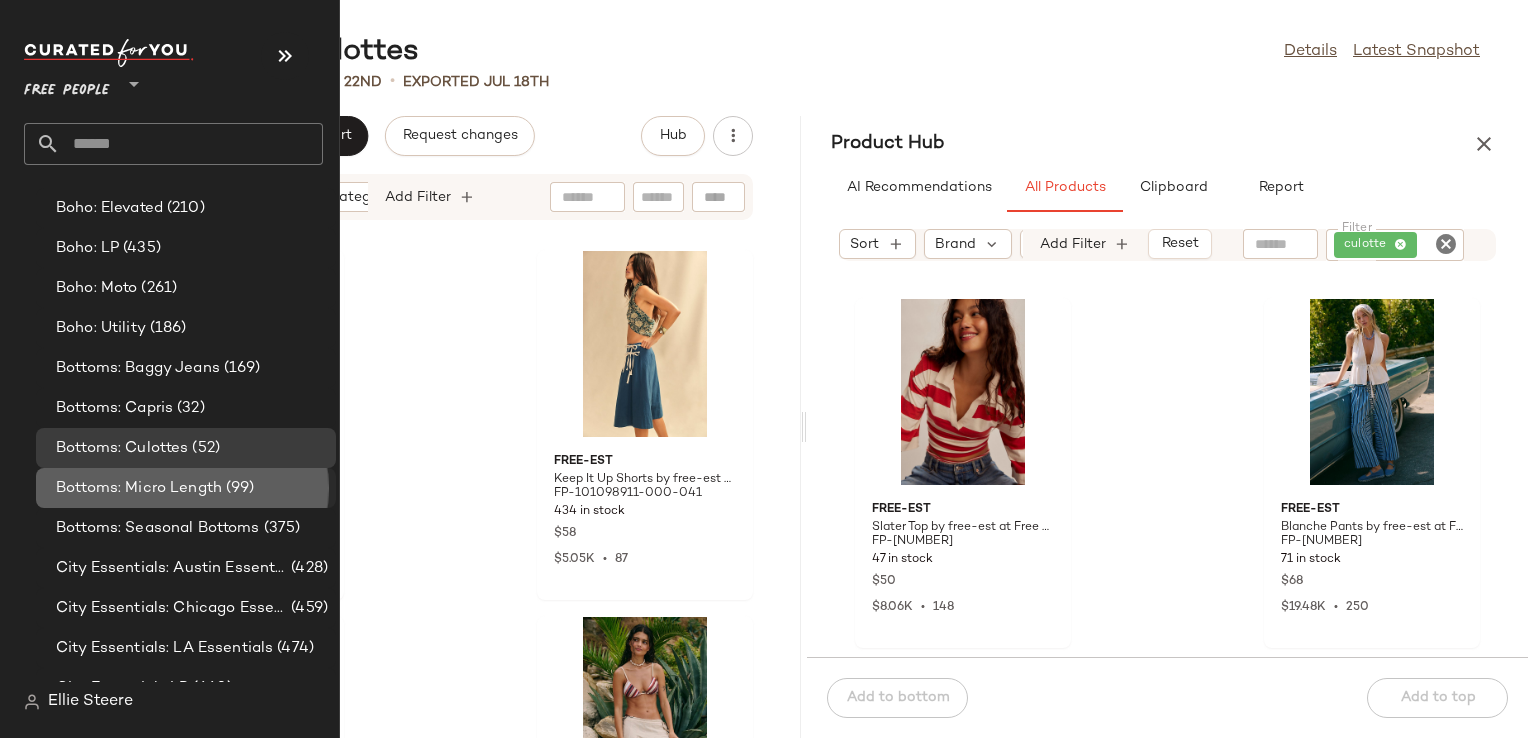 click on "Bottoms: Micro Length" at bounding box center (139, 488) 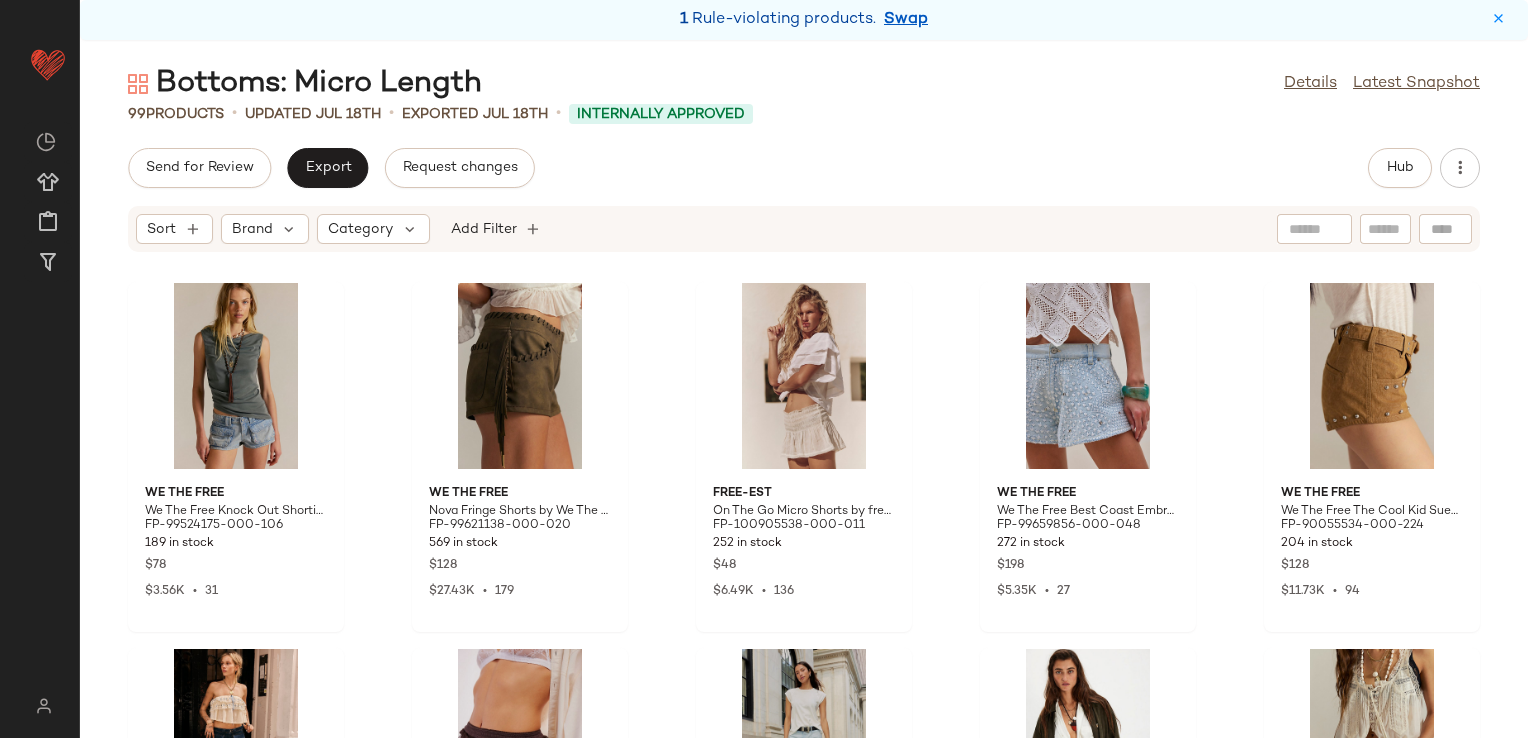 scroll, scrollTop: 0, scrollLeft: 0, axis: both 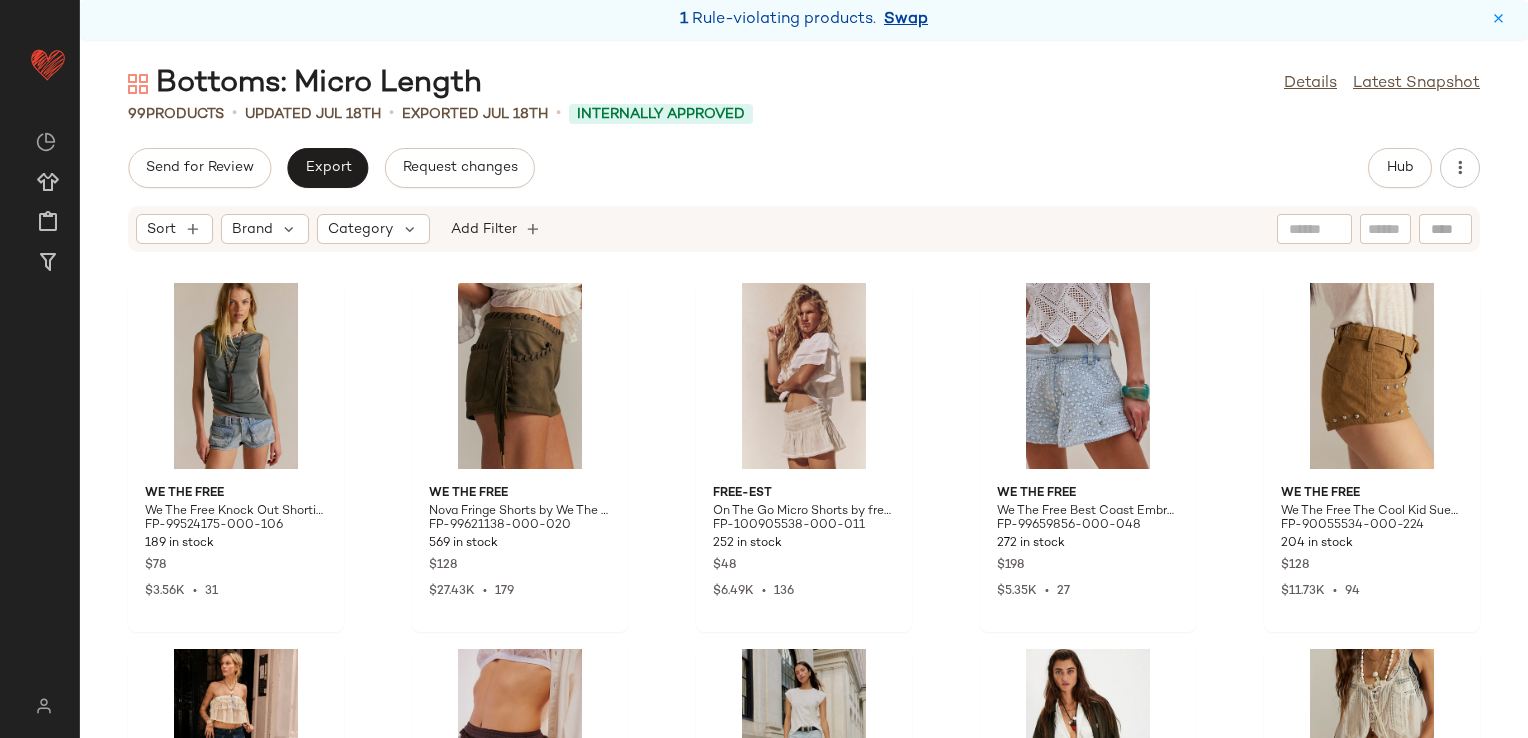 click on "Swap" at bounding box center (906, 20) 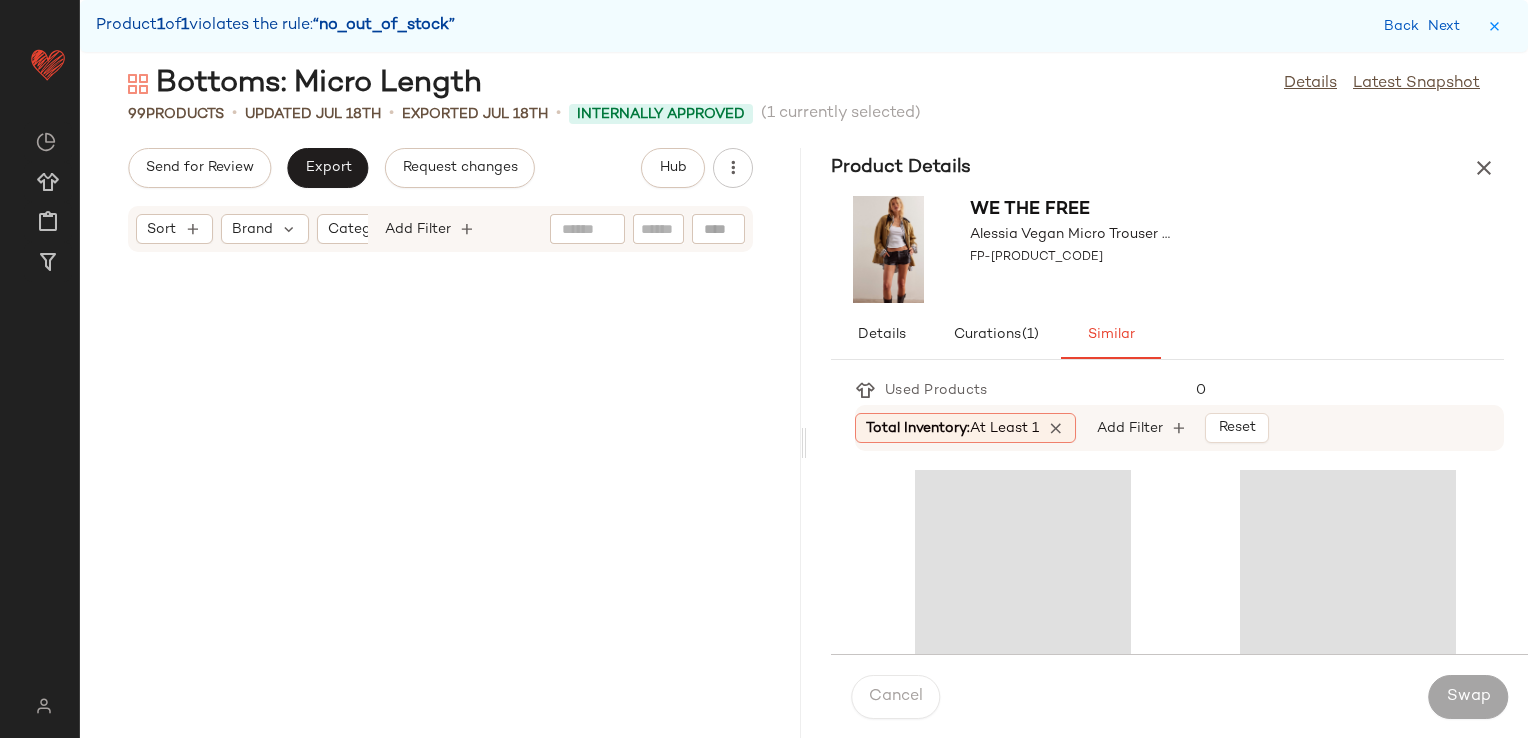 scroll, scrollTop: 2562, scrollLeft: 0, axis: vertical 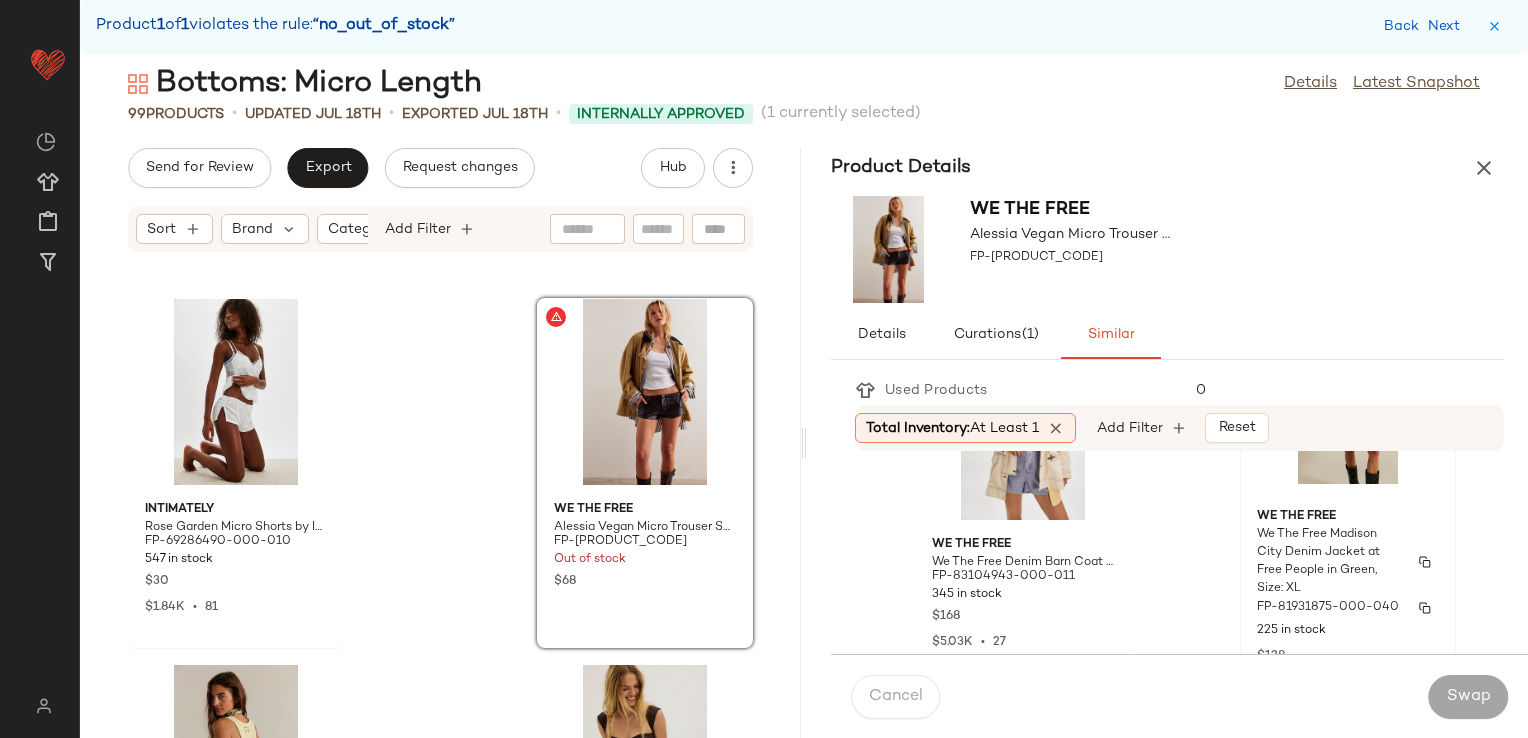 click on "We The Free Madison City Denim Jacket at Free People in Green, Size: XL" at bounding box center (1330, 562) 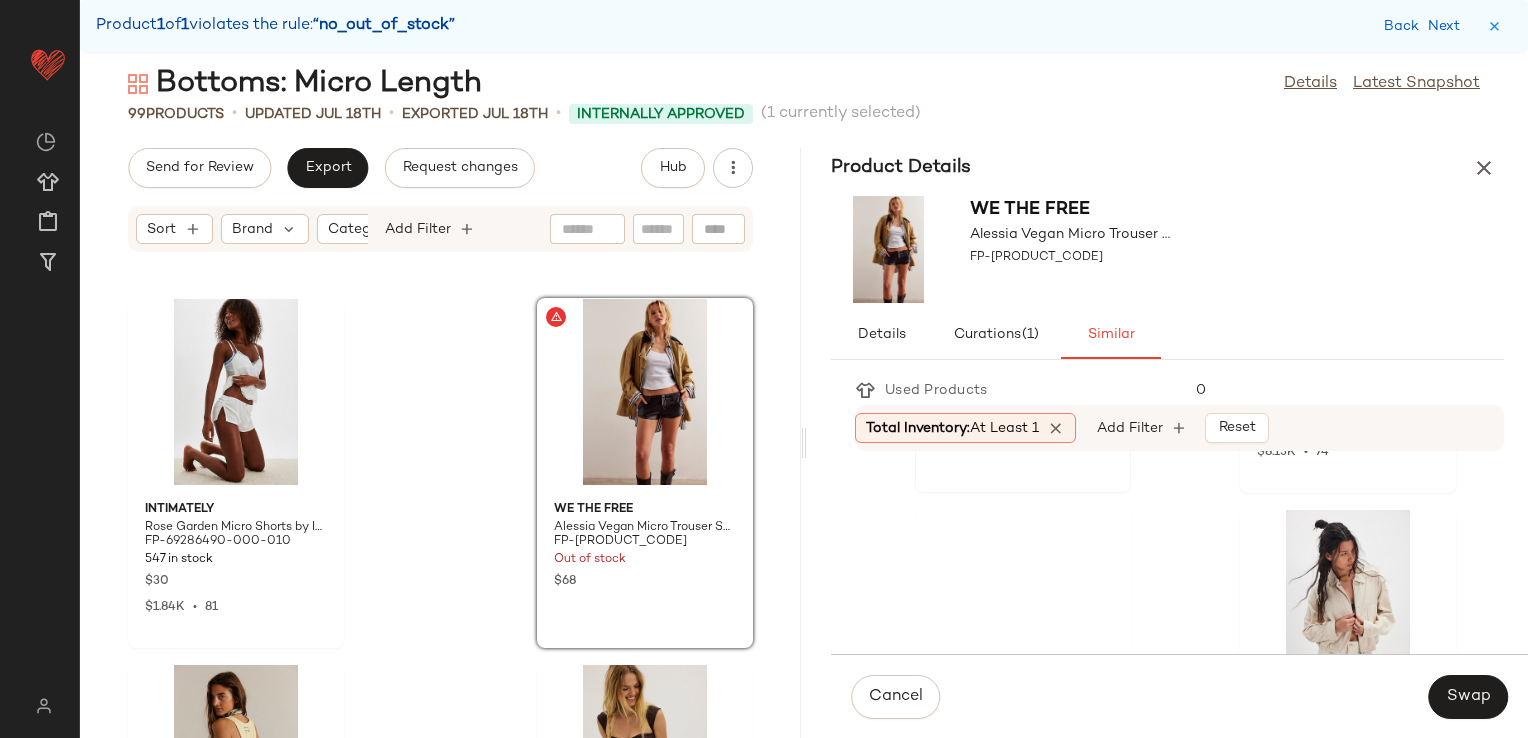 scroll, scrollTop: 1200, scrollLeft: 0, axis: vertical 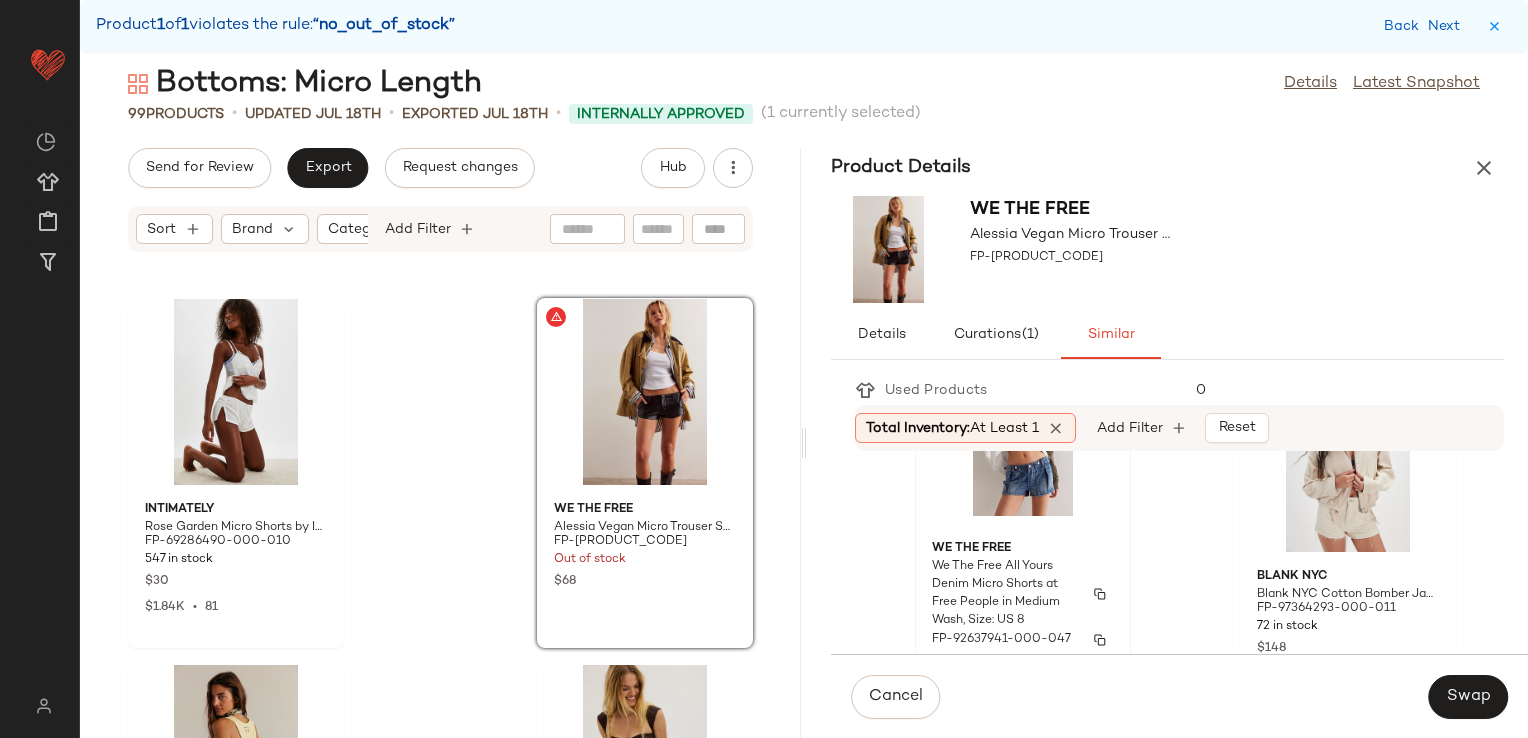 click on "We The Free All Yours Denim Micro Shorts at Free People in Medium Wash, Size: US 8" at bounding box center [1005, 594] 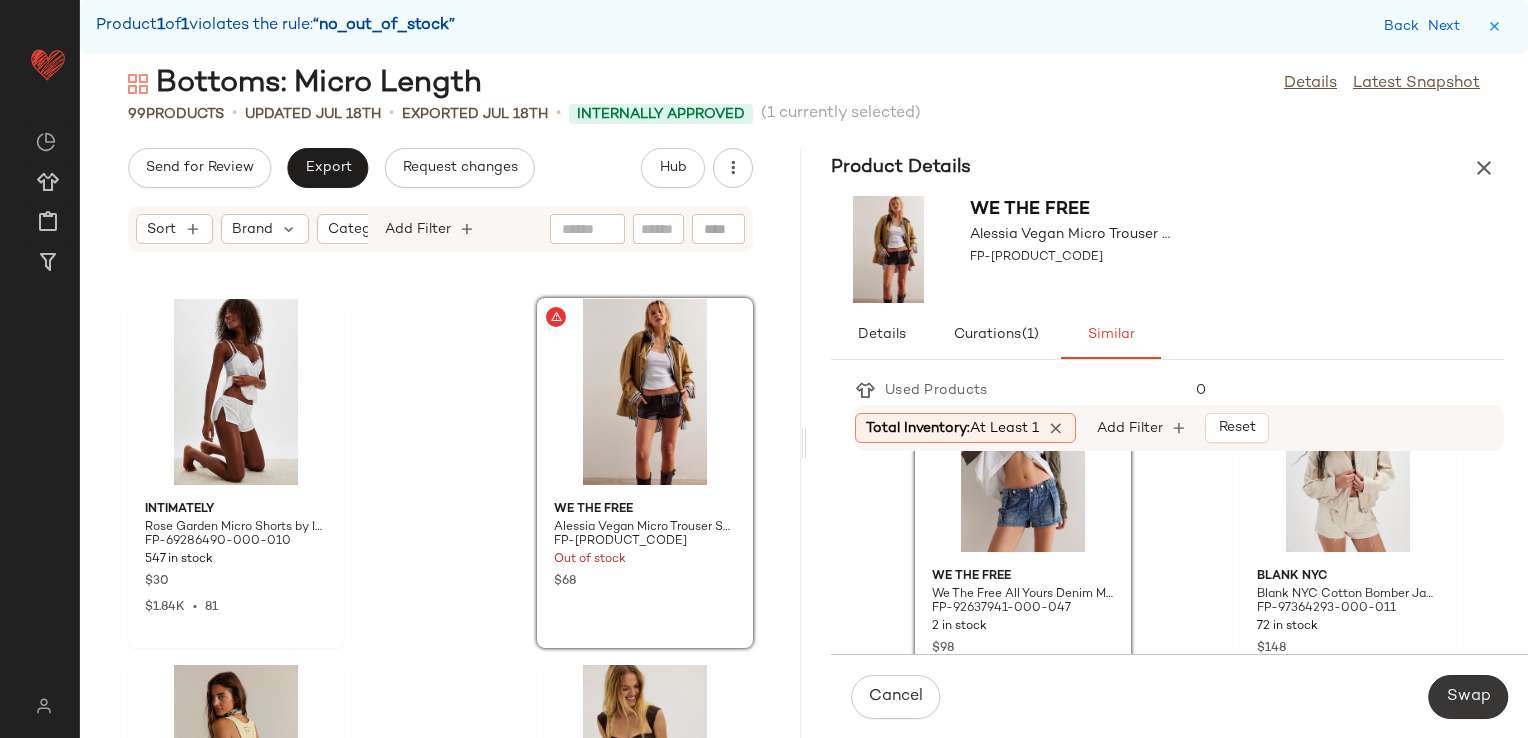 click on "Swap" at bounding box center [1468, 697] 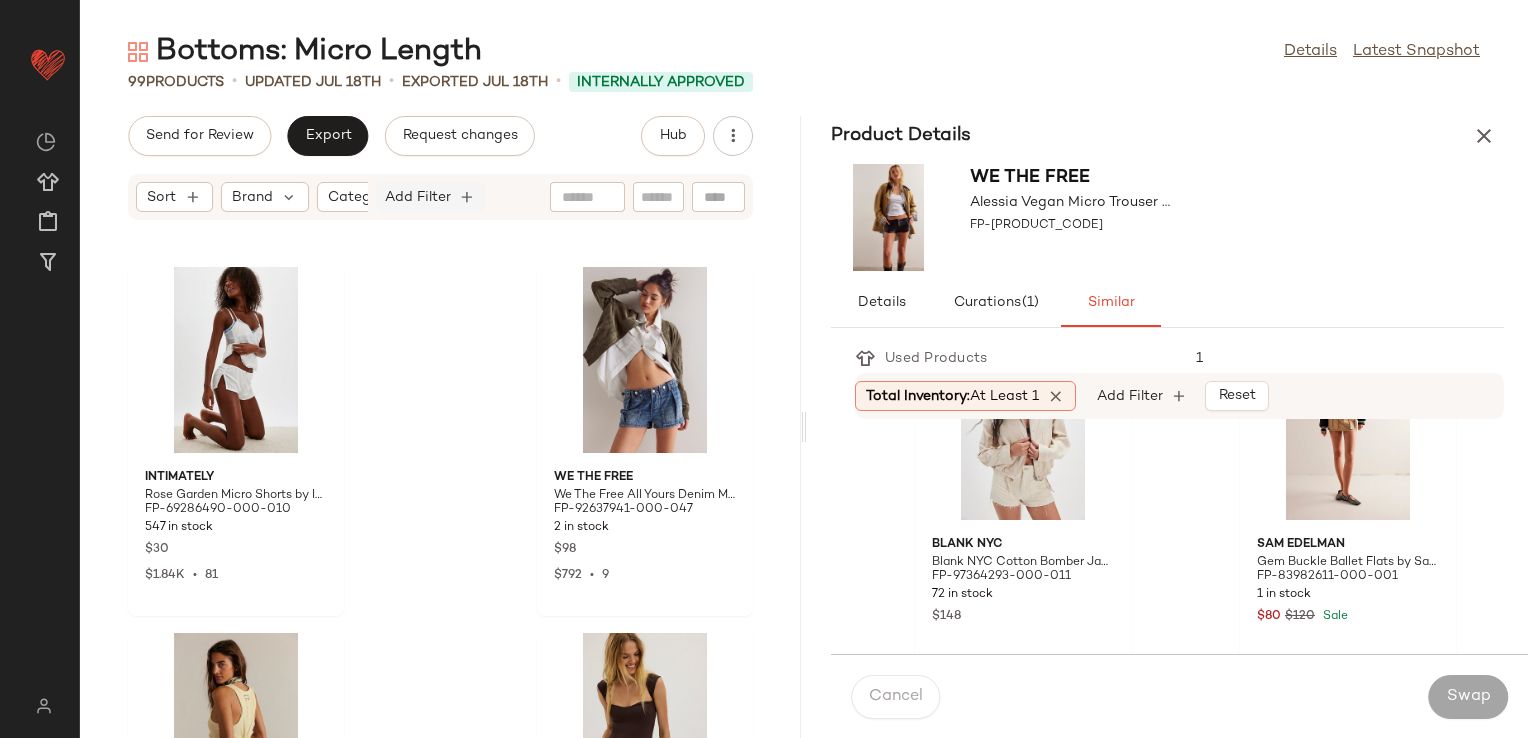 click on "Add Filter" 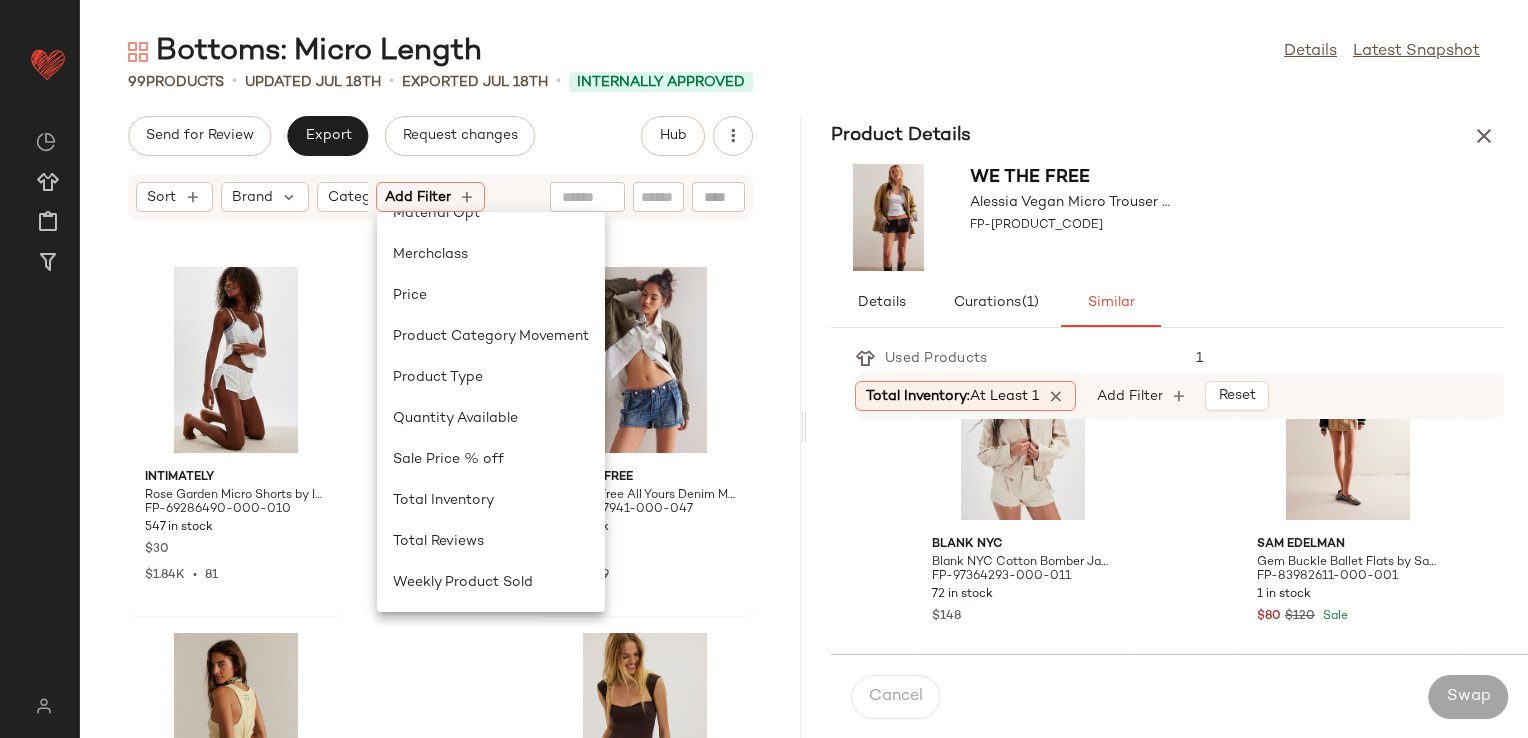 scroll, scrollTop: 600, scrollLeft: 0, axis: vertical 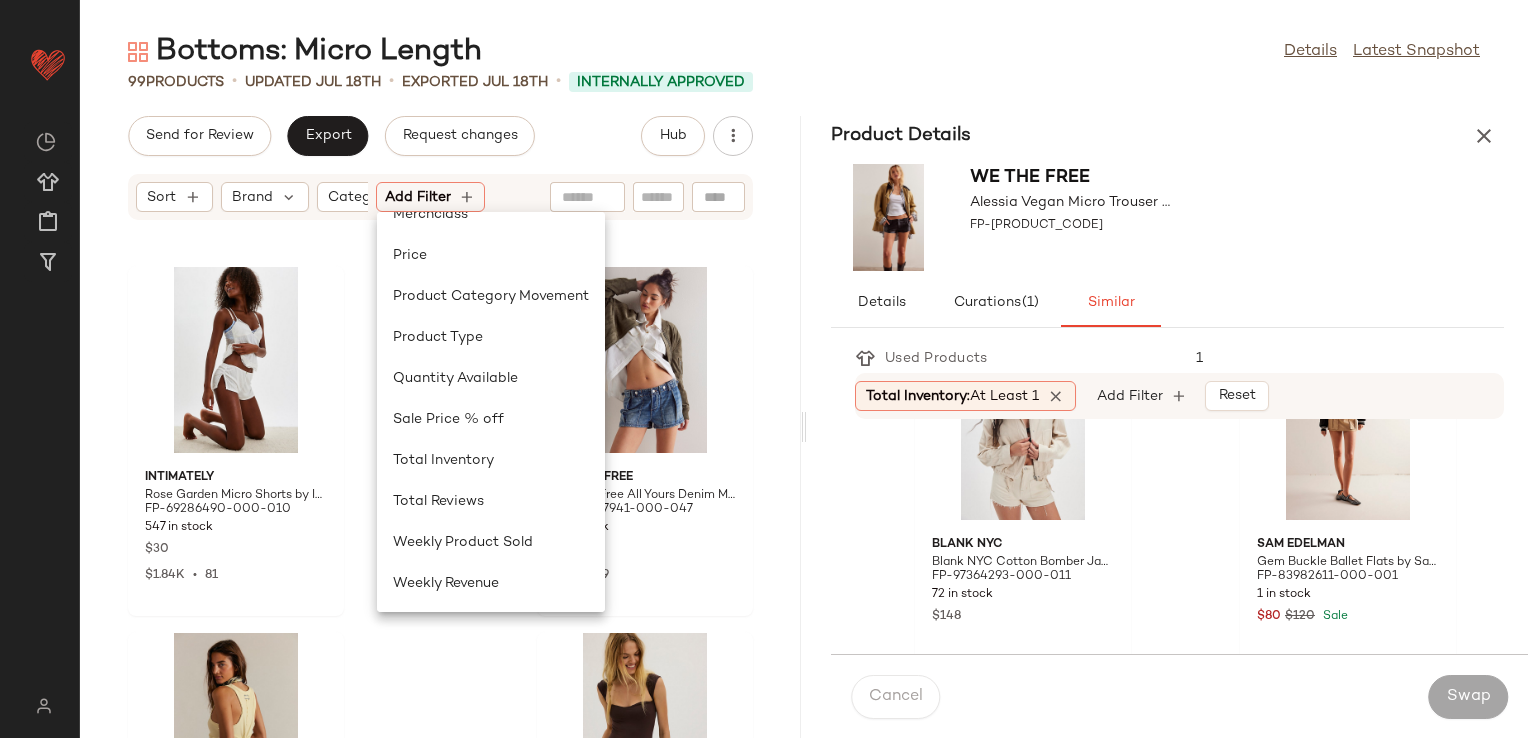 click on "[NUMBER] We The Free We The Free All Yours Denim Micro Shorts at Free People in Medium Wash, Size: US [NUMBER] [NUMBER] in stock $[PRICE] $[PRICE]  •  [NUMBER] We The Free We The Free Janney High-Low Denim Shorts at Free People in Dark Wash, Size: [NUMBER] [NUMBER] in stock $[PRICE] $[PRICE]  •  [NUMBER] OneTeaspoon OneTeaspoon Dukes Low-Waist Denim Shorts at Free People in Medium Wash, Size: [NUMBER] [NUMBER] in stock $[PRICE] $[PRICE]  •  [NUMBER] We The Free We The Free Janney High-Low Denim Shorts at Free People in Medium Wash, Size: [NUMBER] [NUMBER] in stock $[PRICE] $[PRICE]  •  [NUMBER] Understated Leather Understated Leather Combo Suede Shorts at Free People in Tan, Size: S [NUMBER] in stock $[PRICE] Intimately Feeling For Lace Shorties by Intimately at Free People in White, Size: XS [NUMBER] in stock $[PRICE]  •  [NUMBER] Intimately [NUMBER] [NUMBER] in stock $[PRICE]" 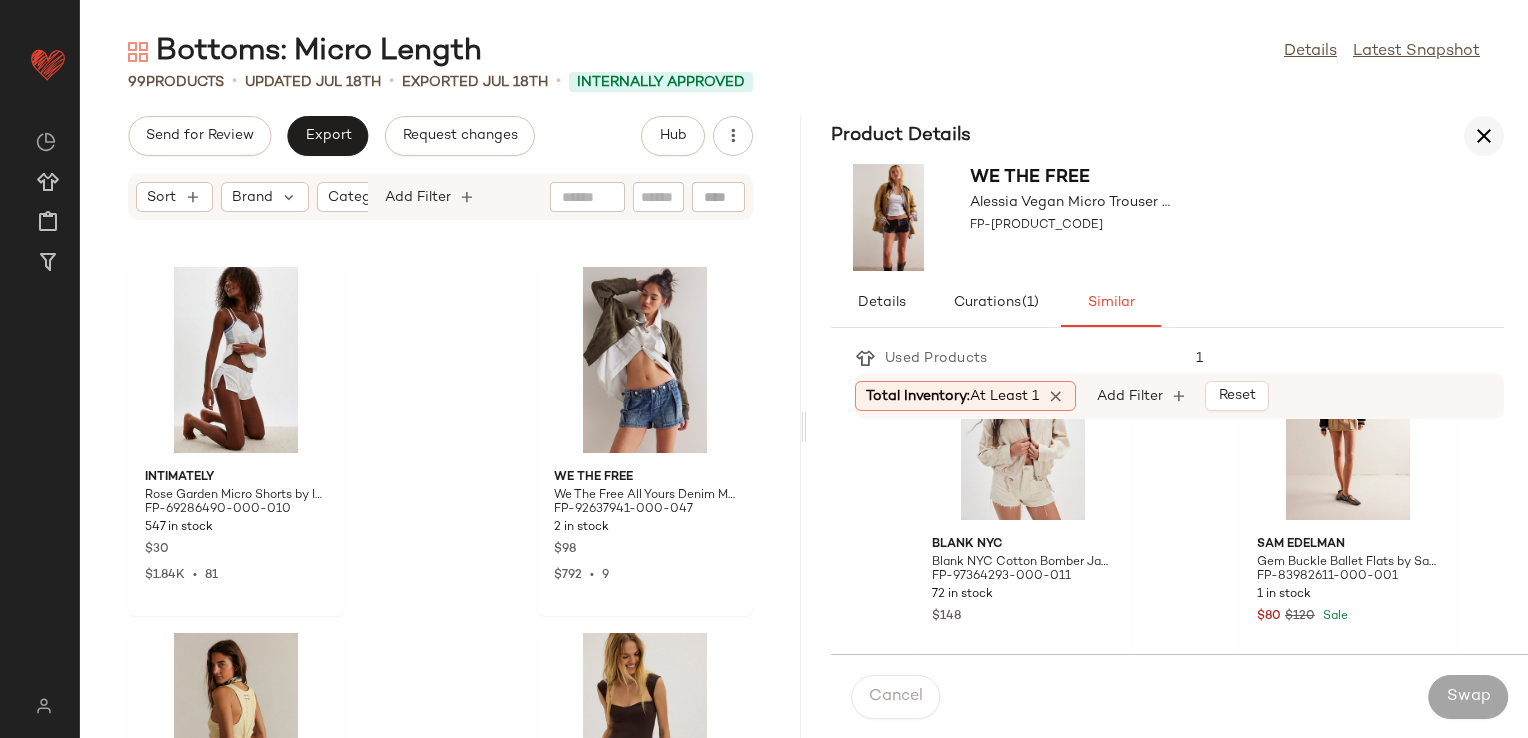 click at bounding box center (1484, 136) 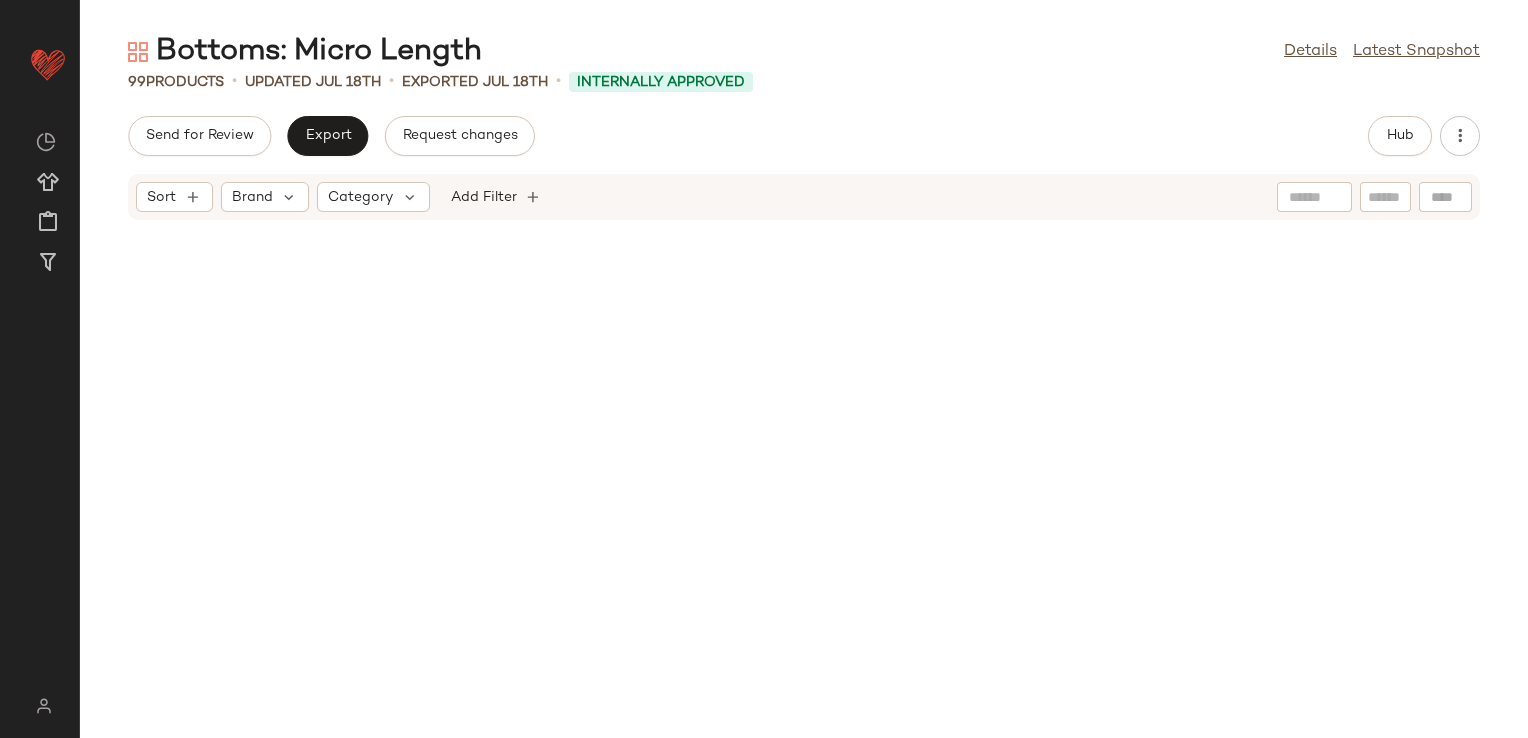 scroll, scrollTop: 2196, scrollLeft: 0, axis: vertical 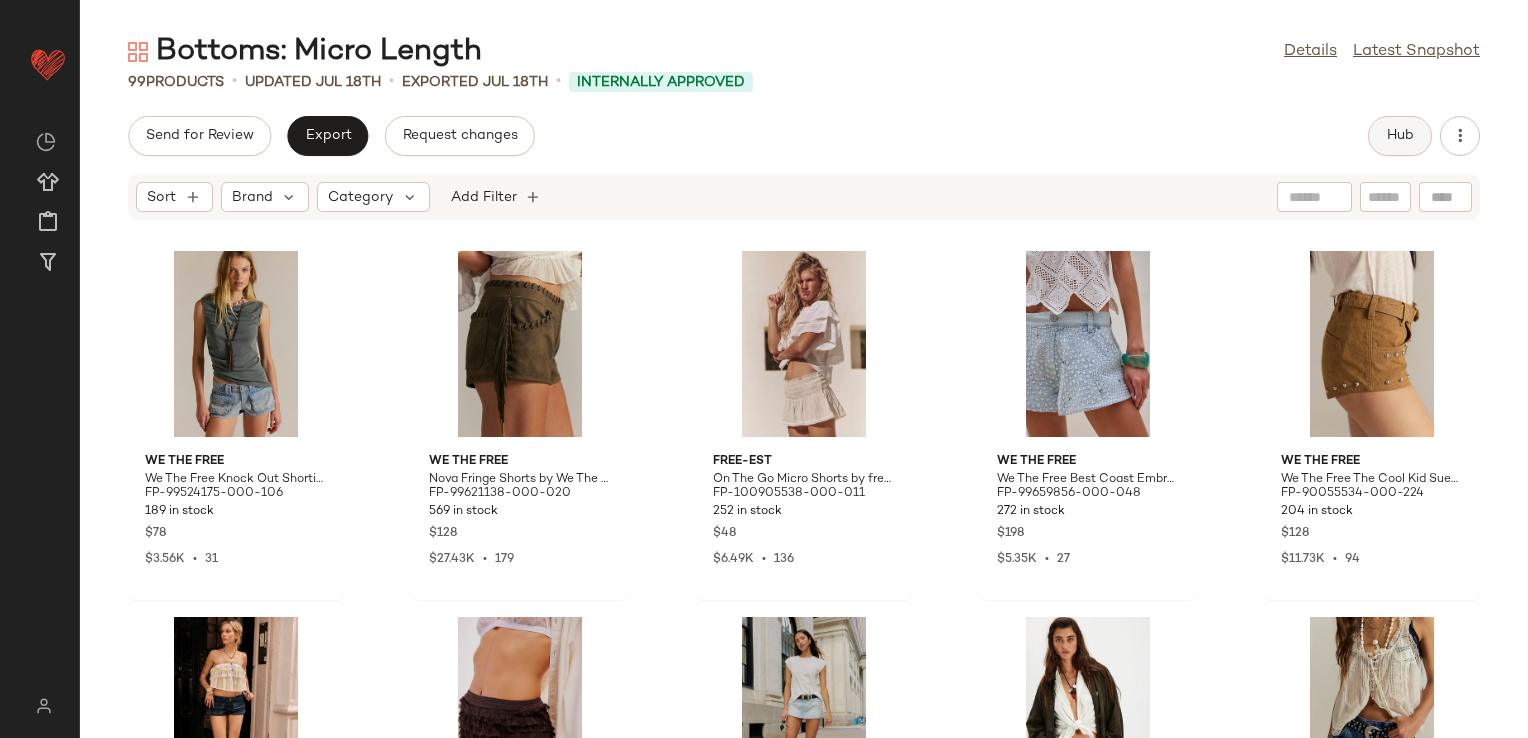 click on "Hub" at bounding box center [1400, 136] 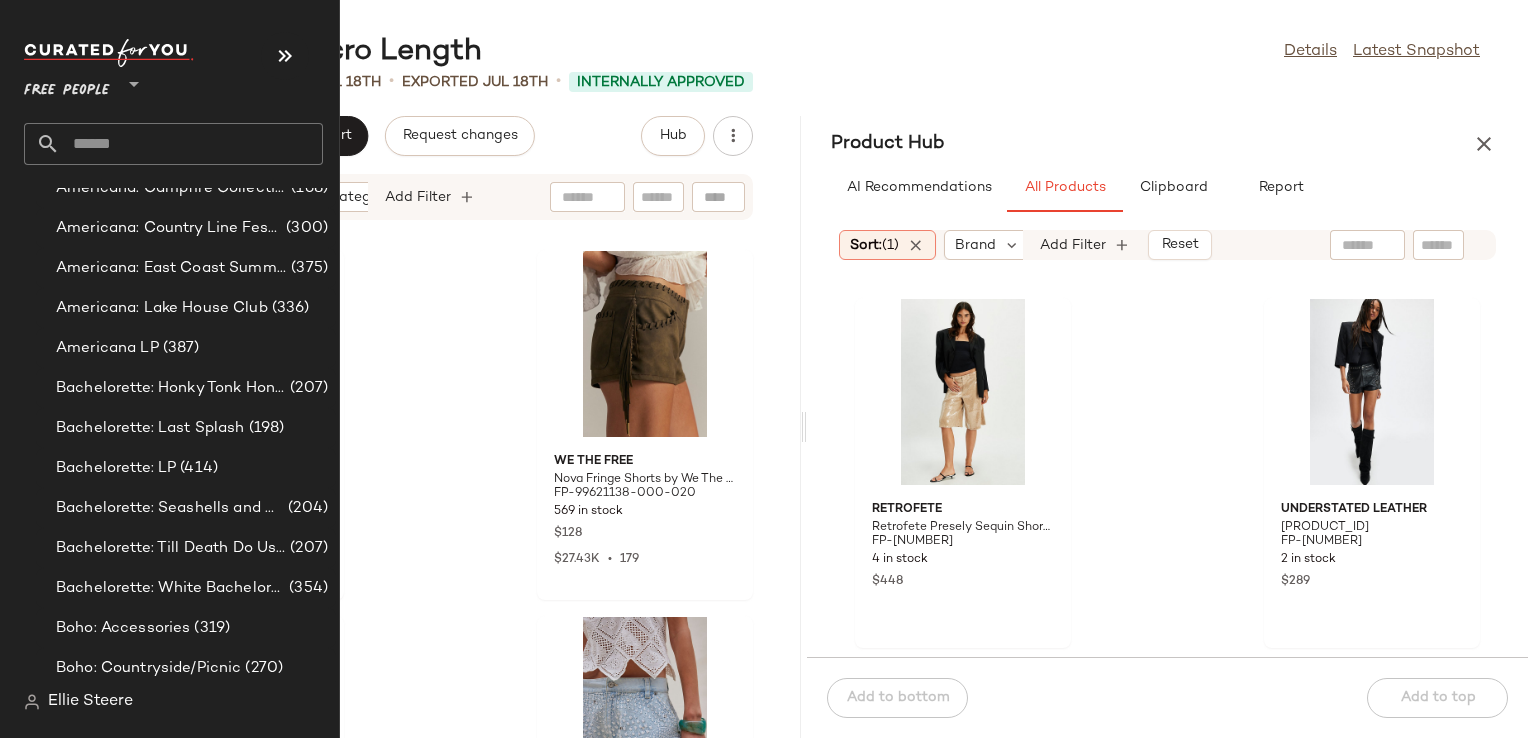 scroll, scrollTop: 0, scrollLeft: 0, axis: both 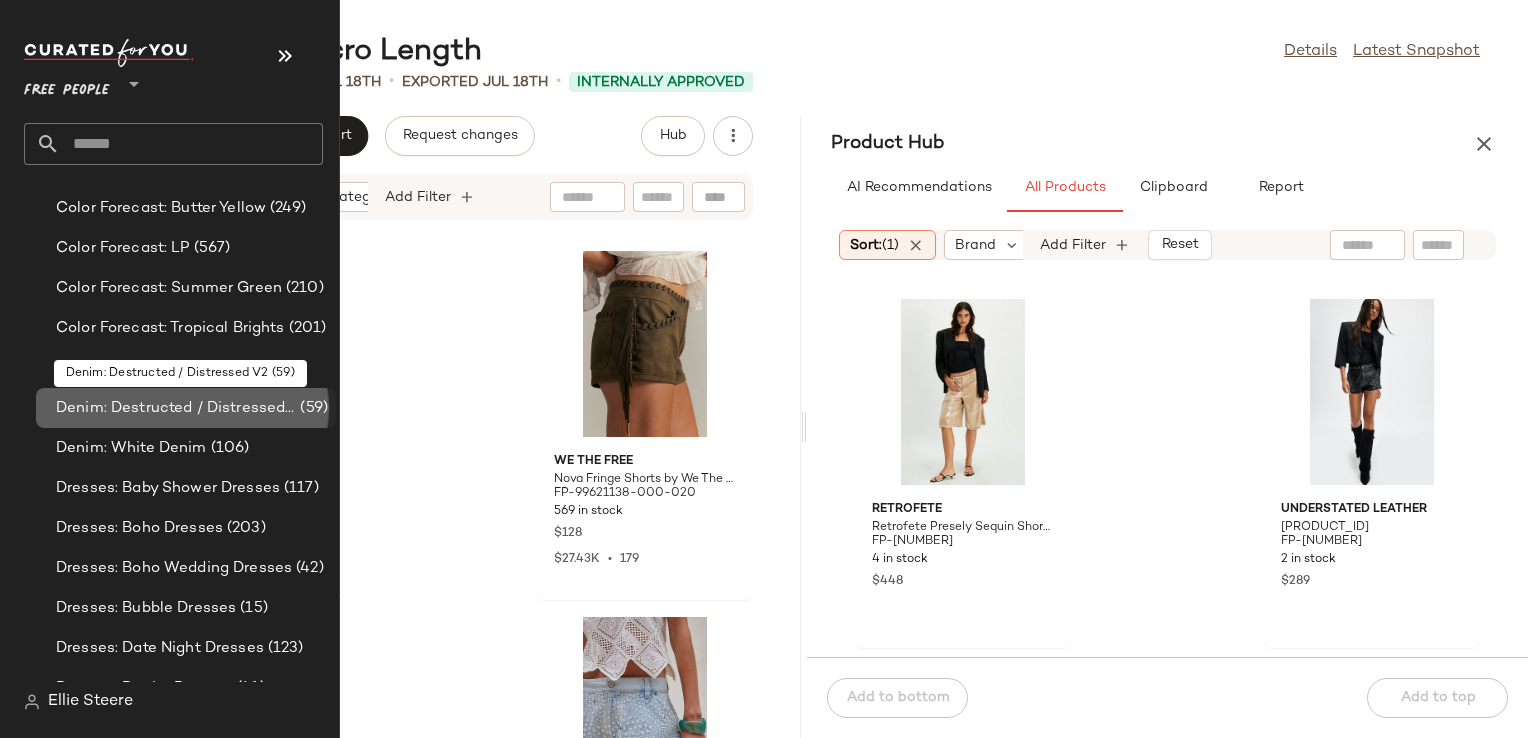 click on "Denim: Destructed  / Distressed V2" at bounding box center [176, 408] 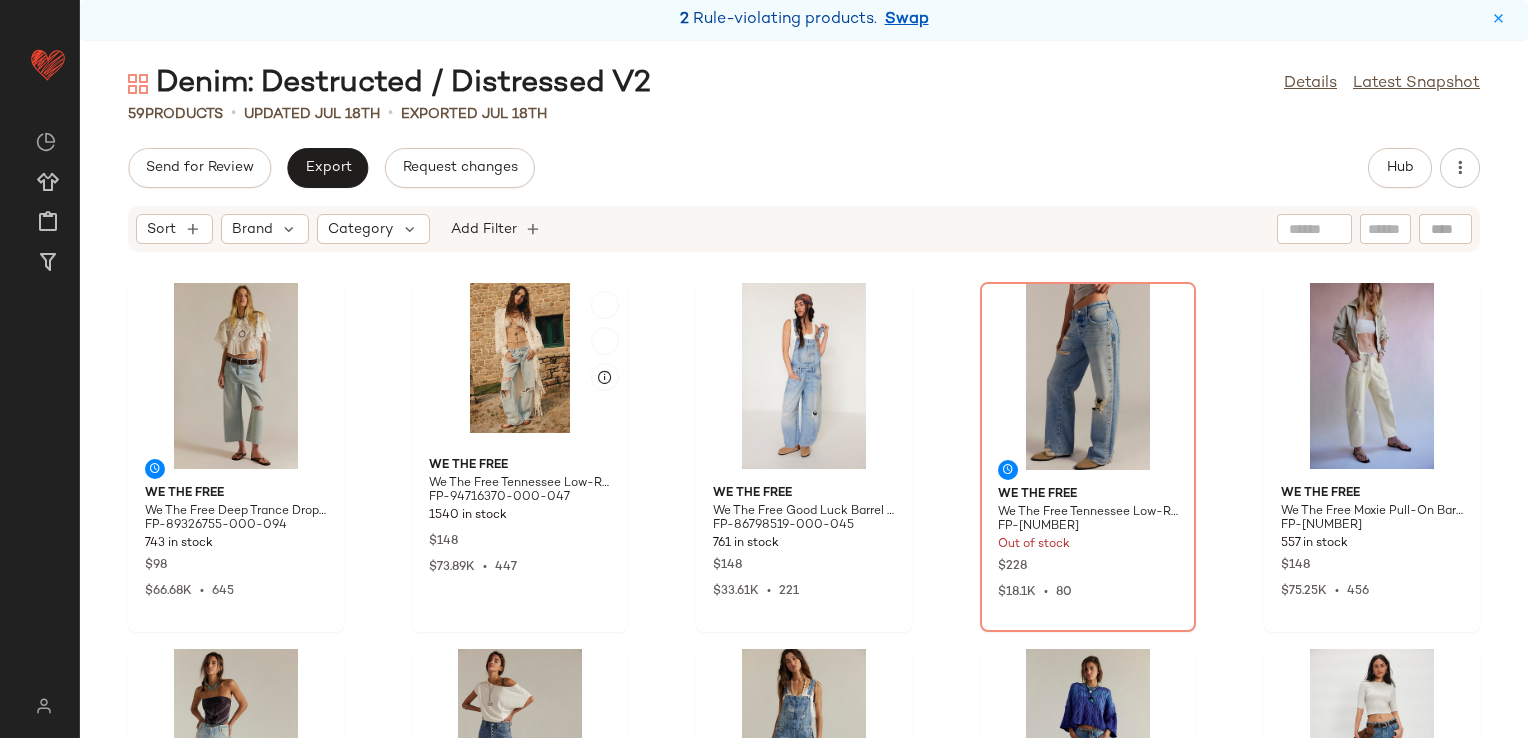 scroll, scrollTop: 0, scrollLeft: 0, axis: both 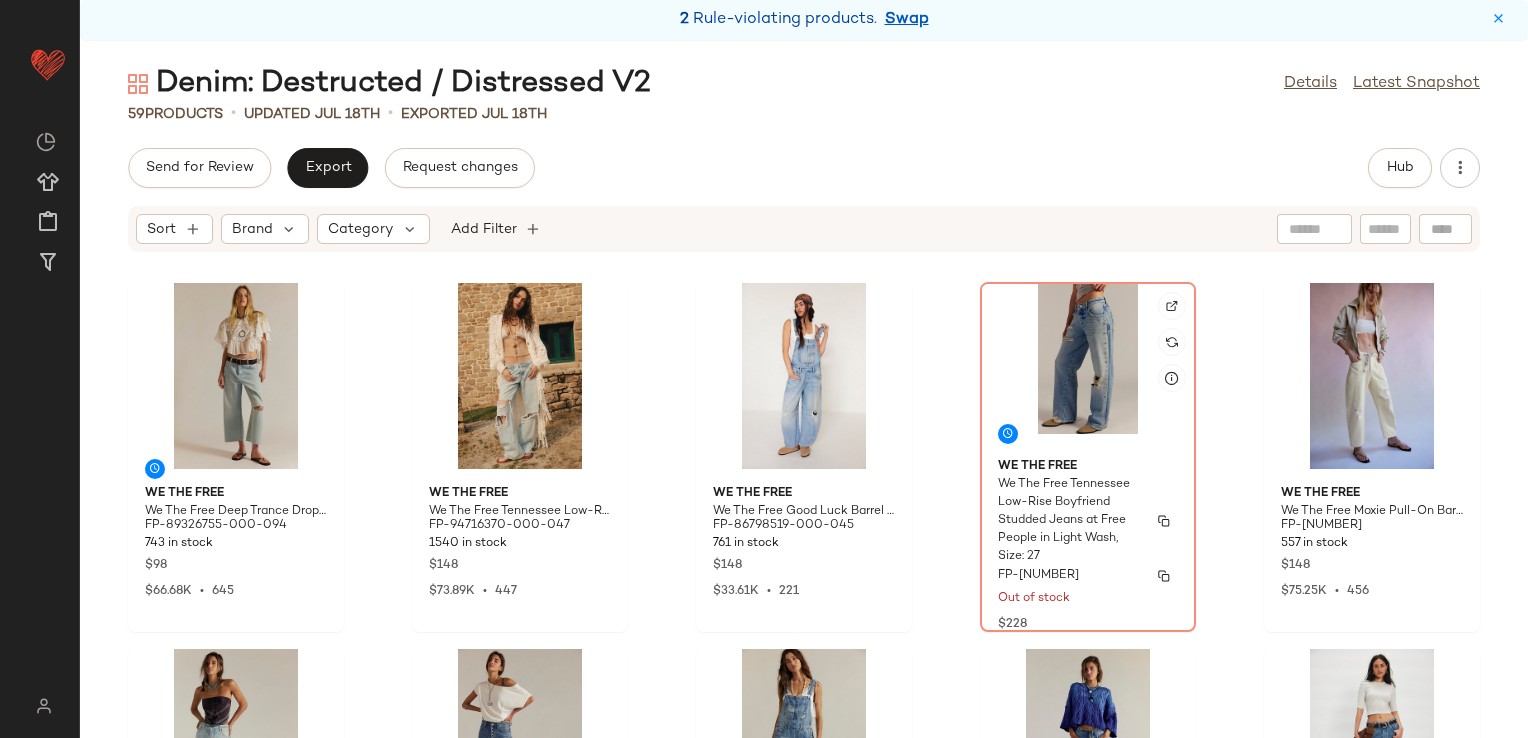 click on "We The Free We The Free Tennessee Low-Rise Boyfriend Studded Jeans at Free People in Light Wash, Size: 27 FP-100990142-000-045 Out of stock $228 $18.1K  •  80" 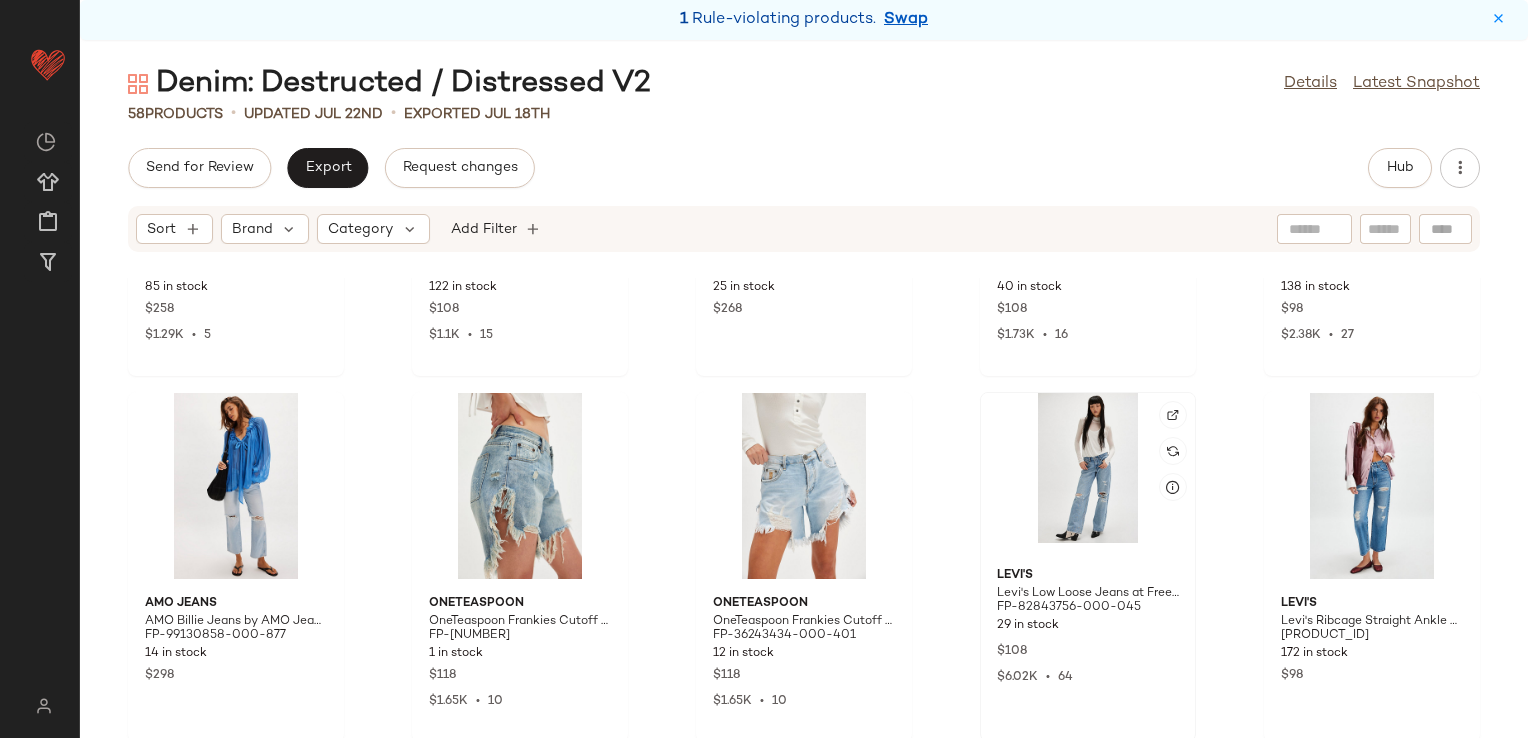 scroll, scrollTop: 1016, scrollLeft: 0, axis: vertical 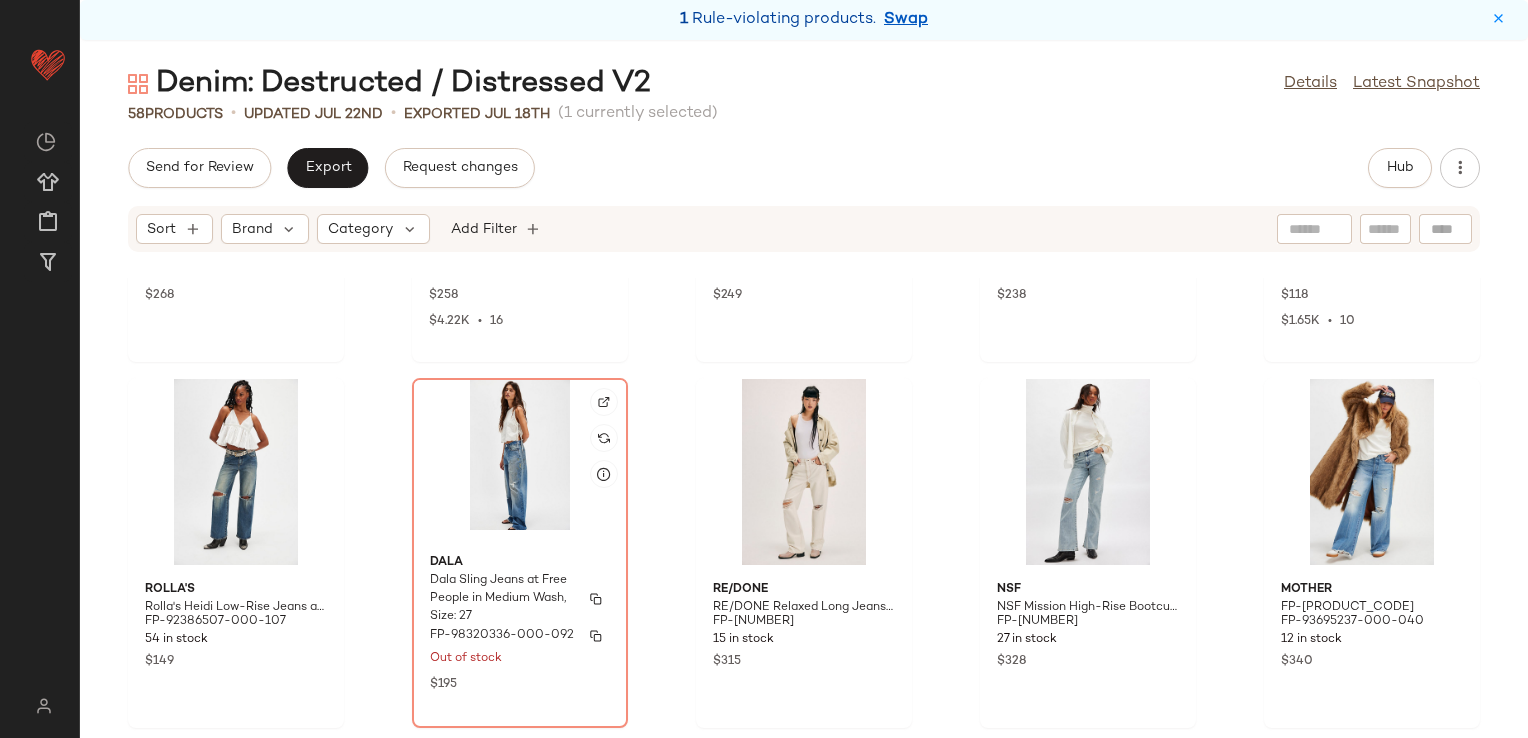 click on "Dala Sling Jeans at Free People in Medium Wash, Size: 27" at bounding box center (502, 599) 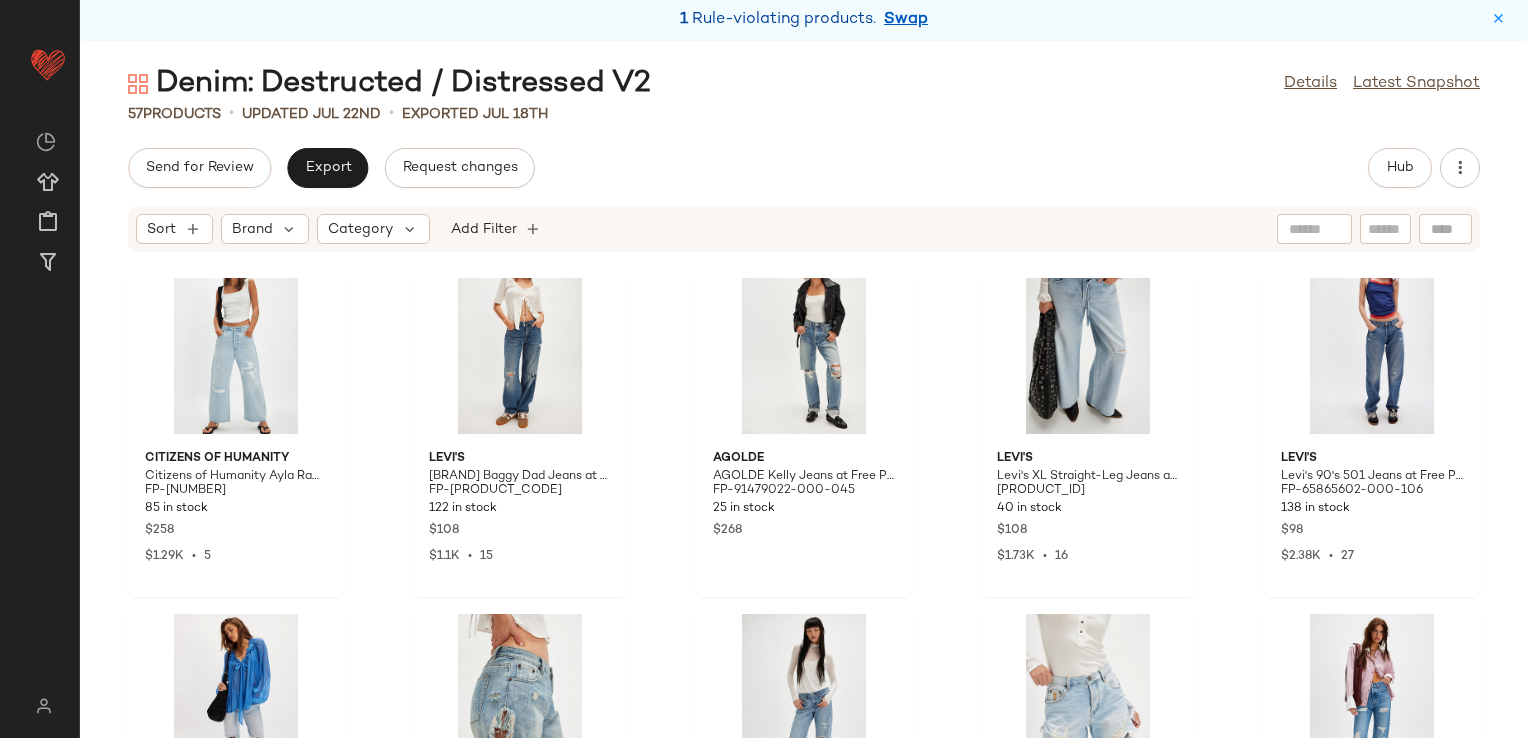 scroll, scrollTop: 2116, scrollLeft: 0, axis: vertical 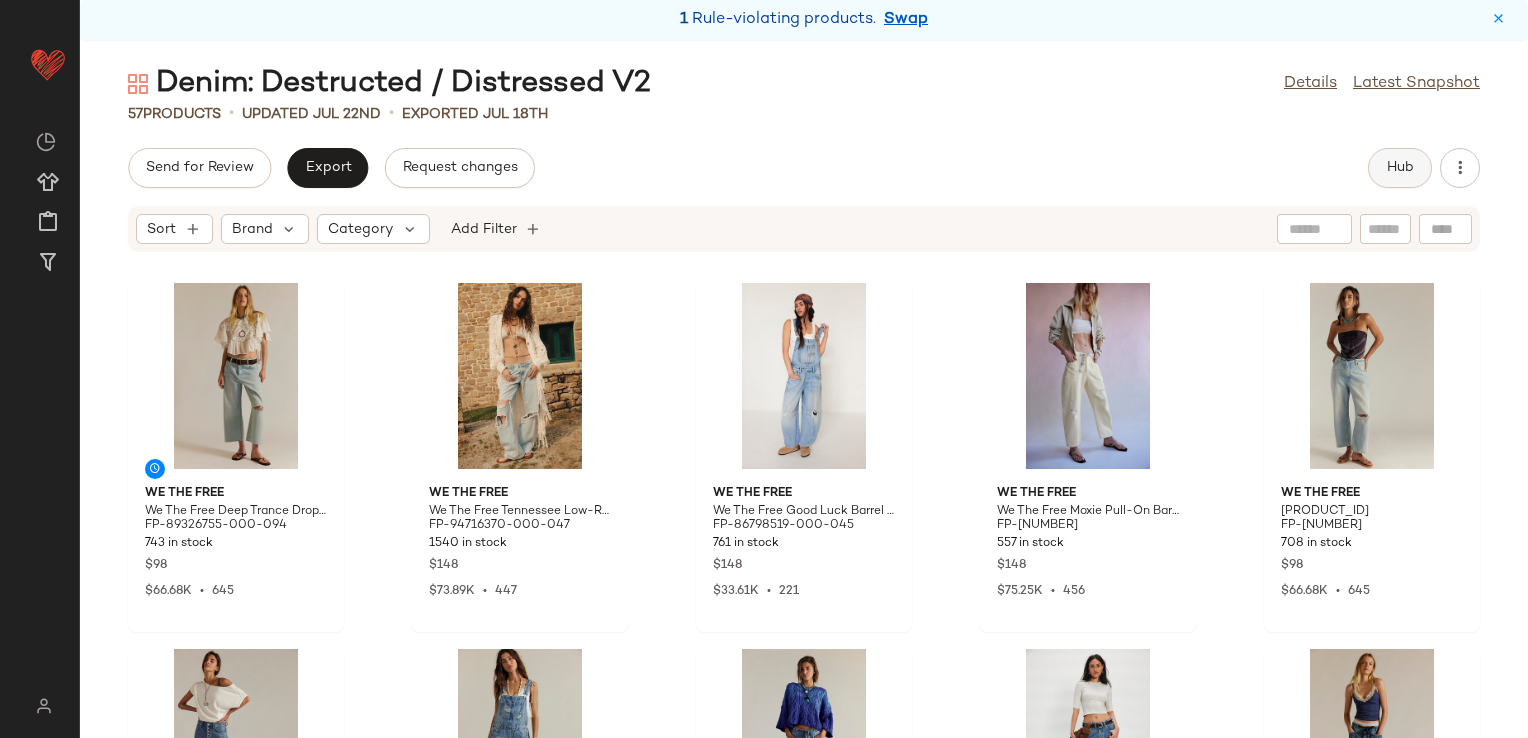 click on "Hub" 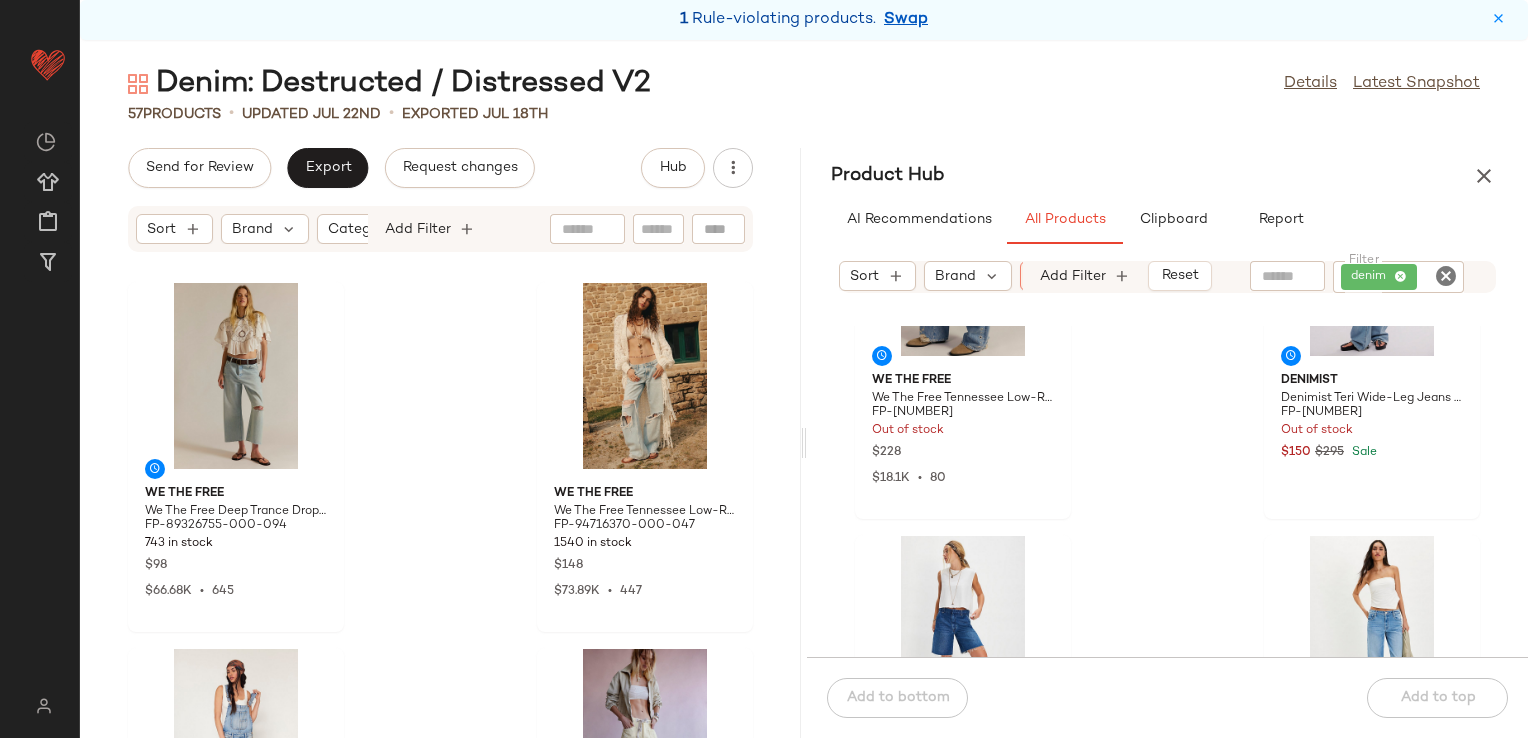 scroll, scrollTop: 2216, scrollLeft: 0, axis: vertical 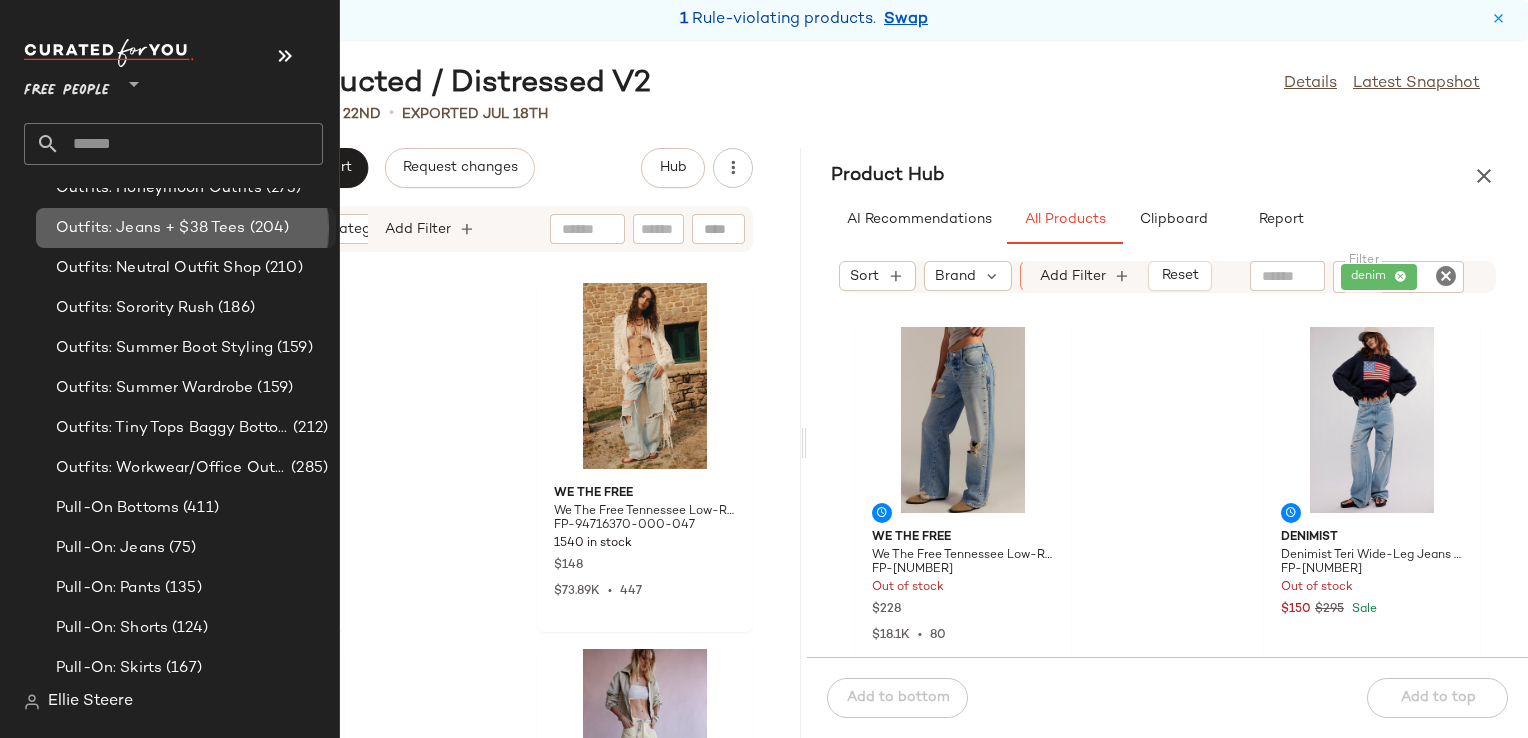 click on "Outfits: Jeans + $38 Tees" at bounding box center (151, 228) 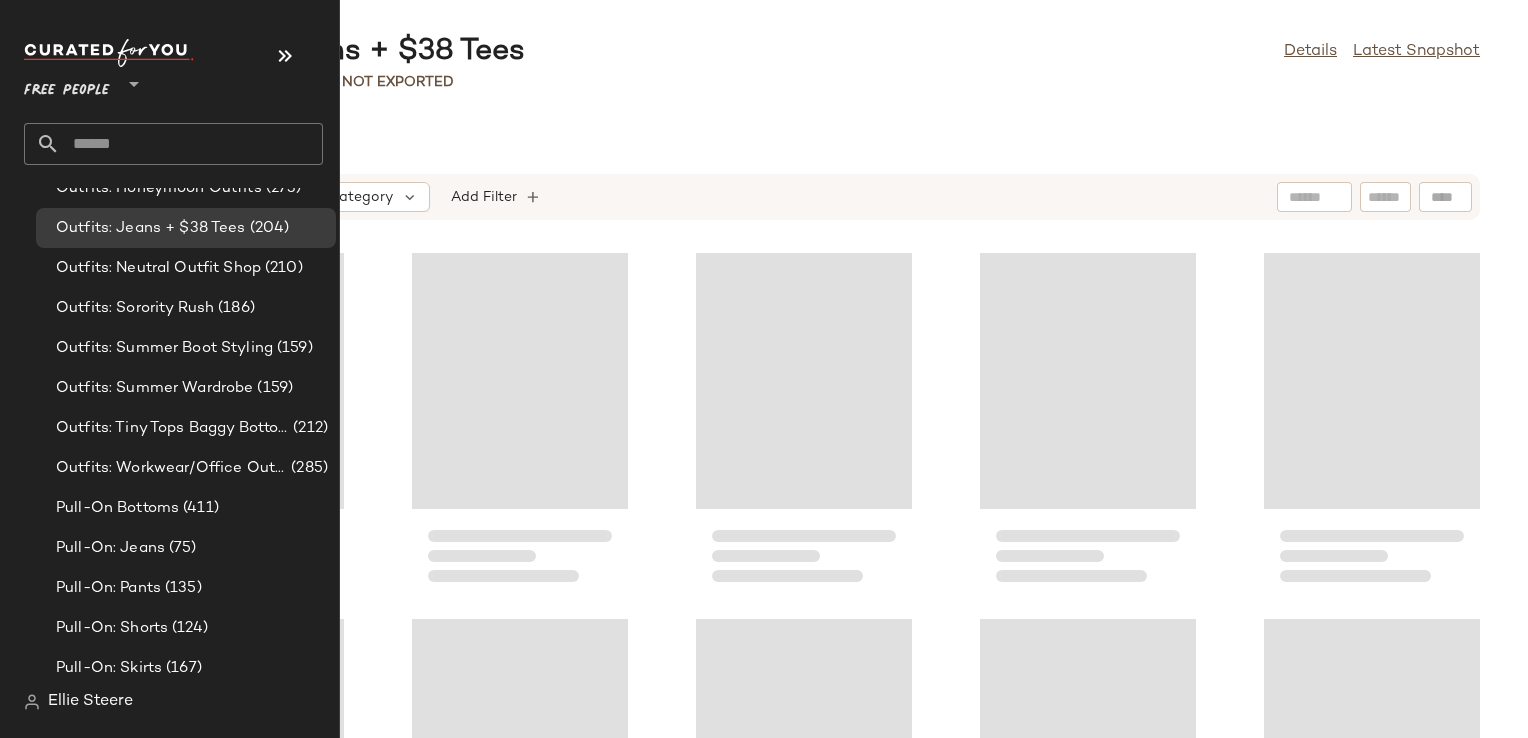 scroll, scrollTop: 0, scrollLeft: 0, axis: both 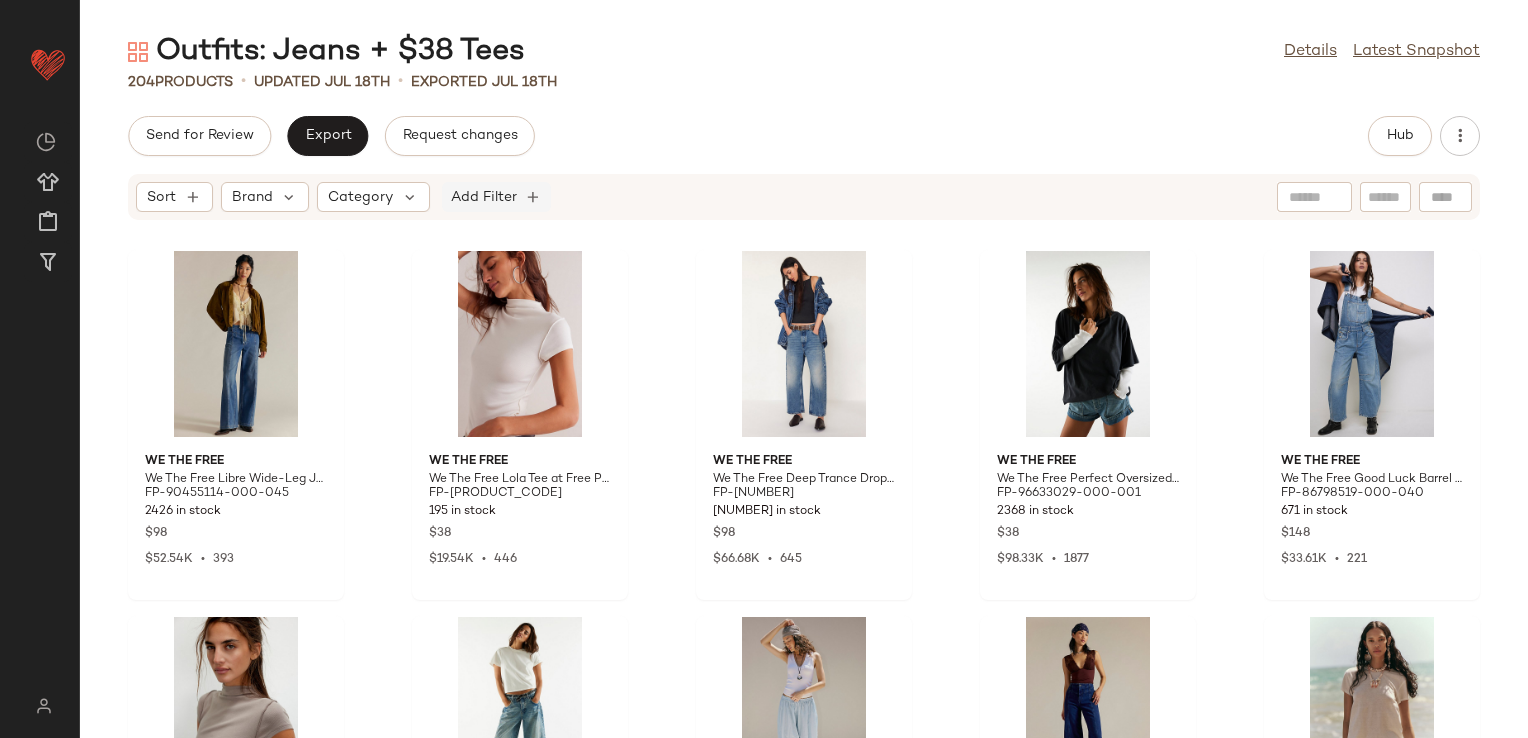 click on "Add Filter" at bounding box center (484, 197) 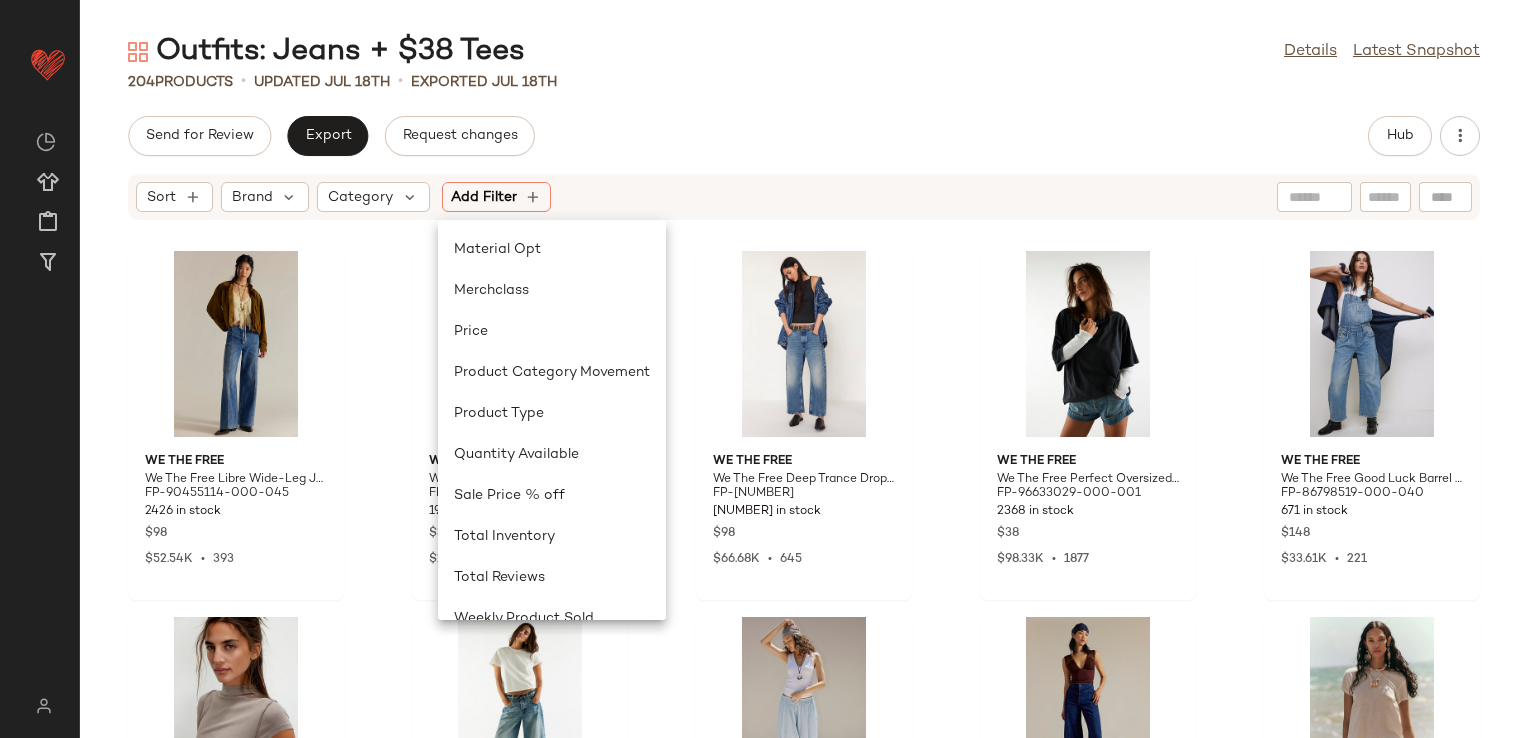 scroll, scrollTop: 600, scrollLeft: 0, axis: vertical 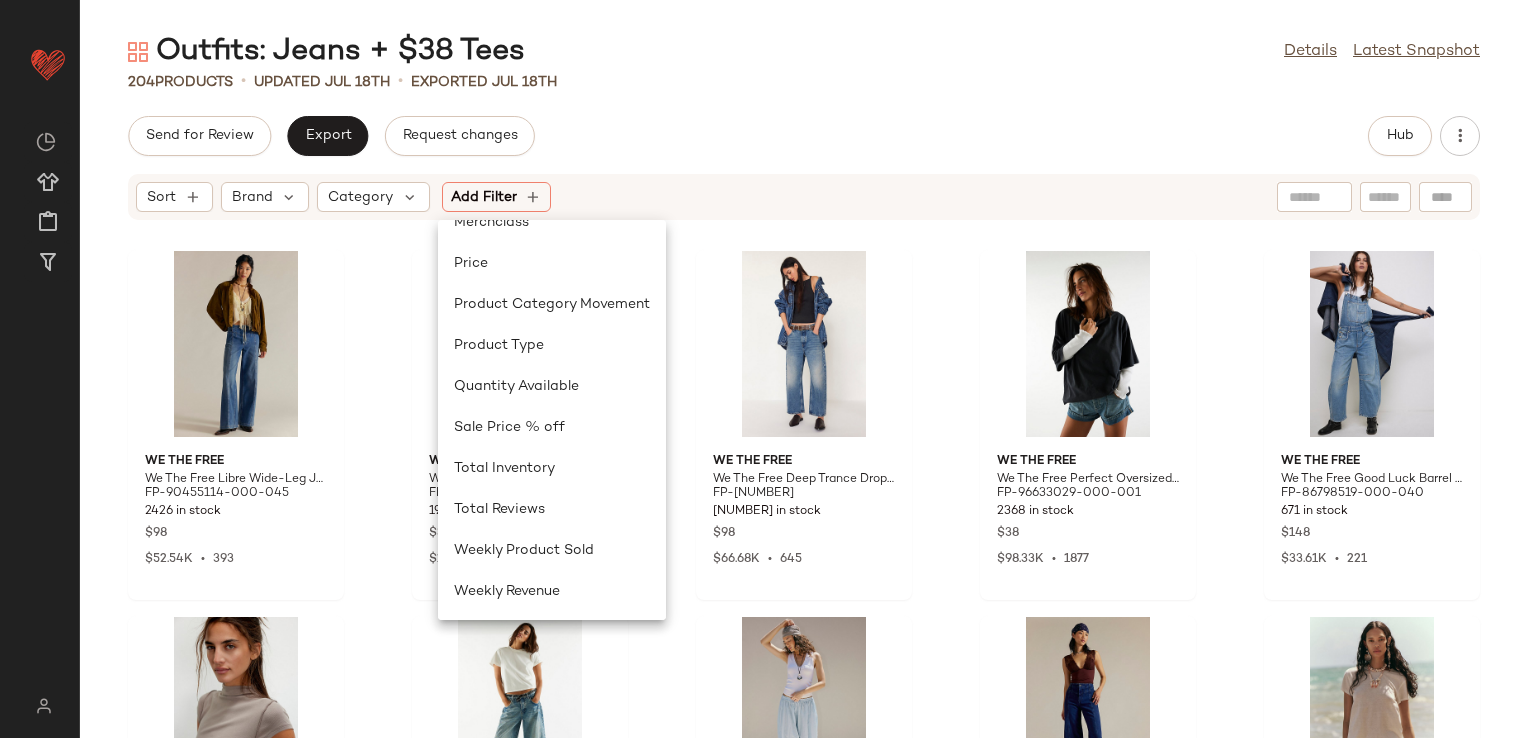 click on "Send for Review   Export   Request changes   Hub" 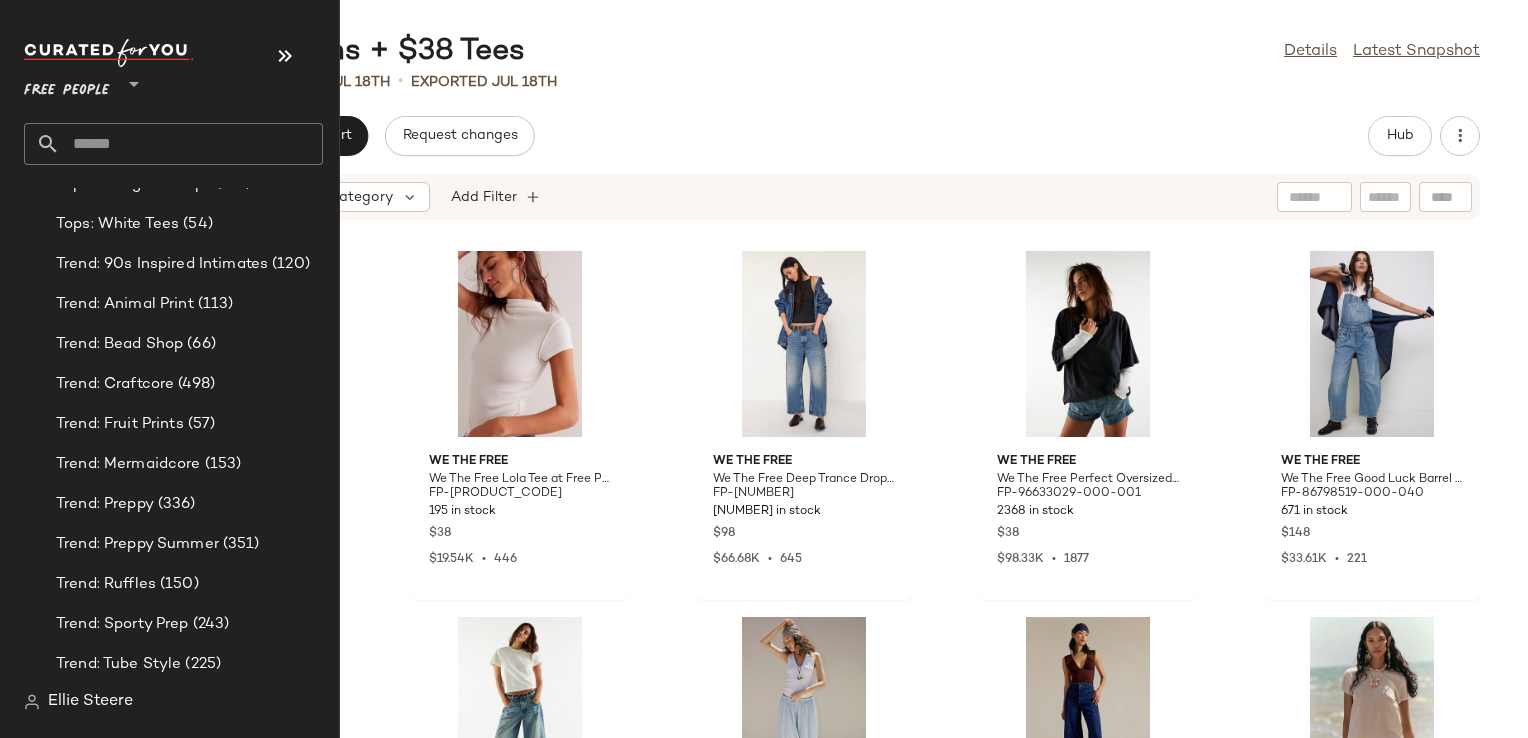 scroll, scrollTop: 5920, scrollLeft: 0, axis: vertical 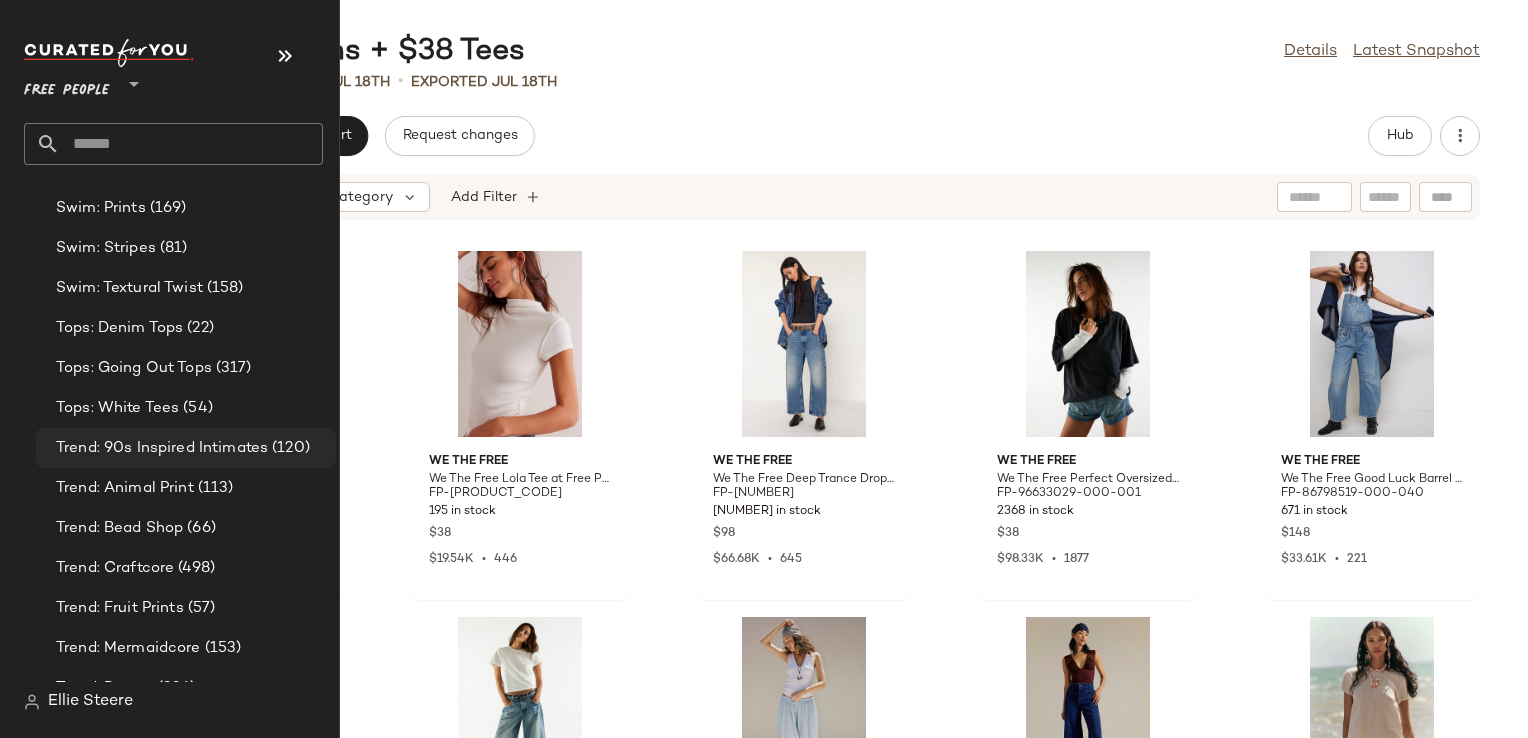 click on "Trend: 90s Inspired Intimates" at bounding box center (162, 448) 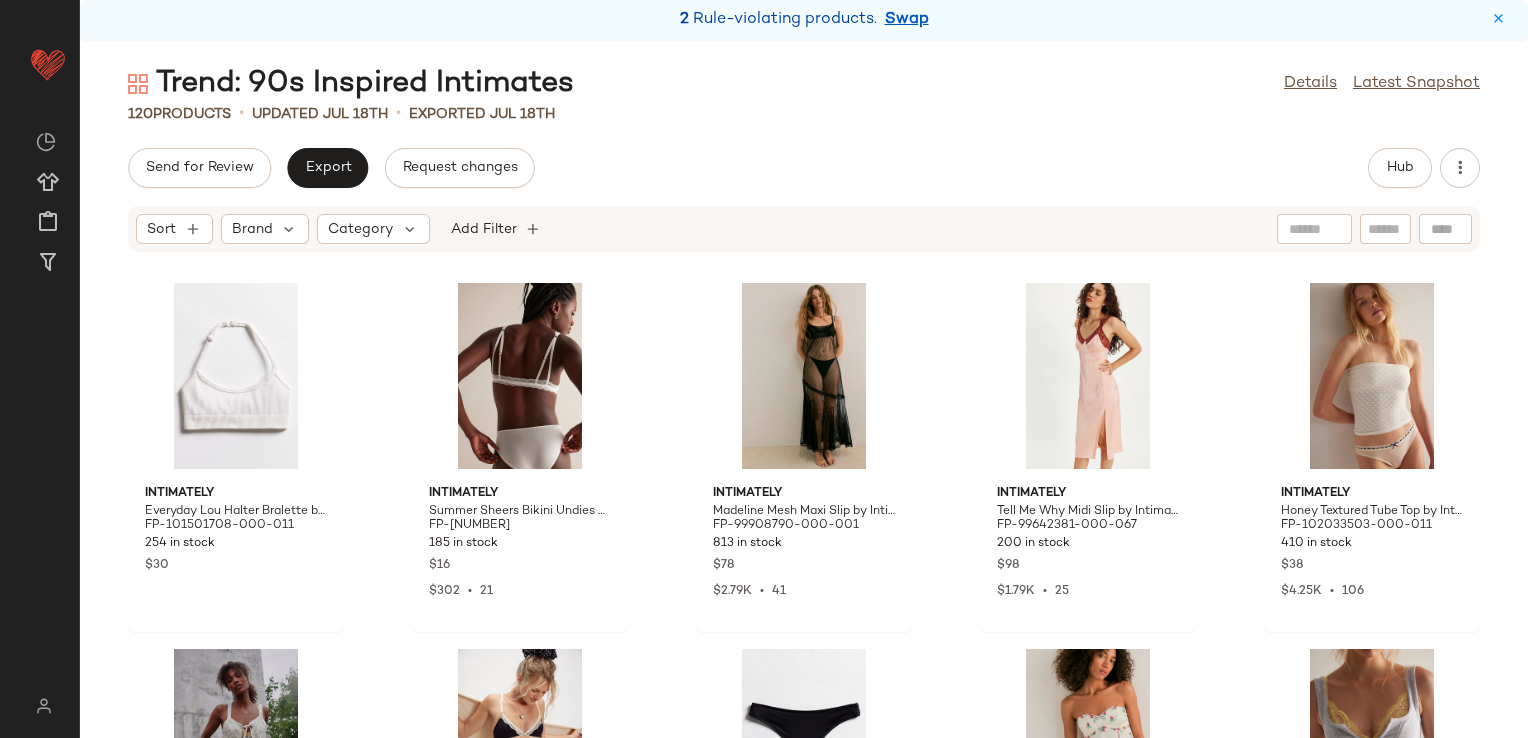 scroll, scrollTop: 0, scrollLeft: 0, axis: both 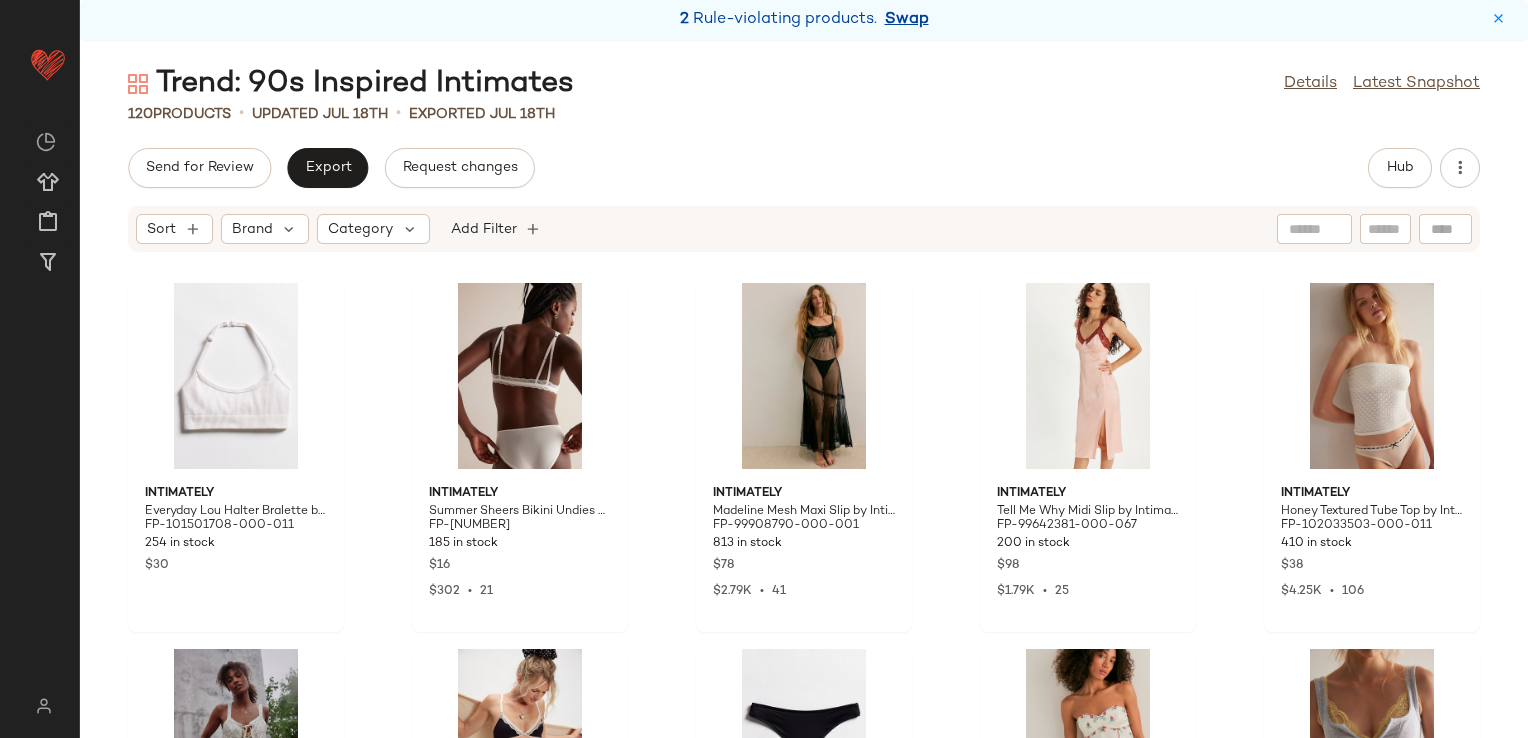 click on "Swap" at bounding box center [907, 20] 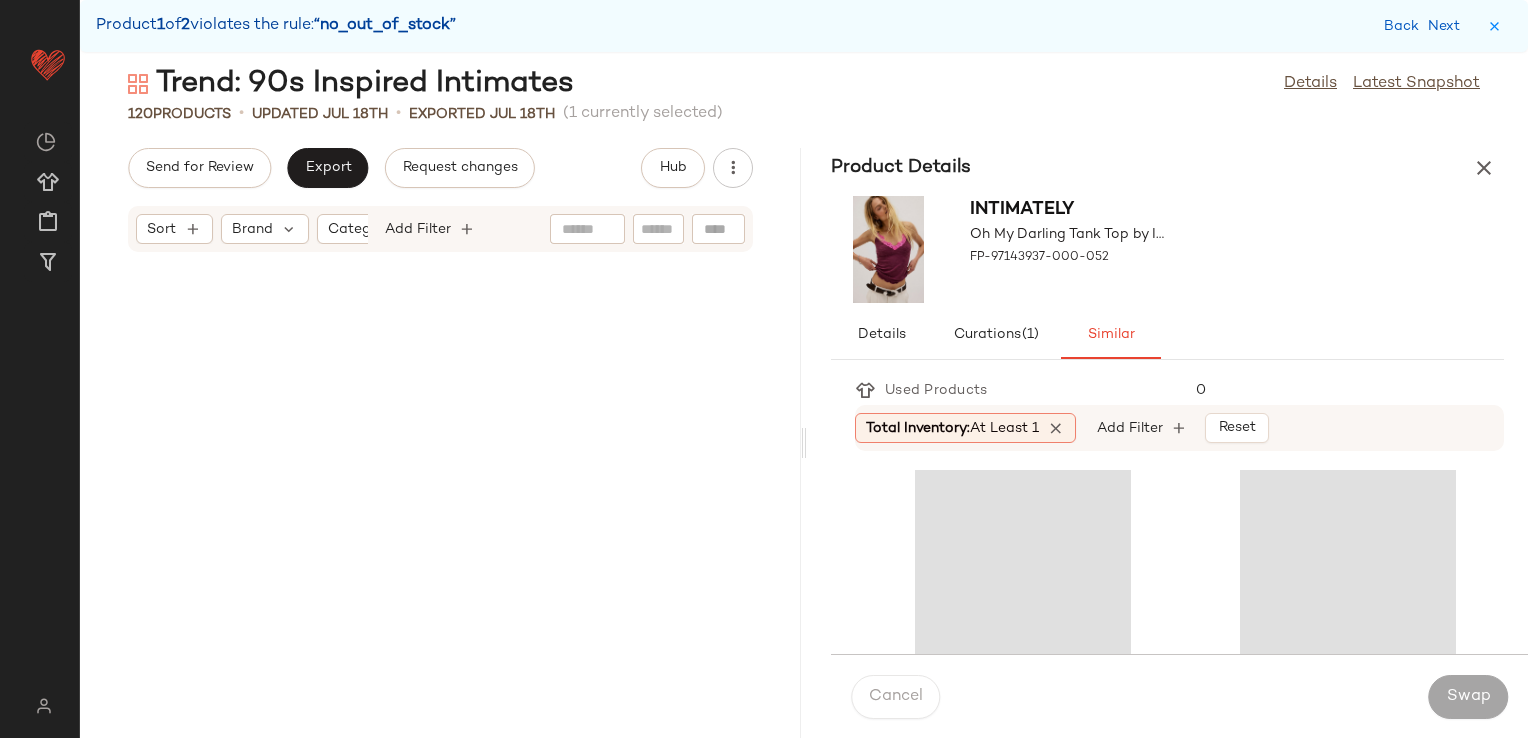 scroll, scrollTop: 7320, scrollLeft: 0, axis: vertical 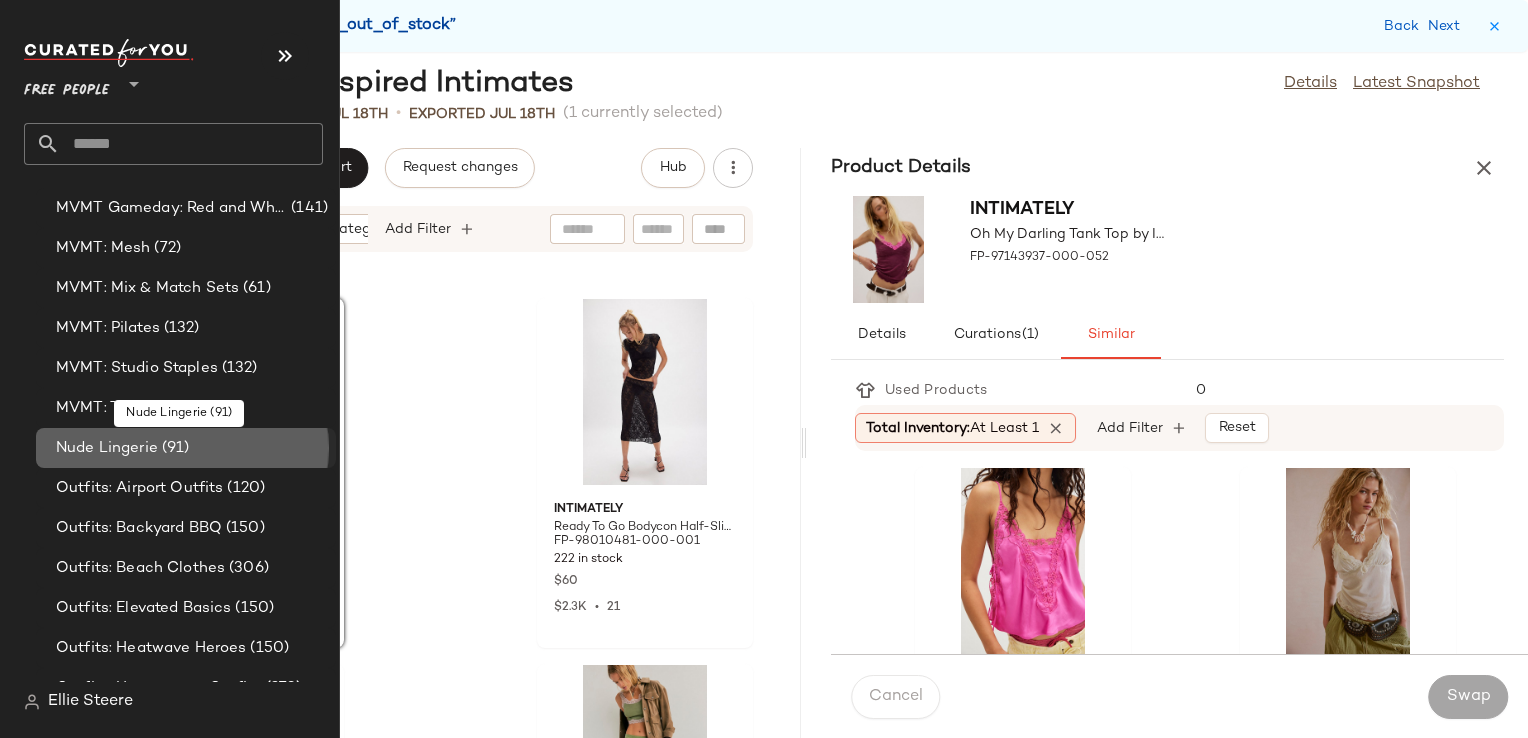 click on "(91)" at bounding box center (174, 448) 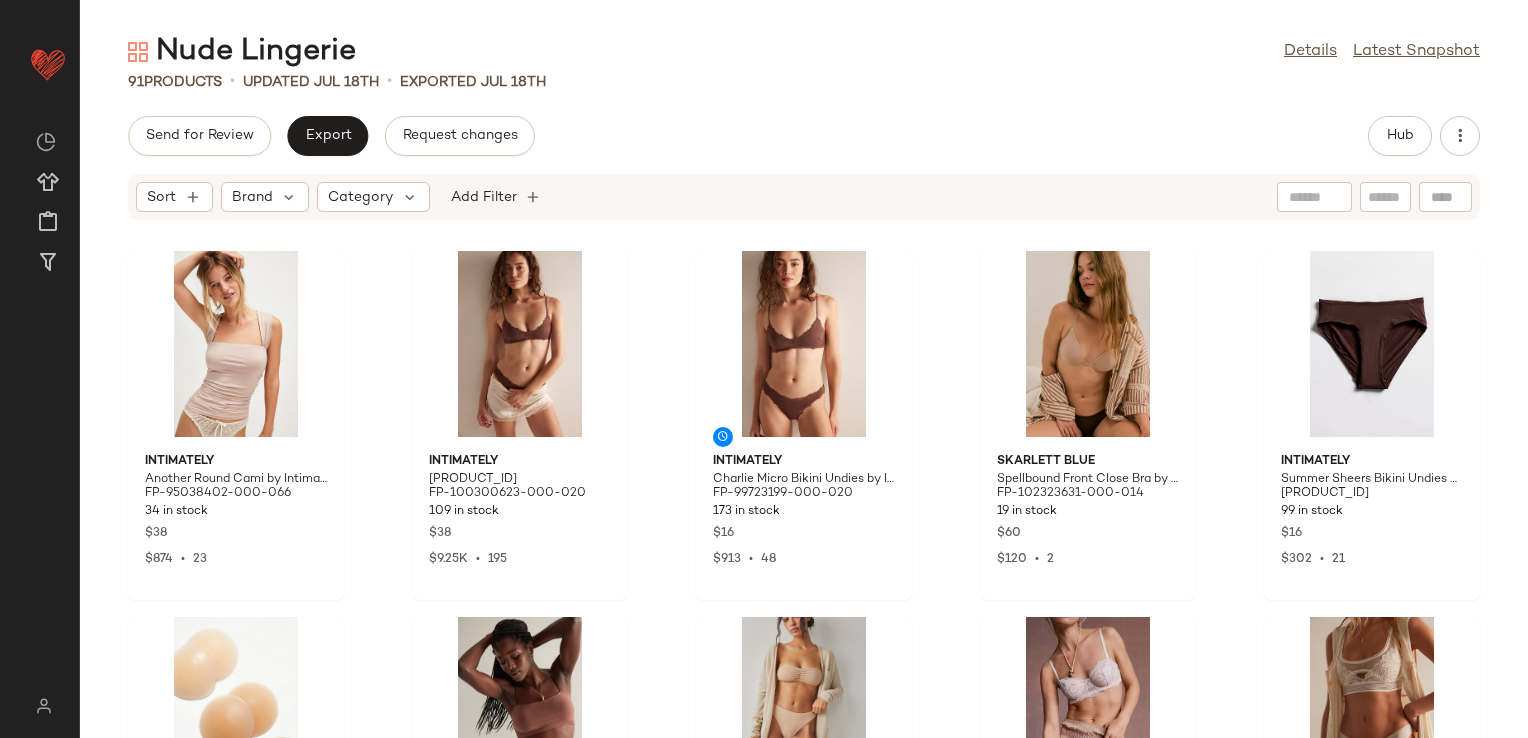 scroll, scrollTop: 0, scrollLeft: 0, axis: both 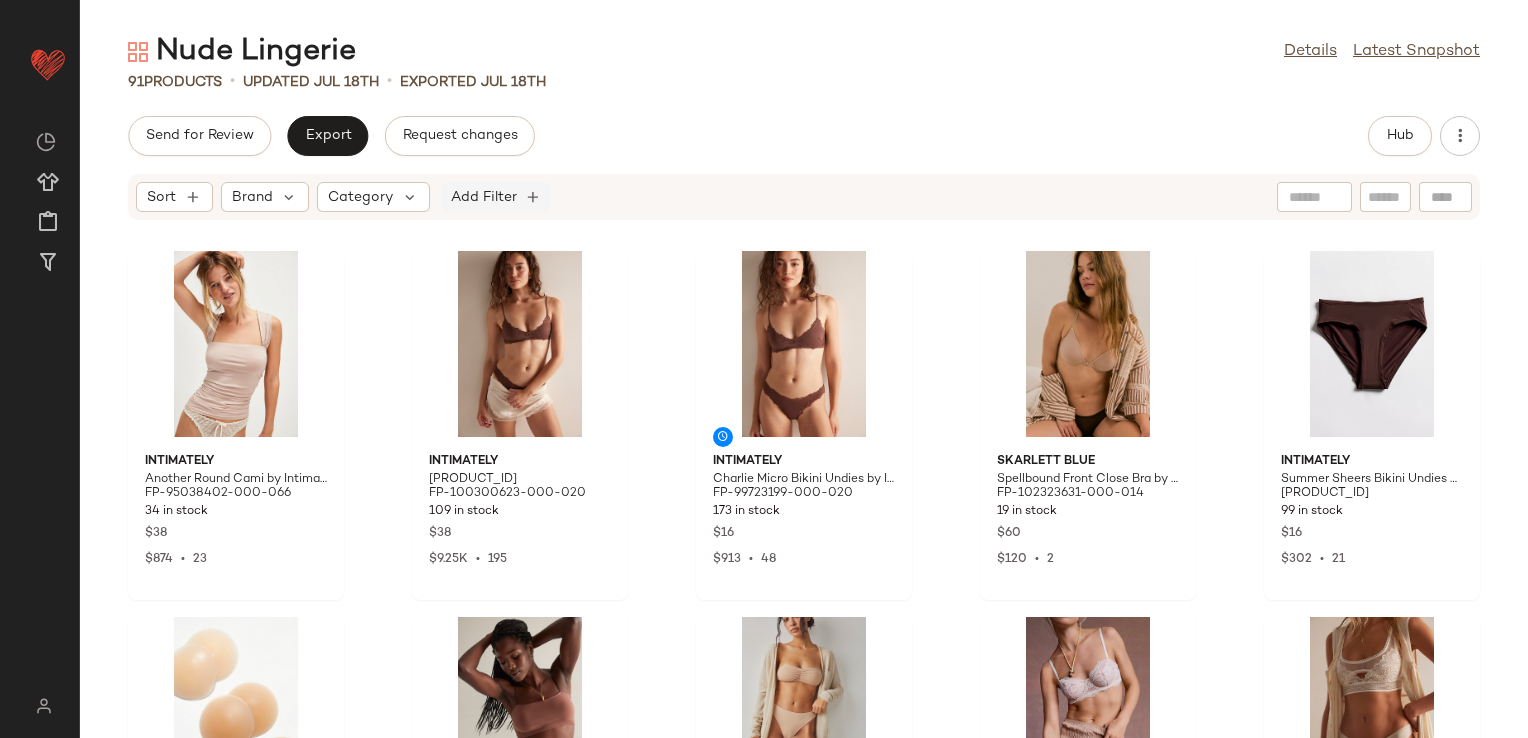 click on "Add Filter" at bounding box center (484, 197) 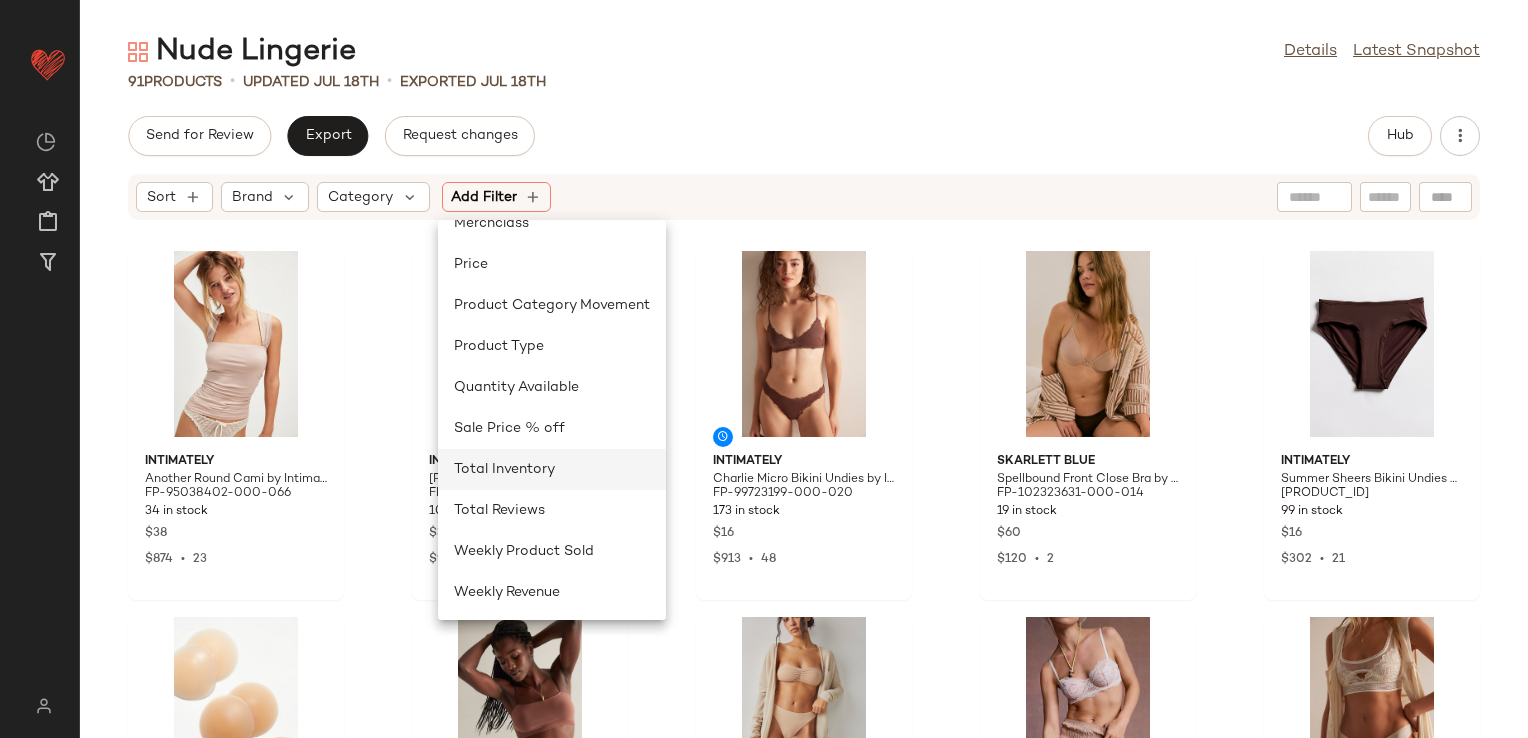 scroll, scrollTop: 600, scrollLeft: 0, axis: vertical 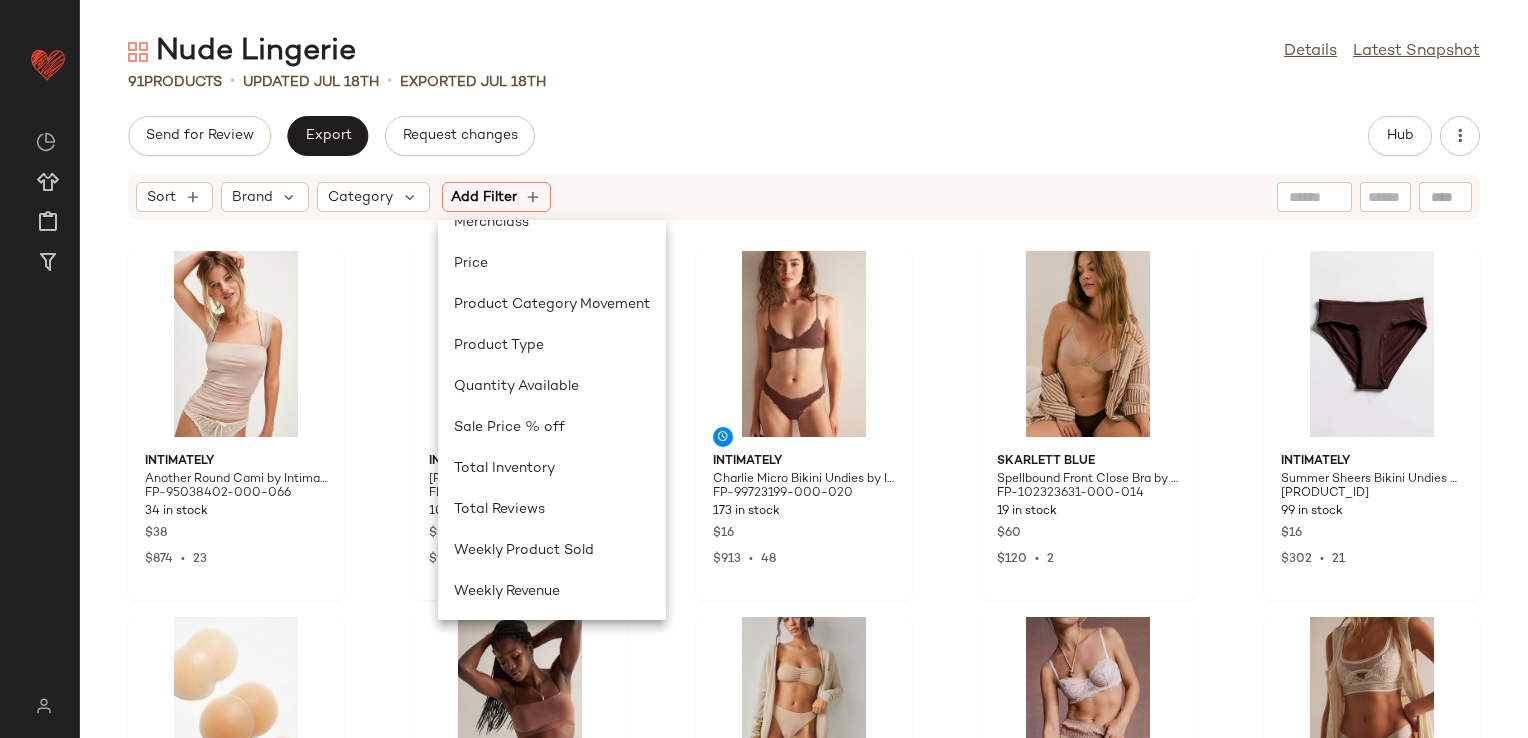 click on "Send for Review   Export   Request changes   Hub" 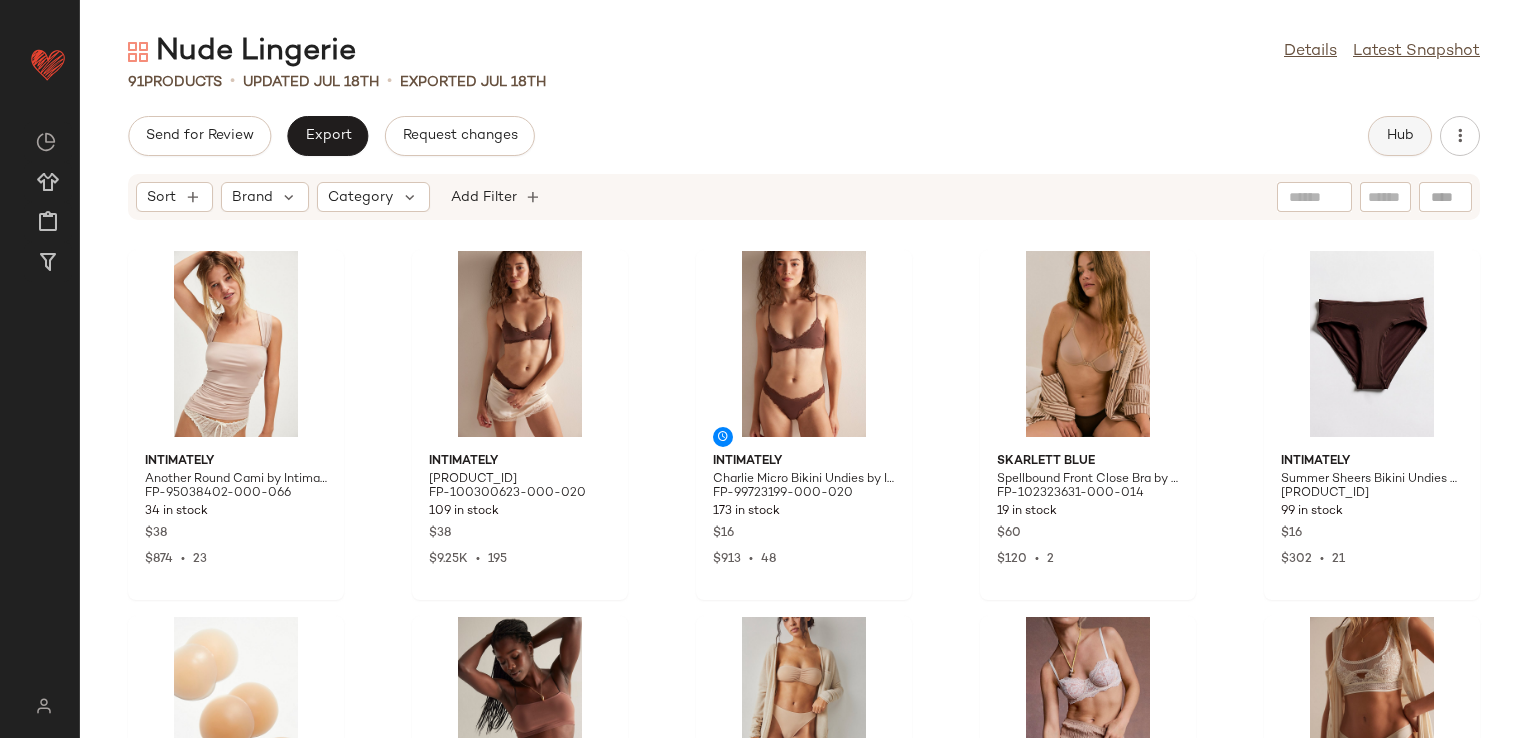 click on "Hub" 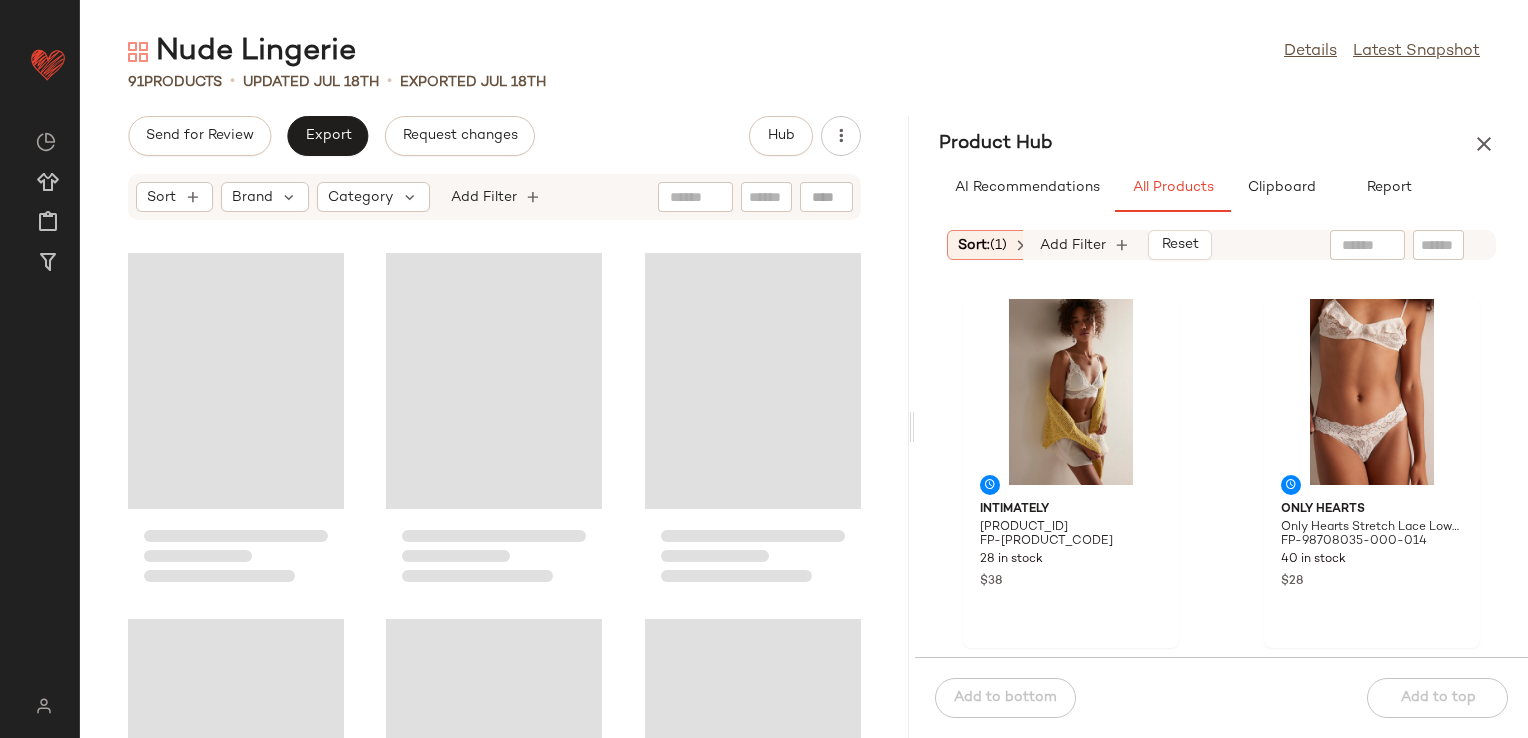 drag, startPoint x: 800, startPoint y: 426, endPoint x: 912, endPoint y: 409, distance: 113.28283 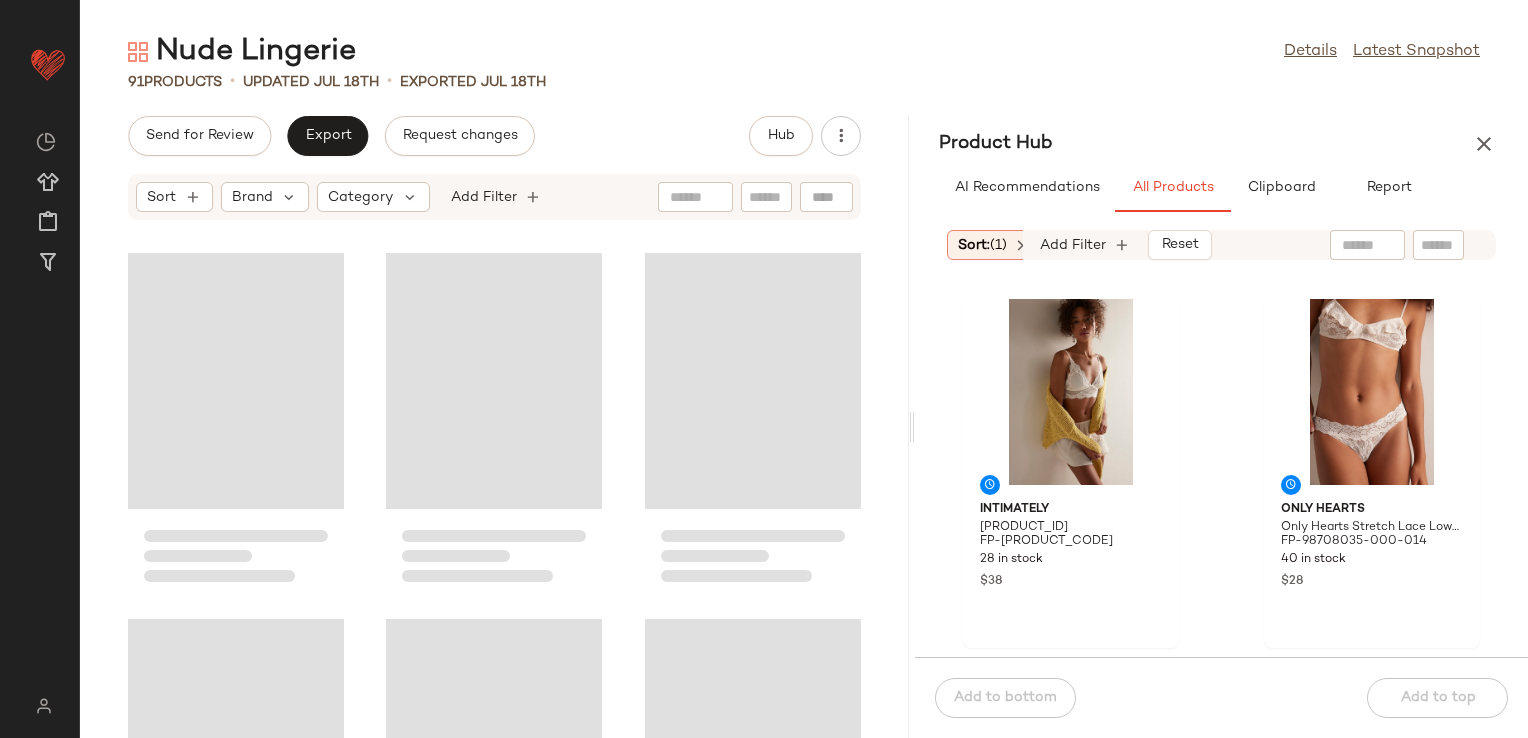 click on "Nude Lingerie Details Latest Snapshot 91 Products • updated Jul 18th • Exported Jul 18th Send for Review Export Request changes Hub Sort Brand Category Add Filter Product Hub AI Recommendations All Products Clipboard Report Sort: (1) Brand Category: Undergar... In Curation?: No Availability: in_stock Sale Price: Not on sale Add Filter Reset Intimately Fiona Longline Bralette by Intimately at Free People in White, Size: L FP-102150596-000-011 28 in stock $38 Only Hearts Only Hearts Stretch Lace Low-Rise Thong at Free People in Tan, Size: M/L FP-98708035-000-014 40 in stock $28 Intimately Oh My Darling Boyshort Undies by Intimately at Free People in Yellow, Size: M FP-99724742-000-072 317 in stock $16 $1.43K • 92 Only Hearts Only Hearts Stretch Lace Underwire Bra at Free People in Purple, Size: XL FP-98706260-000-517 34 in stock $80 $216 • 2 Intimately Oh My Darling Bikini Undie by Intimately at Free People in Yellow, Size: M FP-98647407-000-072 1" at bounding box center [804, 385] 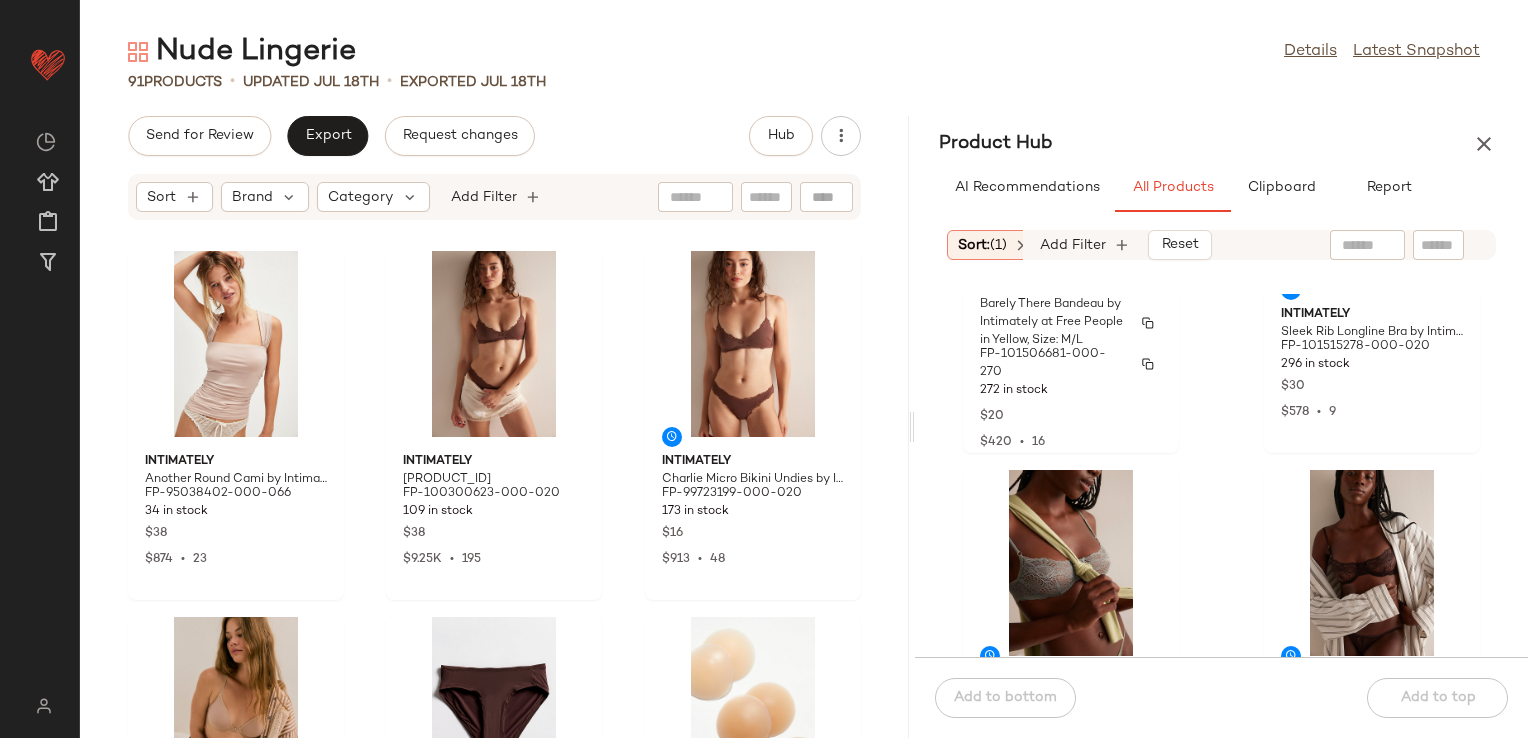 scroll, scrollTop: 2216, scrollLeft: 0, axis: vertical 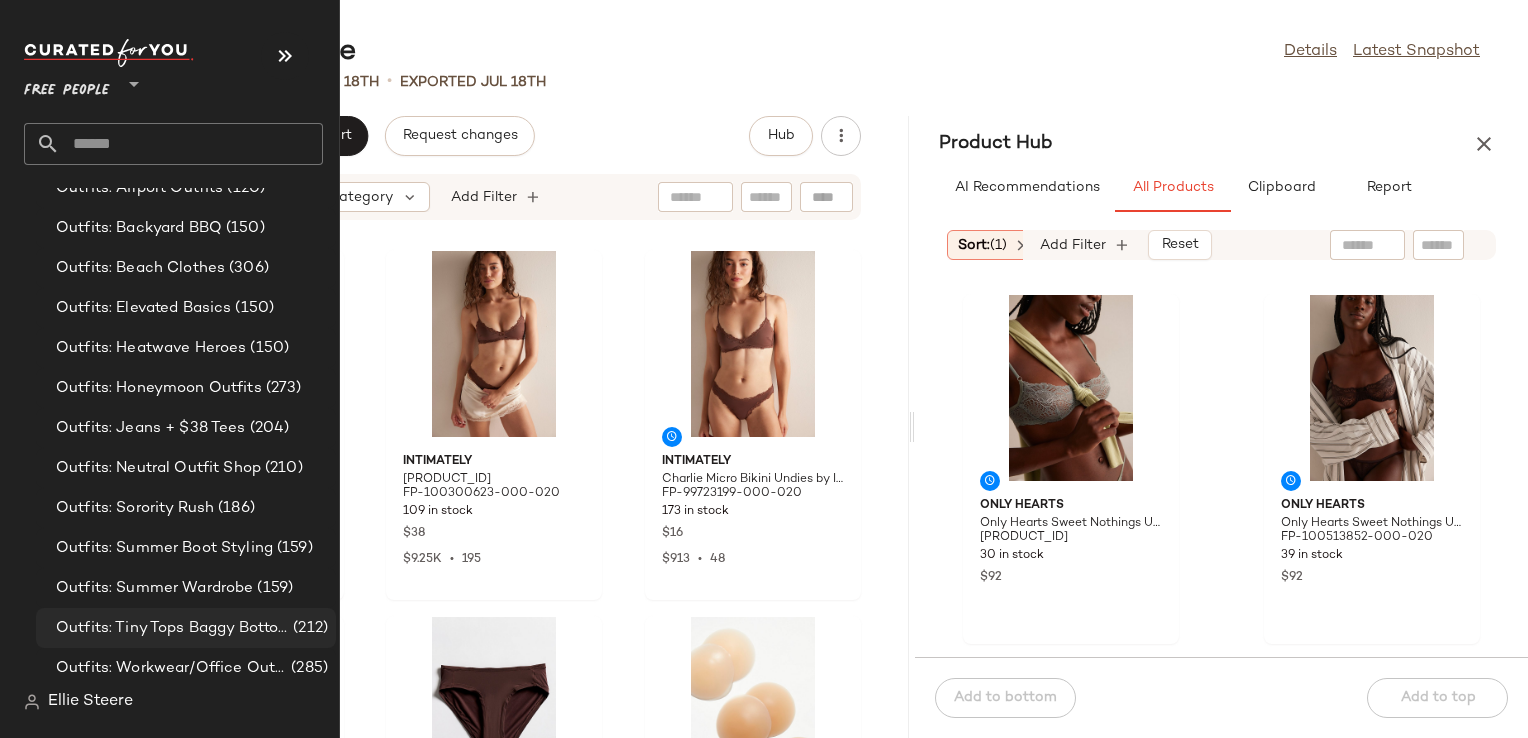 click on "Outfits: Tiny Tops Baggy Bottoms" at bounding box center (172, 628) 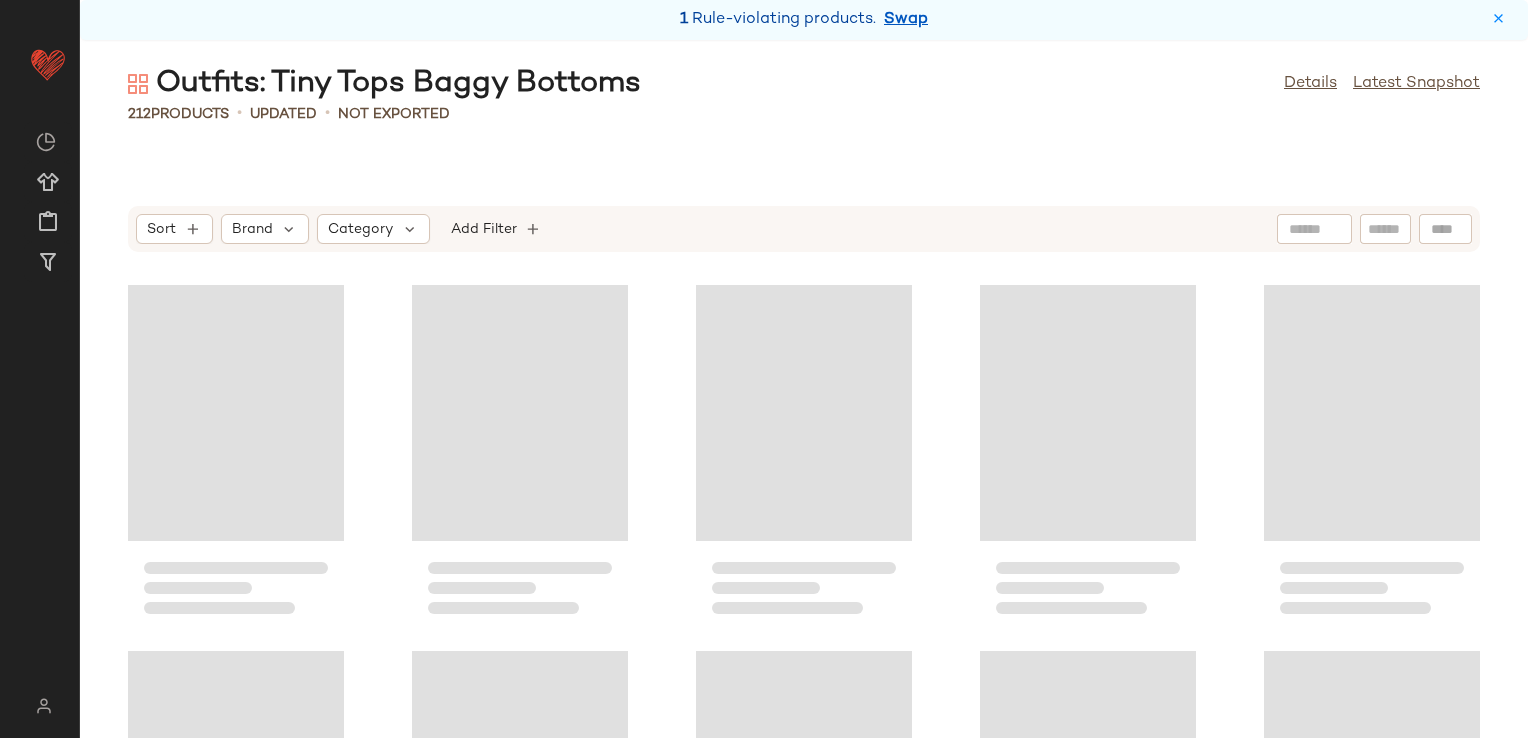 scroll, scrollTop: 0, scrollLeft: 0, axis: both 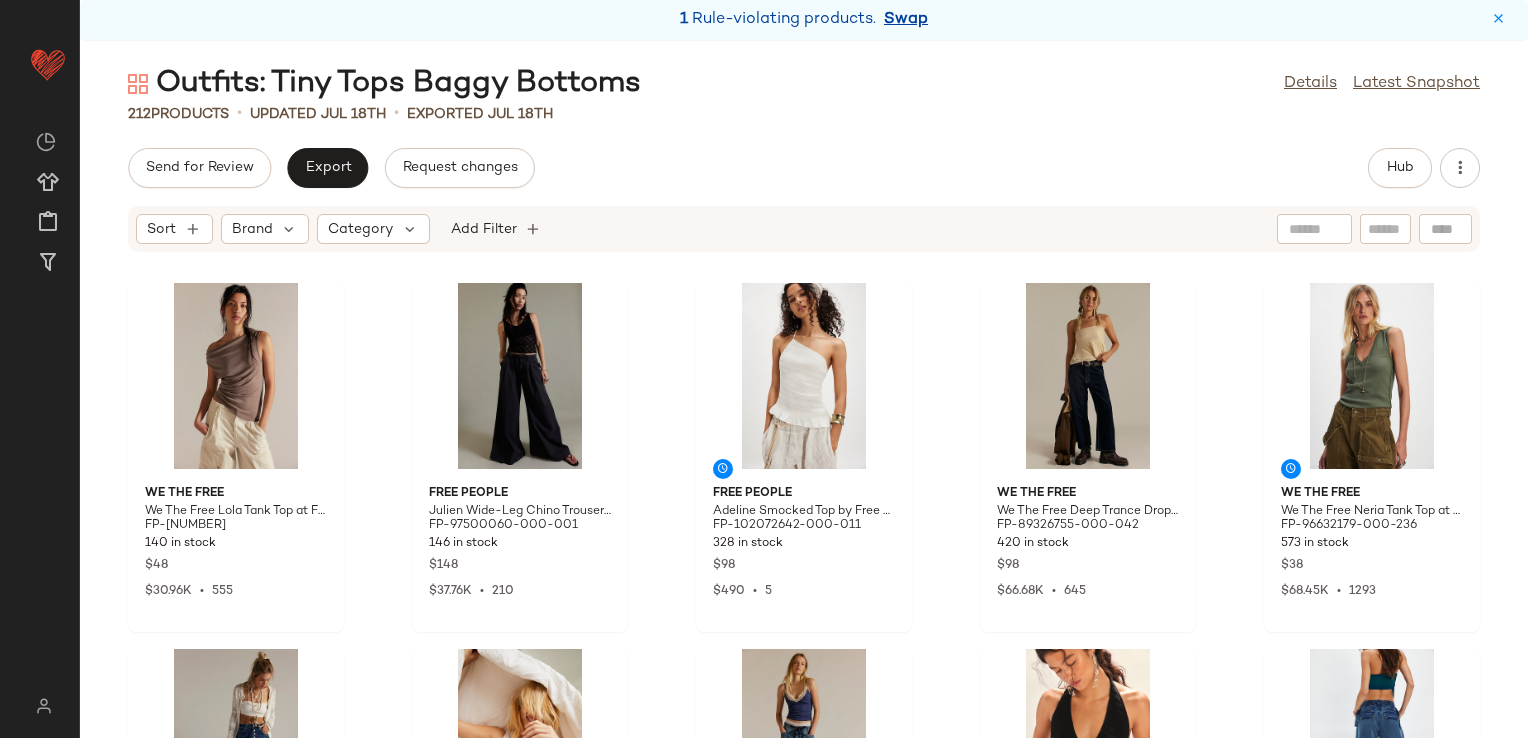 click on "Swap" at bounding box center (906, 20) 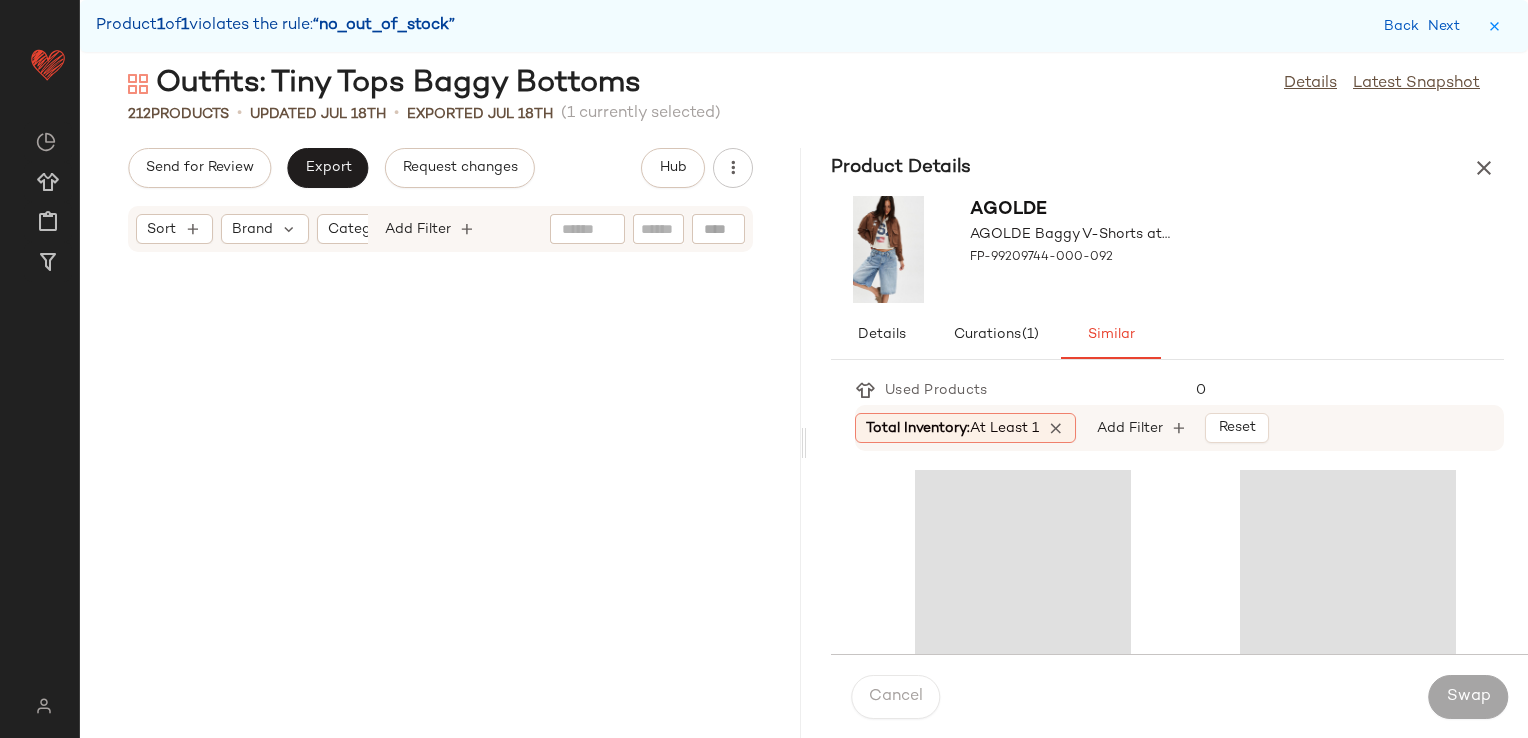 scroll, scrollTop: 34404, scrollLeft: 0, axis: vertical 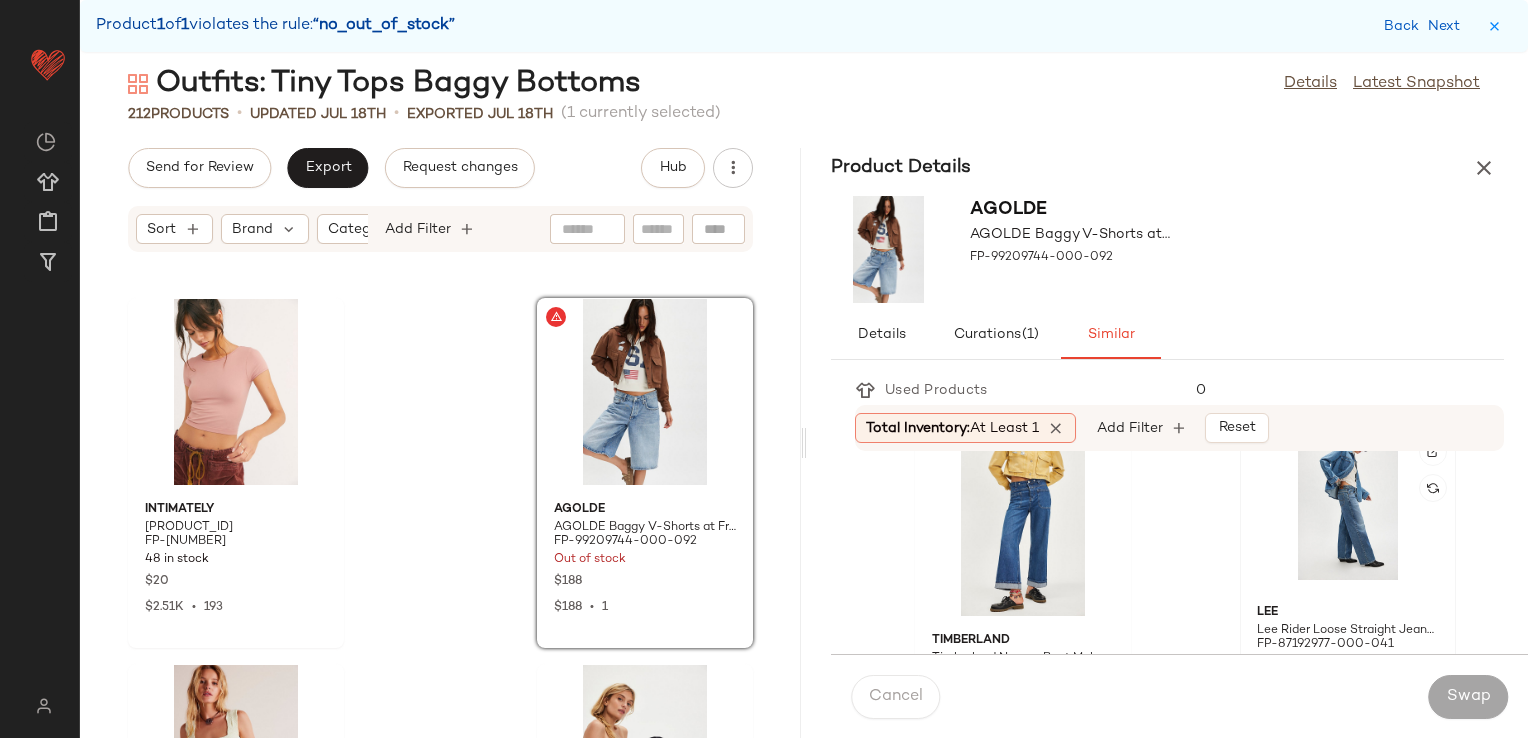 click 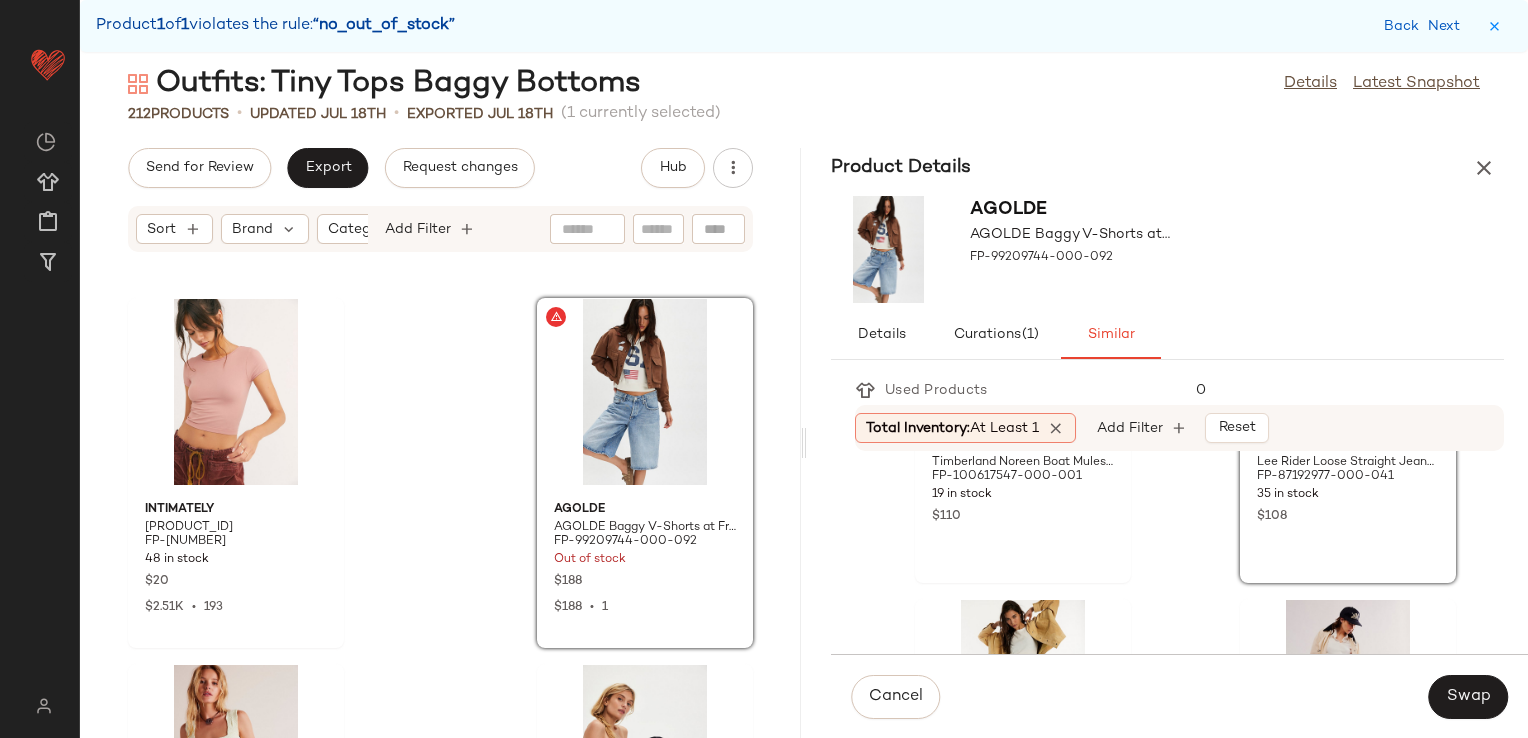 scroll, scrollTop: 2800, scrollLeft: 0, axis: vertical 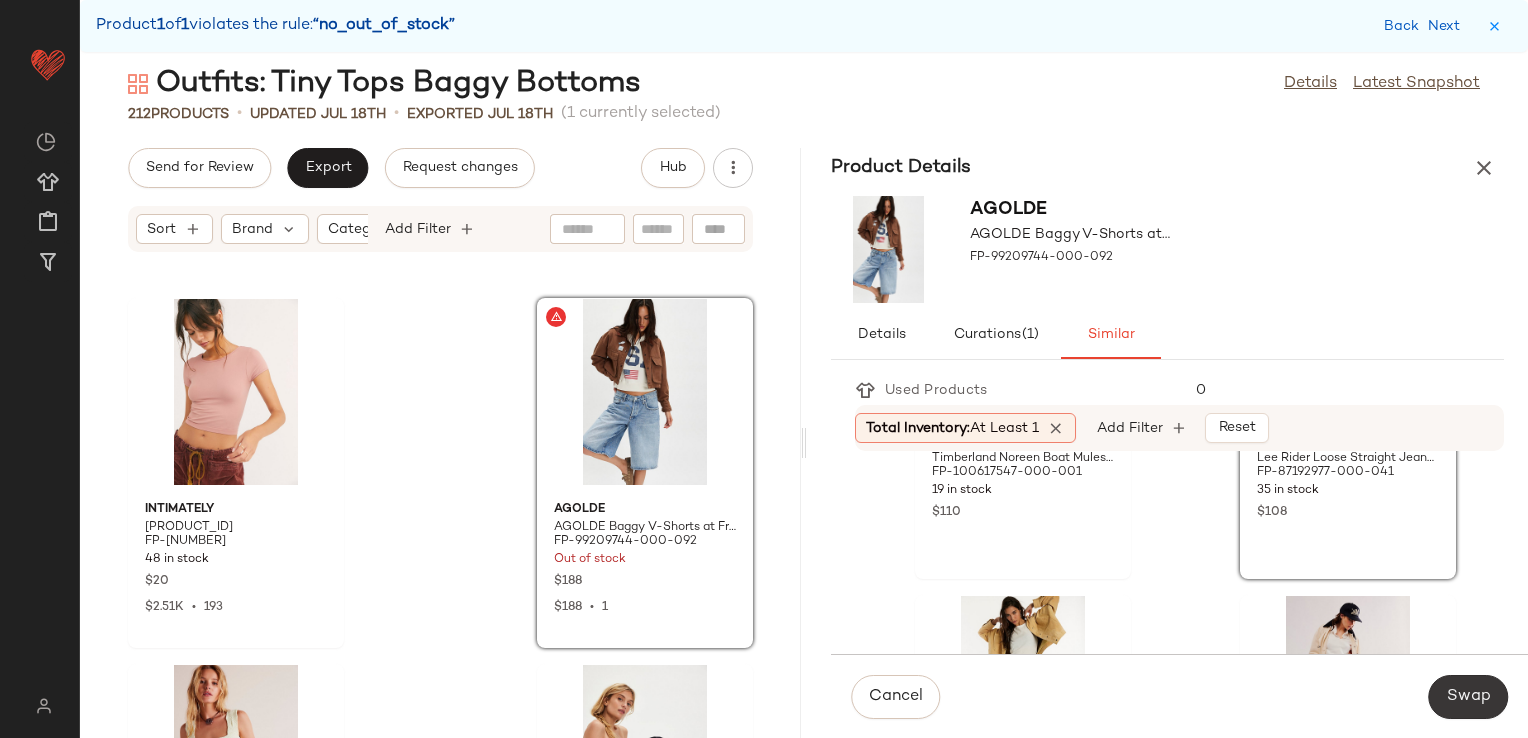 click on "Swap" 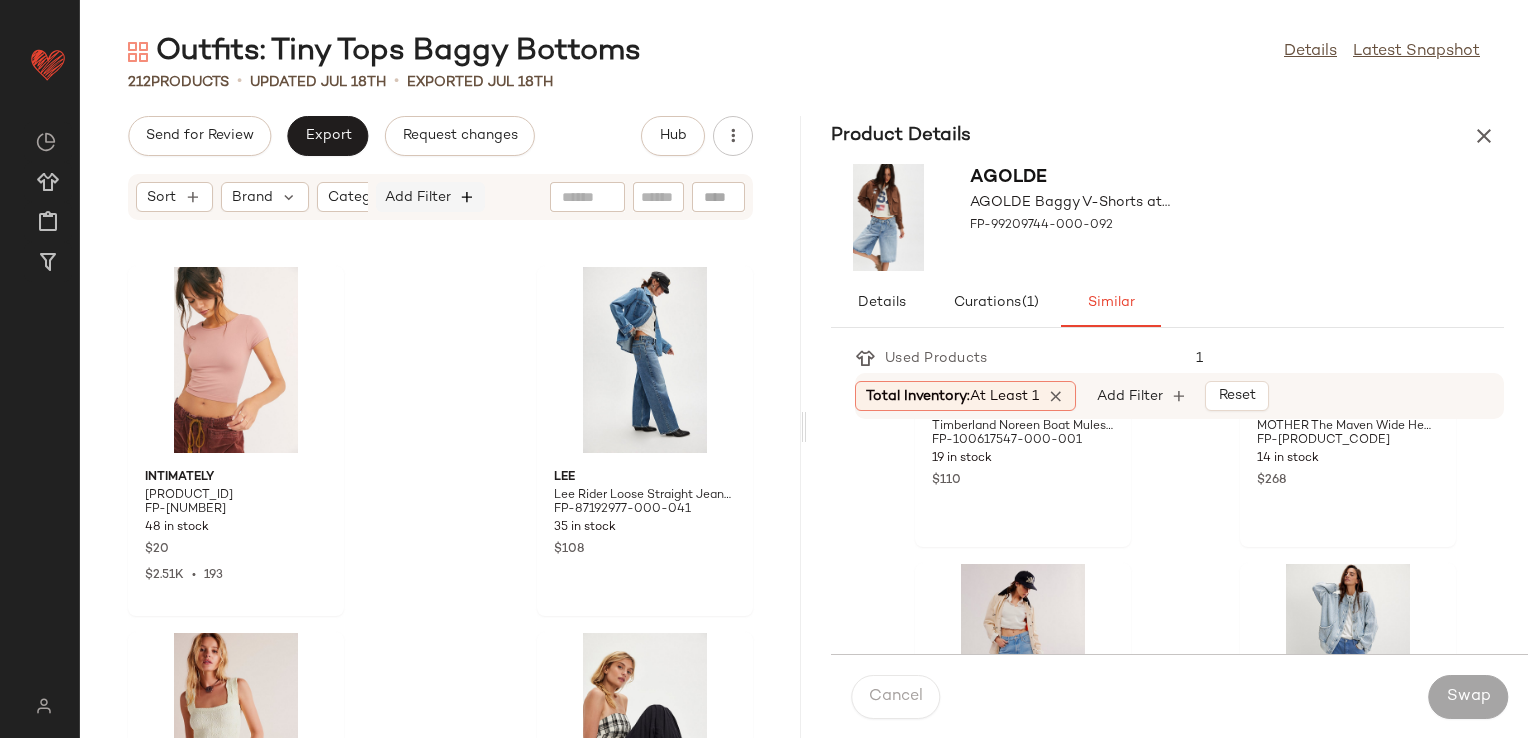 click at bounding box center (468, 197) 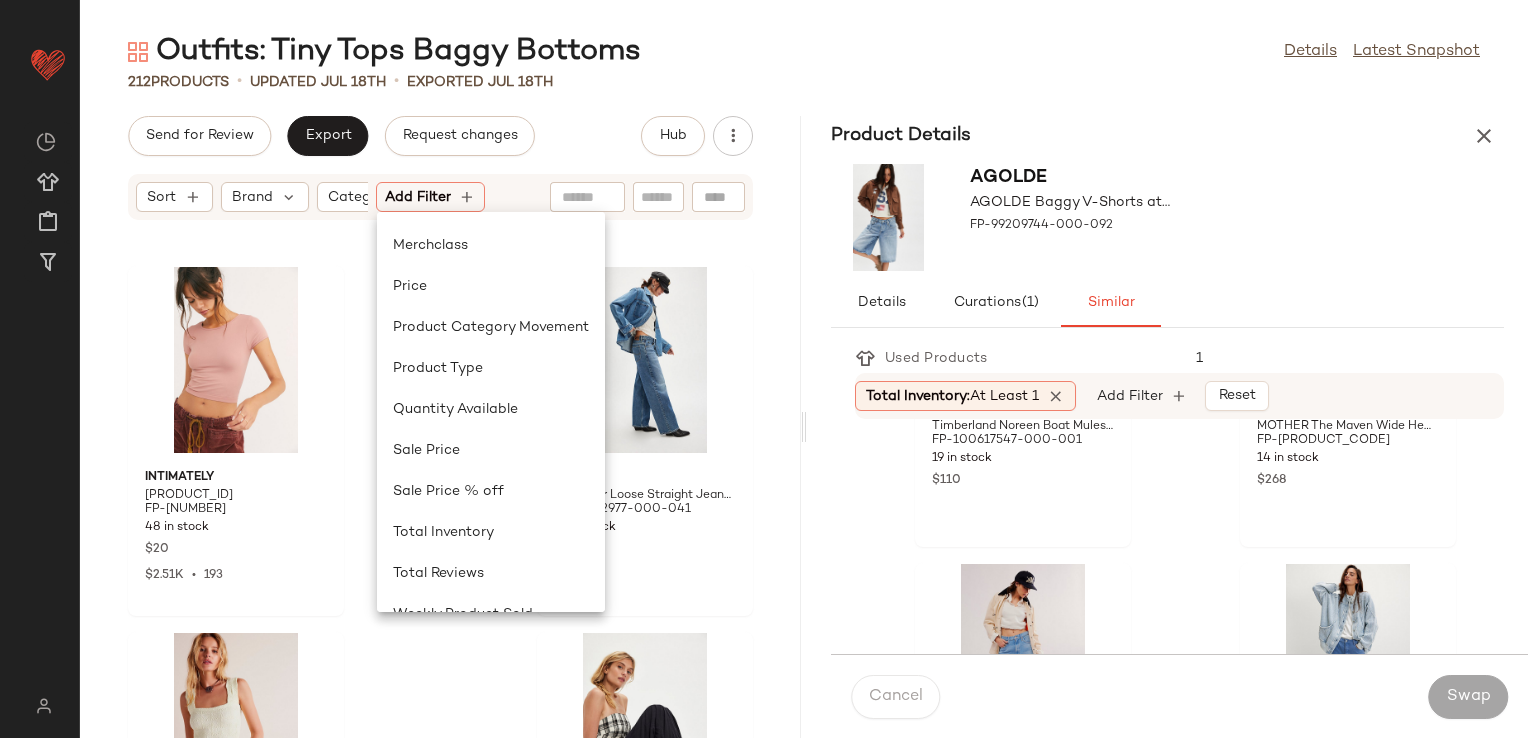 scroll, scrollTop: 640, scrollLeft: 0, axis: vertical 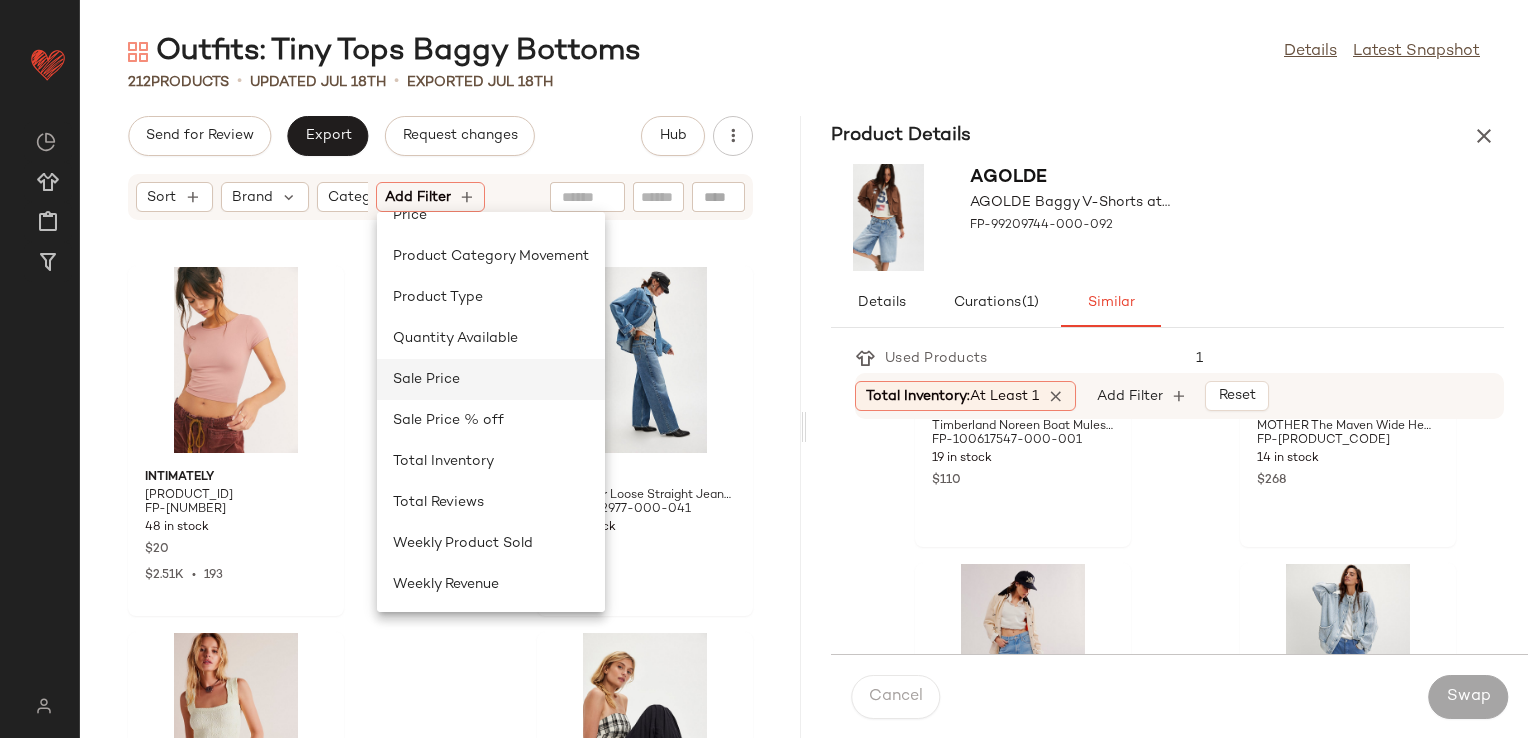 click on "Sale Price" 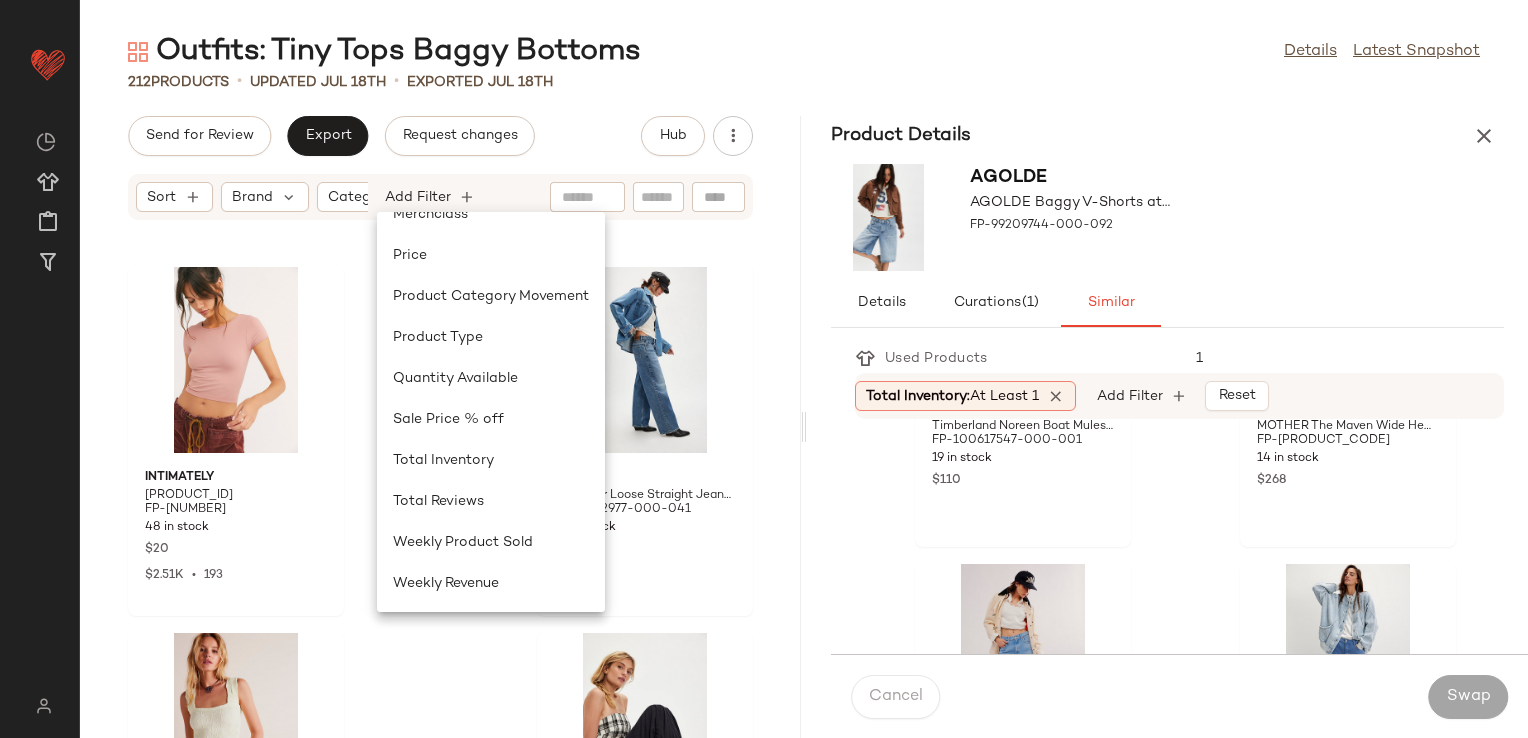 scroll, scrollTop: 600, scrollLeft: 0, axis: vertical 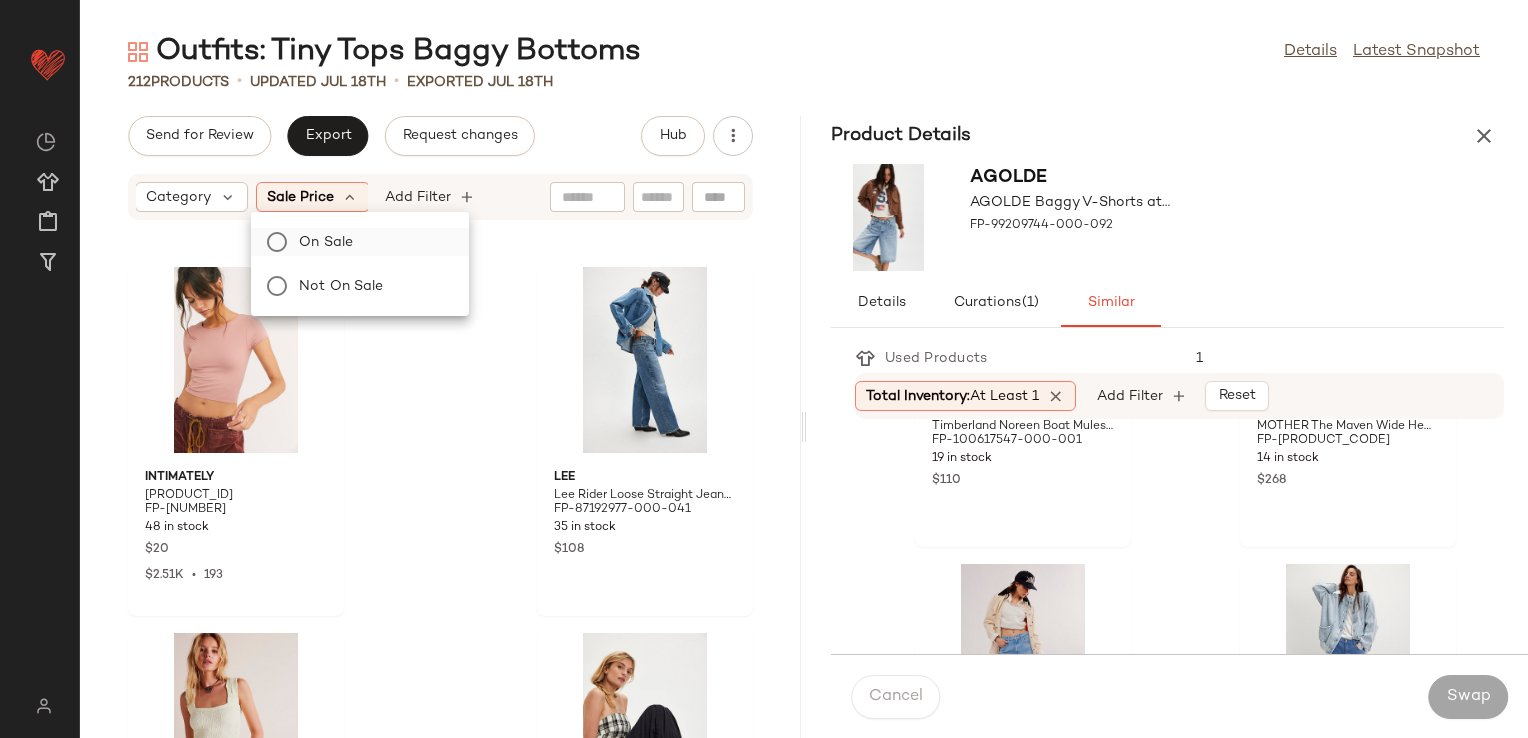 click on "On sale" at bounding box center [372, 242] 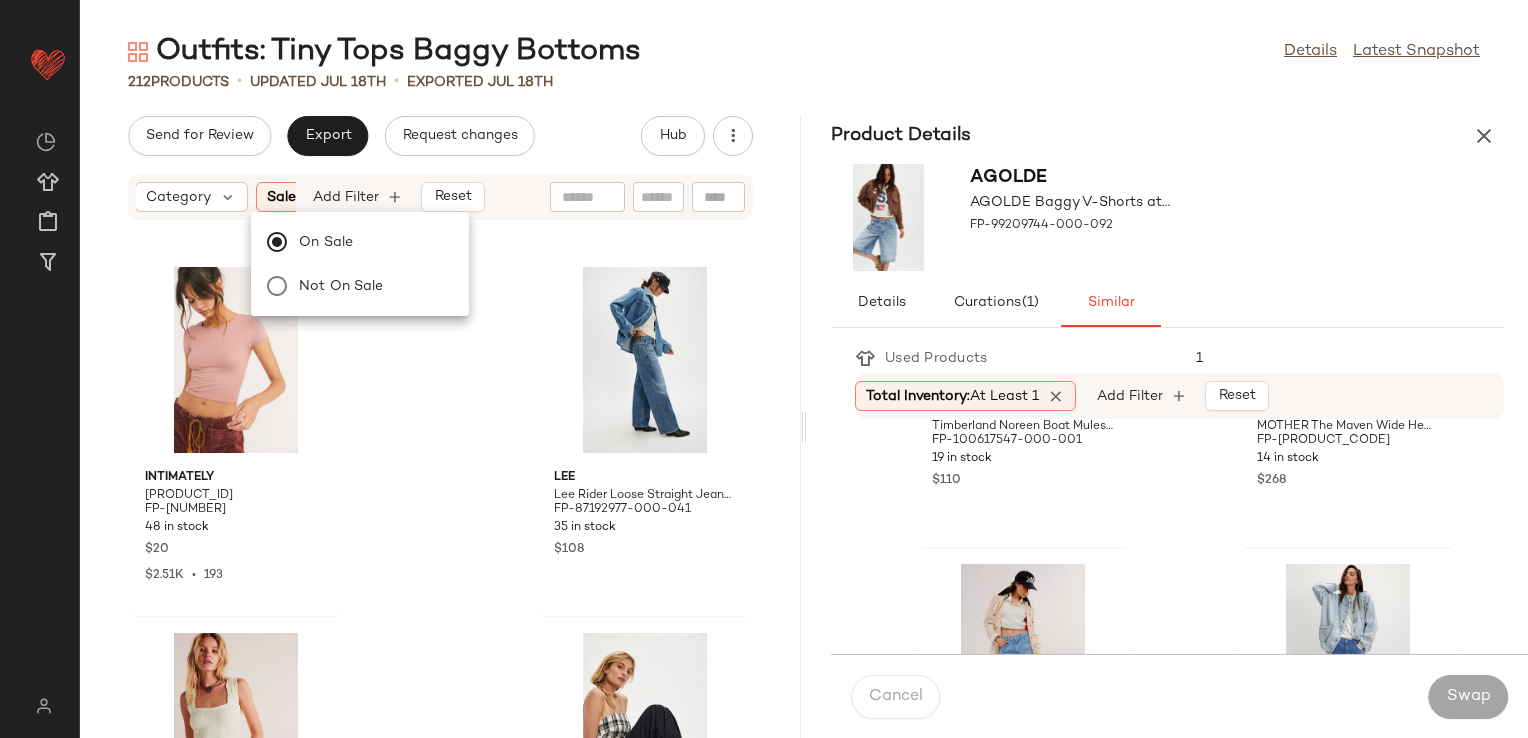 click on "Sort  Brand  Category  Sale Price:   On sale Add Filter   Reset" at bounding box center (440, 197) 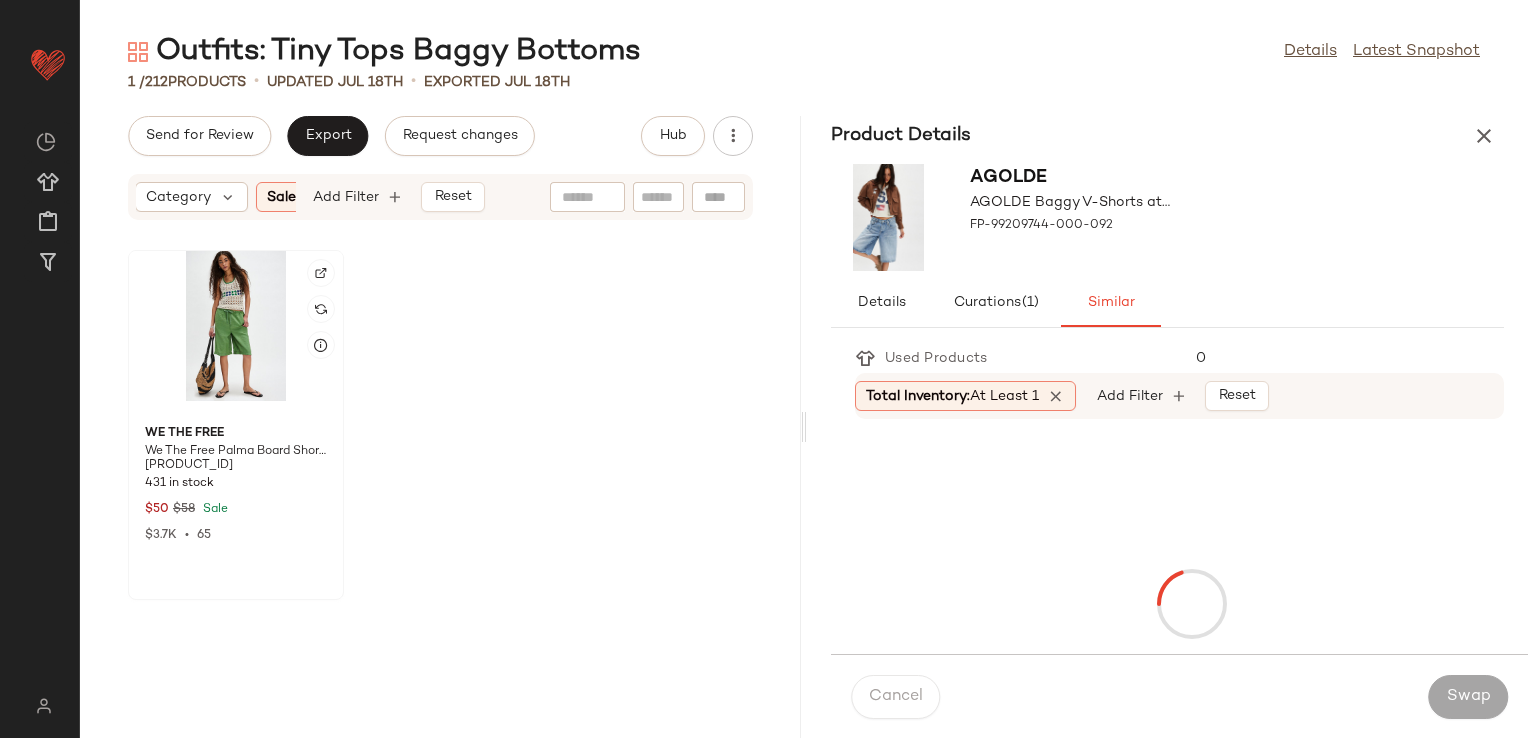 click 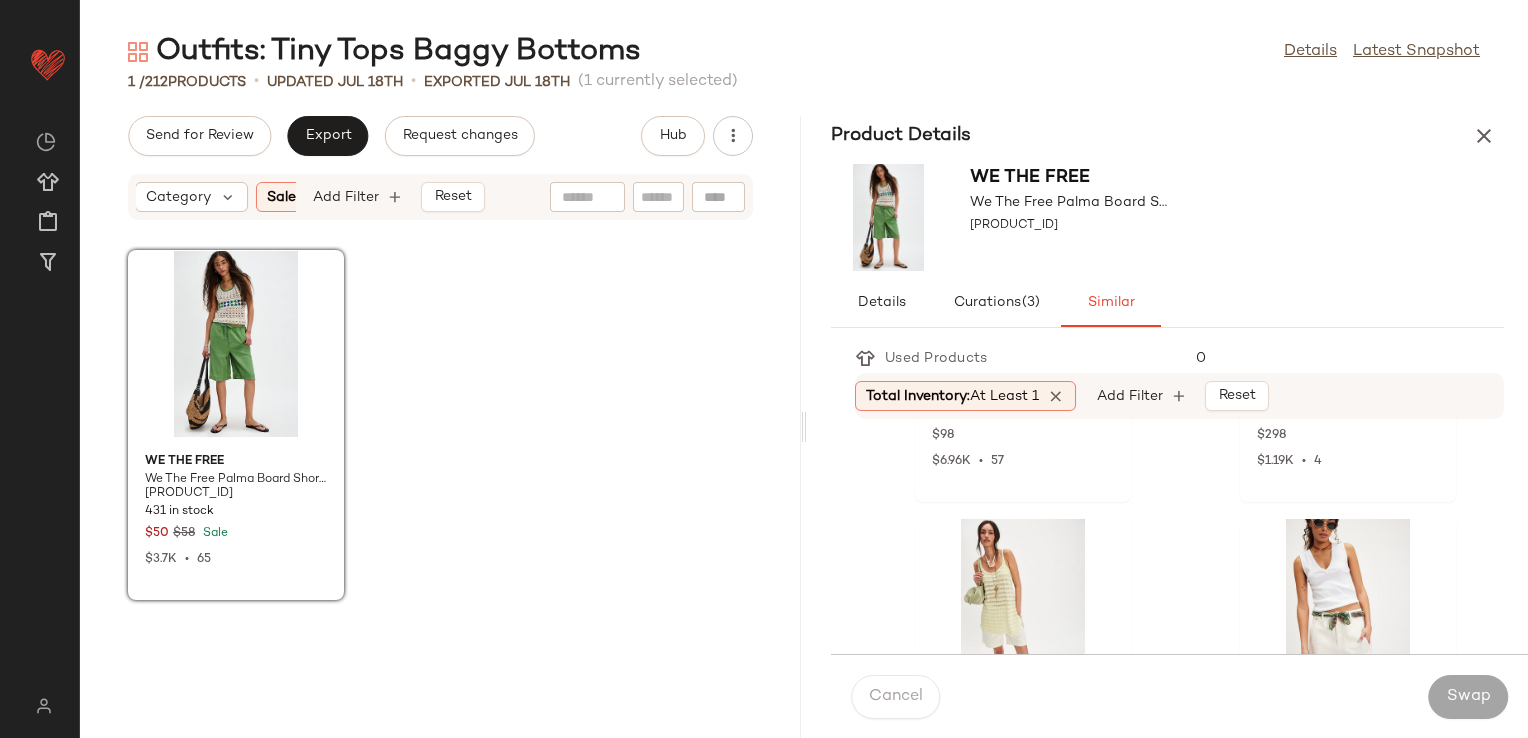 scroll, scrollTop: 400, scrollLeft: 0, axis: vertical 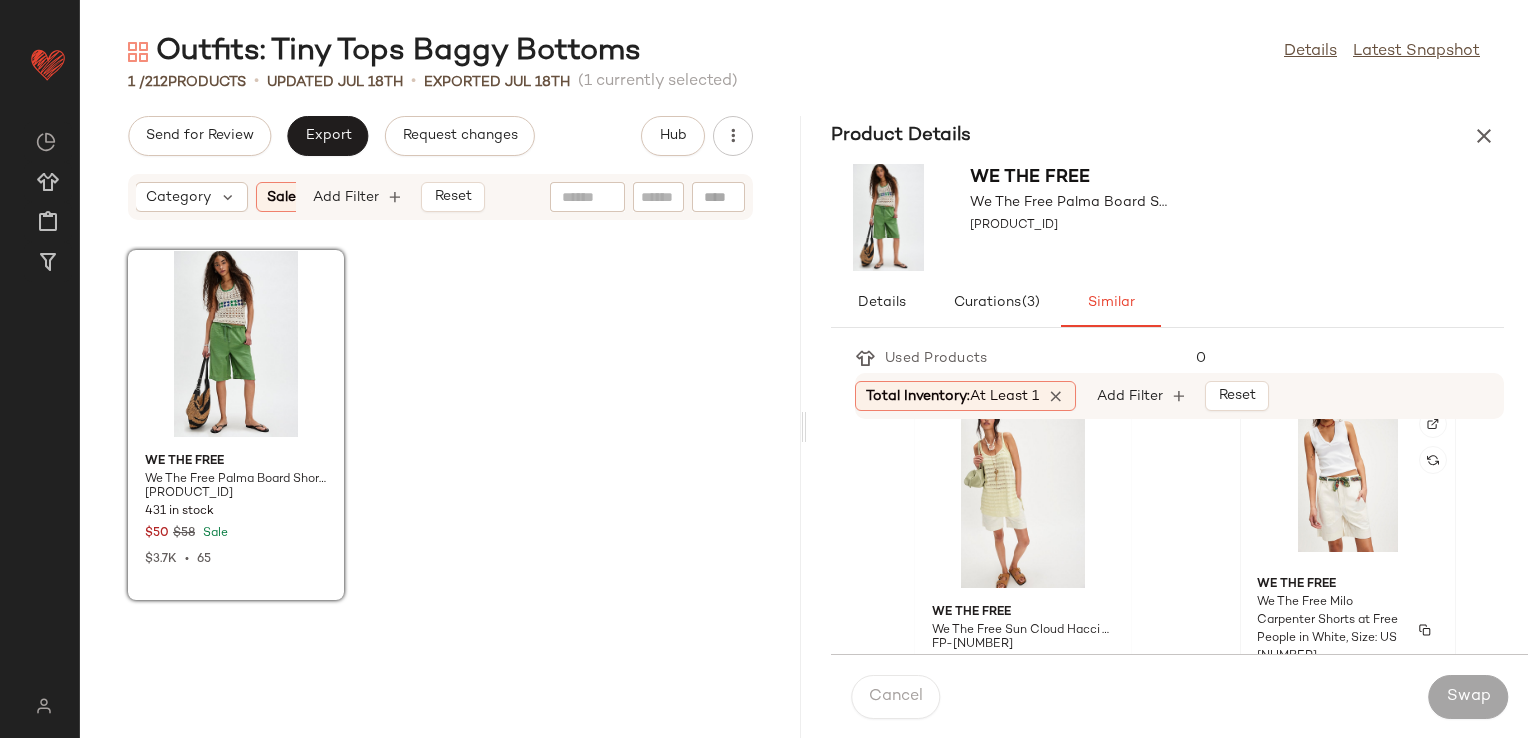 click on "We The Free Milo Carpenter Shorts at Free People in White, Size: US [NUMBER]" at bounding box center (1330, 630) 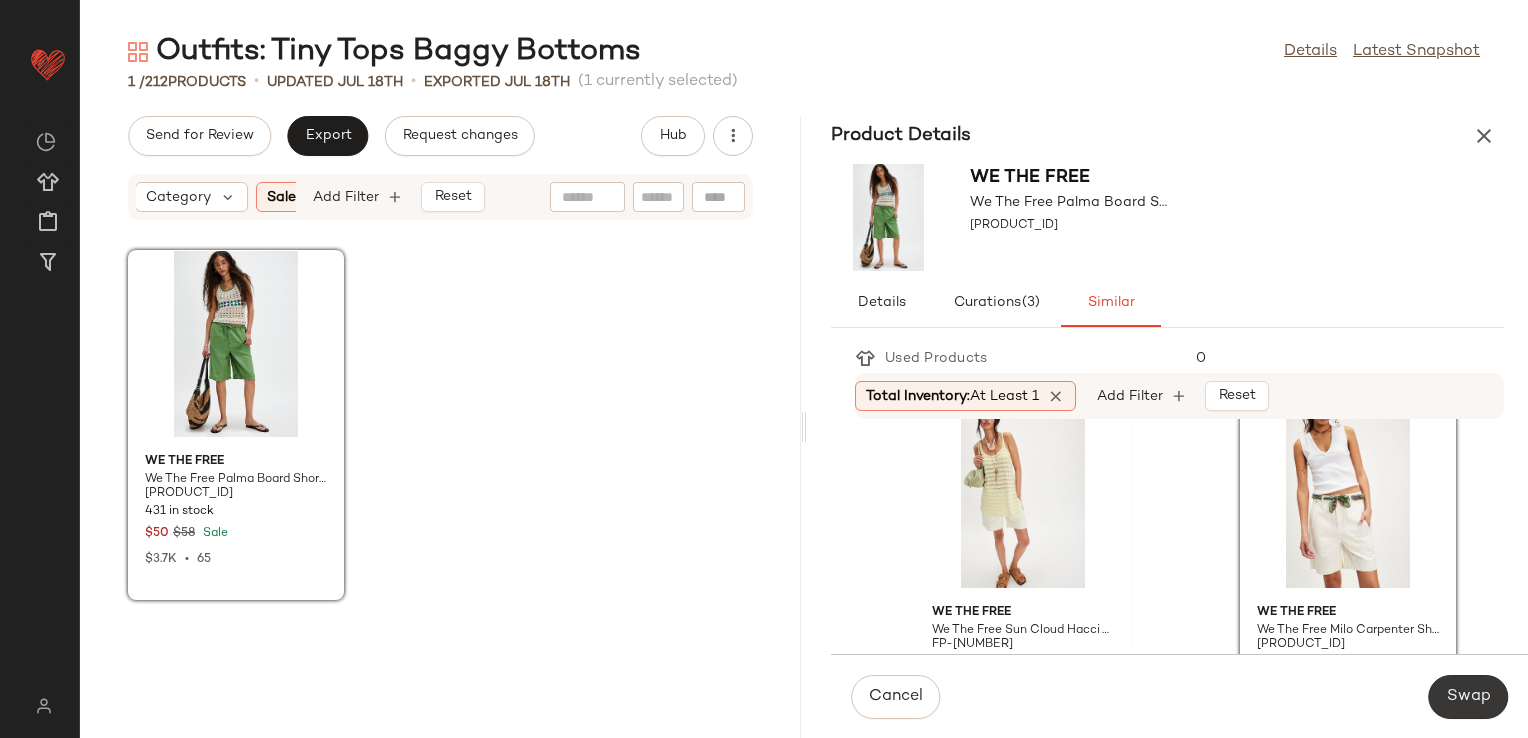 click on "Swap" 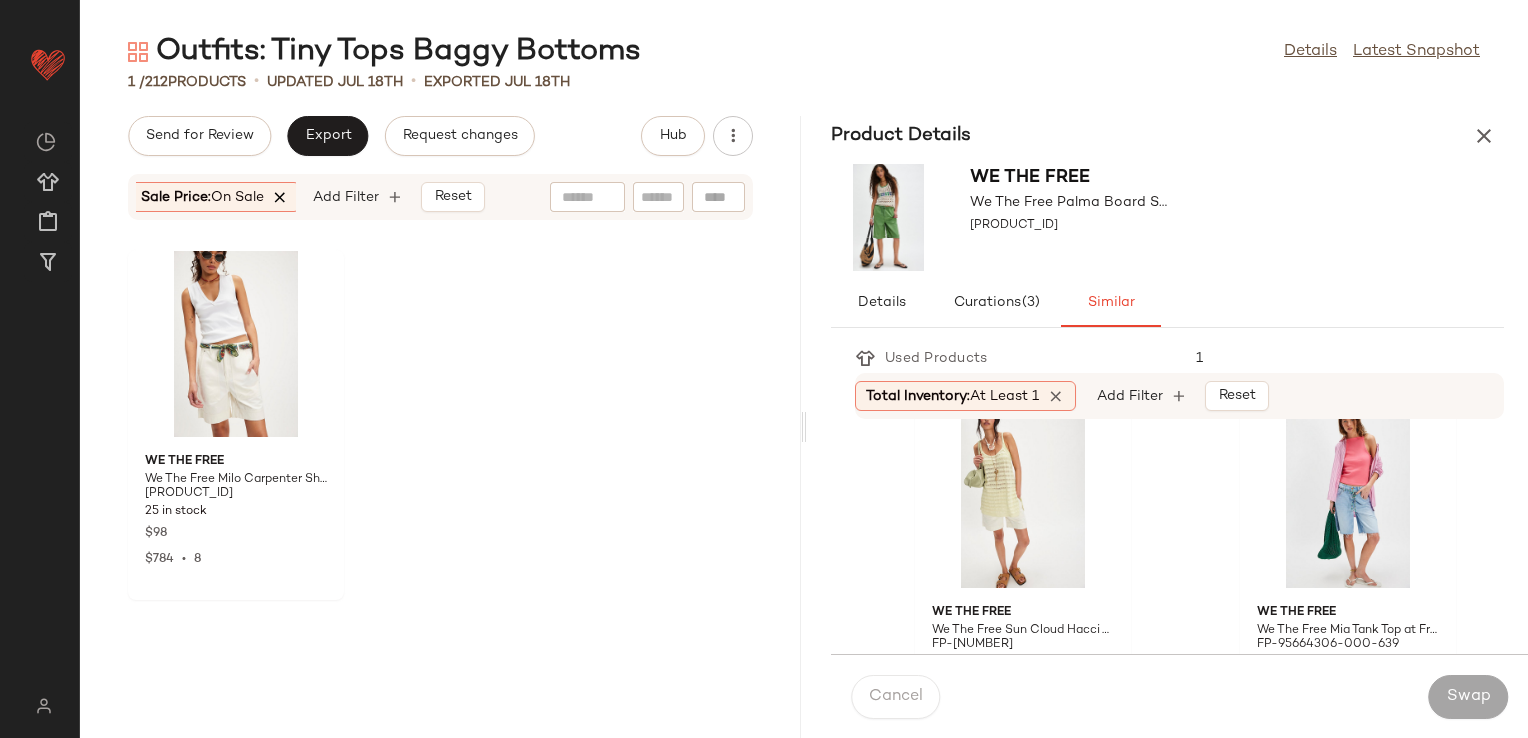 click at bounding box center [281, 197] 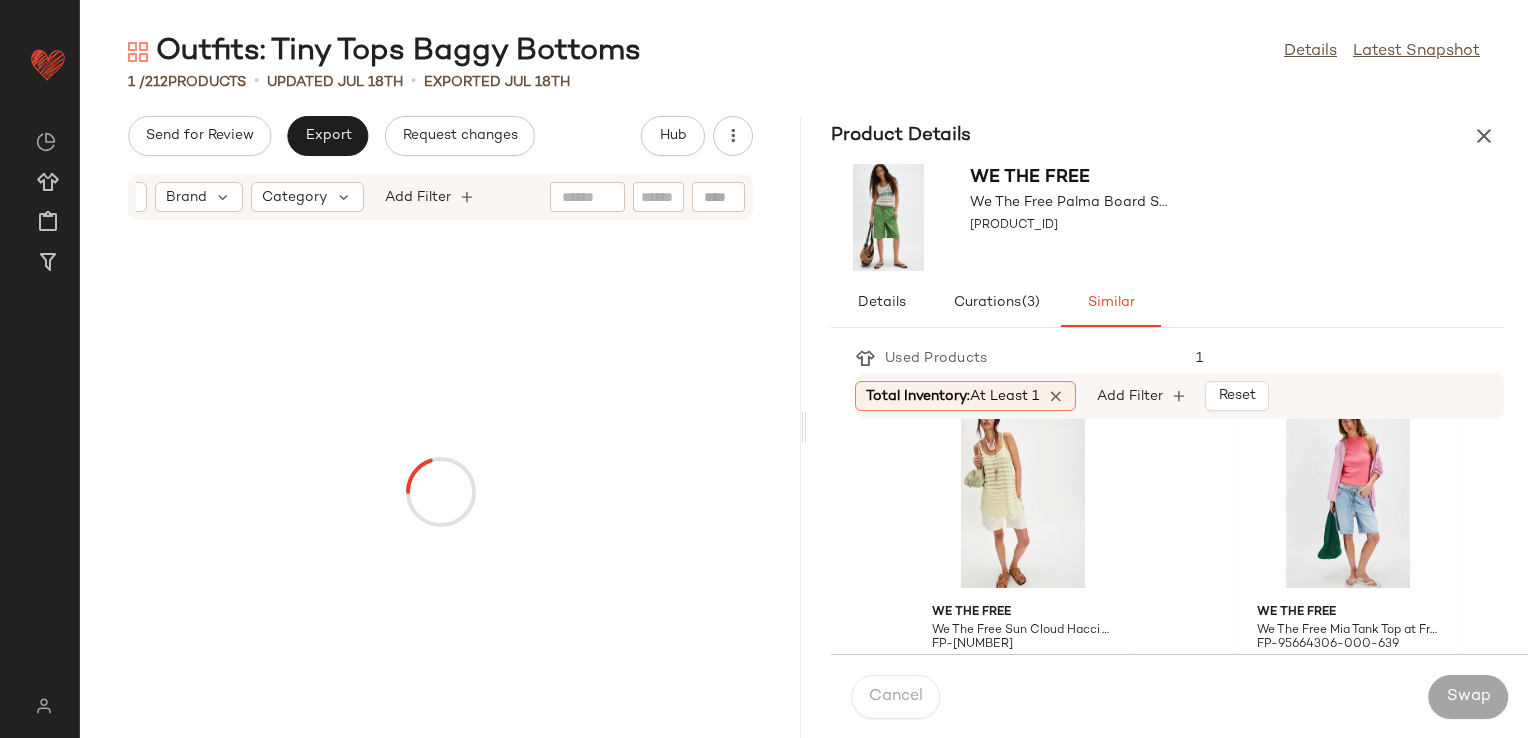 scroll, scrollTop: 0, scrollLeft: 60, axis: horizontal 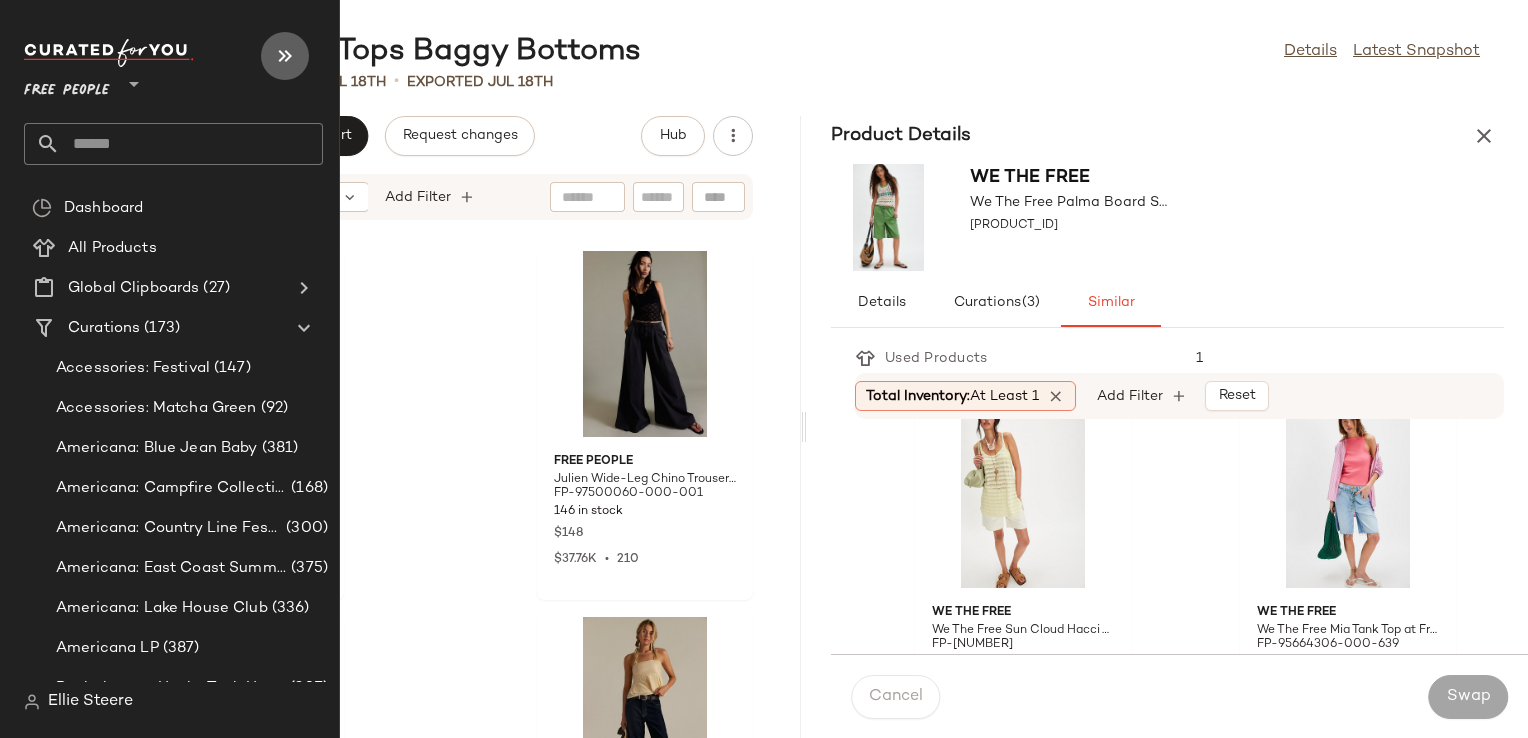click at bounding box center (285, 56) 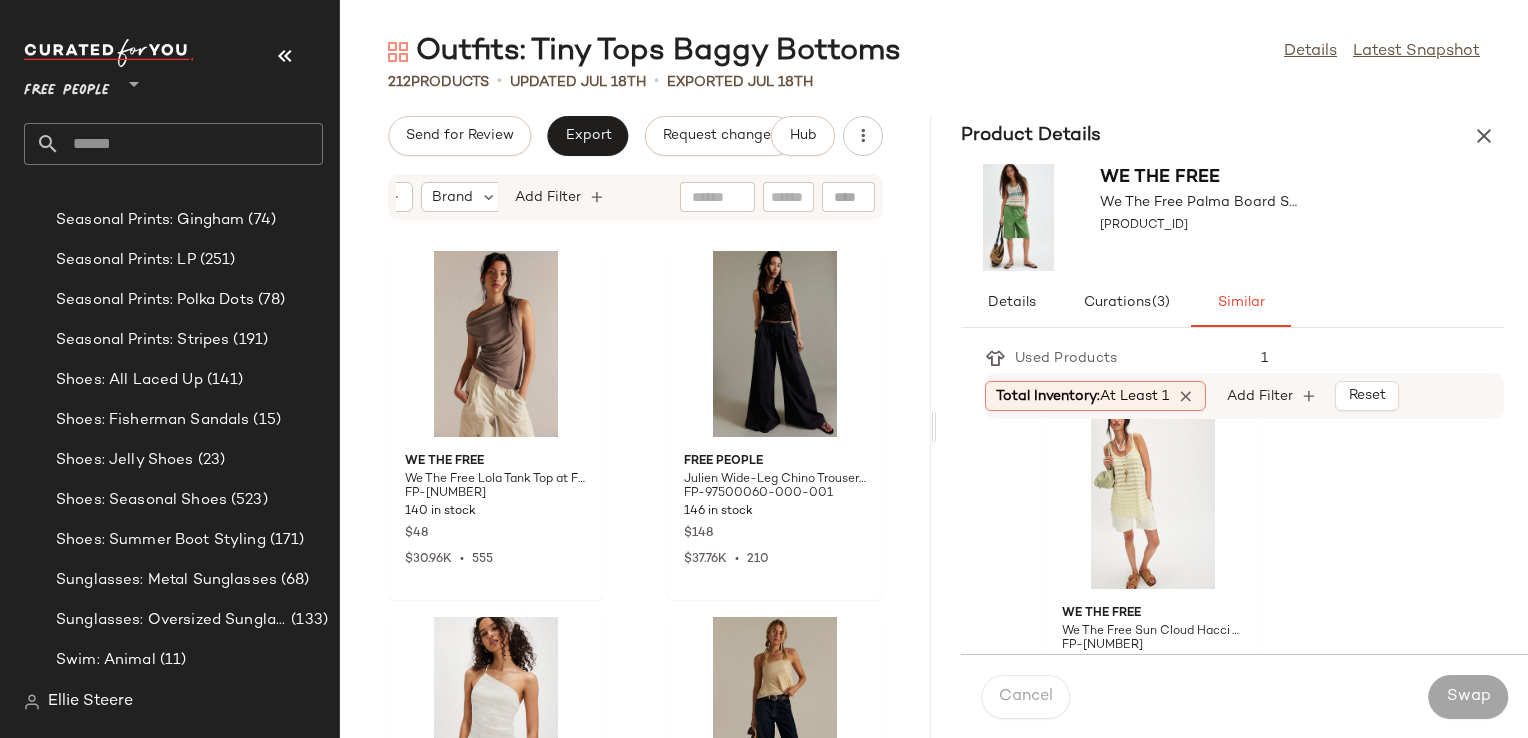 scroll, scrollTop: 5200, scrollLeft: 0, axis: vertical 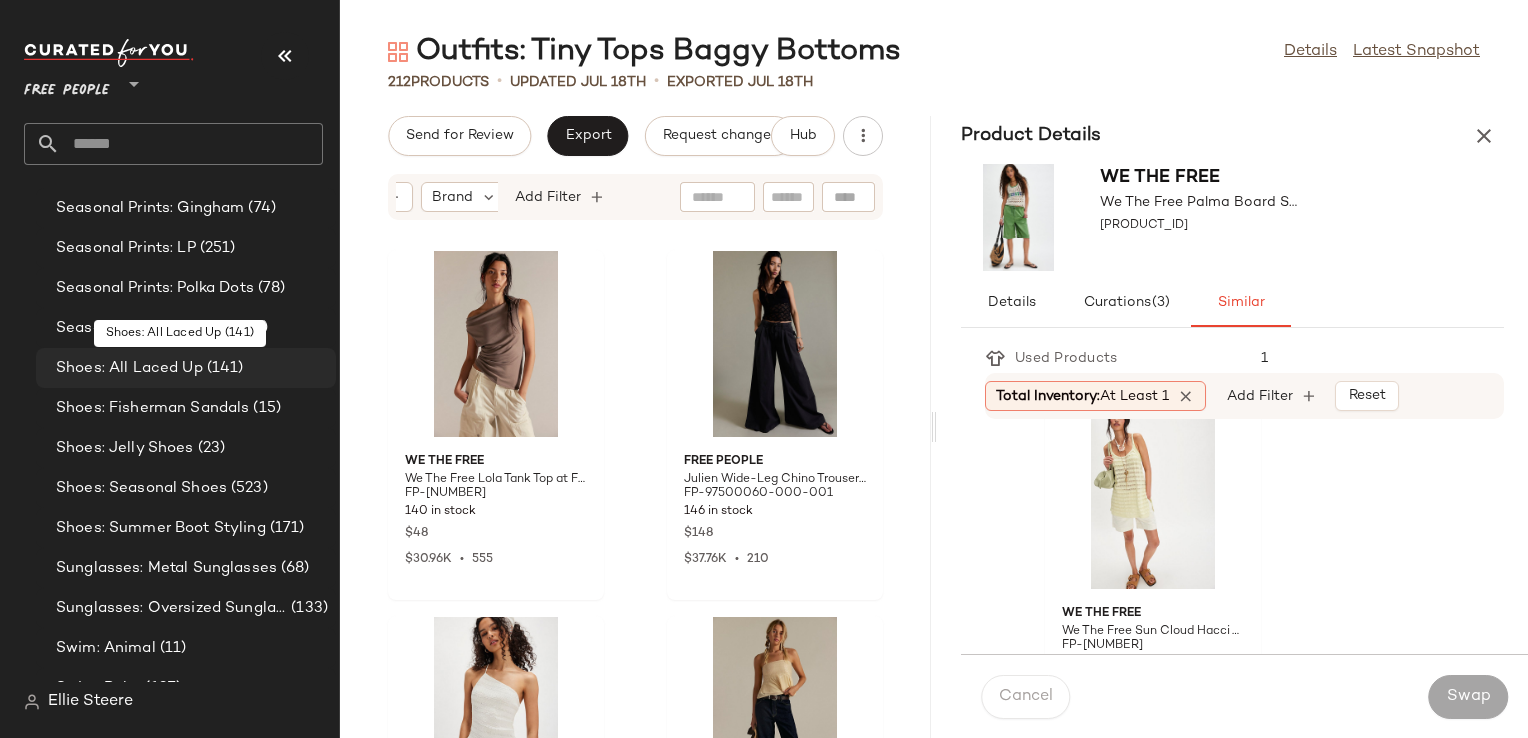 click on "Shoes: All Laced Up" at bounding box center (129, 368) 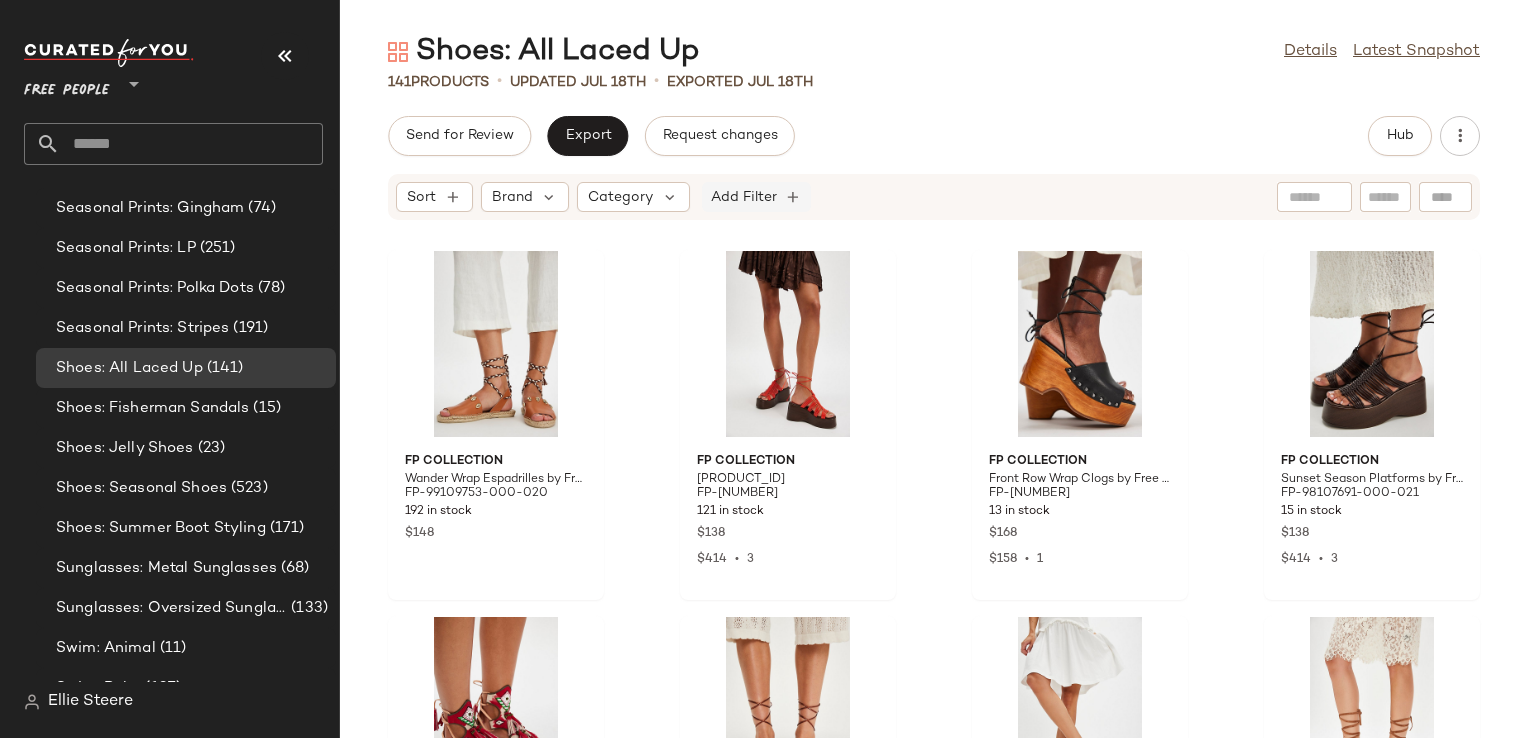 click on "Add Filter" at bounding box center (744, 197) 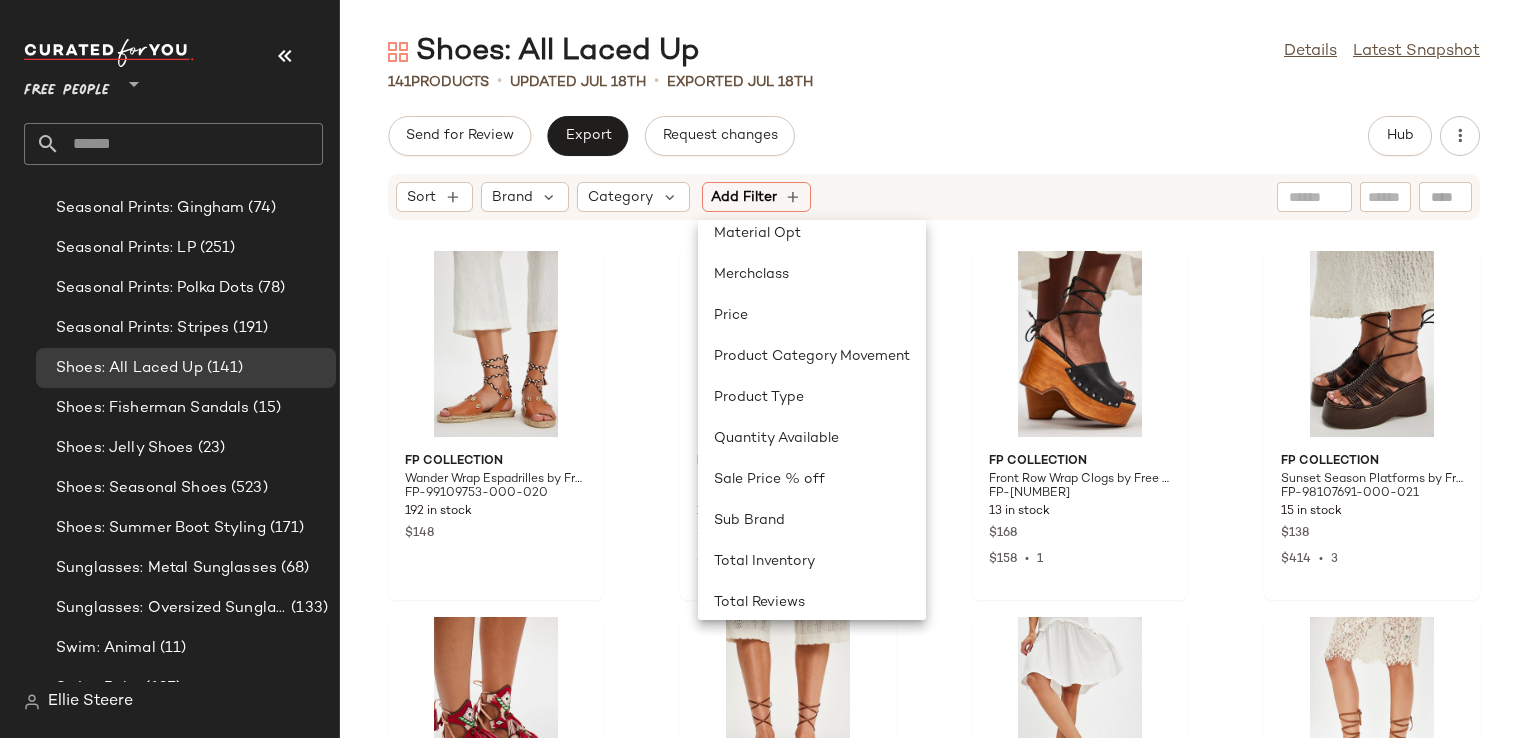 scroll, scrollTop: 640, scrollLeft: 0, axis: vertical 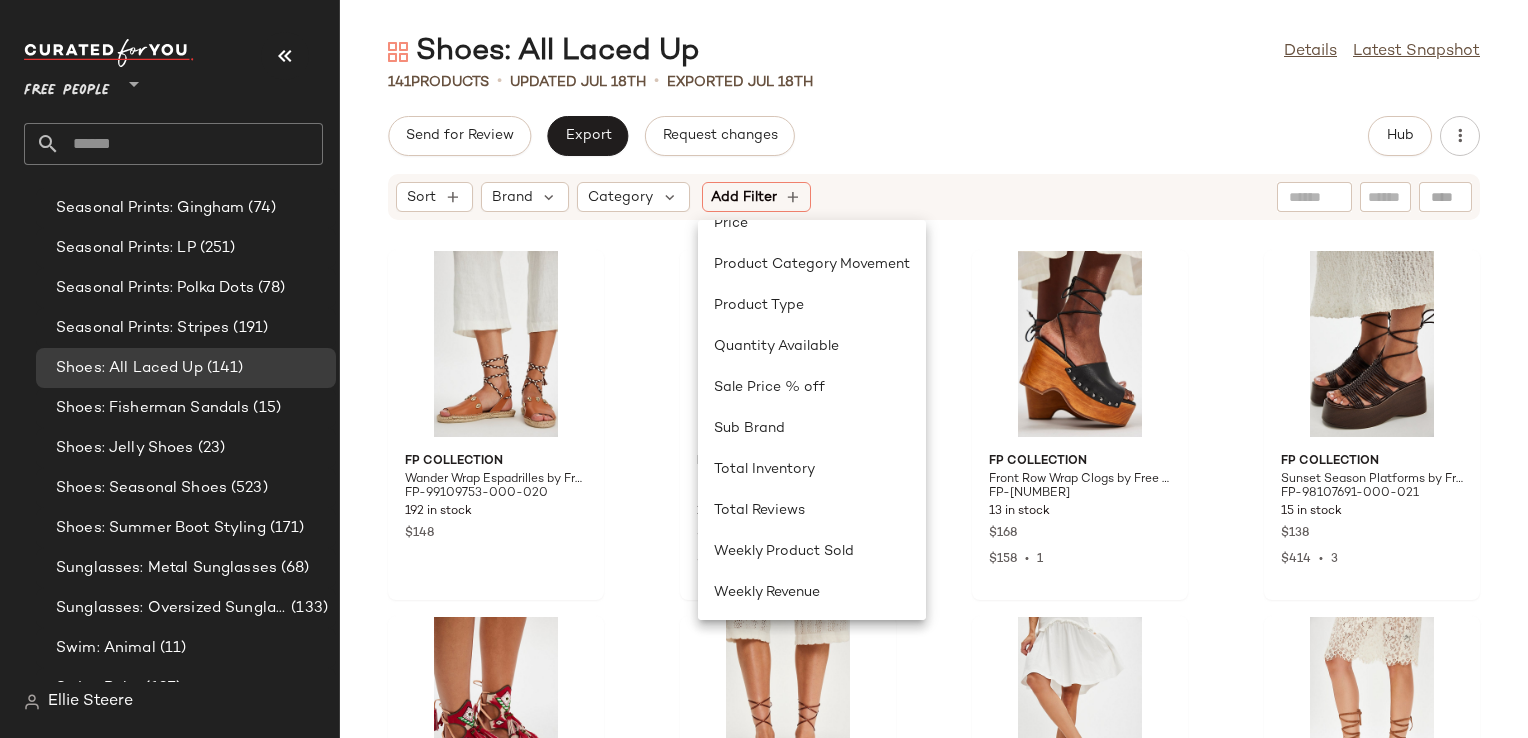 click on "141   Products   •   updated Jul 18th  •  Exported Jul 18th" 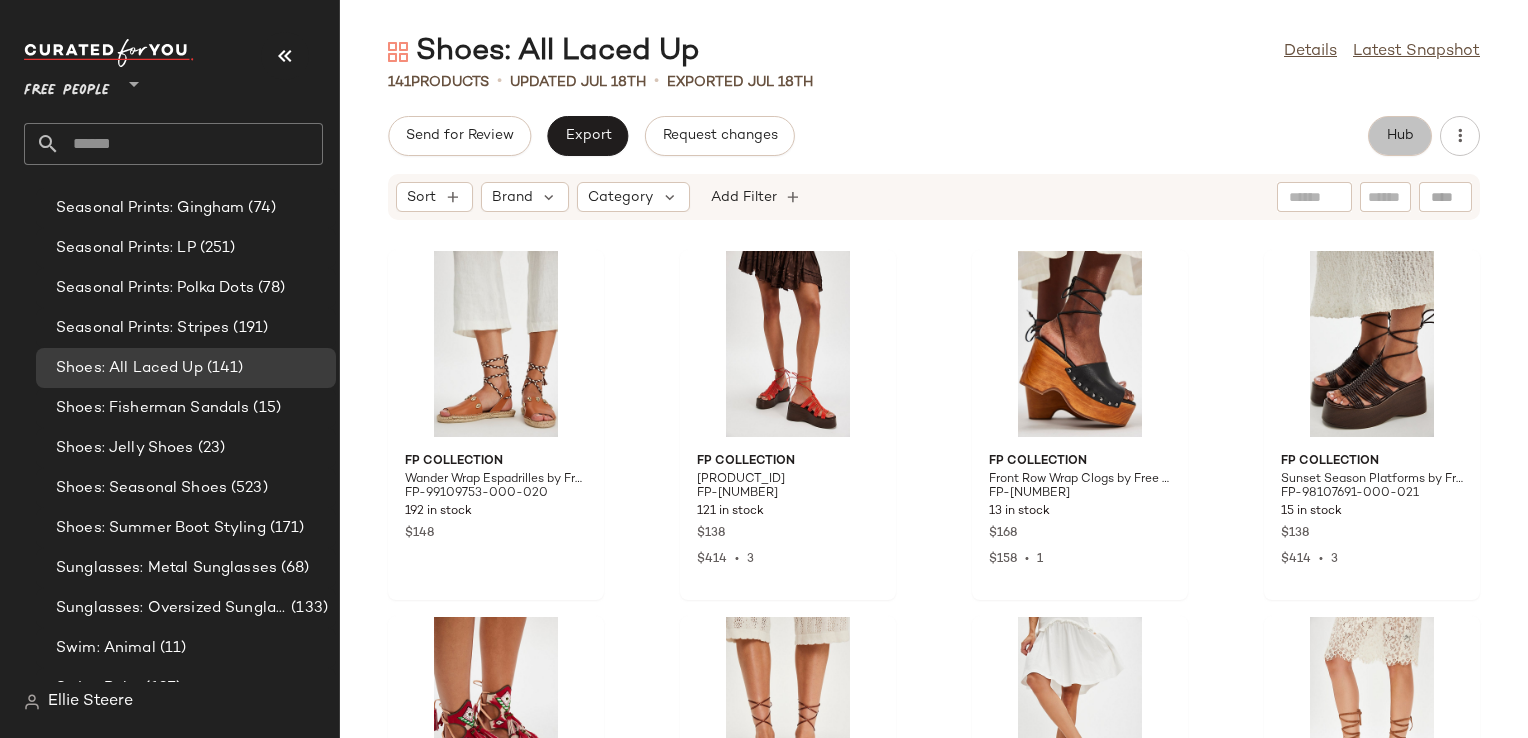click on "Hub" 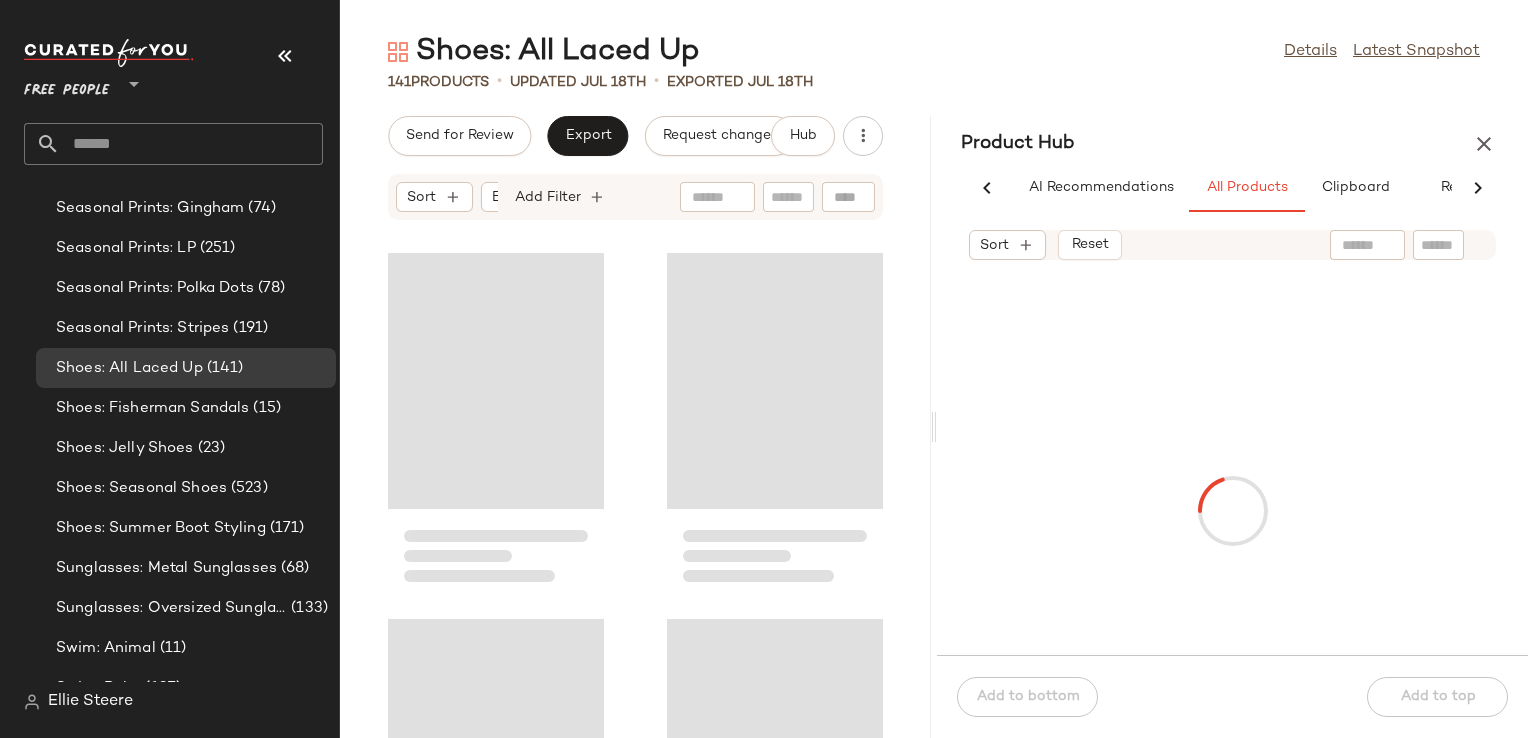 scroll, scrollTop: 0, scrollLeft: 59, axis: horizontal 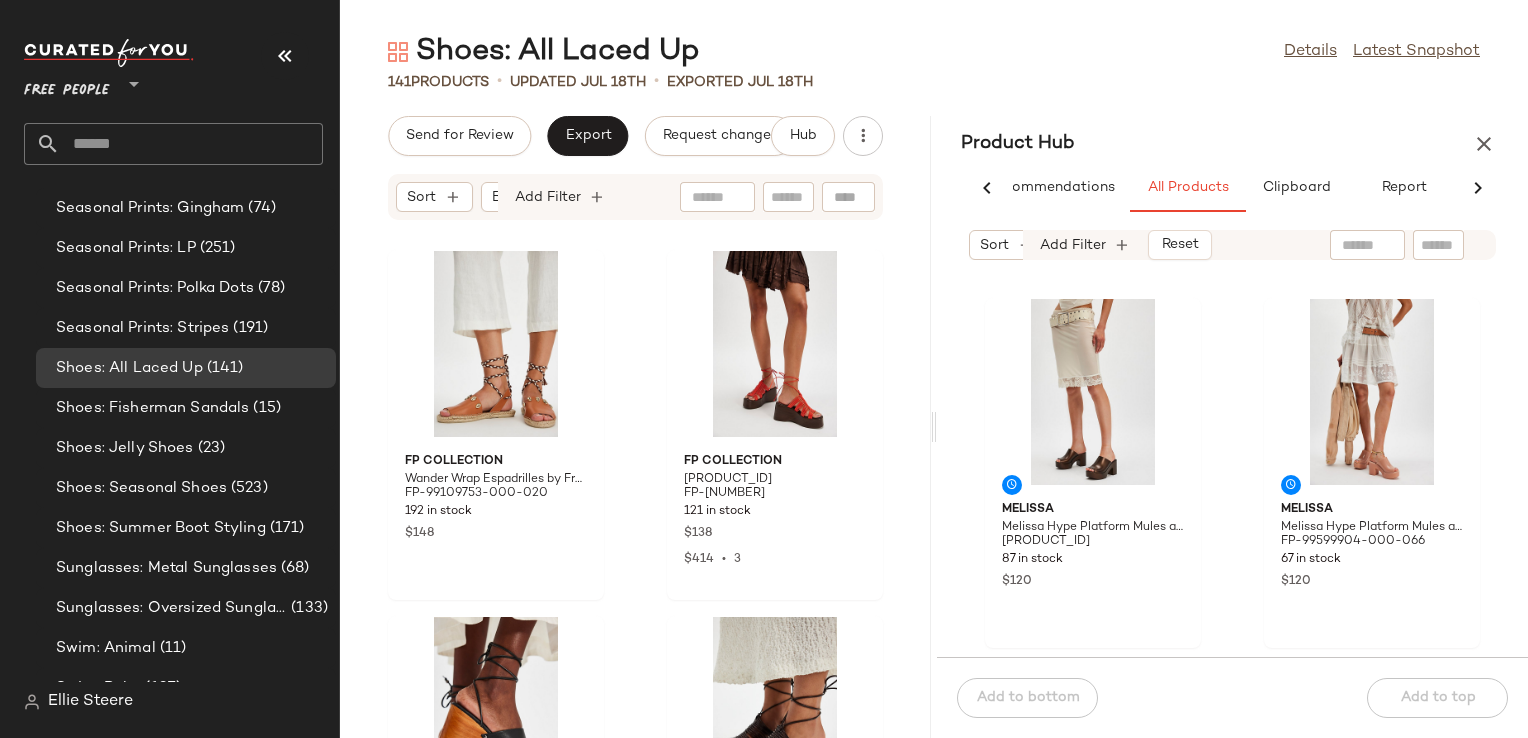 click on "Melissa Melissa Hype Platform Mules at Free People in Brown, Size: US 7 FP-99599904-000-027 87 in stock $120 Melissa Melissa Hype Platform Mules at Free People in Pink, Size: US 6 FP-99599904-000-066 67 in stock $120 SOREL Sorel Roam'N Platform Clogs at Free People in Red, Size: US 7 FP-95078499-000-061 8 in stock $160 SOREL Sorel Rein CB Clogs at Free People in Pink, Size: US 9.5 FP-94342029-000-066 22 in stock $125 Melissa Melissa Cozy Platform Sandals at Free People in Black, Size: US 6 FP-99597767-000-001 23 in stock $80 Salomon Salomon XT-6 Shoe at Free People in Purple, Size: US 9 M FP-98917701-000-050 4 in stock $180 $648  •  5 SOREL Sorel Rein CB Clogs at Free People in Tan, Size: US 6 FP-94342029-000-023 21 in stock $125 Seychelles Silver Springs Western Boots by Seychelles at Free People in Brown, Size: US 8 FP-99814246-000-020 43 in stock $270" 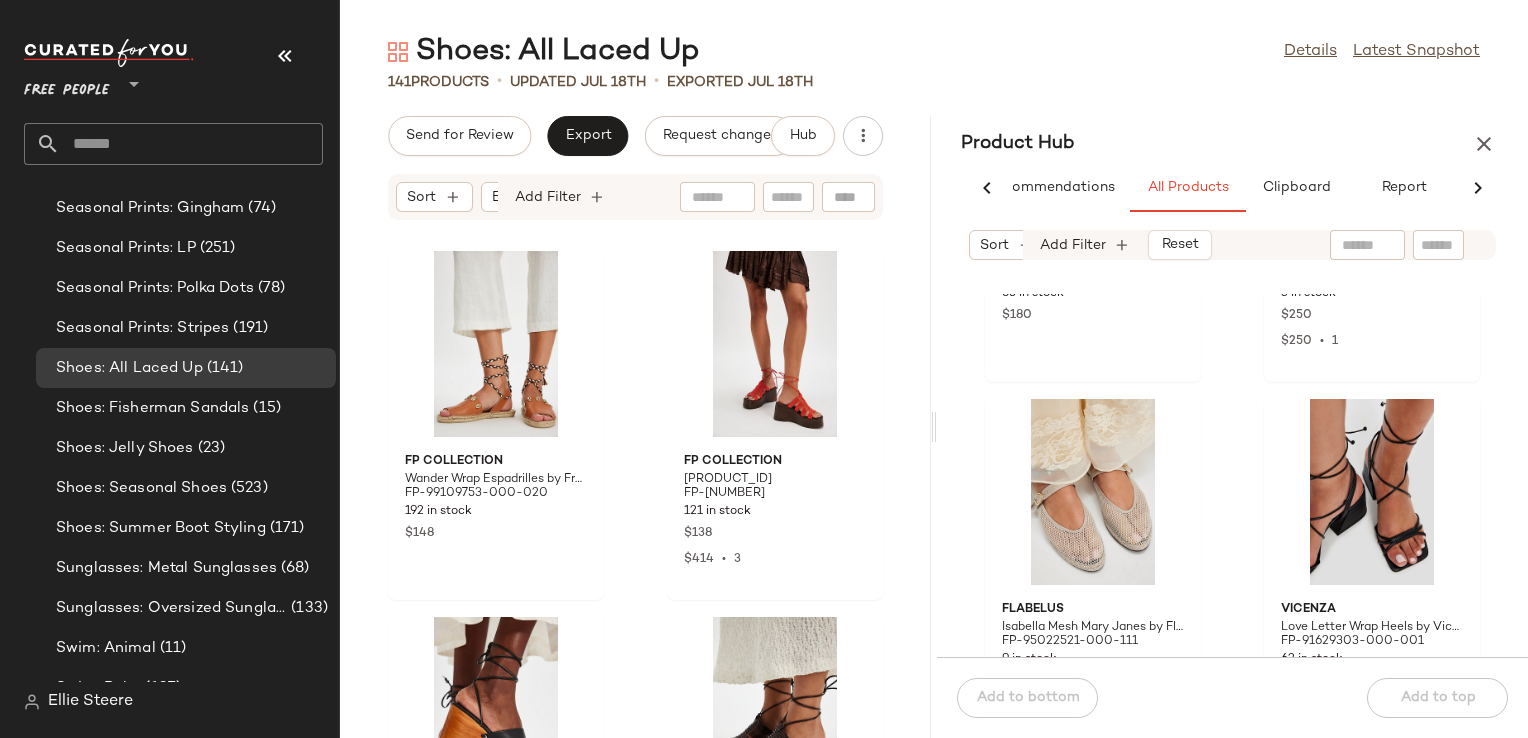 scroll, scrollTop: 6516, scrollLeft: 0, axis: vertical 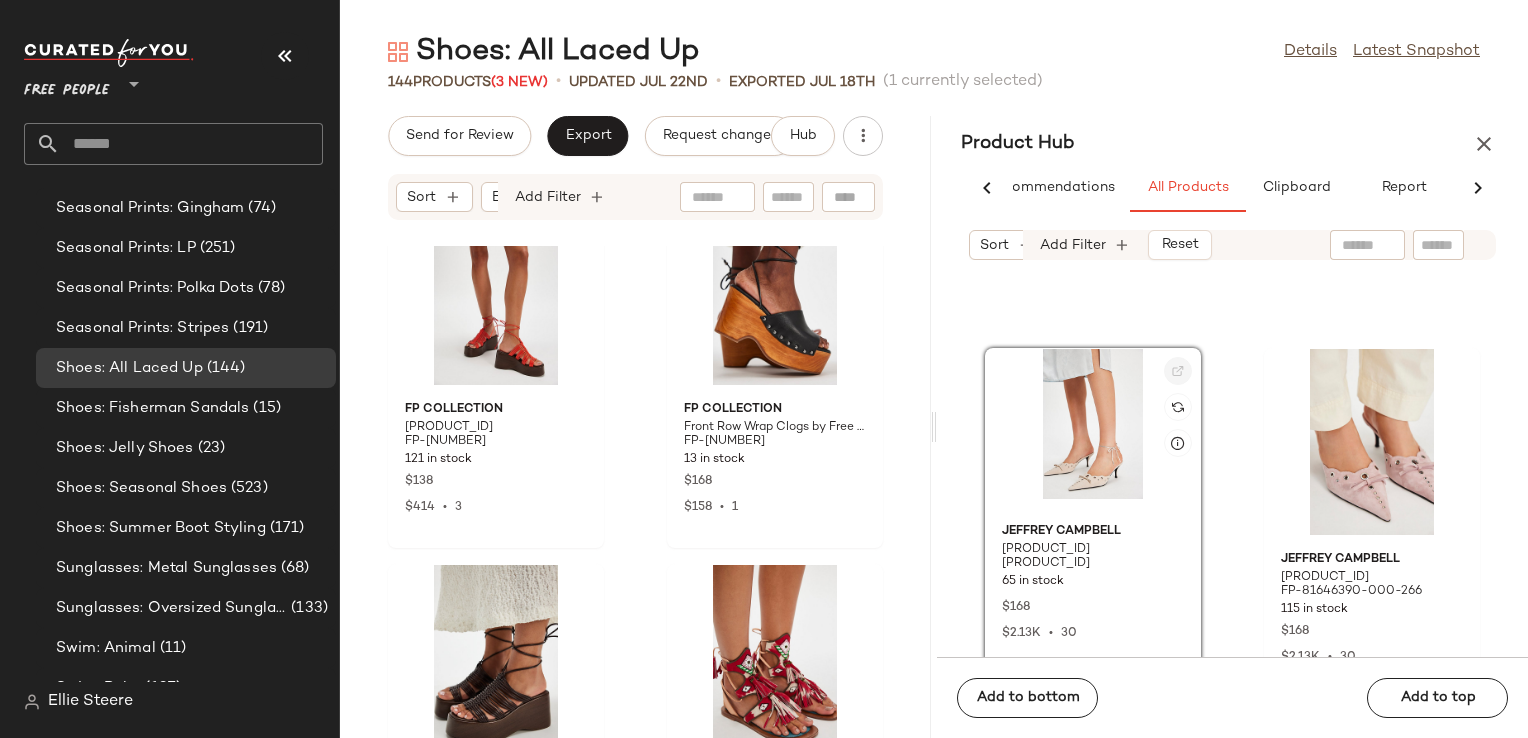 click 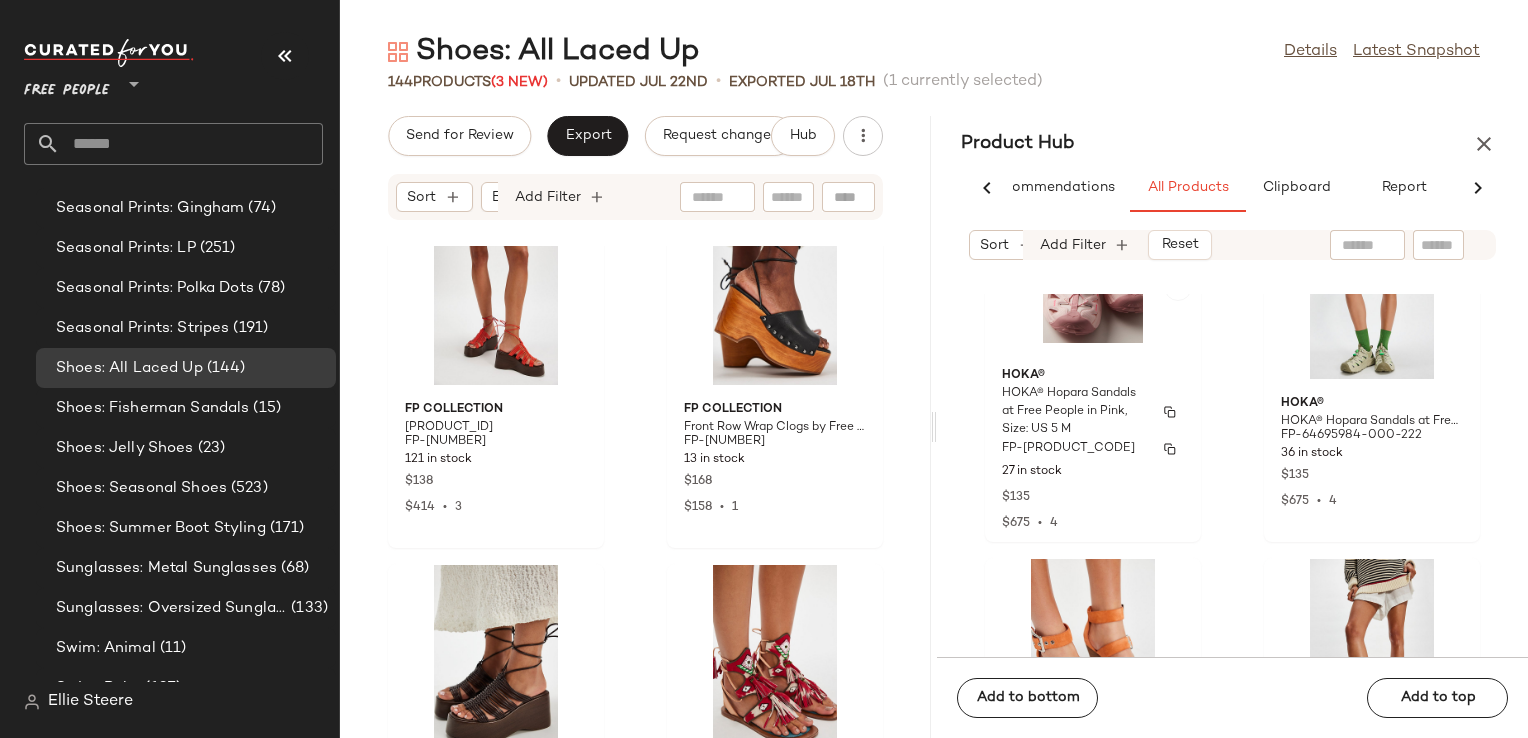 scroll, scrollTop: 9516, scrollLeft: 0, axis: vertical 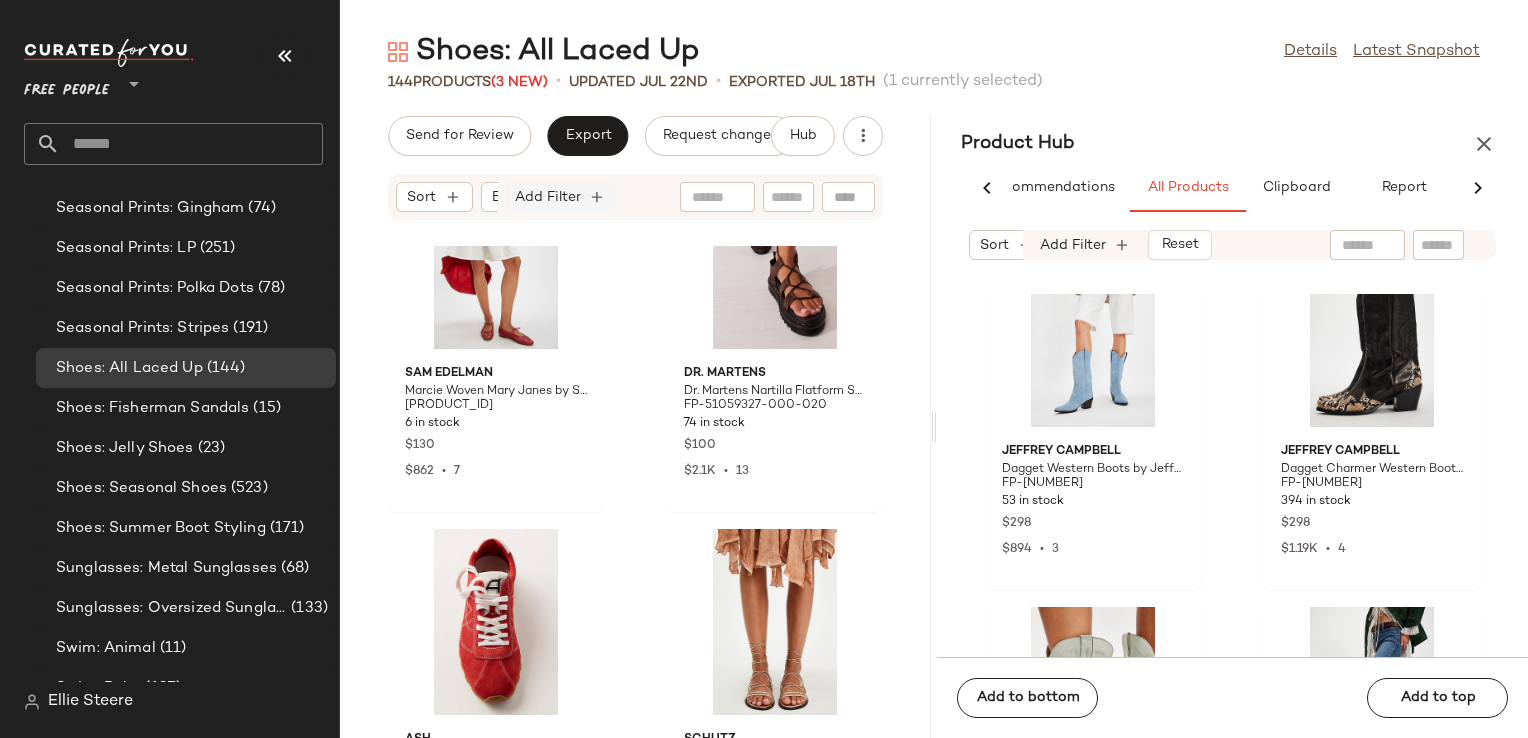 click on "Add Filter" at bounding box center (548, 197) 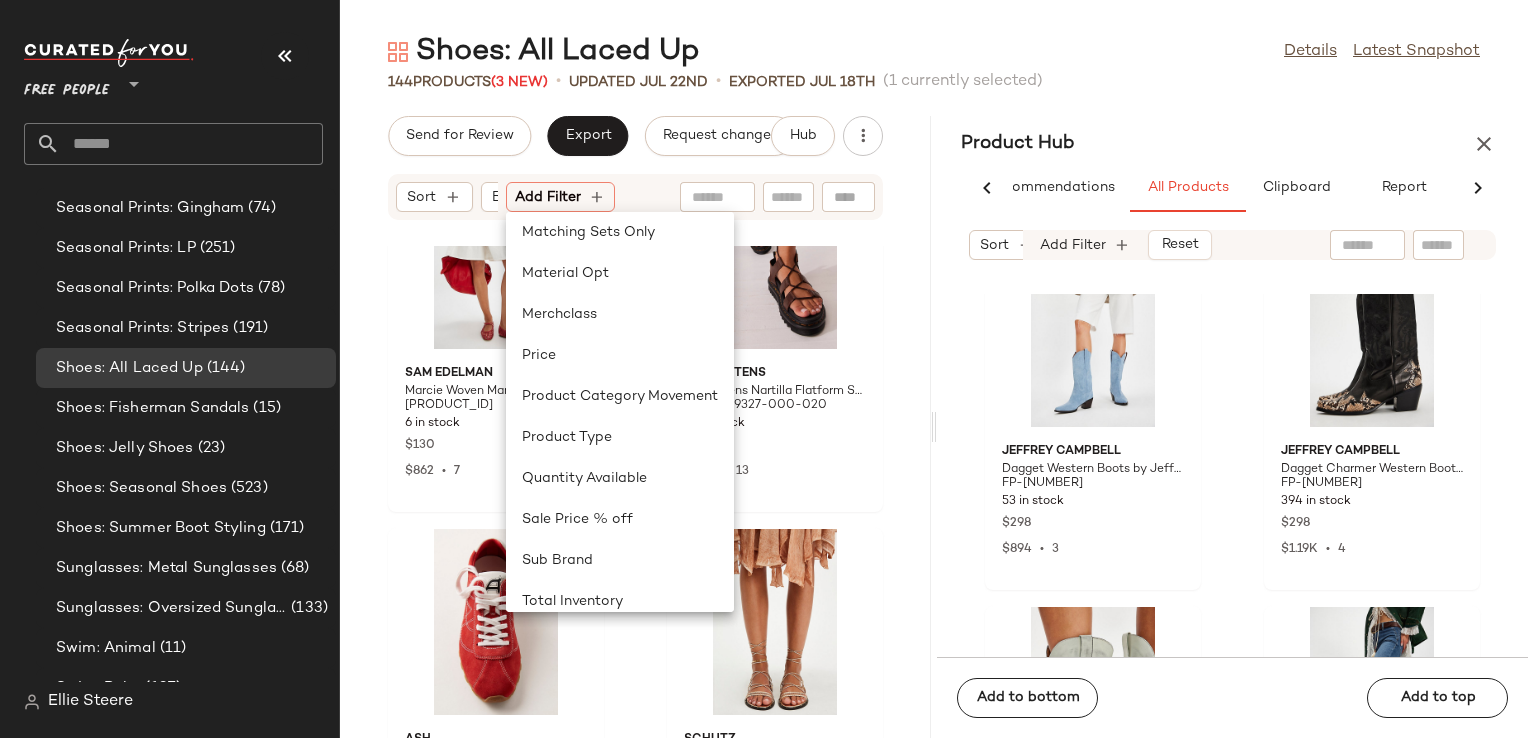 scroll, scrollTop: 640, scrollLeft: 0, axis: vertical 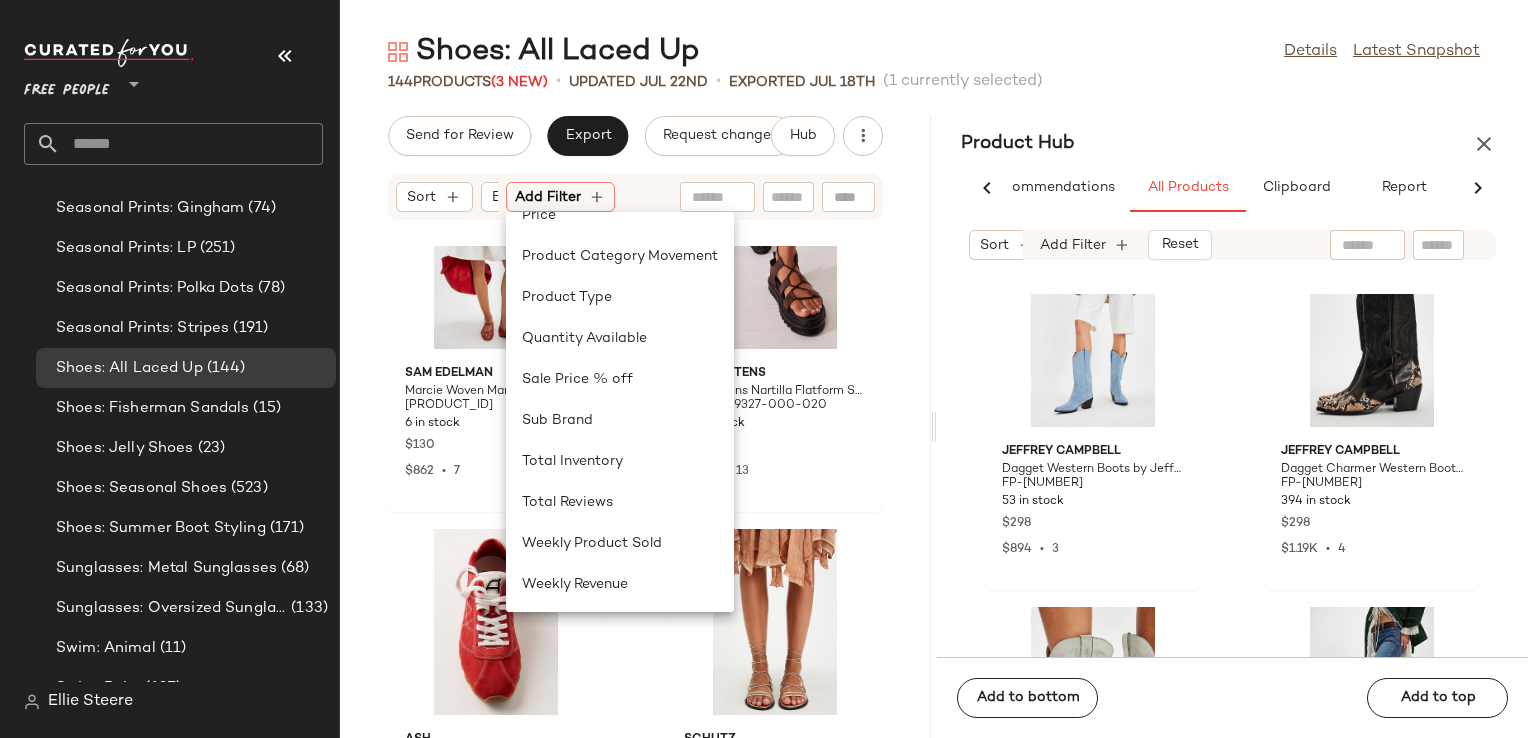 click on "Send for Review   Export   Request changes   Hub" 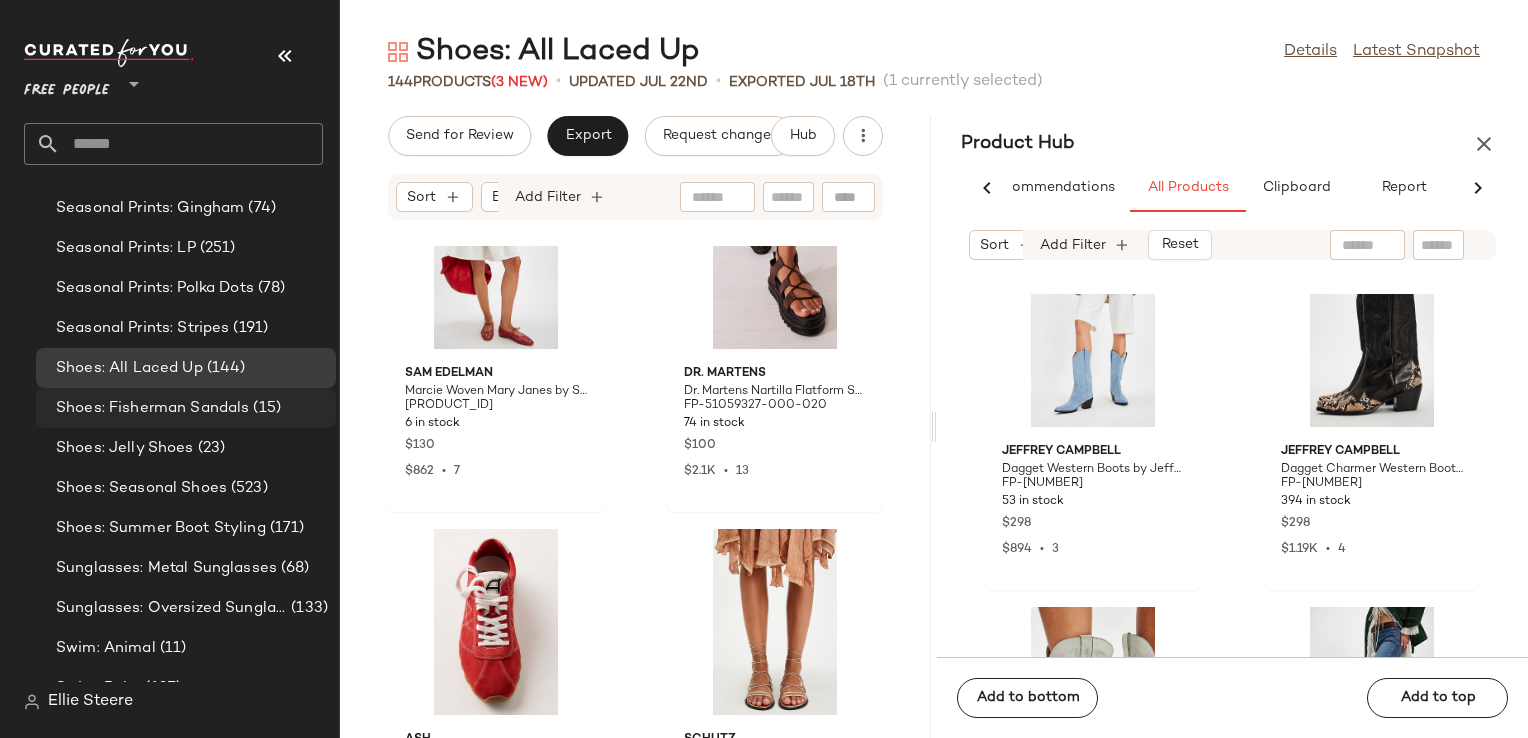 click on "Shoes: Fisherman Sandals" at bounding box center (152, 408) 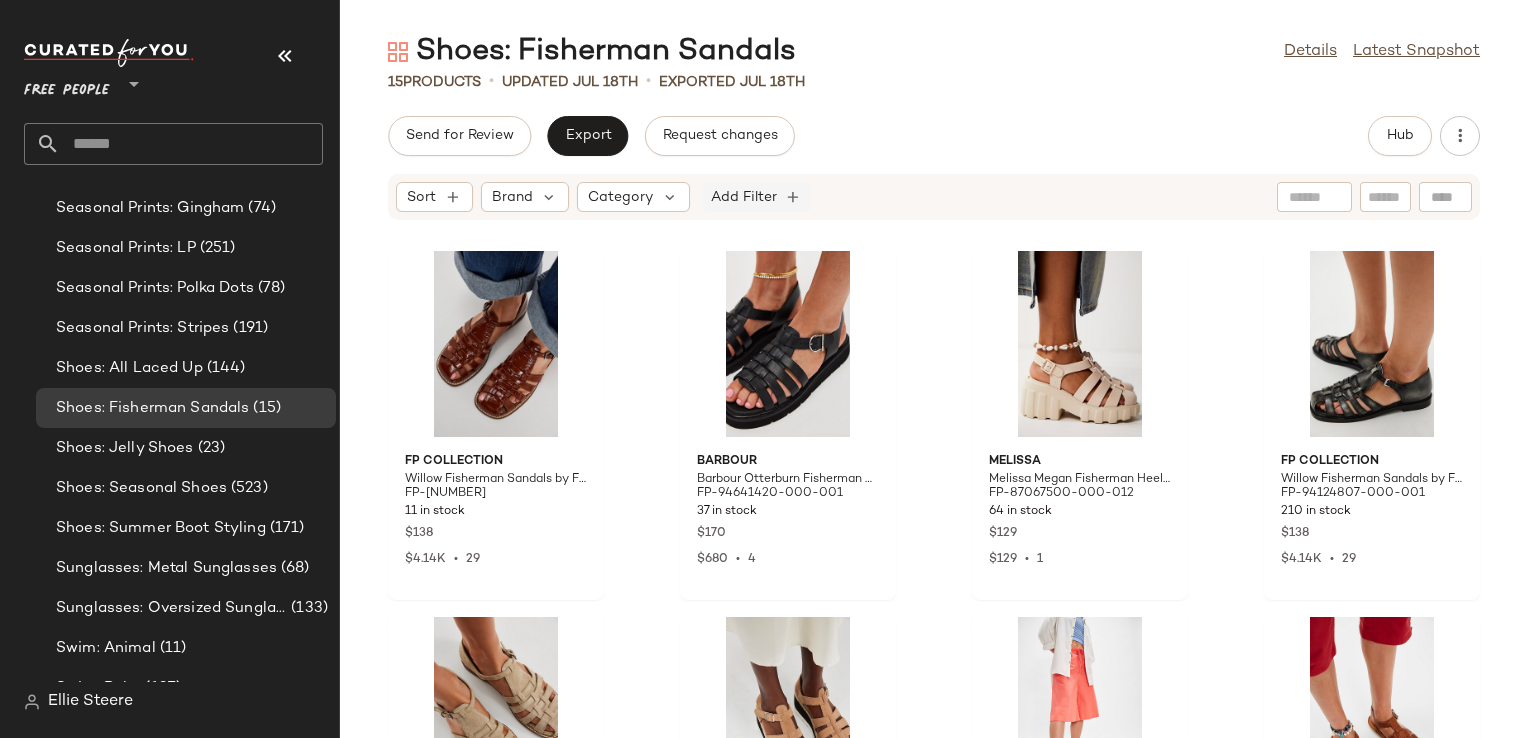 click on "Add Filter" at bounding box center (744, 197) 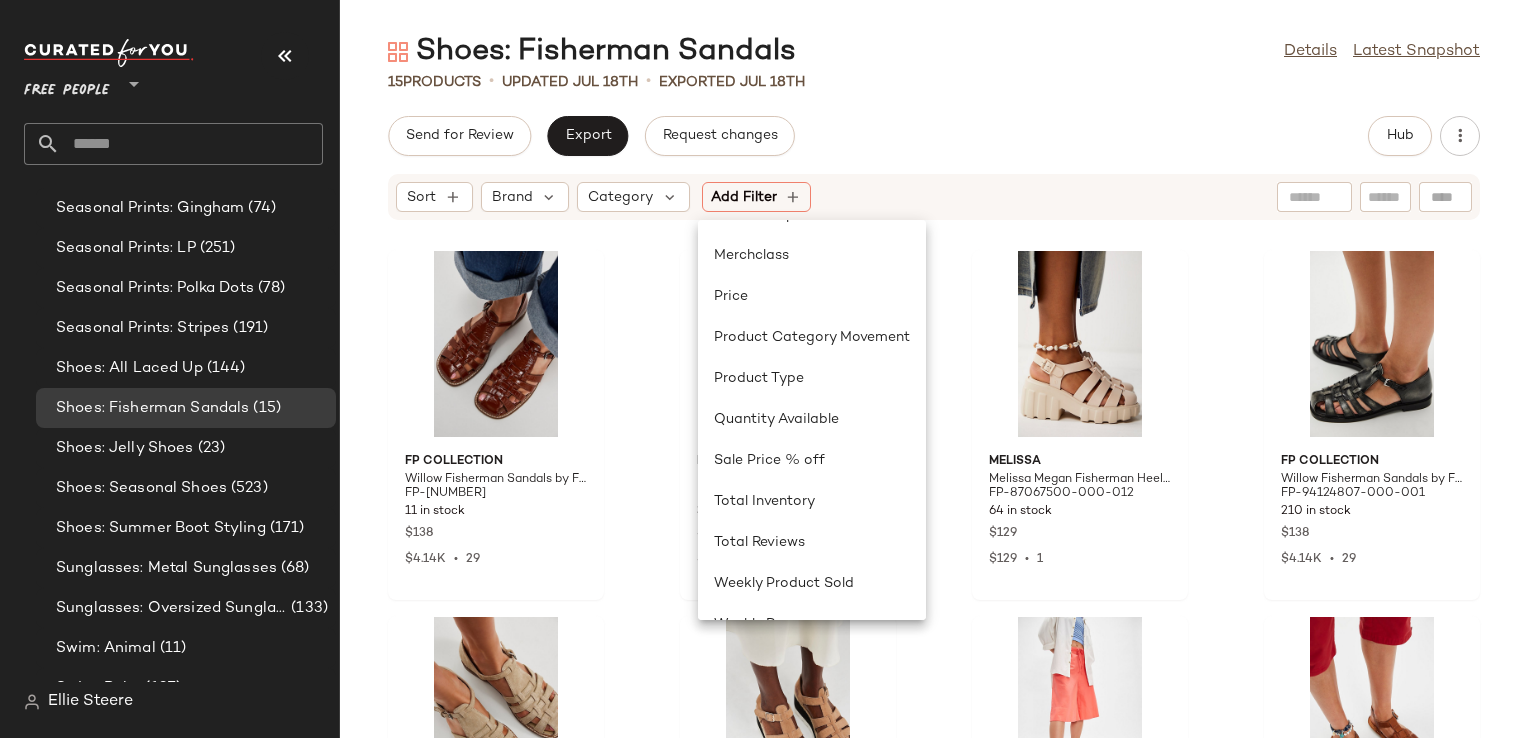 scroll, scrollTop: 600, scrollLeft: 0, axis: vertical 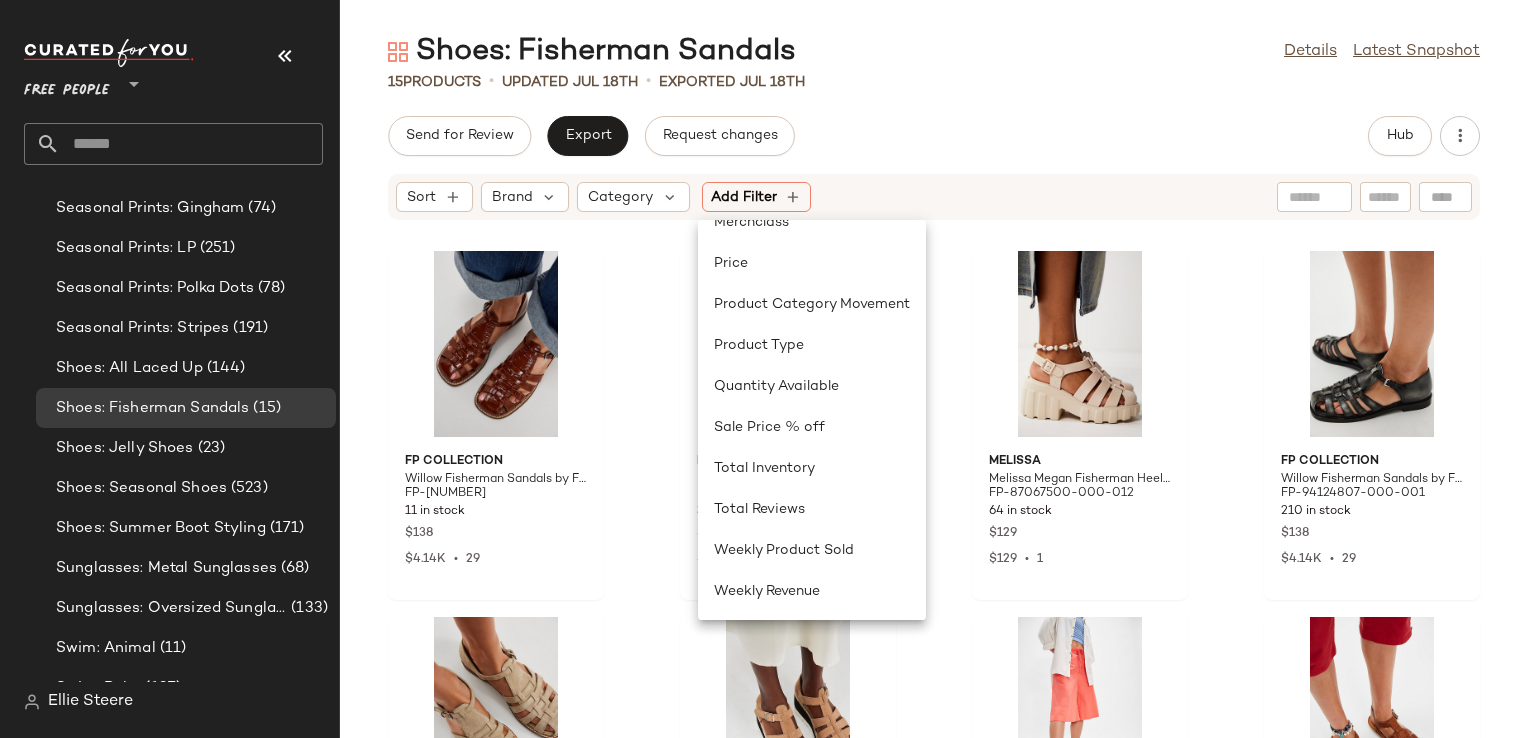 click on "FP Collection Willow Fisherman Sandals by Free People in Brown, Size: US 11 FP-94124807-000-221 11 in stock $138 $4.14K  •  29 Barbour Barbour Otterburn Fisherman Sandals at Free People in Black, Size: US 10 FP-94641420-000-001 37 in stock $170 $680  •  4 Melissa Melissa Megan Fisherman Heels at Free People in White, Size: US 8 FP-87067500-000-012 64 in stock $129 $129  •  1 FP Collection Willow Fisherman Sandals by Free People in Black, Size: US 6 FP-94124807-000-001 210 in stock $138 $4.14K  •  29 FP Collection Willow Fisherman Sandals by Free People in Brown, Size: US 6.5 FP-94124807-000-024 122 in stock $138 $4.14K  •  29 FP Collection Mykonos Suede Fisherman Flatflorm Wedges by Free People in Tan, Size: US 7.5 FP-93534816-000-111 32 in stock $178 $504  •  3 Vagabond Shoemakers 37 in stock 1 3" at bounding box center [934, 385] 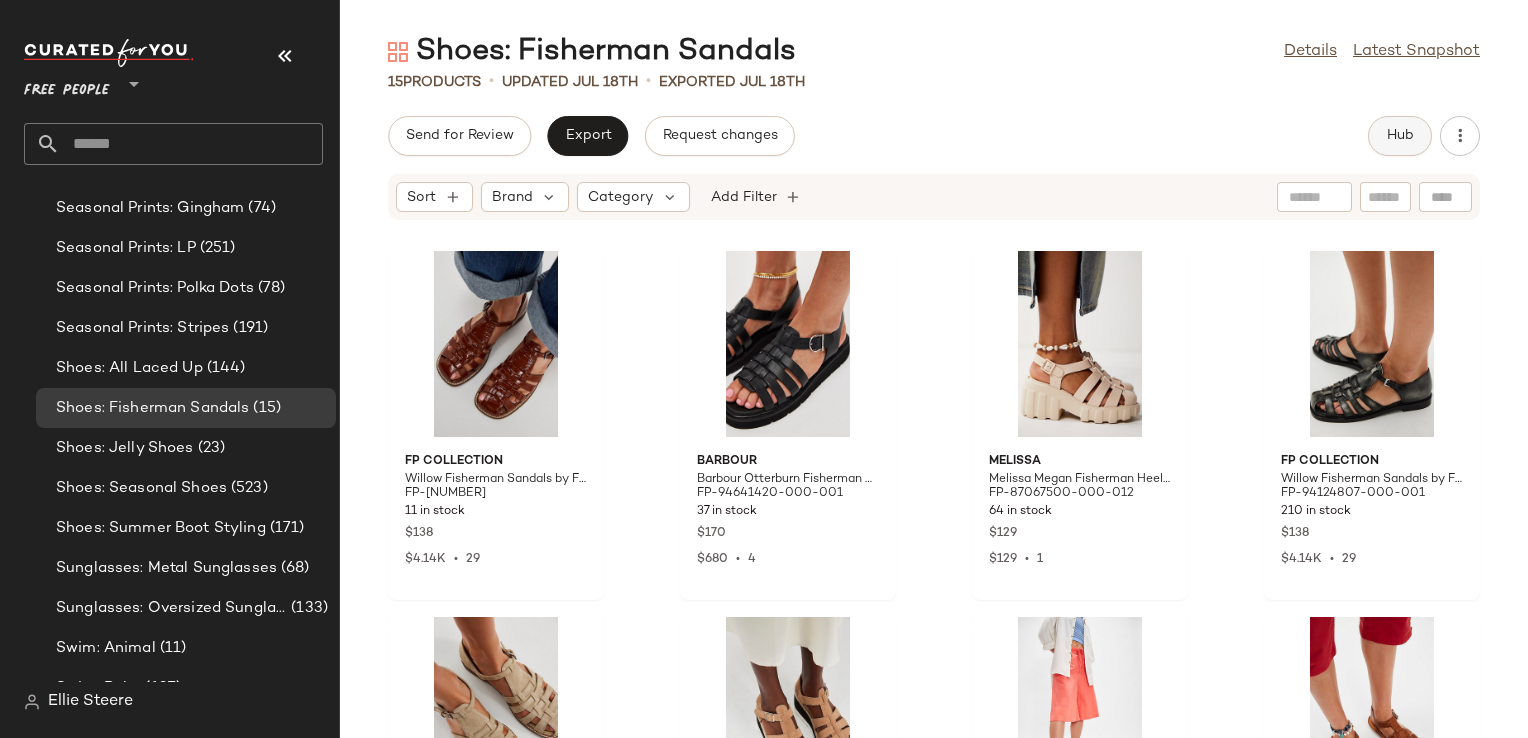 click on "Hub" 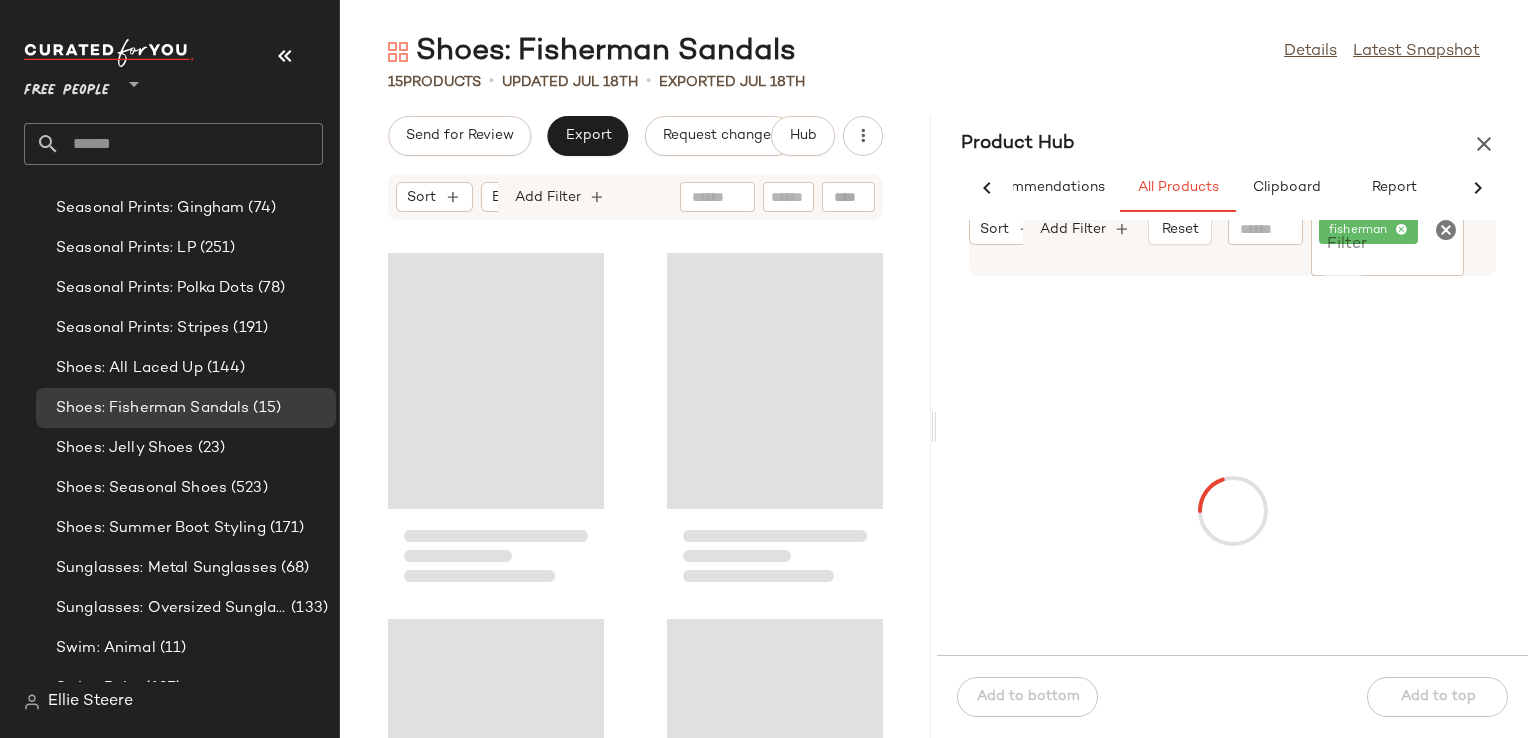 scroll, scrollTop: 0, scrollLeft: 68, axis: horizontal 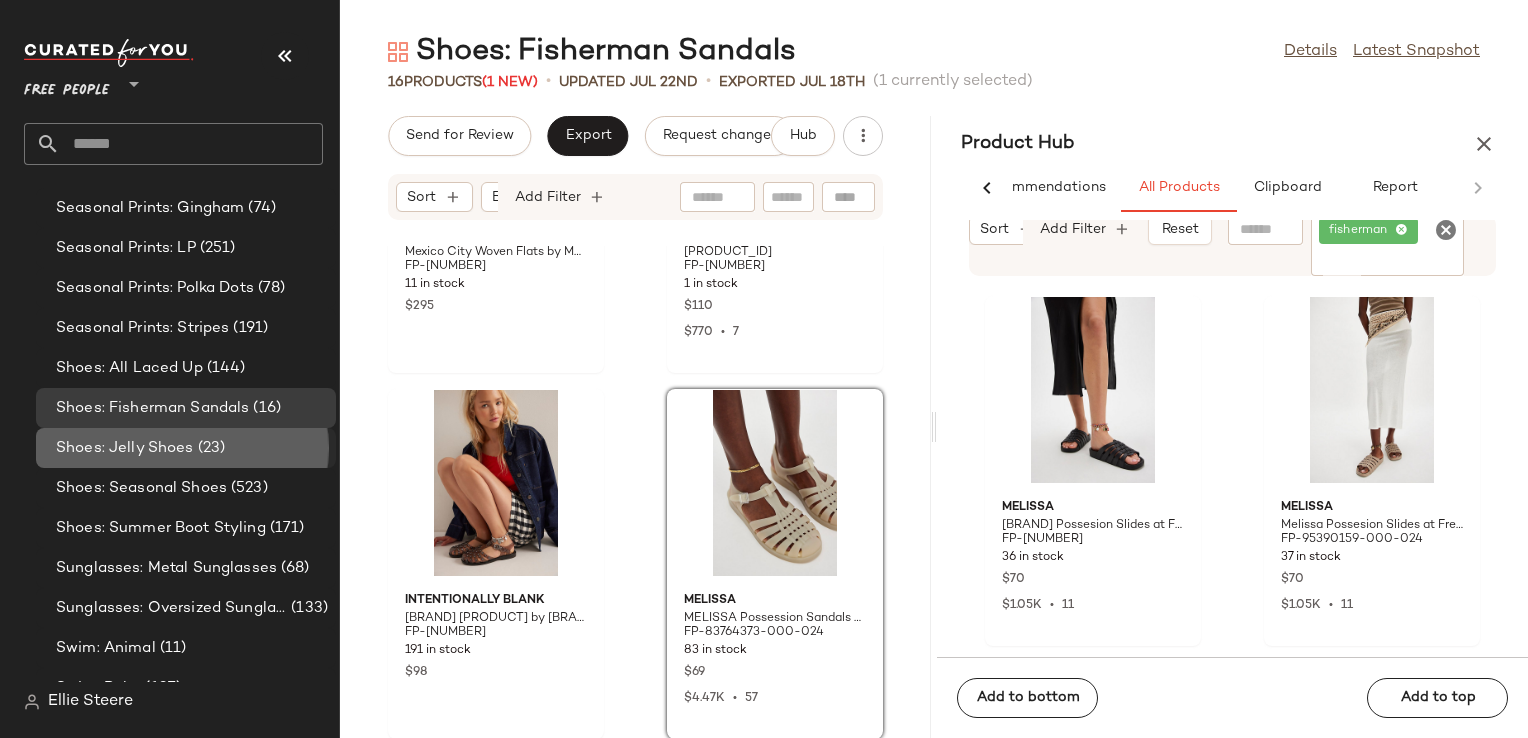 click on "Shoes: Jelly Shoes (23)" 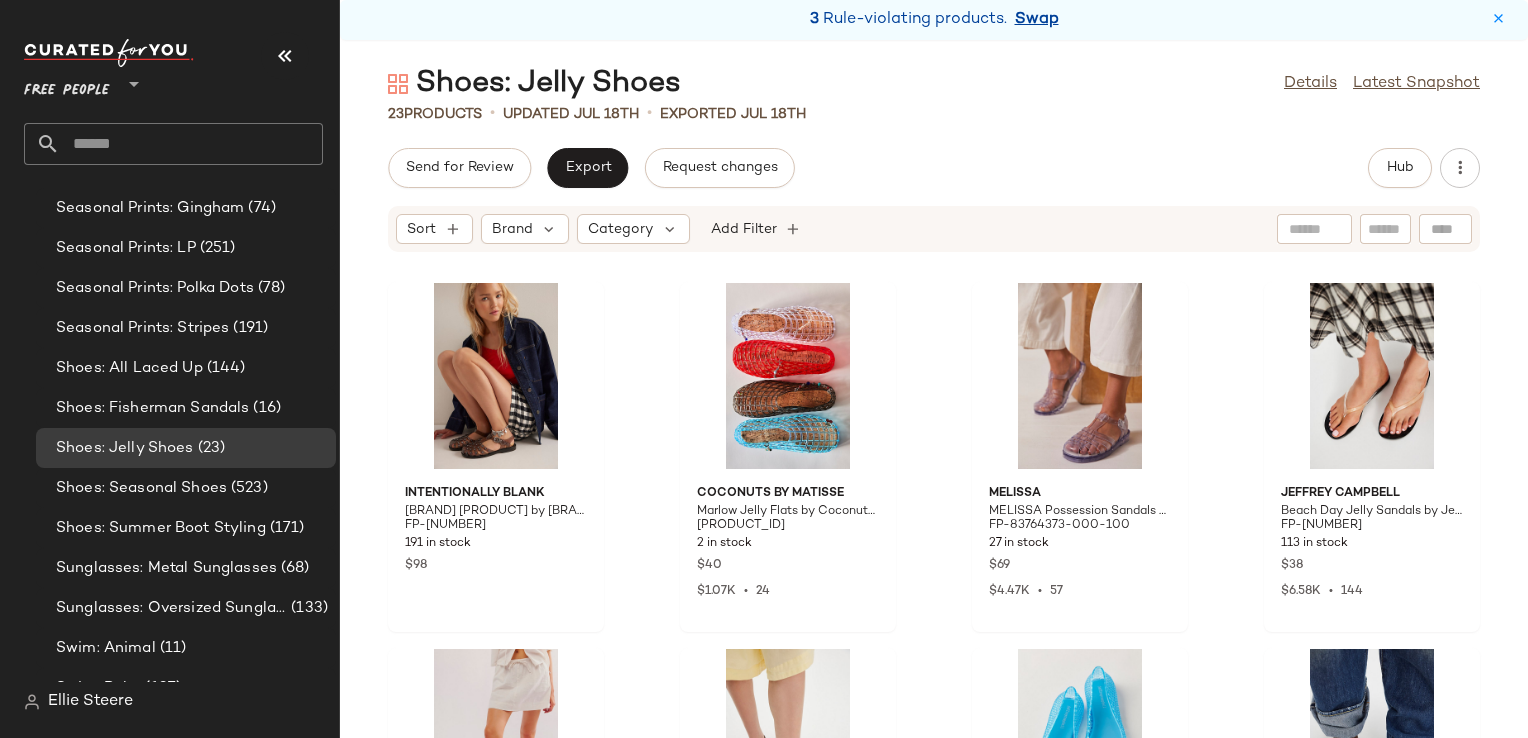 click on "Swap" at bounding box center [1037, 20] 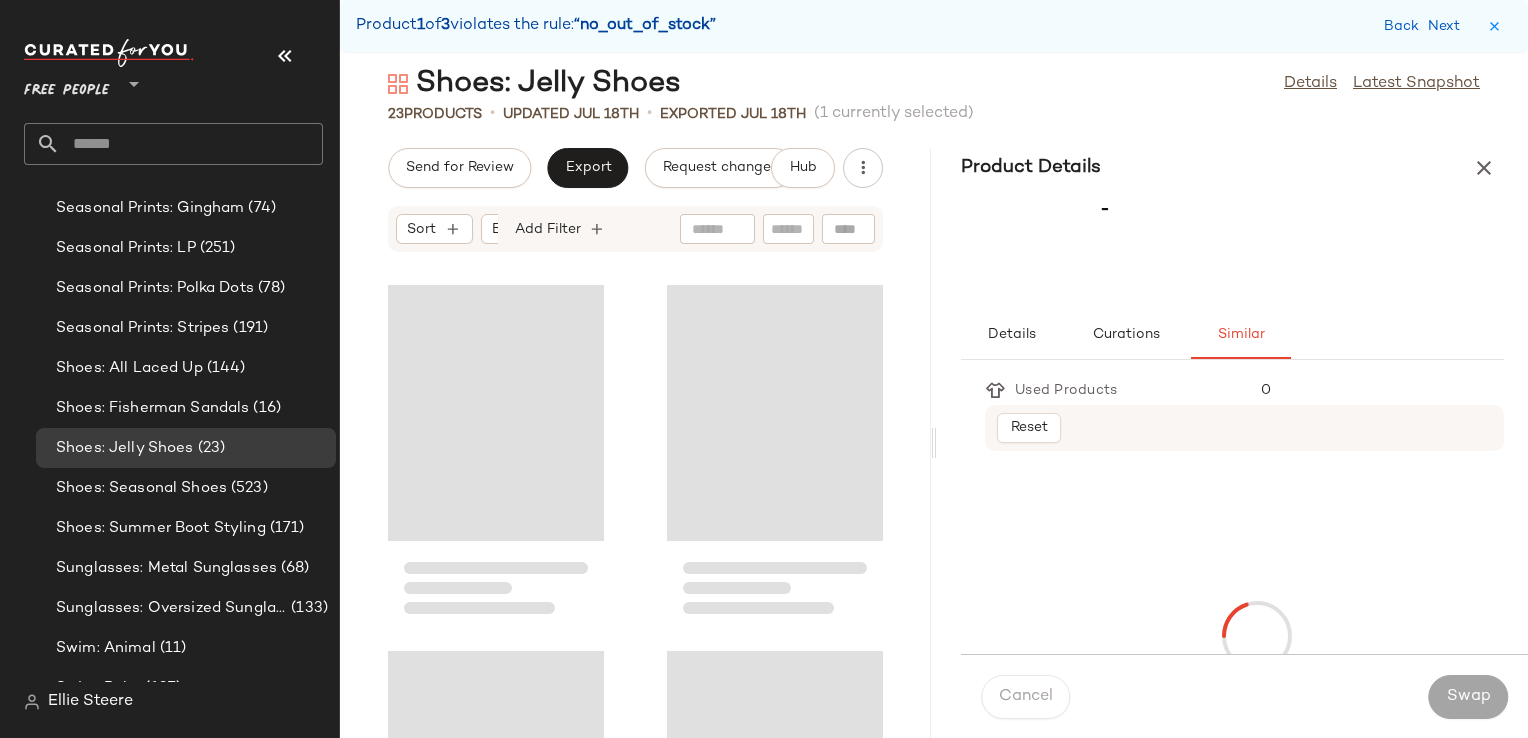 scroll, scrollTop: 3294, scrollLeft: 0, axis: vertical 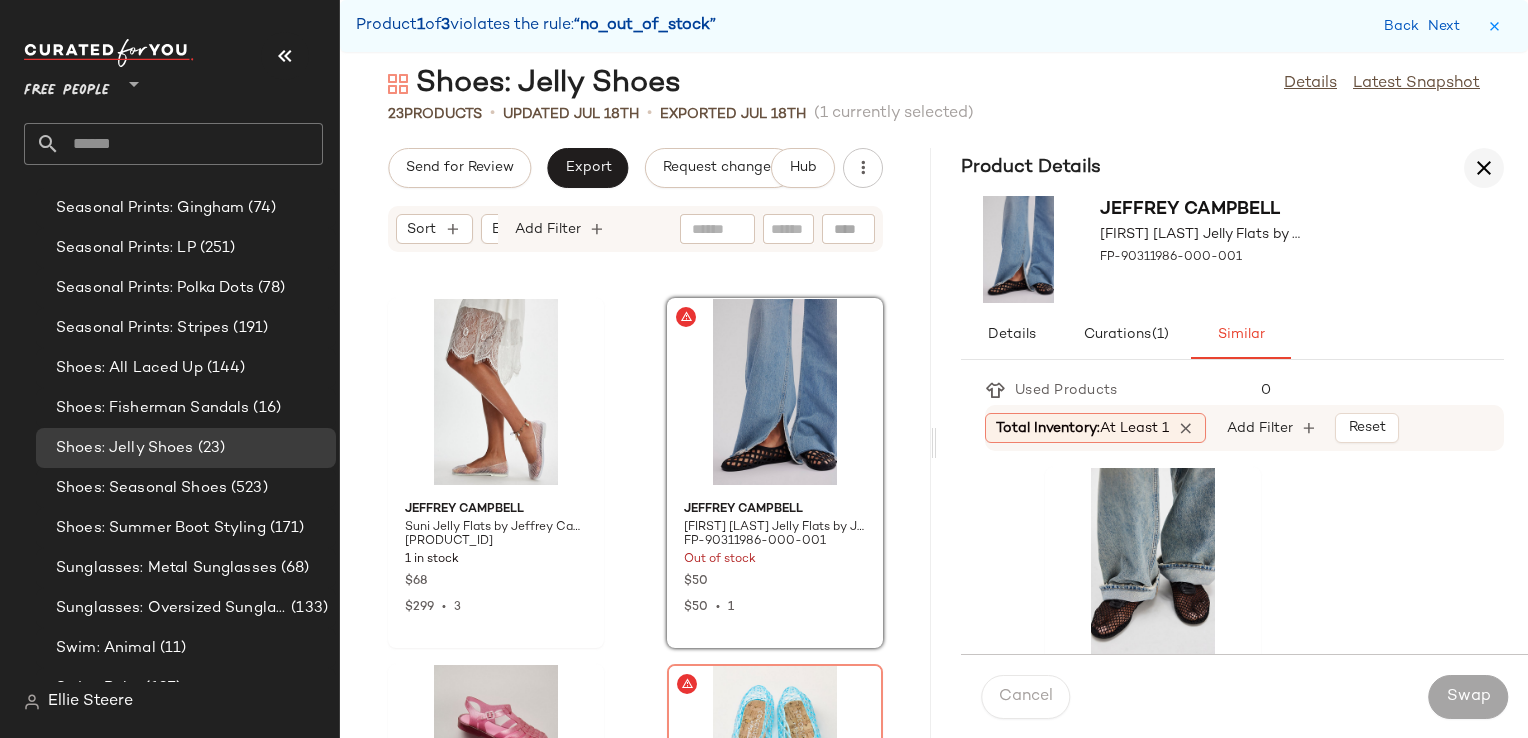 click at bounding box center (1484, 168) 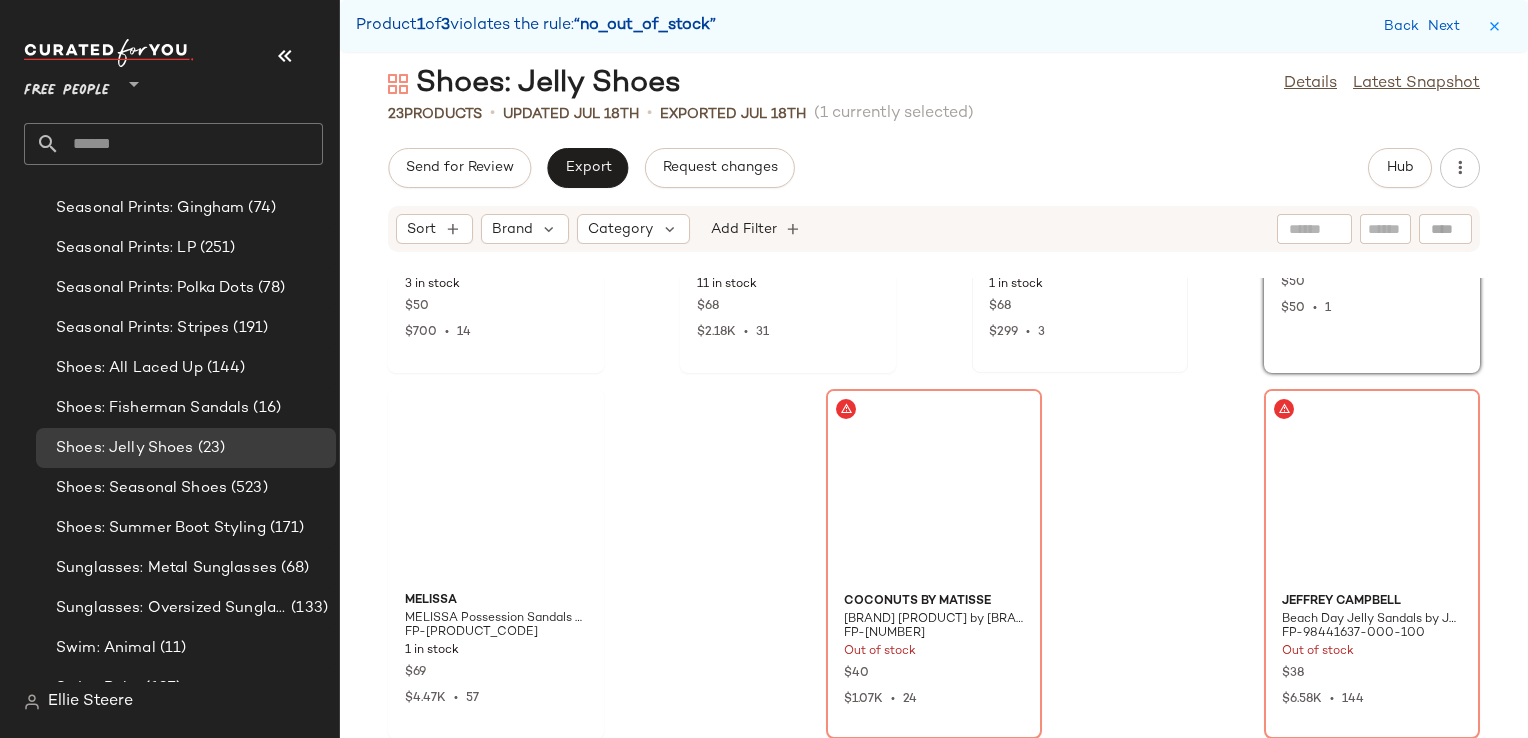 scroll, scrollTop: 1464, scrollLeft: 0, axis: vertical 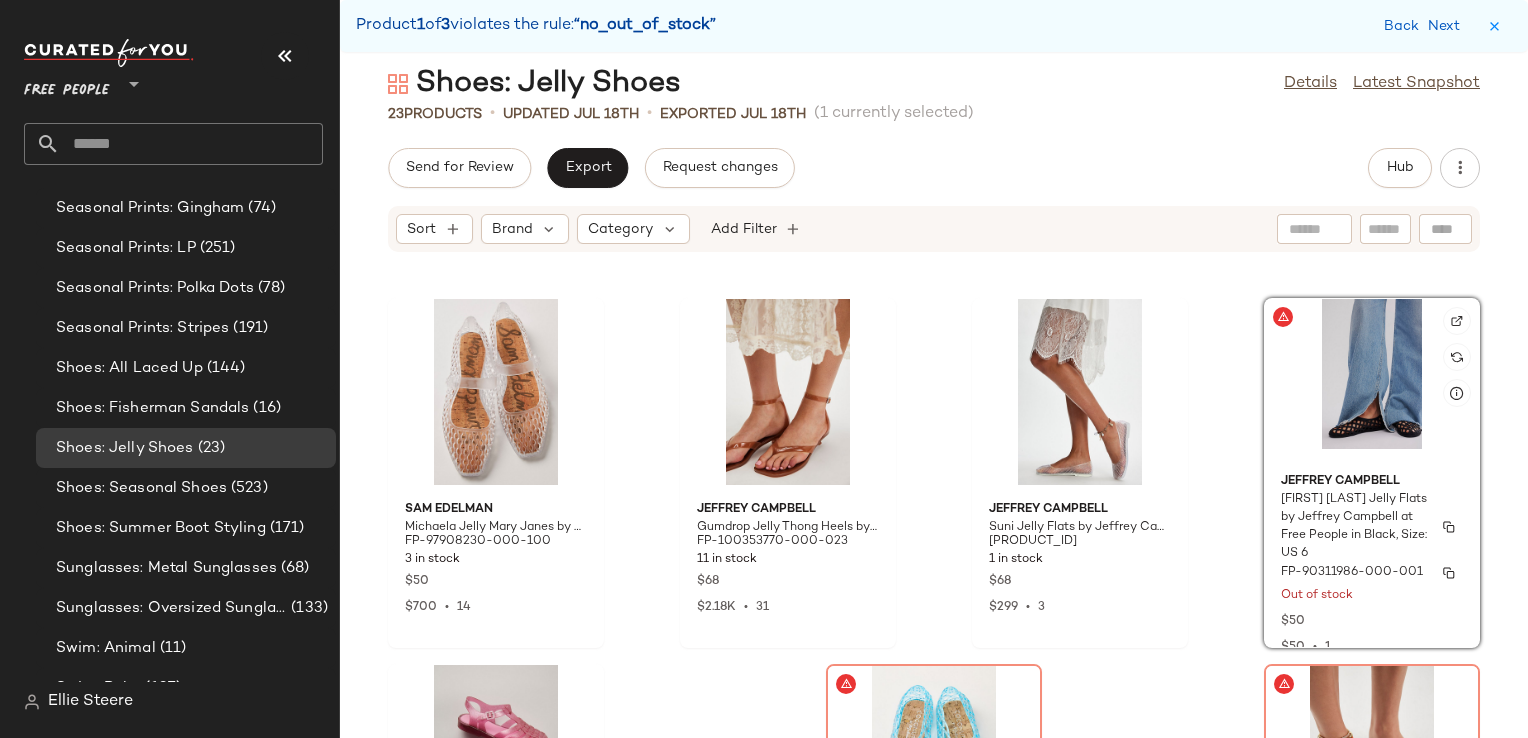 click on "Jamie Jelly Flats by Jeffrey Campbell at Free People in Black, Size: US 6" at bounding box center (1354, 527) 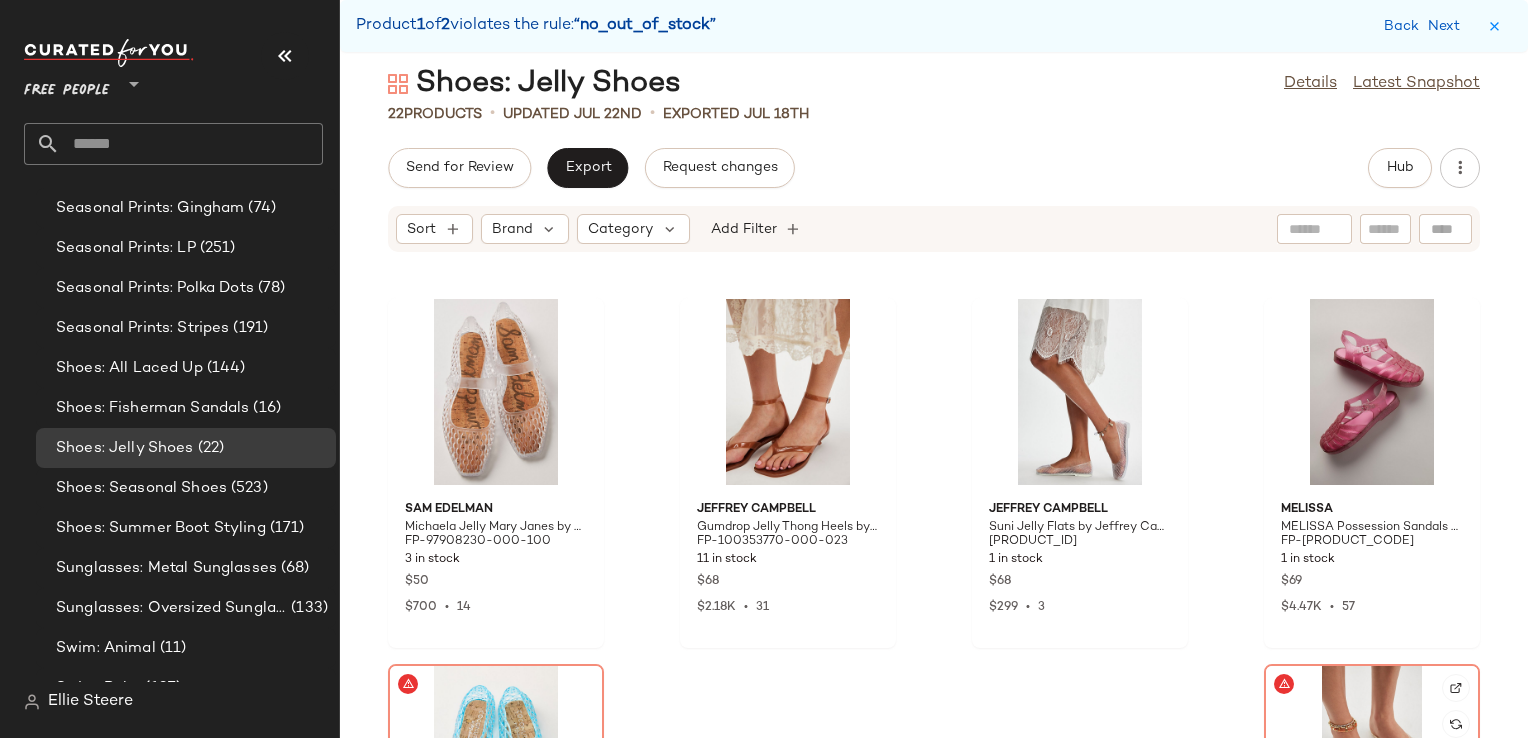 click 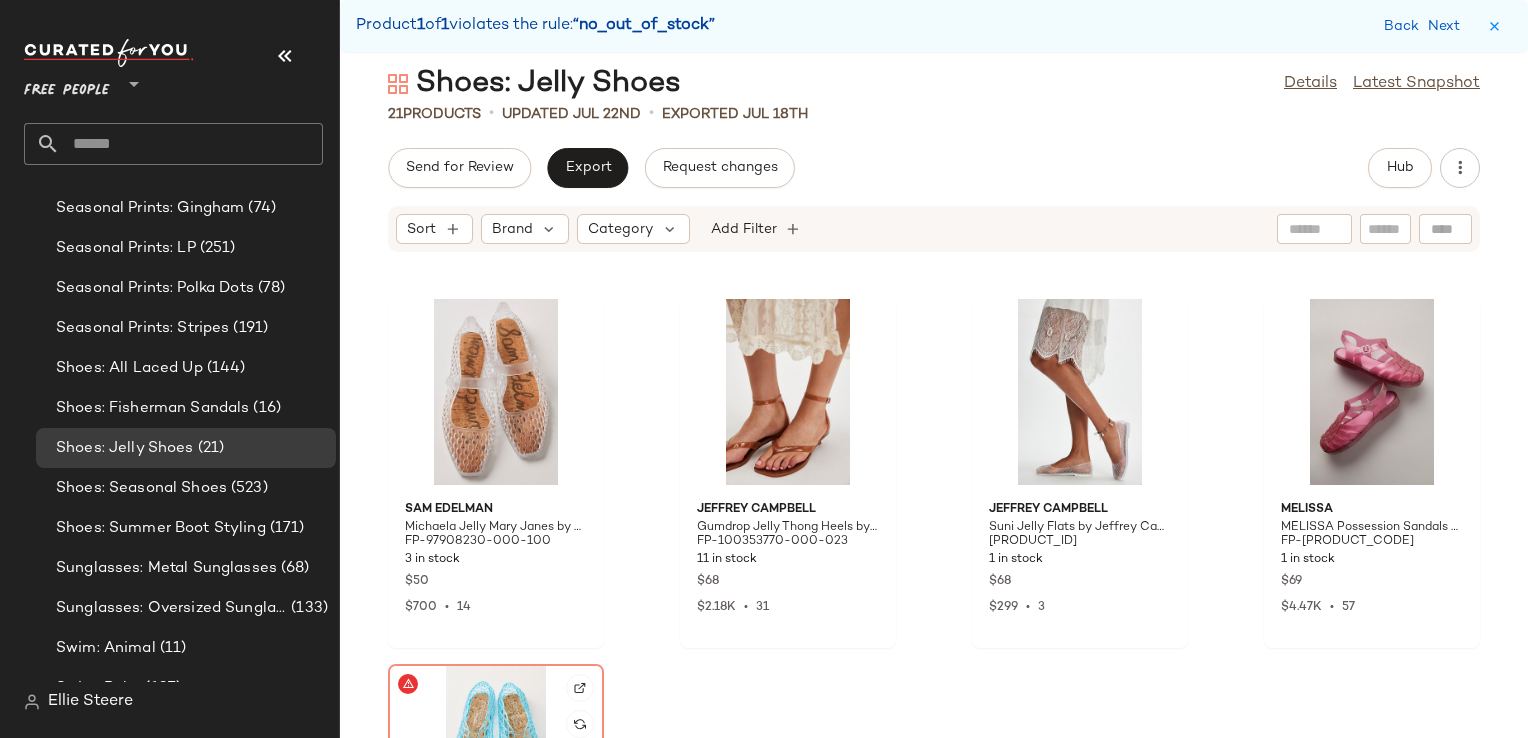 click 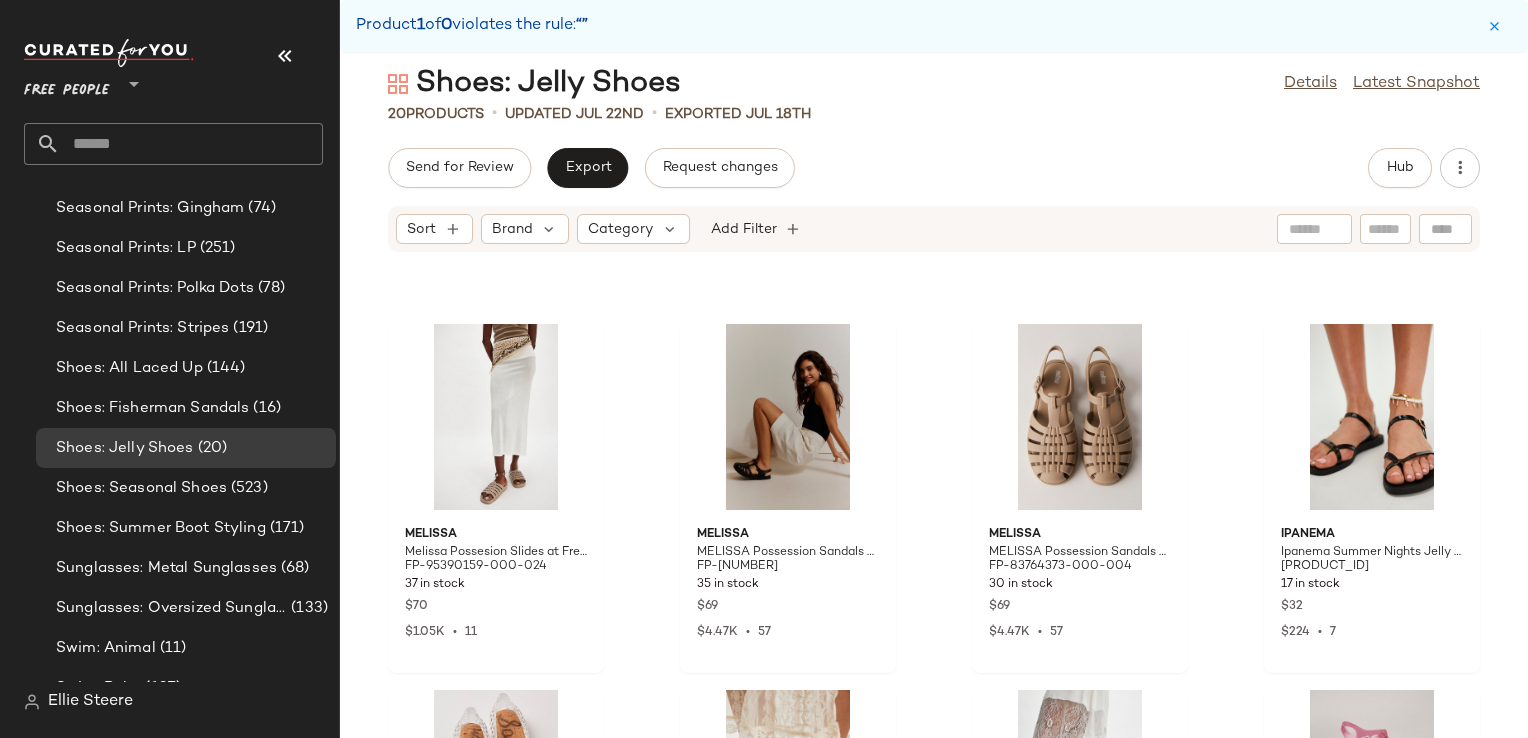 scroll, scrollTop: 1373, scrollLeft: 0, axis: vertical 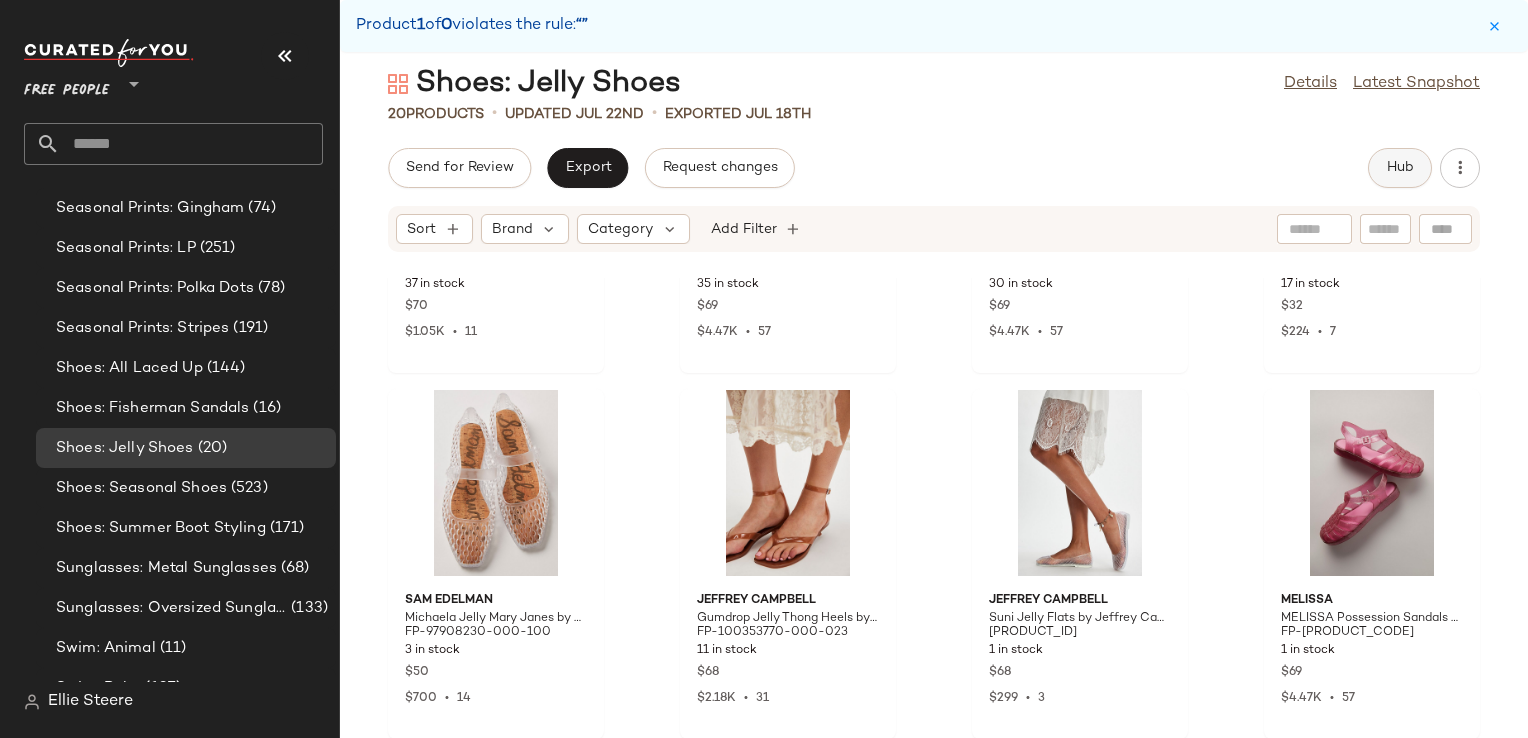 click on "Hub" 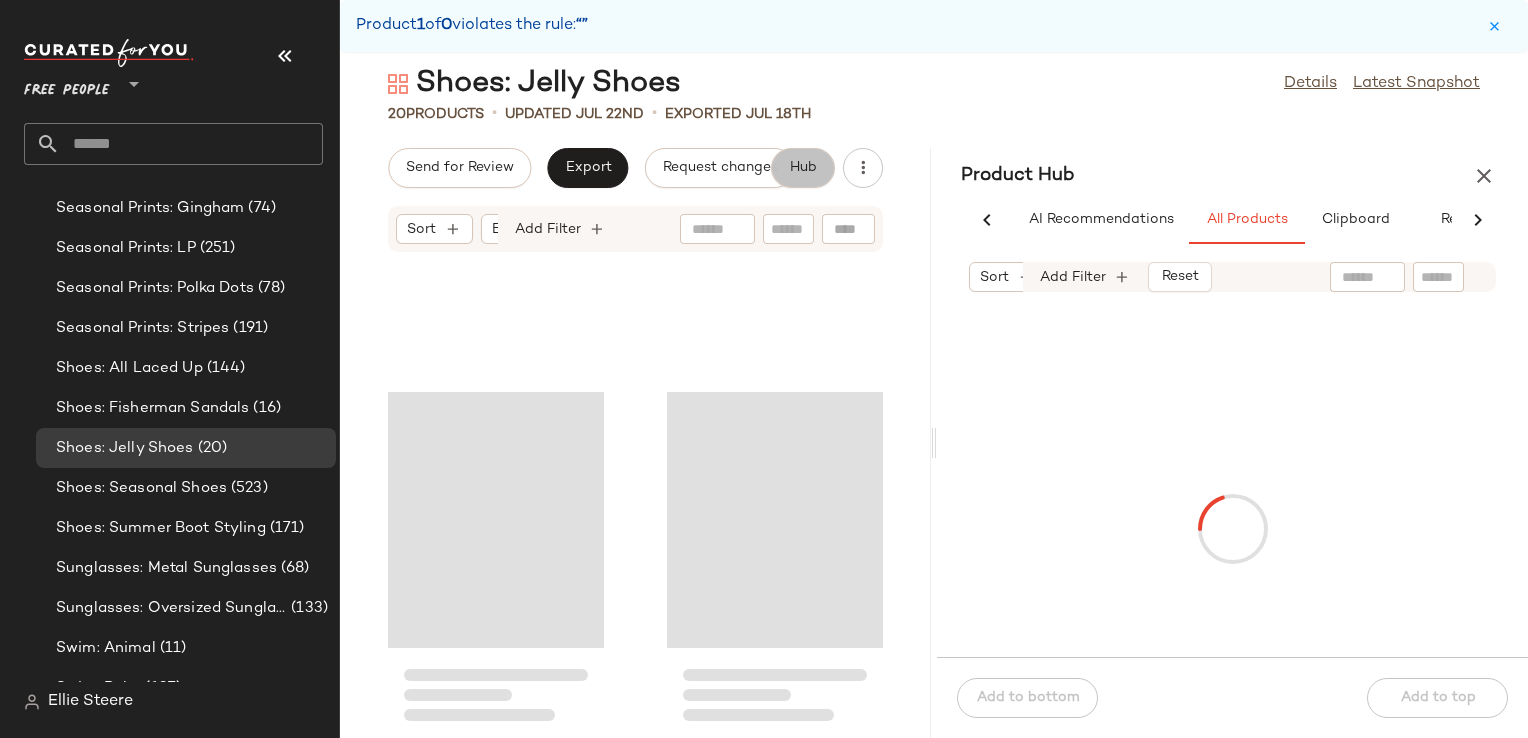 scroll, scrollTop: 1739, scrollLeft: 0, axis: vertical 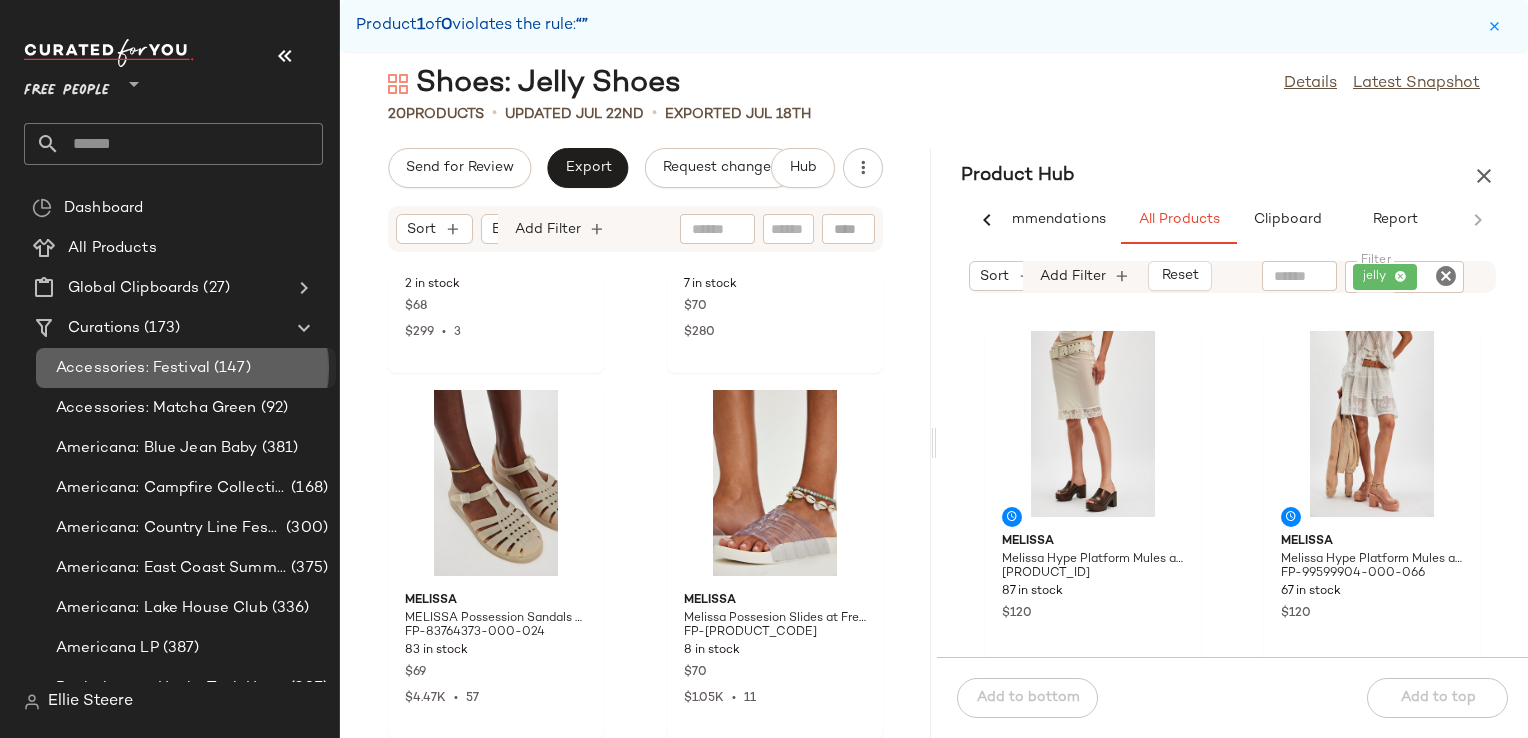 click on "Accessories: Festival" at bounding box center (133, 368) 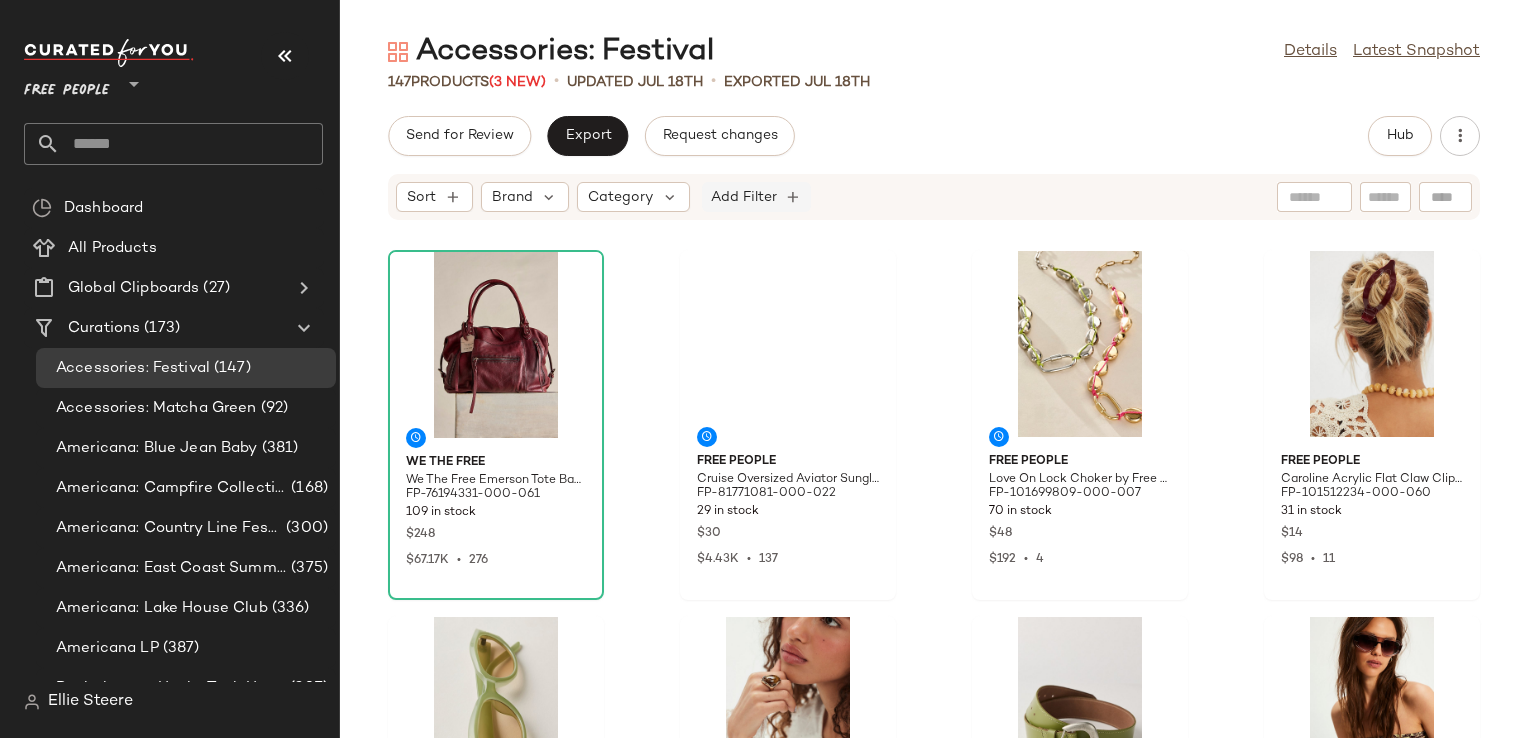 click on "Add Filter" at bounding box center [744, 197] 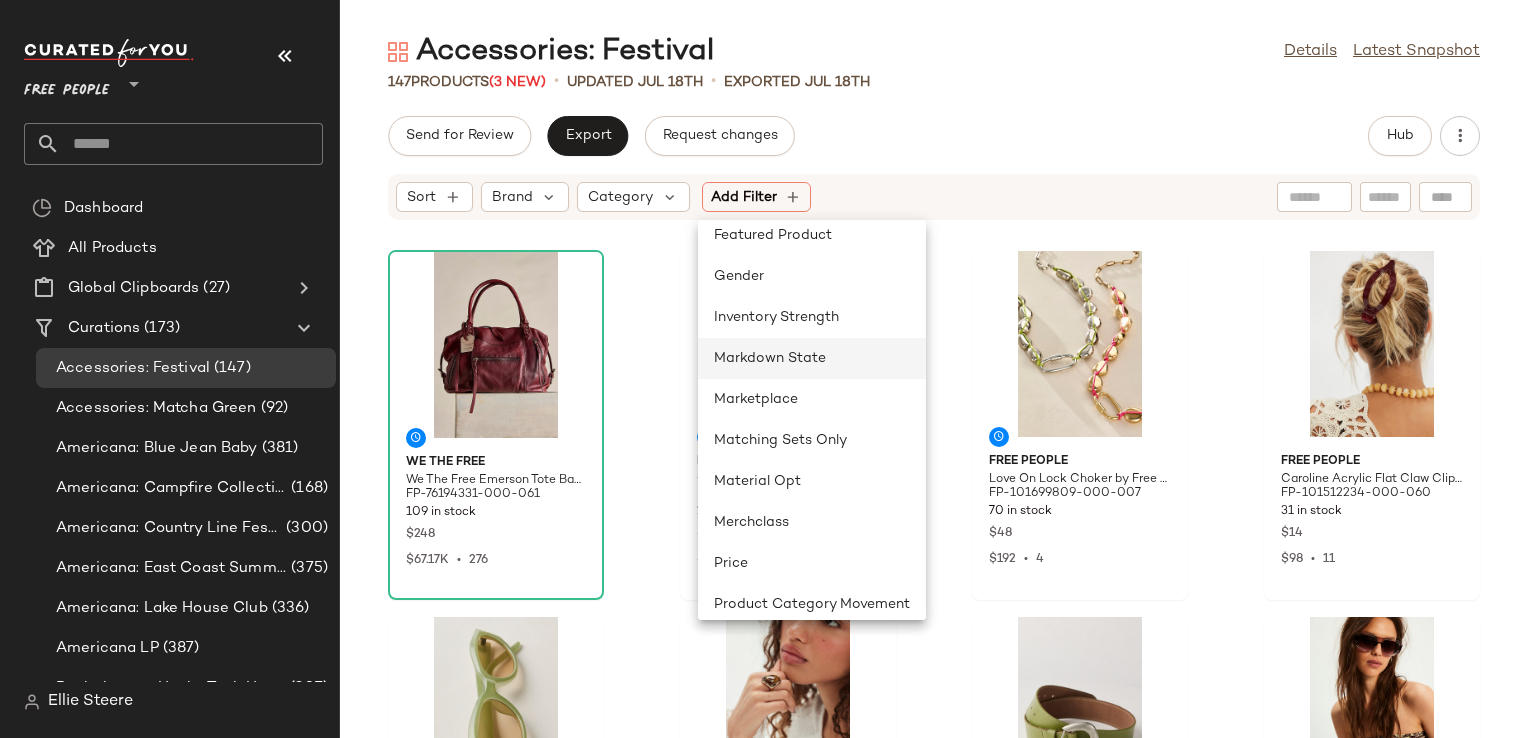 scroll, scrollTop: 600, scrollLeft: 0, axis: vertical 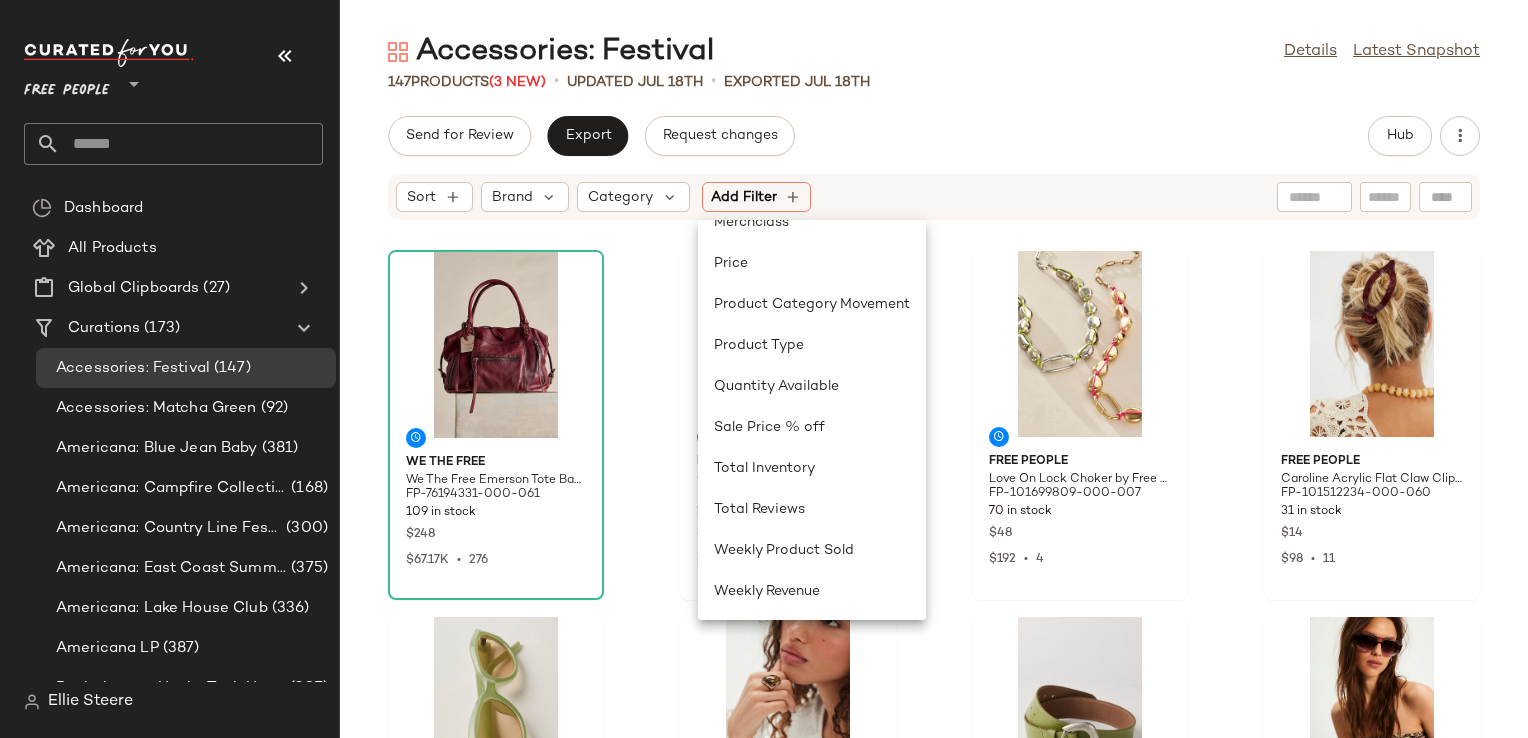 click on "Send for Review   Export   Request changes   Hub" 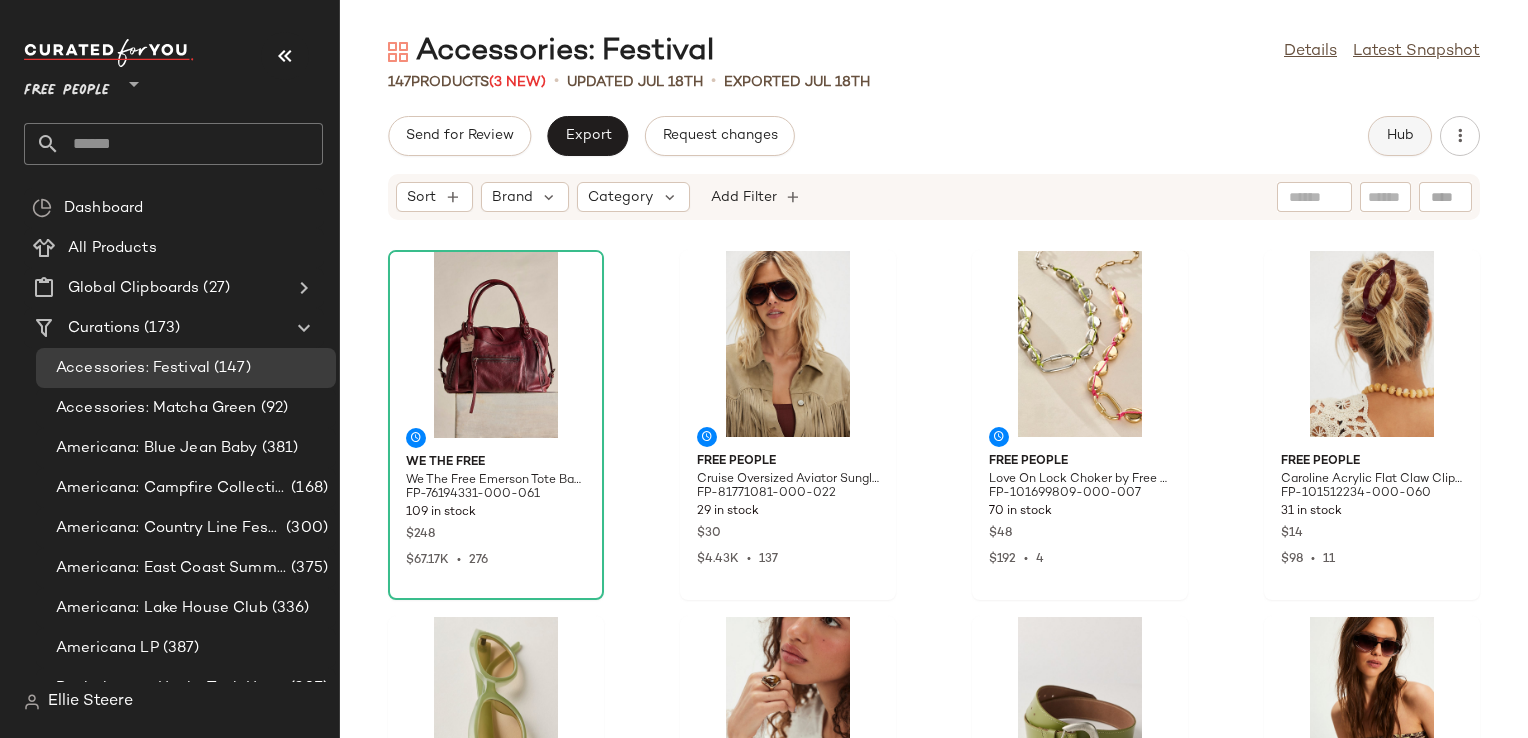 click on "Hub" 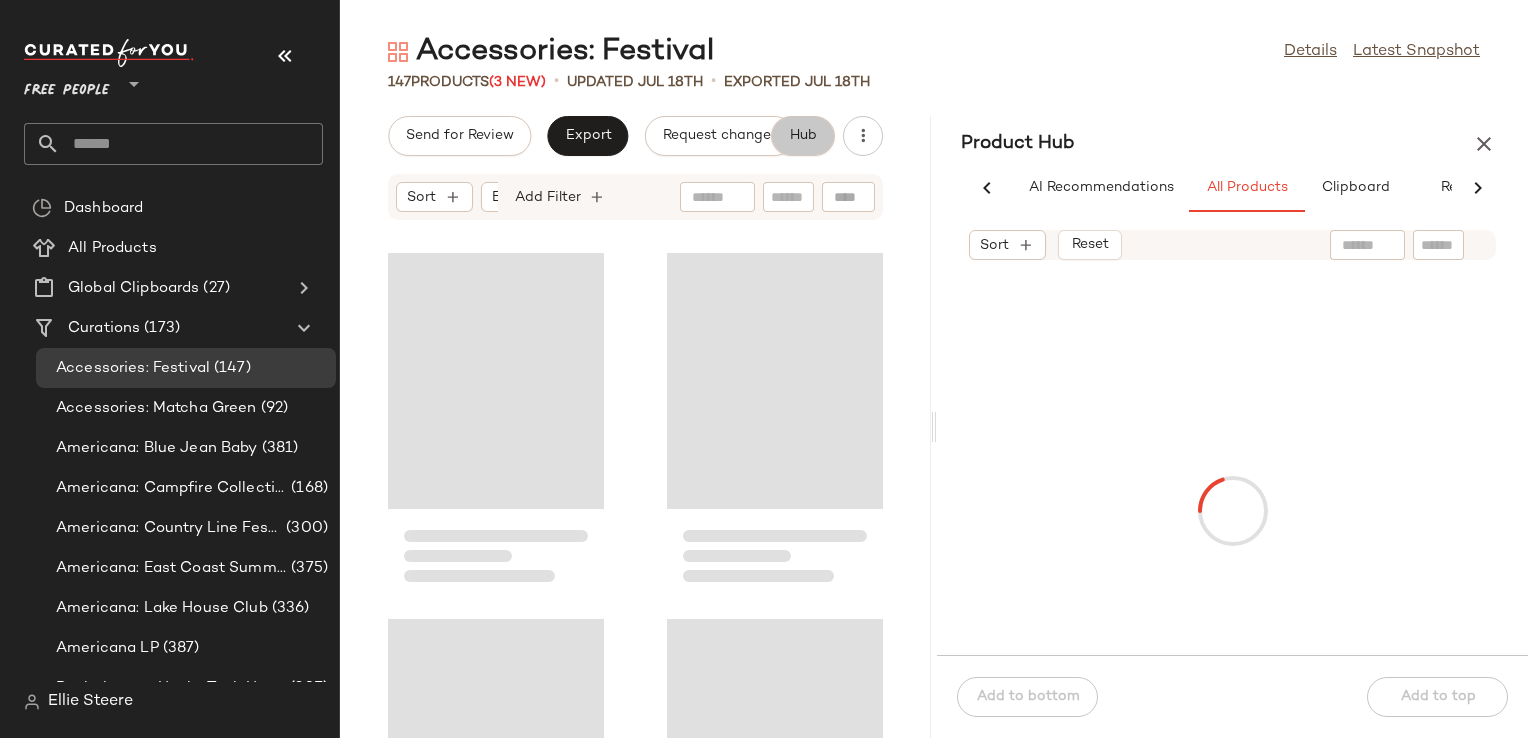 scroll, scrollTop: 0, scrollLeft: 68, axis: horizontal 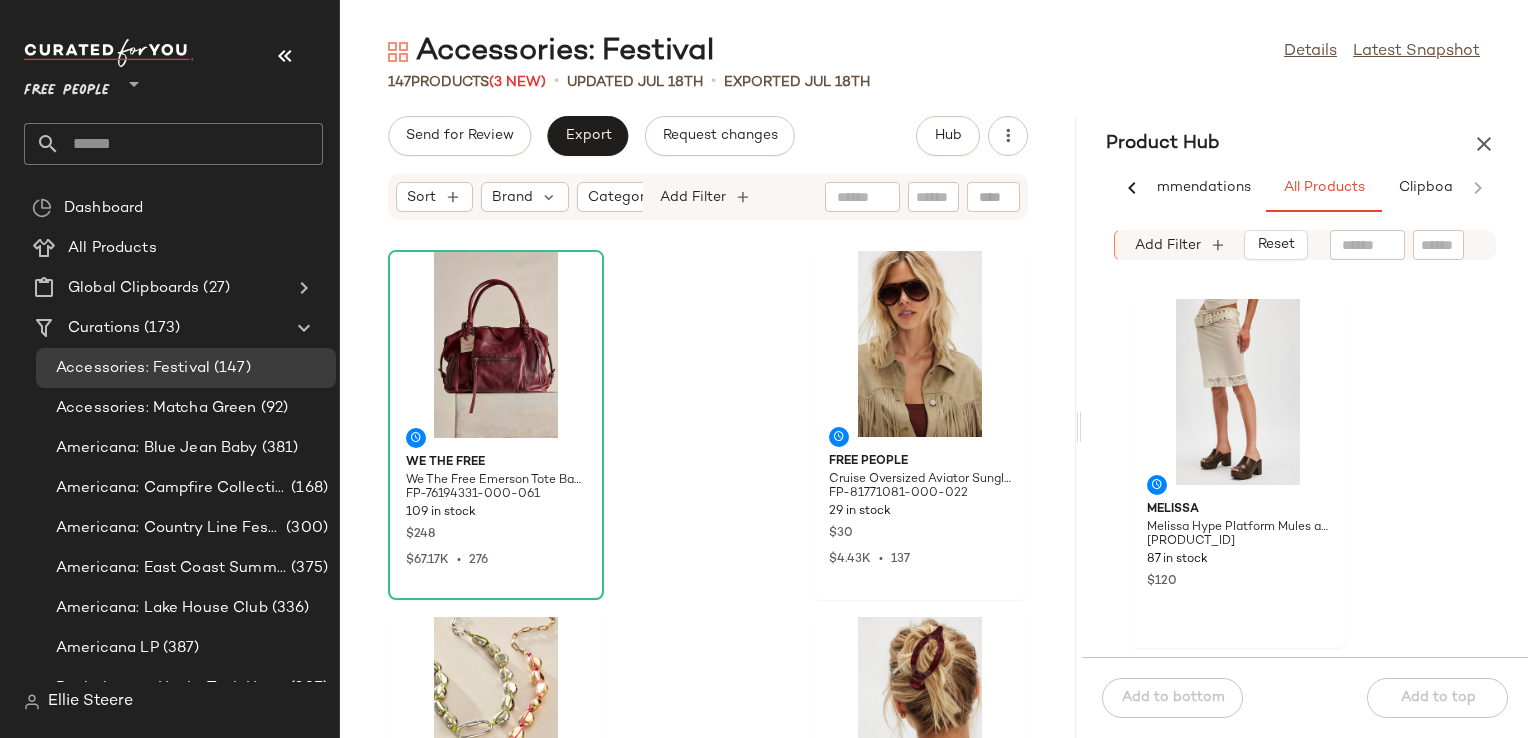 drag, startPoint x: 931, startPoint y: 423, endPoint x: 1081, endPoint y: 390, distance: 153.58711 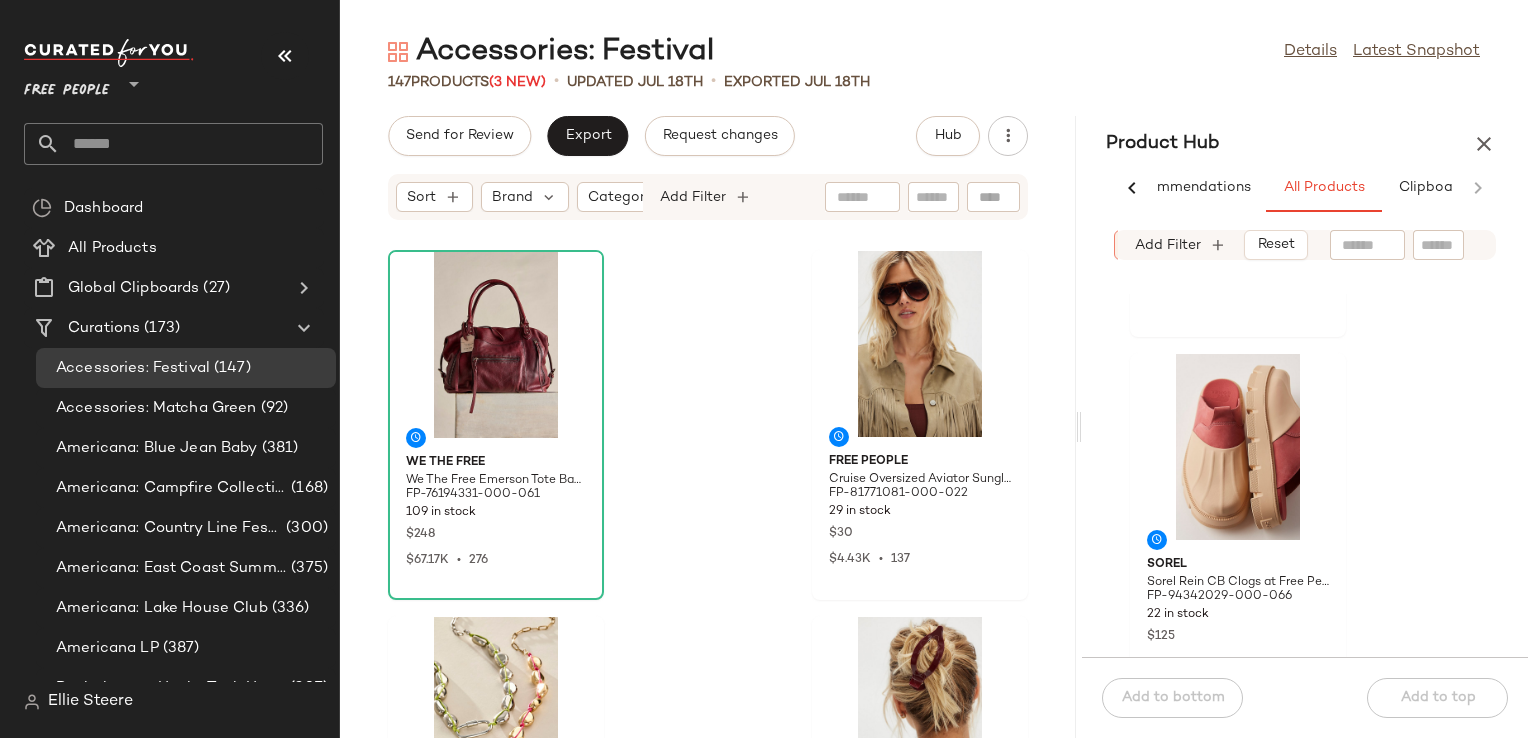 scroll, scrollTop: 816, scrollLeft: 0, axis: vertical 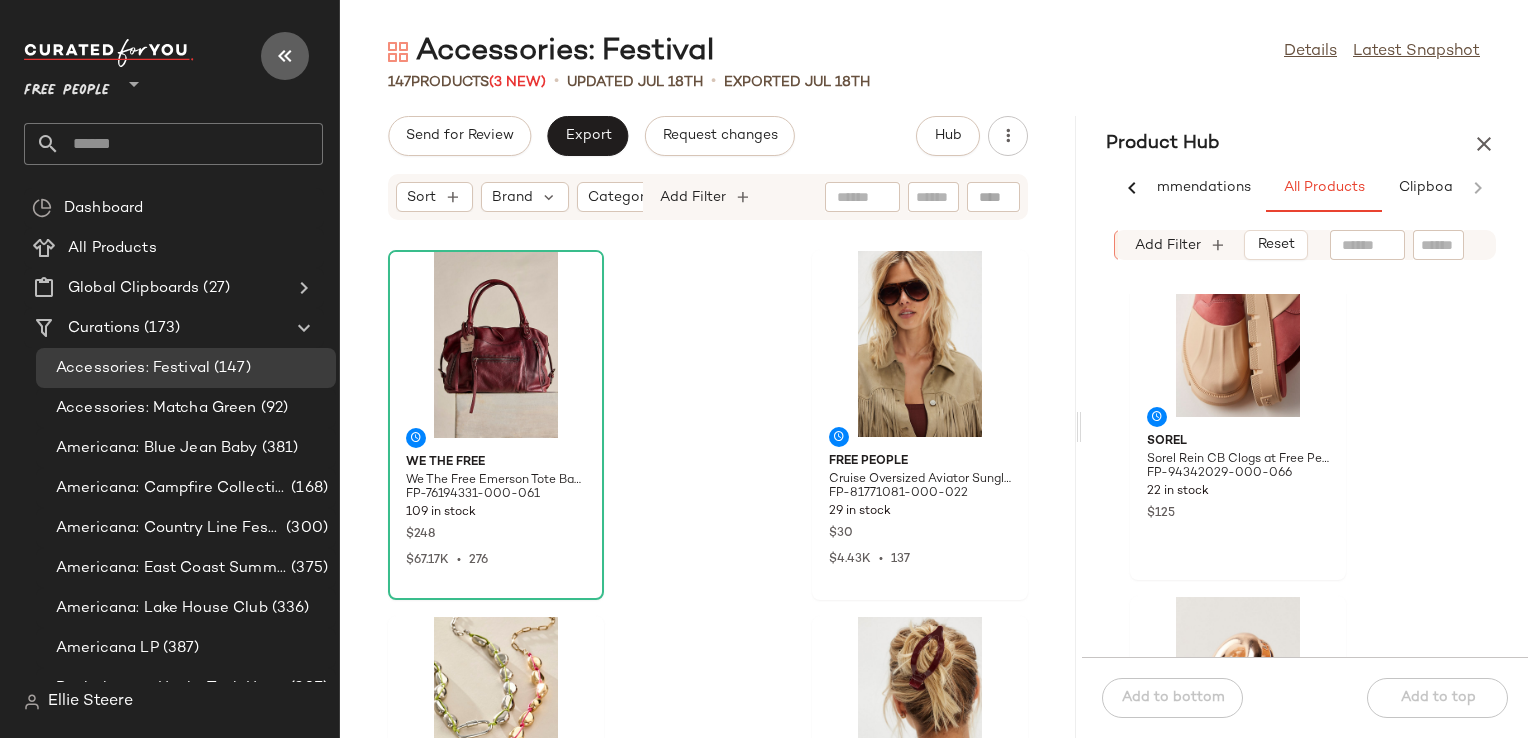 click at bounding box center [285, 56] 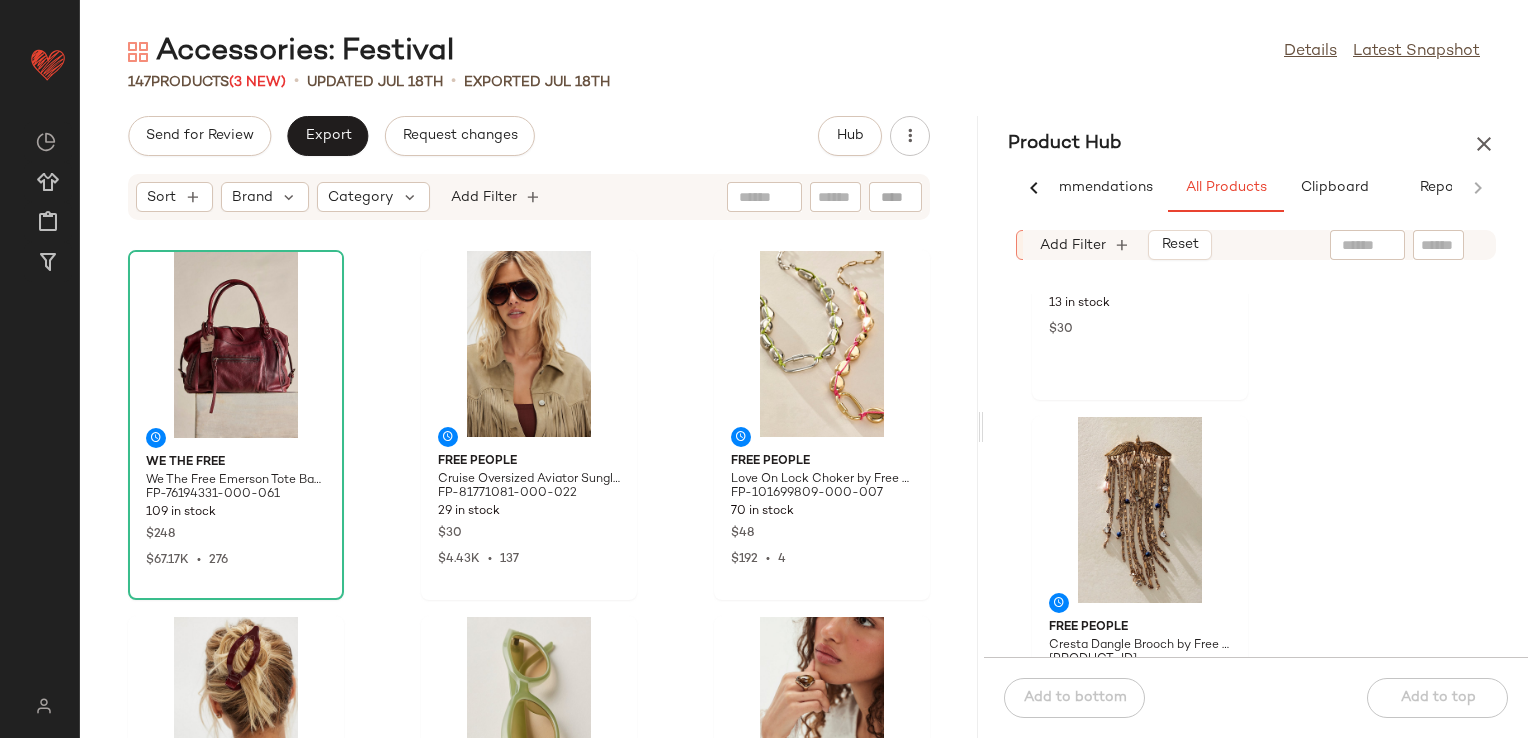 scroll, scrollTop: 8344, scrollLeft: 0, axis: vertical 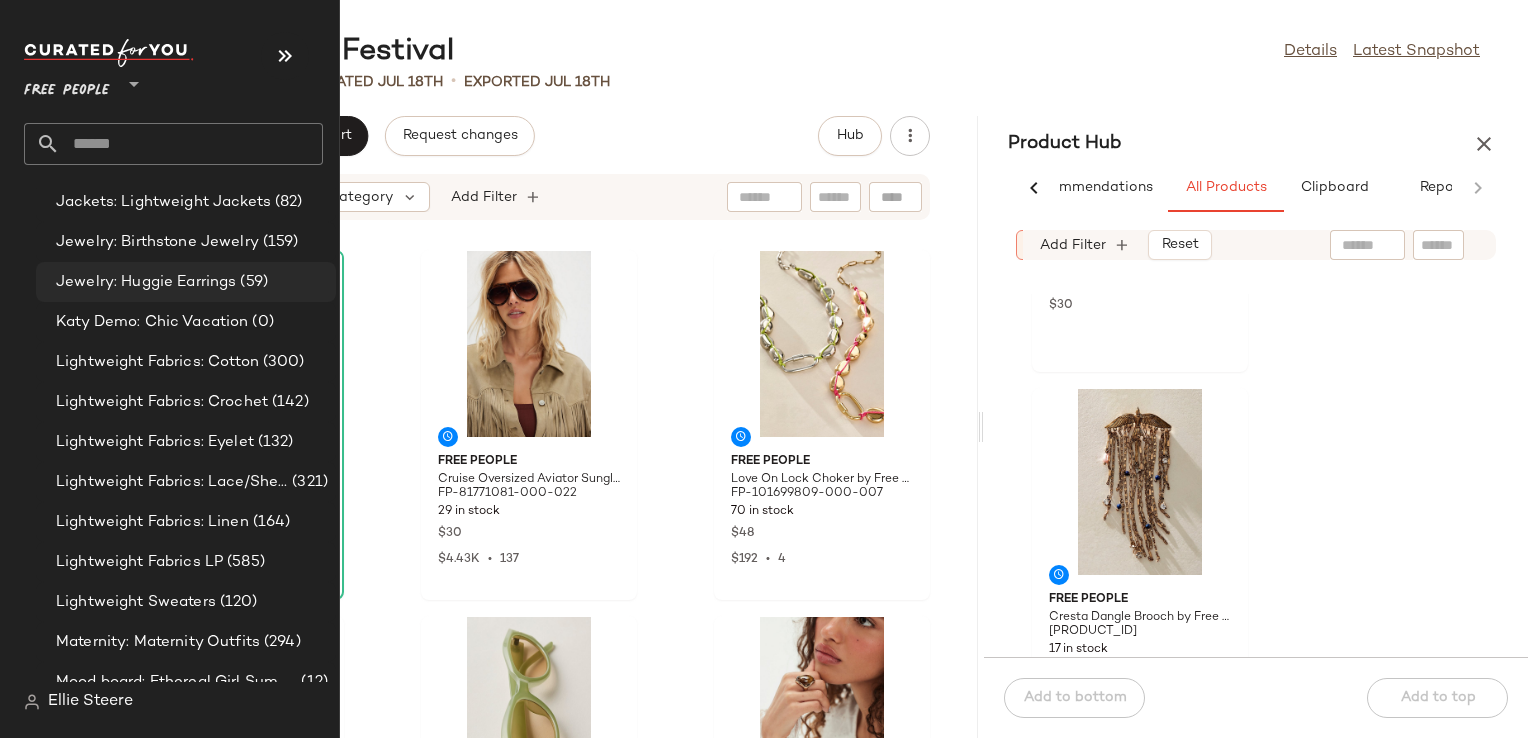 click on "Jewelry: Huggie Earrings (59)" 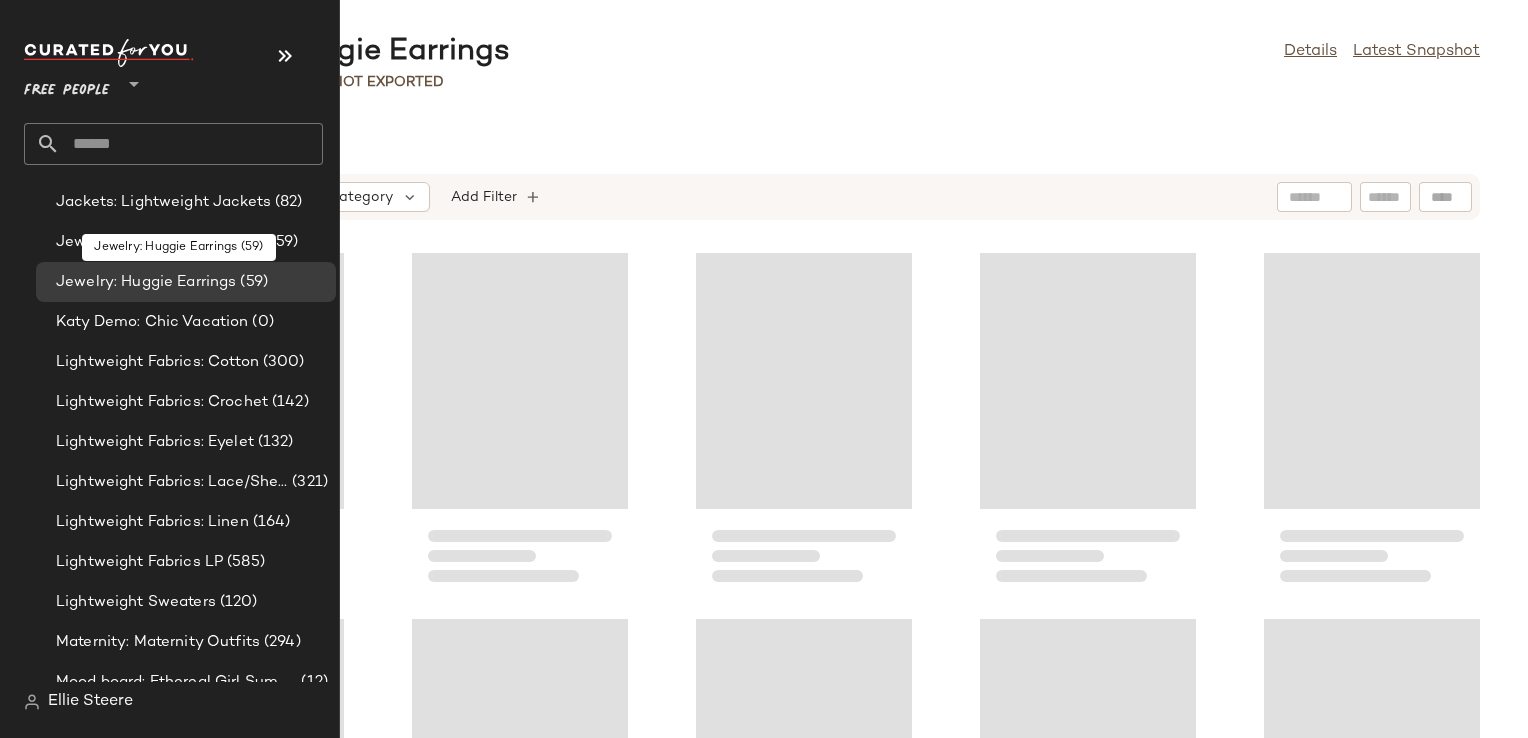 scroll, scrollTop: 0, scrollLeft: 0, axis: both 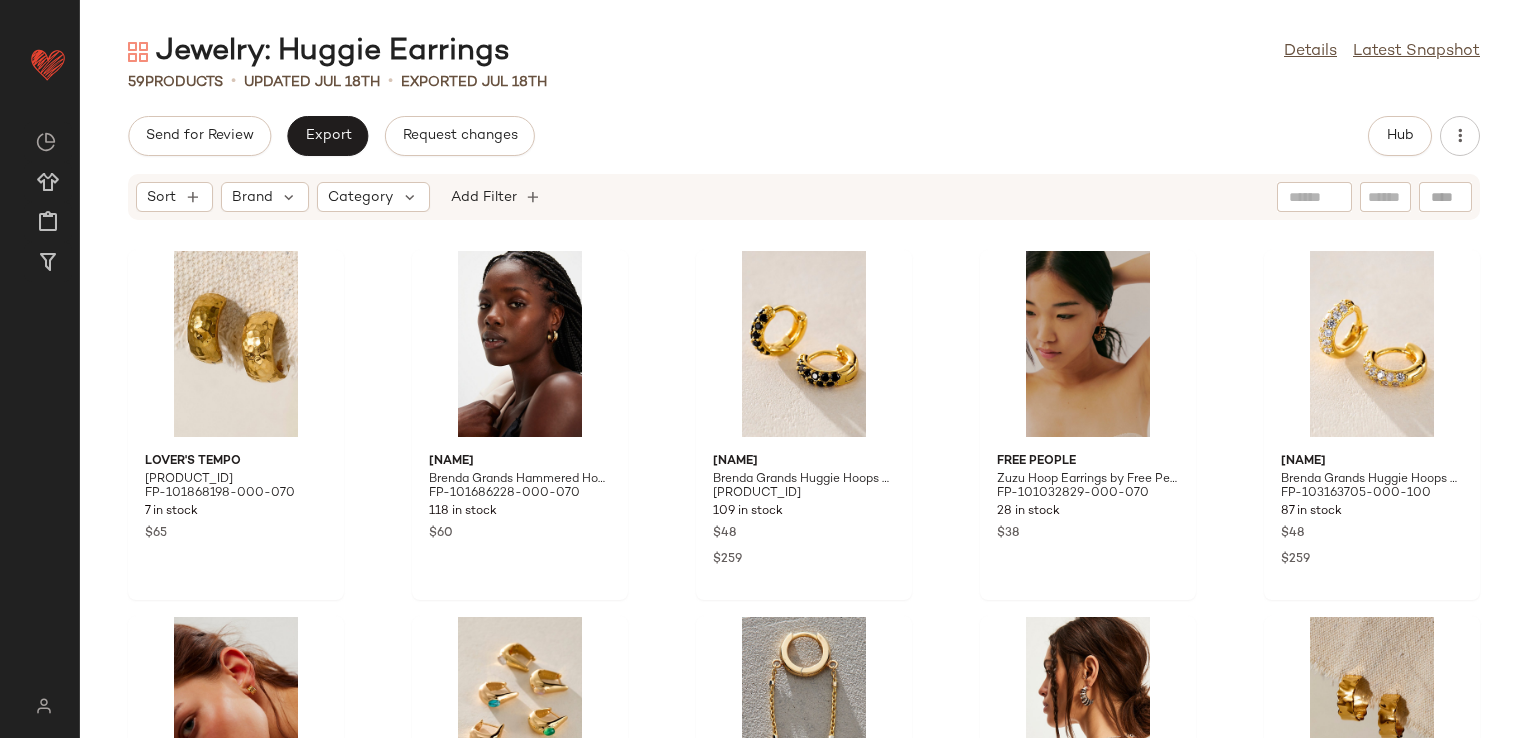 click on "Jewelry: Huggie Earrings  Details   Latest Snapshot  59   Products   •   updated Jul 18th  •  Exported Jul 18th  Send for Review   Export   Request changes   Hub  Sort  Brand  Category  Add Filter  Lover's Tempo Lover's Tempo Kirra Earrings at Free People in Gold FP-101868198-000-070 7 in stock $65 Brenda Grands Brenda Grands Hammered Hoops at Free People in Gold FP-101686228-000-070 118 in stock $60 Brenda Grands Brenda Grands Huggie Hoops at Free People in Black FP-103163705-000-001 109 in stock $48 $259 Free People Zuzu Hoop Earrings by Free People in Gold FP-101032829-000-070 28 in stock $38 Brenda Grands Brenda Grands Huggie Hoops at Free People in Gold FP-103163705-000-100 87 in stock $48 $259 Bracha Bracha Larissa Hoops at Free People in Gold FP-86007119-000-070 10 in stock $40 Leeada Jewelry Leeada Reve Gem Hoops by Leeada Jewelry at Free People in Blue FP-101867422-000-046 49 in stock $105 Logan Hollowell Logan Hollowell Goddess Twinkle Chain Hoop at Free People in Gold FP-98203342-000-070 $325" at bounding box center [804, 385] 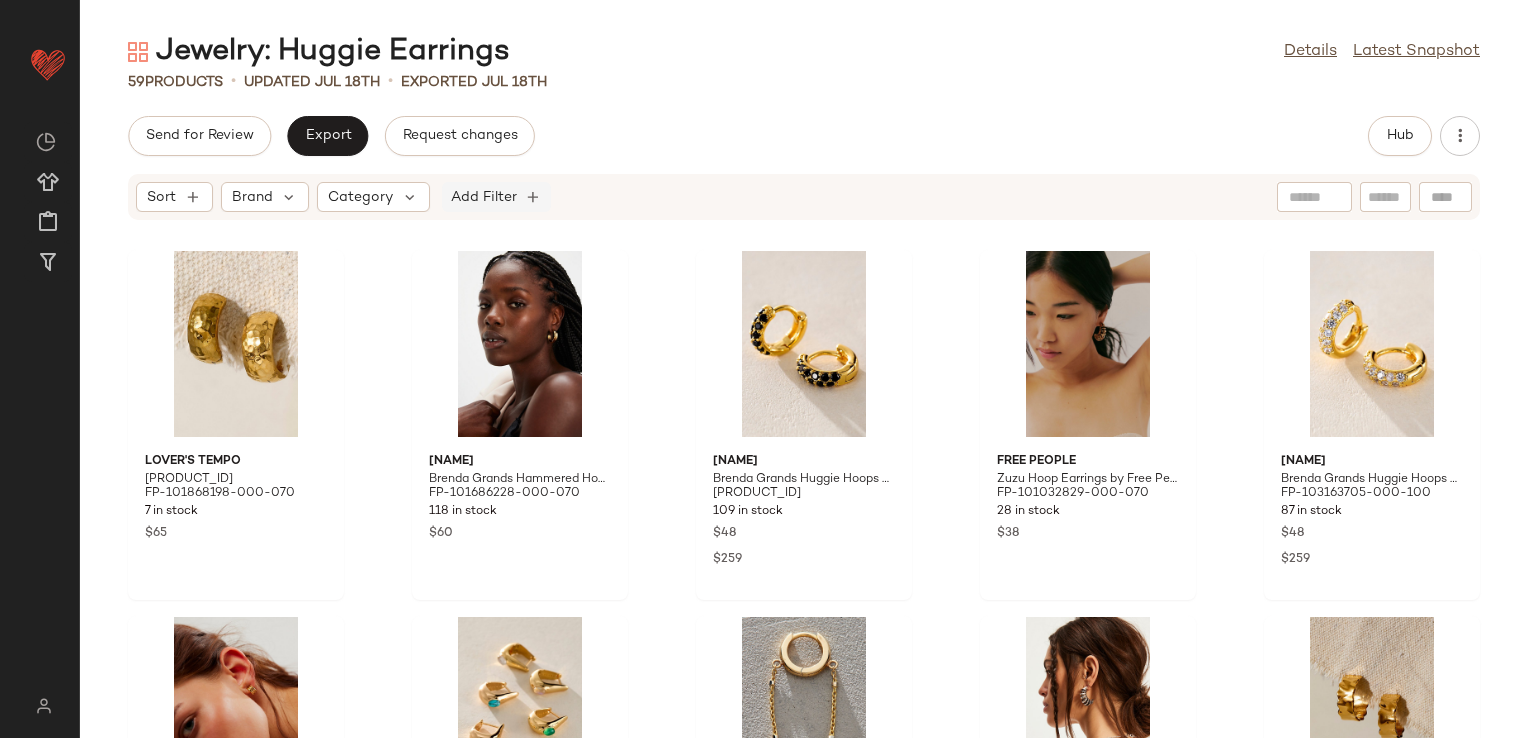click on "Add Filter" 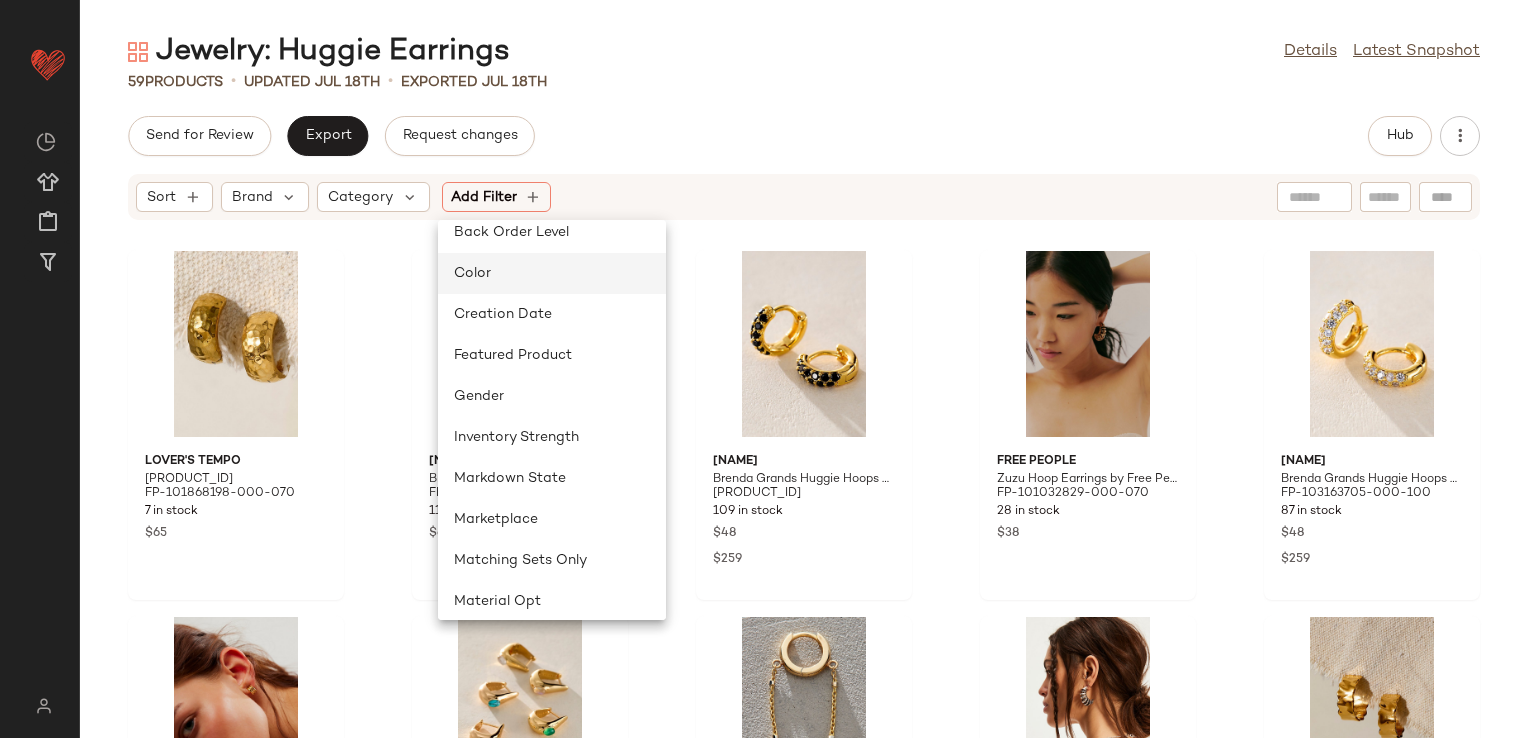 scroll, scrollTop: 600, scrollLeft: 0, axis: vertical 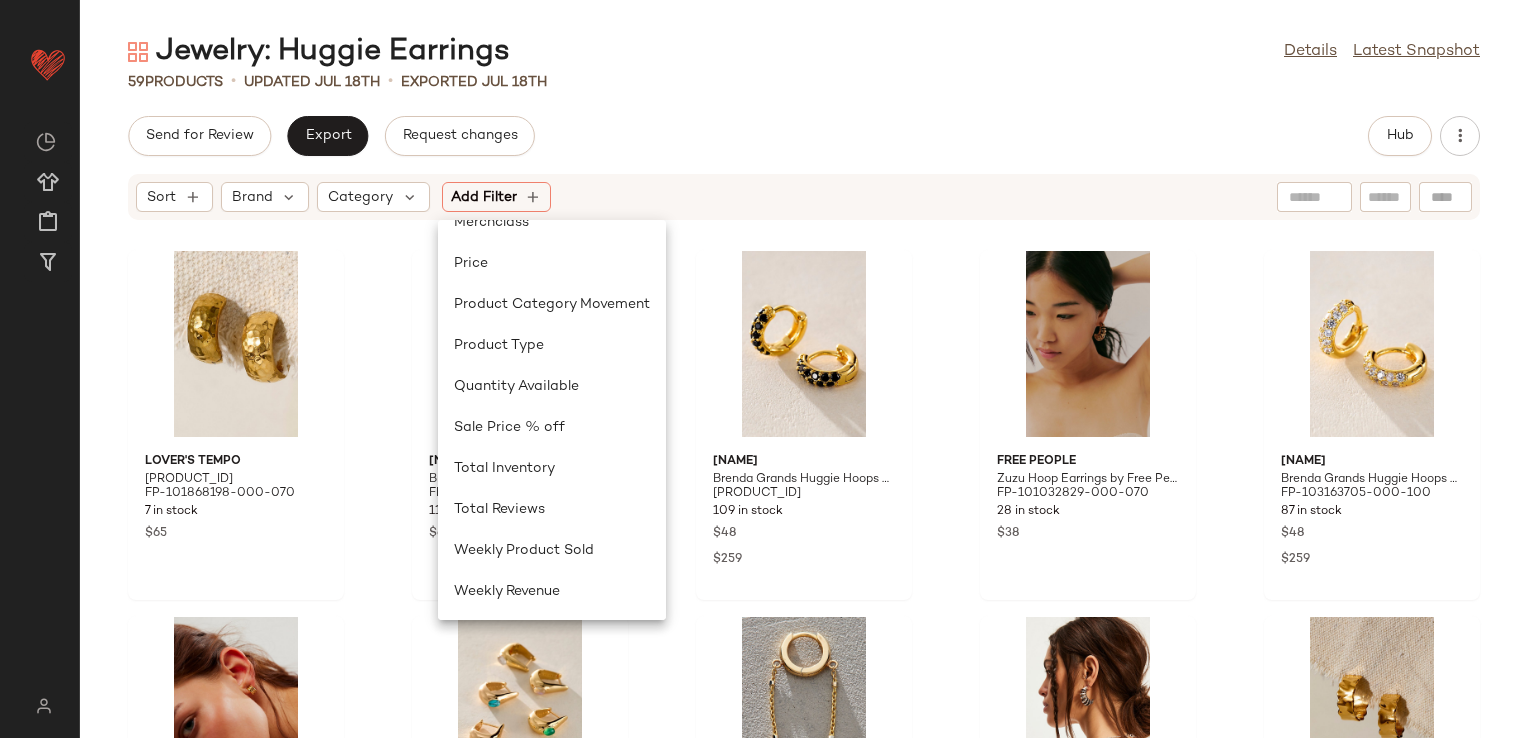 click on "Send for Review   Export   Request changes   Hub" 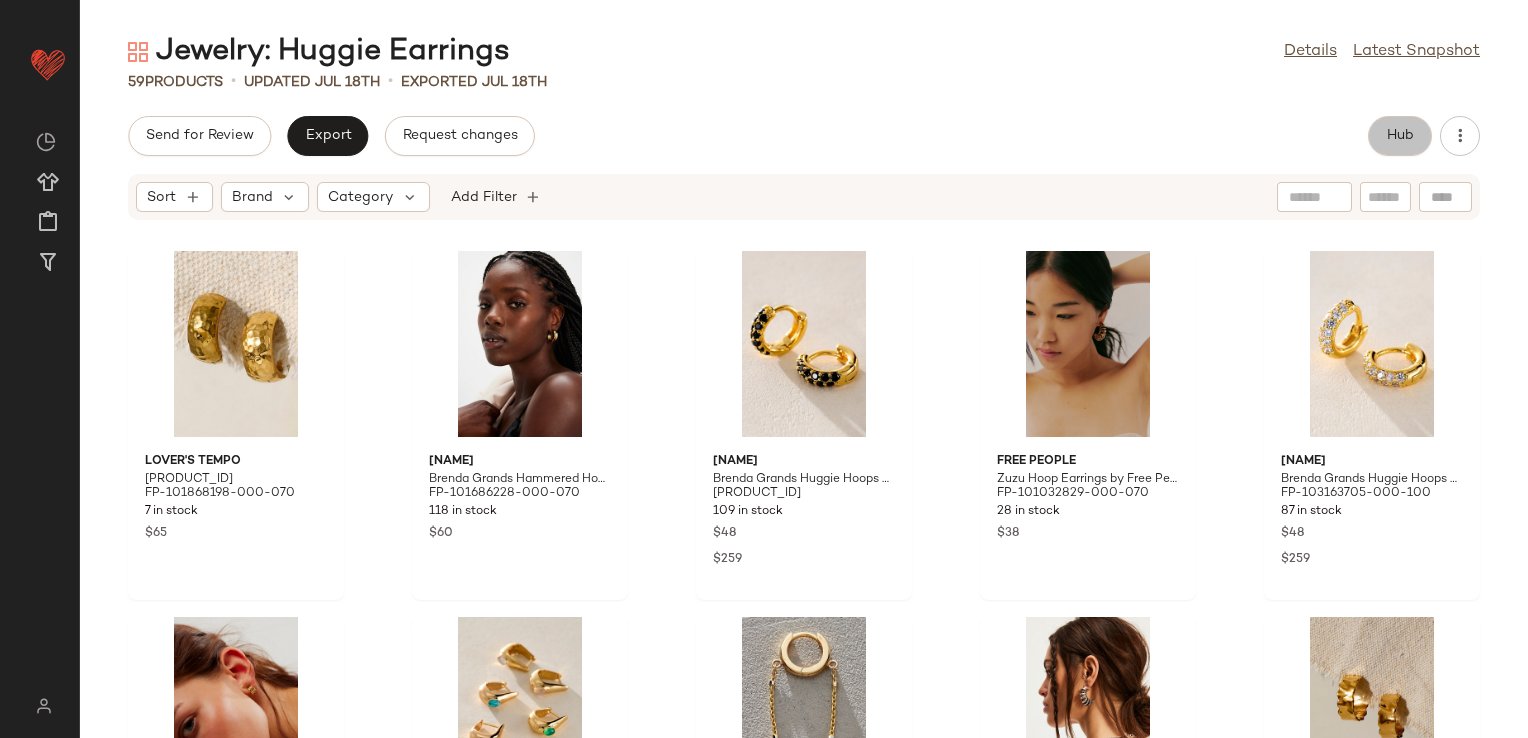click on "Hub" at bounding box center [1400, 136] 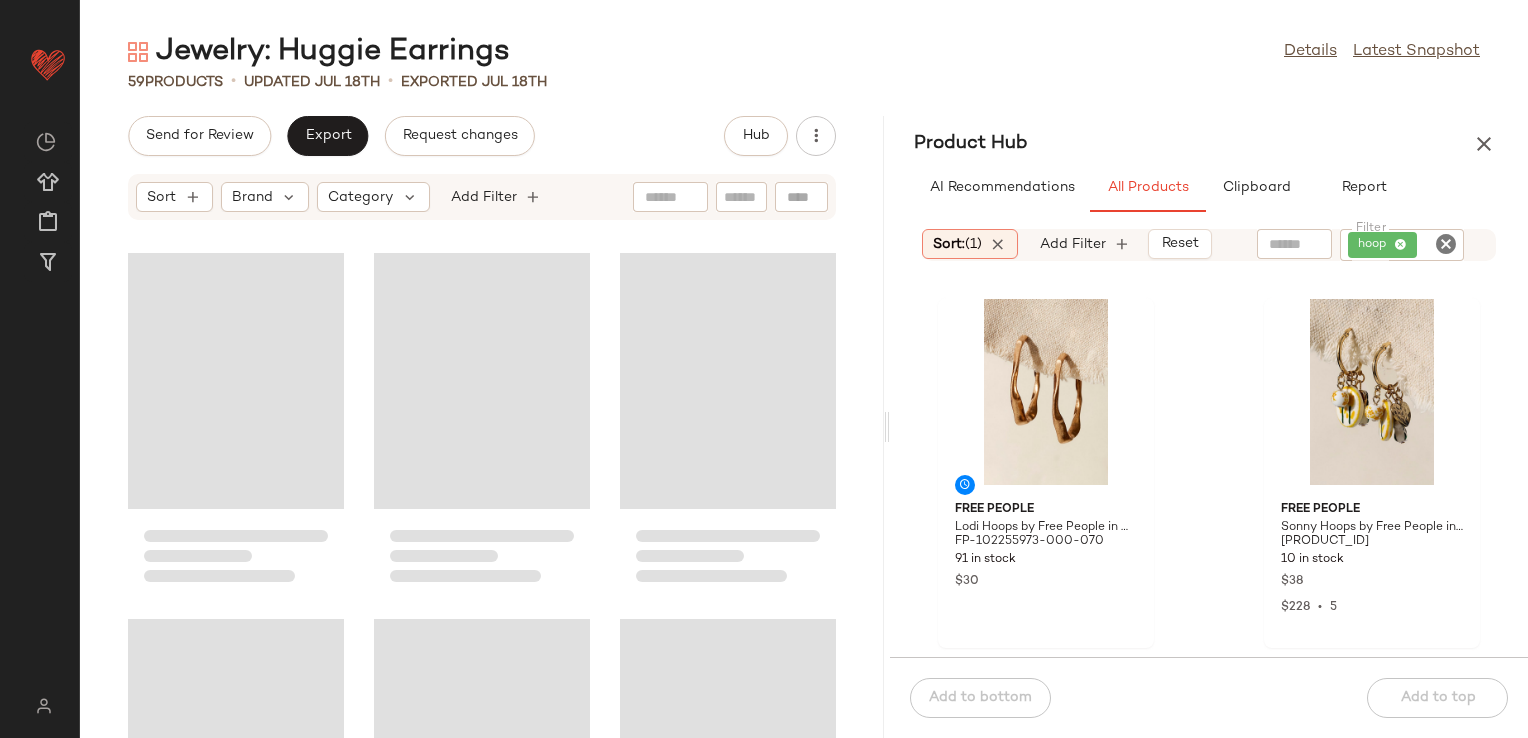drag, startPoint x: 804, startPoint y: 423, endPoint x: 891, endPoint y: 392, distance: 92.358 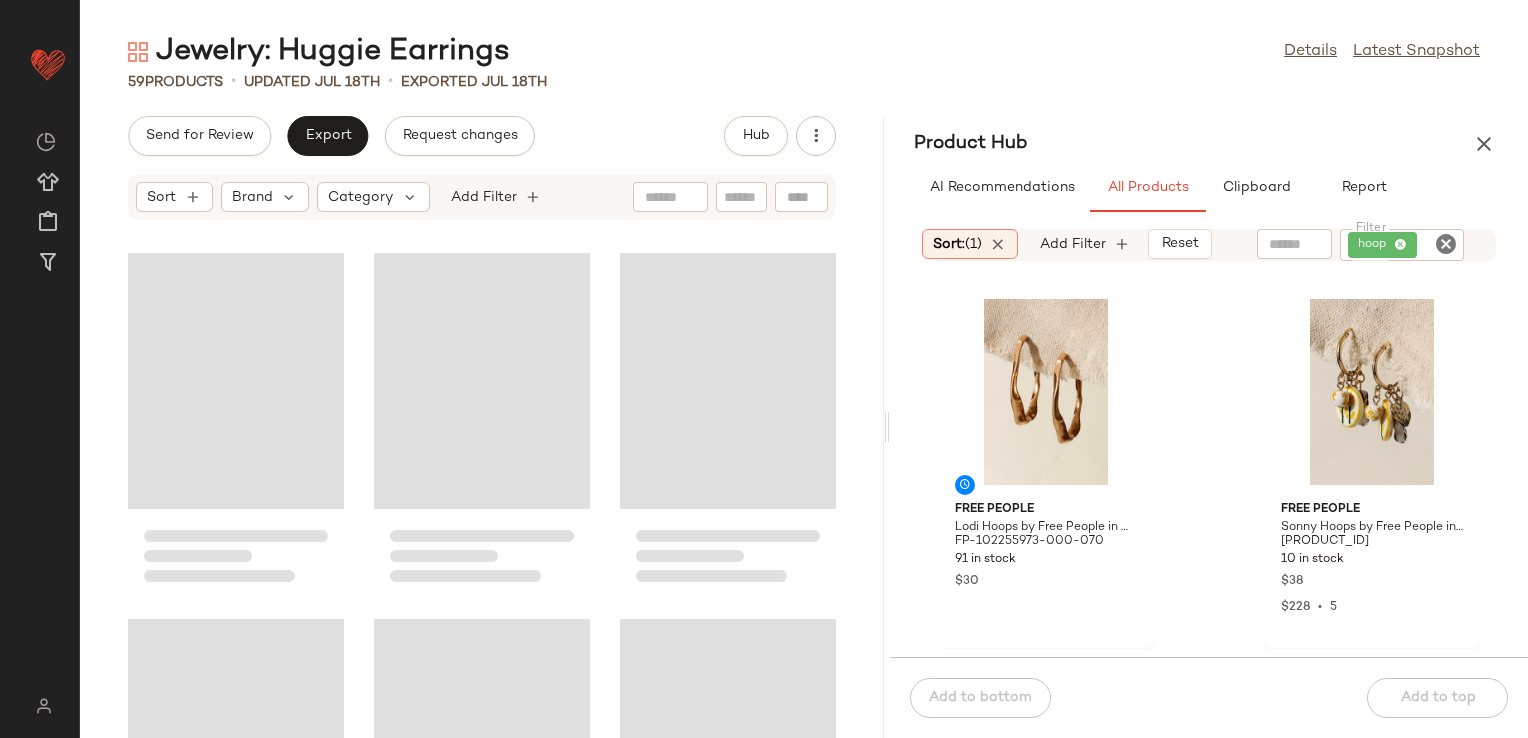 click on "Jewelry: Huggie Earrings  Details   Latest Snapshot  59   Products   •   updated Jul 18th  •  Exported Jul 18th  Send for Review   Export   Request changes   Hub  Sort  Brand  Category  Add Filter  Product Hub  AI Recommendations   All Products   Clipboard   Report  Sort:   (1) Brand  Category:   Accessor... In Curation?:   No Sale Price:   Not on sale Total Inventory:   At least 1 Add Filter   Reset  Filter hoop Filter Free People Lodi Hoops by Free People in Gold FP-102255973-000-070 91 in stock $30 Free People Sonny Hoops by Free People in Yellow FP-95301412-000-072 10 in stock $38 $228  •  5 Free People Buck Ring by Free People in Silver, Size: US 8 FP-98268261-000-007 84 in stock $30 $30  •  1 Free People Buck Ring by Free People in Gold, Size: US 8 FP-98268261-000-070 75 in stock $30 $30  •  1 Logan Tay Logan Tay Shell Hoops at Free People in White FP-102473212-000-011 30 in stock $62 Leeada Jewelry Leeada Flora Earrings by Leeada Jewelry at Free People in Gold FP-101867752-000-070 $72" at bounding box center [804, 385] 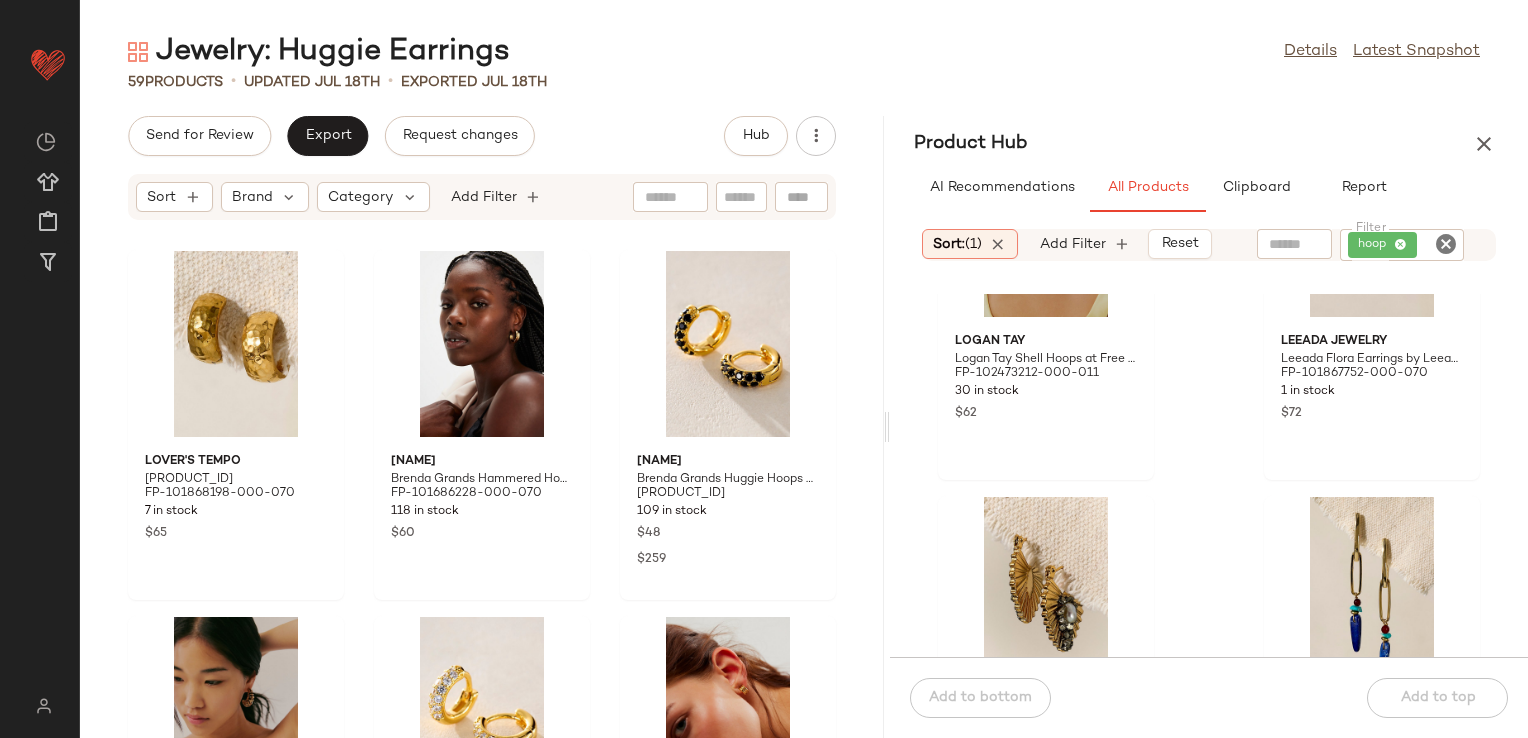 scroll, scrollTop: 716, scrollLeft: 0, axis: vertical 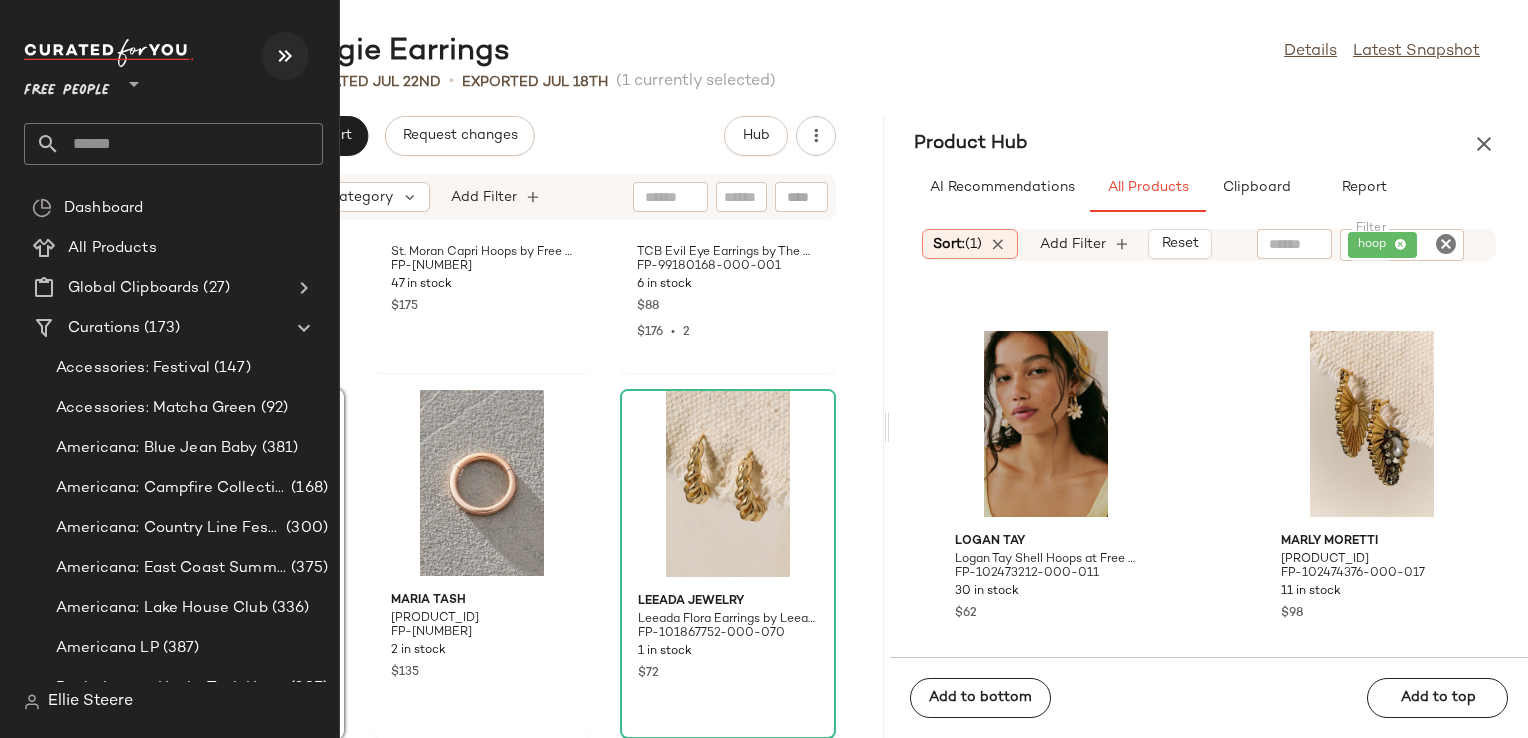 click at bounding box center [285, 56] 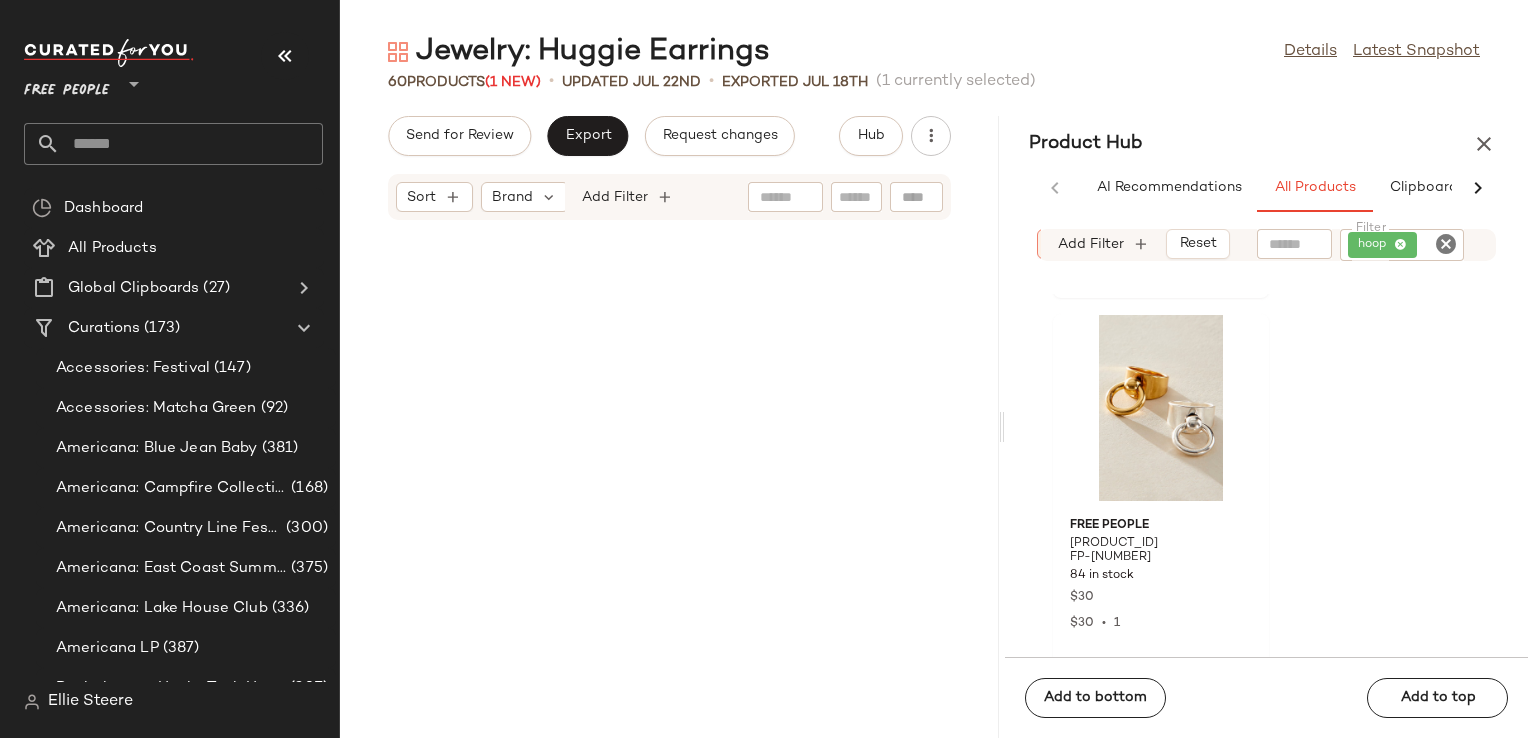 scroll, scrollTop: 10248, scrollLeft: 0, axis: vertical 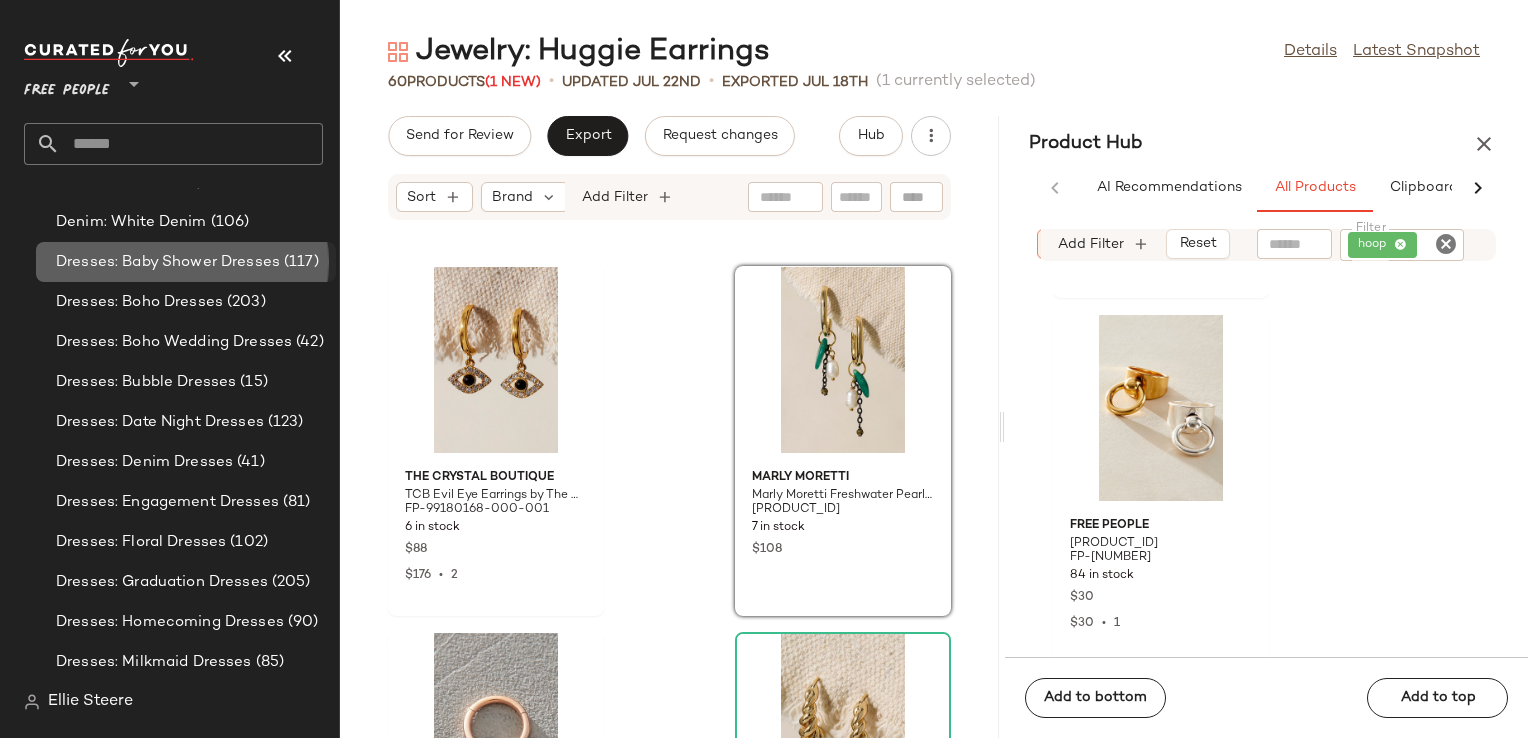 click on "Dresses: Baby Shower Dresses" at bounding box center [168, 262] 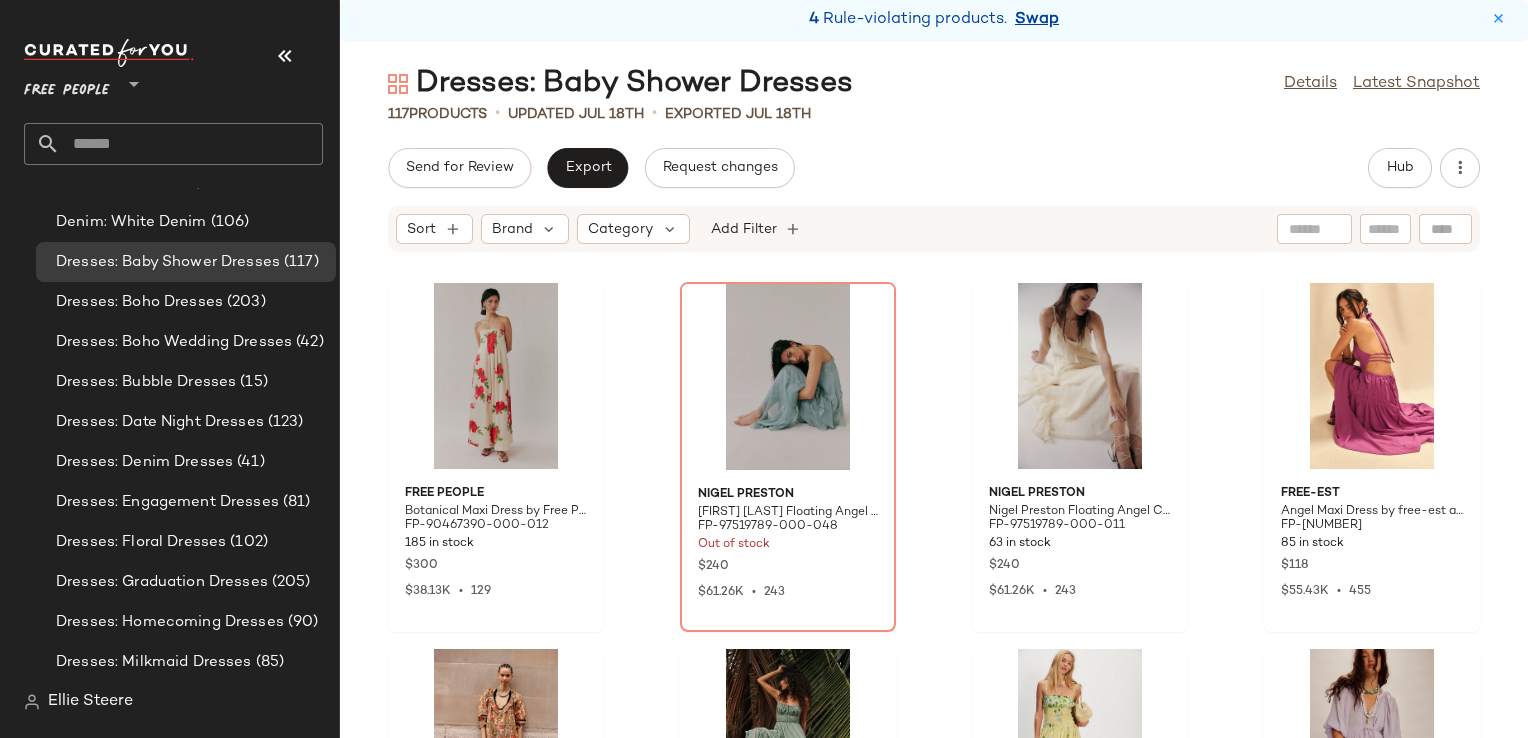 click on "Swap" at bounding box center (1037, 20) 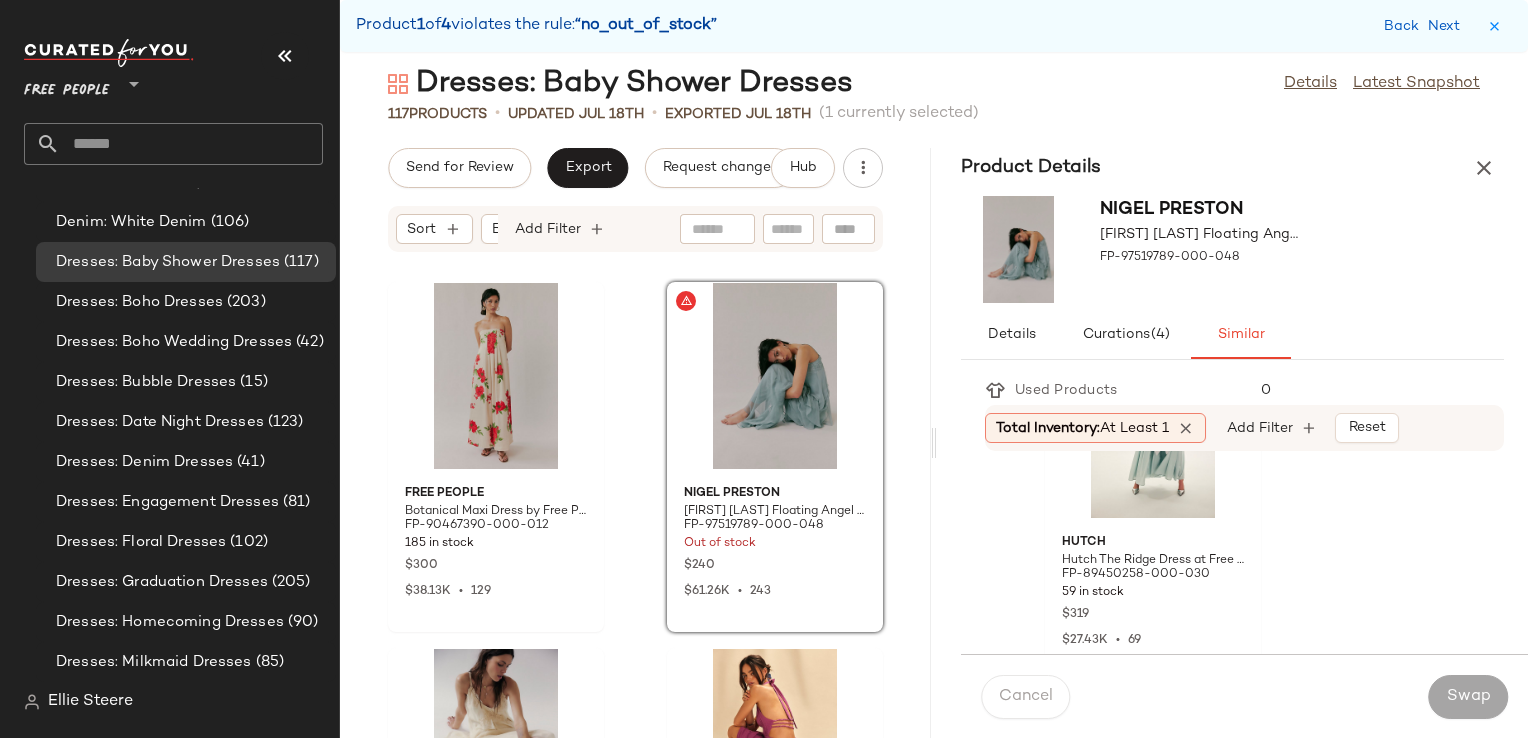scroll, scrollTop: 1300, scrollLeft: 0, axis: vertical 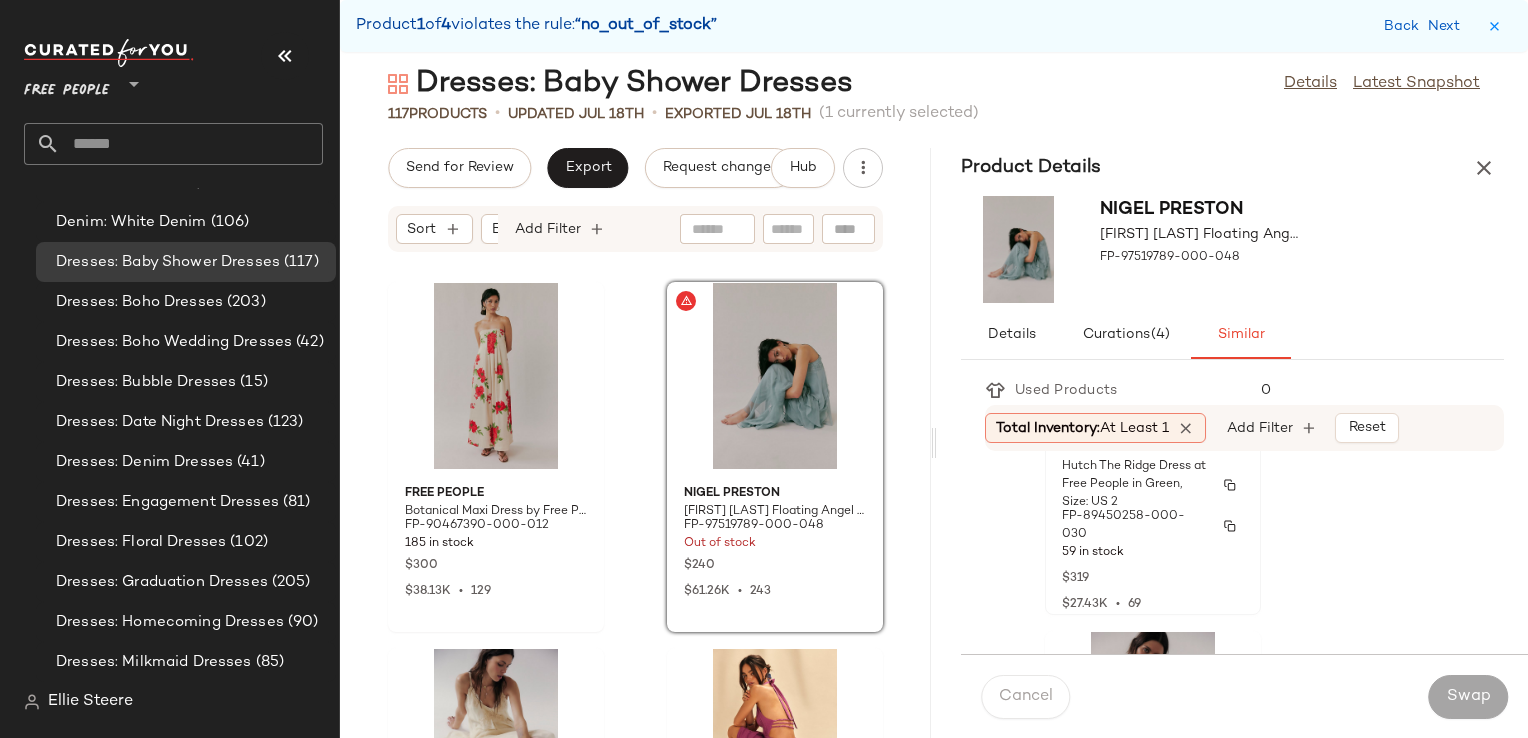 click on "FP-89450258-000-030" at bounding box center [1135, 526] 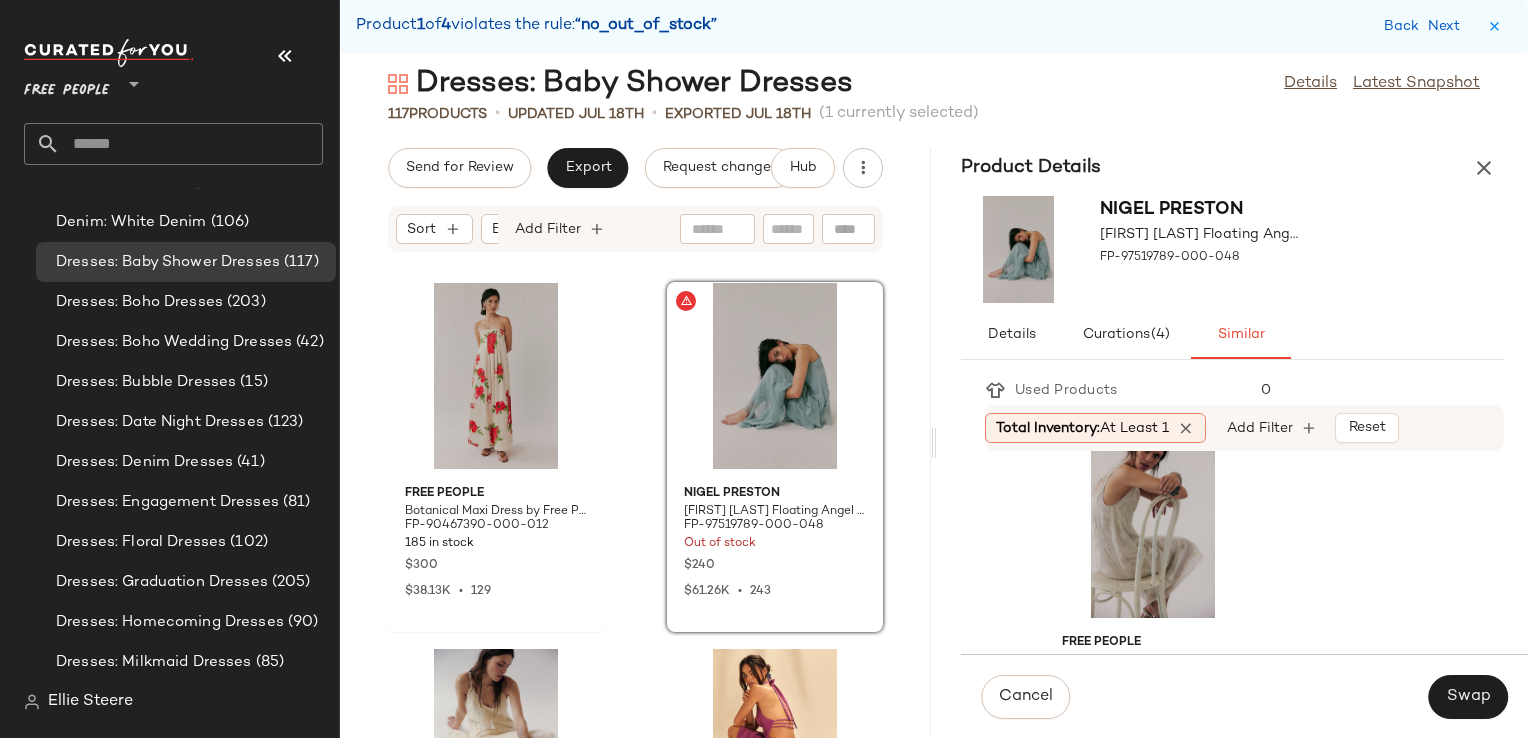 scroll, scrollTop: 1600, scrollLeft: 0, axis: vertical 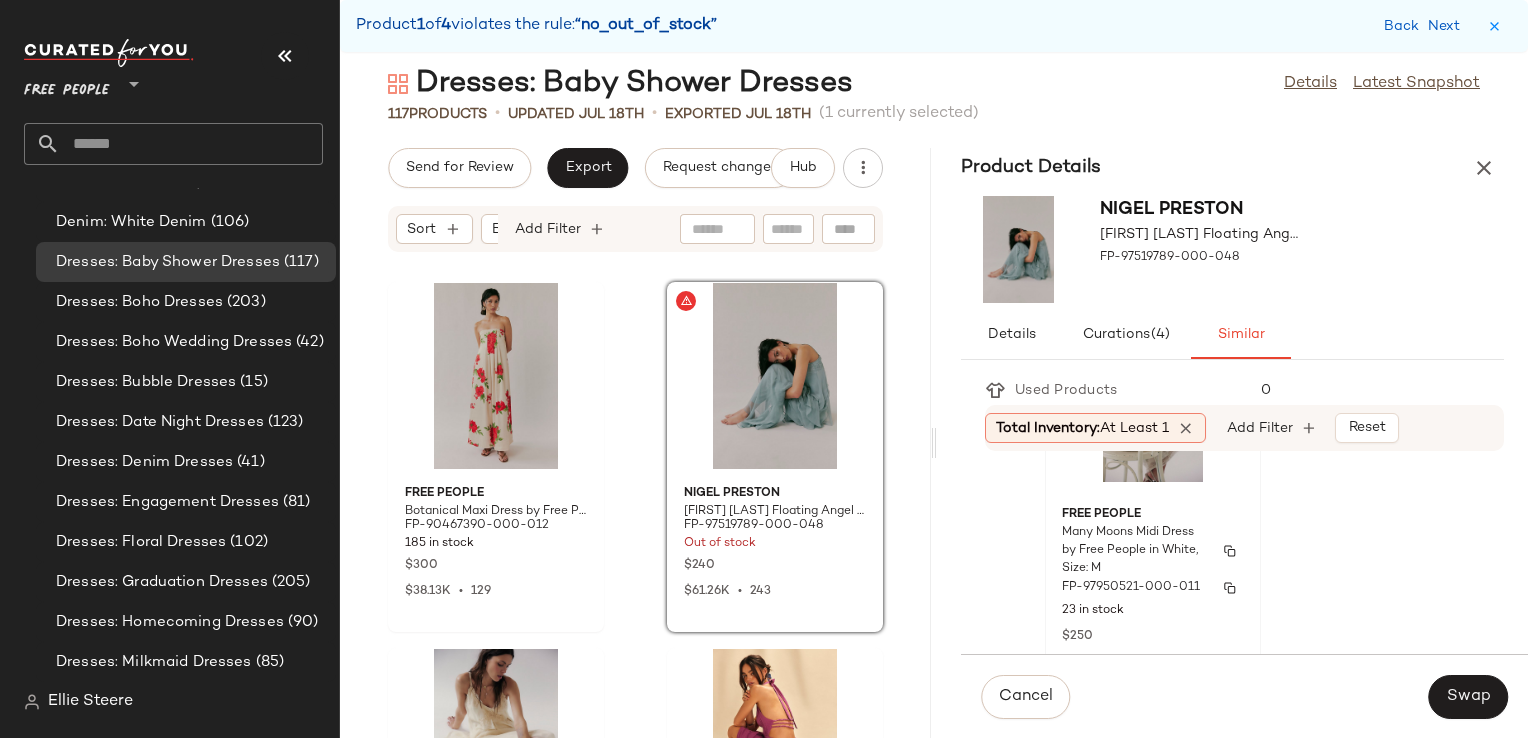click on "Many Moons Midi Dress by Free People in White, Size: M" at bounding box center (1135, 551) 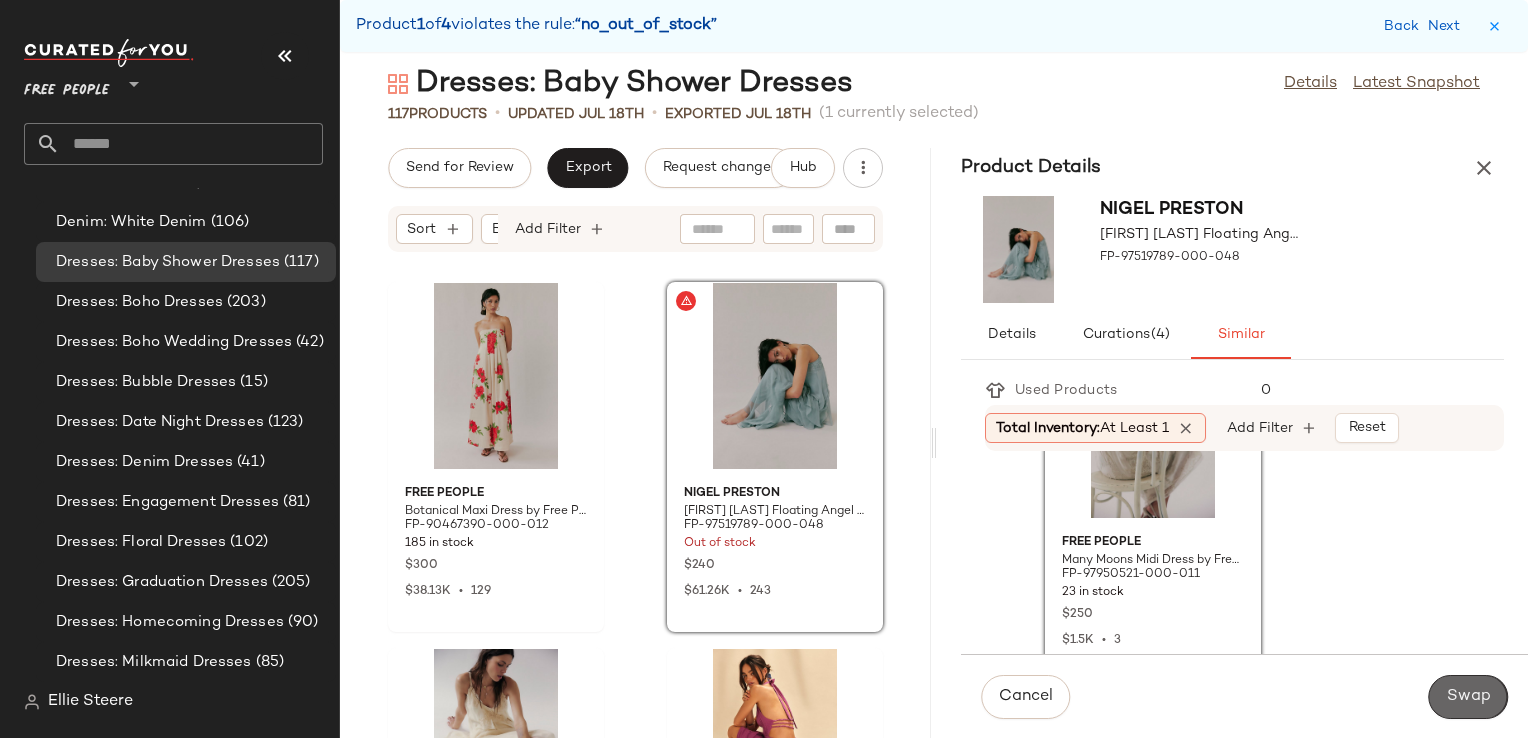 click on "Swap" 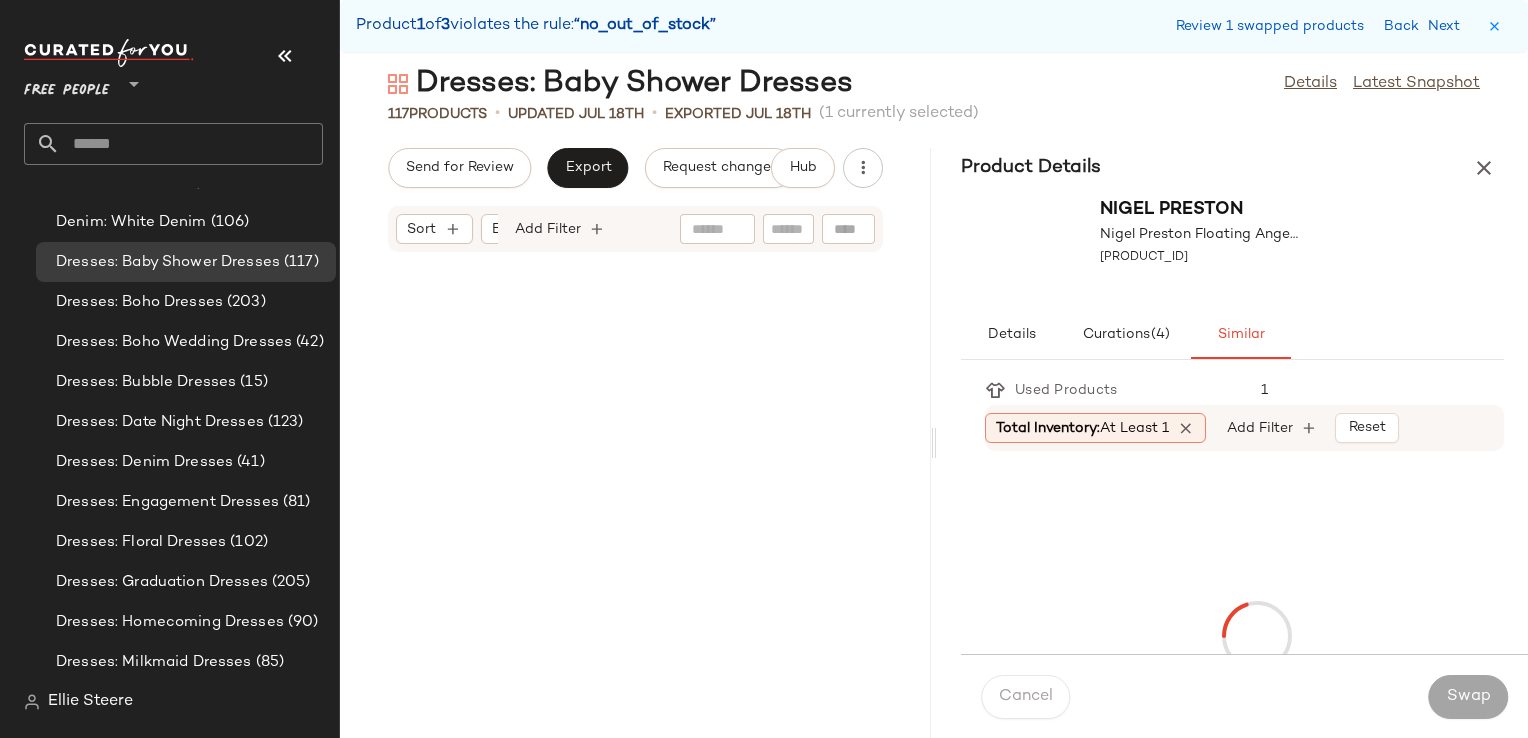 scroll, scrollTop: 1464, scrollLeft: 0, axis: vertical 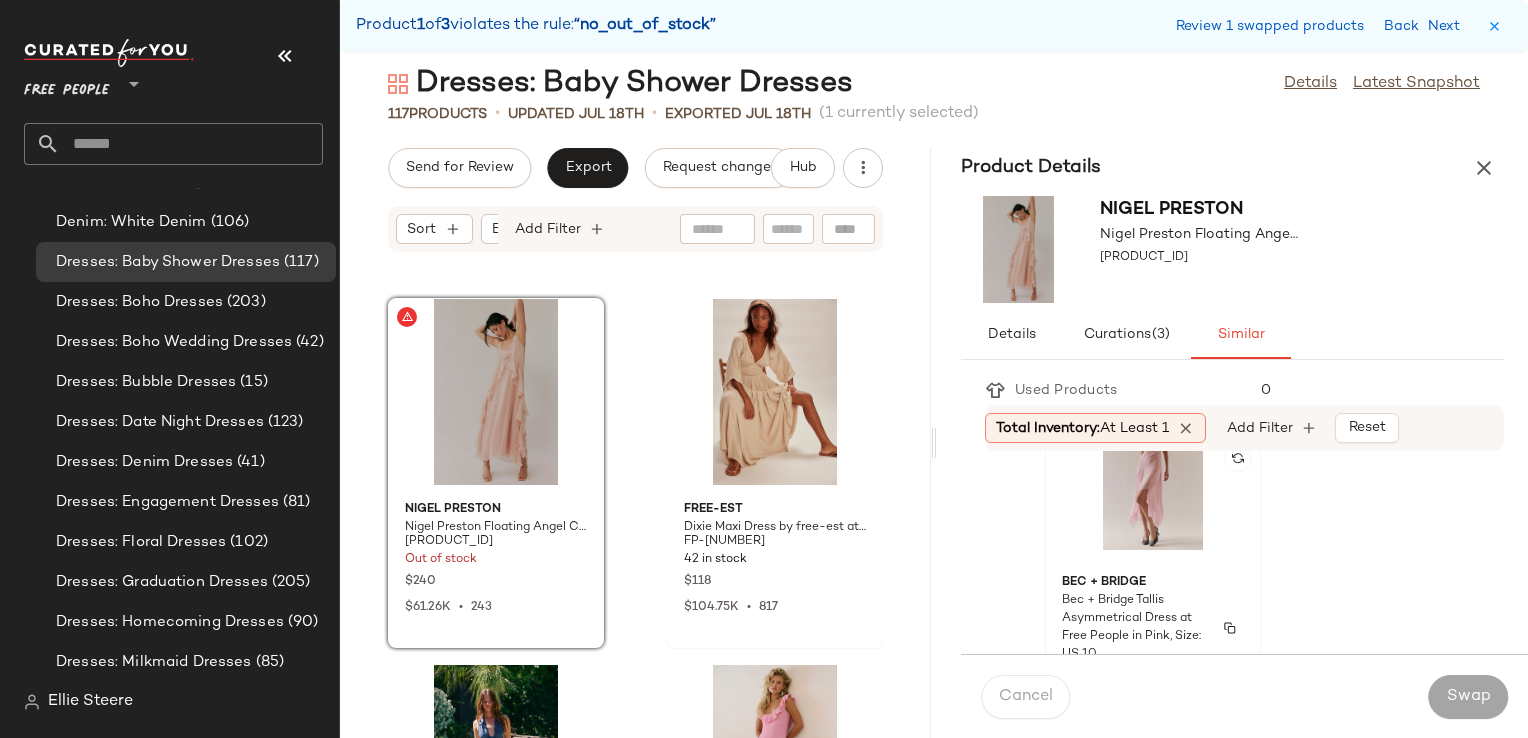 click on "Bec + Bridge Bec + Bridge Tallis Asymmetrical Dress at Free People in Pink, Size: US 10 FP-100809086-000-066 2 in stock $330 $8.6K  •  28" 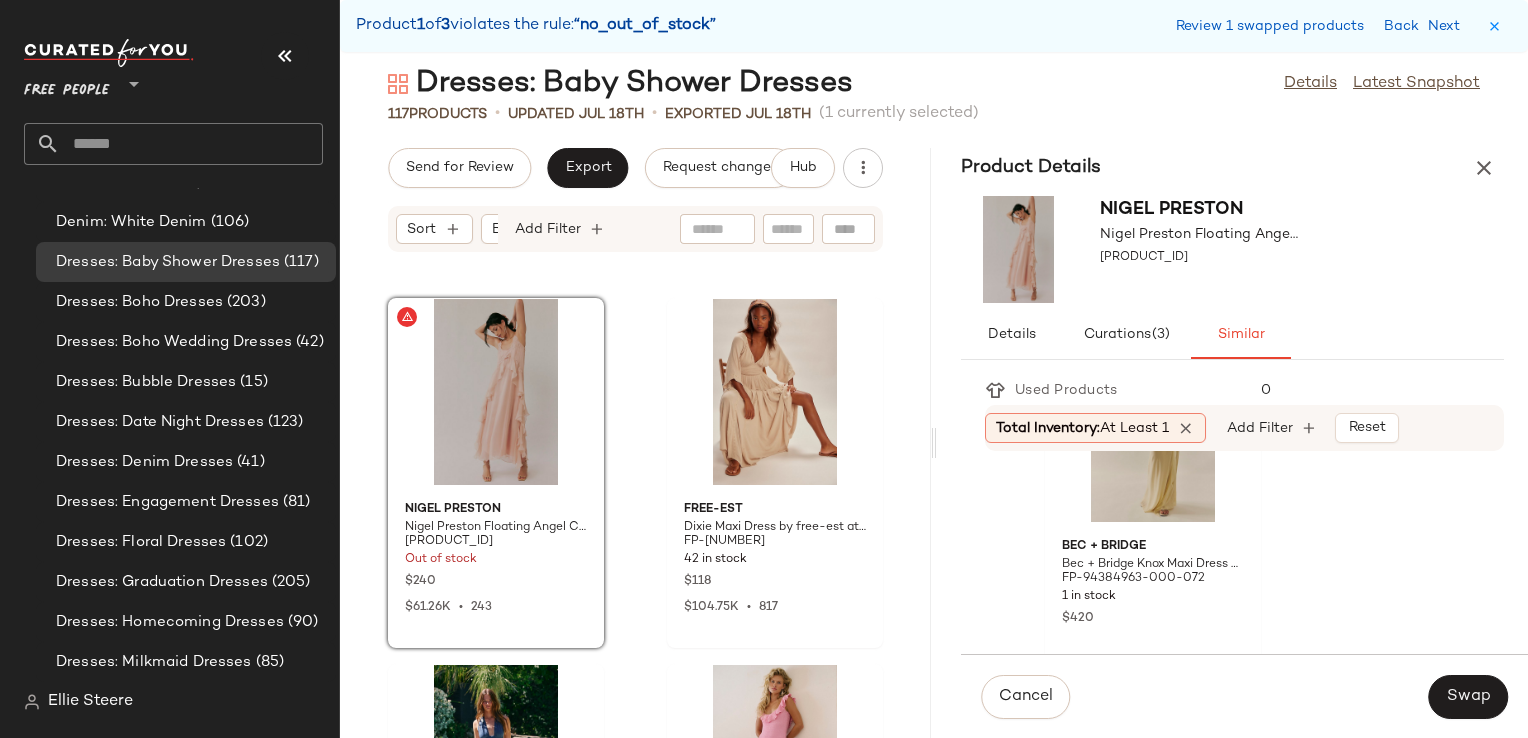 scroll, scrollTop: 1600, scrollLeft: 0, axis: vertical 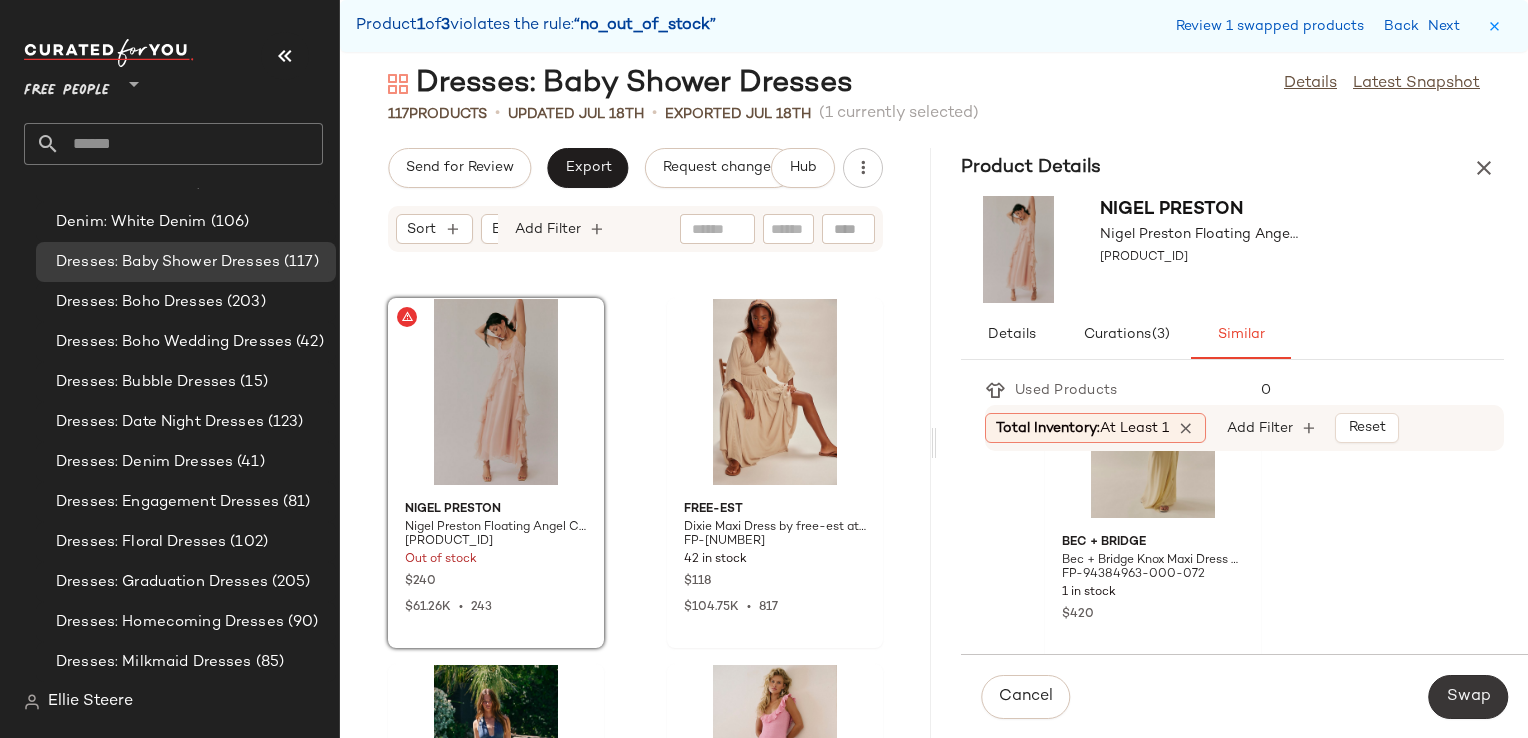 click on "Swap" 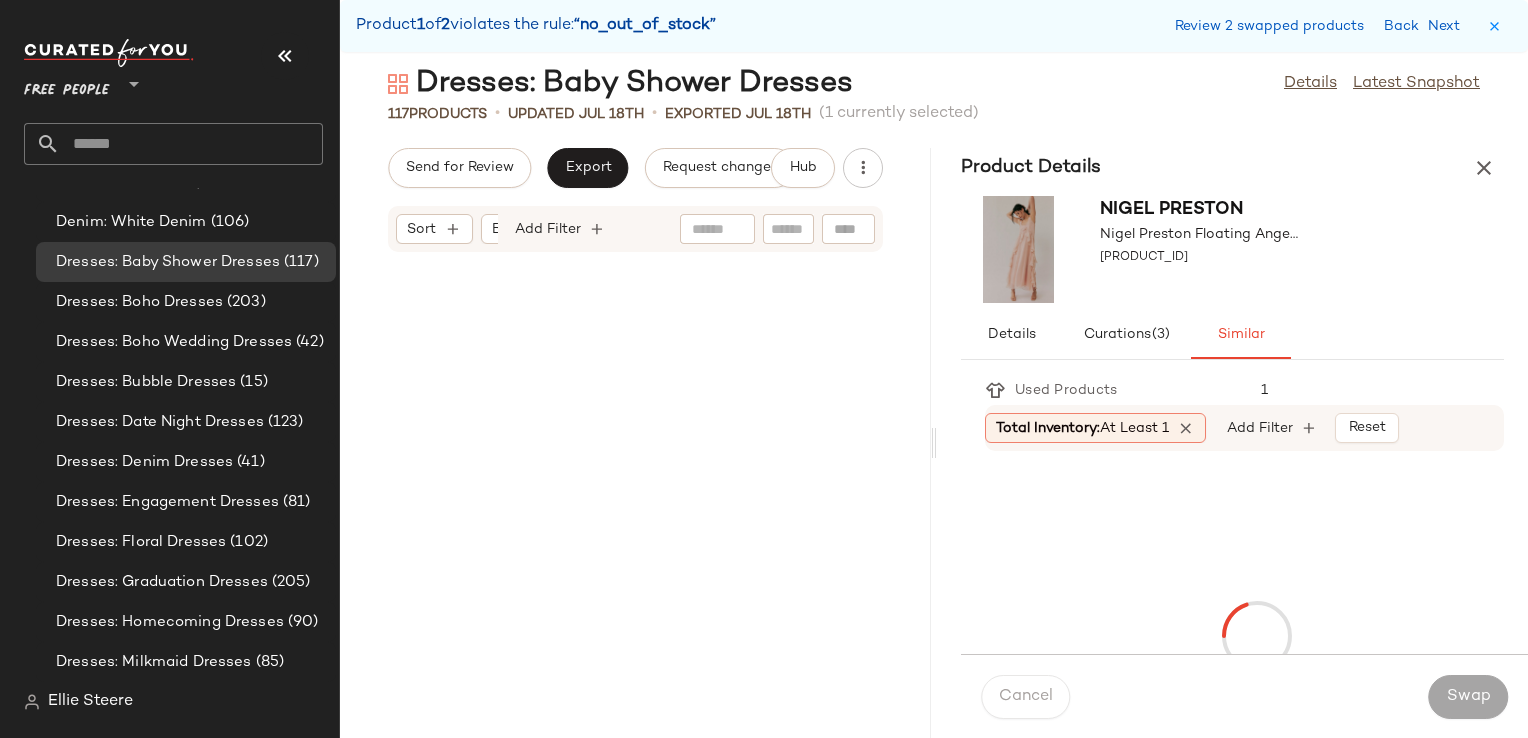 scroll, scrollTop: 13542, scrollLeft: 0, axis: vertical 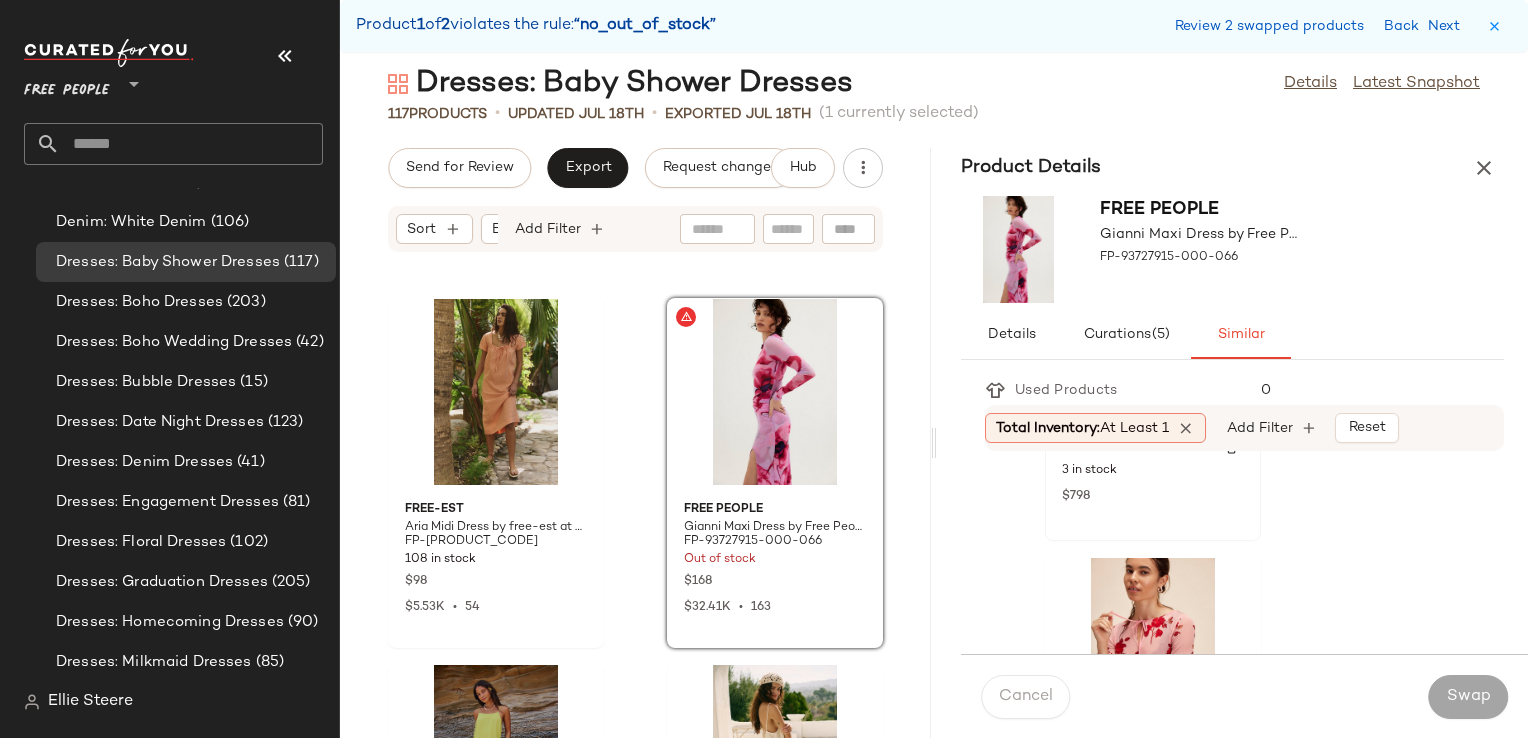 click on "$798" at bounding box center [1153, 495] 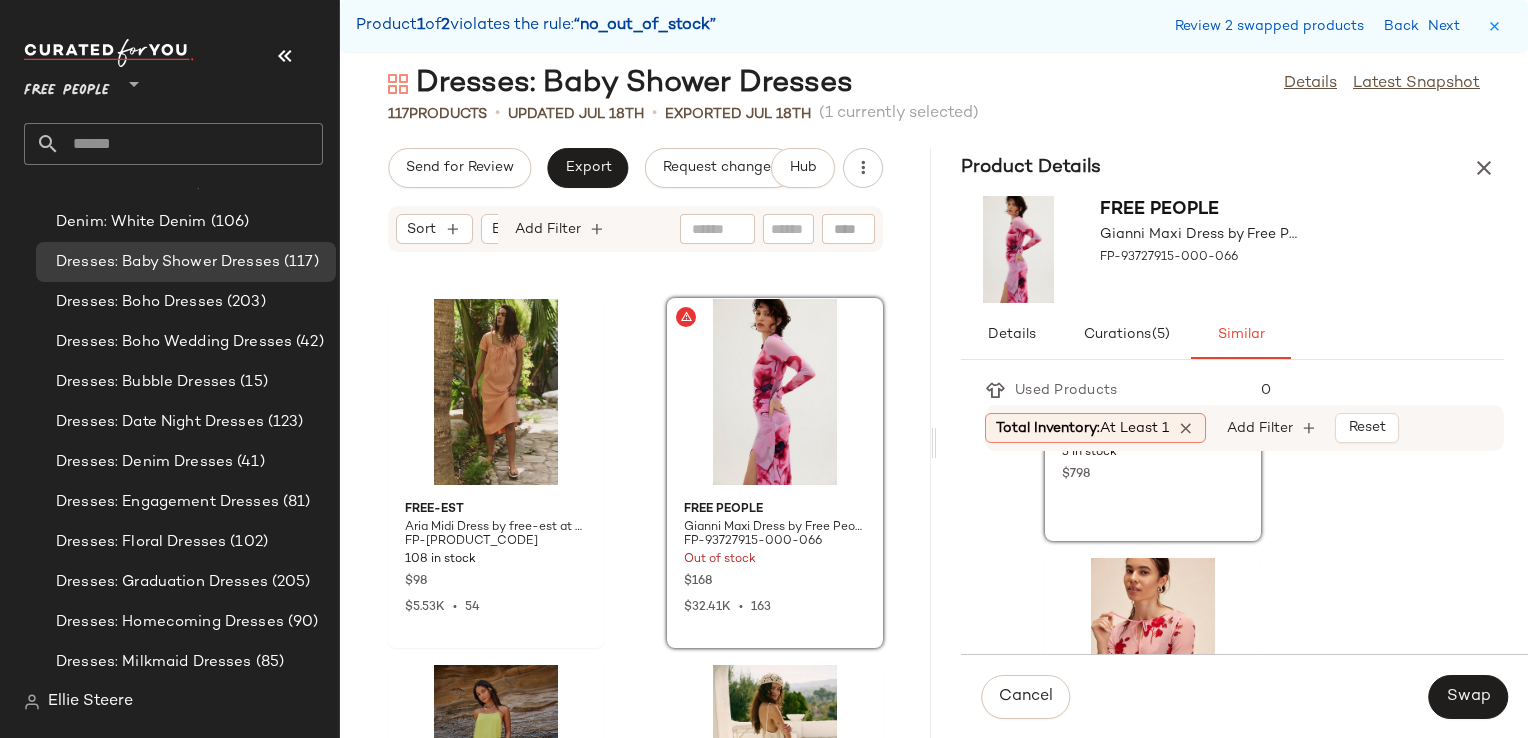 scroll, scrollTop: 1700, scrollLeft: 0, axis: vertical 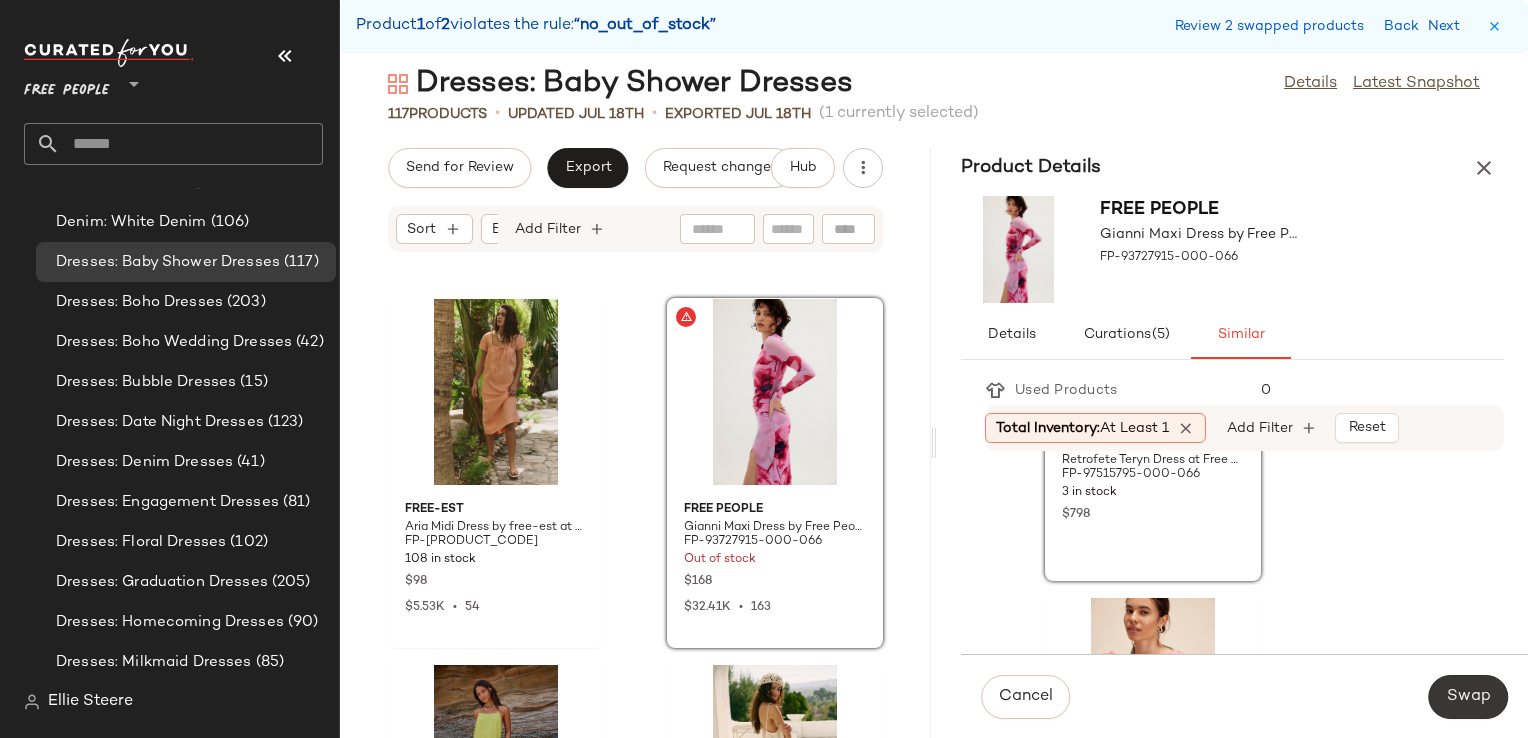 click on "Swap" 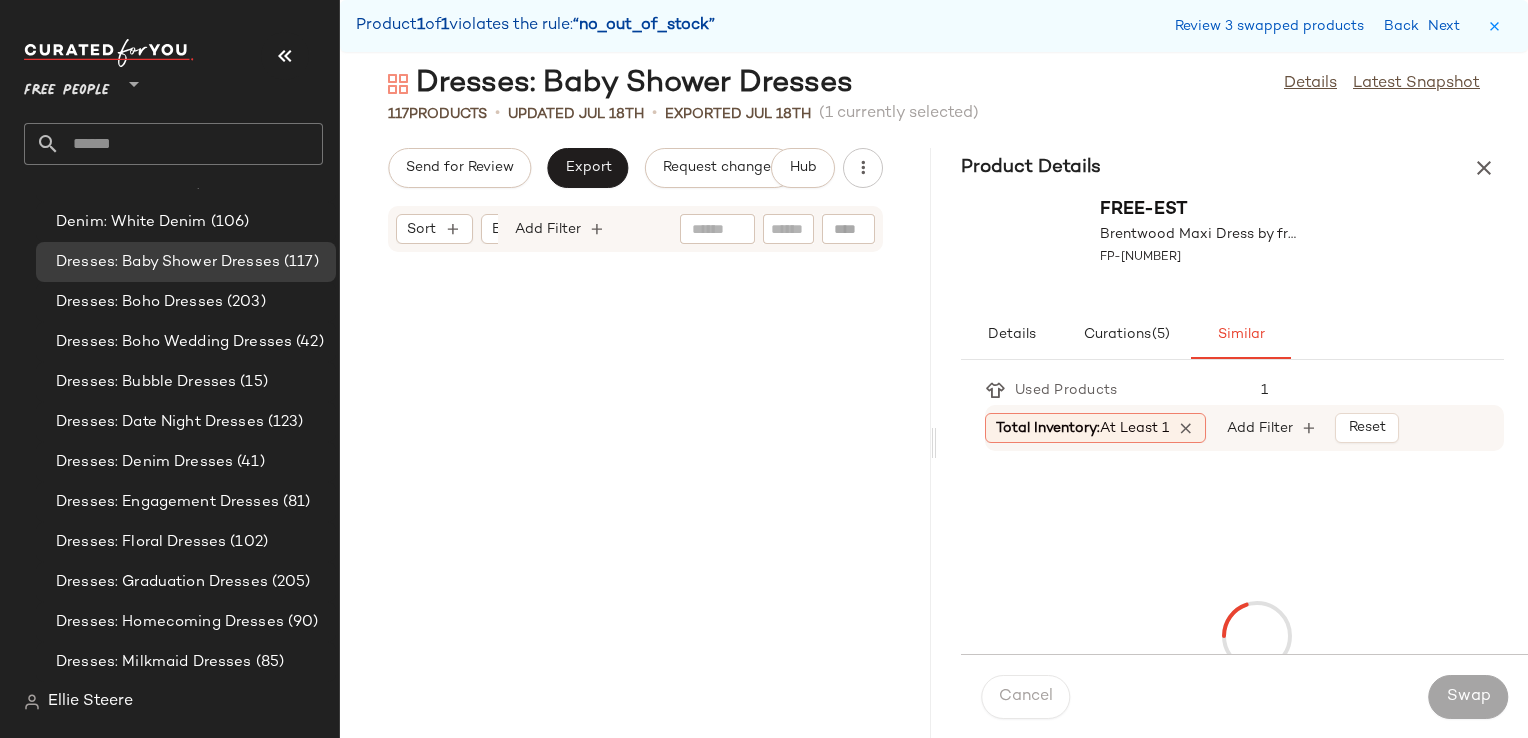 scroll, scrollTop: 16470, scrollLeft: 0, axis: vertical 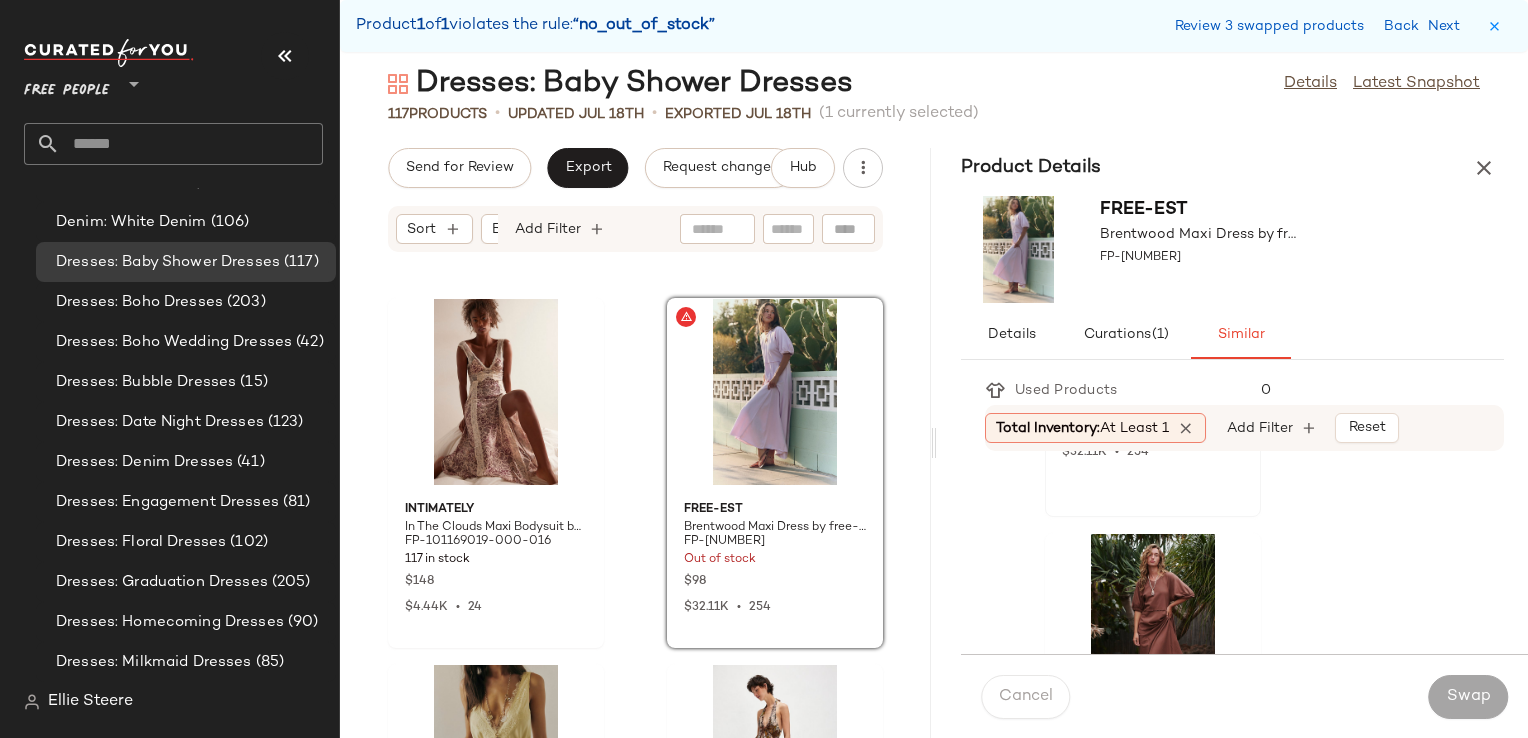 click on "free-est Brentwood Maxi Dress by free-est at Free People in Brown, Size: S FP-78711652-000-021 139 in stock $98 $32.11K  •  254" 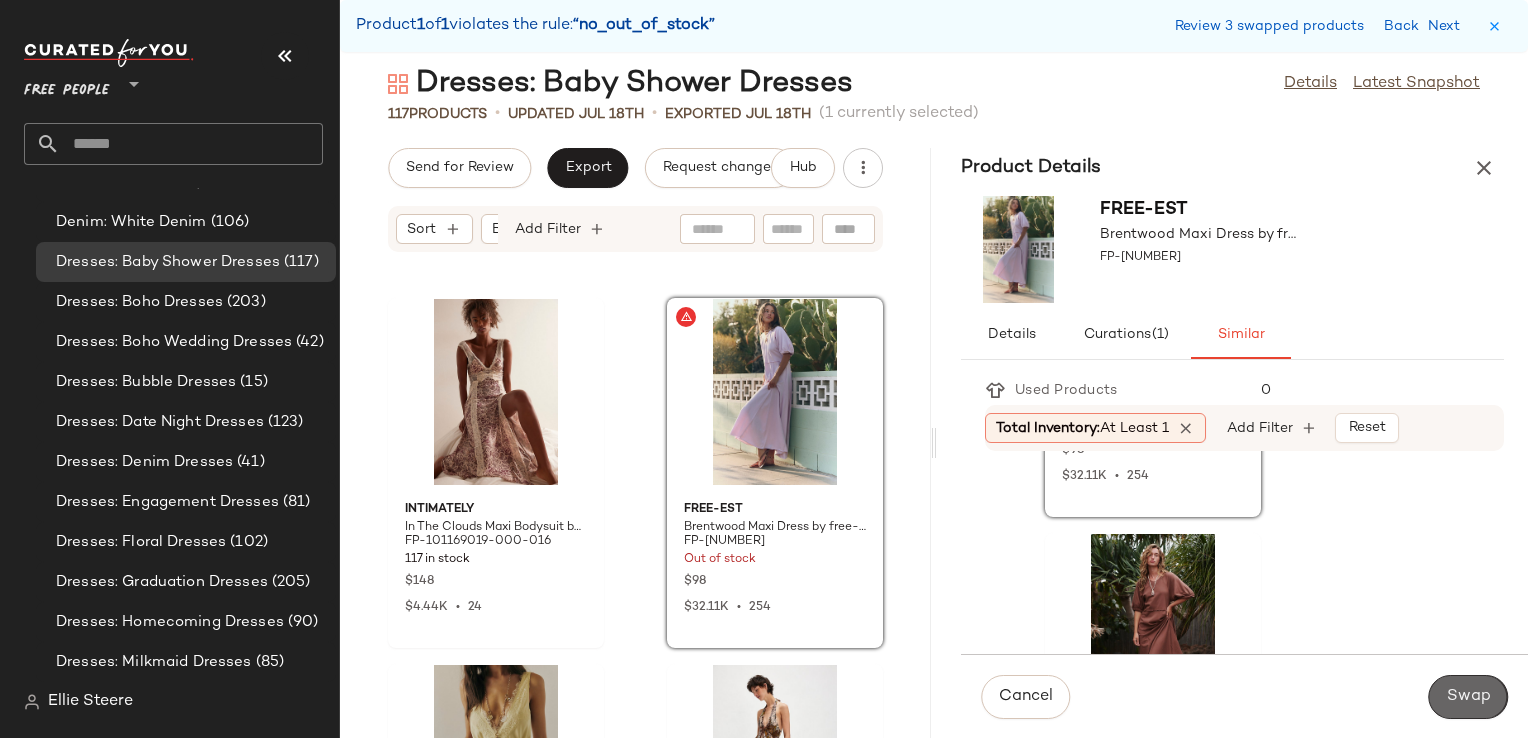 click on "Swap" 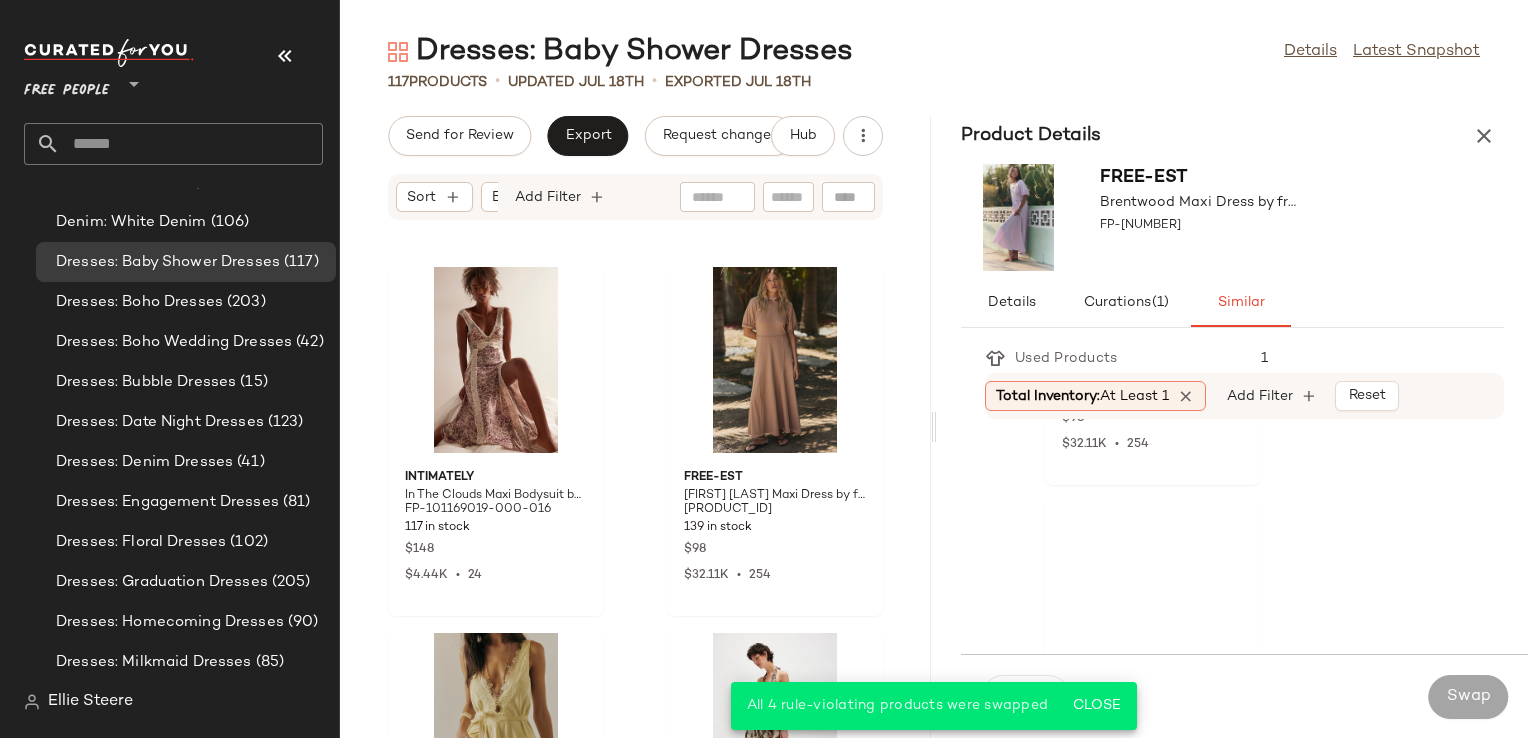scroll, scrollTop: 0, scrollLeft: 0, axis: both 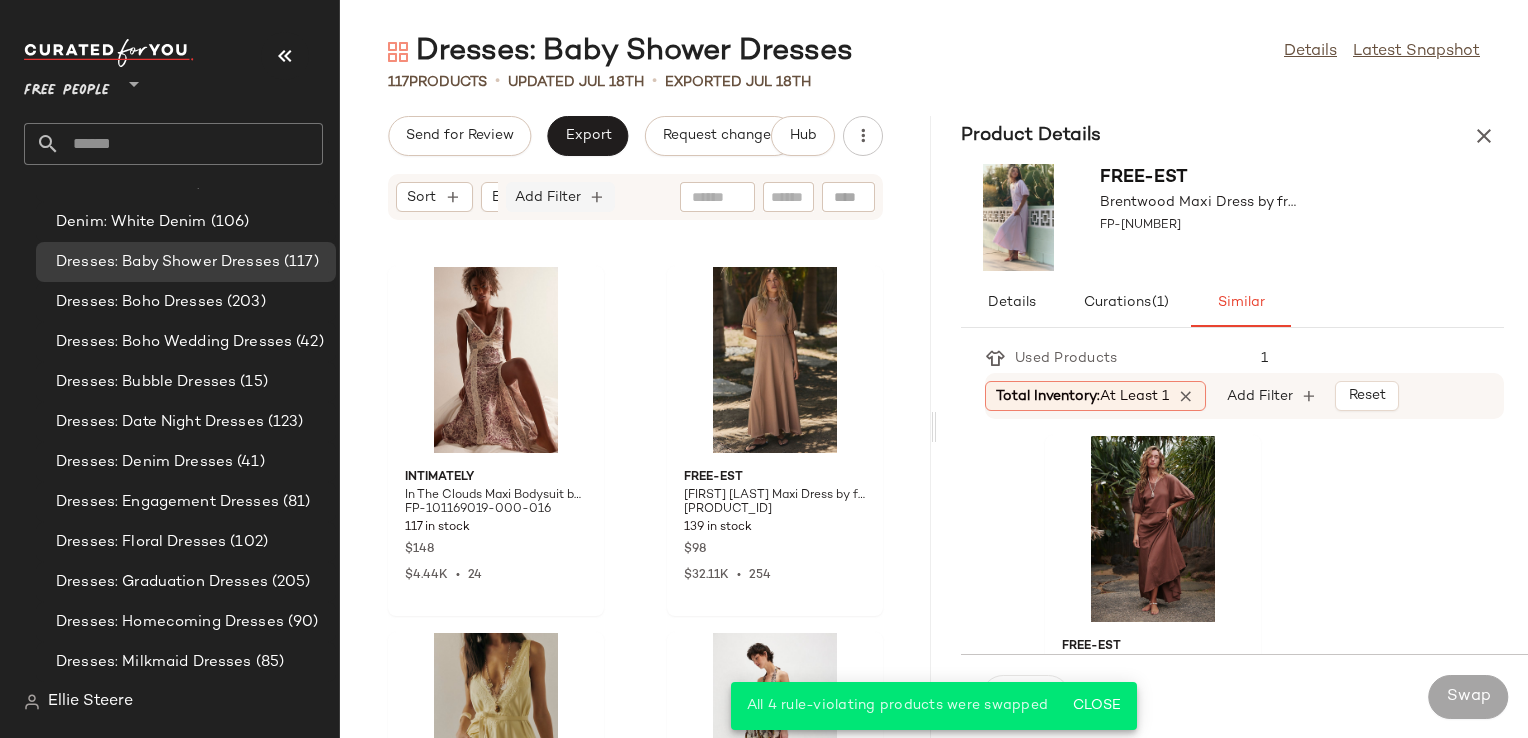 click on "Add Filter" at bounding box center [548, 197] 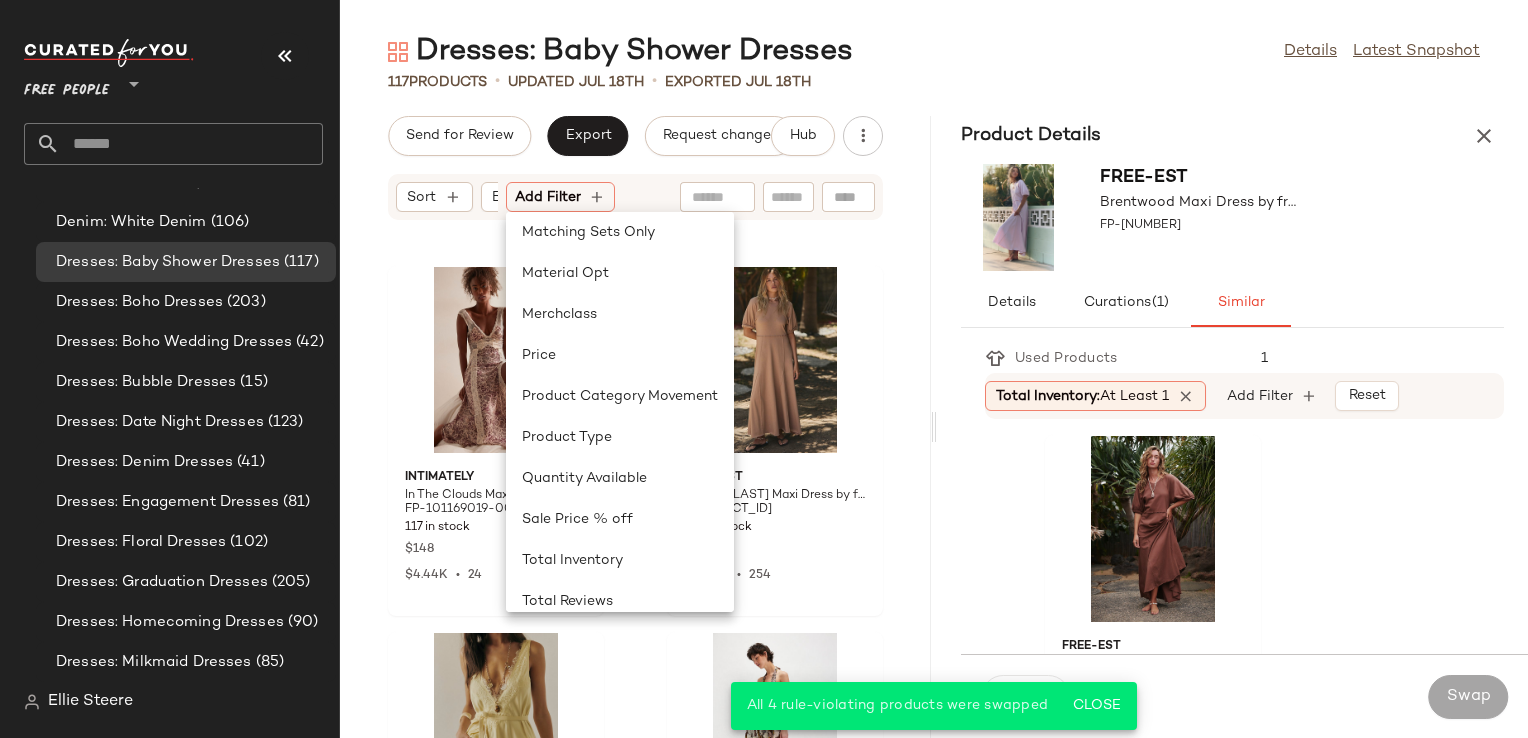 scroll, scrollTop: 600, scrollLeft: 0, axis: vertical 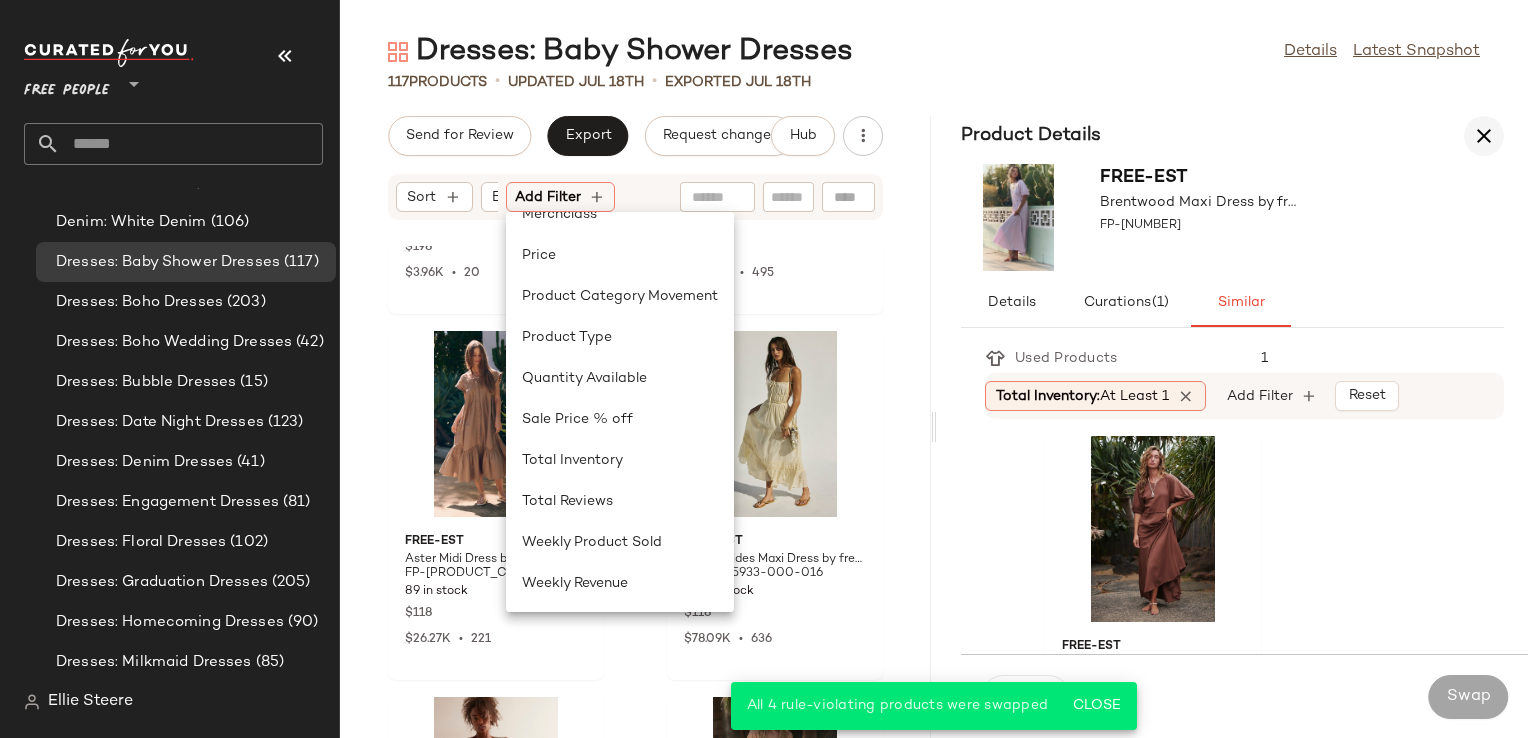click at bounding box center [1484, 136] 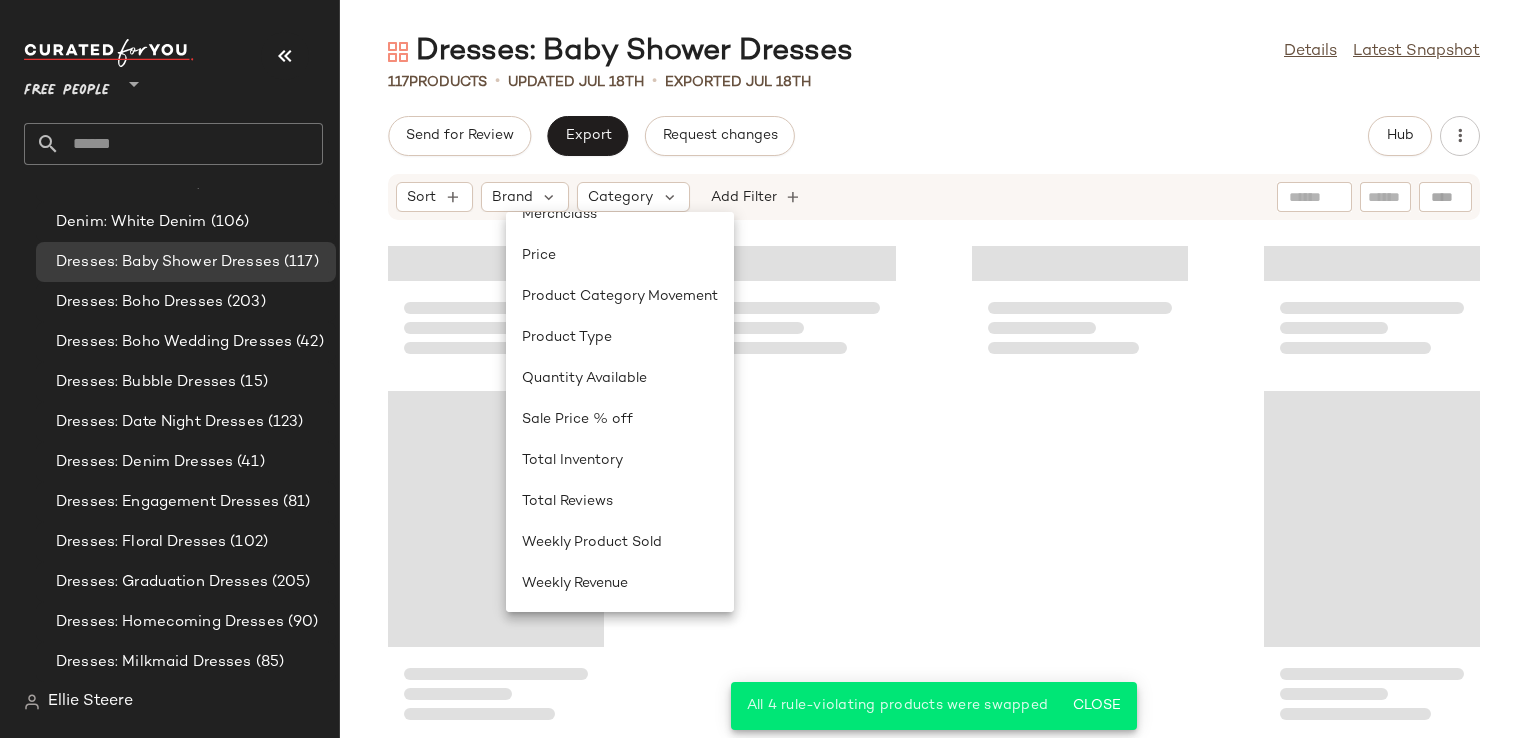 scroll, scrollTop: 10491, scrollLeft: 0, axis: vertical 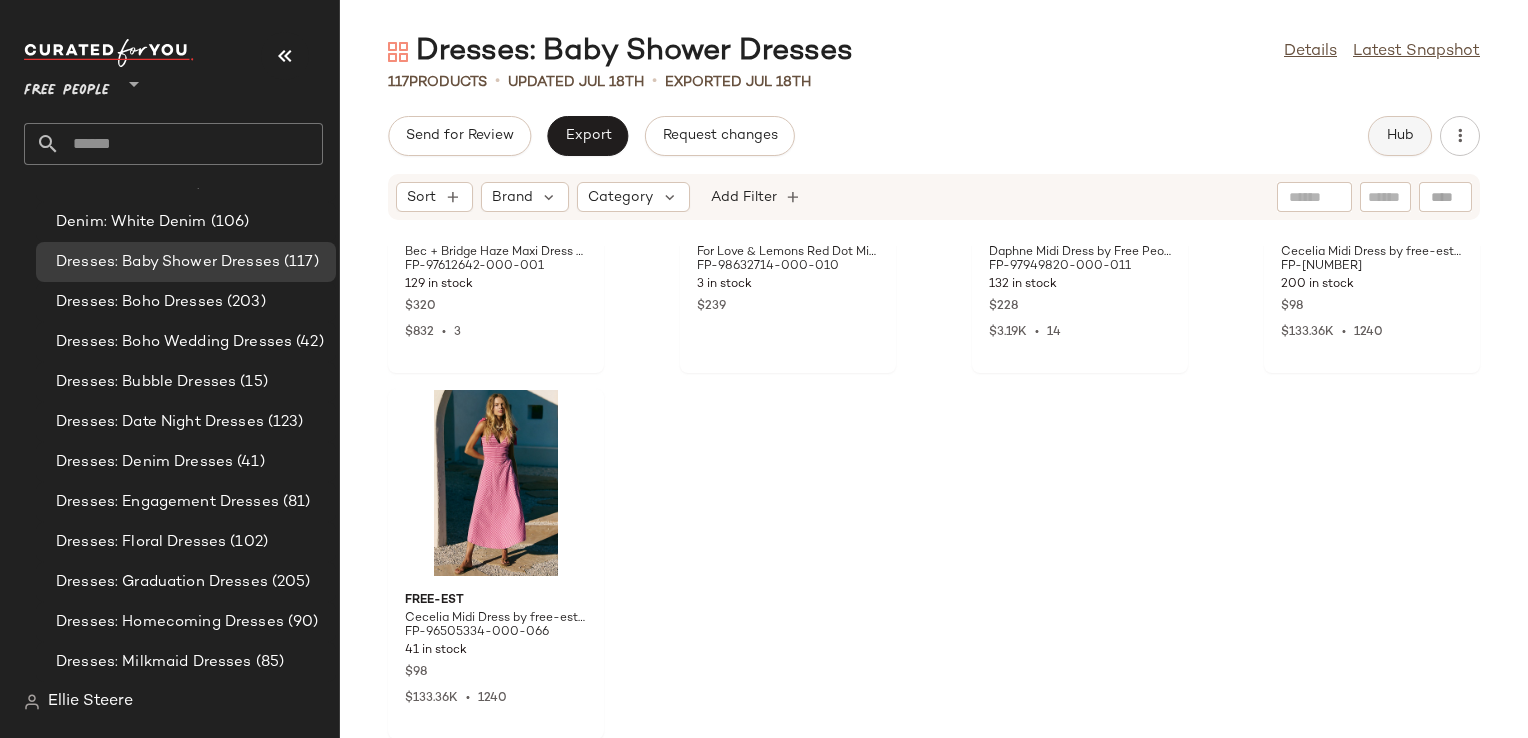 click on "Hub" at bounding box center [1400, 136] 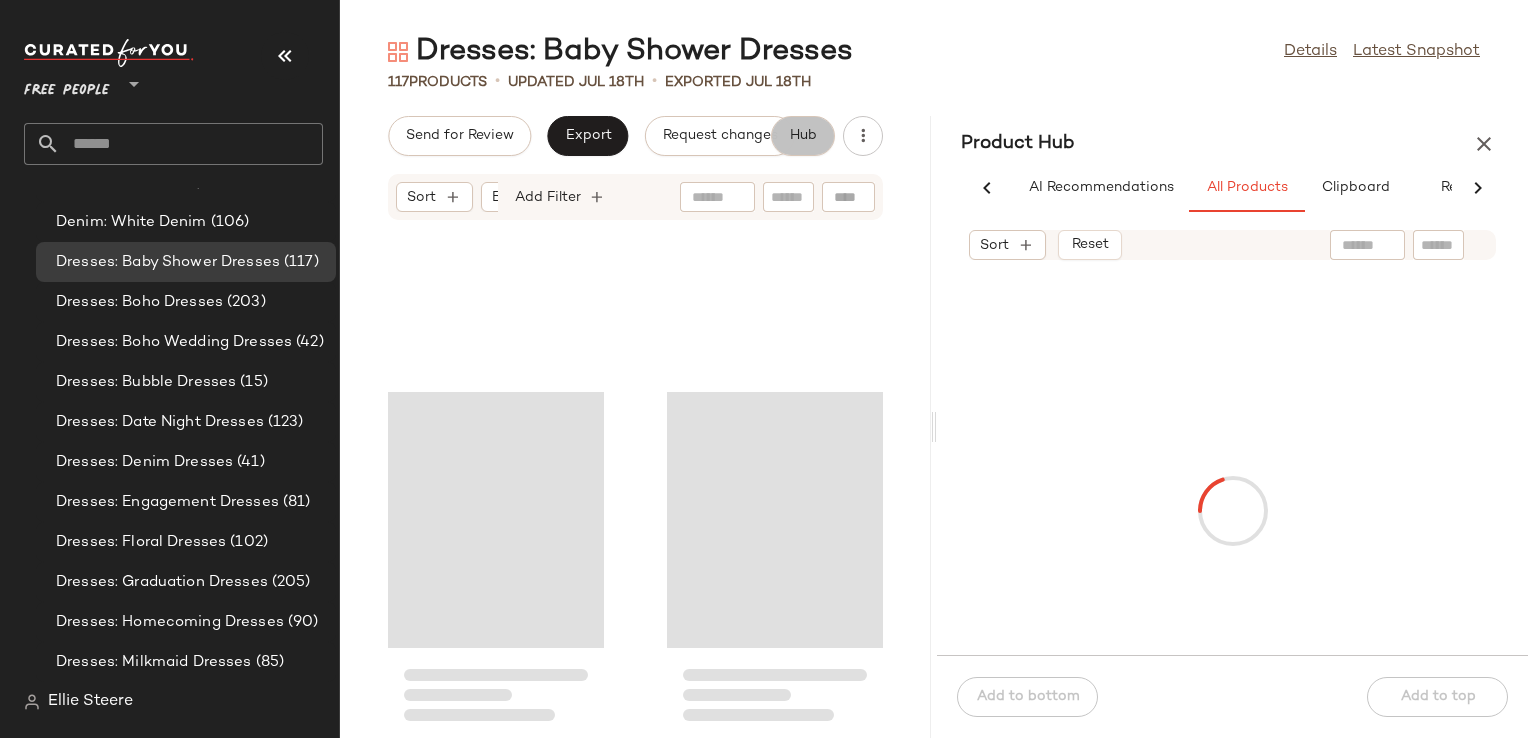 scroll, scrollTop: 10856, scrollLeft: 0, axis: vertical 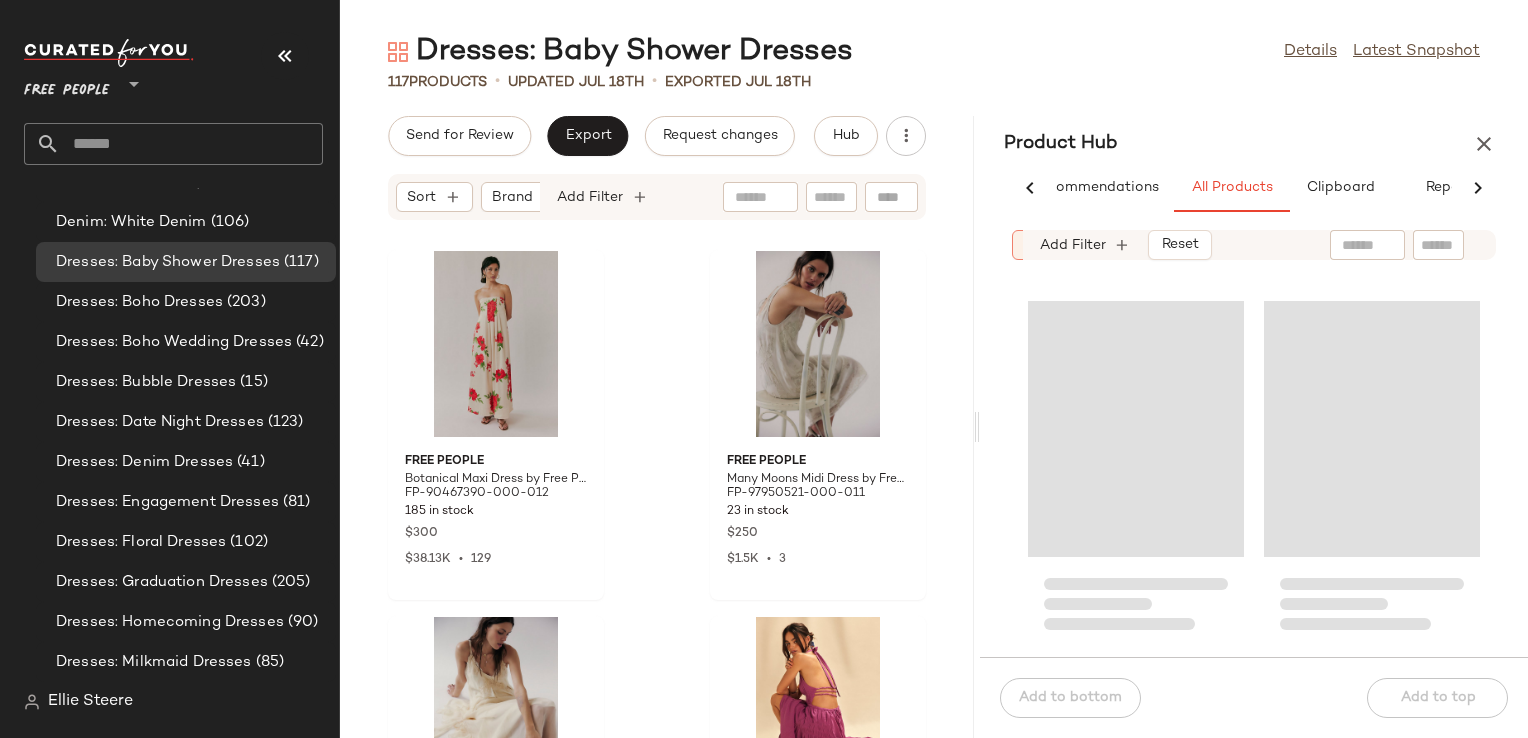 drag, startPoint x: 933, startPoint y: 422, endPoint x: 980, endPoint y: 407, distance: 49.335587 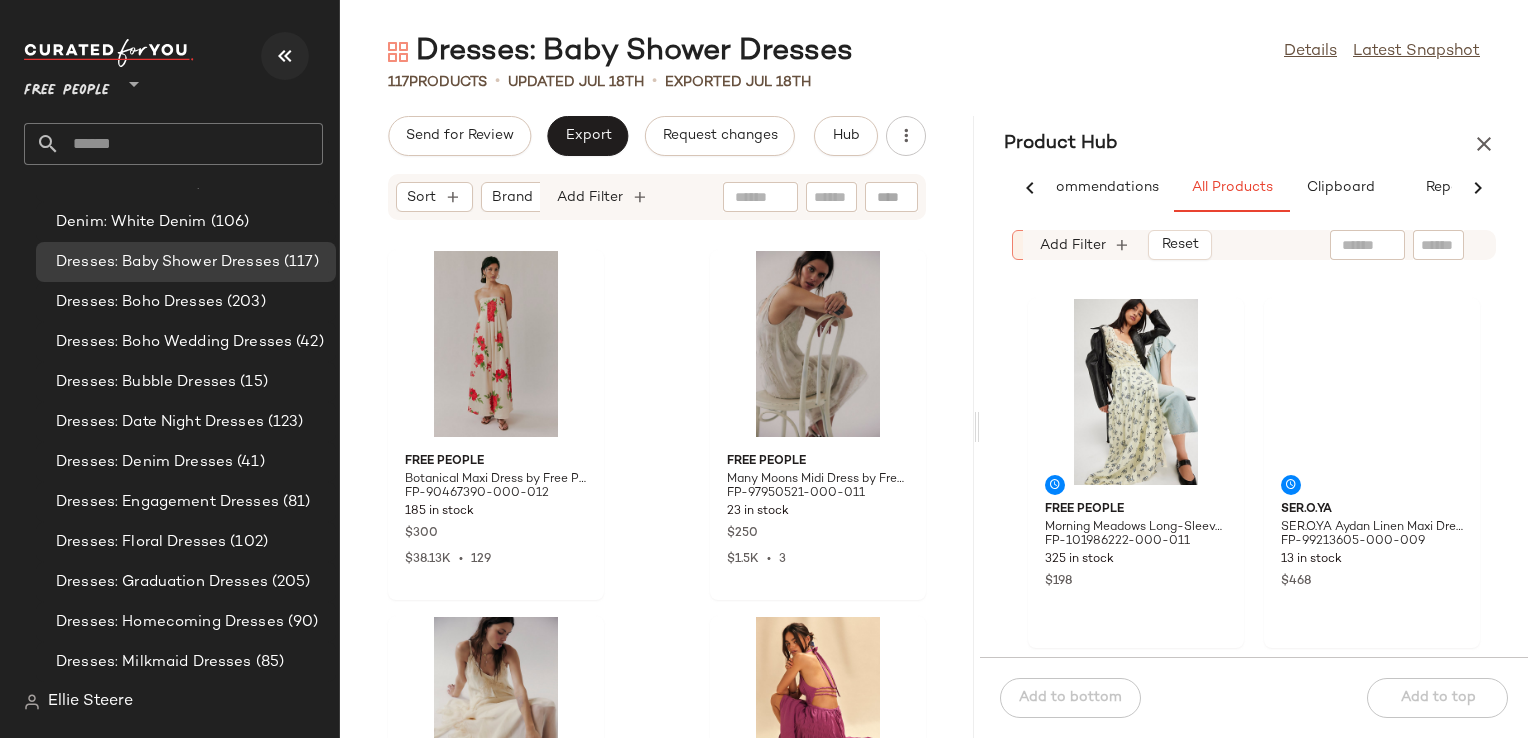 click at bounding box center [285, 56] 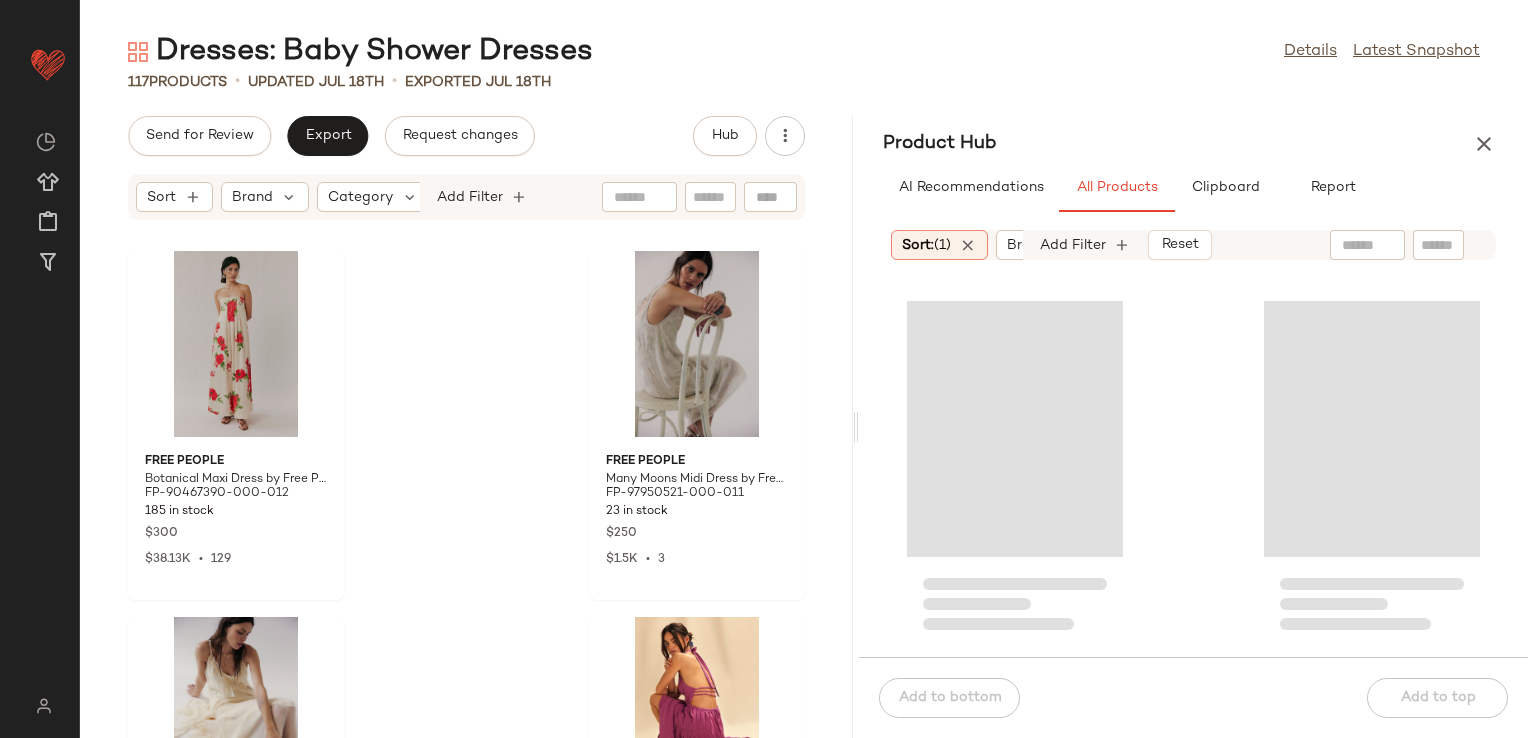 scroll, scrollTop: 0, scrollLeft: 0, axis: both 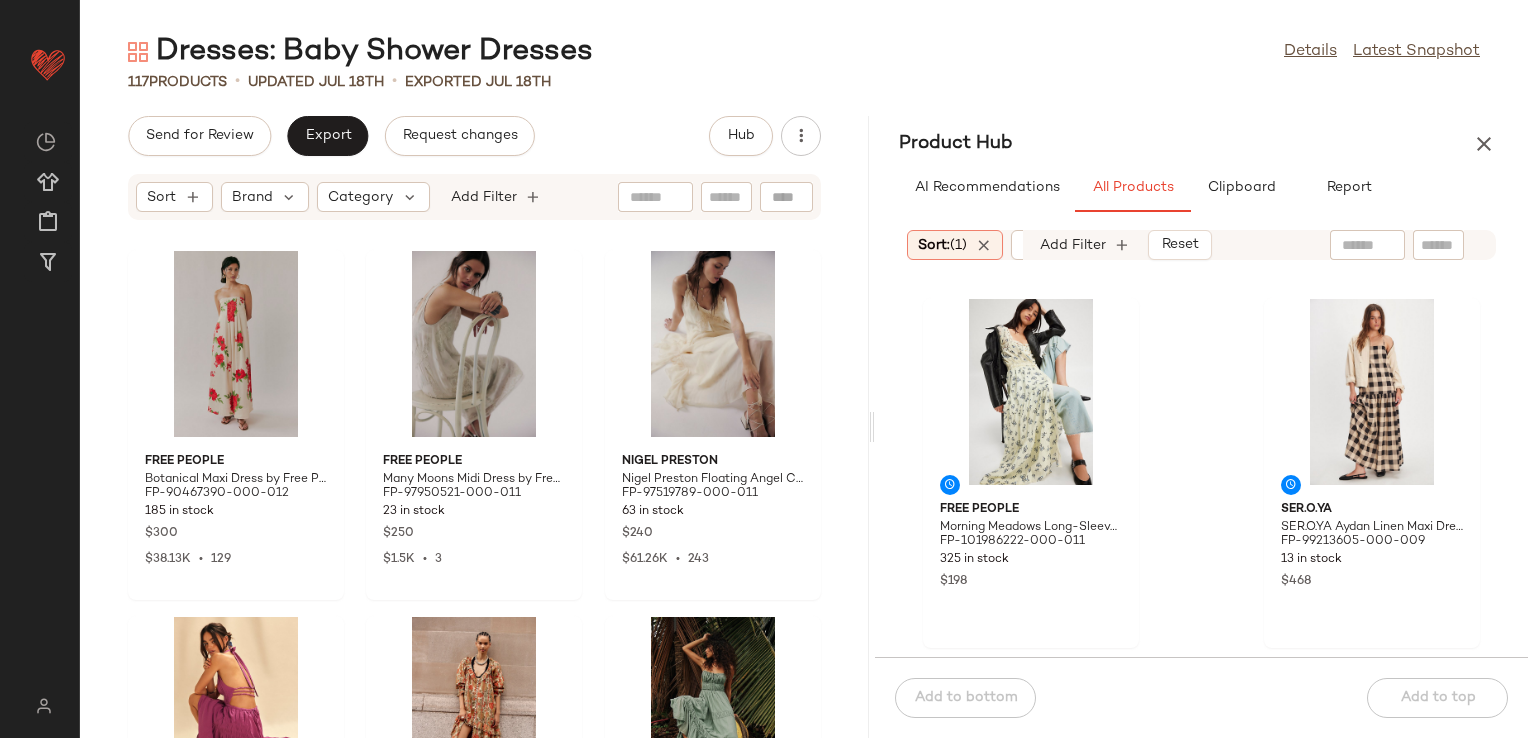 drag, startPoint x: 857, startPoint y: 419, endPoint x: 881, endPoint y: 414, distance: 24.5153 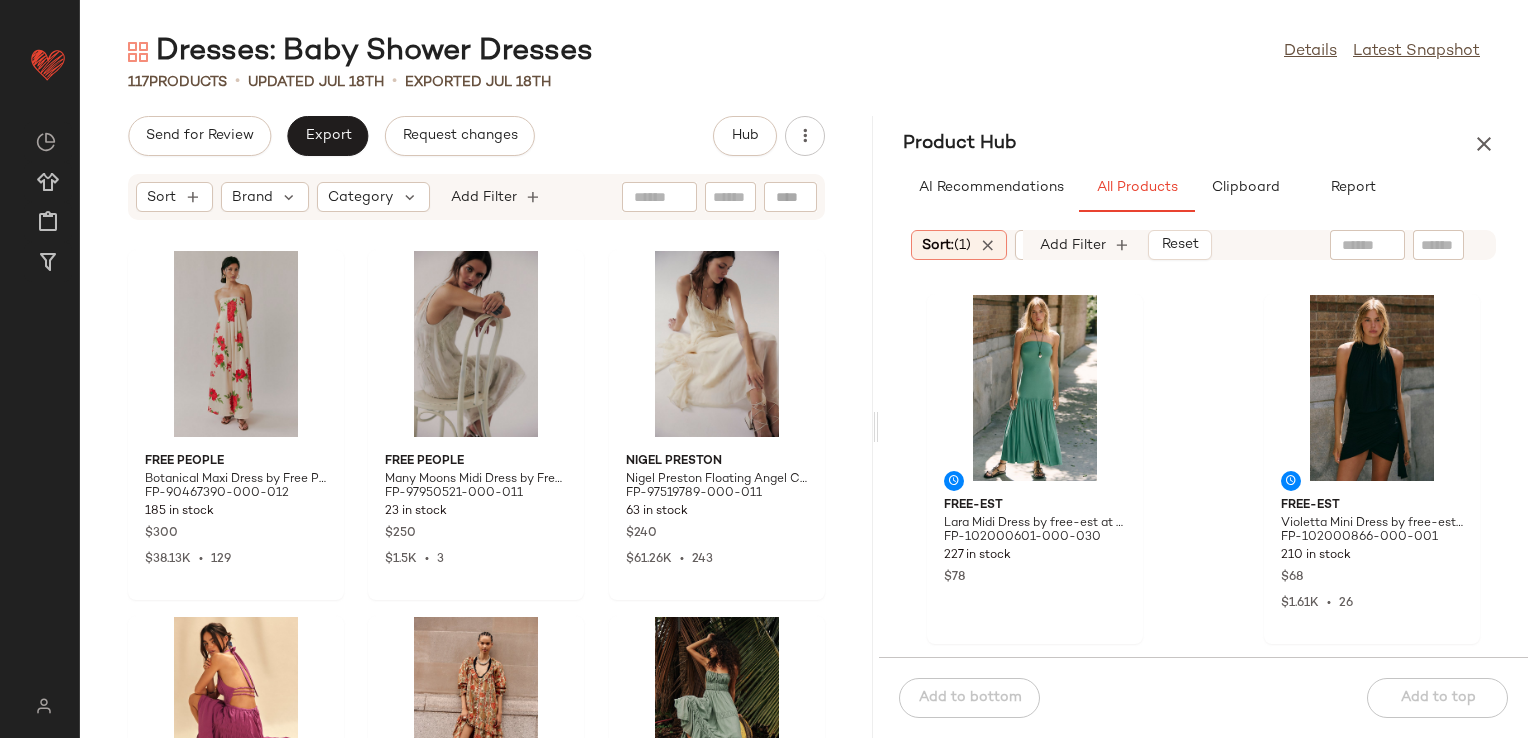 scroll, scrollTop: 2116, scrollLeft: 0, axis: vertical 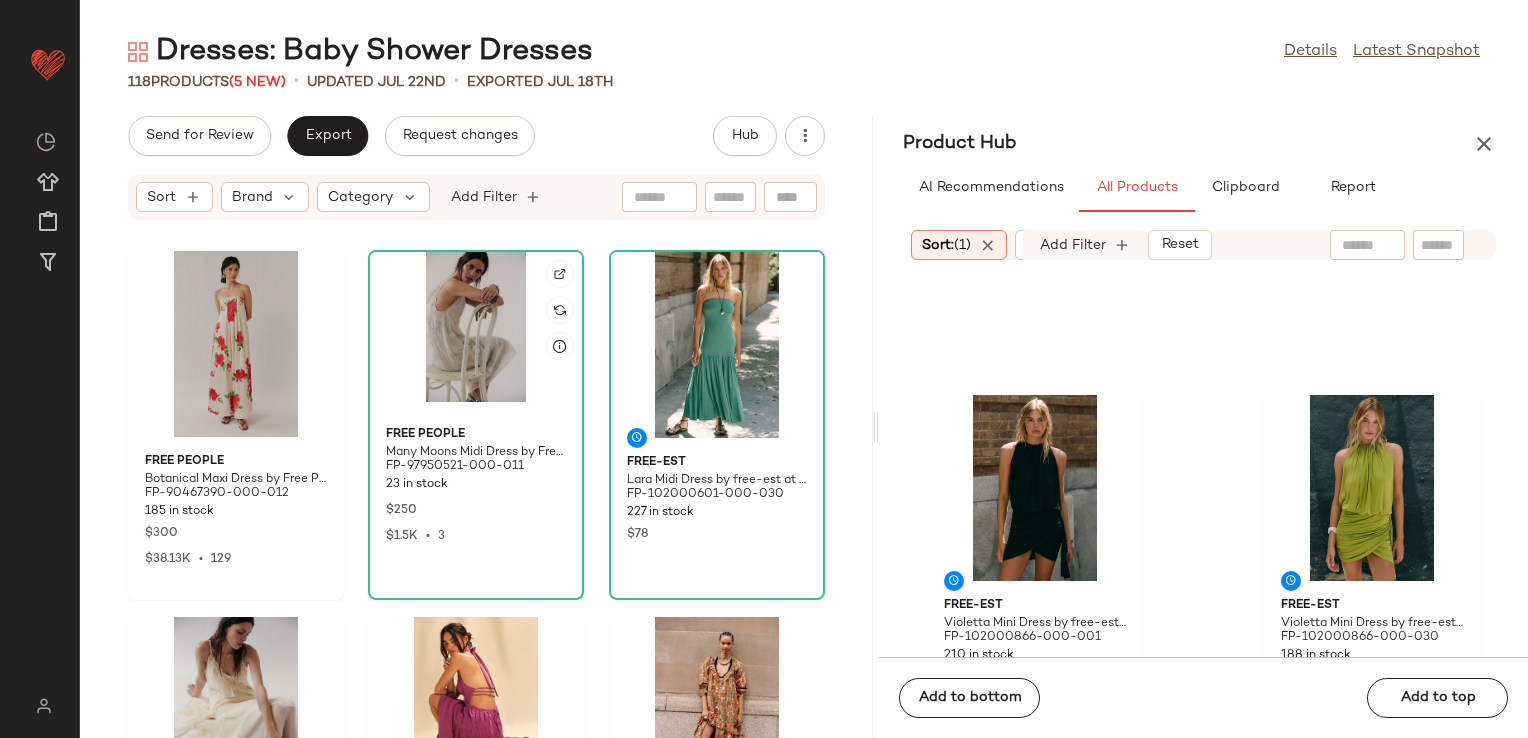 click 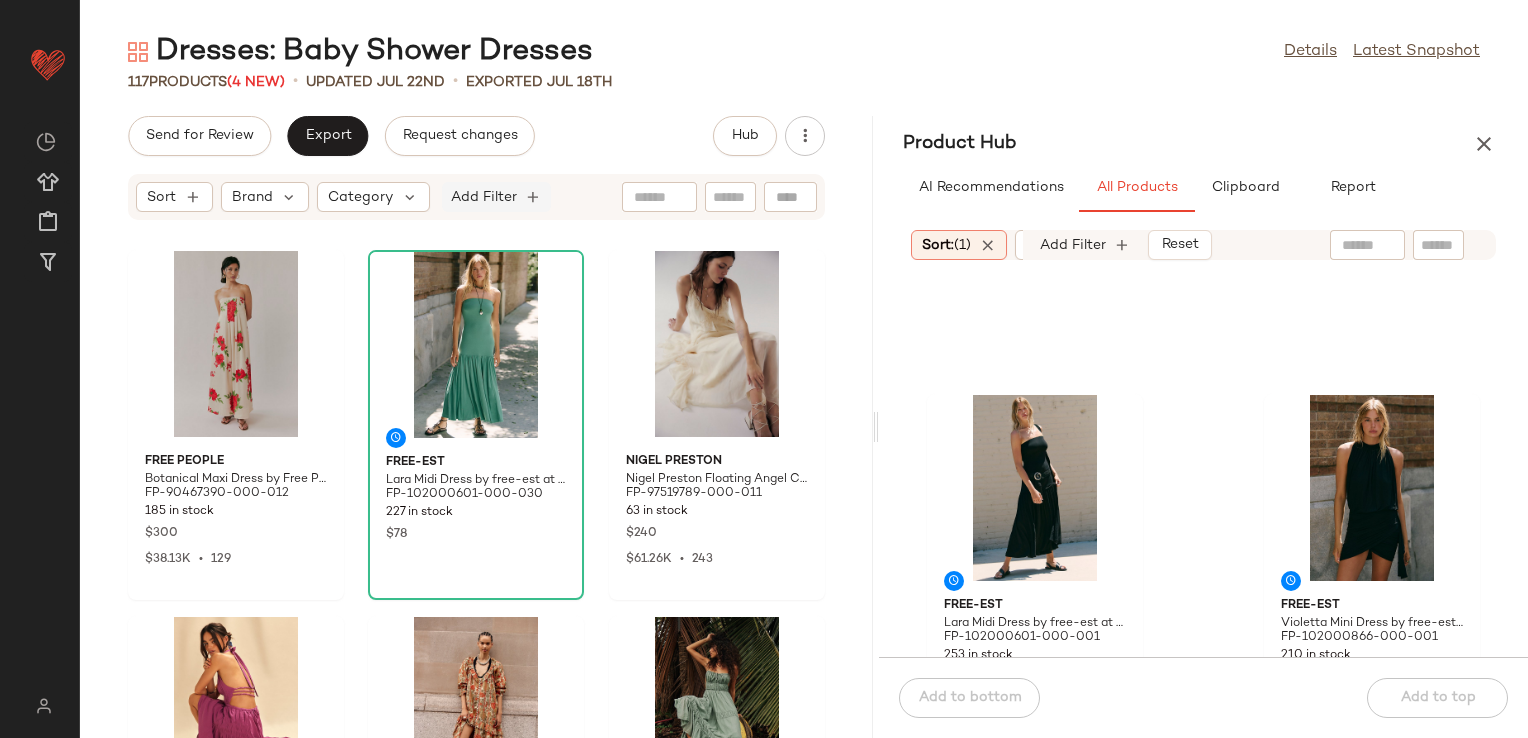 click on "Add Filter" at bounding box center [484, 197] 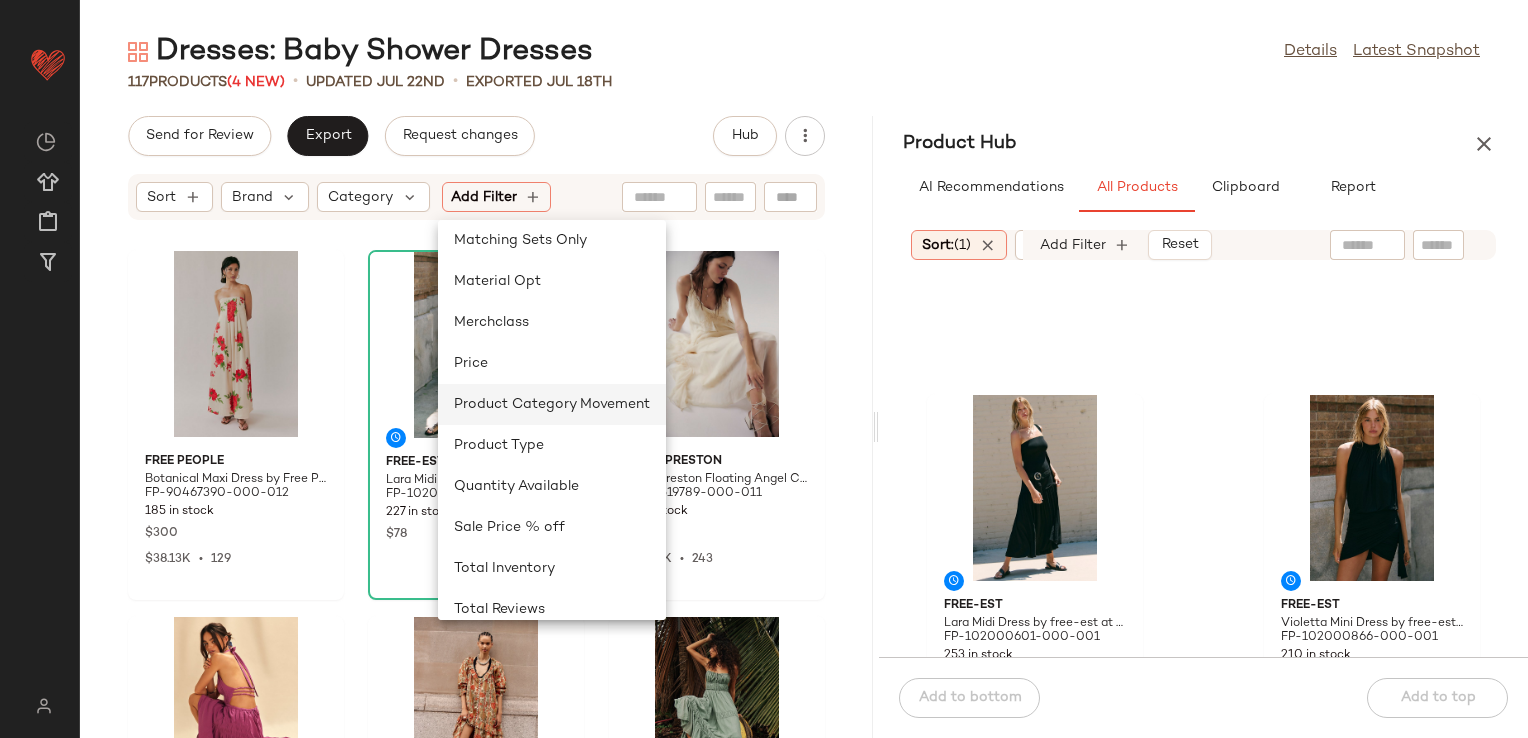 scroll, scrollTop: 600, scrollLeft: 0, axis: vertical 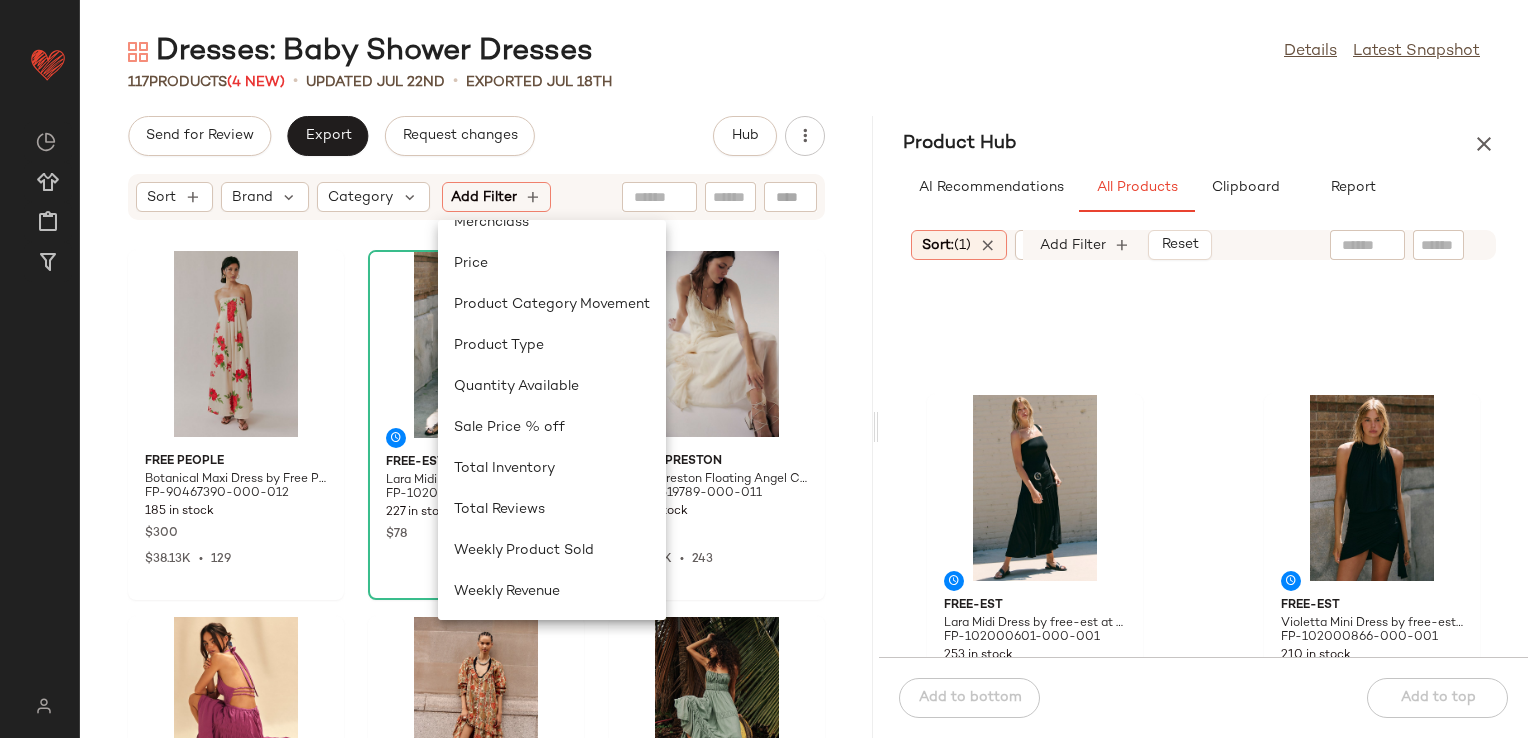 click on "Send for Review   Export   Request changes   Hub  Sort  Brand  Category  Add Filter  Free People Botanical Maxi Dress by Free People in White, Size: XS FP-90467390-000-012 185 in stock $300 $38.13K  •  129 free-est Lara Midi Dress by free-est at Free People in Green, Size: XL FP-102000601-000-030 227 in stock $78 Nigel Preston Nigel Preston Floating Angel Chiffon Maxi Dress at Free People in White, Size: M FP-97519789-000-011 63 in stock $240 $61.26K  •  243 free-est Angel Maxi Dress by free-est at Free People in Purple, Size: M FP-101098507-000-050 85 in stock $118 $55.43K  •  455 Free People Garden Wonders Maxi Dress by Free People in Yellow, Size: S FP-100797133-000-072 29 in stock $168 $7.87K  •  46 free-est Taking Sides Maxi Dress by free-est at Free People in Green, Size: L FP-67925933-000-031 52 in stock $118 $78.09K  •  636 Free People Annalise Midi Dress by Free People in Yellow, Size: S FP-101506749-000-072 78 in stock $168 $25.47K  •  144 free-est FP-79568879-000-257 56 in stock $128" at bounding box center [476, 427] 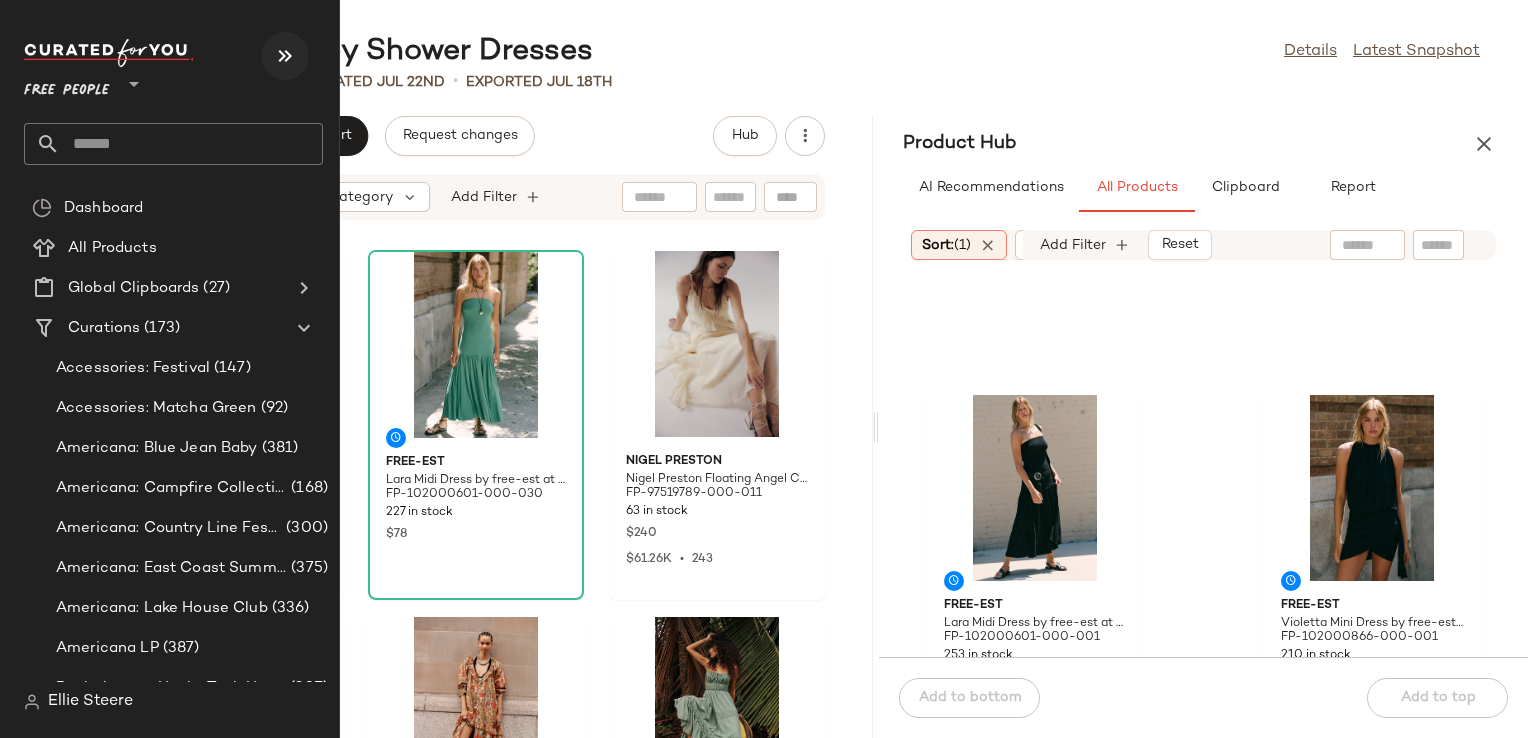 click at bounding box center (285, 56) 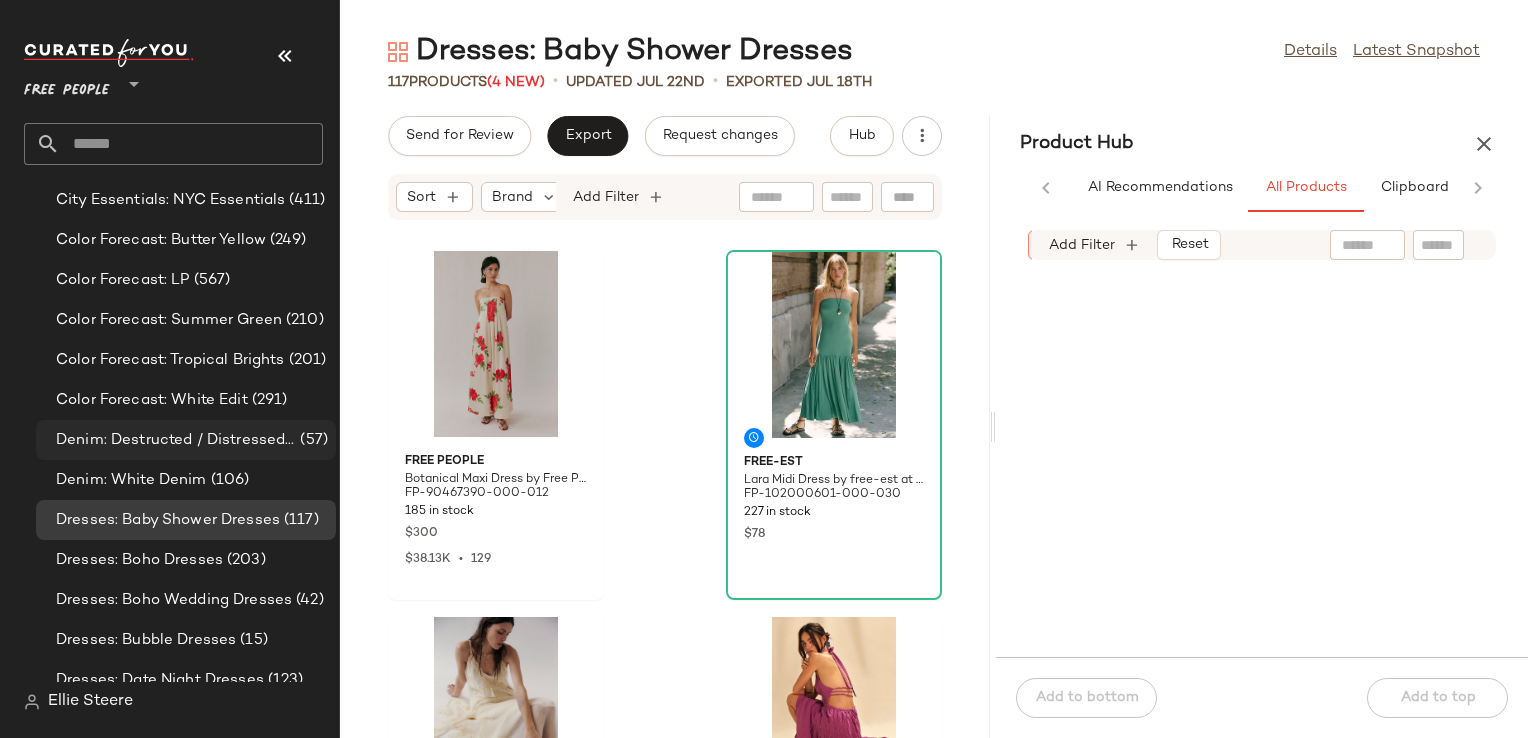 scroll, scrollTop: 1500, scrollLeft: 0, axis: vertical 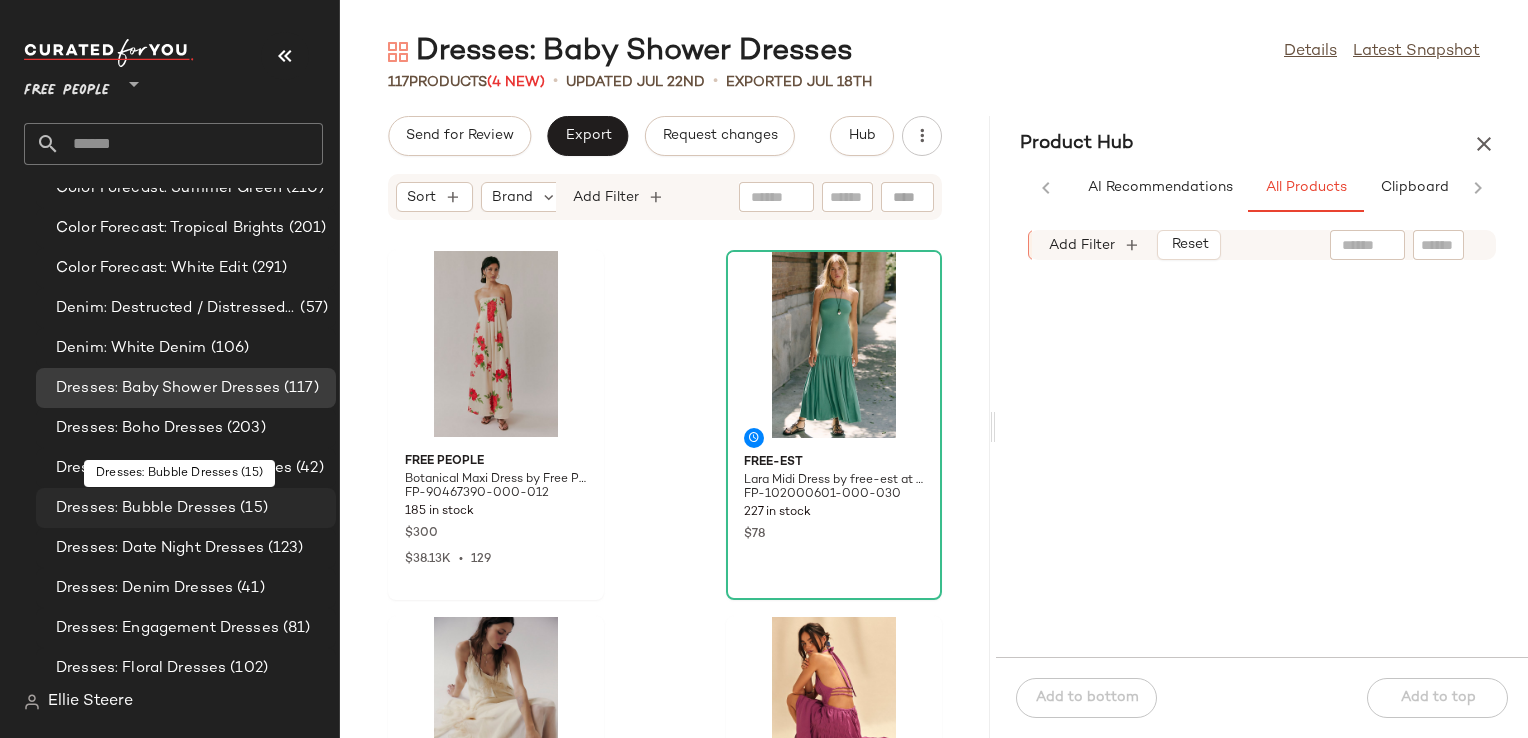 click on "Dresses: Bubble Dresses" at bounding box center [146, 508] 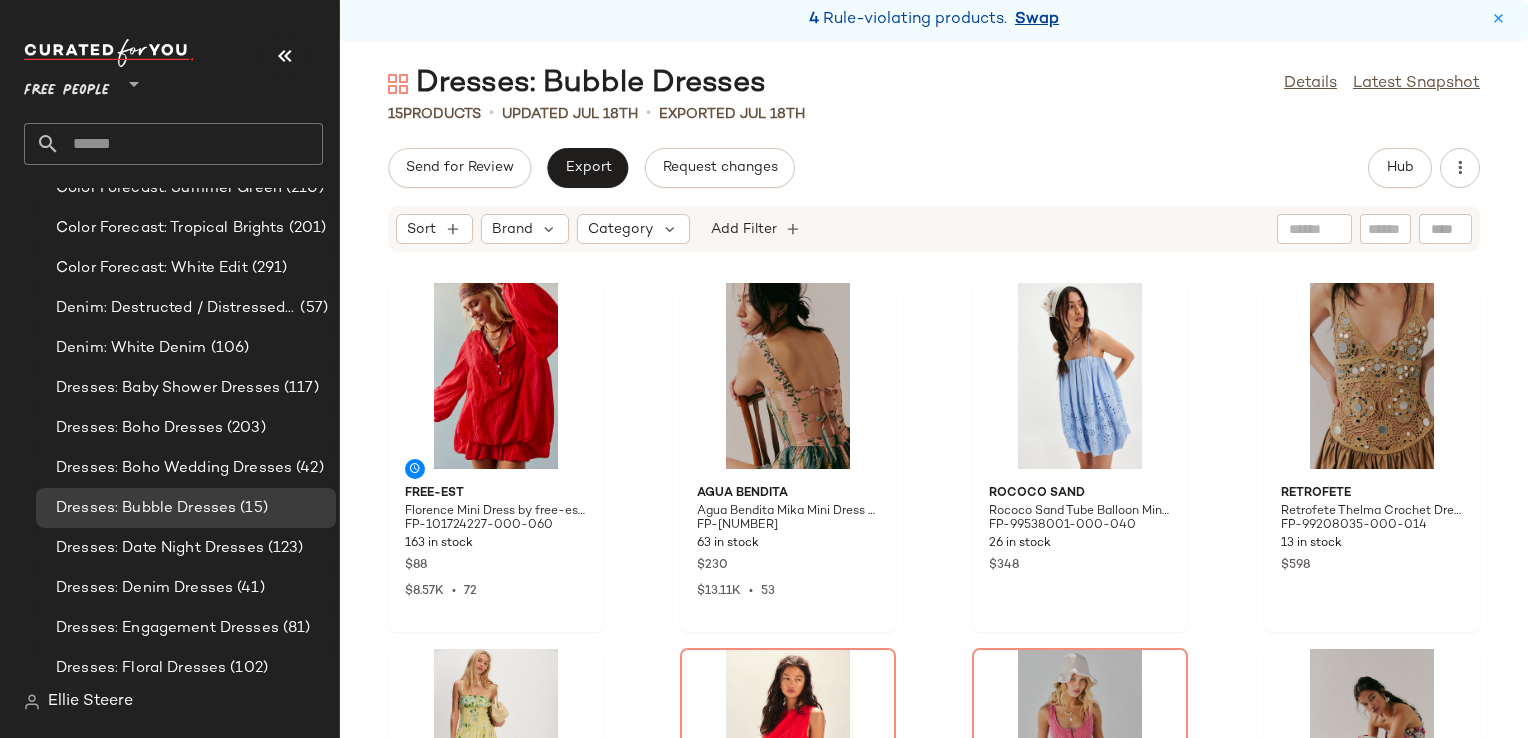 click on "Swap" at bounding box center [1037, 20] 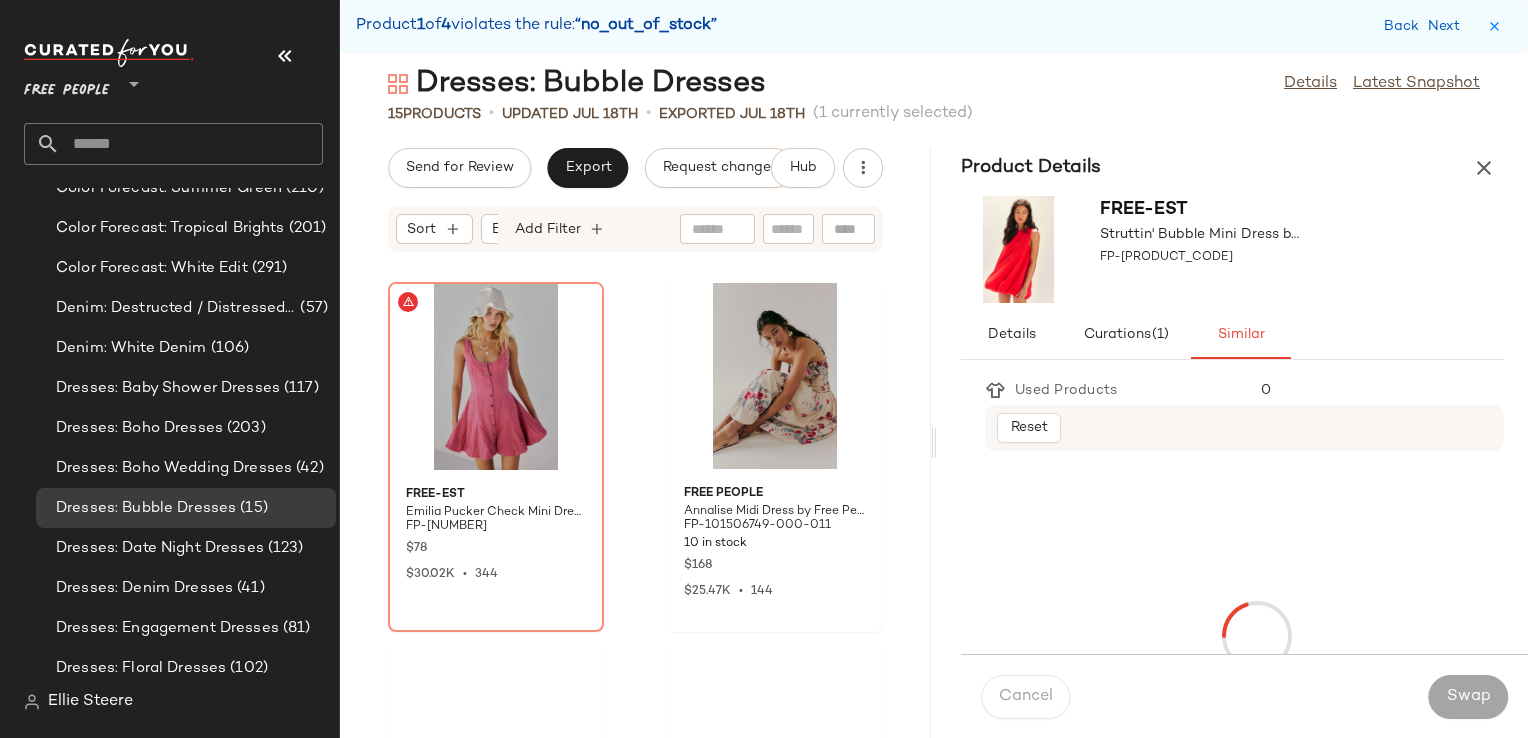 scroll, scrollTop: 732, scrollLeft: 0, axis: vertical 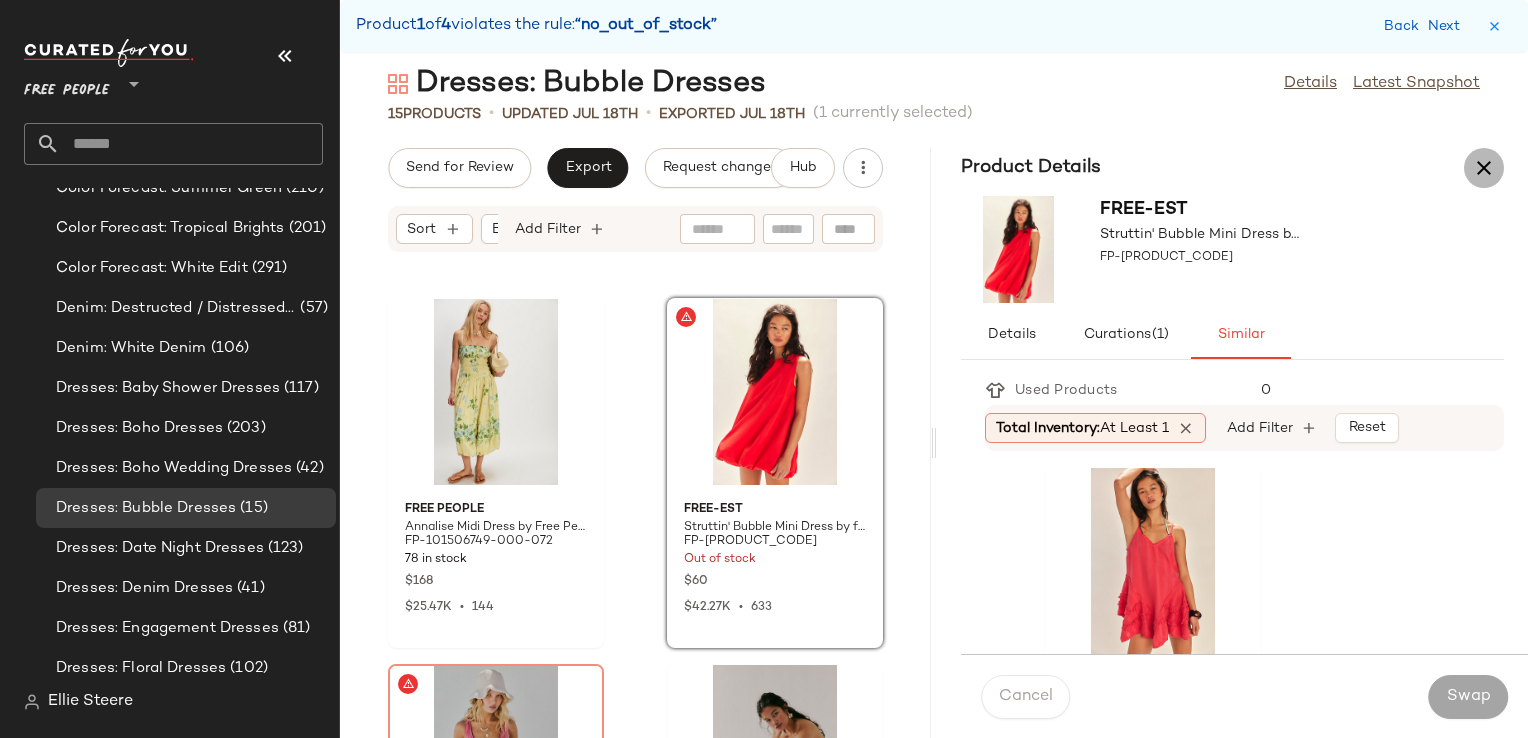 click at bounding box center [1484, 168] 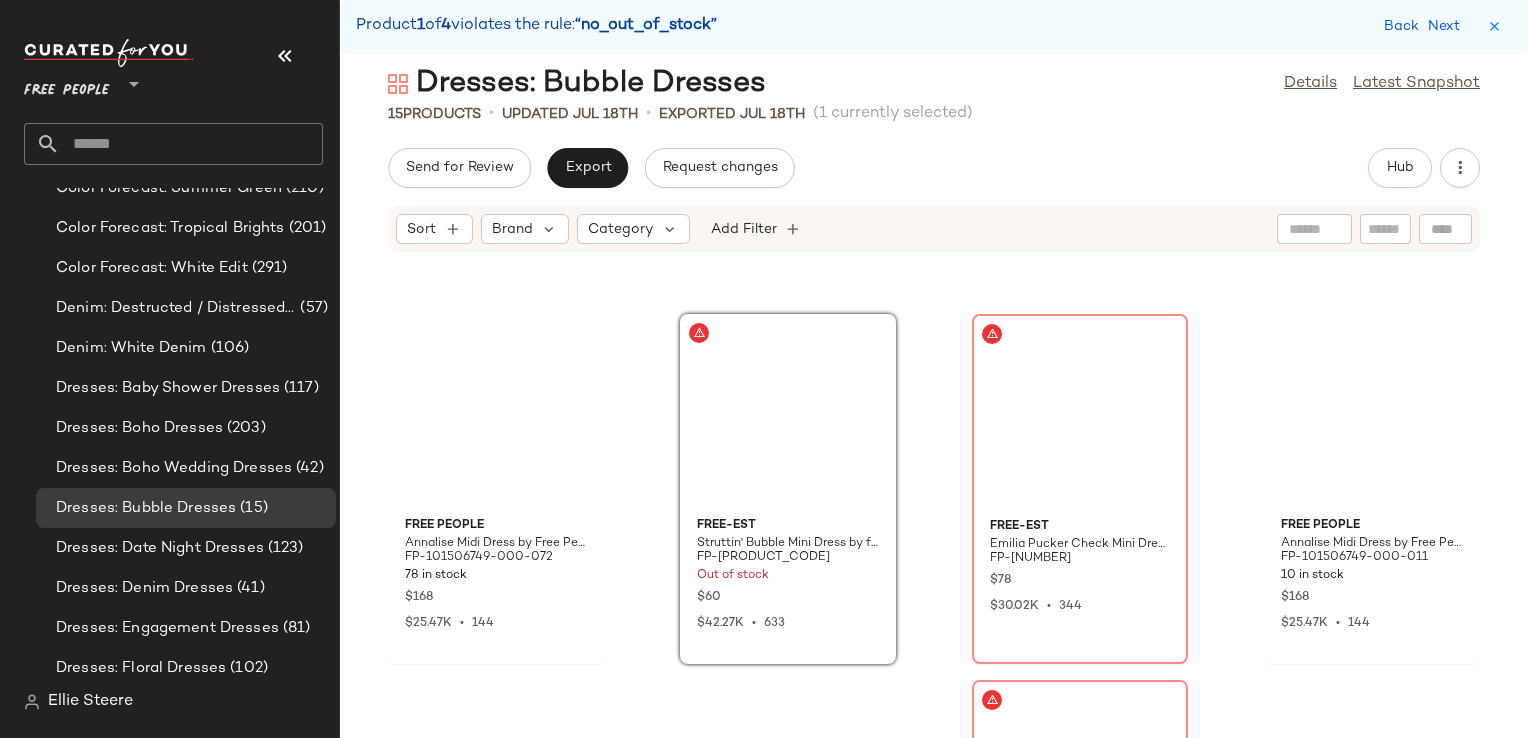scroll, scrollTop: 382, scrollLeft: 0, axis: vertical 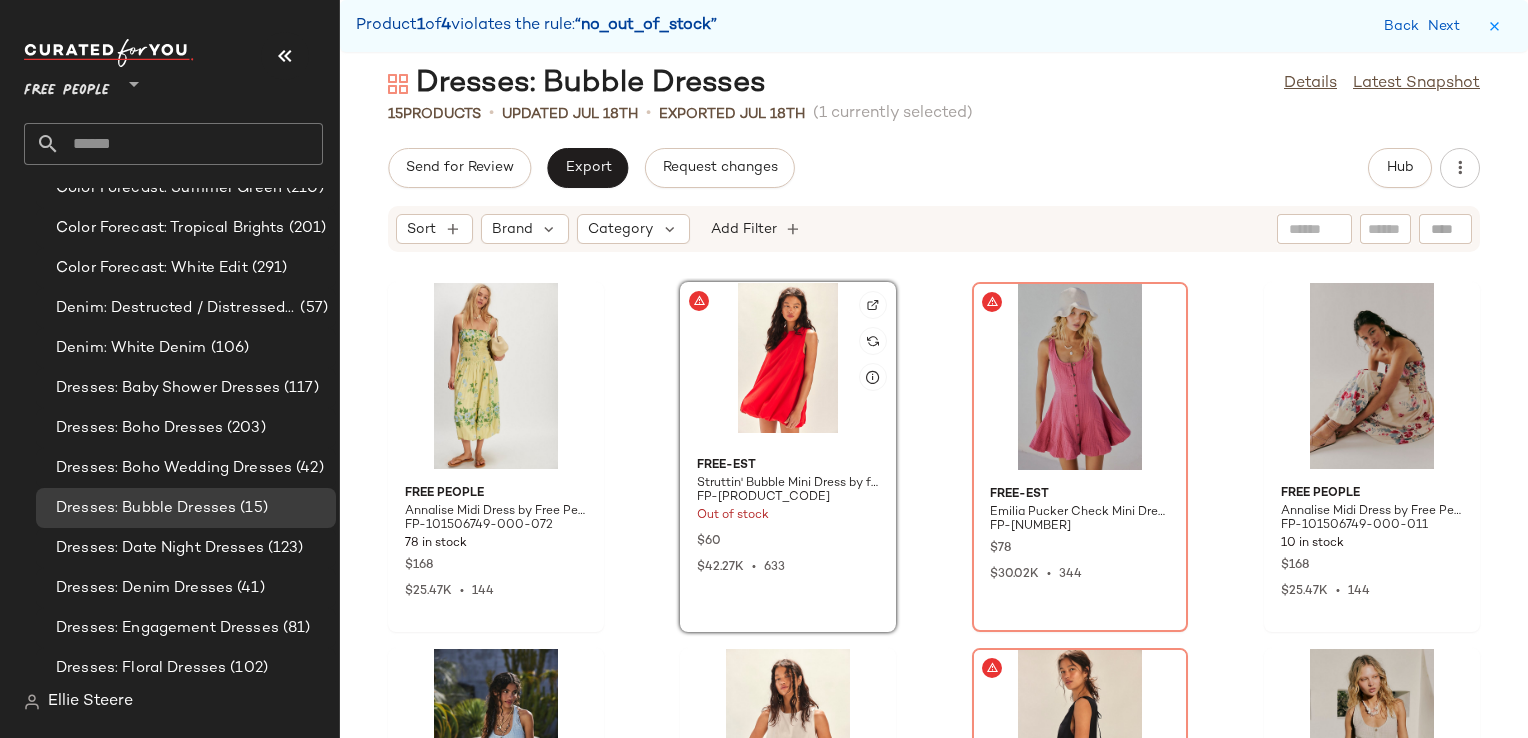 click 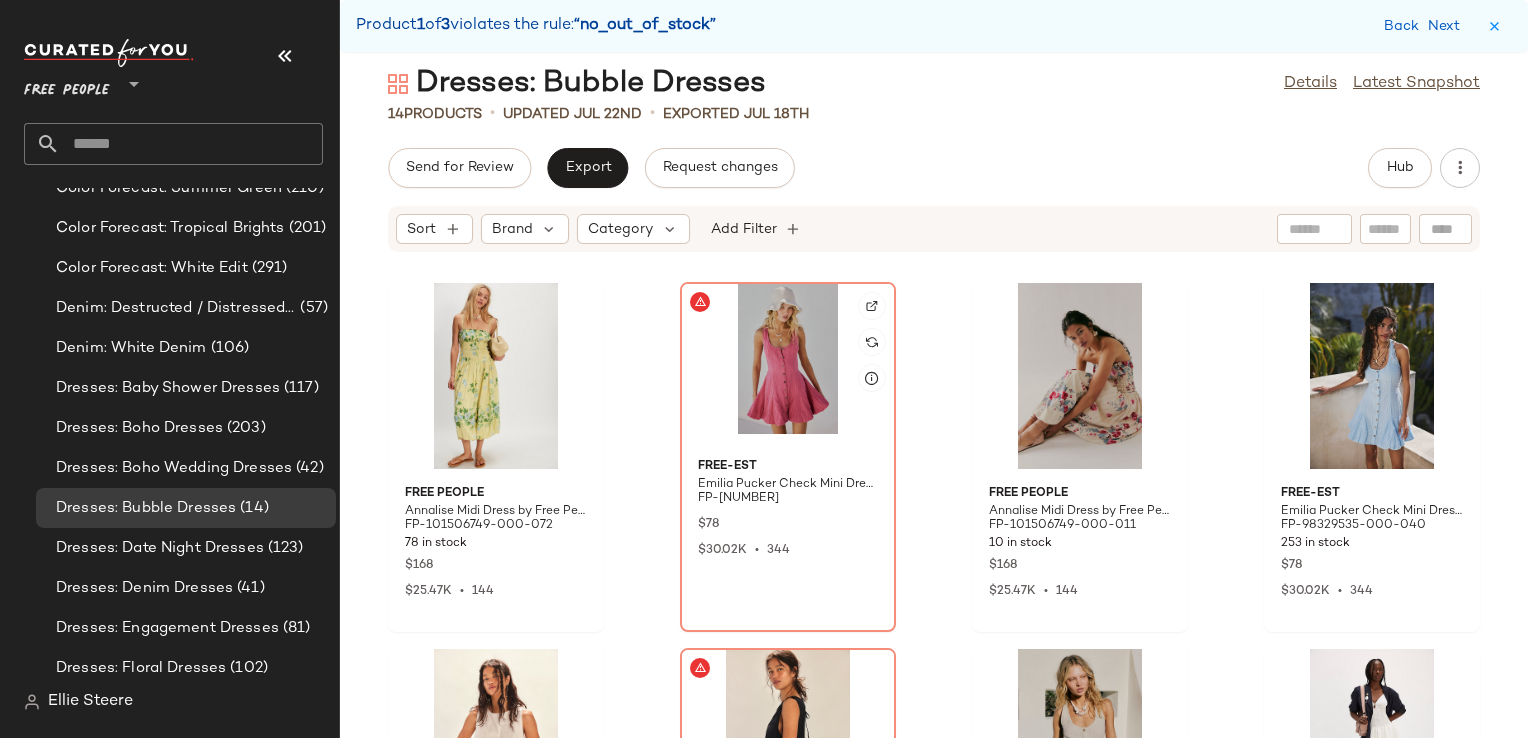 click 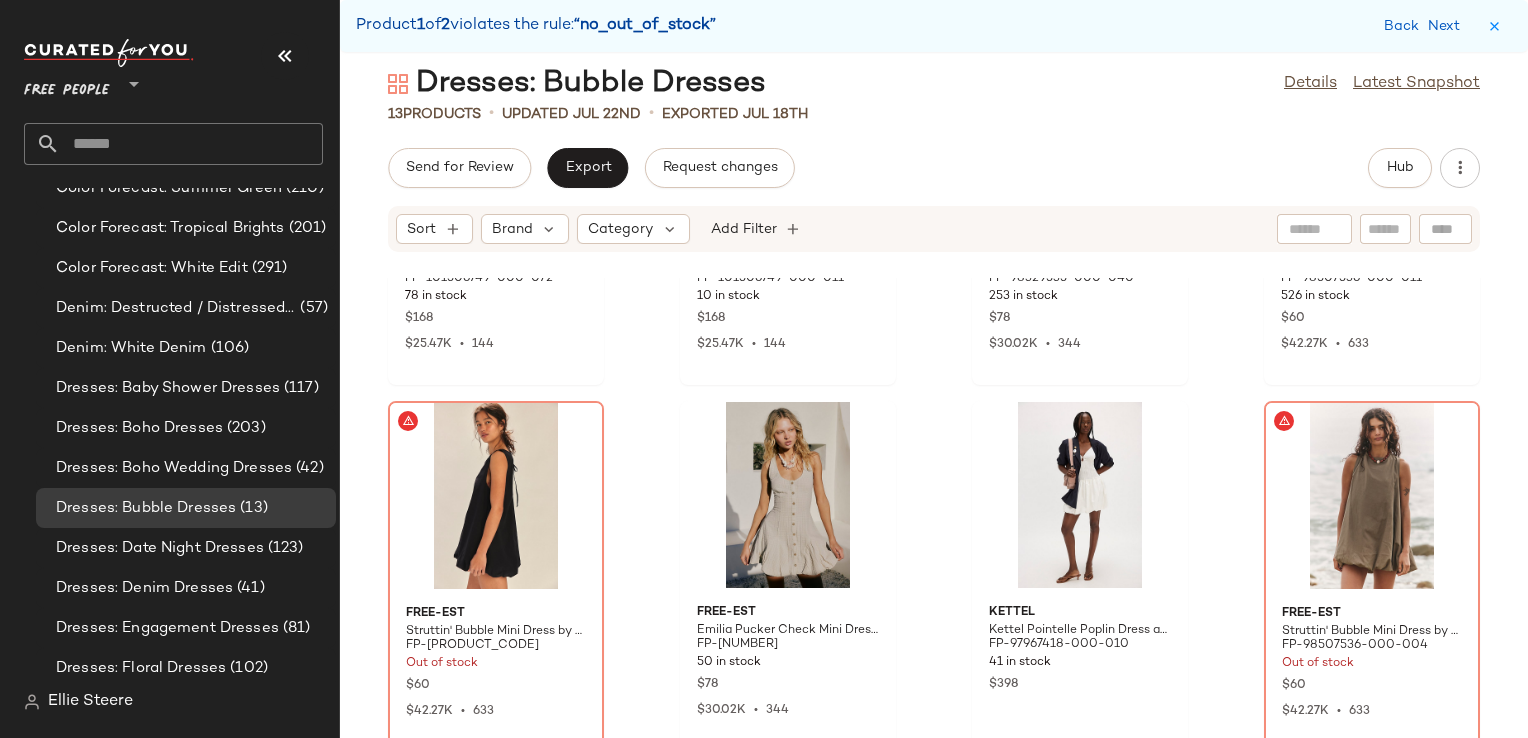 scroll, scrollTop: 682, scrollLeft: 0, axis: vertical 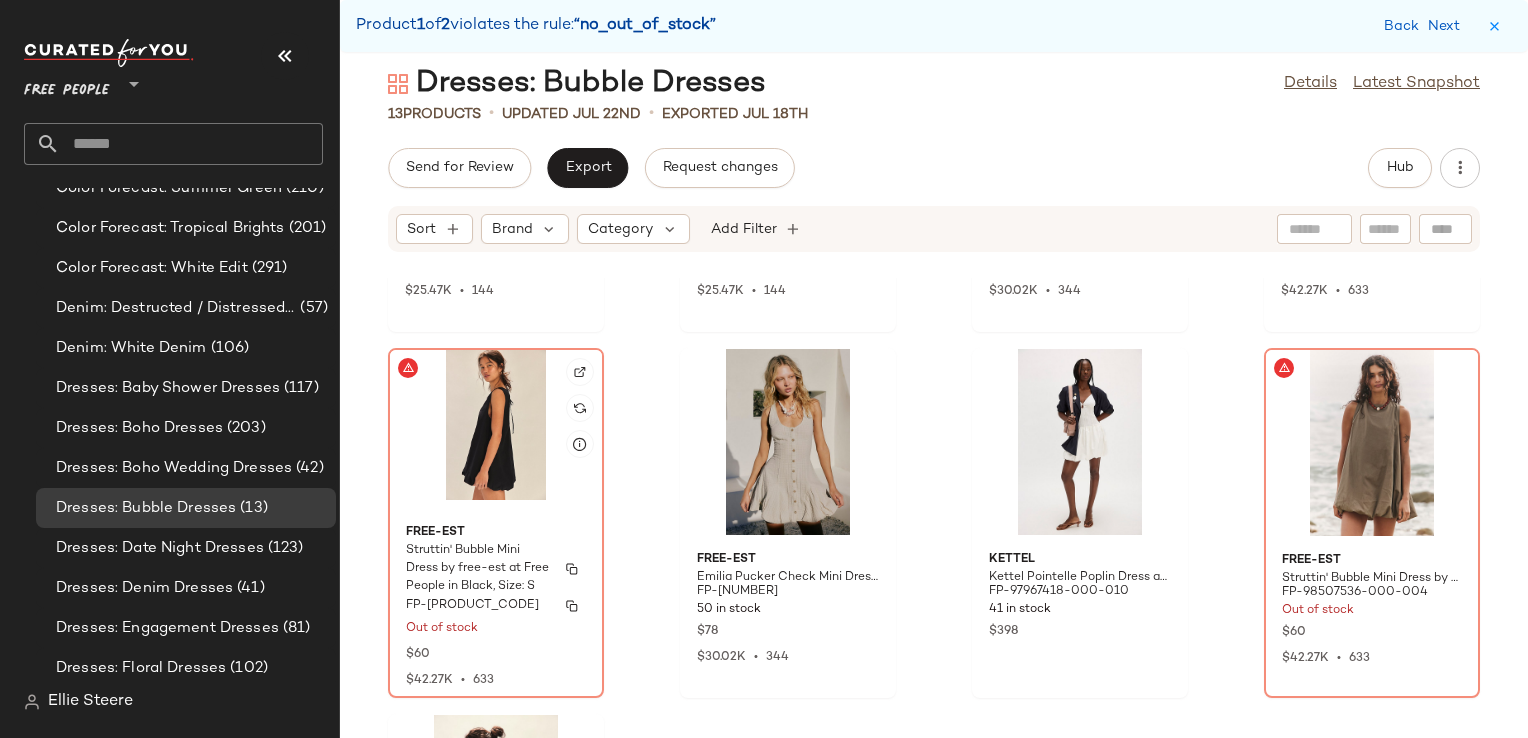 click on "free-est" at bounding box center (496, 533) 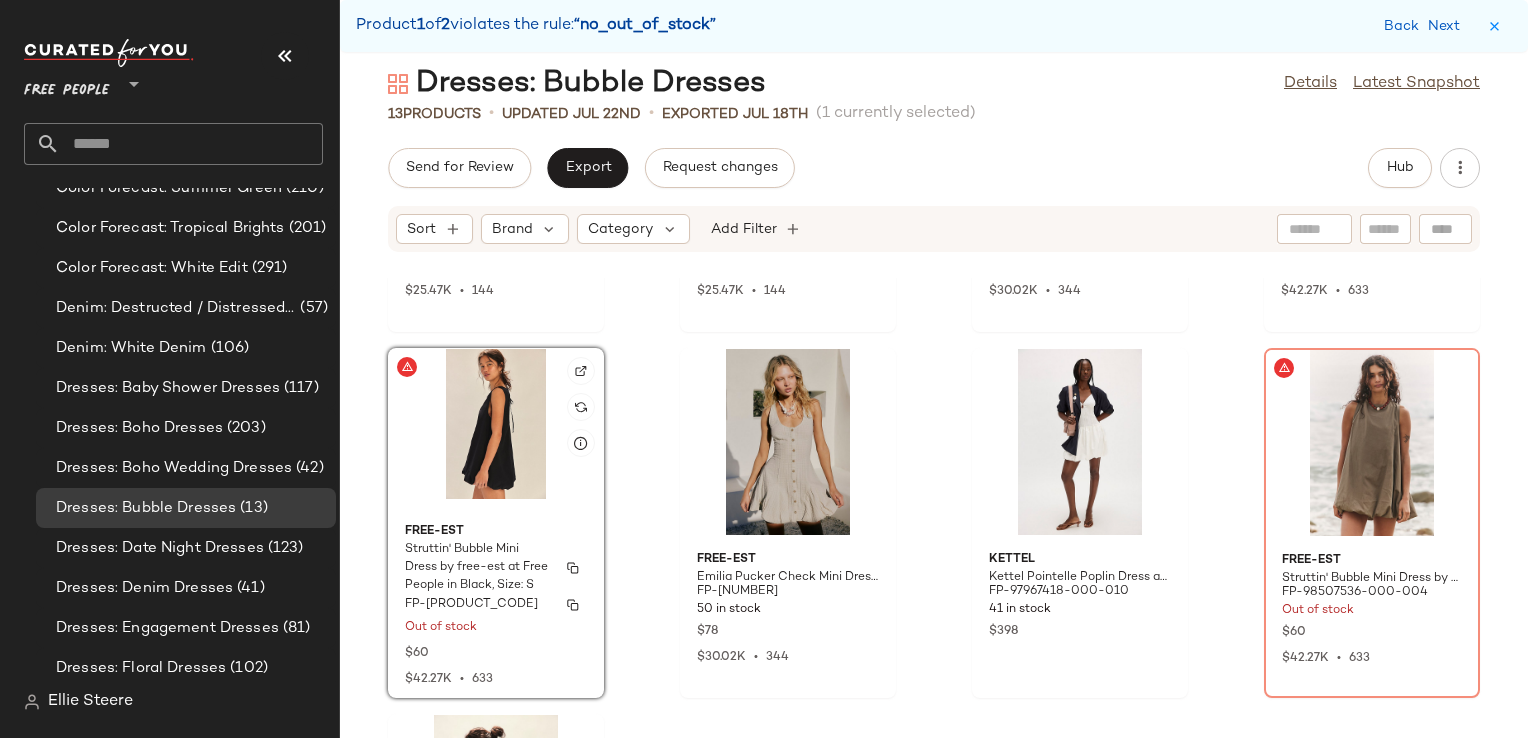 scroll, scrollTop: 641, scrollLeft: 0, axis: vertical 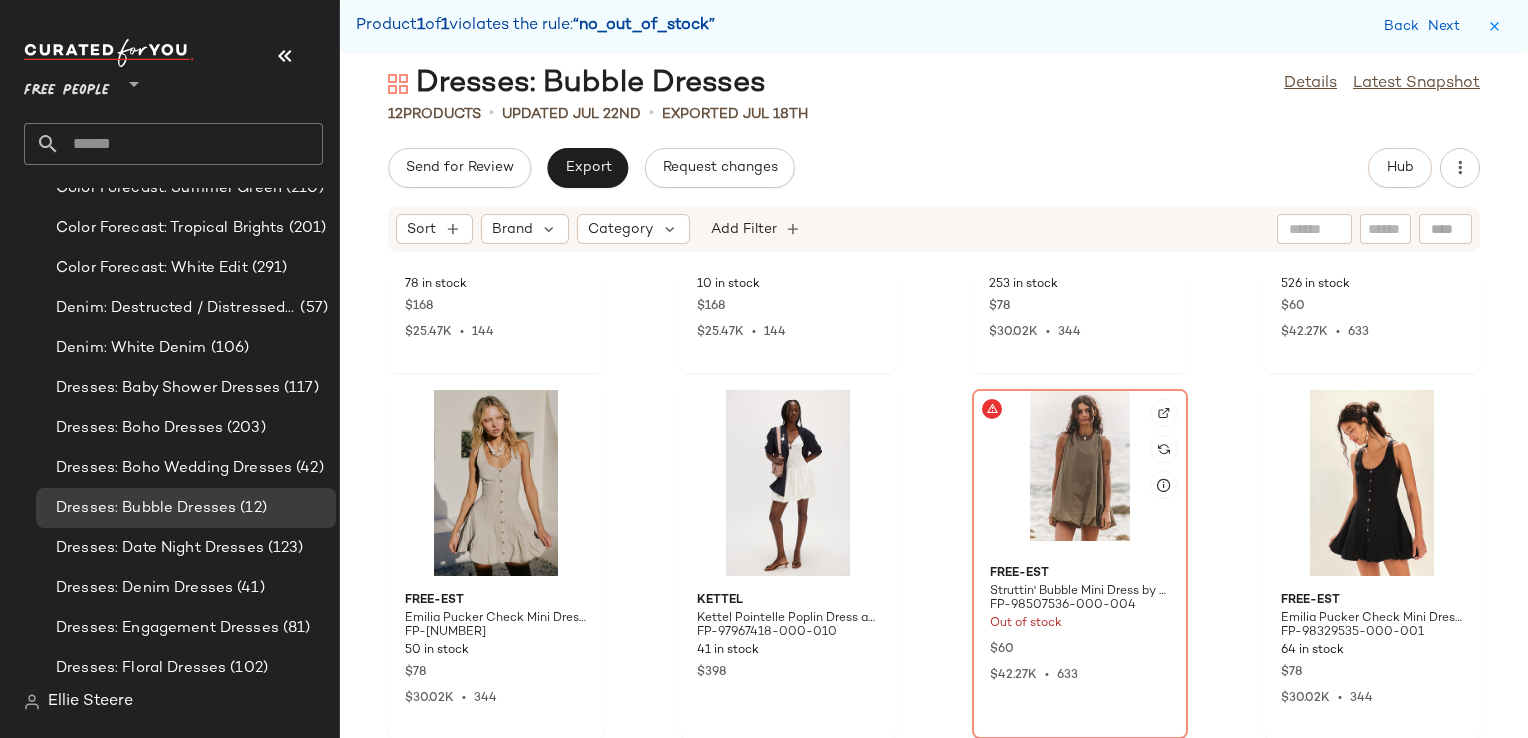 click 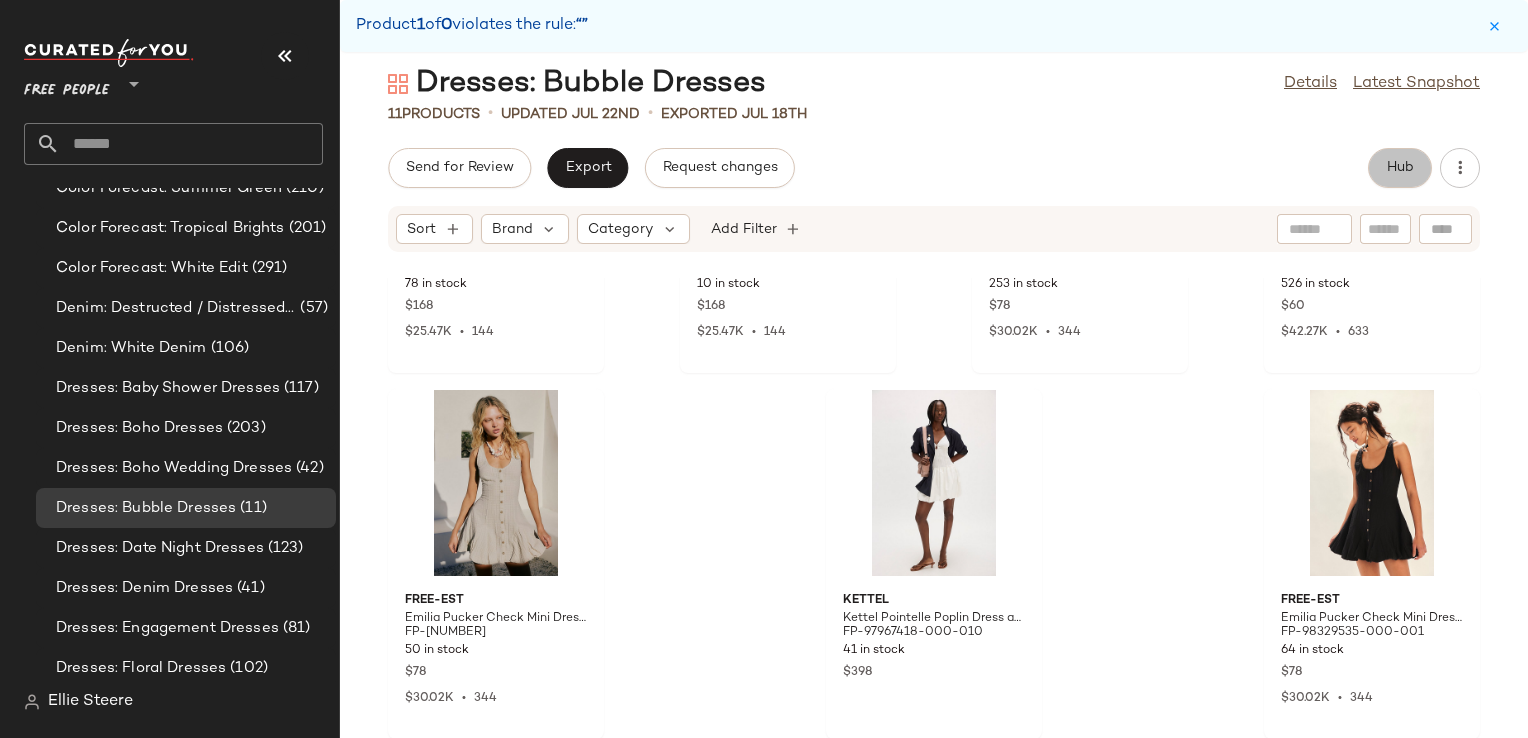 click on "Hub" at bounding box center (1400, 168) 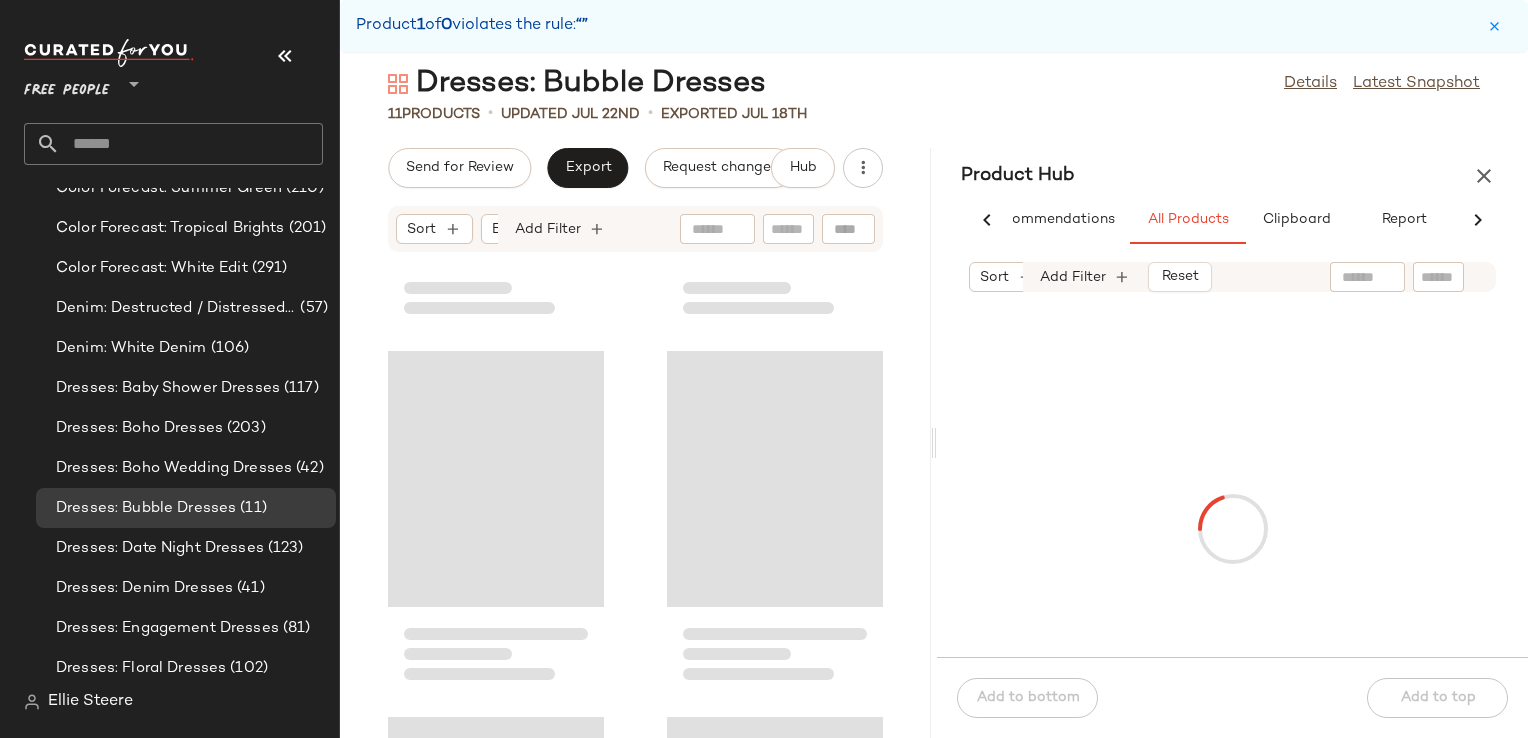 scroll, scrollTop: 0, scrollLeft: 59, axis: horizontal 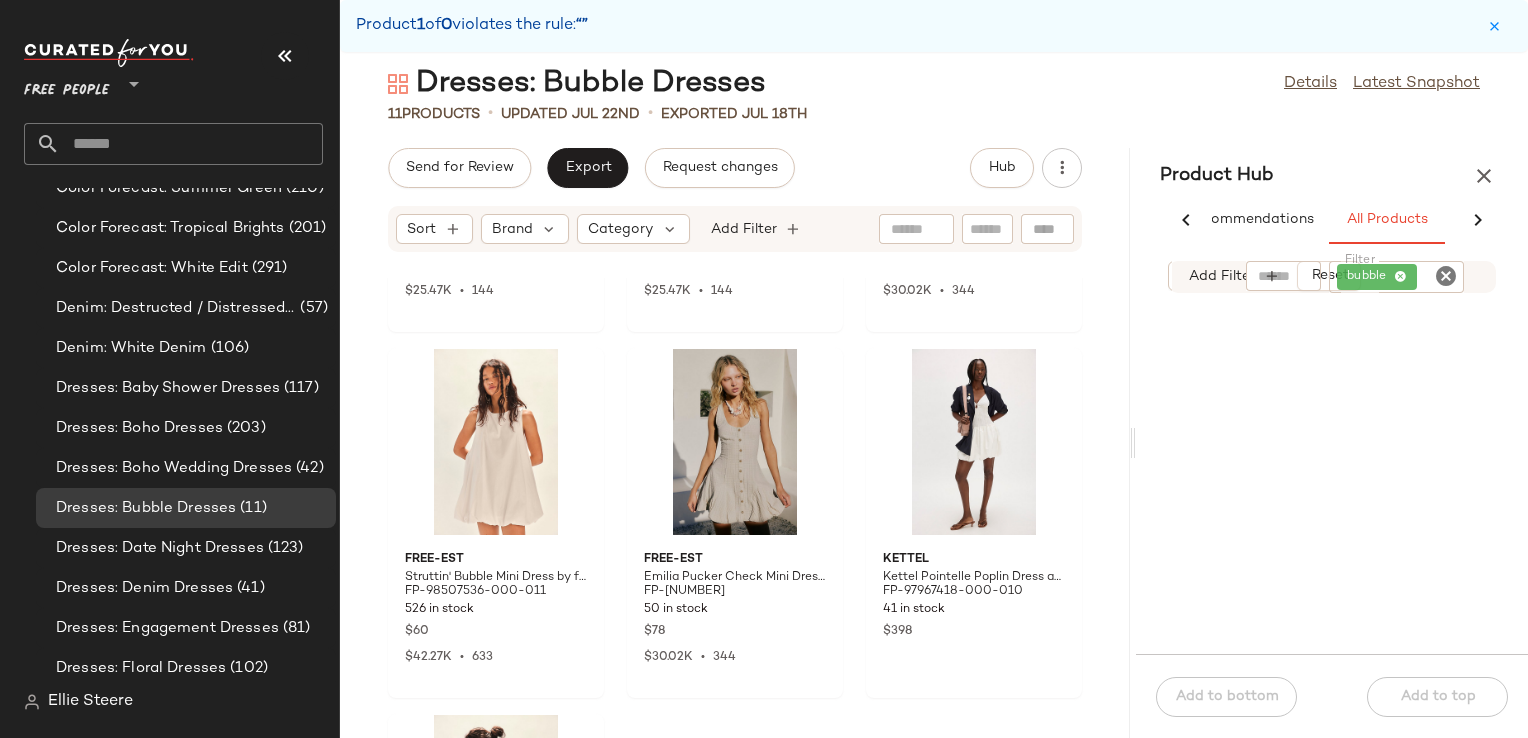 drag, startPoint x: 934, startPoint y: 462, endPoint x: 1168, endPoint y: 386, distance: 246.03252 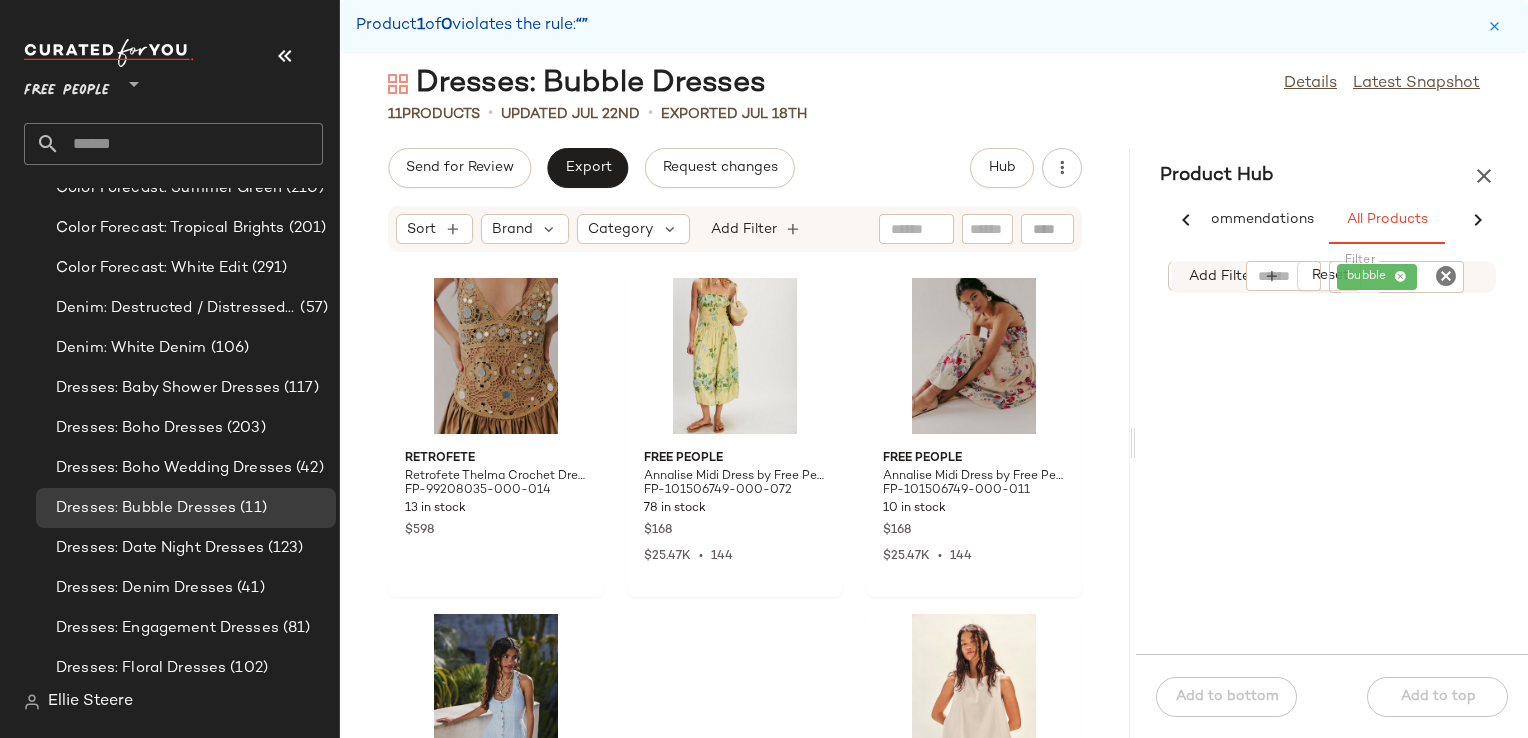 scroll, scrollTop: 0, scrollLeft: 0, axis: both 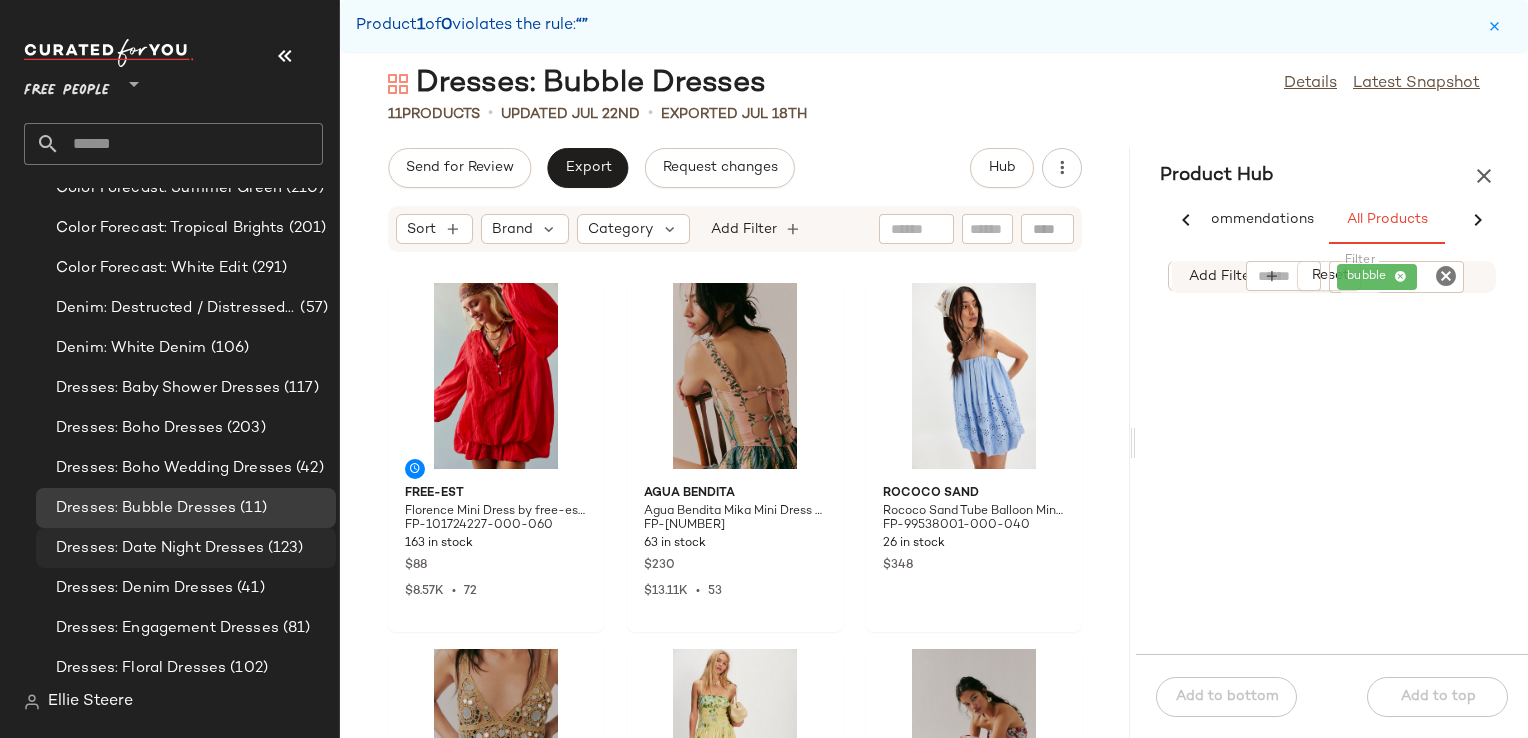 click on "Dresses: Date Night Dresses" at bounding box center [160, 548] 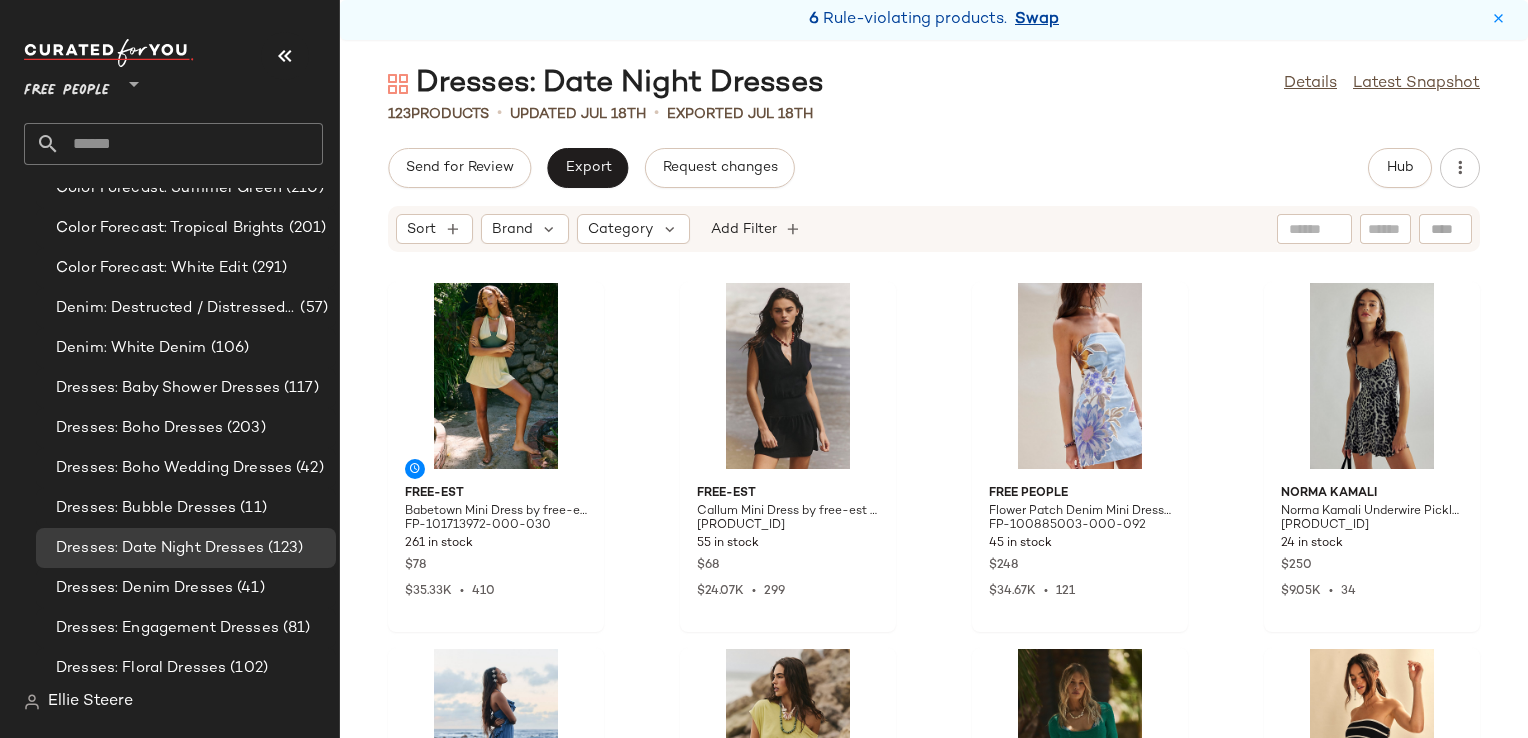 click on "Swap" at bounding box center (1037, 20) 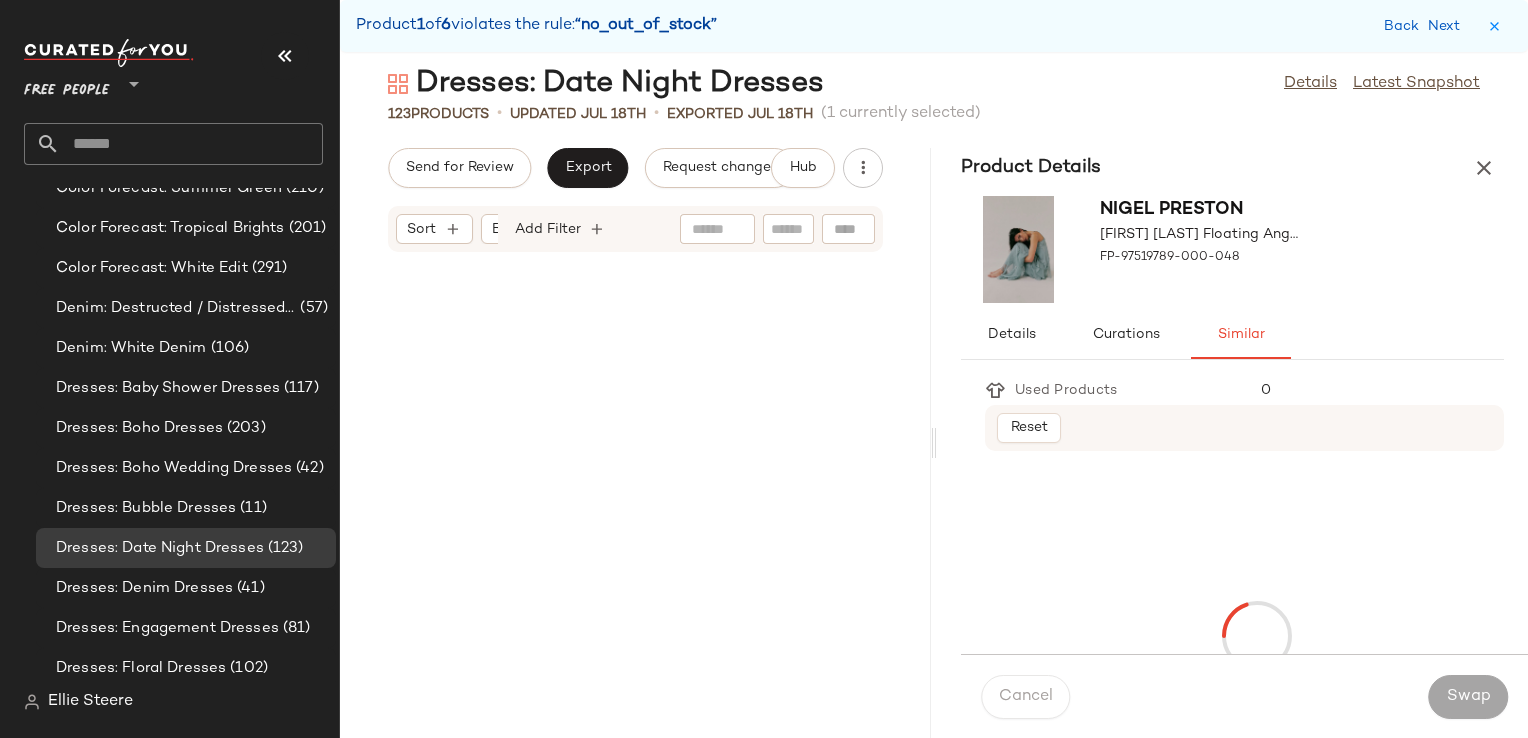 scroll, scrollTop: 3660, scrollLeft: 0, axis: vertical 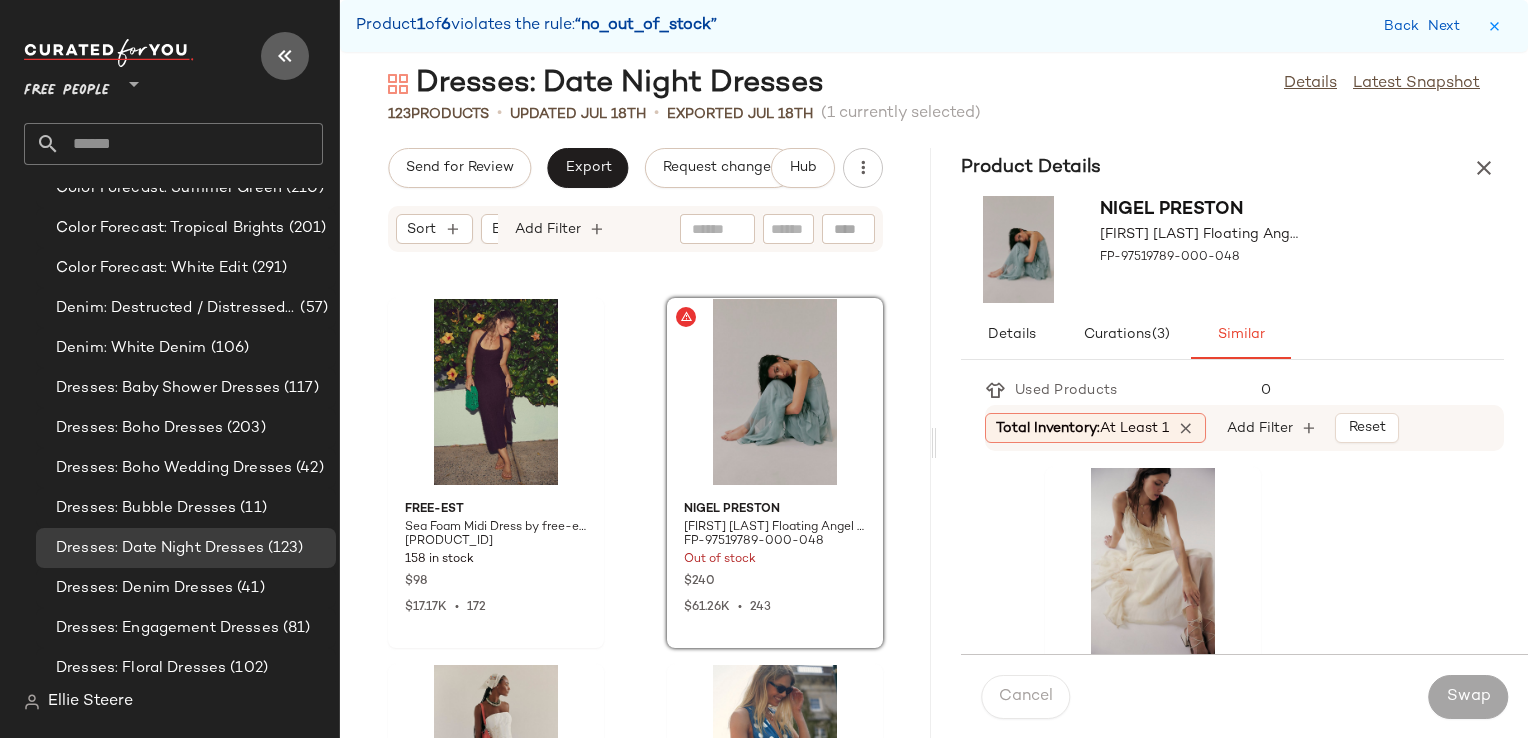click at bounding box center [285, 56] 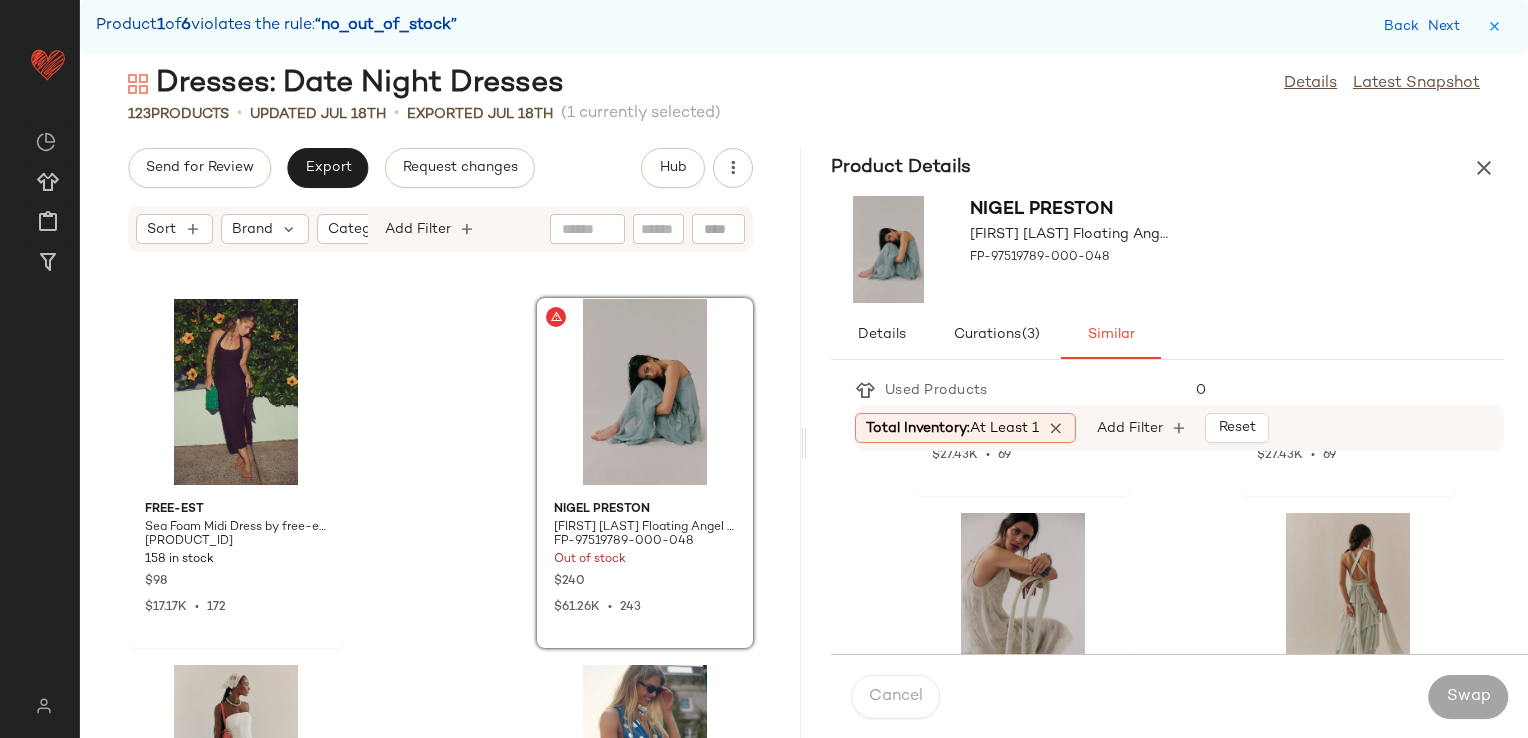 scroll, scrollTop: 1100, scrollLeft: 0, axis: vertical 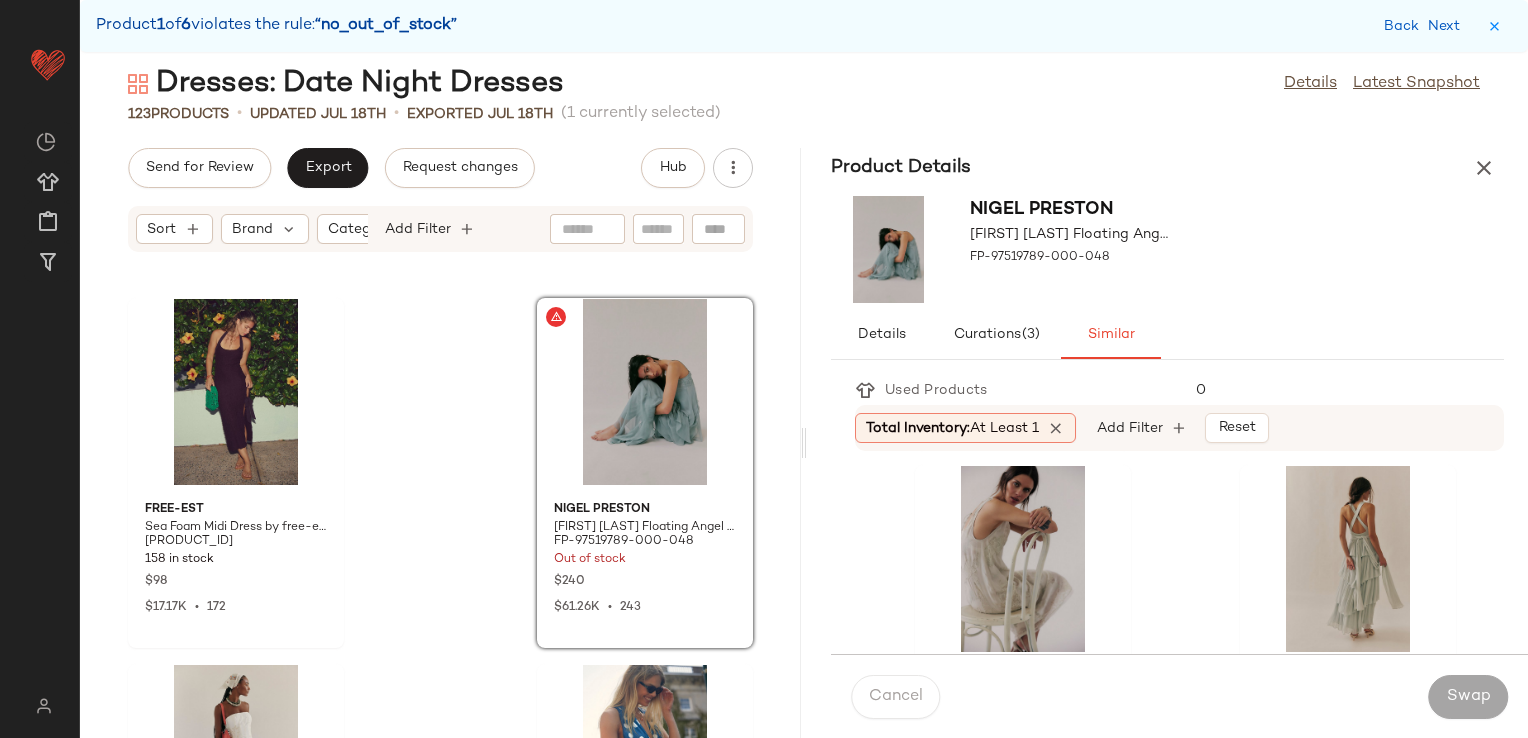 click on "Nigel Preston Nigel Preston Floating Angel Chiffon Maxi Dress at Free People in White, Size: M FP-97519789-000-011 63 in stock $240 $61.26K  •  243 Hansen and Gretel Hansen & Gretel Anya Gown Dress by Hansen and Gretel at Free People in Black, Size: S FP-97224588-000-001 14 in stock $200 $399 Sale $5.4K  •  23 Intimately Give Me Drama Slip by Intimately at Free People in Blue, Size: XS FP-97874176-000-049 78 in stock $70 $128 Sale $479  •  6 free-est Extratropical Maxi Dress by free-est at Free People in Blue, Size: L FP-33433236-000-409 2 in stock $118 $16.77K  •  141 Hutch Hutch The Ridge Dress at Free People in Green, Size: US 2 FP-89450258-000-030 59 in stock $319 $27.43K  •  69 Hutch Hutch The Ridge Dress at Free People in Pink, Size: US 6 FP-89450258-000-065 22 in stock $319 $27.43K  •  69 Free People Many Moons Midi Dress by Free People in White, Size: M FP-97950521-000-011 23 in stock $250 $1.5K  •  3 Free People Sola Maxi Dress by Free People in Blue, Size: XL FP-96943972-000-040 $100 8" 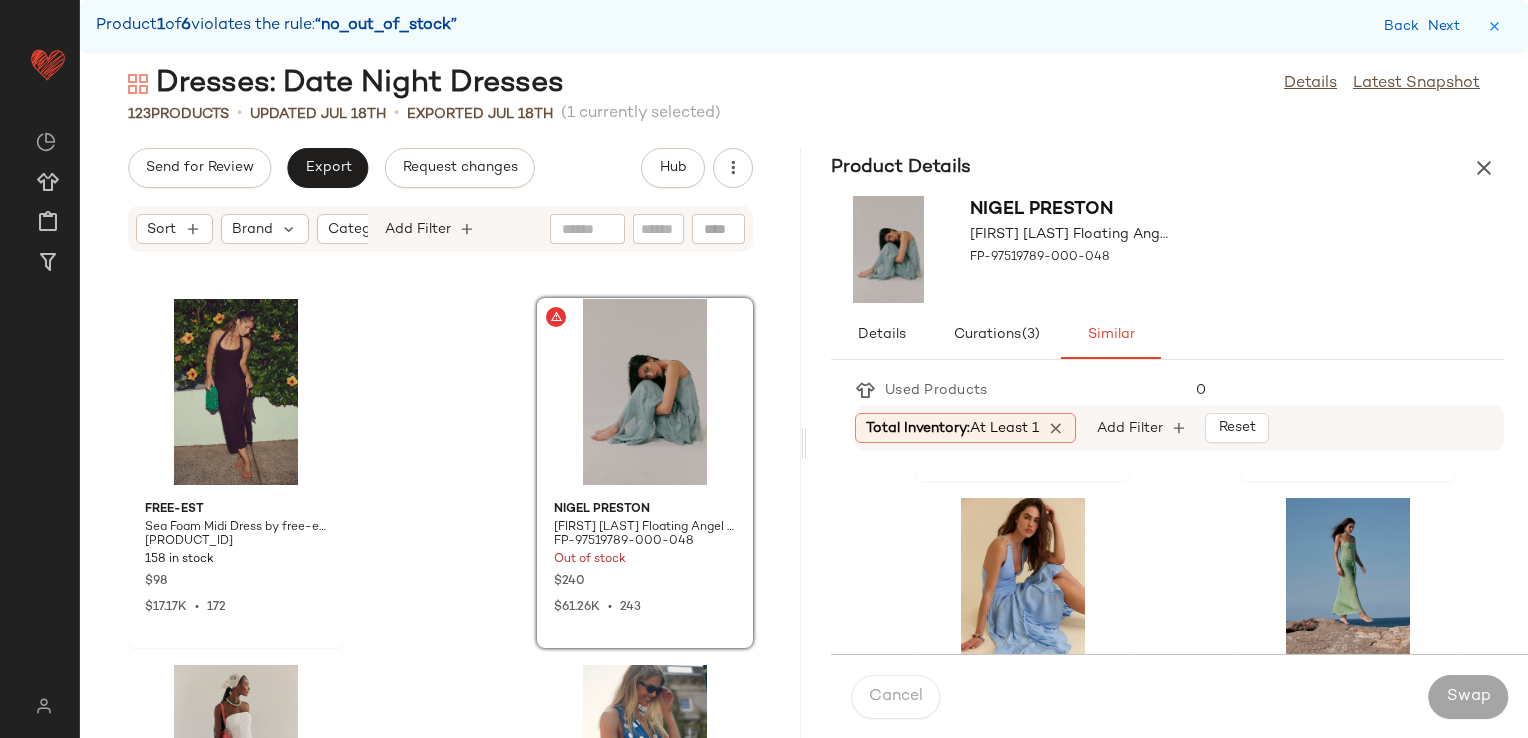 scroll, scrollTop: 1900, scrollLeft: 0, axis: vertical 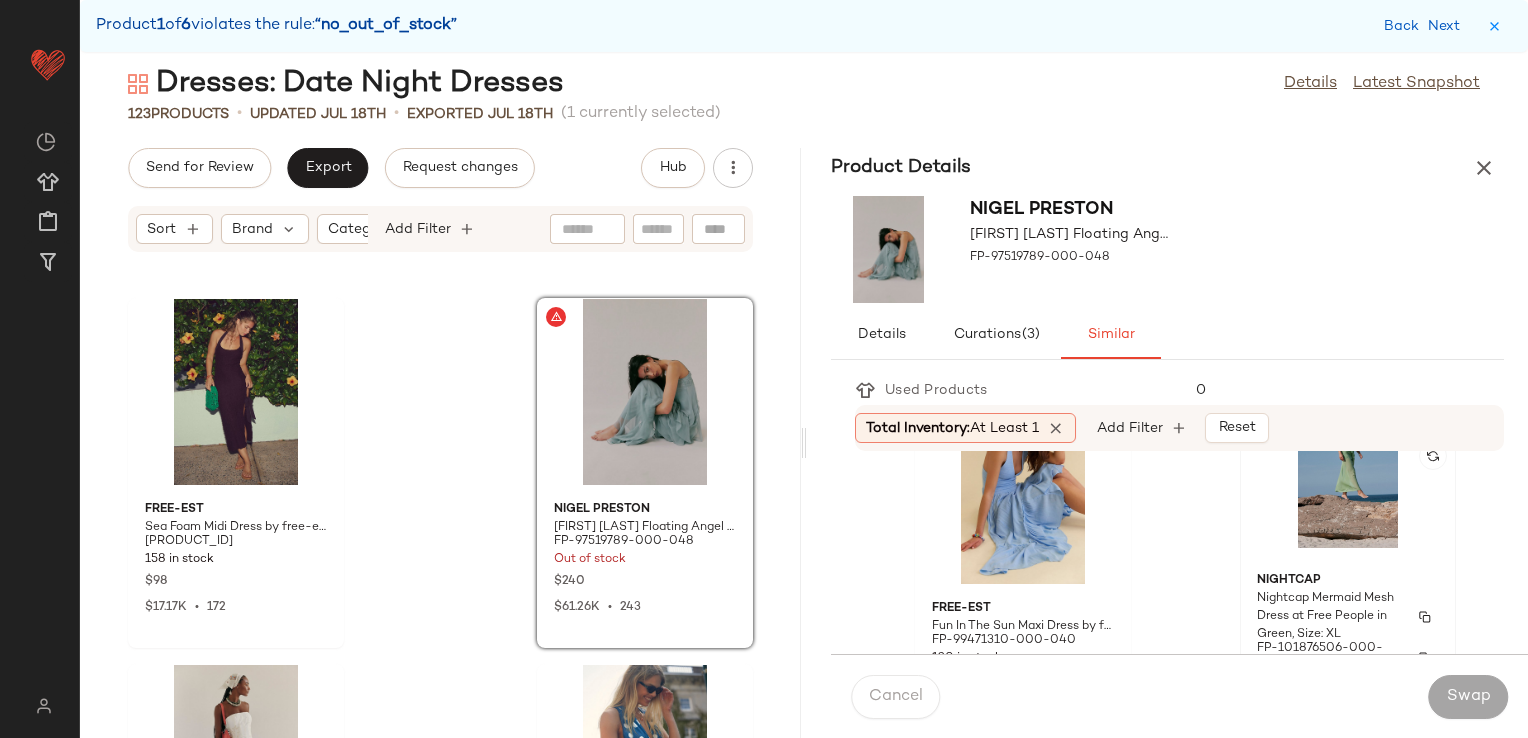 click on "Nightcap" at bounding box center [1348, 581] 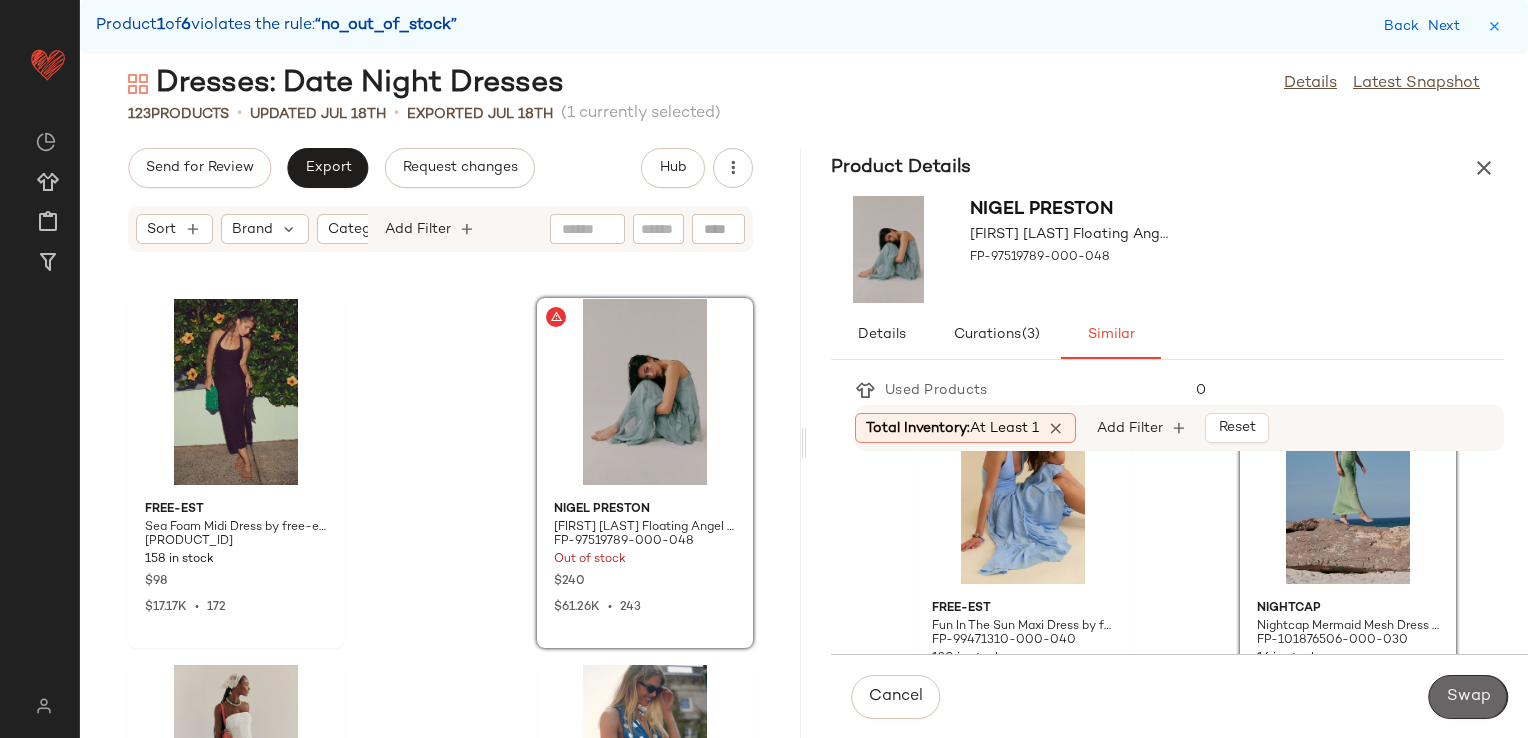 click on "Swap" at bounding box center [1468, 697] 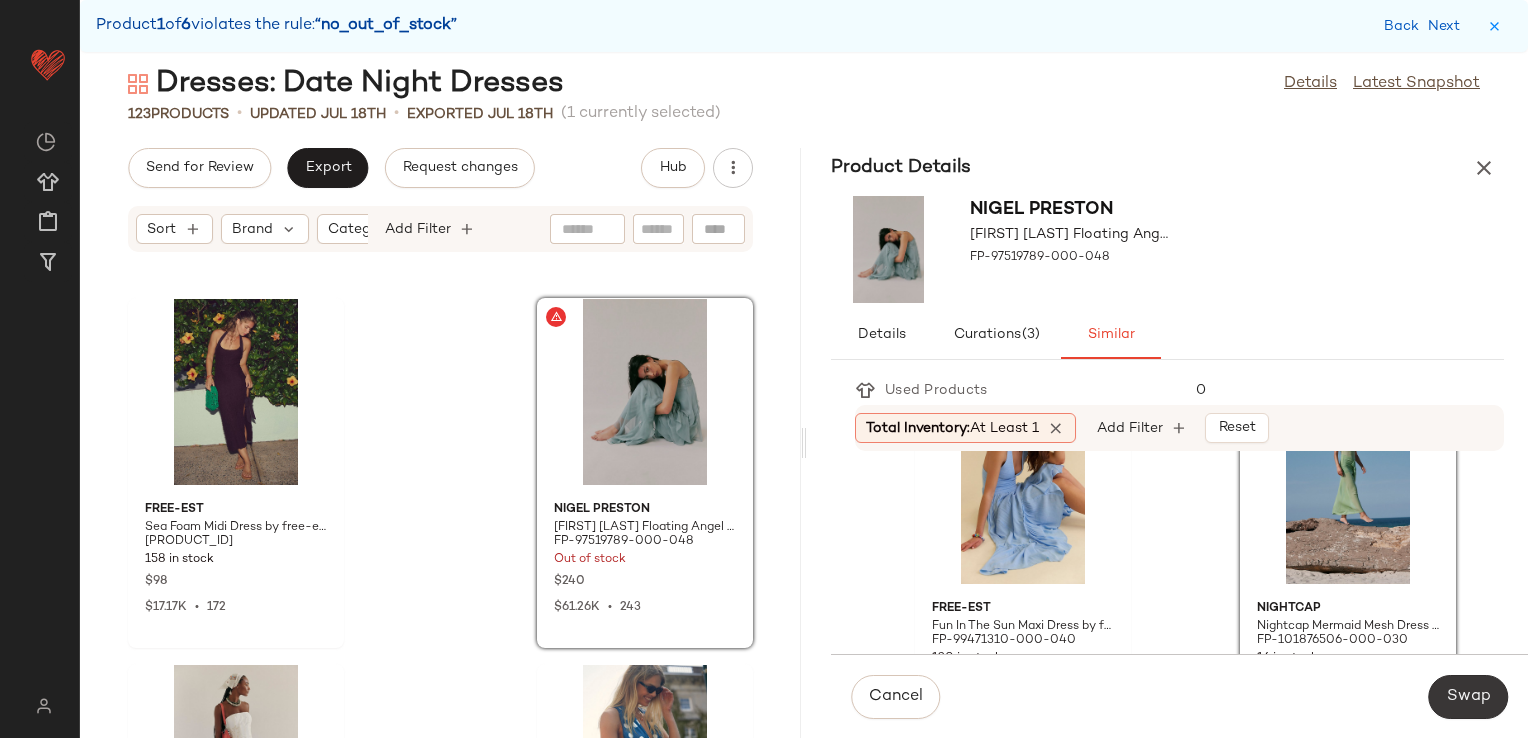 scroll, scrollTop: 5490, scrollLeft: 0, axis: vertical 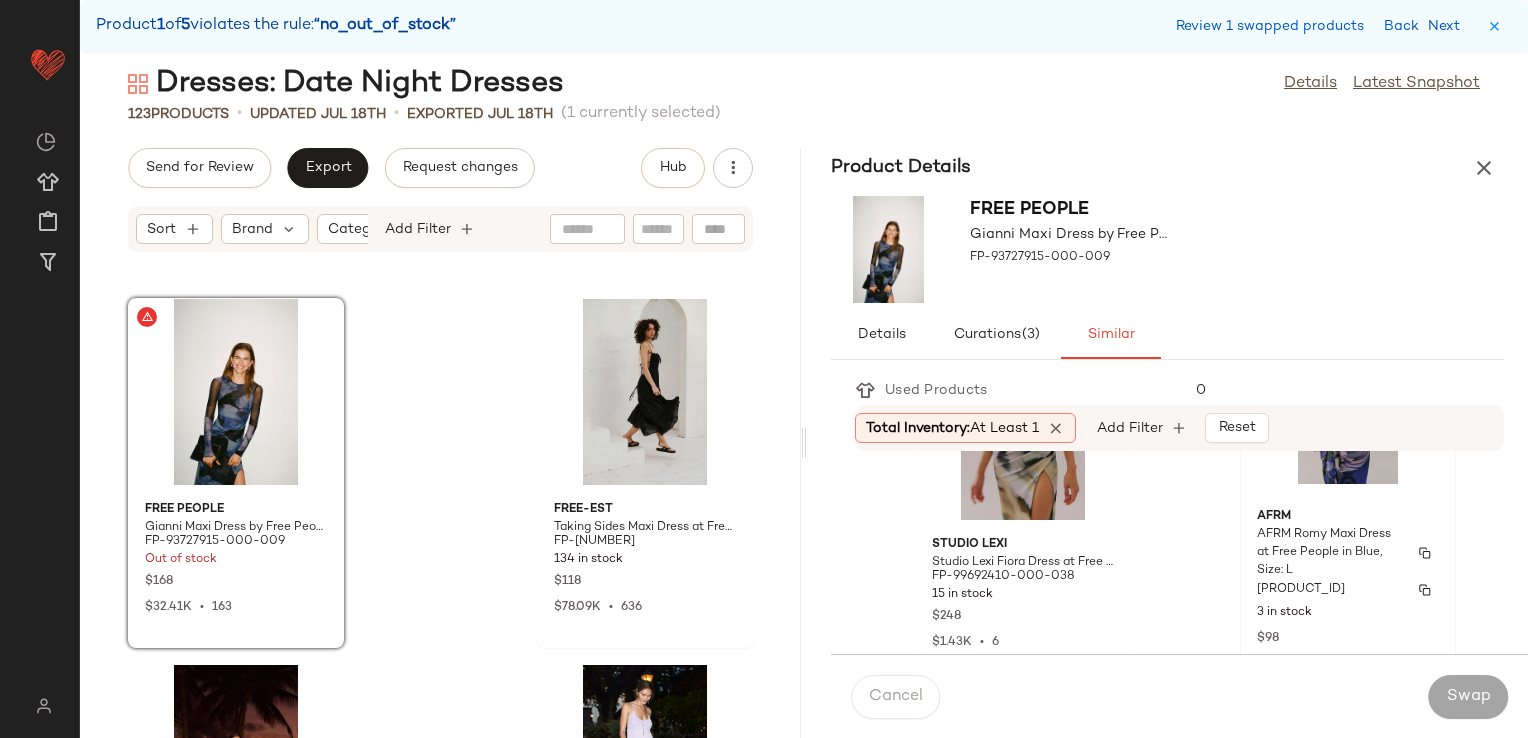 click on "AFRM Romy Maxi Dress at Free People in Blue, Size: L" at bounding box center (1330, 553) 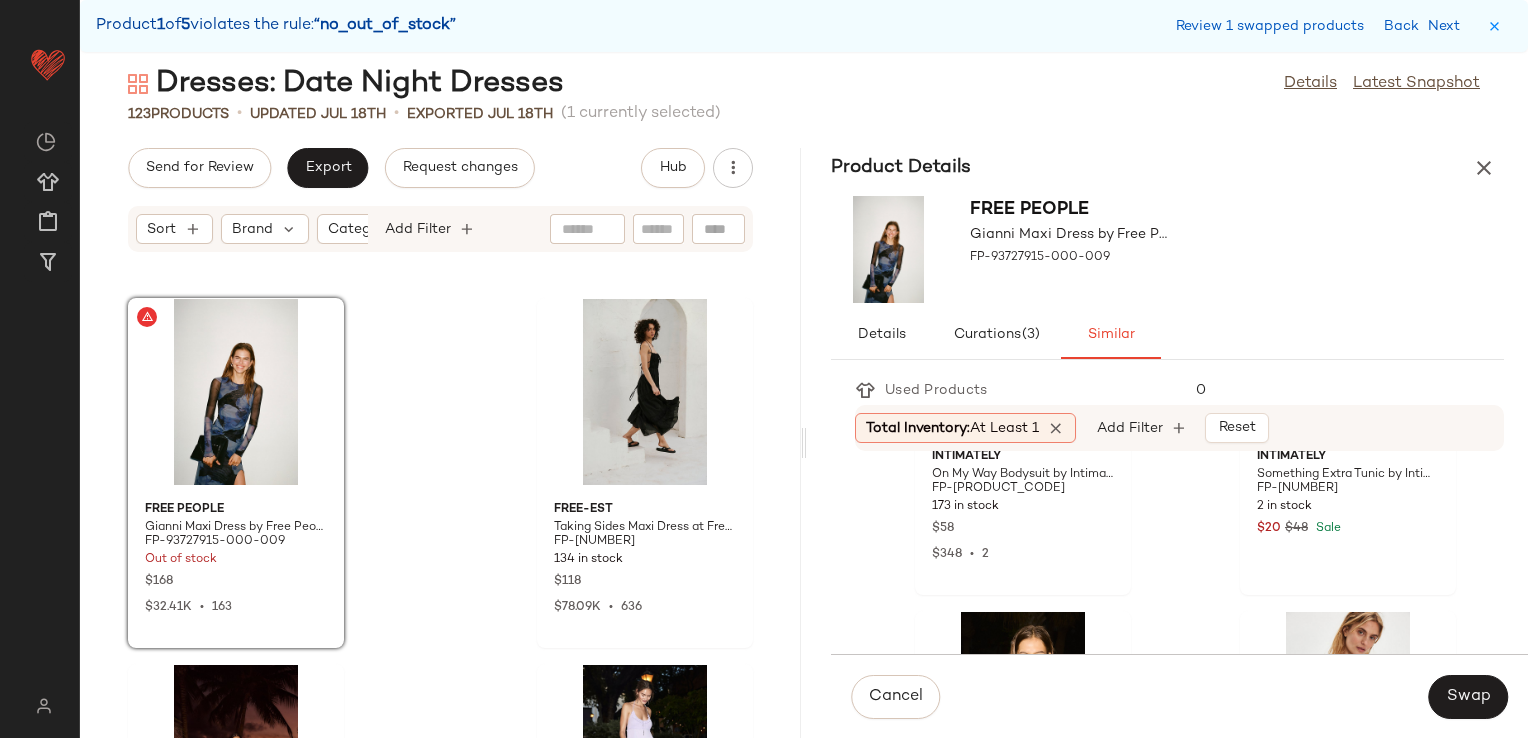 scroll, scrollTop: 1300, scrollLeft: 0, axis: vertical 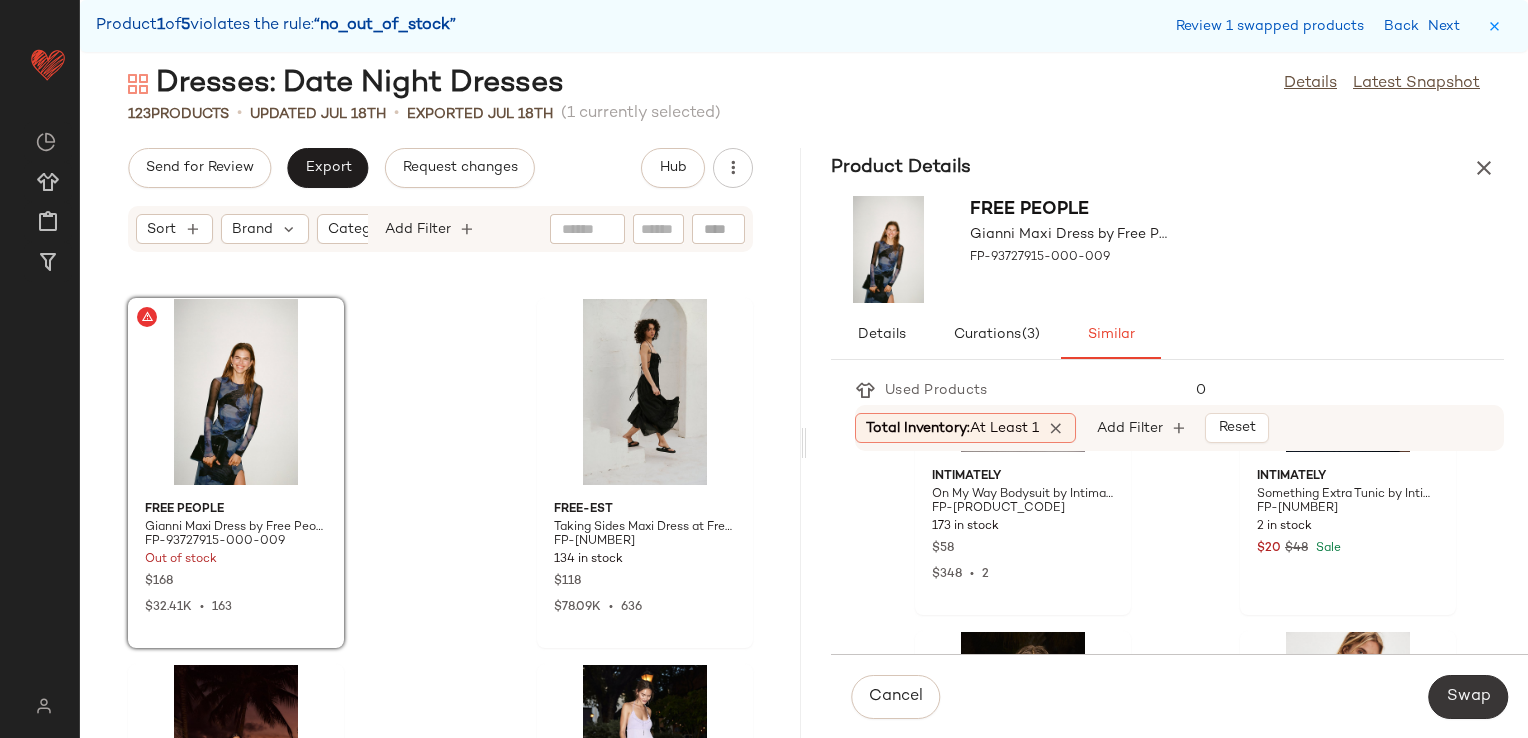 click on "Swap" 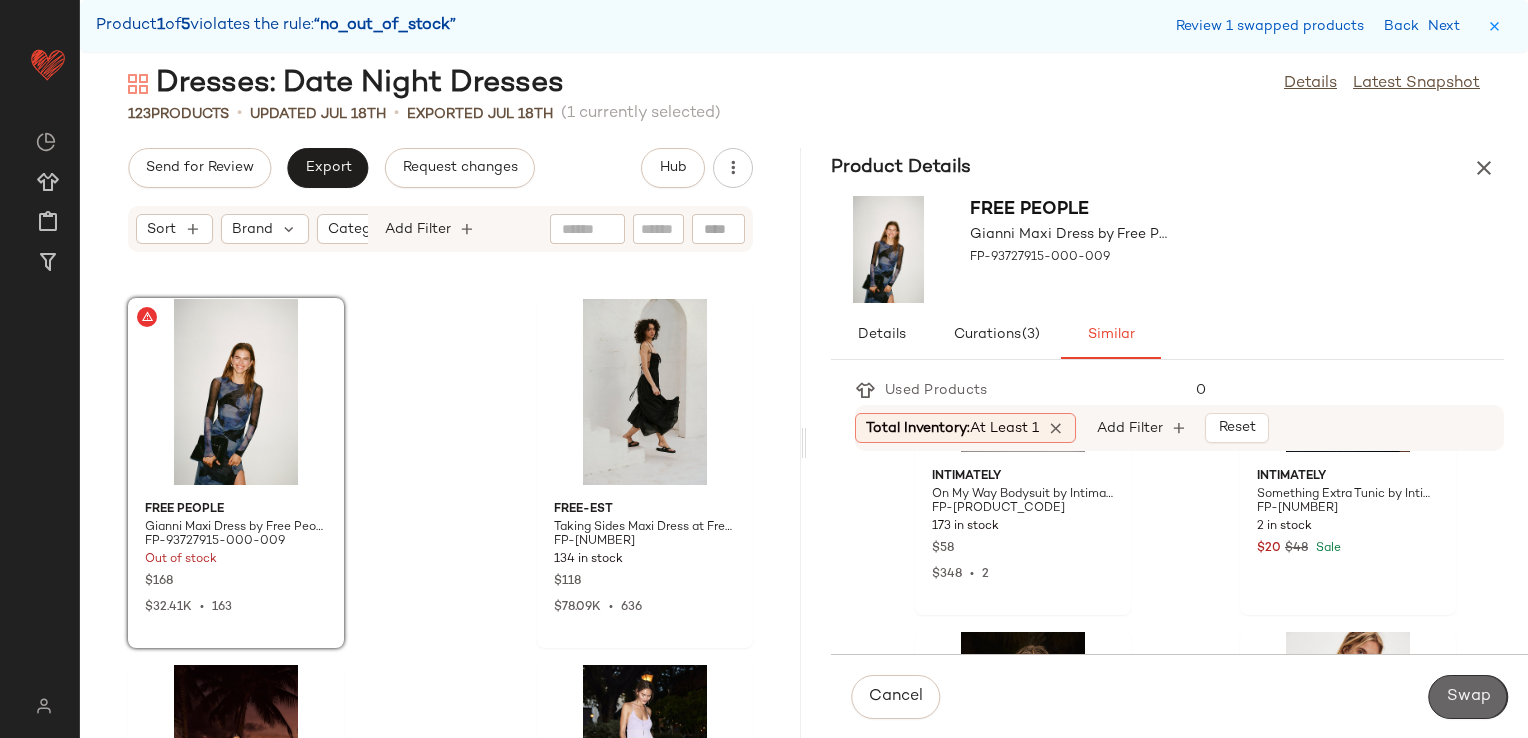 scroll, scrollTop: 6588, scrollLeft: 0, axis: vertical 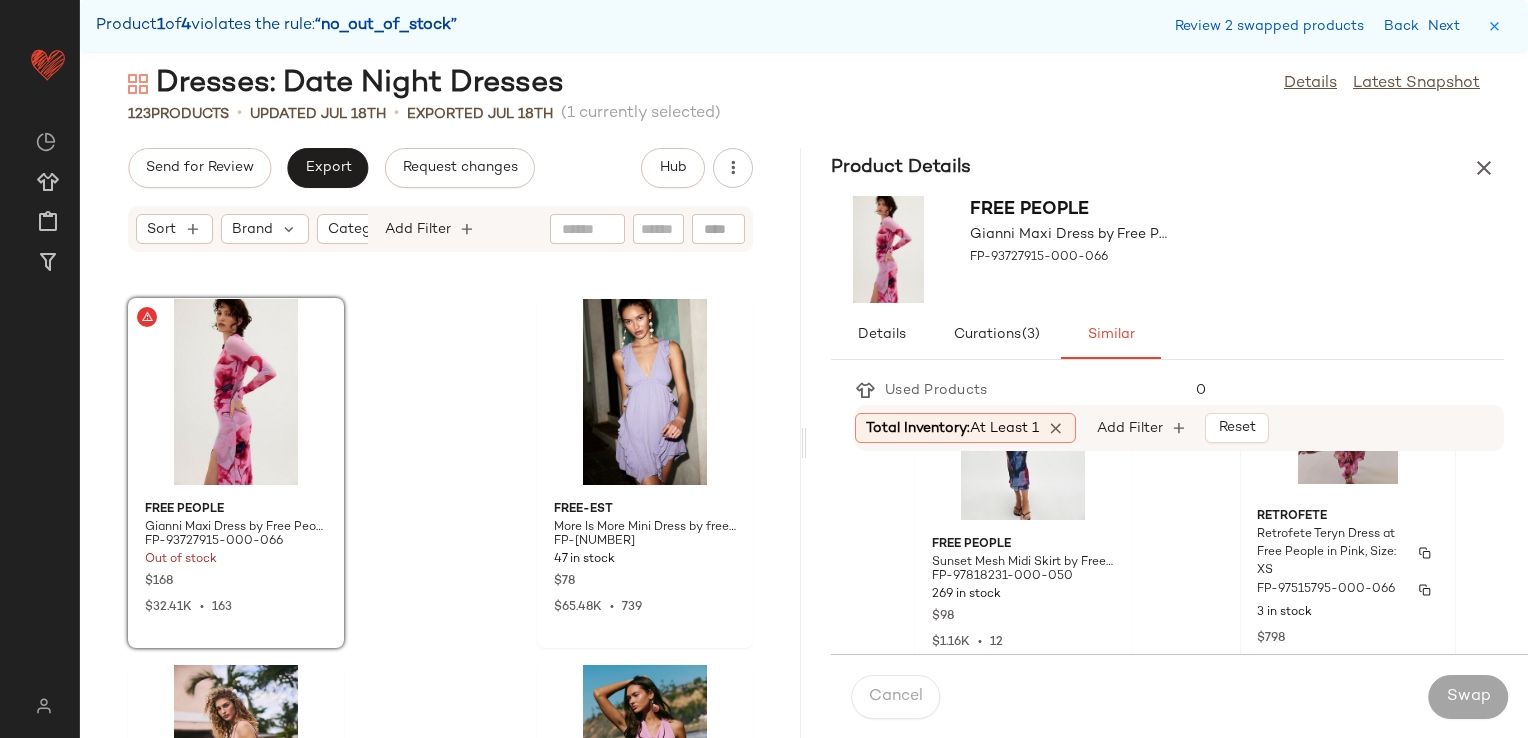 click on "Retrofete Teryn Dress at Free People in Pink, Size: XS" at bounding box center [1330, 553] 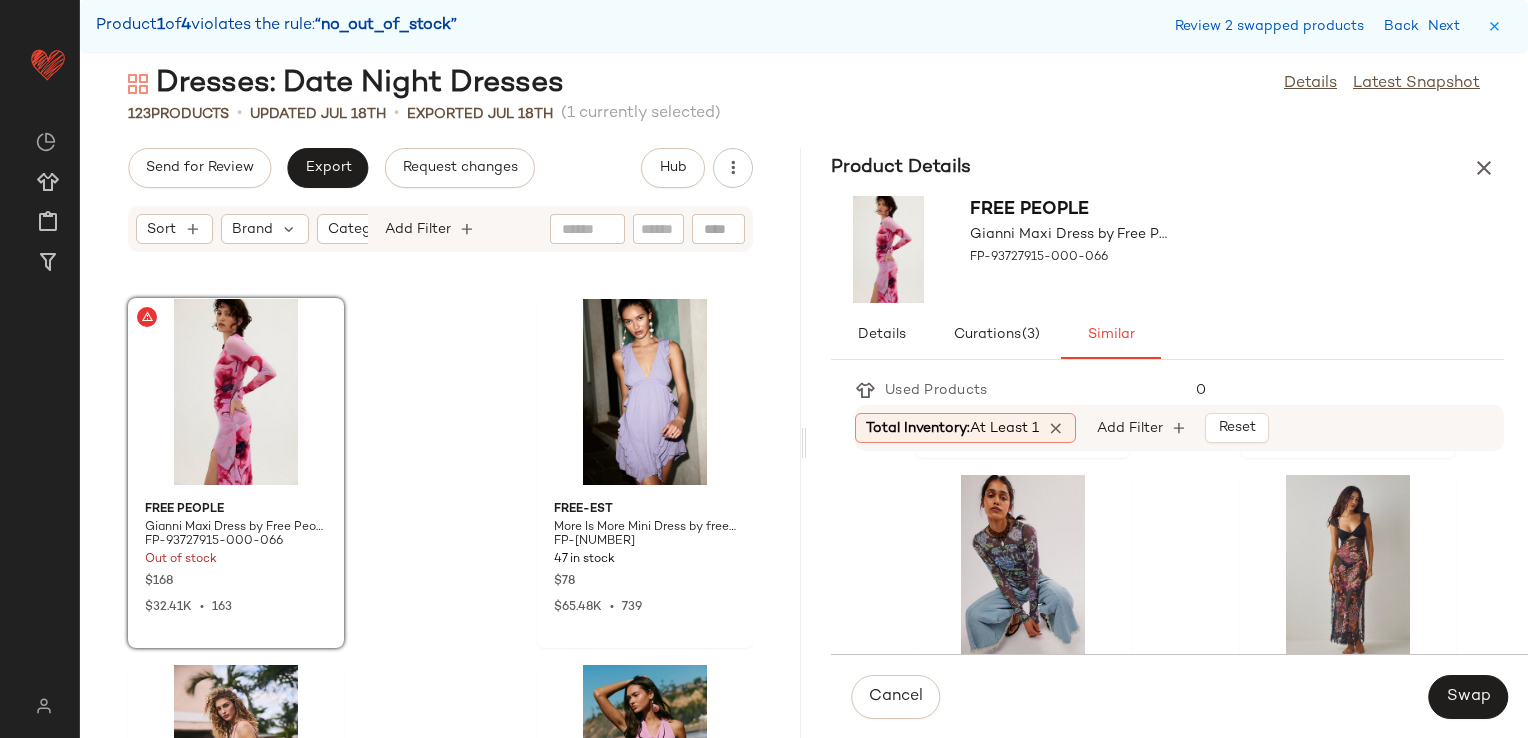 scroll, scrollTop: 1900, scrollLeft: 0, axis: vertical 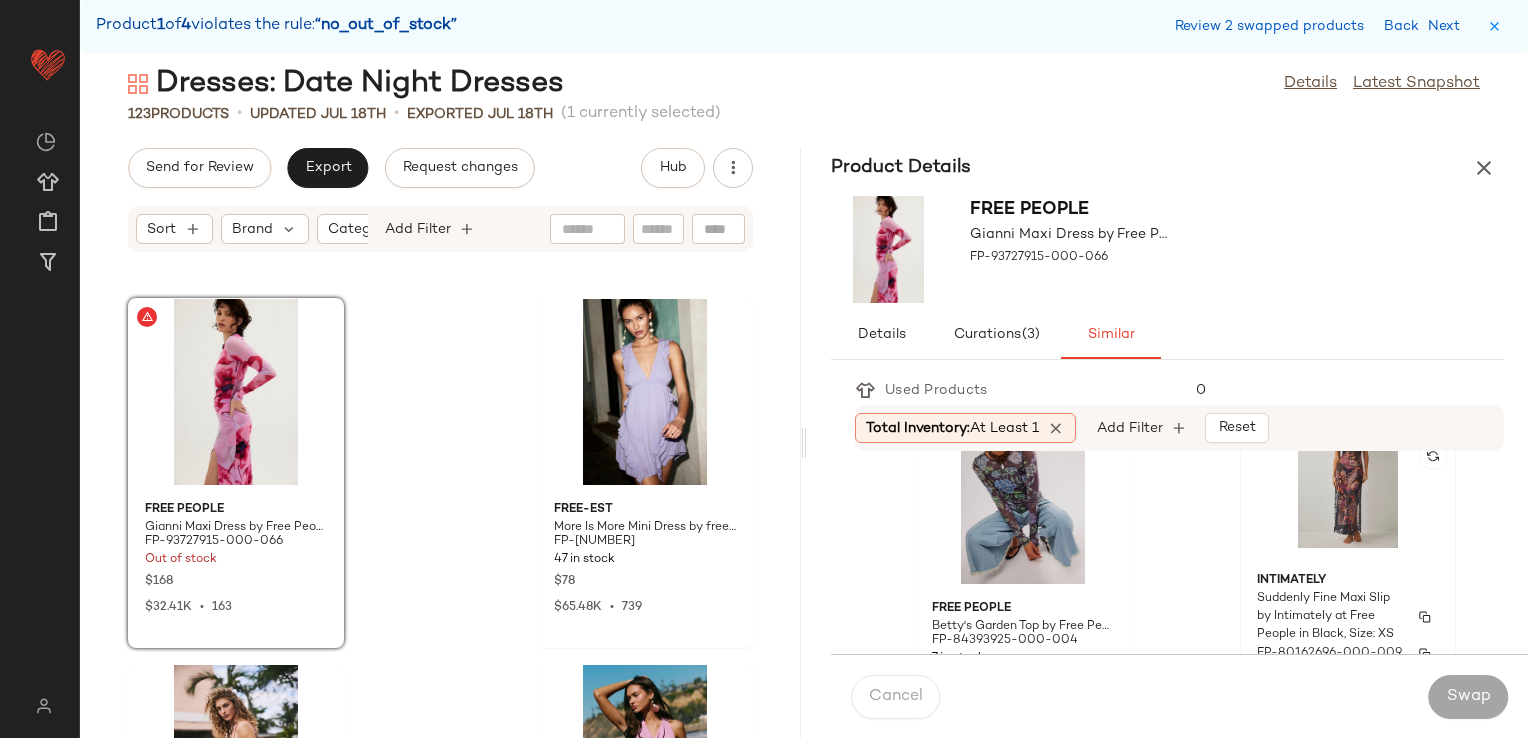click on "Intimately Suddenly Fine Maxi Slip by Intimately at Free People in Black, Size: XS FP-80162696-000-009 452 in stock $98 $15.32K  •  197" 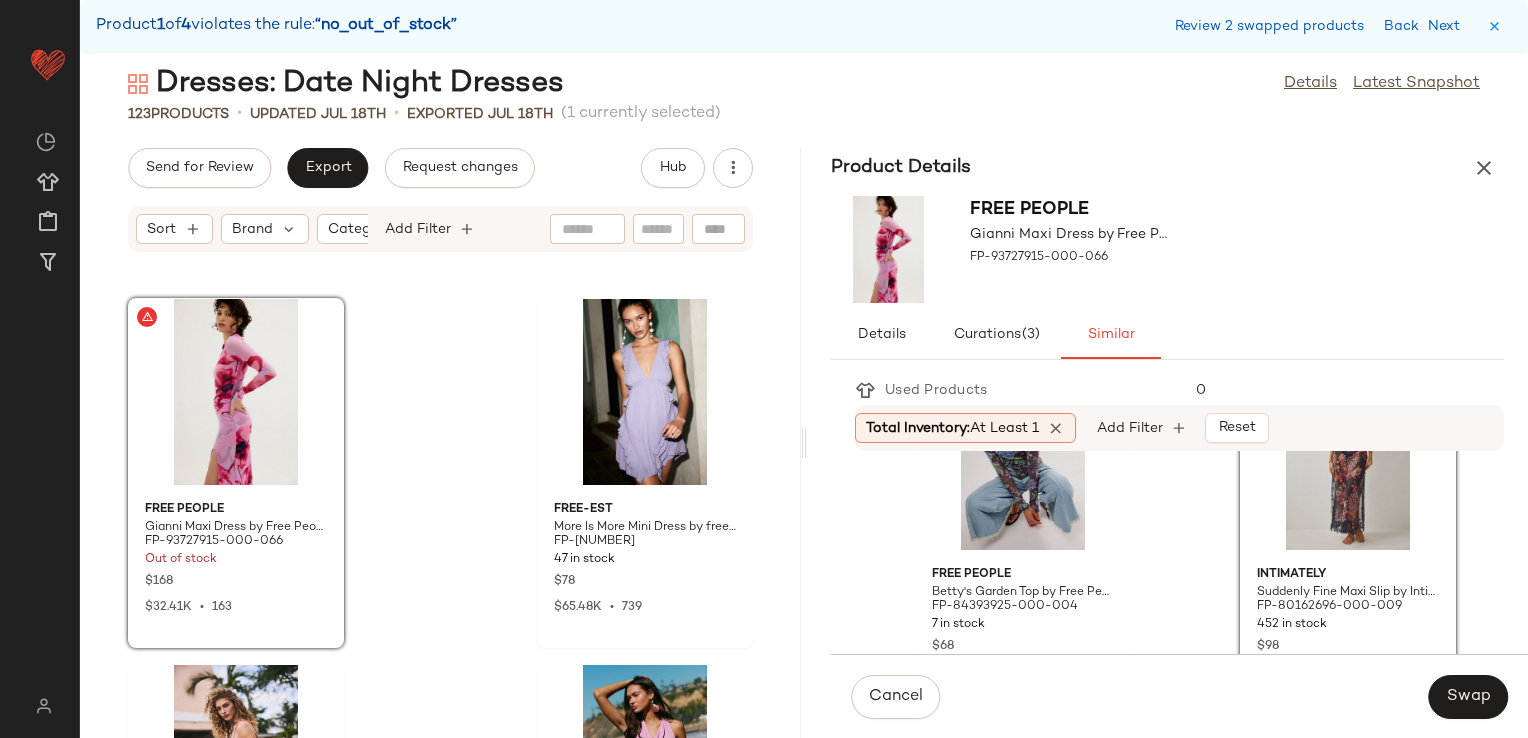 scroll, scrollTop: 1900, scrollLeft: 0, axis: vertical 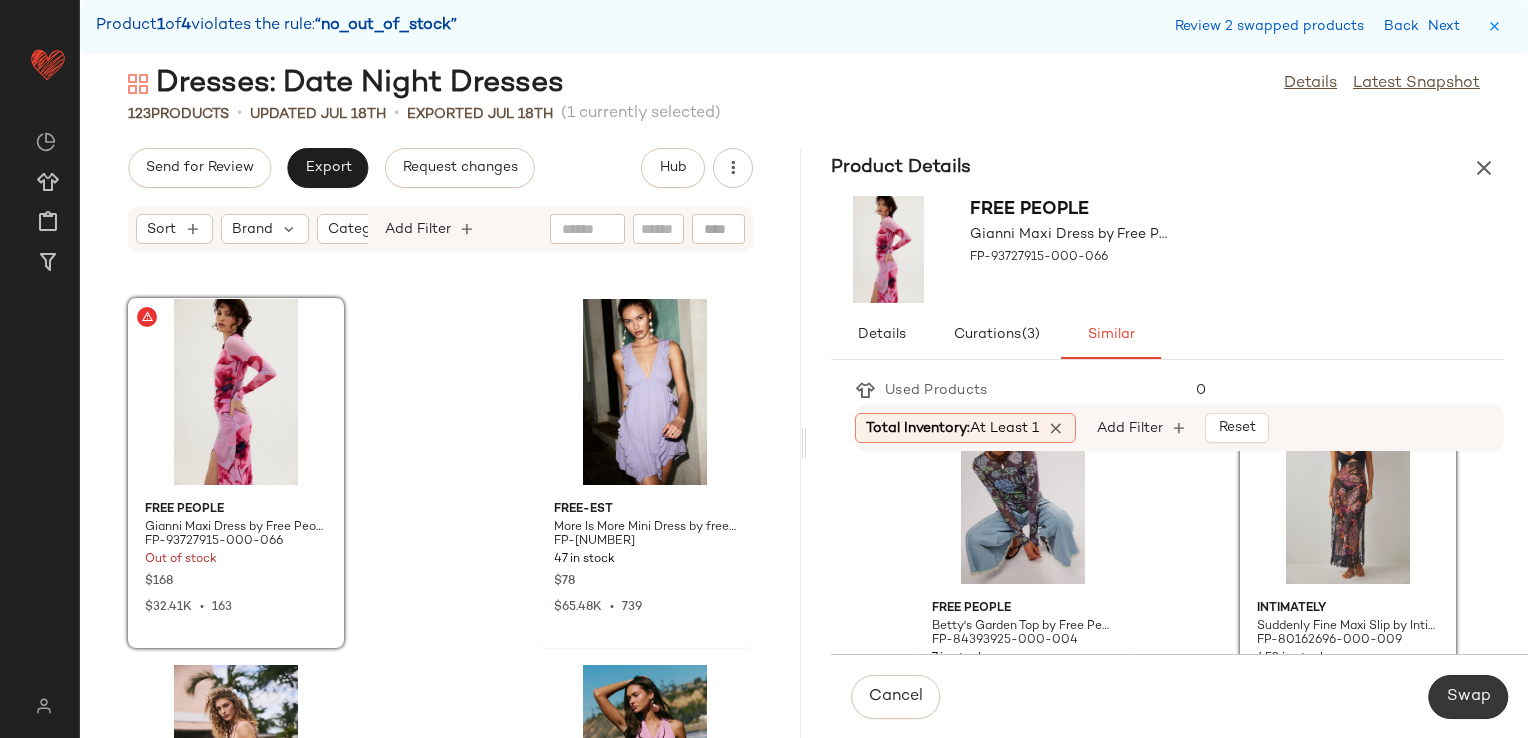click on "Swap" 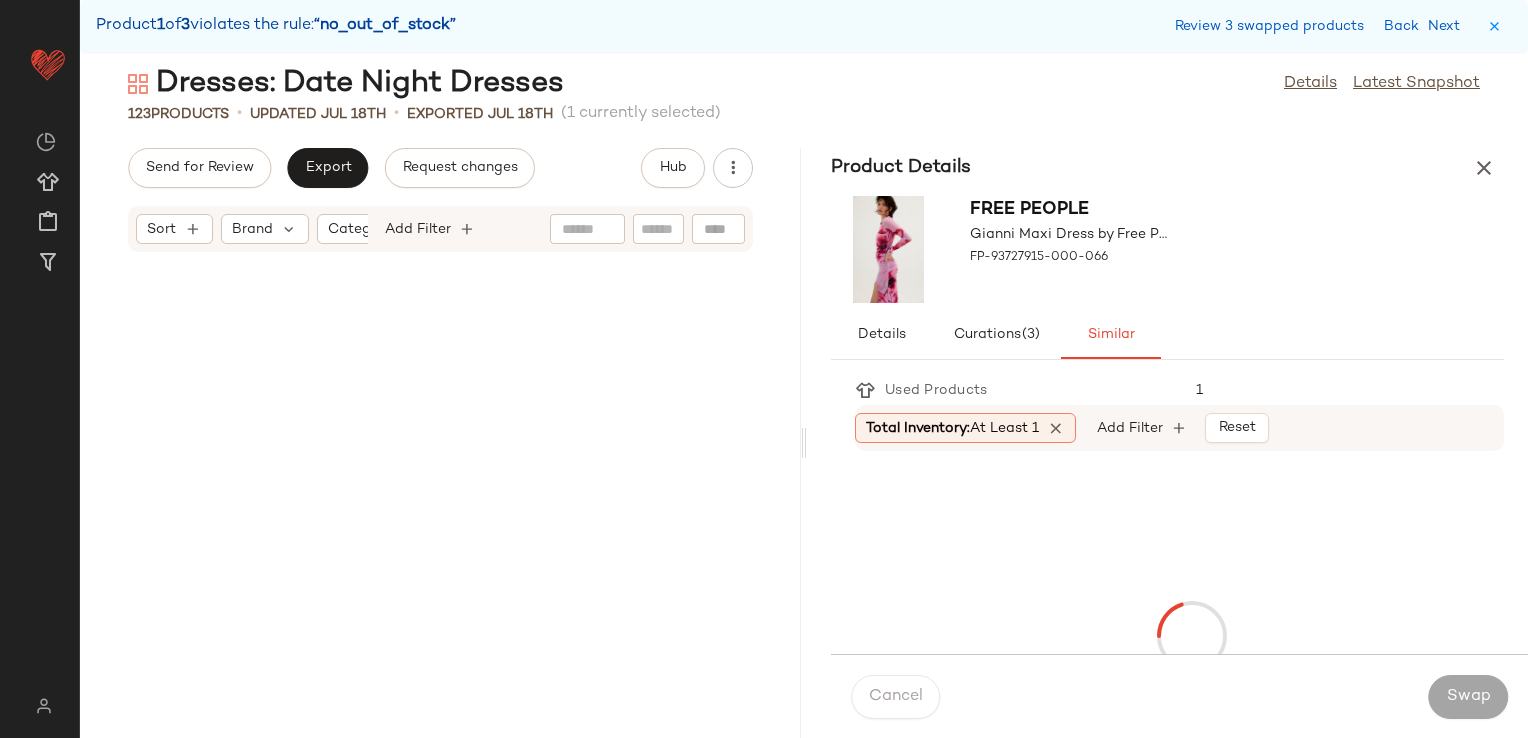 scroll, scrollTop: 8052, scrollLeft: 0, axis: vertical 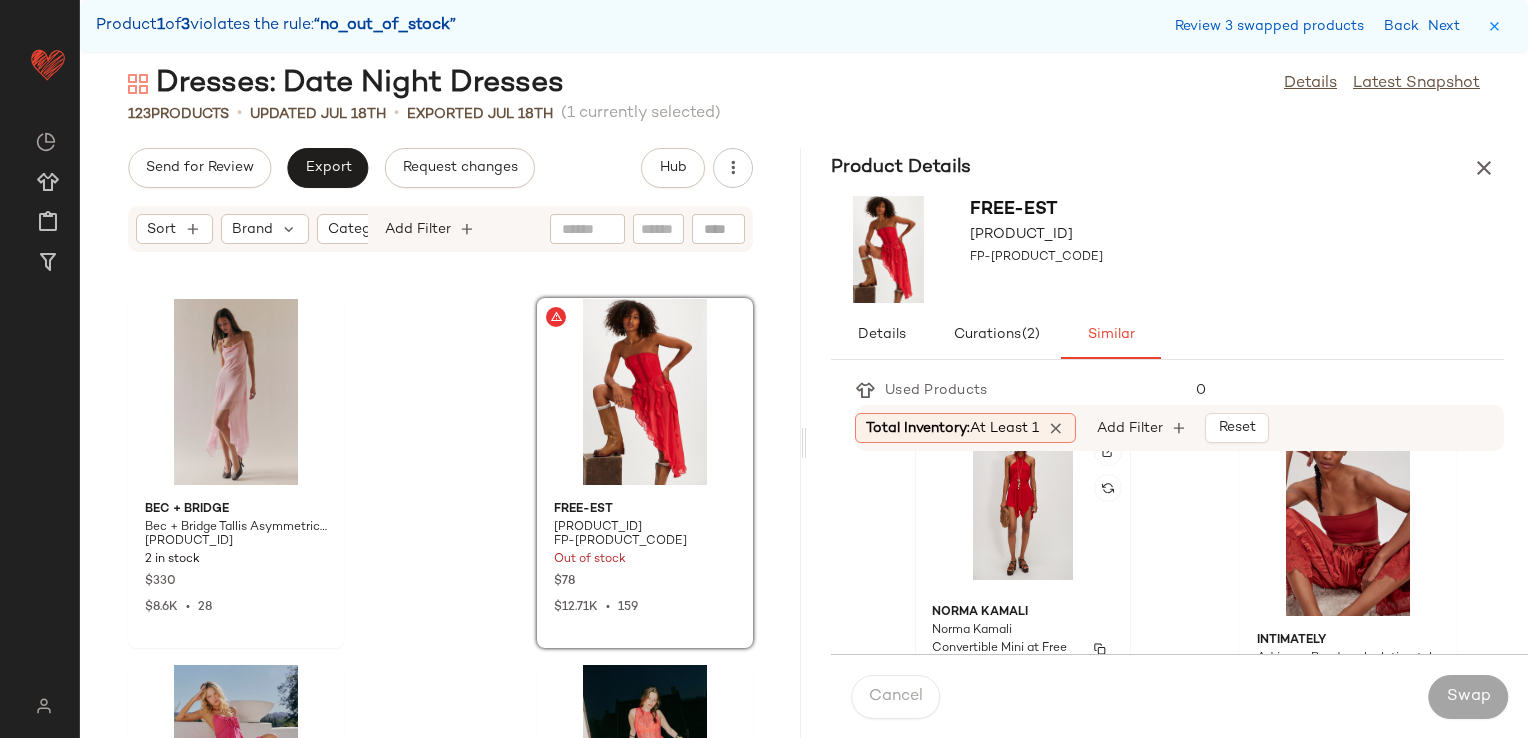 click on "Norma Kamali Norma Kamali Convertible Mini at Free People in Red, Size: L FP-99641839-000-060 12 in stock $165 $924  •  7" 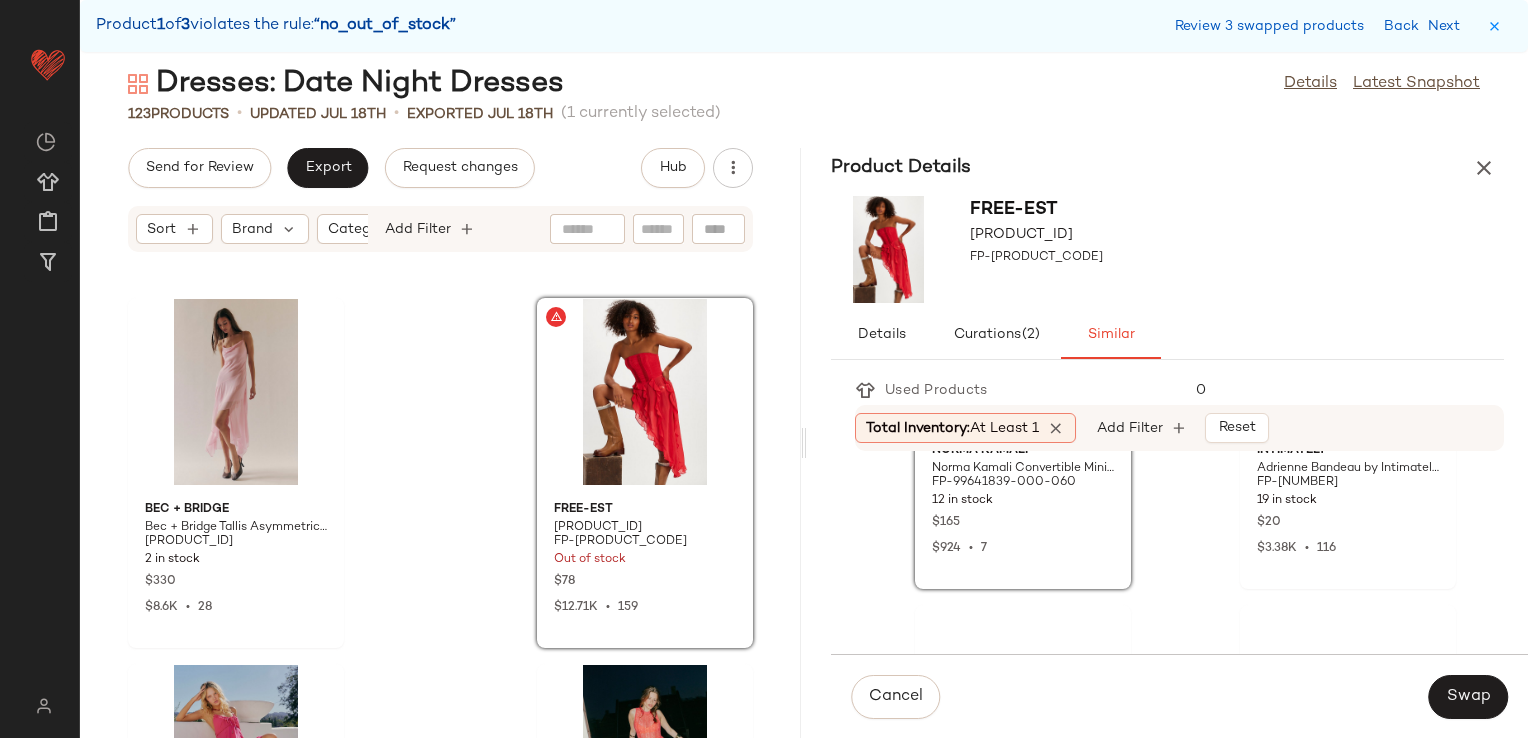 scroll, scrollTop: 2800, scrollLeft: 0, axis: vertical 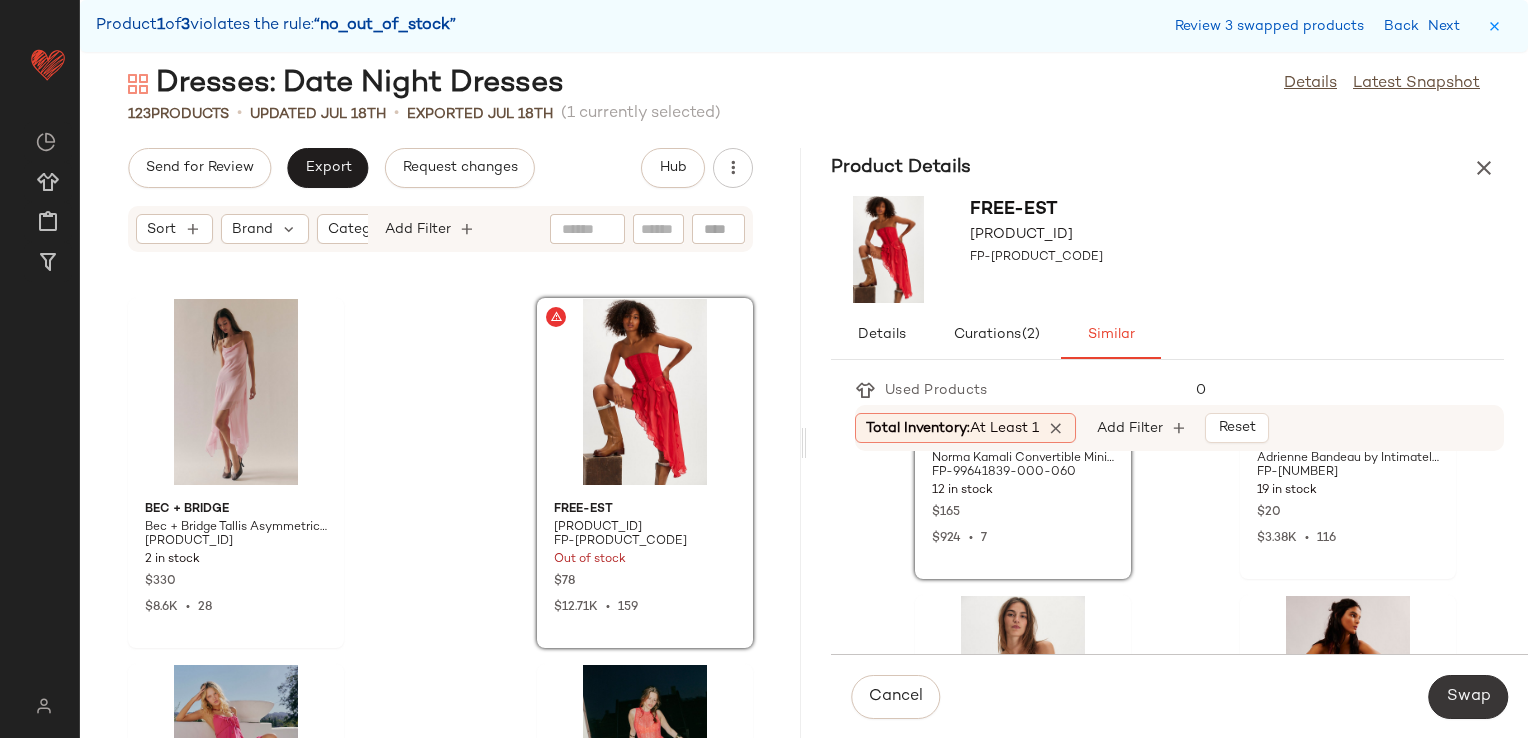 click on "Swap" 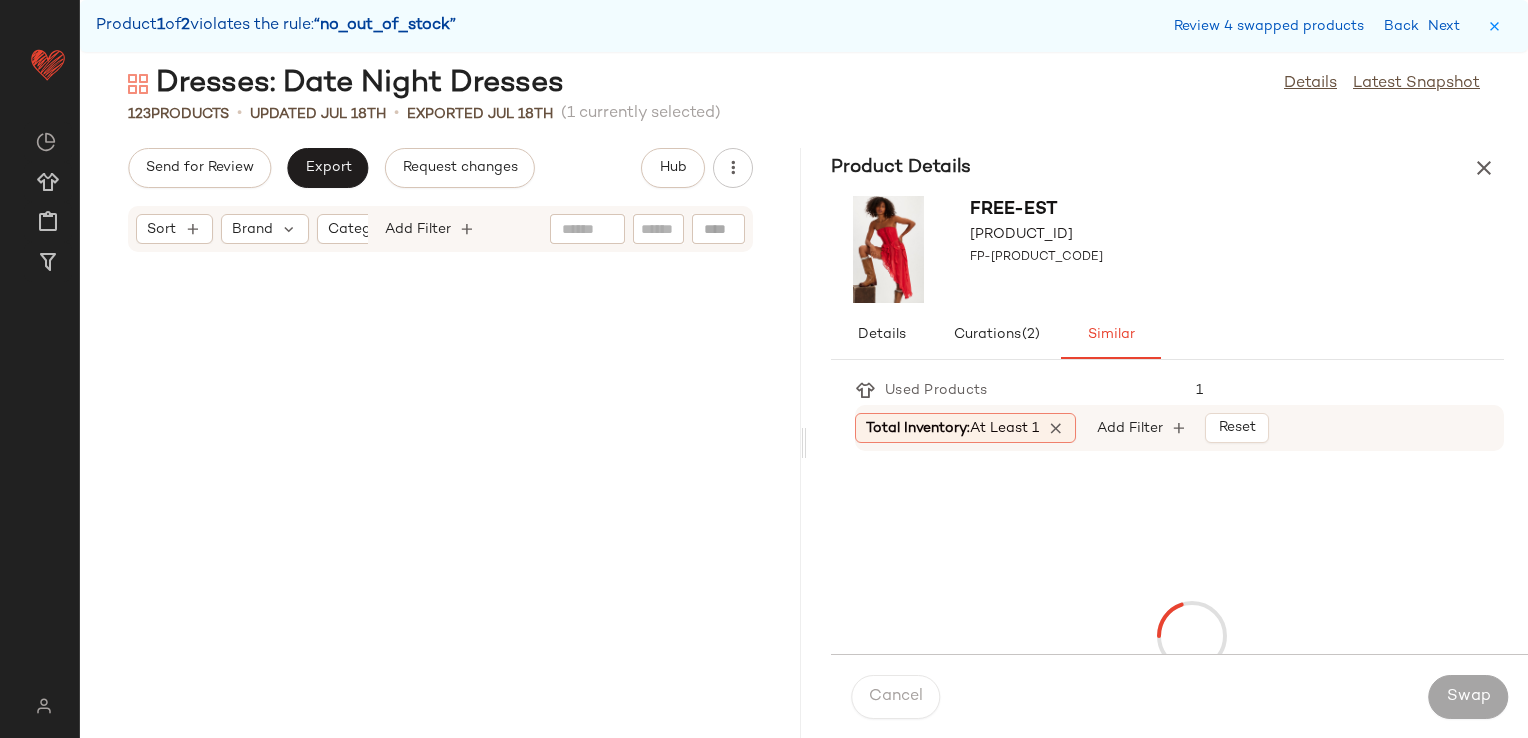 scroll, scrollTop: 15006, scrollLeft: 0, axis: vertical 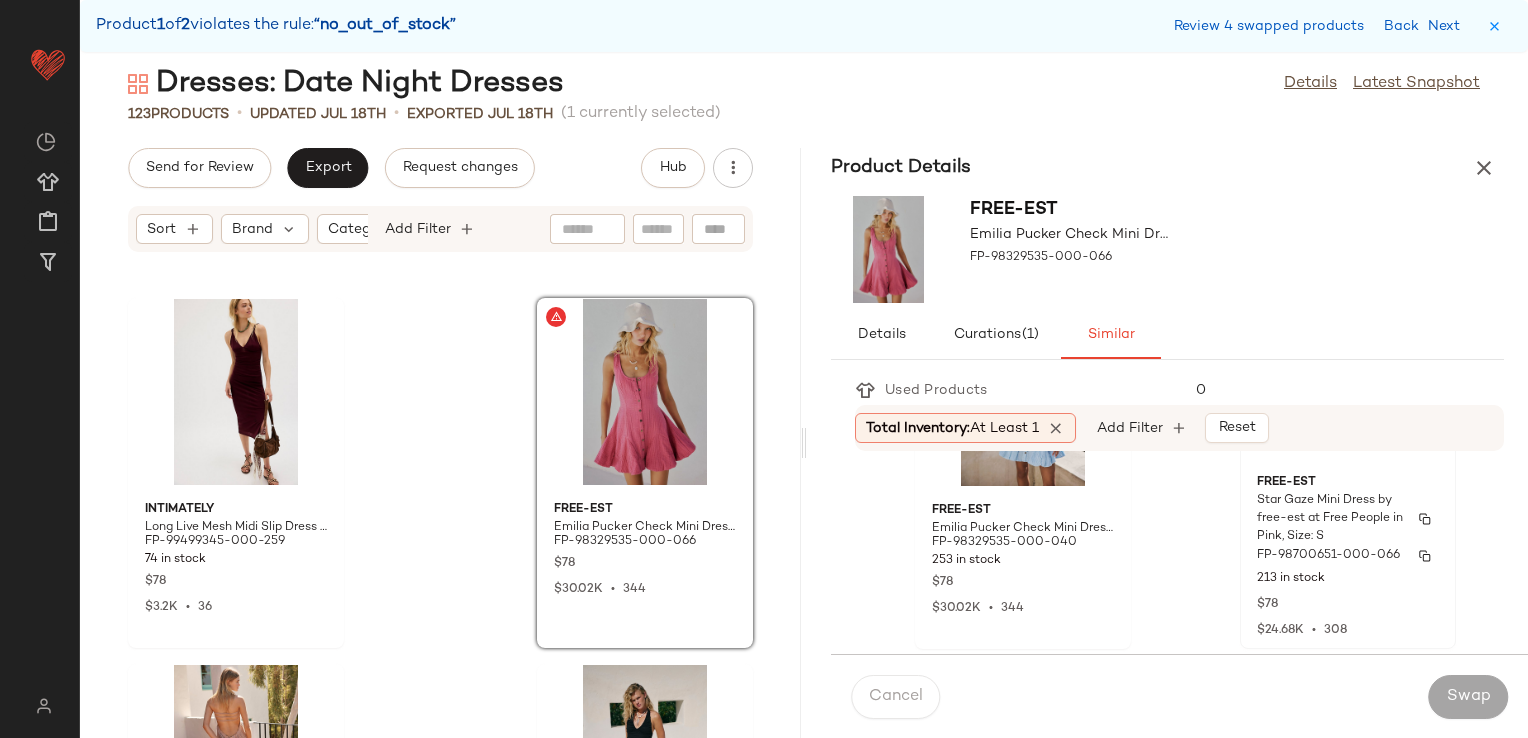 click on "Star Gaze Mini Dress by free-est at Free People in Pink, Size: S" at bounding box center [1330, 519] 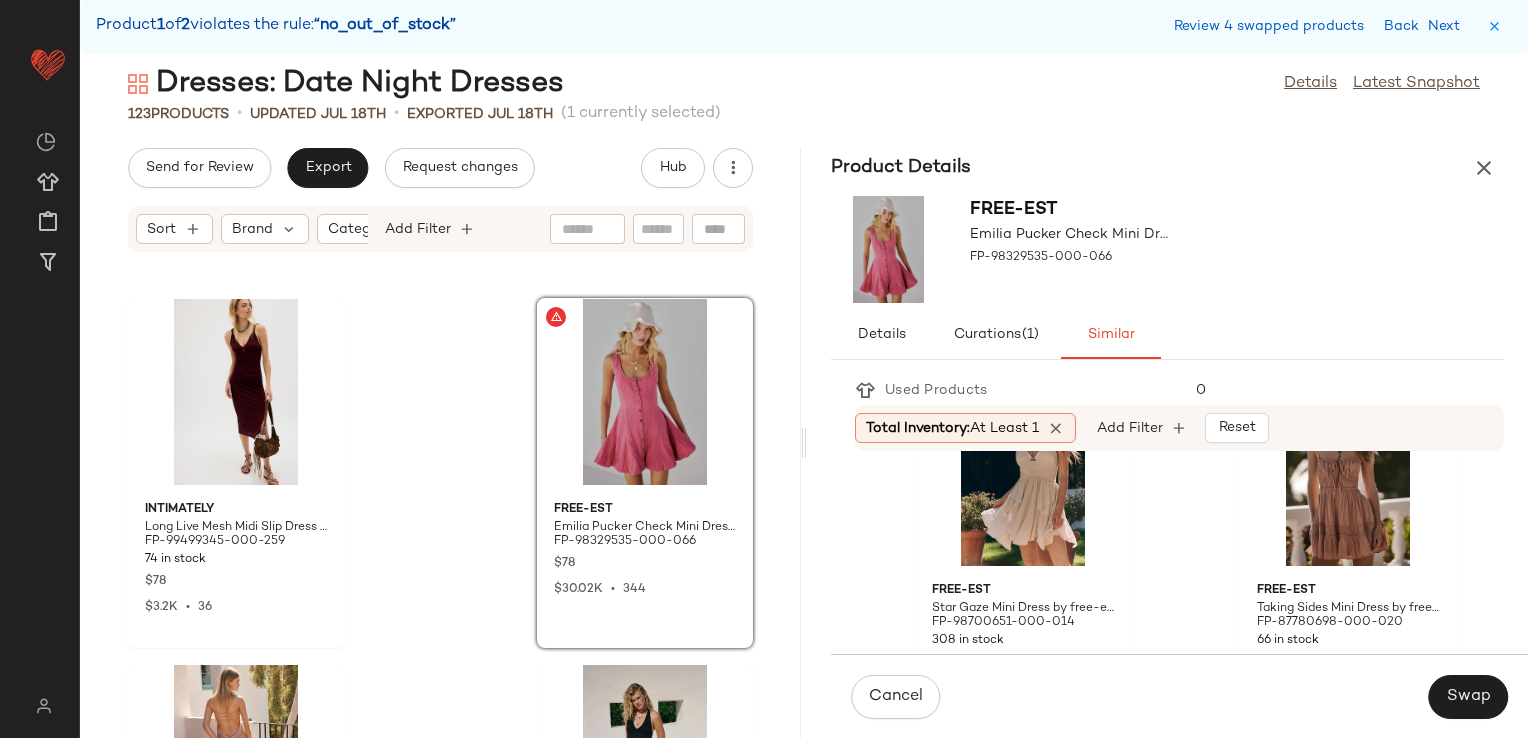 scroll, scrollTop: 1200, scrollLeft: 0, axis: vertical 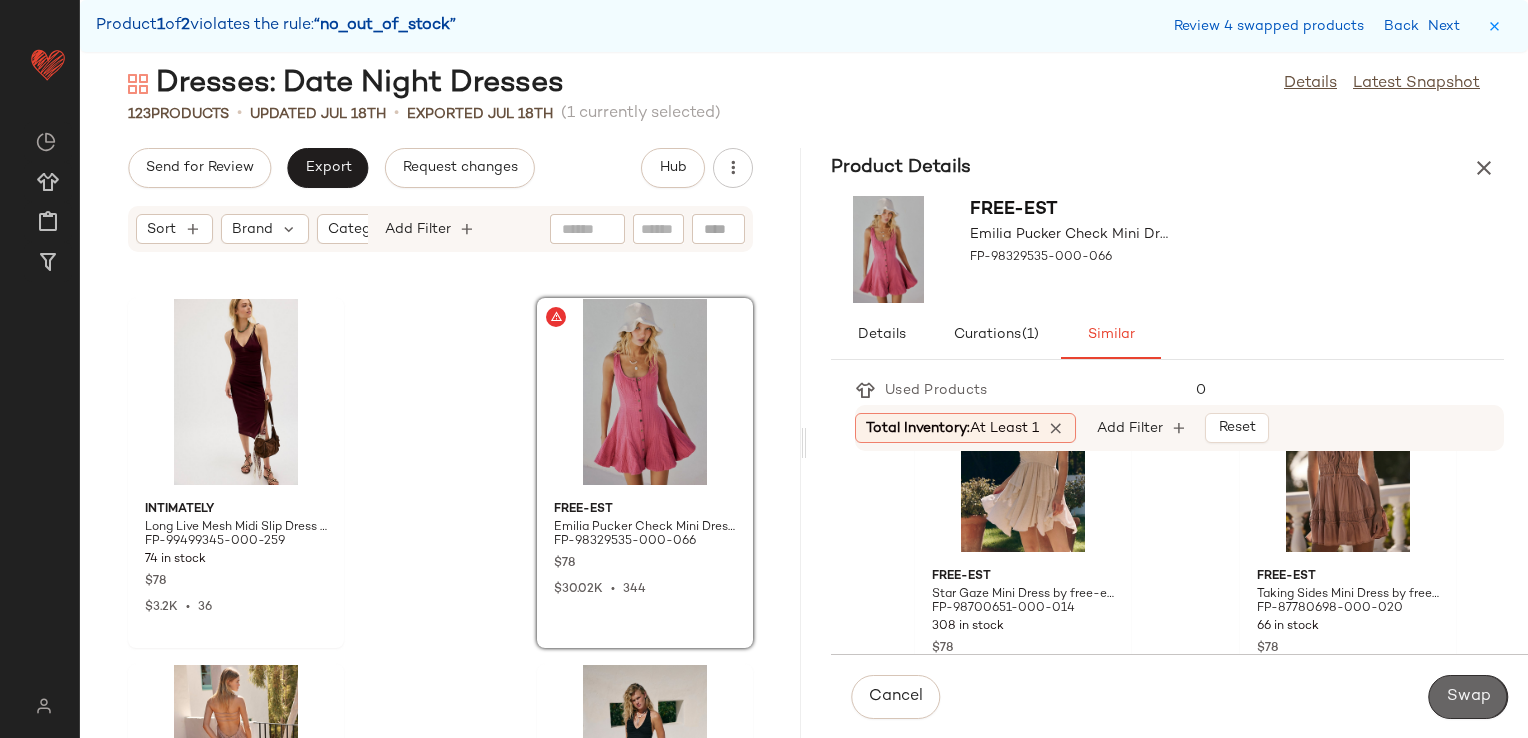 click on "Swap" 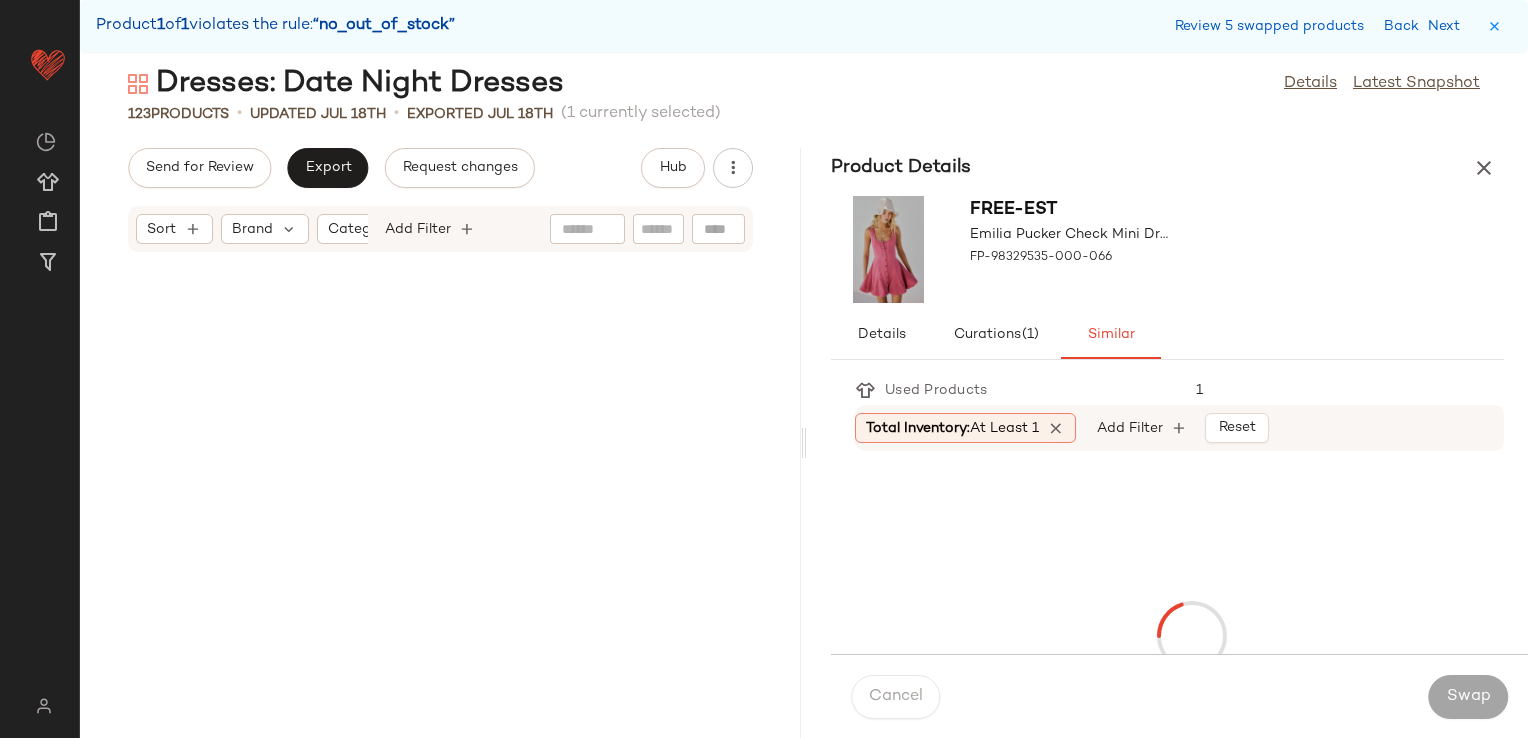 scroll, scrollTop: 19764, scrollLeft: 0, axis: vertical 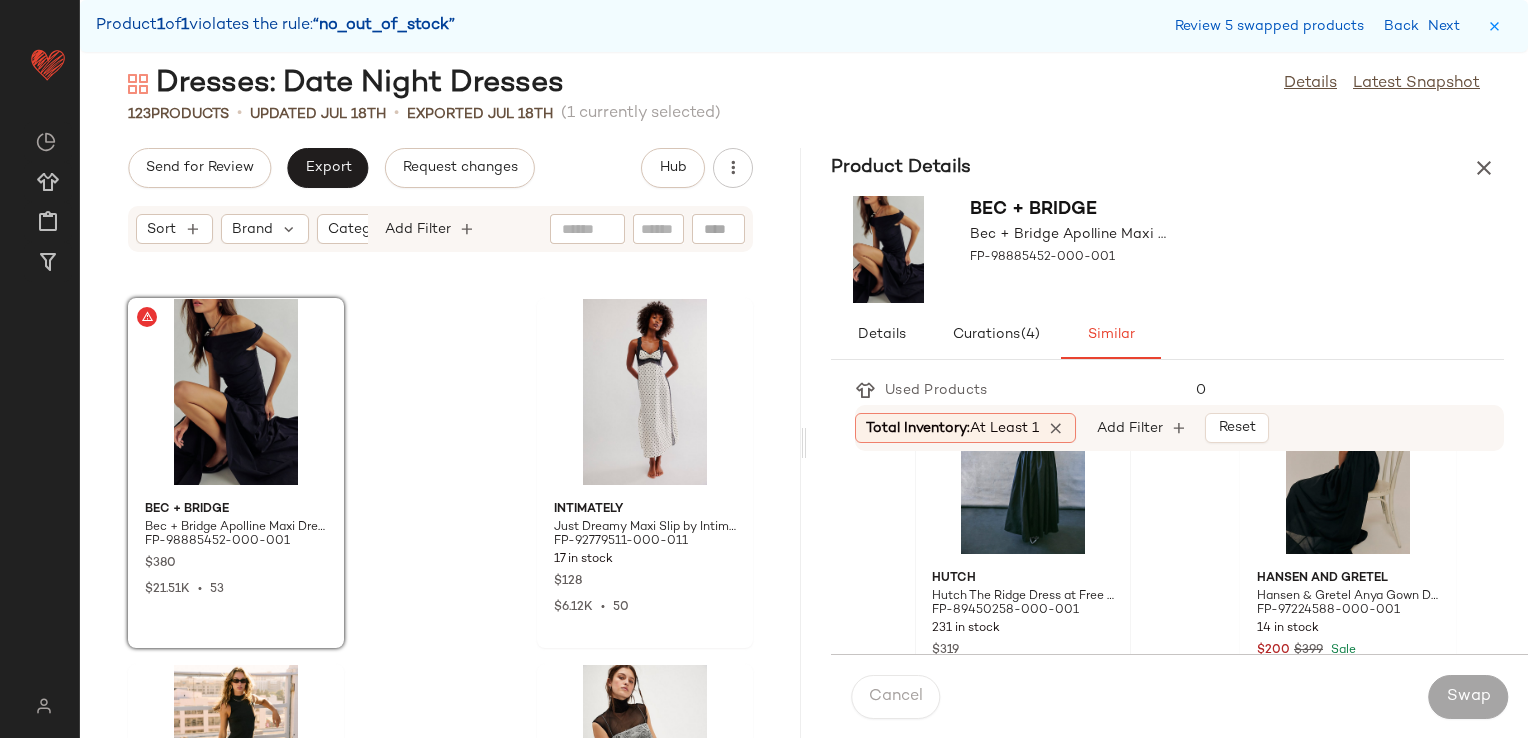 click on "Hutch The Ridge Dress at Free People in Black, Size: US 10" at bounding box center [1023, 597] 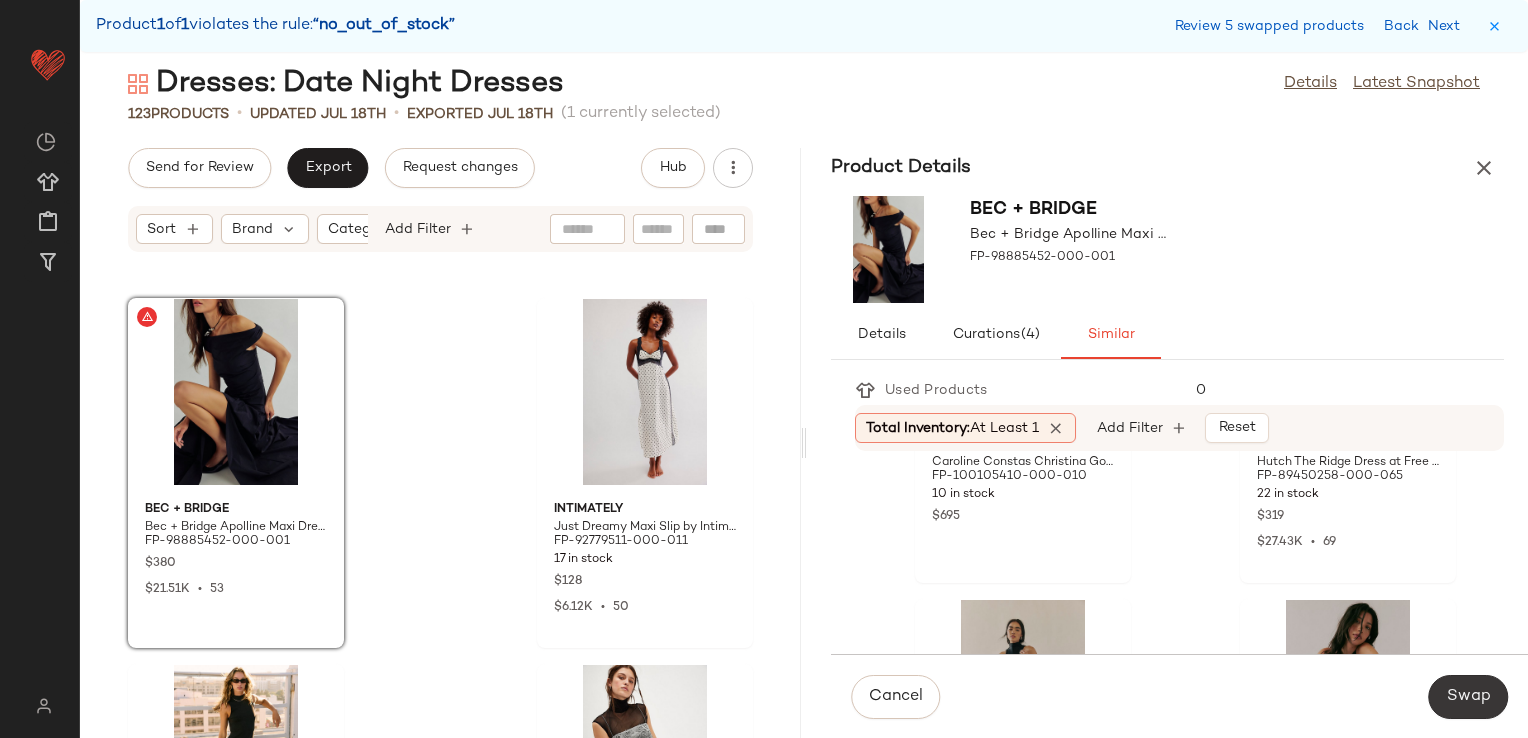 click on "Swap" 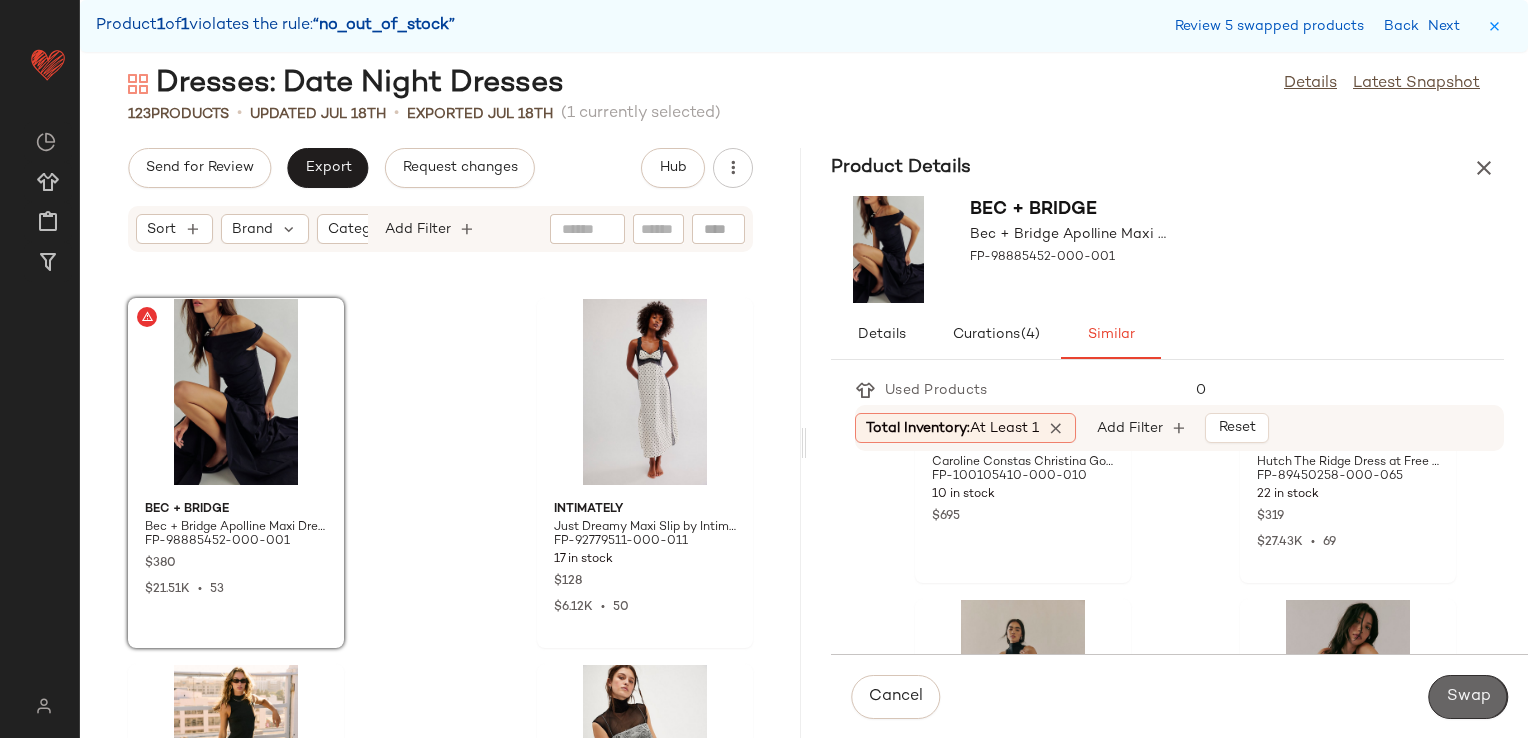 scroll, scrollTop: 234, scrollLeft: 0, axis: vertical 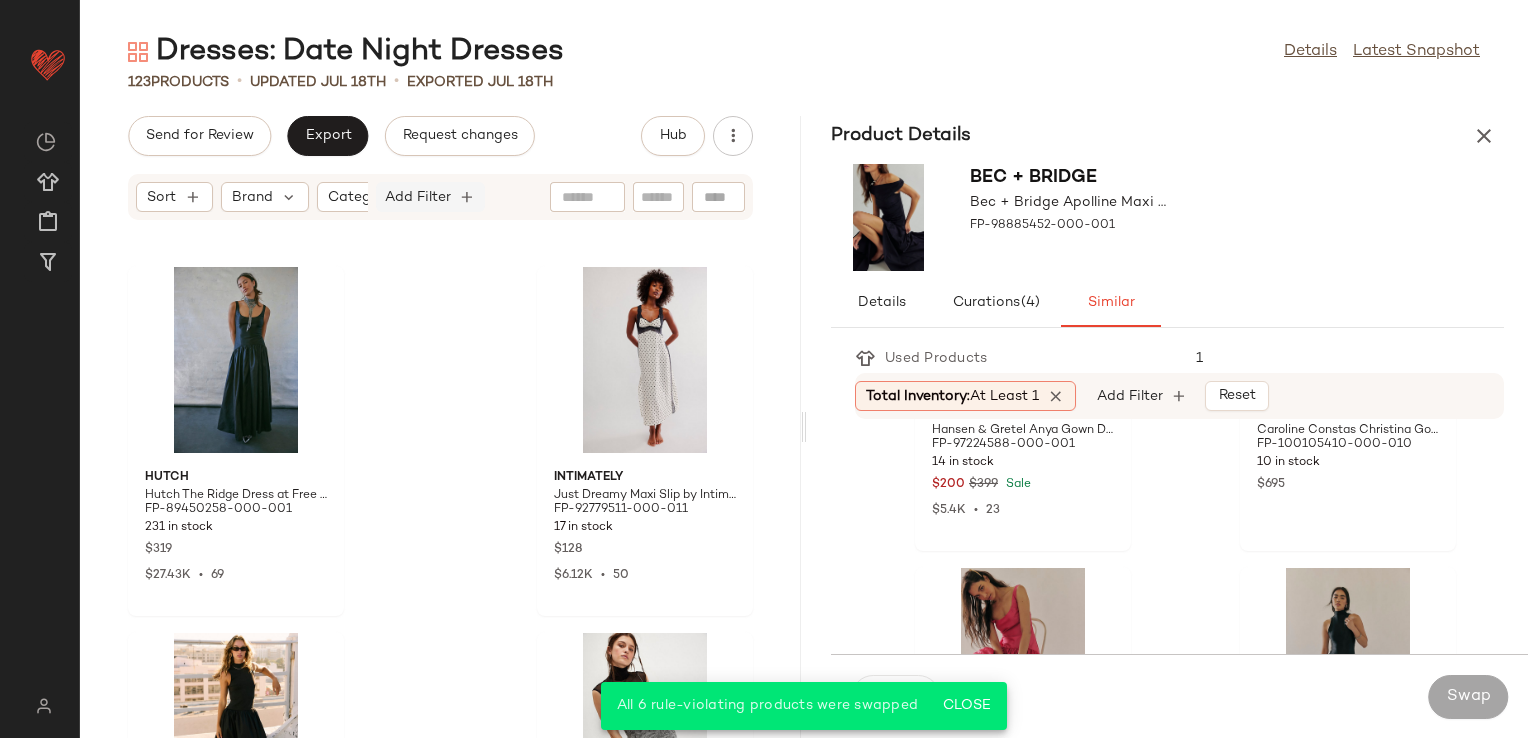 click on "Add Filter" at bounding box center (418, 197) 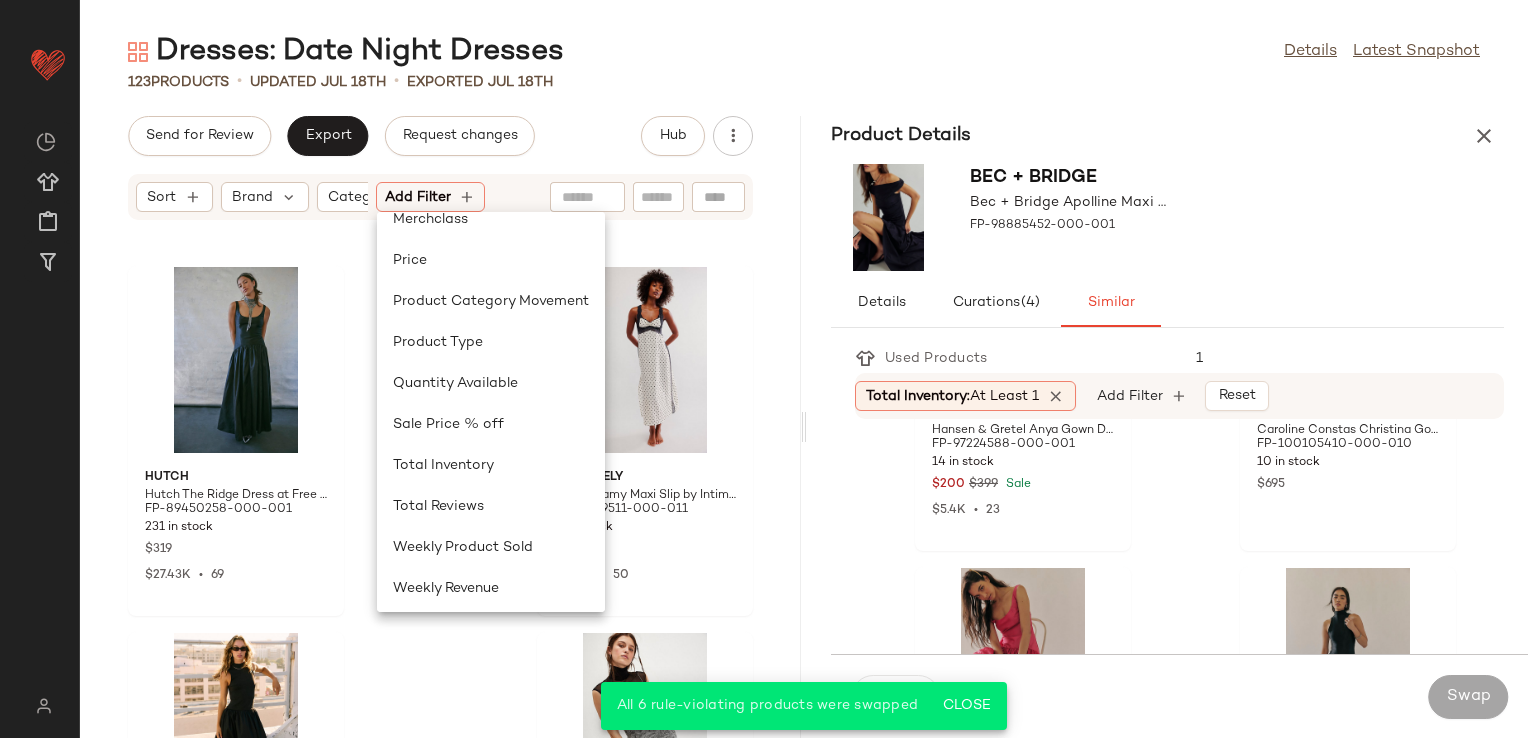 scroll, scrollTop: 600, scrollLeft: 0, axis: vertical 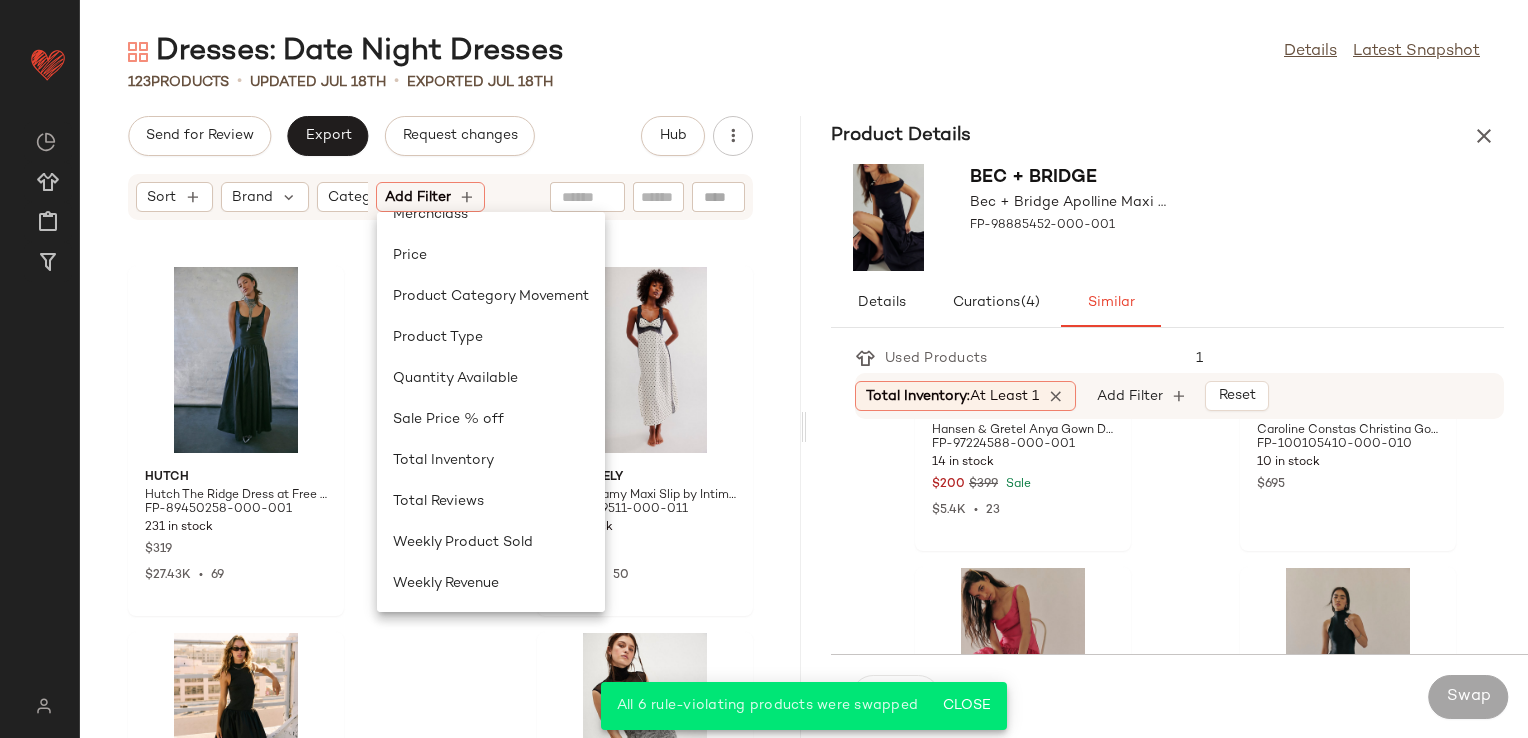click on "Hutch Hutch The Ridge Dress at Free People in Black, Size: US 10 FP-89450258-000-001 231 in stock $319 $27.43K  •  69 Intimately Just Dreamy Maxi Slip by Intimately at Free People in White, Size: L FP-92779511-000-011 17 in stock $128 $6.12K  •  50 free-est Pepita Midi Dress by free-est at Free People in Black, Size: XL FP-93830693-000-001 7 in stock $98 $6.72K  •  69 Bec + Bridge Bec + Bridge Lotty Mini Dress at Free People in Grey, Size: US 8 FP-94377025-000-006 19 in stock $260 free-est Darcy Mini Dress by free-est at Free People in Black, Size: XS FP-97553390-000-001 208 in stock $78 $65.04K  •  752 Arianne Elmy Arianne Elmy Smocked Parlour Dress at Free People in Purple, Size: S FP-97402374-000-050 34 in stock $265 RMN RMN Studio Sloane Dress at Free People in Black, Size: US 2 FP-95184594-000-001 3 in stock $320 $10.56K  •  23 Hutch Hutch The Ridge Dress at Free People in Pink, Size: US 2 FP-89450258-000-064 5 in stock $319 $27.43K  •  69" 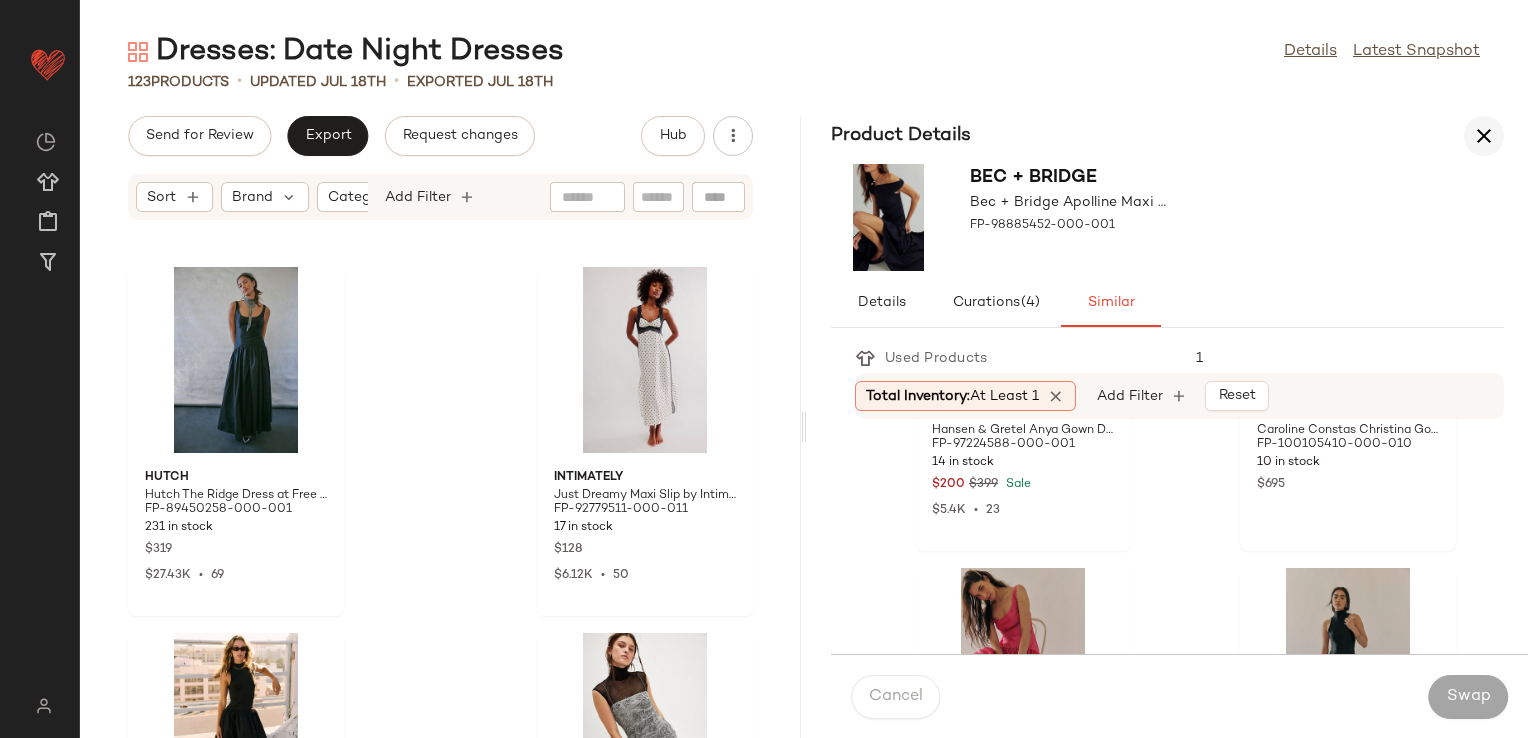 click at bounding box center [1484, 136] 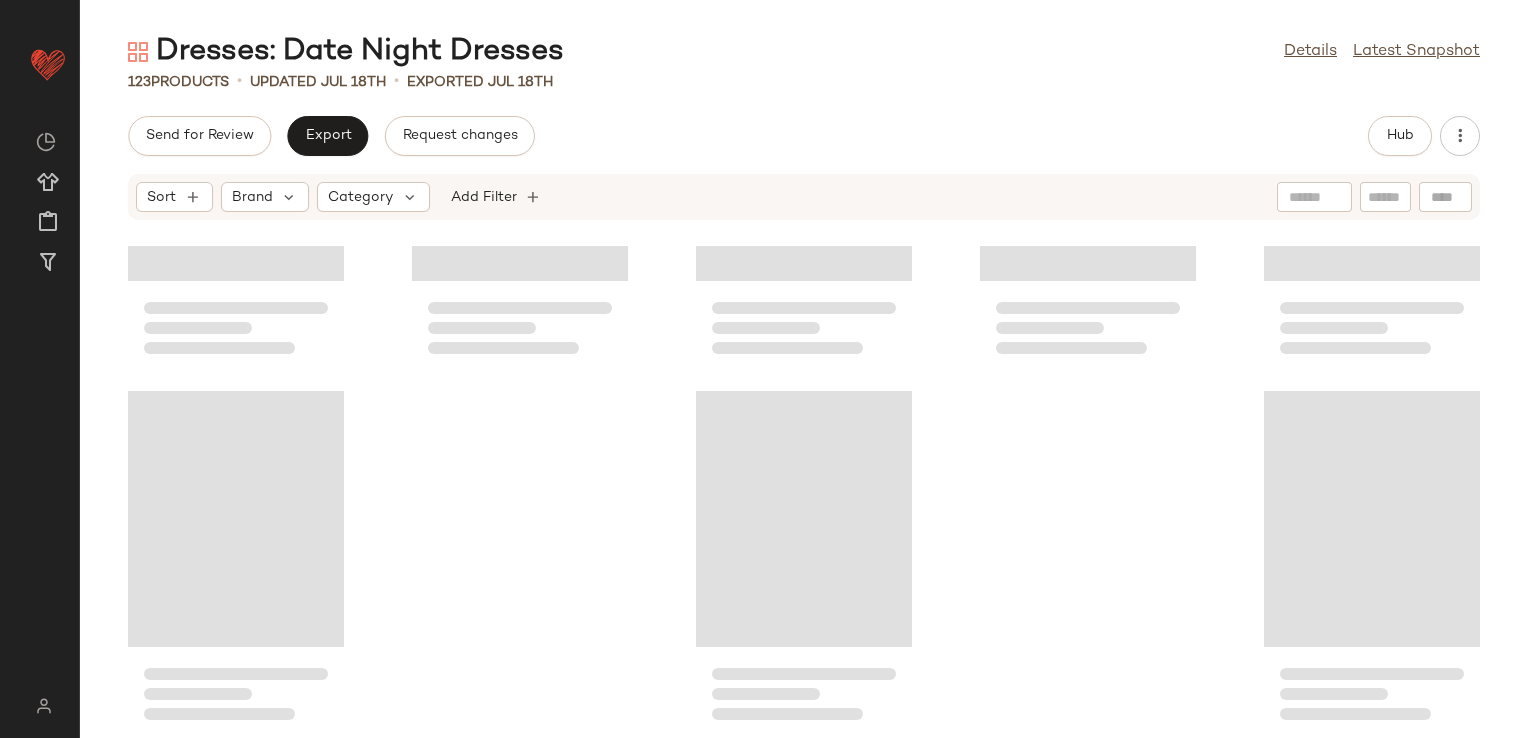 scroll, scrollTop: 8661, scrollLeft: 0, axis: vertical 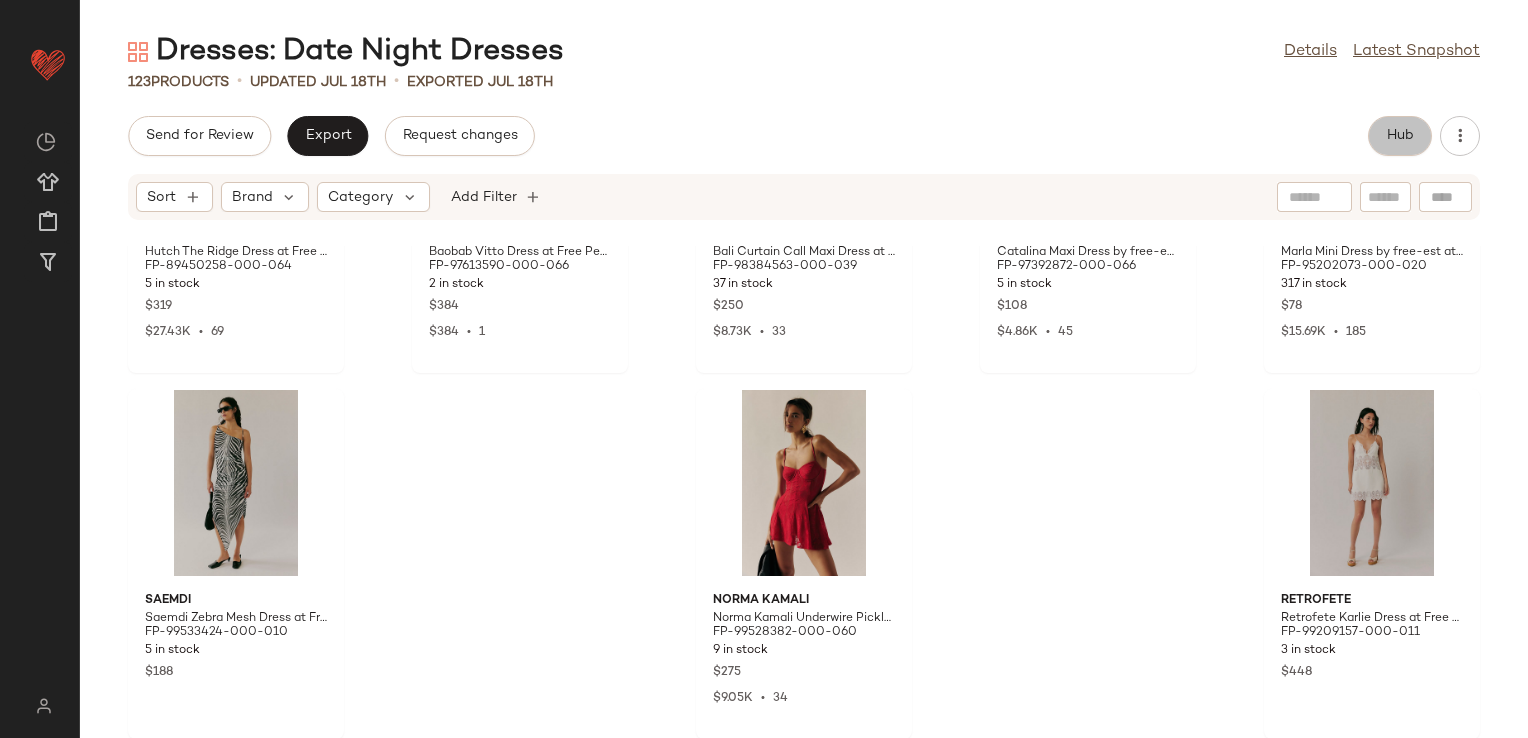 click on "Hub" 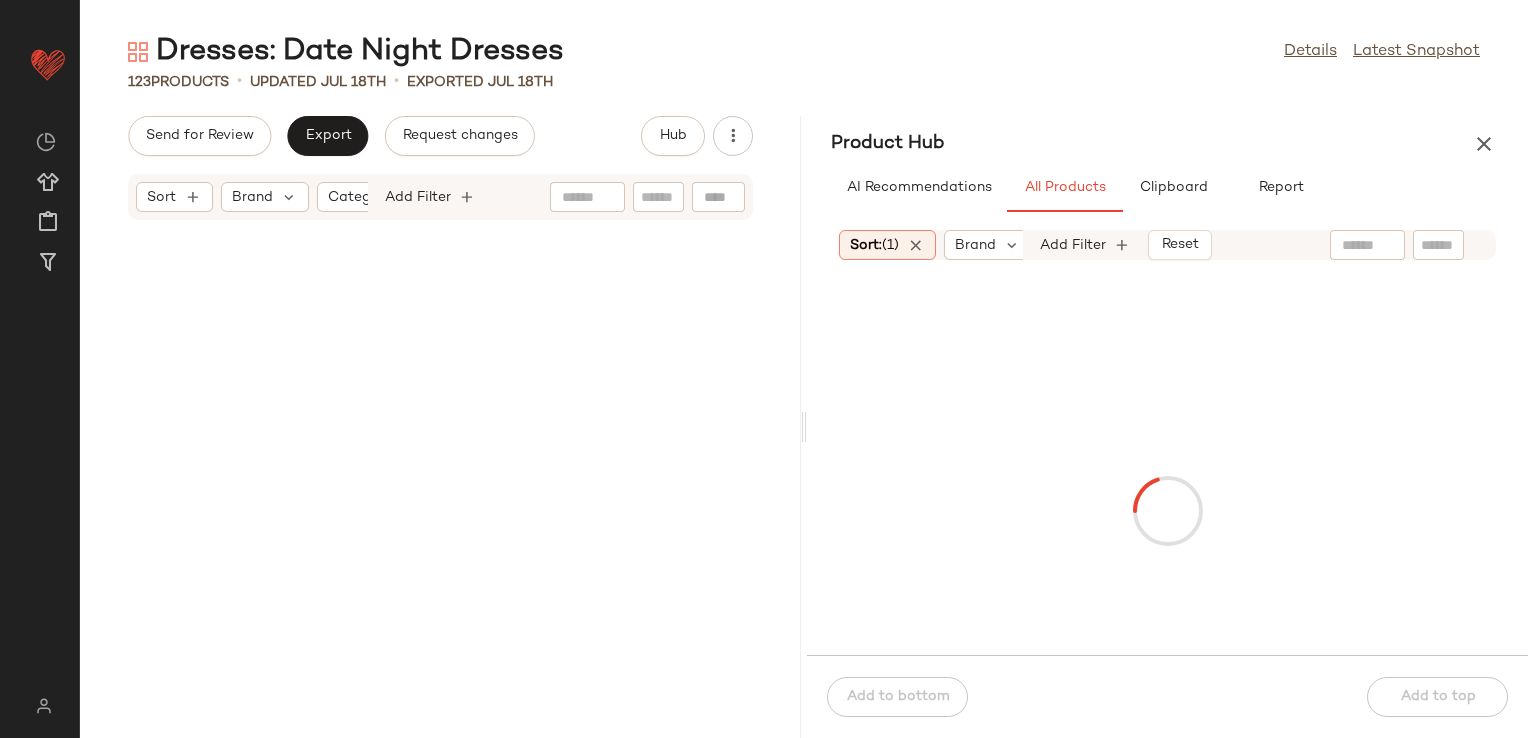scroll, scrollTop: 9393, scrollLeft: 0, axis: vertical 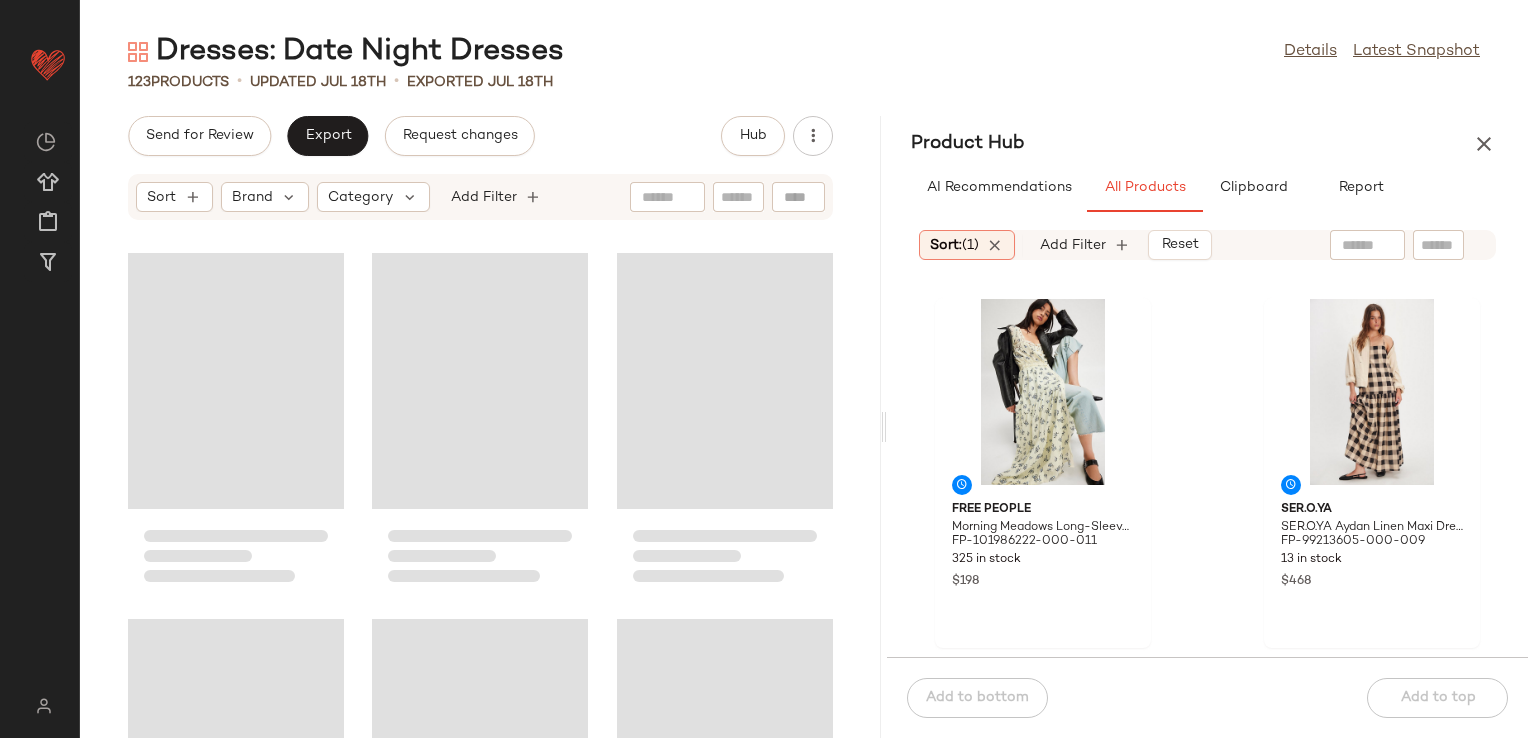 drag, startPoint x: 802, startPoint y: 427, endPoint x: 886, endPoint y: 418, distance: 84.48077 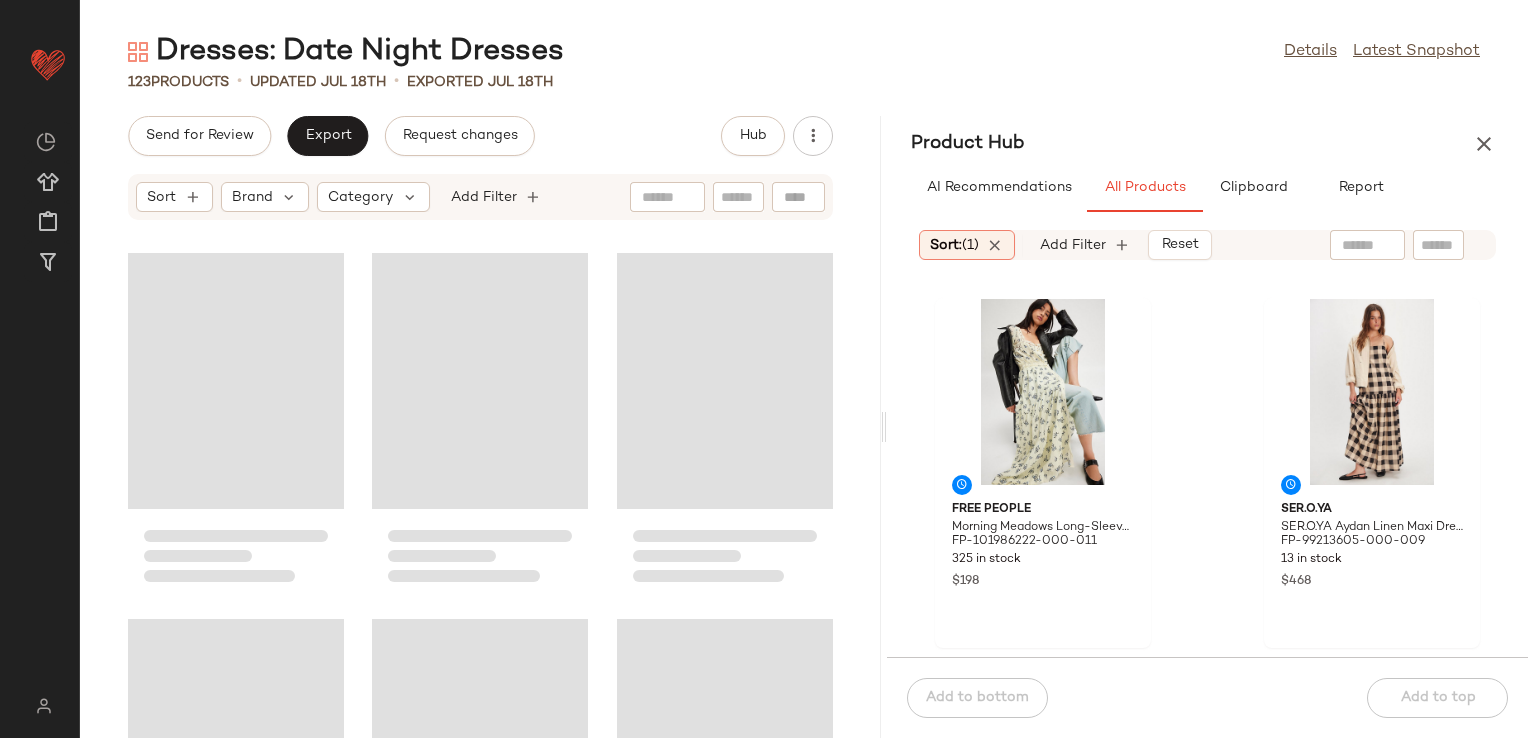 click on "Dresses: Date Night Dresses  Details   Latest Snapshot  123   Products   •   updated Jul 18th  •  Exported Jul 18th  Send for Review   Export   Request changes   Hub  Sort  Brand  Category  Add Filter  Product Hub  AI Recommendations   All Products   Clipboard   Report  Sort:   (1) Brand  Category:   Dresses In Curation?:   No Sale Price:   Not on sale Total Inventory:   At least 1 Add Filter   Reset  Free People Morning Meadows Long-Sleeve Maxi Dress by Free People in White, Size: S FP-101986222-000-011 325 in stock $198 SER.O.YA SER.O.YA Aydan Linen Maxi Dress at Free People in Black, Size: XL FP-99213605-000-009 13 in stock $468 Azulu Azulu Neriah Dress at Free People in Brown, Size: M FP-99535759-000-029 18 in stock $420 Bali Bali Crochet Popsicle Mini Dress at Free People in Blue, Size: S FP-98129356-000-040 145 in stock $198 Bali Bali Crochet Popsicle Mini Dress at Free People in Yellow, Size: M FP-98129356-000-072 149 in stock $198 Frankies Bikinis FP-101811834-000-060 42 in stock $185 $128" at bounding box center [804, 385] 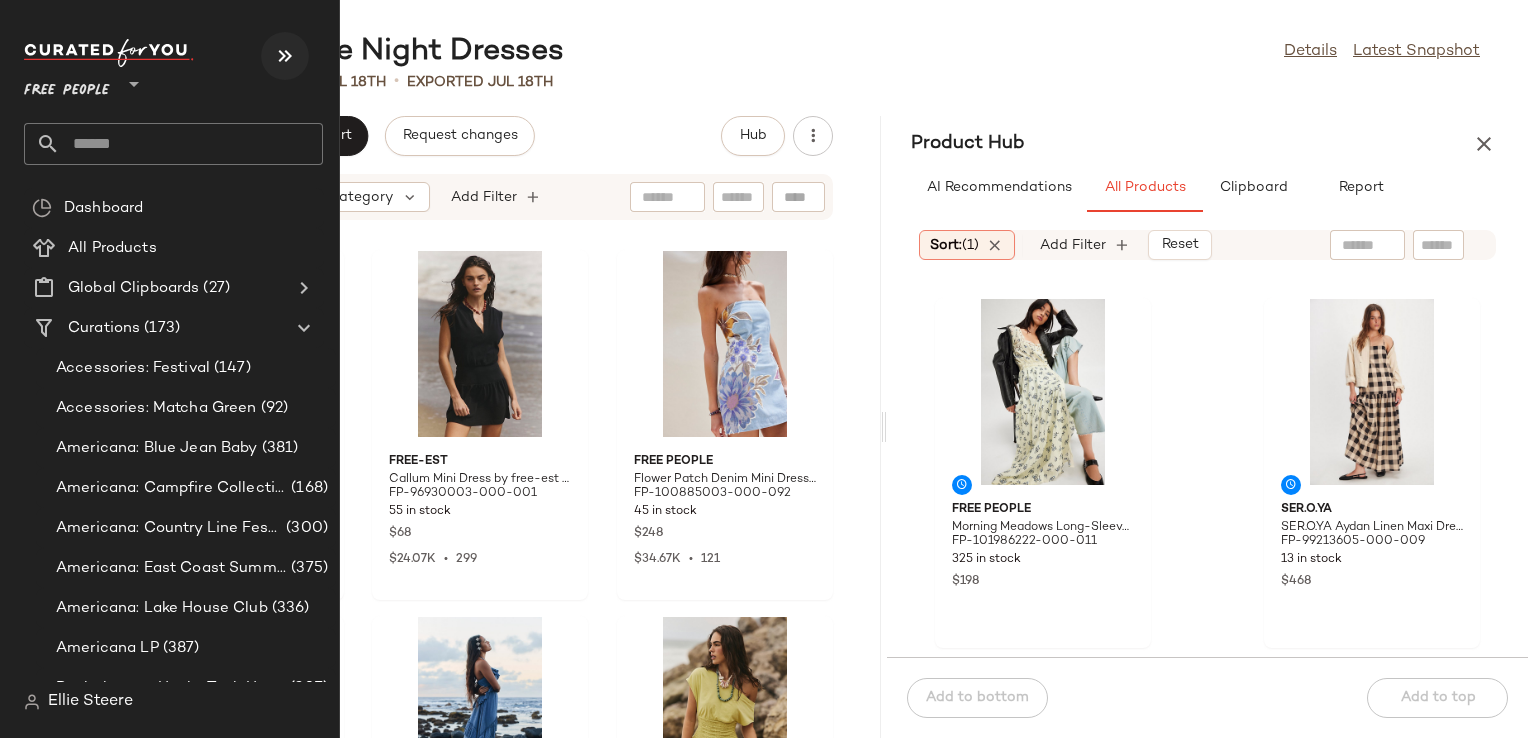 click at bounding box center (285, 56) 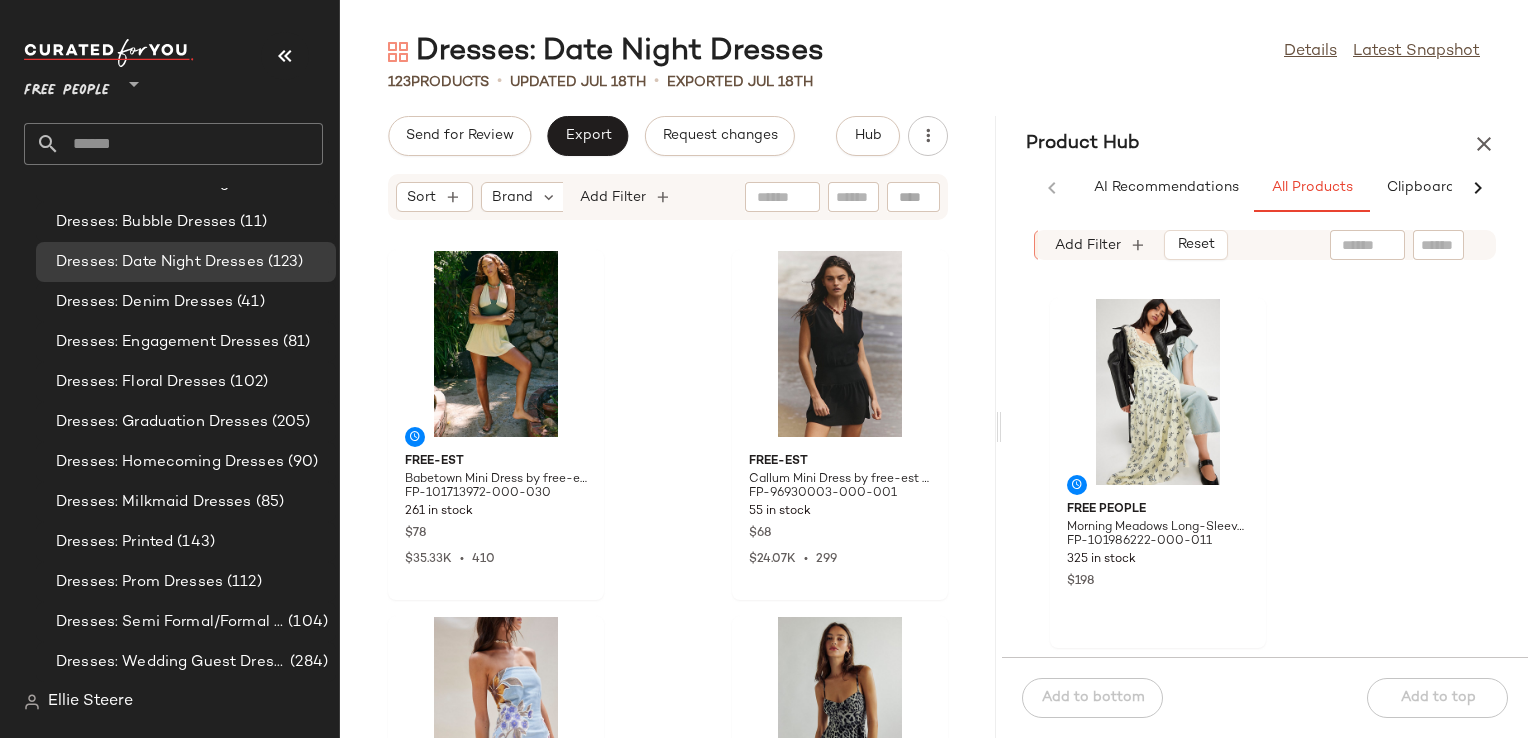 scroll, scrollTop: 1740, scrollLeft: 0, axis: vertical 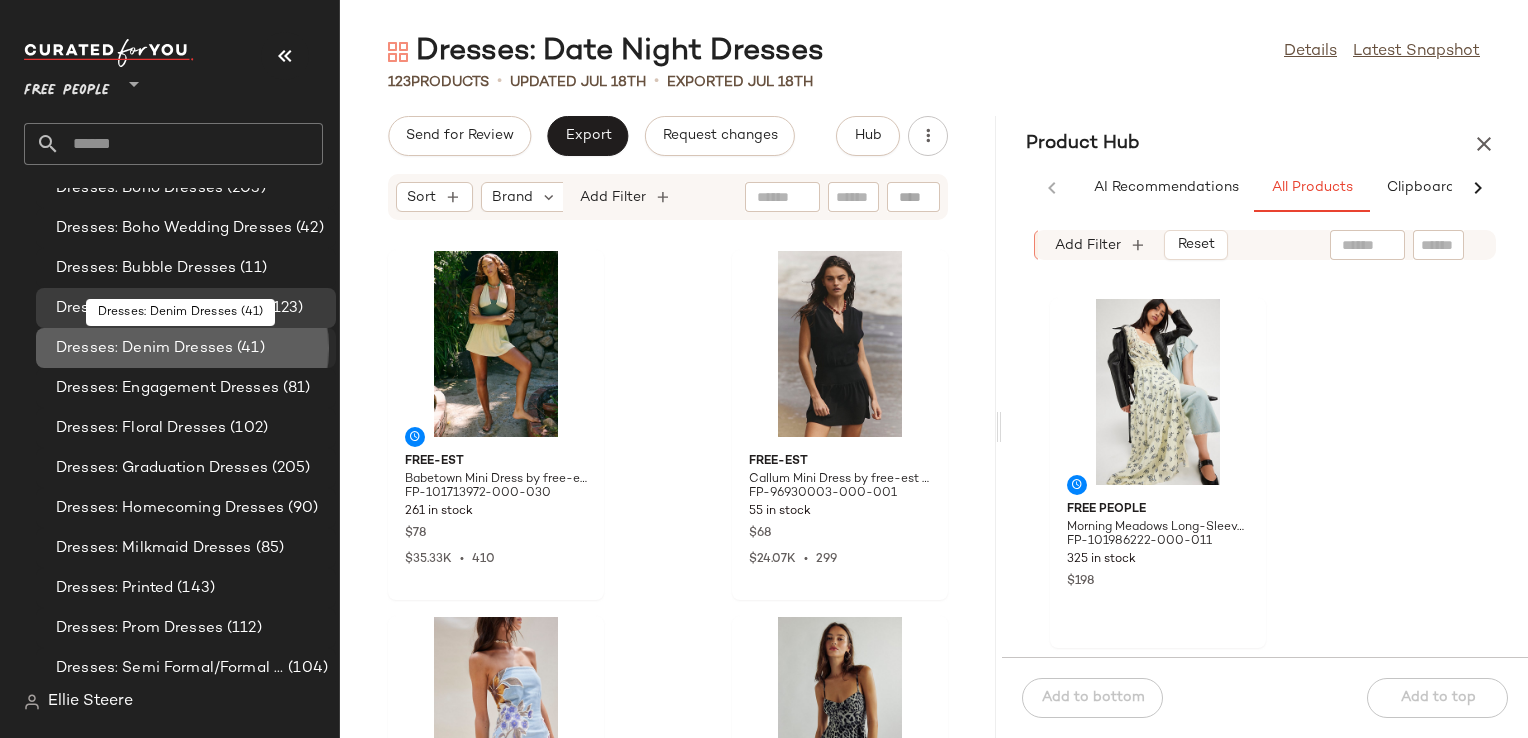click on "Dresses: Denim Dresses" at bounding box center (144, 348) 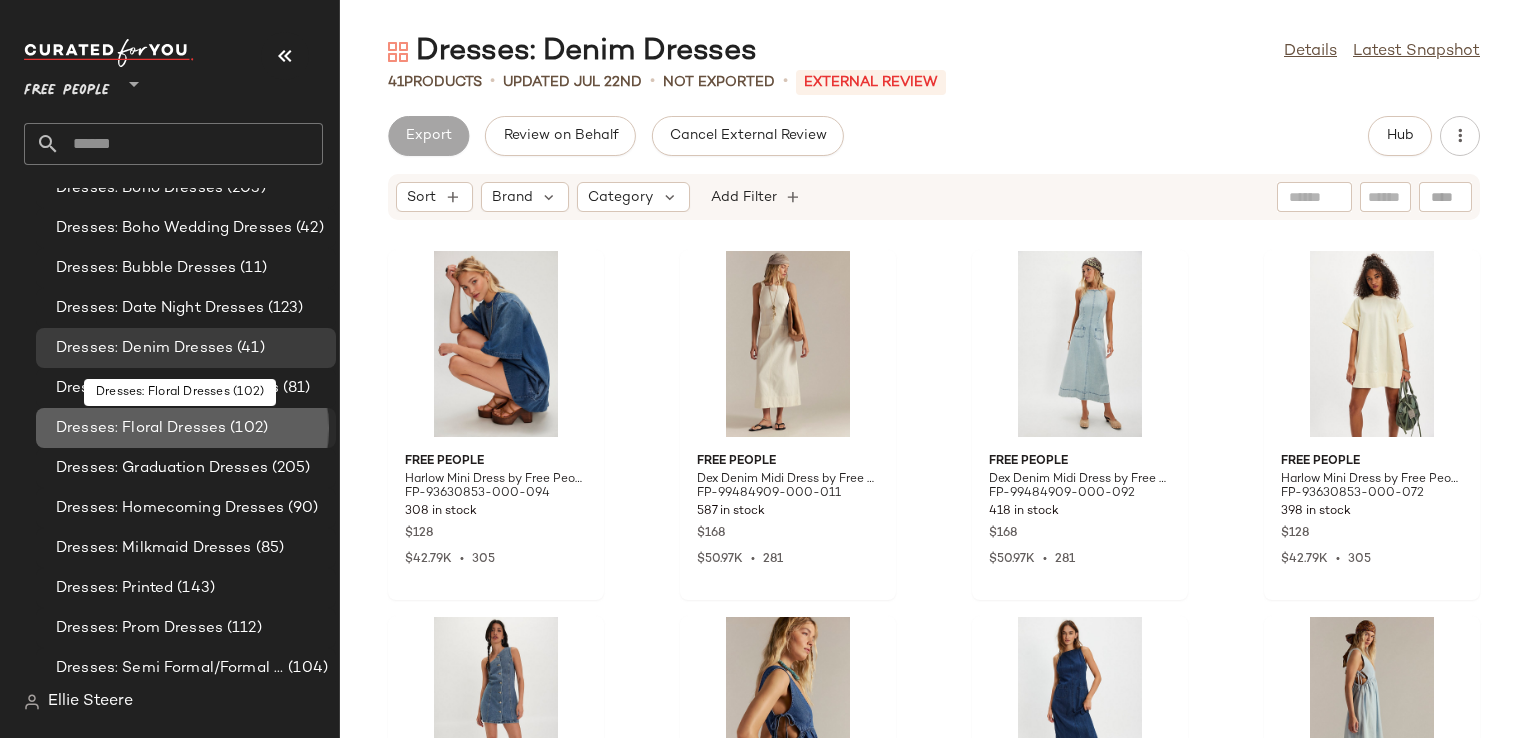 click on "Dresses: Floral Dresses" at bounding box center (141, 428) 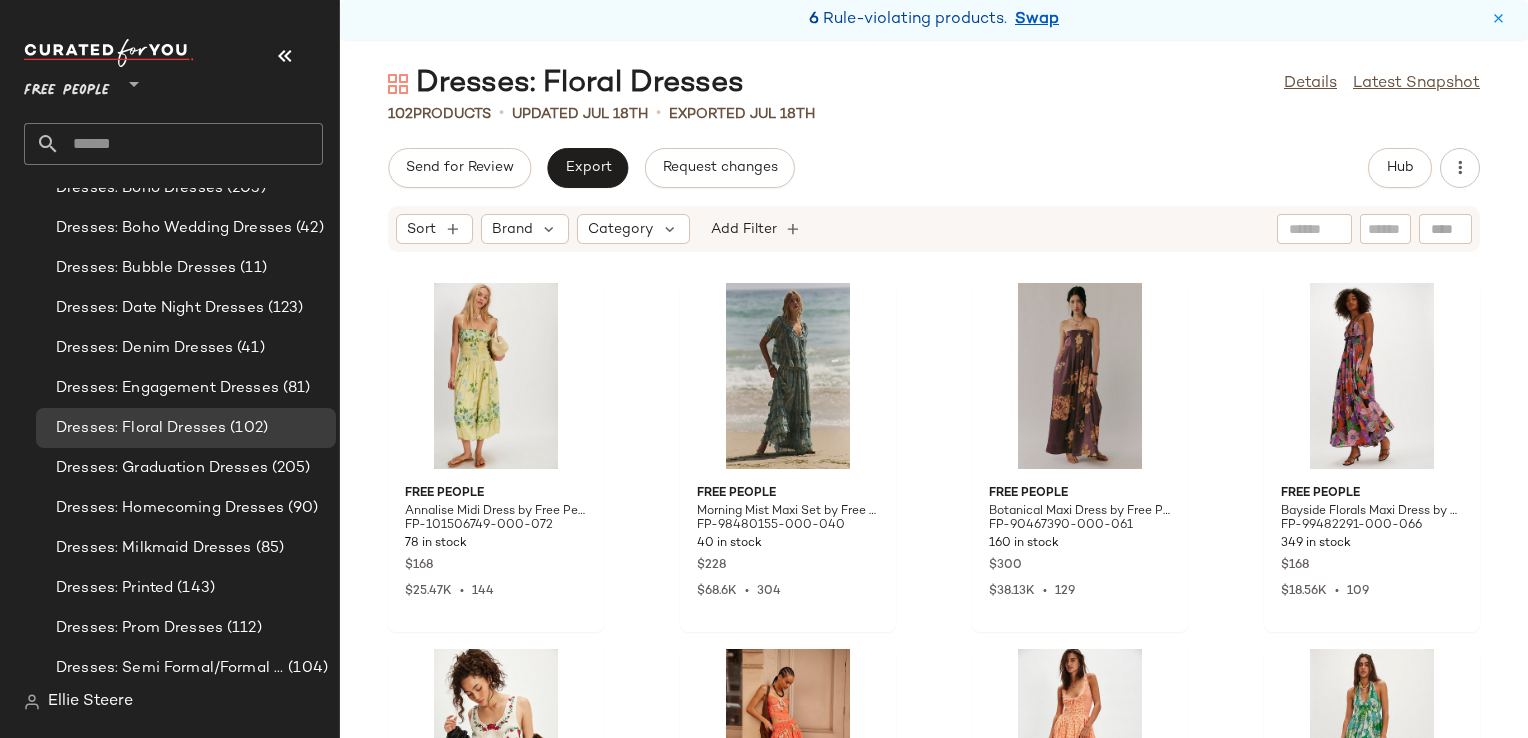 click on "Dresses: Floral Dresses  Details   Latest Snapshot  102   Products   •   updated Jul 18th  •  Exported Jul 18th  Send for Review   Export   Request changes   Hub  Sort  Brand  Category  Add Filter  Free People Annalise Midi Dress by Free People in Yellow, Size: S FP-101506749-000-072 78 in stock $168 $25.47K  •  144 Free People Morning Mist Maxi Set by Free People in Blue, Size: S FP-98480155-000-040 40 in stock $228 $68.6K  •  304 Free People Botanical Maxi Dress by Free People in Purple, Size: L FP-90467390-000-061 160 in stock $300 $38.13K  •  129 Free People Bayside Florals Maxi Dress by Free People in Pink, Size: L FP-99482291-000-066 349 in stock $168 $18.56K  •  109 Free People Valeria Mini Dress by Free People in White, Size: XL FP-101303030-000-011 140 in stock $228 $5.93K  •  26 Free People Luca Set by Free People in Orange, Size: XS FP-101653426-000-069 133 in stock $168 $30.84K  •  171 Free People Tulie Mini Dress by Free People in Orange, Size: S FP-99783763-000-067 128 in stock" at bounding box center [934, 401] 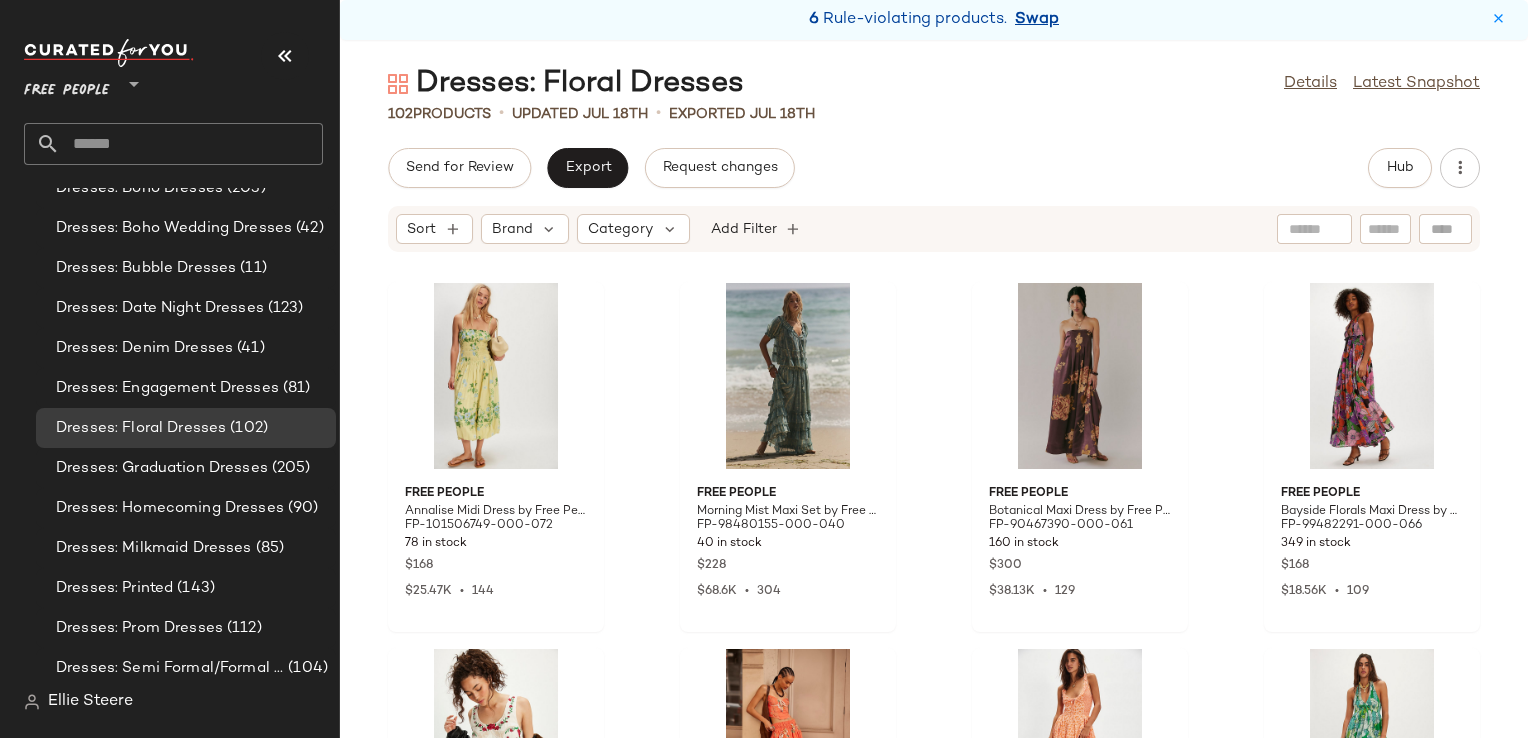 click on "Swap" at bounding box center (1037, 20) 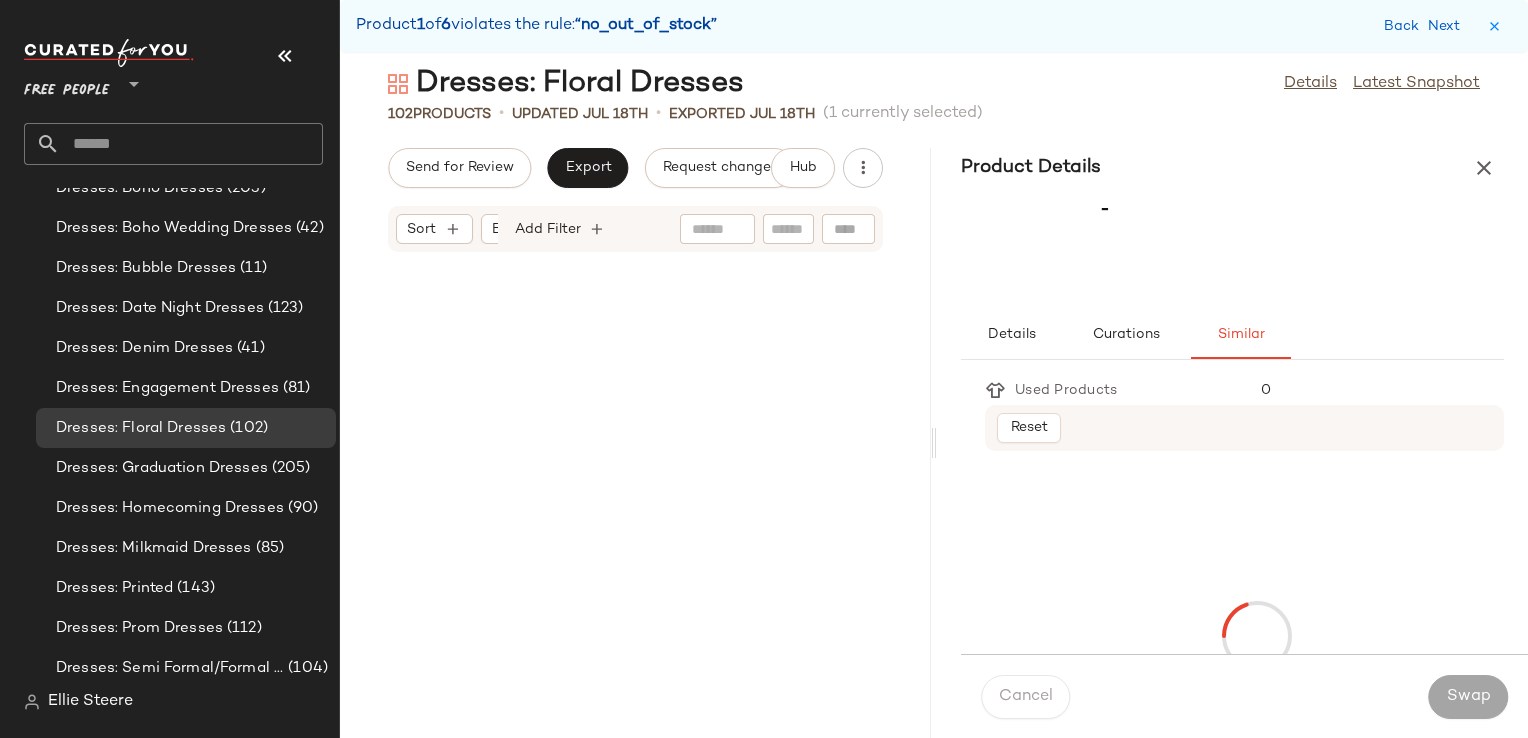 scroll, scrollTop: 3660, scrollLeft: 0, axis: vertical 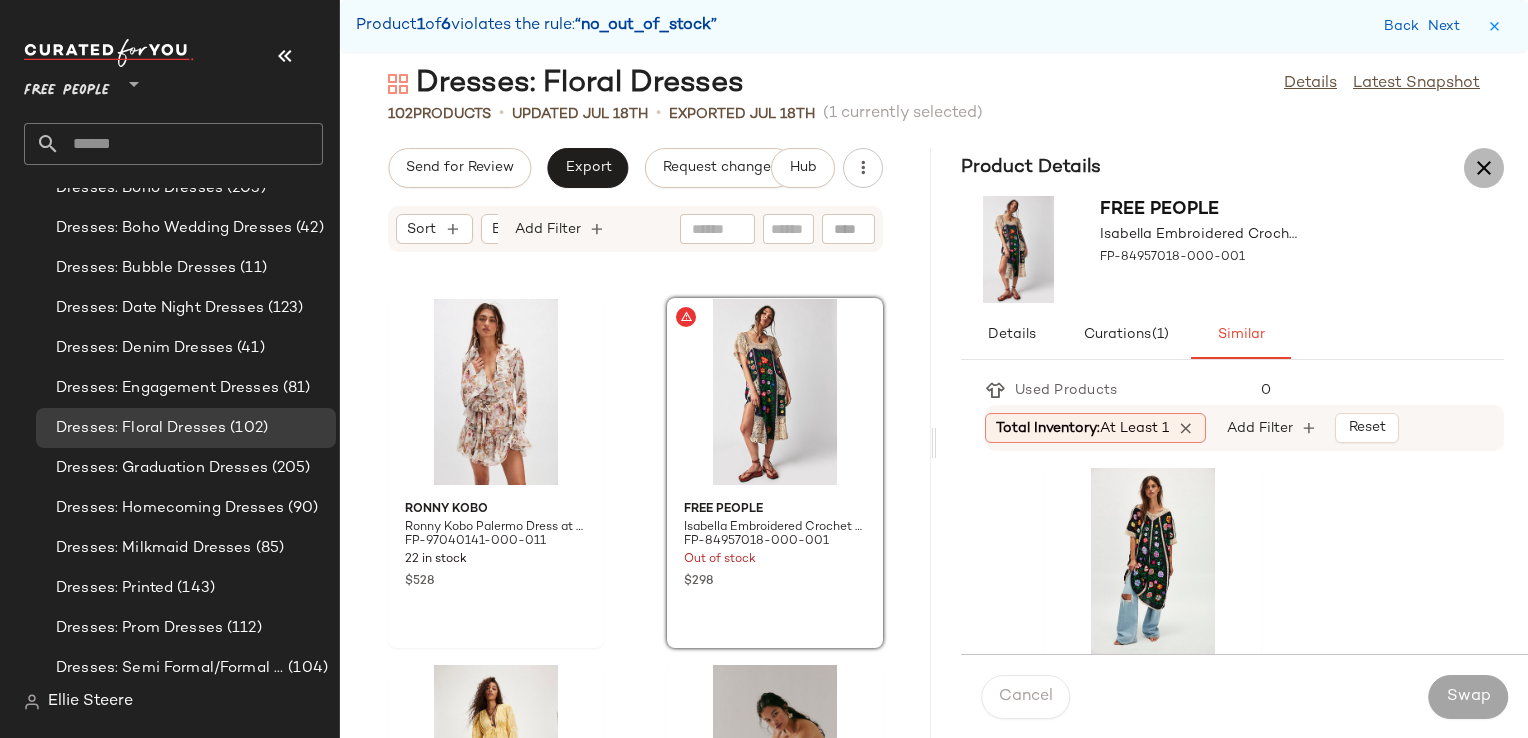 click at bounding box center [1484, 168] 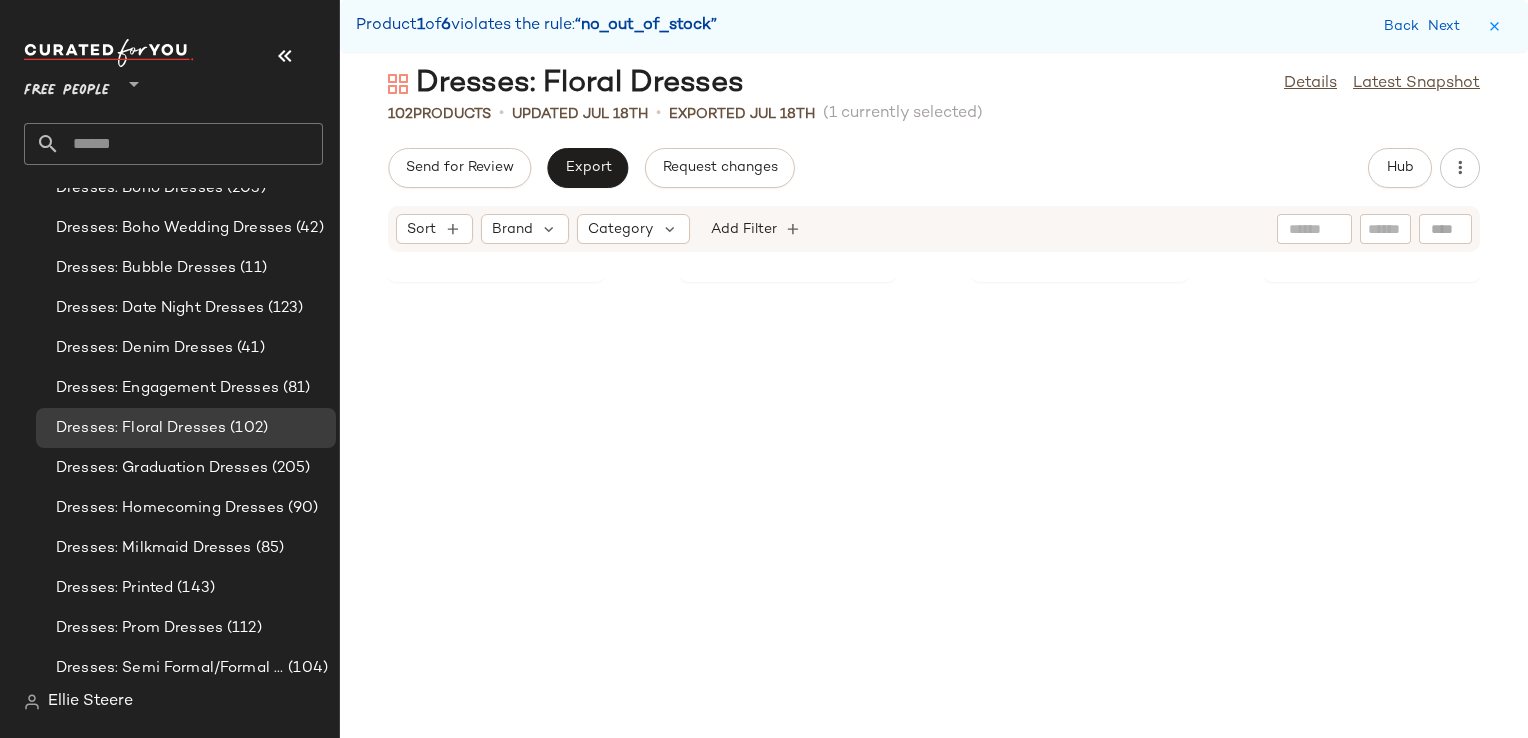 scroll, scrollTop: 1830, scrollLeft: 0, axis: vertical 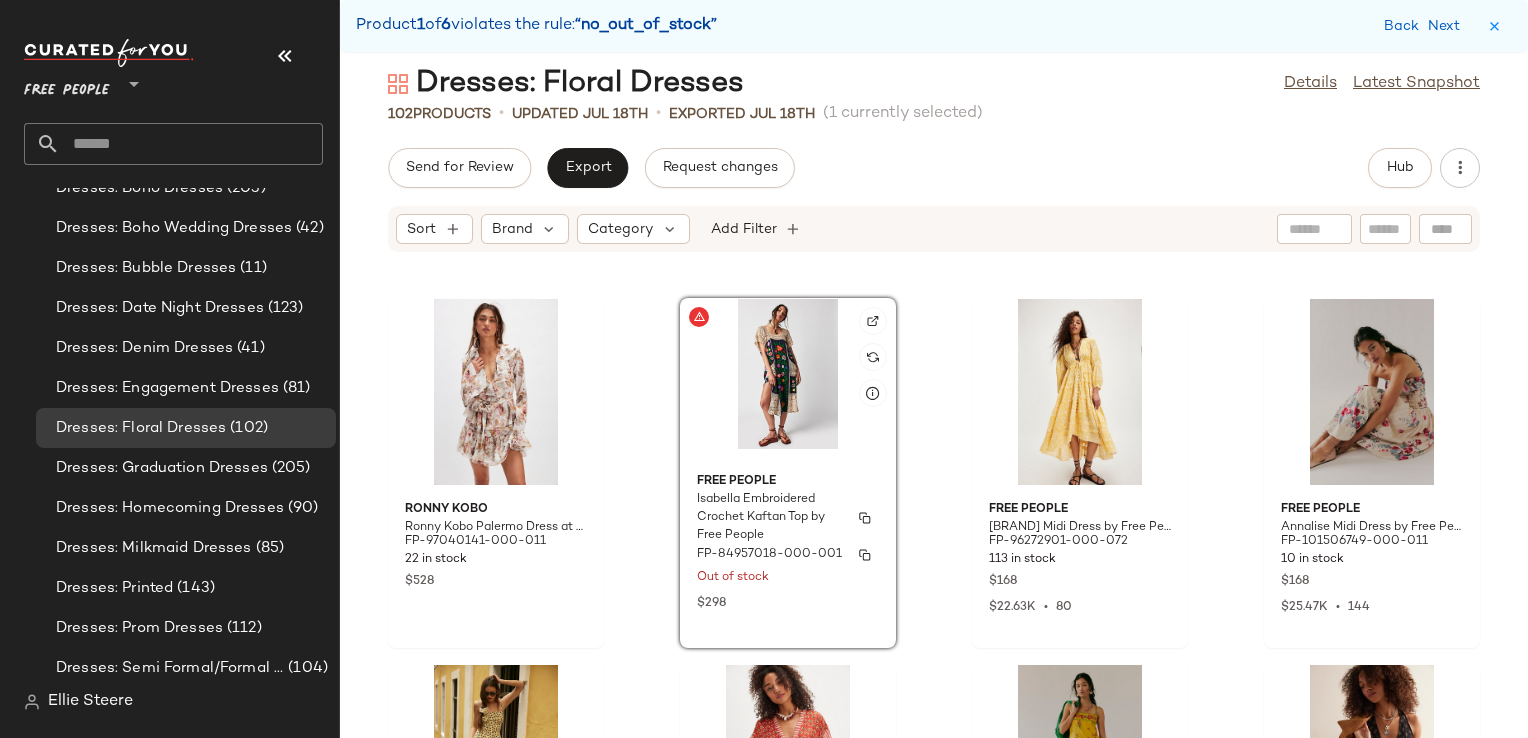 click on "Free People Isabella Embroidered Crochet Kaftan Top by Free People FP-84957018-000-001 Out of stock $298" 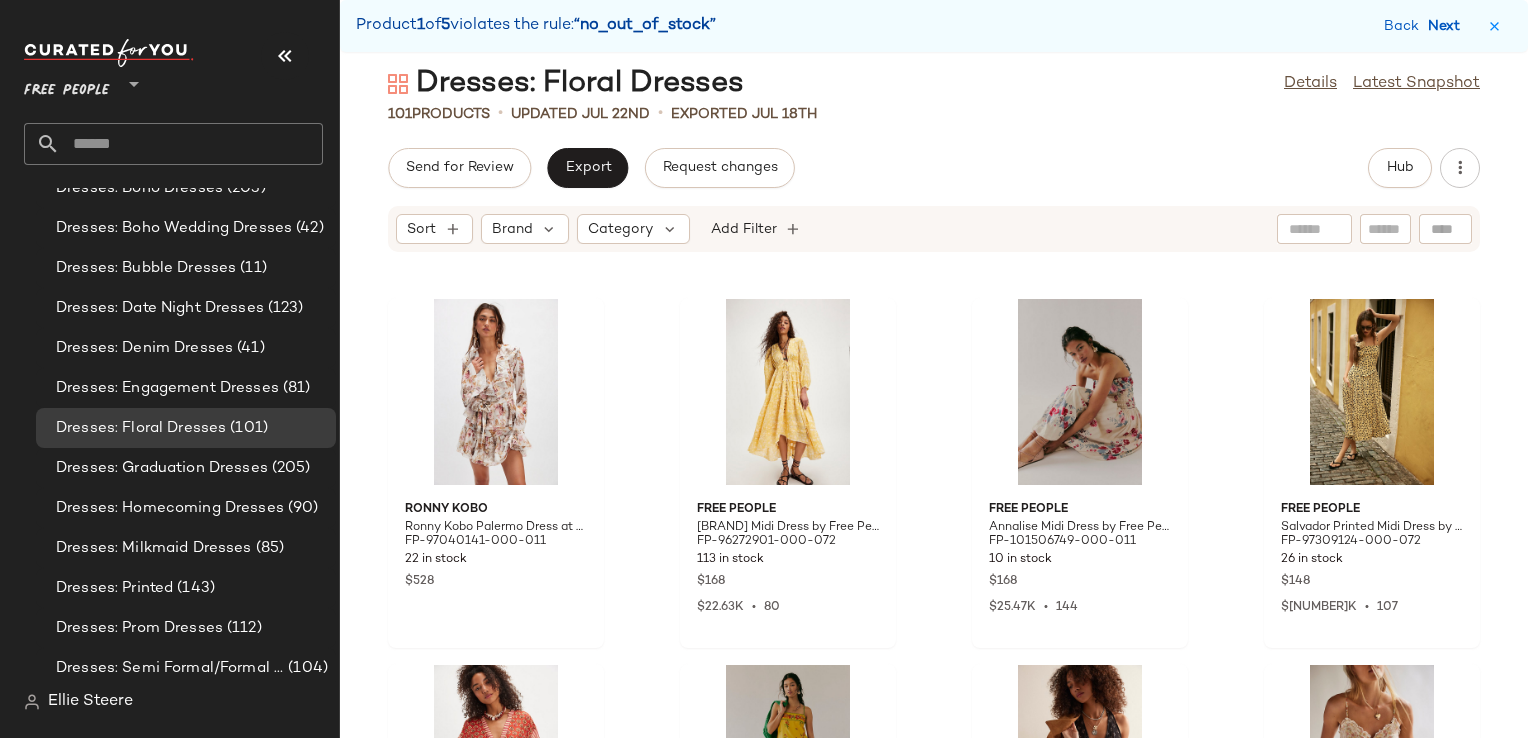 click on "Next" at bounding box center [1448, 26] 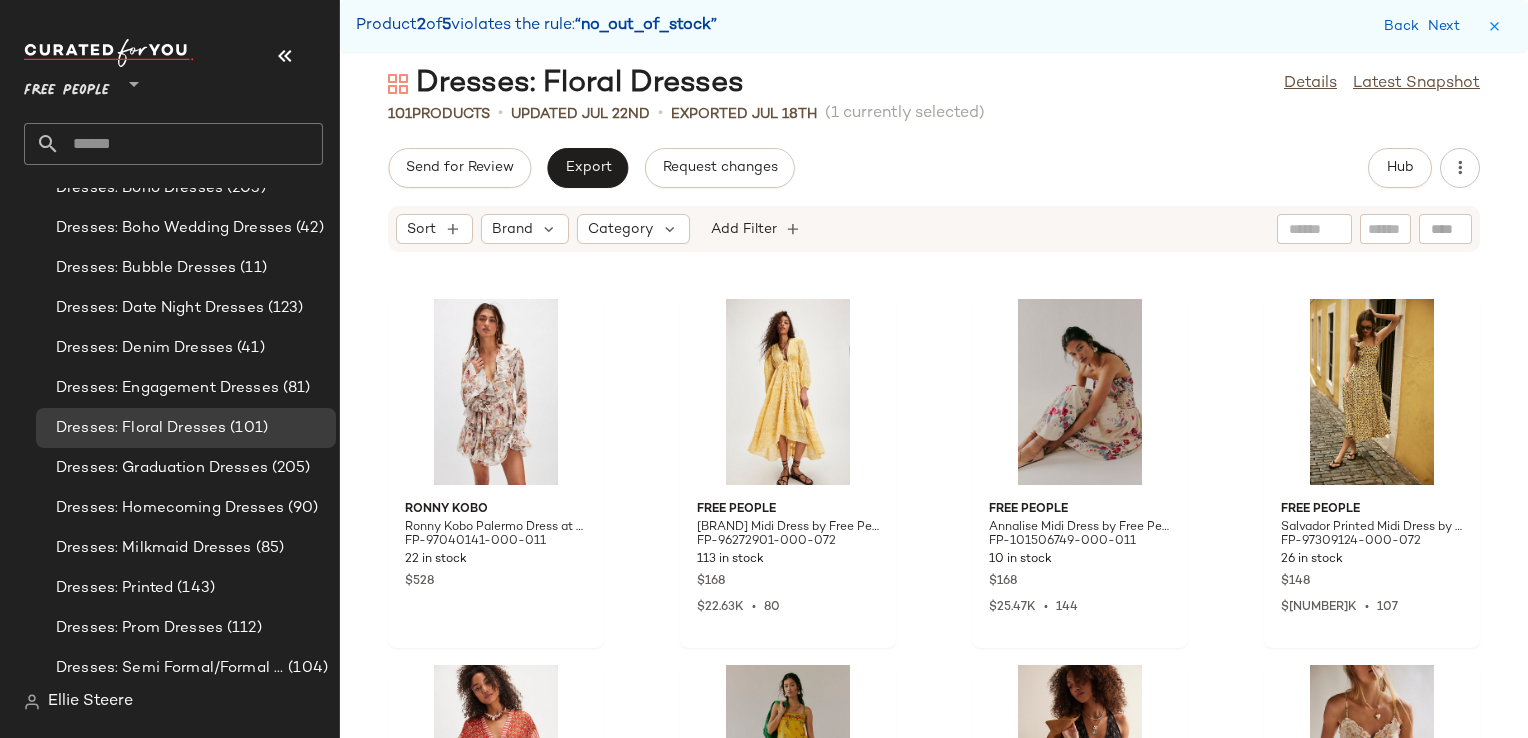 scroll, scrollTop: 6222, scrollLeft: 0, axis: vertical 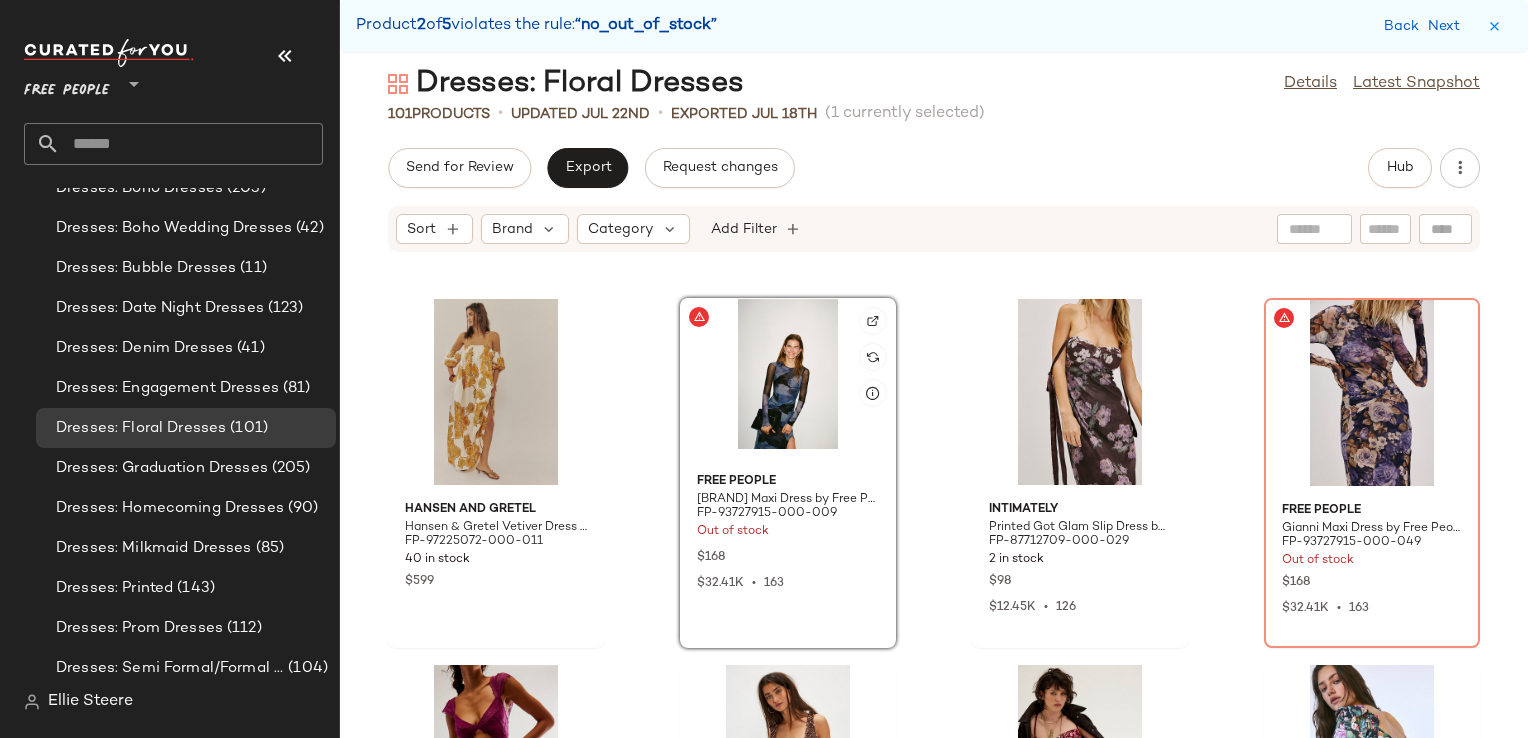 click 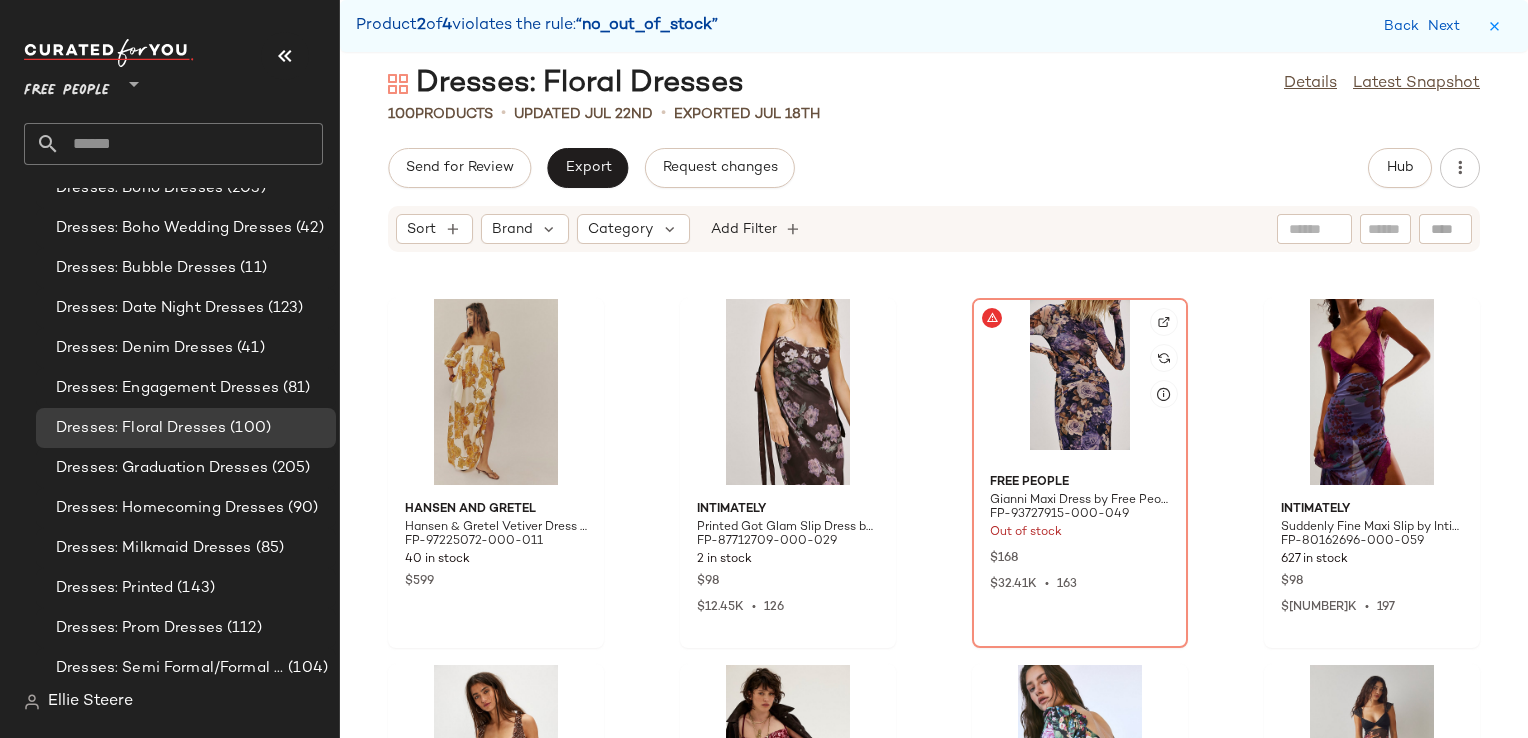 click 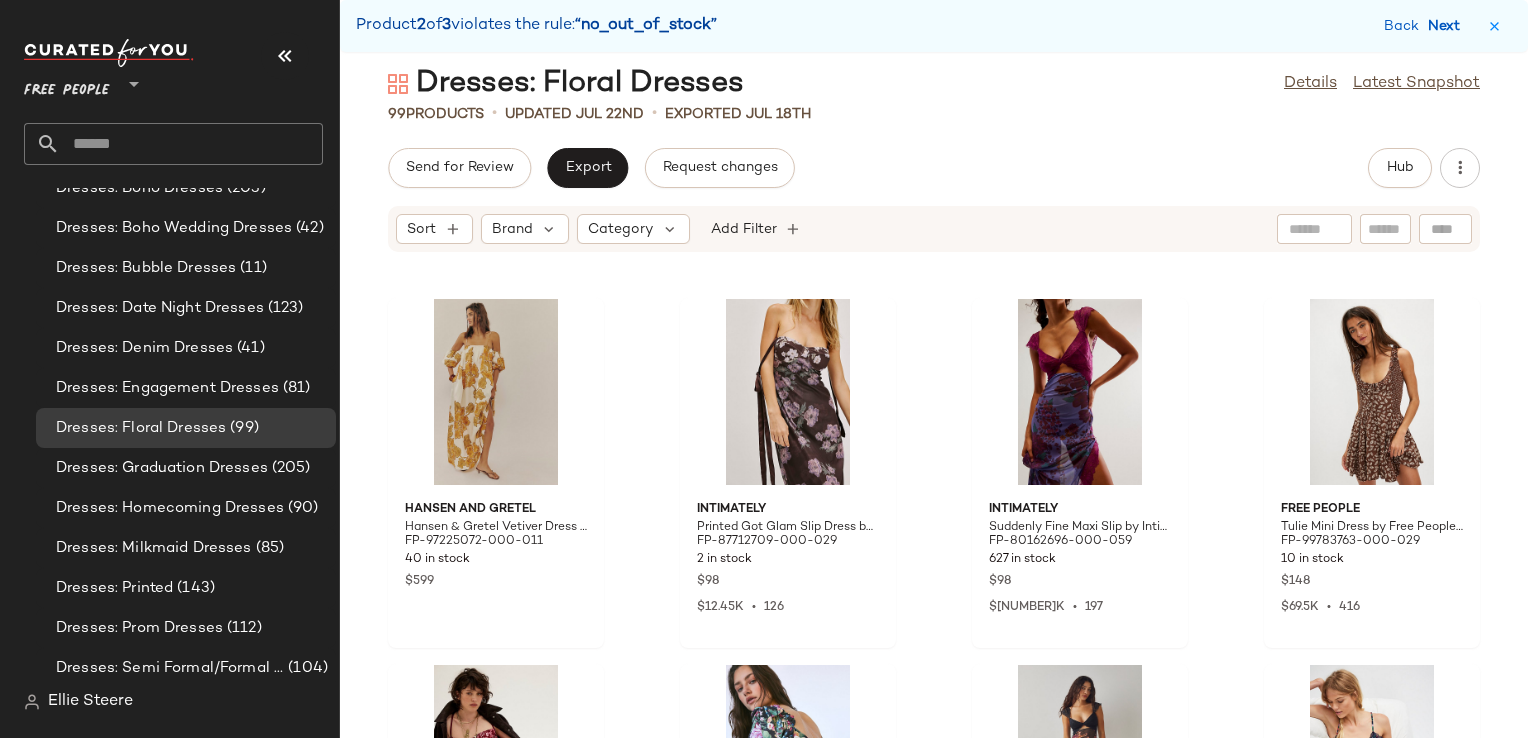 click on "Next" at bounding box center (1448, 26) 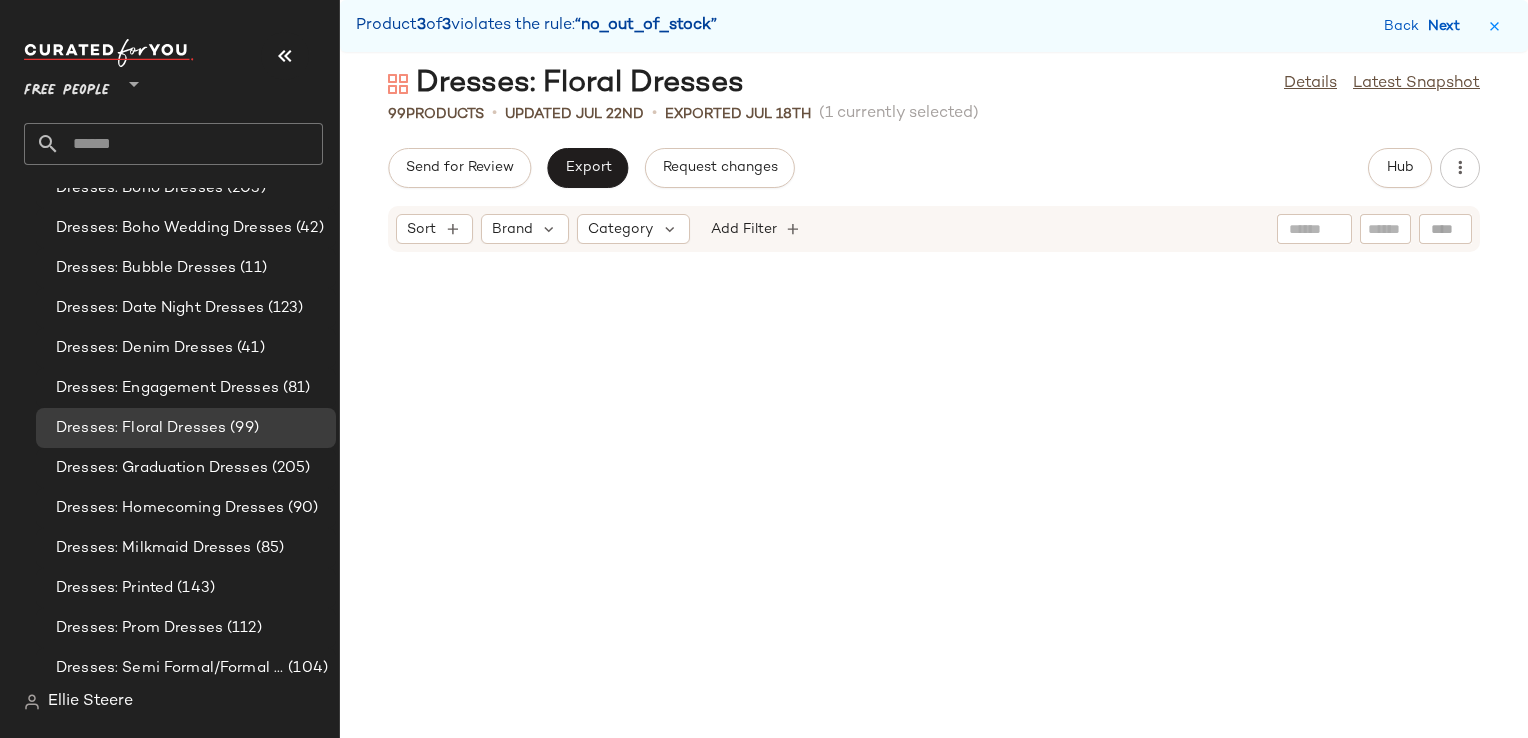 scroll, scrollTop: 8693, scrollLeft: 0, axis: vertical 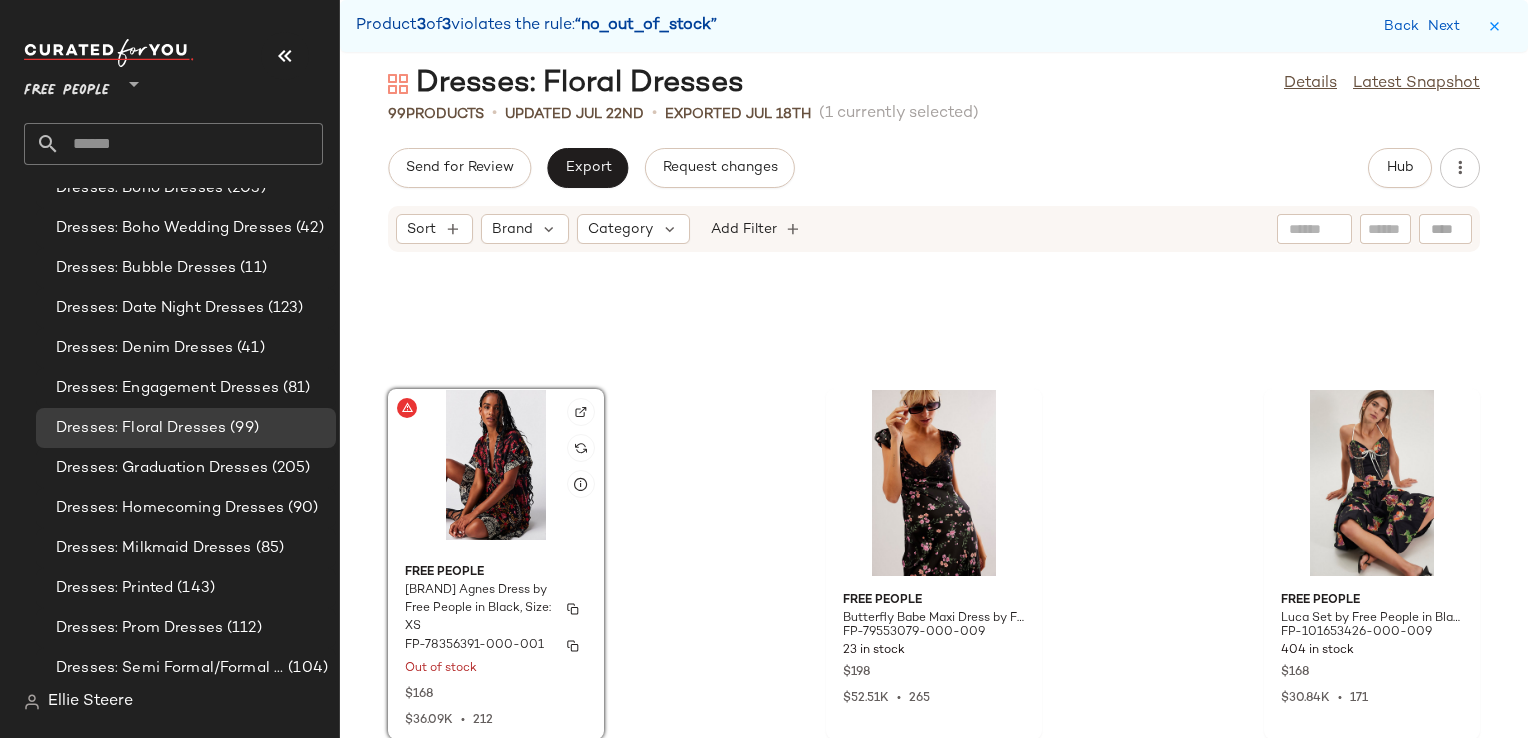 click on "Free People" at bounding box center [496, 573] 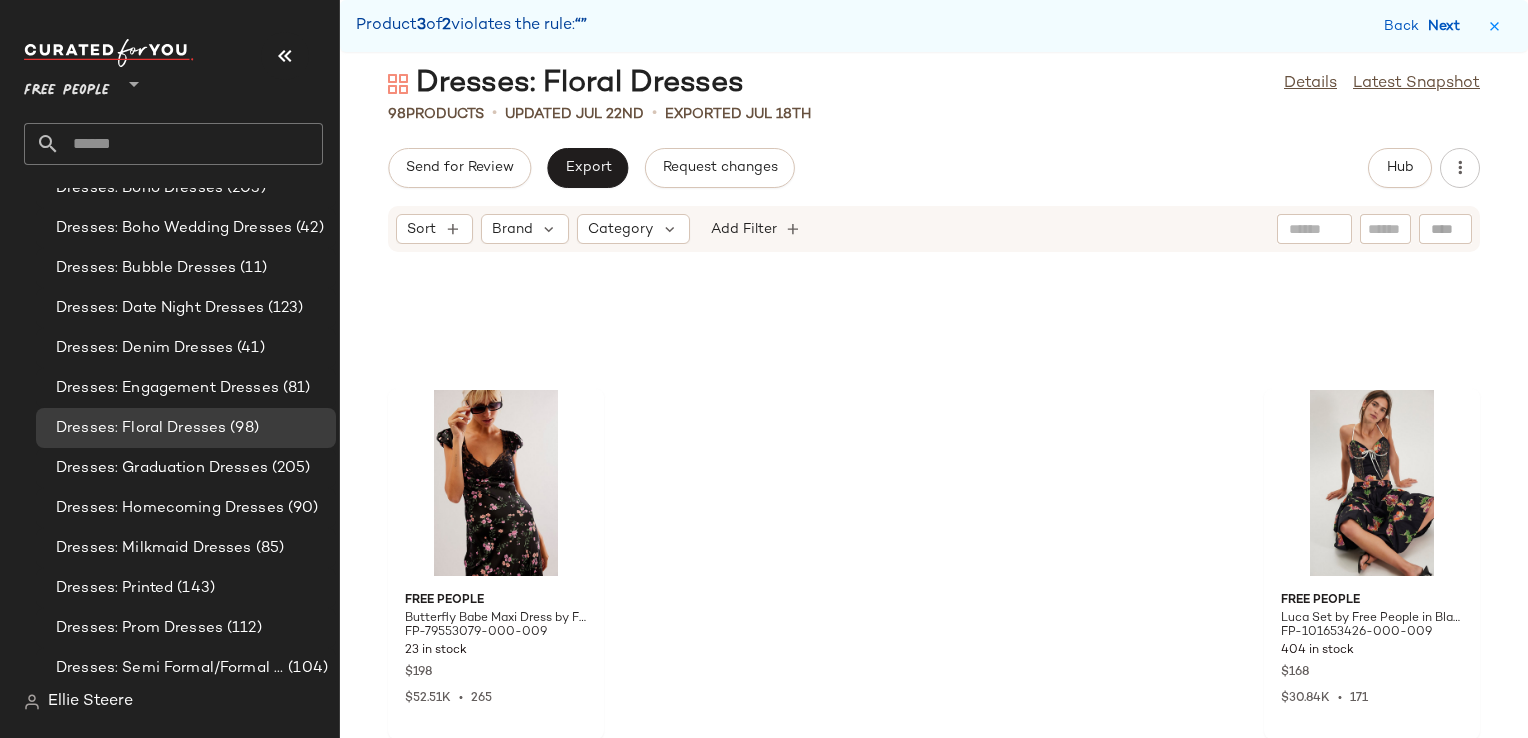 click on "Next" at bounding box center [1448, 26] 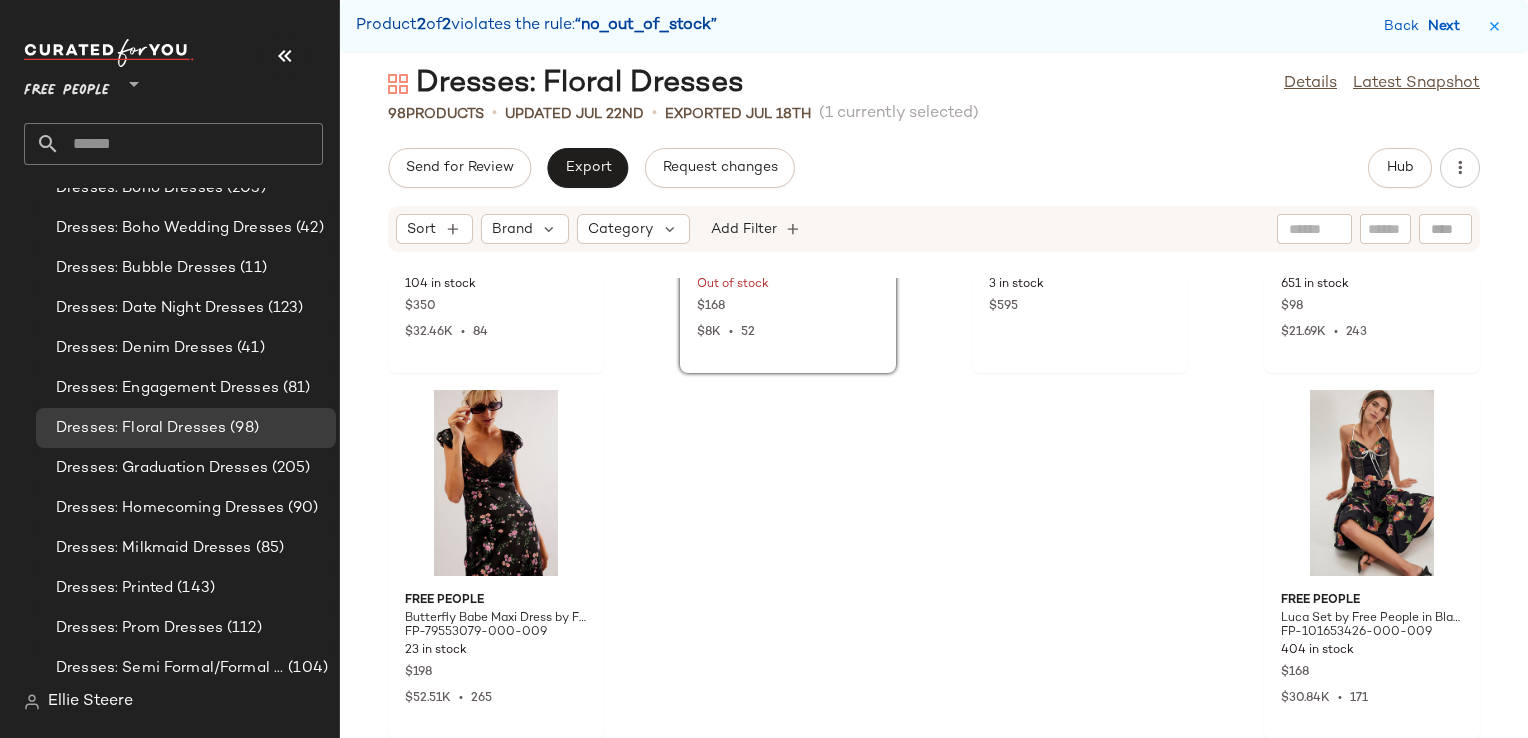 scroll, scrollTop: 8418, scrollLeft: 0, axis: vertical 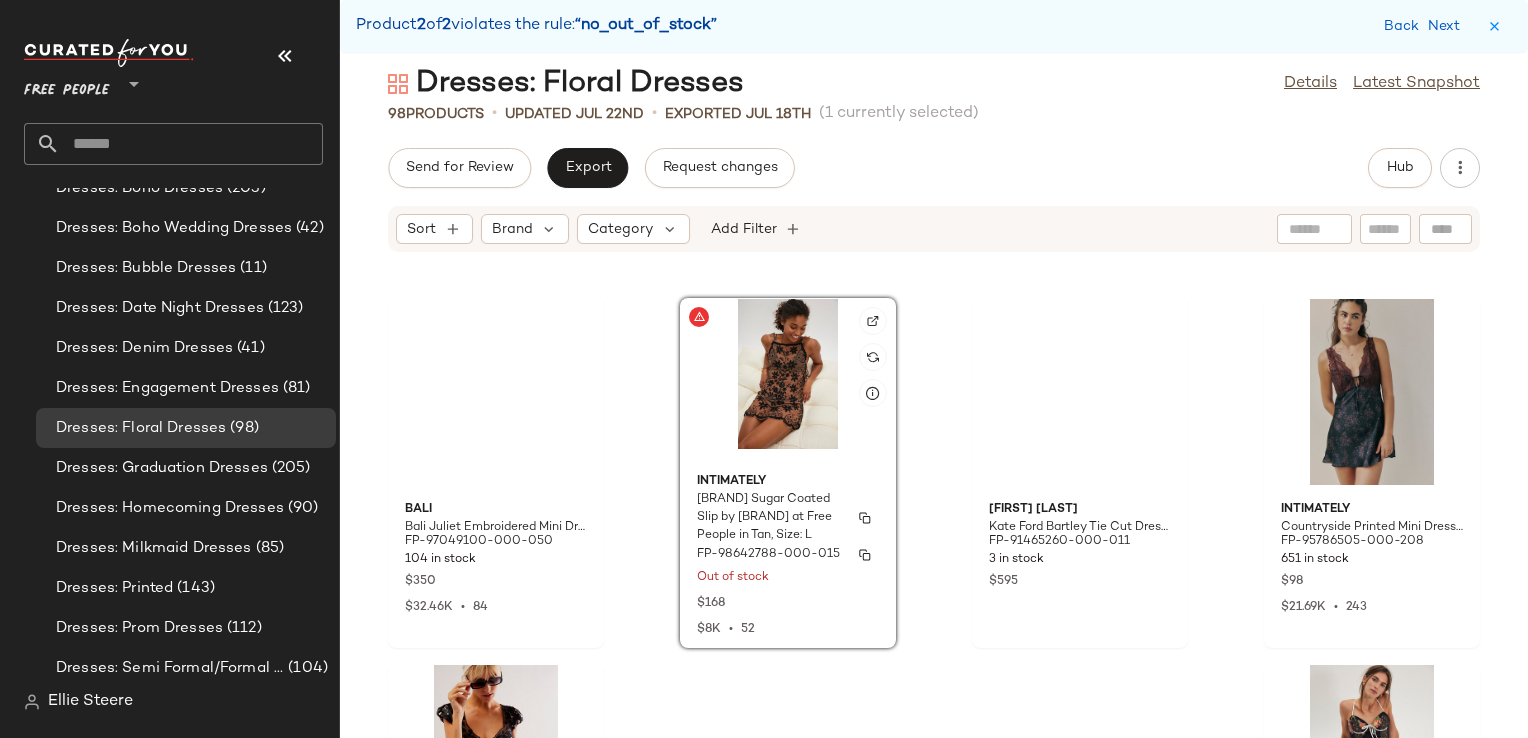 click on "Intimately" at bounding box center (788, 482) 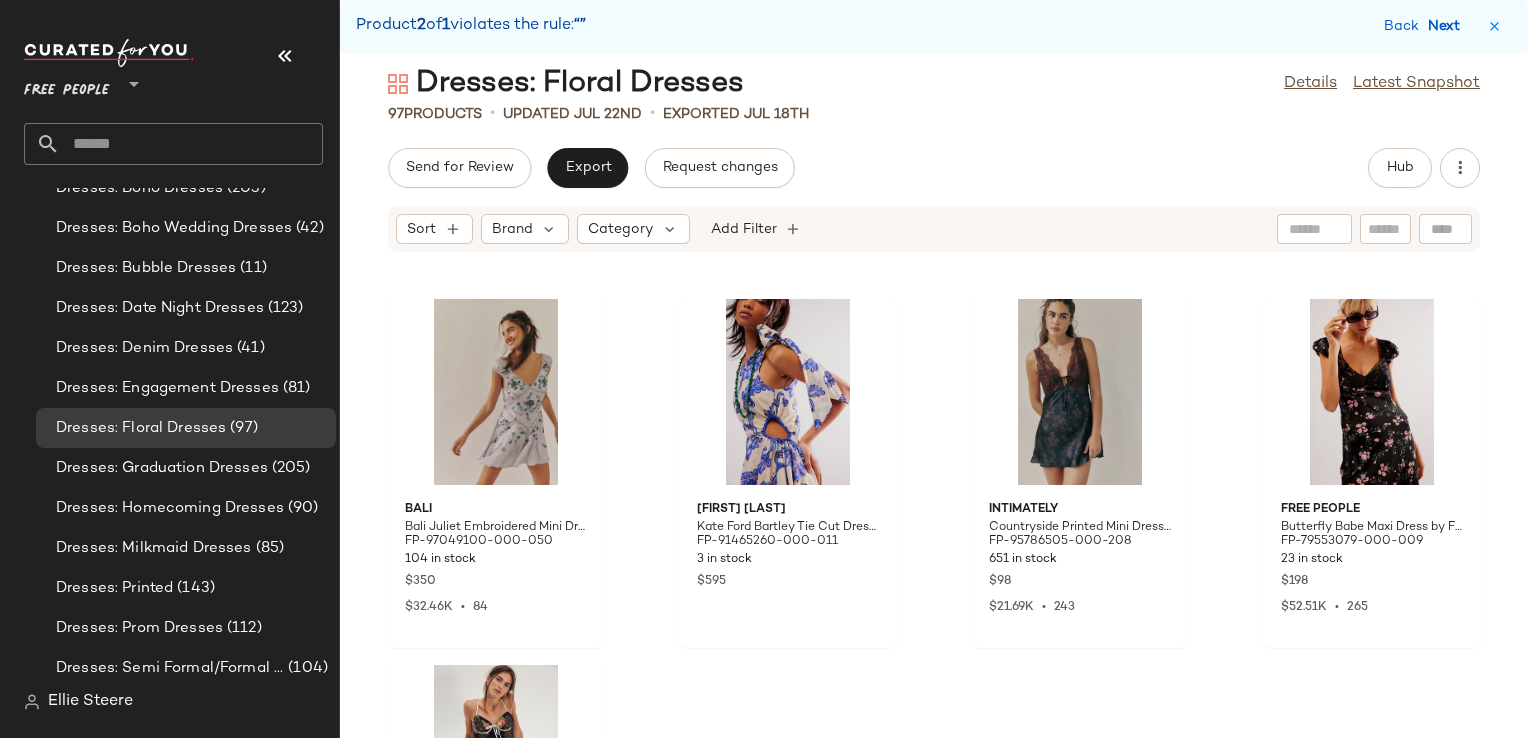 click on "Next" at bounding box center [1448, 26] 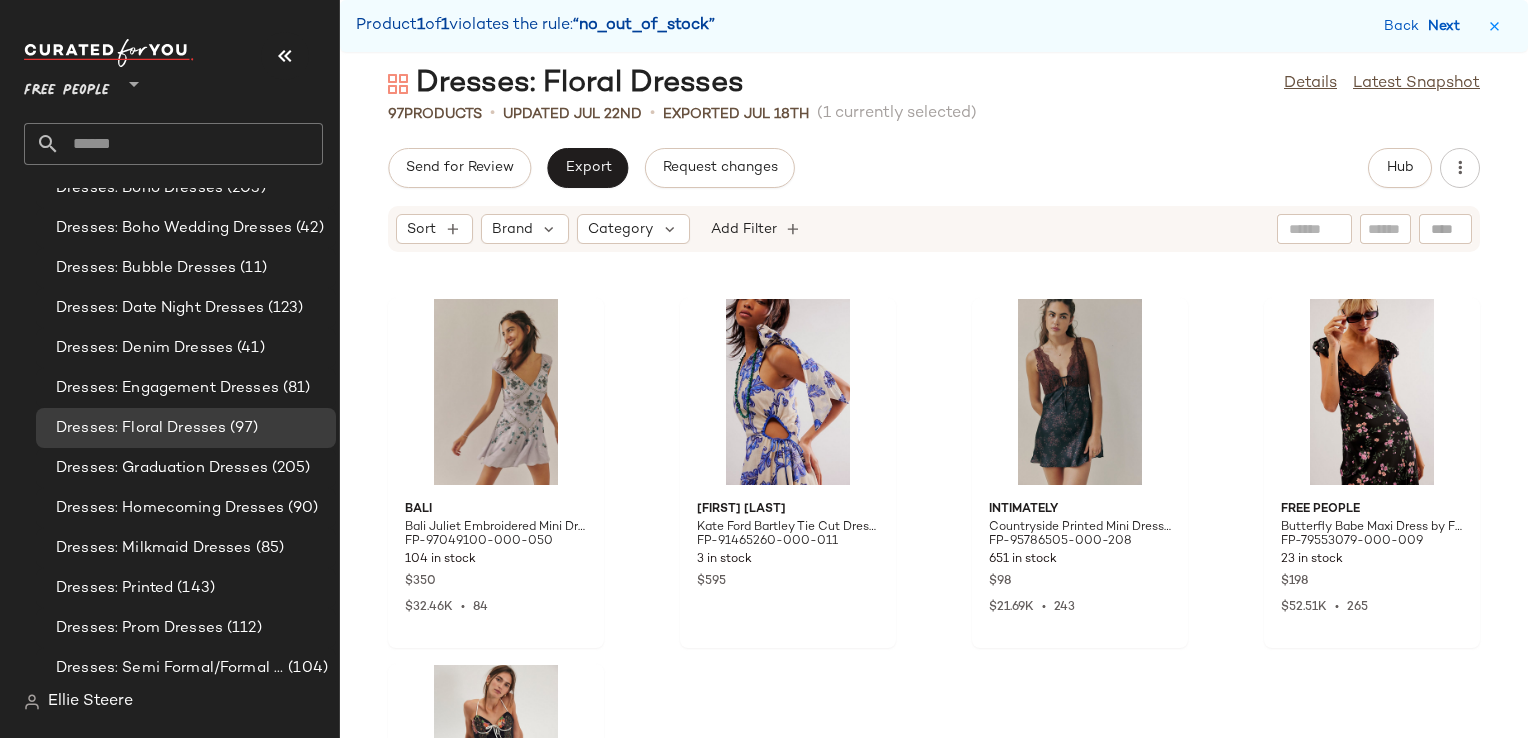 scroll, scrollTop: 3294, scrollLeft: 0, axis: vertical 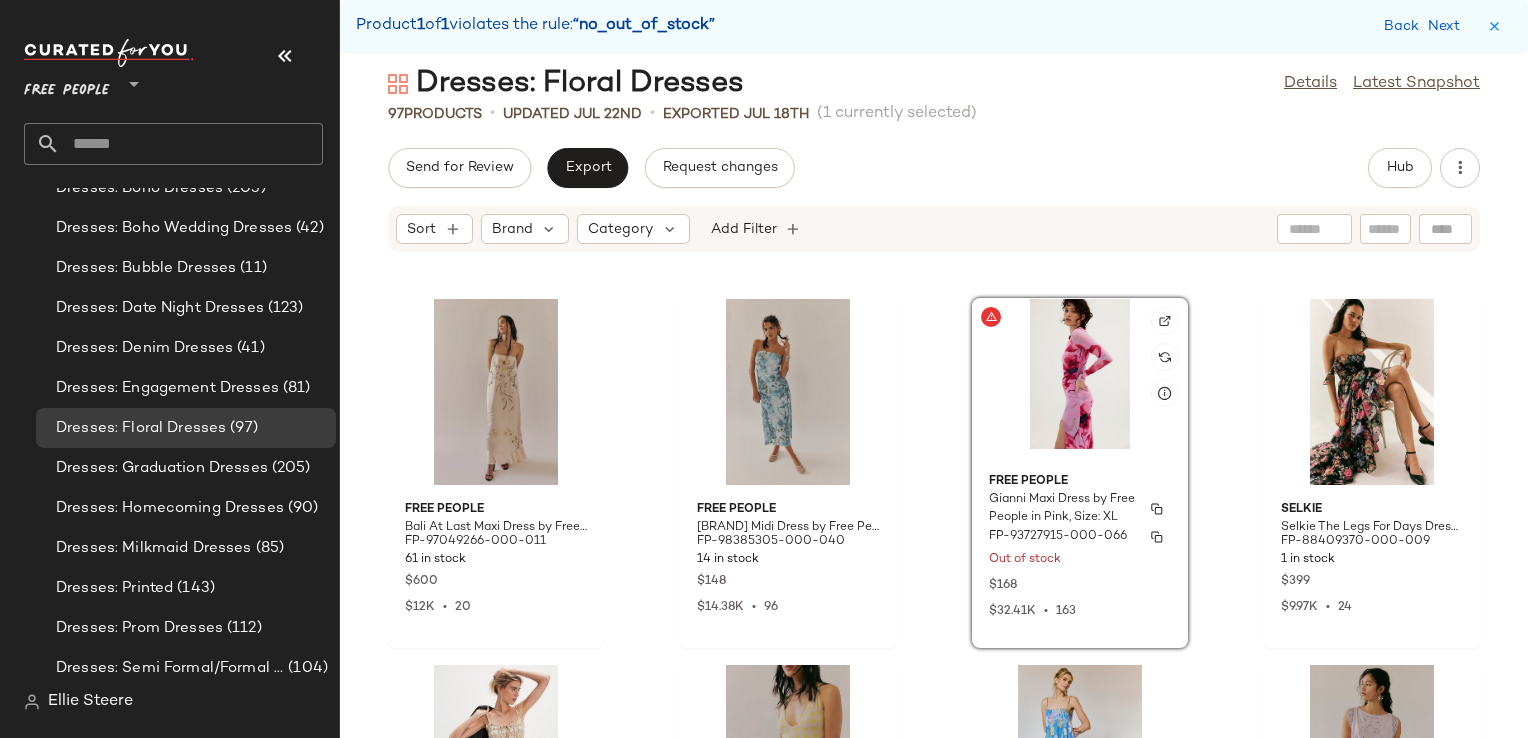 click on "Gianni Maxi Dress by Free People in Pink, Size: XL" at bounding box center (1062, 509) 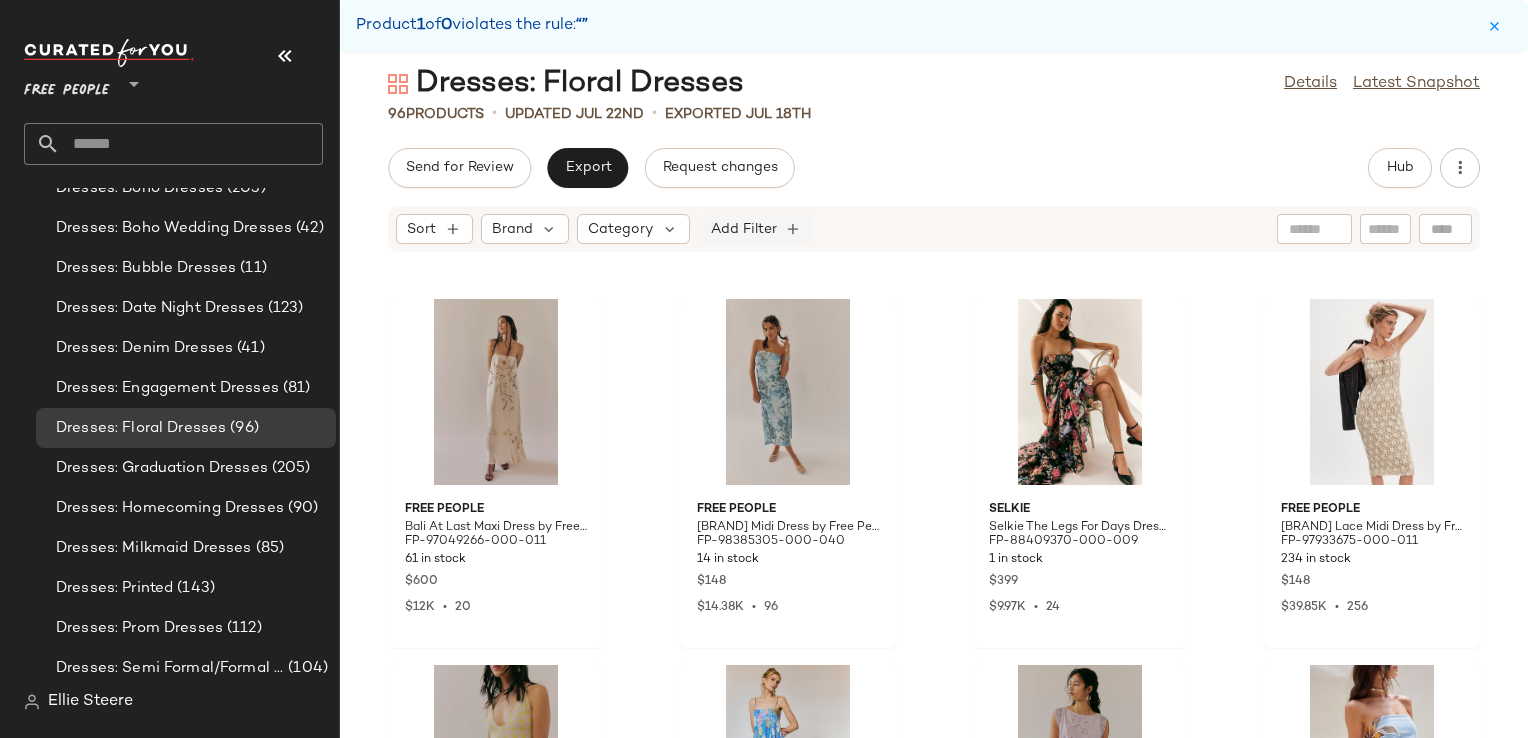 click on "Add Filter" at bounding box center (744, 229) 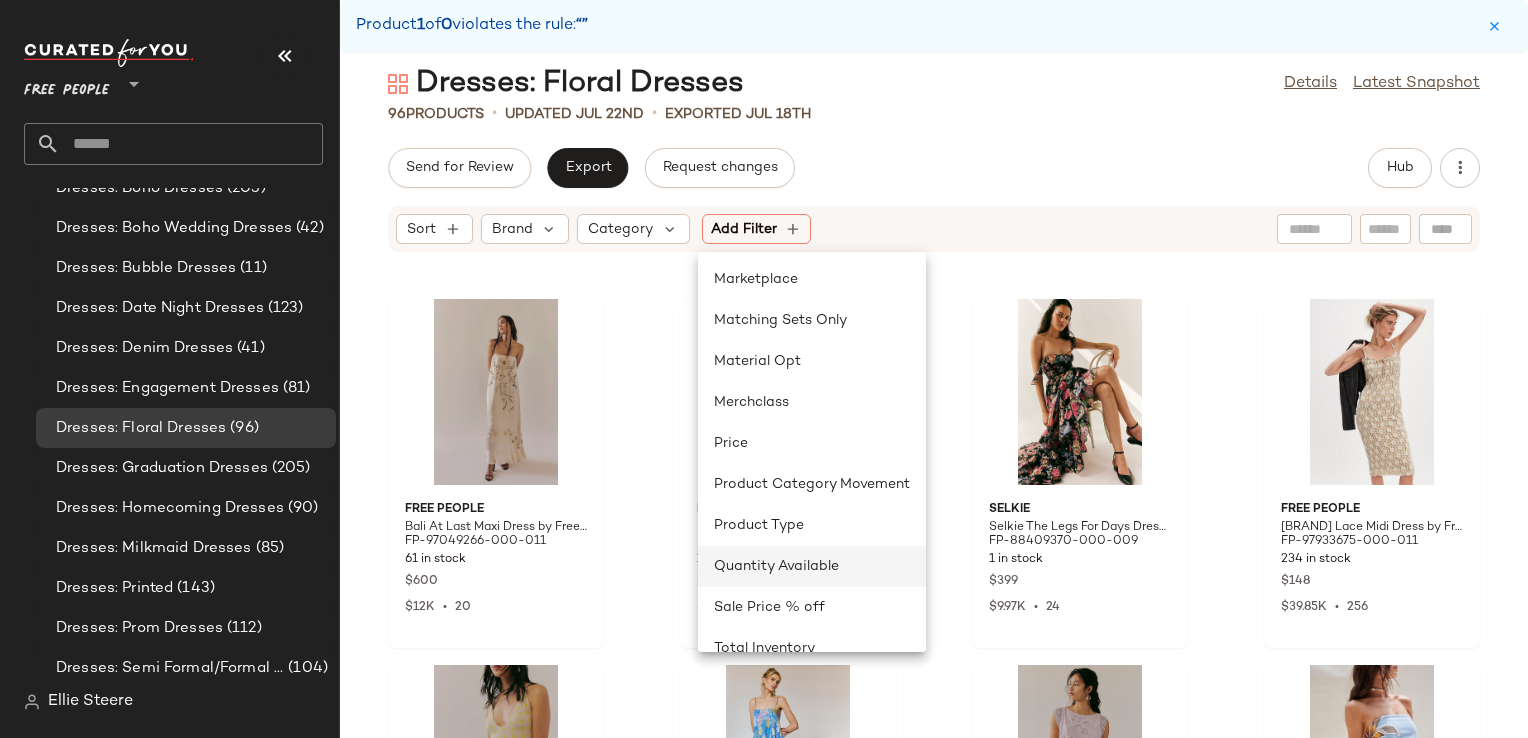 scroll, scrollTop: 600, scrollLeft: 0, axis: vertical 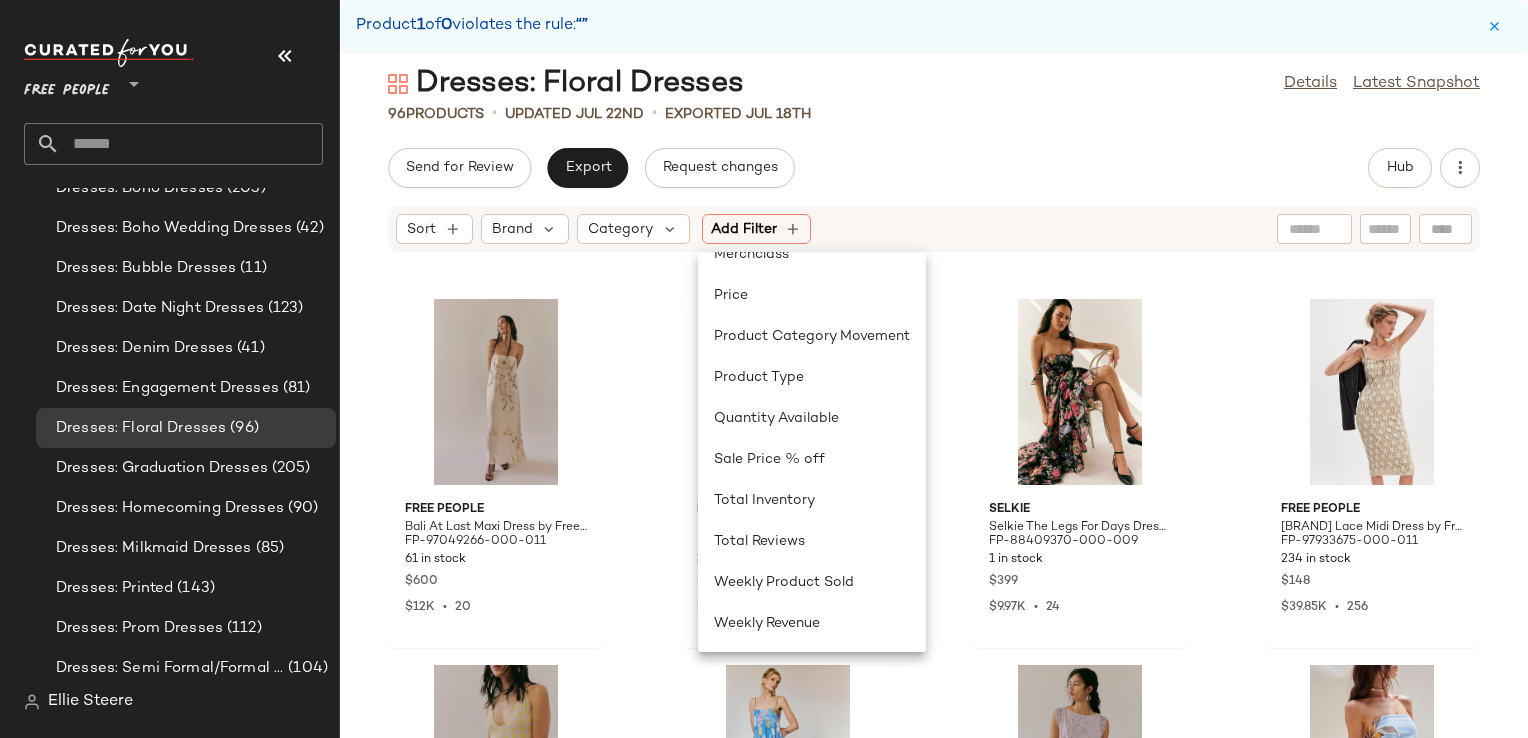 click on "96   Products   •   updated Jul 22nd  •  Exported Jul 18th" 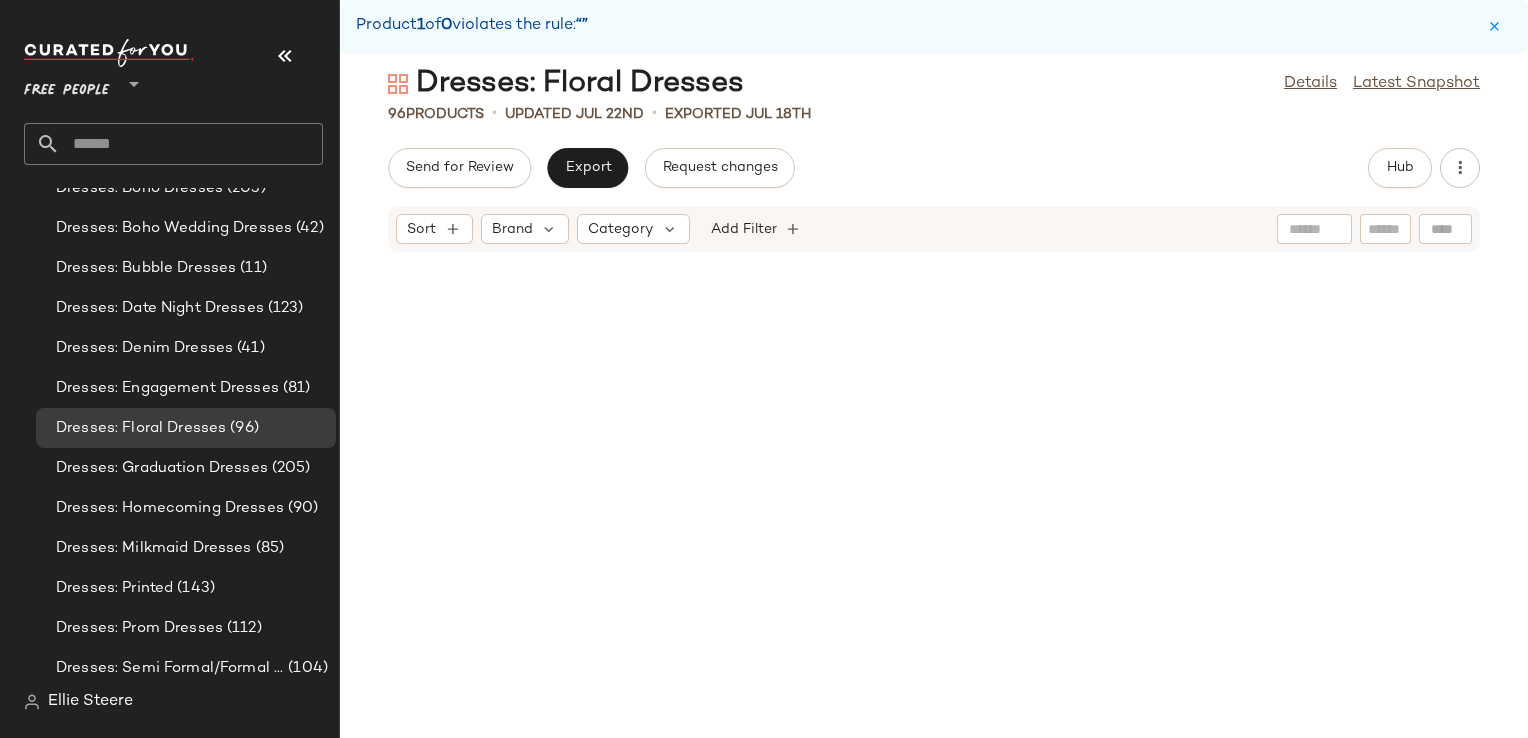 scroll, scrollTop: 0, scrollLeft: 0, axis: both 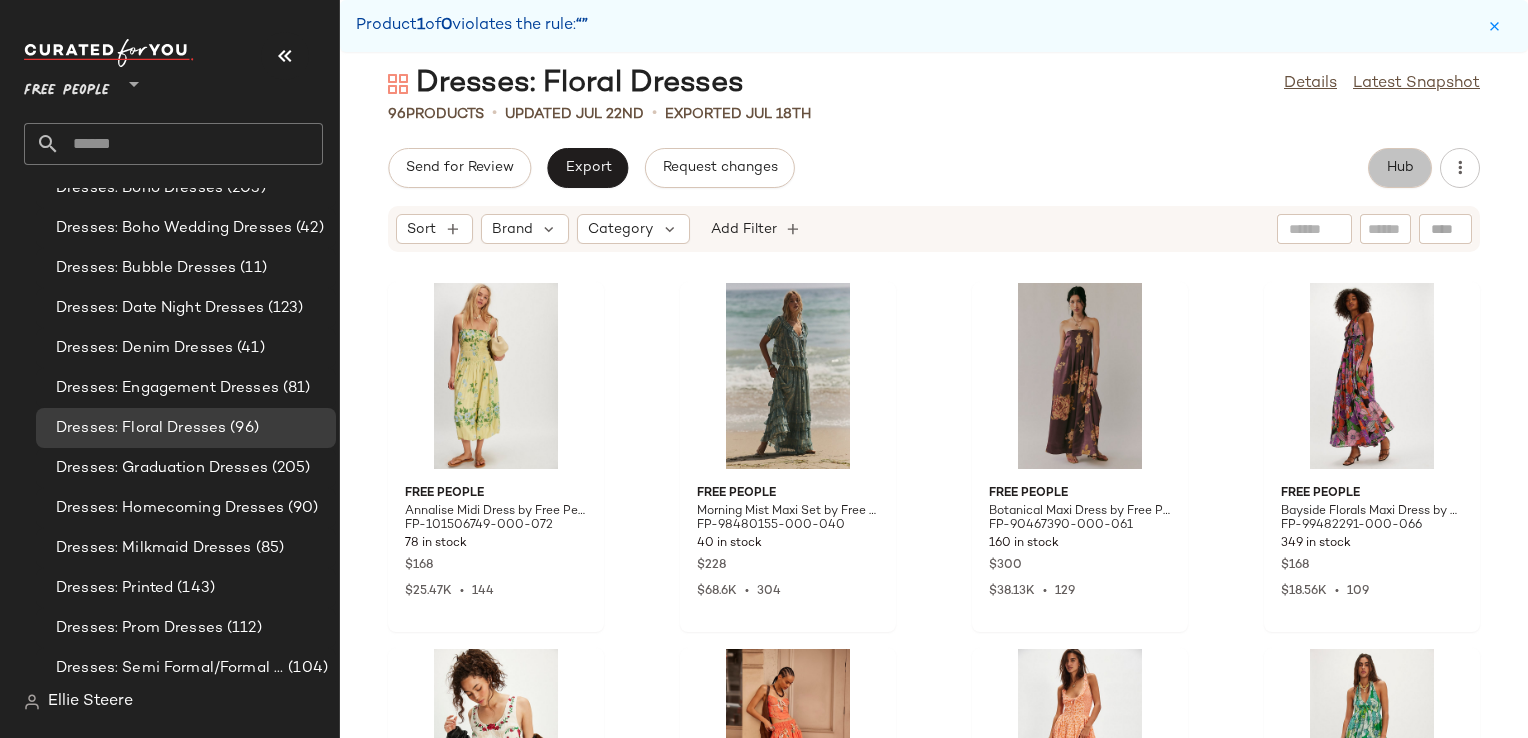 click on "Hub" 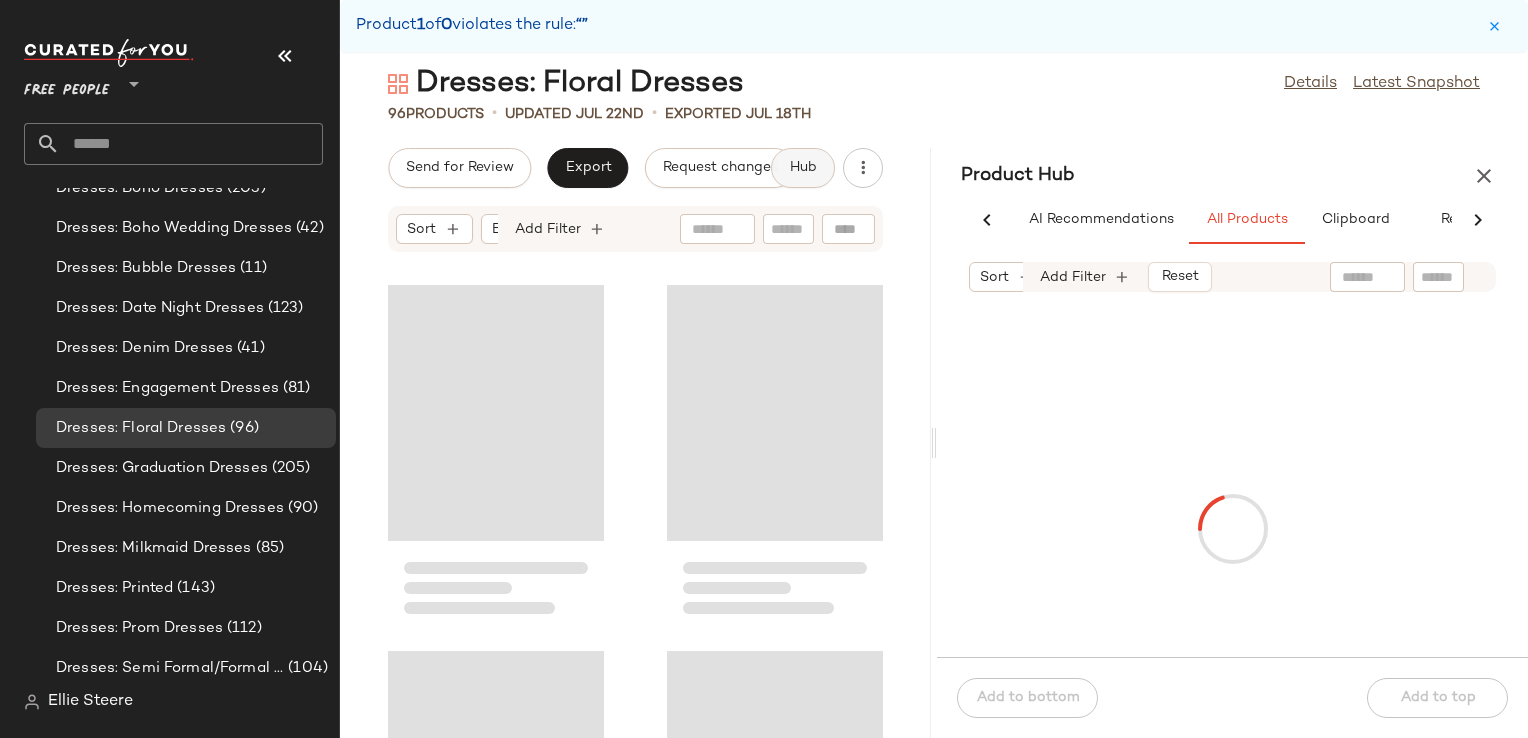 scroll, scrollTop: 0, scrollLeft: 68, axis: horizontal 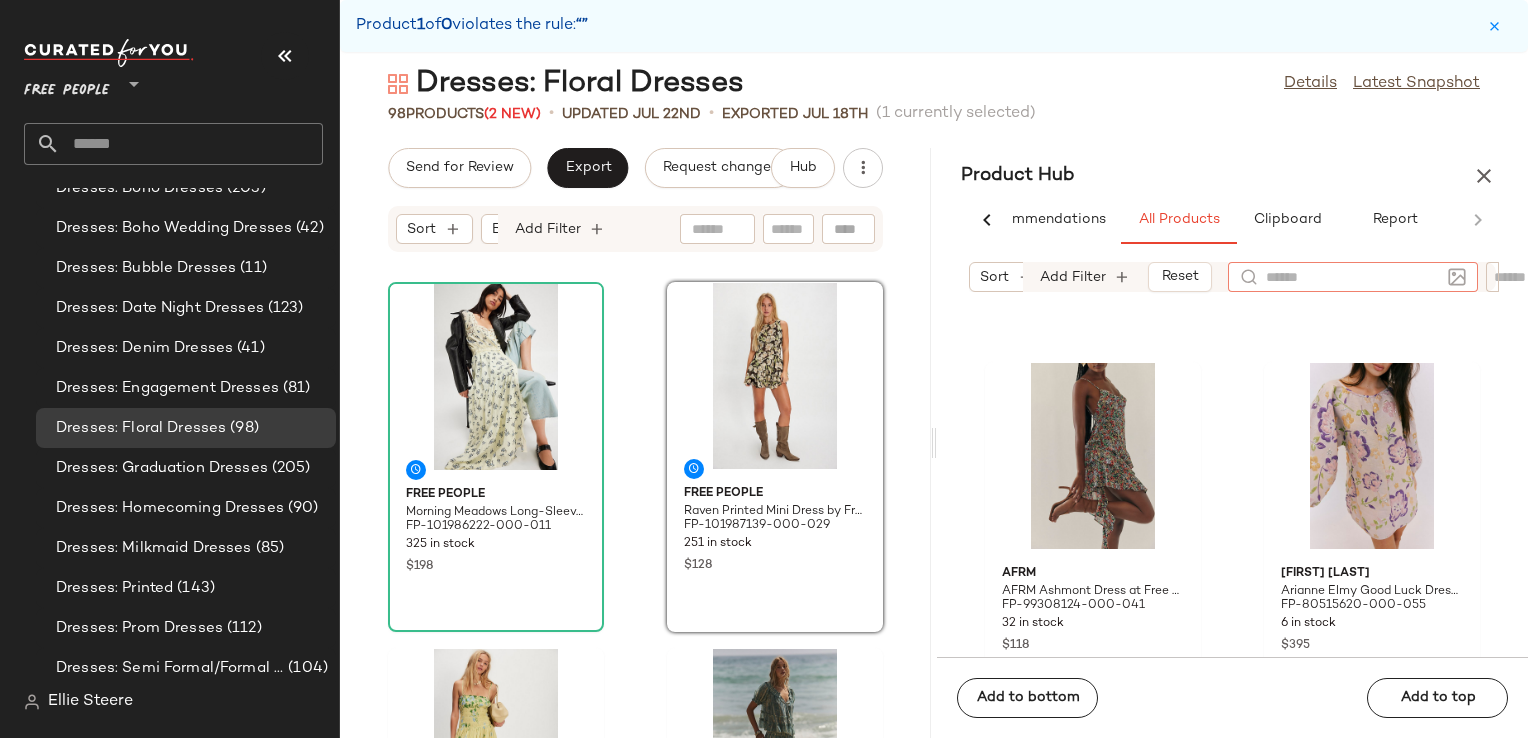 click 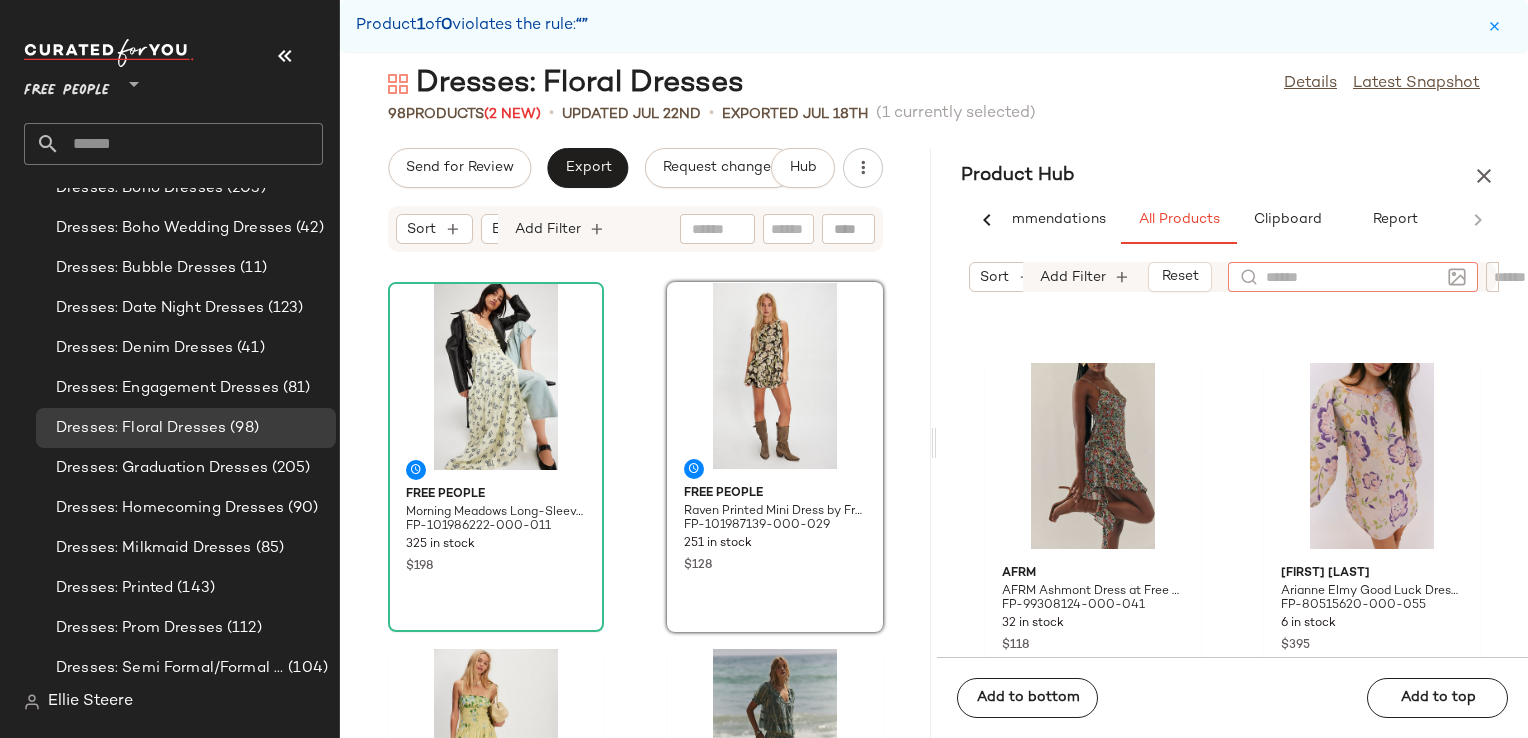 type on "*" 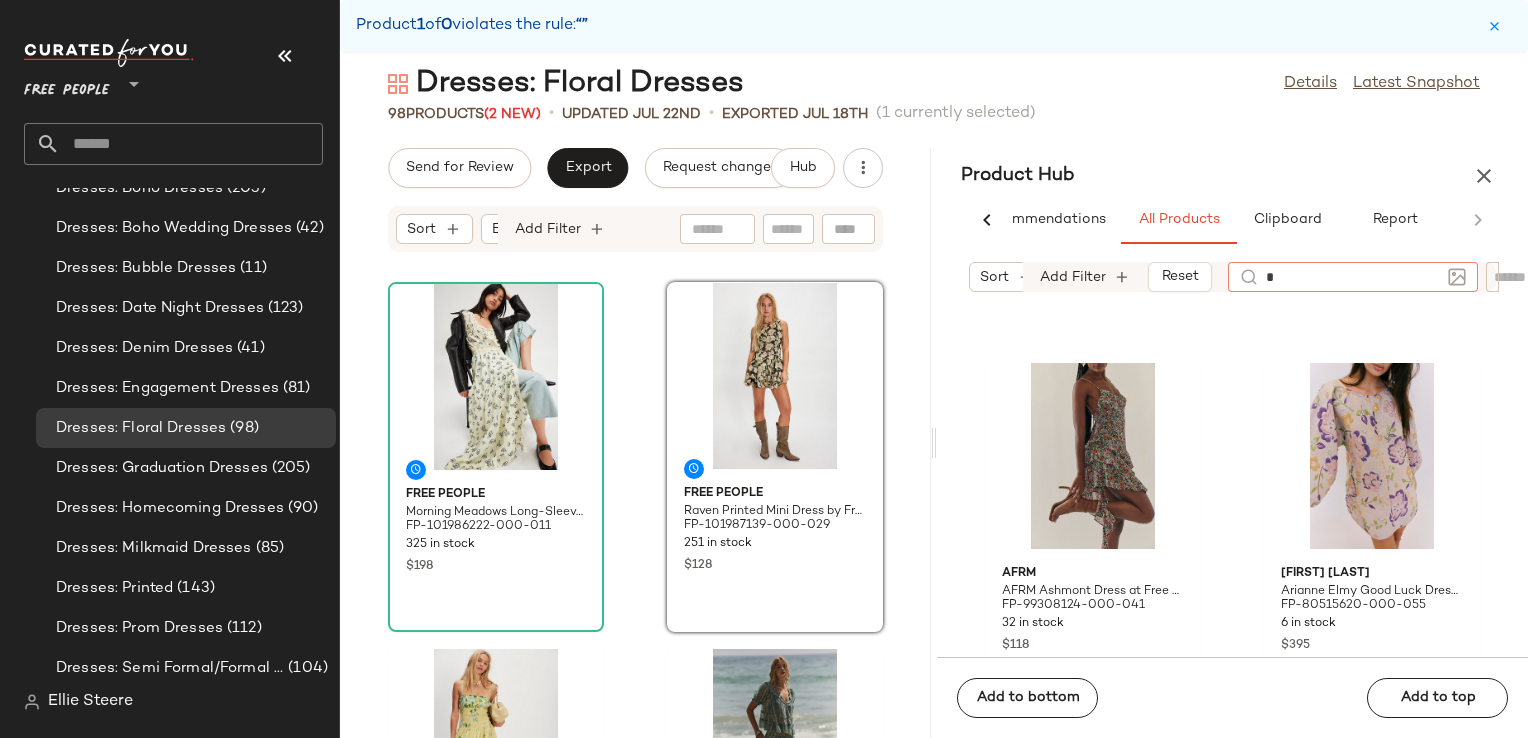 type 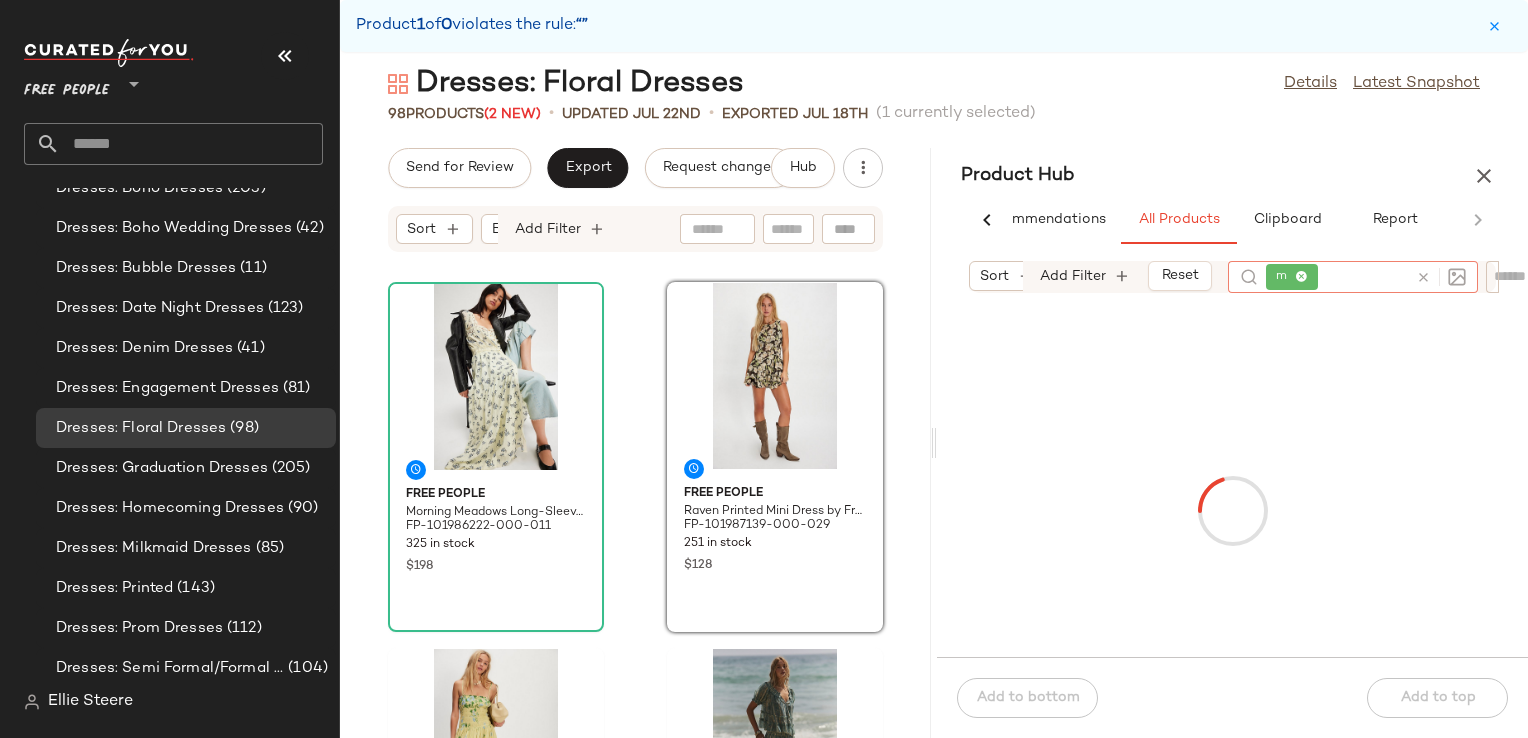 click at bounding box center (1423, 277) 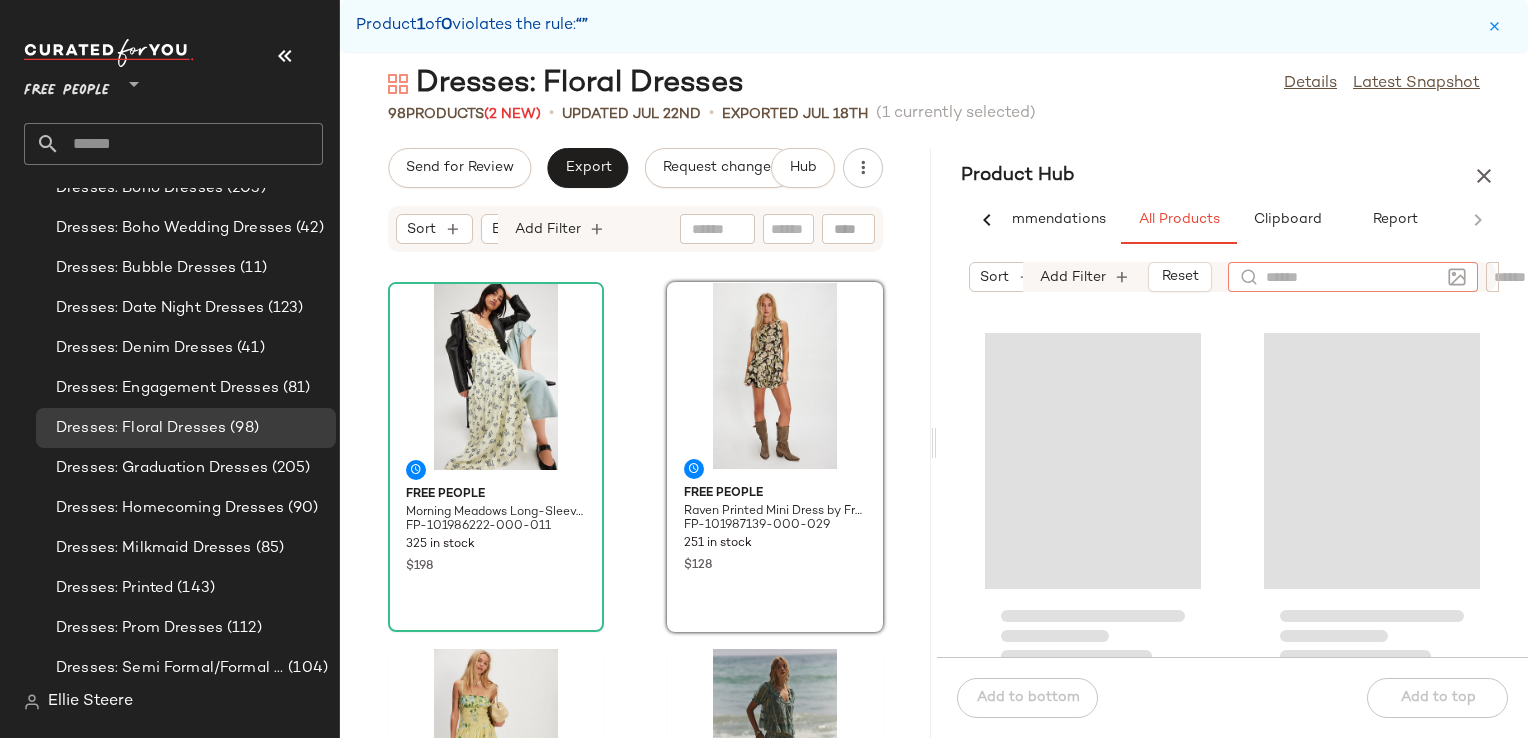 click on "Product Hub" at bounding box center [1232, 176] 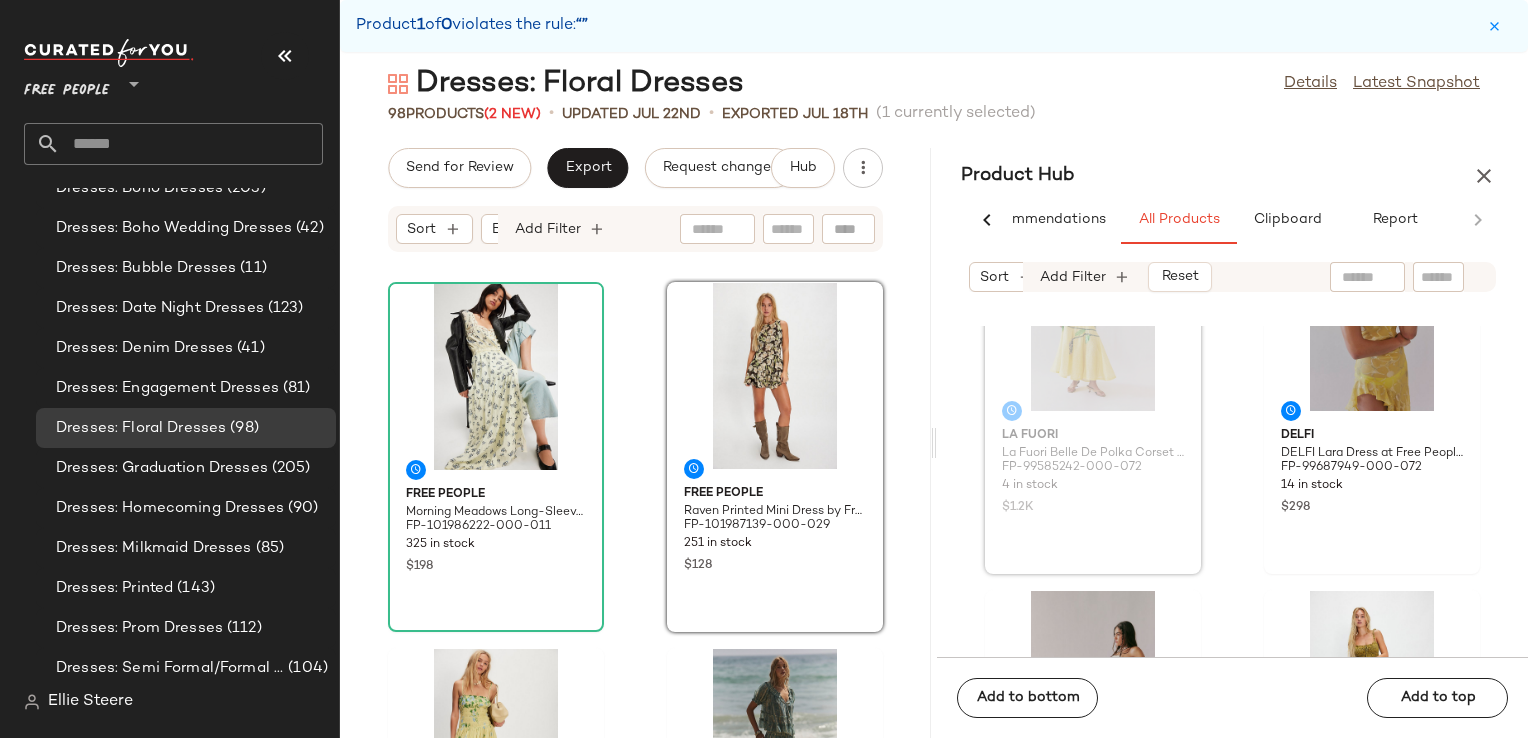 scroll, scrollTop: 3414, scrollLeft: 0, axis: vertical 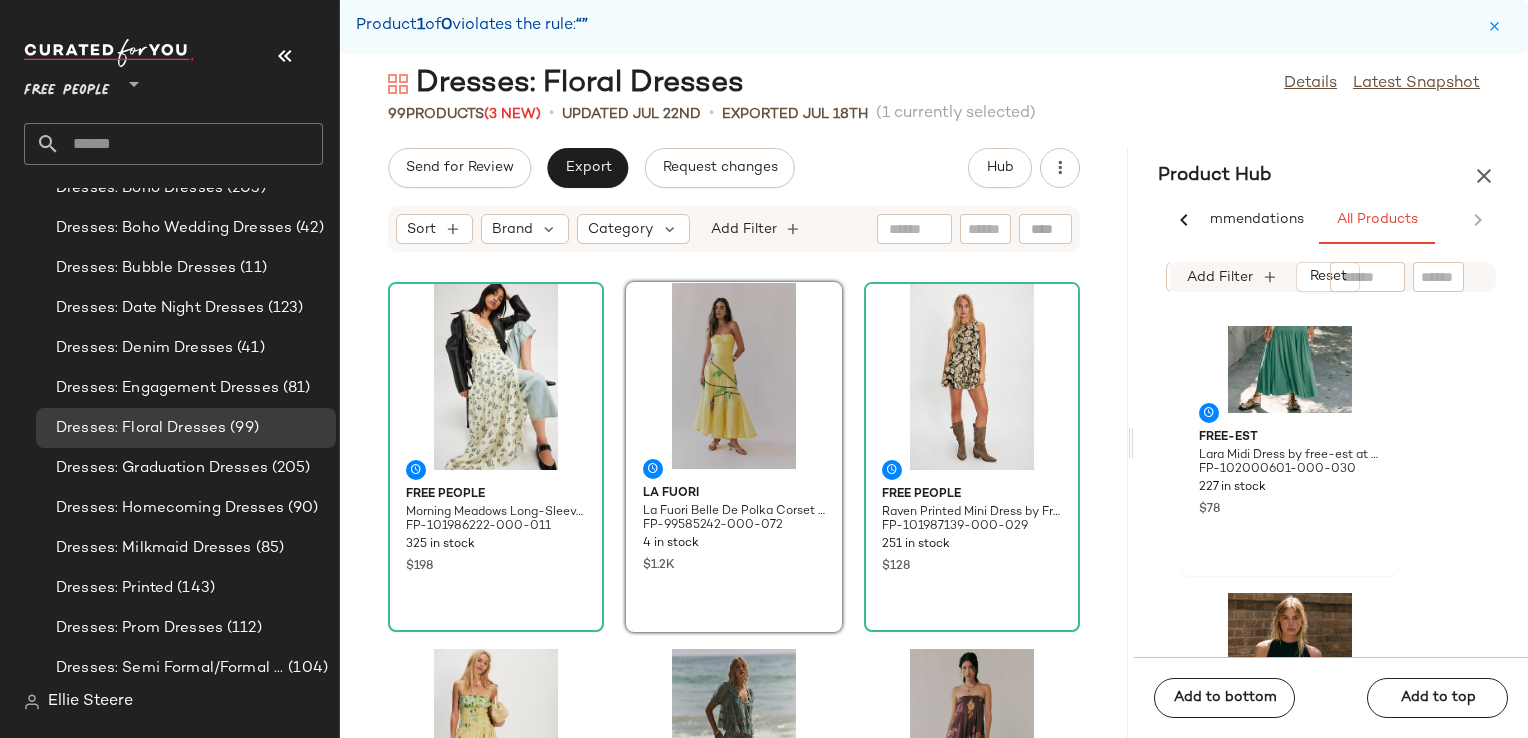 drag, startPoint x: 935, startPoint y: 442, endPoint x: 1232, endPoint y: 431, distance: 297.20364 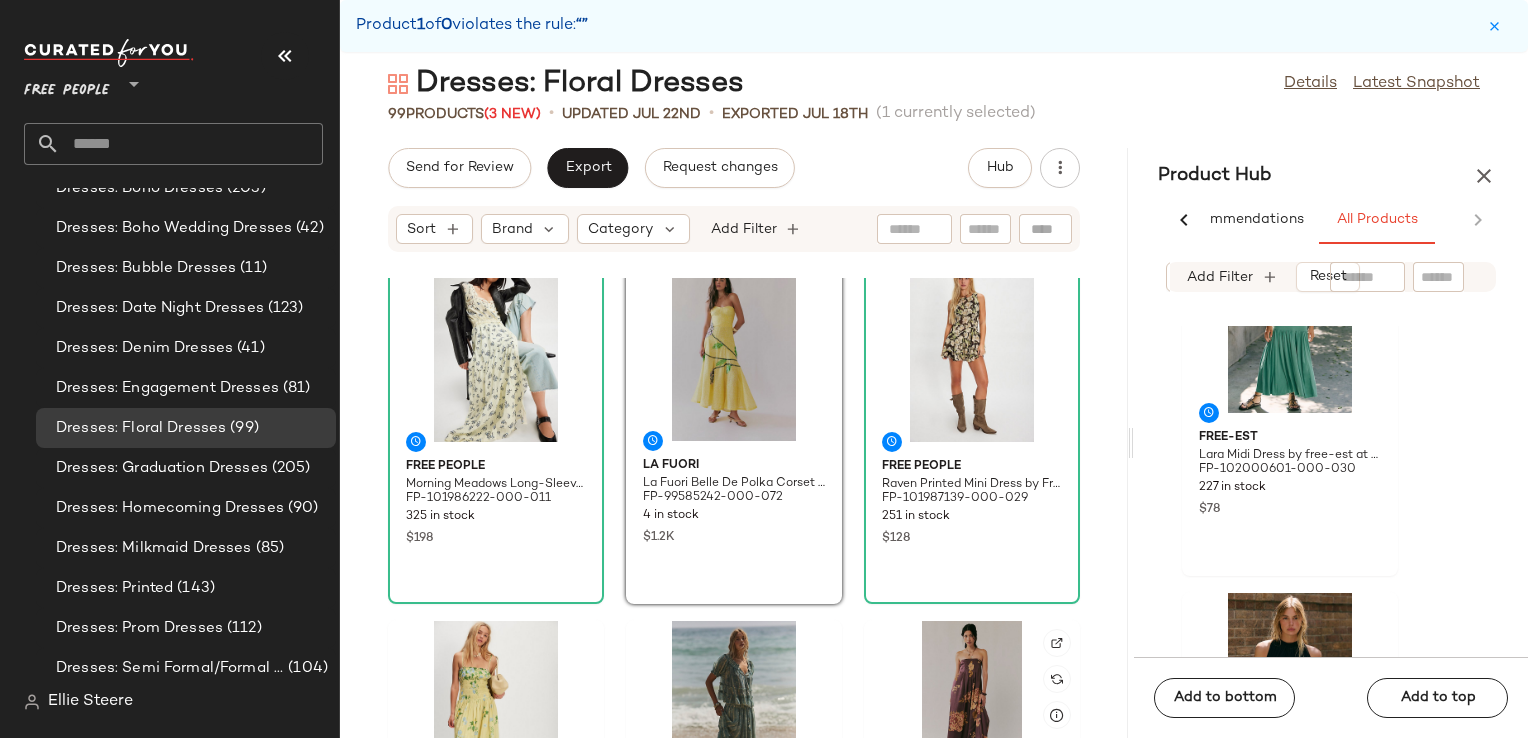 scroll, scrollTop: 0, scrollLeft: 0, axis: both 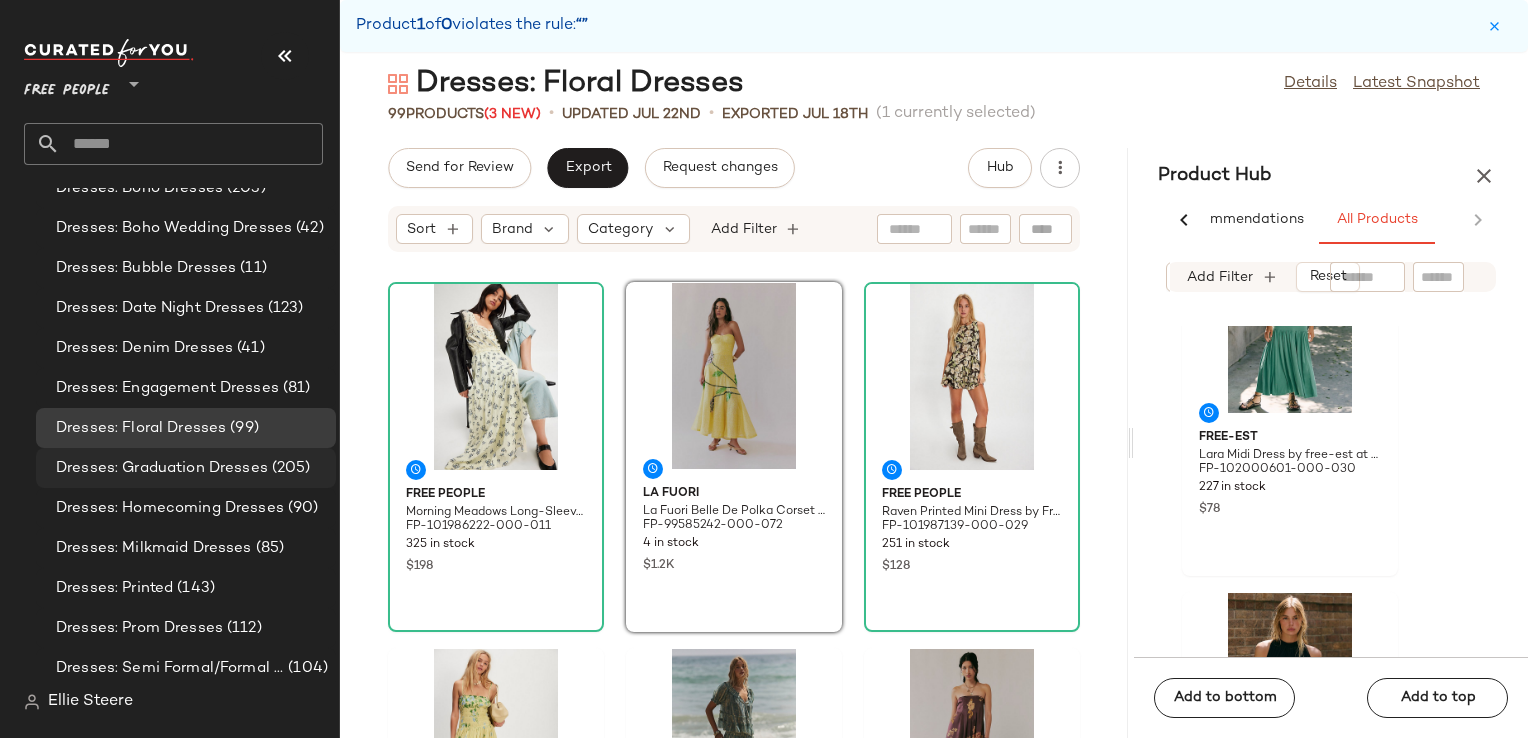 click on "Dresses: Graduation Dresses (205)" 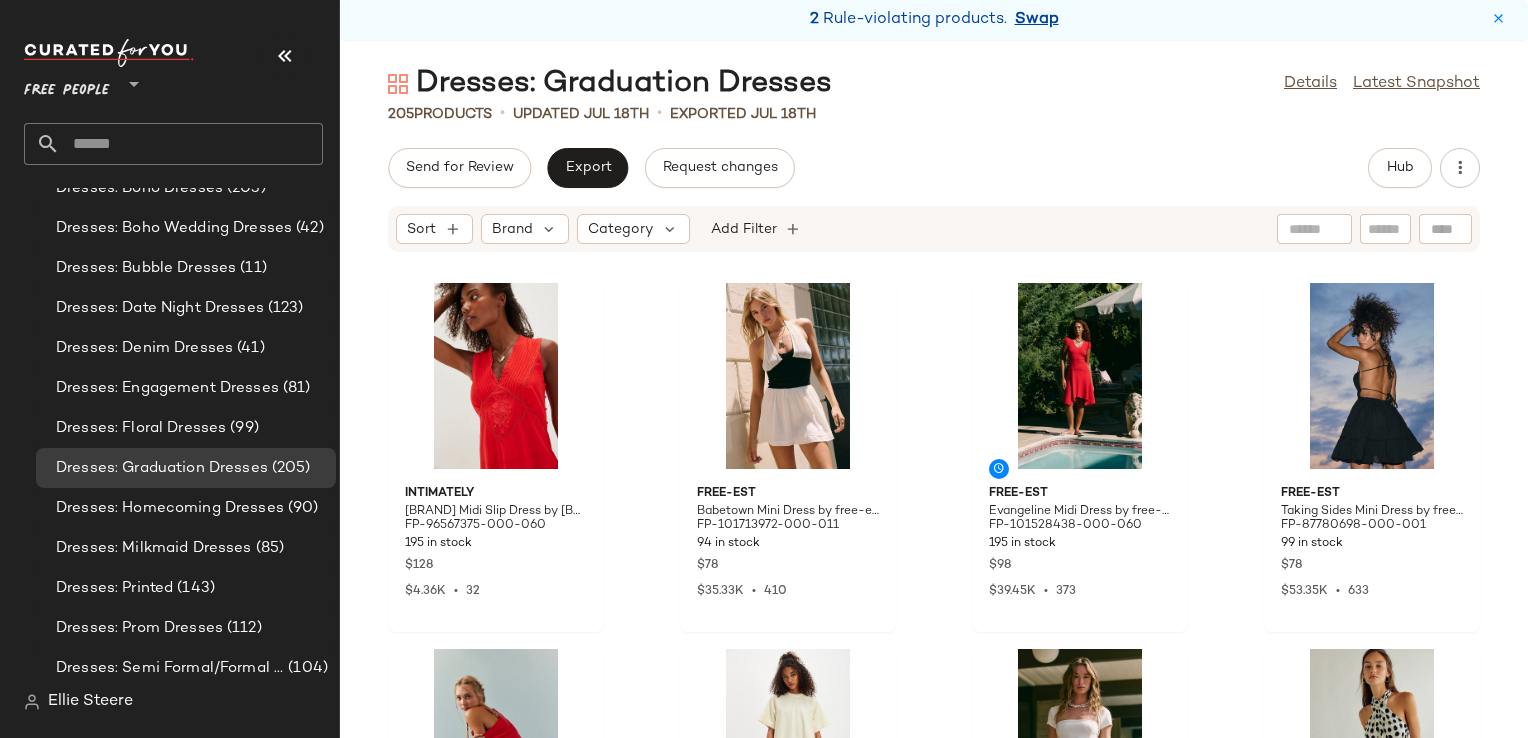 click on "Swap" at bounding box center (1037, 20) 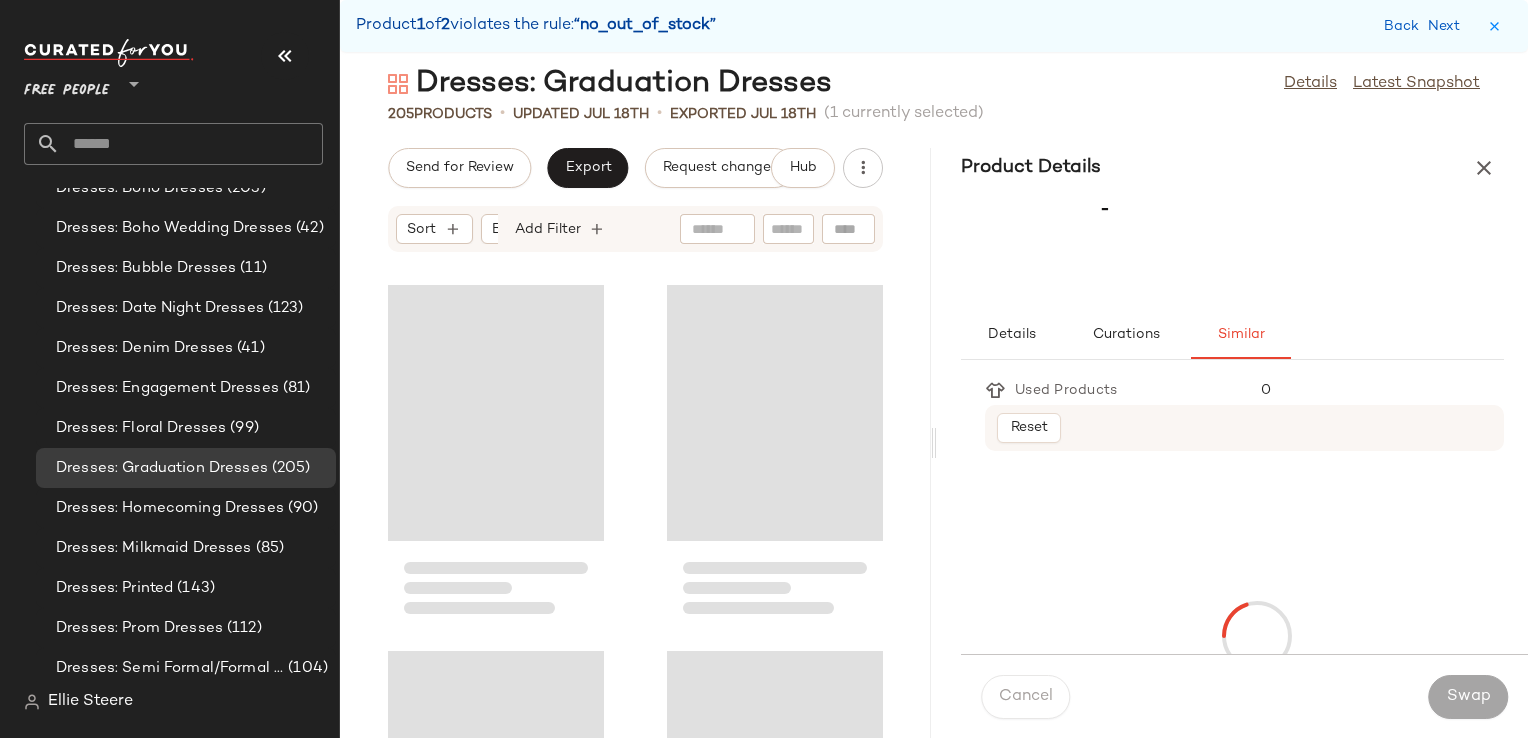 scroll, scrollTop: 8418, scrollLeft: 0, axis: vertical 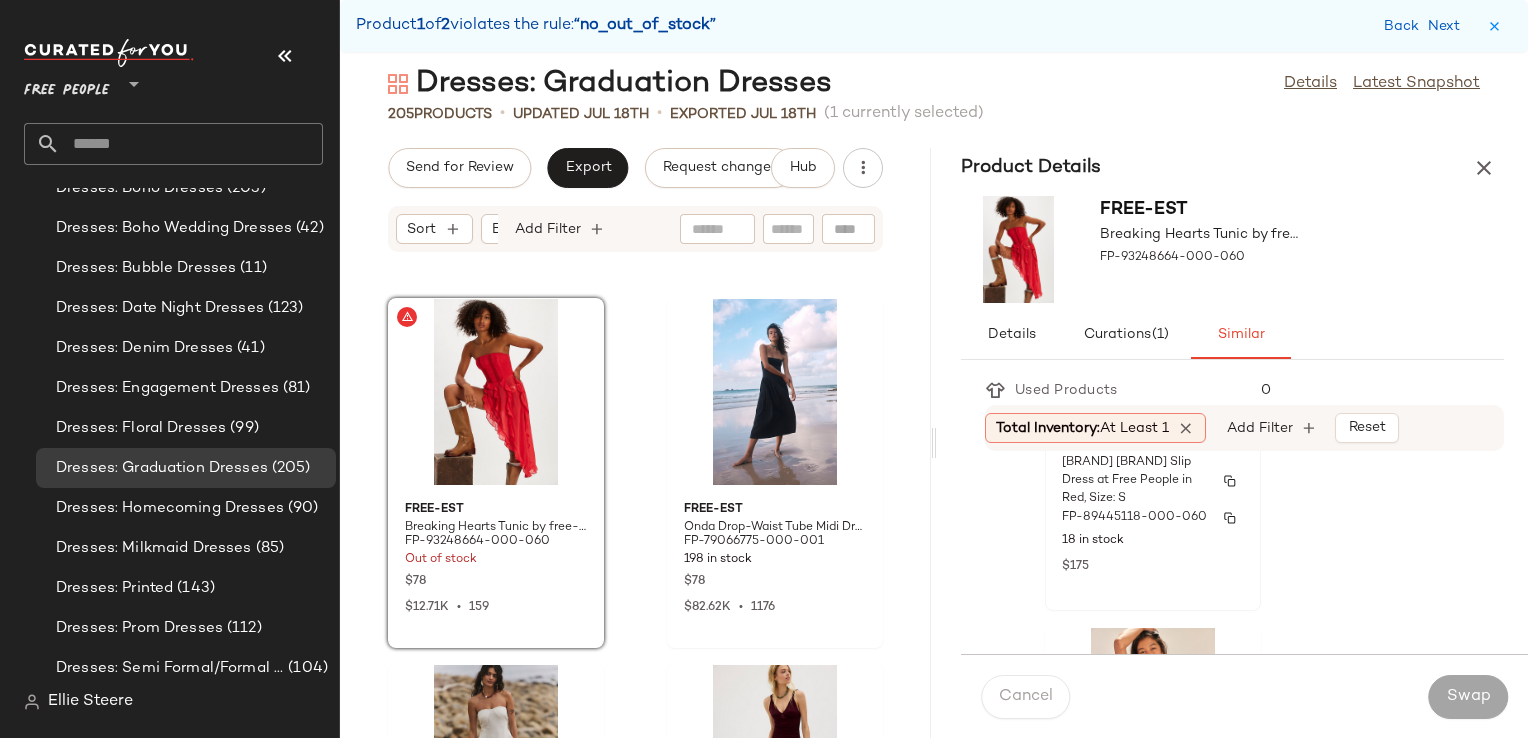 click on "FP-[NUMBER]" at bounding box center [1153, 518] 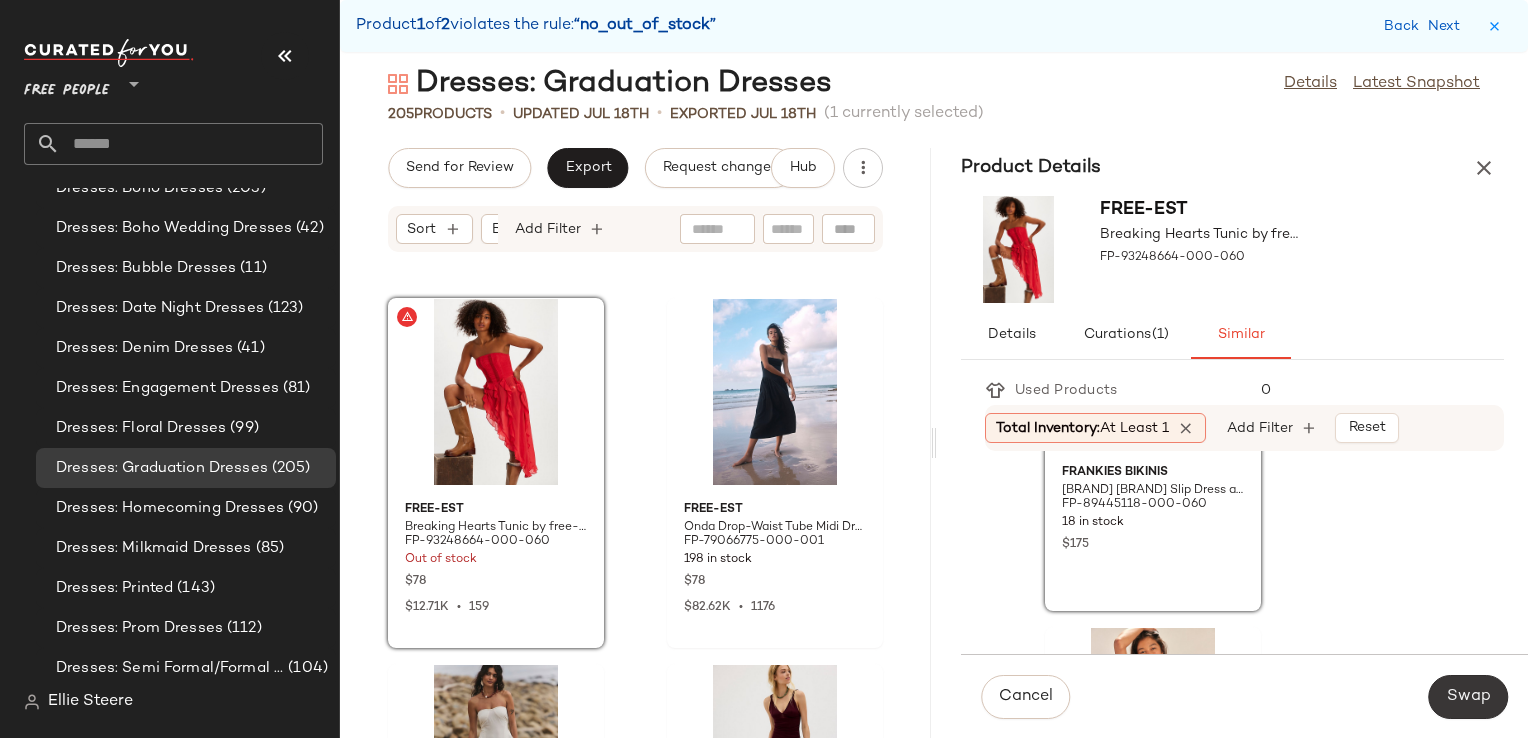 click on "Swap" 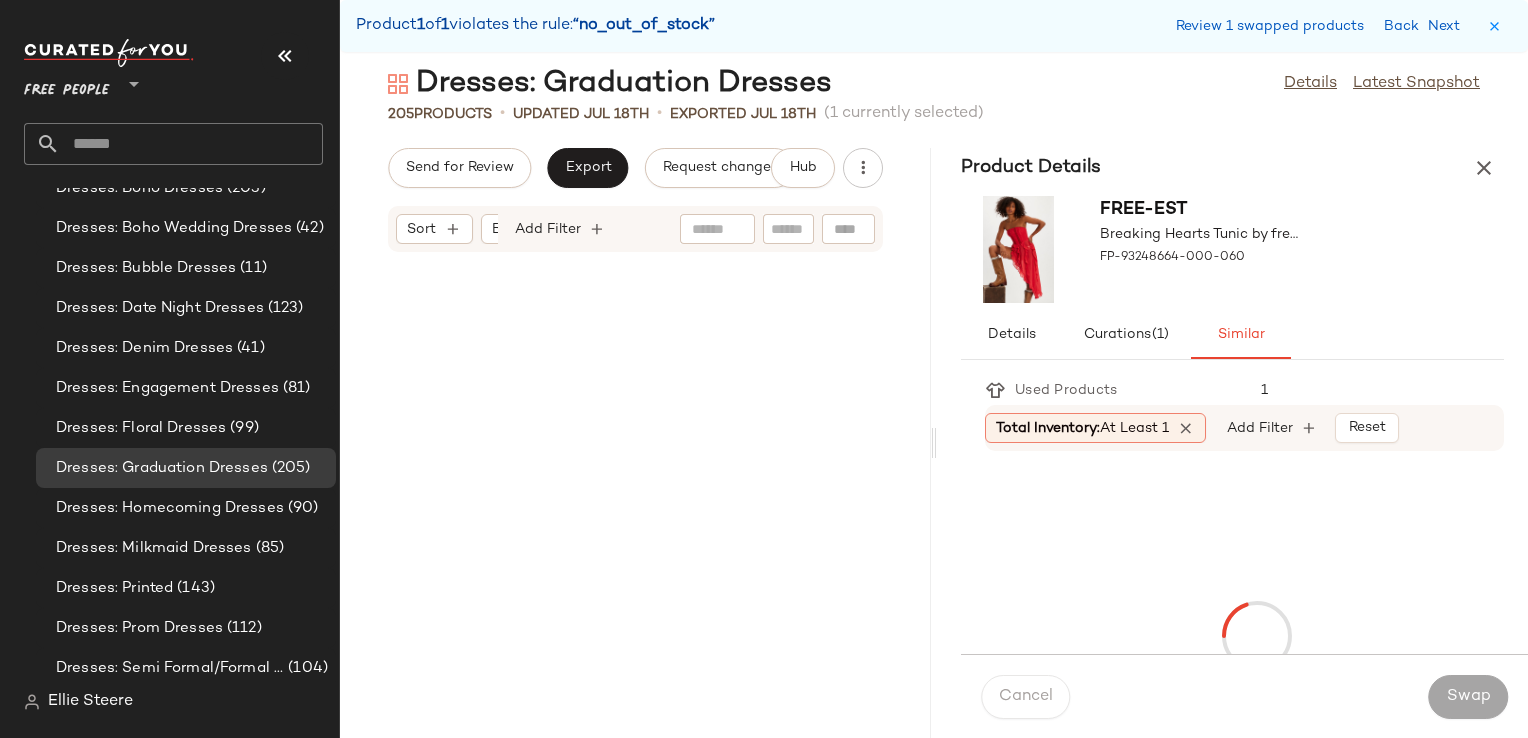 scroll, scrollTop: 30378, scrollLeft: 0, axis: vertical 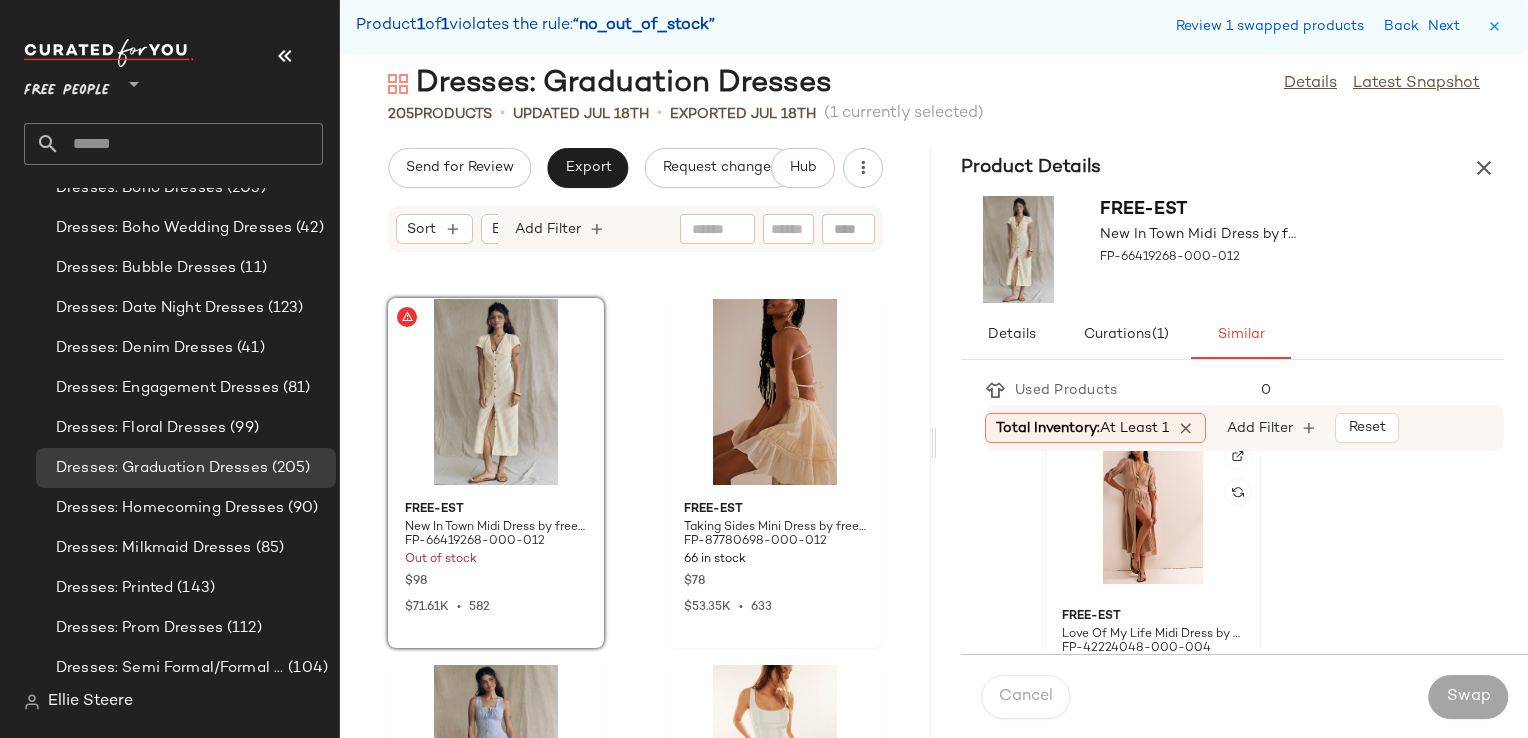 click 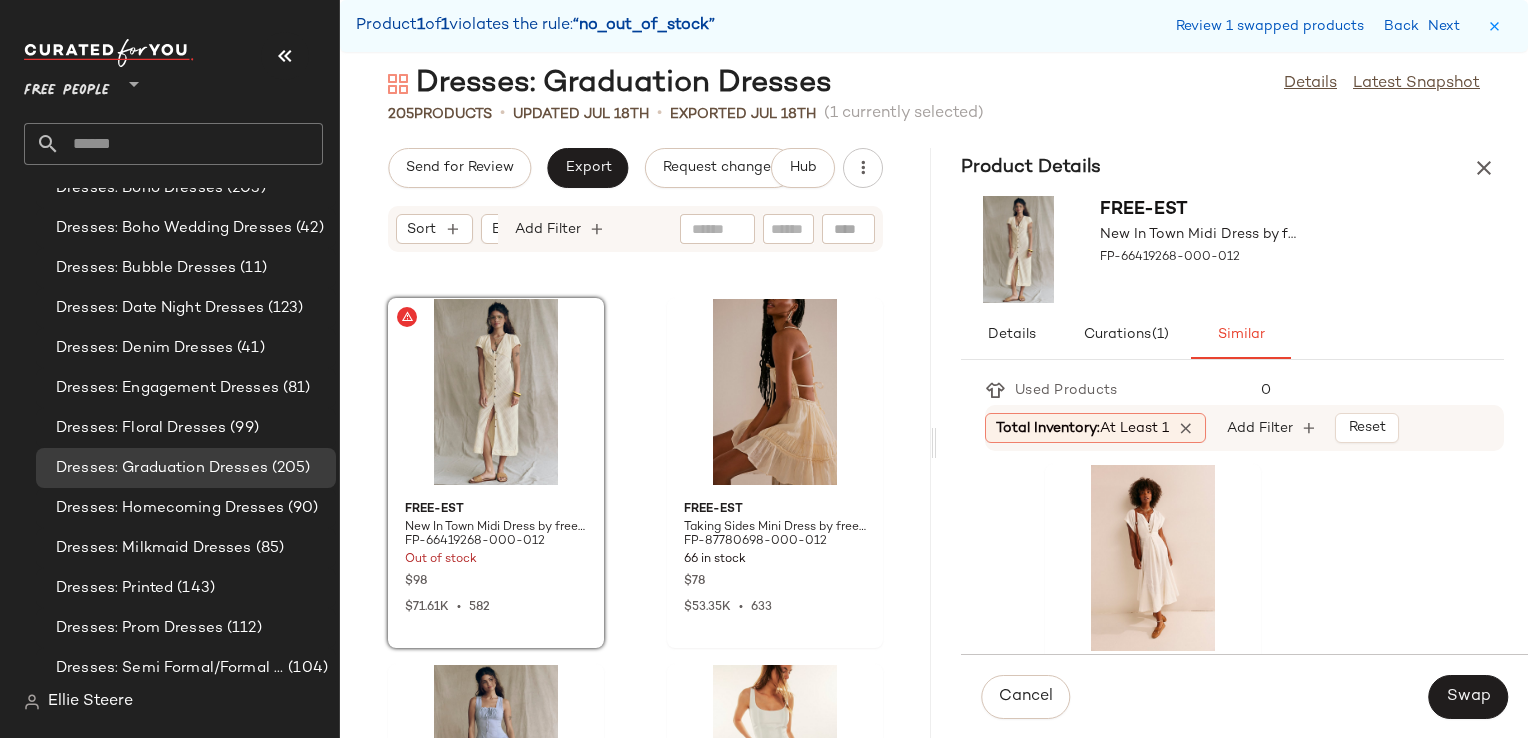 scroll, scrollTop: 1200, scrollLeft: 0, axis: vertical 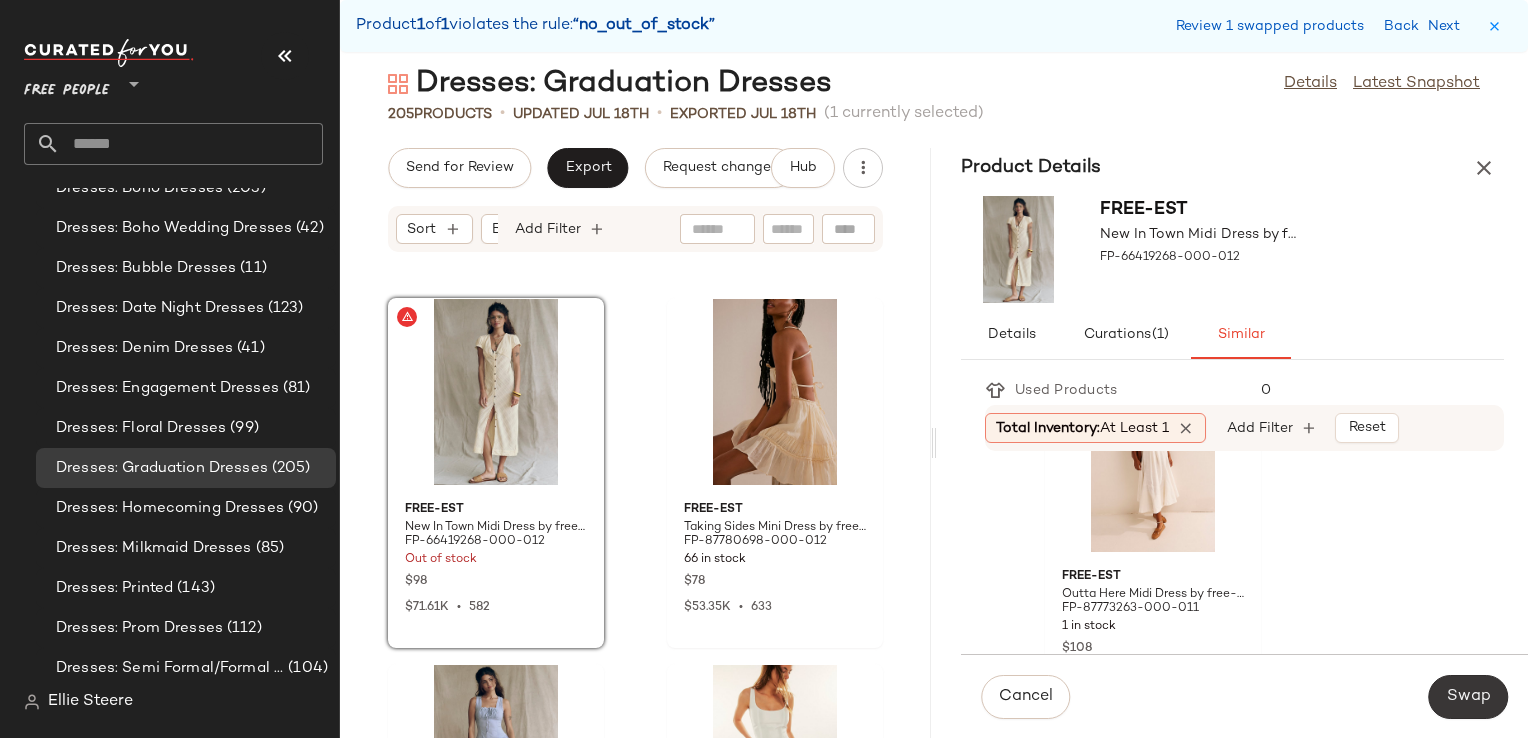 click on "Swap" 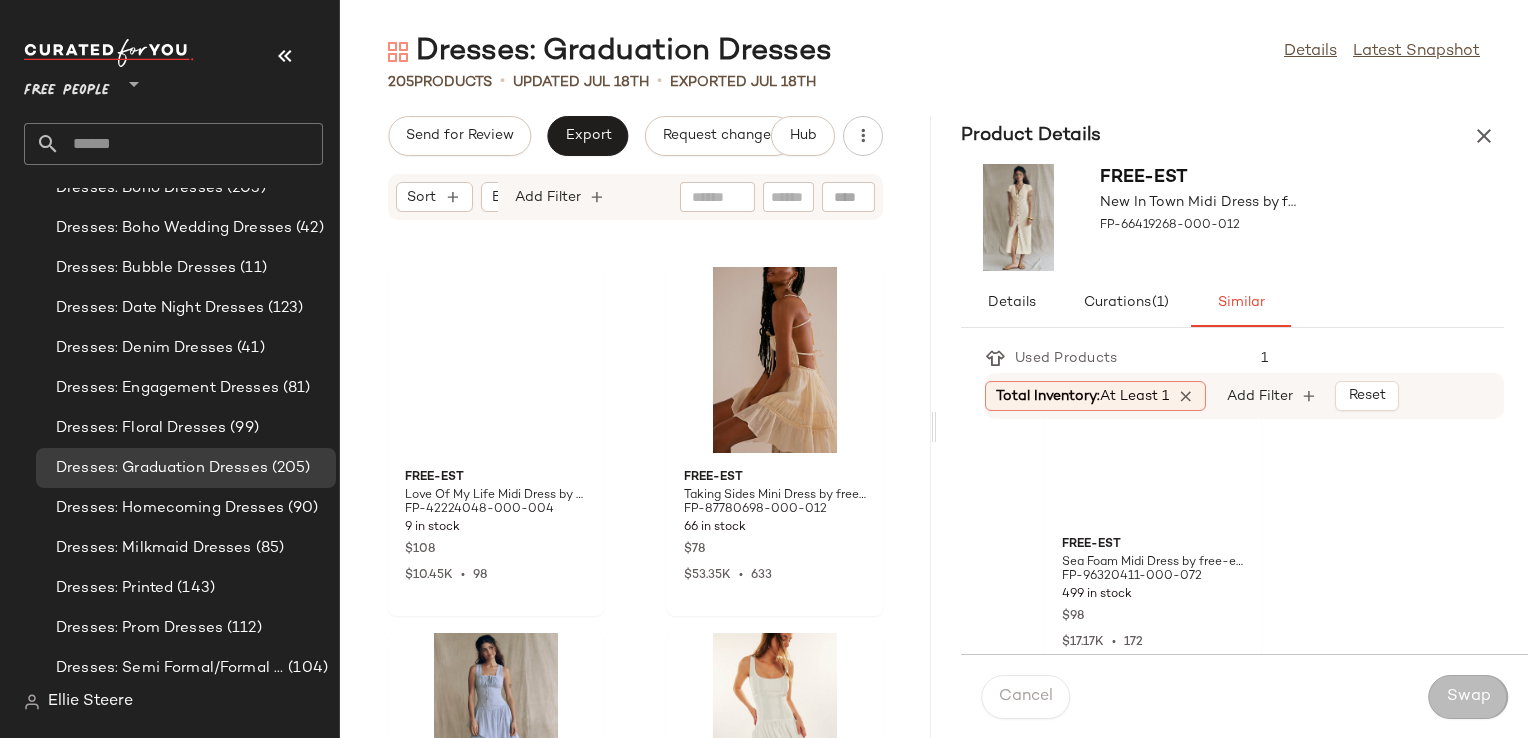 scroll, scrollTop: 833, scrollLeft: 0, axis: vertical 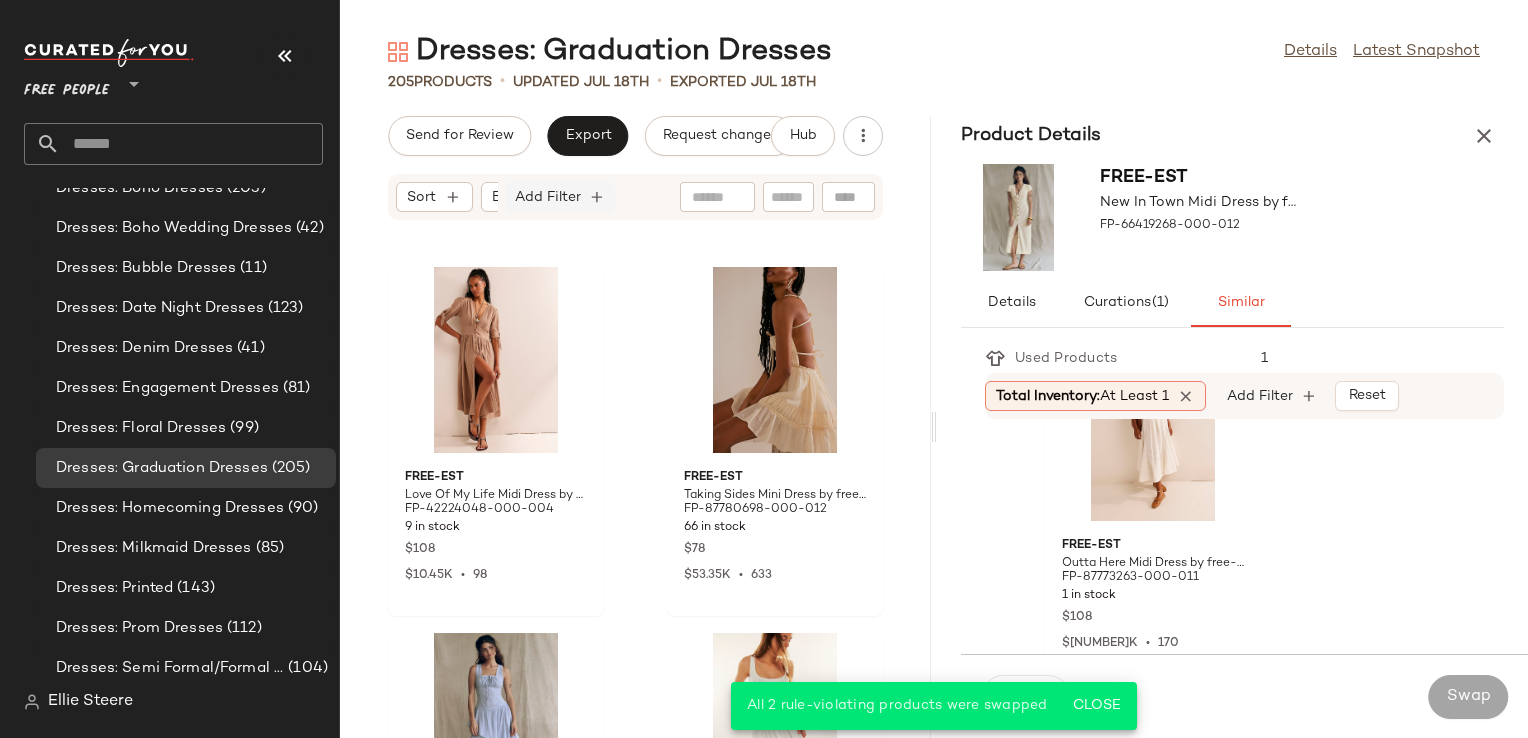 click on "Add Filter" at bounding box center [548, 197] 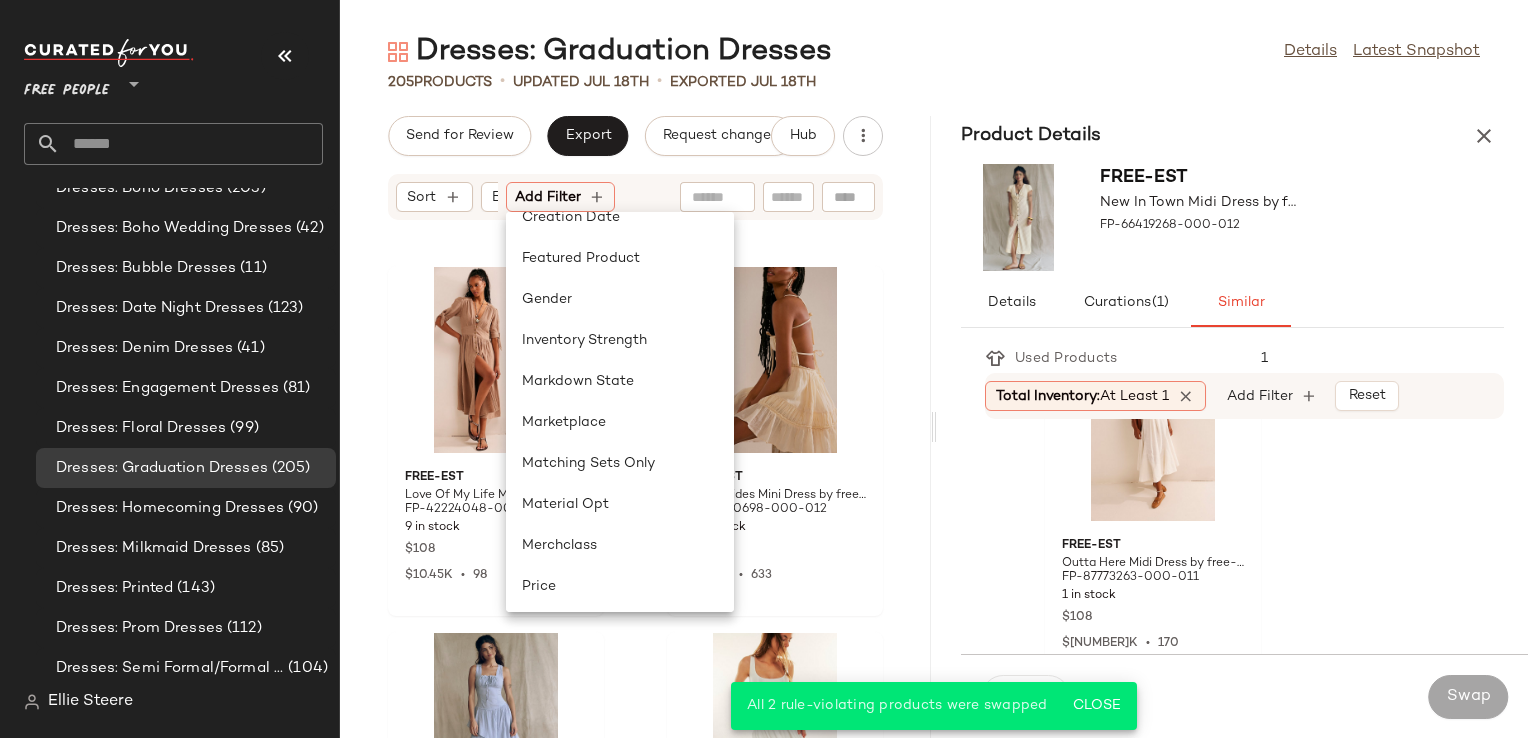 scroll, scrollTop: 600, scrollLeft: 0, axis: vertical 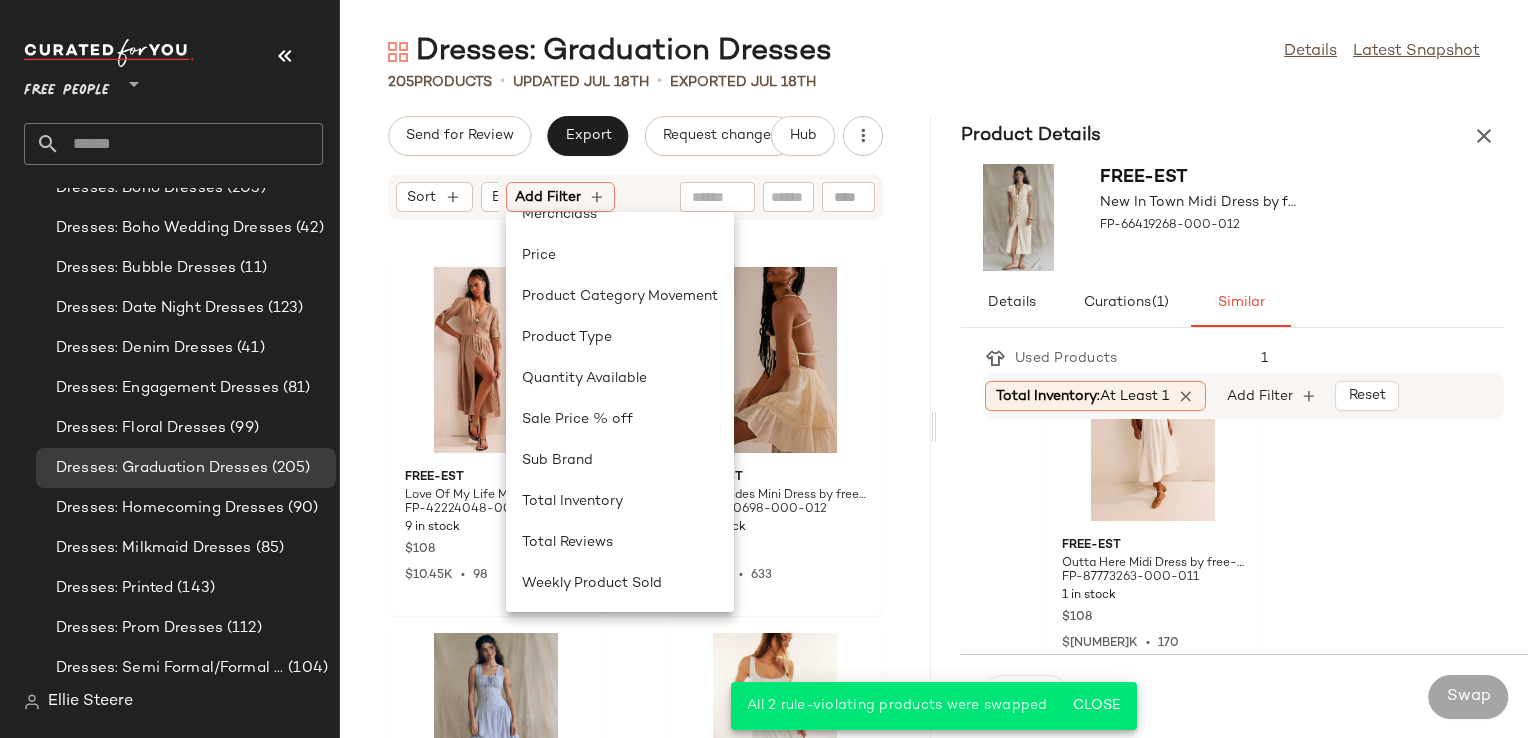 click on "free-est Love Of My Life Midi Dress by free-est at Free People in Grey, Size: S FP-42224048-000-004 9 in stock $108 $10.45K  •  98 free-est Taking Sides Mini Dress by free-est at Free People in White, Size: L FP-87780698-000-012 66 in stock $78 $53.35K  •  633 free-est In My Dreams Midi Dress by free-est at Free People in Blue, Size: S FP-90780974-000-048 31 in stock $108 $36.16K  •  344 Hutch Hutch The Ridge Dress at Free People in White, Size: US 6 FP-89450258-000-010 59 in stock $319 $27.43K  •  69 free-est Bliss Beauty Mini Dress by free-est at Free People in Blue, Size: L FP-95669578-000-040 86 in stock $88 $60.83K  •  662 free-est Azasia Mini Dress by free-est at Free People in Black, Size: L FP-93319481-000-001 58 in stock $78 $7.18K  •  92 free-est Emilia Pucker Check Mini Dress by free-est at Free People in Blue, Size: L FP-98329535-000-040 253 in stock $78 $30.02K  •  344 Free People Presley Midi Dress by Free People in Blue, Size: XL FP-98385305-000-040 14 in stock $148 $14.38K  •" 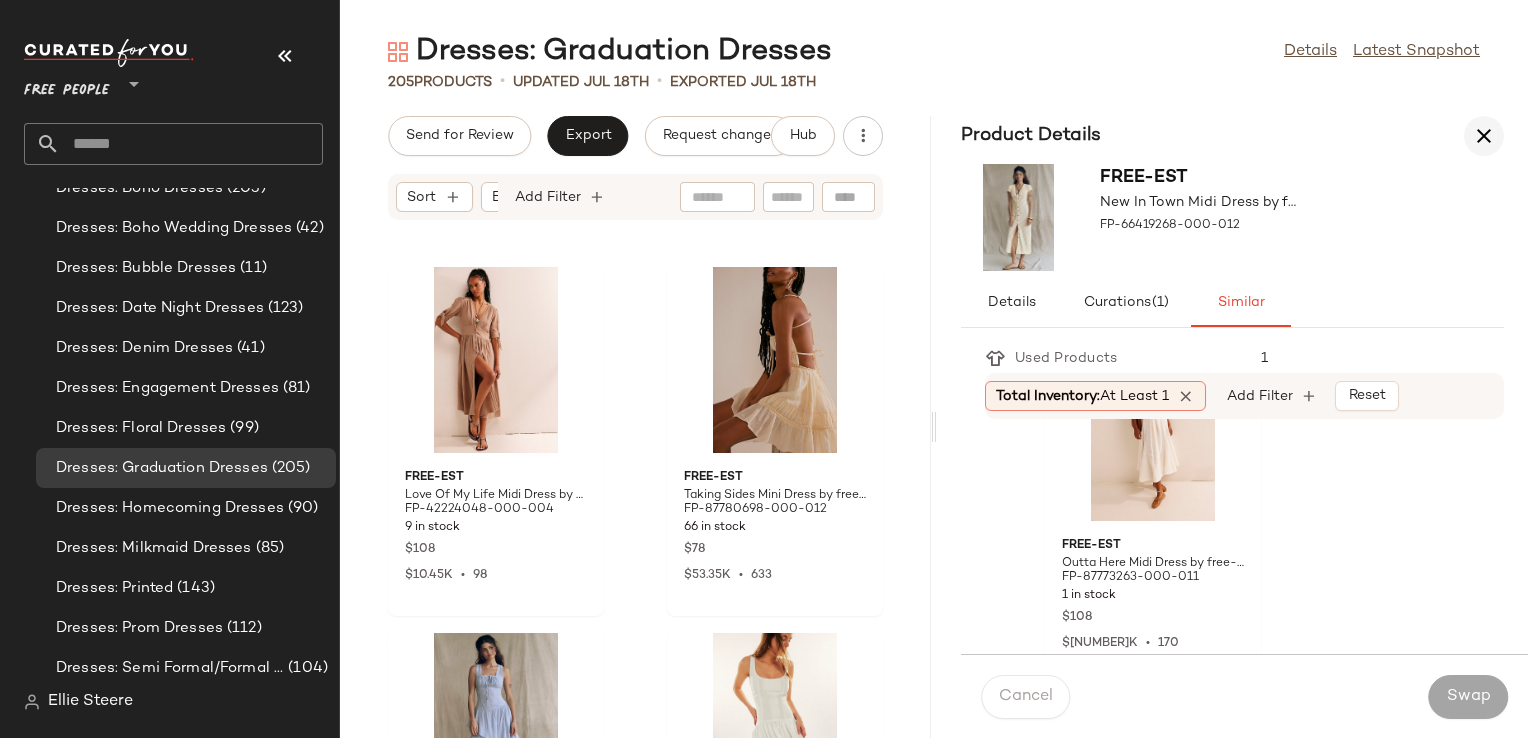 click at bounding box center (1484, 136) 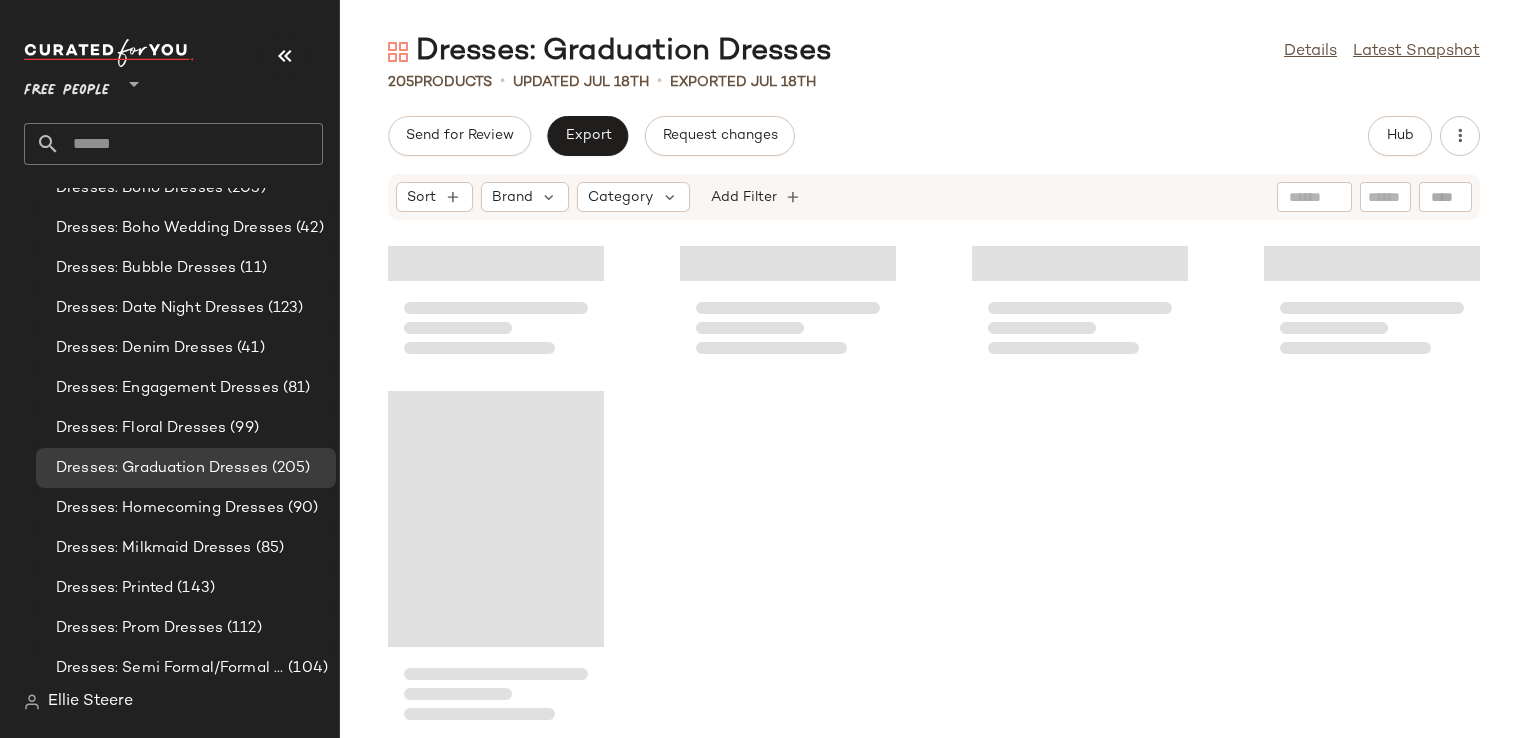 scroll, scrollTop: 18543, scrollLeft: 0, axis: vertical 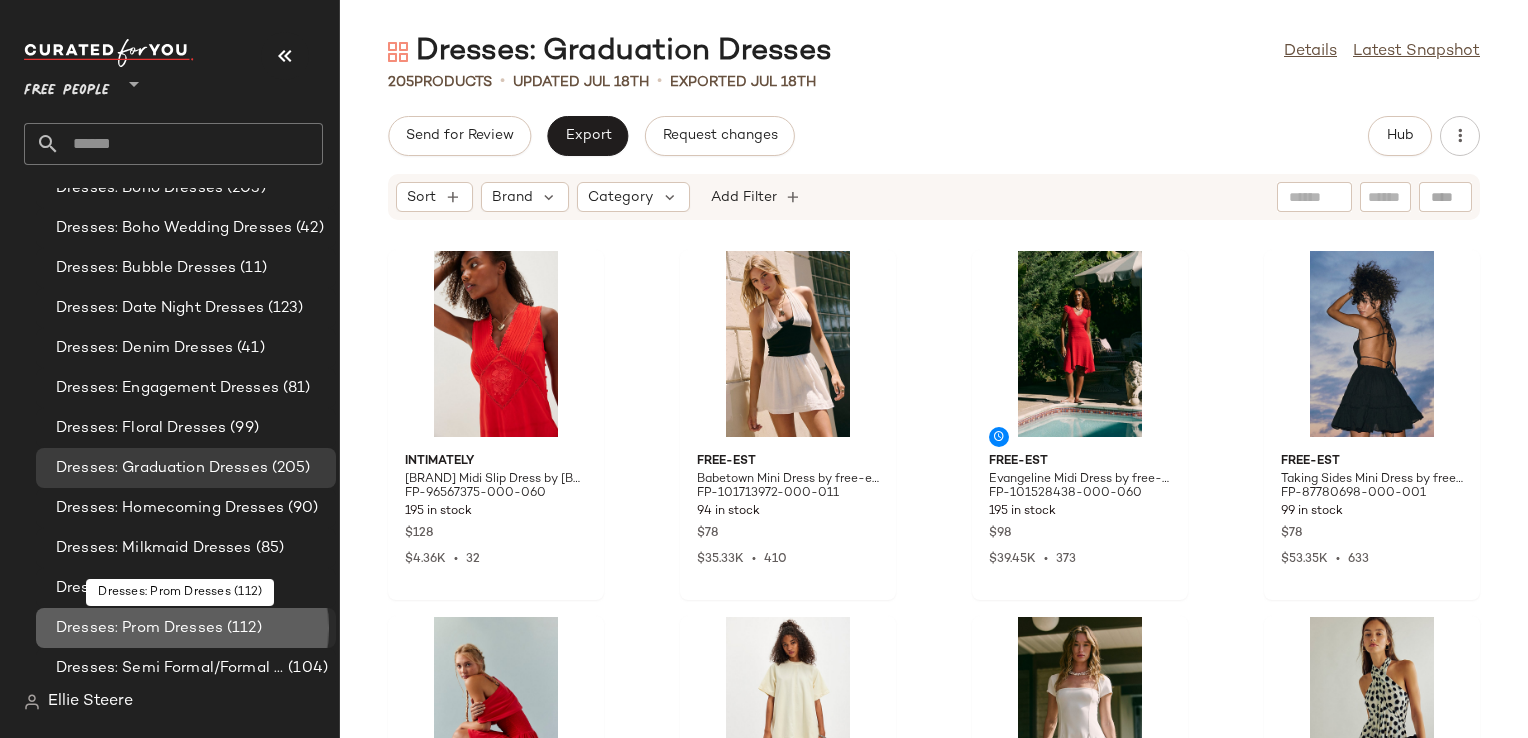 click on "Dresses: Prom Dresses" at bounding box center (139, 628) 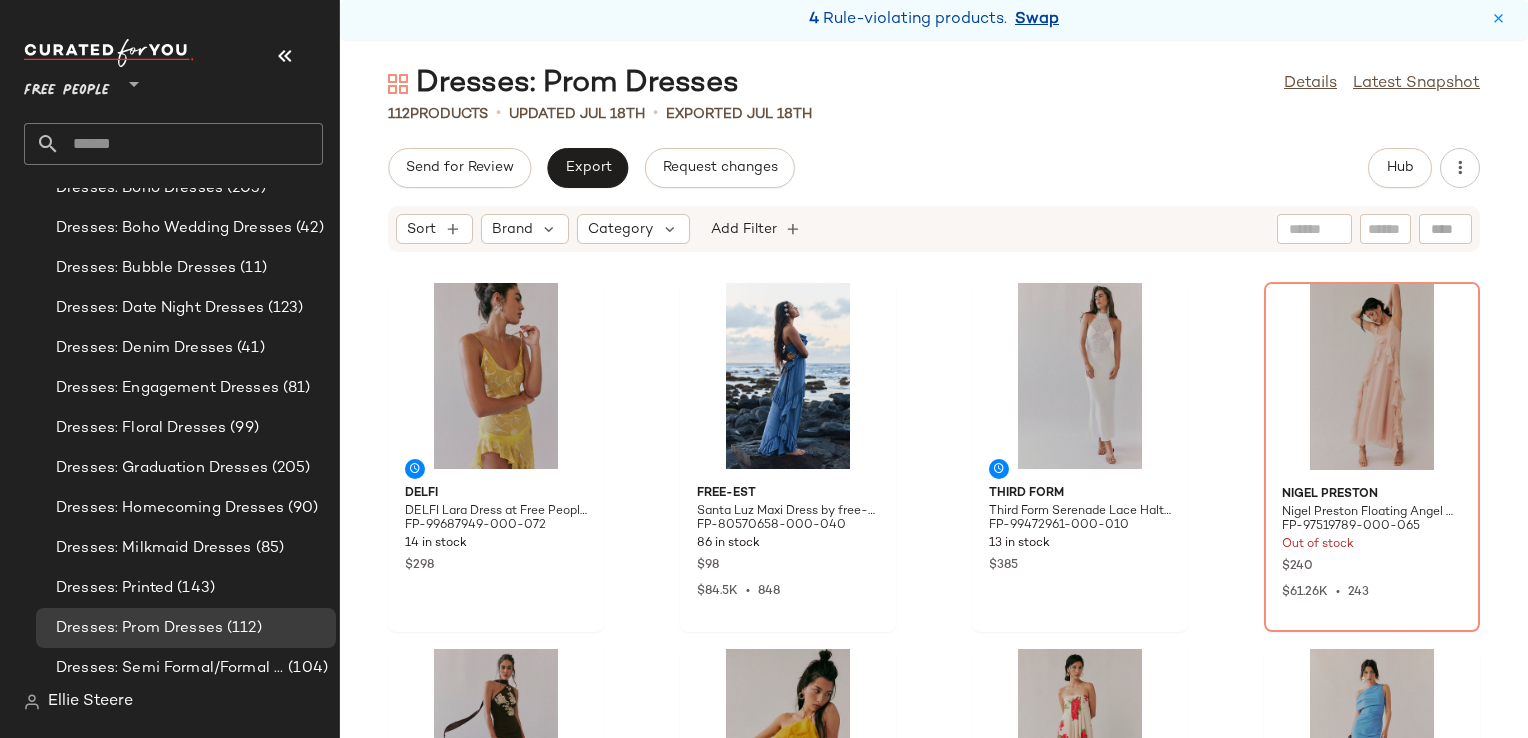 click on "Swap" at bounding box center (1037, 20) 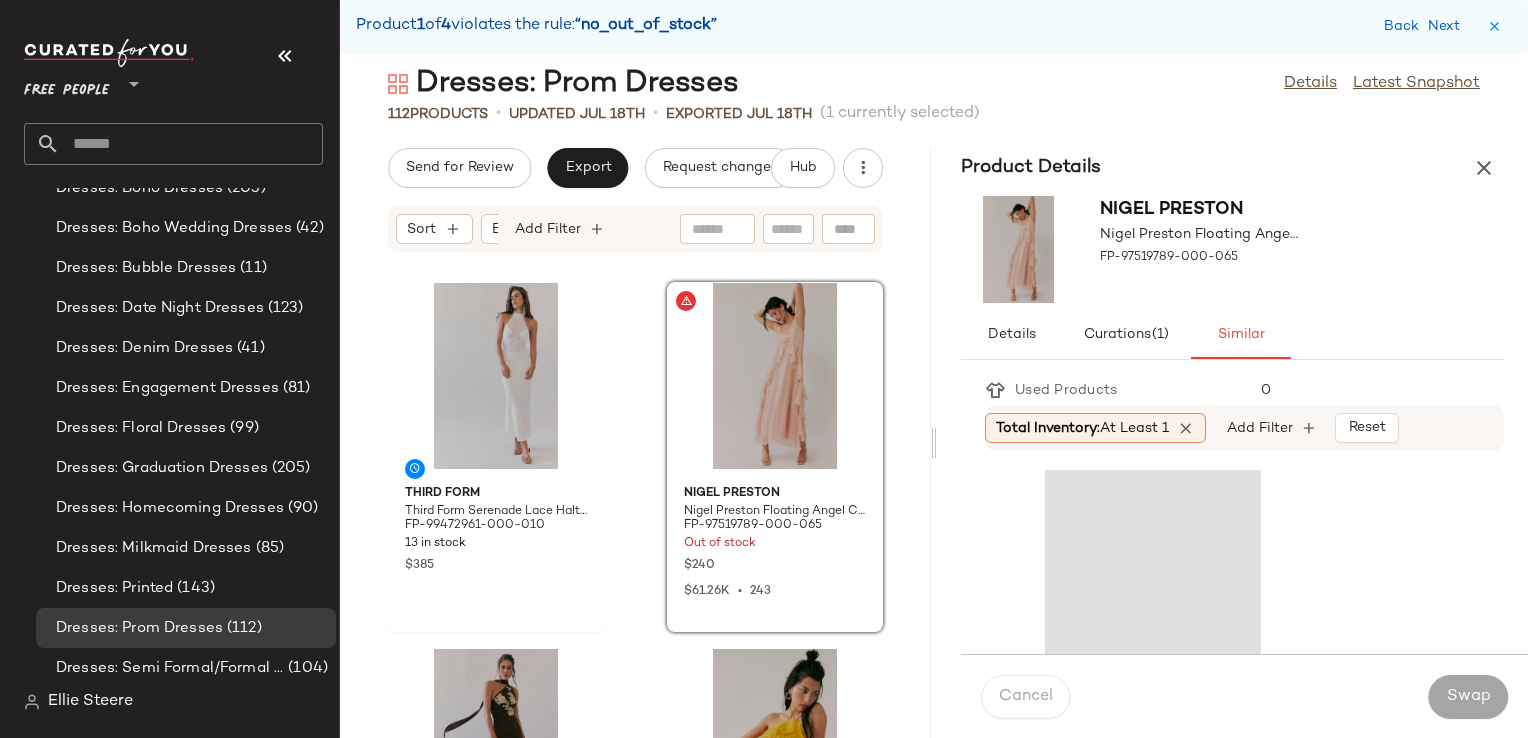 scroll, scrollTop: 366, scrollLeft: 0, axis: vertical 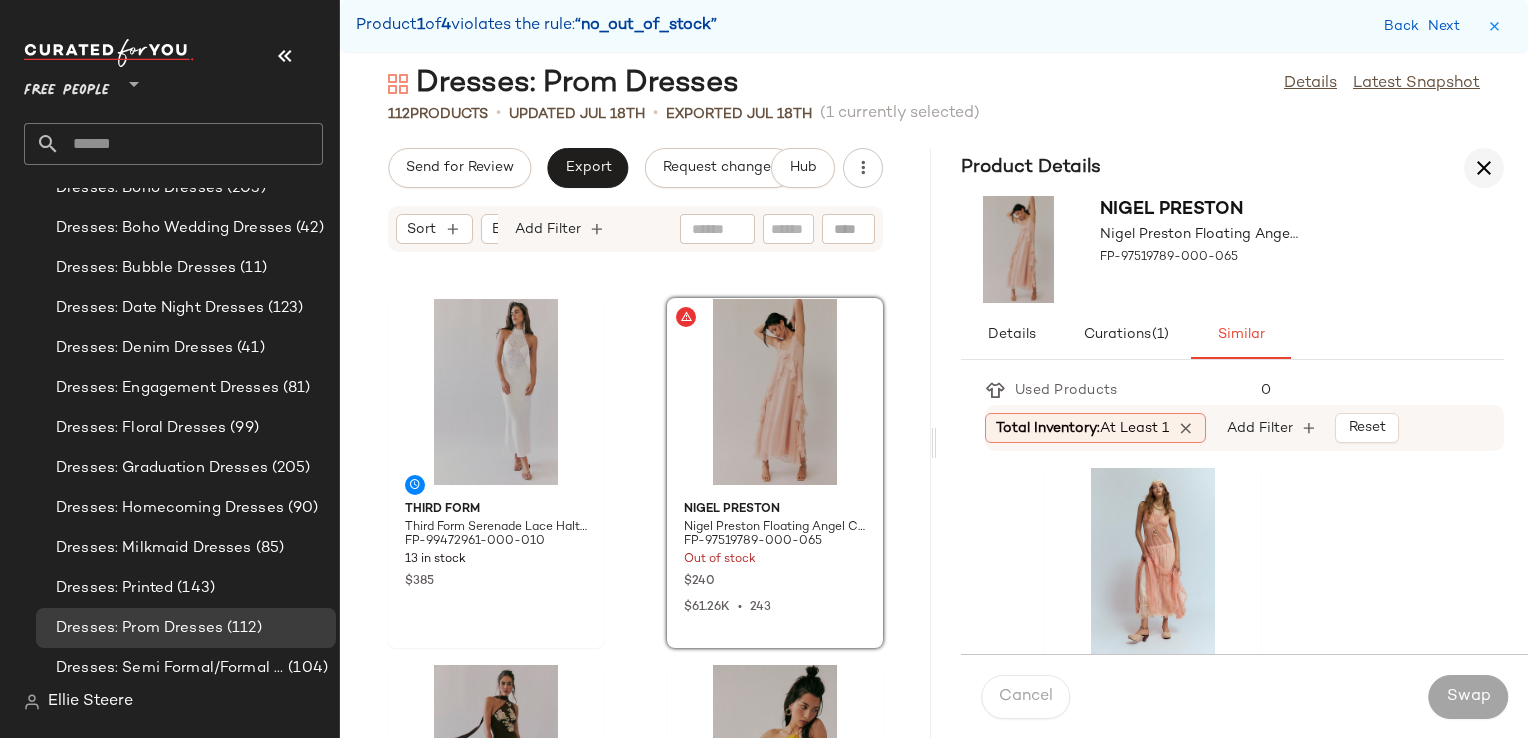 click at bounding box center [1484, 168] 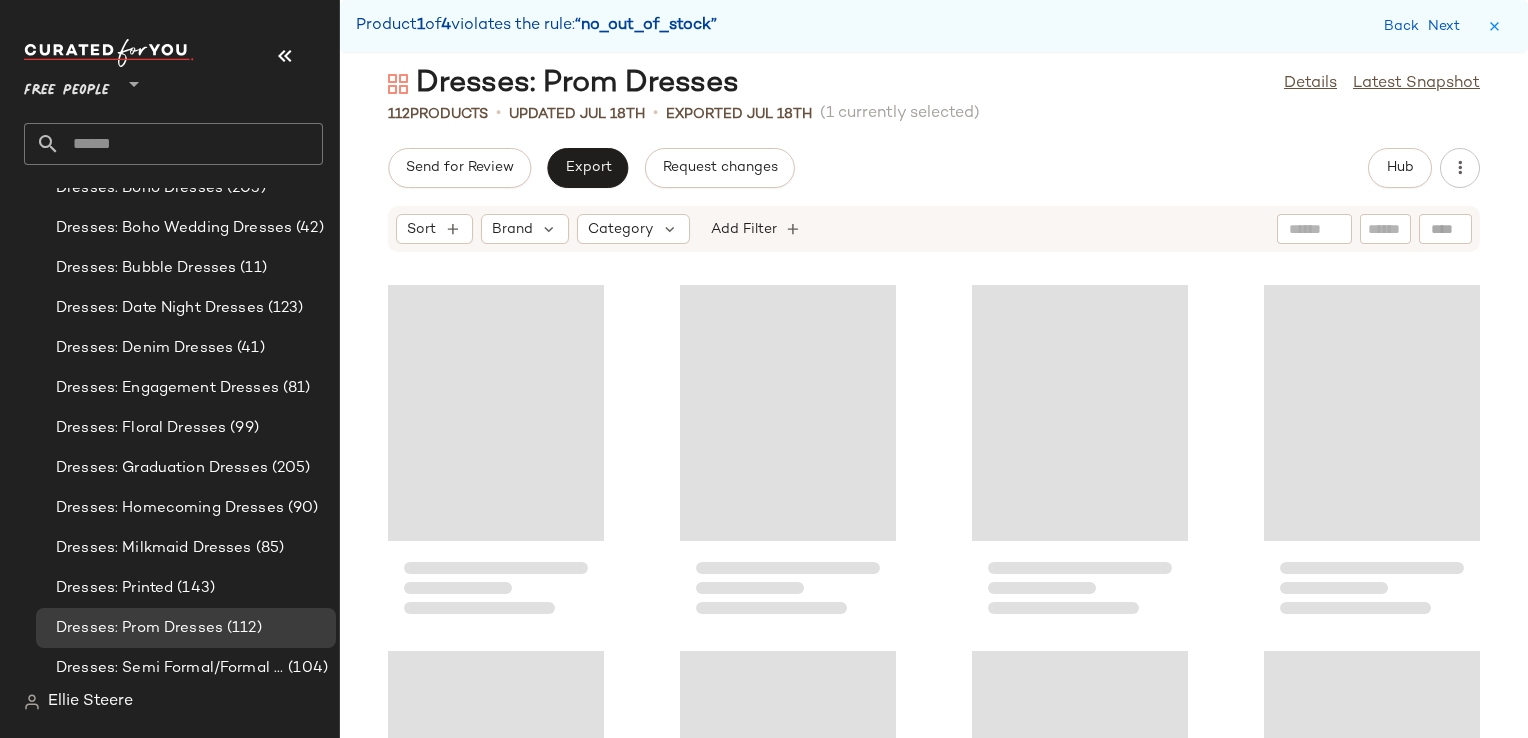 scroll, scrollTop: 0, scrollLeft: 0, axis: both 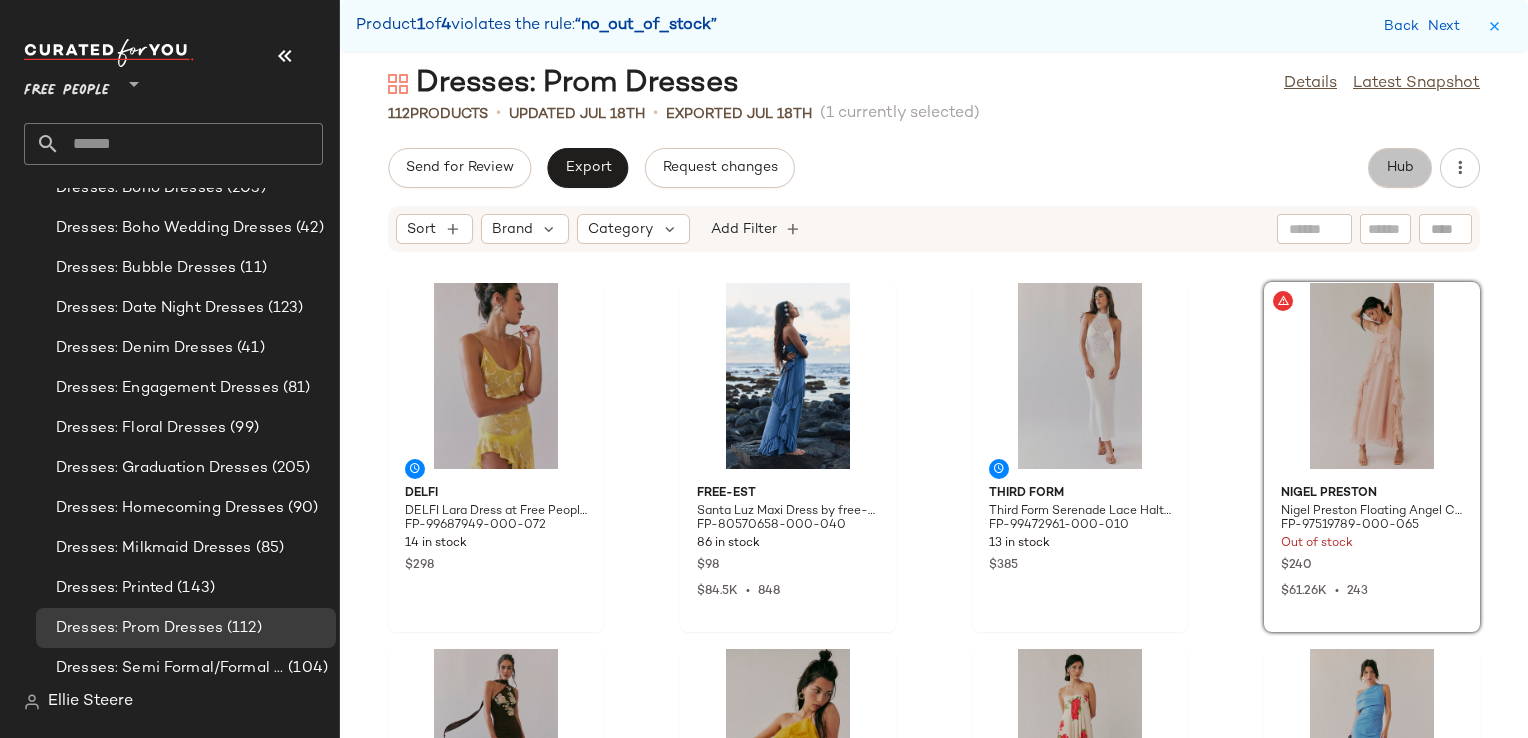 click on "Hub" 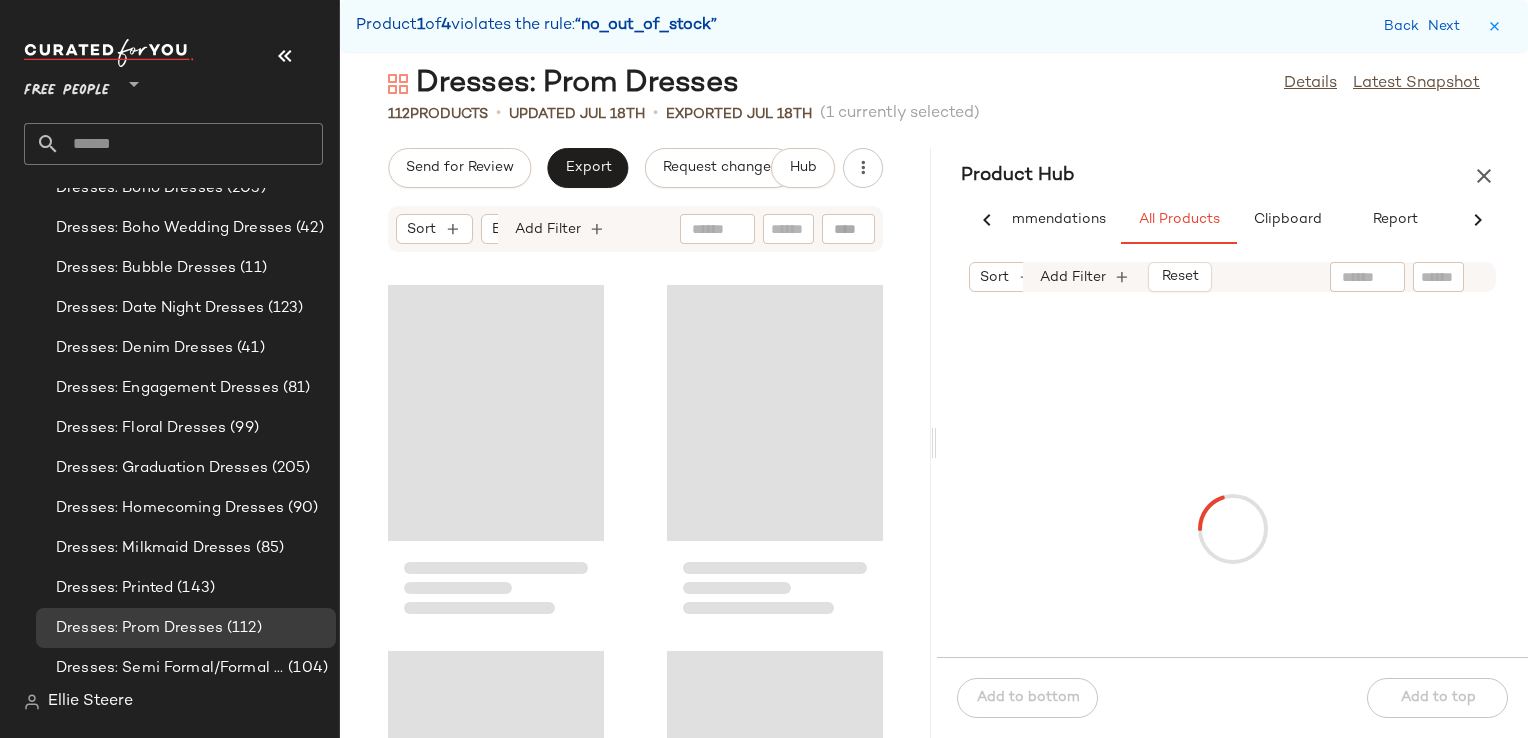 scroll, scrollTop: 0, scrollLeft: 68, axis: horizontal 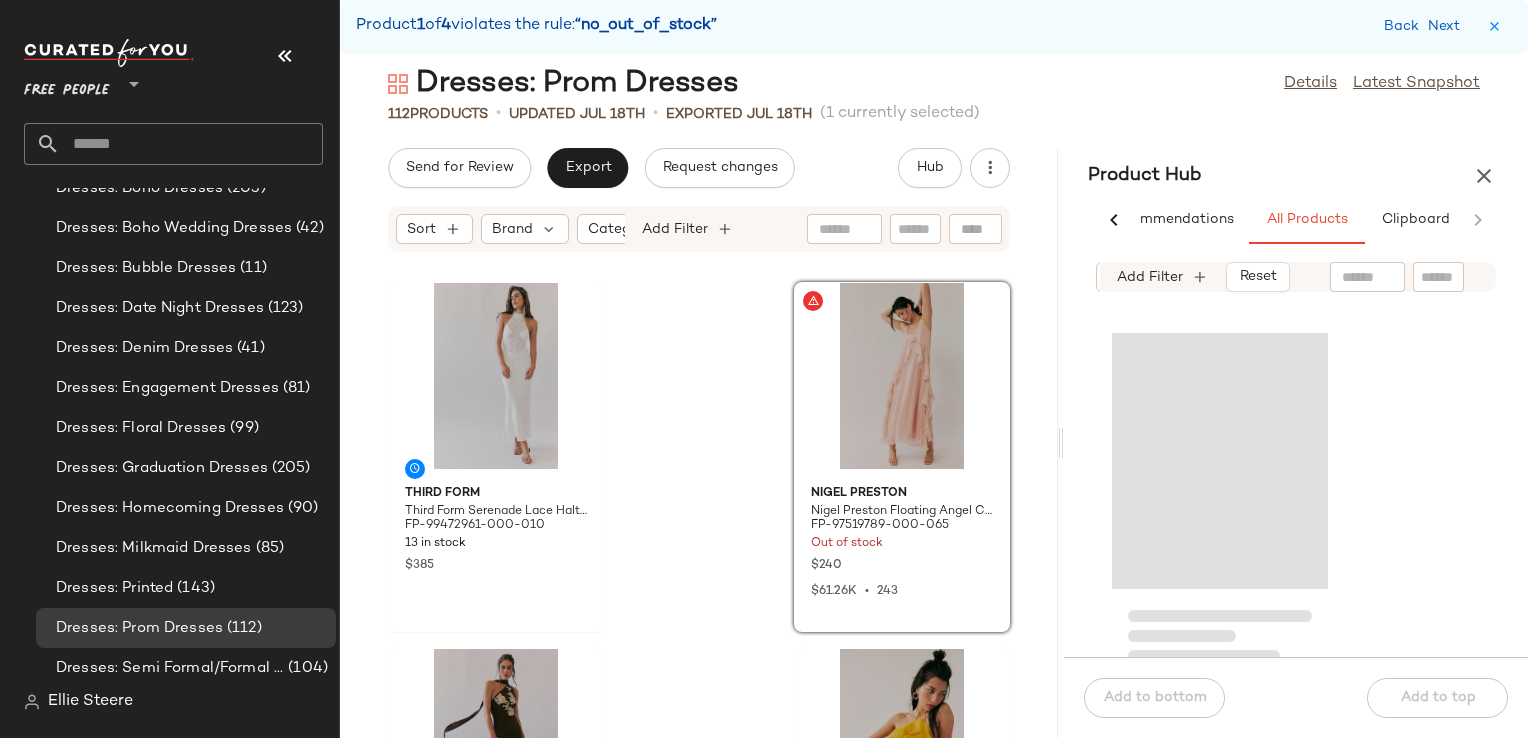 drag, startPoint x: 936, startPoint y: 439, endPoint x: 1068, endPoint y: 374, distance: 147.13599 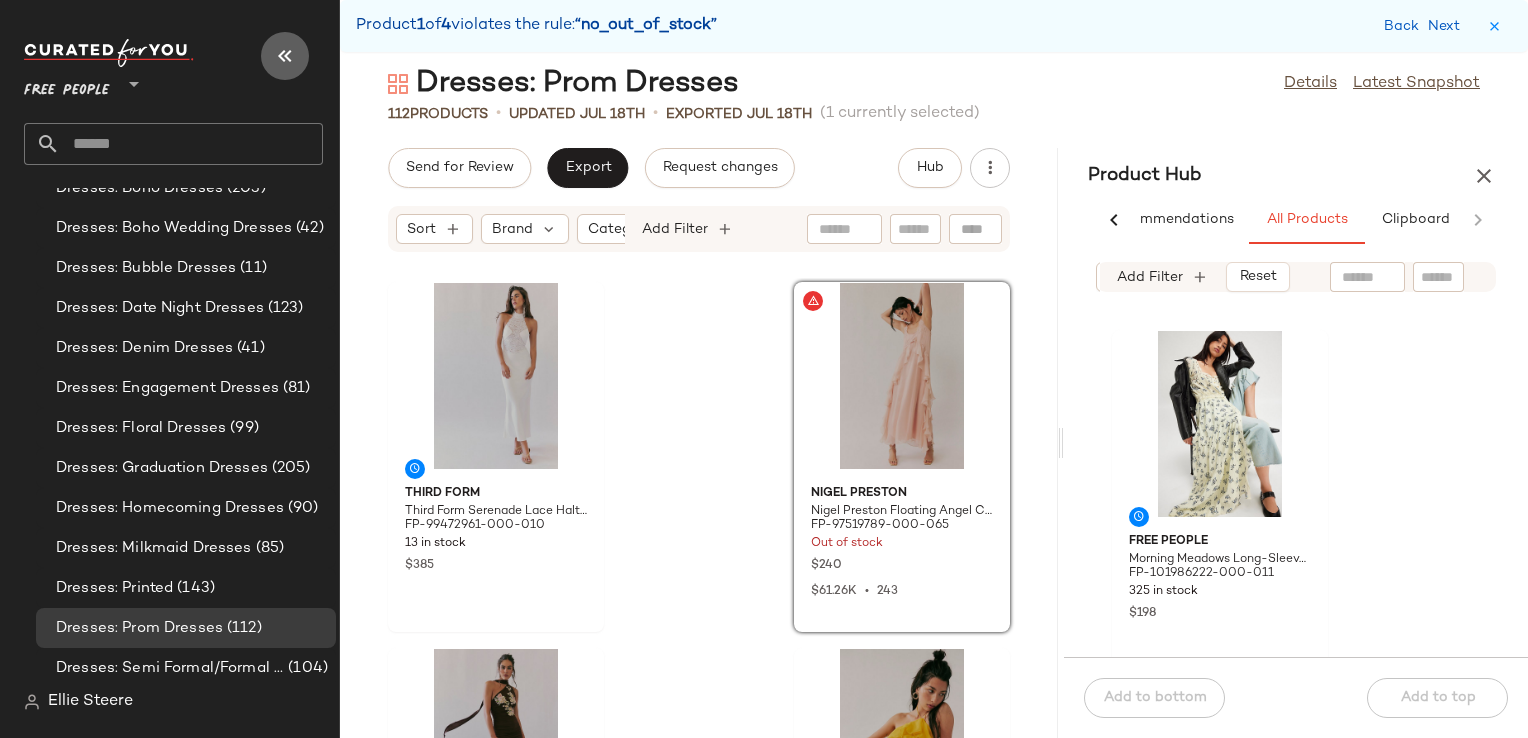 click at bounding box center (285, 56) 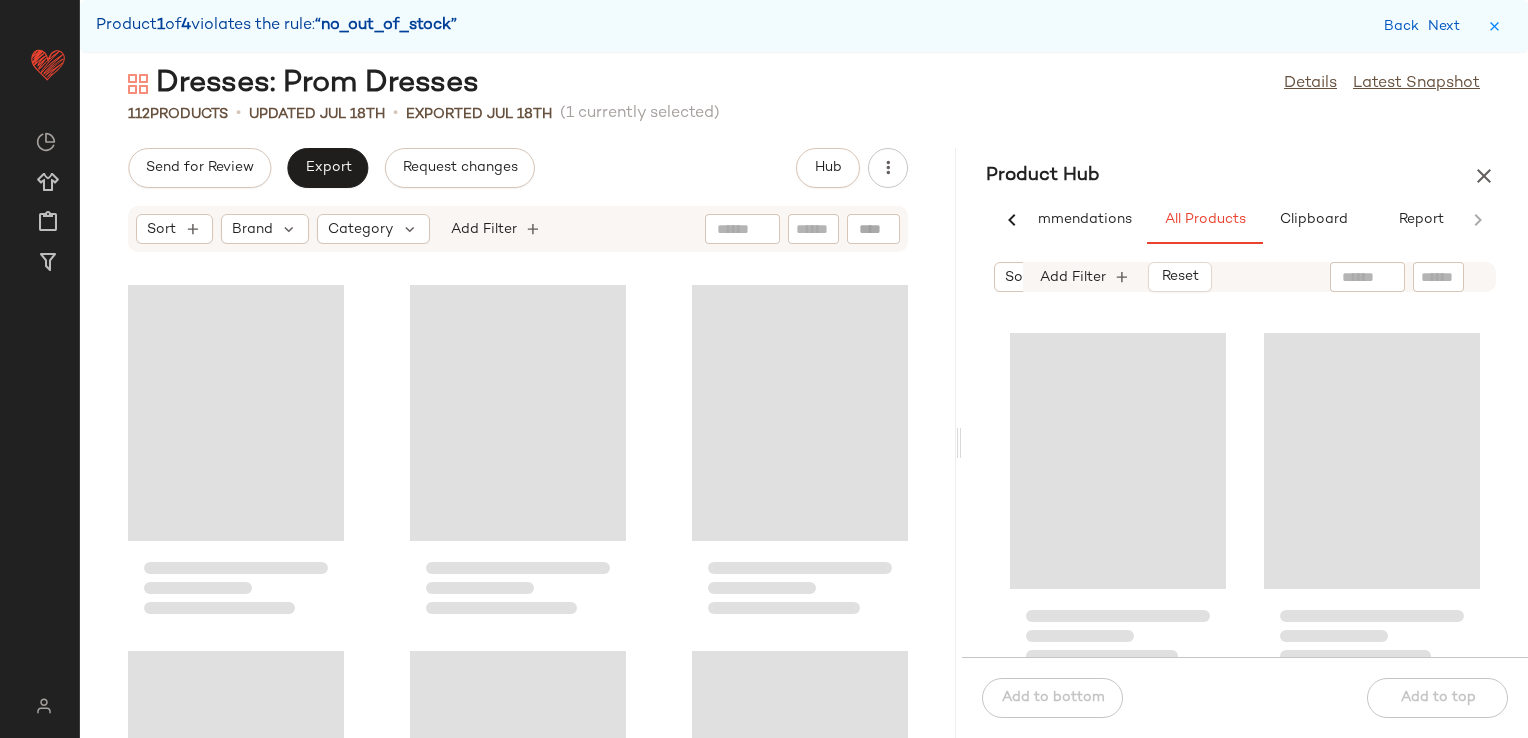 scroll, scrollTop: 382, scrollLeft: 0, axis: vertical 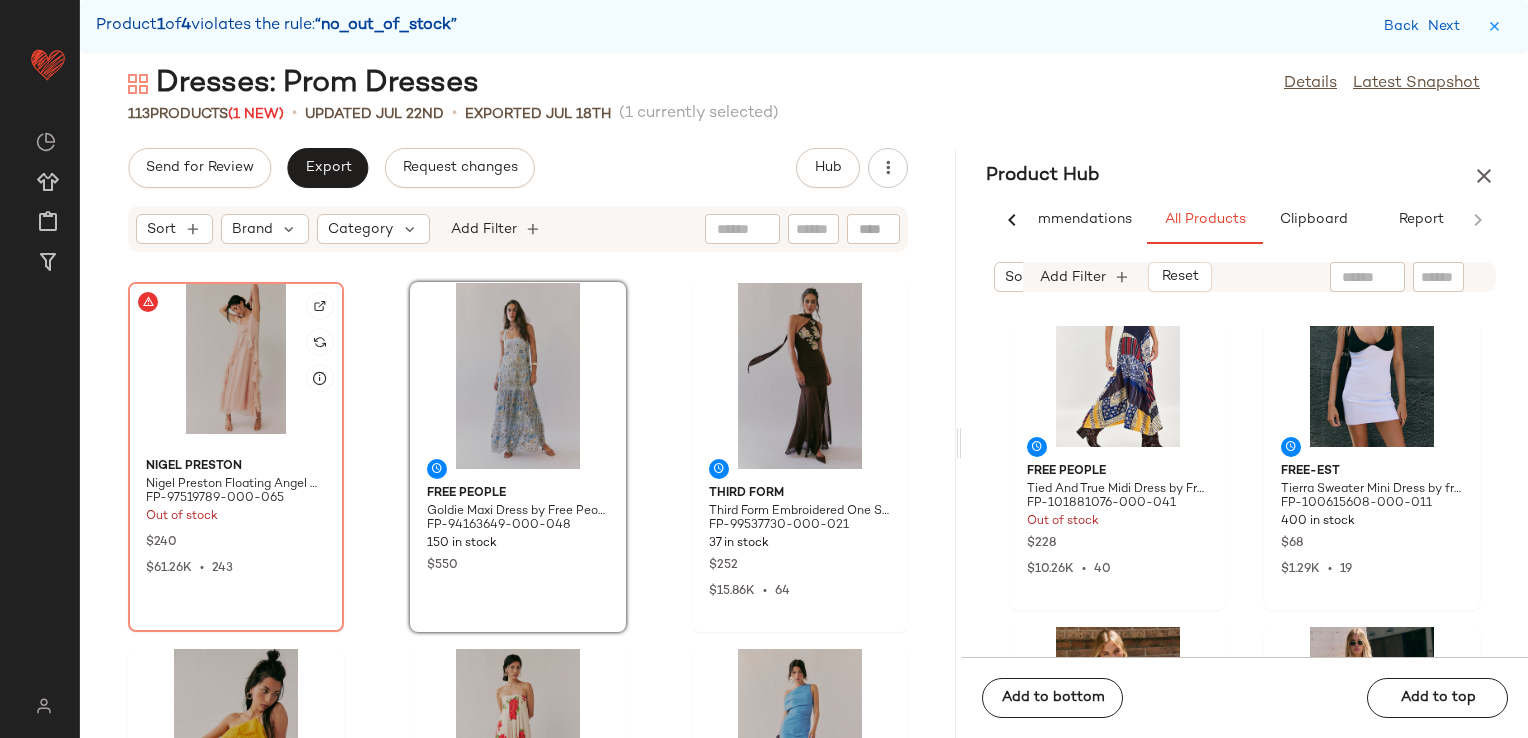 click 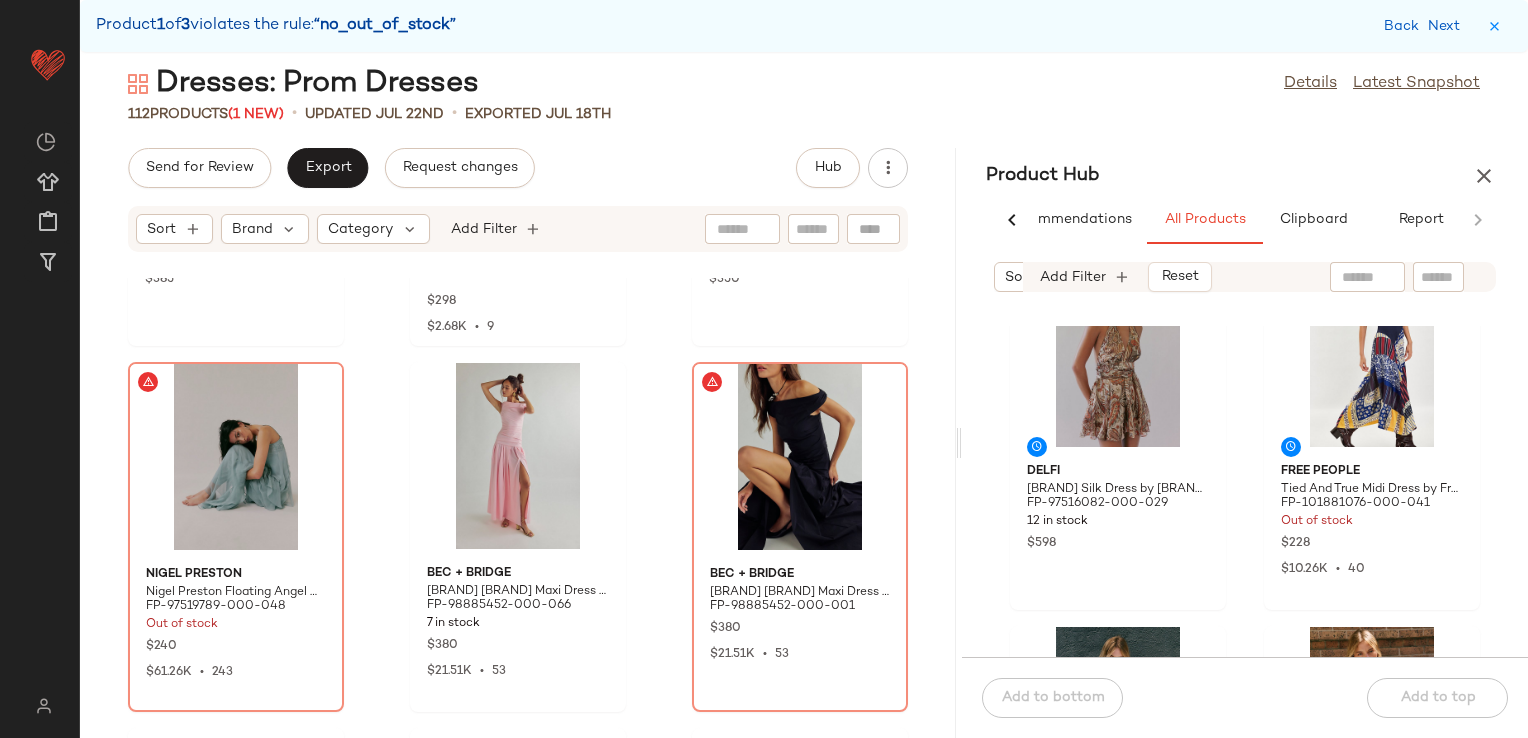 scroll, scrollTop: 1516, scrollLeft: 0, axis: vertical 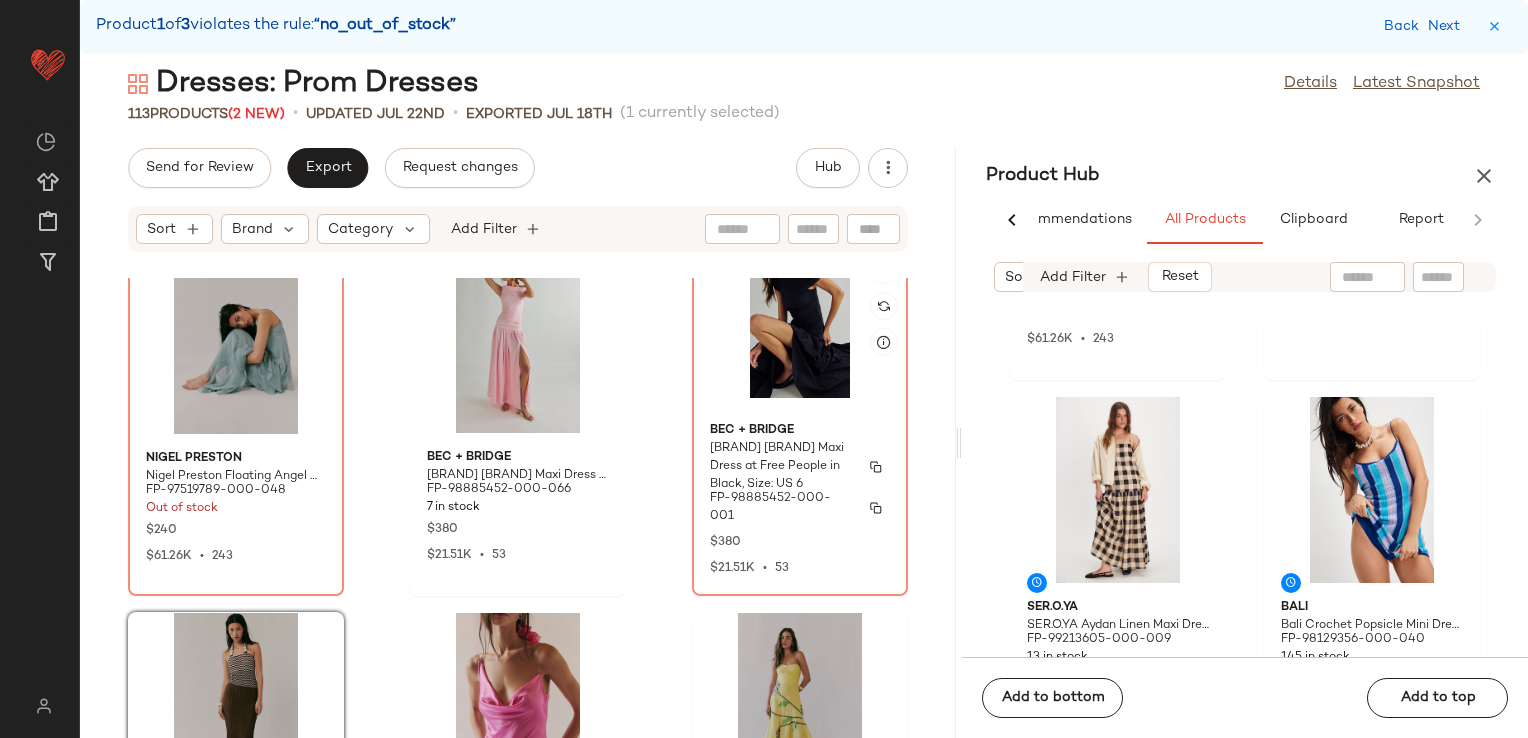 click on "Bec + Bridge Bec + Bridge Apolline Maxi Dress at Free People in Black, Size: US 6 FP-98885452-000-001 $380 $21.51K  •  53" 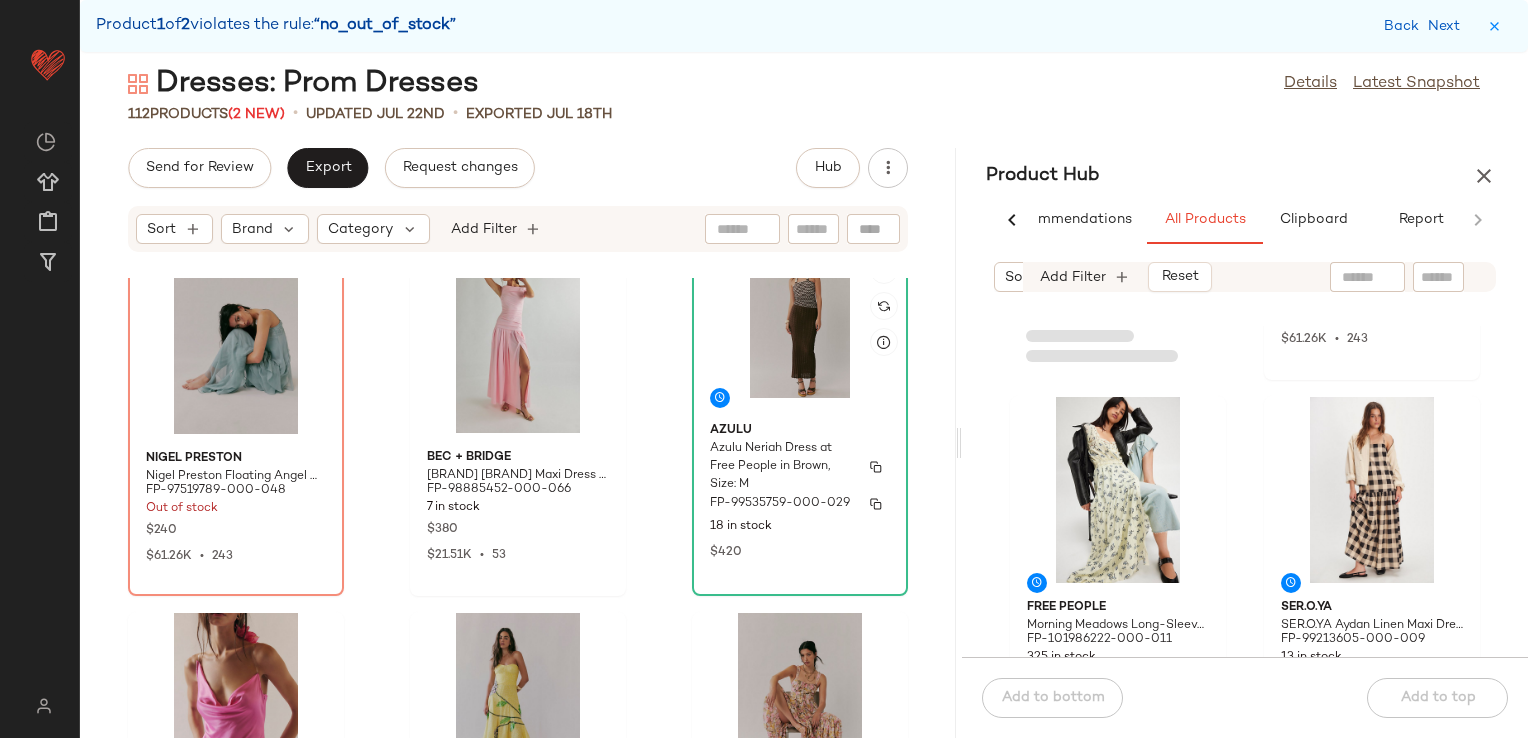 scroll, scrollTop: 0, scrollLeft: 0, axis: both 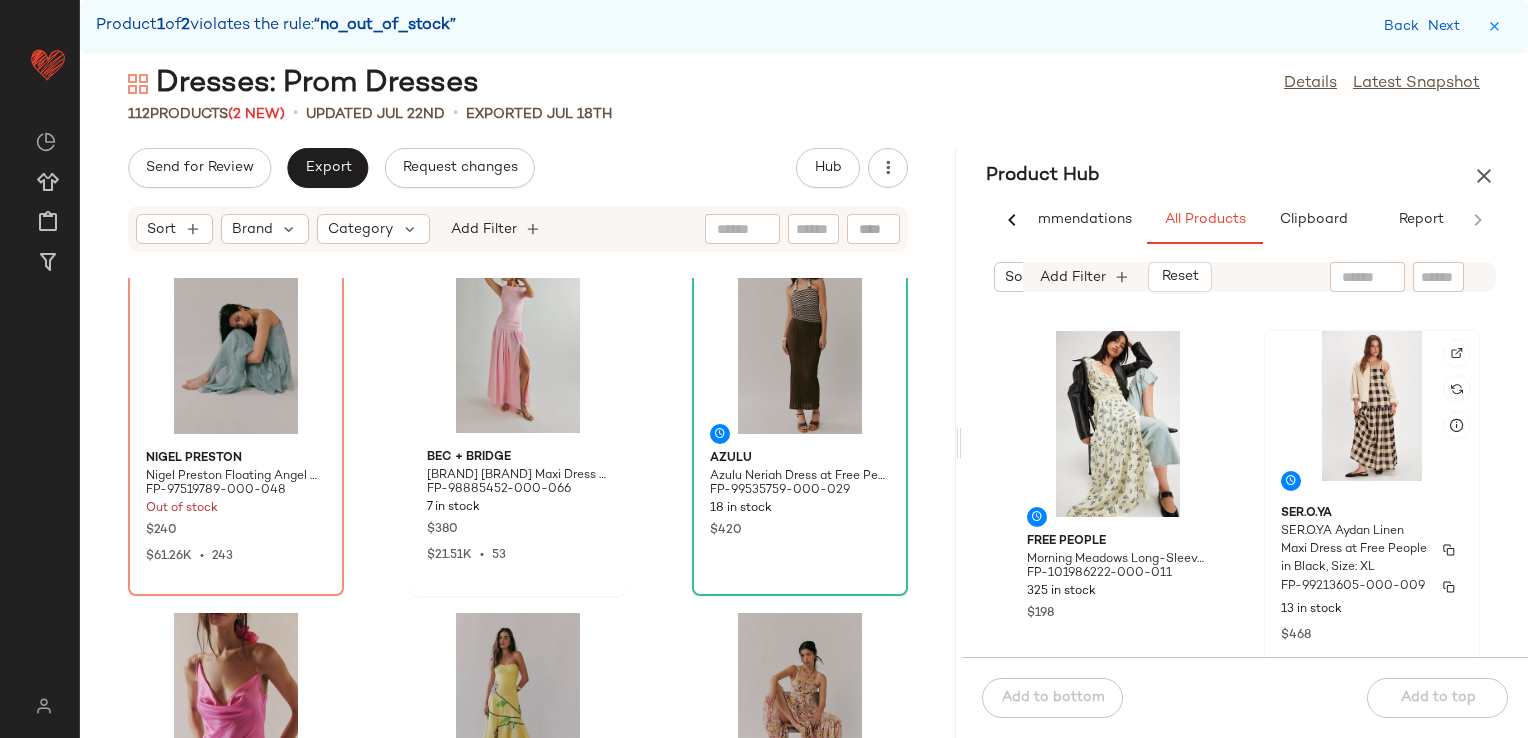 click on "SER.O.YA SER.O.YA Aydan Linen Maxi Dress at Free People in Black, Size: XL FP-99213605-000-009 13 in stock $468" 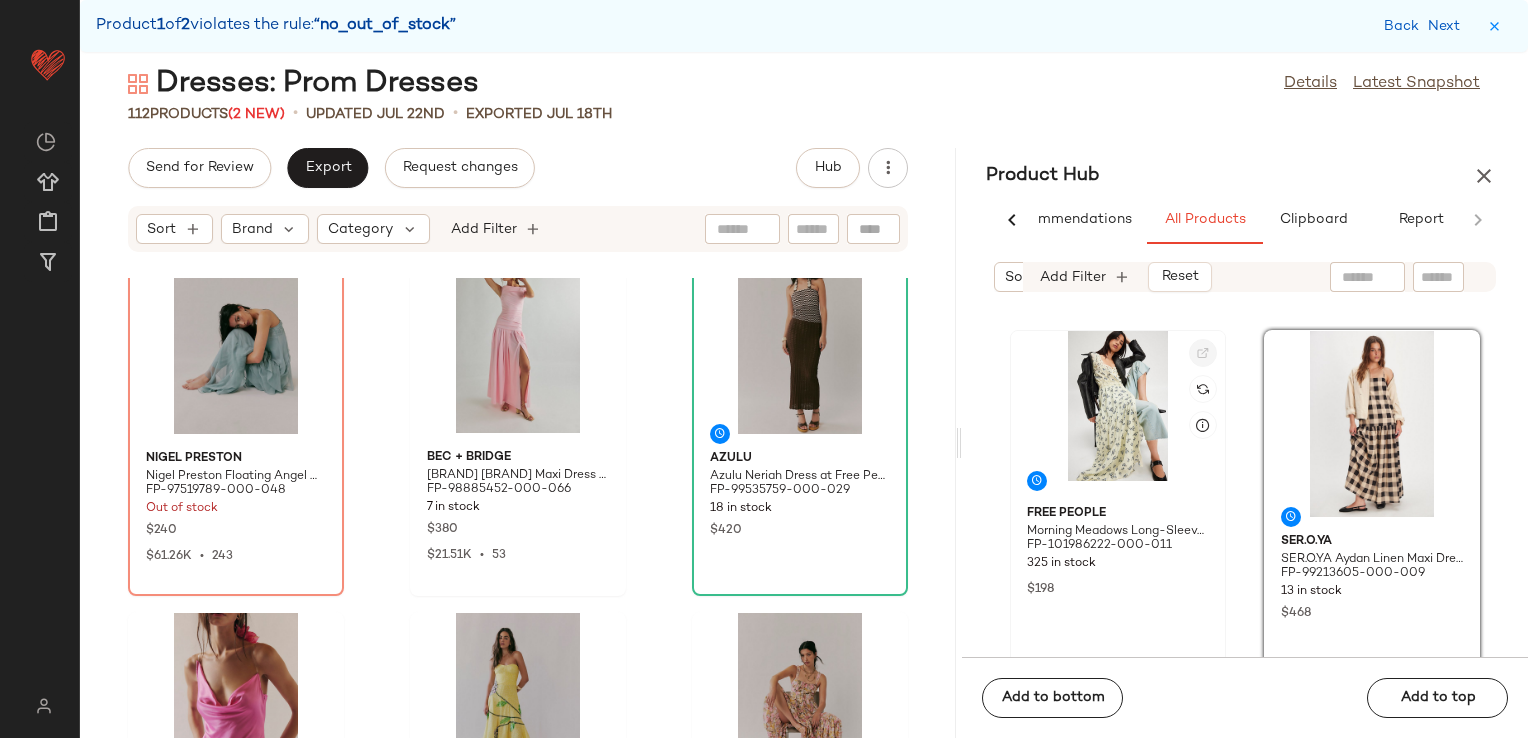 click 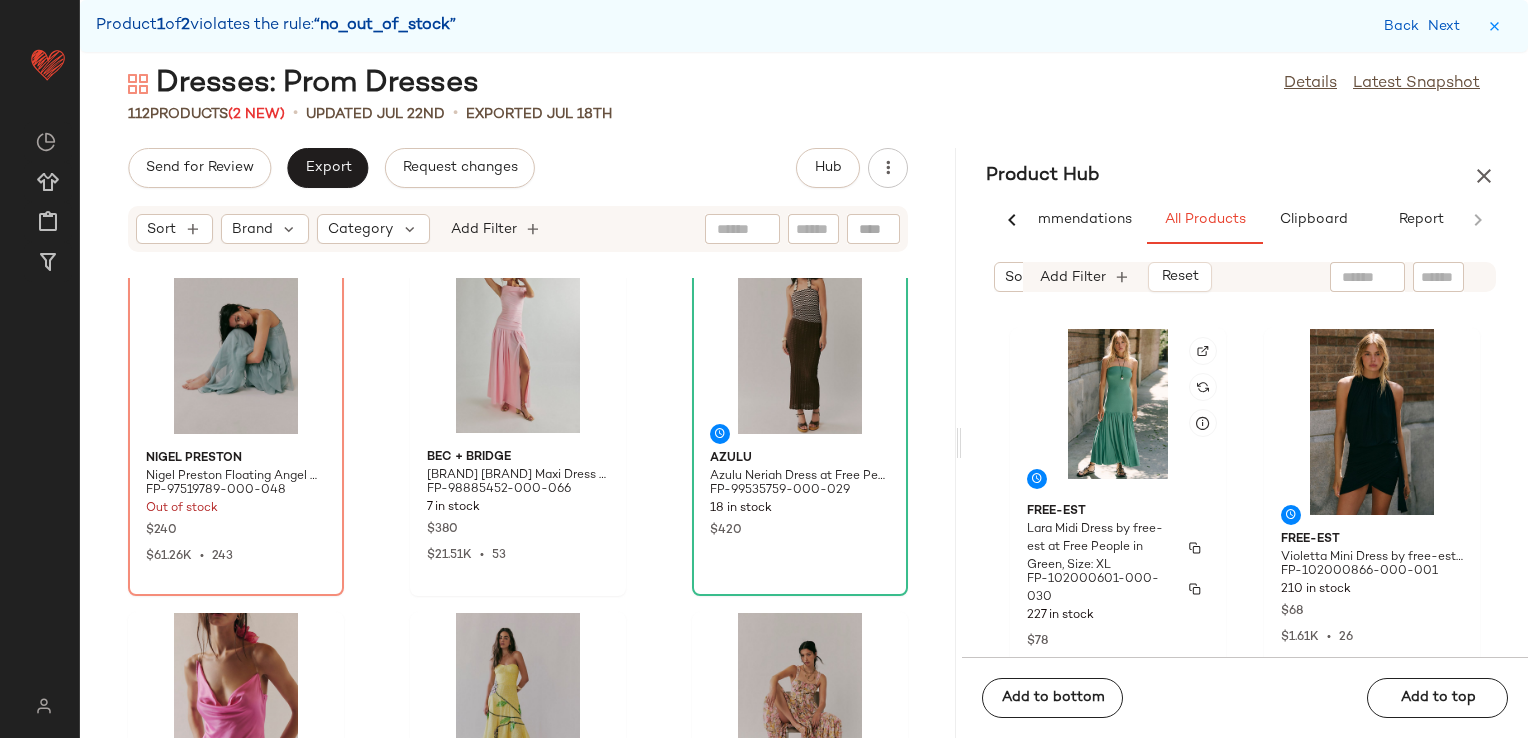 scroll, scrollTop: 2616, scrollLeft: 0, axis: vertical 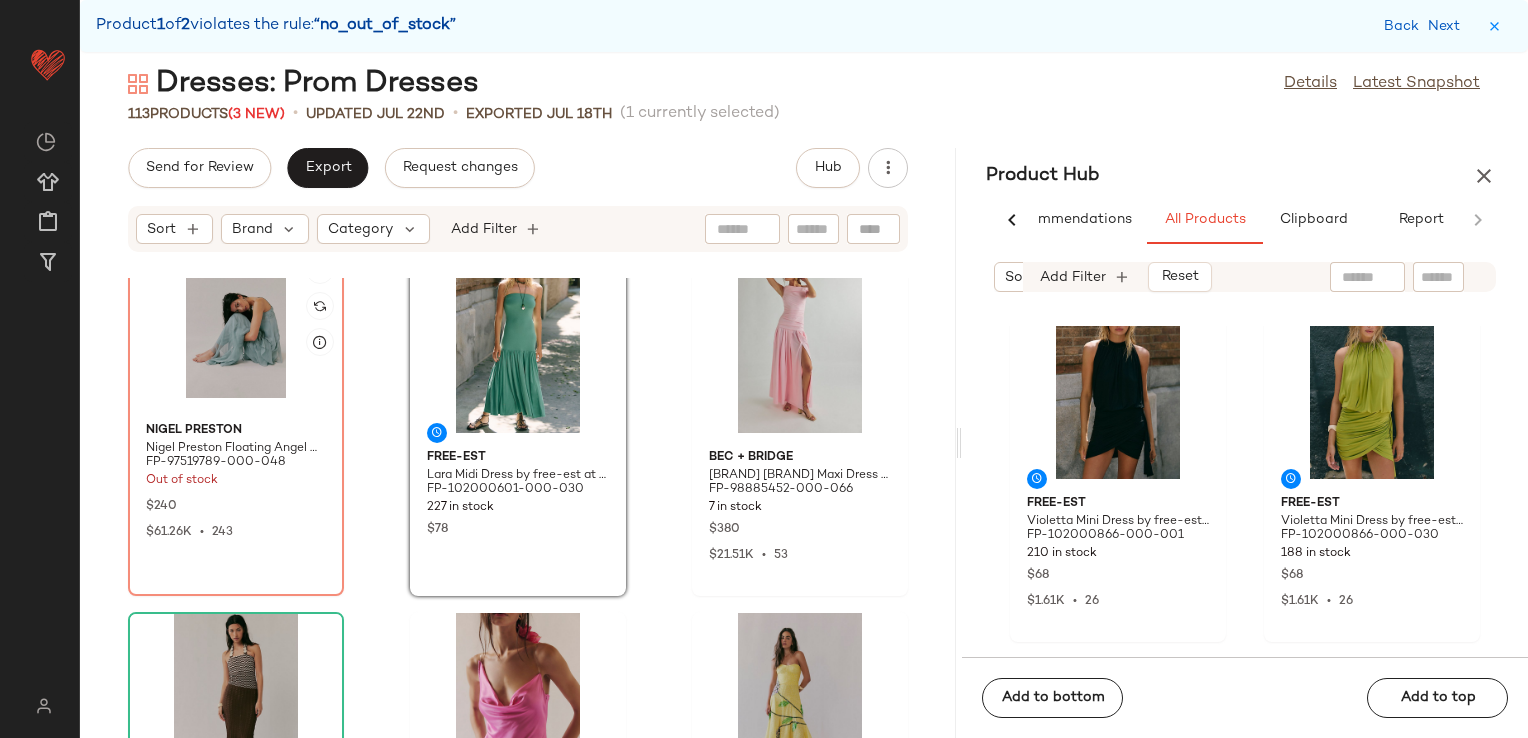 click 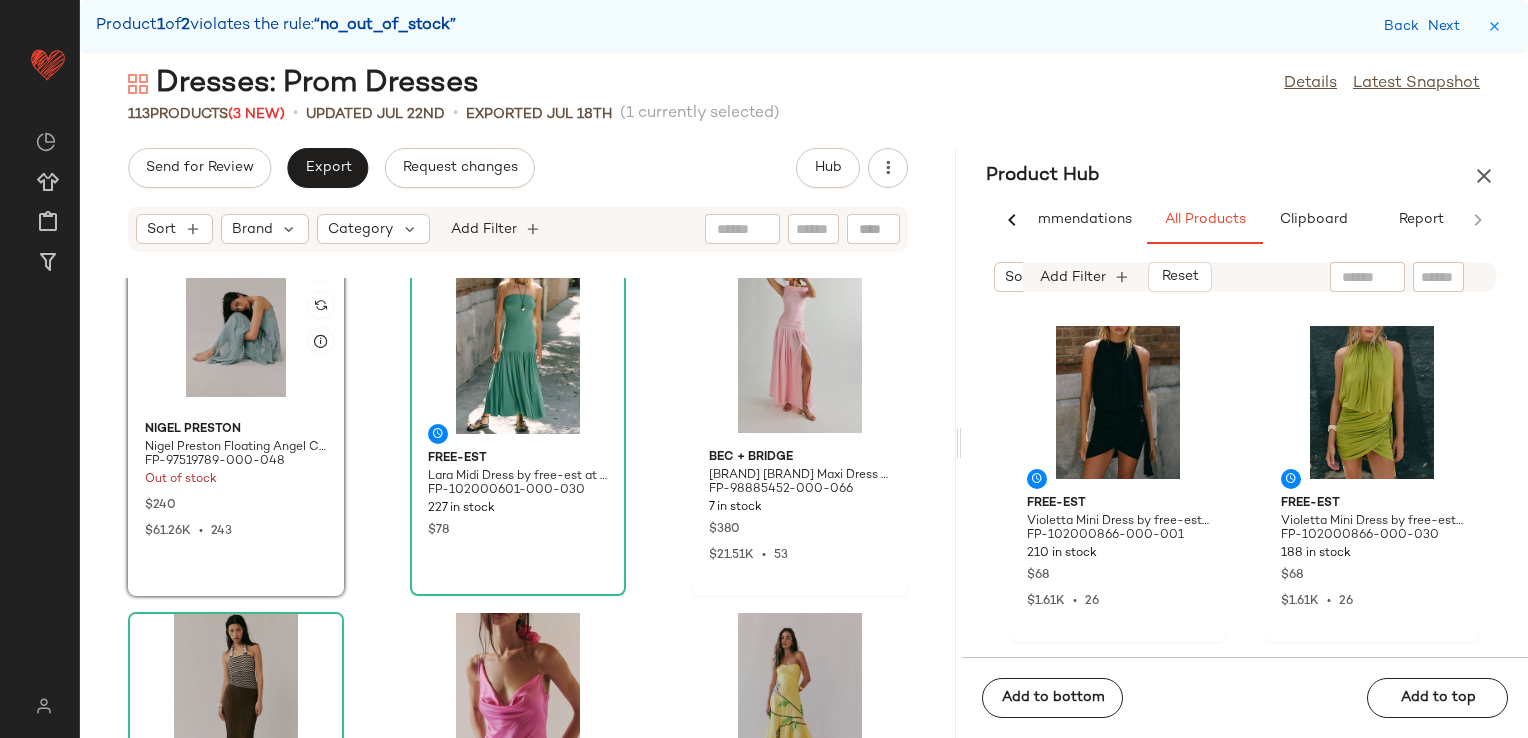 scroll, scrollTop: 1515, scrollLeft: 0, axis: vertical 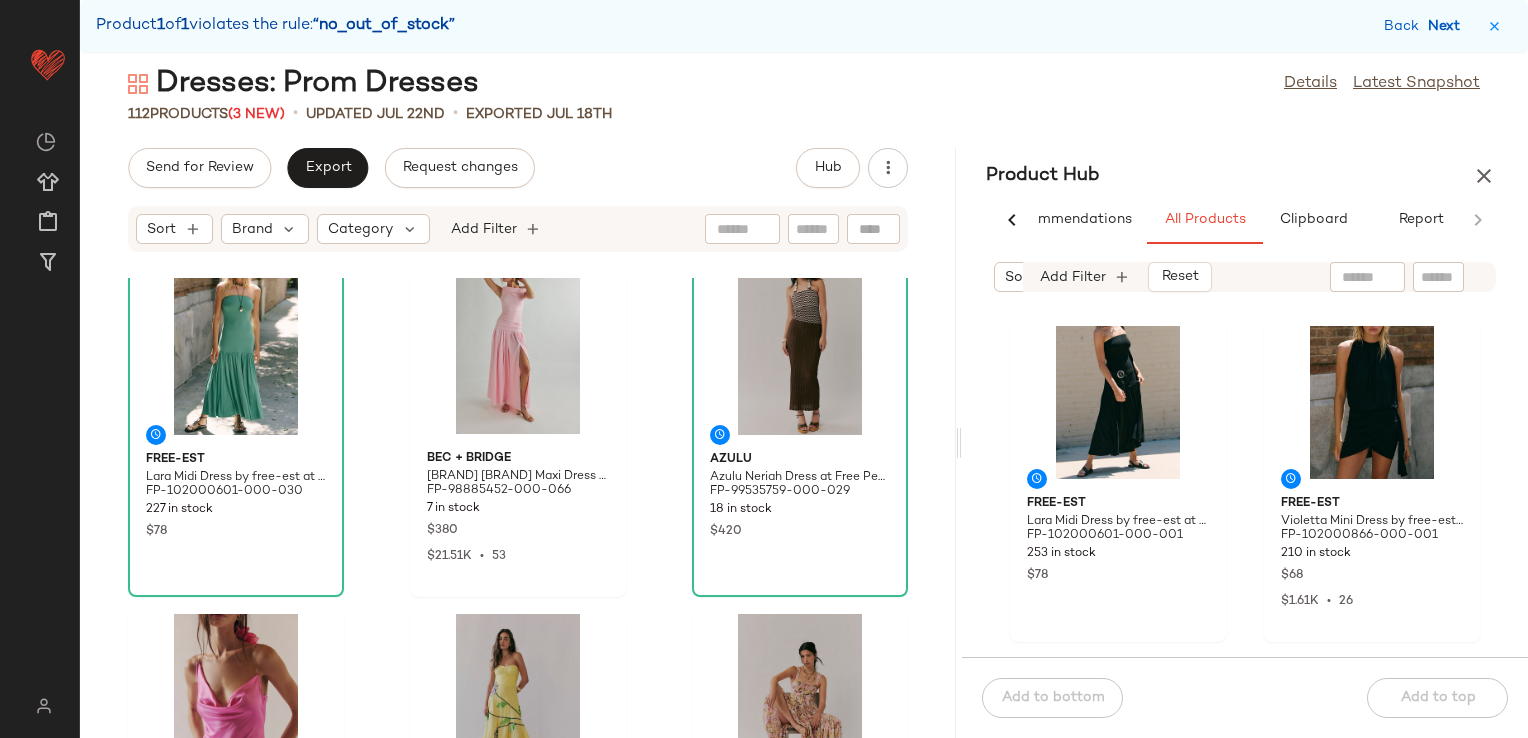 click on "Next" at bounding box center [1448, 26] 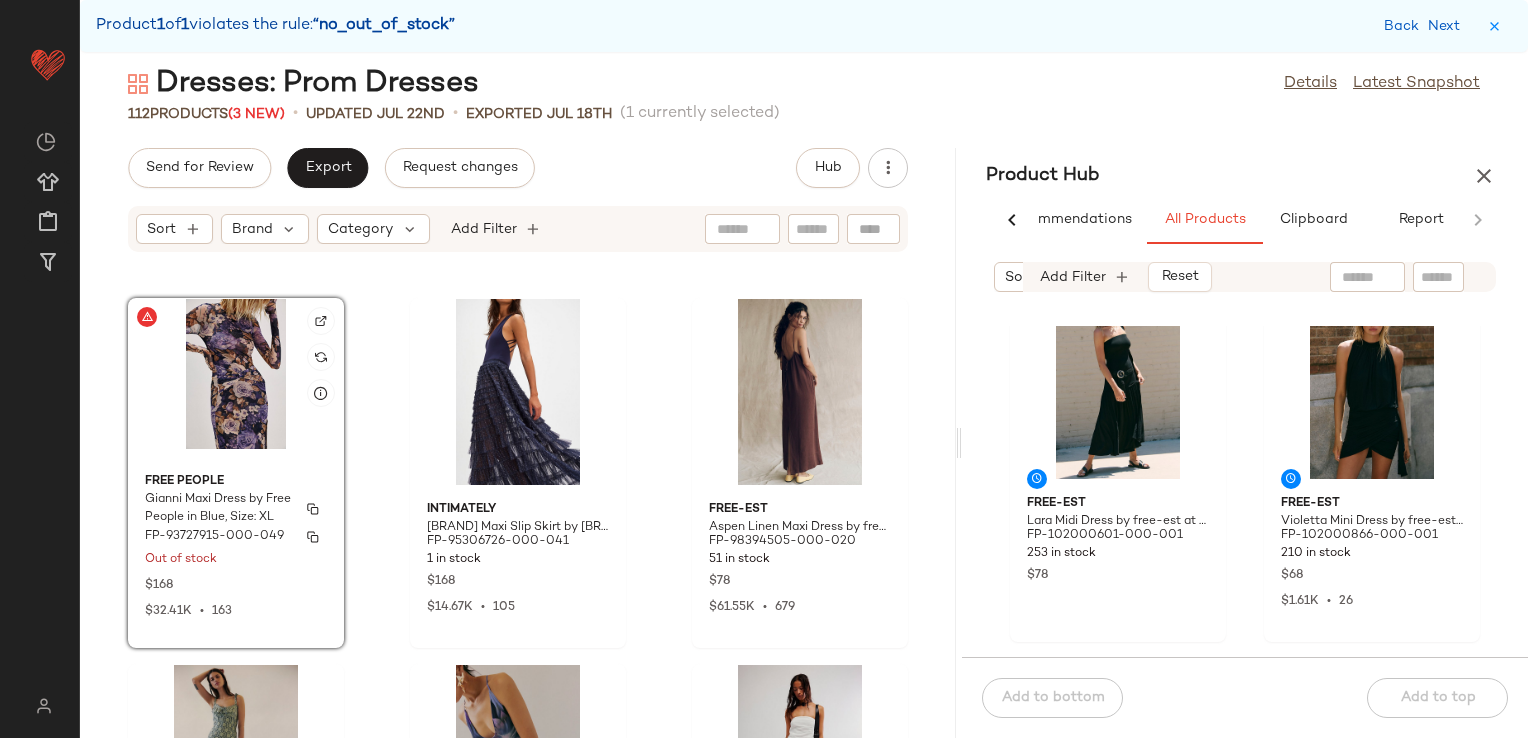 click on "Free People Gianni Maxi Dress by Free People in Blue, Size: XL FP-93727915-000-049 Out of stock $168 $32.41K  •  163" 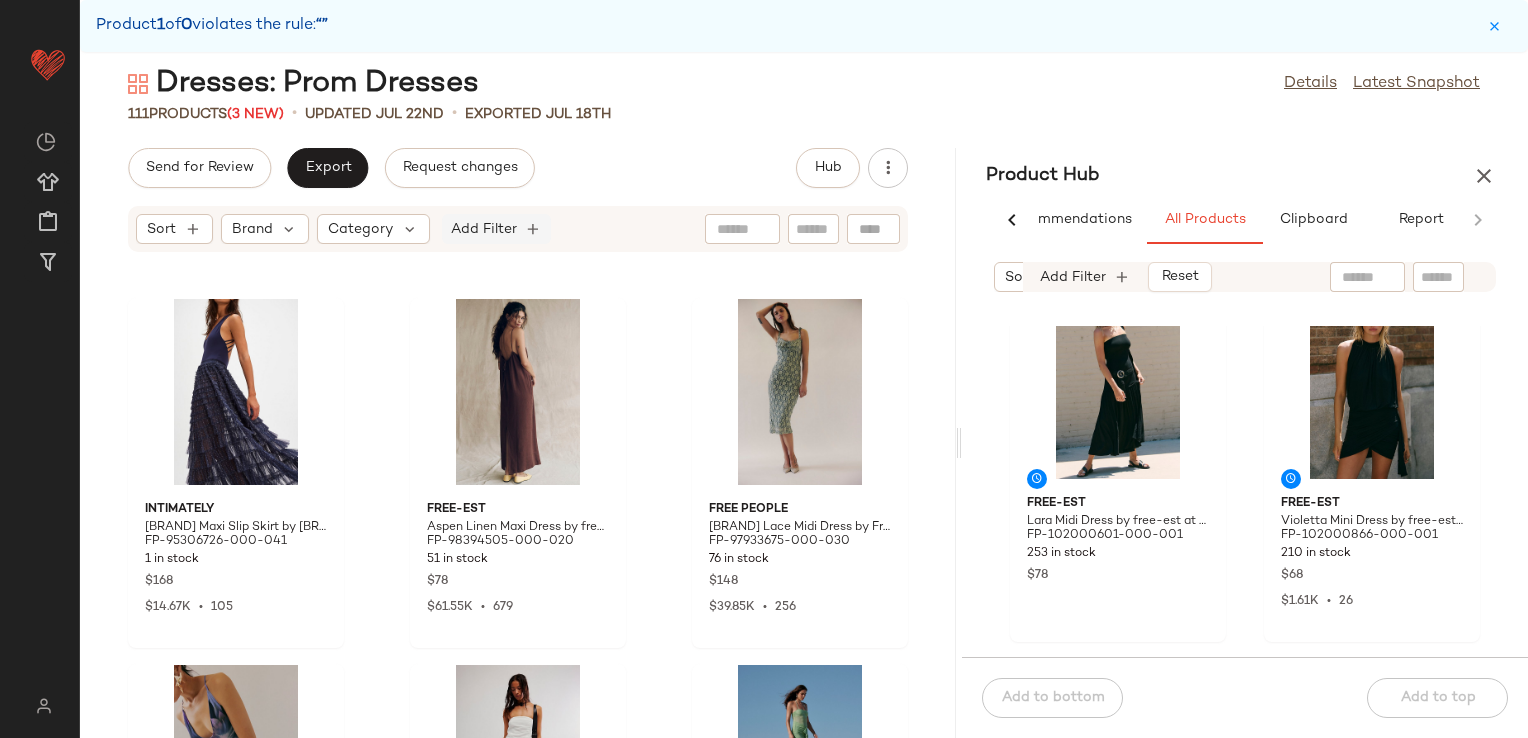 click on "Add Filter" at bounding box center [484, 229] 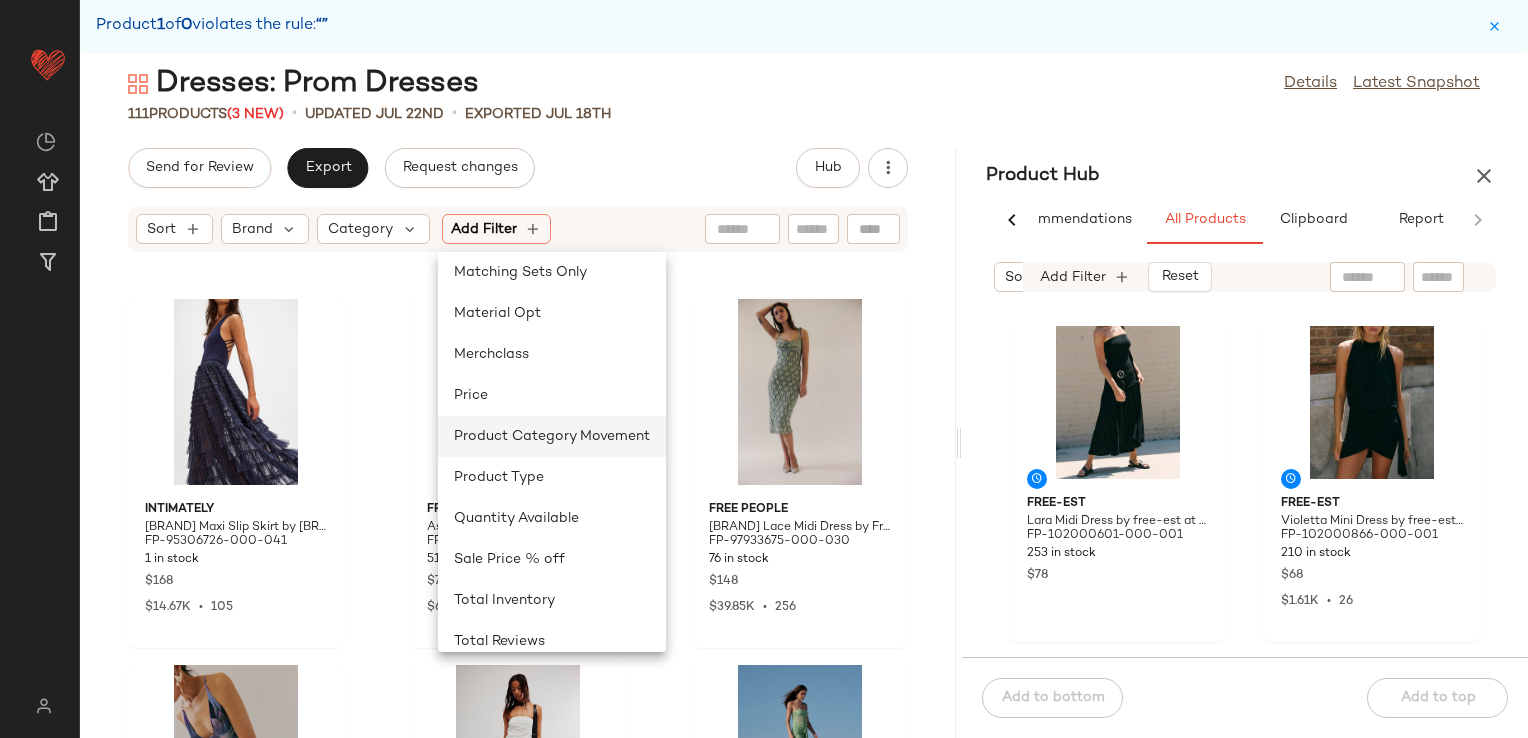 scroll, scrollTop: 600, scrollLeft: 0, axis: vertical 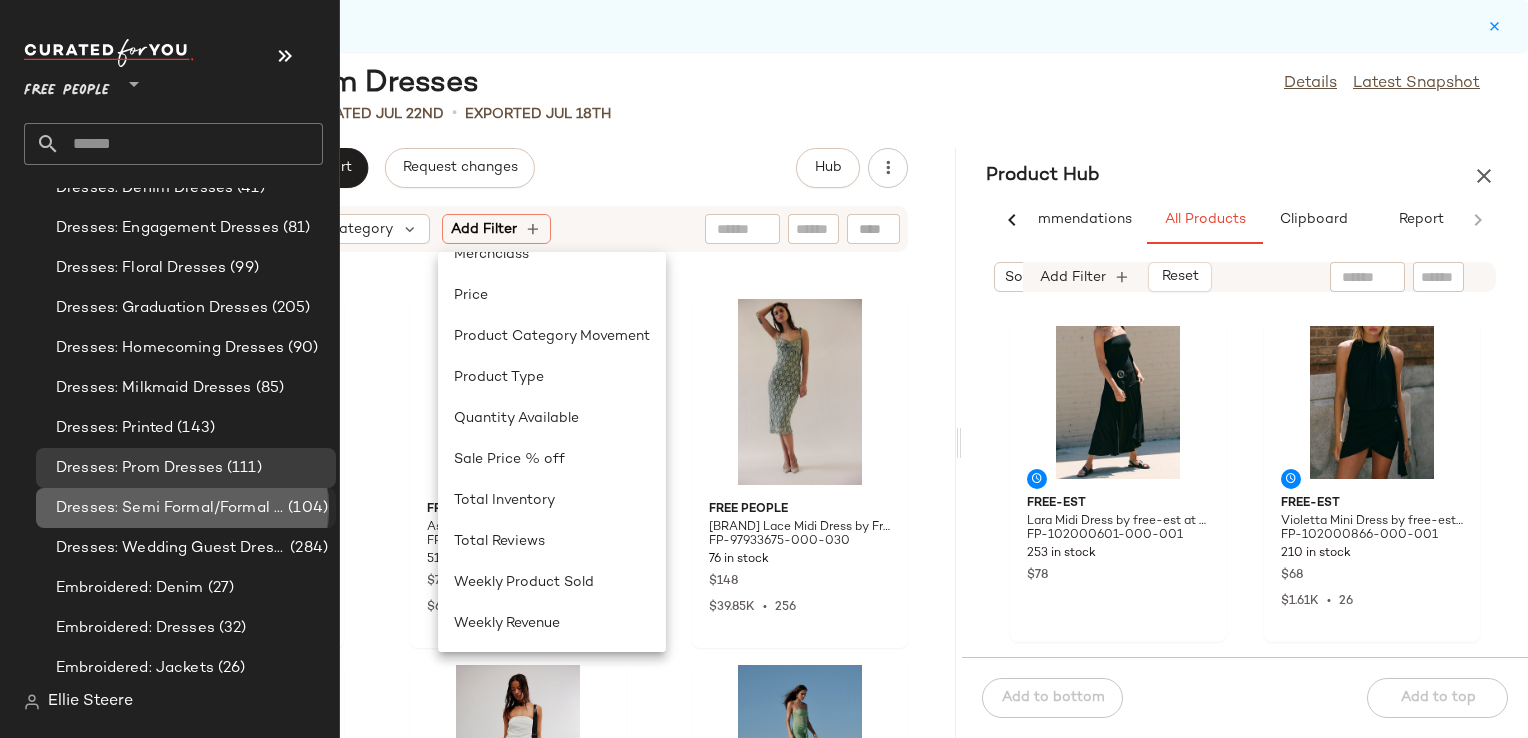 click on "Dresses: Semi Formal/Formal Dresses" at bounding box center [170, 508] 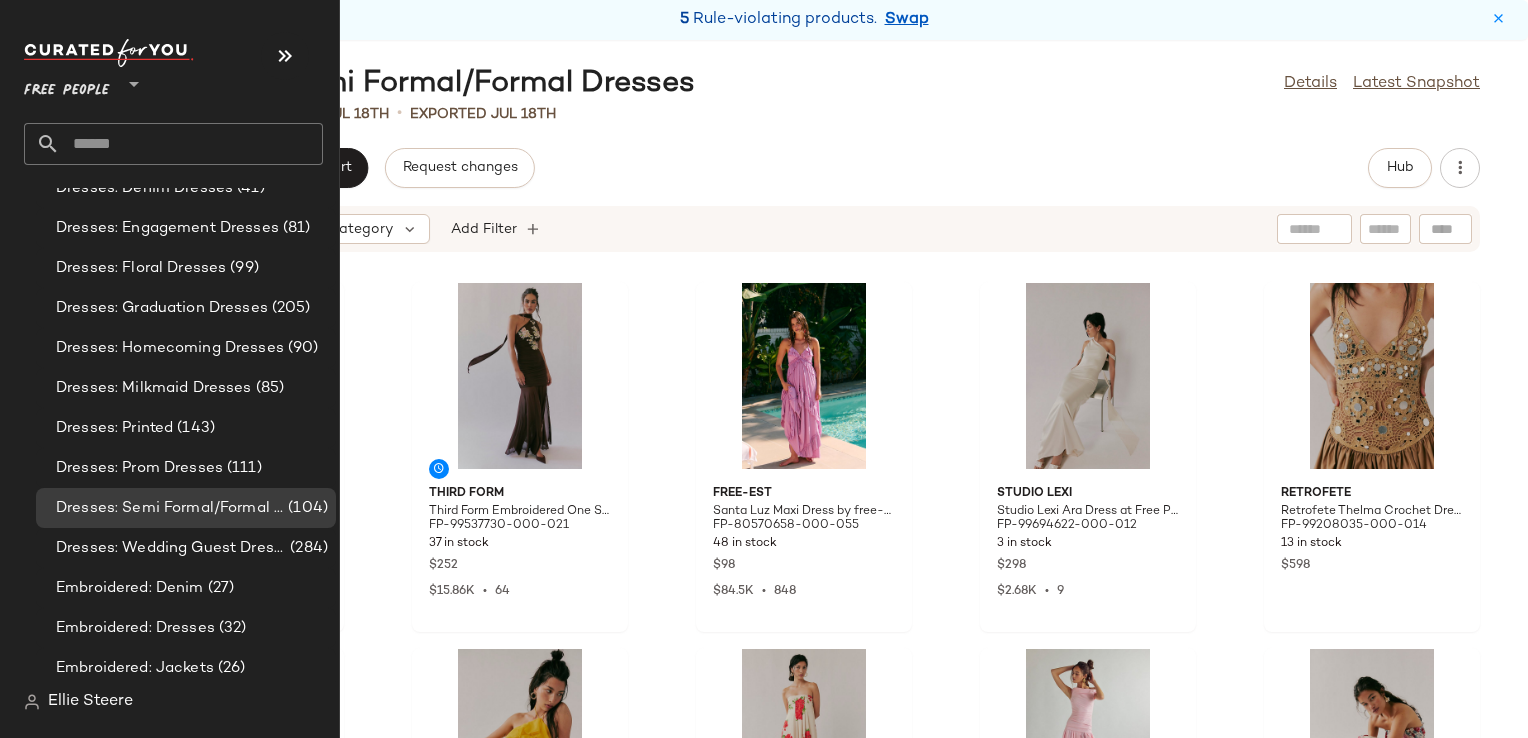 scroll, scrollTop: 0, scrollLeft: 0, axis: both 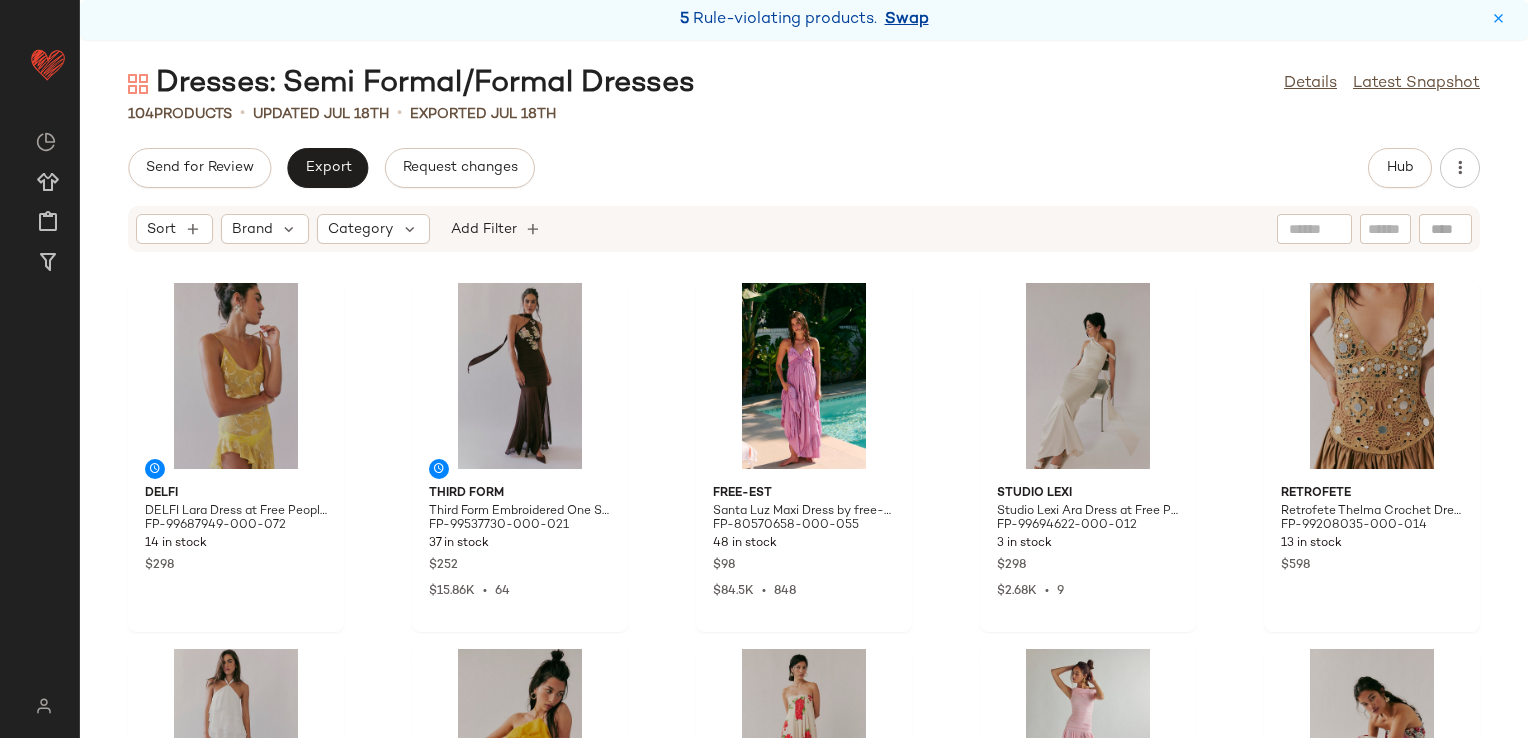 click on "Swap" at bounding box center [907, 20] 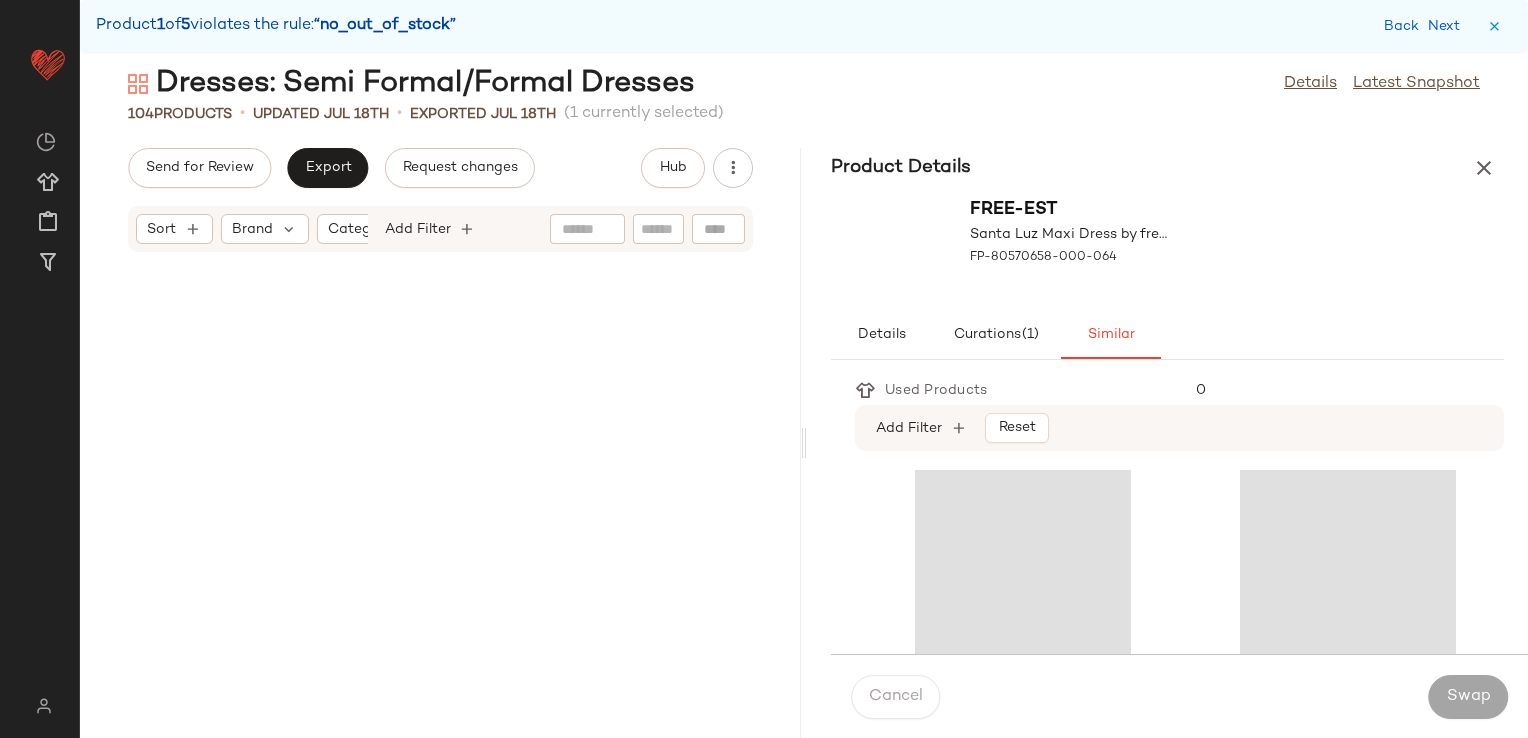 scroll, scrollTop: 11712, scrollLeft: 0, axis: vertical 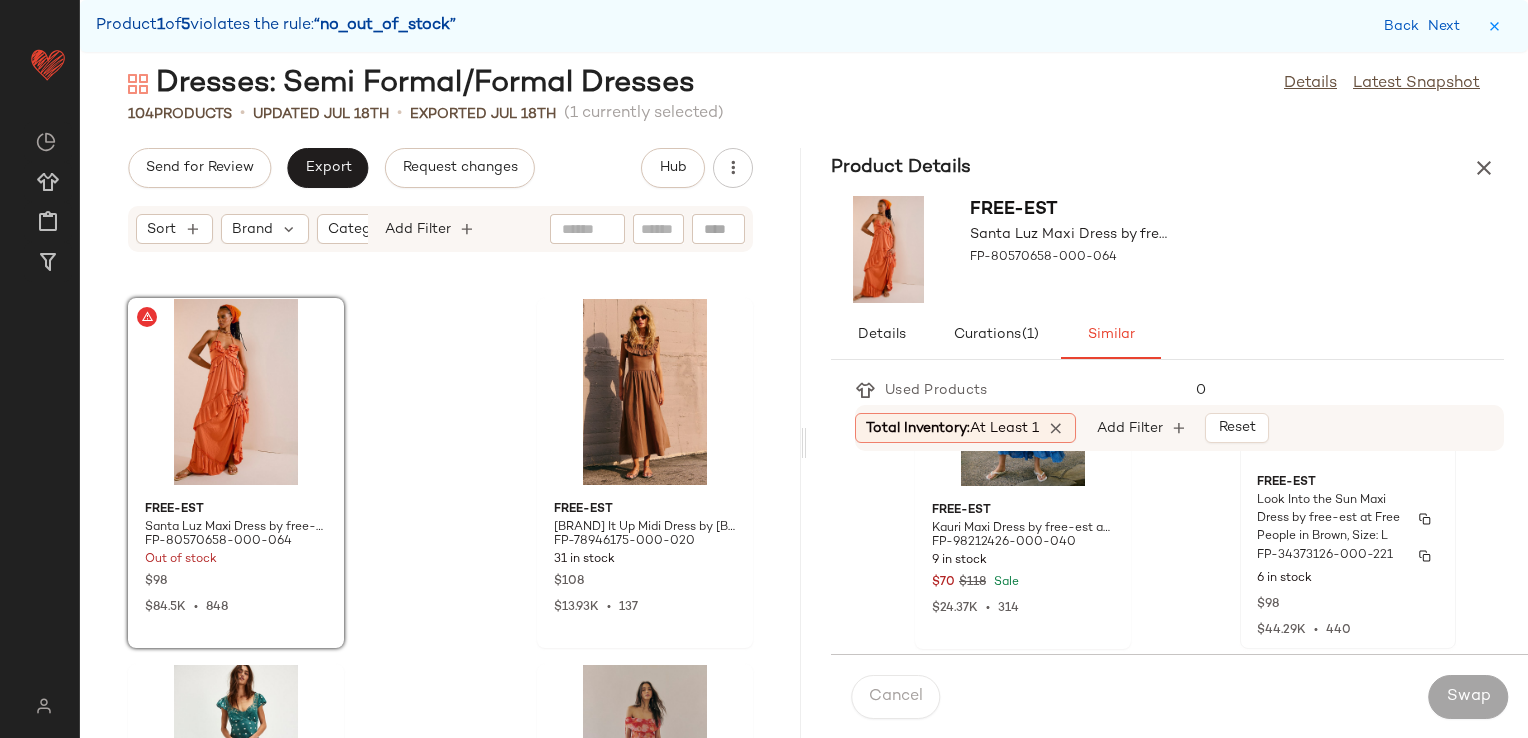 click on "Look Into the Sun Maxi Dress by free-est at Free People in Brown, Size: L" at bounding box center (1330, 519) 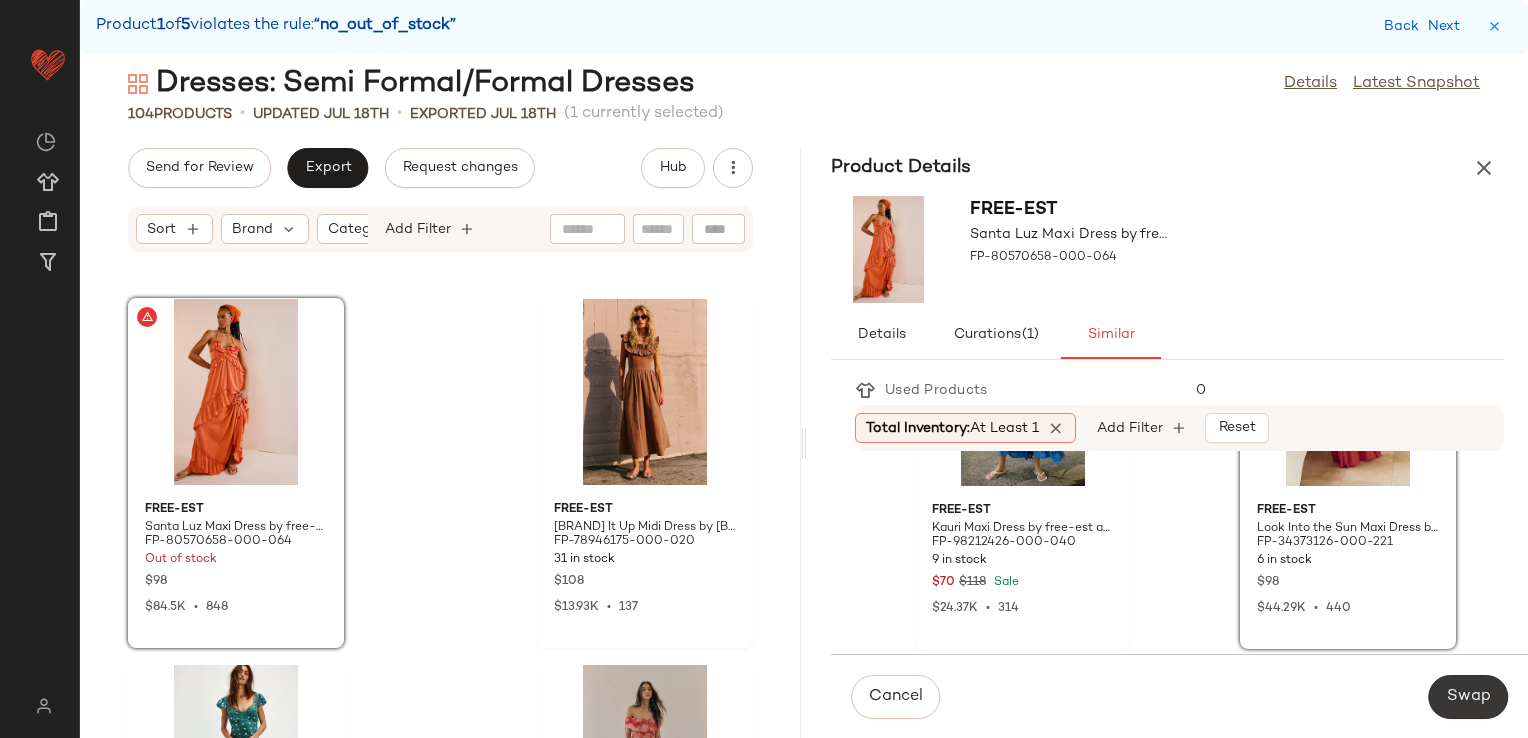 click on "Swap" 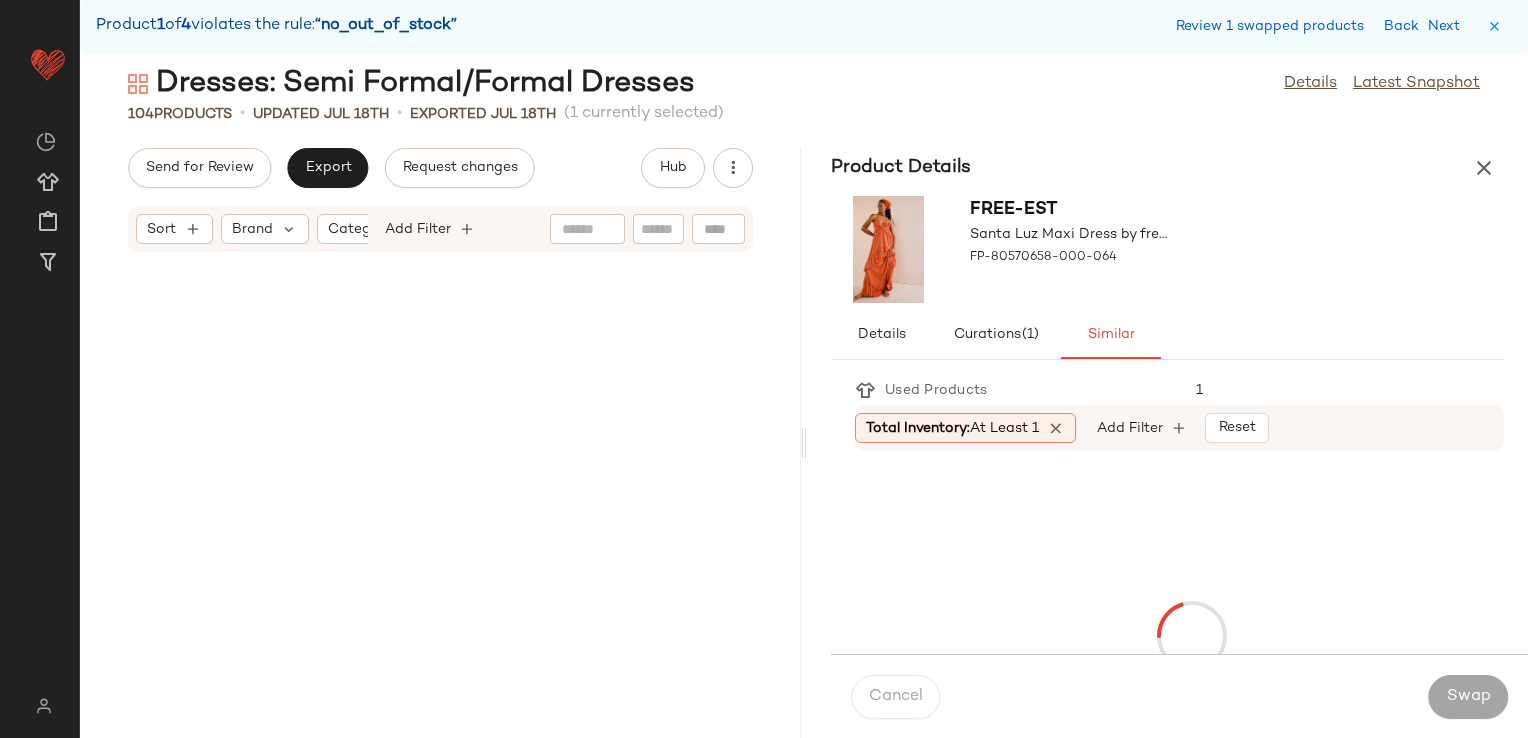 scroll, scrollTop: 13176, scrollLeft: 0, axis: vertical 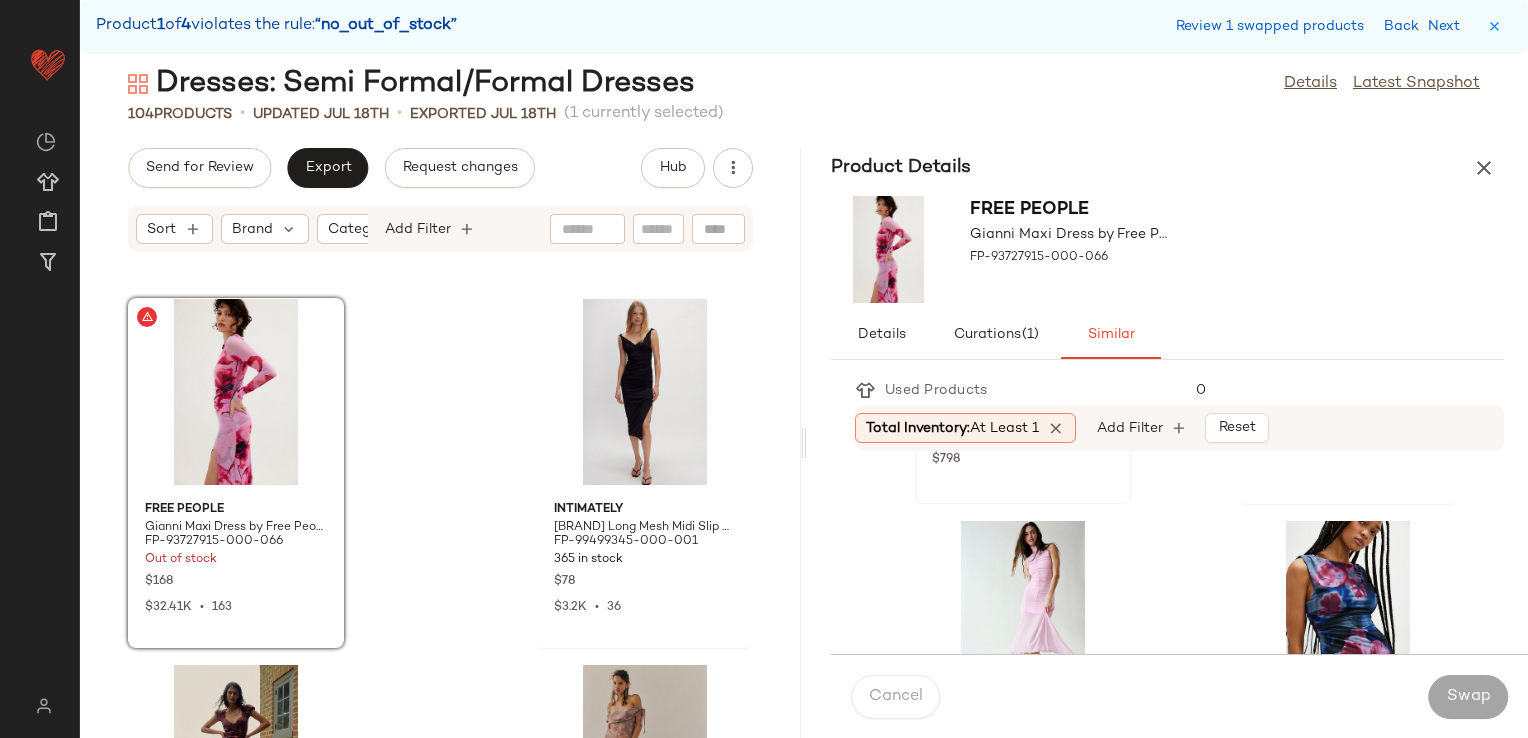 click on "Retrofete Retrofete Teryn Dress at Free People in Pink, Size: XS FP-97515795-000-066 3 in stock $798" 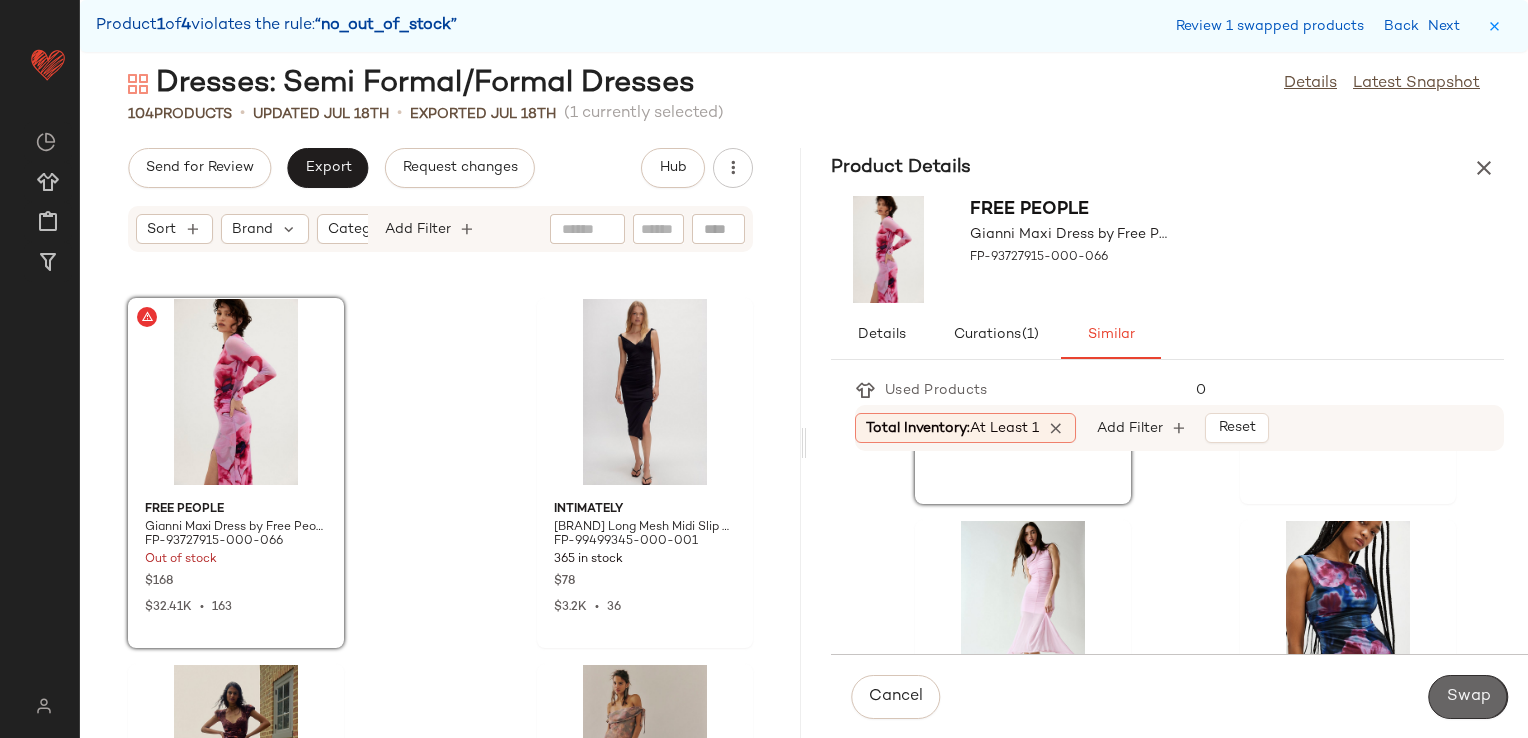click on "Swap" 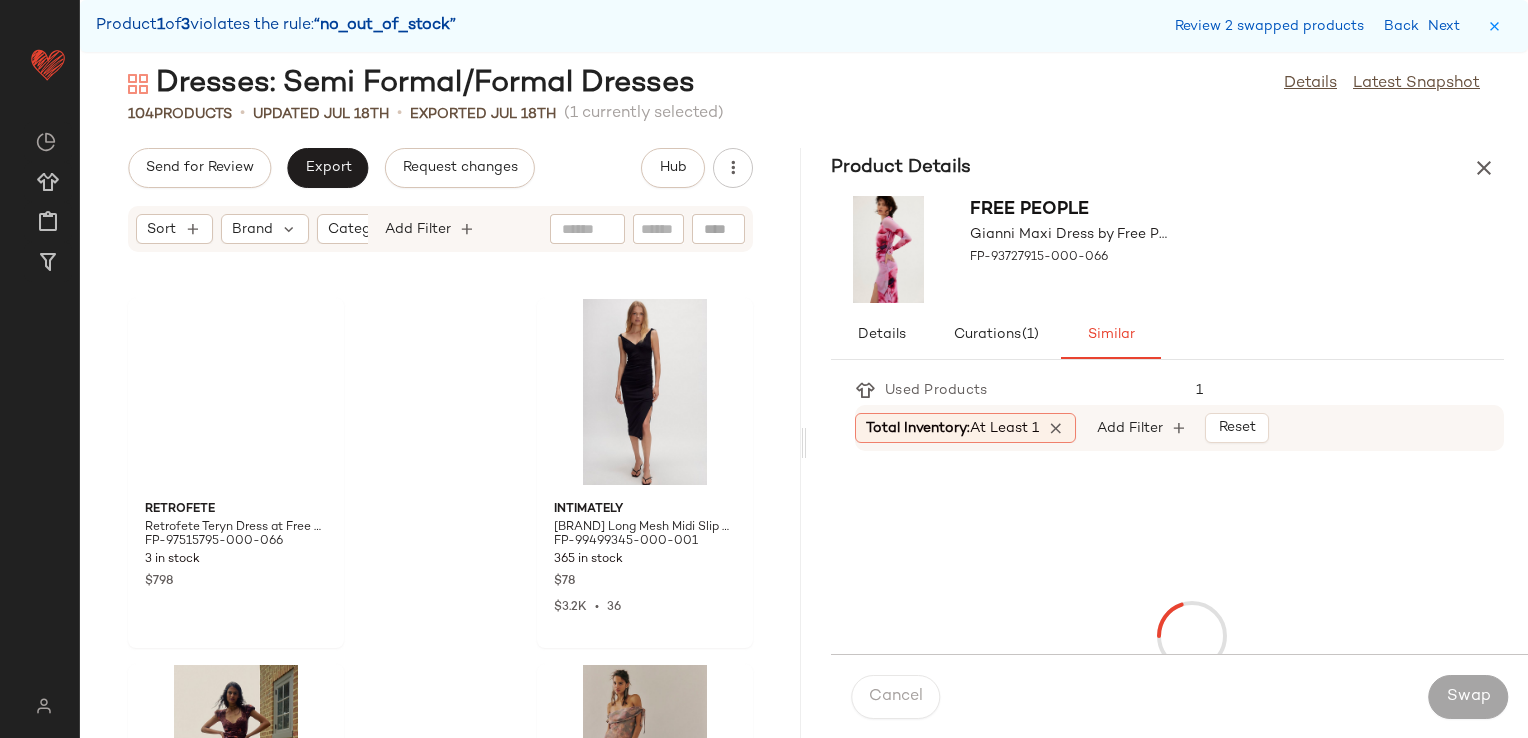 scroll, scrollTop: 14640, scrollLeft: 0, axis: vertical 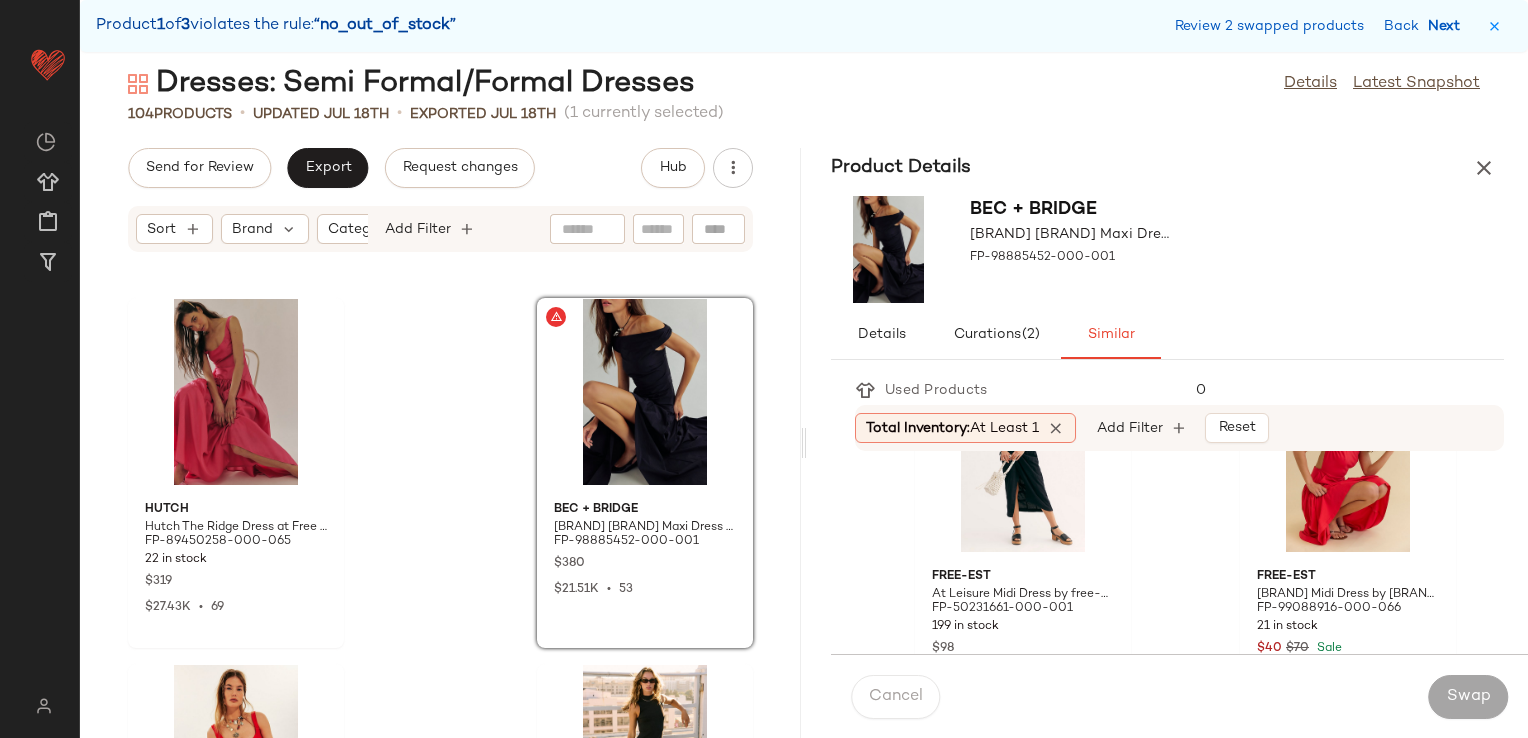 click on "Next" at bounding box center (1448, 26) 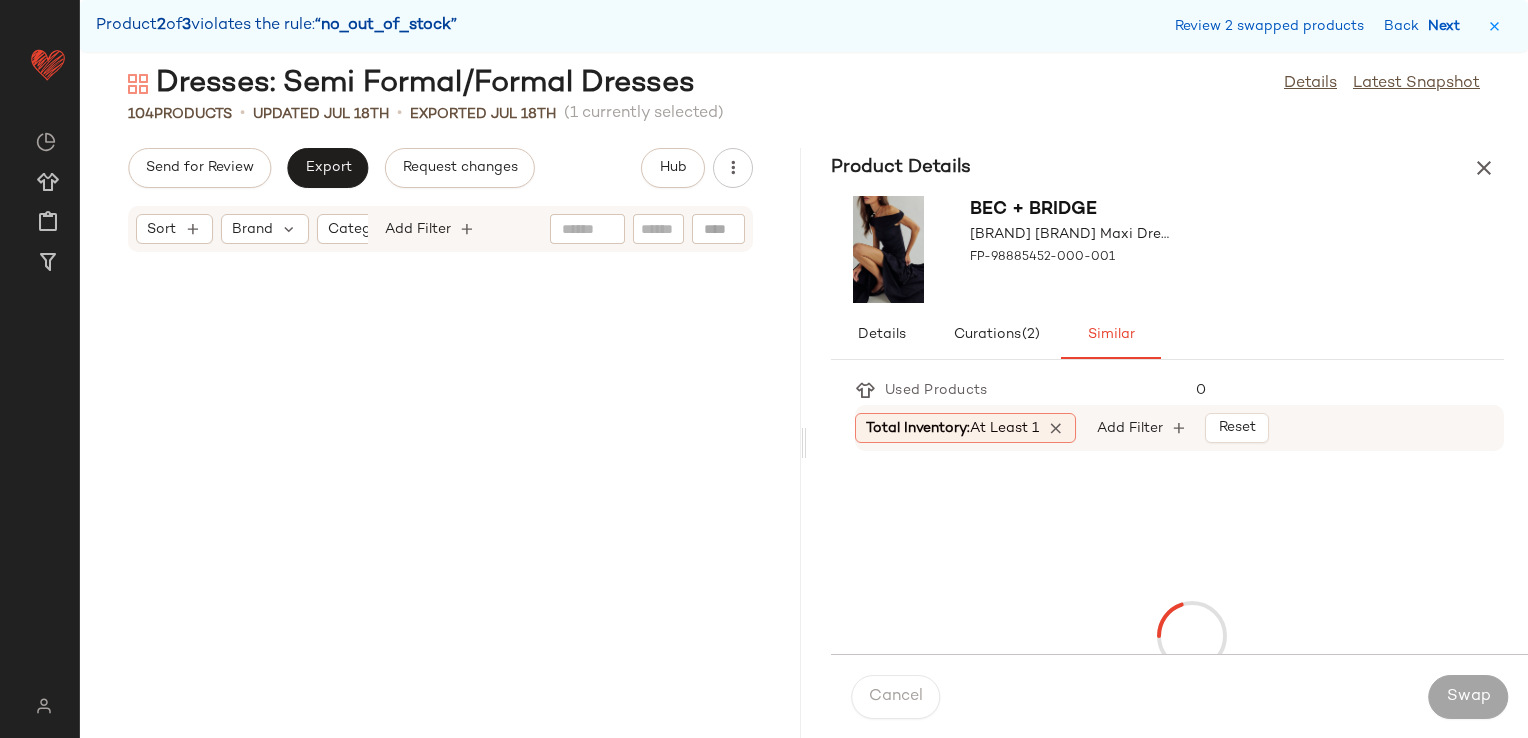 scroll, scrollTop: 16104, scrollLeft: 0, axis: vertical 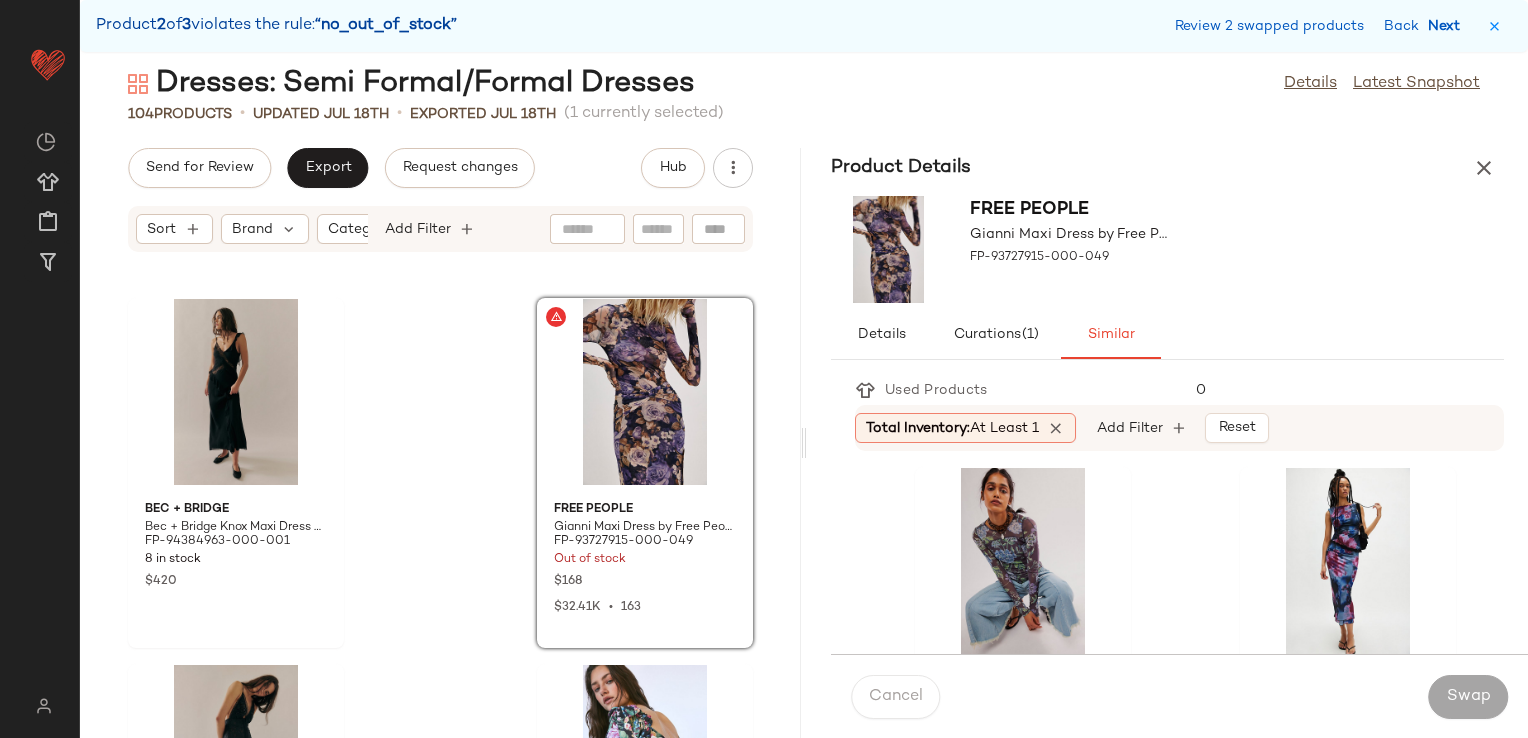 click on "Next" at bounding box center [1448, 26] 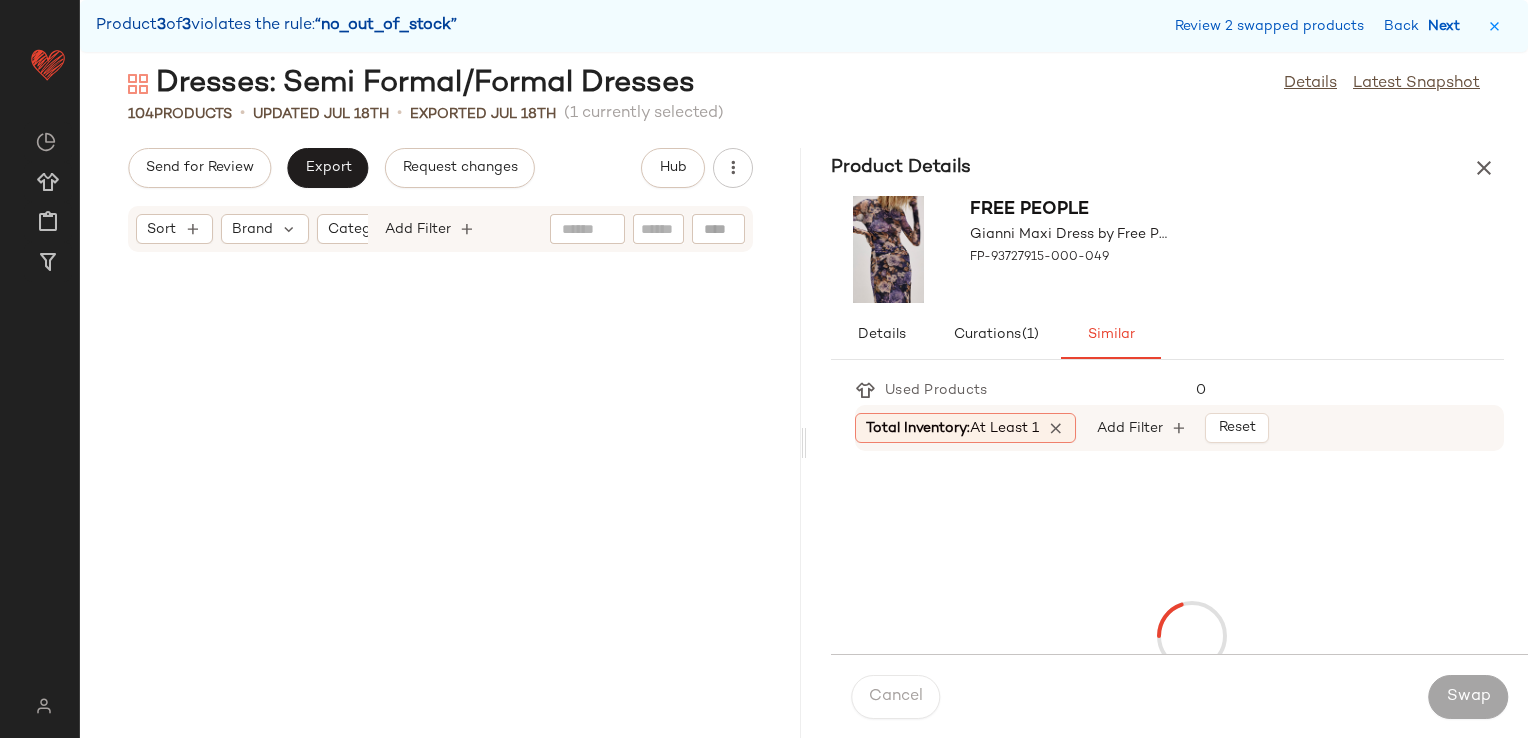 scroll, scrollTop: 17934, scrollLeft: 0, axis: vertical 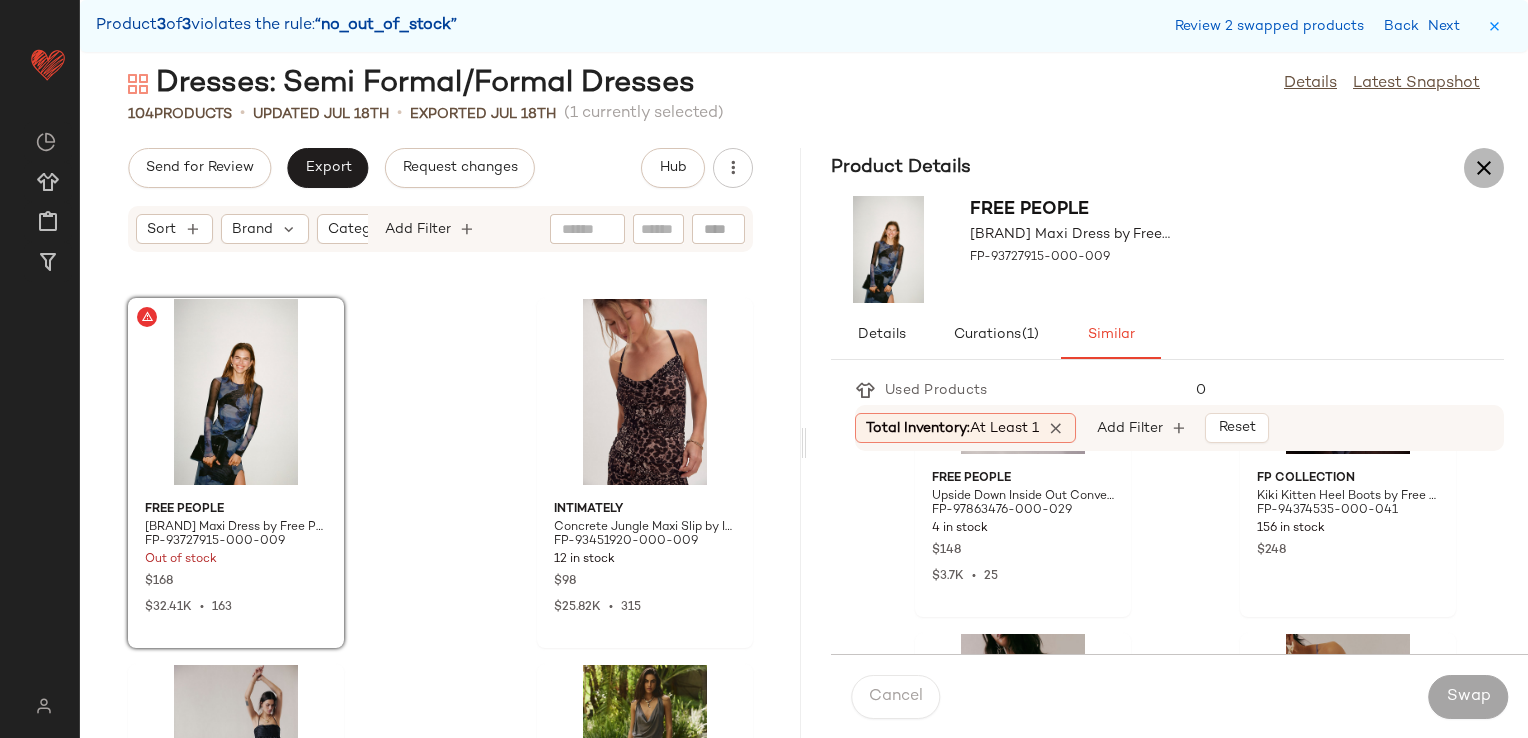 click at bounding box center (1484, 168) 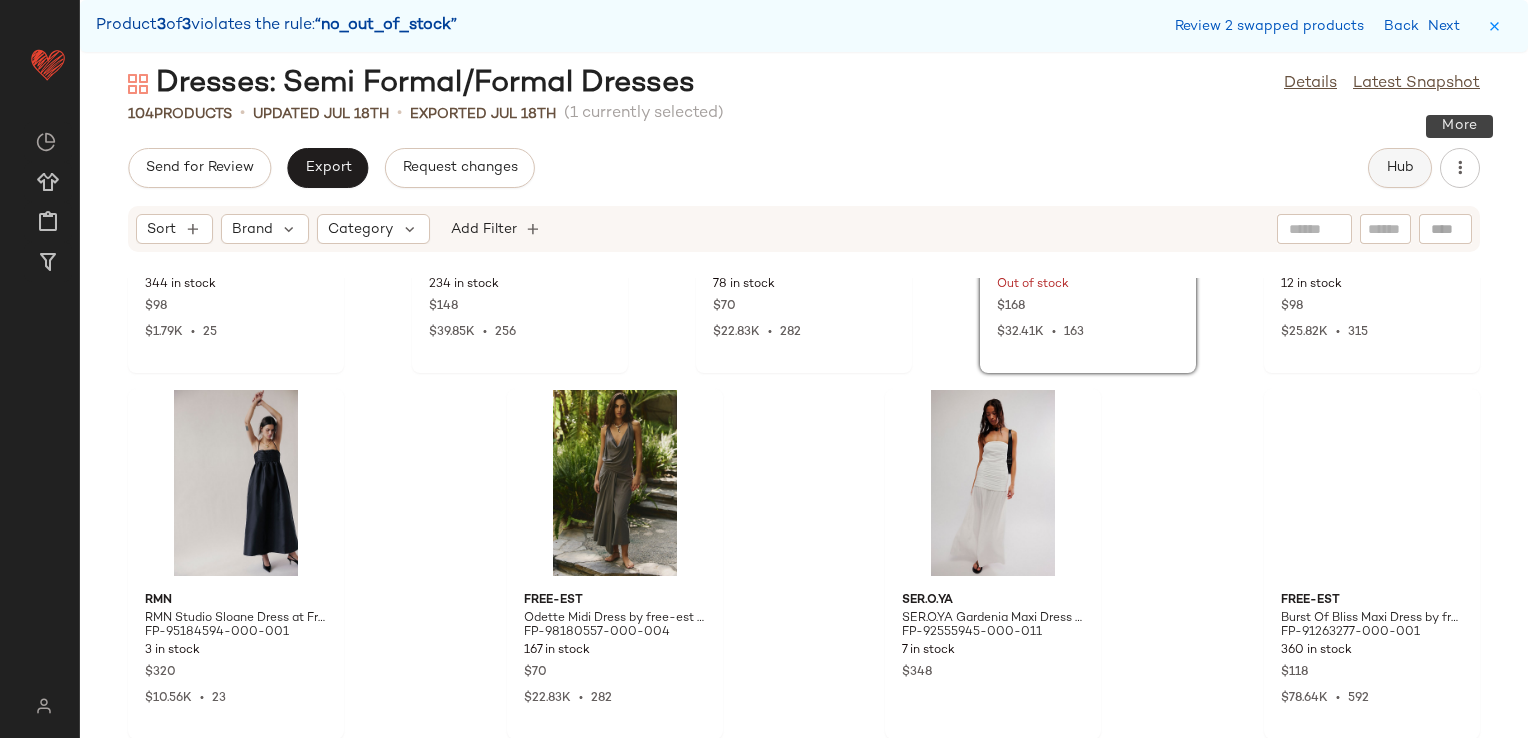 scroll, scrollTop: 6954, scrollLeft: 0, axis: vertical 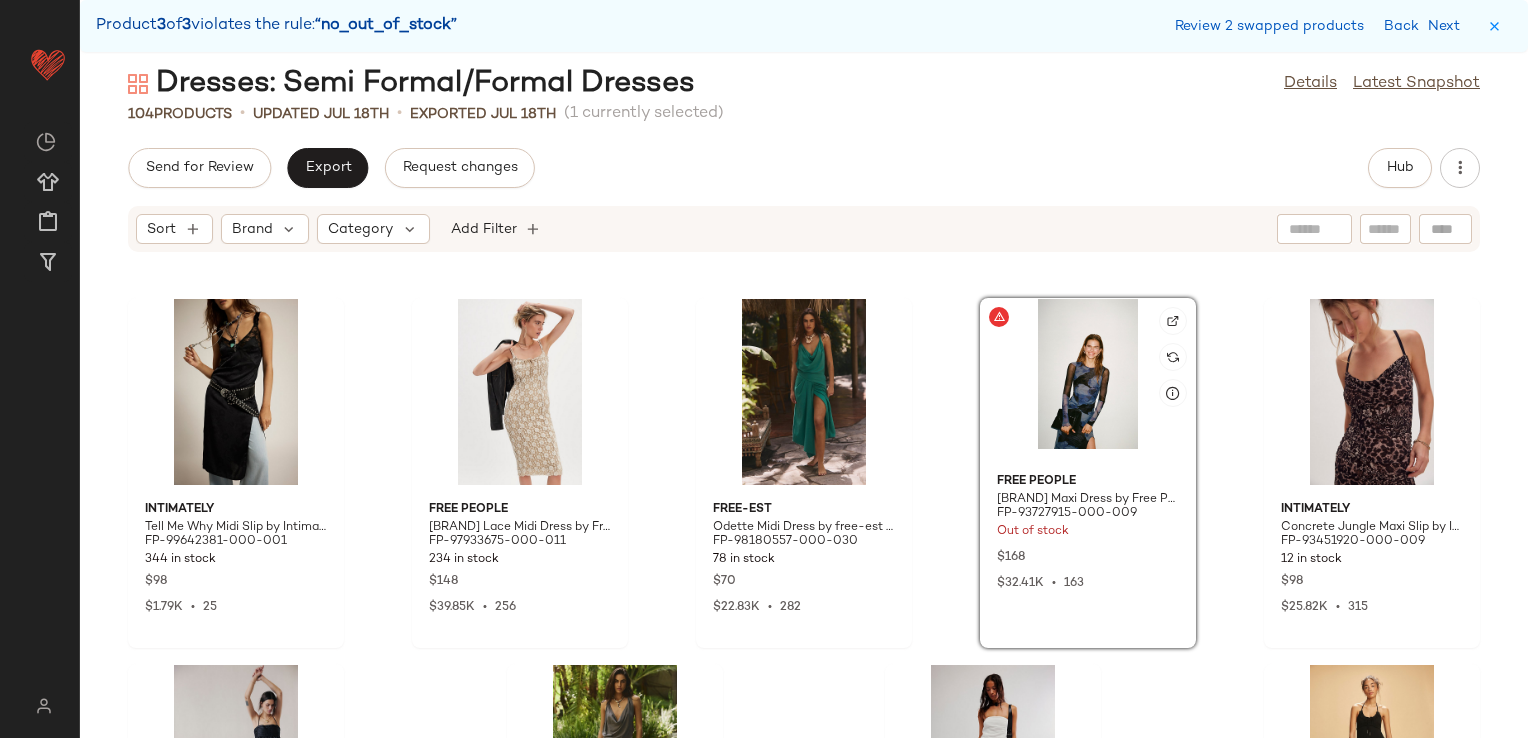 click 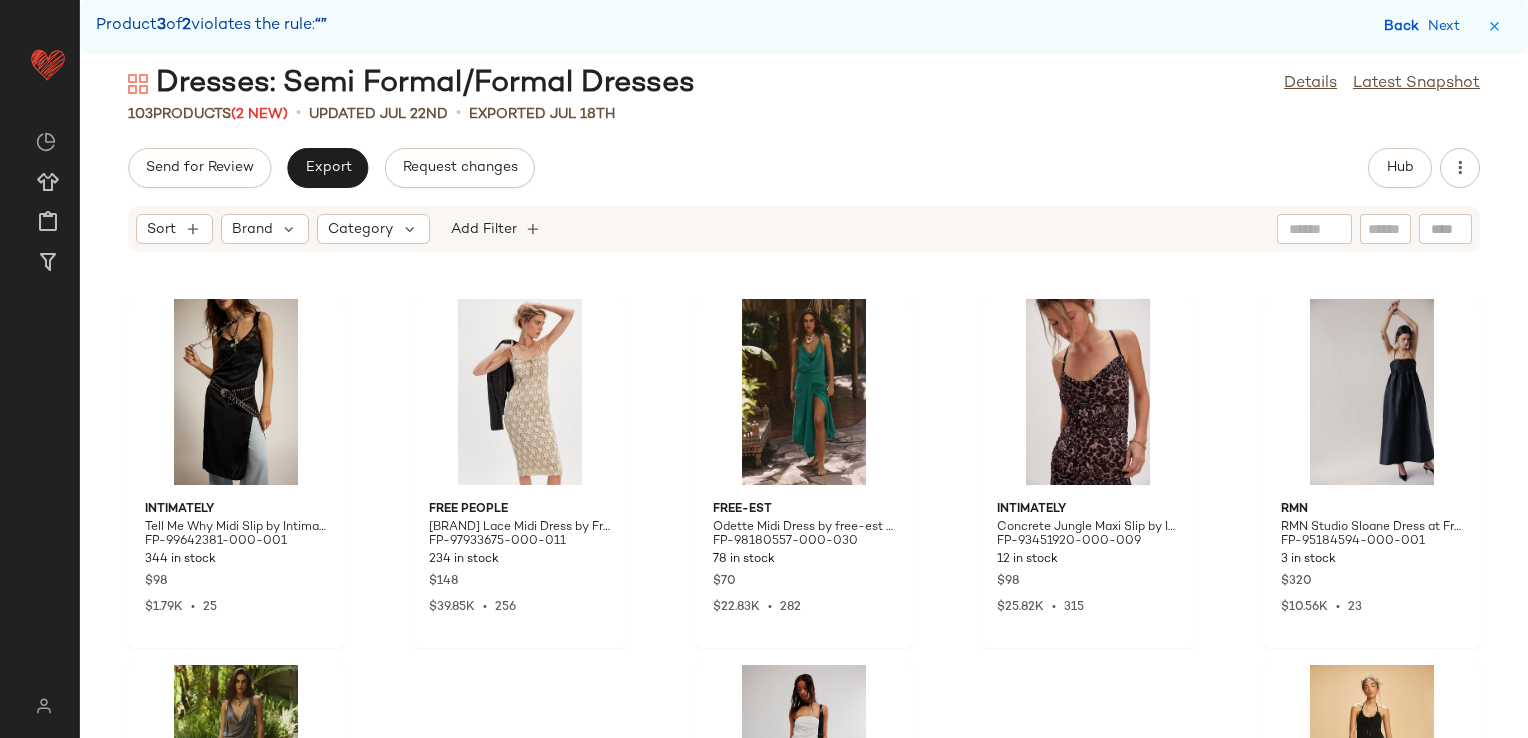 click on "Back" at bounding box center (1404, 26) 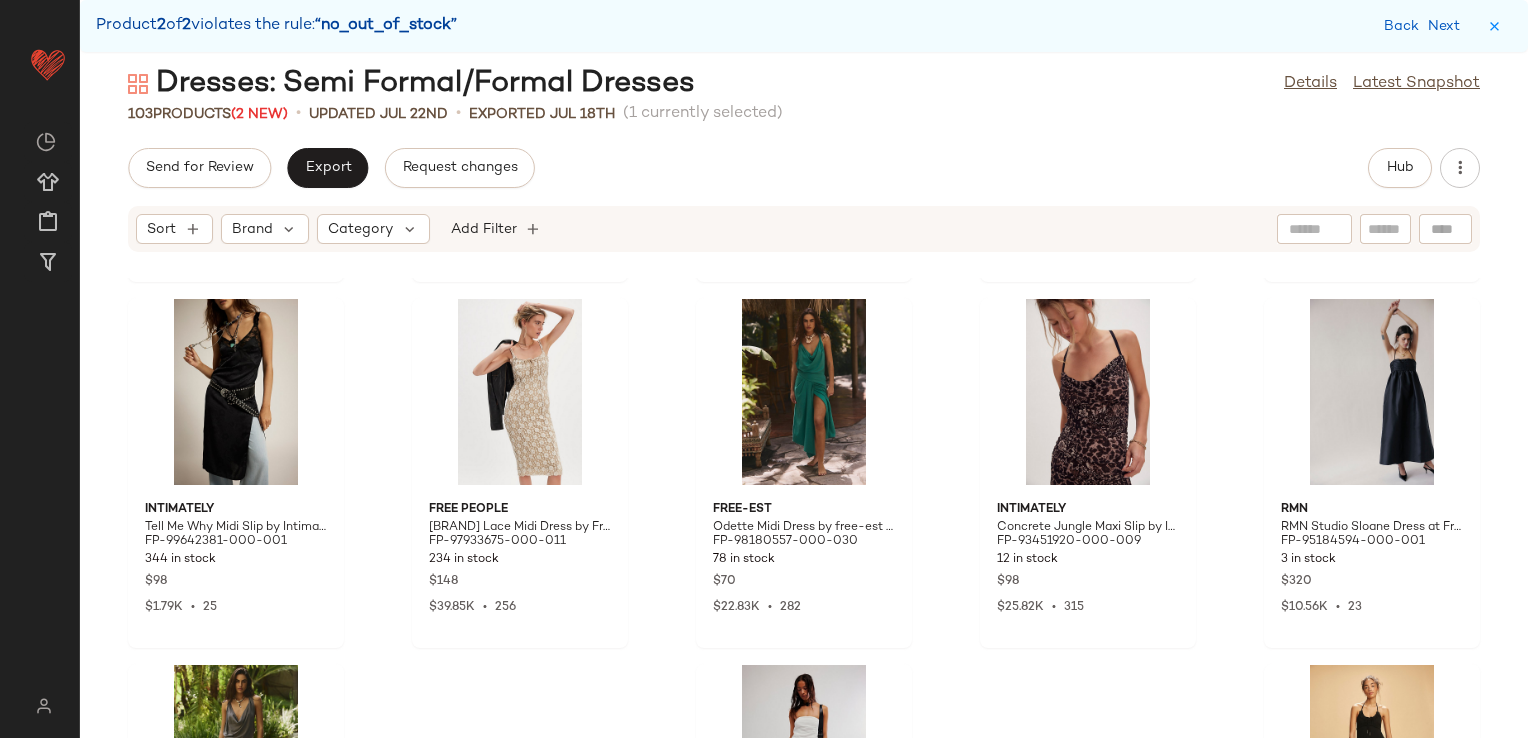 scroll, scrollTop: 6222, scrollLeft: 0, axis: vertical 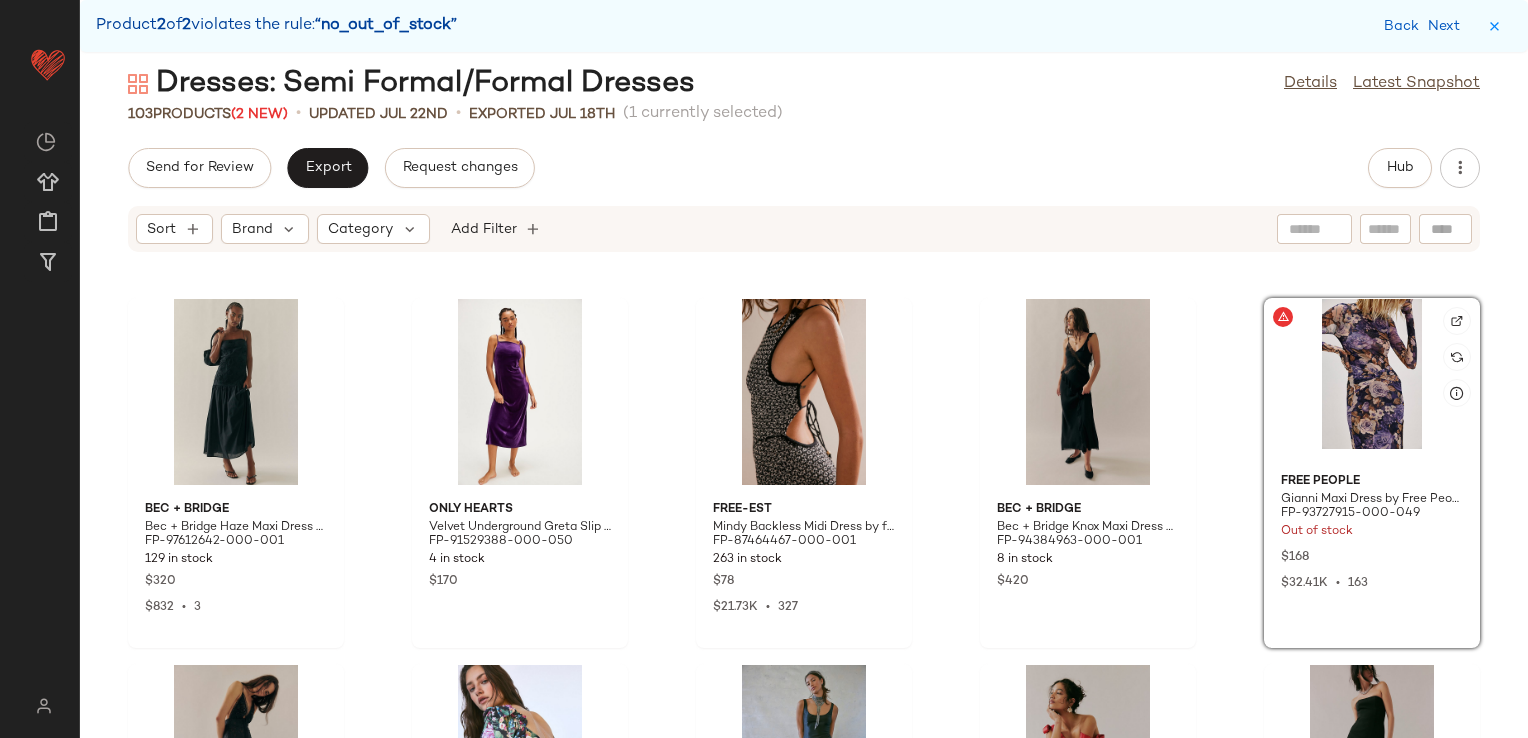 click 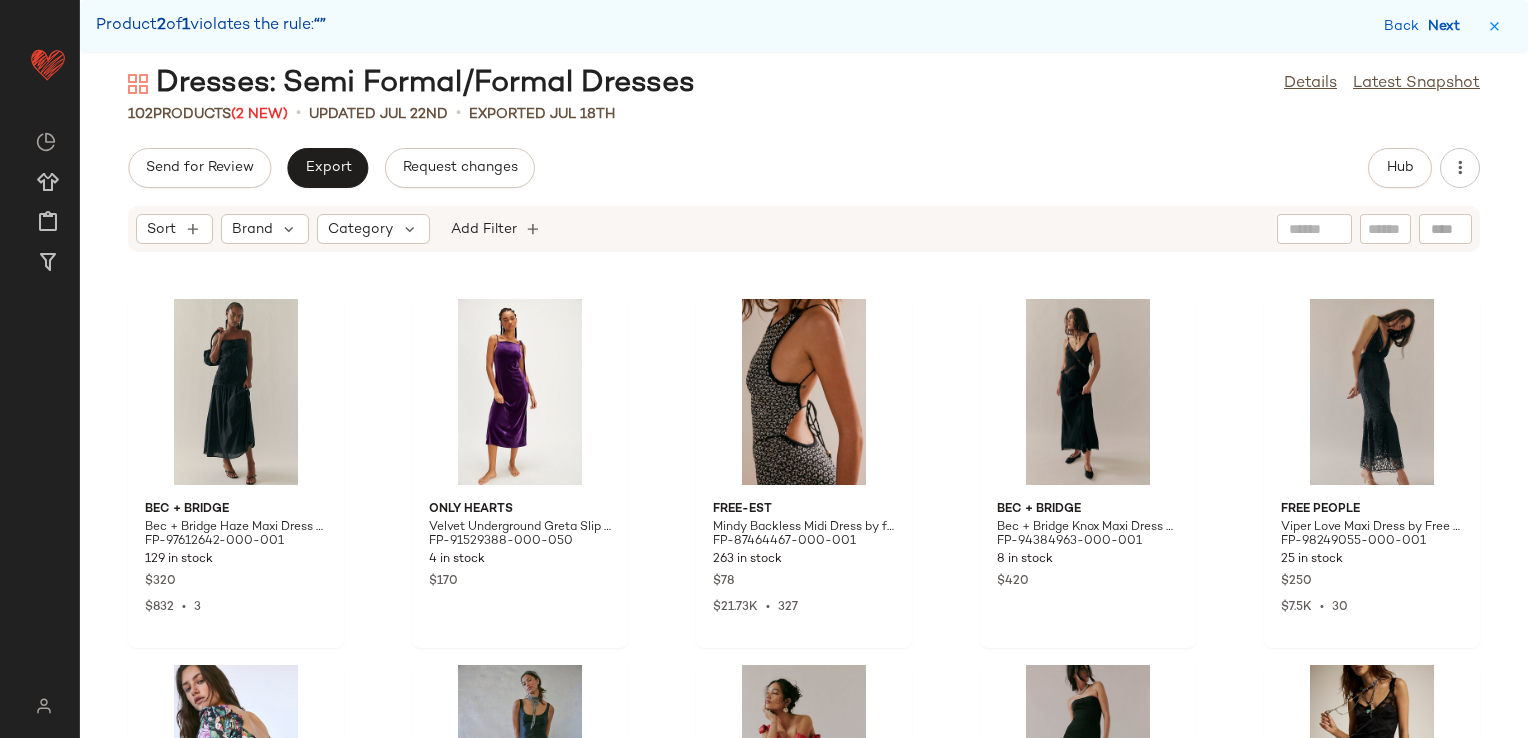 click on "Next" at bounding box center [1448, 26] 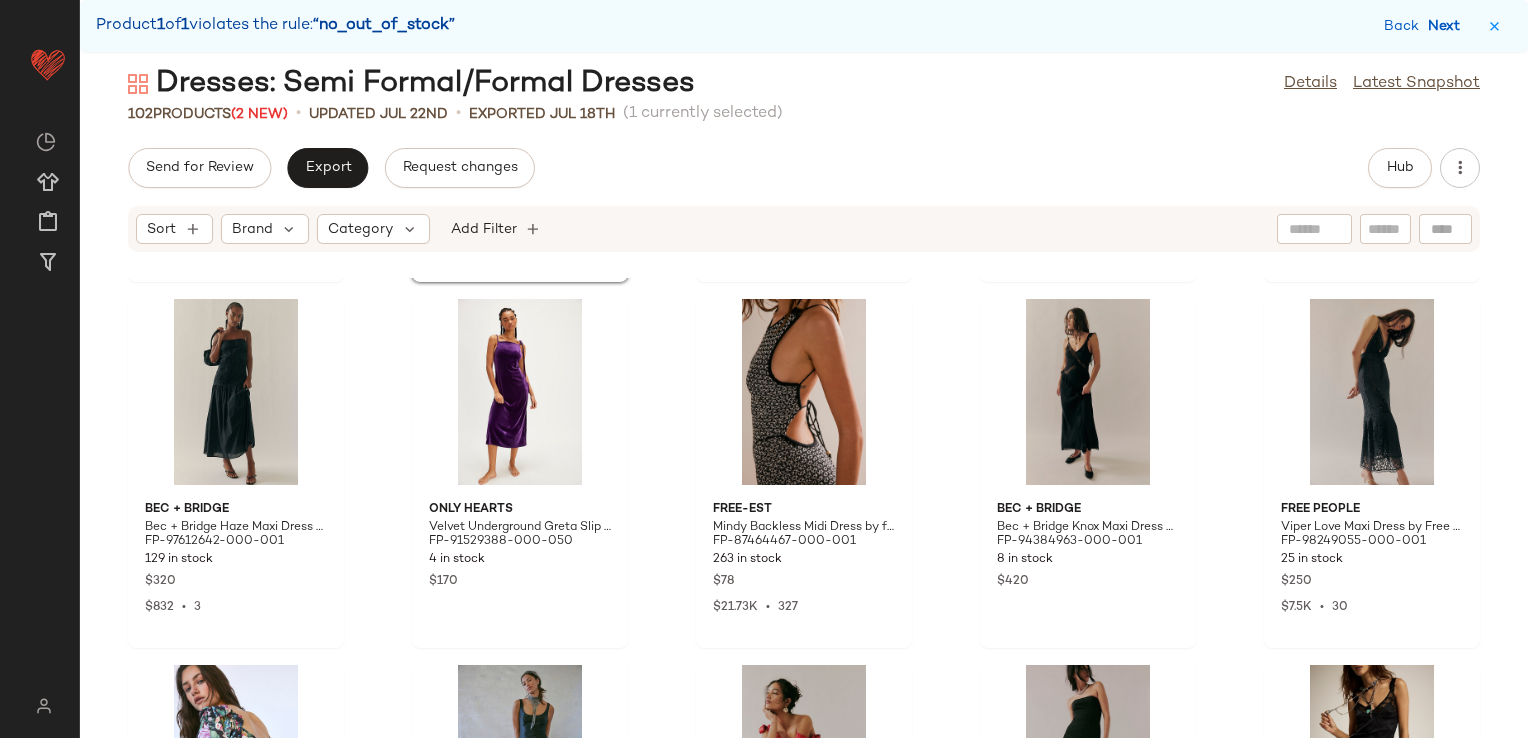 scroll, scrollTop: 5856, scrollLeft: 0, axis: vertical 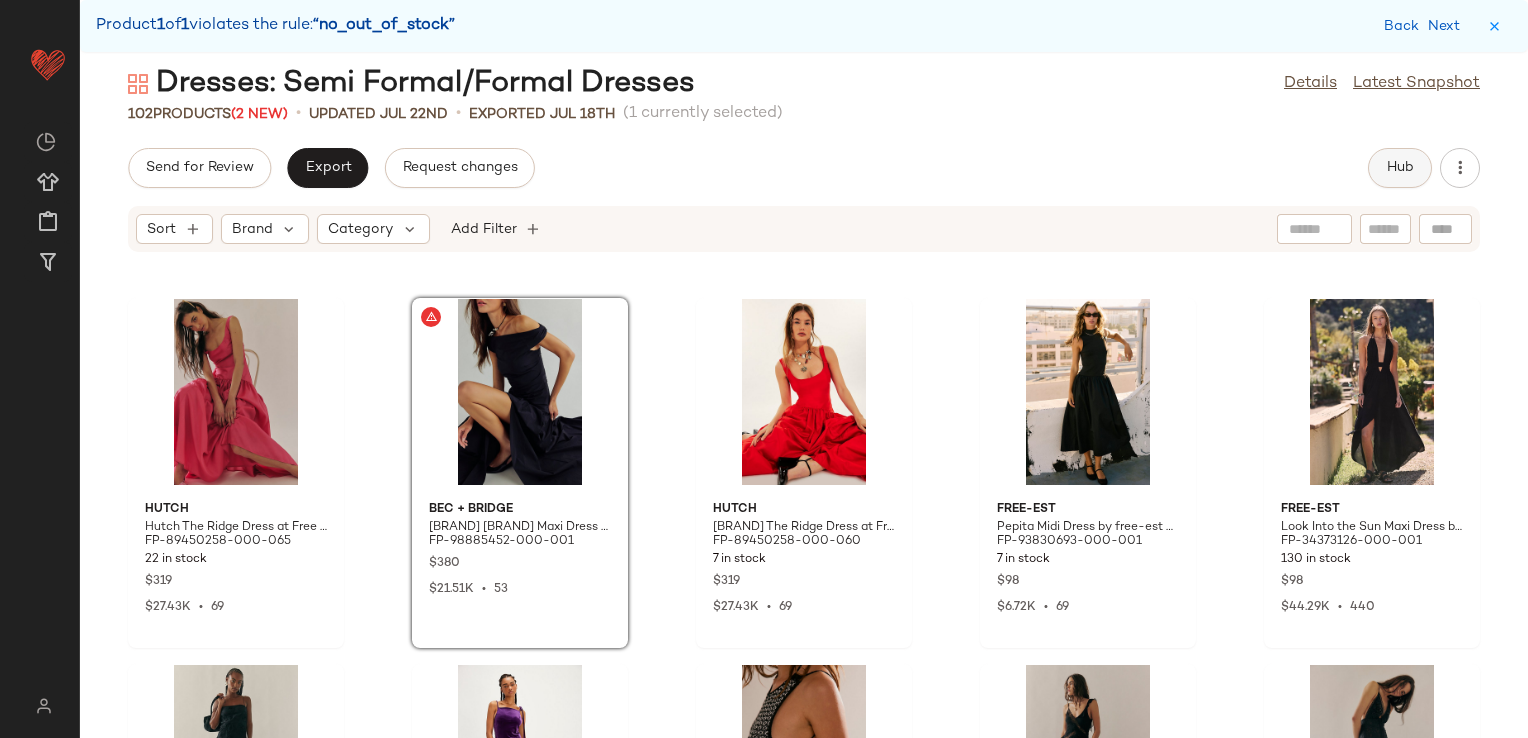 click on "Hub" at bounding box center (1400, 168) 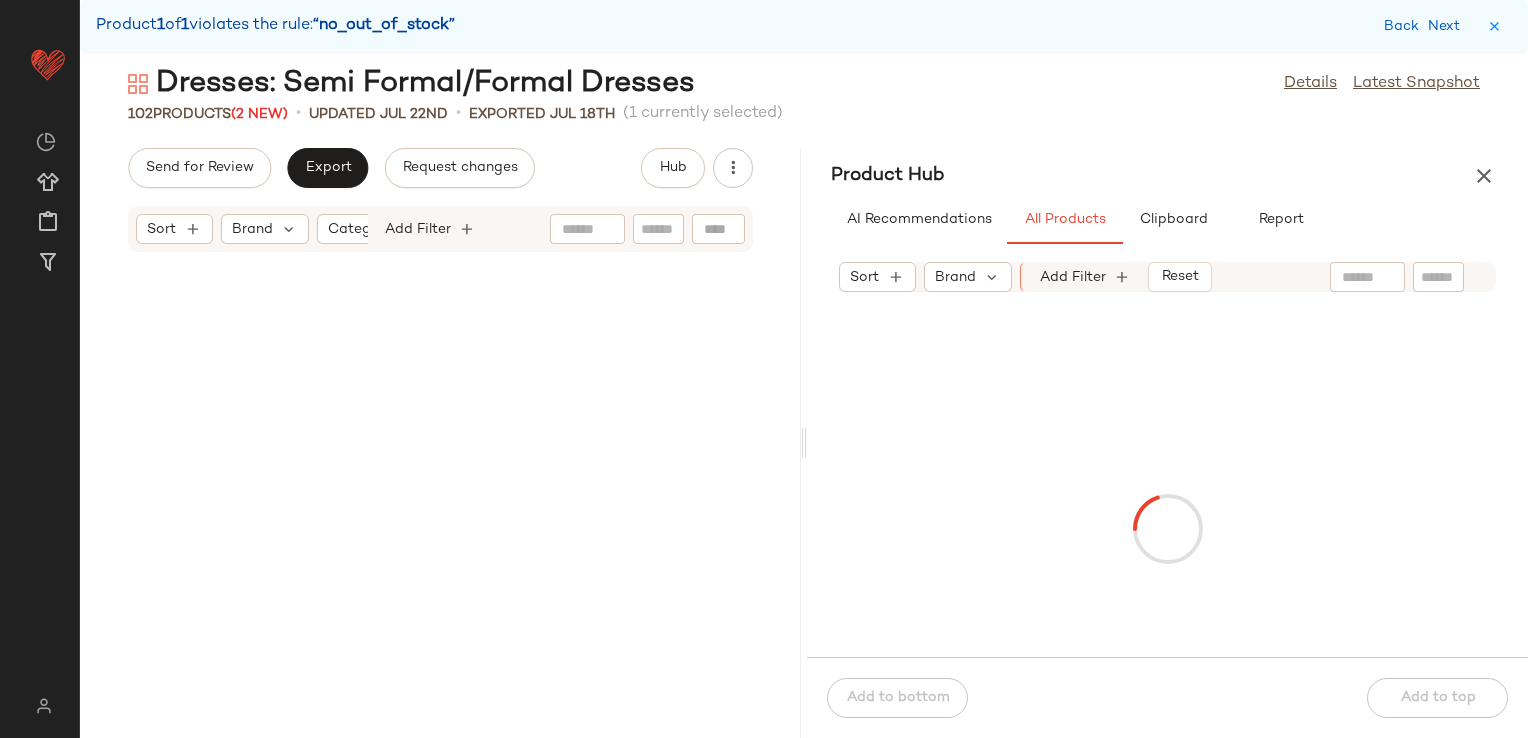 scroll, scrollTop: 14640, scrollLeft: 0, axis: vertical 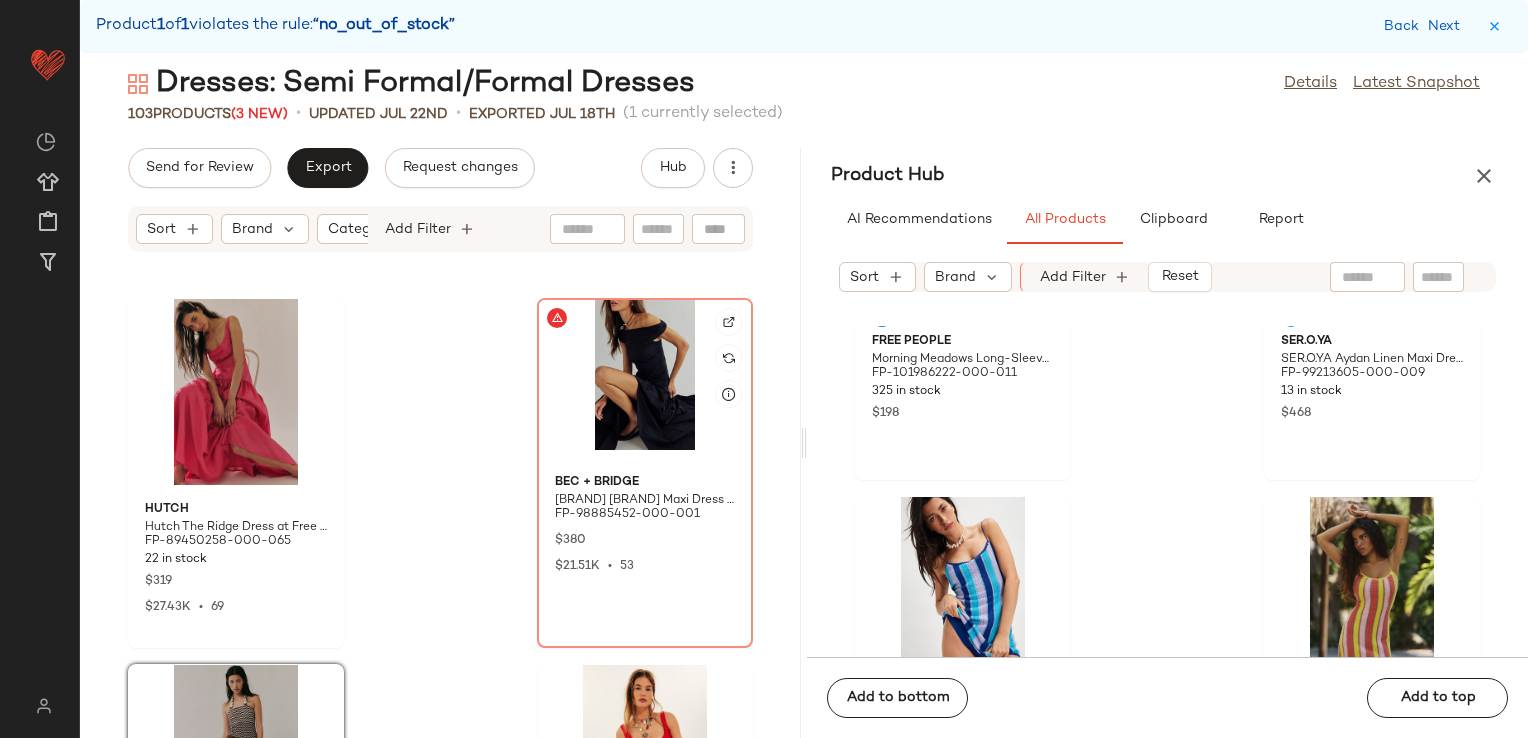 click 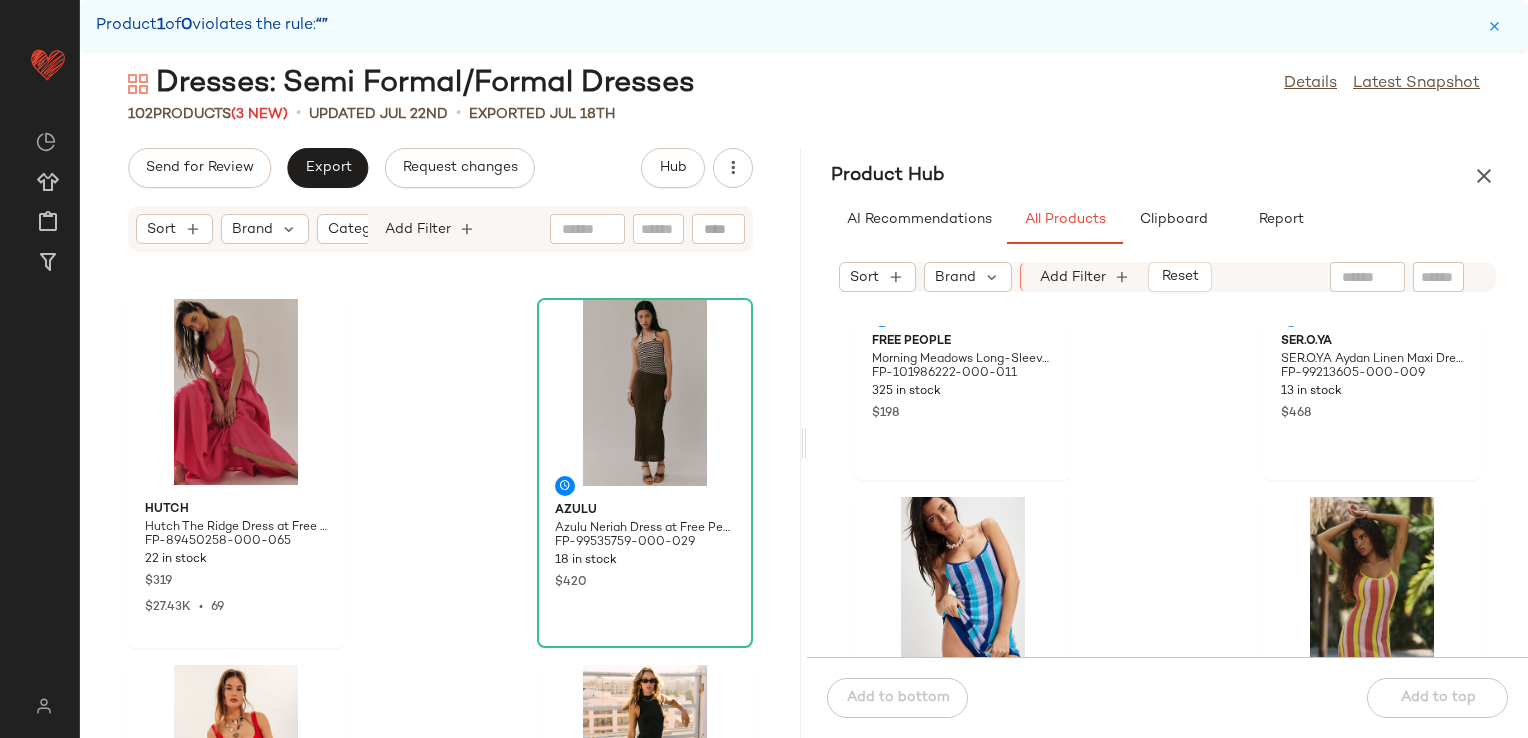 drag, startPoint x: 429, startPoint y: 224, endPoint x: 475, endPoint y: 280, distance: 72.47068 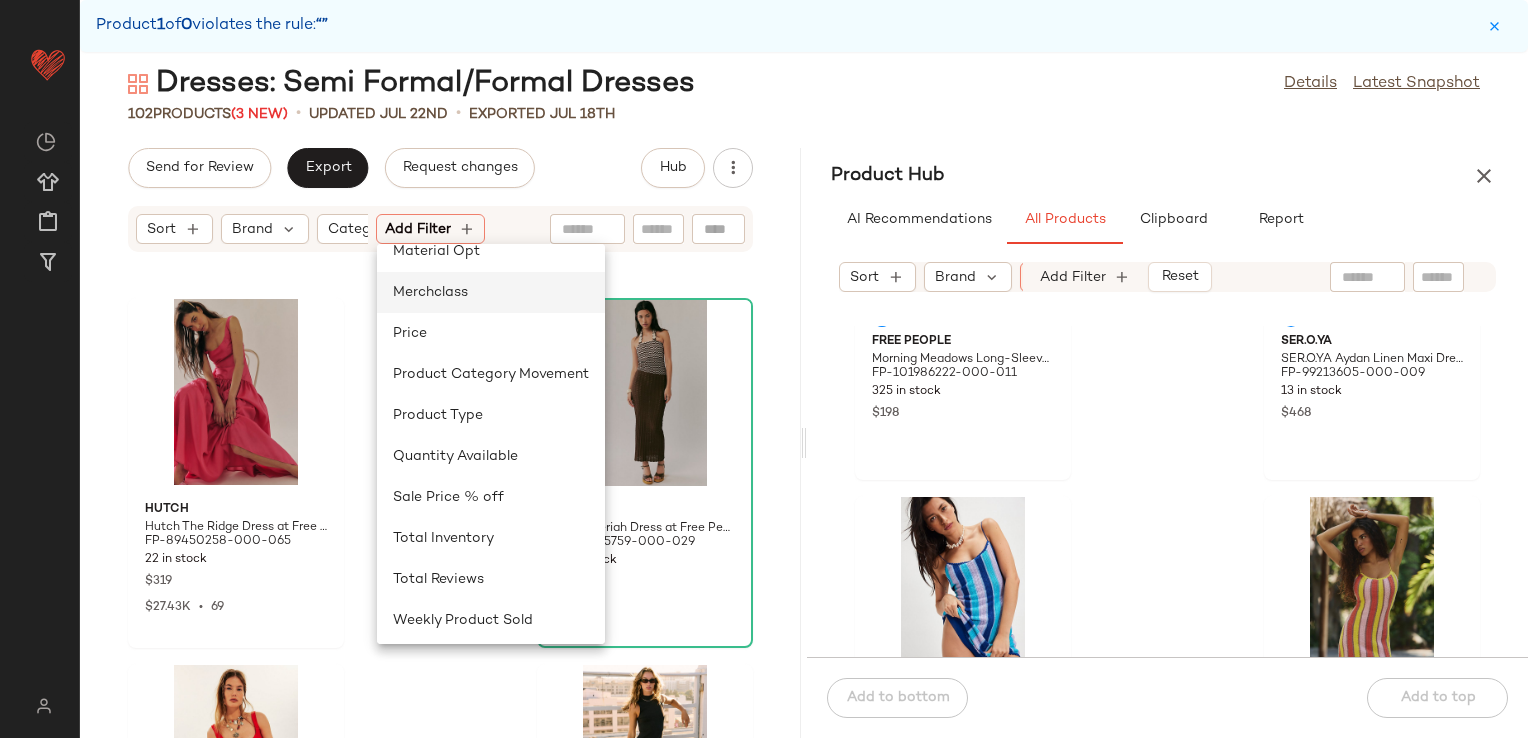 scroll, scrollTop: 600, scrollLeft: 0, axis: vertical 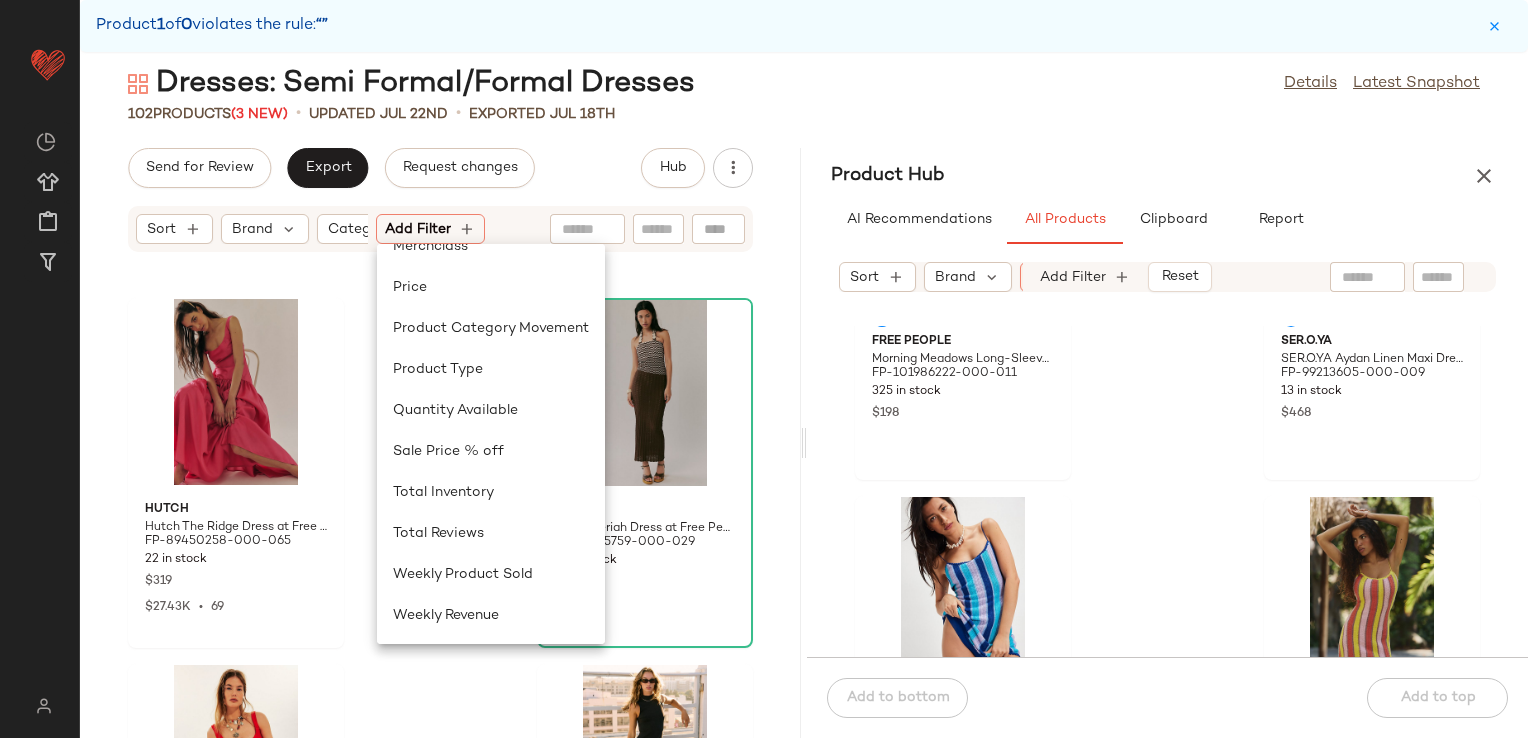 click on "Sort  Brand  Category  Add Filter  Hutch Hutch The Ridge Dress at Free People in Pink, Size: US 6 FP-89450258-000-065 22 in stock $319 $27.43K  •  69 Azulu Azulu Neriah Dress at Free People in Brown, Size: M FP-99535759-000-029 18 in stock $420 Hutch Hutch The Ridge Dress at Free People in Red, Size: US 6 FP-89450258-000-060 7 in stock $319 $27.43K  •  69 free-est Pepita Midi Dress by free-est at Free People in Black, Size: XL FP-93830693-000-001 7 in stock $98 $6.72K  •  69 free-est Look Into the Sun Maxi Dress by free-est at Free People in Black, Size: XS FP-34373126-000-001 130 in stock $98 $44.29K  •  440 Bec + Bridge Bec + Bridge Haze Maxi Dress at Free People in Black, Size: XL FP-97612642-000-001 129 in stock $320 $832  •  3 Only Hearts Velvet Underground Greta Slip Dress by Only Hearts at Free People in Purple, Size: S FP-91529388-000-050 4 in stock $170 free-est Mindy Backless Midi Dress by free-est at Free People in Black, Size: L FP-87464467-000-001 263 in stock $78 $21.73K  •  327" 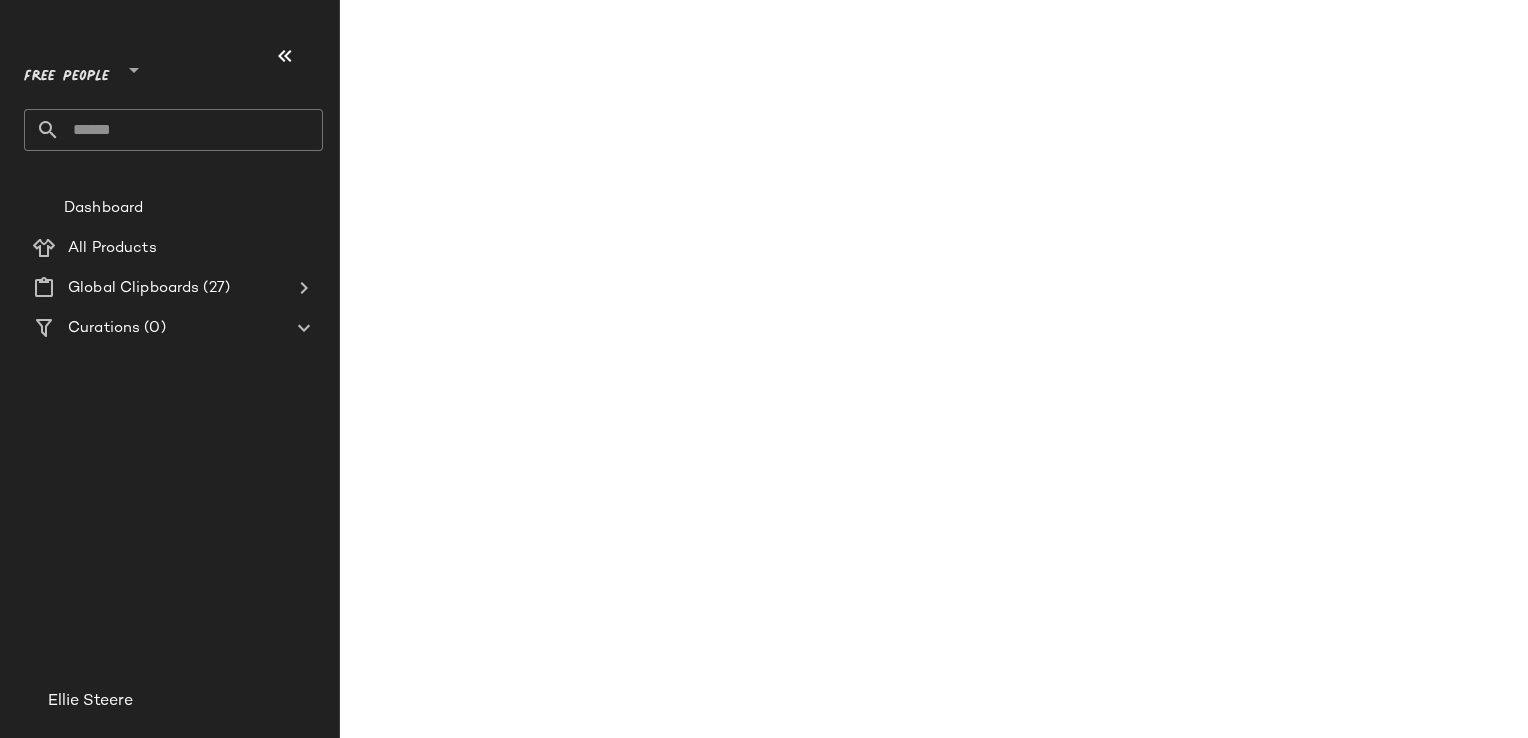 scroll, scrollTop: 0, scrollLeft: 0, axis: both 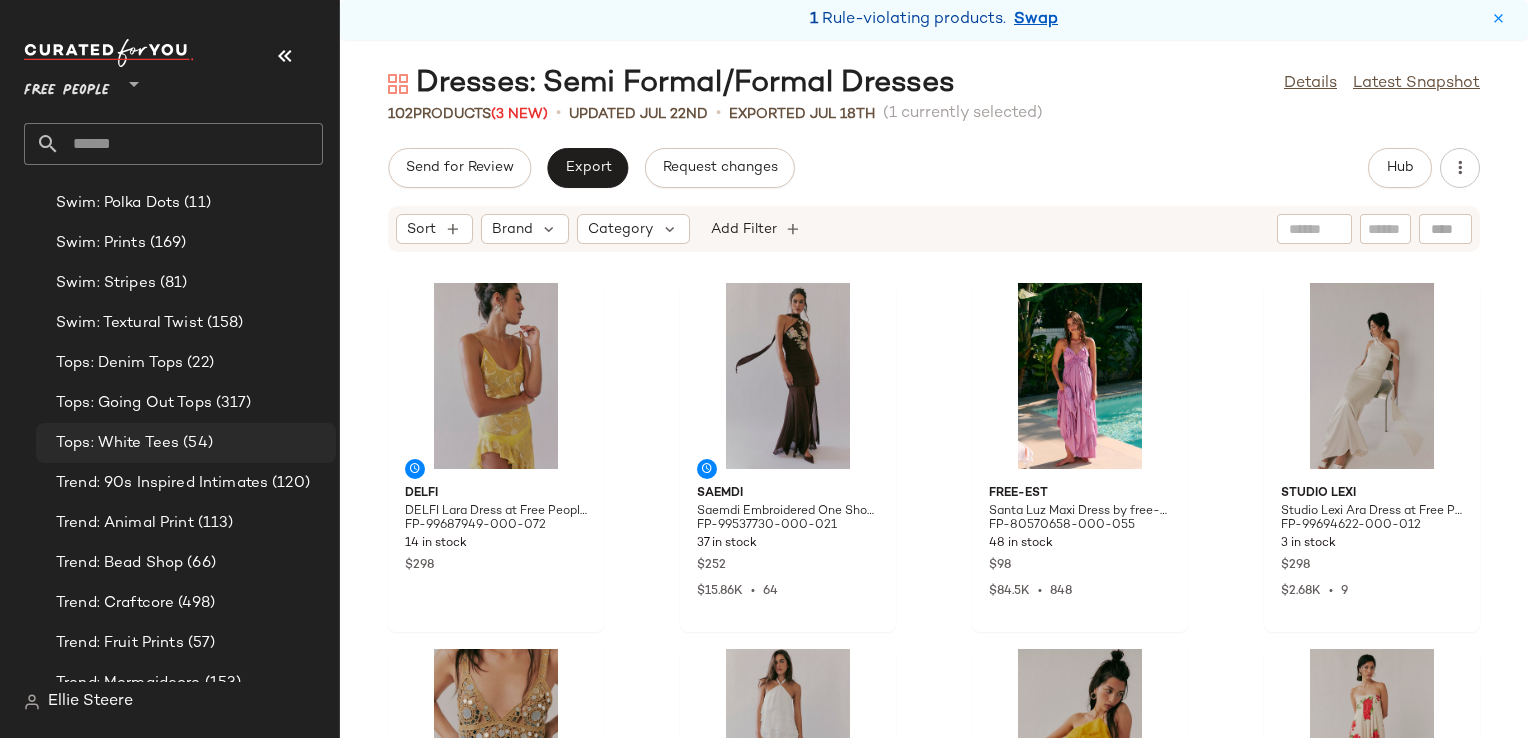 click on "Tops: White Tees" at bounding box center (117, 443) 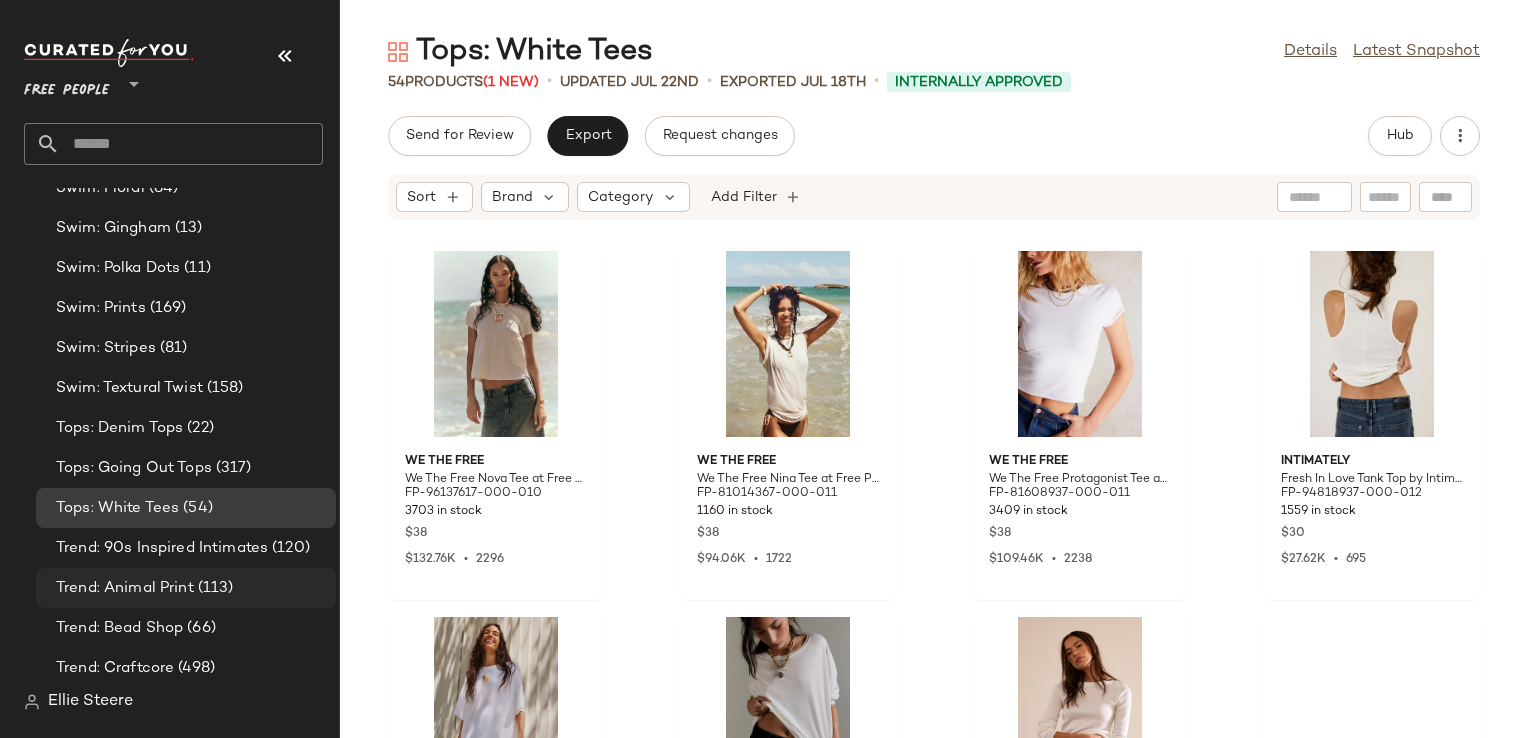 scroll, scrollTop: 5785, scrollLeft: 0, axis: vertical 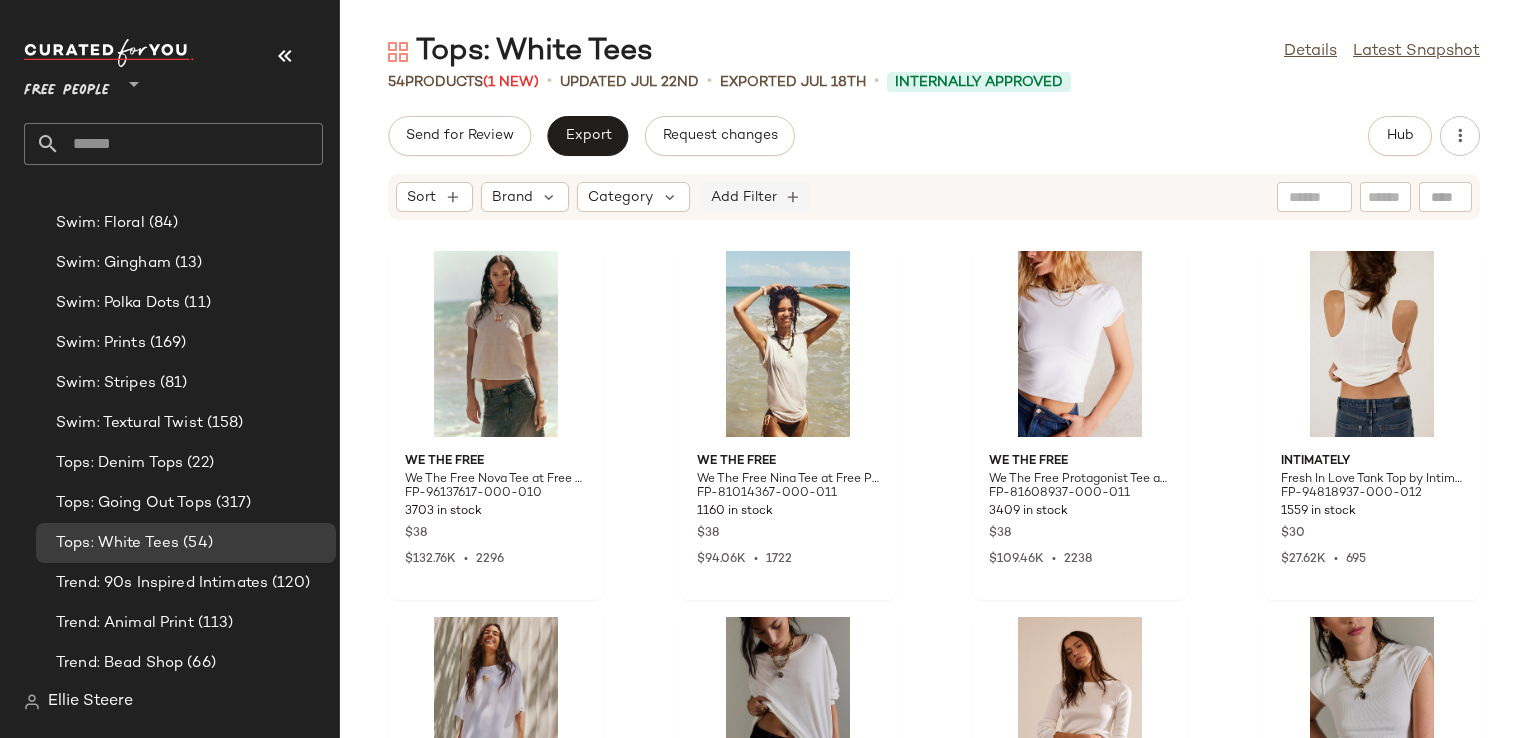 click on "Add Filter" at bounding box center [744, 197] 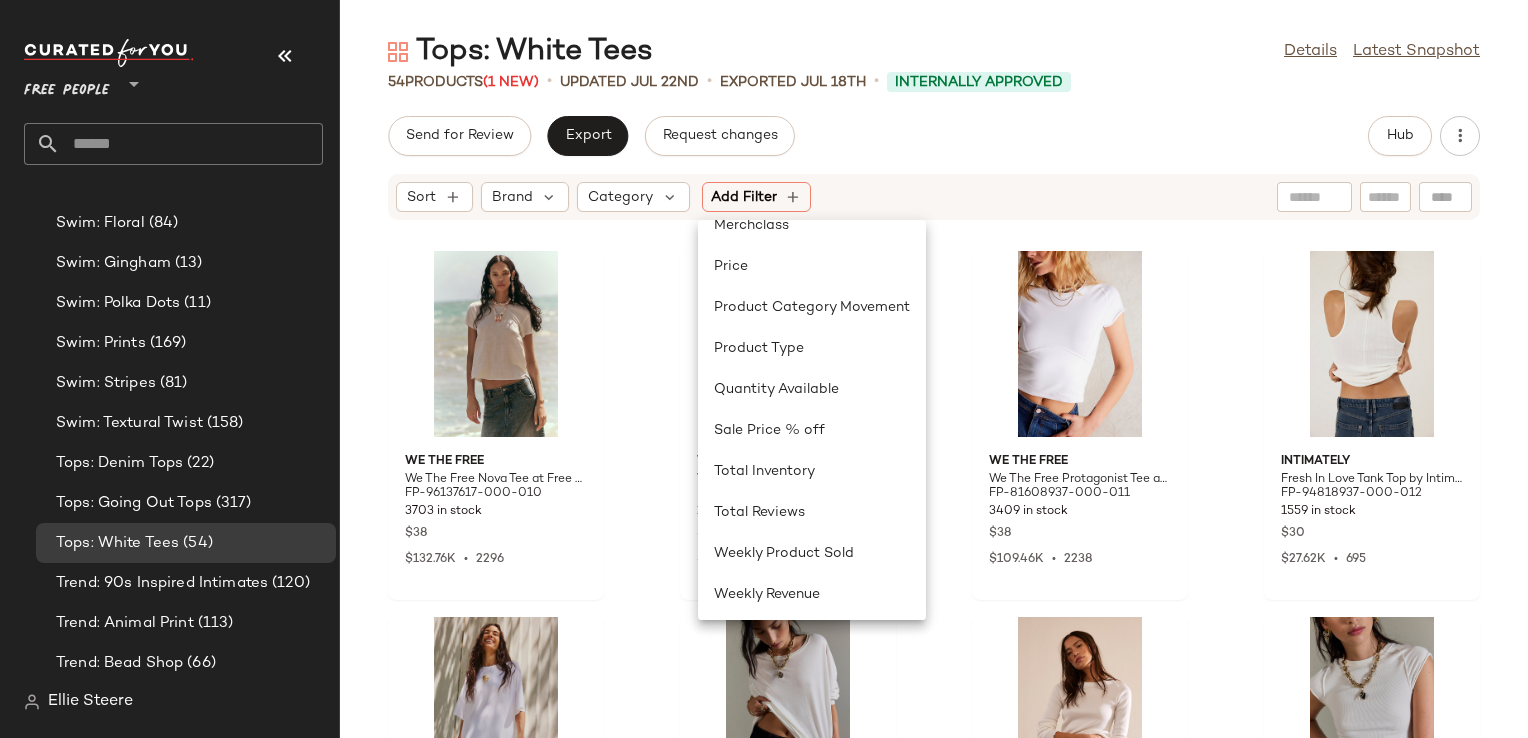 scroll, scrollTop: 600, scrollLeft: 0, axis: vertical 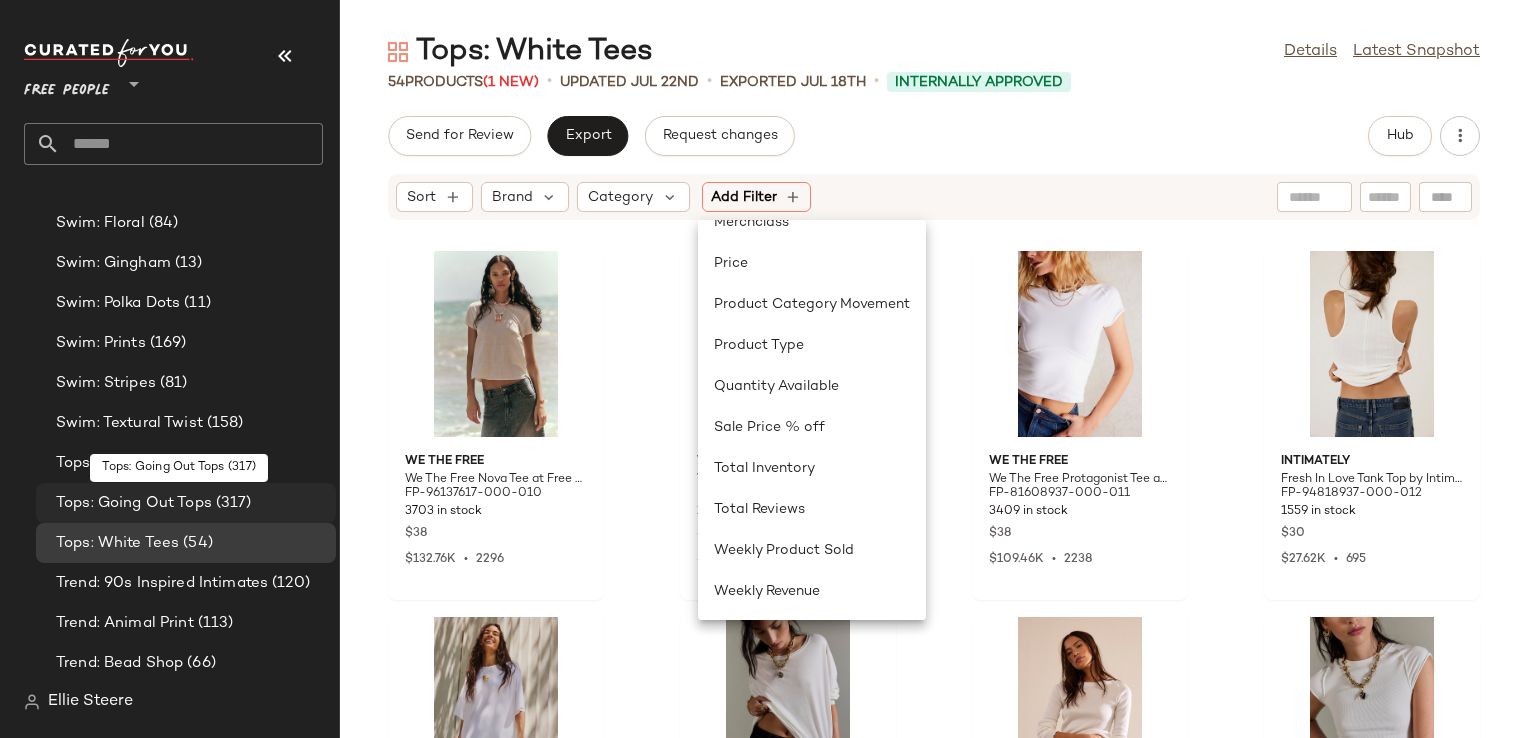 click on "Tops: Going Out Tops" at bounding box center [134, 503] 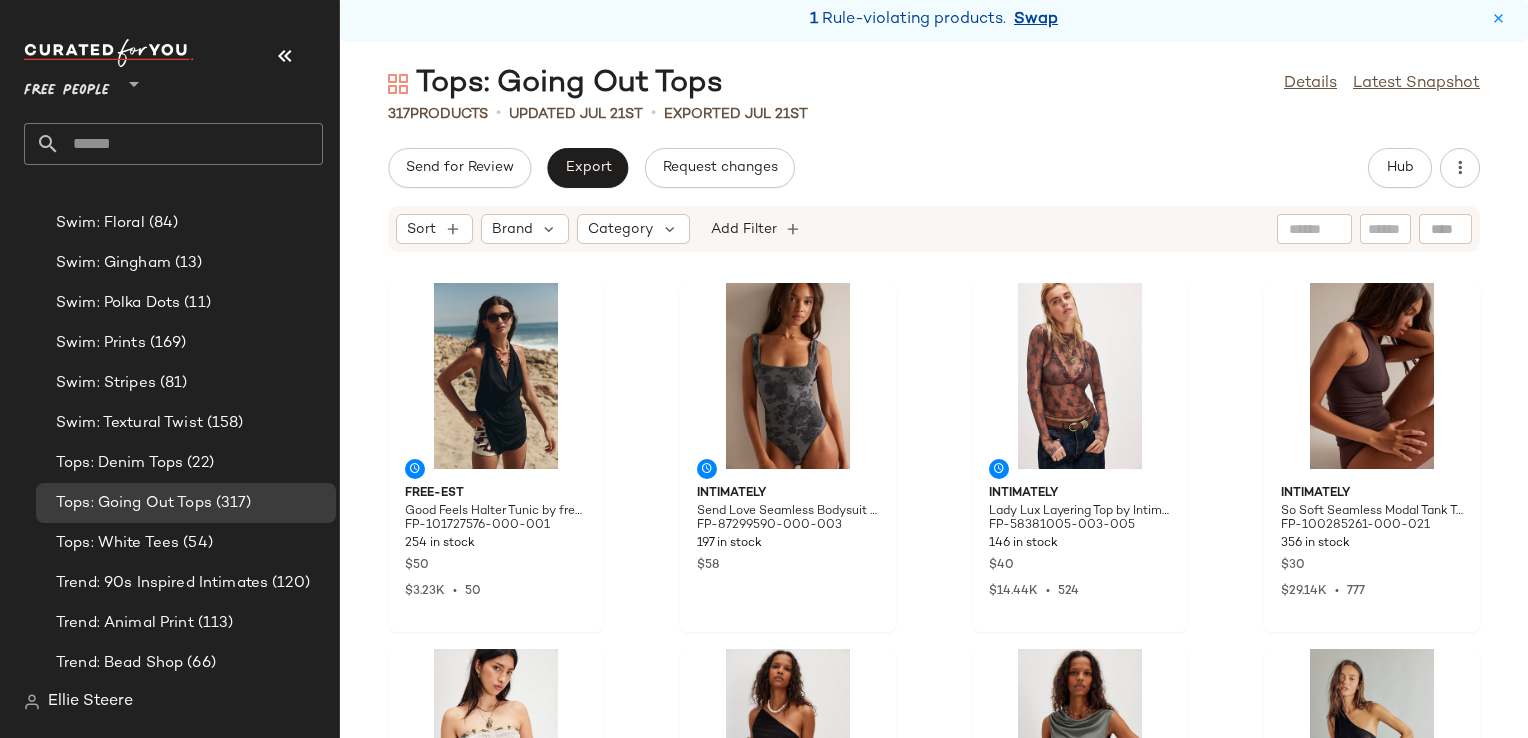 click on "Swap" at bounding box center [1036, 20] 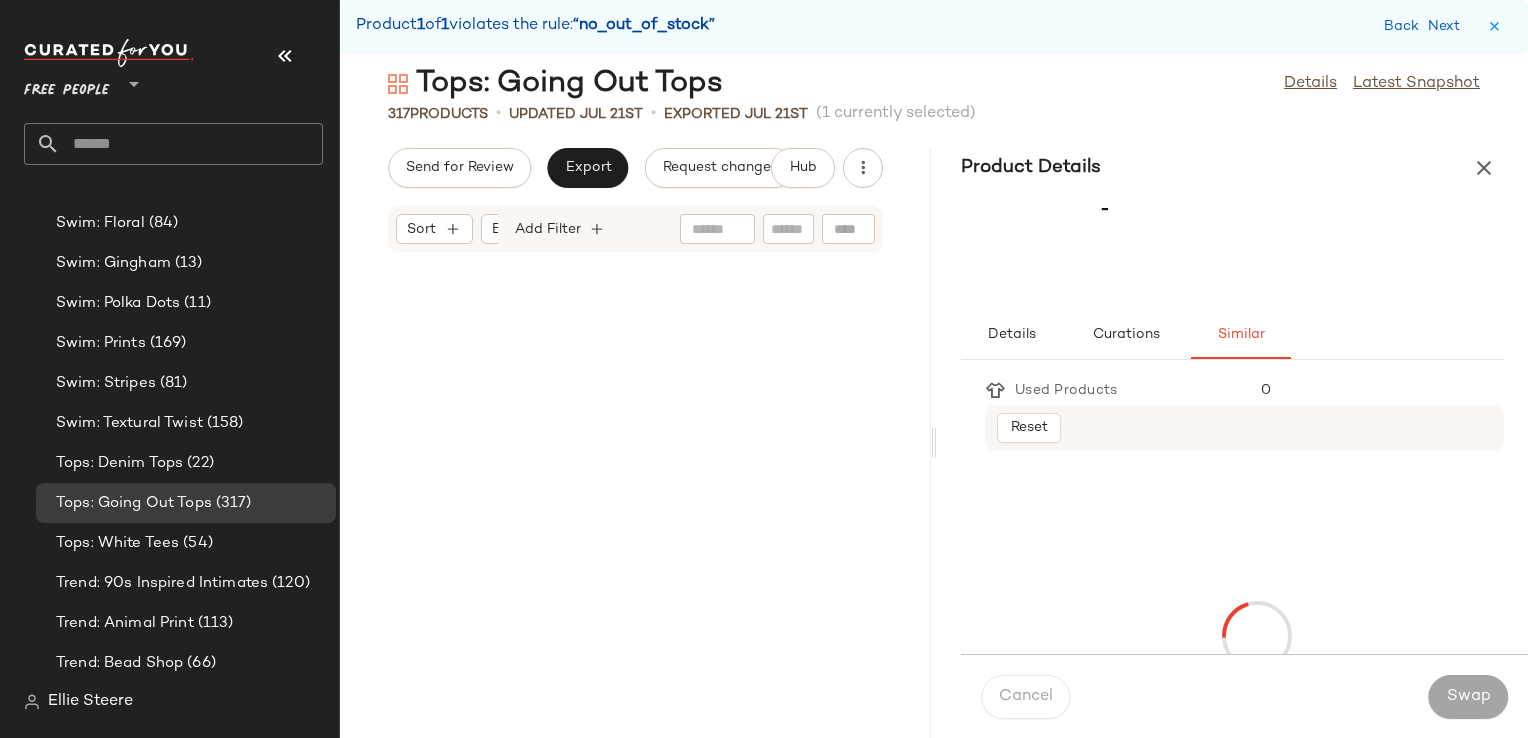 scroll, scrollTop: 38796, scrollLeft: 0, axis: vertical 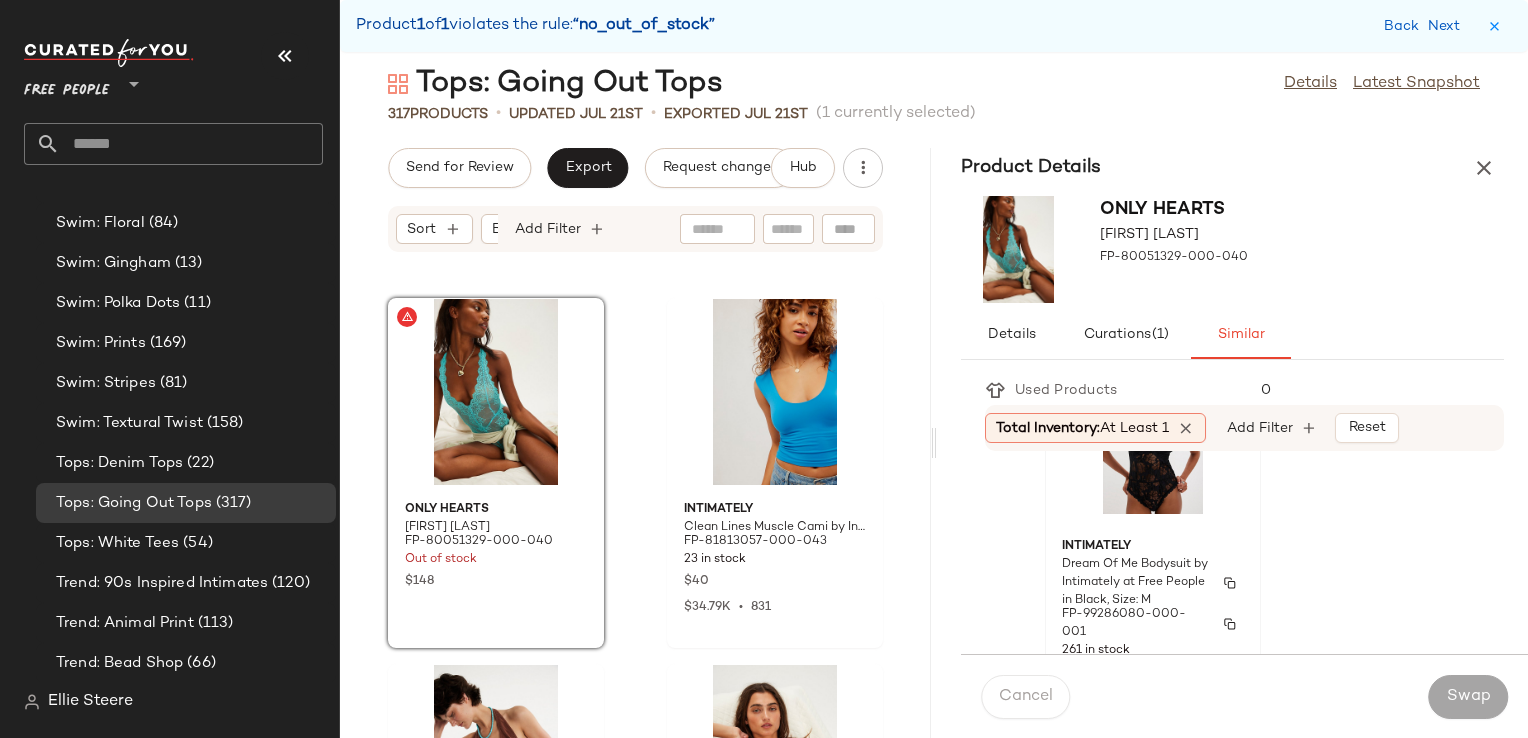 click on "Intimately" at bounding box center [1153, 547] 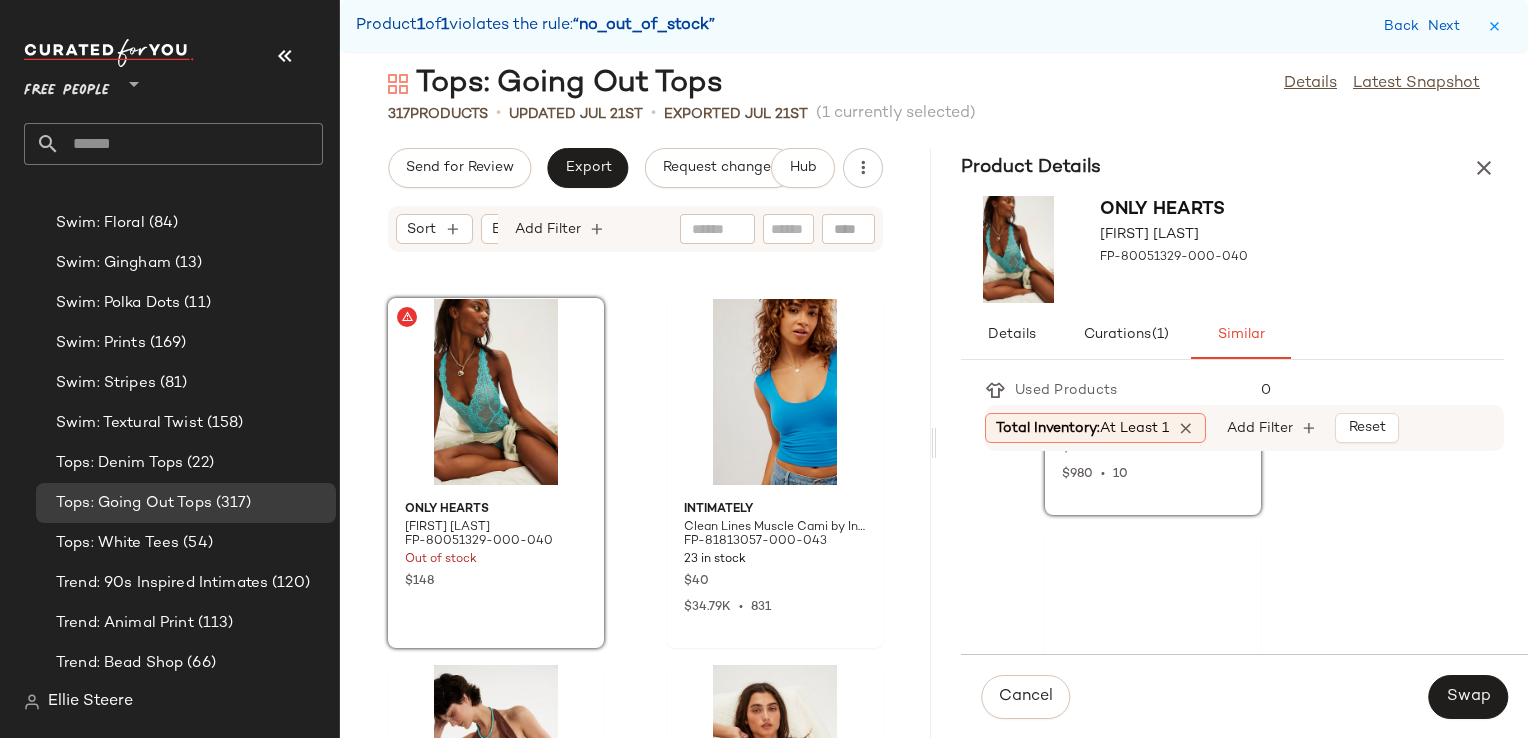 scroll, scrollTop: 2500, scrollLeft: 0, axis: vertical 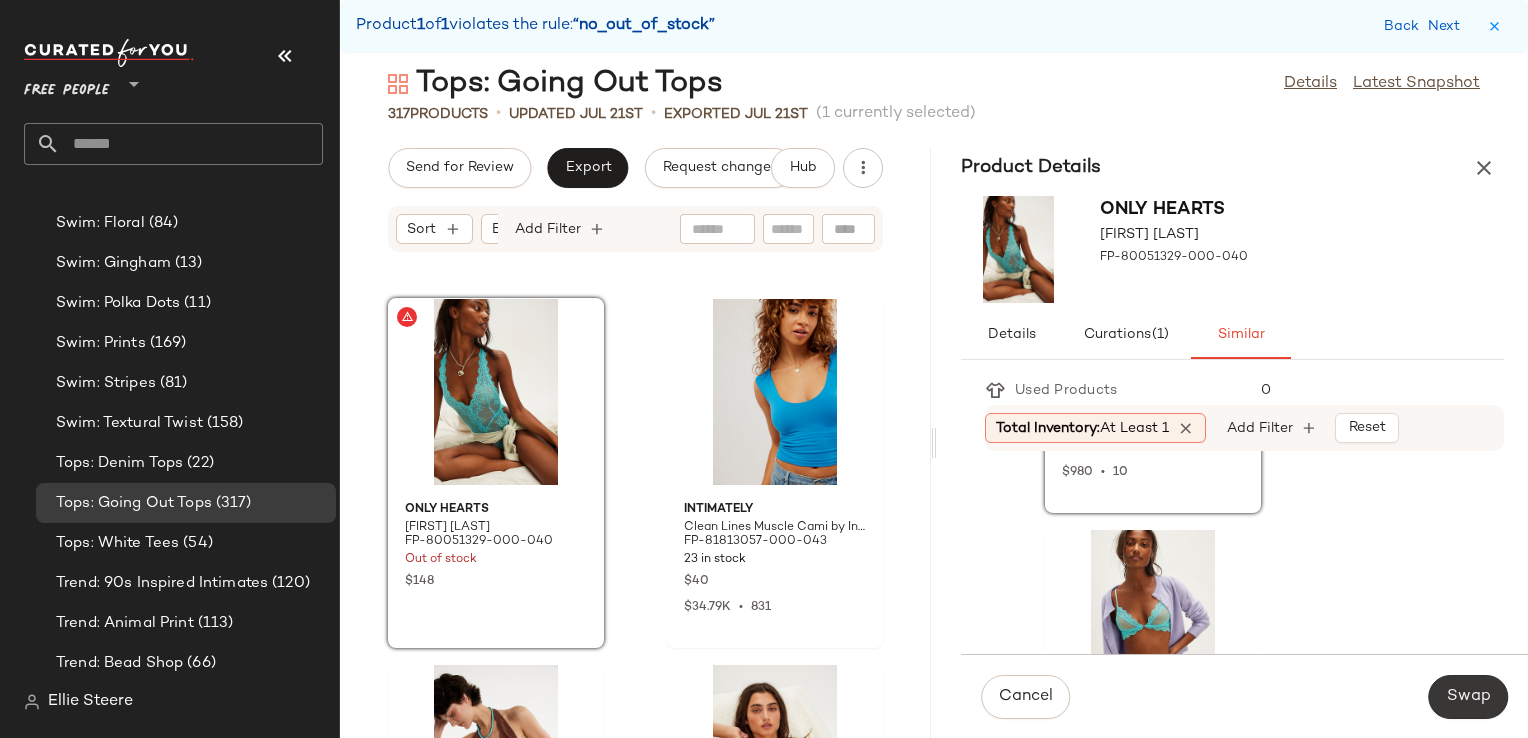 click on "Swap" 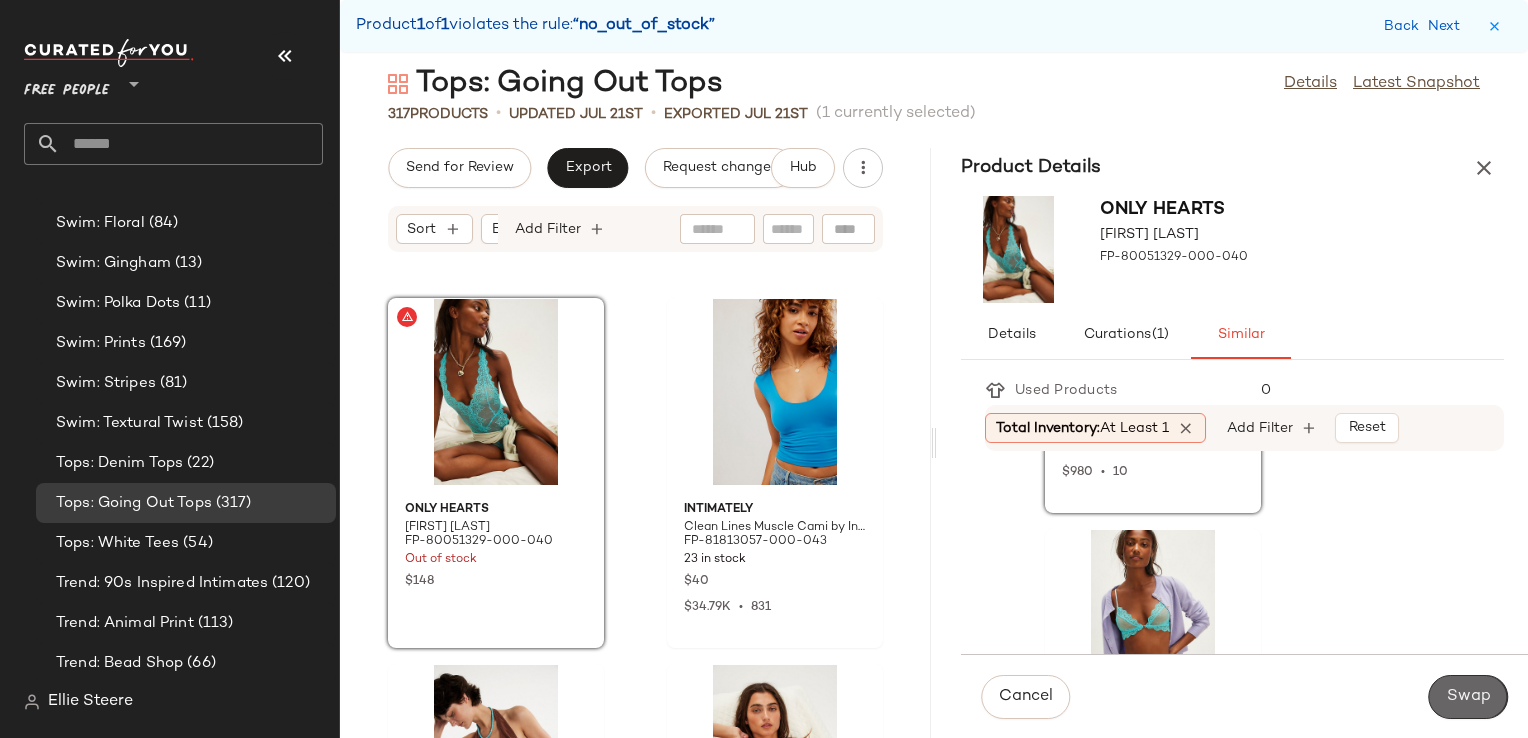 scroll, scrollTop: 2133, scrollLeft: 0, axis: vertical 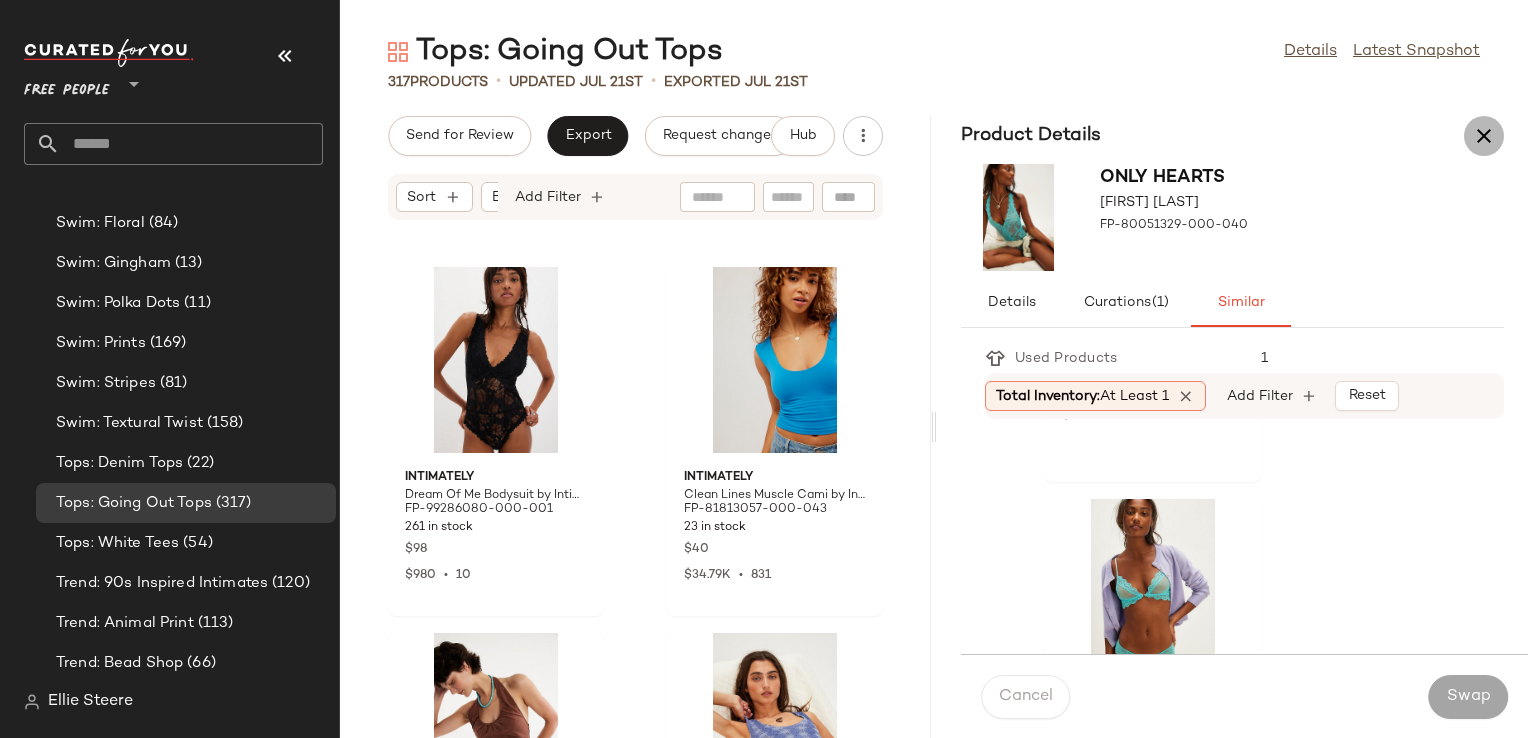 click at bounding box center [1484, 136] 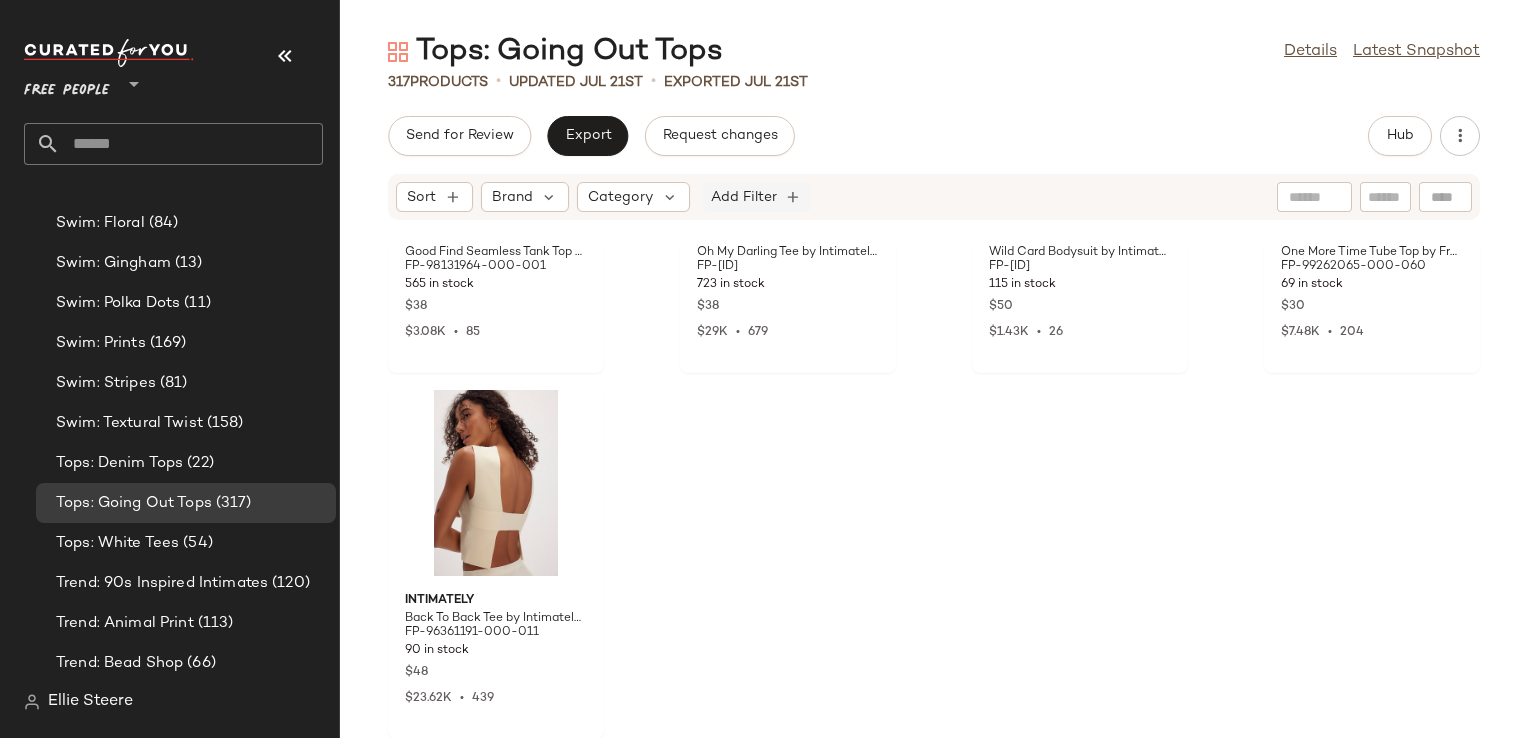 click on "Add Filter" at bounding box center (744, 197) 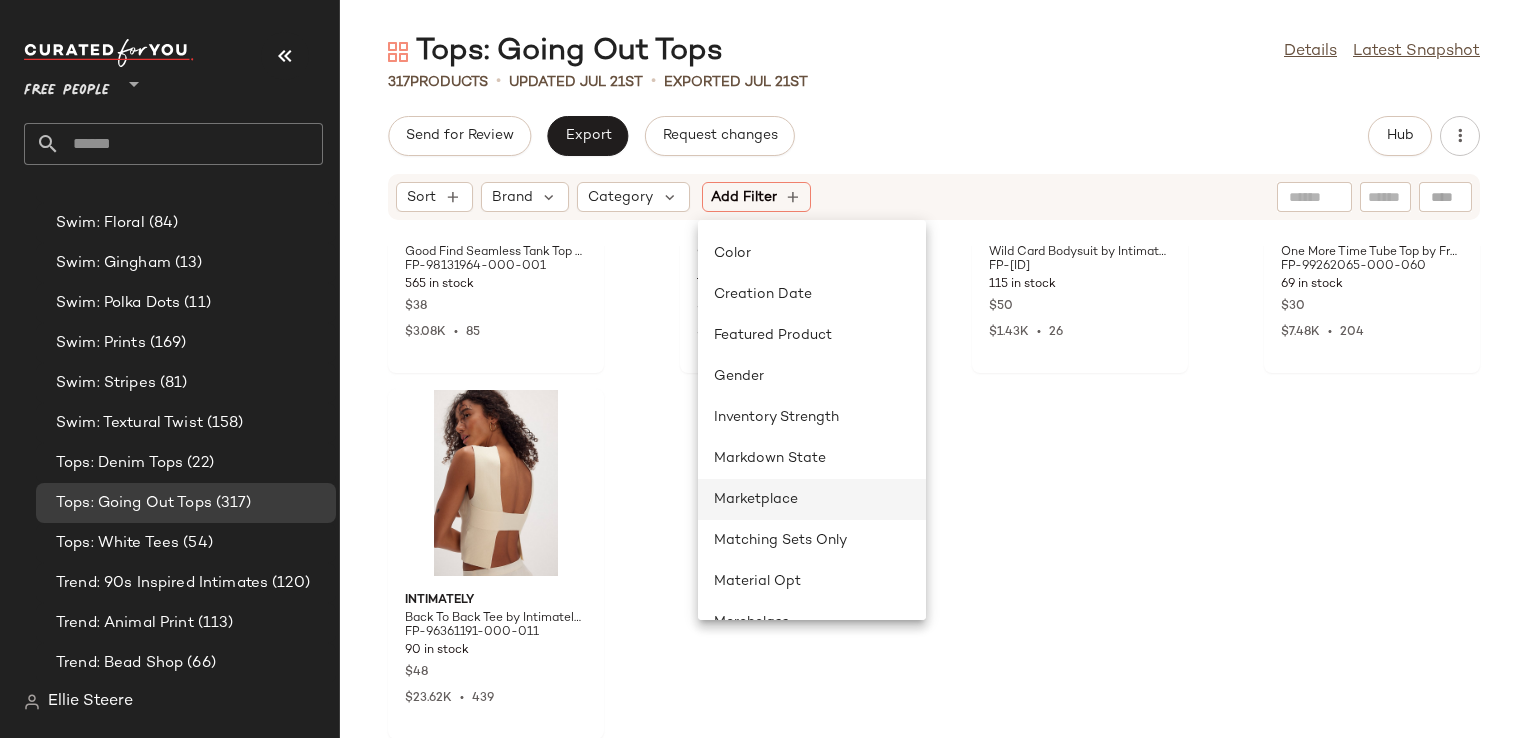 scroll, scrollTop: 600, scrollLeft: 0, axis: vertical 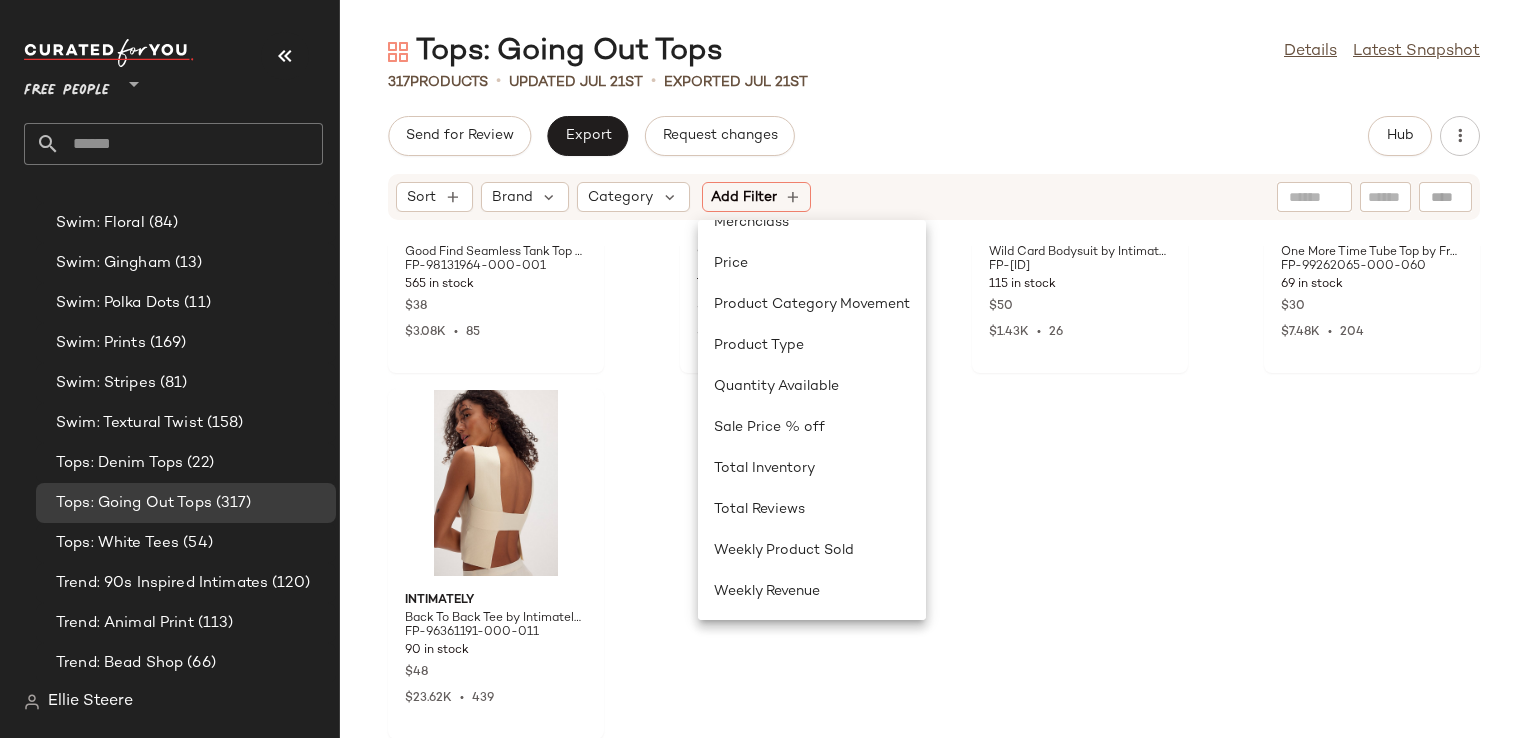 click on "Tops: Going Out Tops  Details   Latest Snapshot  317   Products   •   updated Jul 21st  •  Exported Jul 21st  Send for Review   Export   Request changes   Hub  Sort  Brand  Category  Add Filter  Intimately Good Find Seamless Tank Top by Intimately at Free People in Black, Size: M/L FP-98131964-000-001 565 in stock $38 $3.08K  •  85 Intimately Oh My Darling Tee by Intimately at Free People in Grey, Size: M FP-97143226-000-004 723 in stock $38 $29K  •  679 Intimately Wild Card Bodysuit by Intimately at Free People in Red, Size: XS FP-98021140-000-060 115 in stock $50 $1.43K  •  26 Free People One More Time Tube Top by Free People in Red, Size: M FP-99262065-000-060 69 in stock $30 $7.48K  •  204 Intimately Back To Back Tee by Intimately at Free People in White, Size: M FP-96361191-000-011 90 in stock $48 $23.62K  •  439" at bounding box center [934, 385] 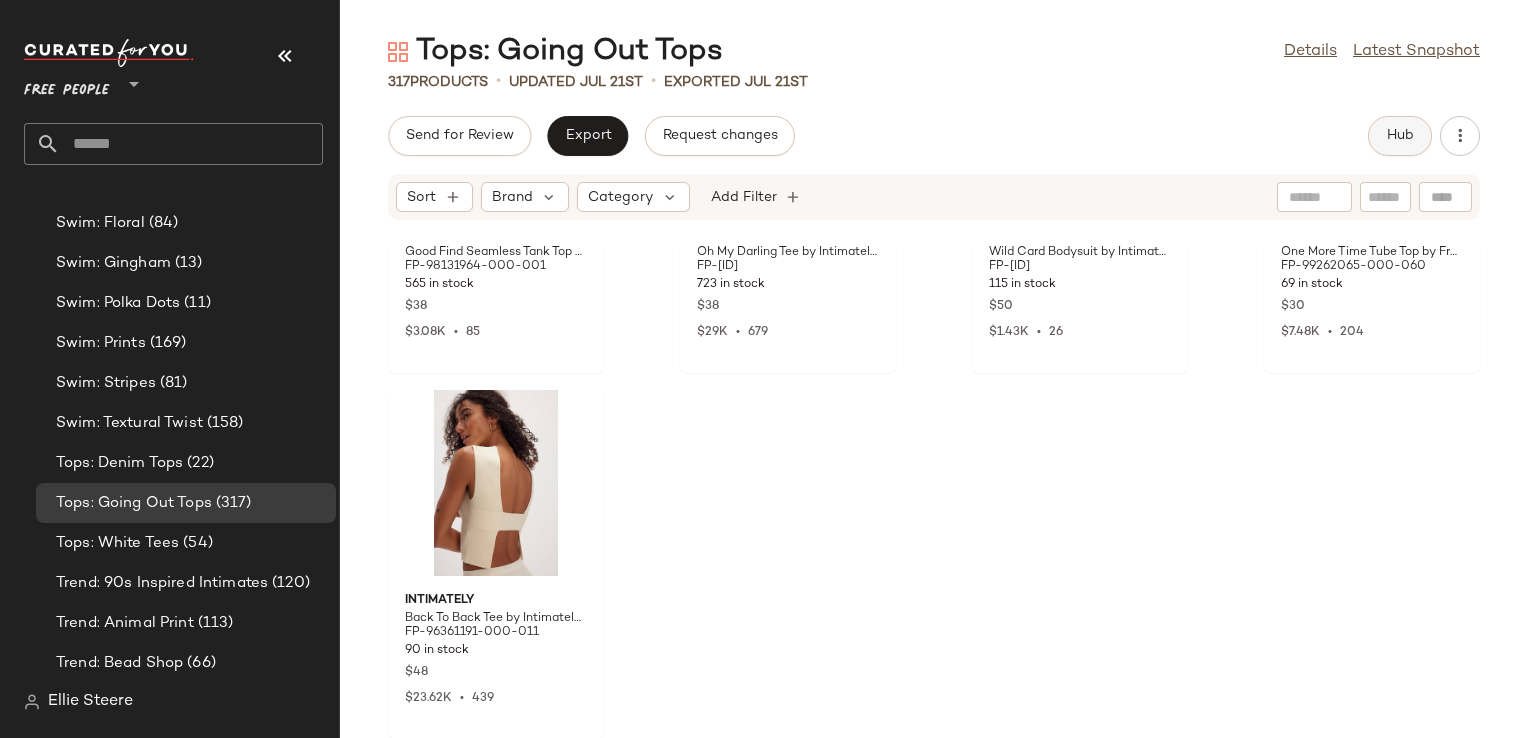 click on "Hub" 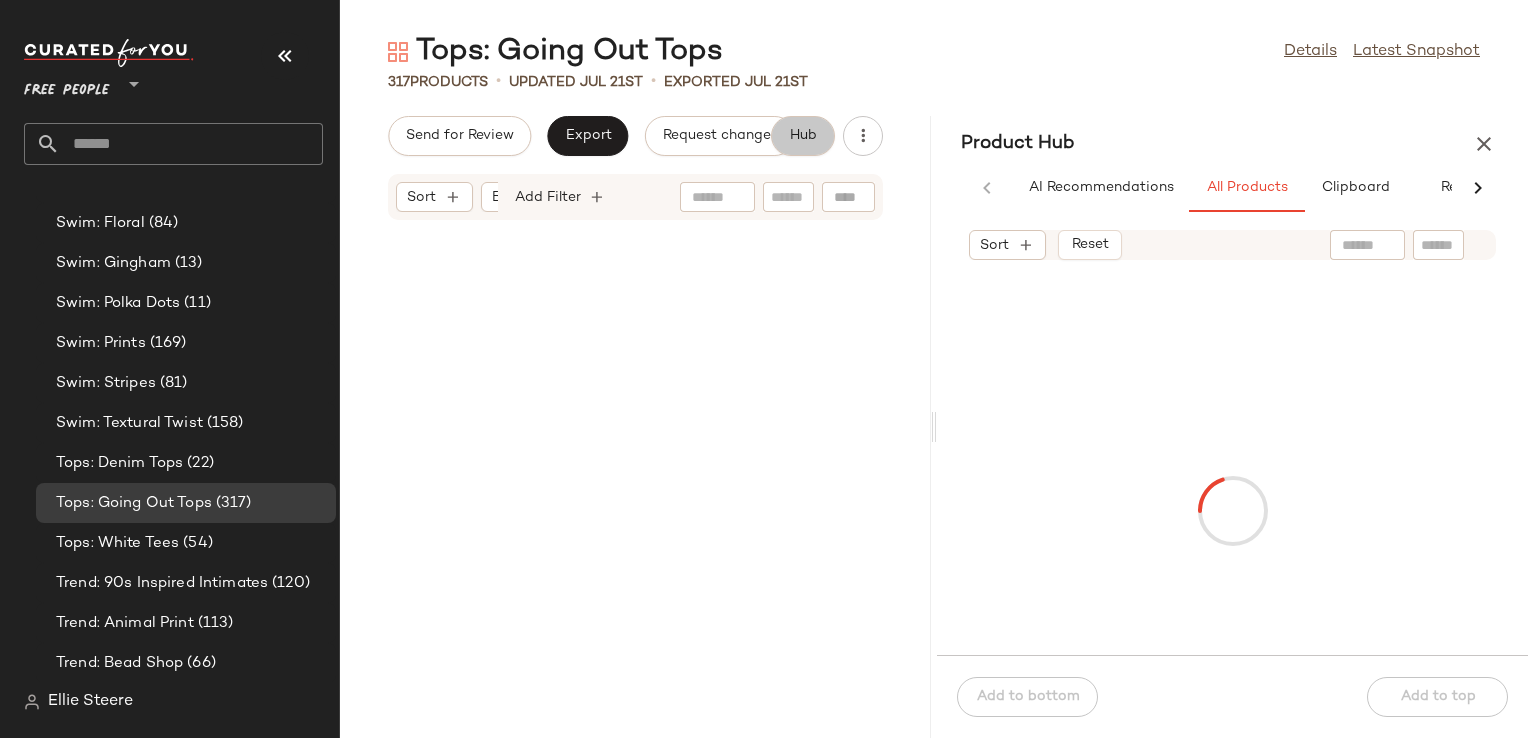 scroll, scrollTop: 29156, scrollLeft: 0, axis: vertical 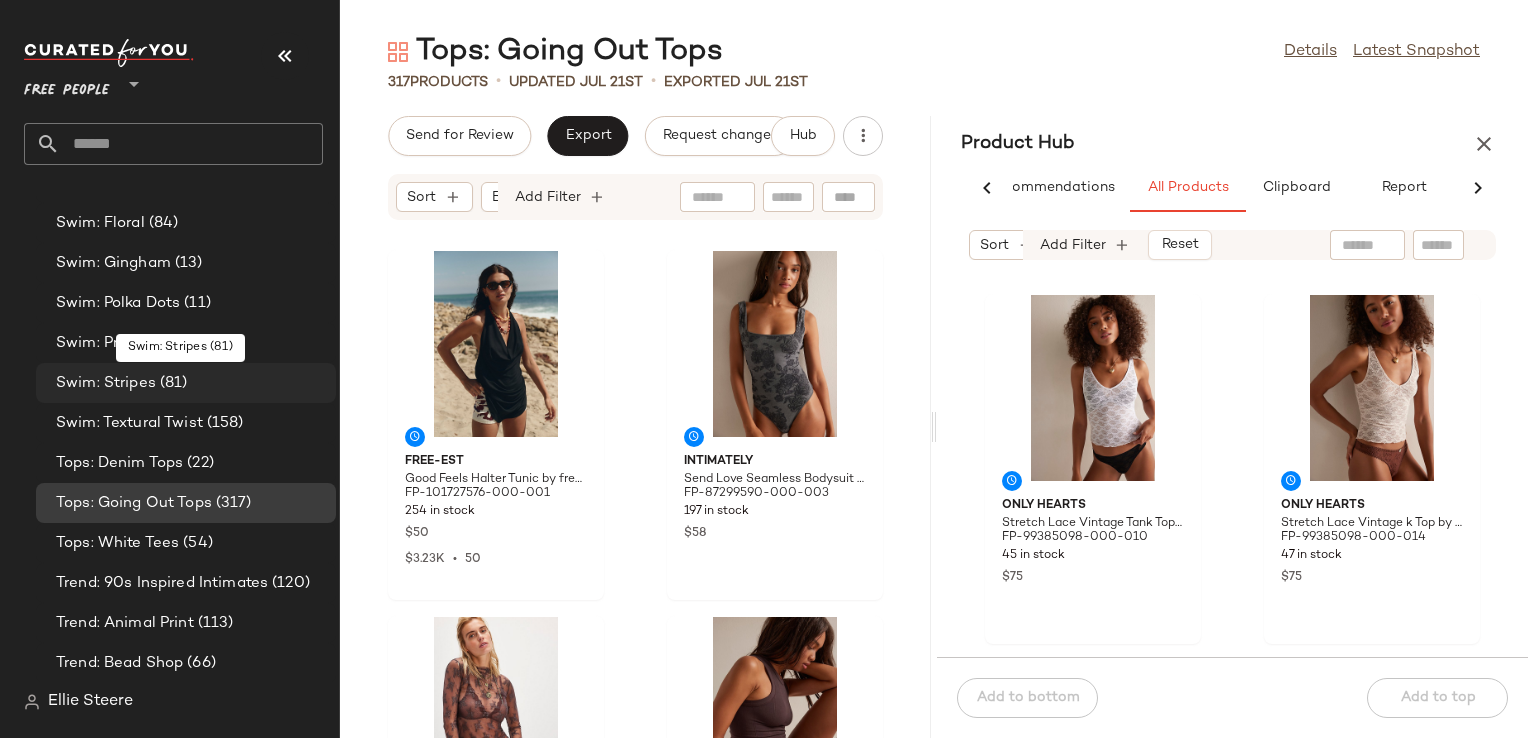 click on "Swim: Stripes (81)" 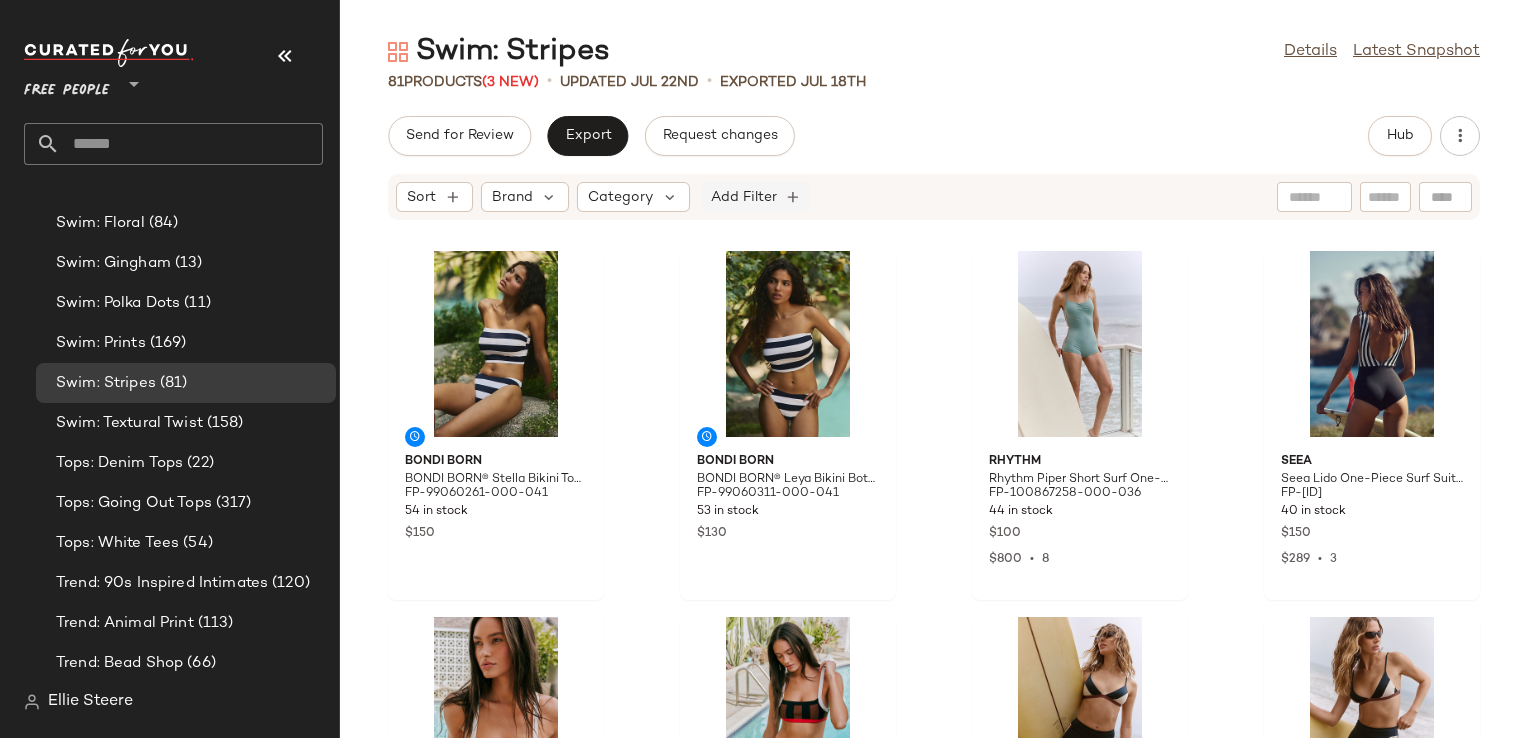 click on "Add Filter" at bounding box center (744, 197) 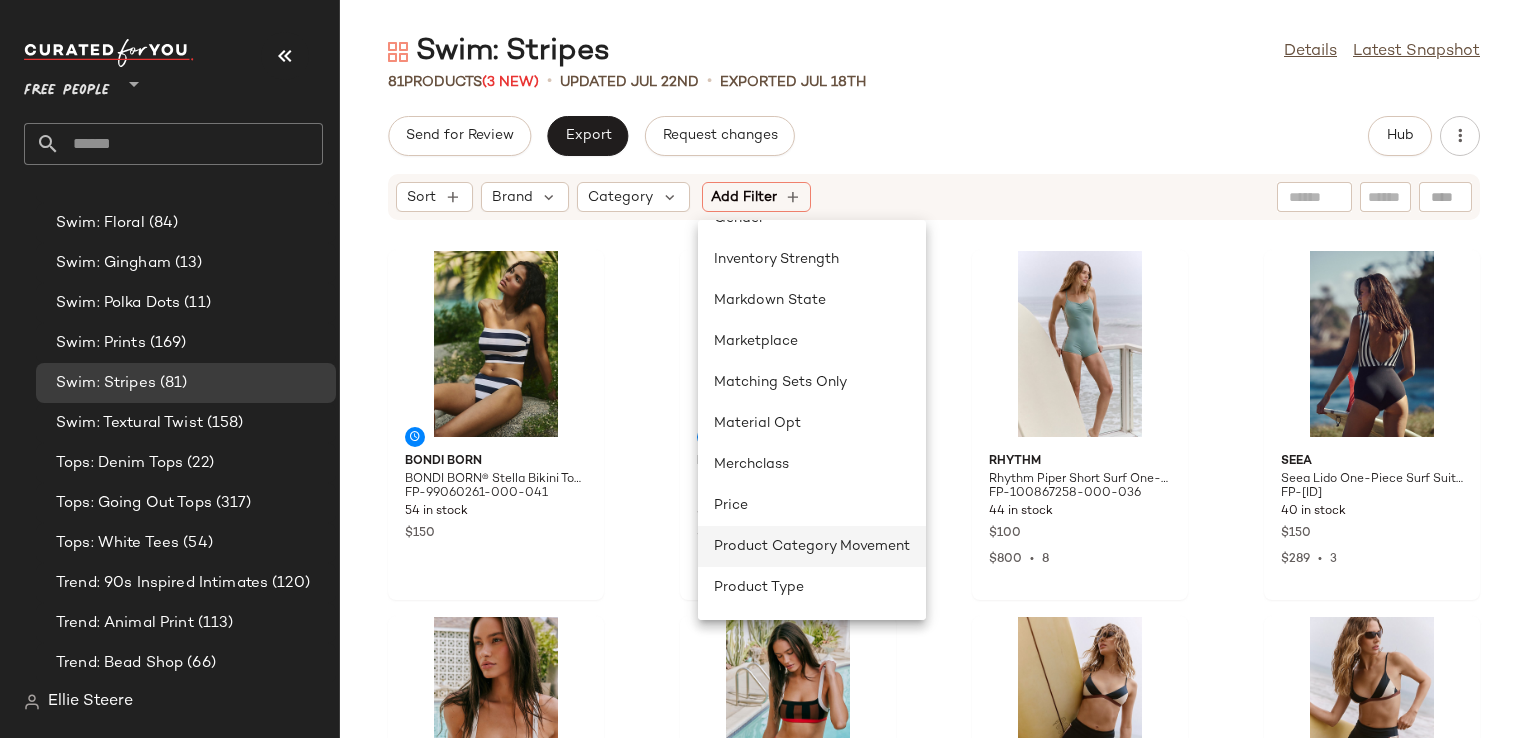 scroll, scrollTop: 600, scrollLeft: 0, axis: vertical 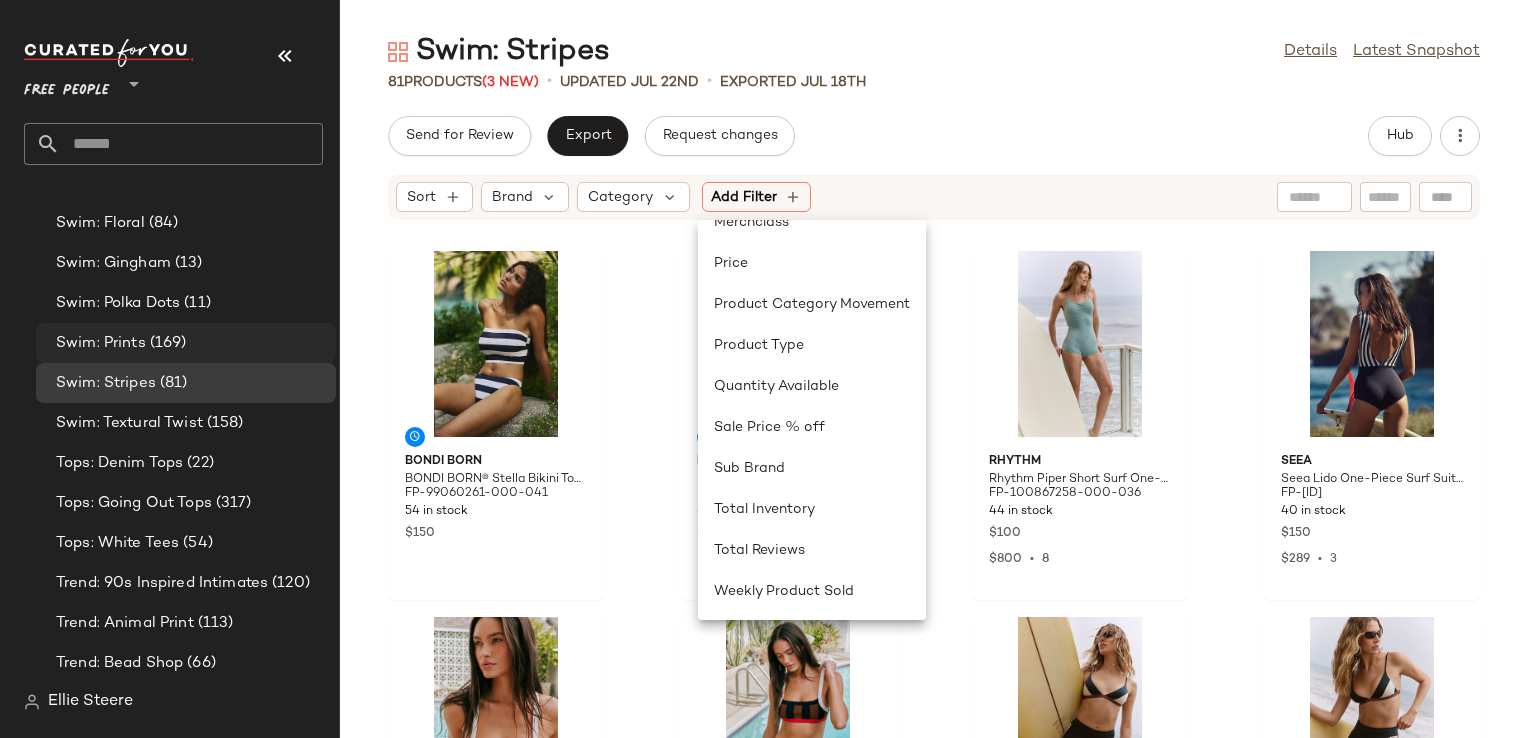 click on "Swim: Prints (169)" 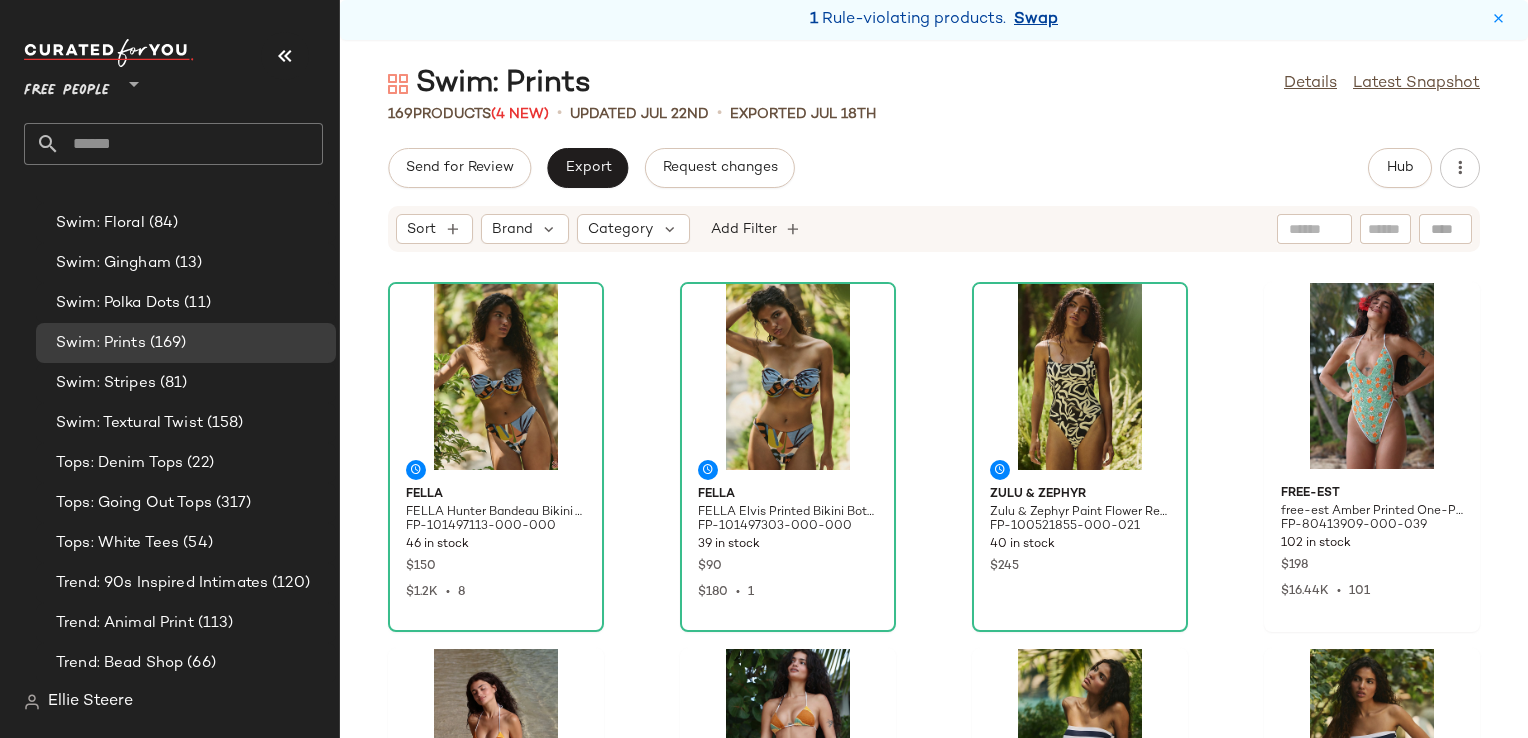click on "Swap" at bounding box center [1036, 20] 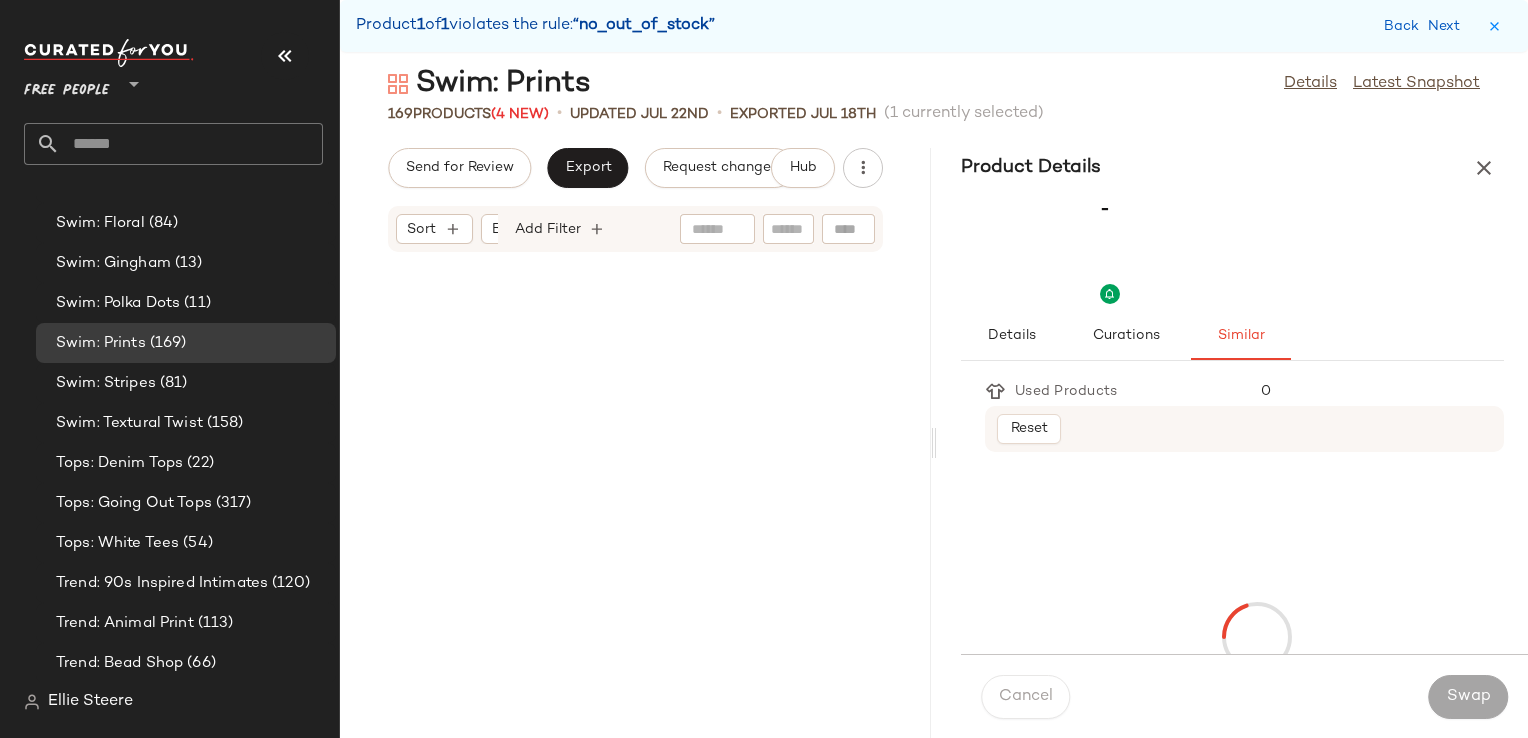 scroll, scrollTop: 3294, scrollLeft: 0, axis: vertical 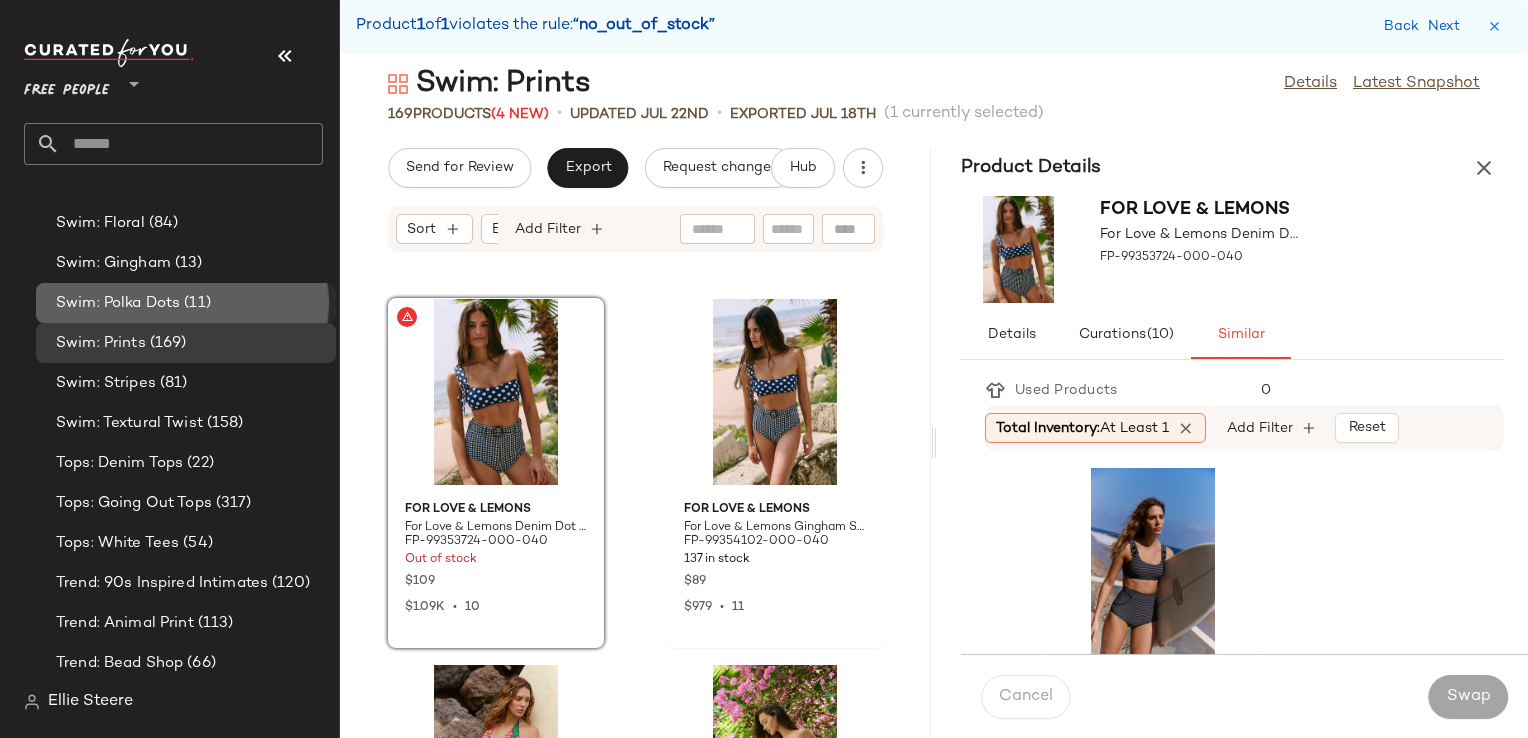click on "Swim: Polka Dots" at bounding box center (118, 303) 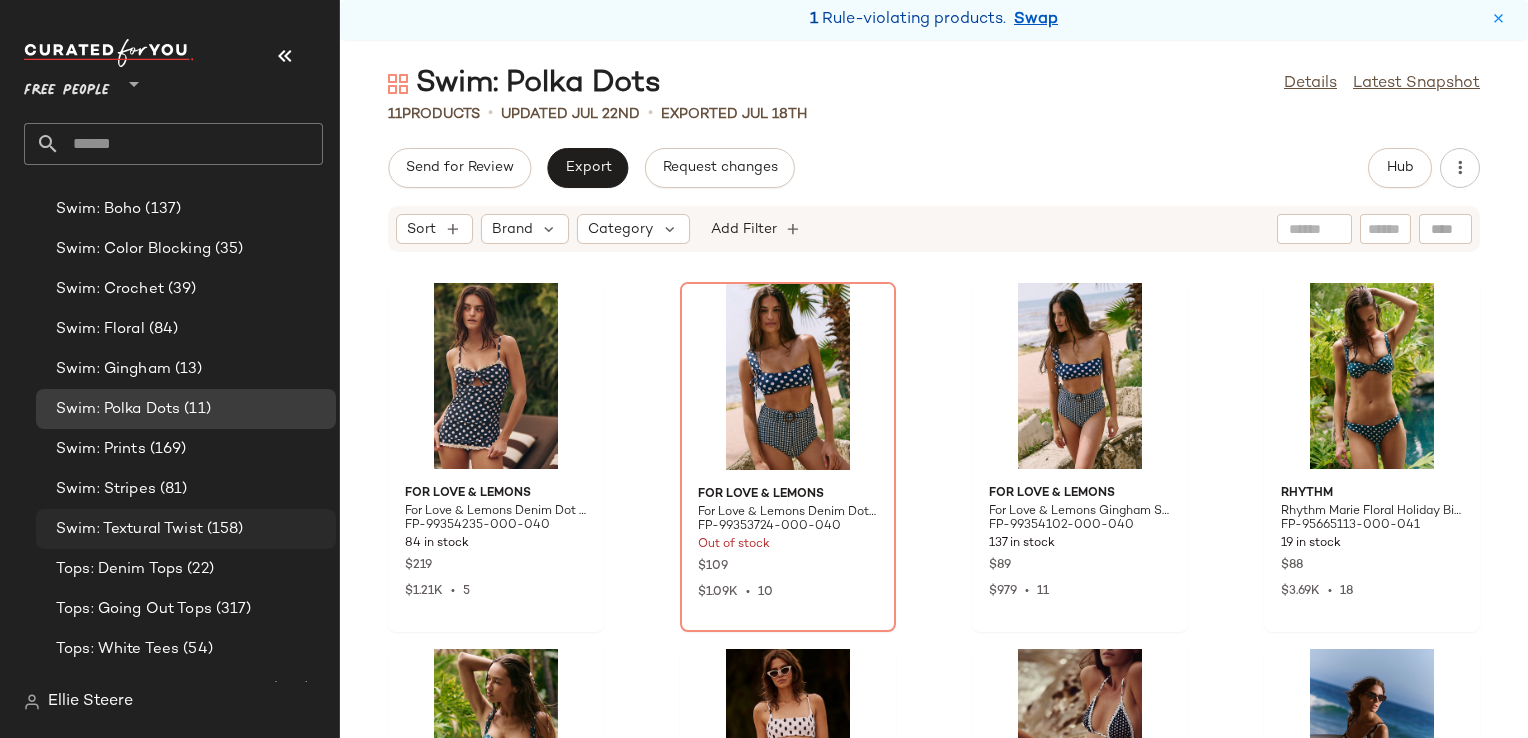scroll, scrollTop: 5585, scrollLeft: 0, axis: vertical 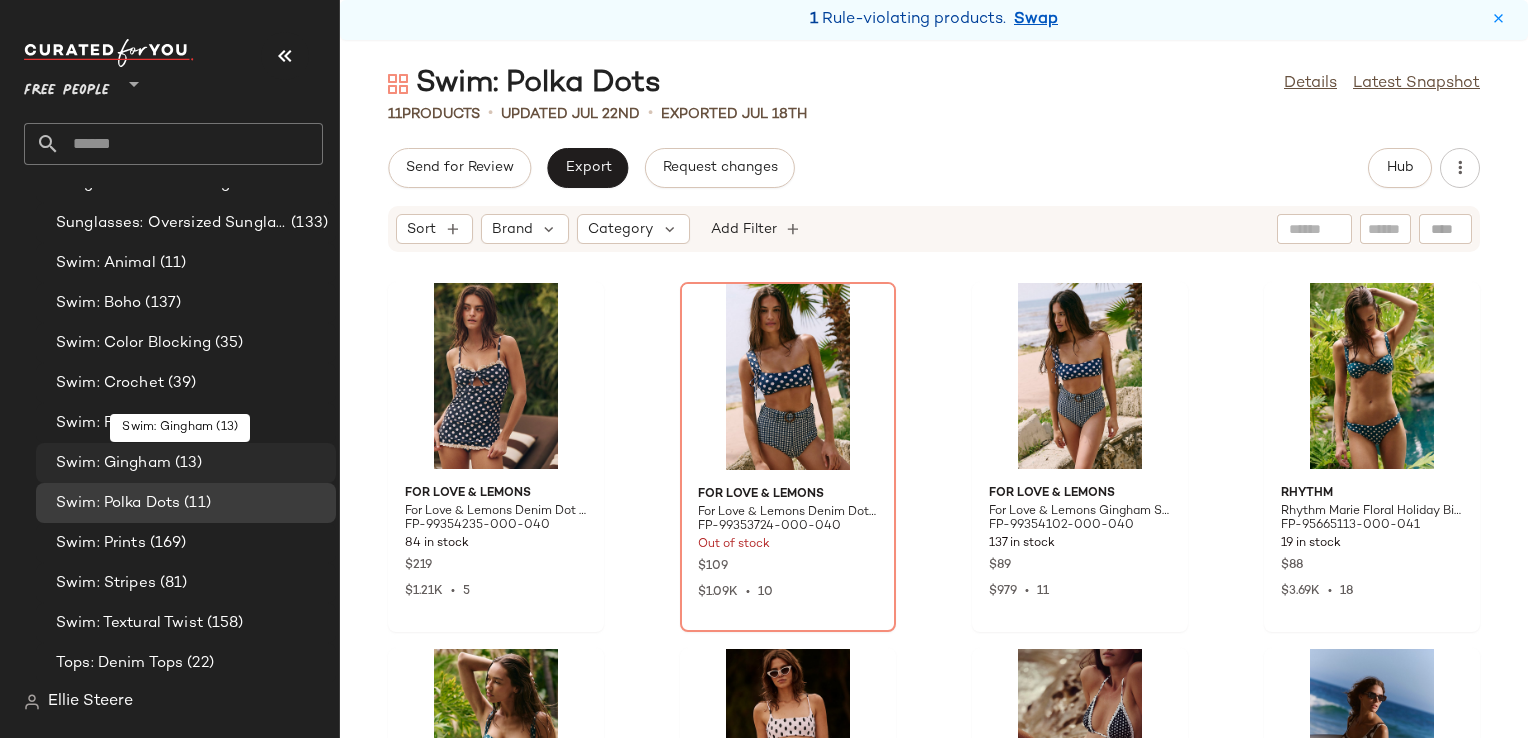 click on "Swim: Gingham" at bounding box center [113, 463] 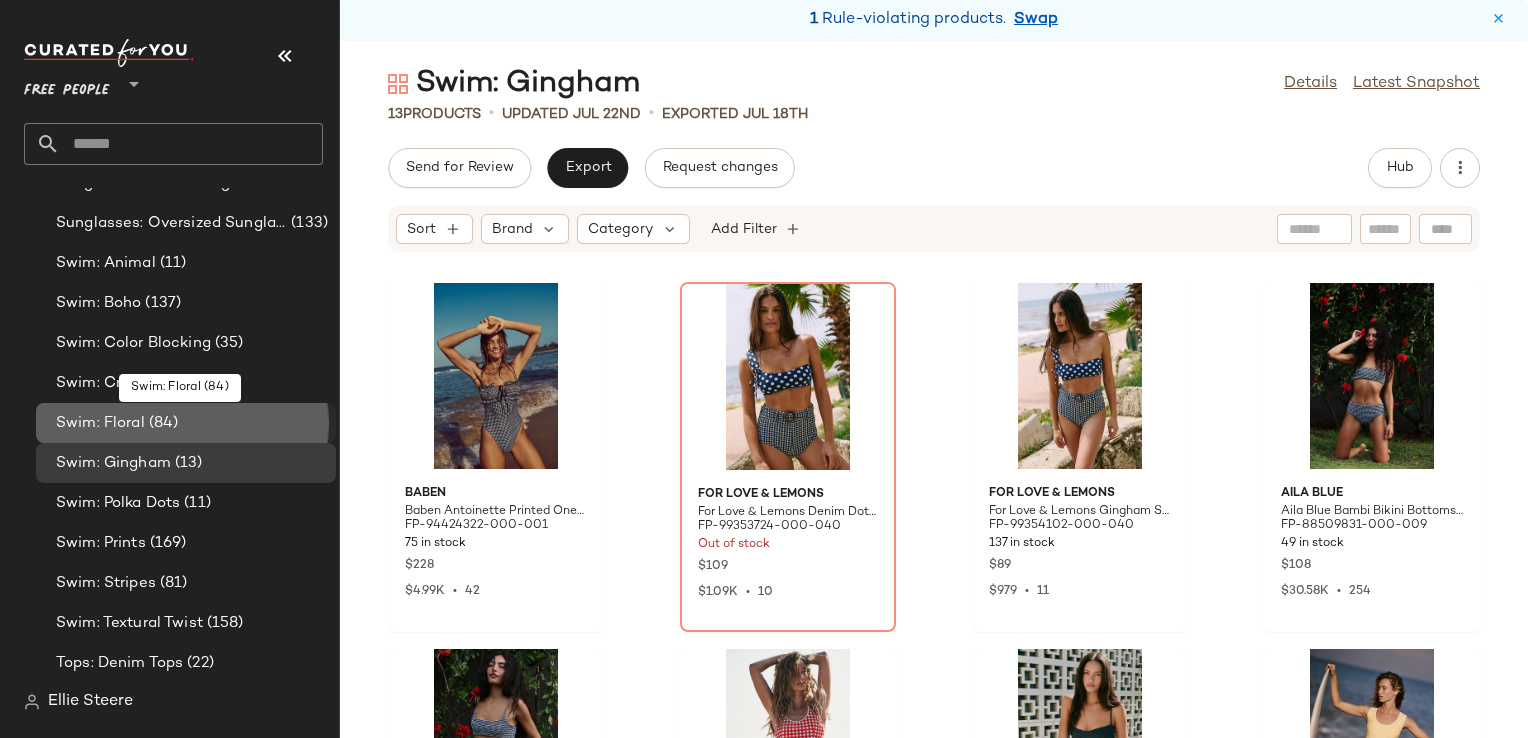 click on "(84)" at bounding box center (162, 423) 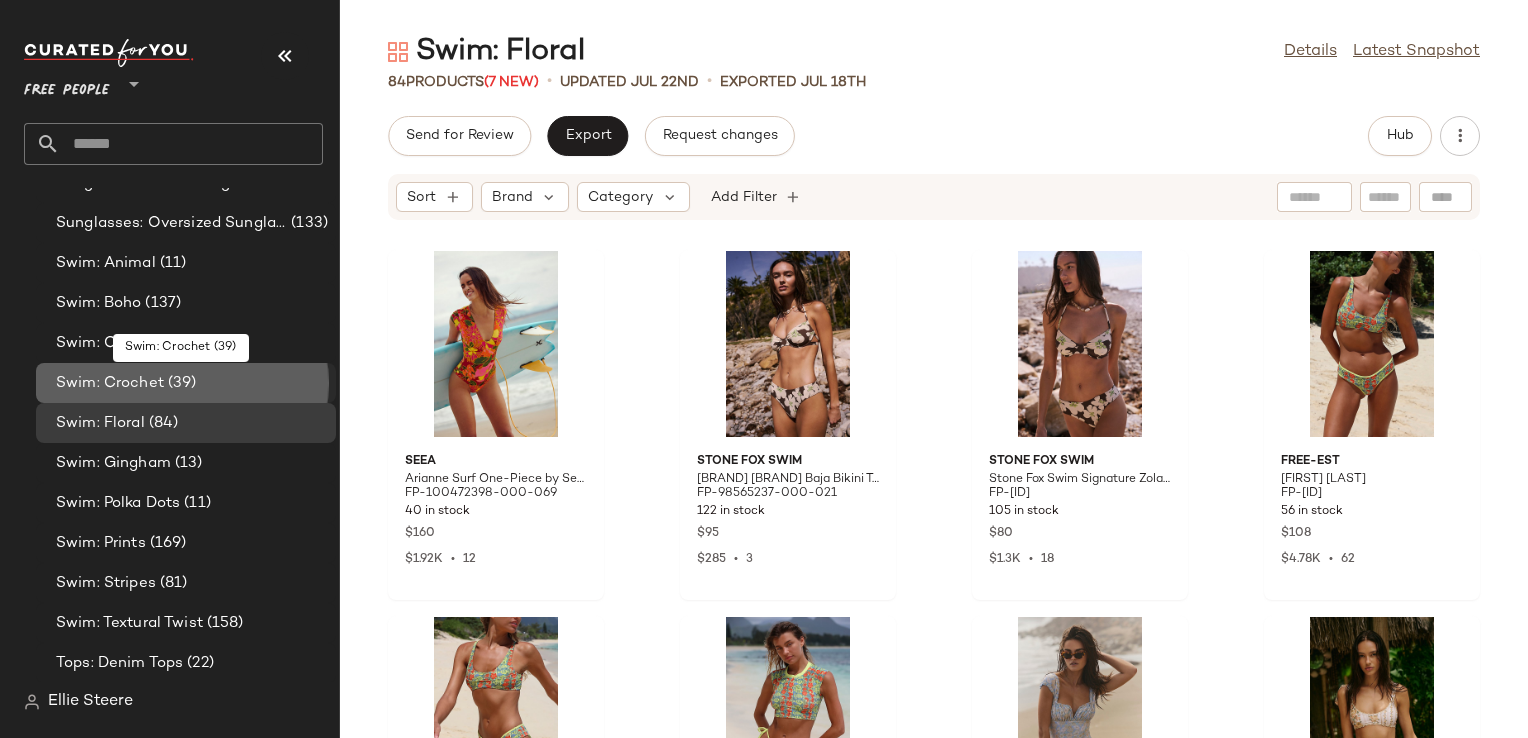 click on "(39)" at bounding box center (180, 383) 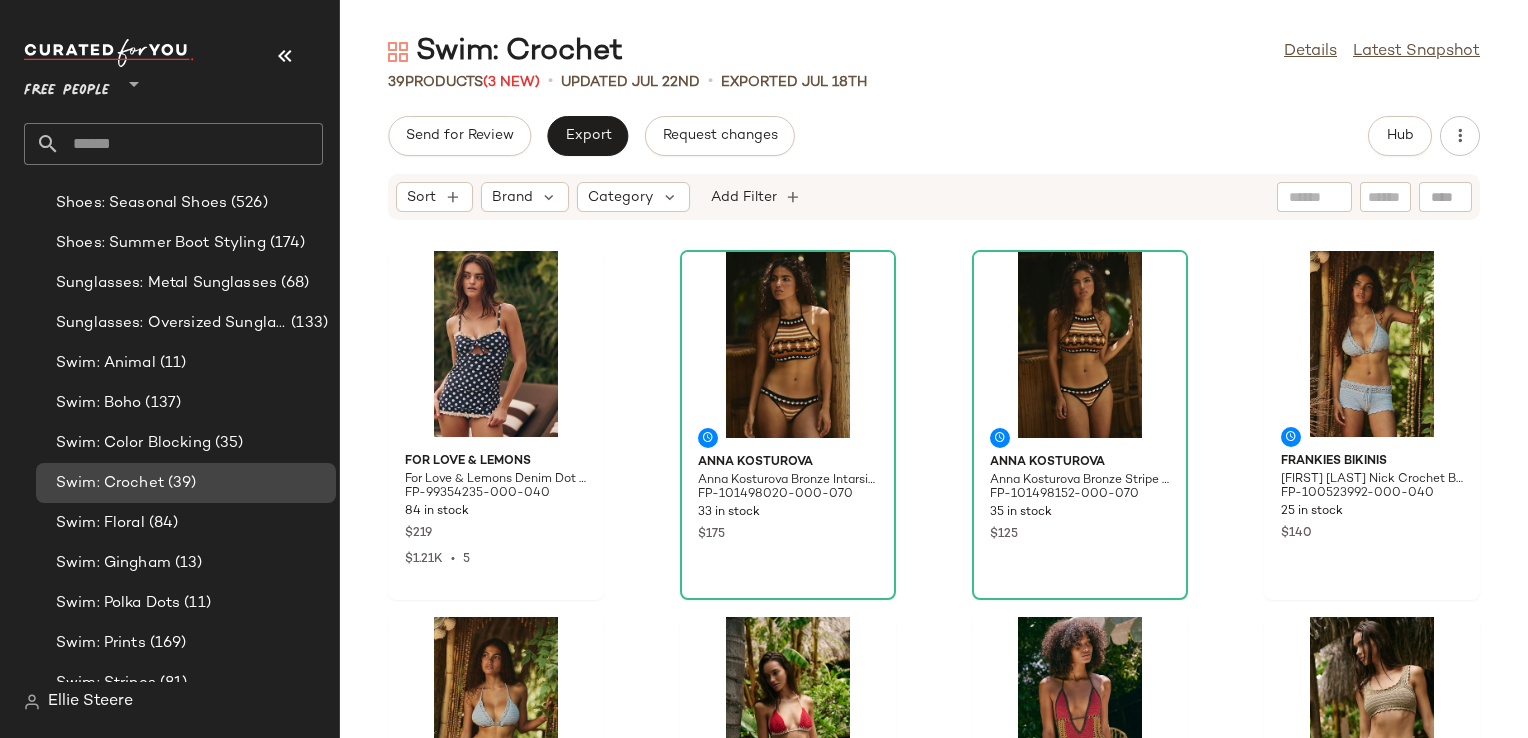 scroll, scrollTop: 5385, scrollLeft: 0, axis: vertical 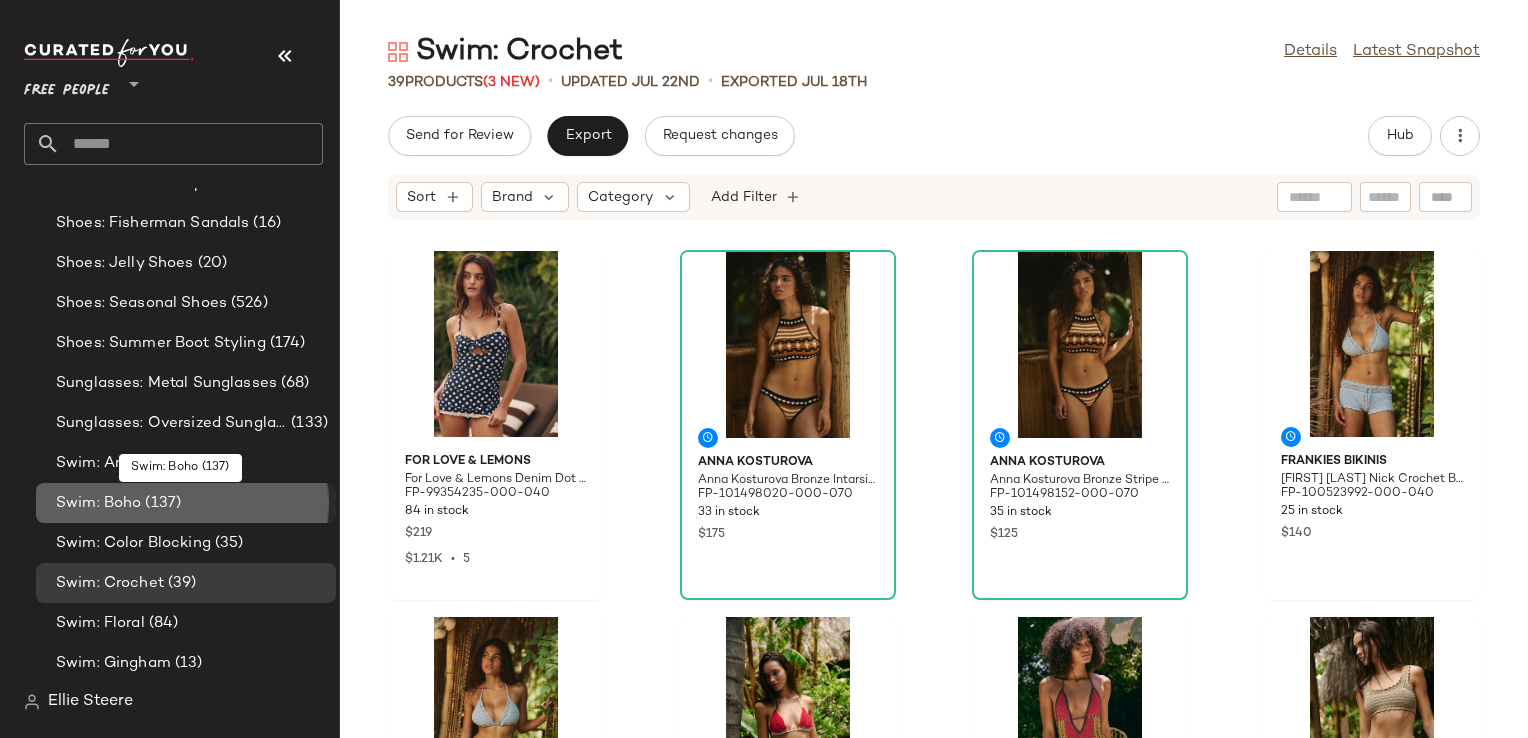 click on "Swim: Boho (137)" 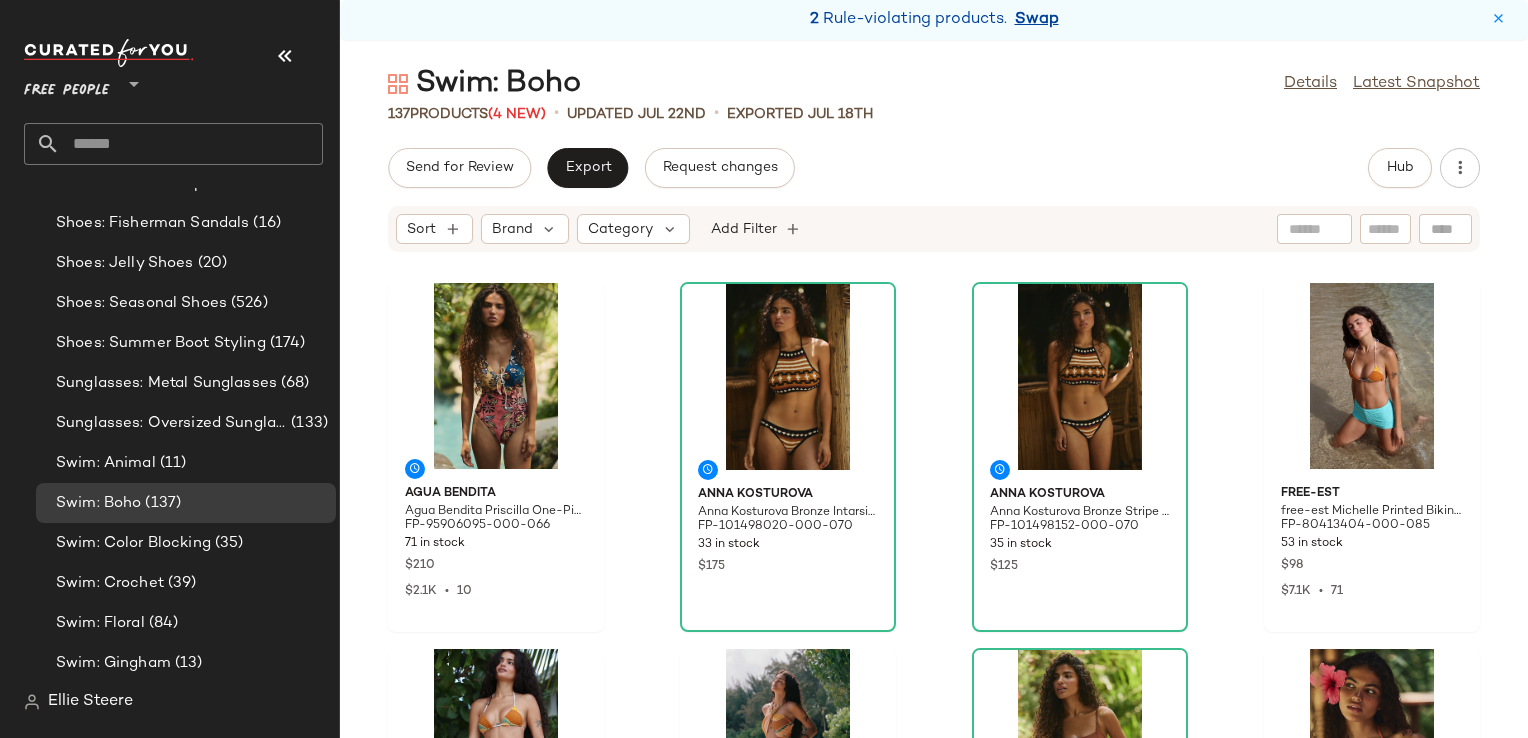 click on "Swap" at bounding box center (1037, 20) 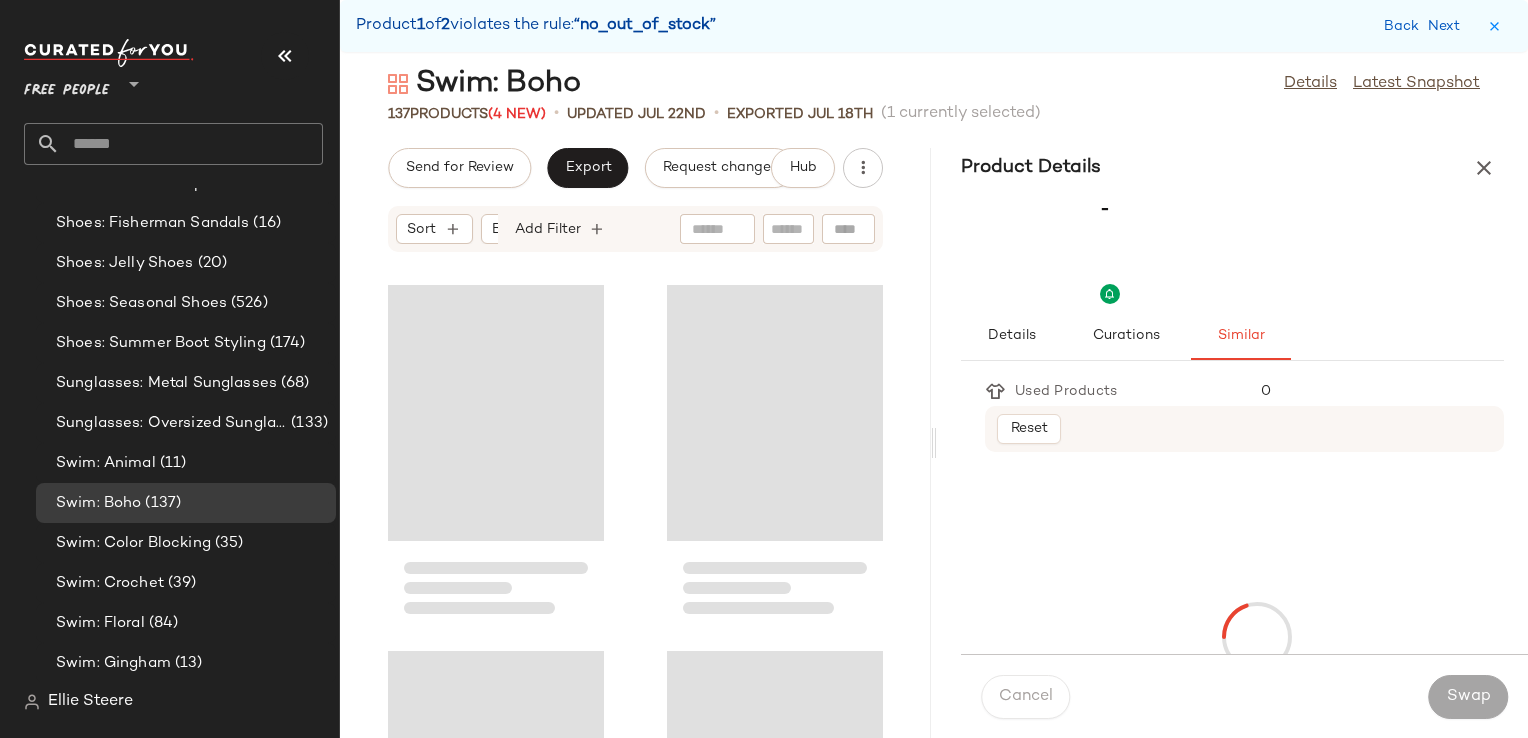 scroll, scrollTop: 10248, scrollLeft: 0, axis: vertical 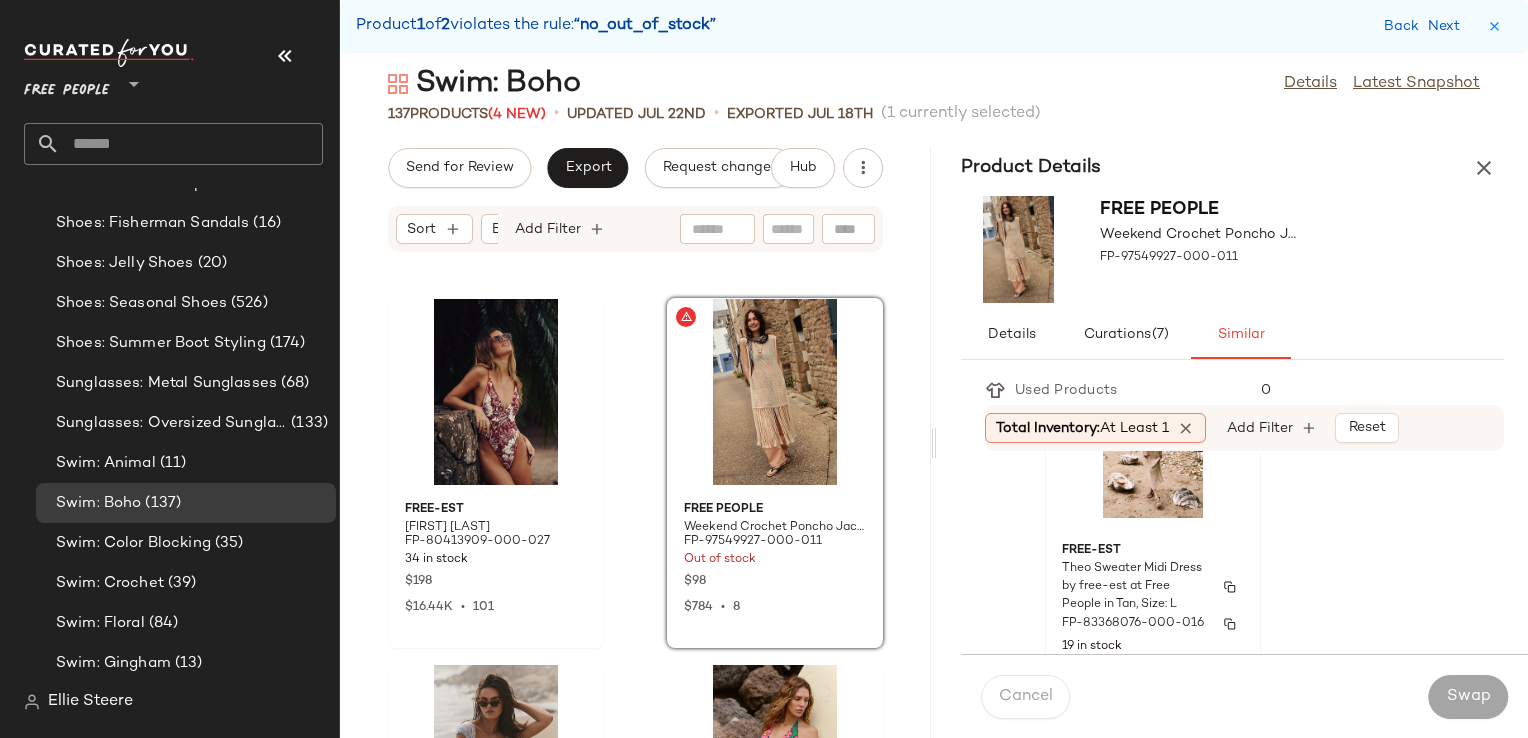 click on "Theo Sweater Midi Dress by free-est at Free People in Tan, Size: L" at bounding box center (1135, 587) 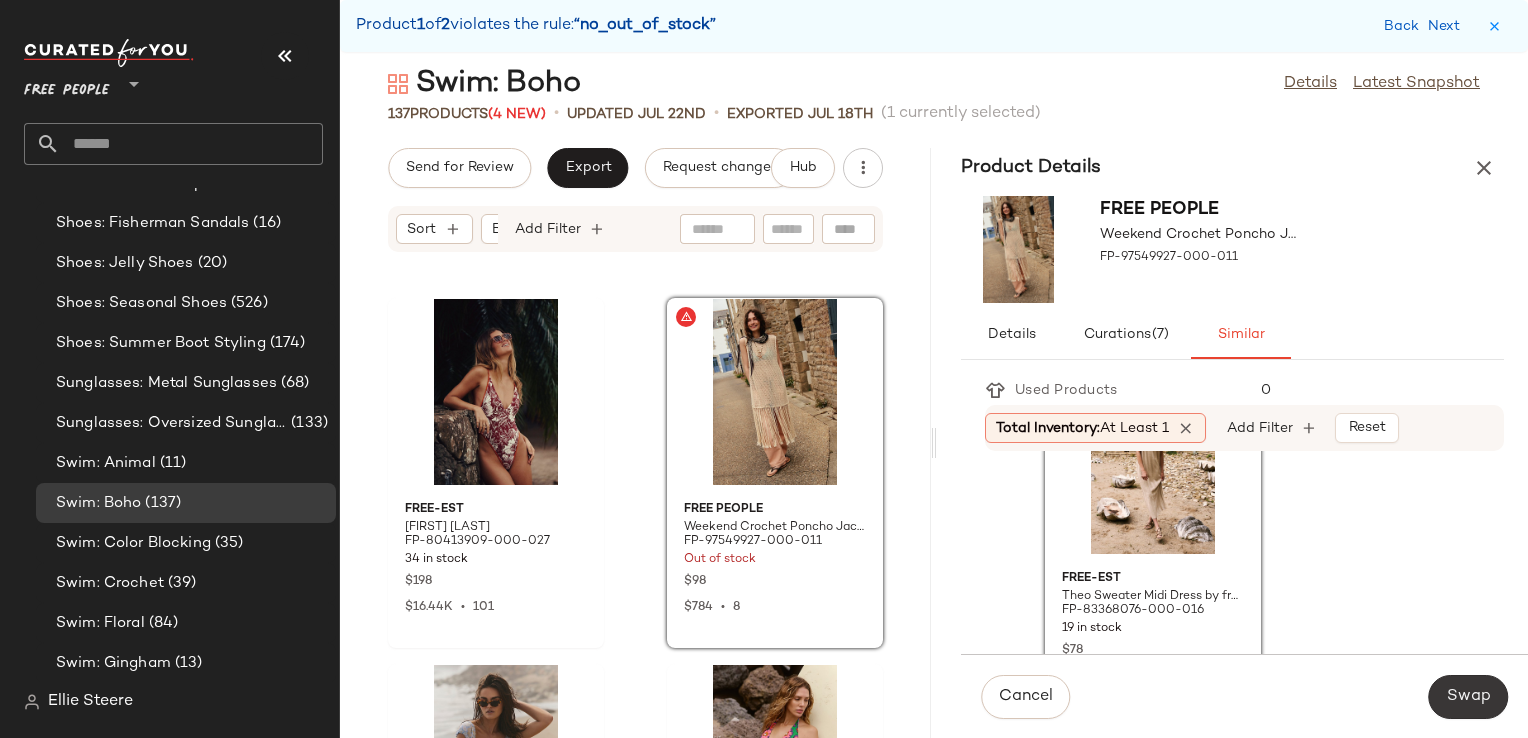 click on "Swap" 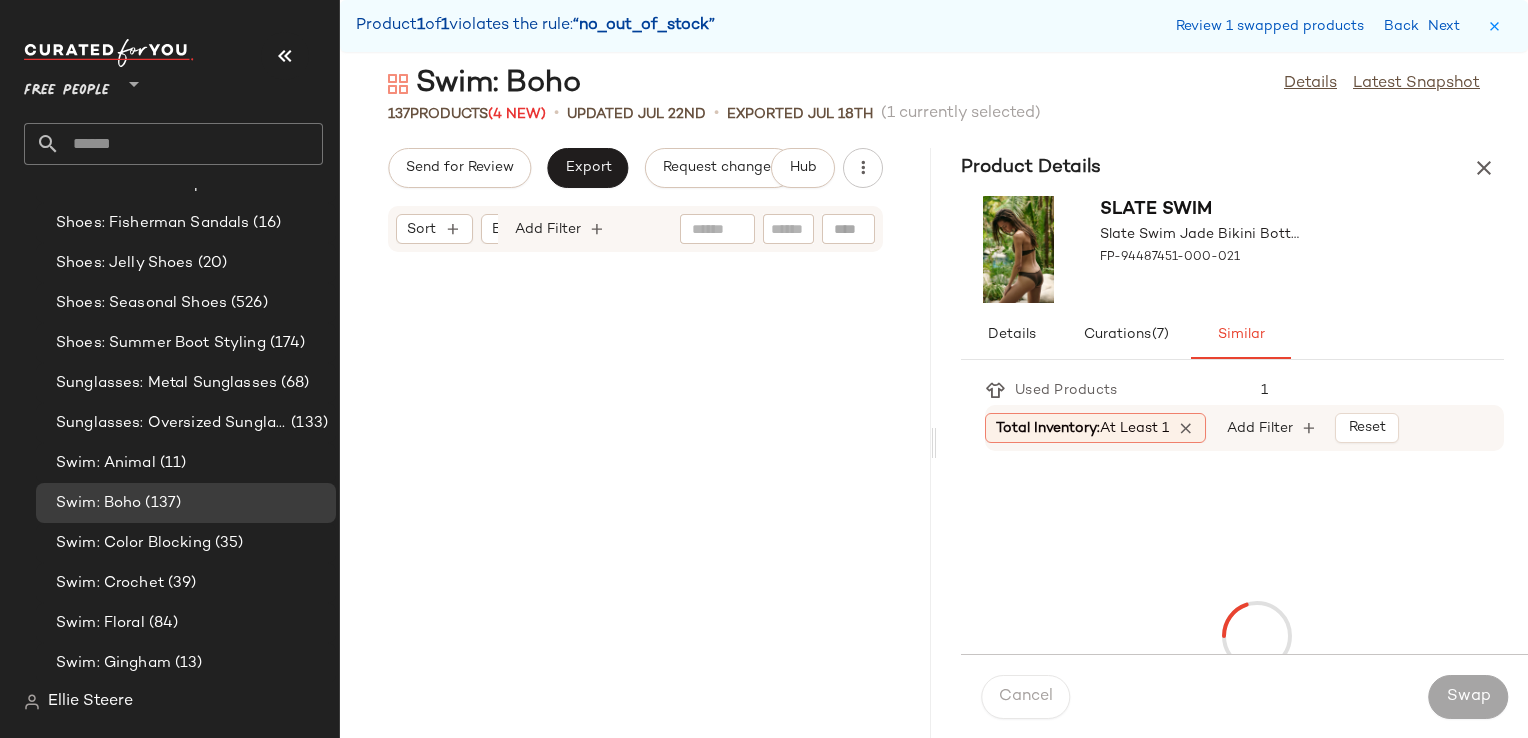 scroll, scrollTop: 11712, scrollLeft: 0, axis: vertical 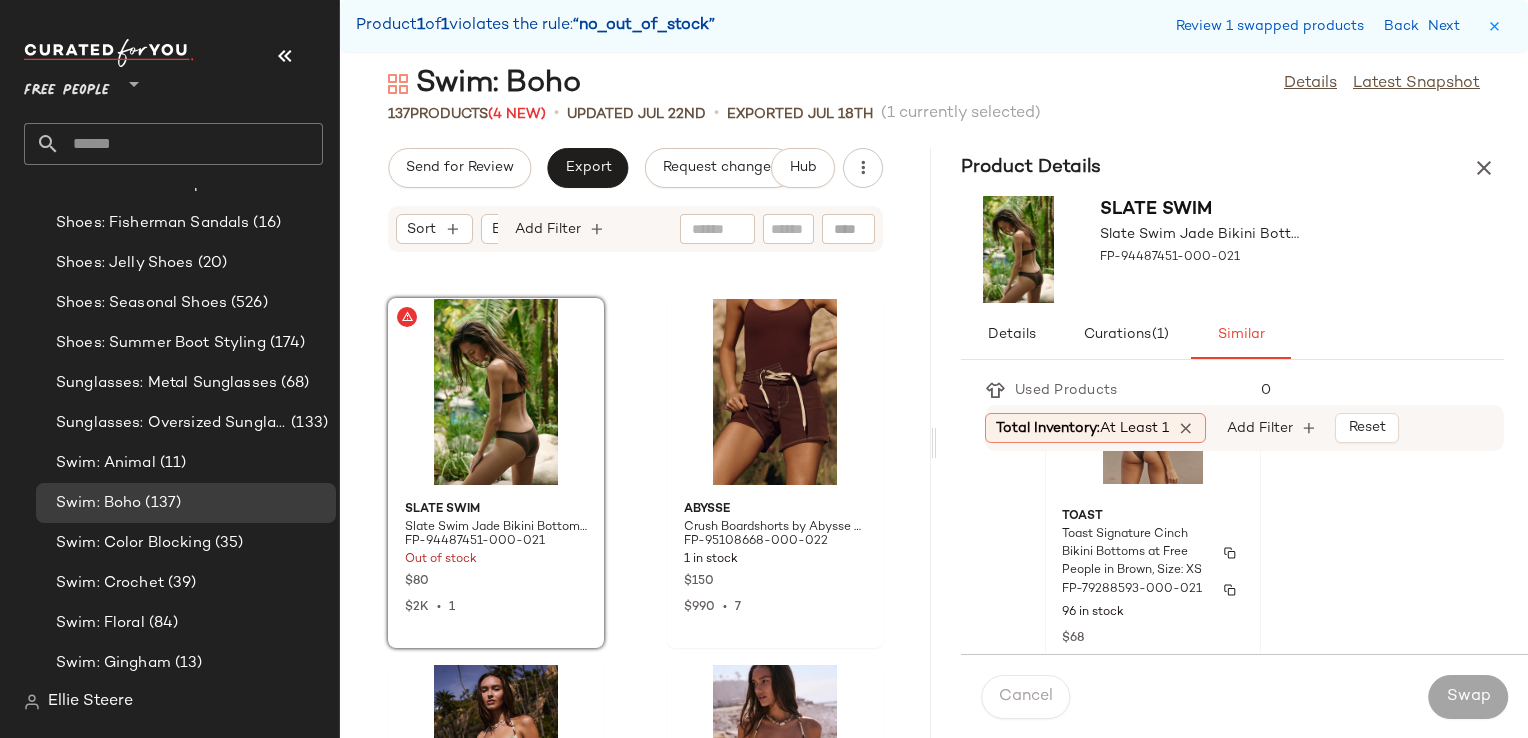 click on "Toast Signature Cinch Bikini Bottoms at Free People in Brown, Size: XS" at bounding box center [1135, 553] 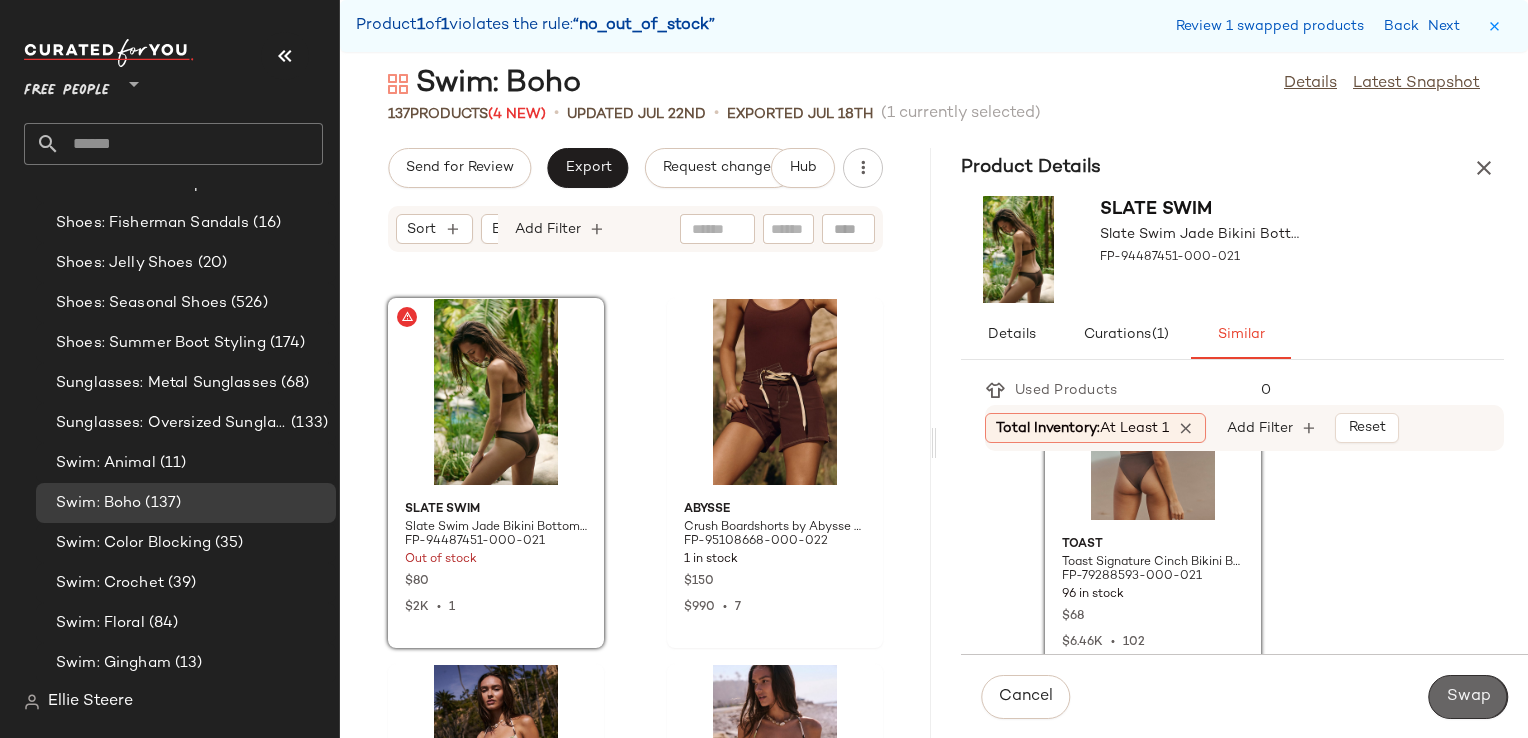 click on "Swap" 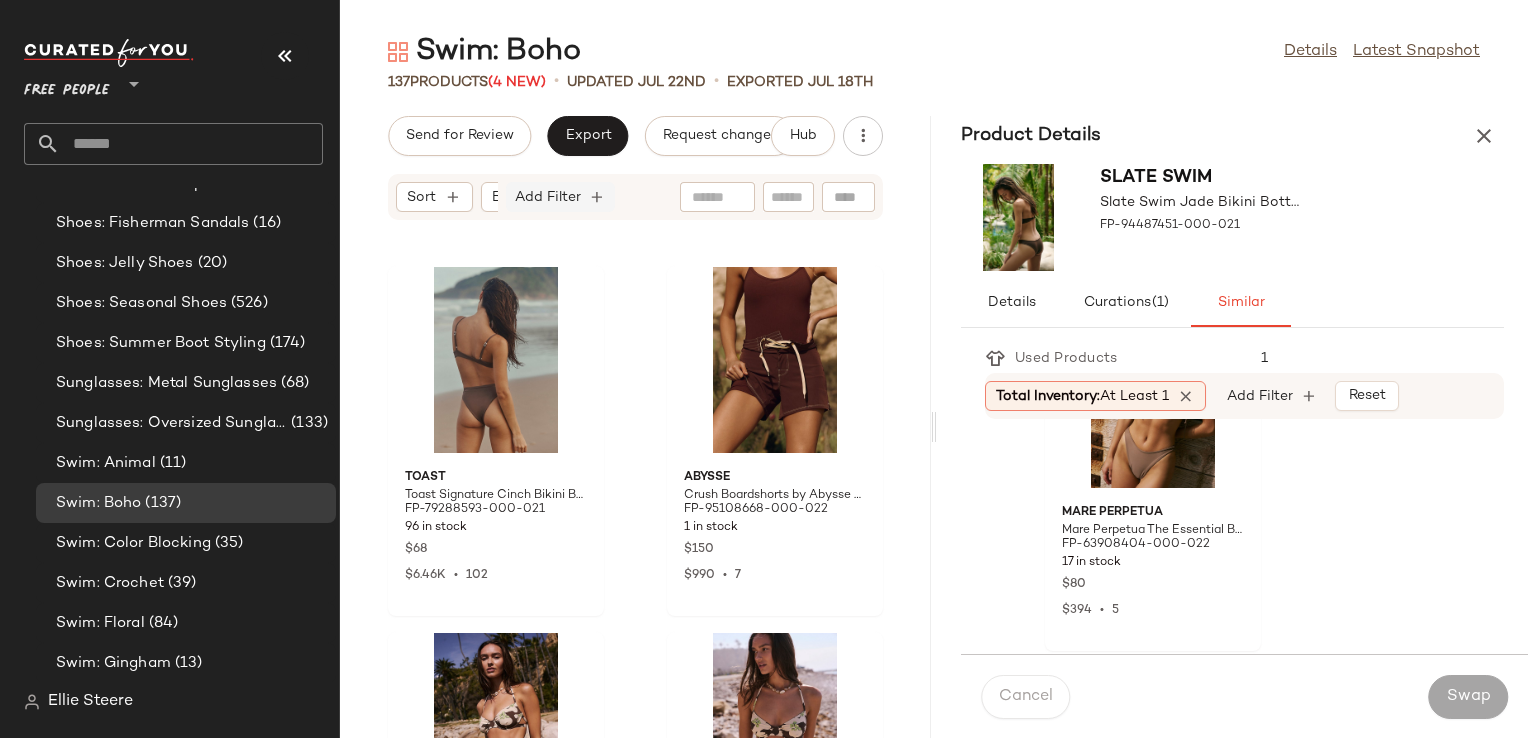 click on "Add Filter" 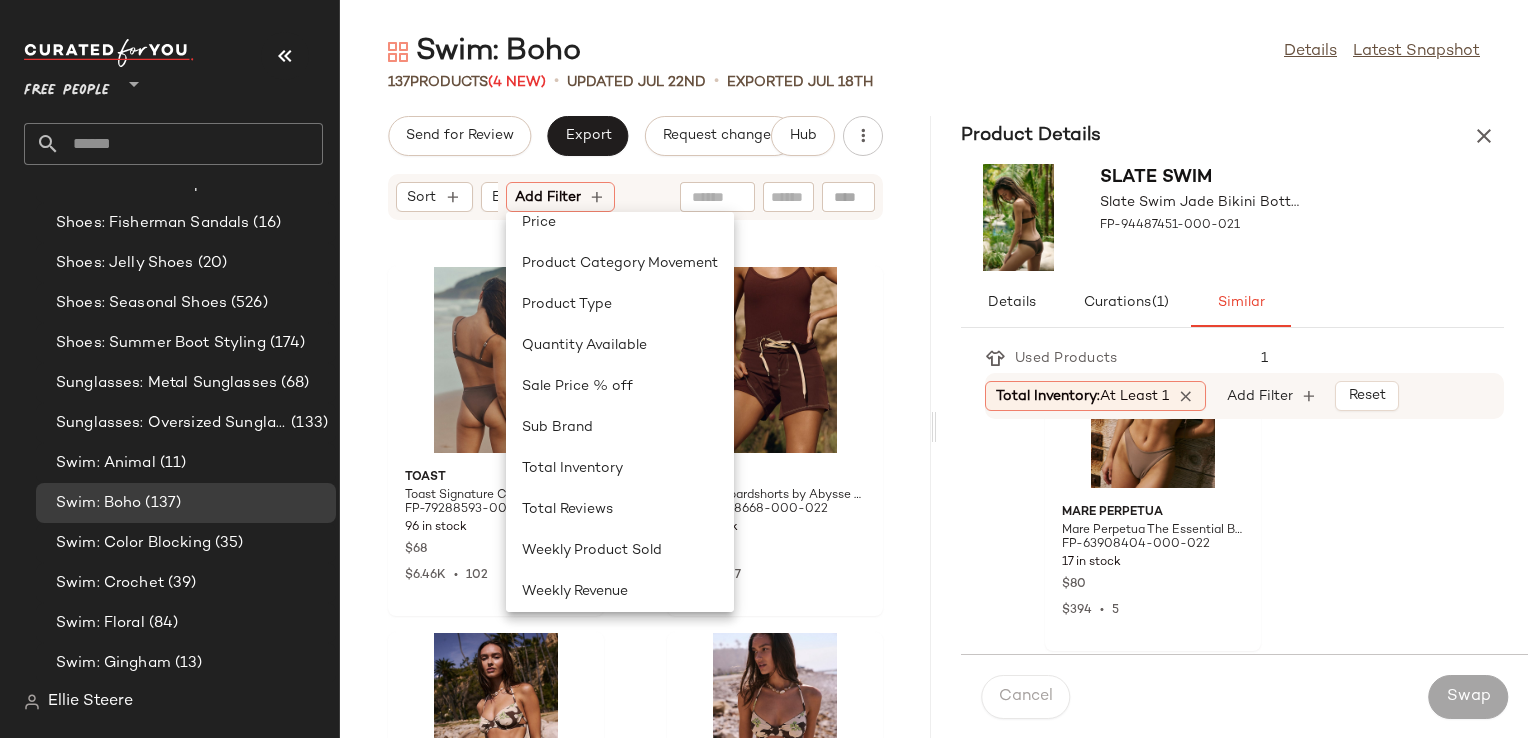 scroll, scrollTop: 640, scrollLeft: 0, axis: vertical 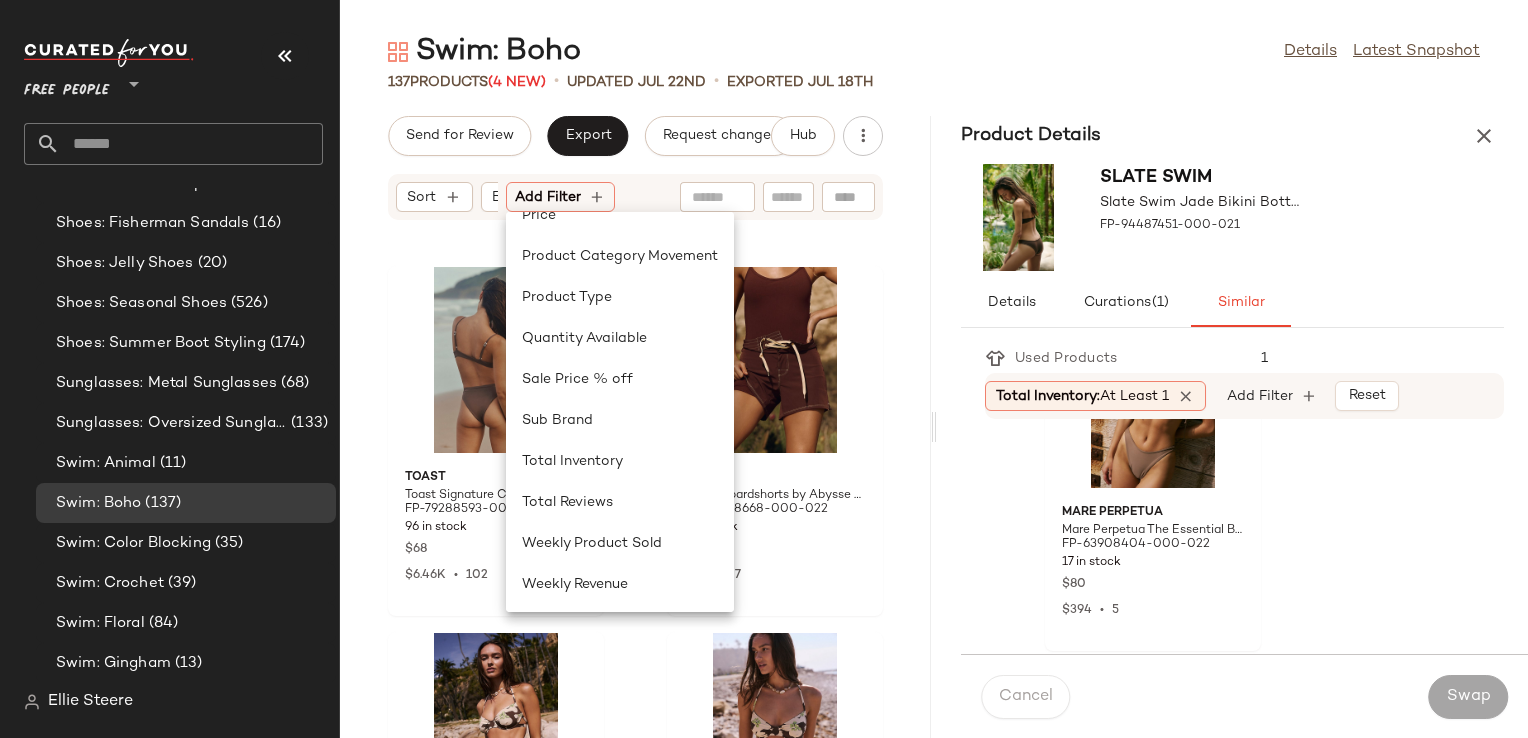 click on "Toast Toast Signature Cinch Bikini Bottoms at Free People in Brown, Size: XS FP-79288593-000-021 96 in stock $68 $6.46K  •  102 Abysse Crush Boardshorts by Abysse at Free People in Brown, Size: XS FP-95108668-000-022 1 in stock $150 $990  •  7 Stone Fox Swim Stone Fox Baja Bikini Top by Stone Fox Swim at Free People in Brown, Size: L FP-98565237-000-021 122 in stock $95 $285  •  3 Stone Fox Swim Stone Fox Swim Signature Zola Solid Bikini Bottoms at Free People, Size: XL FP-96800982-000-000 105 in stock $80 $1.3K  •  18 Rhythm Rhythm Brighton Eyelet Scrunched One-Piece Swimsuit at Free People in Tan, Size: S FP-93710739-000-012 66 in stock $110 $13.46K  •  118 Free People Seashell Cove Bucket Hat by Free People in Tan FP-87966784-000-014 30 in stock $68 $1.14K  •  16 free-est free-est Amber One-Piece Swimsuit at Free People in Green, Size: M FP-80413859-000-236 124 in stock $168 $18.37K  •  132 Free People Shadow Side Rectangle Sunglasses by Free People in Orange FP-80352644-000-080 50 in stock 6" 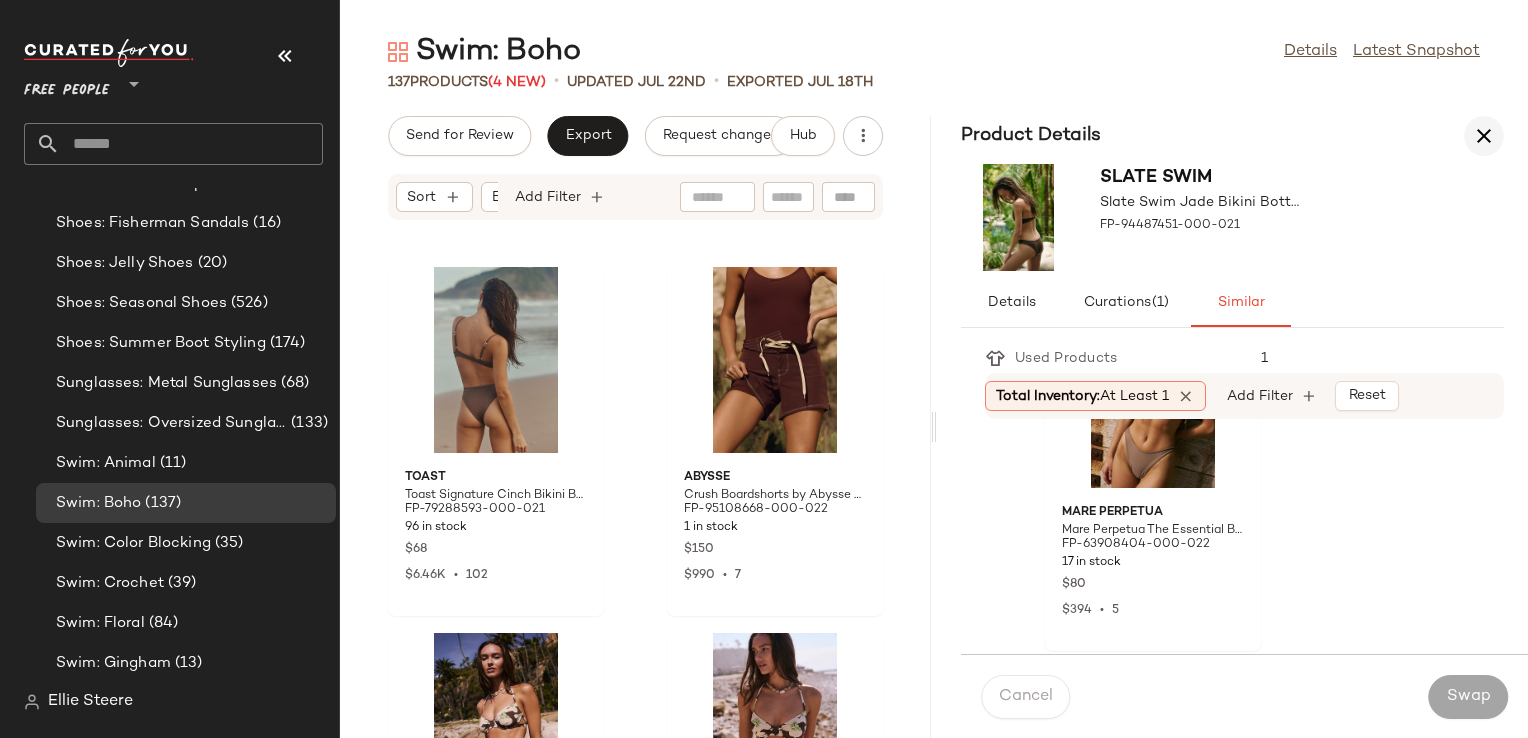 click at bounding box center (1484, 136) 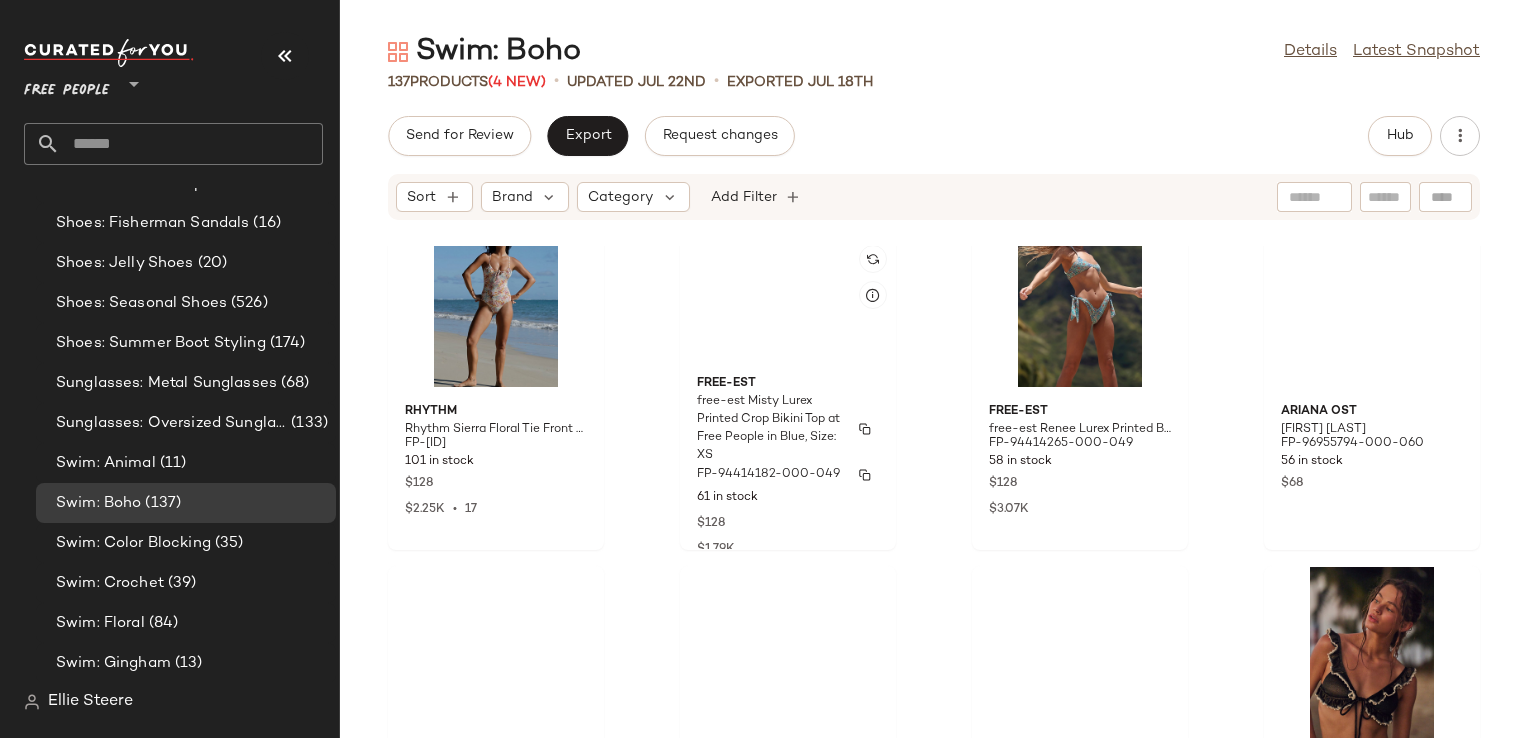 scroll, scrollTop: 9446, scrollLeft: 0, axis: vertical 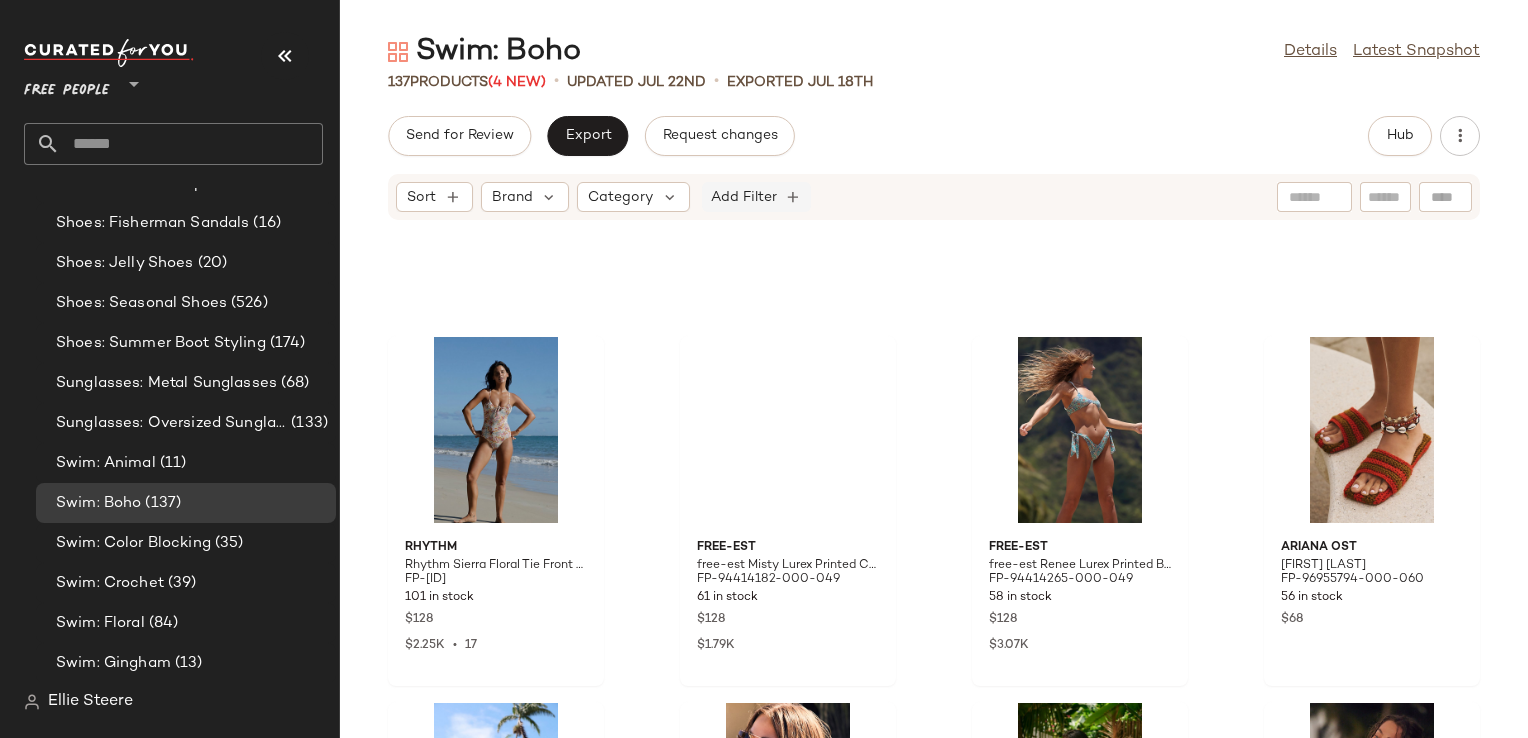 click on "Add Filter" 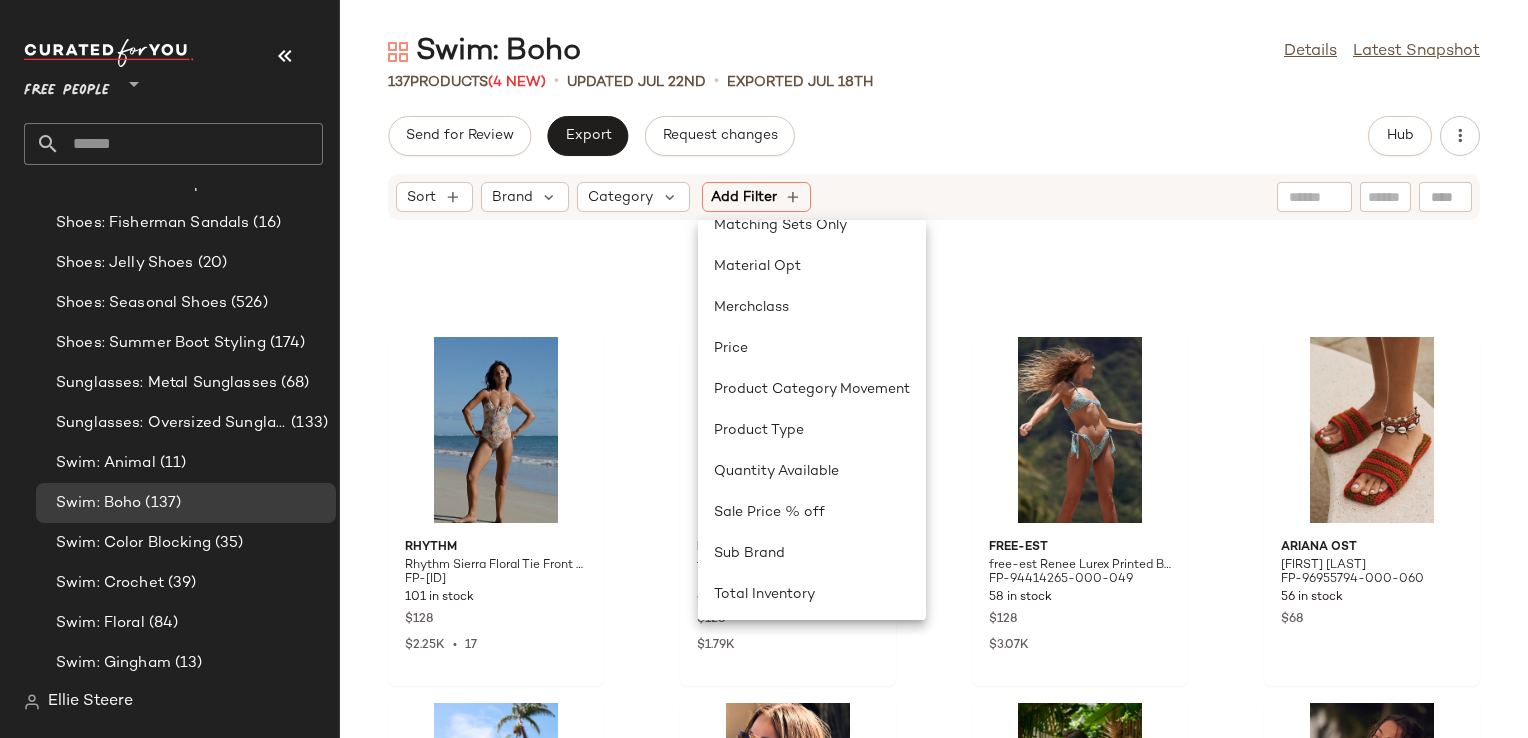 scroll, scrollTop: 640, scrollLeft: 0, axis: vertical 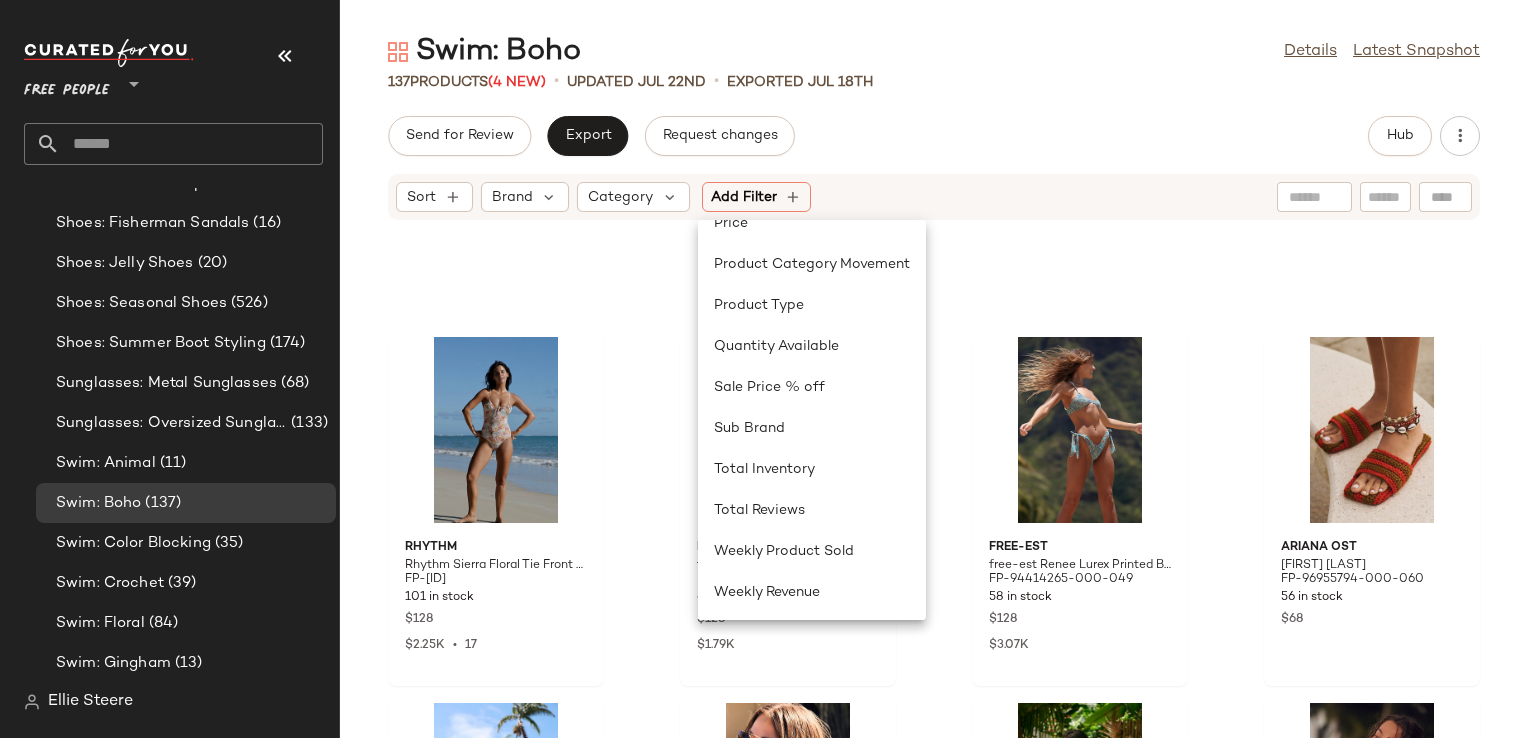 click on "Send for Review   Export   Request changes   Hub" 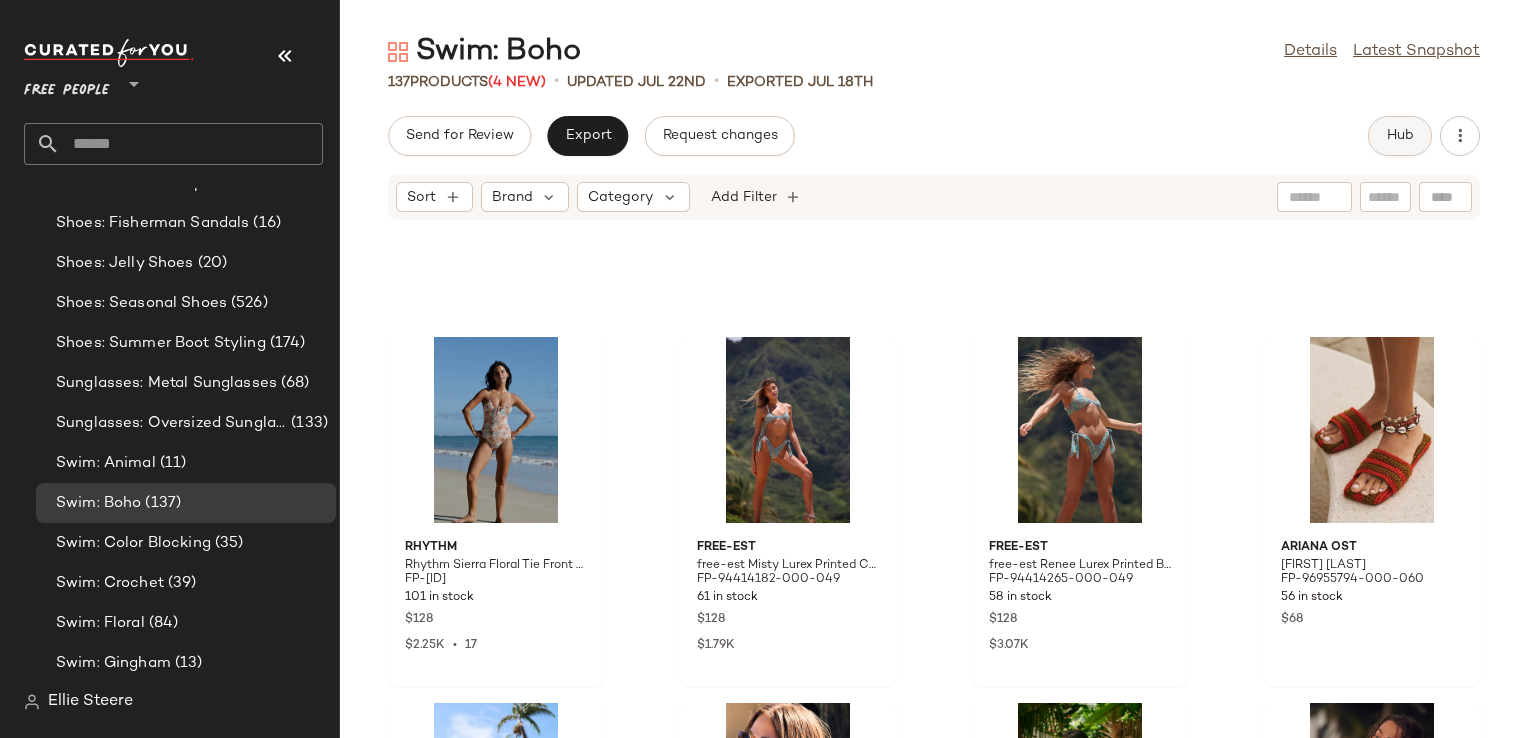 click on "Hub" 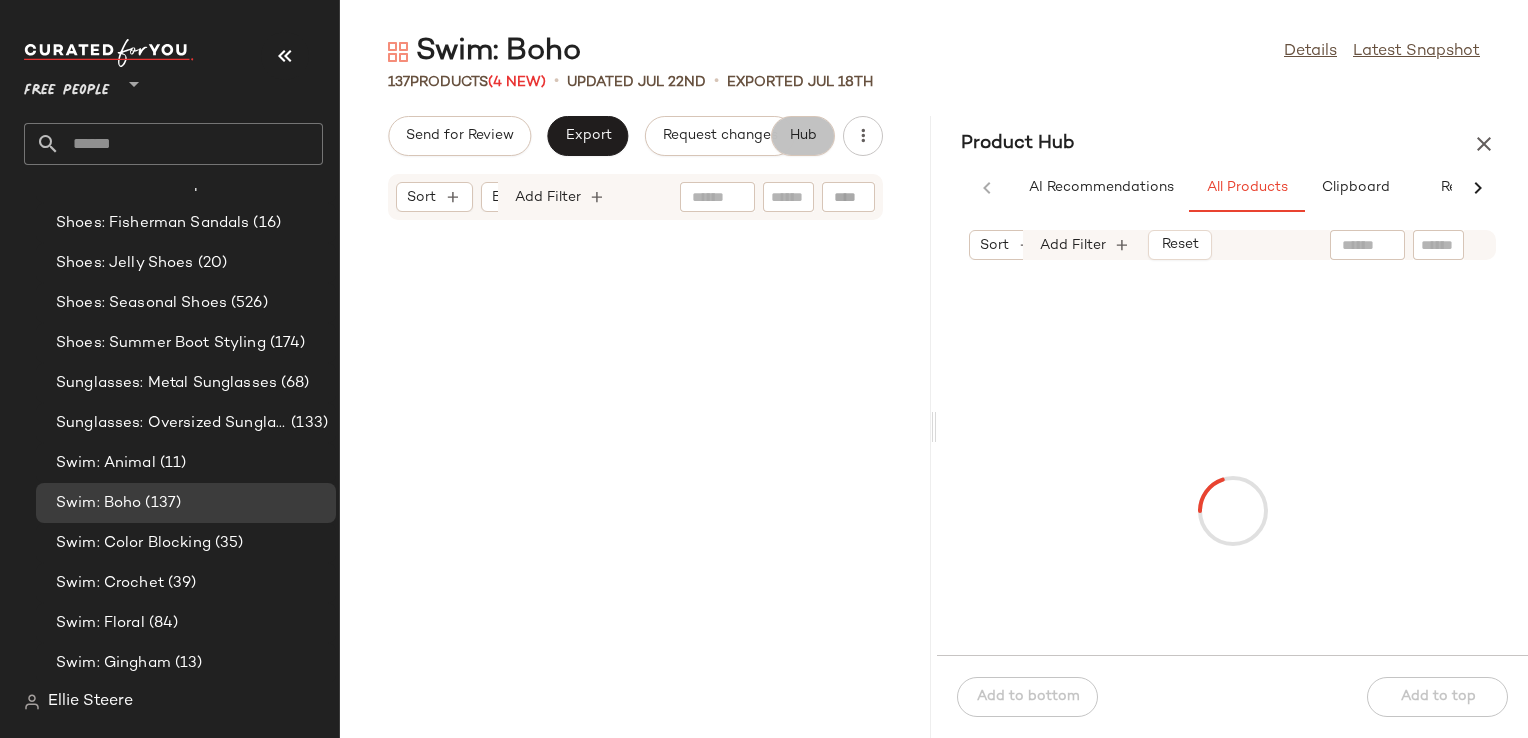 scroll, scrollTop: 9812, scrollLeft: 0, axis: vertical 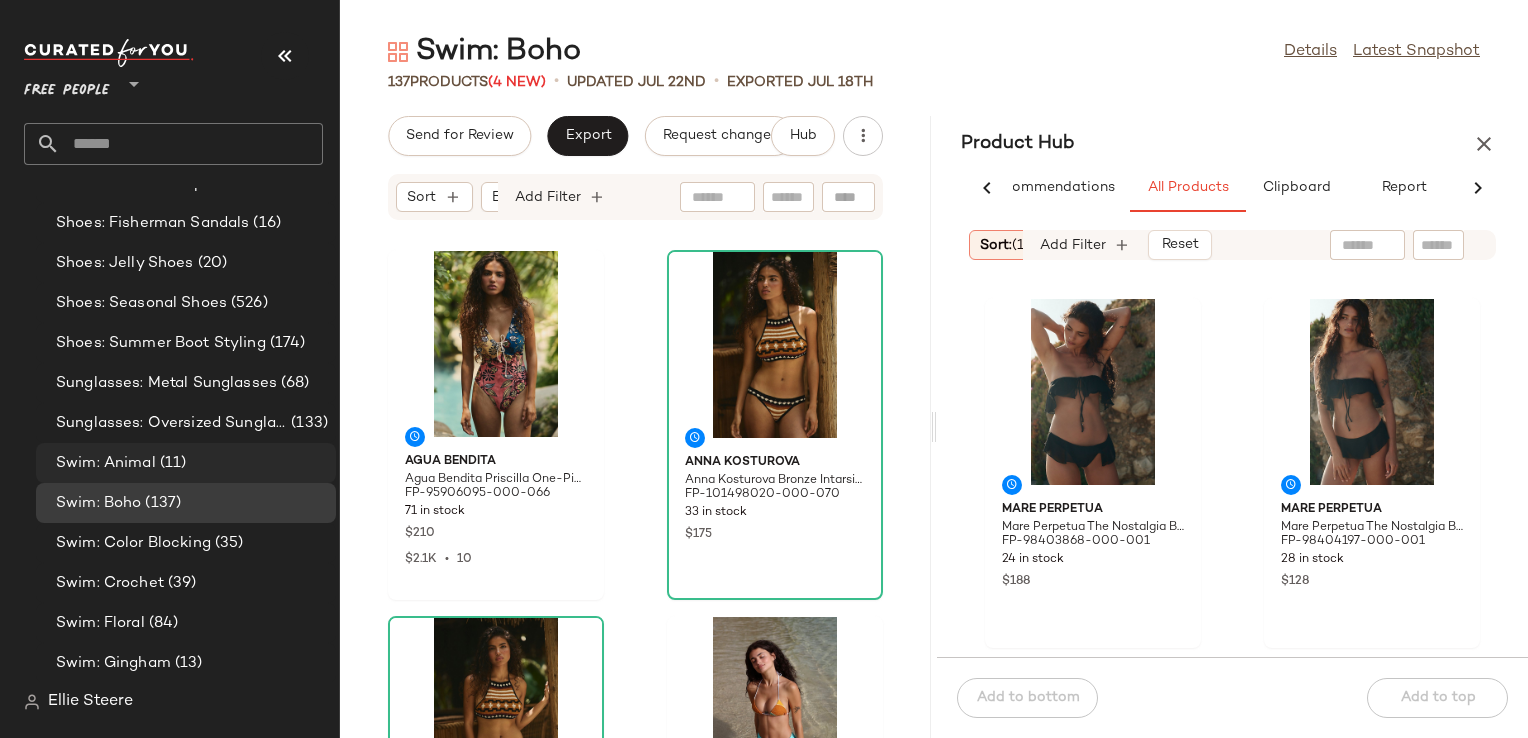 click on "Swim: Animal (11)" 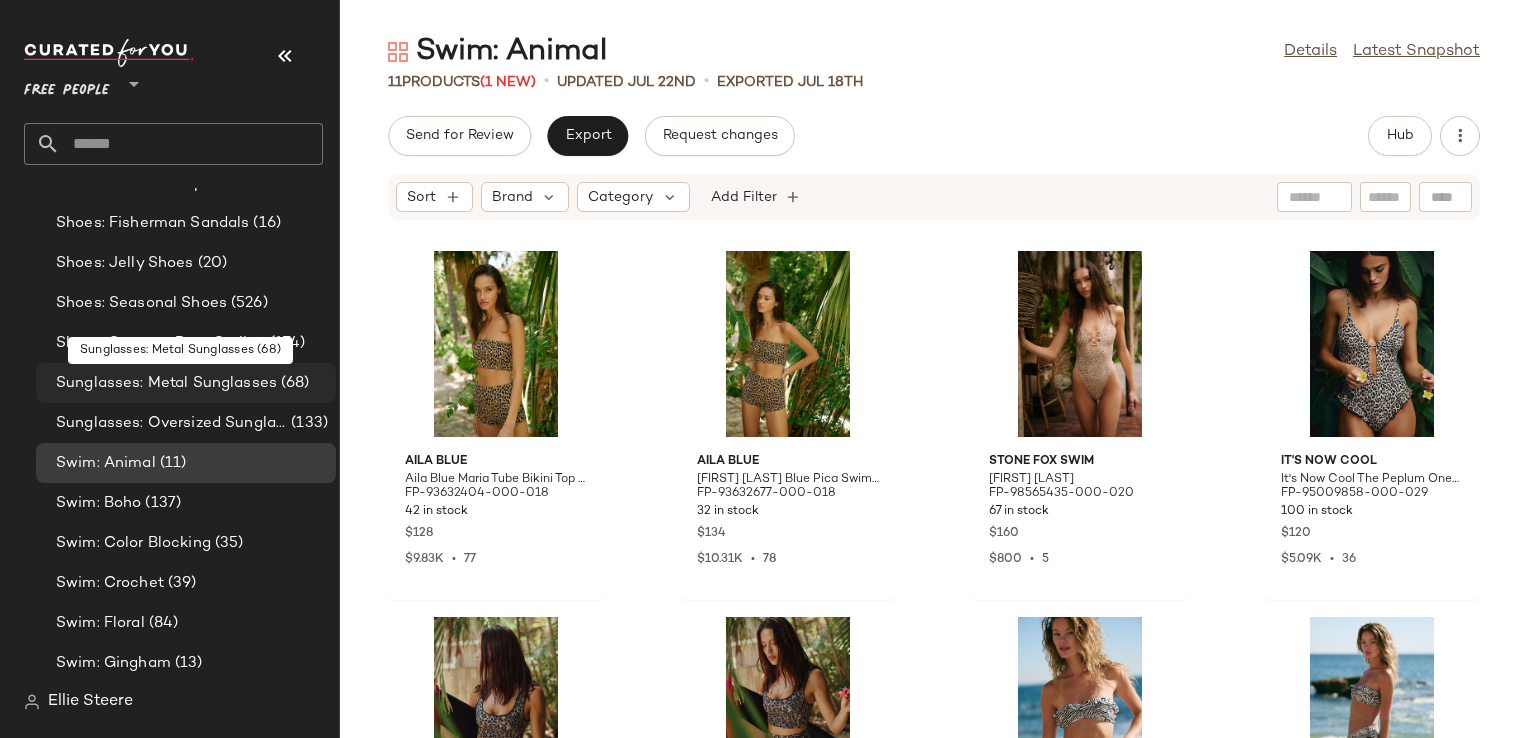 scroll, scrollTop: 5285, scrollLeft: 0, axis: vertical 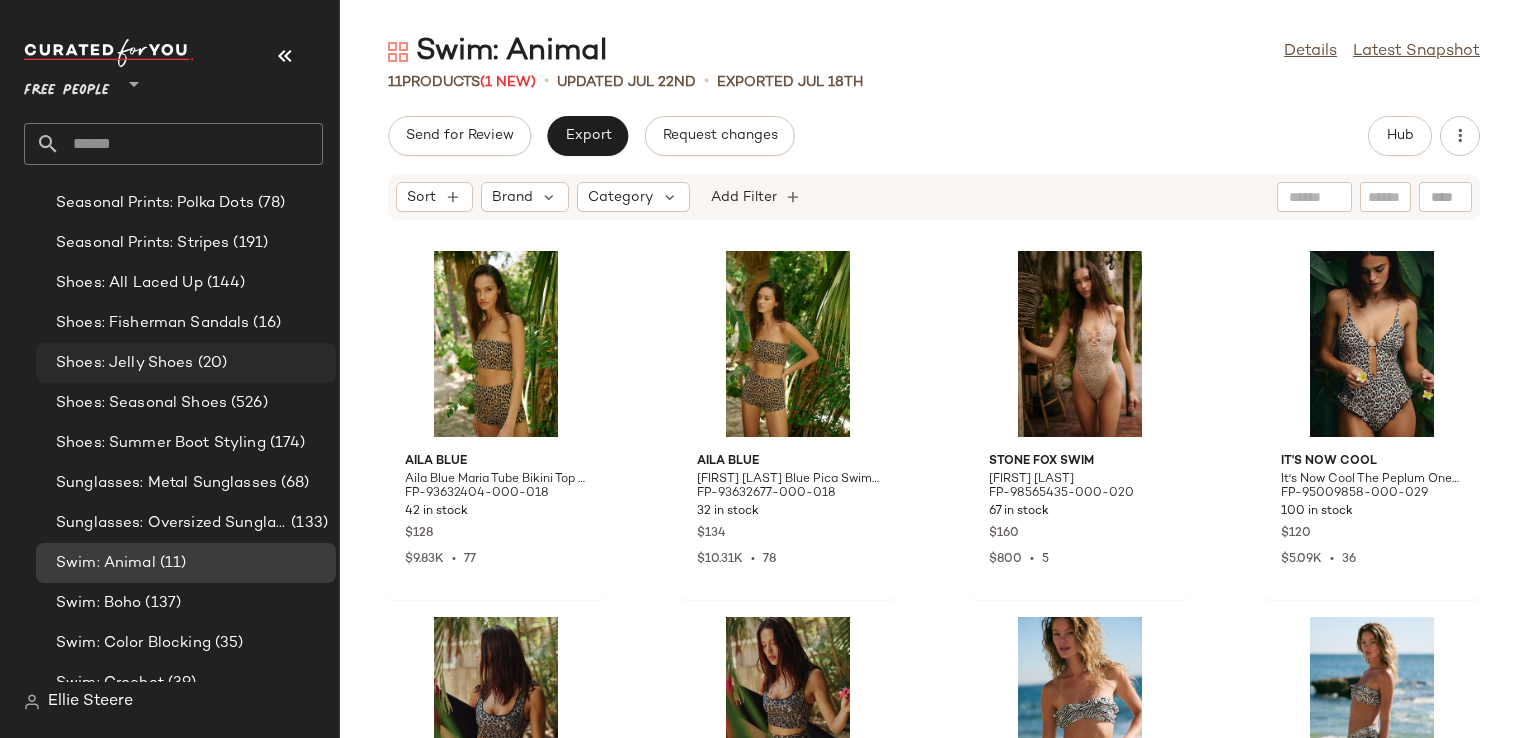 click on "Shoes: Jelly Shoes" at bounding box center [125, 363] 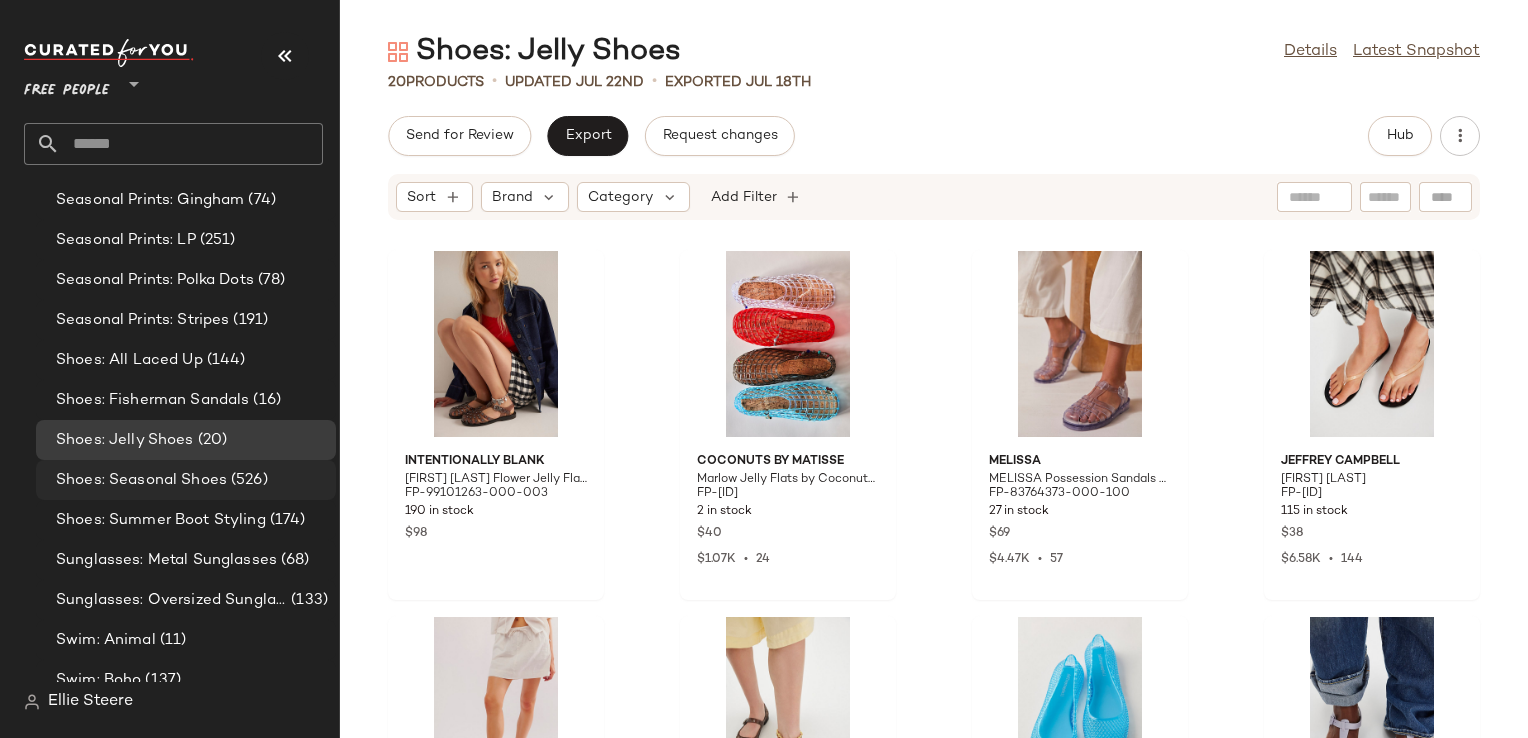 scroll, scrollTop: 5185, scrollLeft: 0, axis: vertical 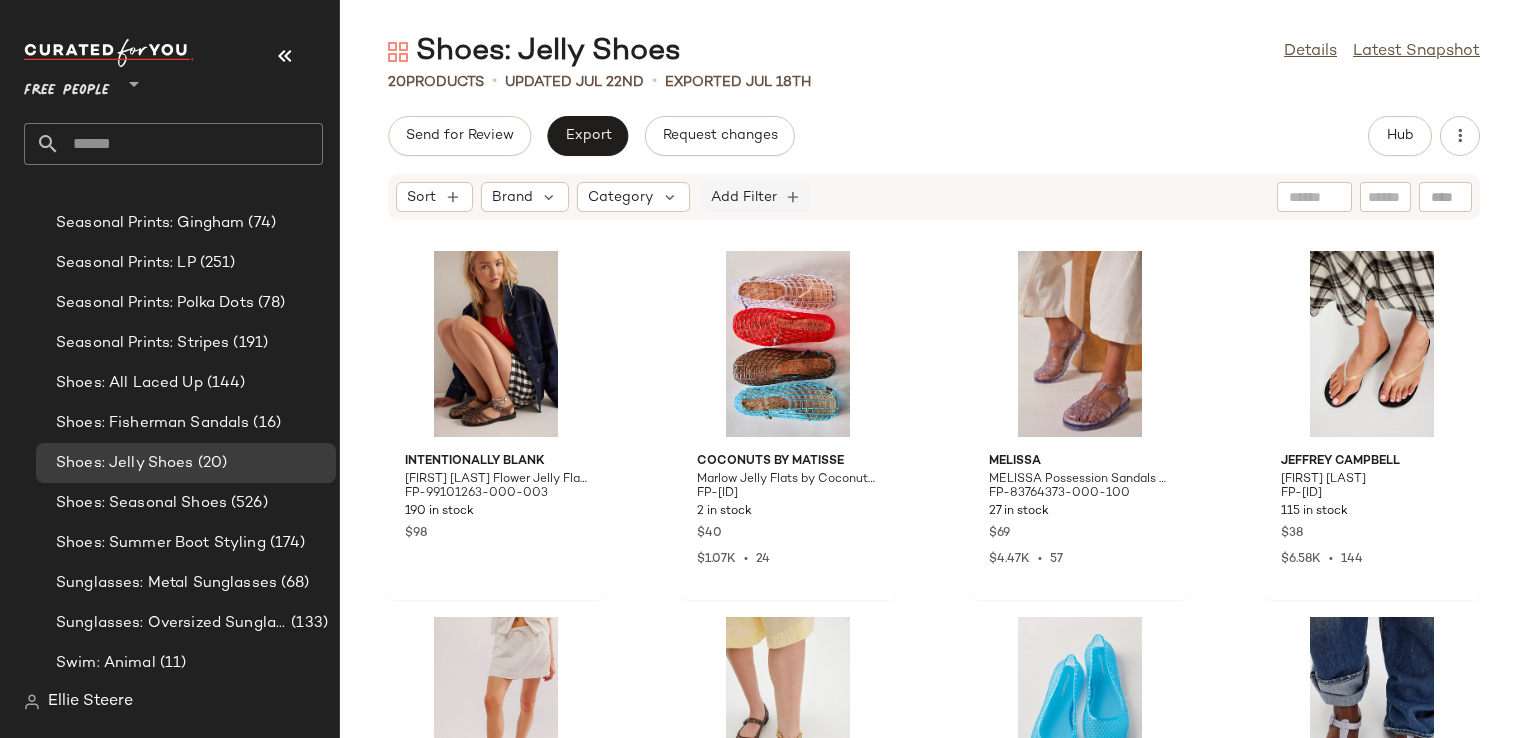 click on "Add Filter" at bounding box center [744, 197] 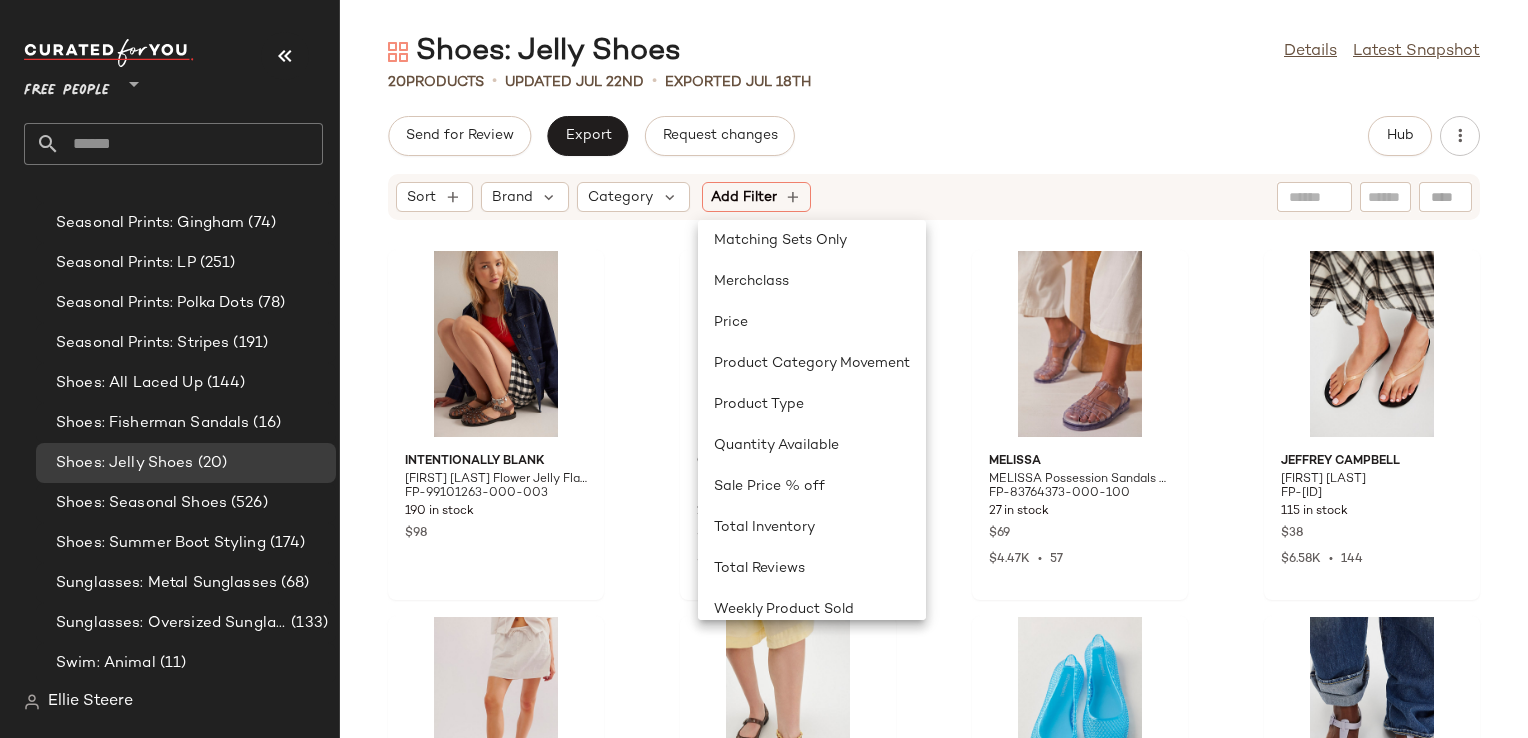 scroll, scrollTop: 559, scrollLeft: 0, axis: vertical 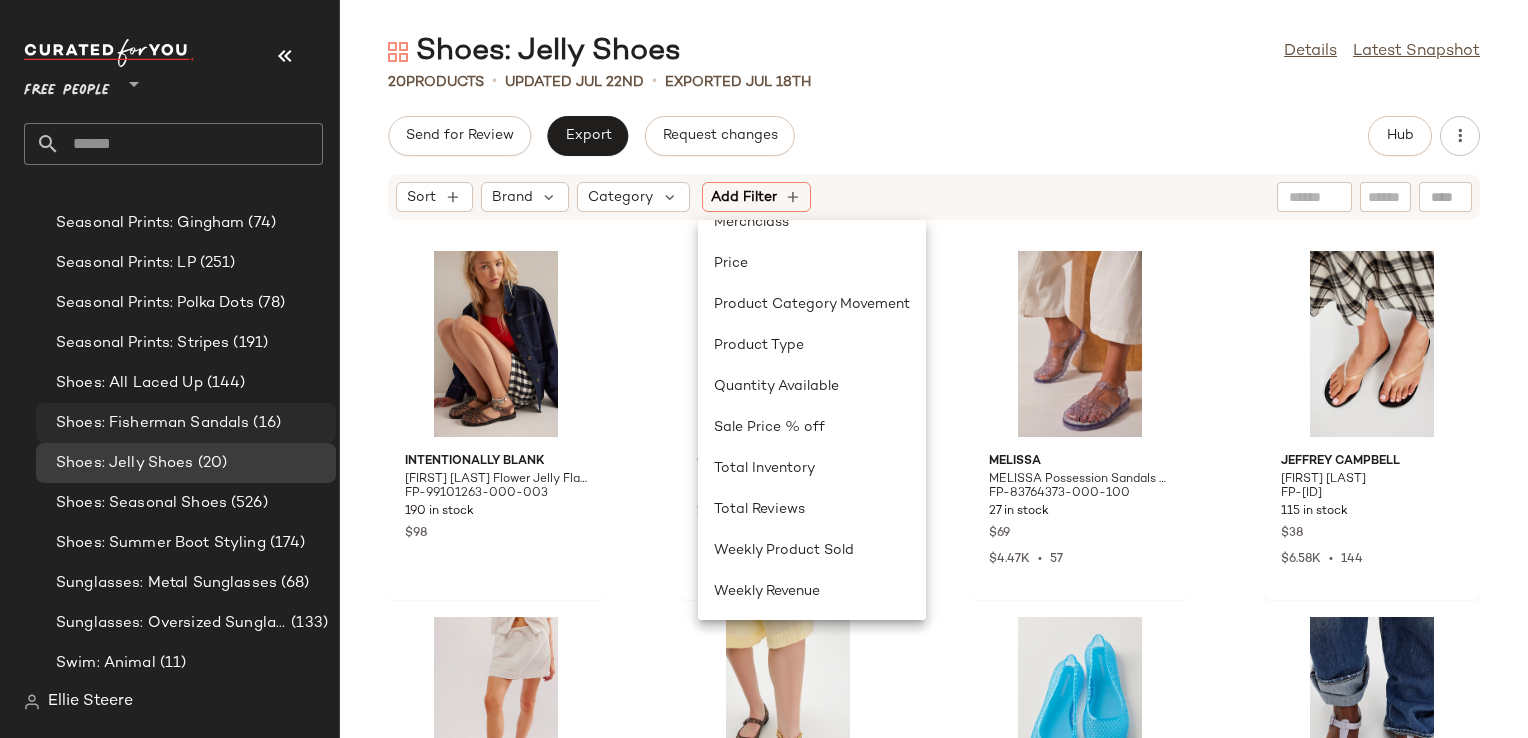 click on "Shoes: Fisherman Sandals" at bounding box center [152, 423] 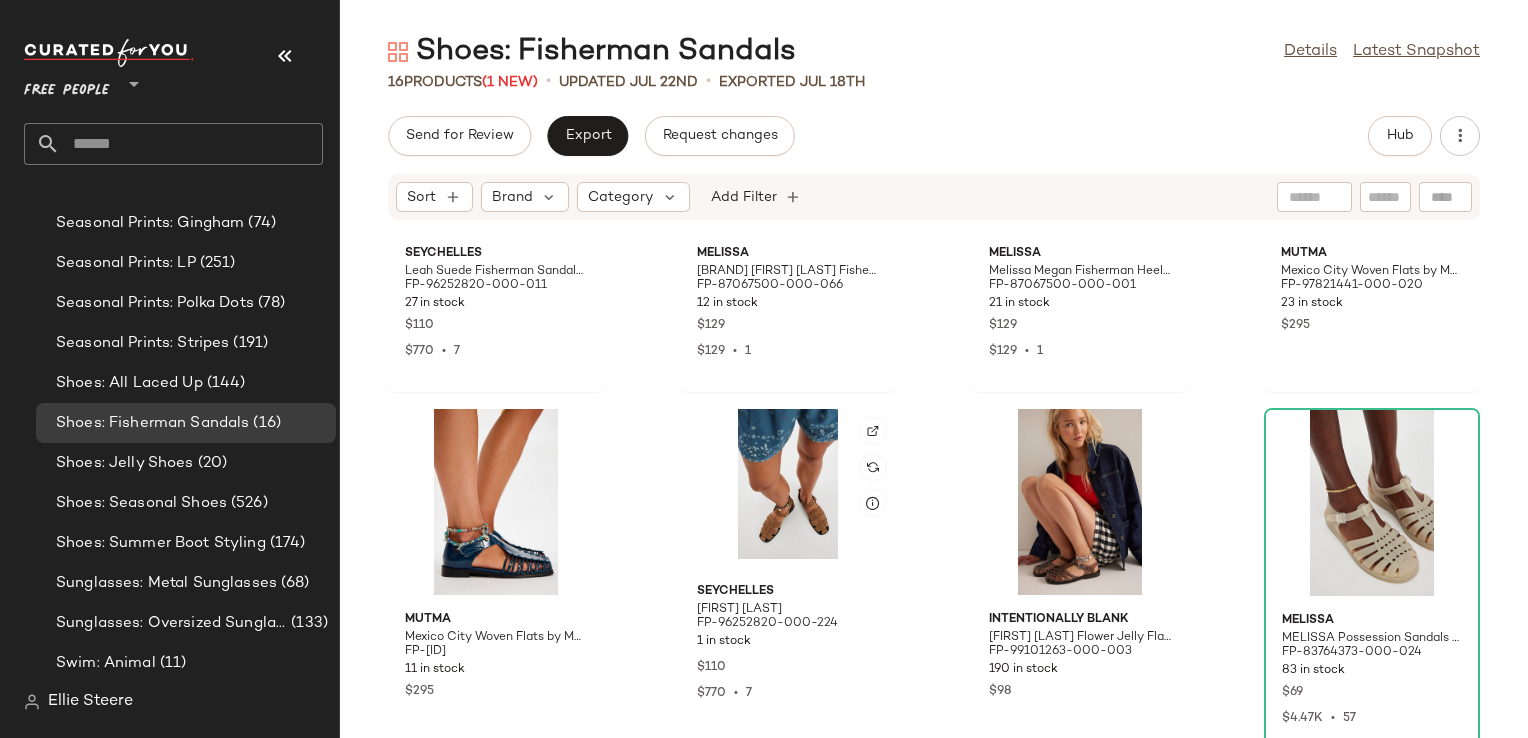 scroll, scrollTop: 975, scrollLeft: 0, axis: vertical 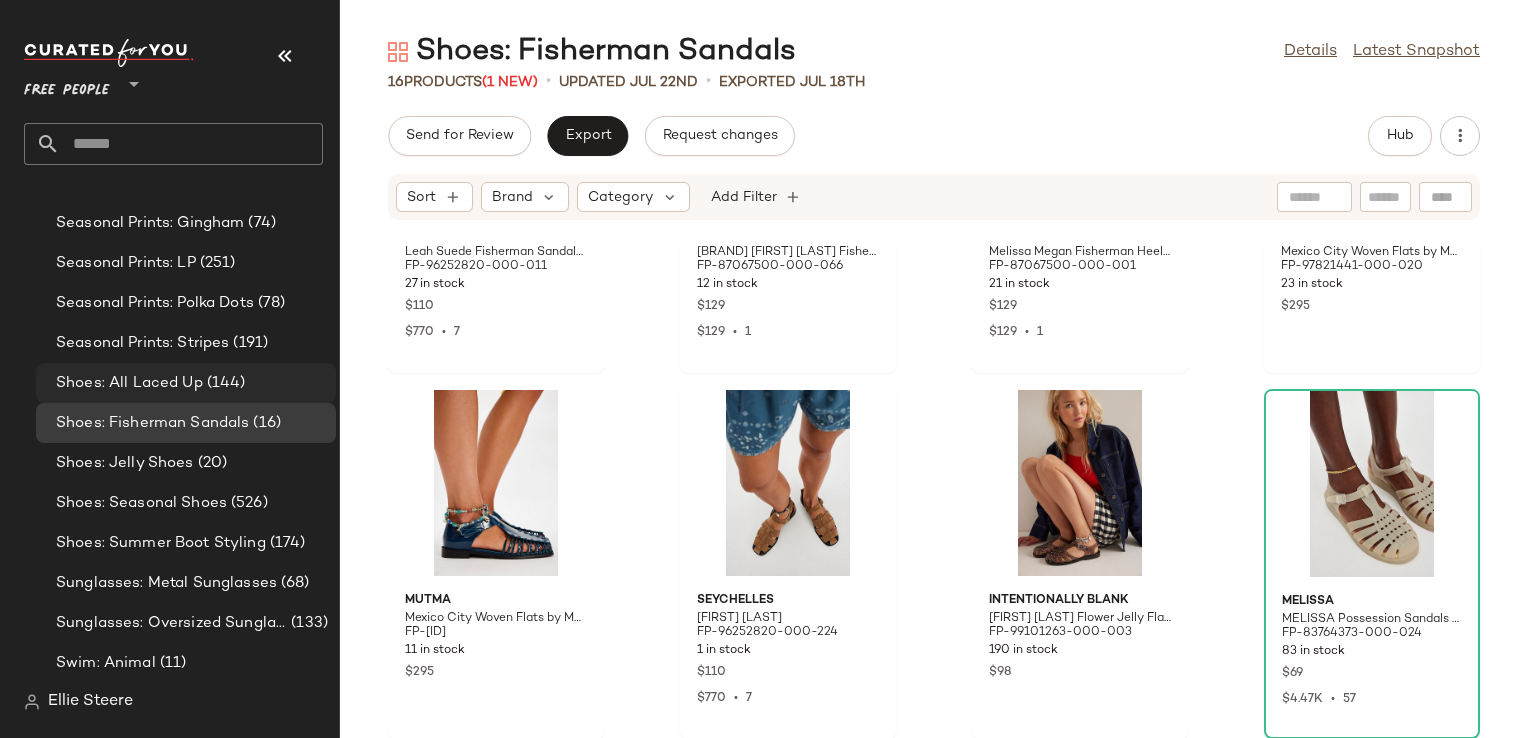 click on "Shoes: All Laced Up" at bounding box center (129, 383) 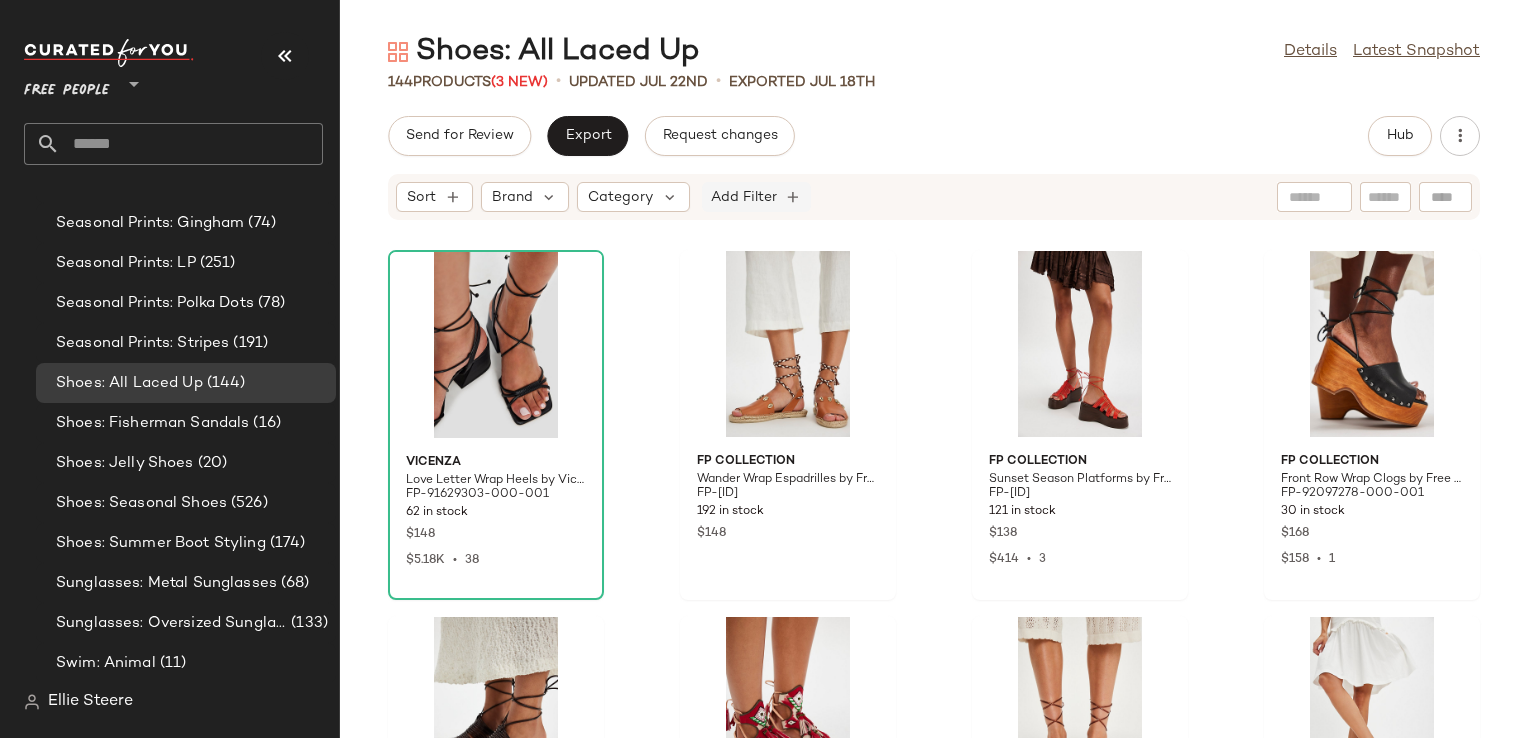 click on "Add Filter" at bounding box center [744, 197] 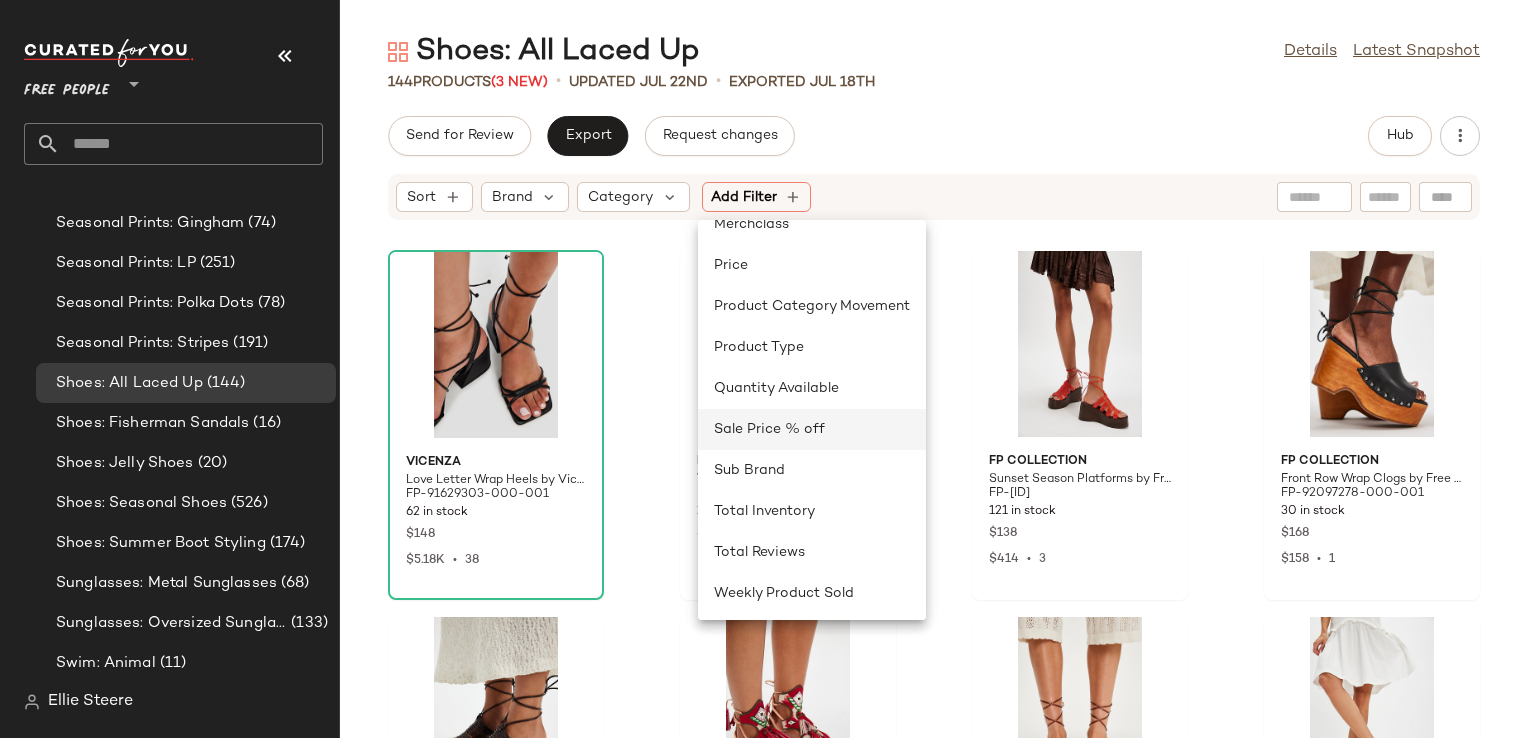 scroll, scrollTop: 600, scrollLeft: 0, axis: vertical 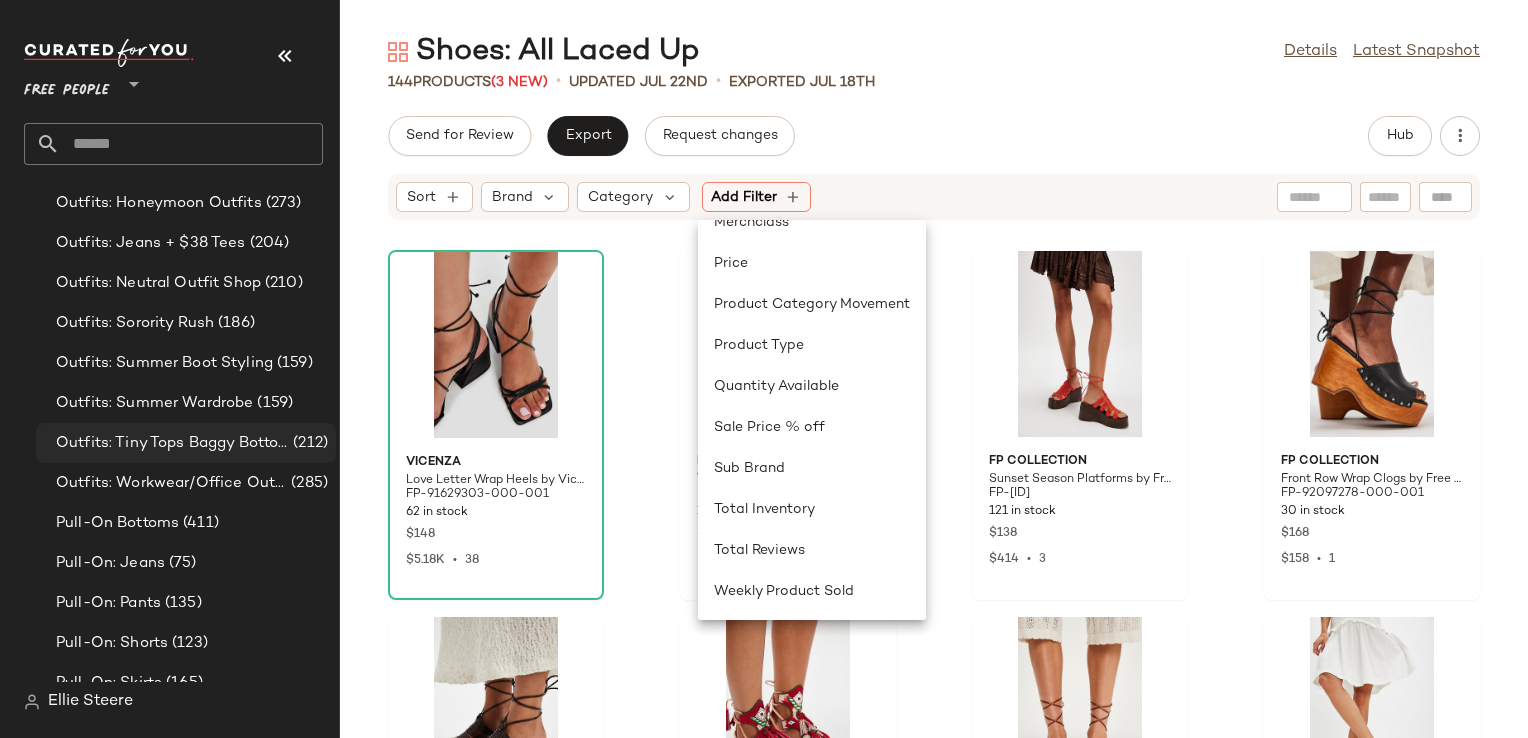 click on "Outfits: Tiny Tops Baggy Bottoms" at bounding box center (172, 443) 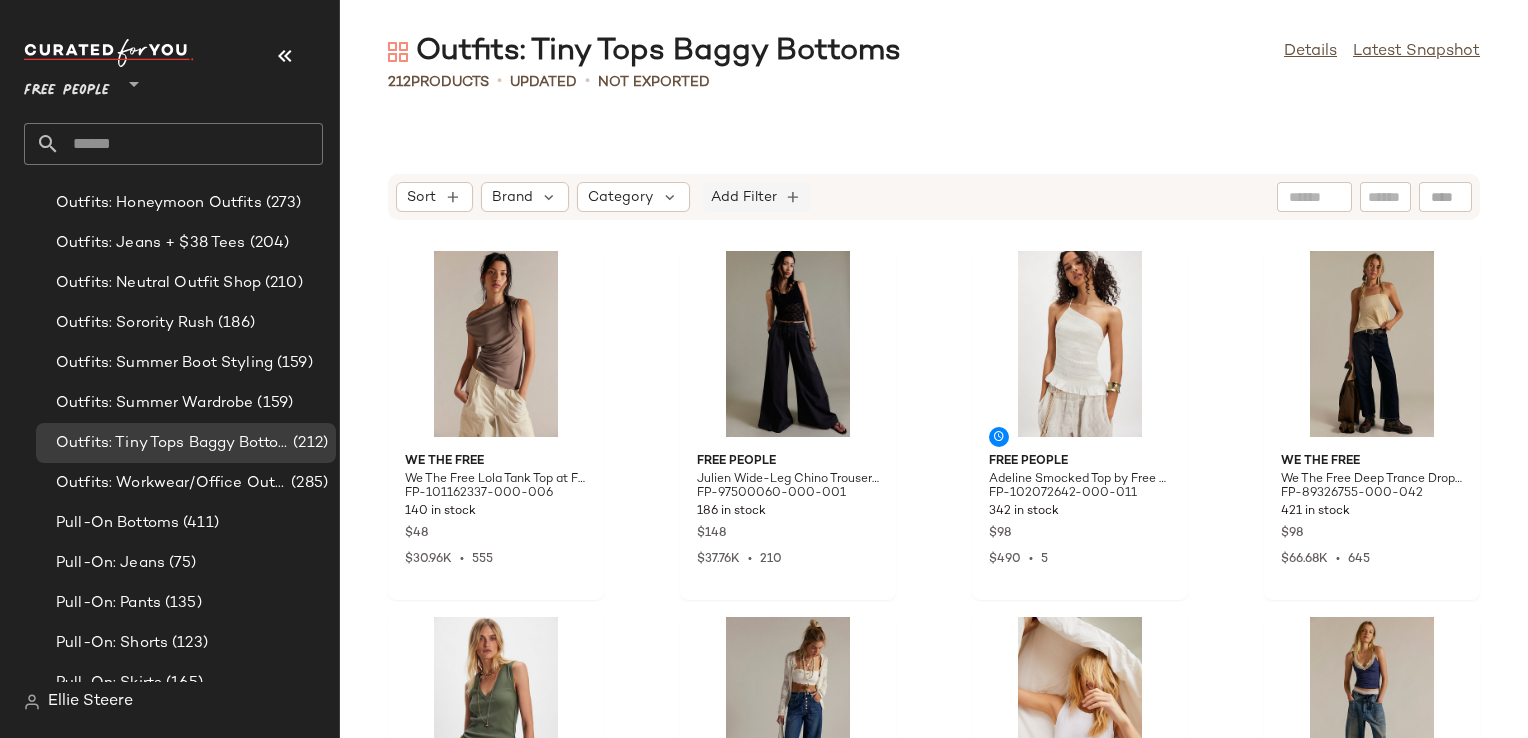 click on "Add Filter" at bounding box center (744, 197) 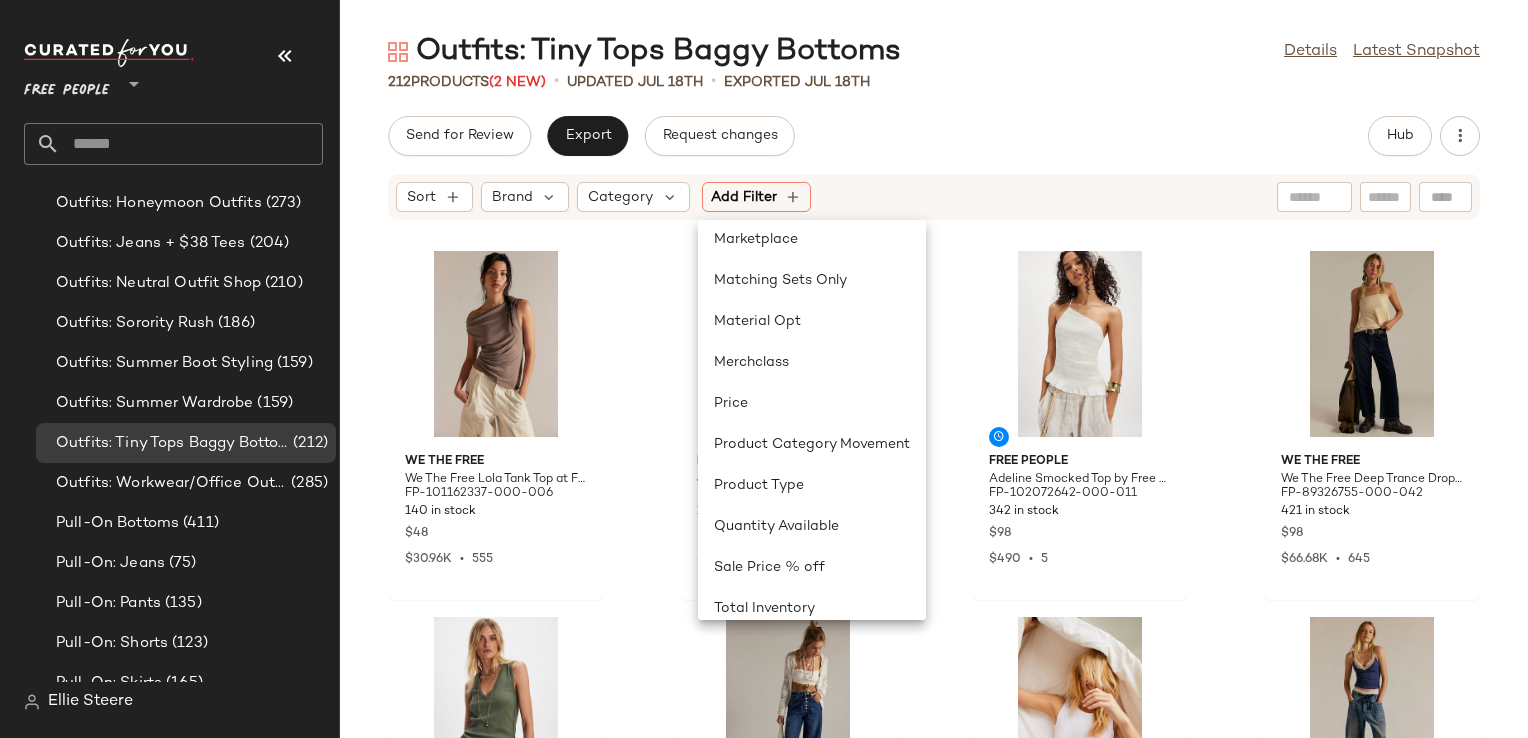 scroll, scrollTop: 600, scrollLeft: 0, axis: vertical 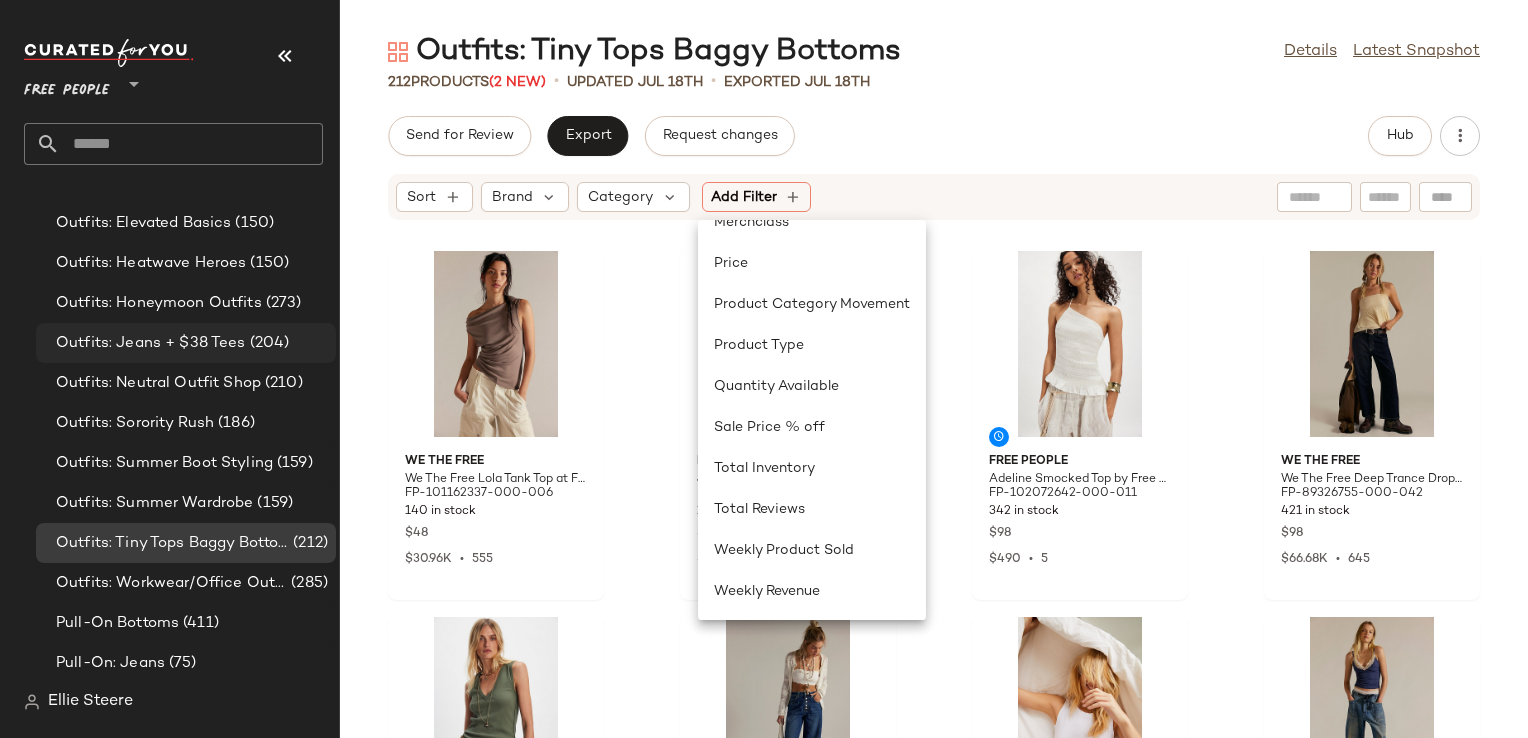 click on "Outfits: Jeans + $38 Tees" at bounding box center (151, 343) 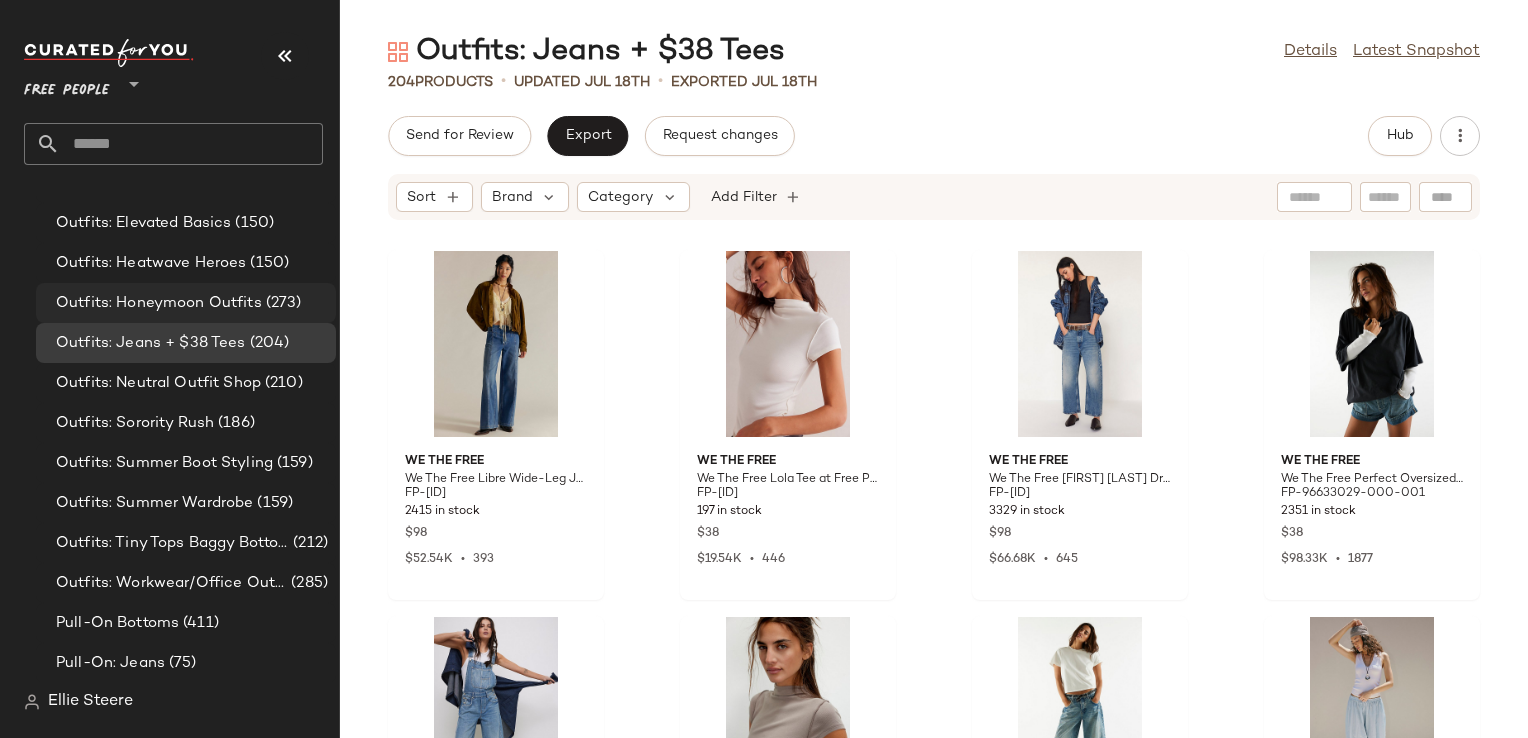 click on "Outfits: Honeymoon Outfits" at bounding box center (159, 303) 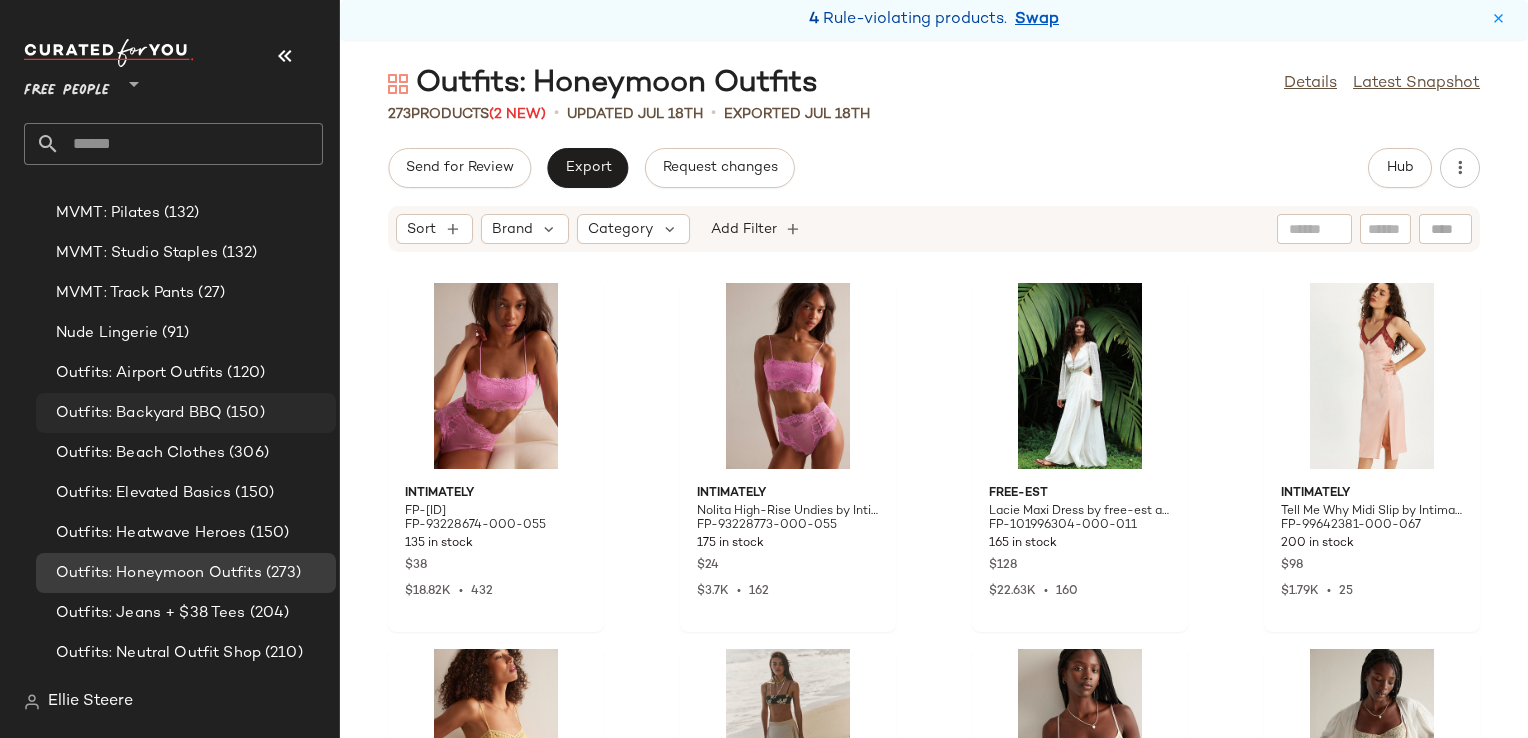 scroll, scrollTop: 4285, scrollLeft: 0, axis: vertical 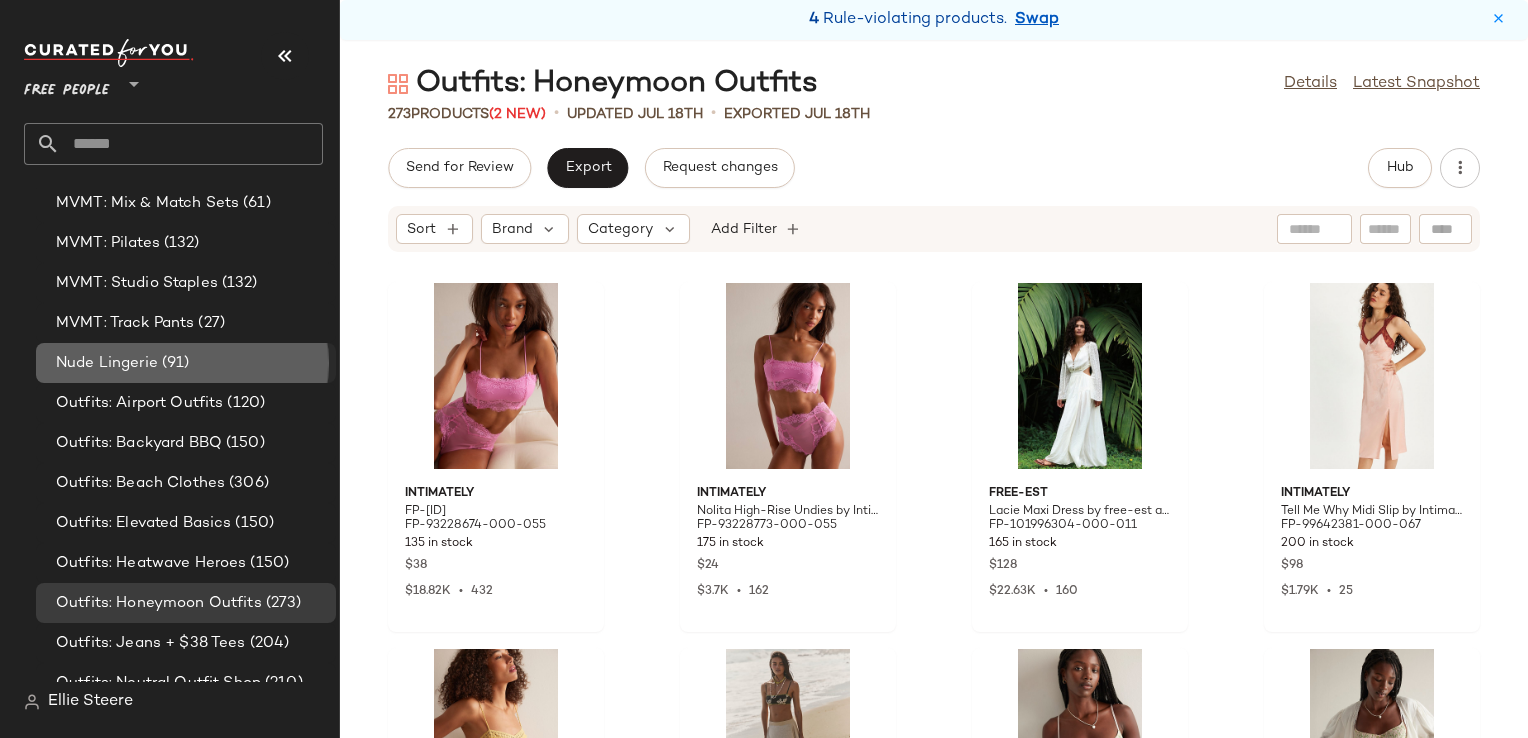 click on "(91)" at bounding box center [174, 363] 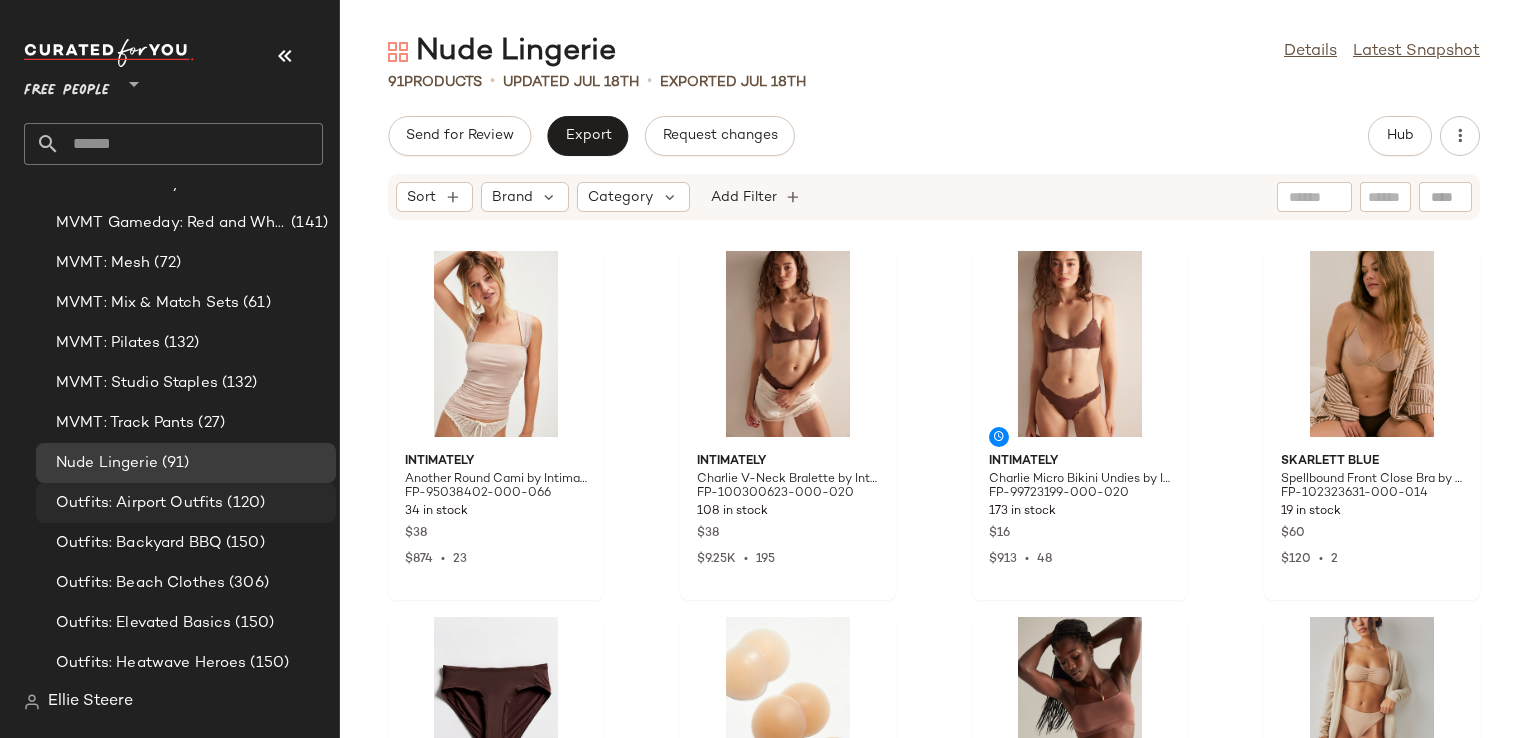 scroll, scrollTop: 4085, scrollLeft: 0, axis: vertical 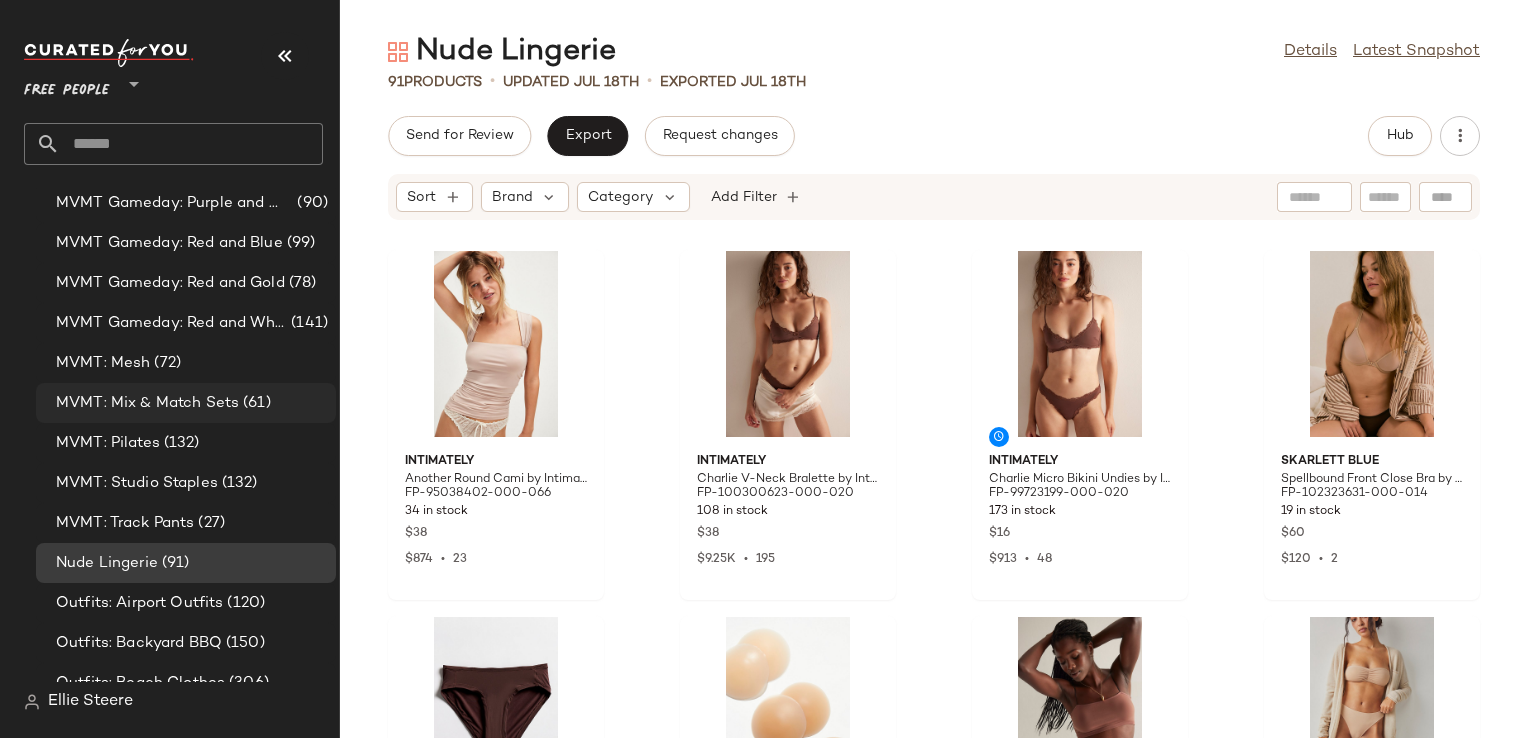 click on "MVMT: Mix & Match Sets" at bounding box center [147, 403] 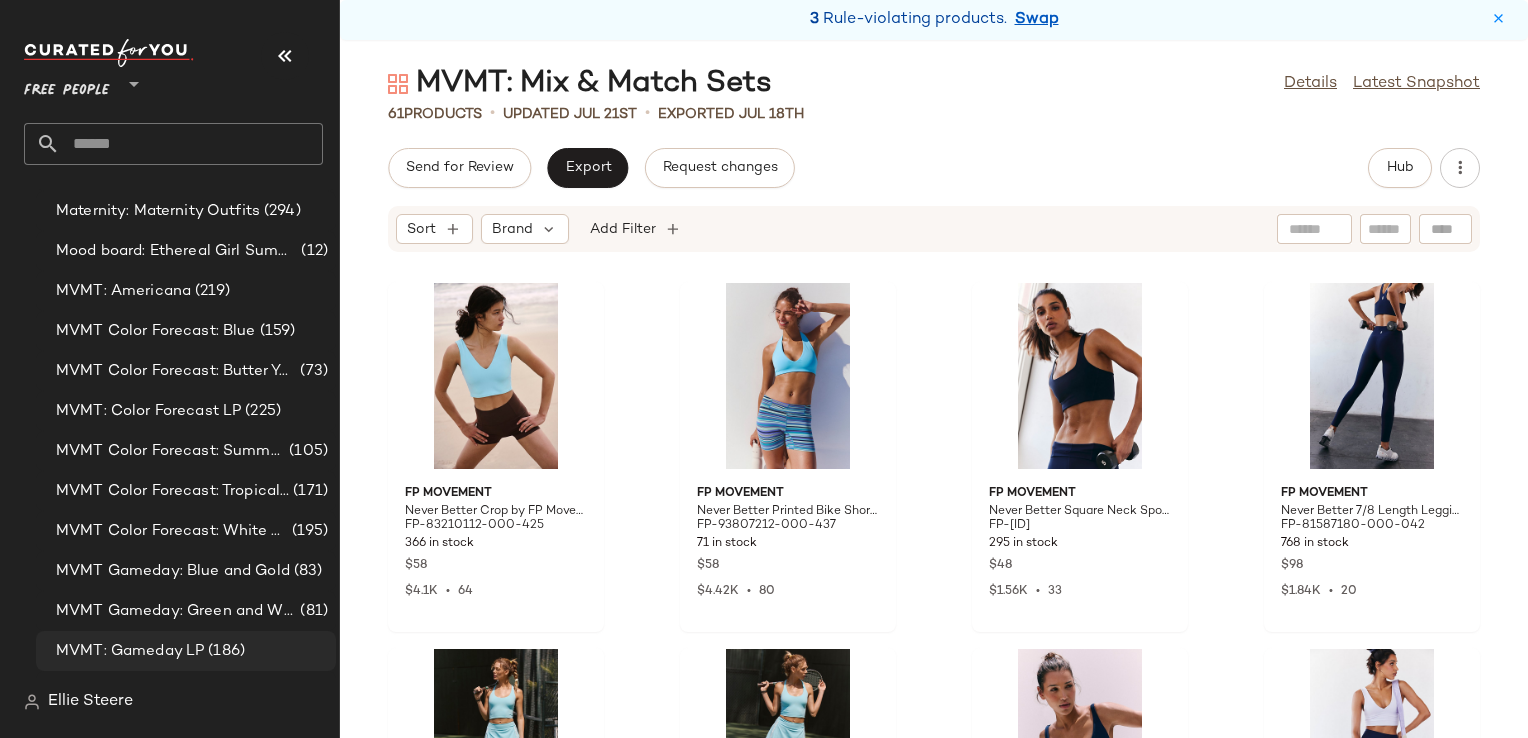 scroll, scrollTop: 3485, scrollLeft: 0, axis: vertical 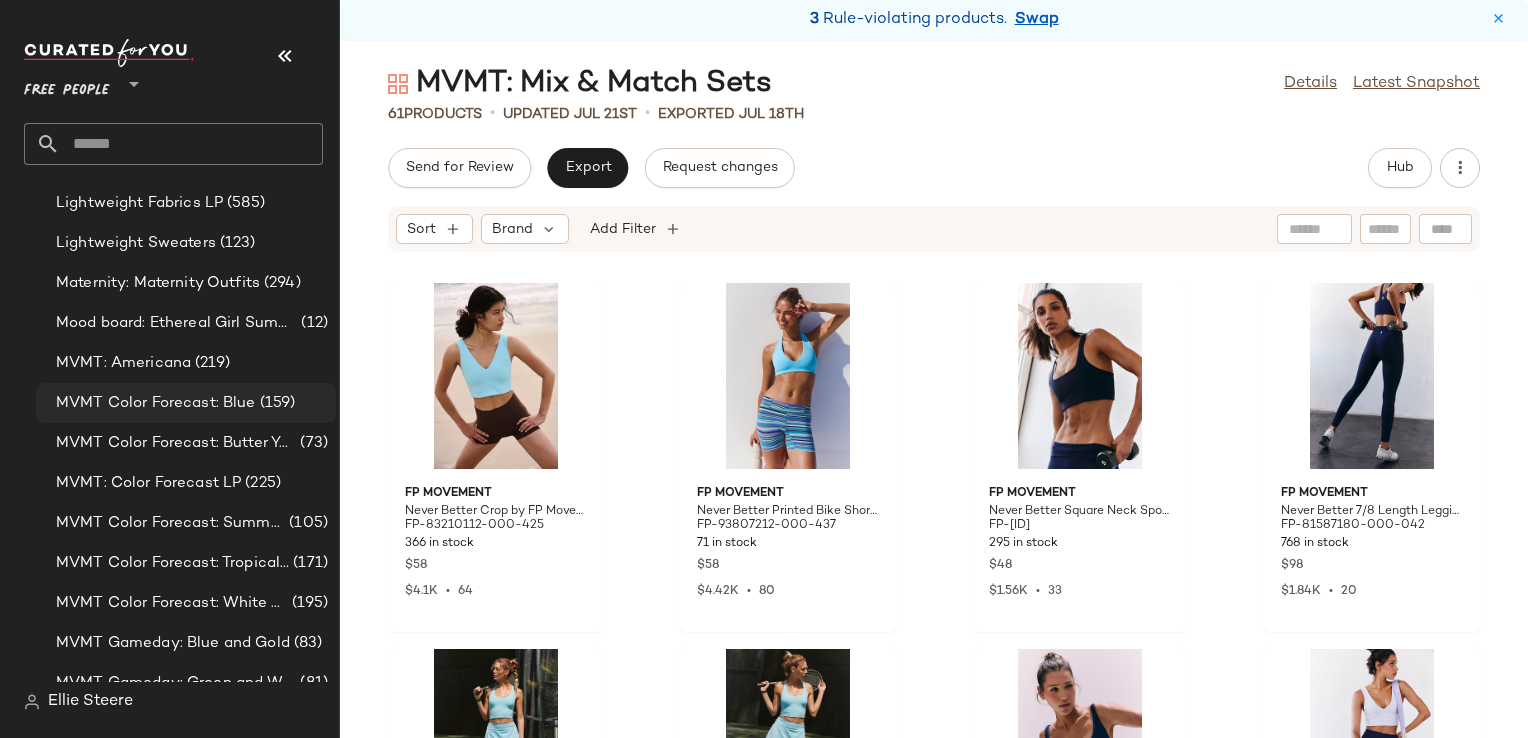 click on "MVMT Color Forecast: Blue" at bounding box center (156, 403) 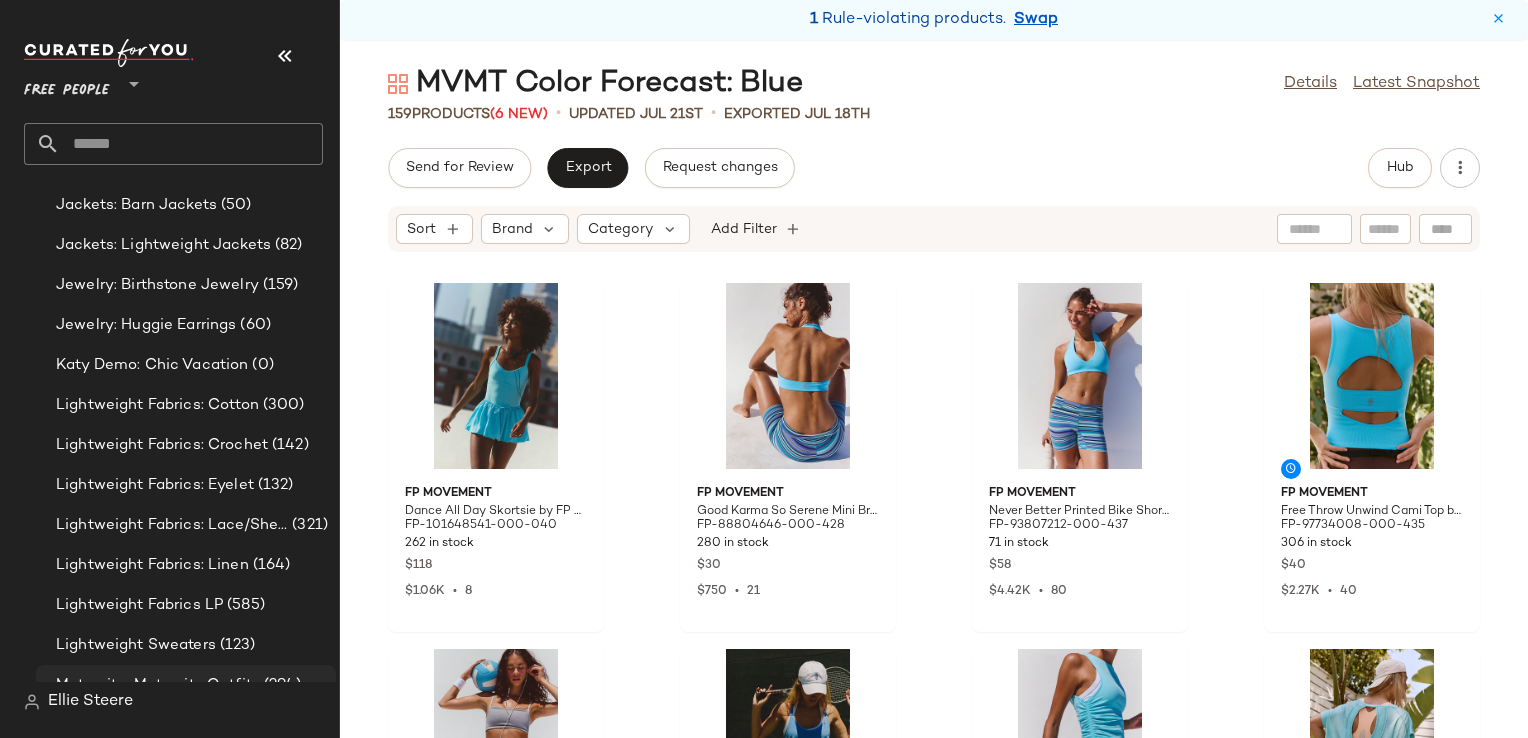 scroll, scrollTop: 2985, scrollLeft: 0, axis: vertical 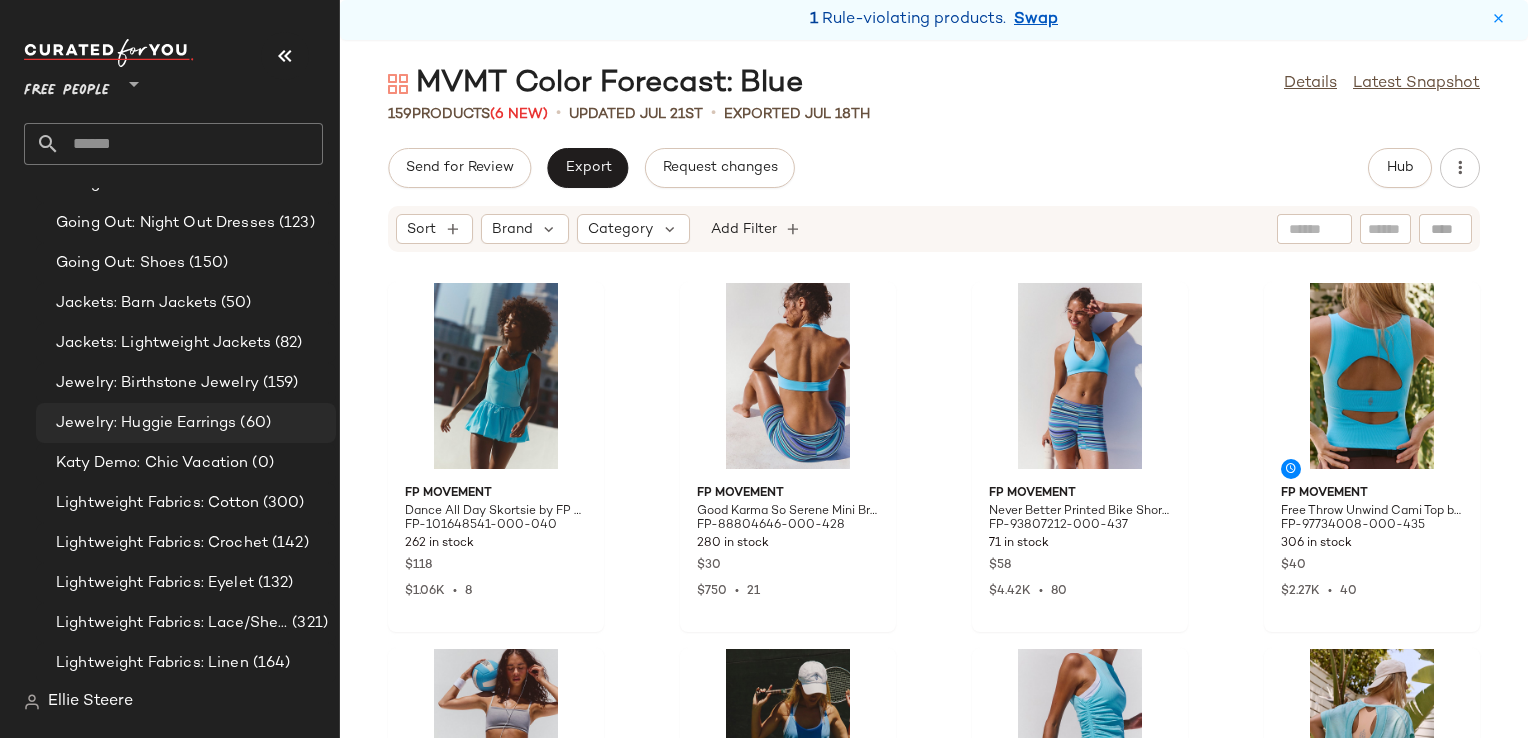 click on "Jewelry: Huggie Earrings" at bounding box center [146, 423] 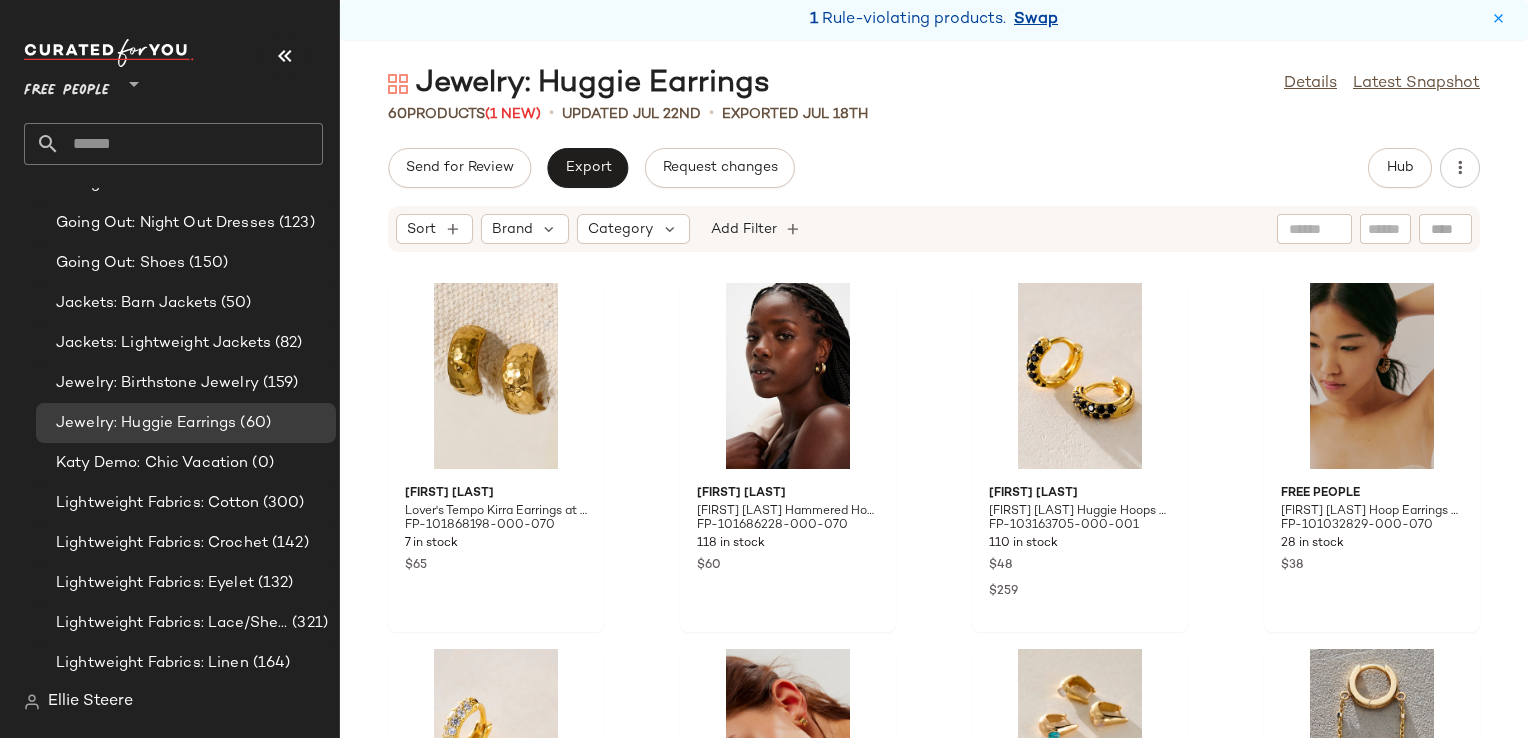 click on "Swap" at bounding box center (1036, 20) 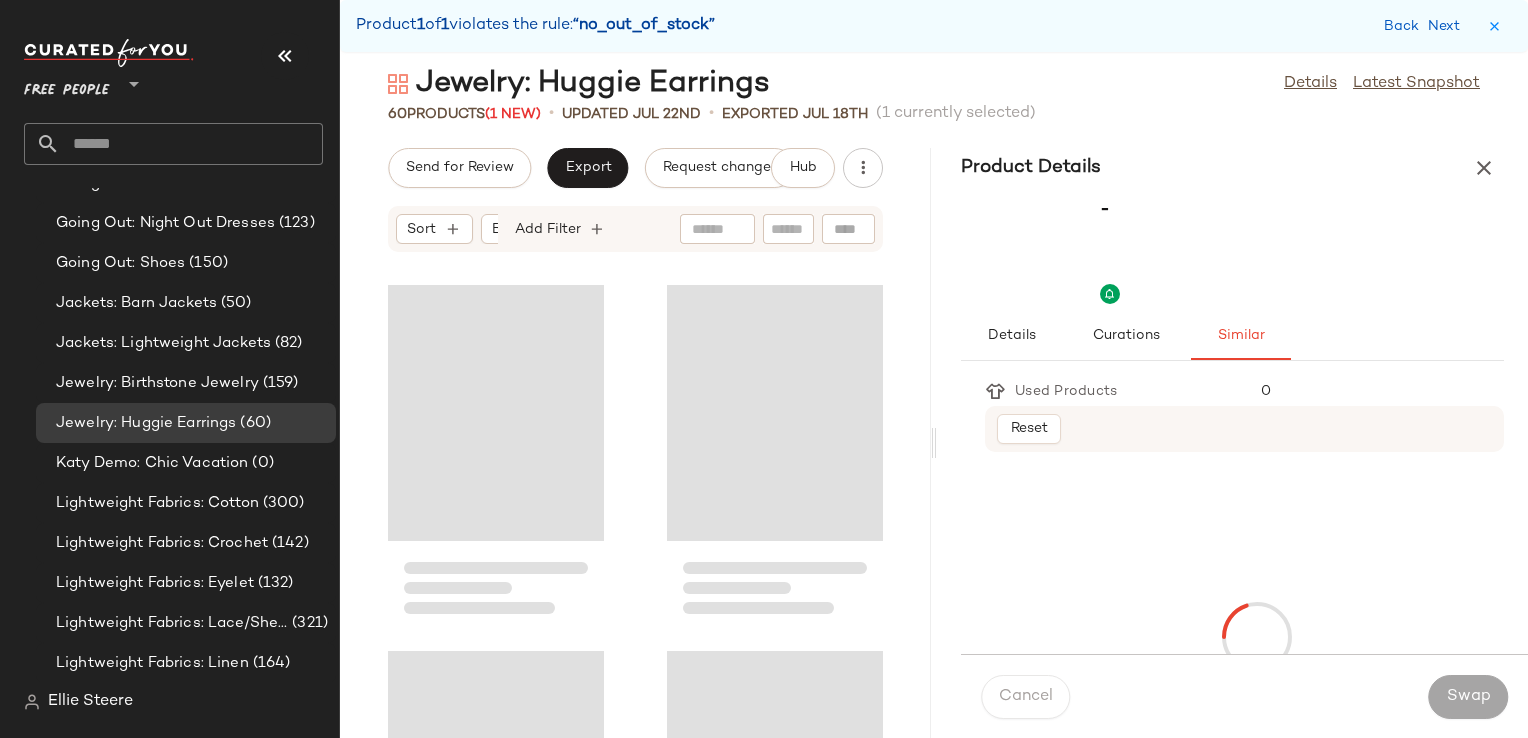 scroll, scrollTop: 4026, scrollLeft: 0, axis: vertical 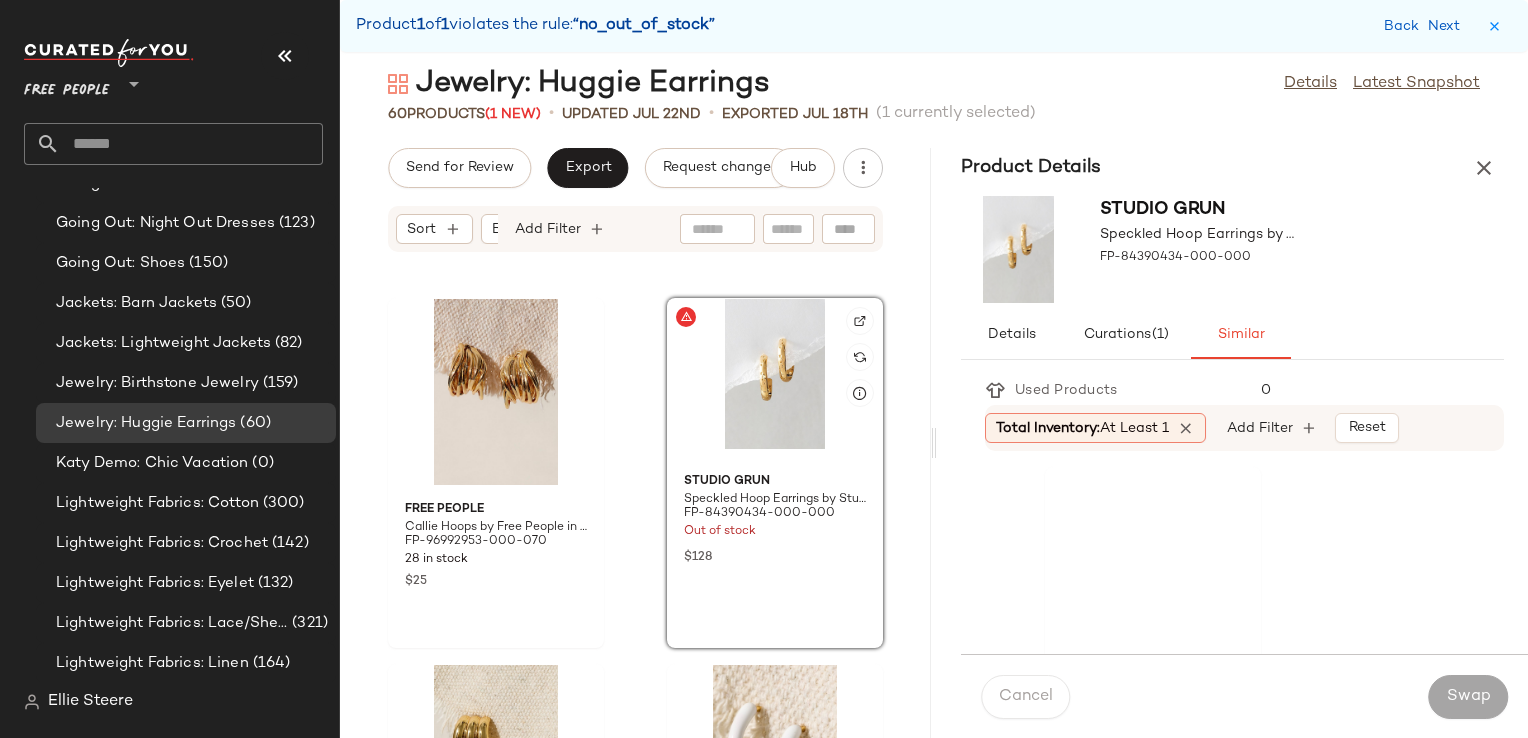 click 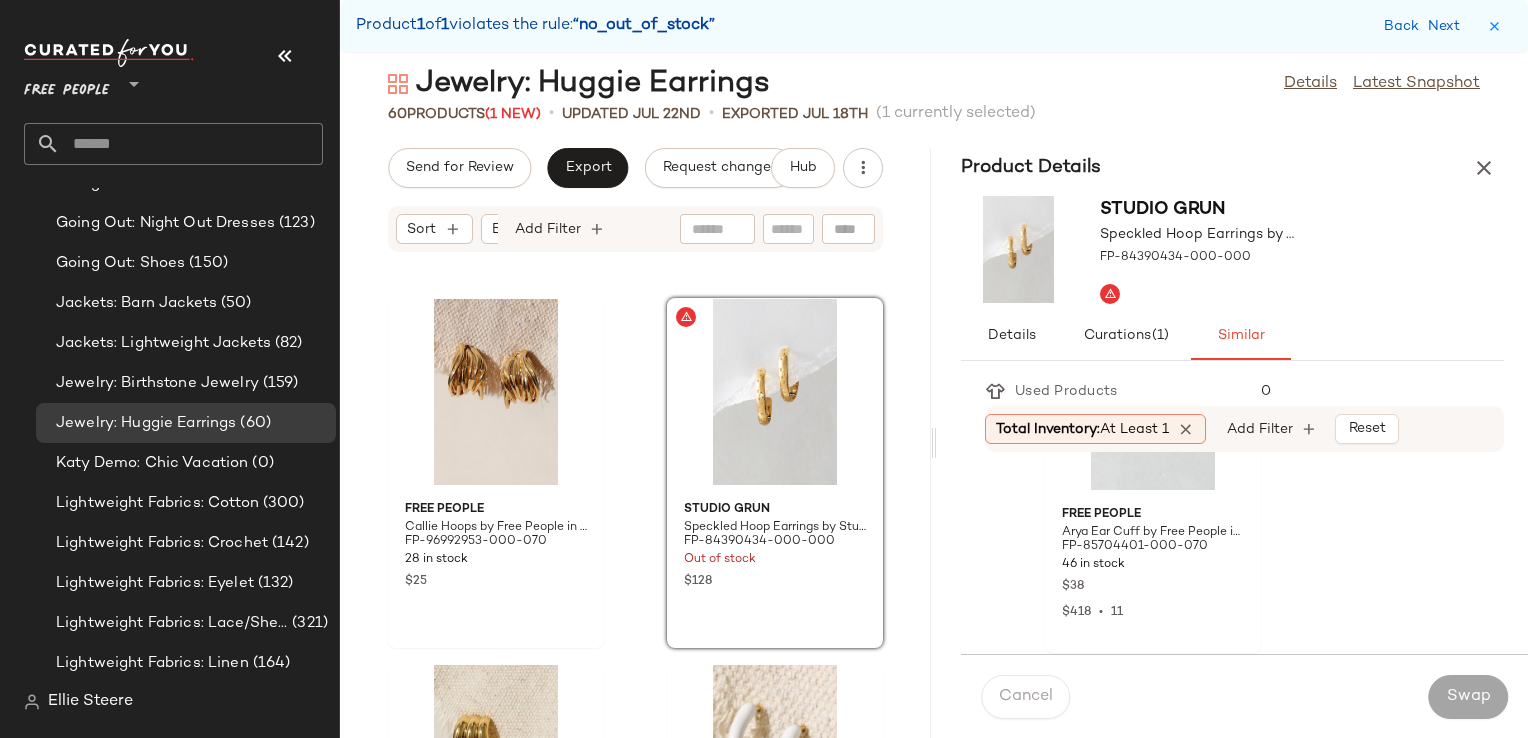 scroll, scrollTop: 500, scrollLeft: 0, axis: vertical 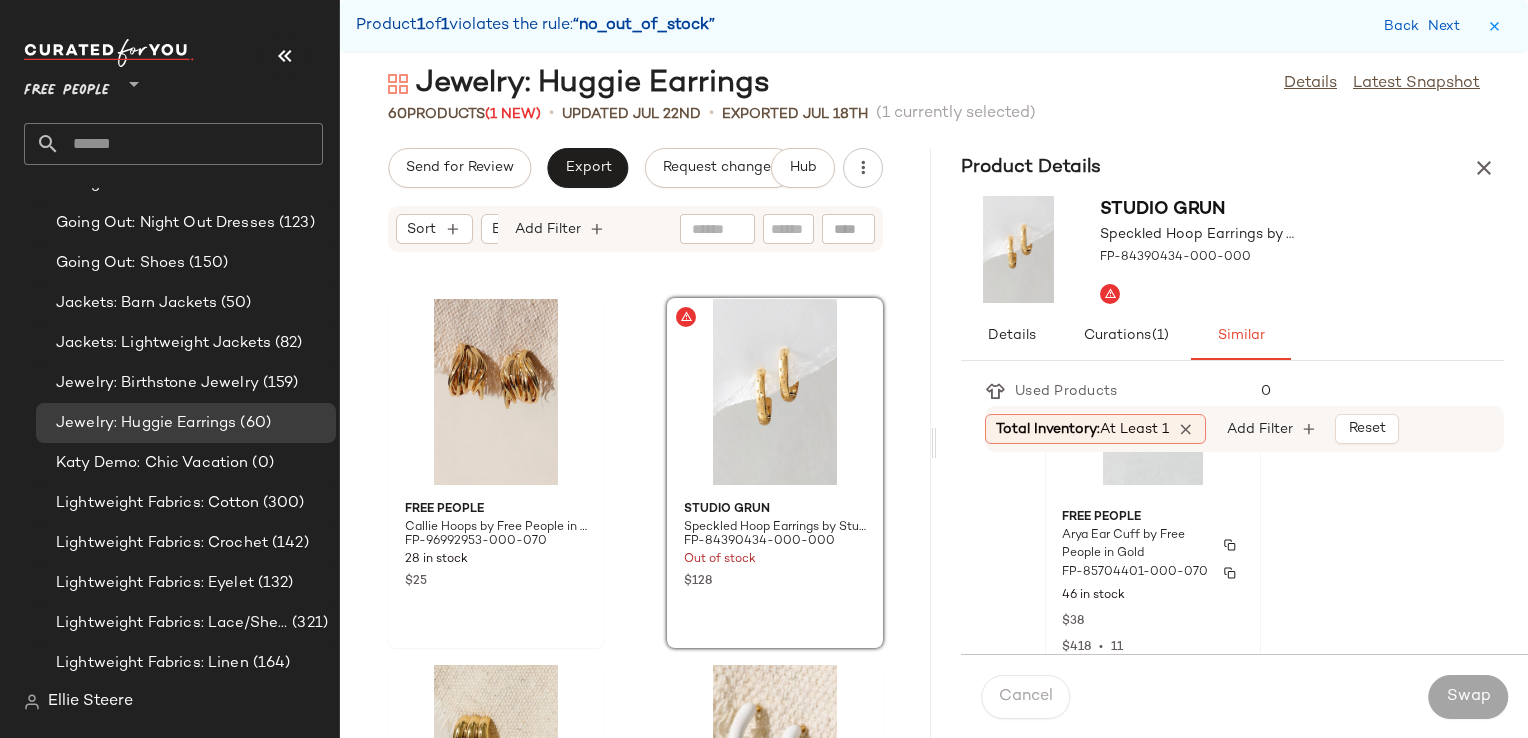 click on "FP-85704401-000-070" at bounding box center (1153, 573) 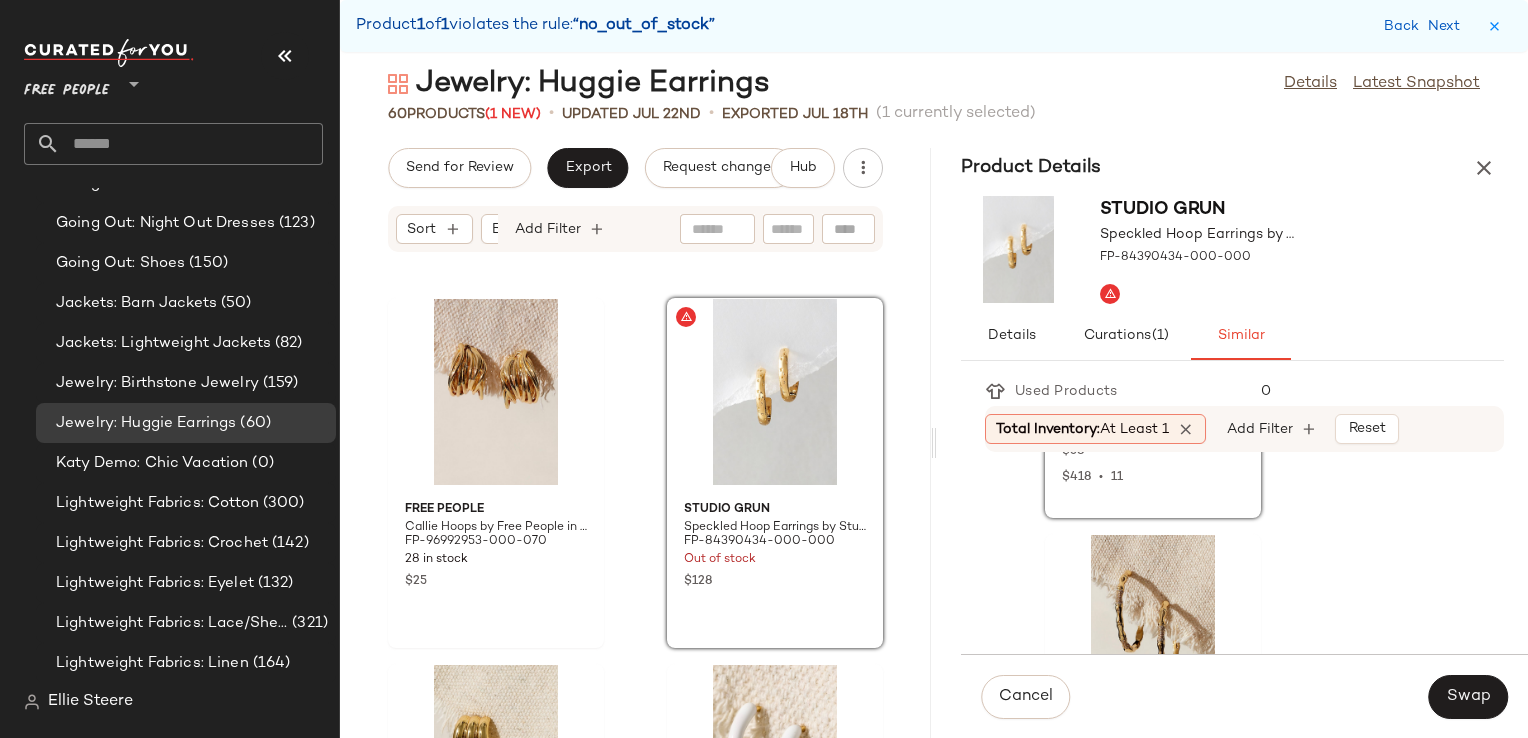 scroll, scrollTop: 700, scrollLeft: 0, axis: vertical 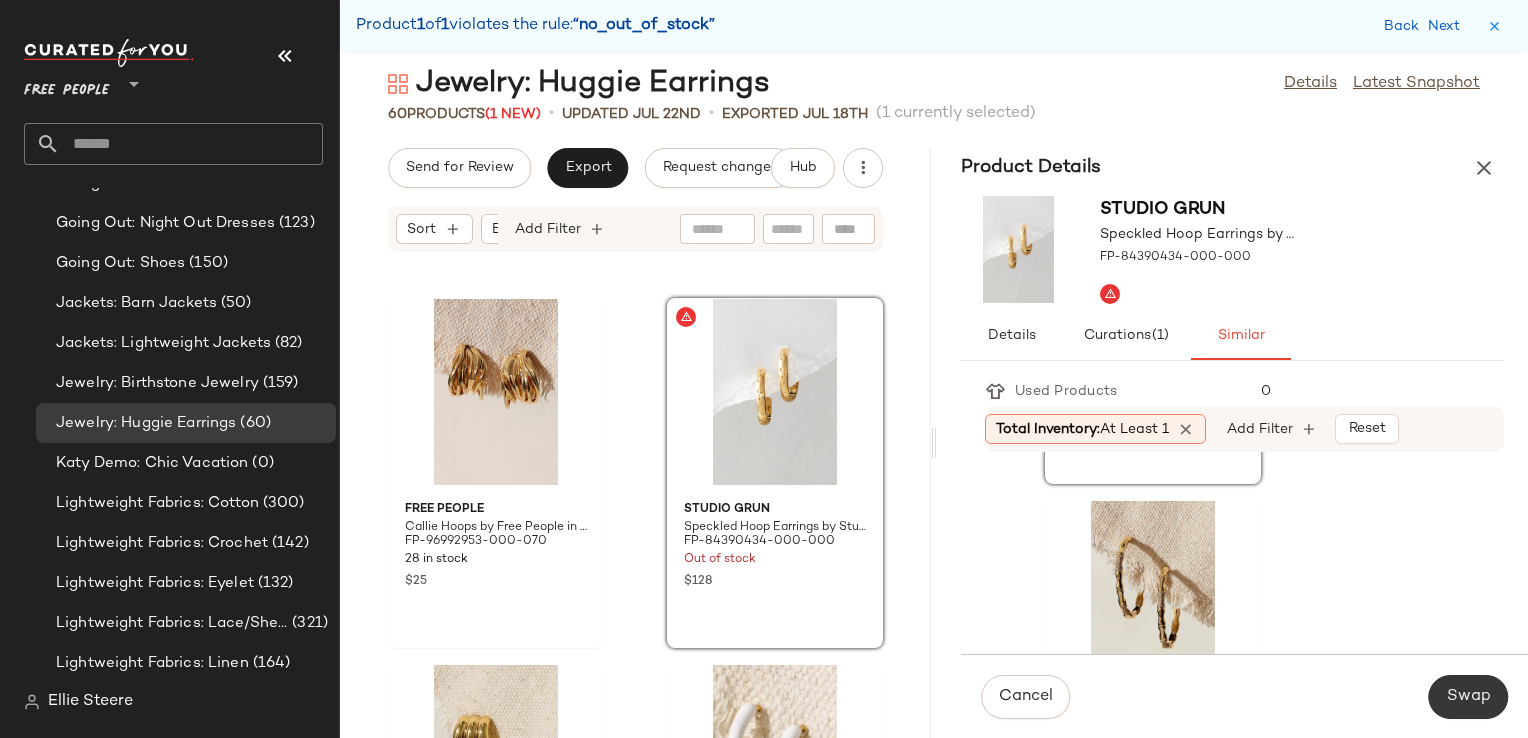 click on "Swap" 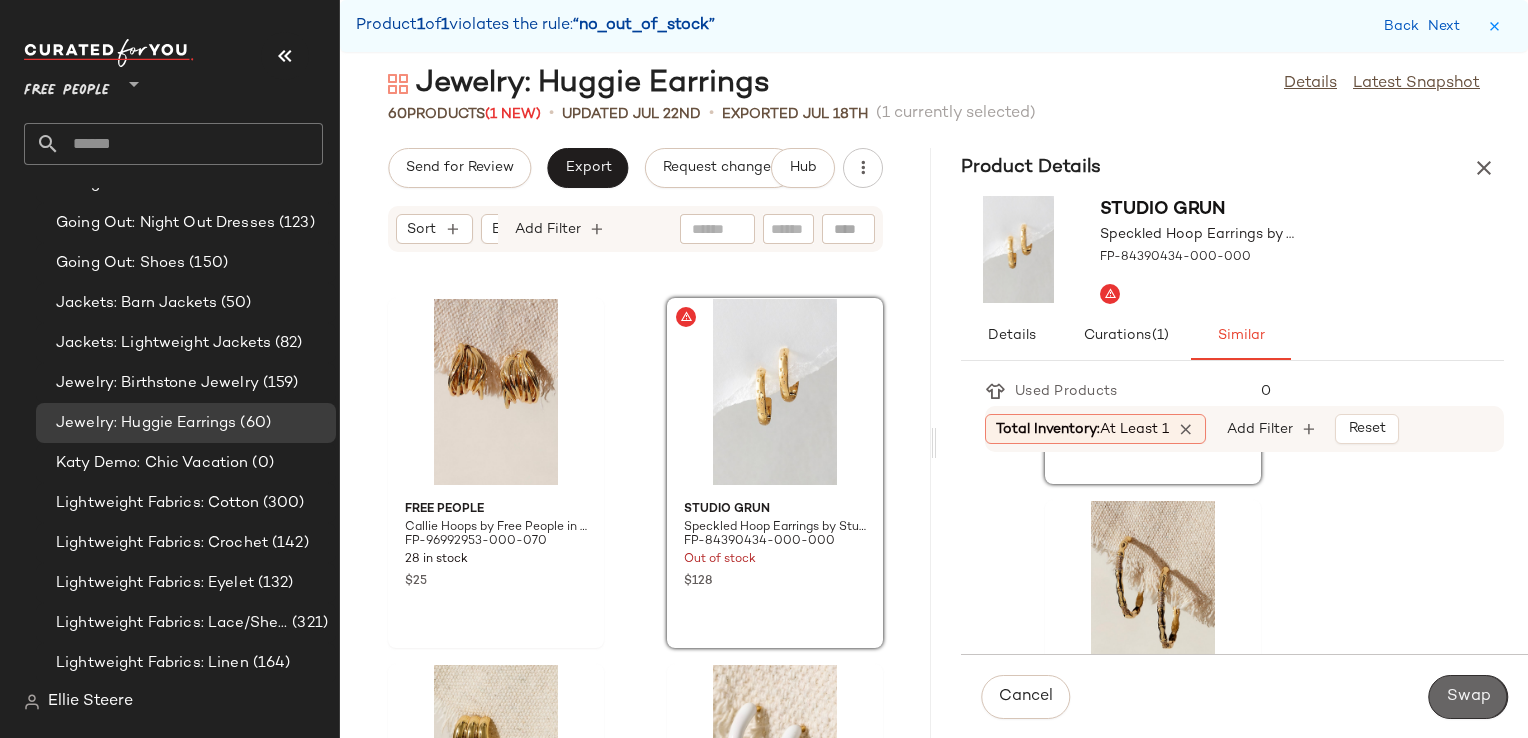 scroll, scrollTop: 334, scrollLeft: 0, axis: vertical 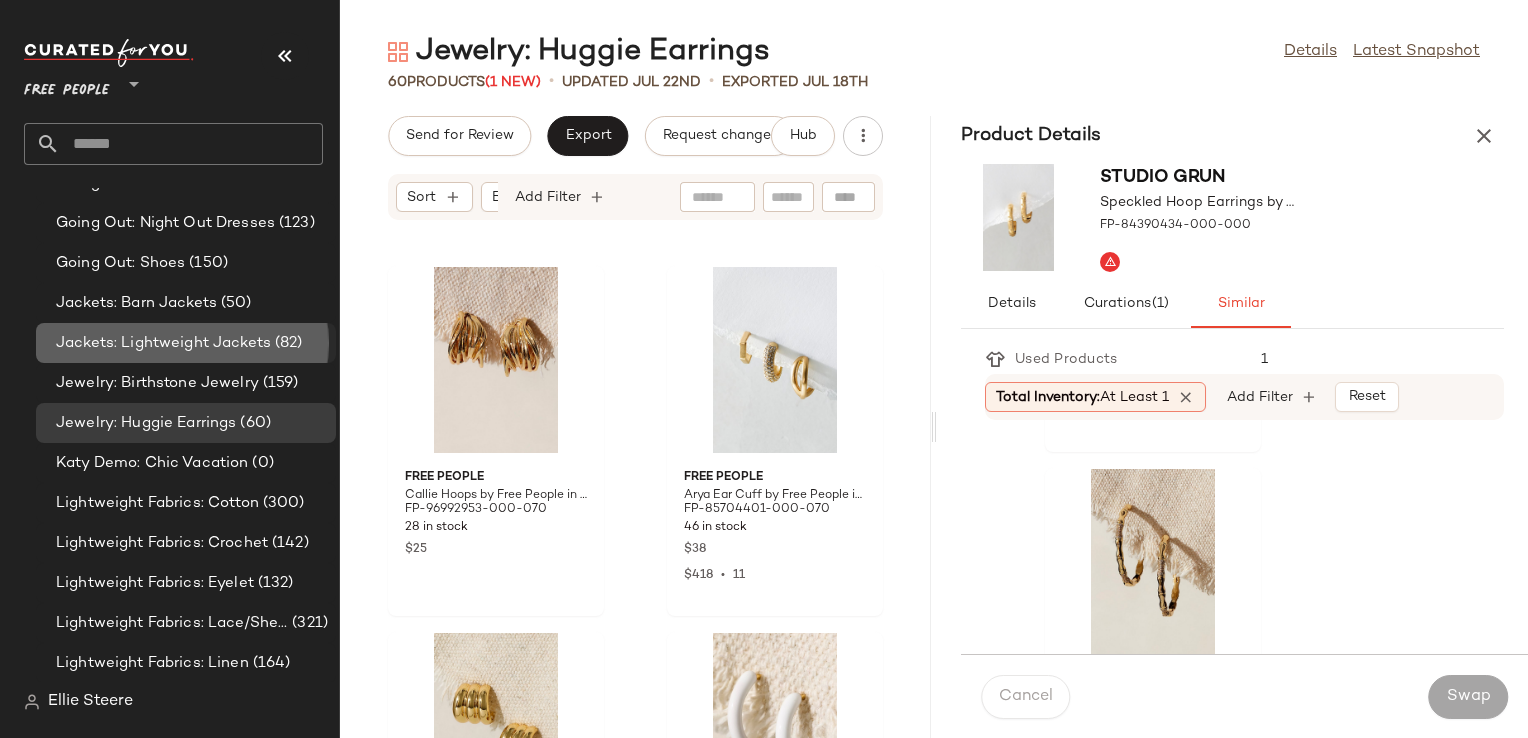 click on "Jackets: Lightweight Jackets" at bounding box center (163, 343) 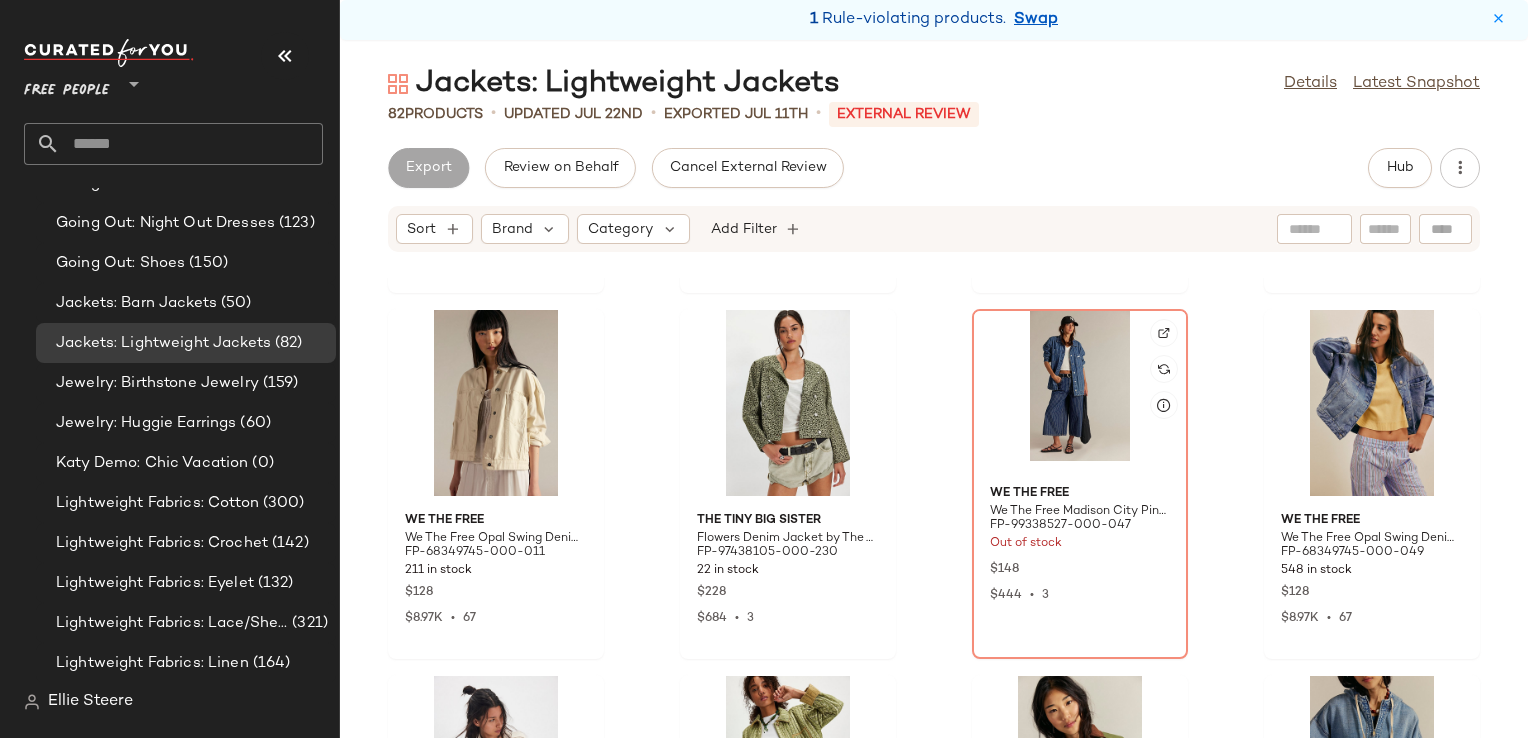 scroll, scrollTop: 1116, scrollLeft: 0, axis: vertical 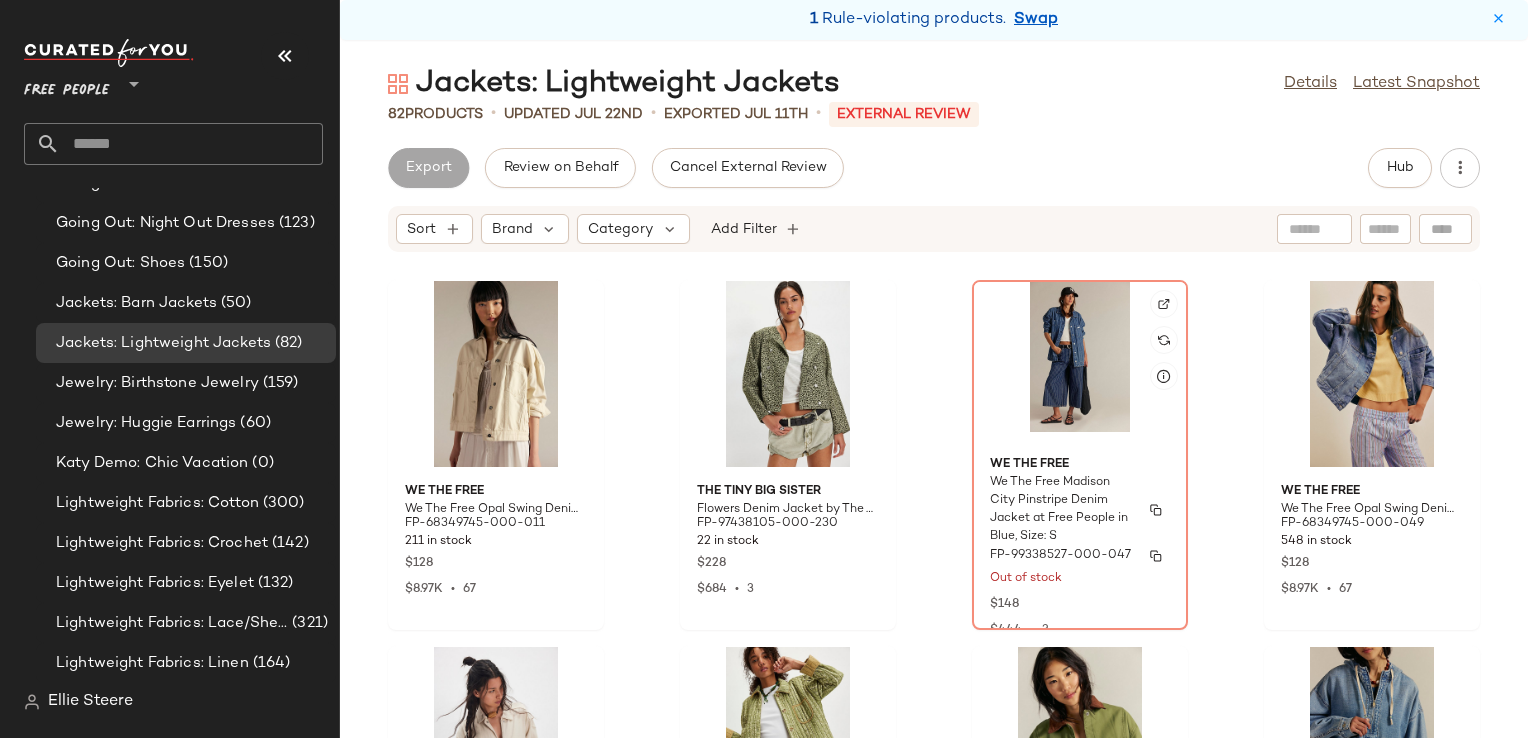 click on "We The Free We The Free Madison City Pinstripe Denim Jacket at Free People in Blue, Size: S FP-99338527-000-047 Out of stock $148 $444  •  3" 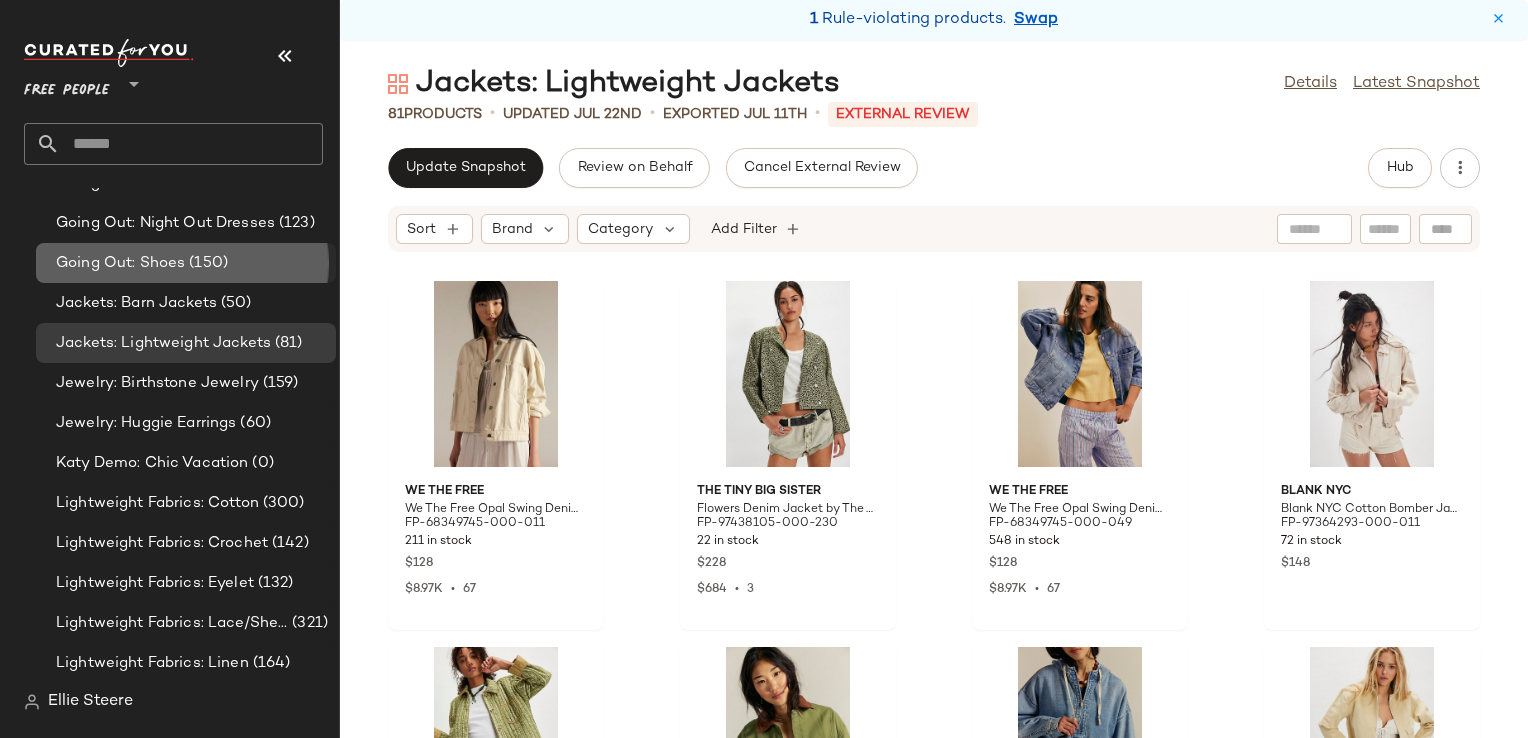 click on "Going Out: Shoes" at bounding box center [120, 263] 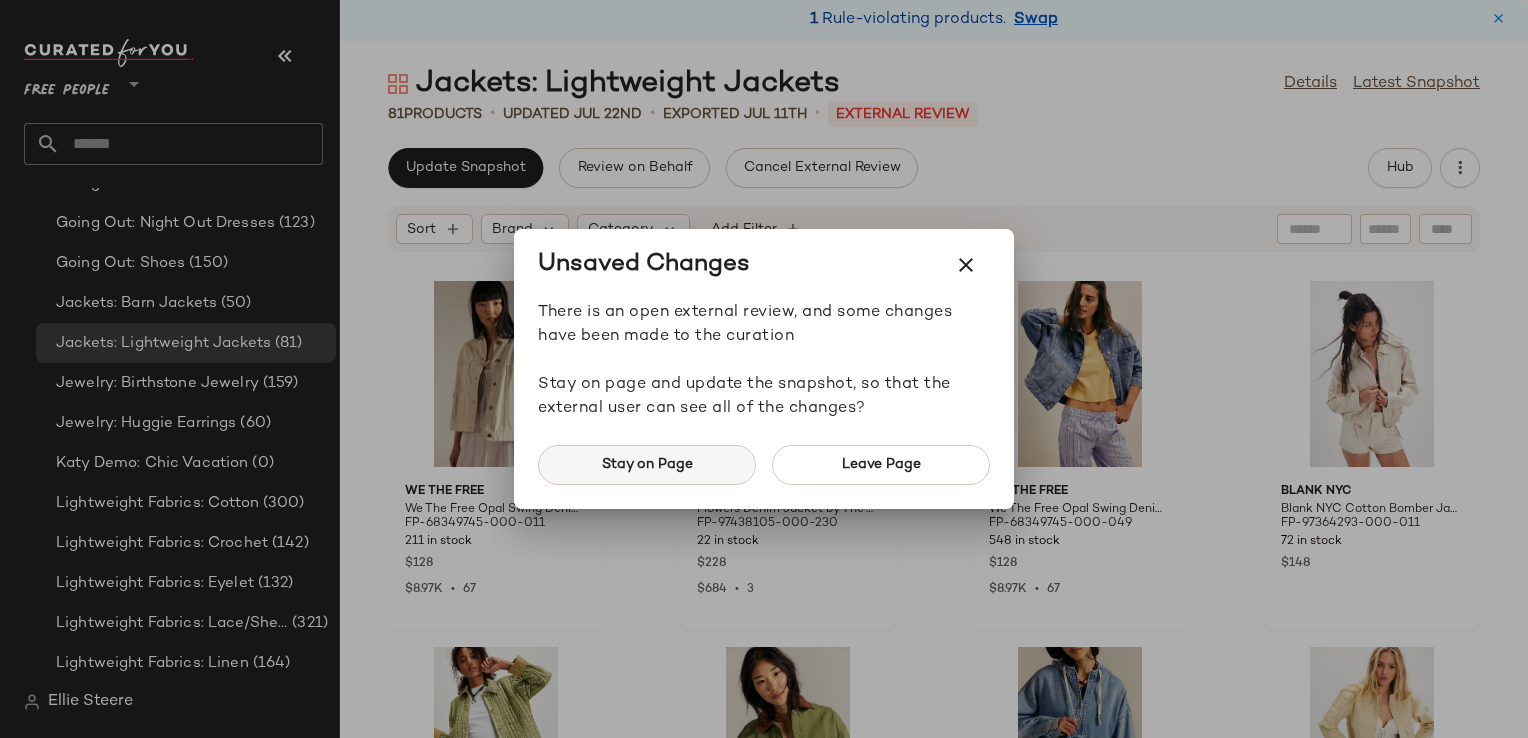 click on "Stay on Page" 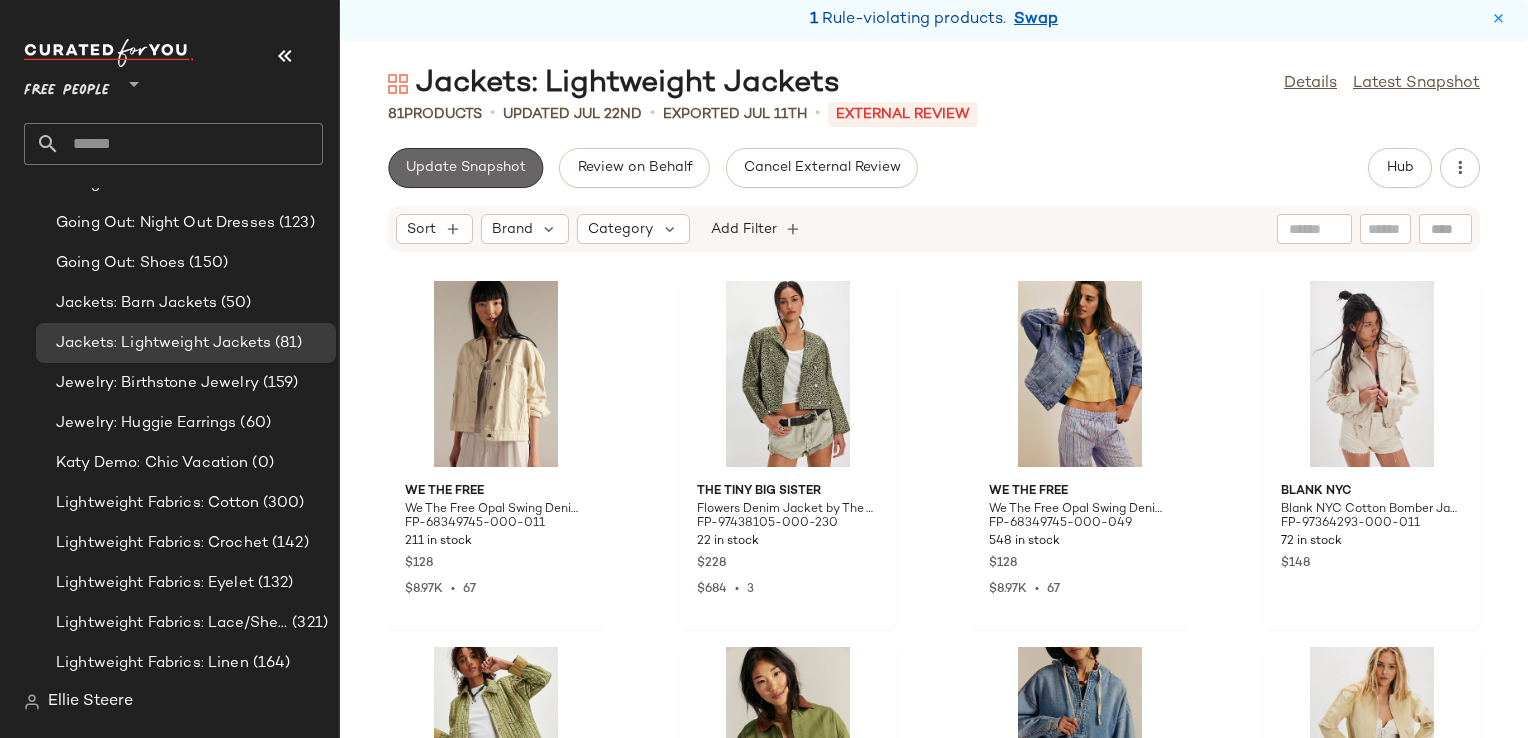 click on "Update Snapshot" 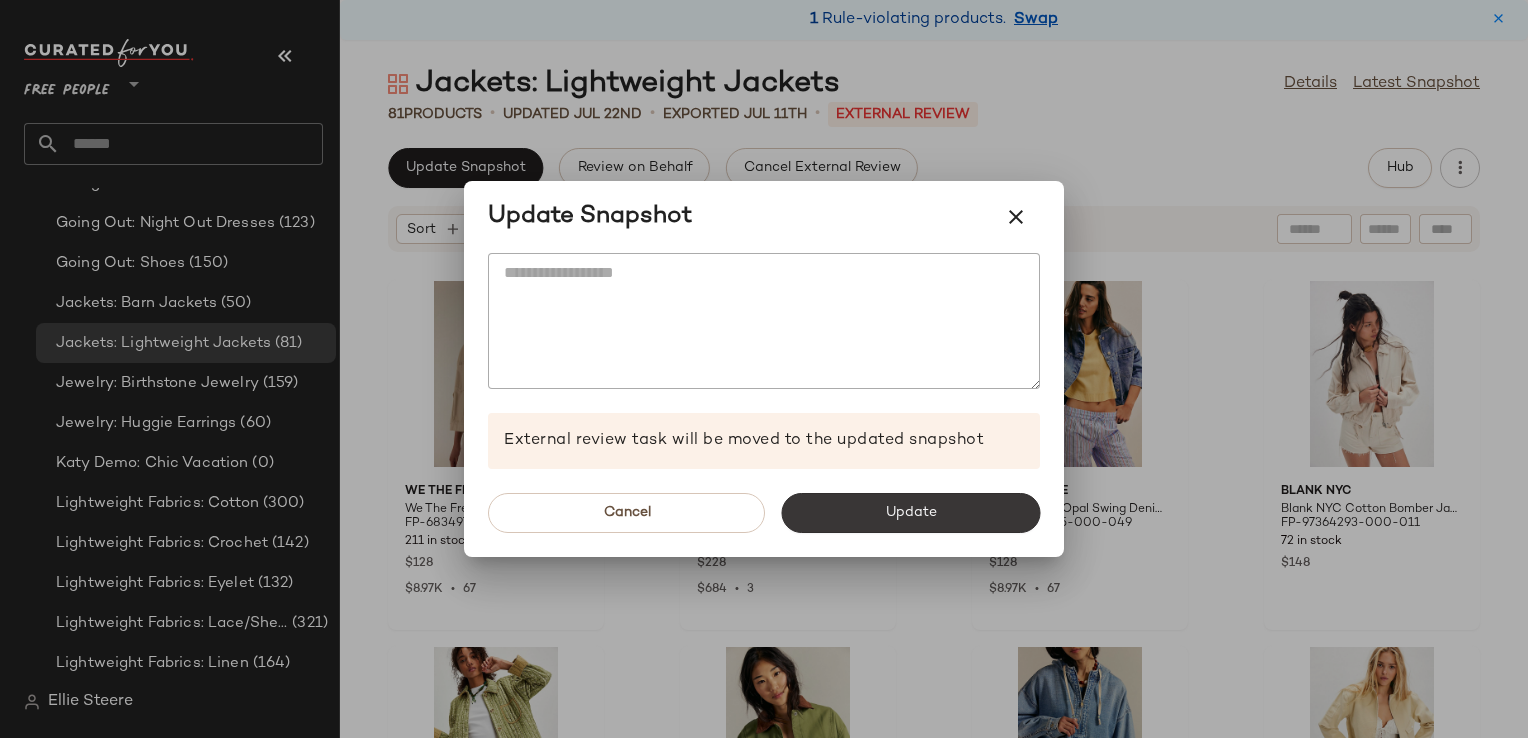 click on "Update" at bounding box center [910, 513] 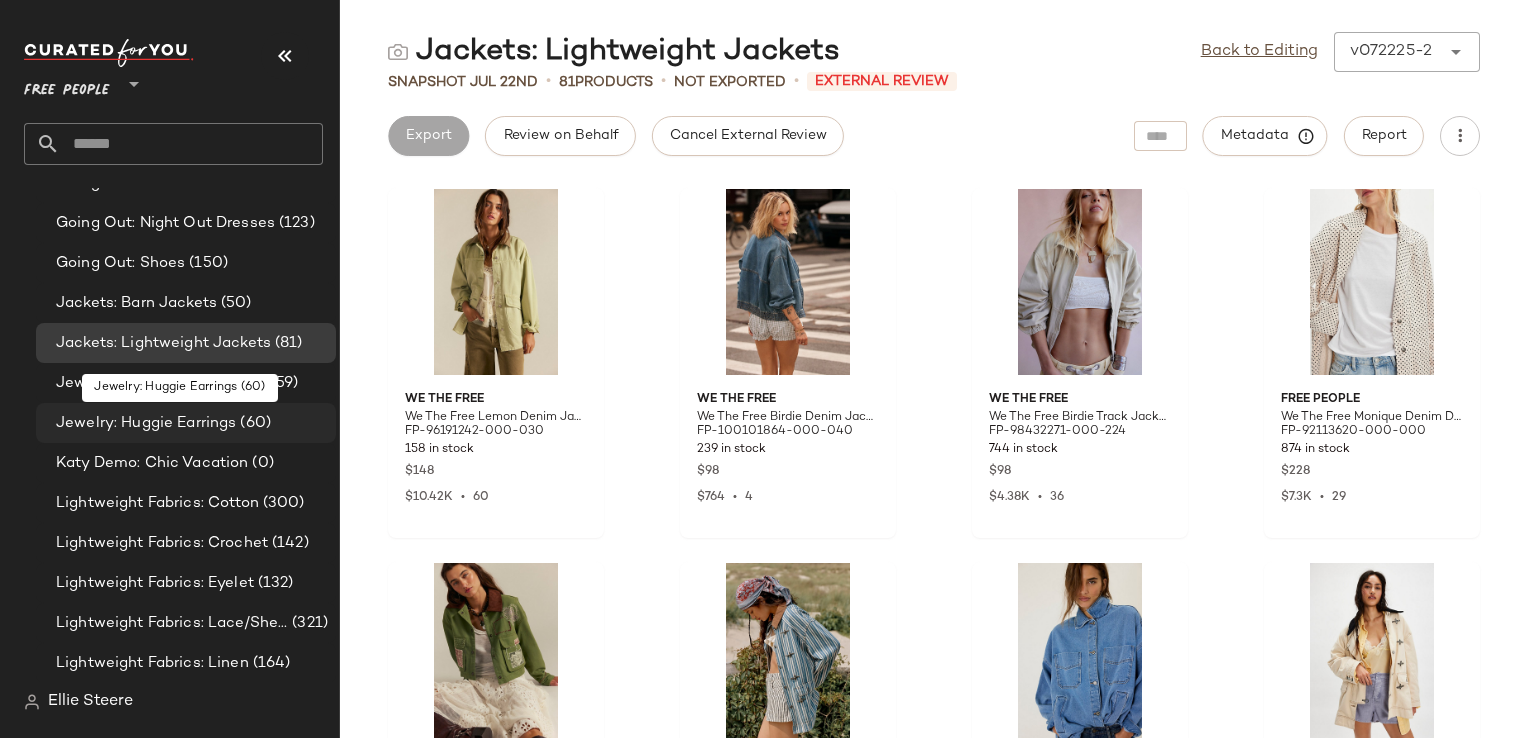 scroll, scrollTop: 2885, scrollLeft: 0, axis: vertical 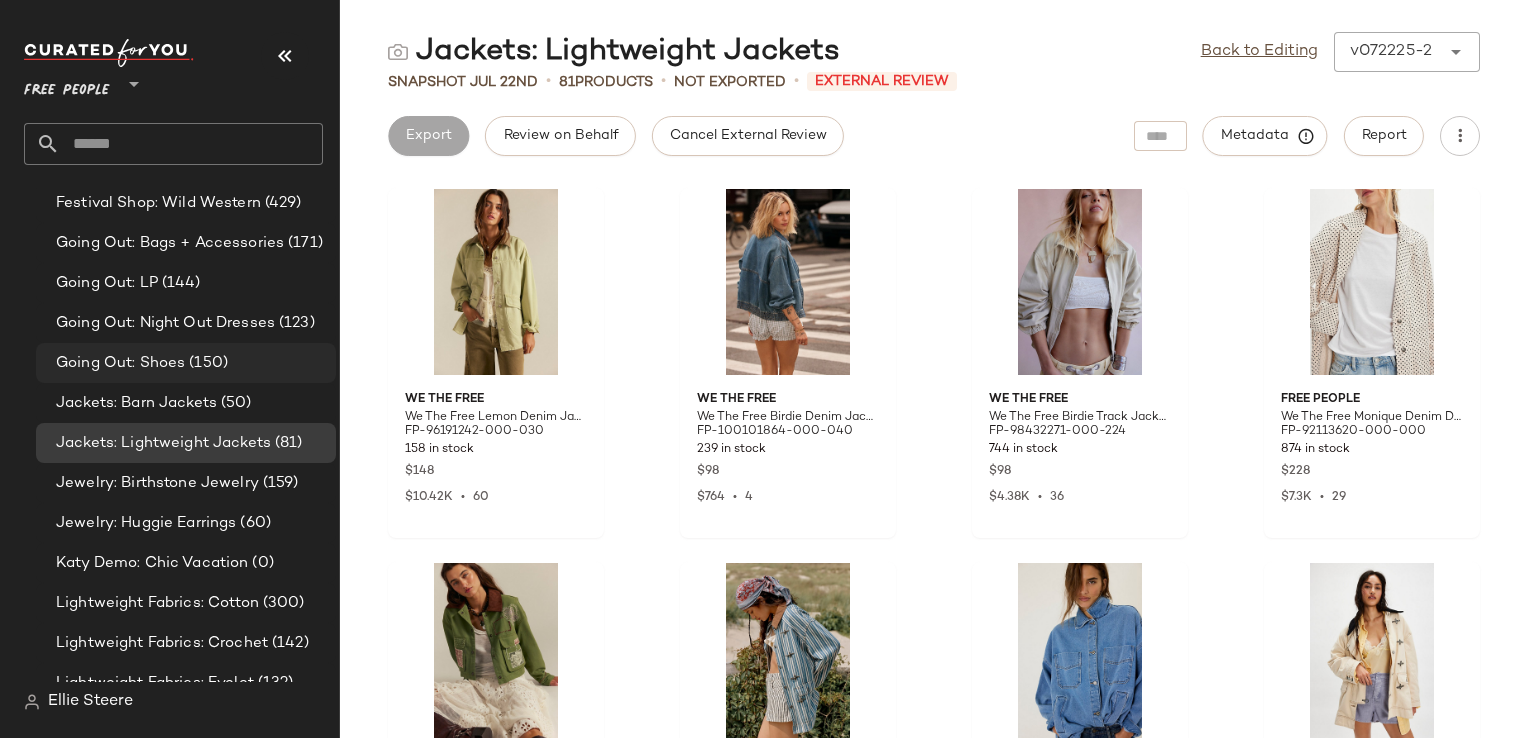 click on "Going Out: Shoes" at bounding box center (120, 363) 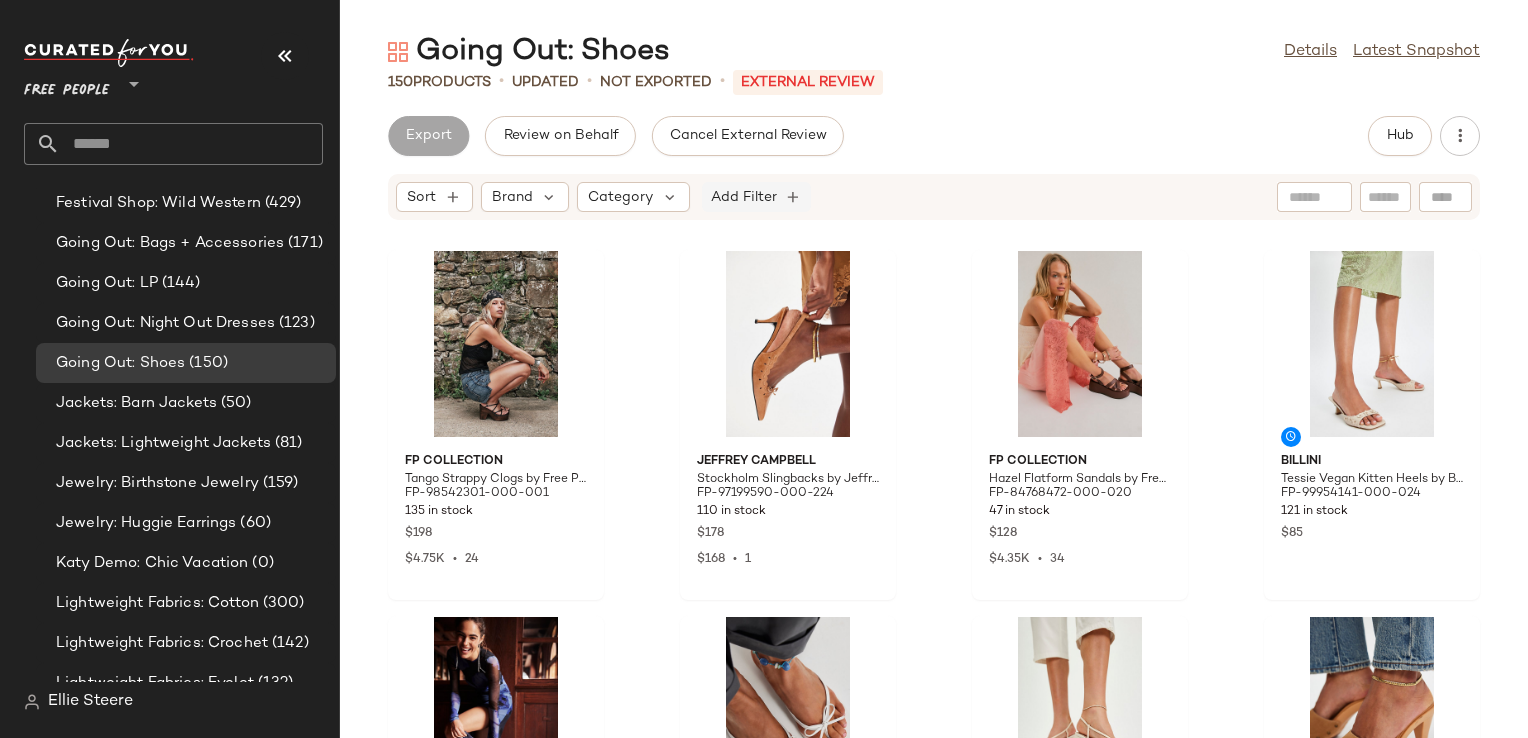click on "Add Filter" at bounding box center [744, 197] 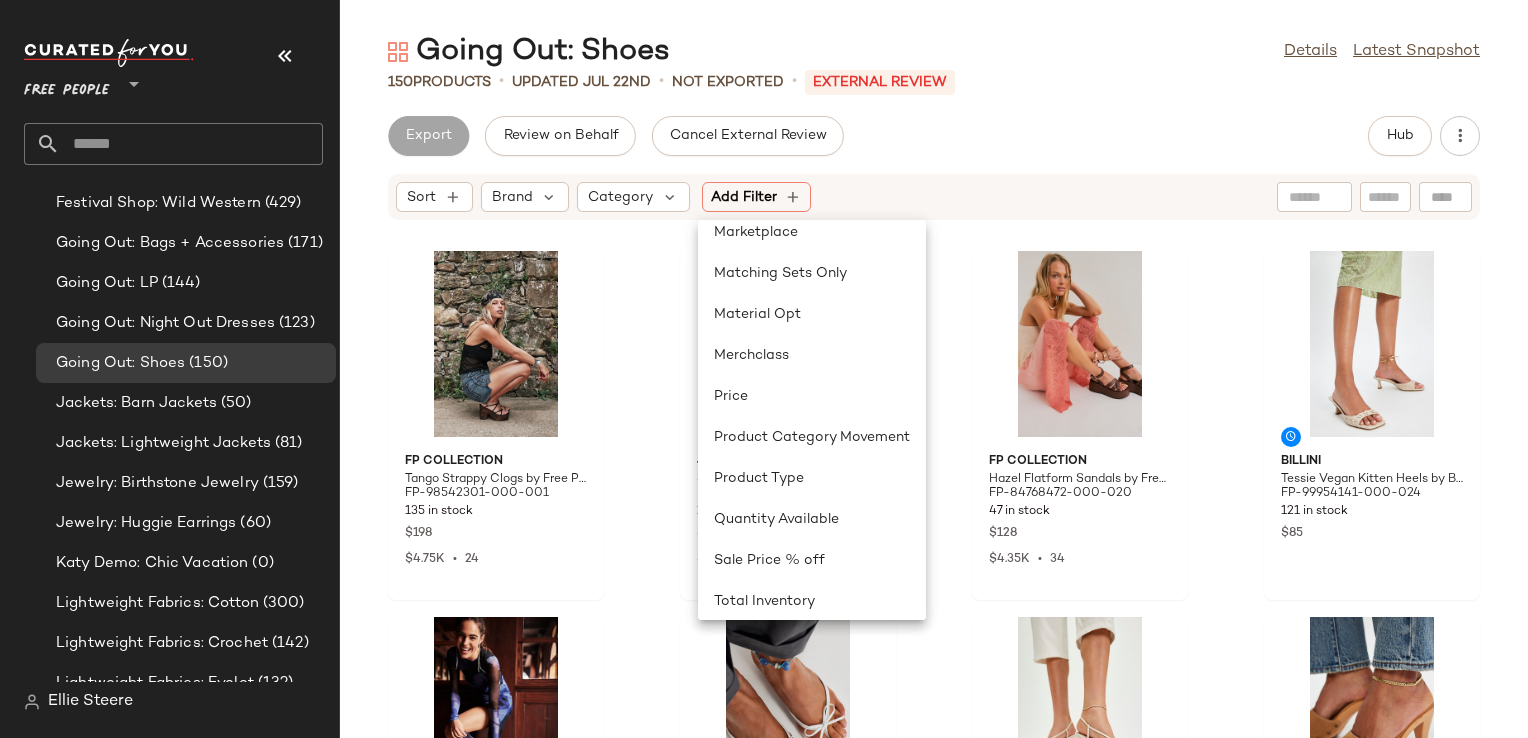 scroll, scrollTop: 600, scrollLeft: 0, axis: vertical 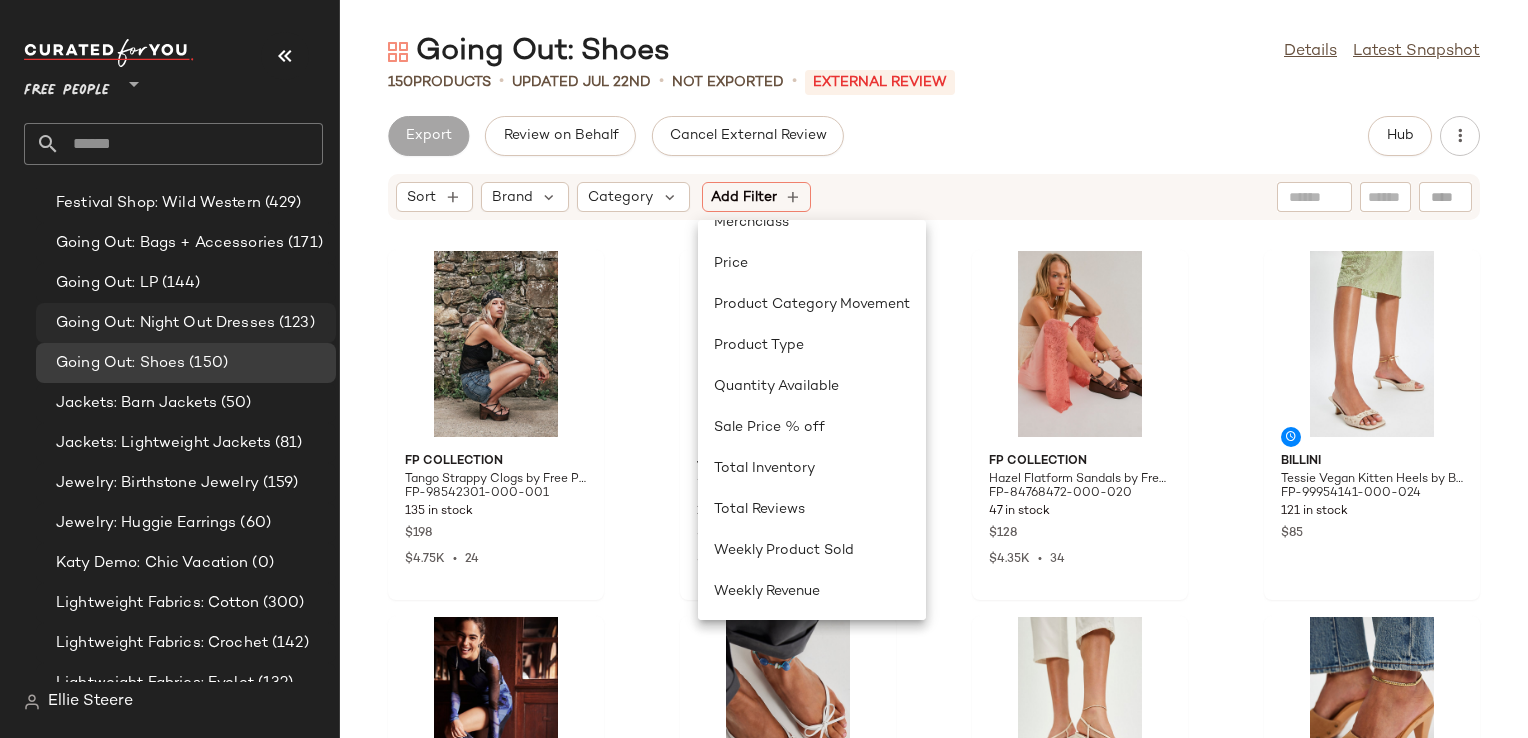click on "Going Out: Night Out Dresses" at bounding box center [165, 323] 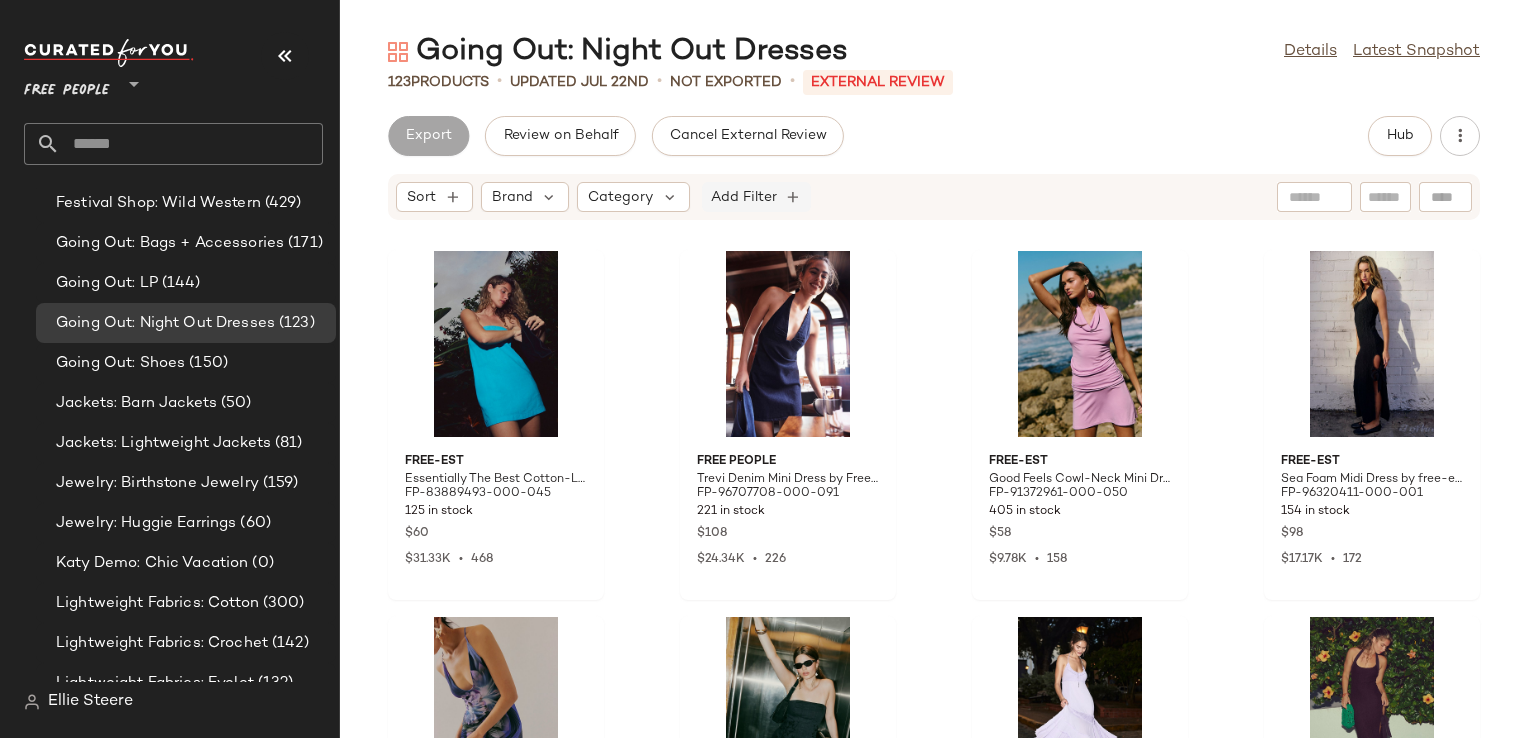 click on "Add Filter" at bounding box center [744, 197] 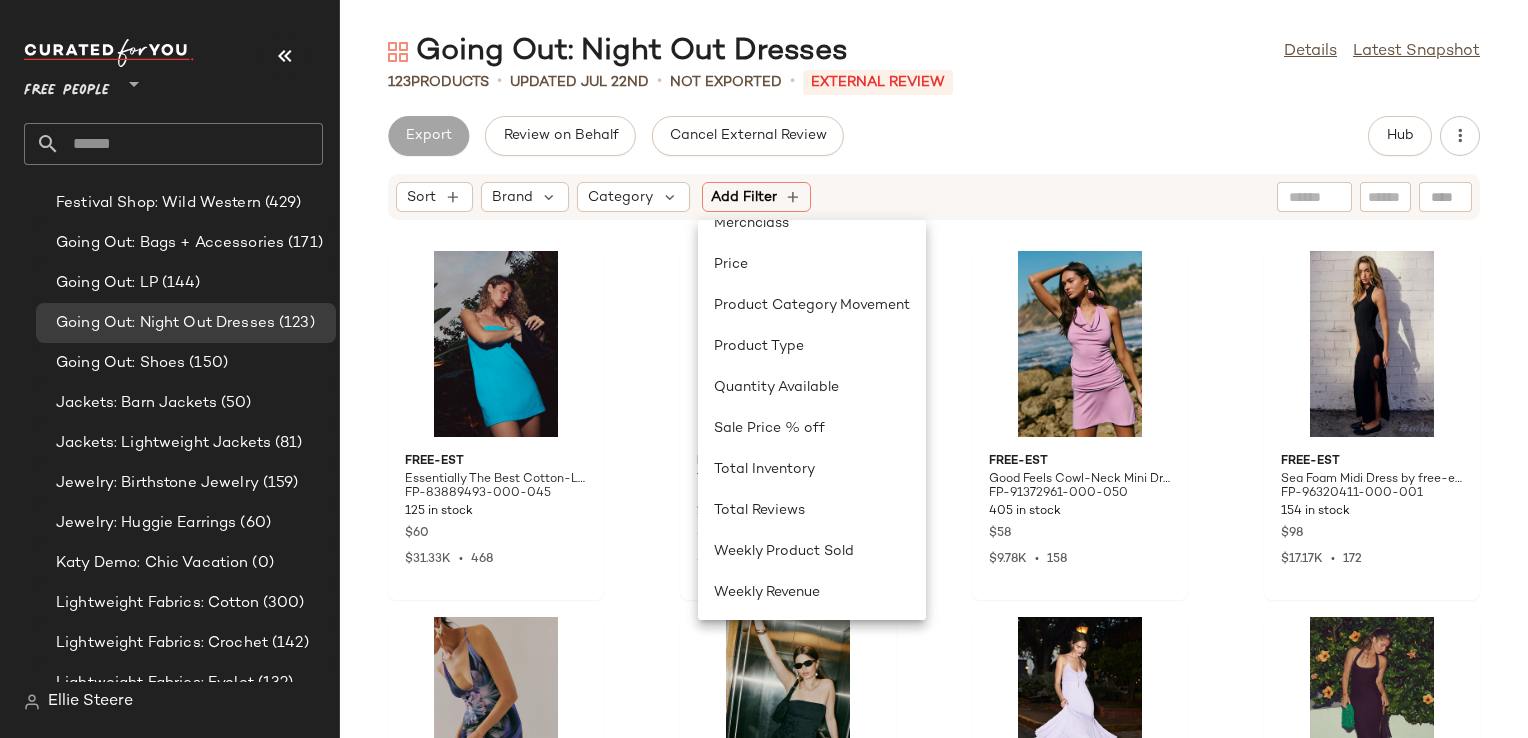 scroll, scrollTop: 600, scrollLeft: 0, axis: vertical 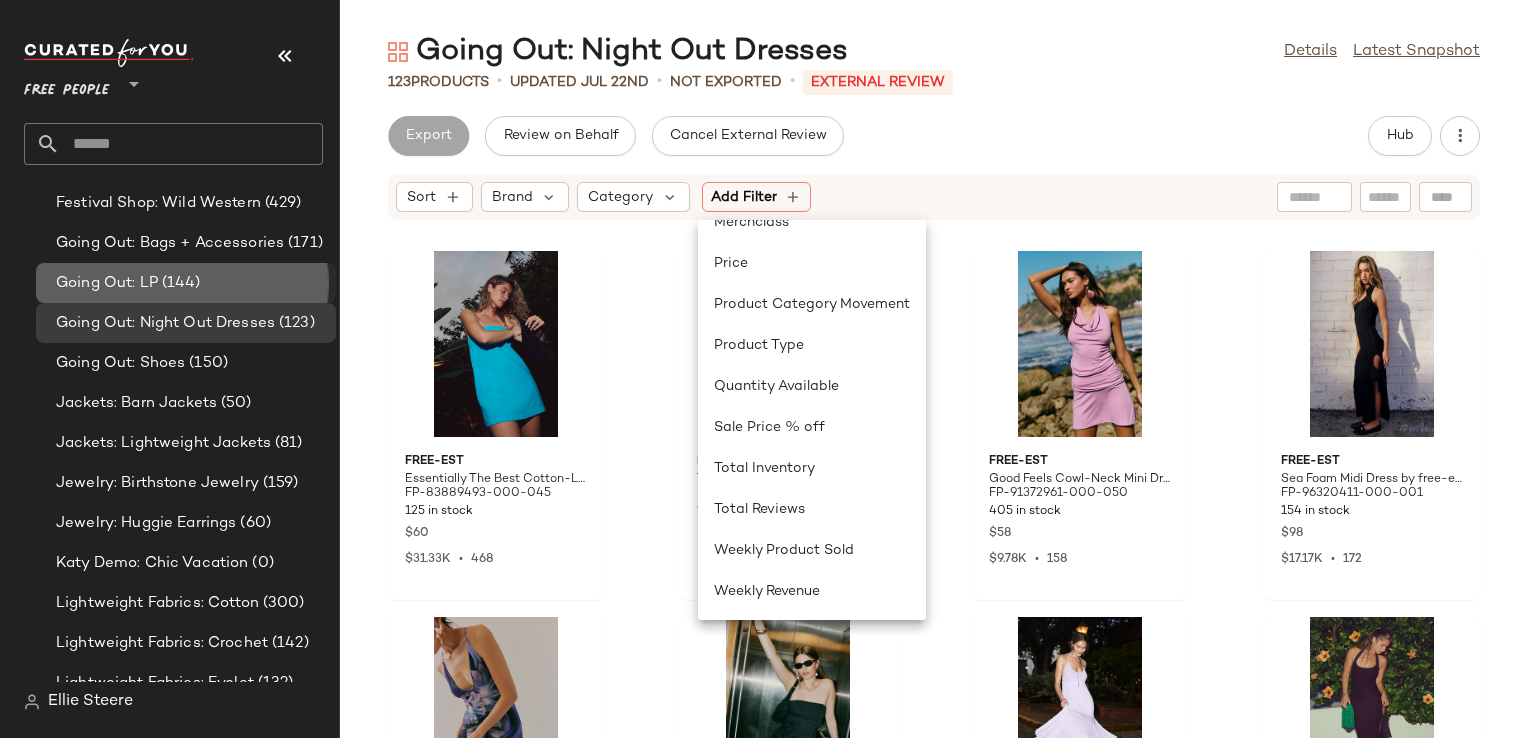 click on "Going Out: LP (144)" 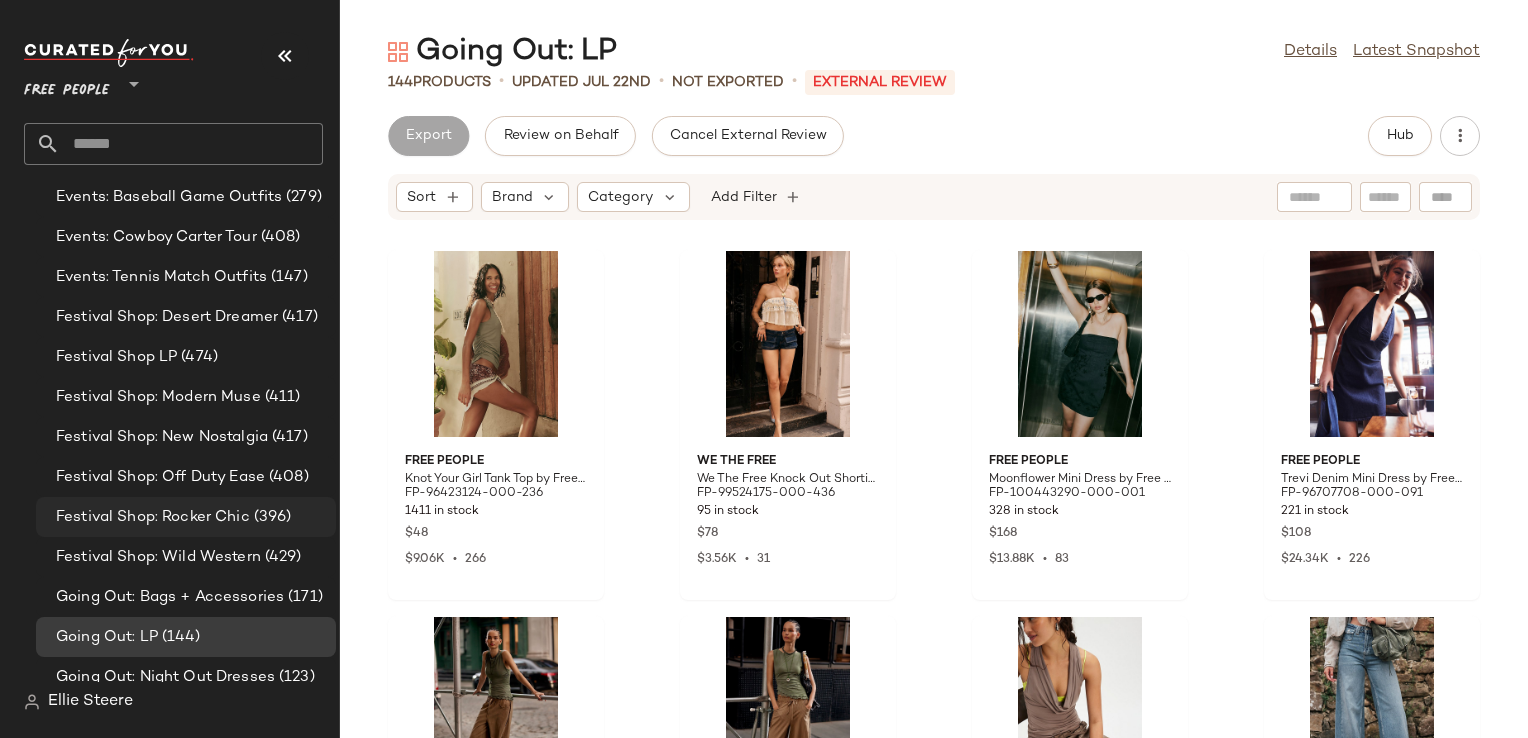 scroll, scrollTop: 2485, scrollLeft: 0, axis: vertical 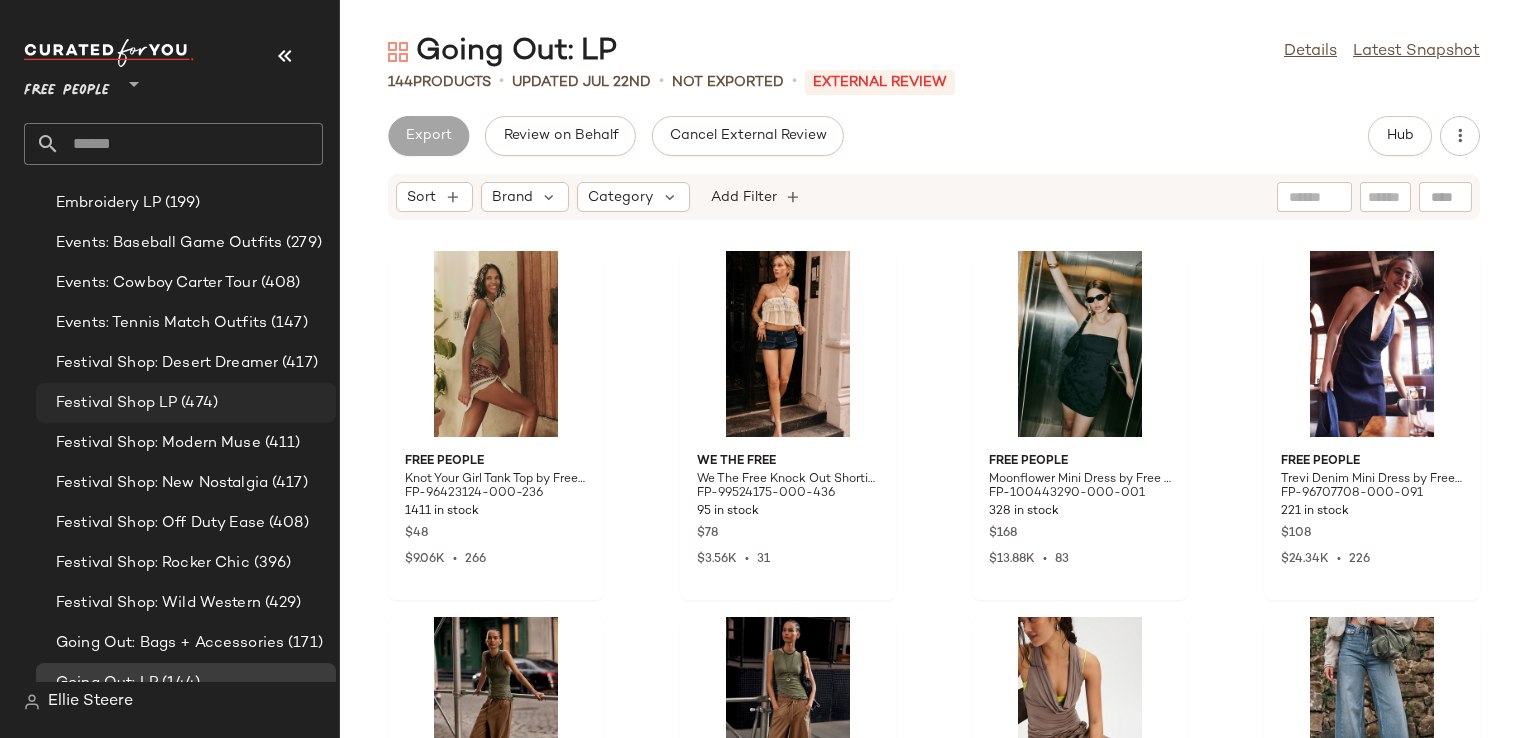 click on "(474)" at bounding box center [197, 403] 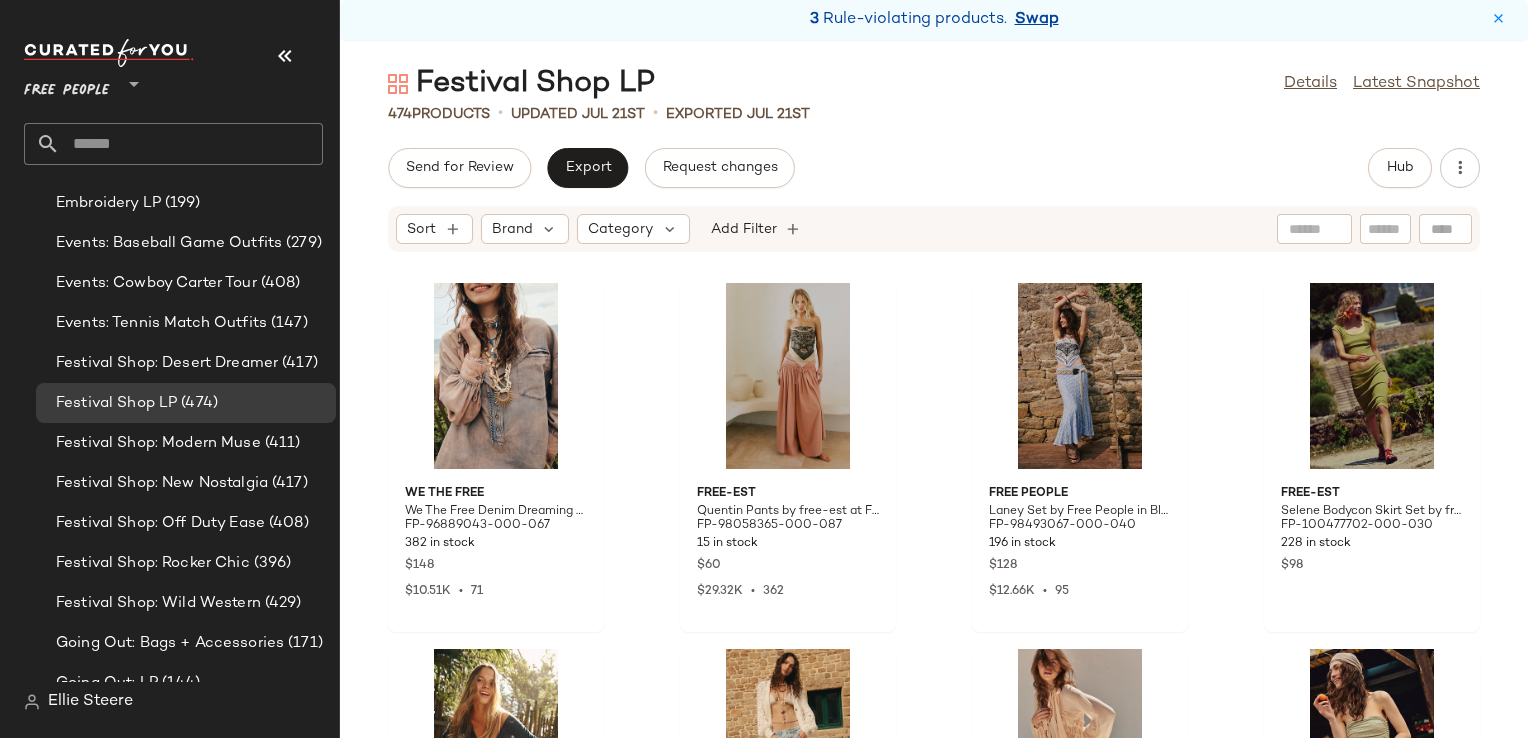 click on "Swap" at bounding box center [1037, 20] 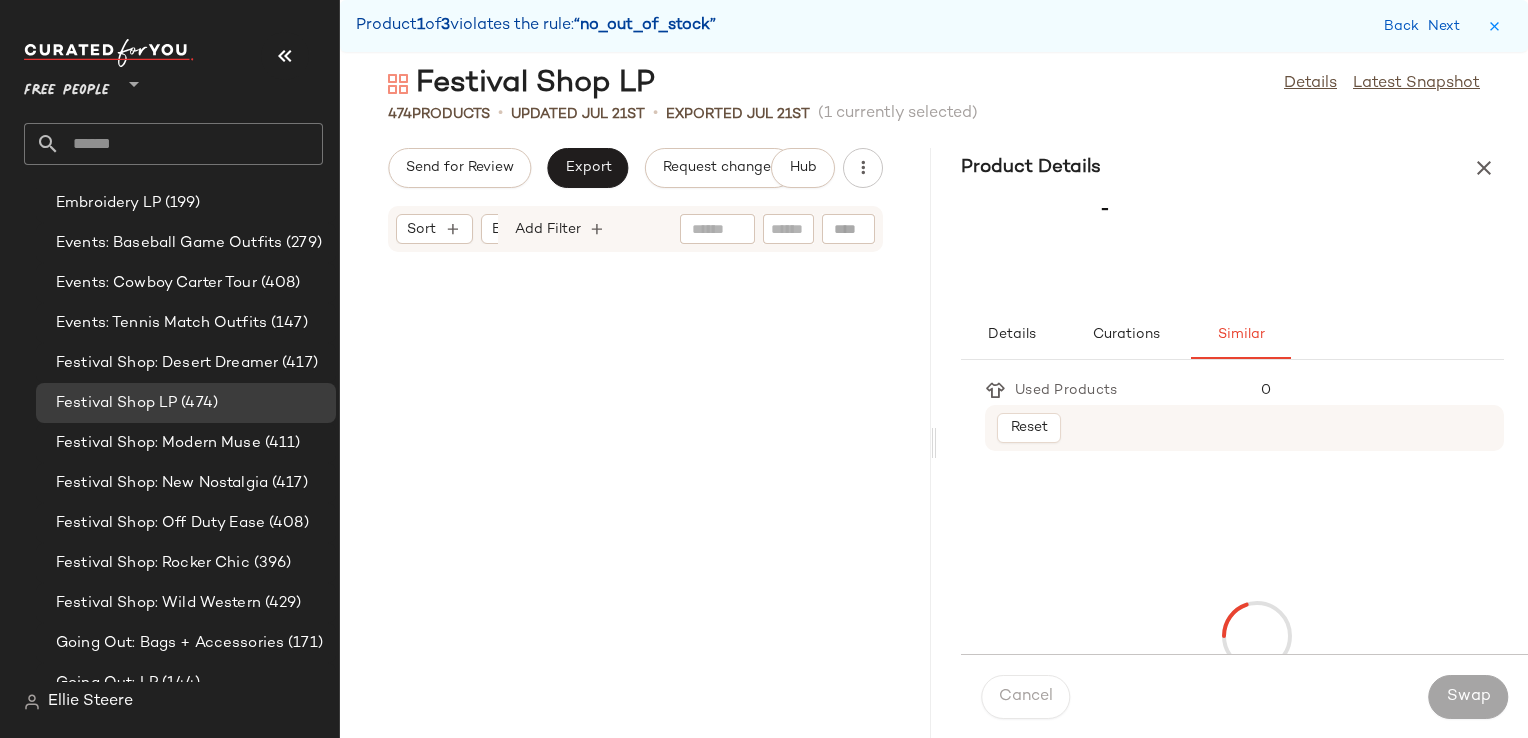 scroll, scrollTop: 6588, scrollLeft: 0, axis: vertical 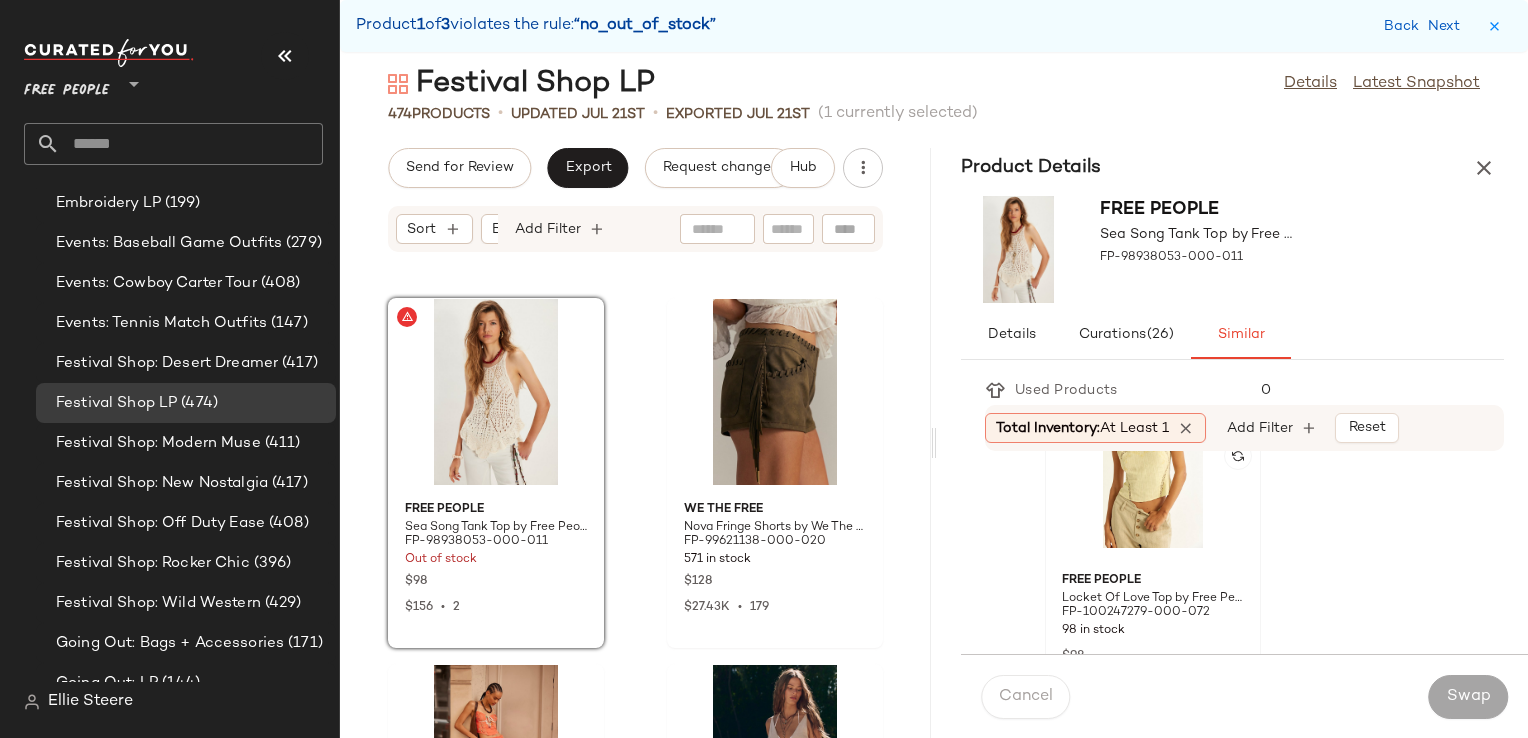 click 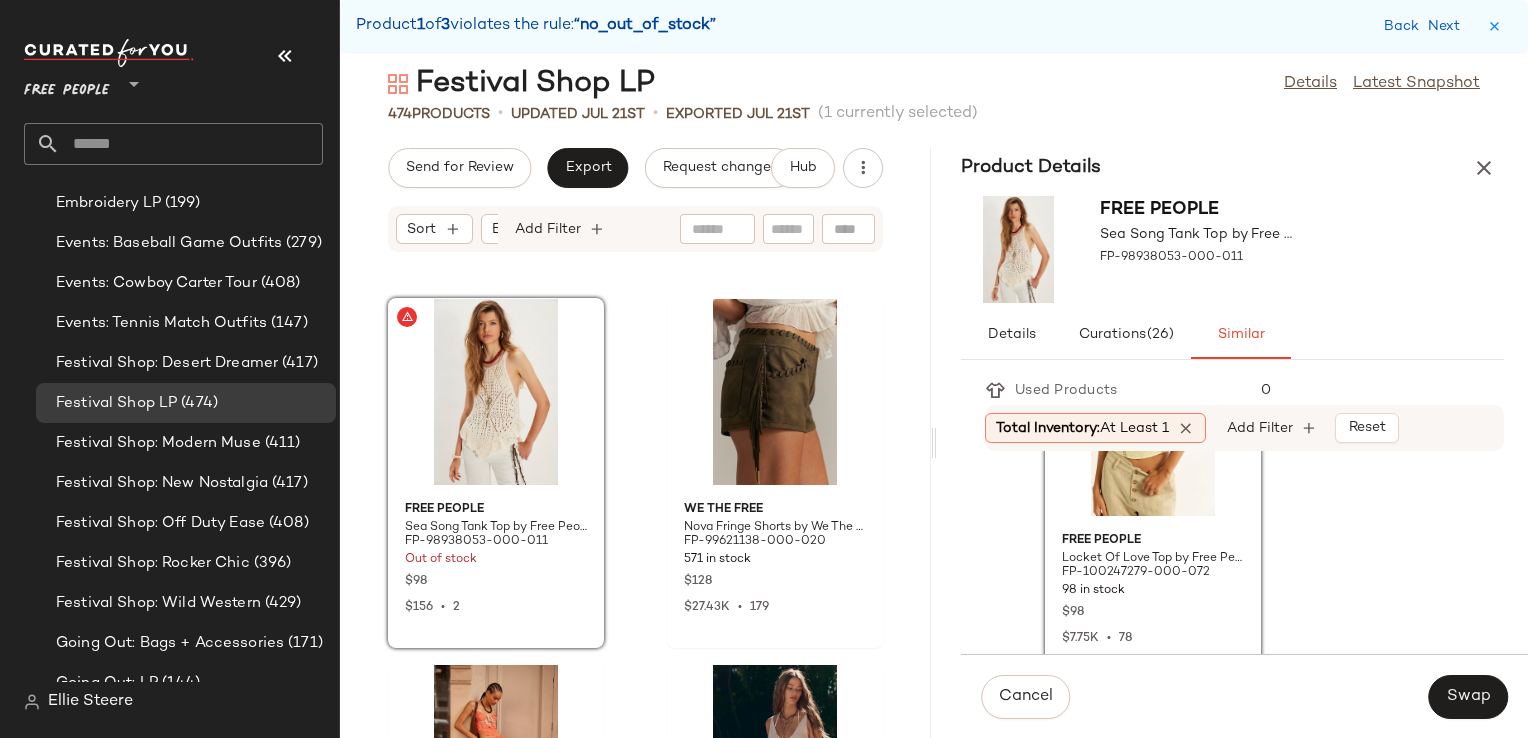 scroll, scrollTop: 2000, scrollLeft: 0, axis: vertical 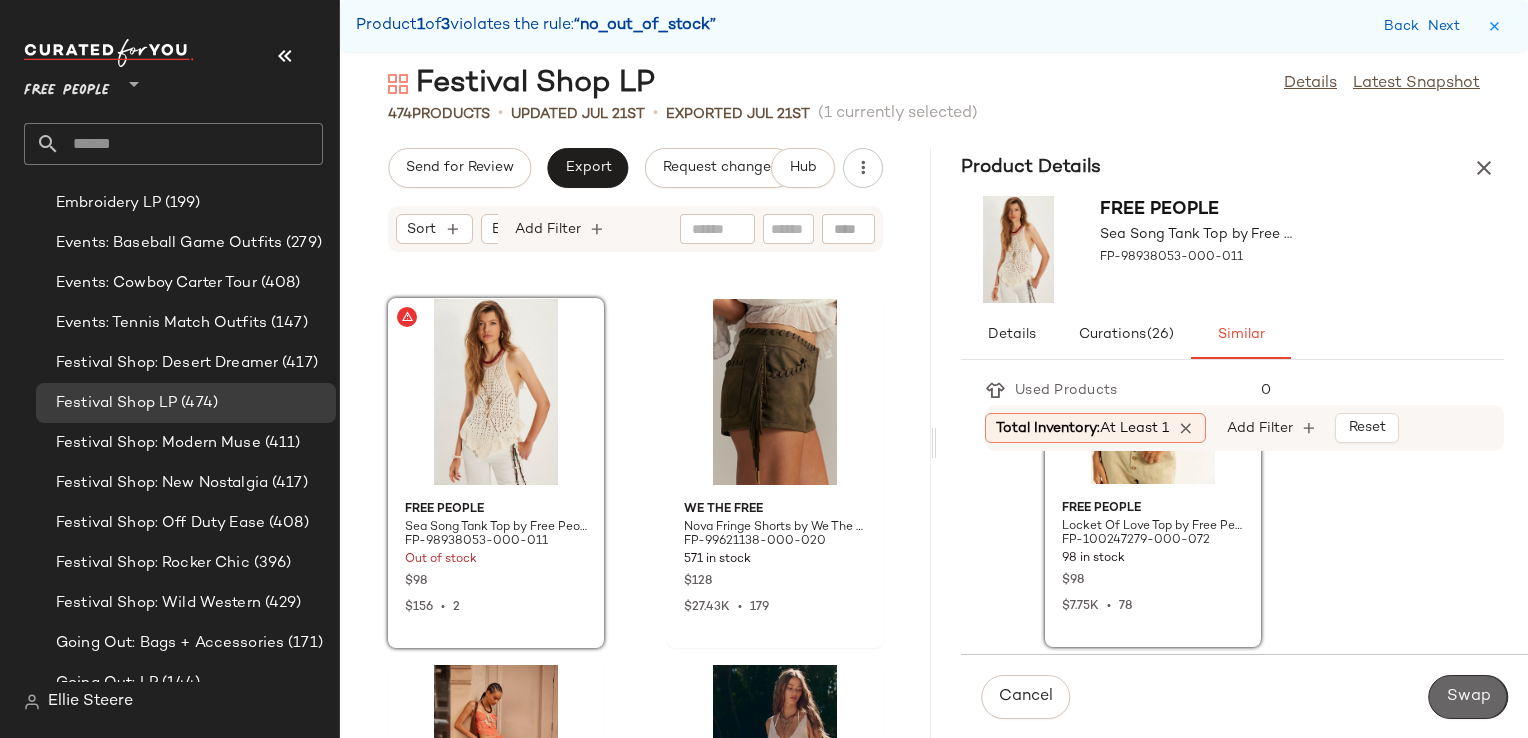 click on "Swap" 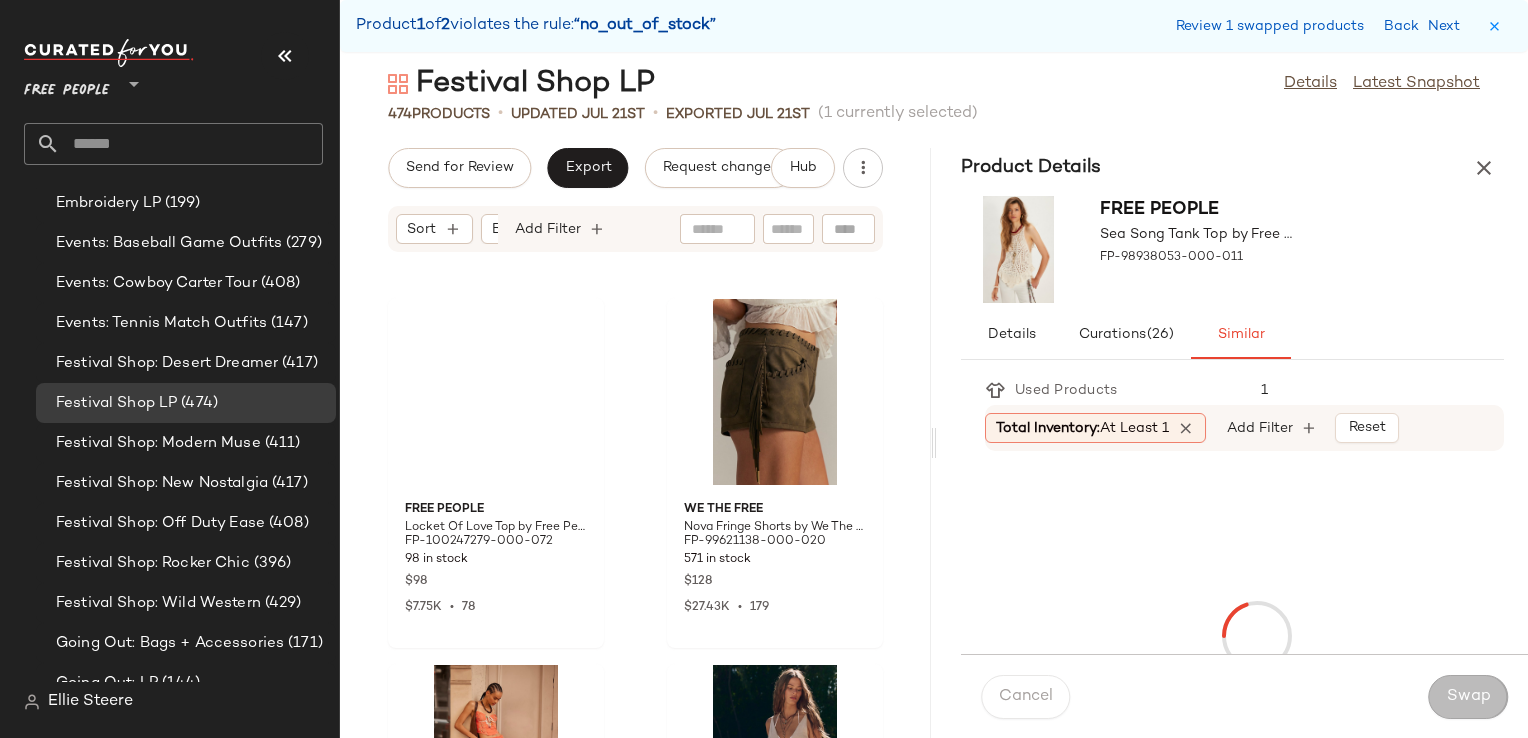 scroll, scrollTop: 30744, scrollLeft: 0, axis: vertical 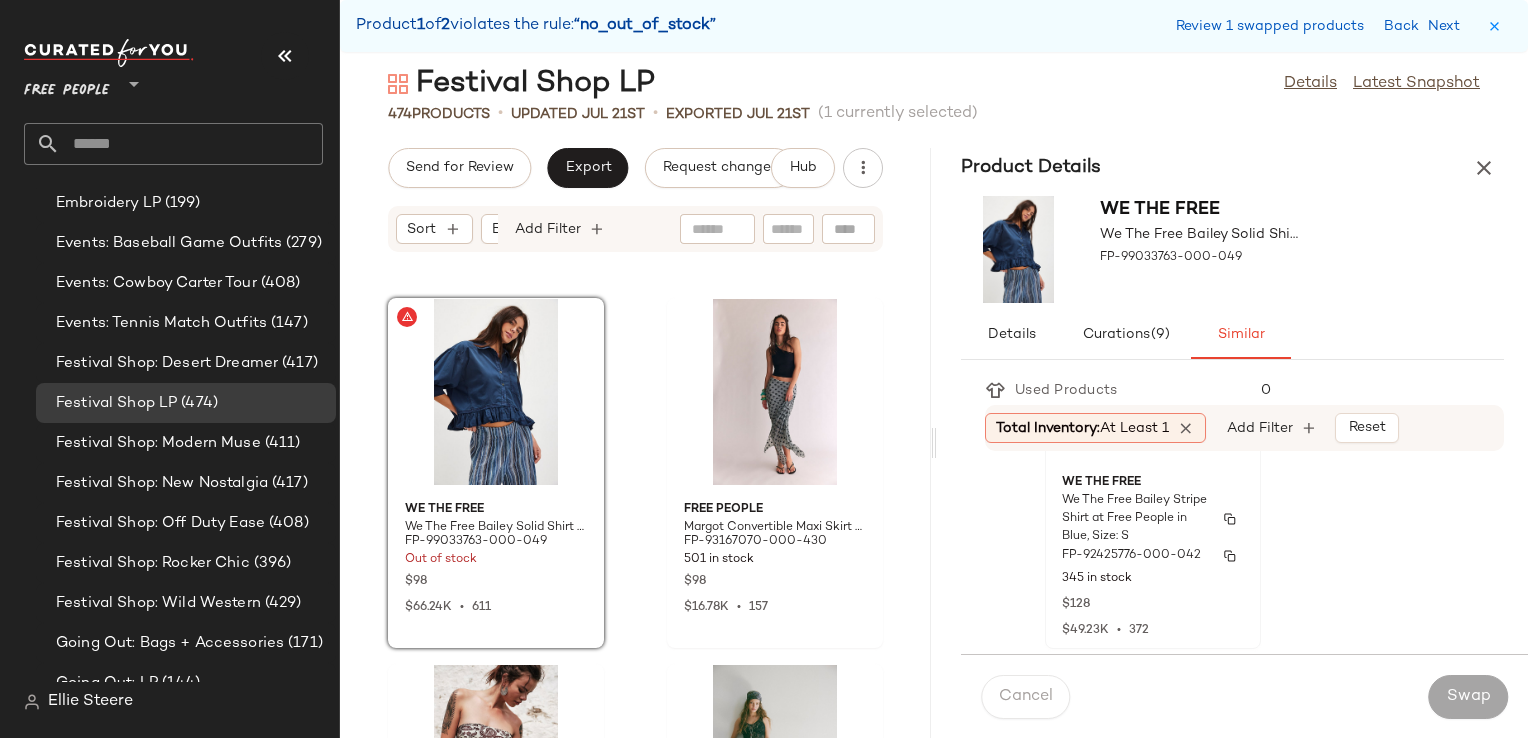 click on "FP-92425776-000-042" at bounding box center [1131, 556] 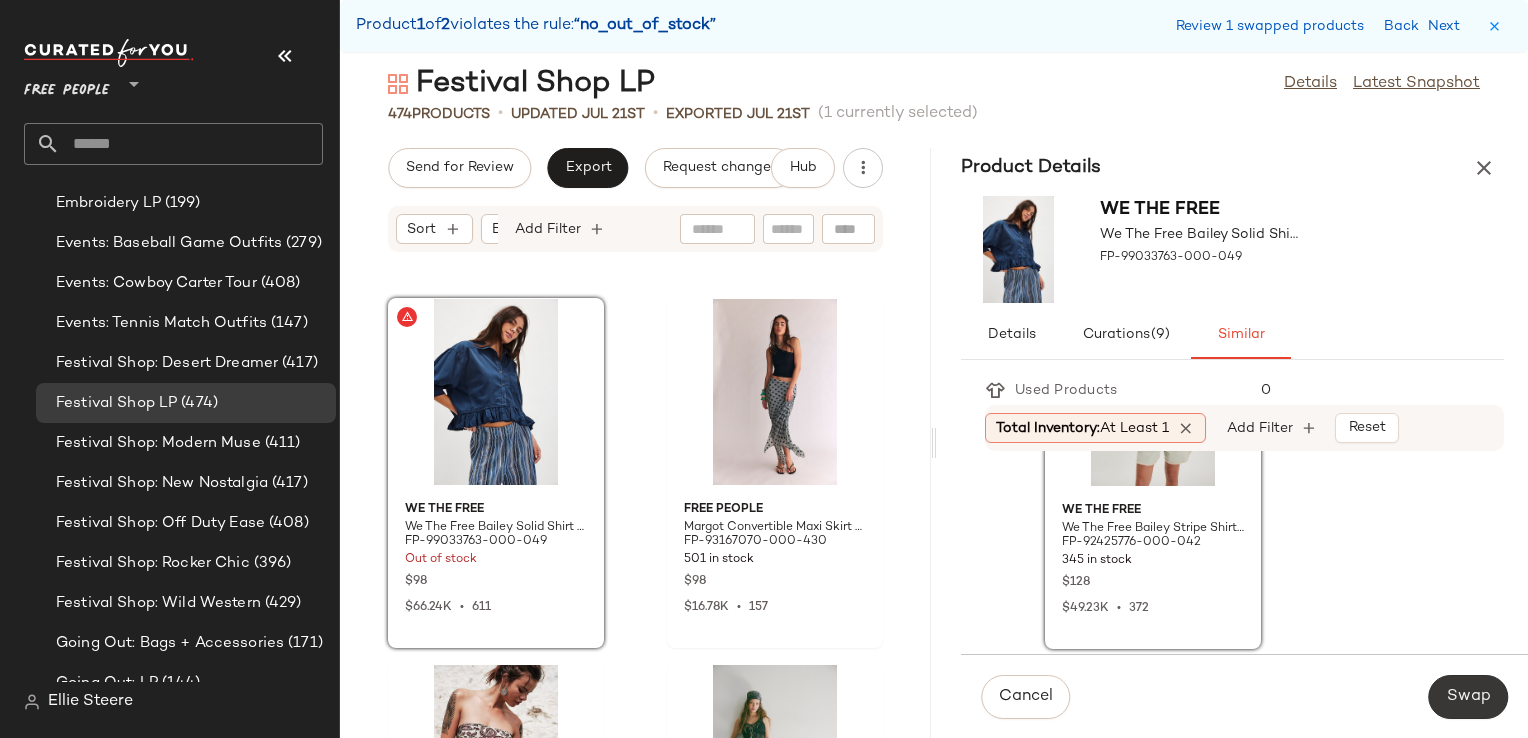 click on "Swap" at bounding box center (1468, 697) 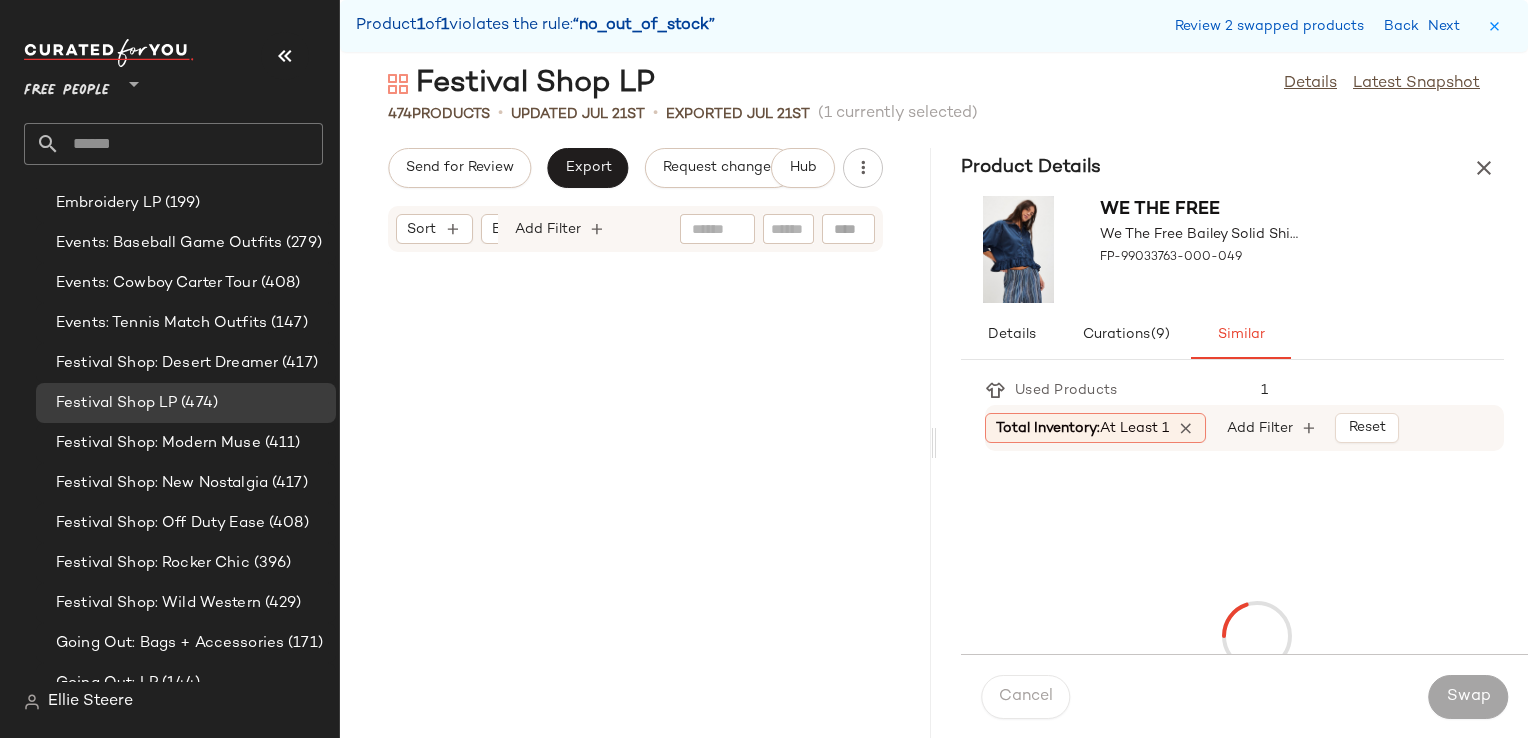 scroll, scrollTop: 41724, scrollLeft: 0, axis: vertical 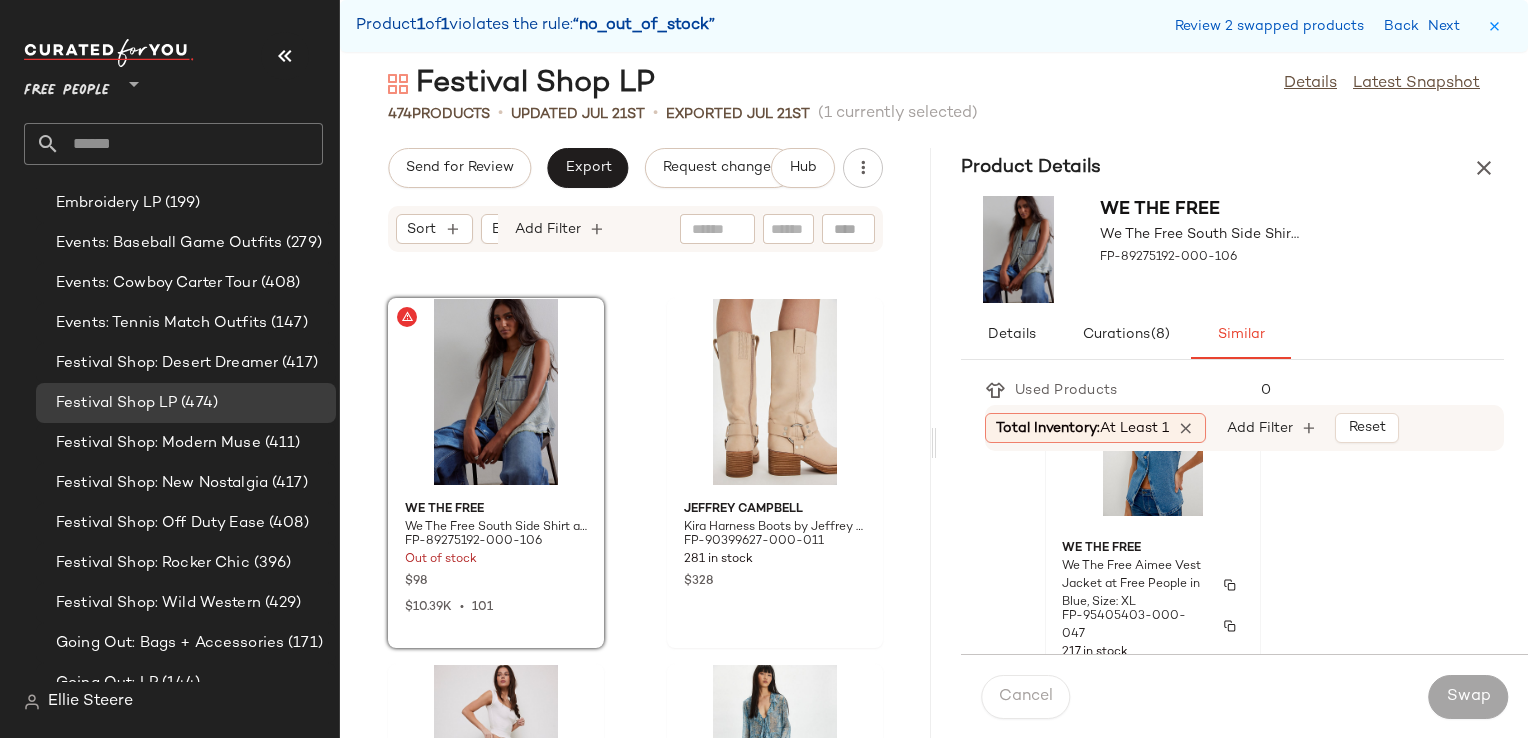 click on "We The Free Aimee Vest Jacket at Free People in Blue, Size: XL" at bounding box center [1135, 585] 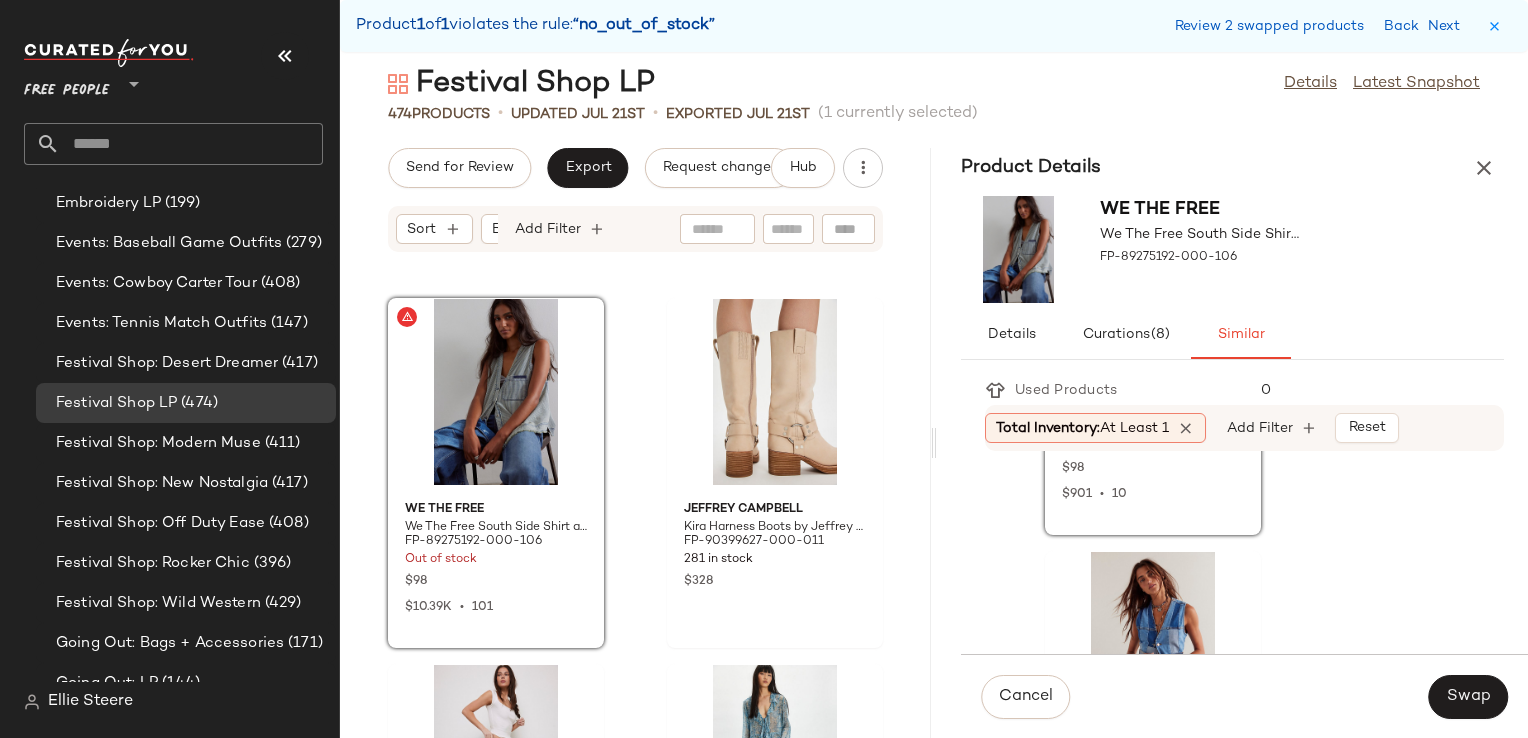 scroll, scrollTop: 1400, scrollLeft: 0, axis: vertical 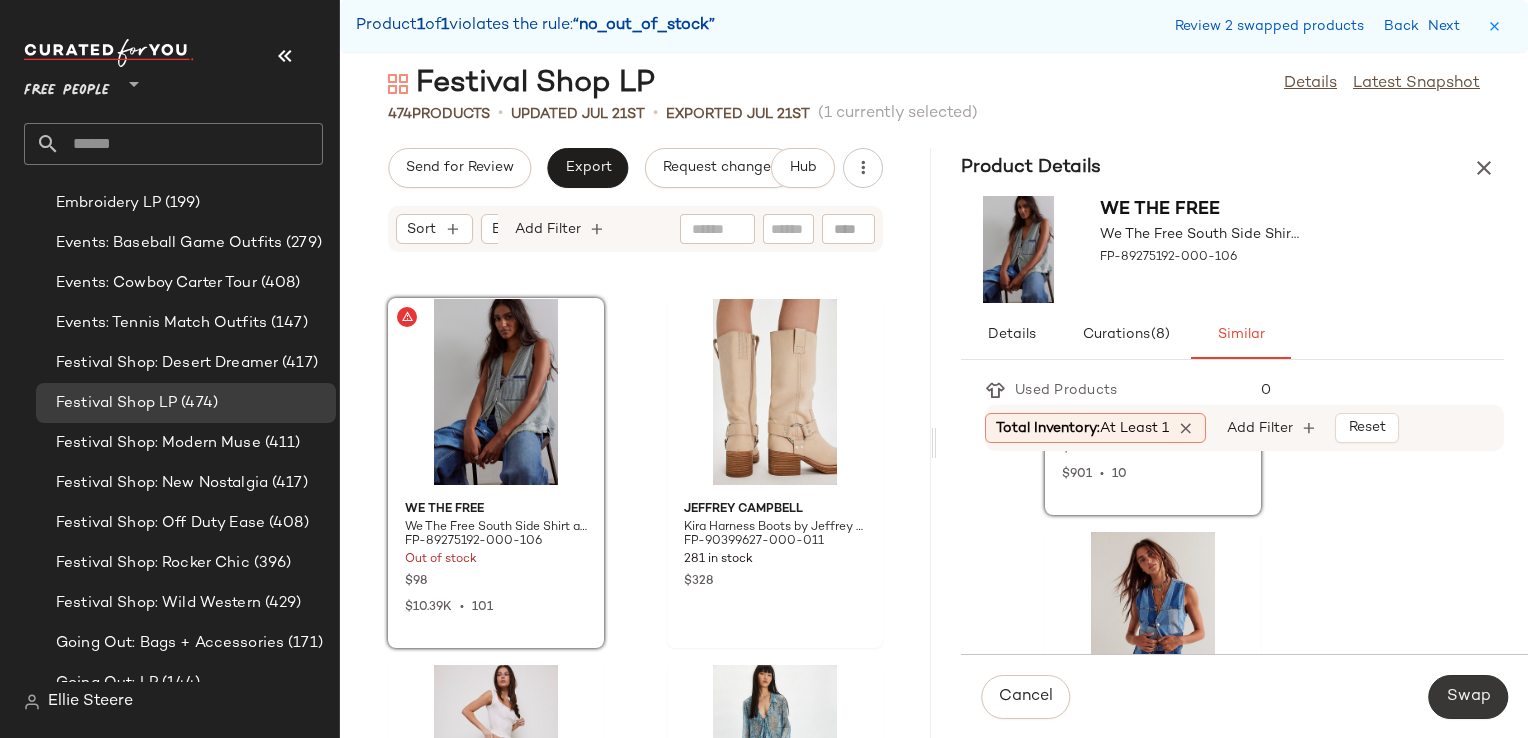 click on "Swap" 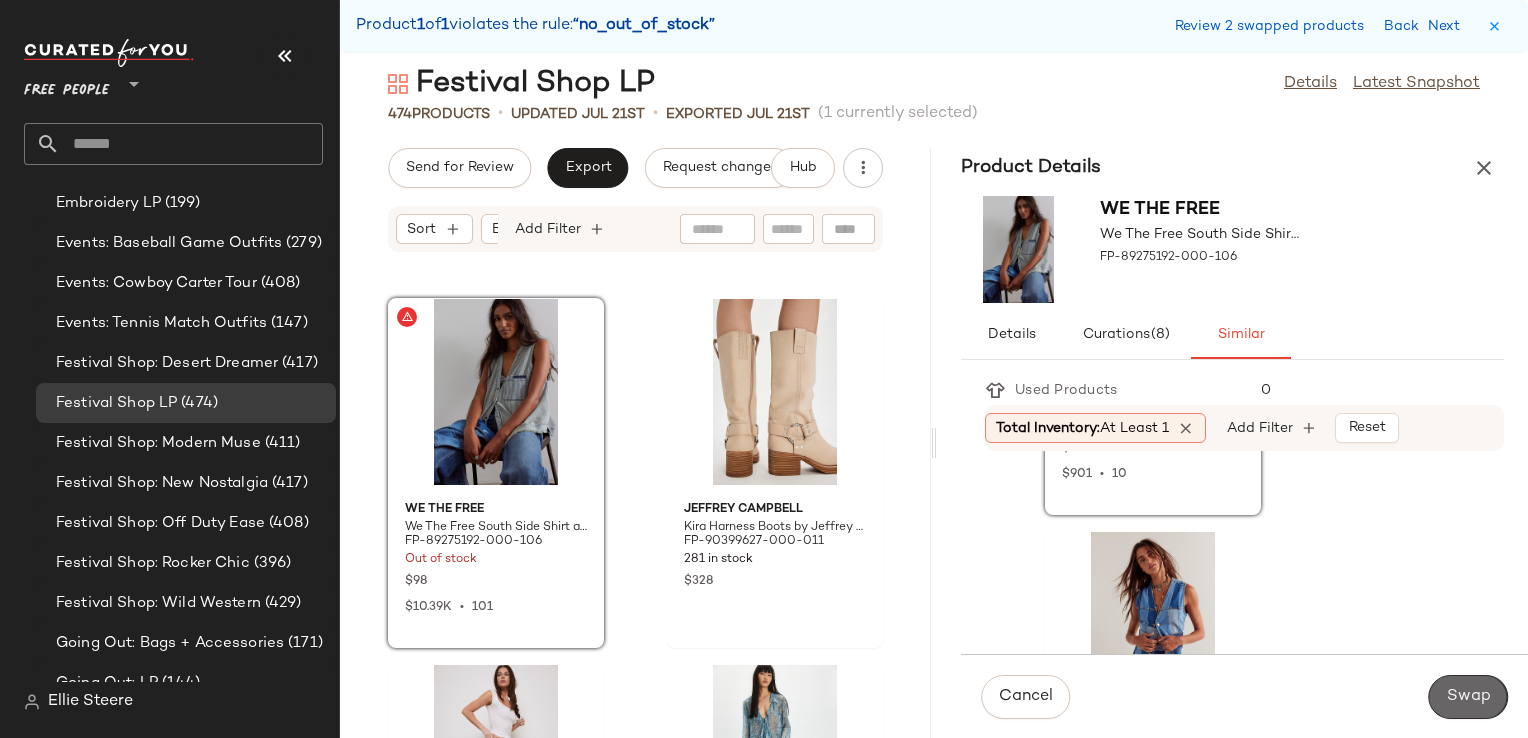 scroll, scrollTop: 1034, scrollLeft: 0, axis: vertical 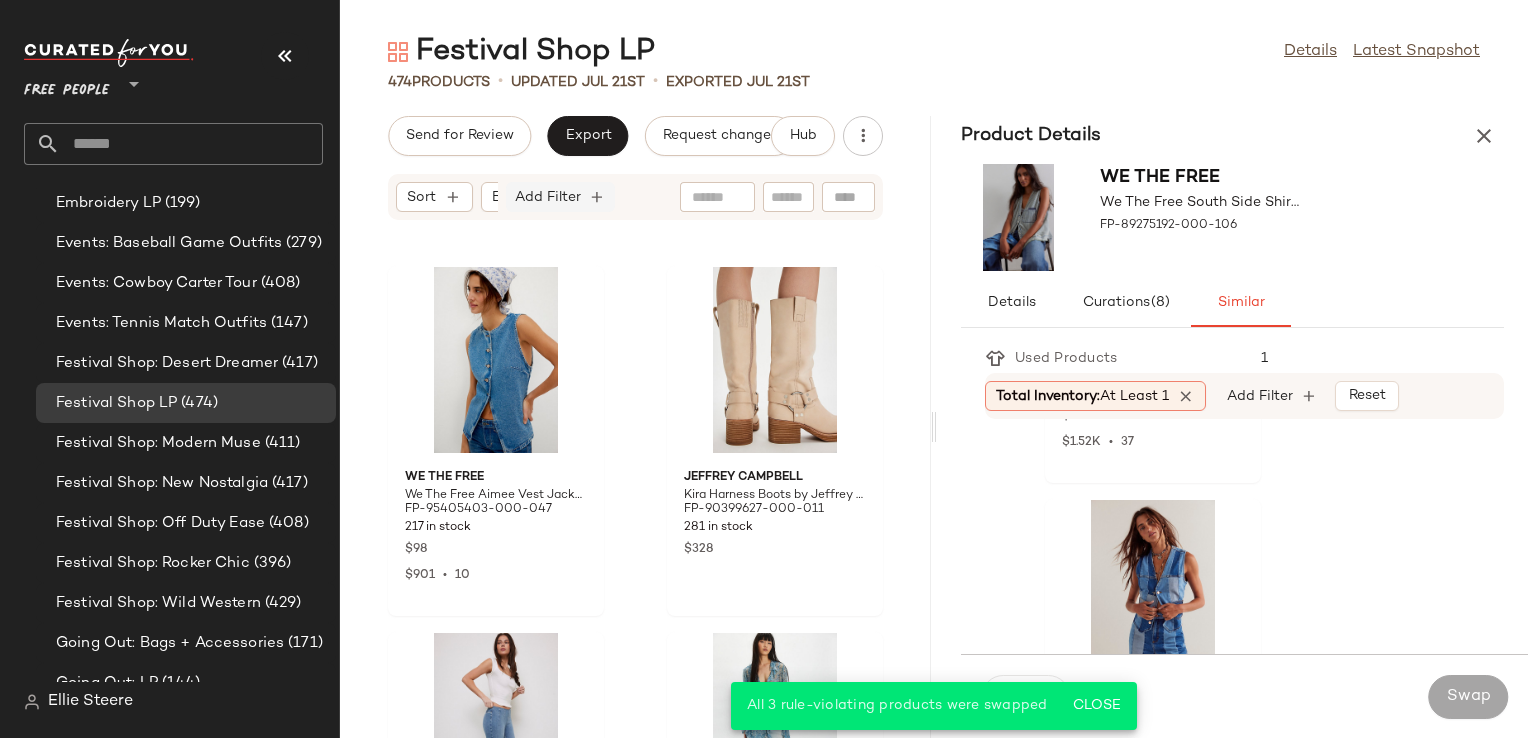 click on "Add Filter" at bounding box center (548, 197) 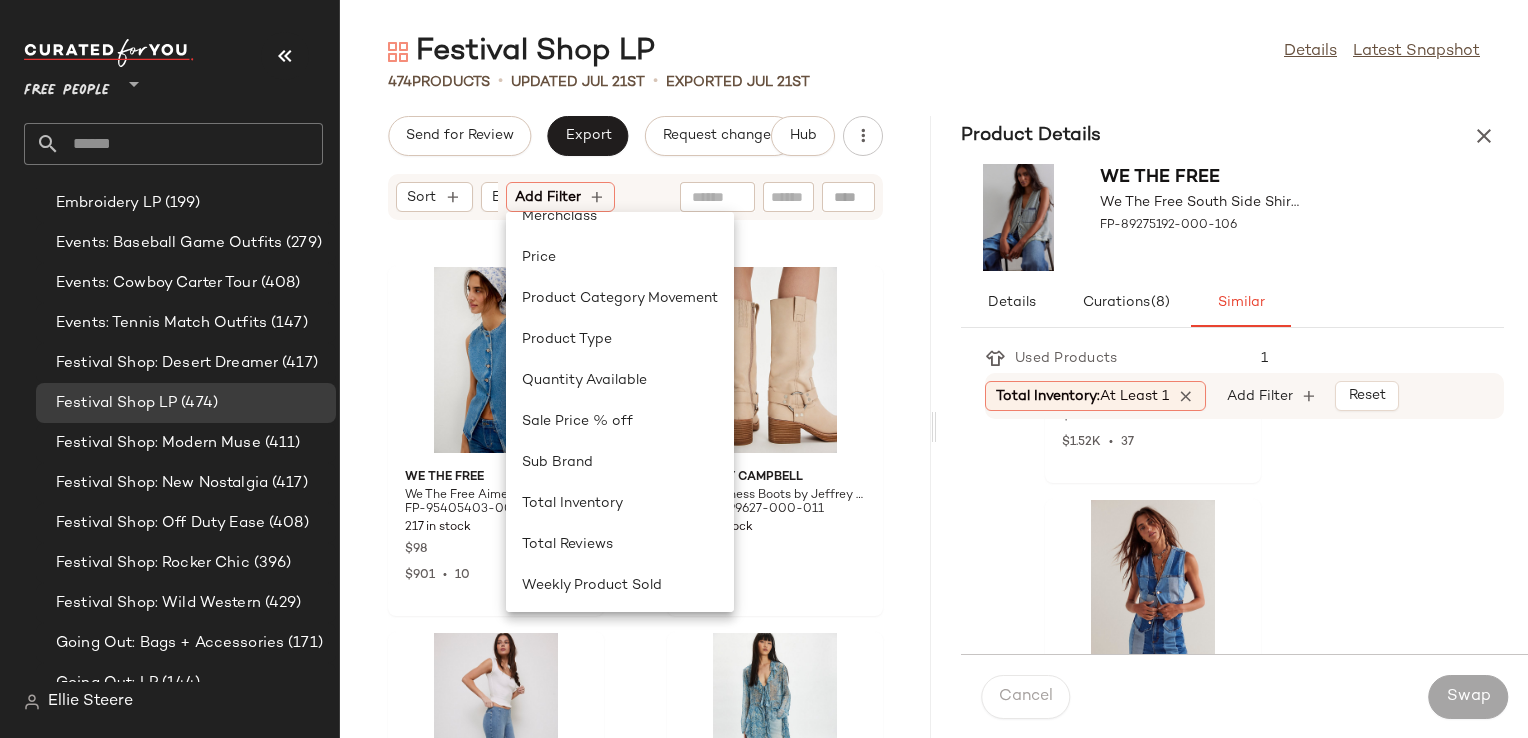 scroll, scrollTop: 600, scrollLeft: 0, axis: vertical 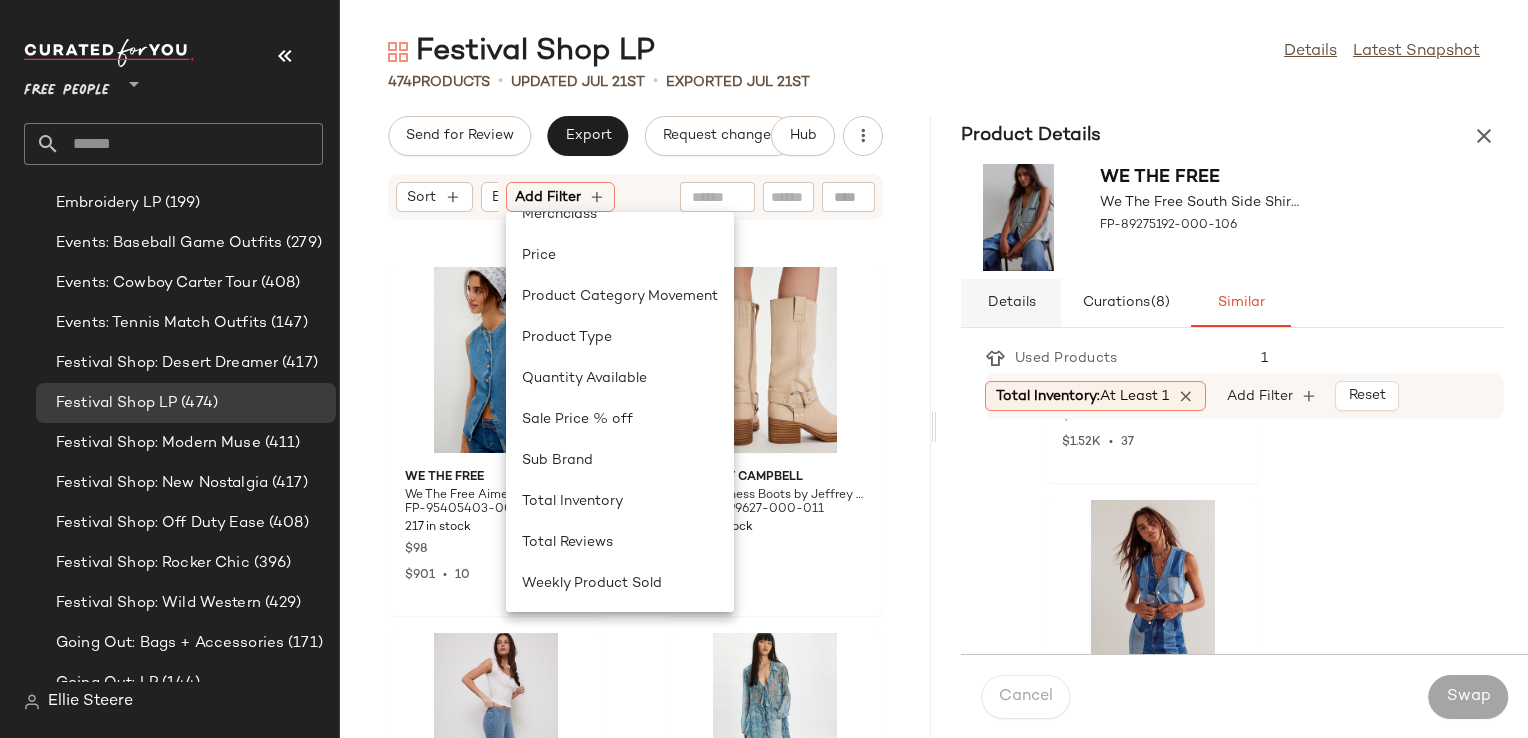 drag, startPoint x: 906, startPoint y: 384, endPoint x: 992, endPoint y: 310, distance: 113.454834 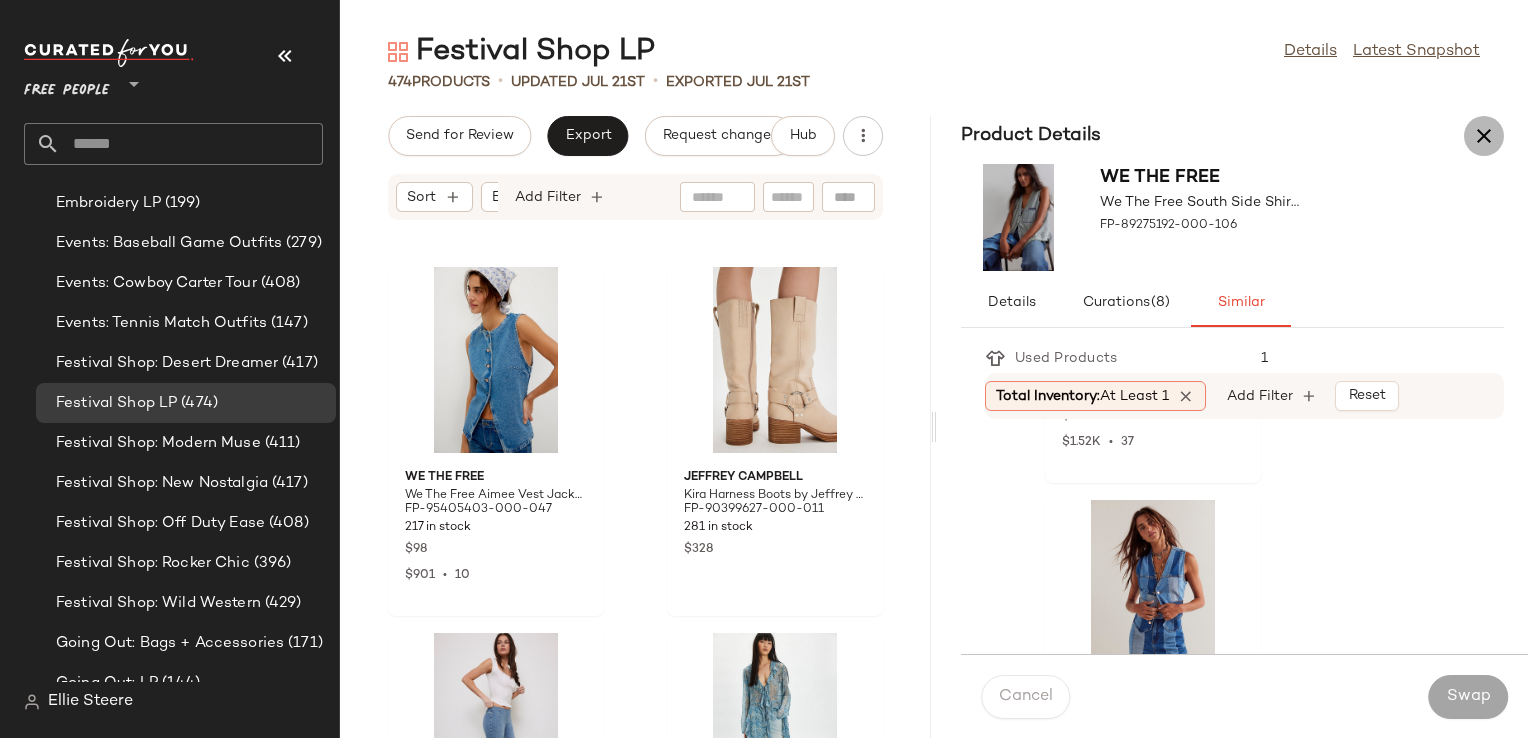 click at bounding box center [1484, 136] 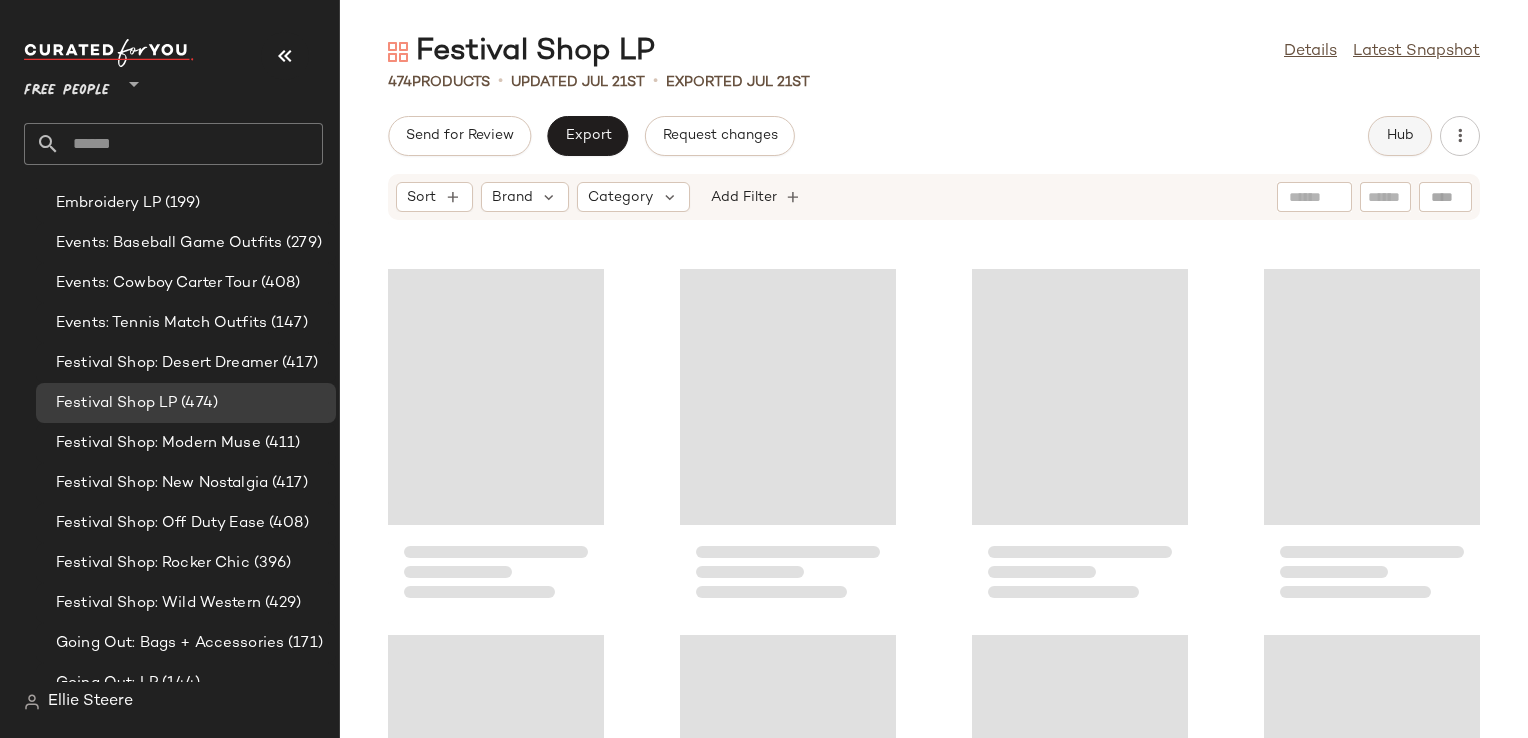 scroll, scrollTop: 41358, scrollLeft: 0, axis: vertical 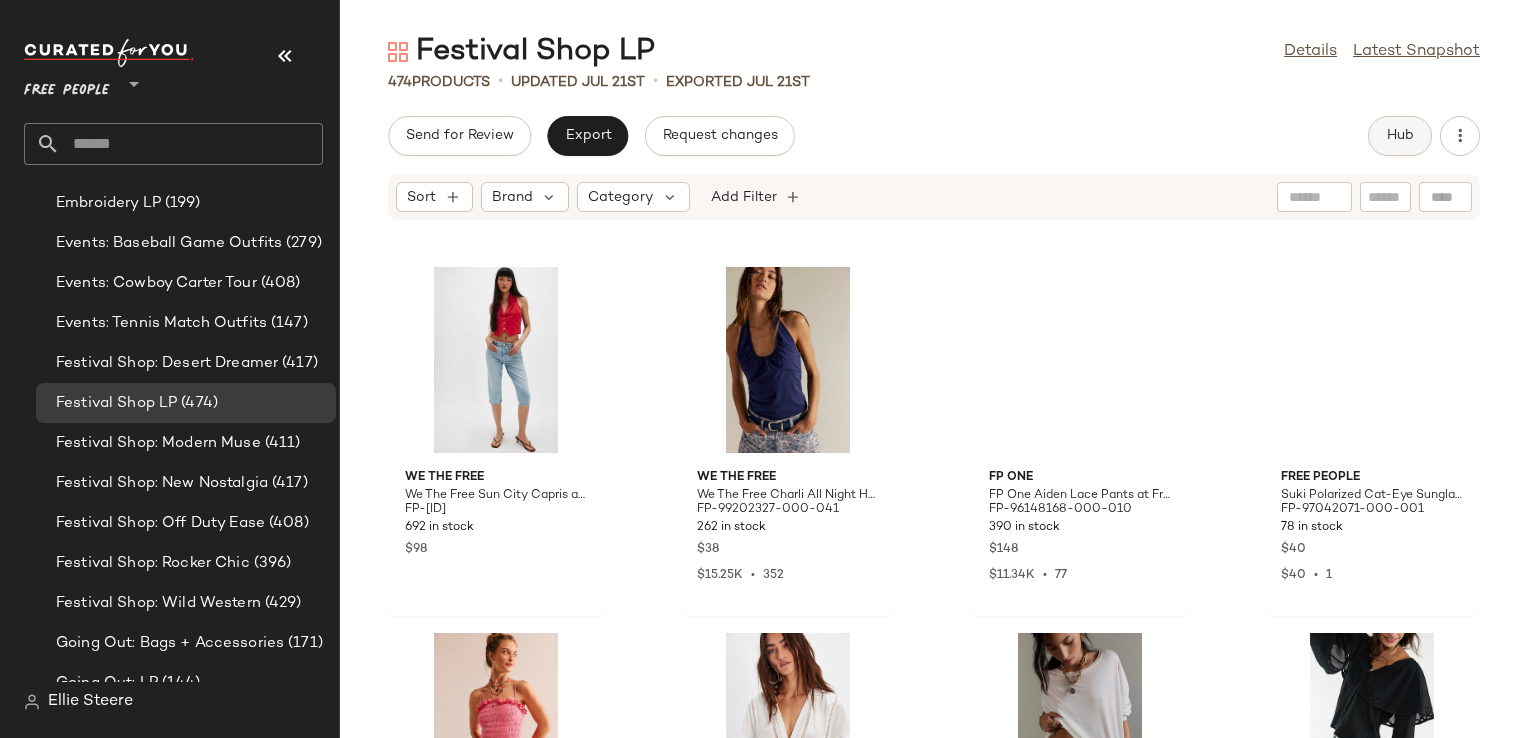 click on "Hub" 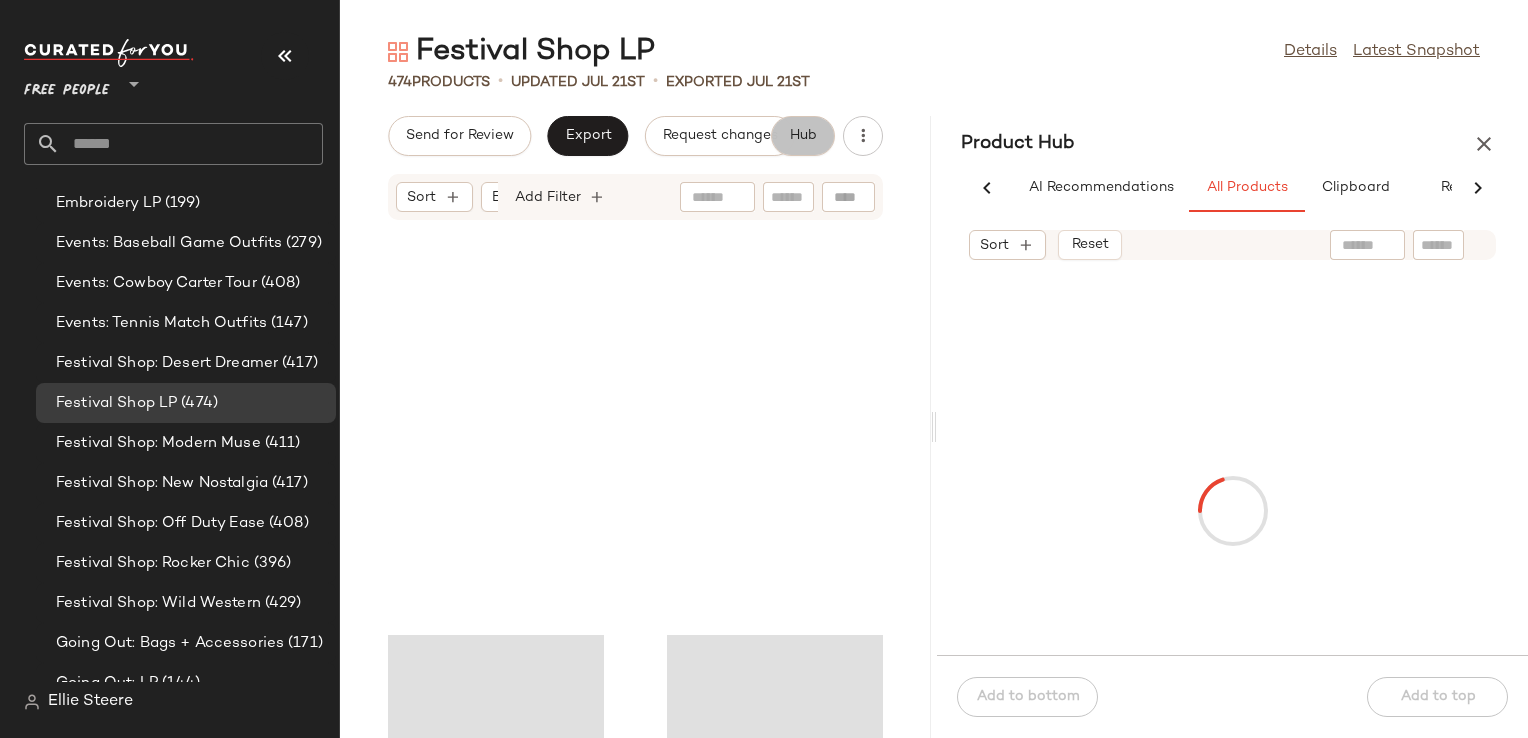 scroll, scrollTop: 41724, scrollLeft: 0, axis: vertical 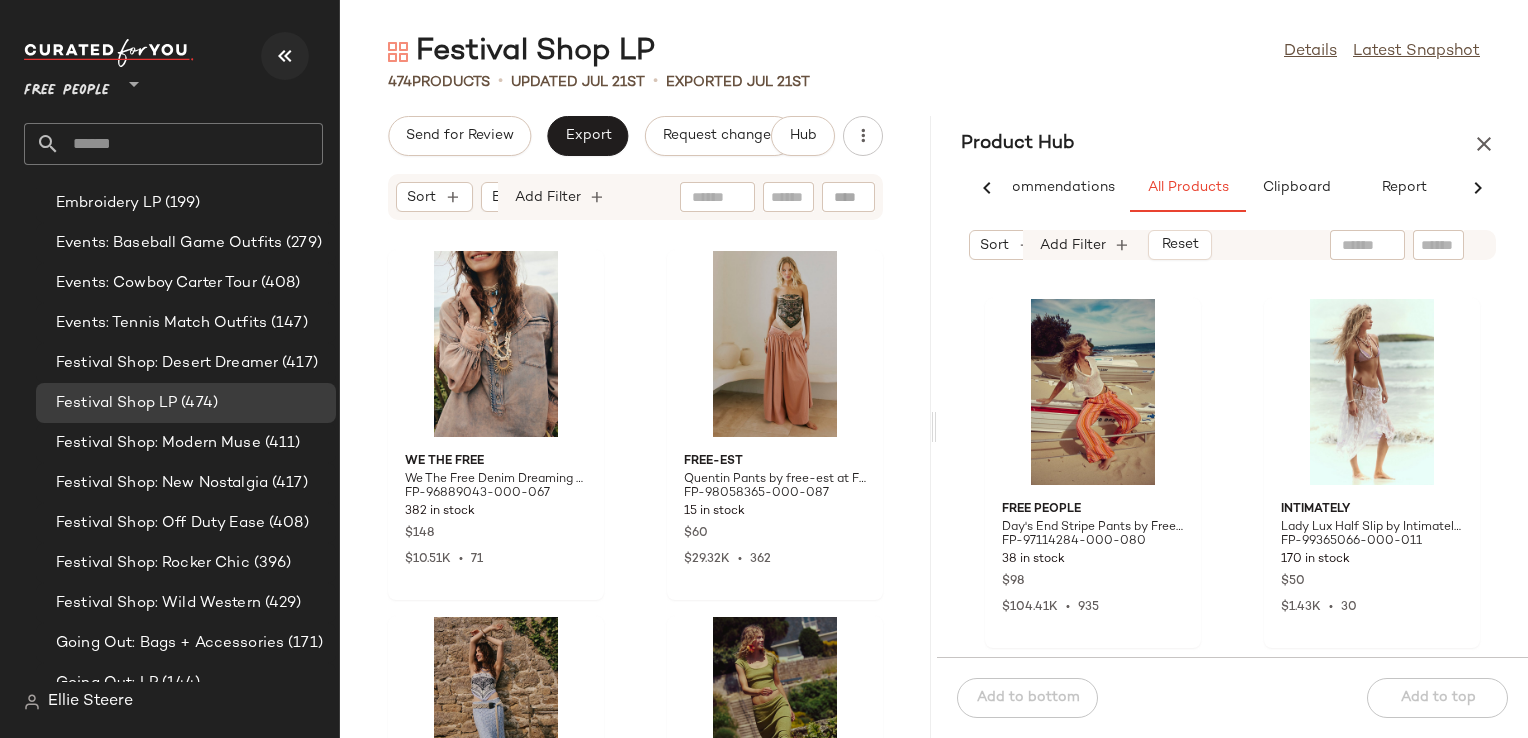 click at bounding box center (285, 56) 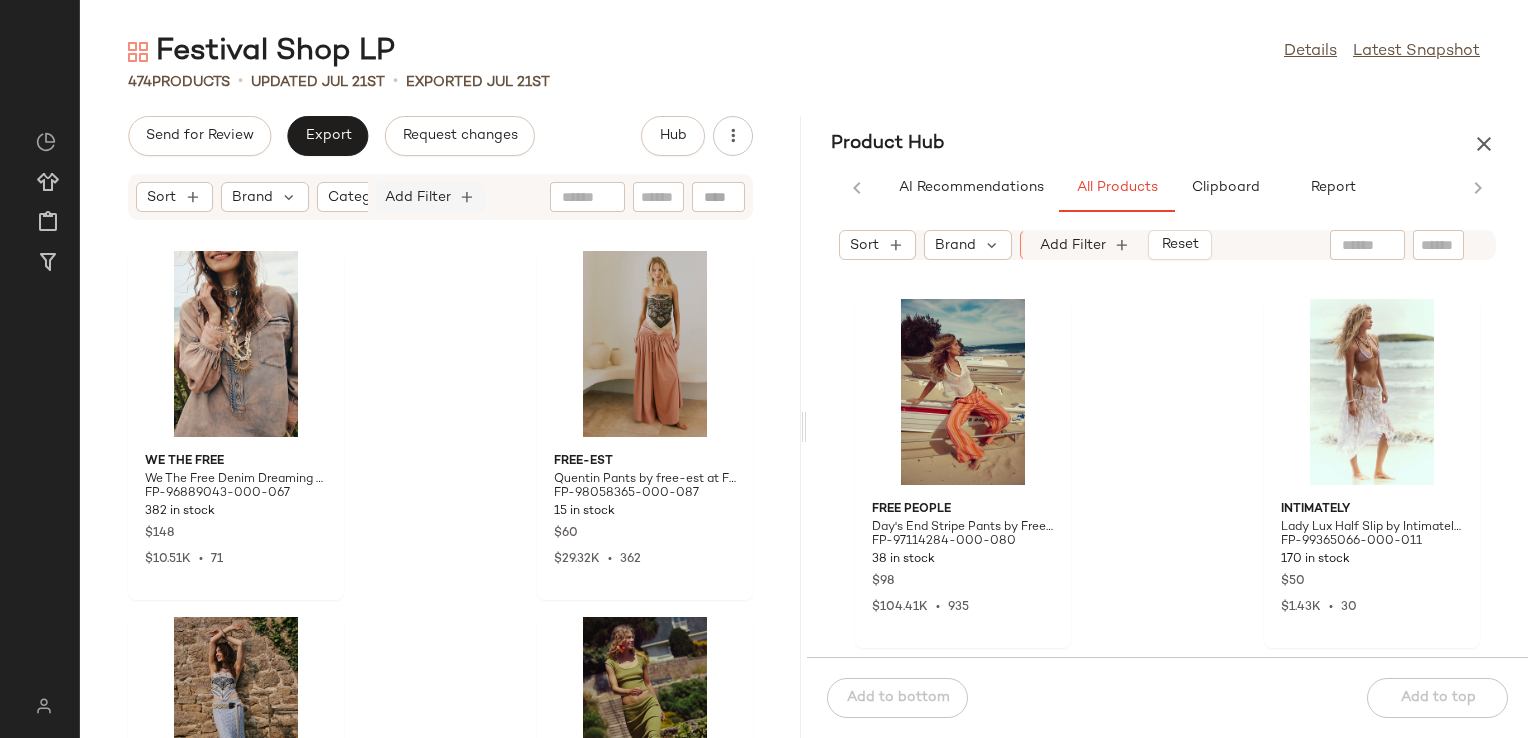 scroll, scrollTop: 0, scrollLeft: 0, axis: both 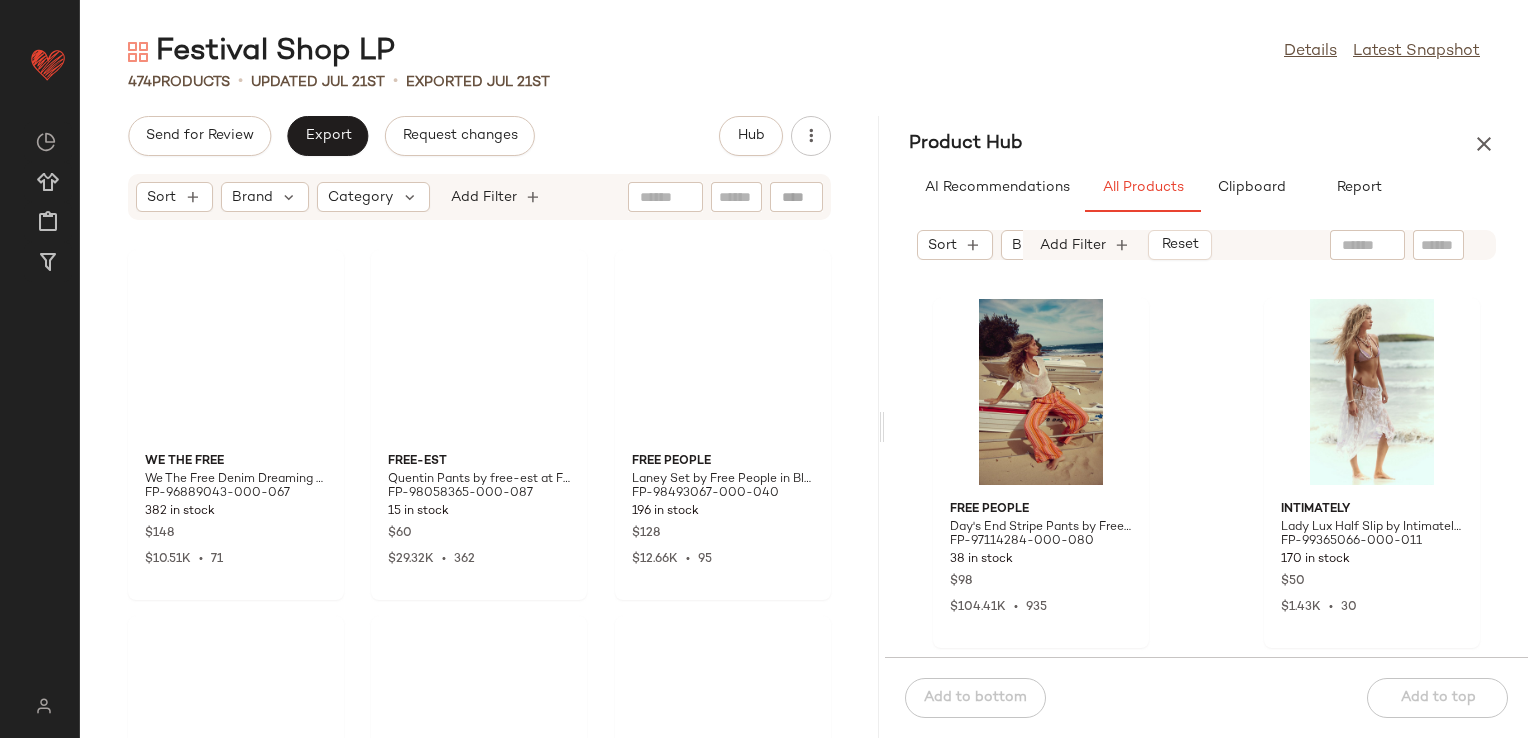 drag, startPoint x: 800, startPoint y: 421, endPoint x: 882, endPoint y: 402, distance: 84.17244 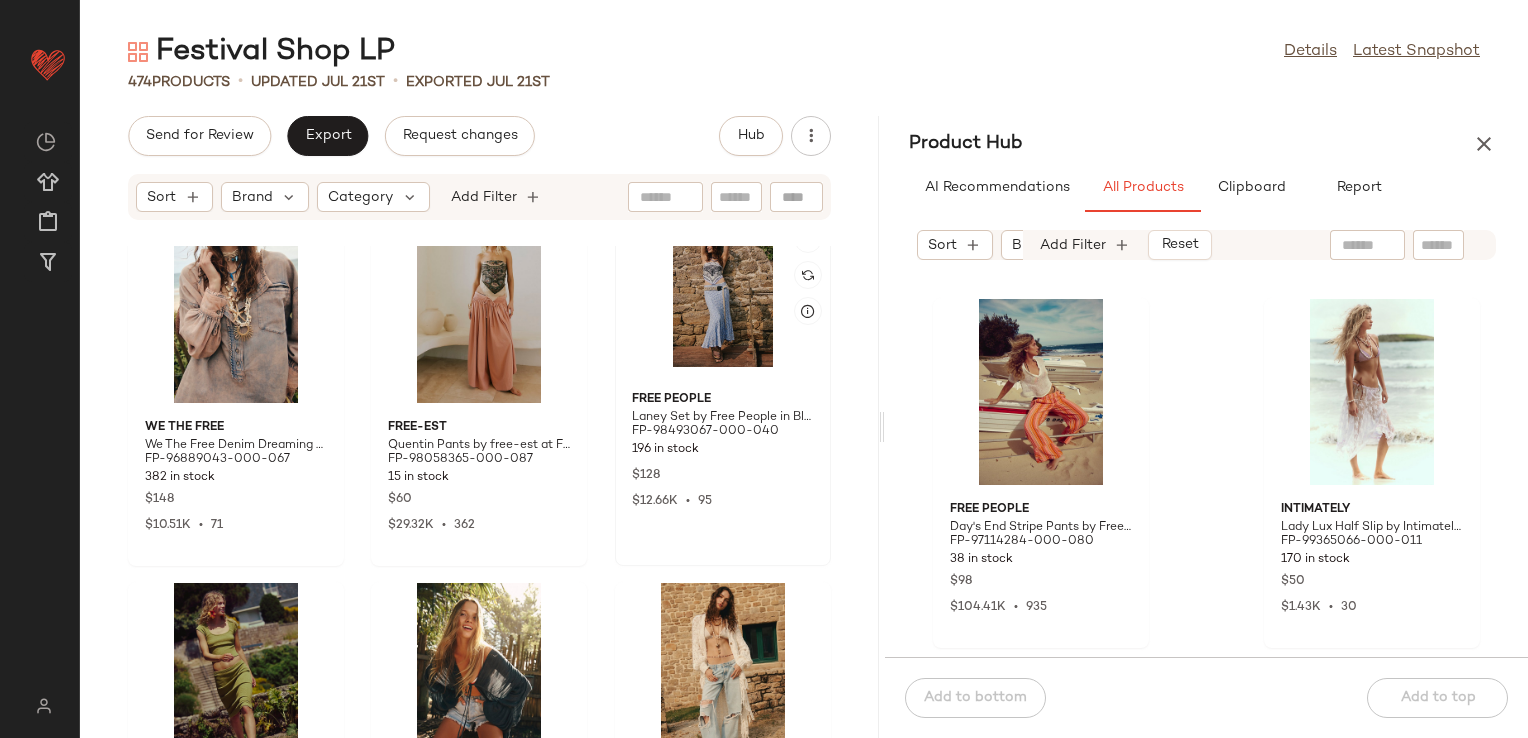 scroll, scrollTop: 0, scrollLeft: 0, axis: both 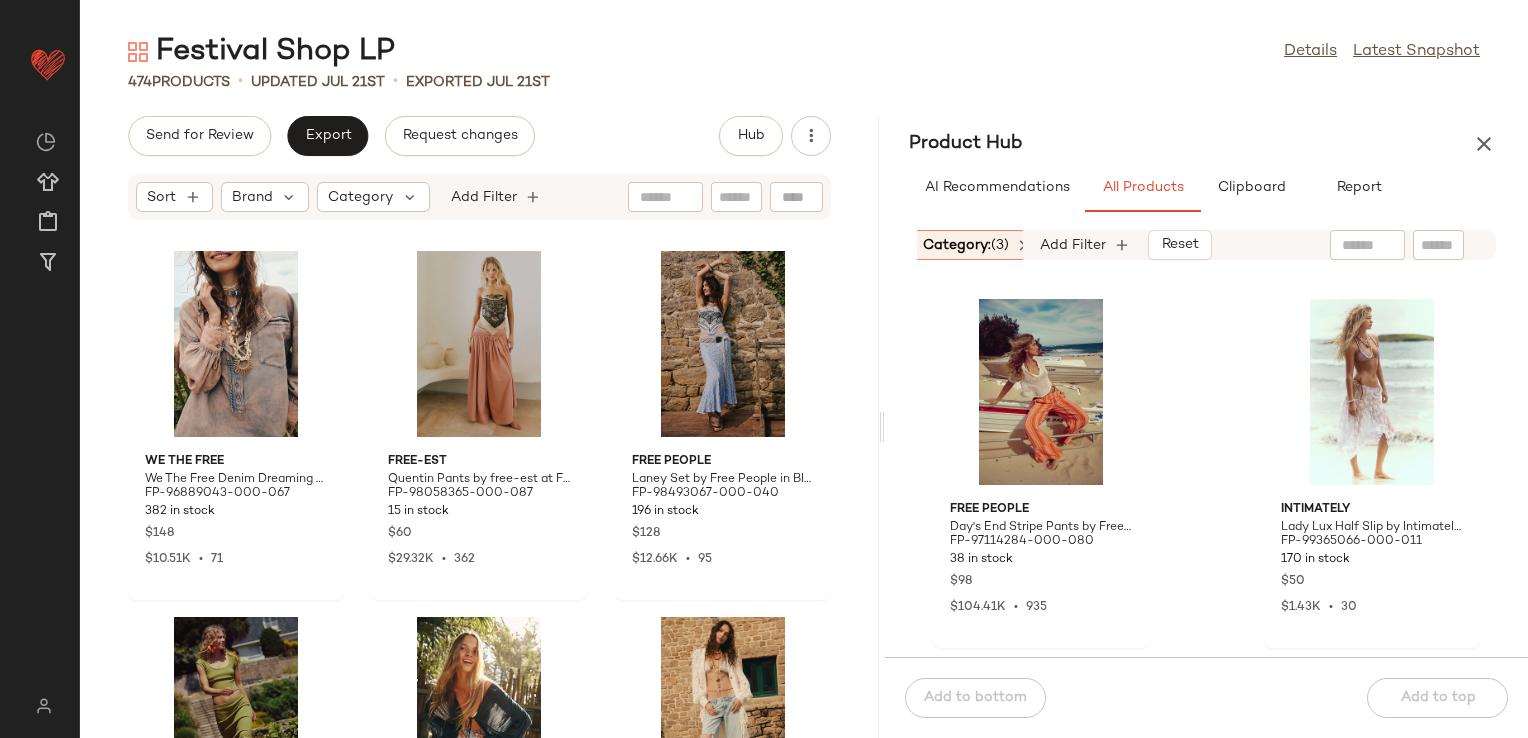 click on "Category:   (3)" at bounding box center [966, 245] 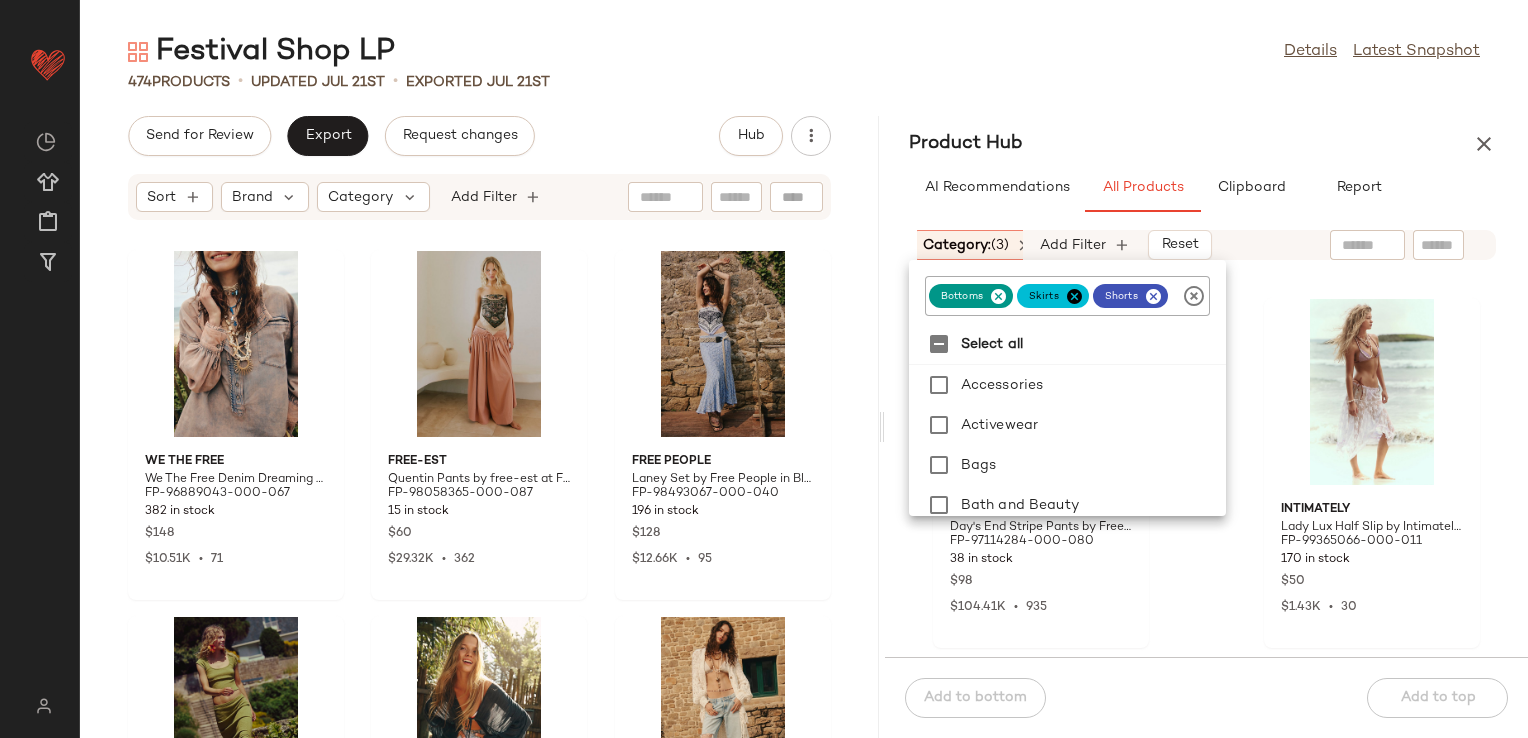 click on "Sort  Brand  Category:   (3) In Curation?:   No Availability:   in_stock Sale Price:   Not on sale Add Filter   Reset" at bounding box center [1206, 245] 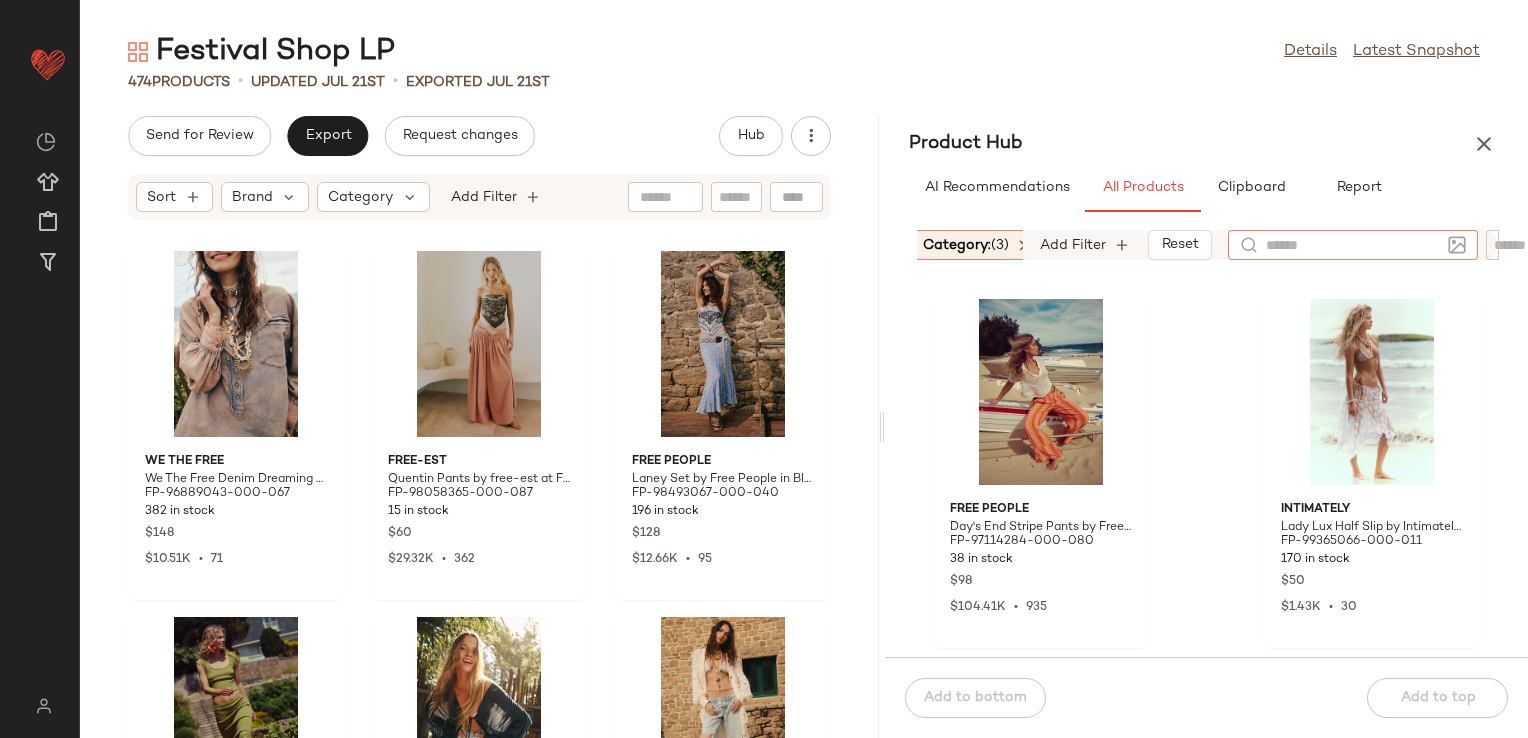 click 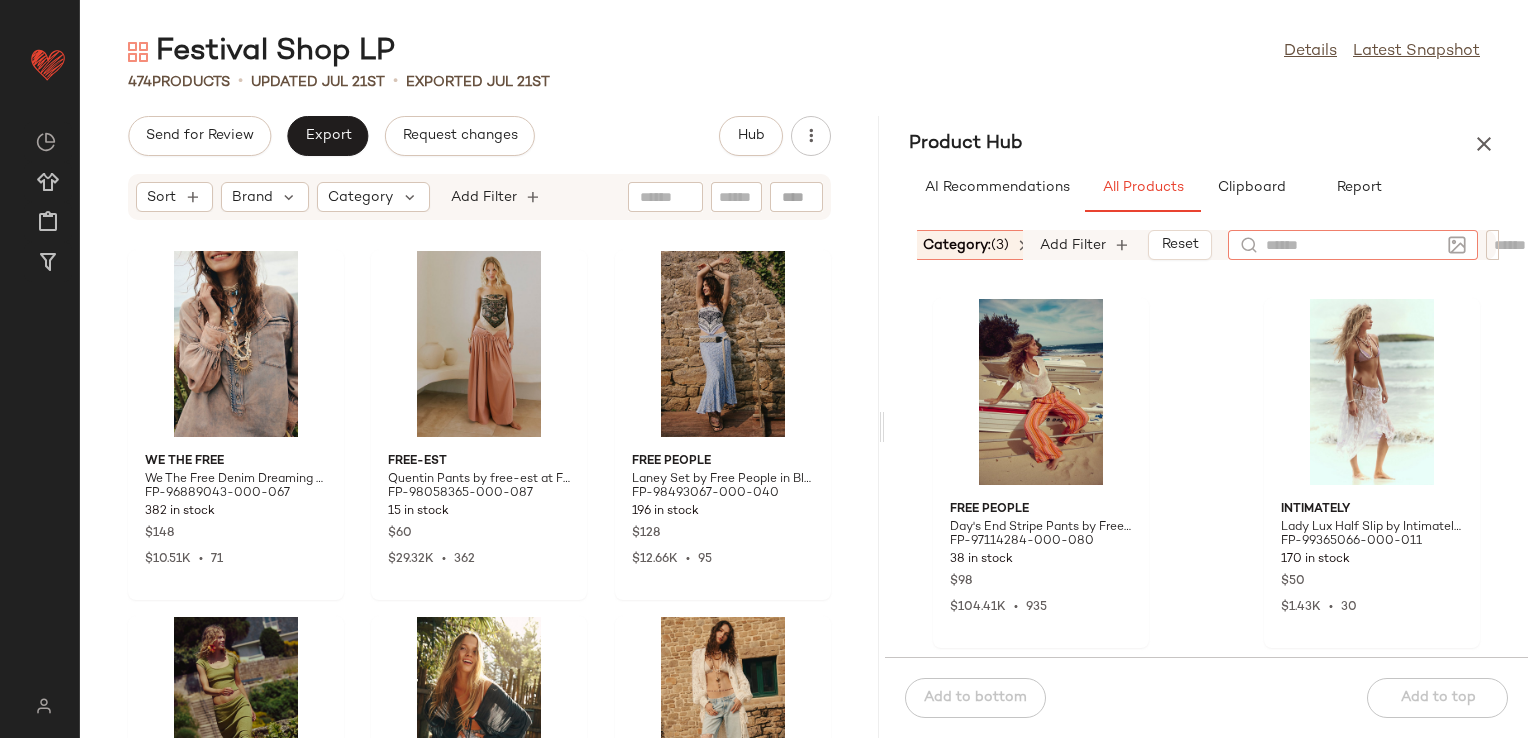 click on "Free People Day's End Stripe Pants by Free People in Orange, Size: L FP-97114284-000-080 38 in stock $98 $104.41K  •  935 Intimately Lady Lux Half Slip by Intimately at Free People in White, Size: S FP-99365066-000-011 170 in stock $50 $1.43K  •  30 Intimately French Courtship Half Slip by Intimately at Free People in White, Size: S FP-78177060-000-011 30 in stock $88 $2.93K  •  33 Magnolia Pearl Magnolia Pearl Piecewise Pants at Free People in Blue FP-103123311-000-046 16 in stock $450 $2.14K Anna Sui Anna Sui Fair Isle Fleece Shorts at Free People in Brown, Size: US 6 FP-92078872-000-029 11 in stock $420 We The Free We The Free Sky Riser Knit Wide-Leg Pants at Free People in Blue, Size: L FP-101309359-000-048 73 in stock $168 $64.58K  •  317 Free People Laurel Canyon Pants by Free People in Pink, Size: M FP-98733074-000-014 13 in stock $128 $1.15K  •  9 Free People Miss You Most Printed Wide-Leg Pants by Free People in Green, Size: US 2 FP-100689280-000-230 374 in stock $198 $5.96K  •  26" 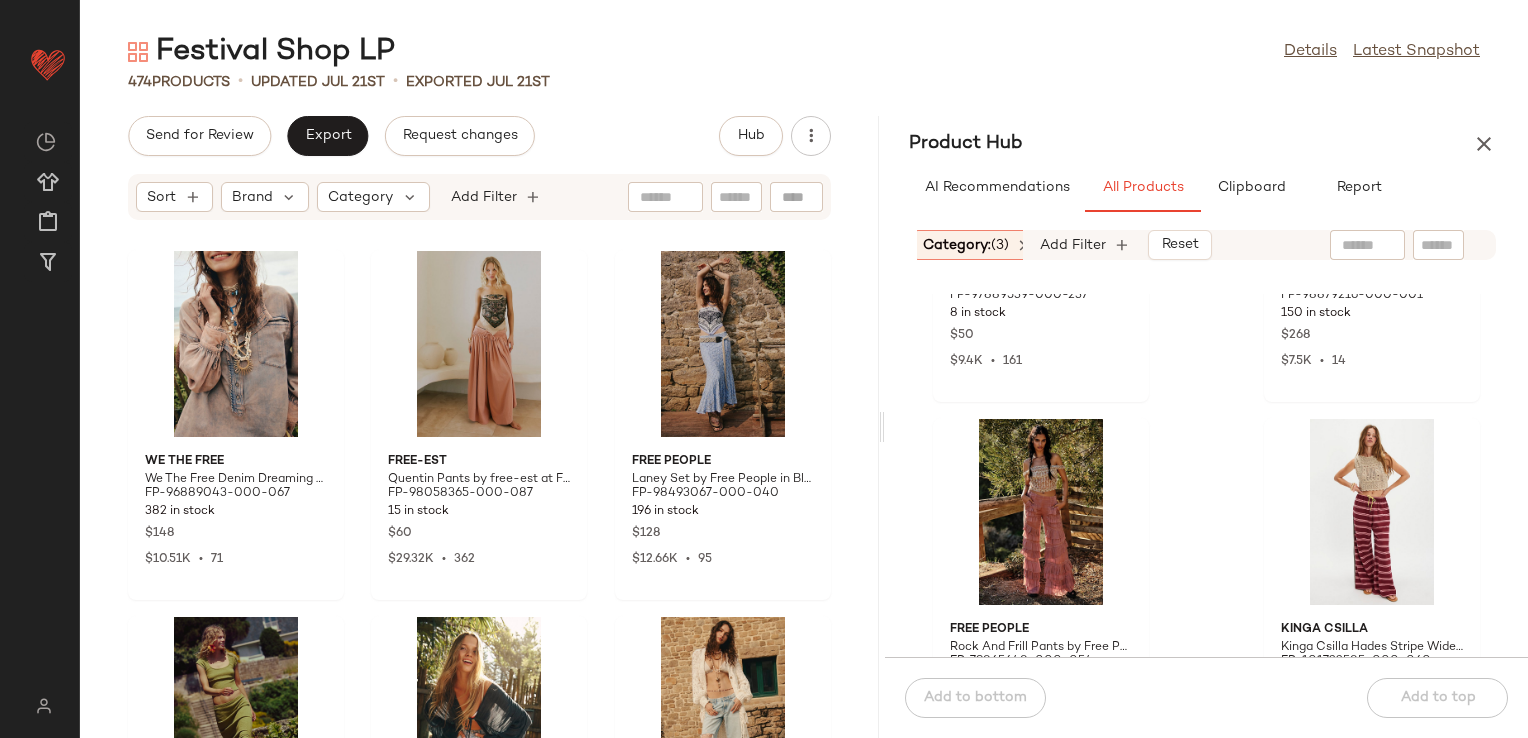 scroll, scrollTop: 5116, scrollLeft: 0, axis: vertical 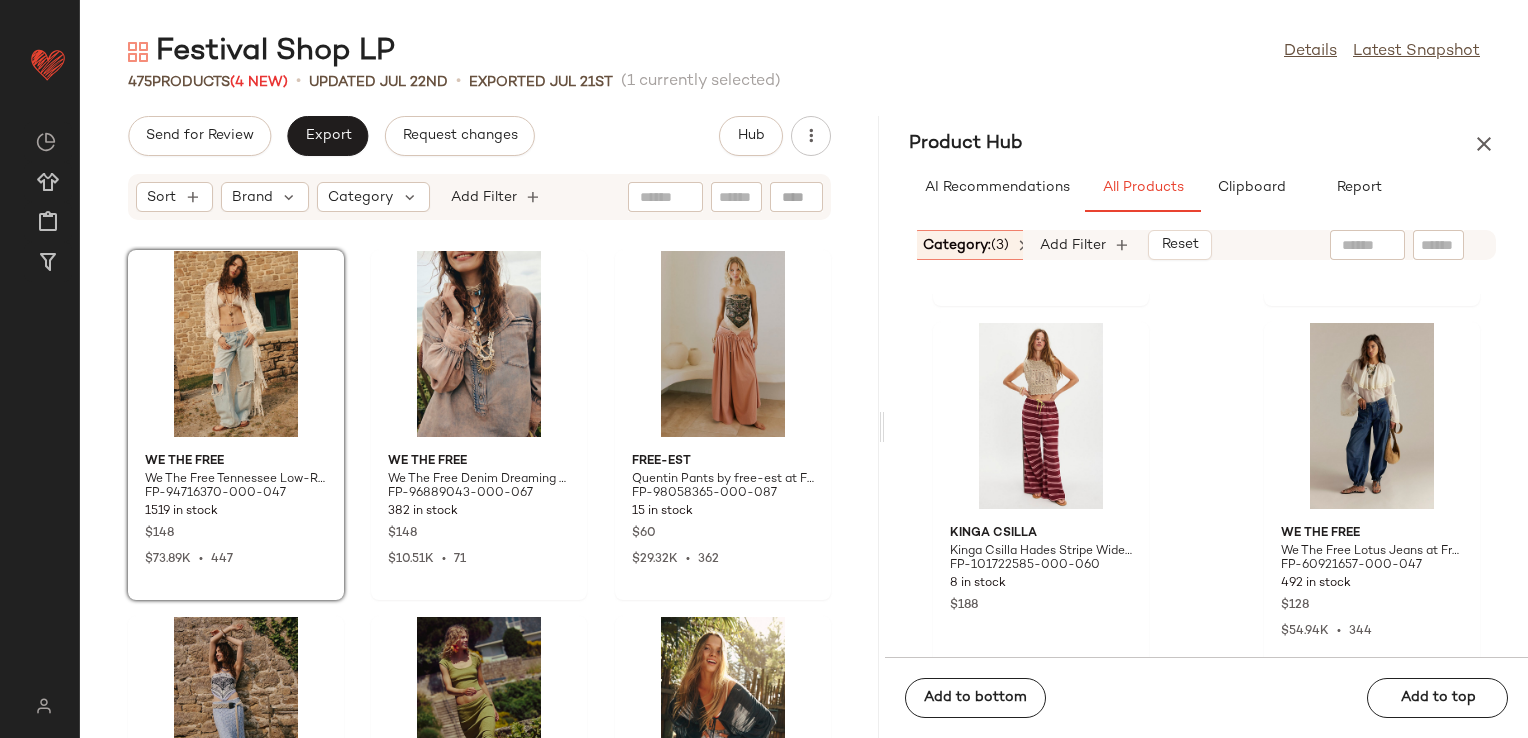 click on "Category:   (3)" at bounding box center (966, 245) 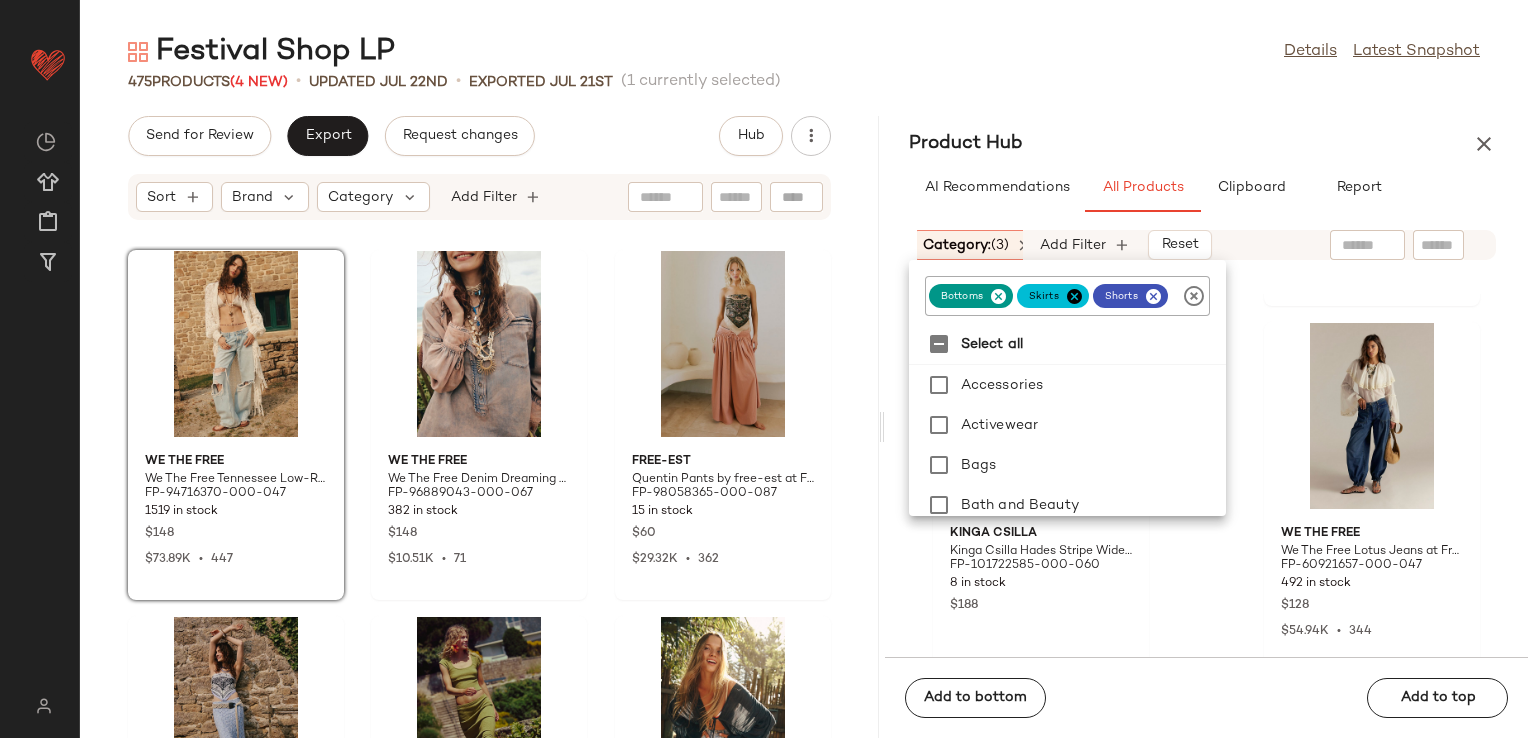 click 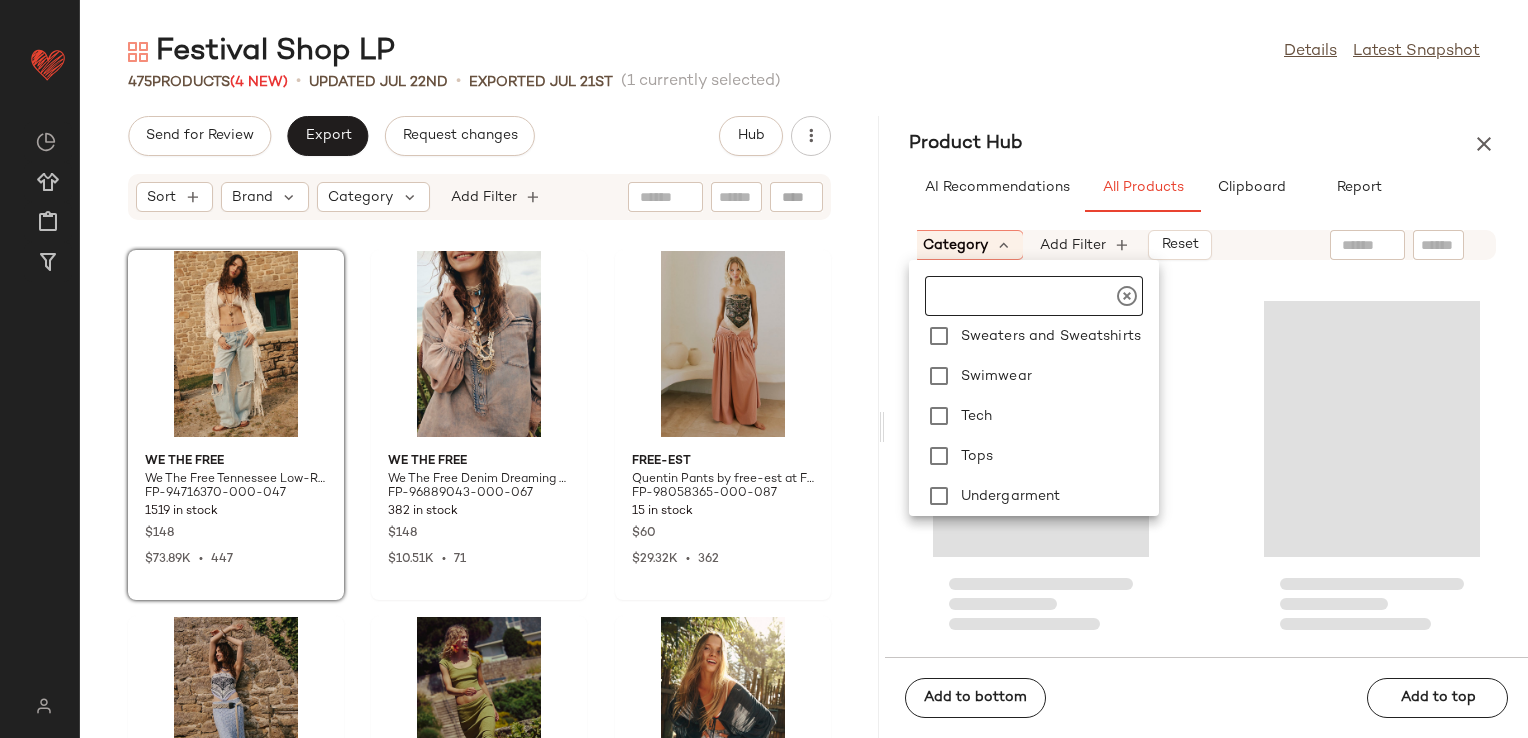 scroll, scrollTop: 700, scrollLeft: 0, axis: vertical 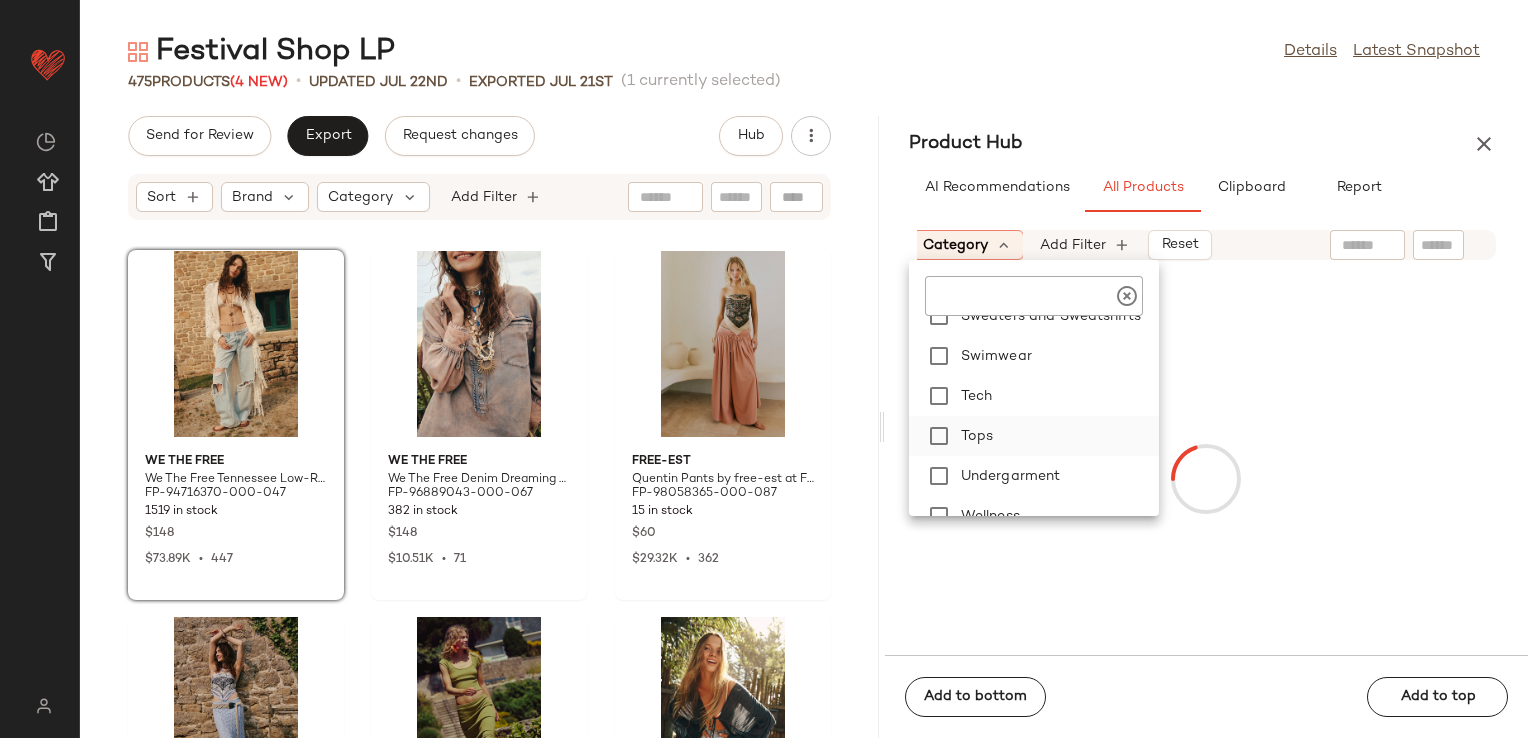 click on "Tops" at bounding box center (1056, 436) 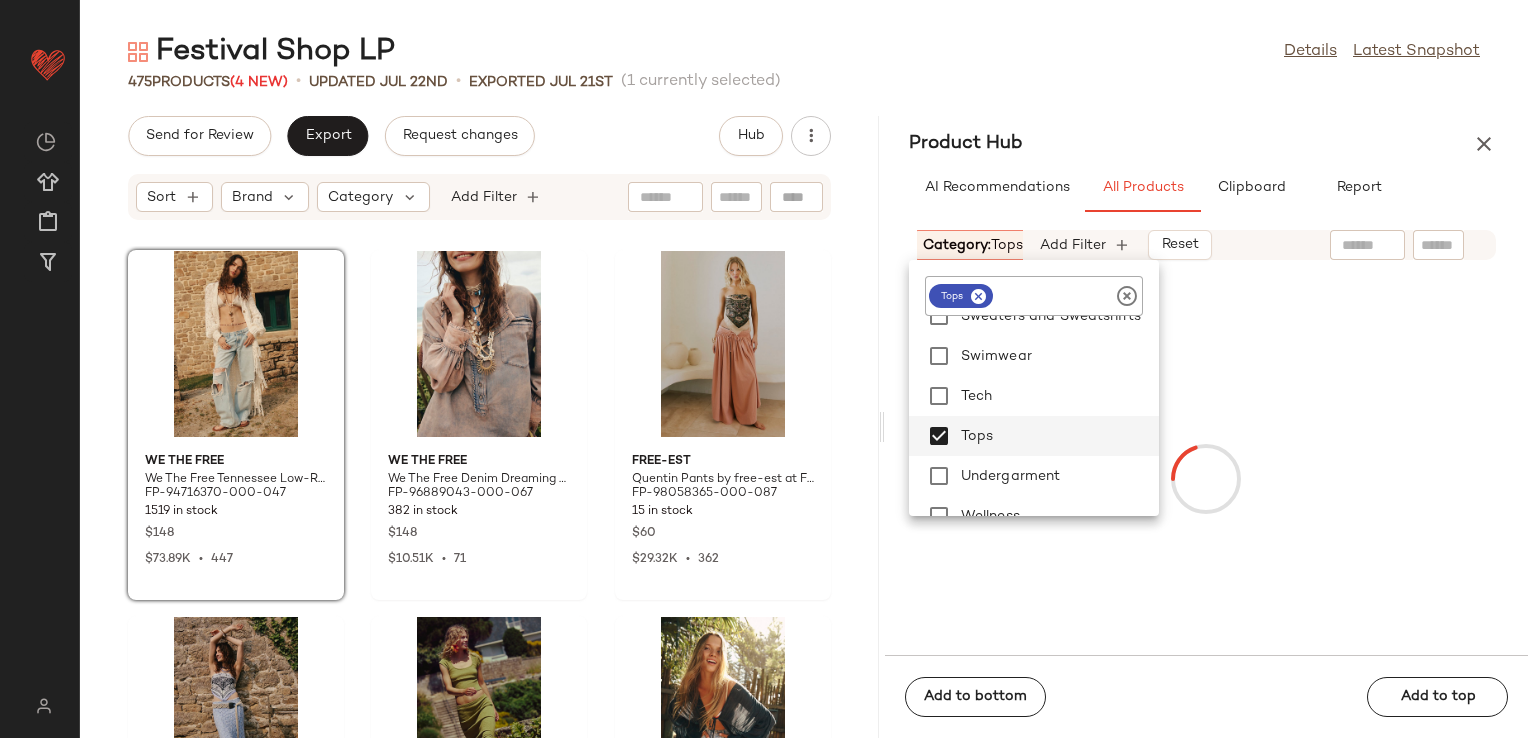 click on "Product Hub" at bounding box center [1206, 144] 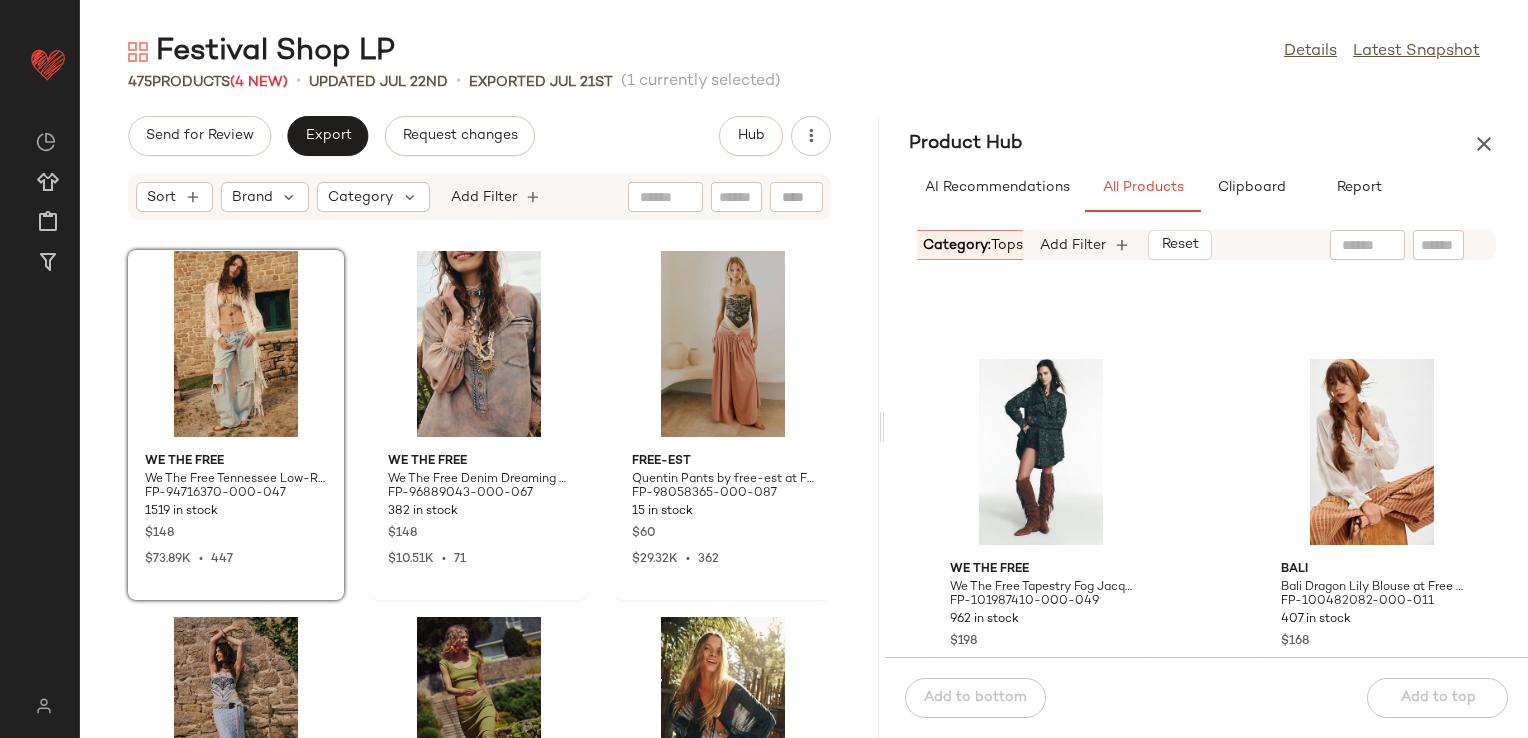 scroll, scrollTop: 416, scrollLeft: 0, axis: vertical 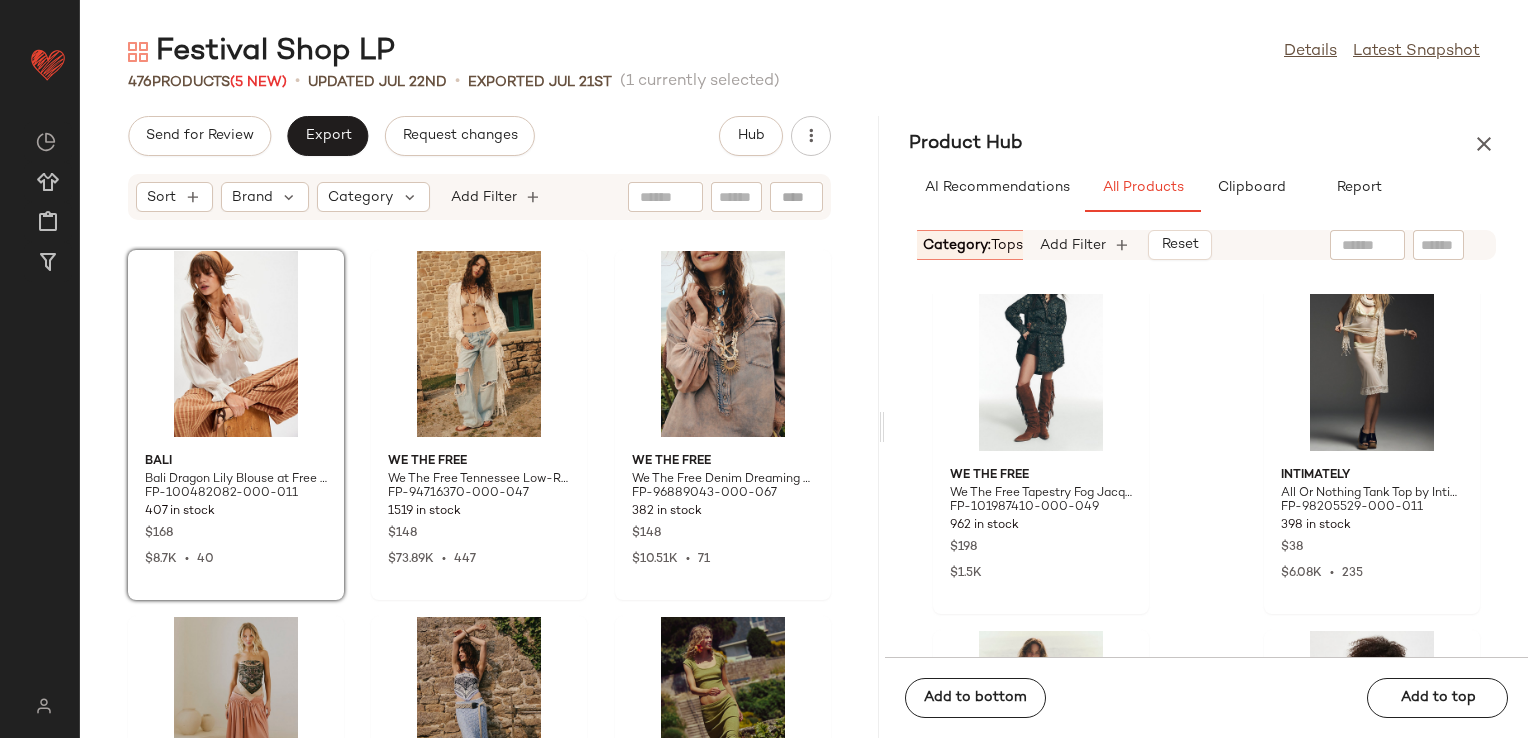 click on "Category:   Tops" at bounding box center (973, 245) 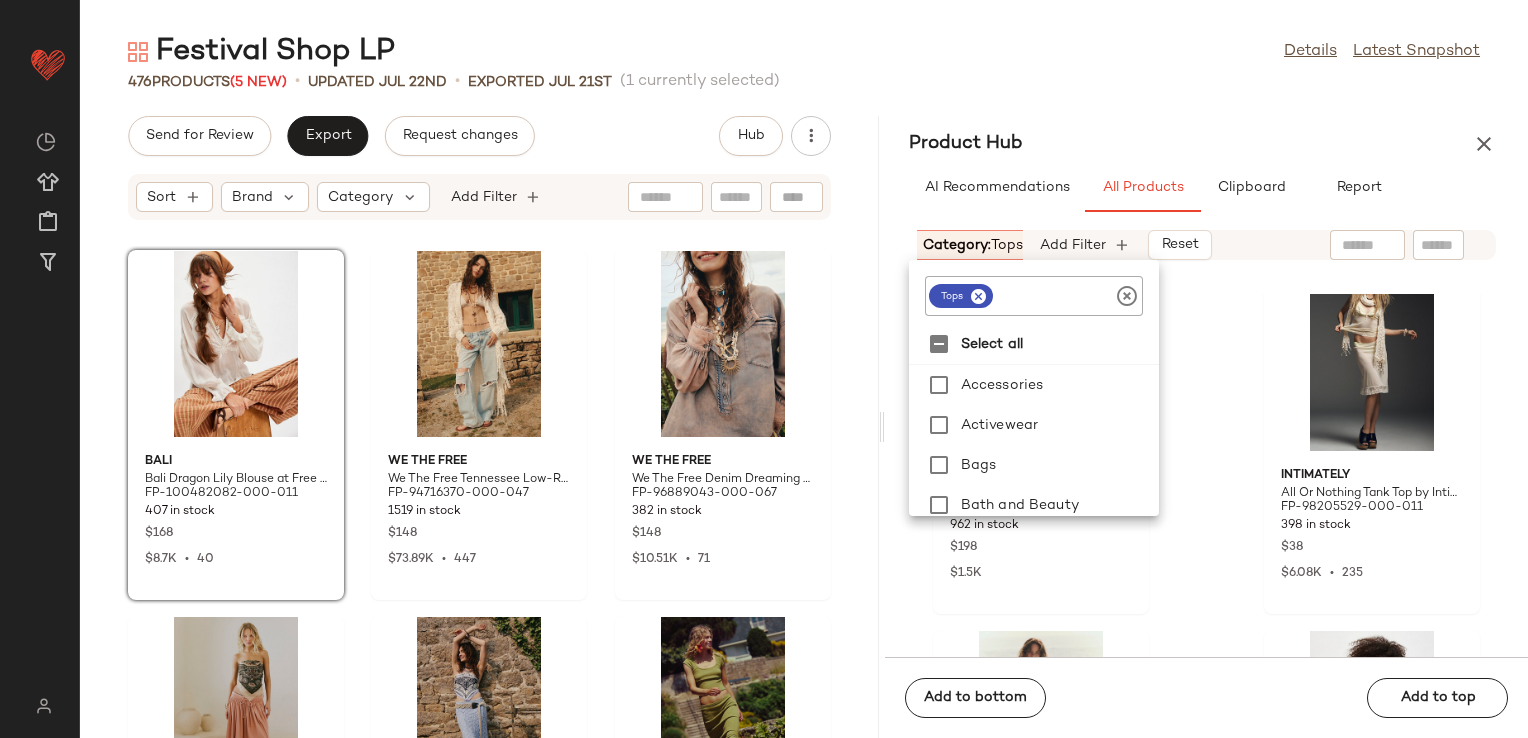 click 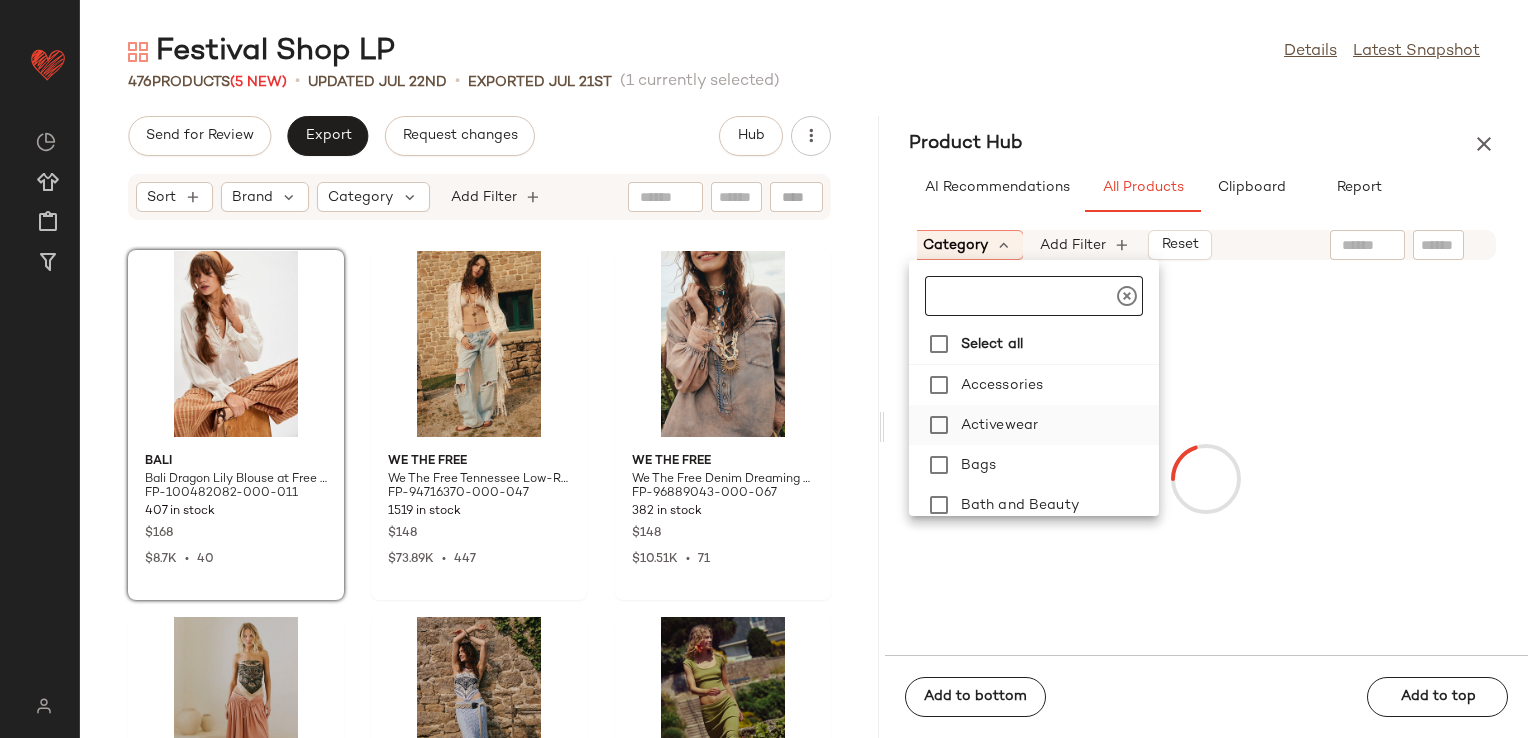 scroll, scrollTop: 100, scrollLeft: 0, axis: vertical 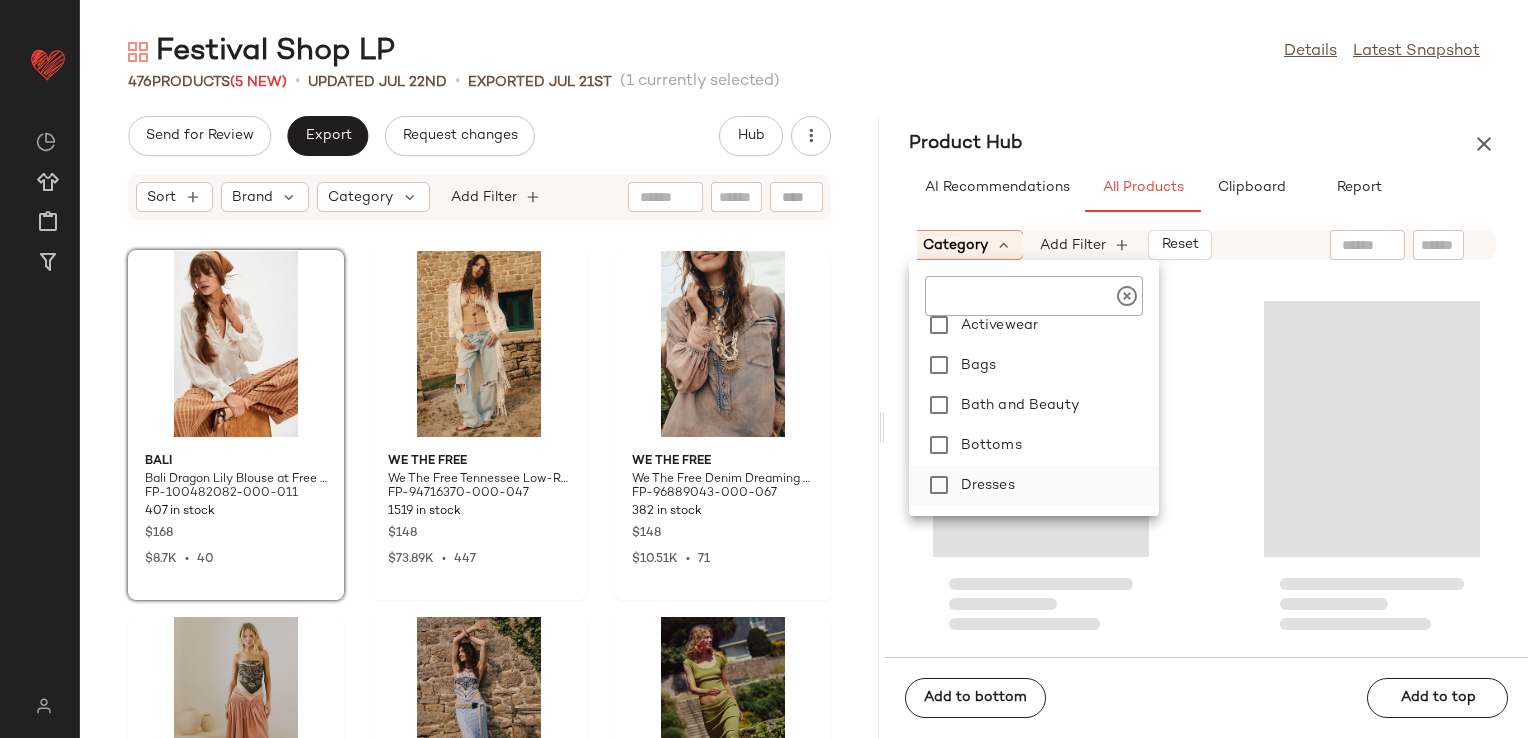 click on "Dresses" at bounding box center (1056, 485) 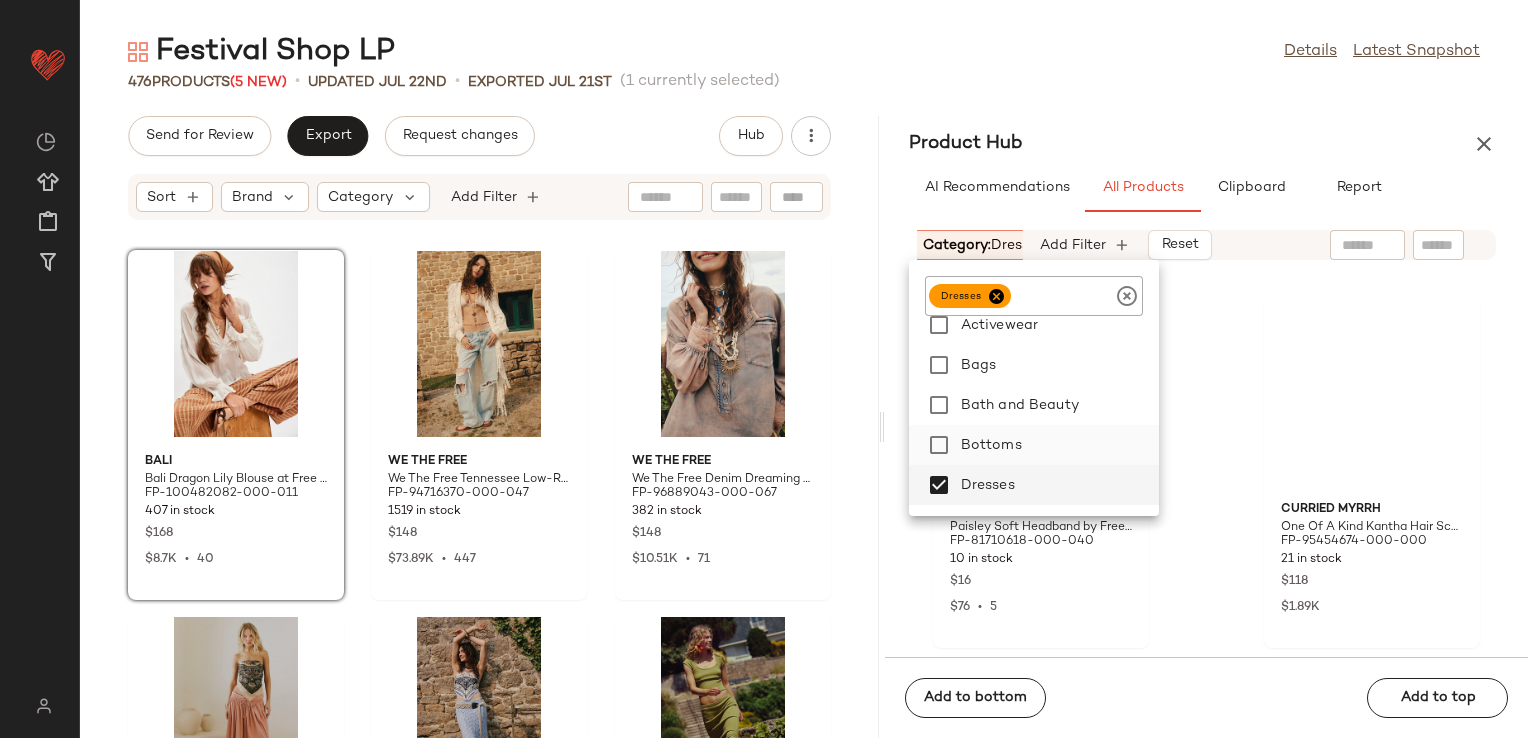 scroll, scrollTop: 300, scrollLeft: 0, axis: vertical 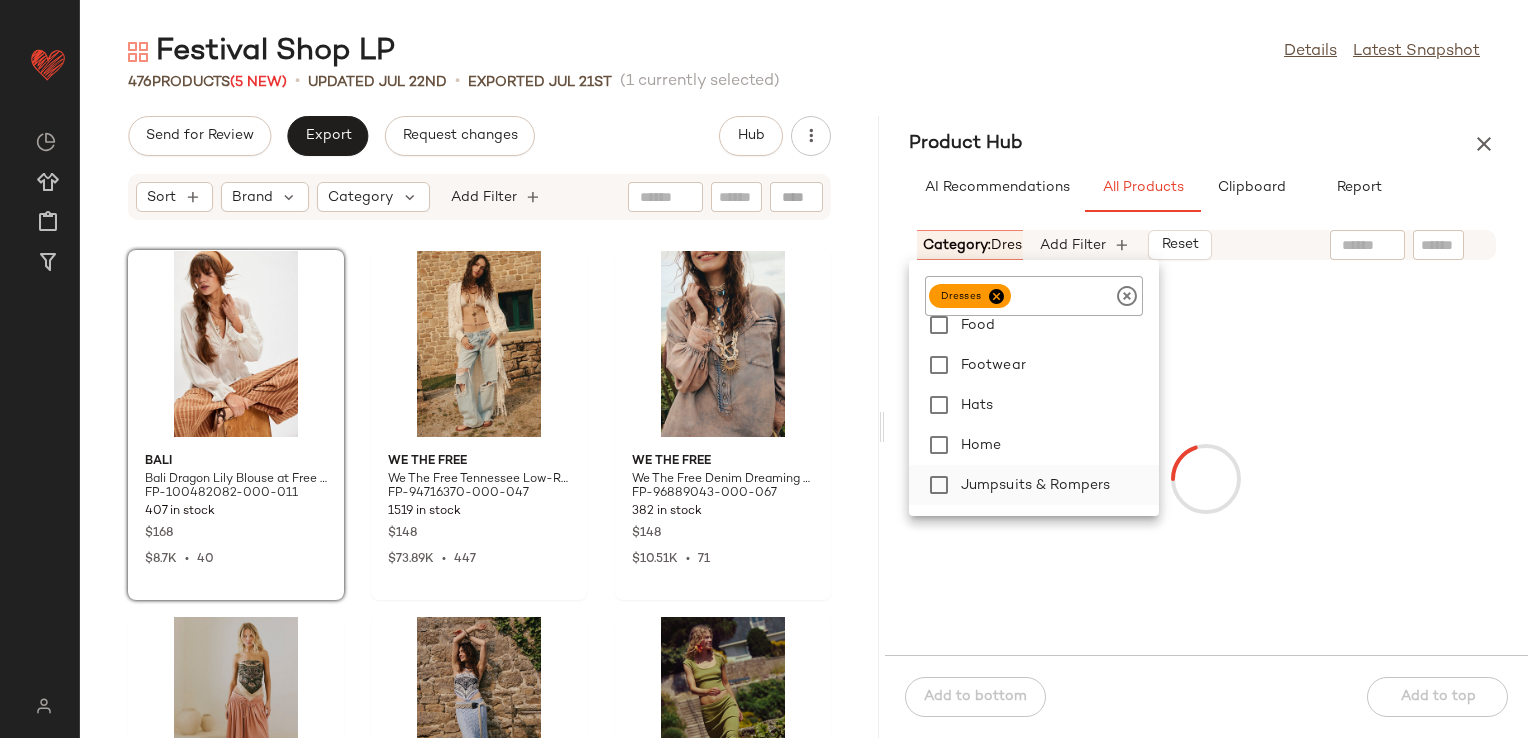 click on "Jumpsuits & Rompers" 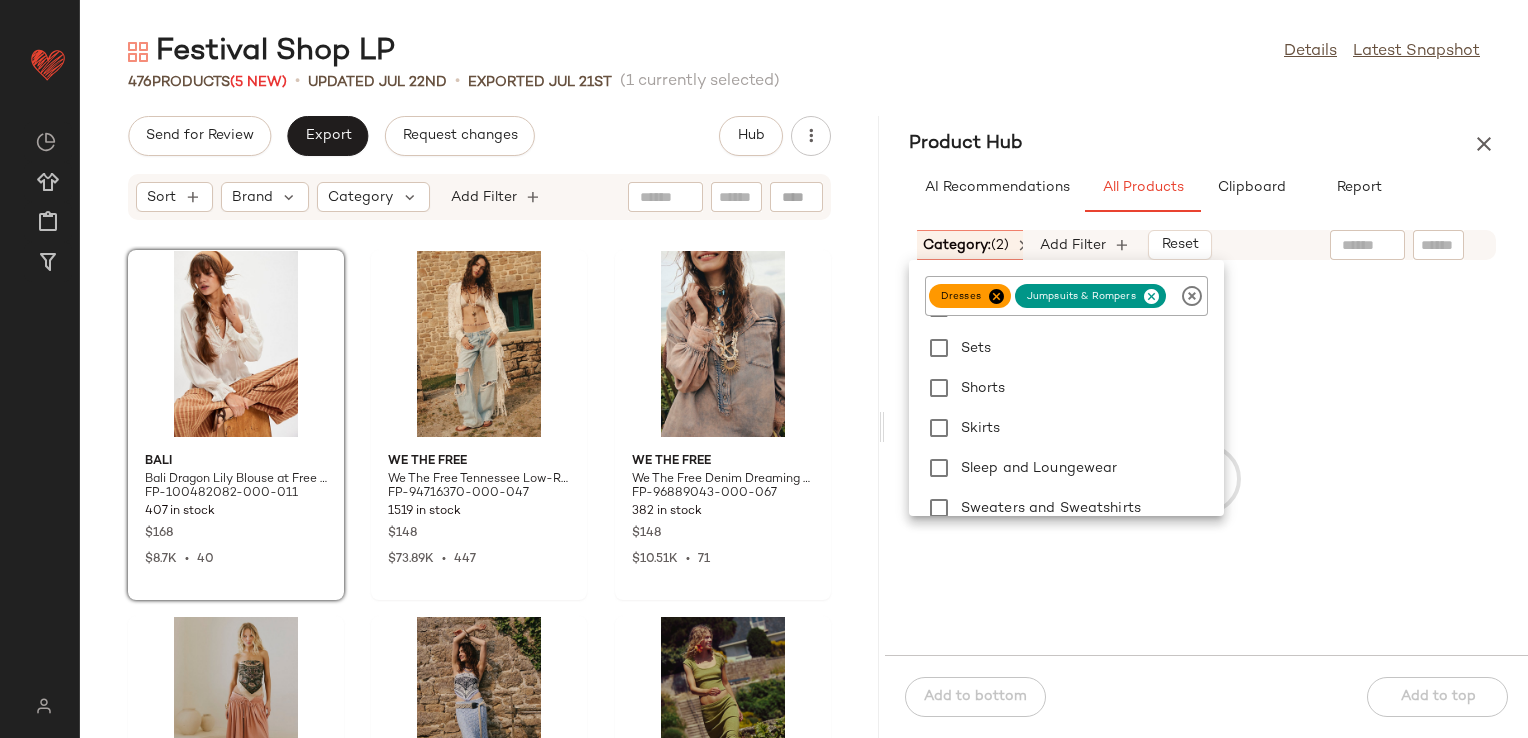 scroll, scrollTop: 500, scrollLeft: 0, axis: vertical 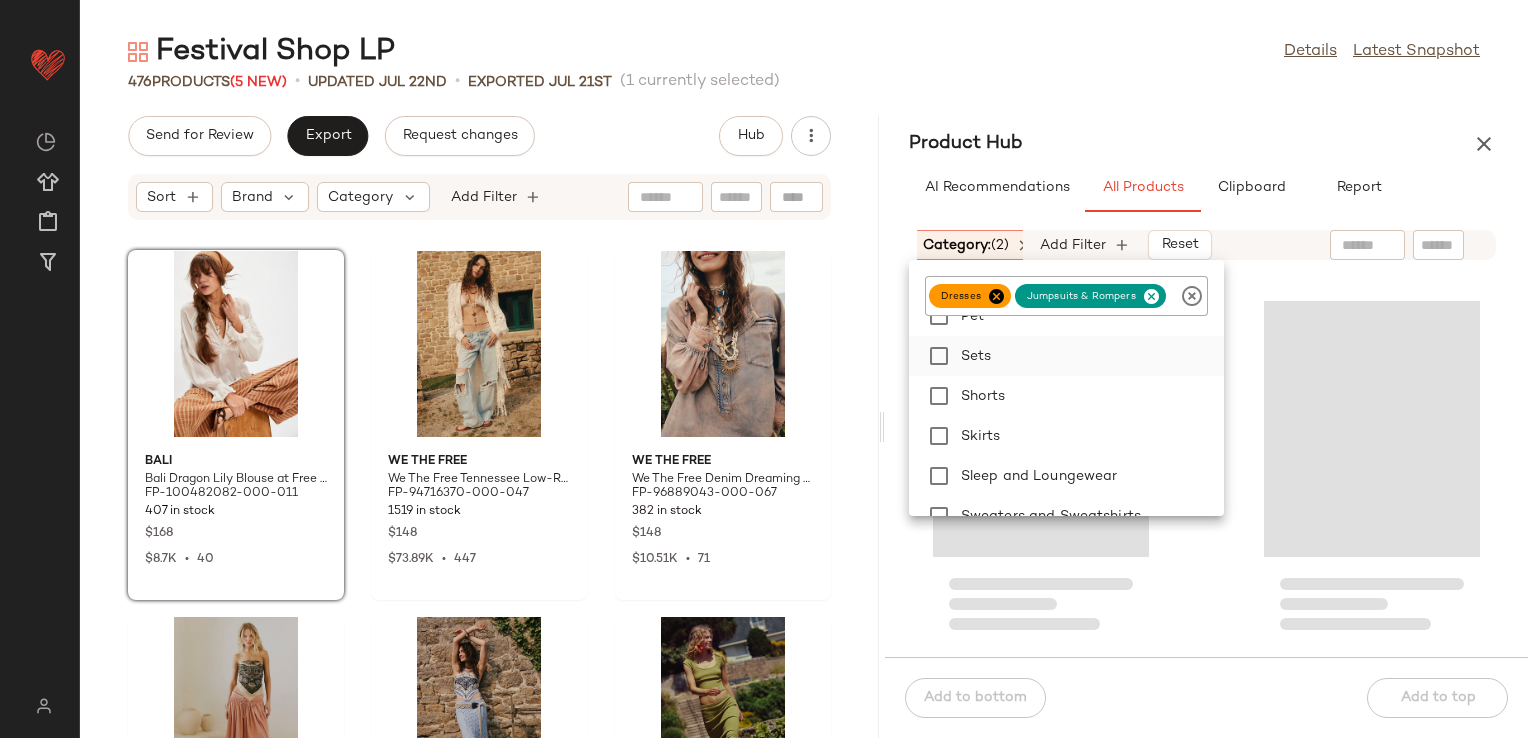 click on "Sets" at bounding box center [1088, 356] 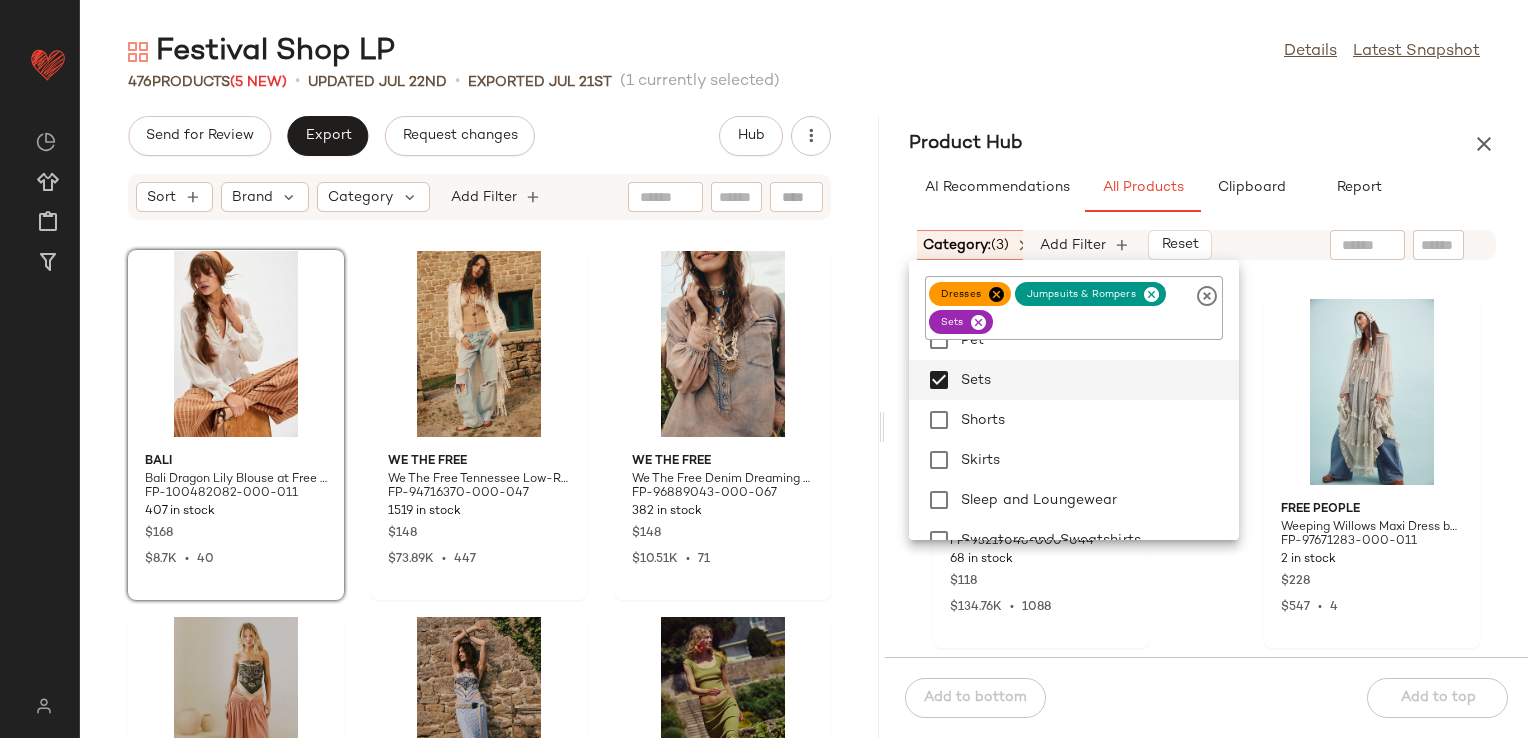 click on "Product Hub" at bounding box center [1206, 144] 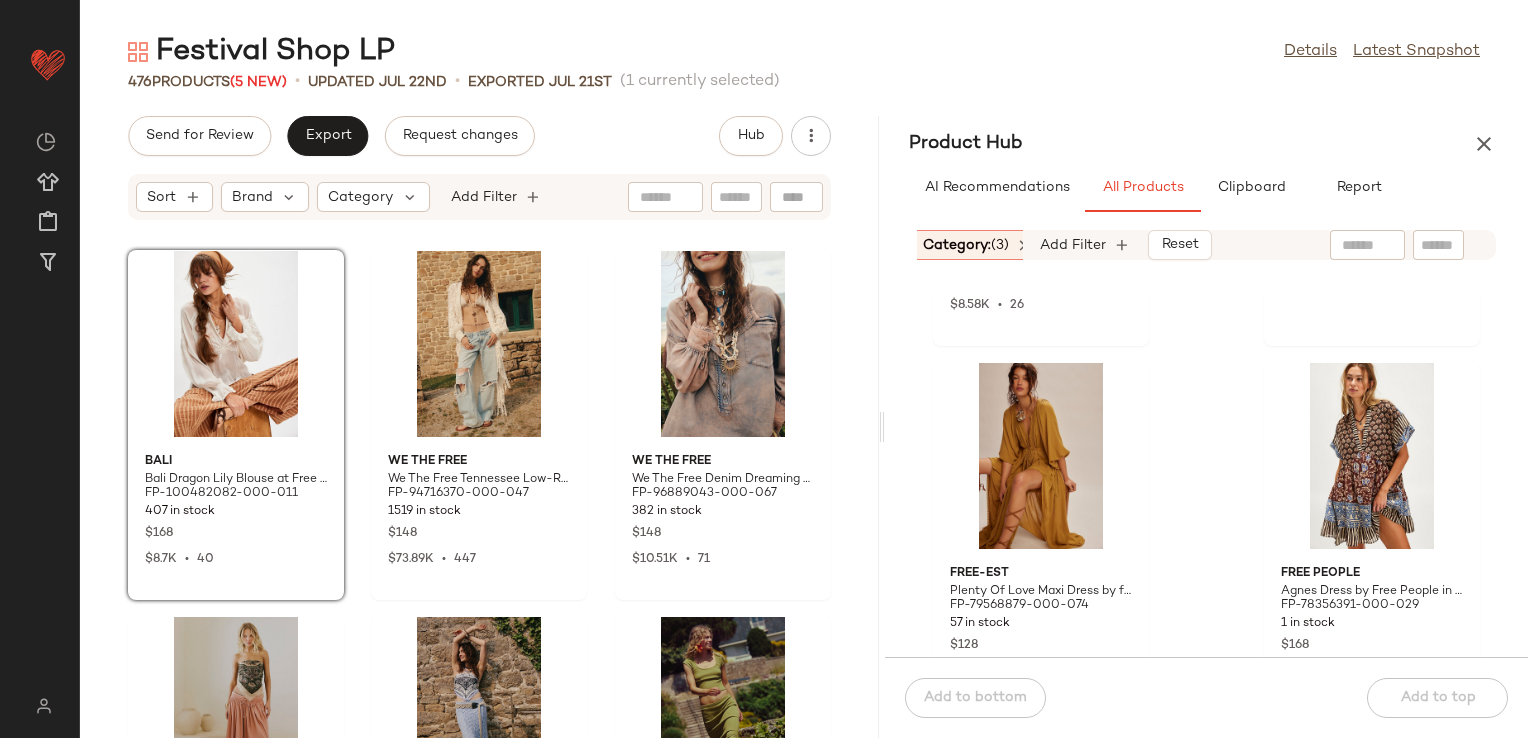 scroll, scrollTop: 1516, scrollLeft: 0, axis: vertical 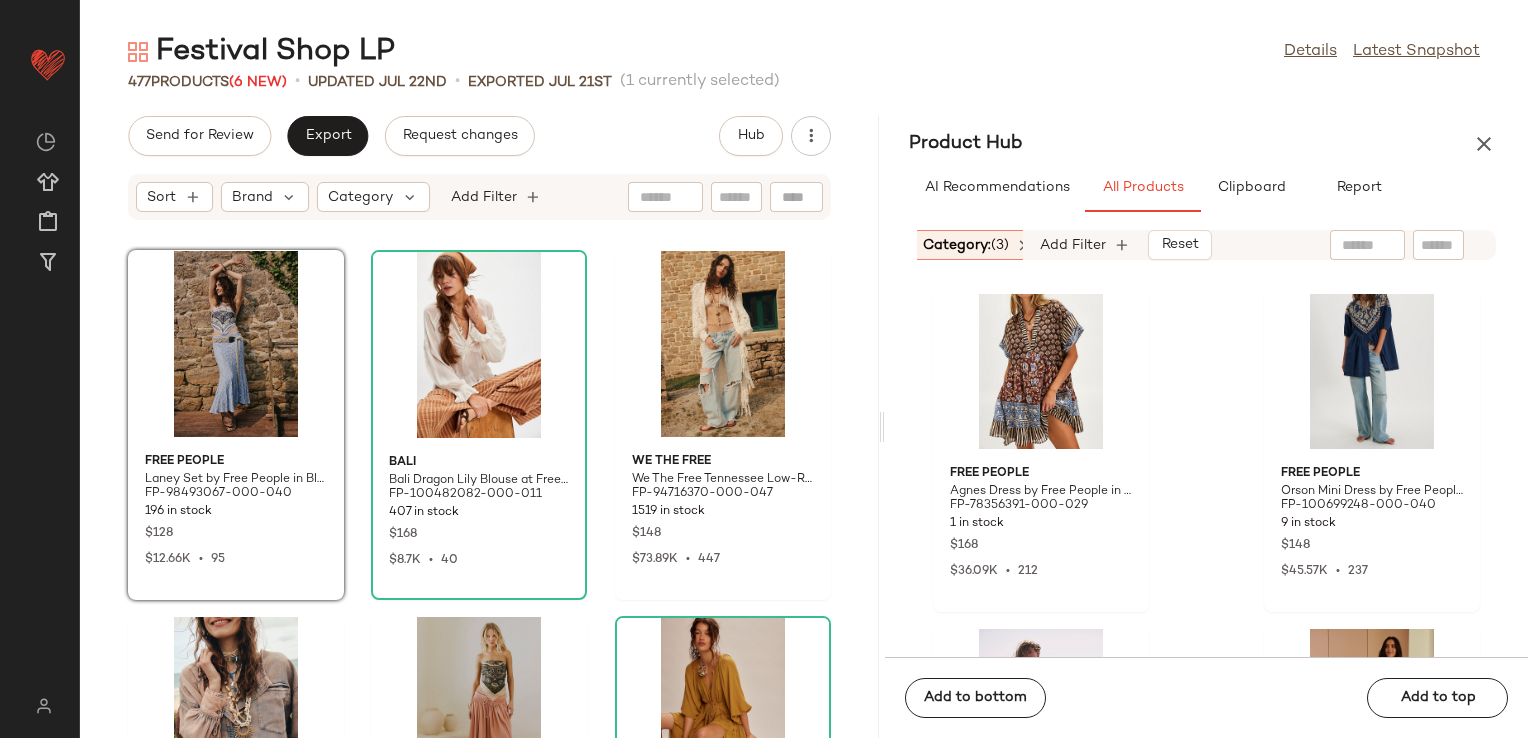 click on "Free People Laney Set by Free People in Blue, Size: XS FP-98493067-000-040 196 in stock $128 $12.66K  •  95 Bali Bali Dragon Lily Blouse at Free People in White, Size: M FP-100482082-000-011 407 in stock $168 $8.7K  •  40 We The Free We The Free Tennessee Low-Rise Boyfriend Jeans at Free People in Light Wash, Size: 33 FP-94716370-000-047 1519 in stock $148 $73.89K  •  447 We The Free We The Free Denim Dreaming Pullover at Free People in Pink, Size: M FP-96889043-000-067 382 in stock $148 $10.51K  •  71 free-est Quentin Pants by free-est at Free People in Orange, Size: M FP-98058365-000-087 15 in stock $60 $29.32K  •  362 free-est Plenty Of Love Maxi Dress by free-est at Free People in Yellow, Size: XS FP-79568879-000-074 57 in stock $128 $91.51K  •  712 free-est Selene Bodycon Skirt Set by free-est at Free People in Green, Size: XS FP-100477702-000-030 228 in stock $98 Free People Juliet Duster by Free People in Black FP-89427496-000-001 253 in stock $78 $29.21K  •  353 Free People 12 in stock" 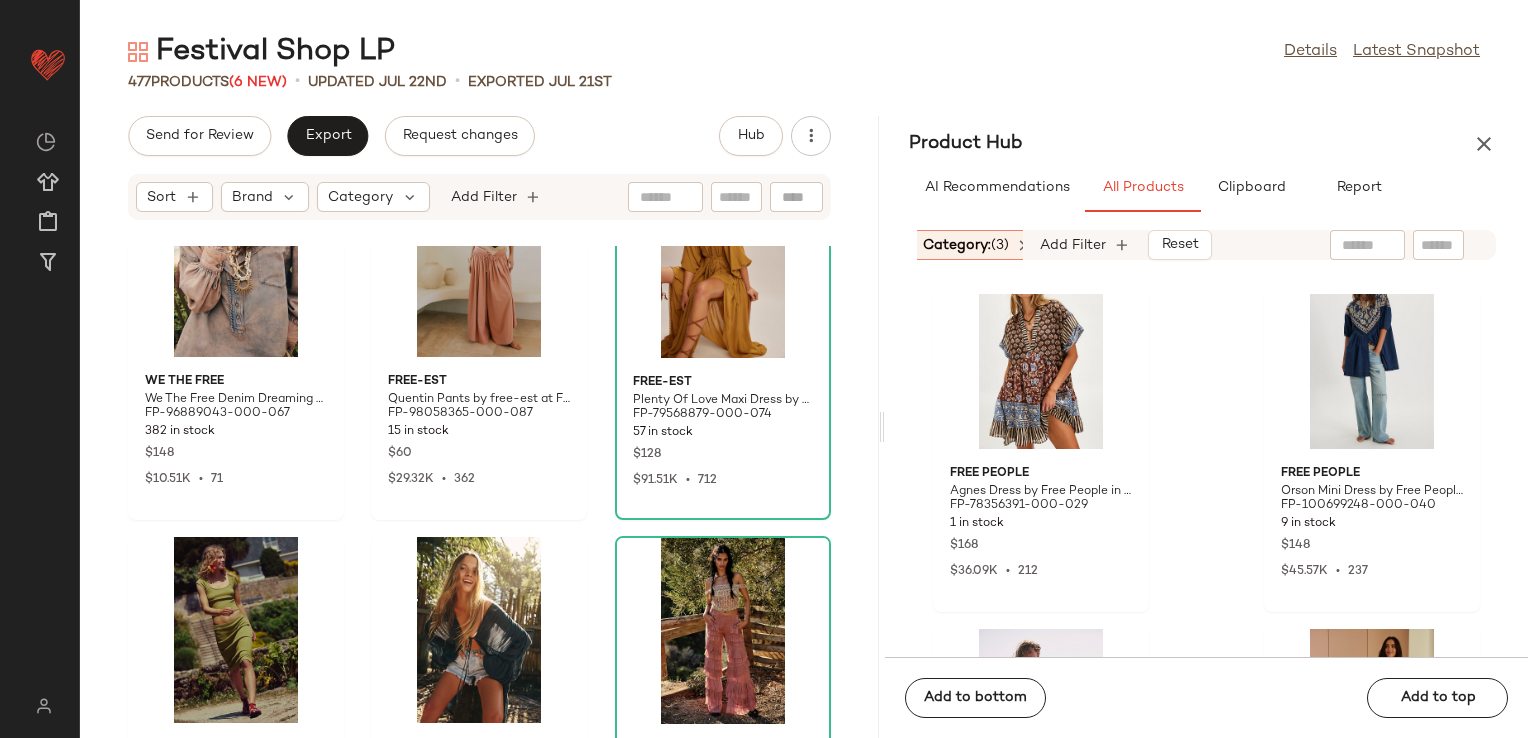 scroll, scrollTop: 516, scrollLeft: 0, axis: vertical 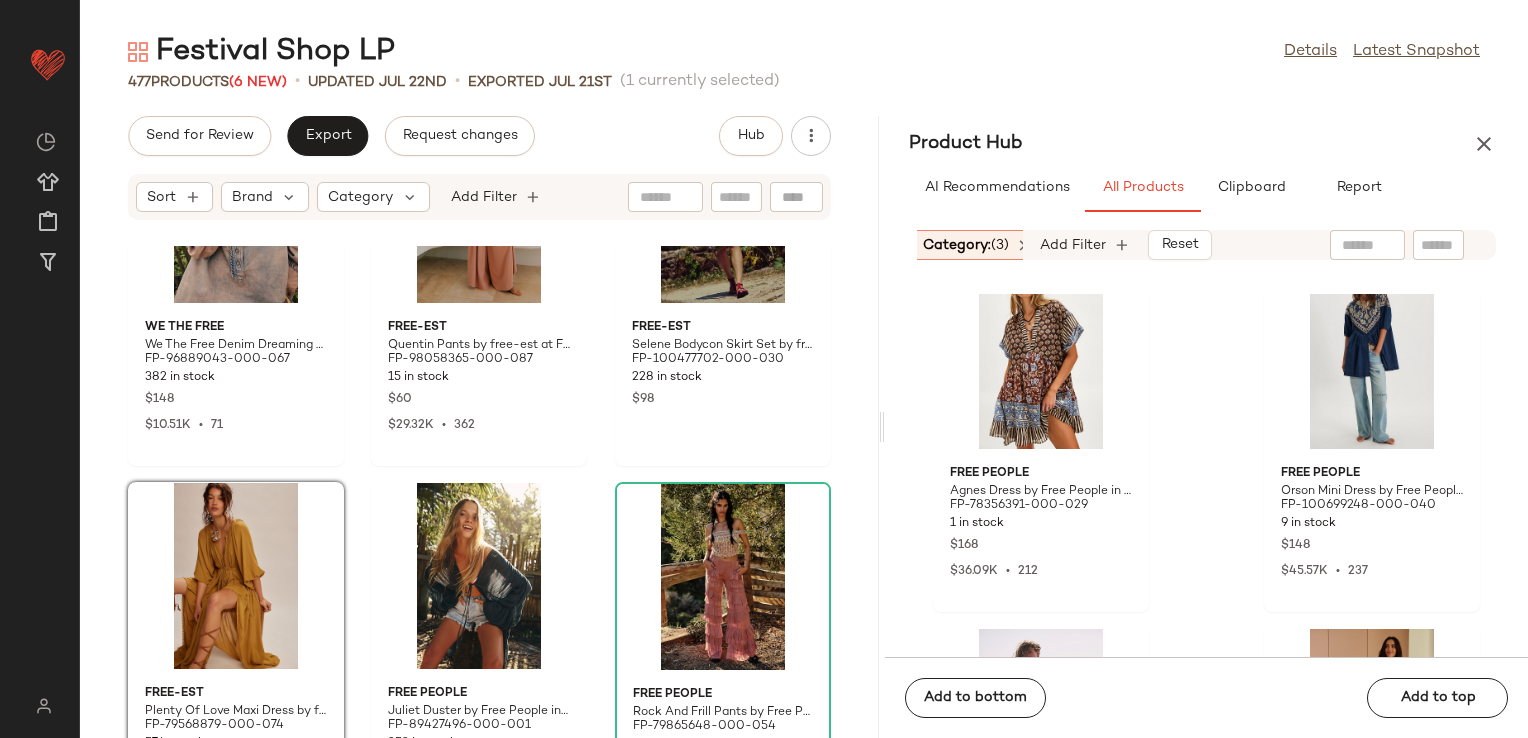 click on "We The Free We The Free Denim Dreaming Pullover at Free People in Pink, Size: M FP-96889043-000-067 382 in stock $148 $10.51K  •  71 free-est Quentin Pants by free-est at Free People in Orange, Size: M FP-98058365-000-087 15 in stock $60 $29.32K  •  362 free-est Selene Bodycon Skirt Set by free-est at Free People in Green, Size: XS FP-100477702-000-030 228 in stock $98 free-est Plenty Of Love Maxi Dress by free-est at Free People in Yellow, Size: XS FP-79568879-000-074 57 in stock $128 $91.51K  •  712 Free People Juliet Duster by Free People in Black FP-89427496-000-001 253 in stock $78 $29.21K  •  353 Free People Rock And Frill Pants by Free People in Pink, Size: L FP-79865648-000-054 12 in stock $228 $2.51K  •  11 free-est Ponza Tunic by free-est at Free People in Tan, Size: M FP-95008892-000-016 561 in stock $70 $14.64K  •  199 We The Free We The Free Naples Denim Shorts at Free People in Light Wash, Size: L FP-96207097-000-045 184 in stock $78 $3.04K  •  39 Free People FP-100935360-000-011" 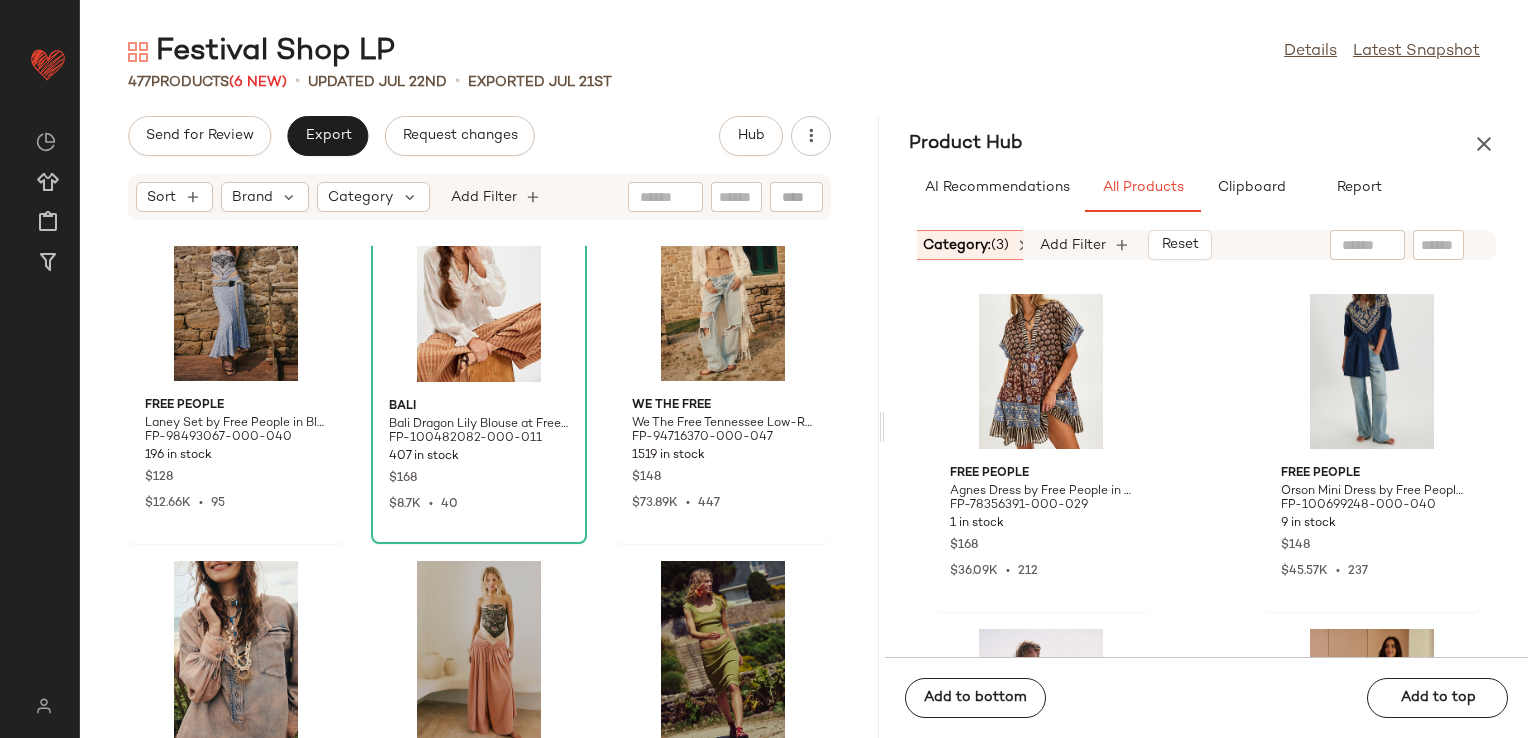 scroll, scrollTop: 0, scrollLeft: 0, axis: both 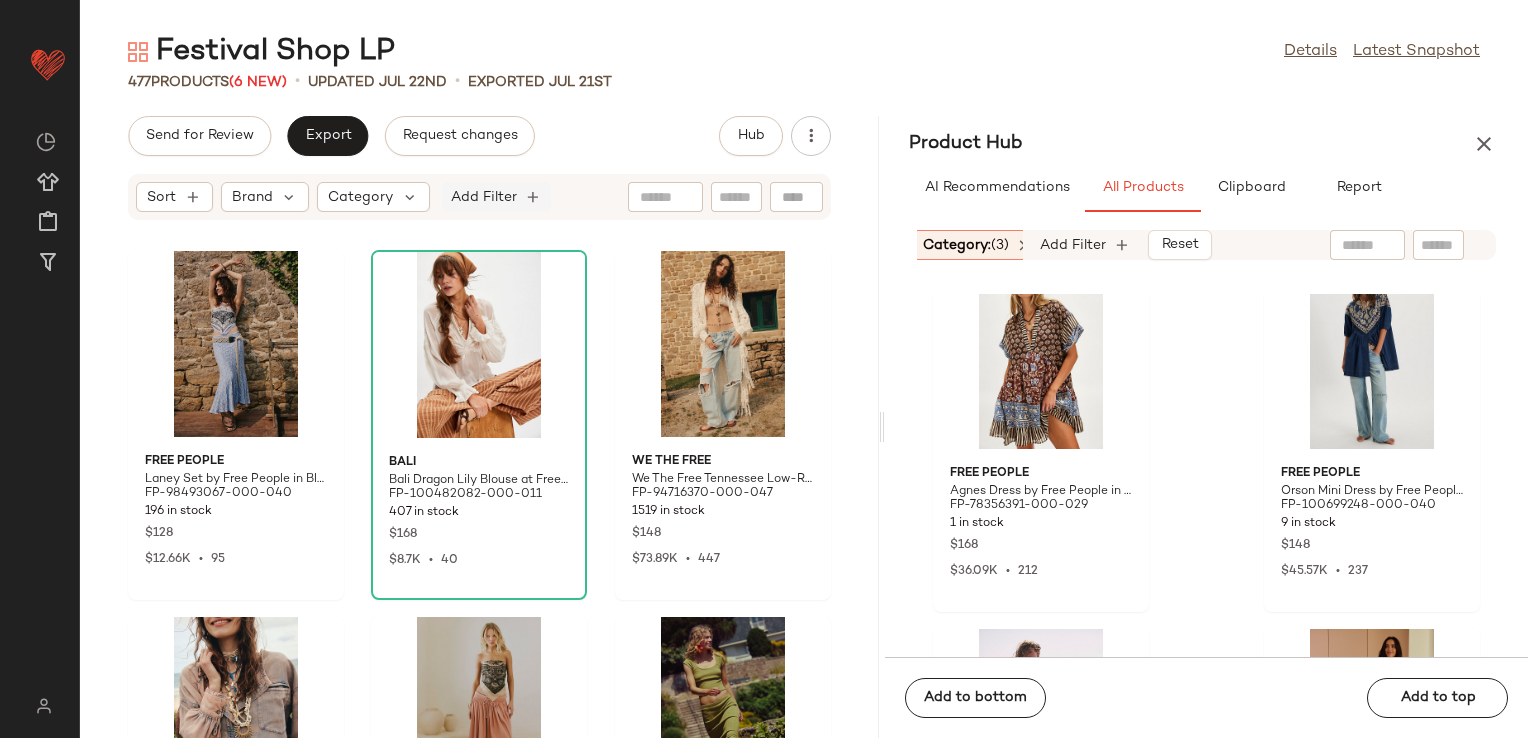 click on "Add Filter" at bounding box center [484, 197] 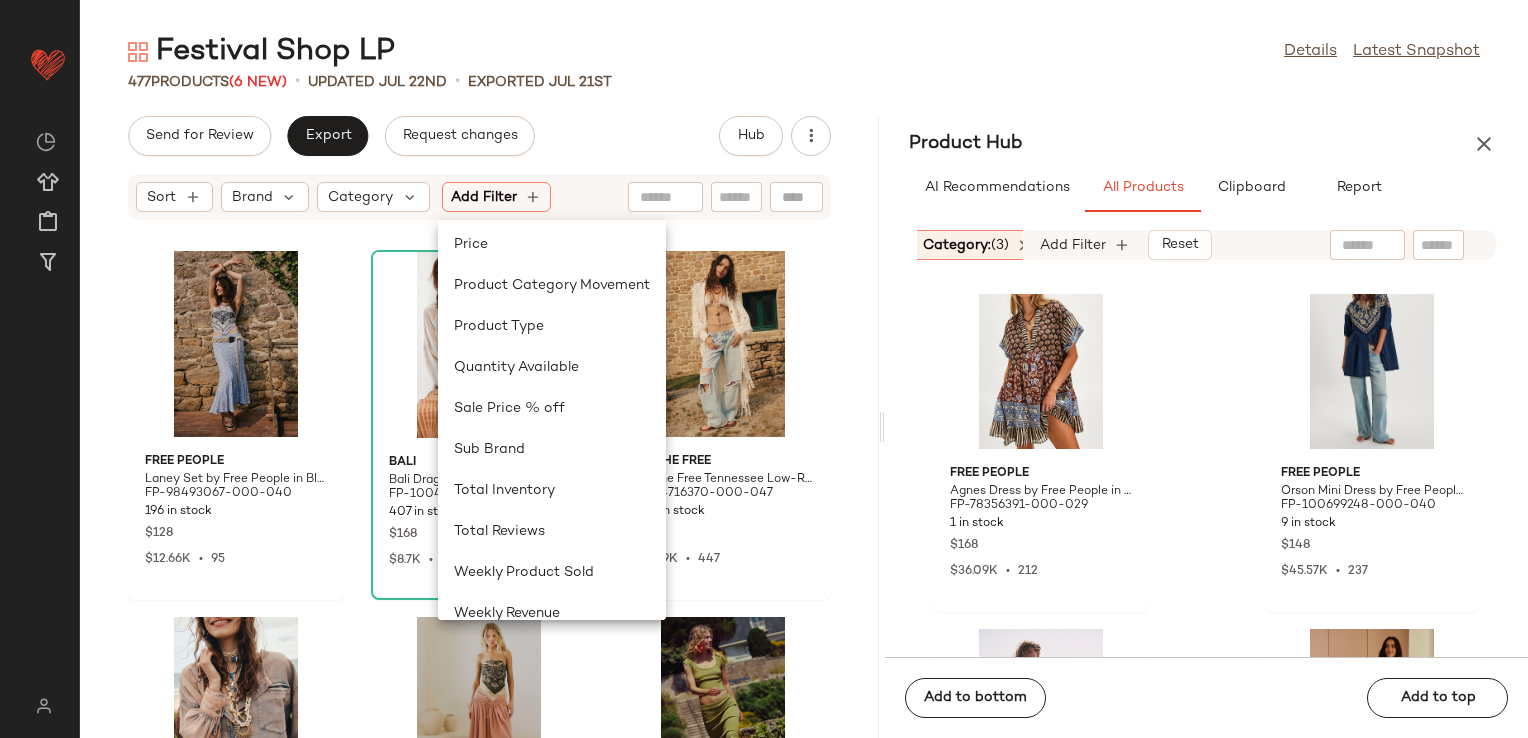 scroll, scrollTop: 640, scrollLeft: 0, axis: vertical 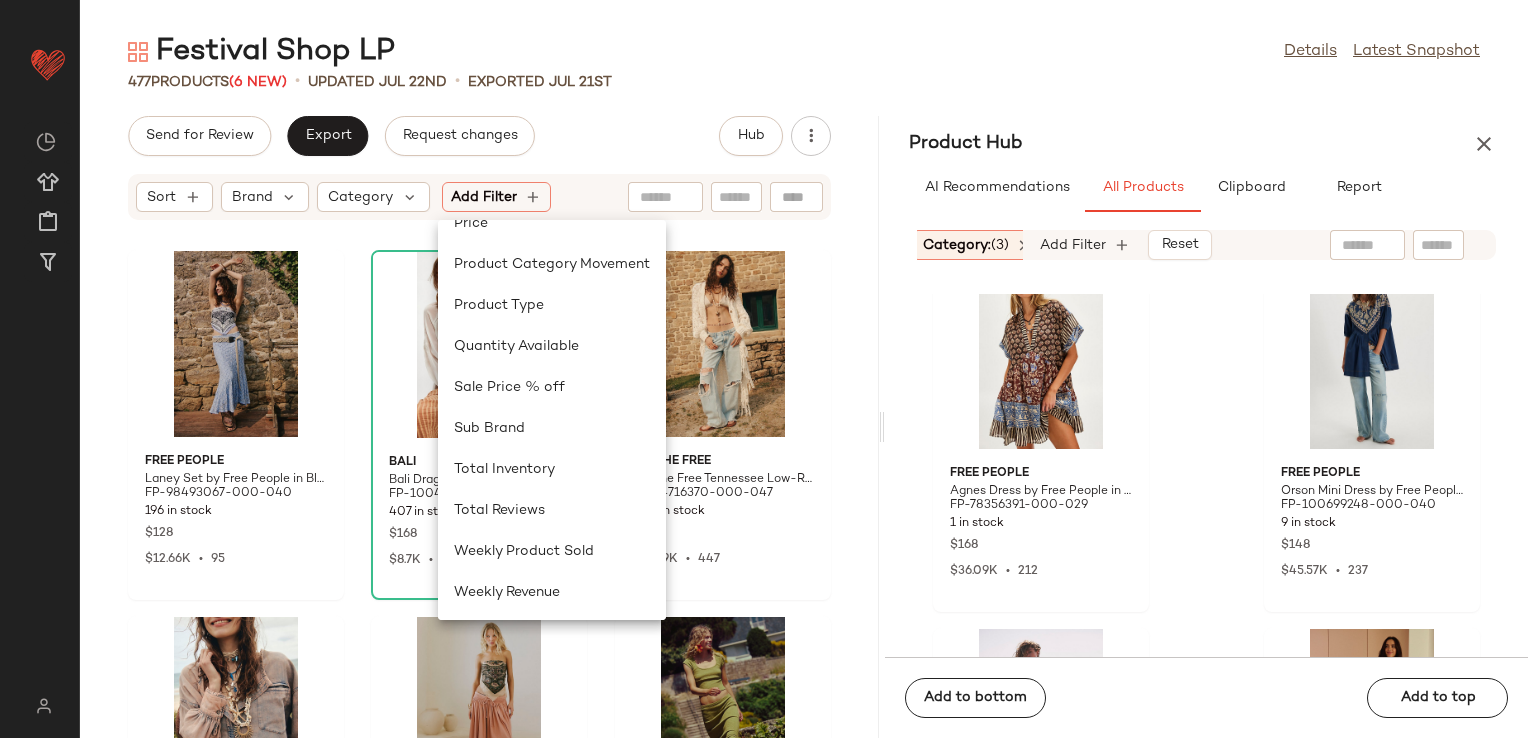 click on "Send for Review   Export   Request changes   Hub" 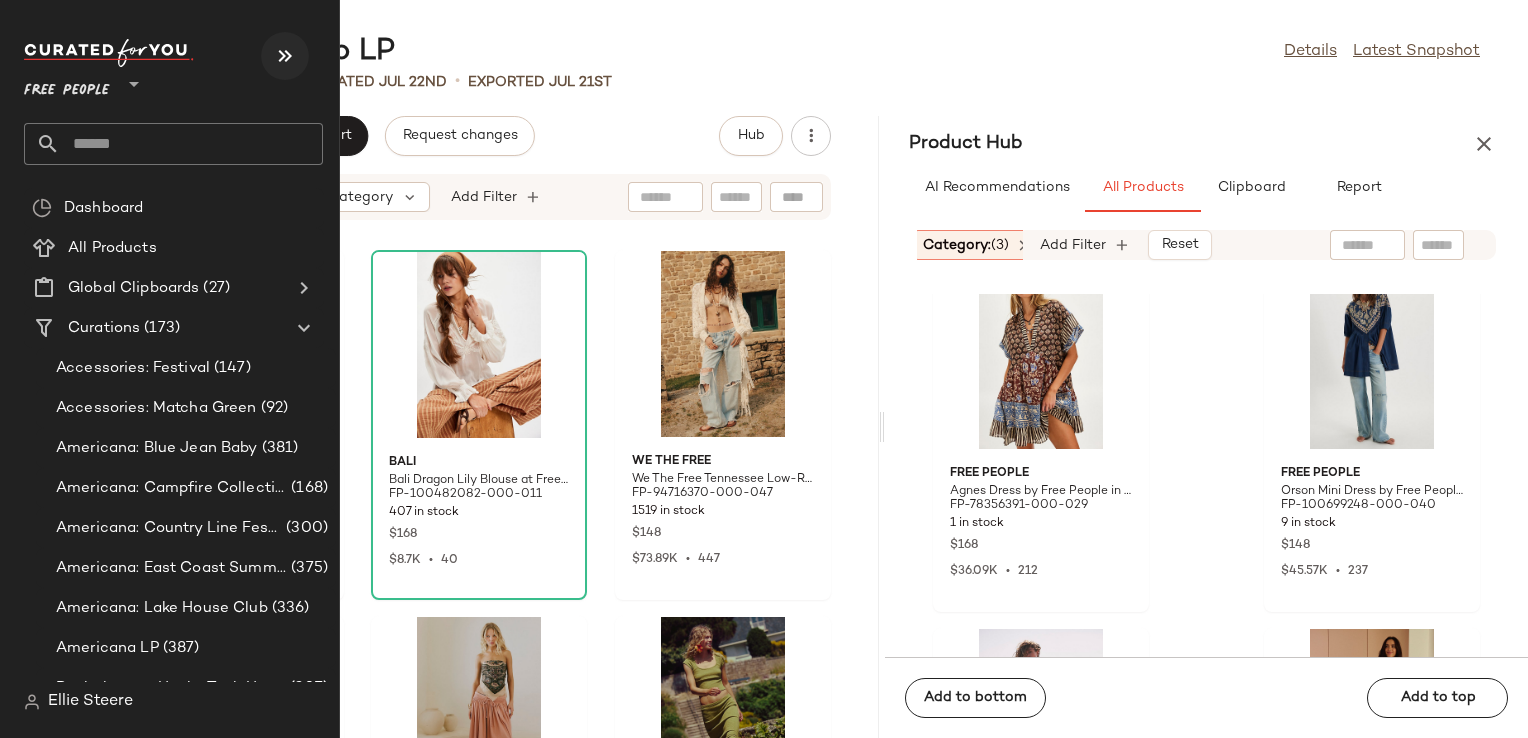 click at bounding box center [285, 56] 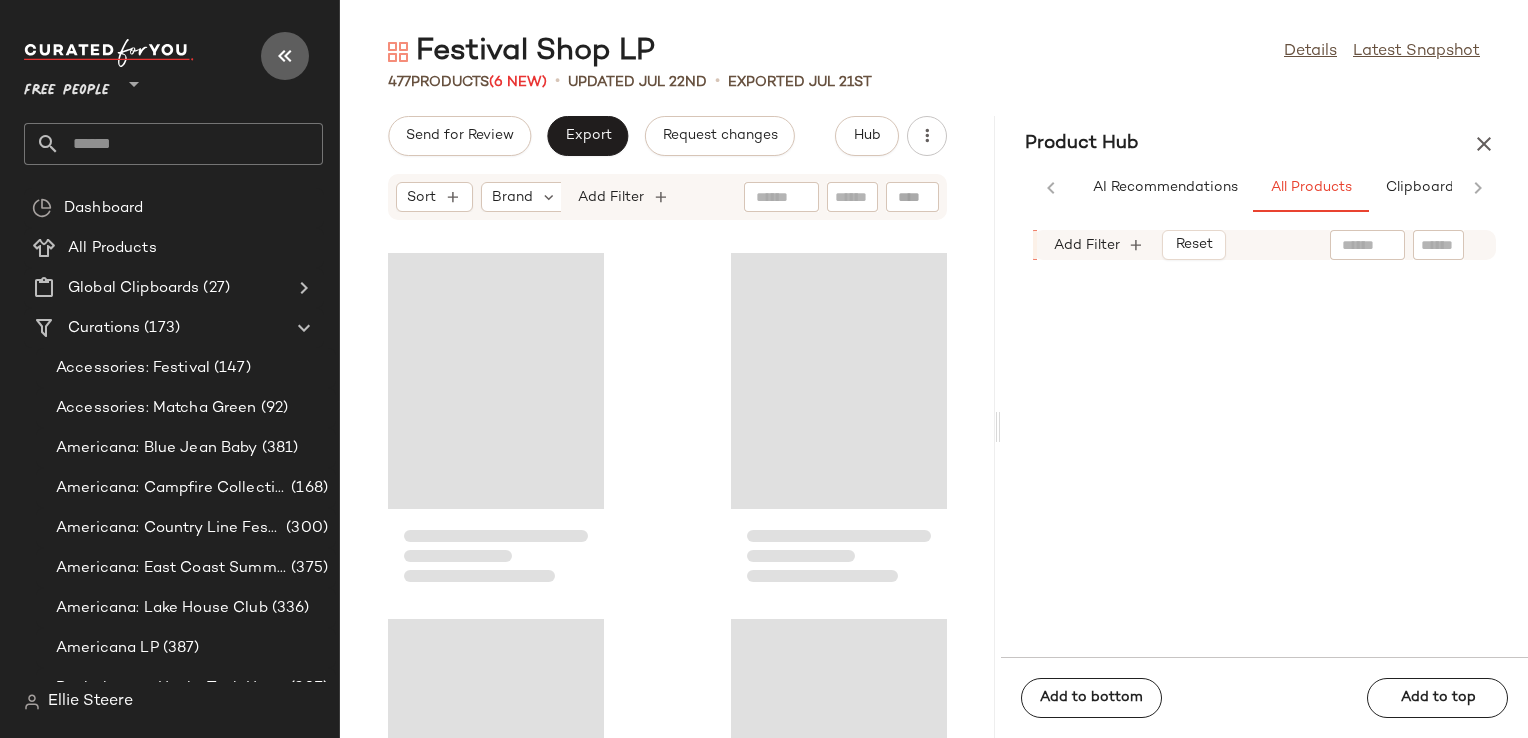 scroll, scrollTop: 1882, scrollLeft: 0, axis: vertical 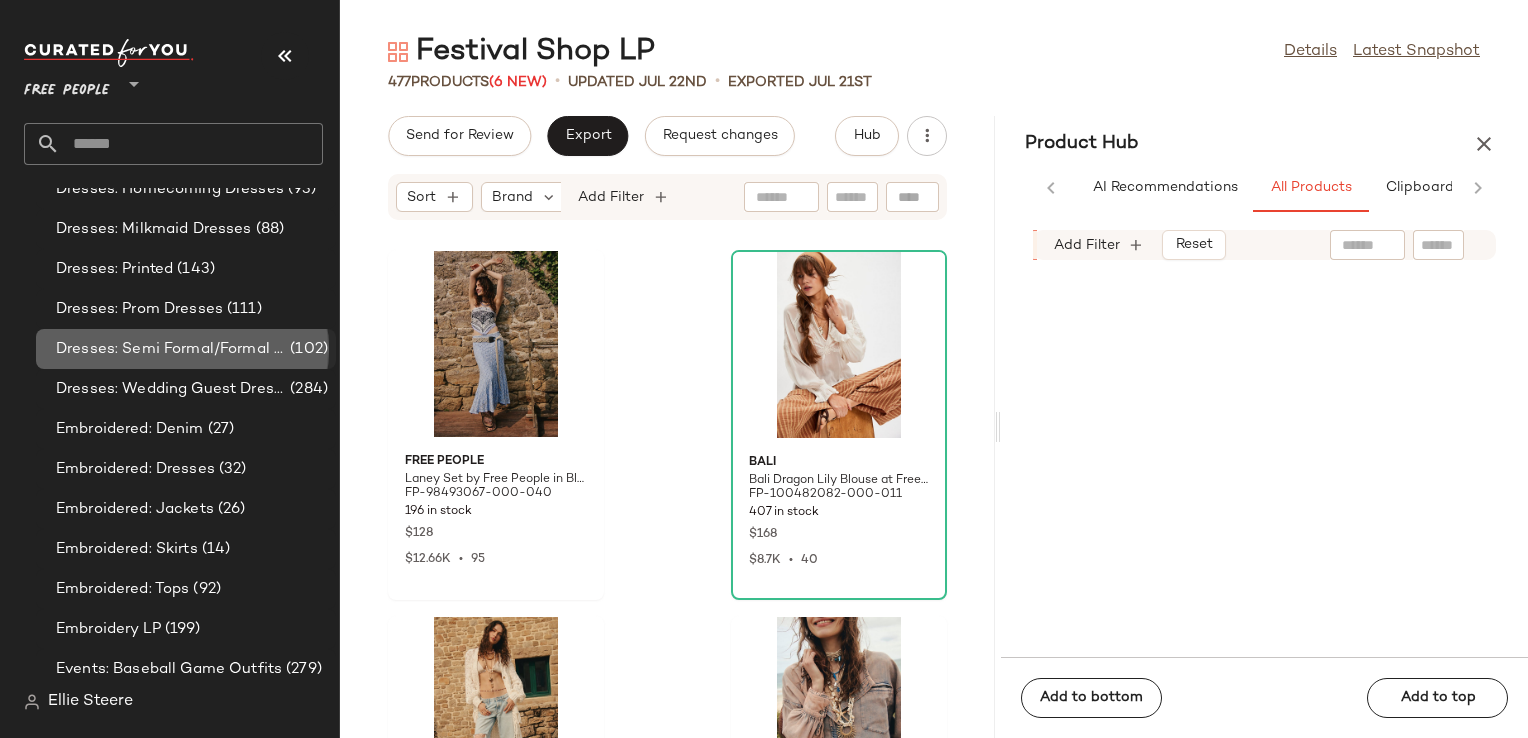 click on "Dresses: Semi Formal/Formal Dresses" at bounding box center (171, 349) 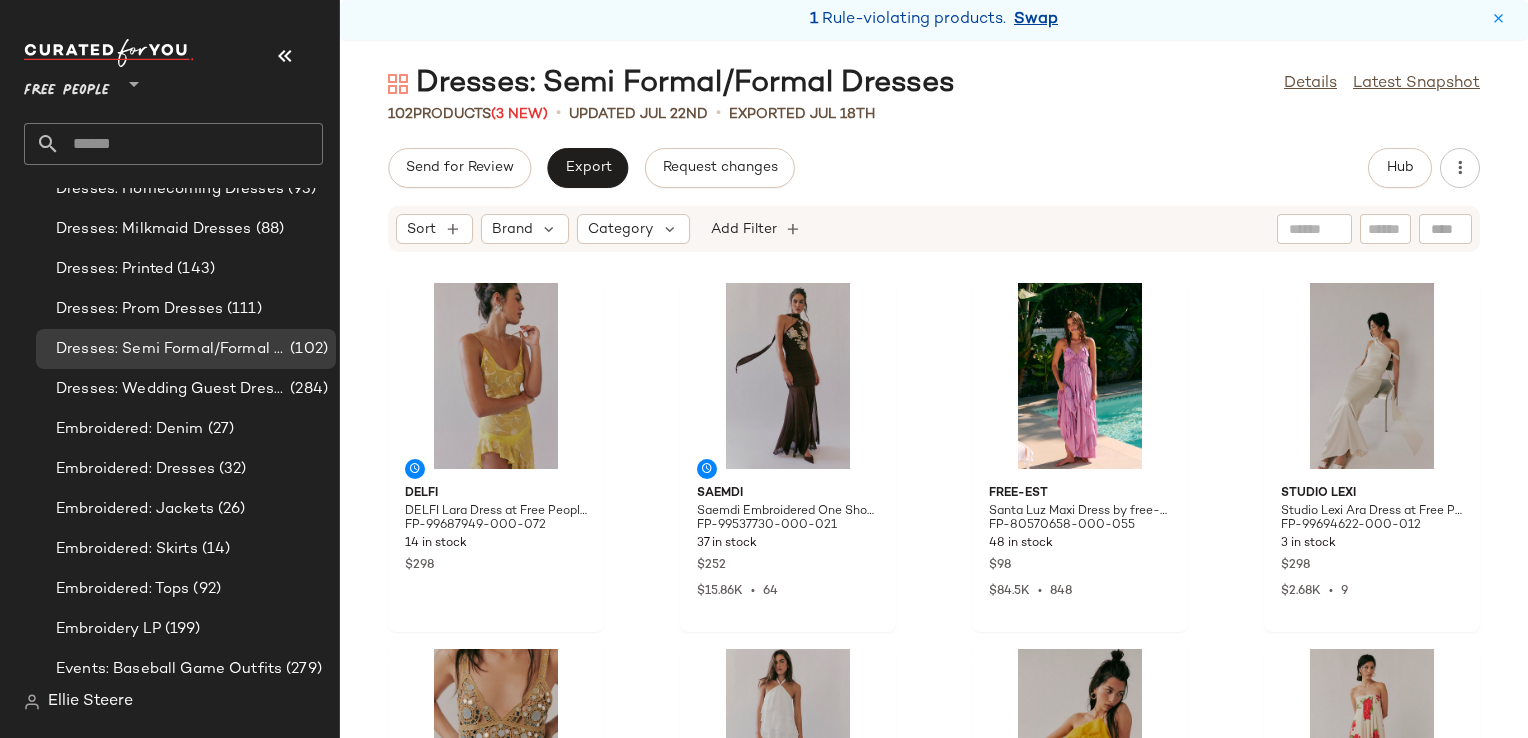 click on "Swap" at bounding box center (1036, 20) 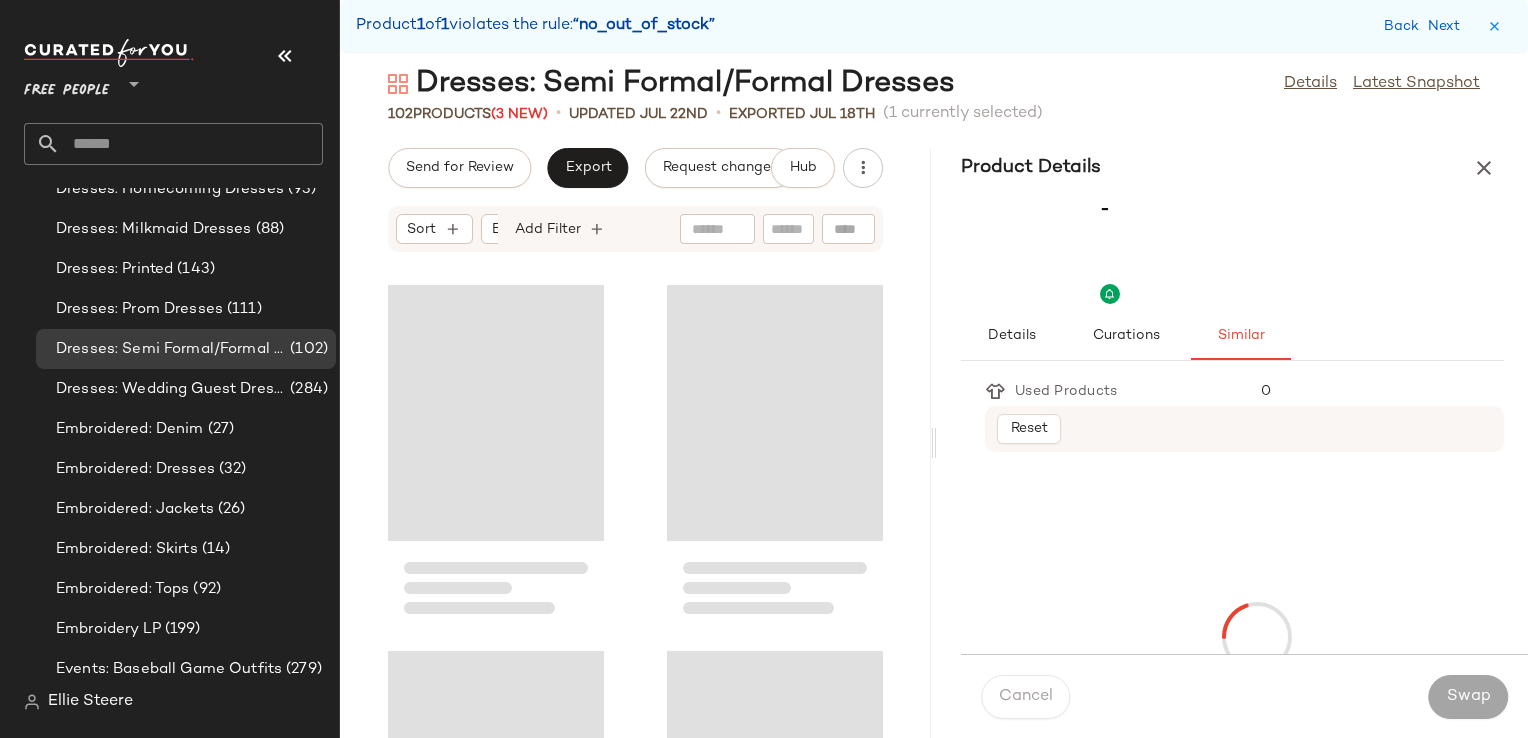 scroll, scrollTop: 12444, scrollLeft: 0, axis: vertical 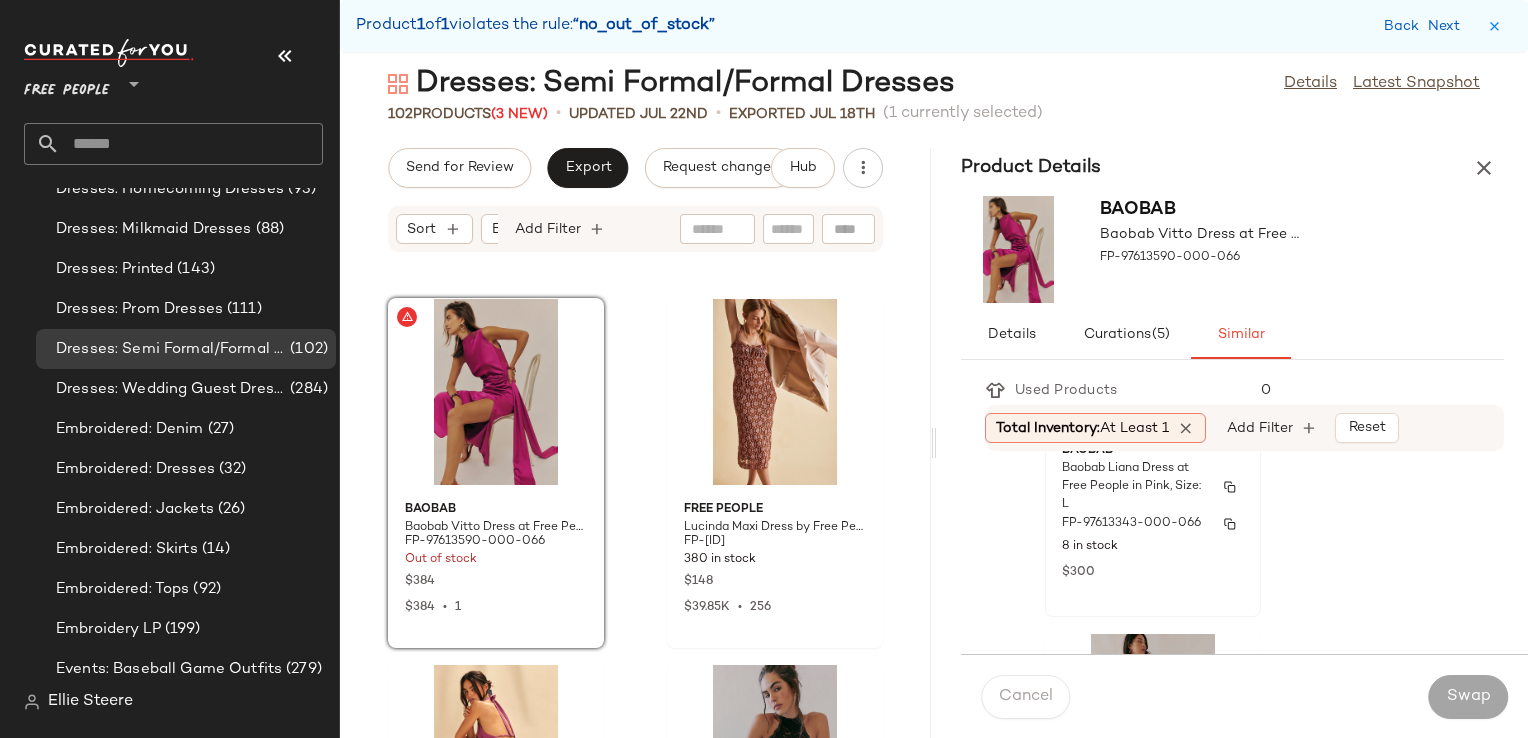 click on "Baobab Liana Dress at Free People in Pink, Size: L" at bounding box center [1135, 487] 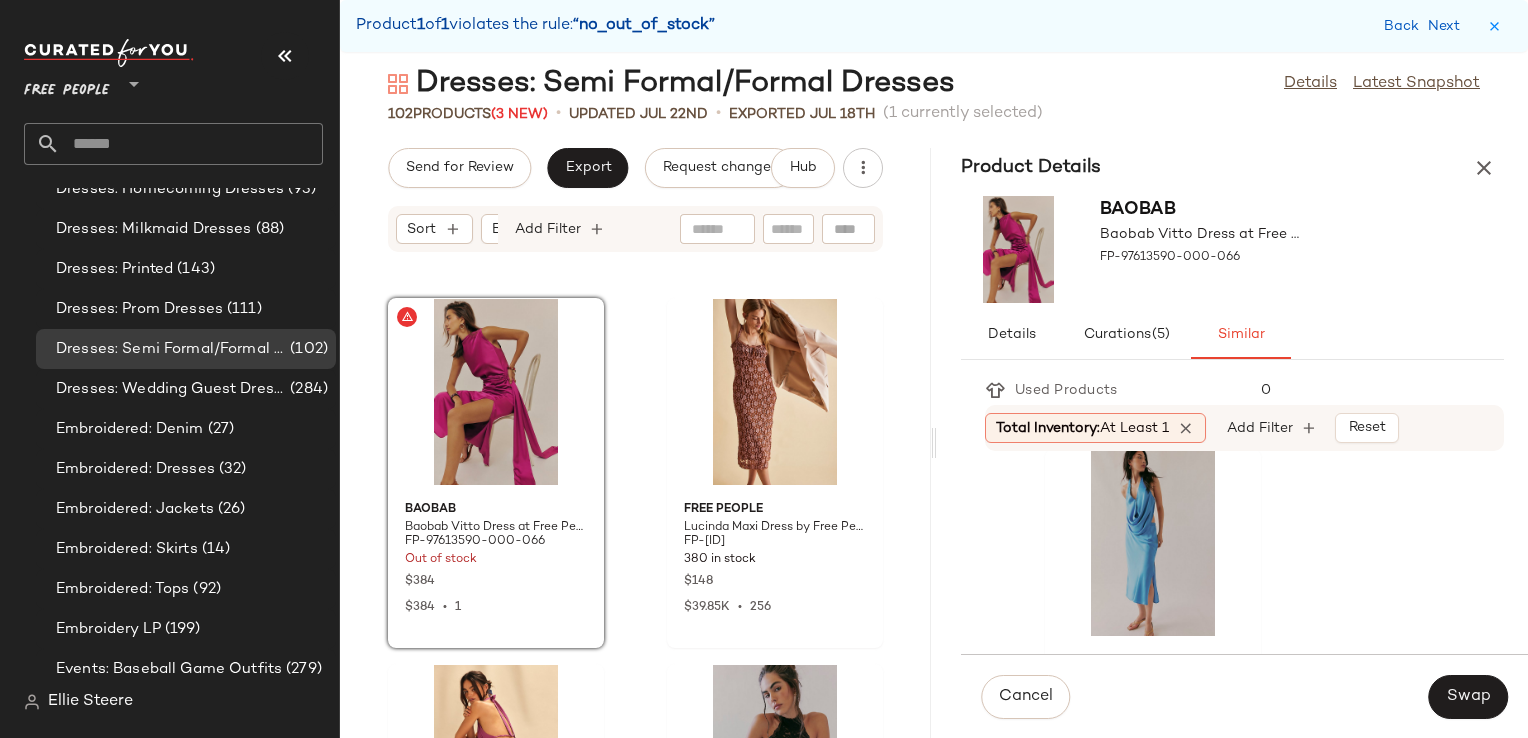 scroll, scrollTop: 400, scrollLeft: 0, axis: vertical 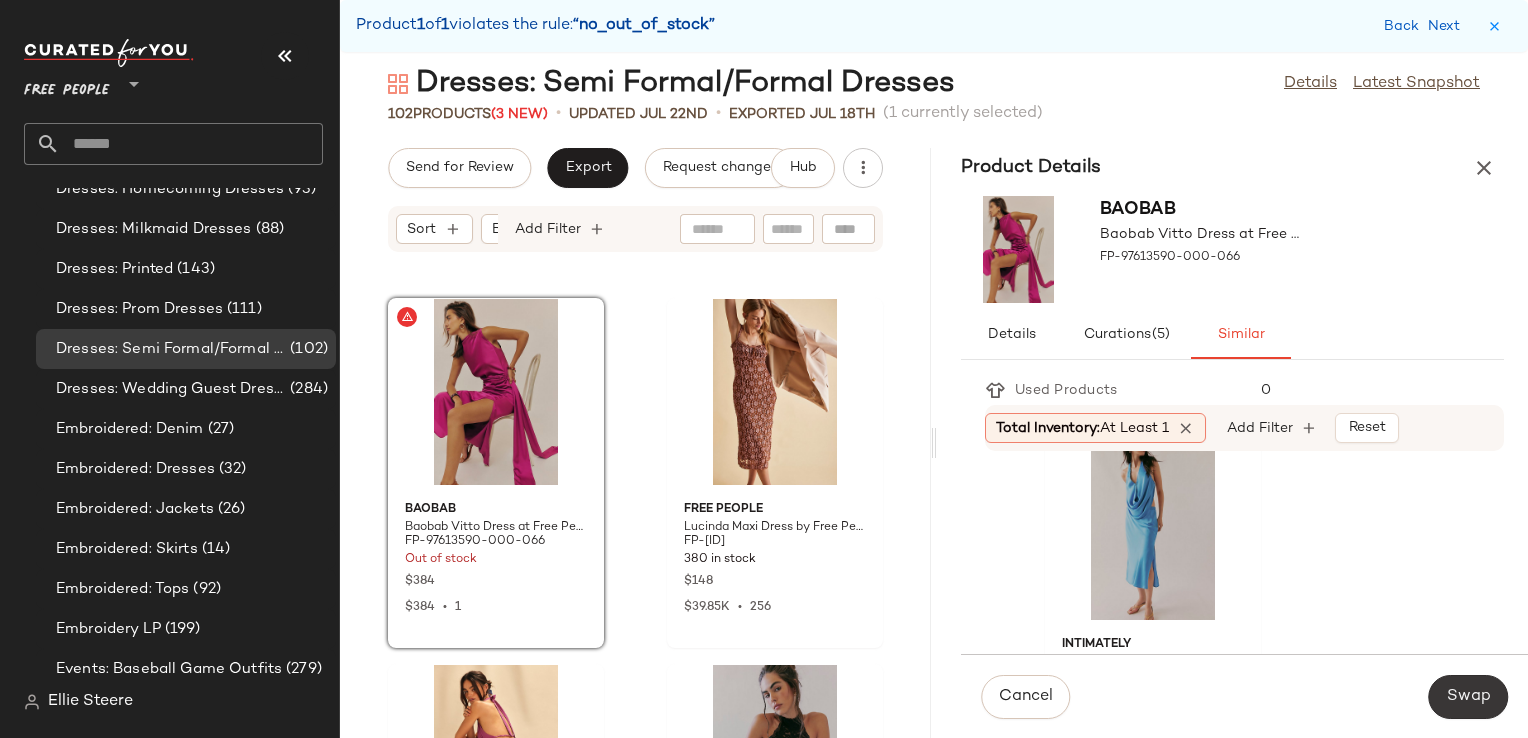 click on "Swap" 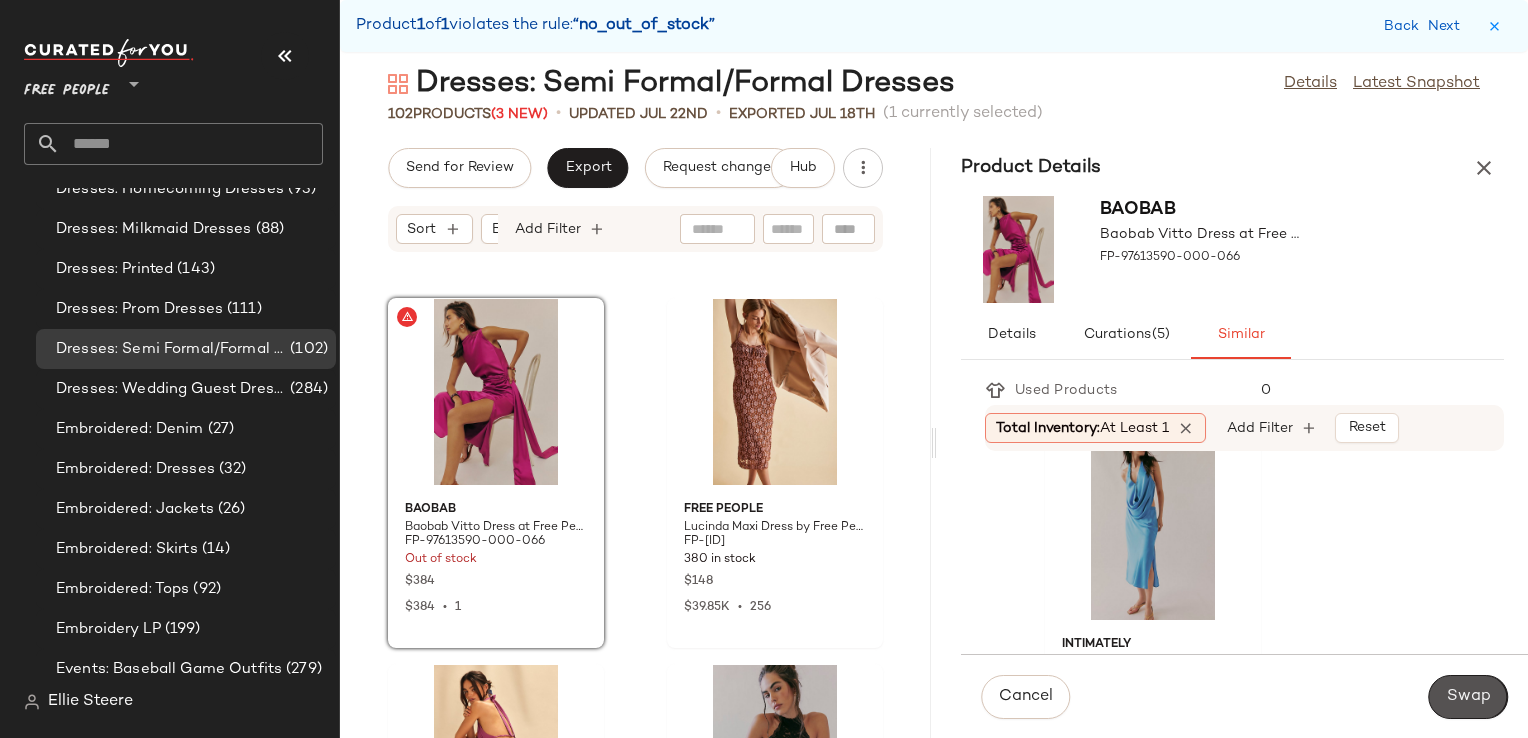 scroll, scrollTop: 33, scrollLeft: 0, axis: vertical 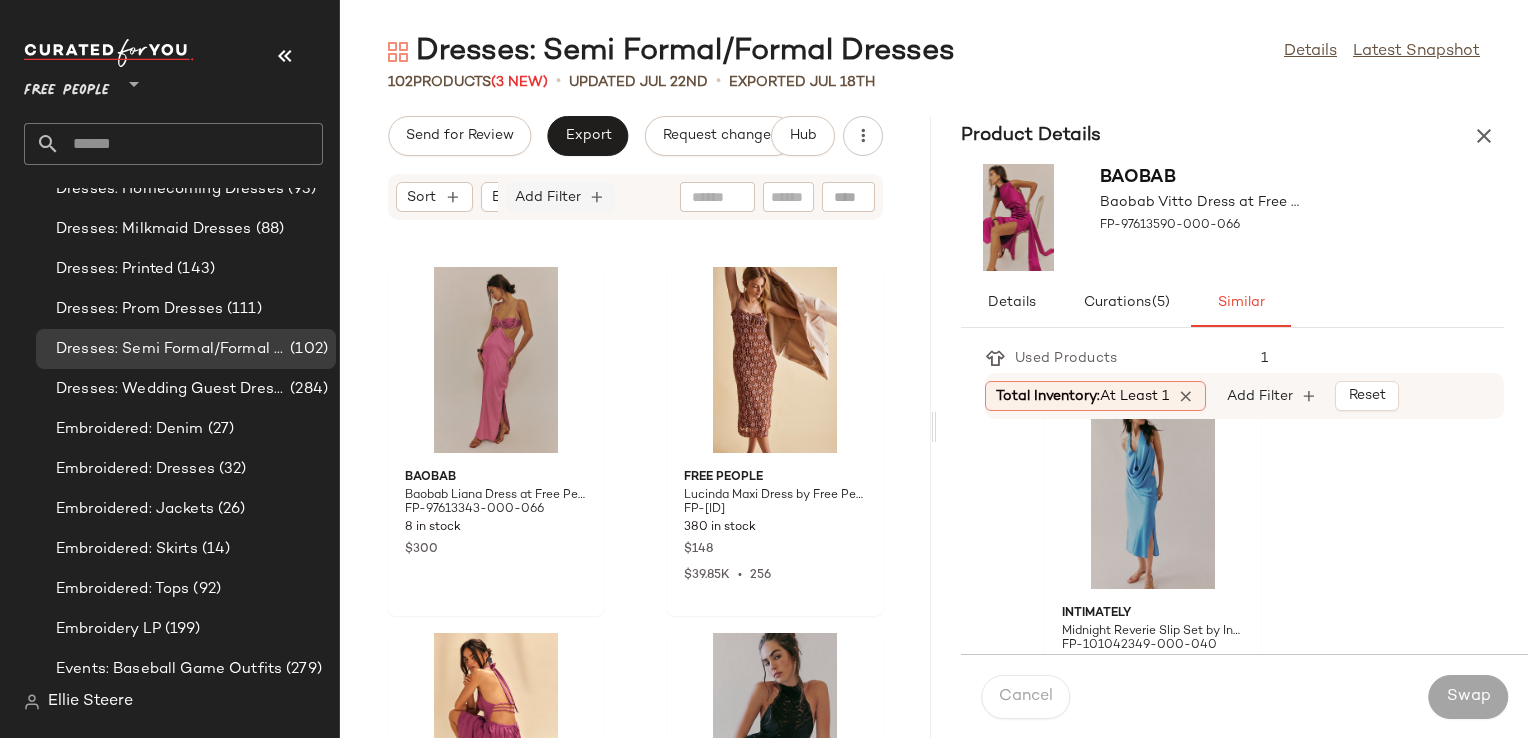 click on "Add Filter" at bounding box center (548, 197) 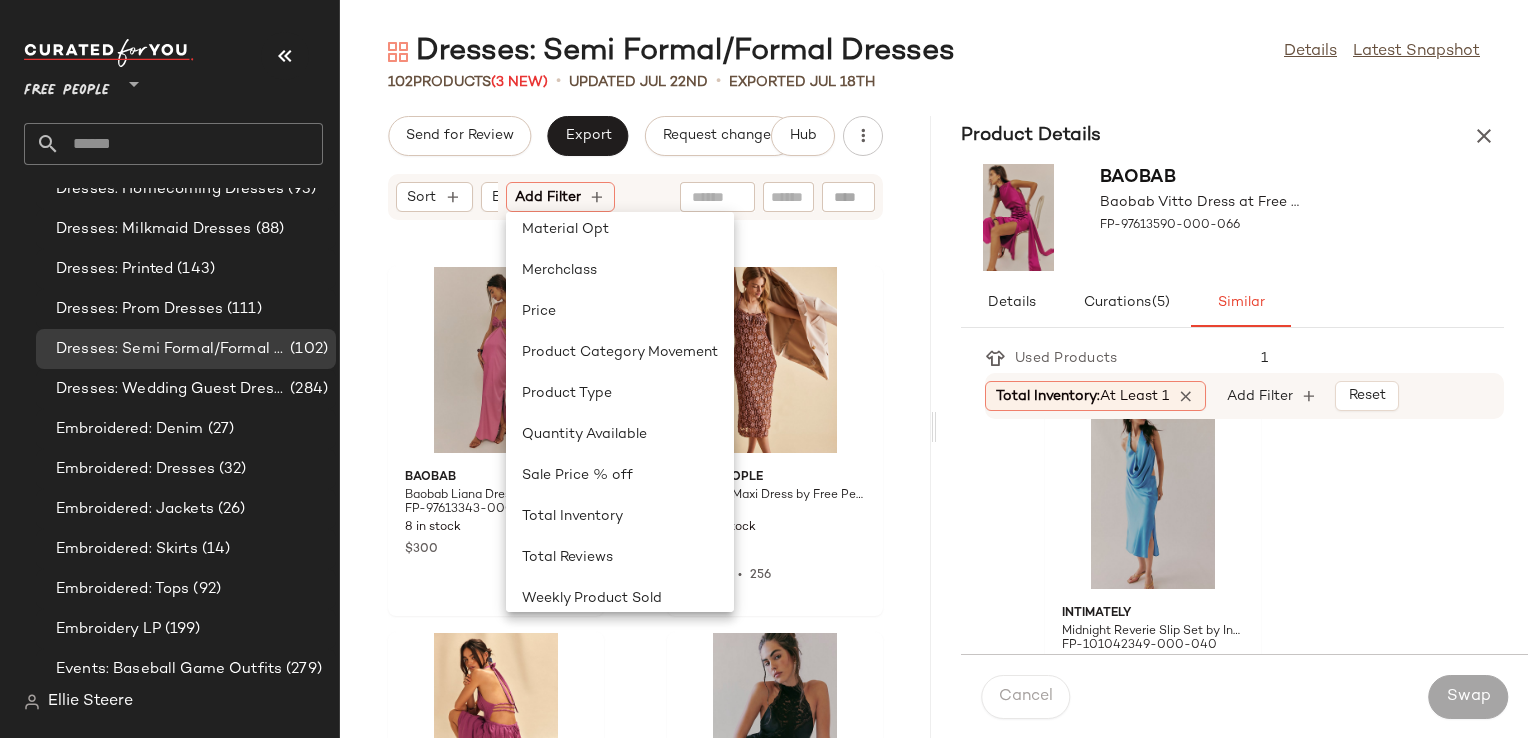scroll, scrollTop: 600, scrollLeft: 0, axis: vertical 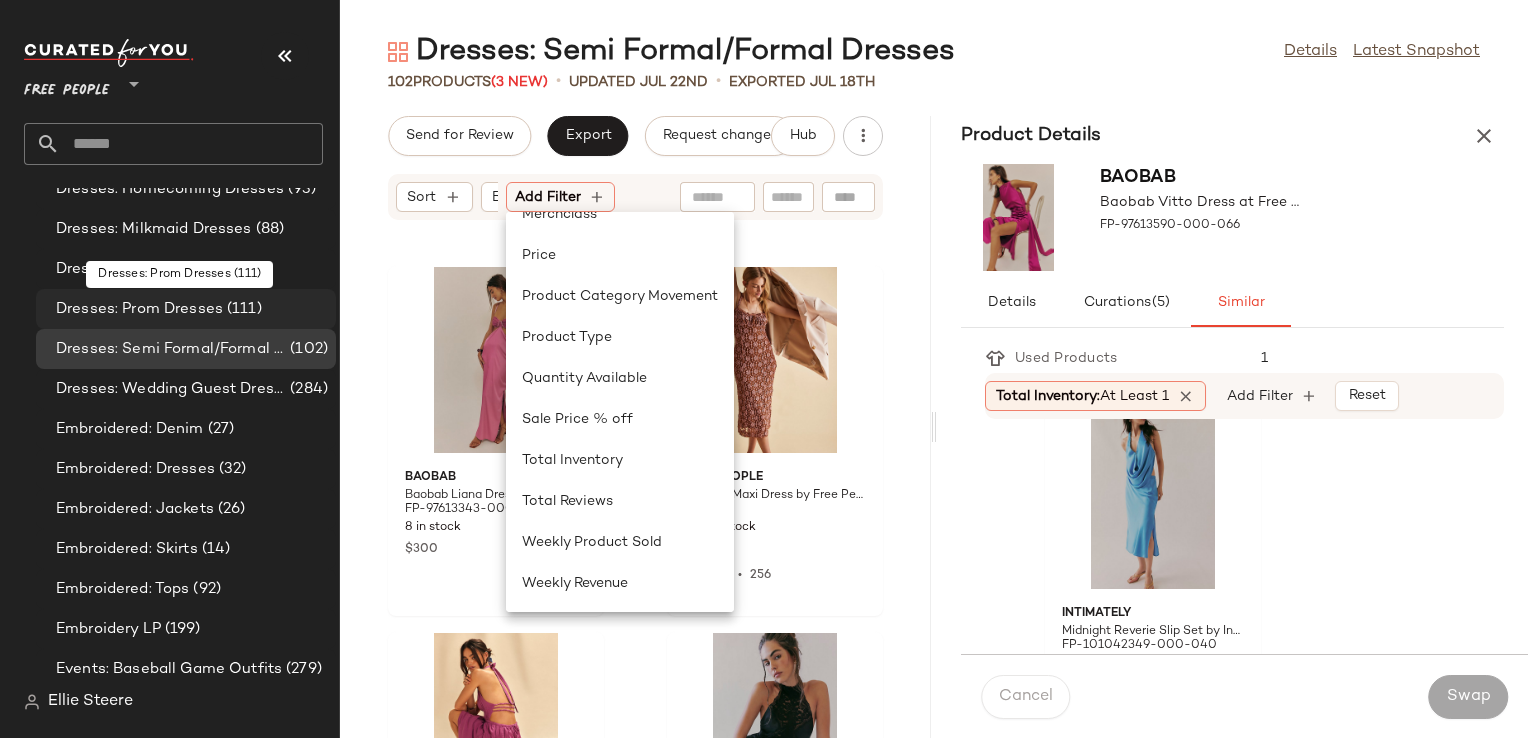 click on "Dresses: Prom Dresses" at bounding box center [139, 309] 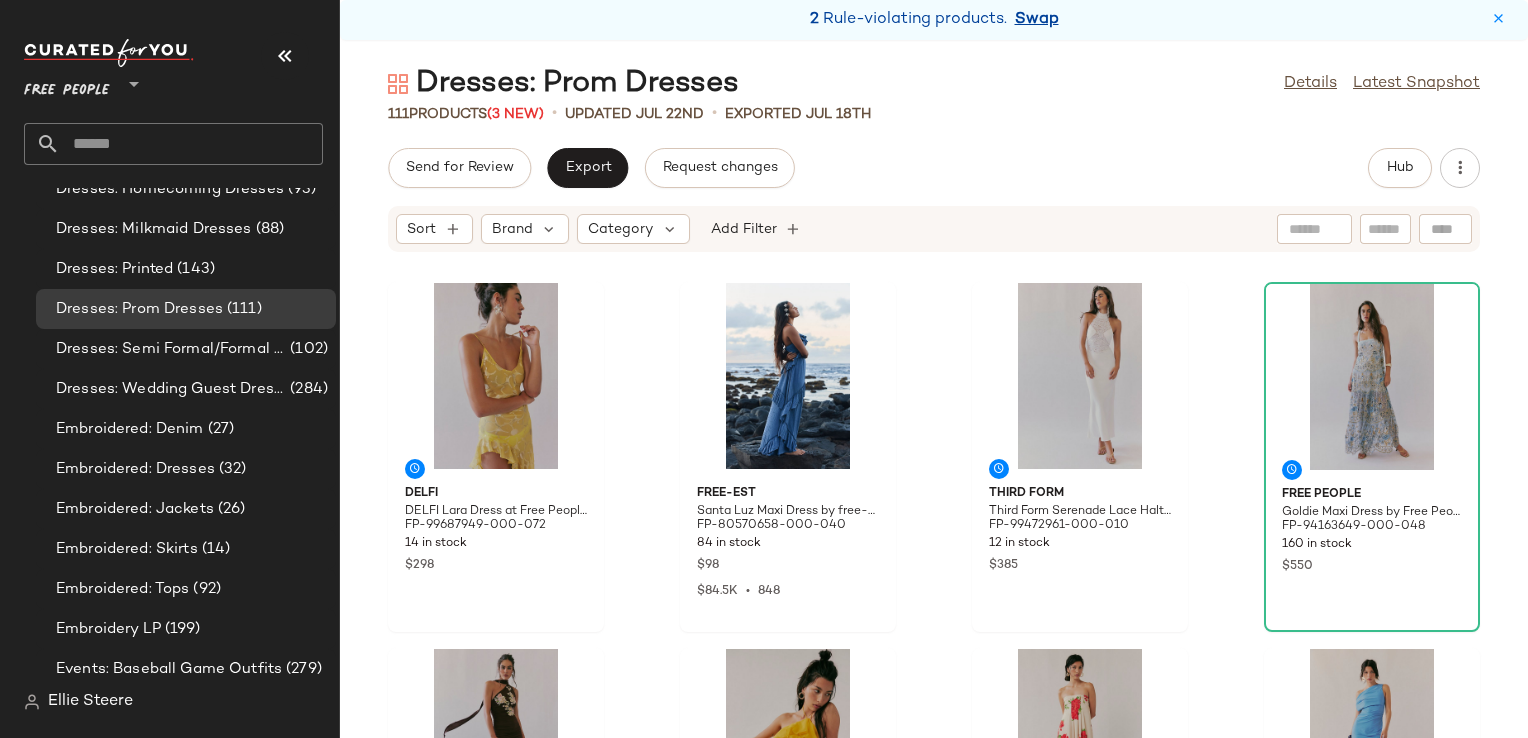 click on "Swap" at bounding box center (1037, 20) 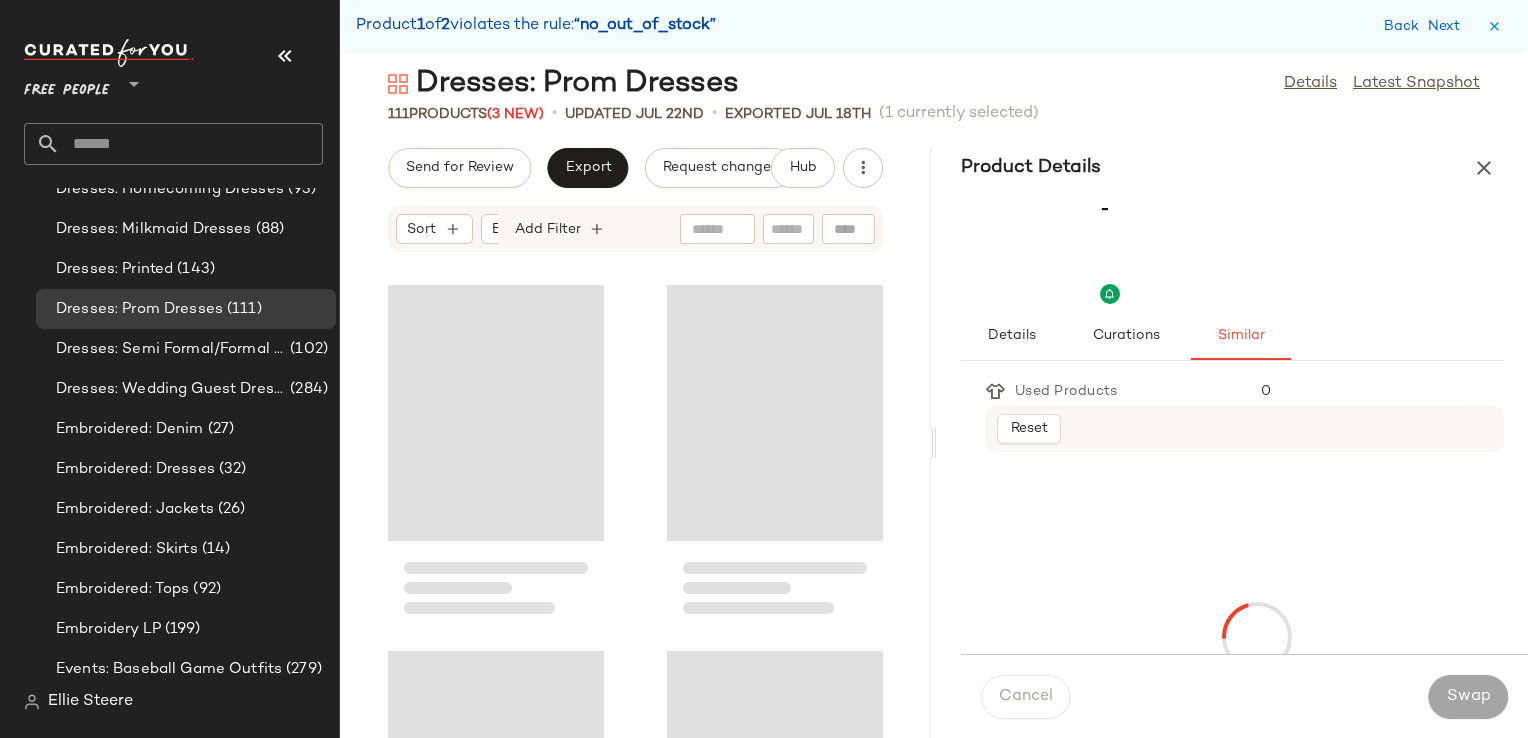 scroll, scrollTop: 11712, scrollLeft: 0, axis: vertical 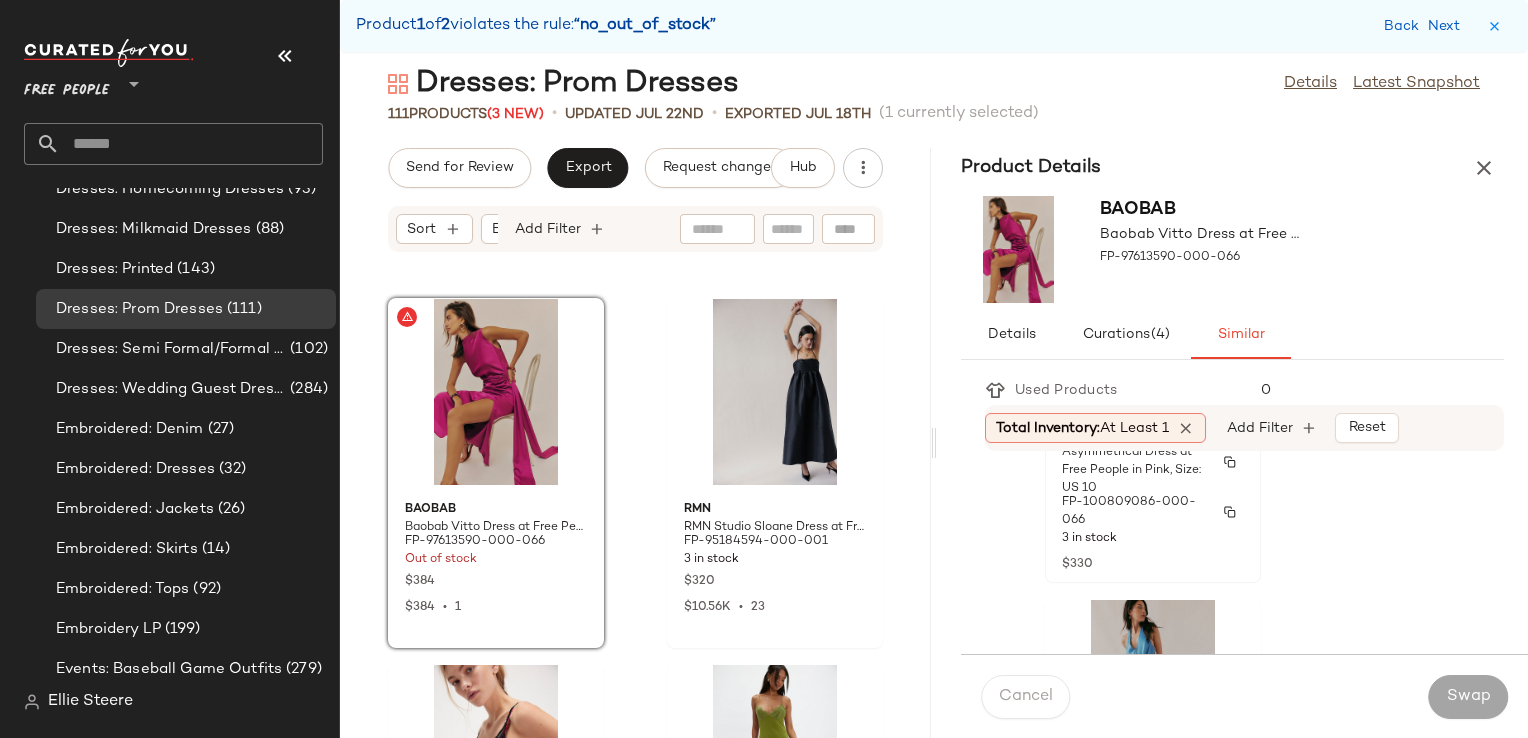 click on "FP-100809086-000-066" at bounding box center (1135, 512) 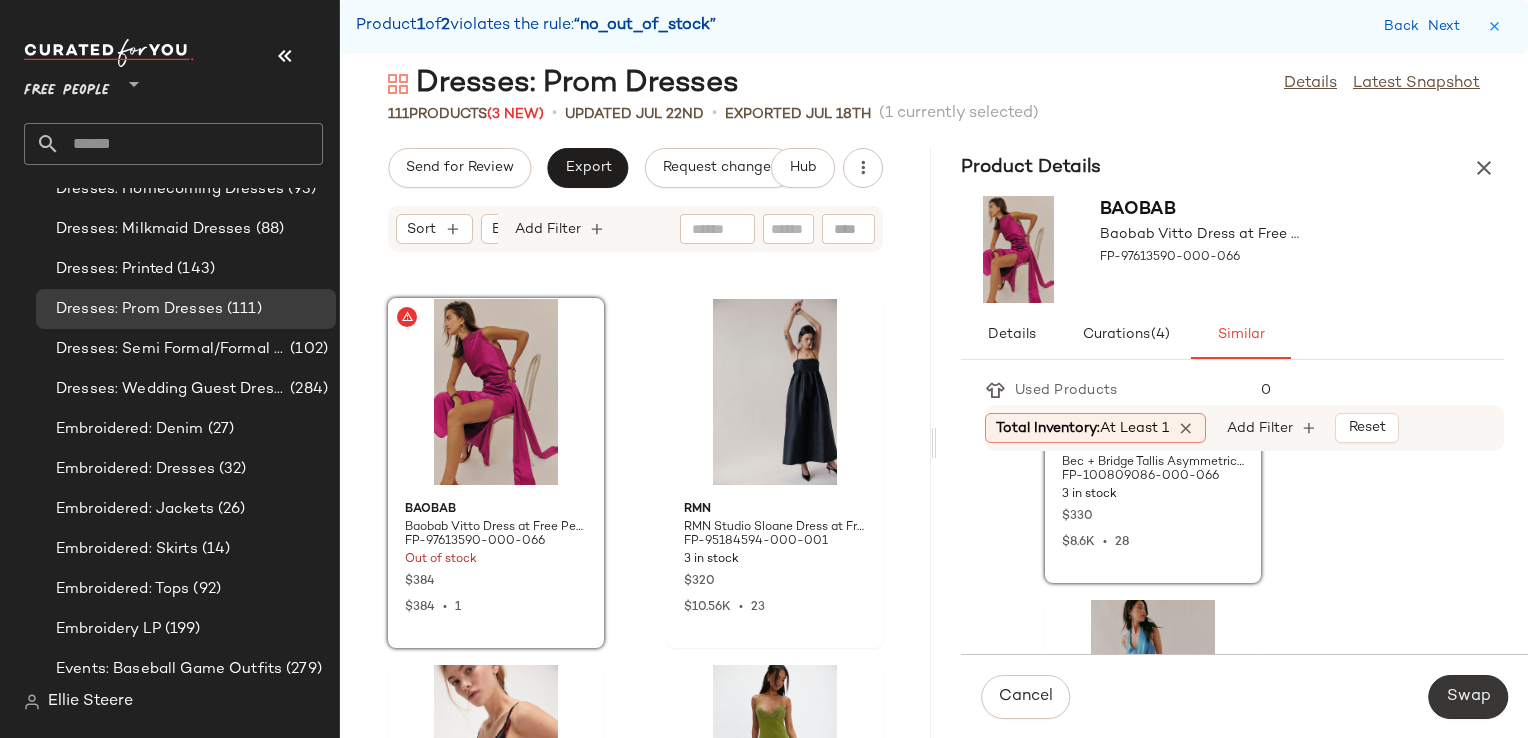 click on "Swap" 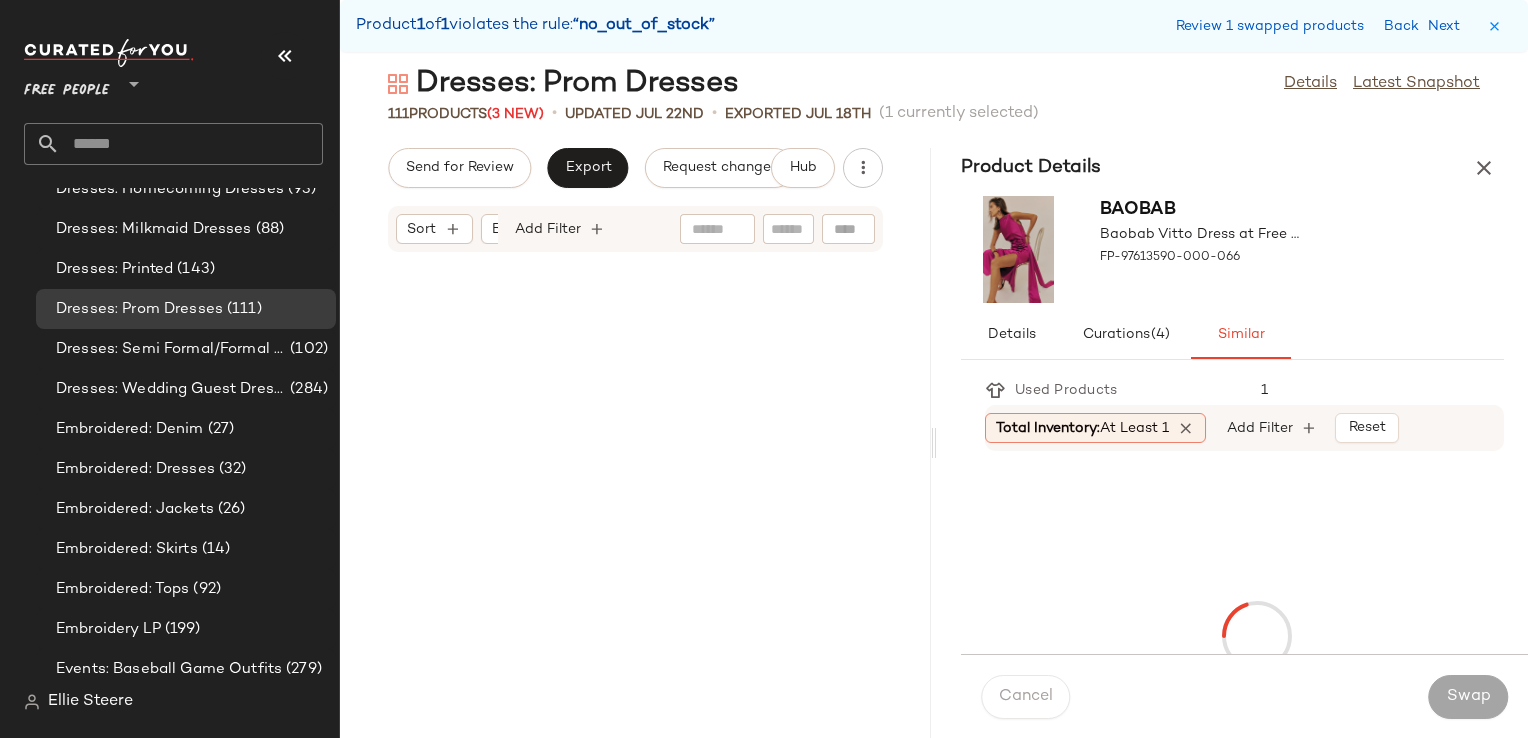 scroll, scrollTop: 19764, scrollLeft: 0, axis: vertical 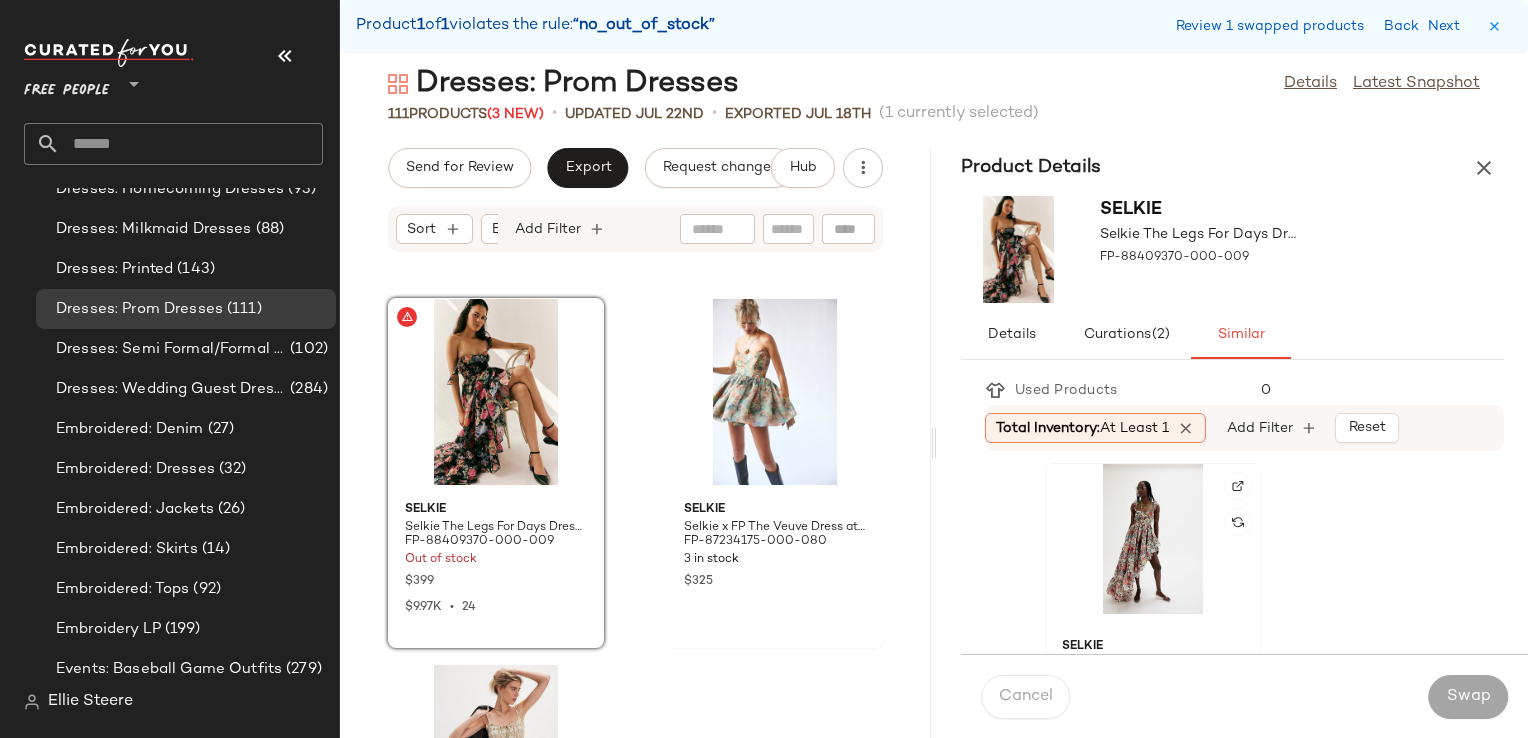 click 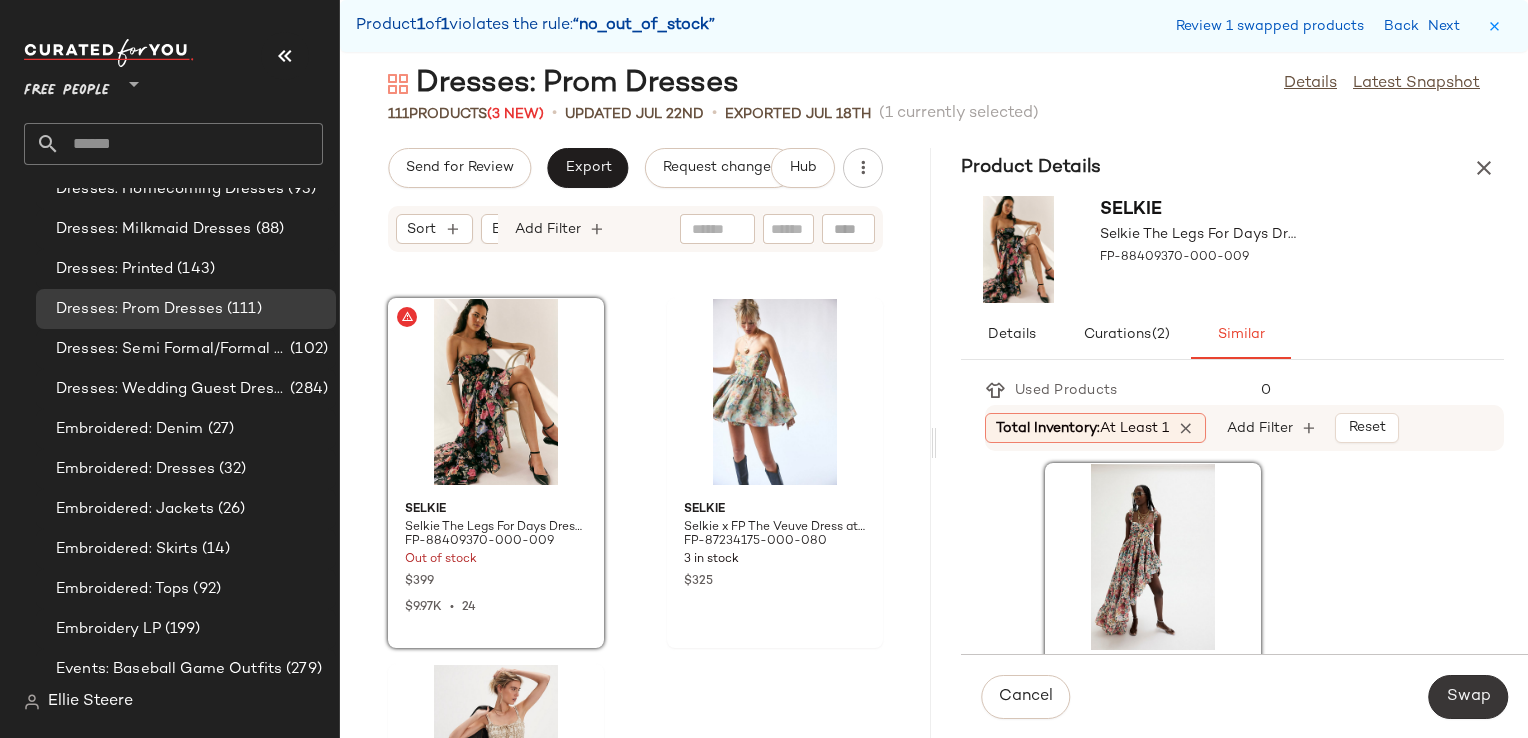 click on "Swap" 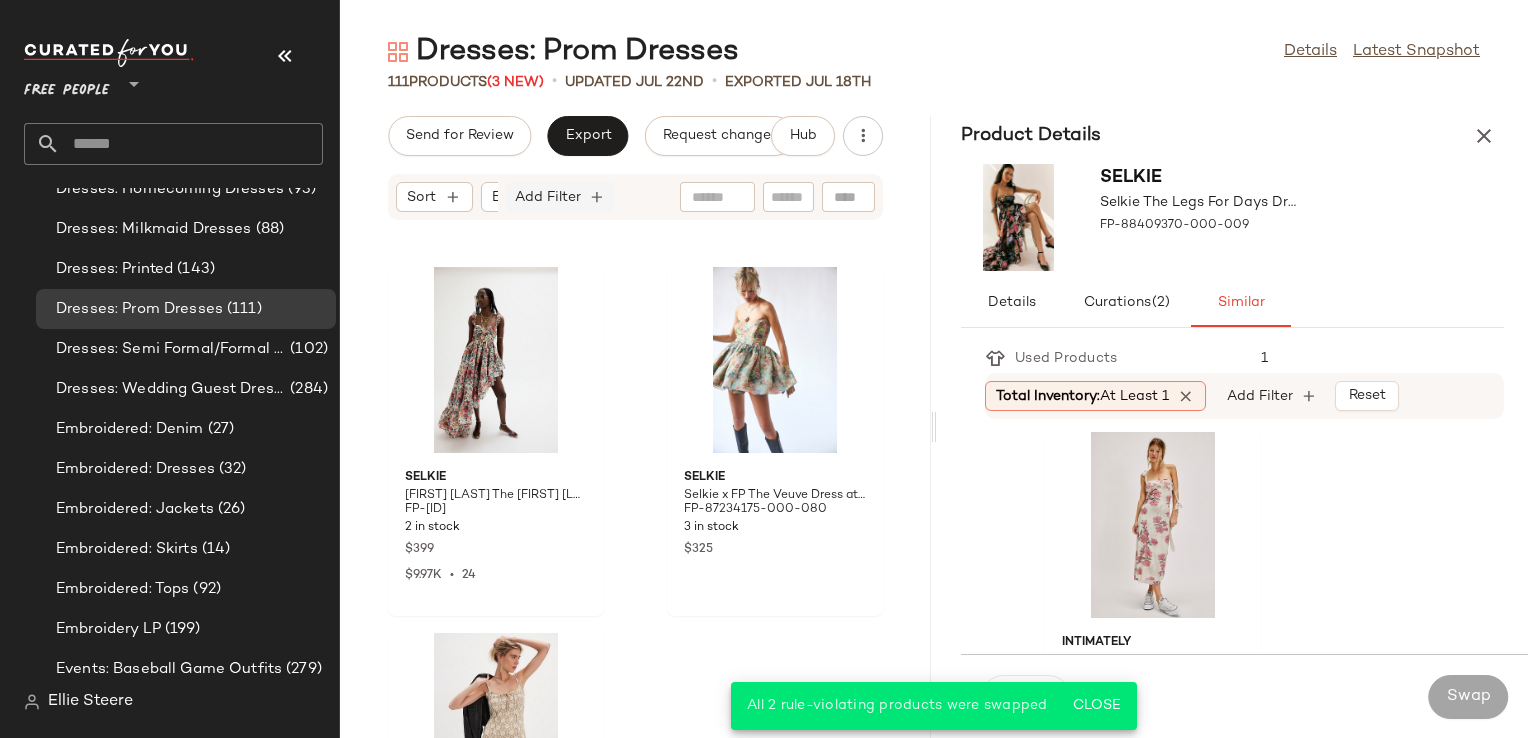 click on "Add Filter" 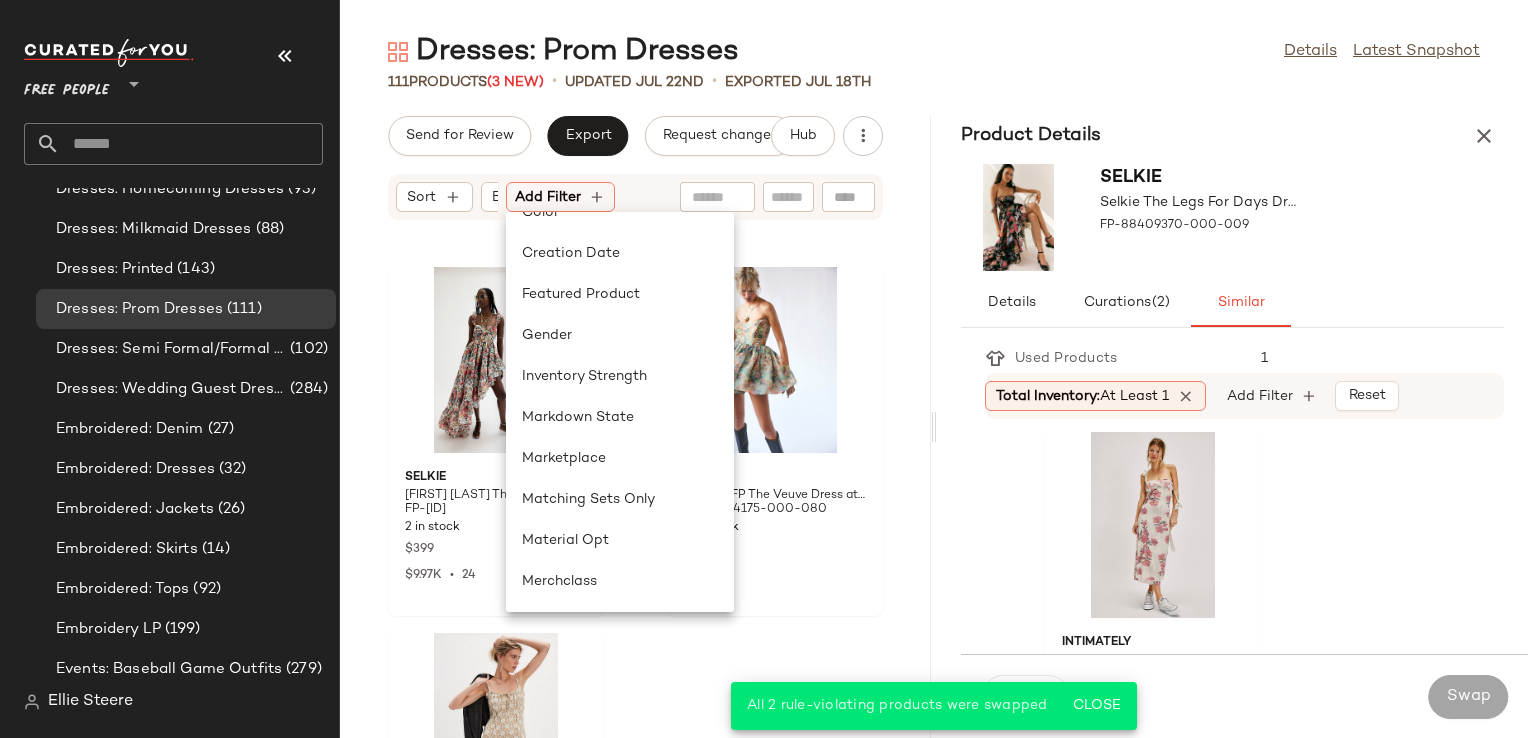 scroll, scrollTop: 600, scrollLeft: 0, axis: vertical 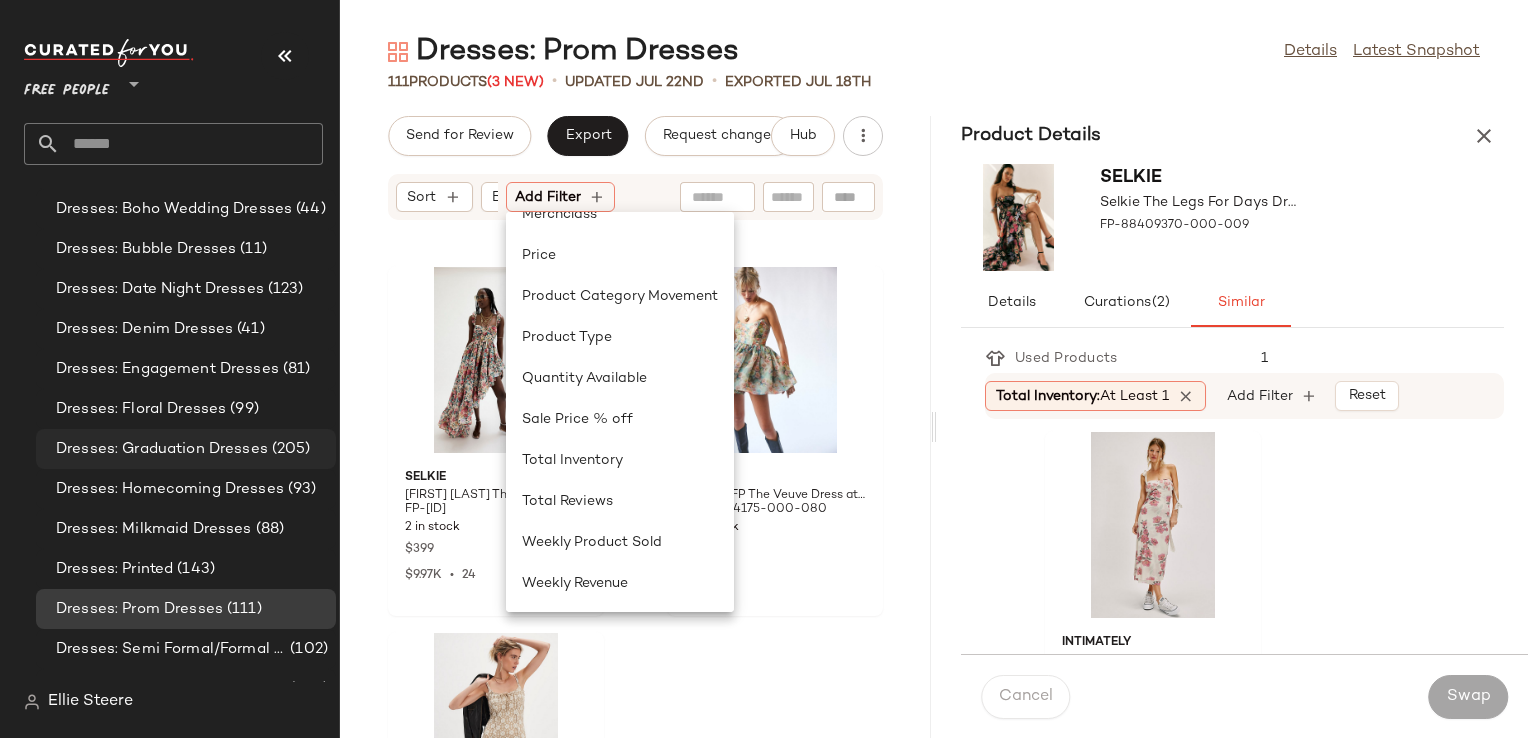 click on "Dresses: Graduation Dresses" at bounding box center [162, 449] 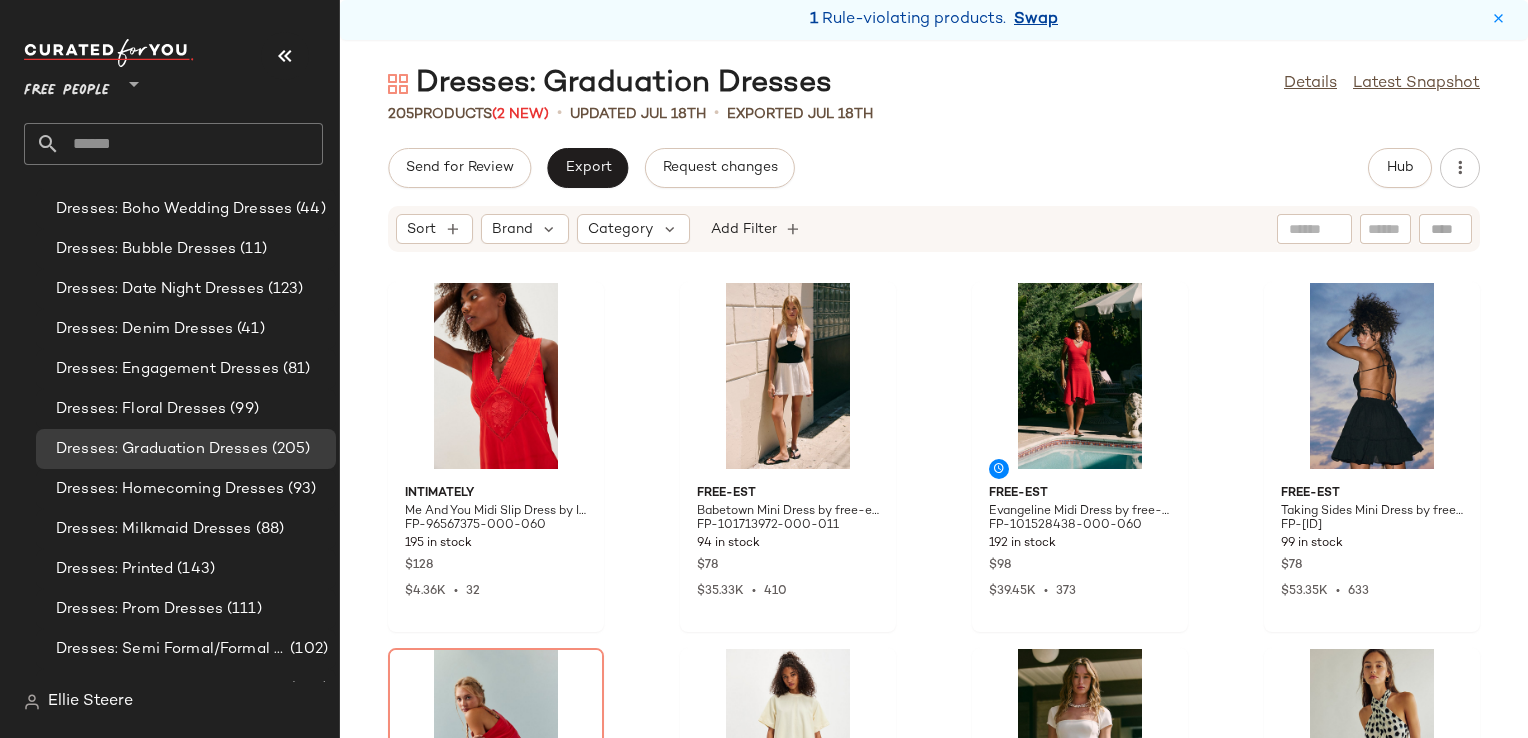 click on "Swap" at bounding box center (1036, 20) 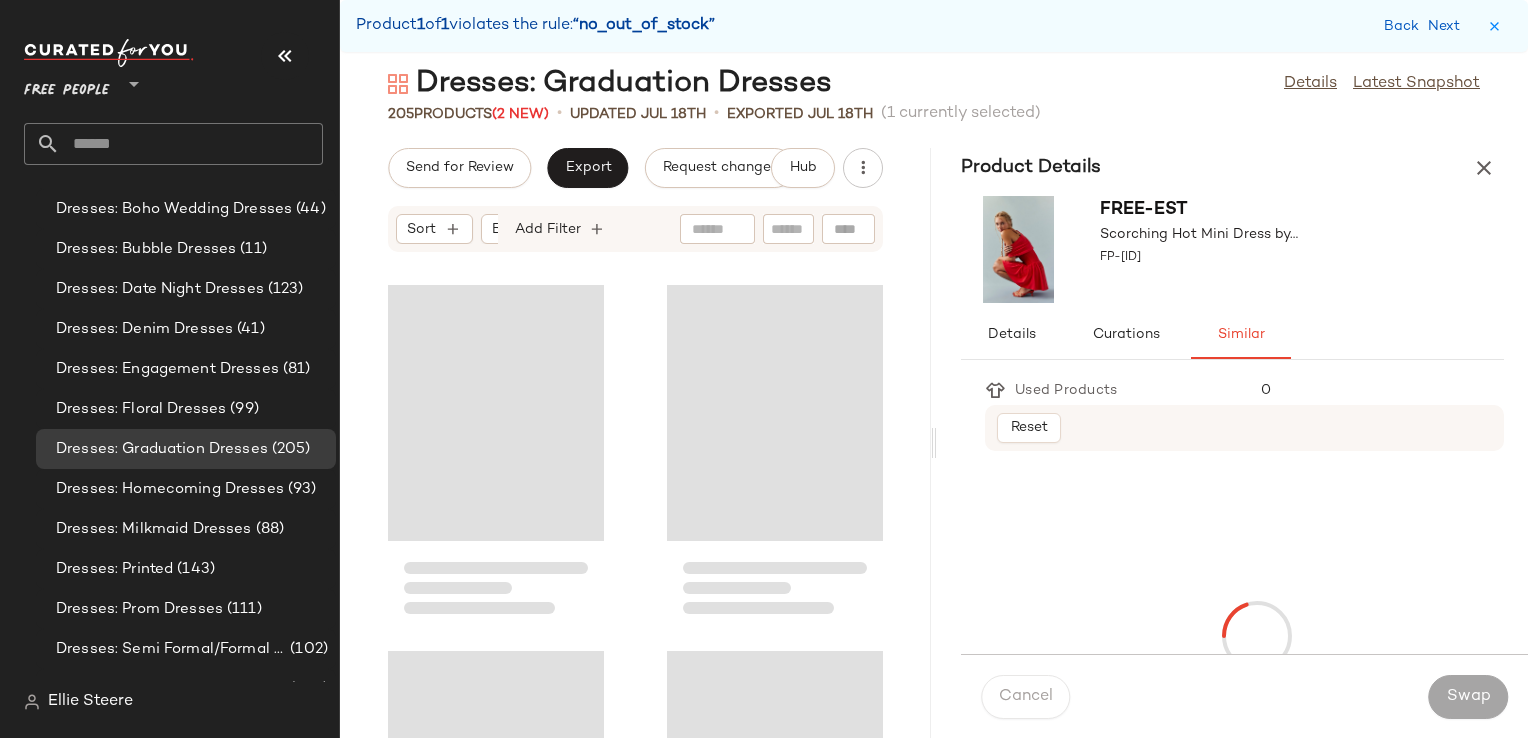 scroll, scrollTop: 732, scrollLeft: 0, axis: vertical 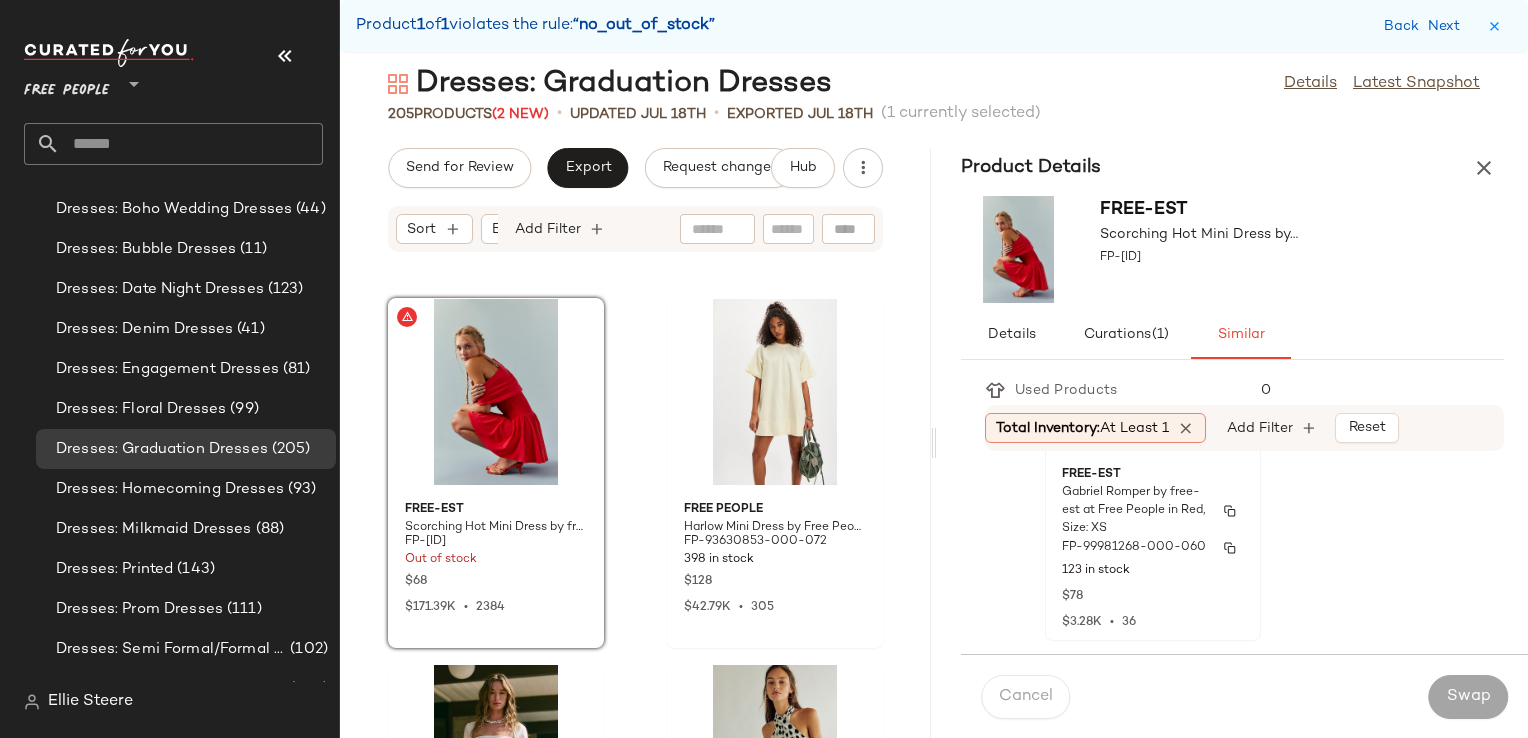 click on "FP-99981268-000-060" at bounding box center [1134, 548] 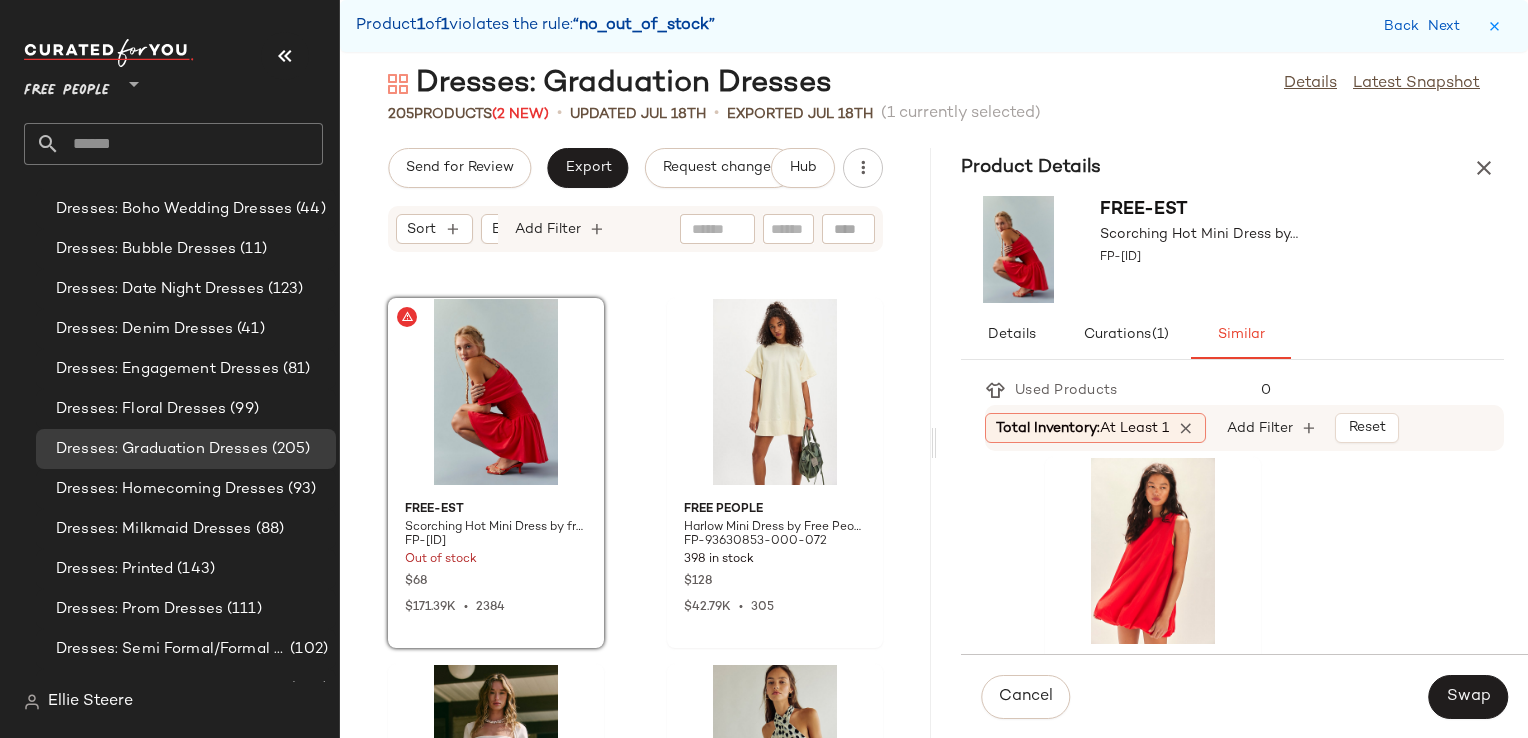 scroll, scrollTop: 5700, scrollLeft: 0, axis: vertical 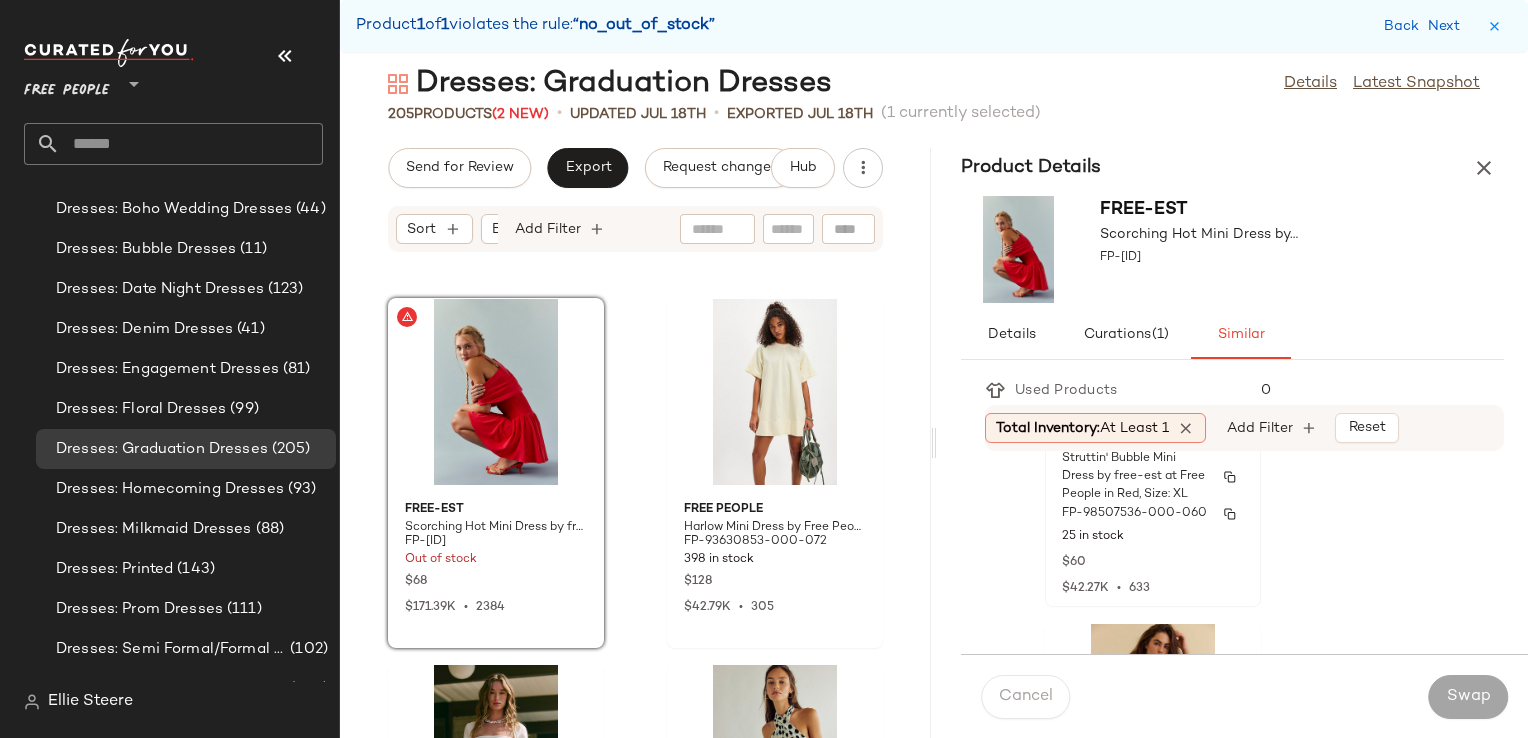 click on "25 in stock" at bounding box center [1153, 537] 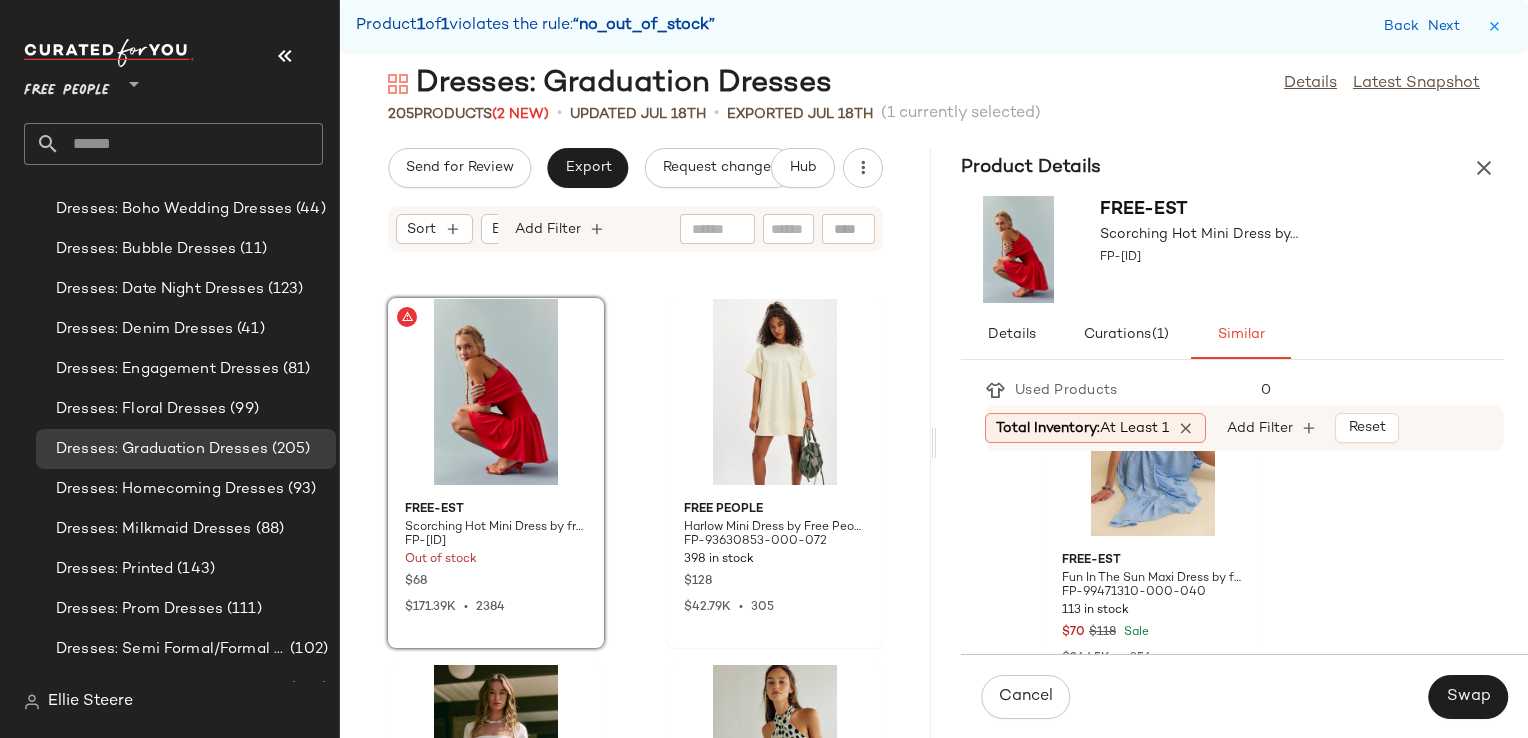 scroll, scrollTop: 6000, scrollLeft: 0, axis: vertical 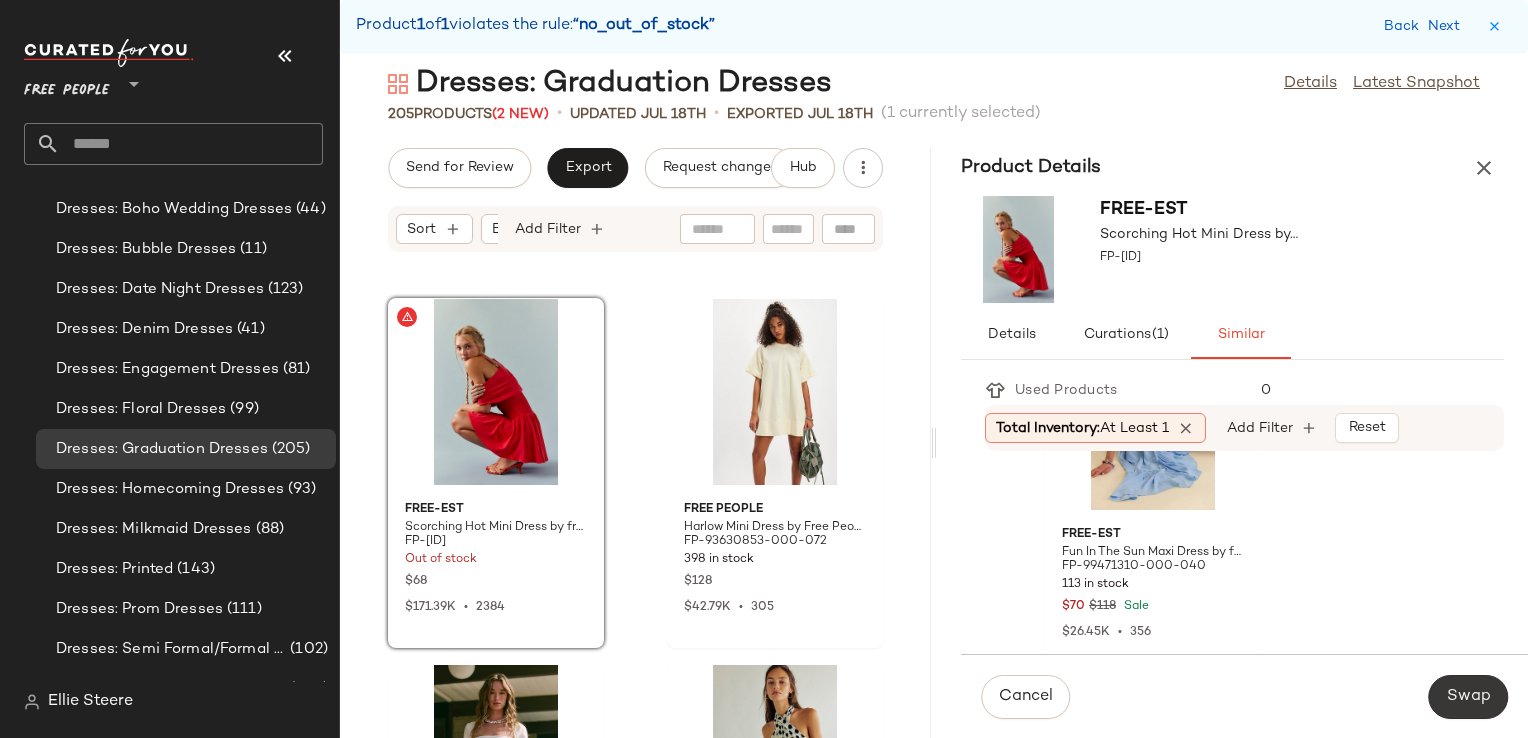 click on "Swap" 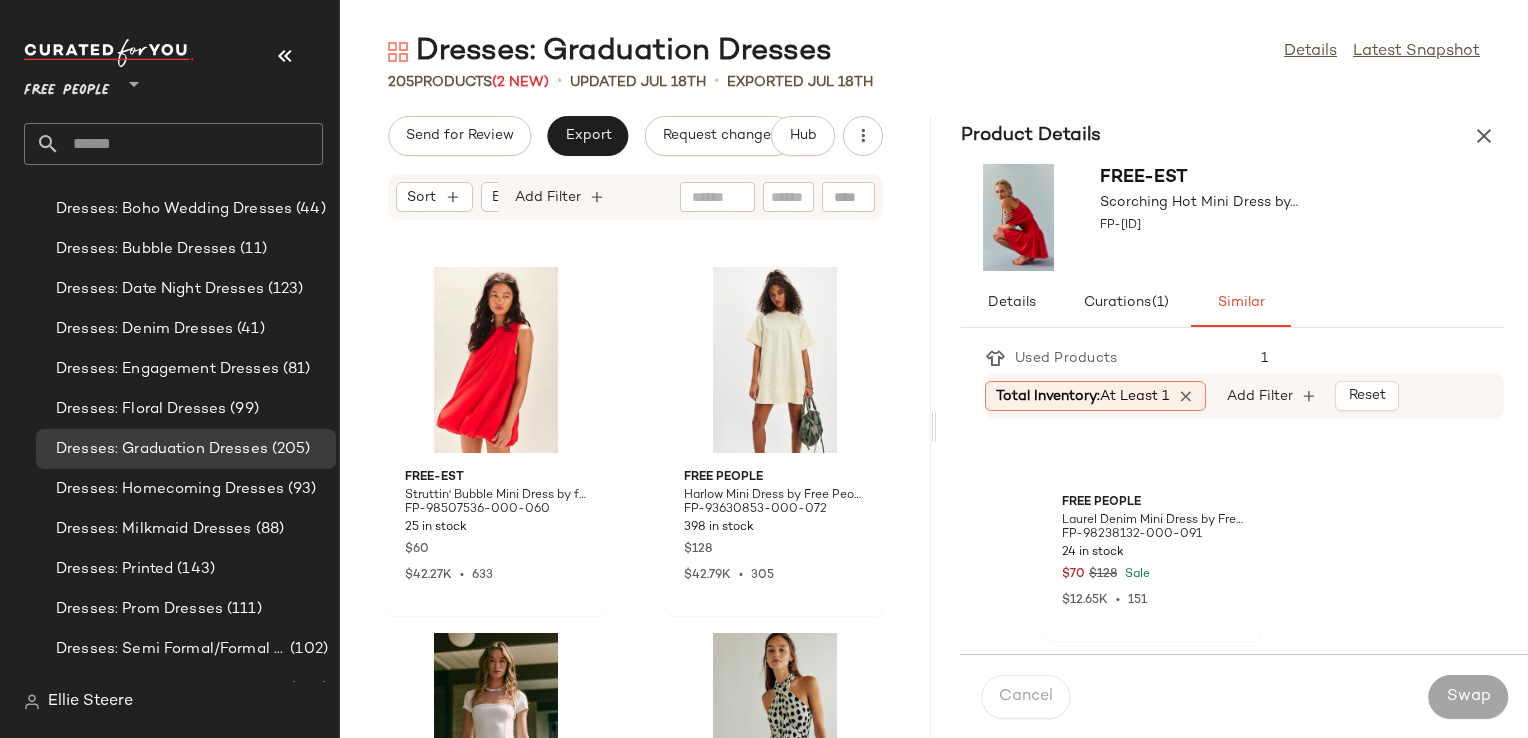 scroll, scrollTop: 5634, scrollLeft: 0, axis: vertical 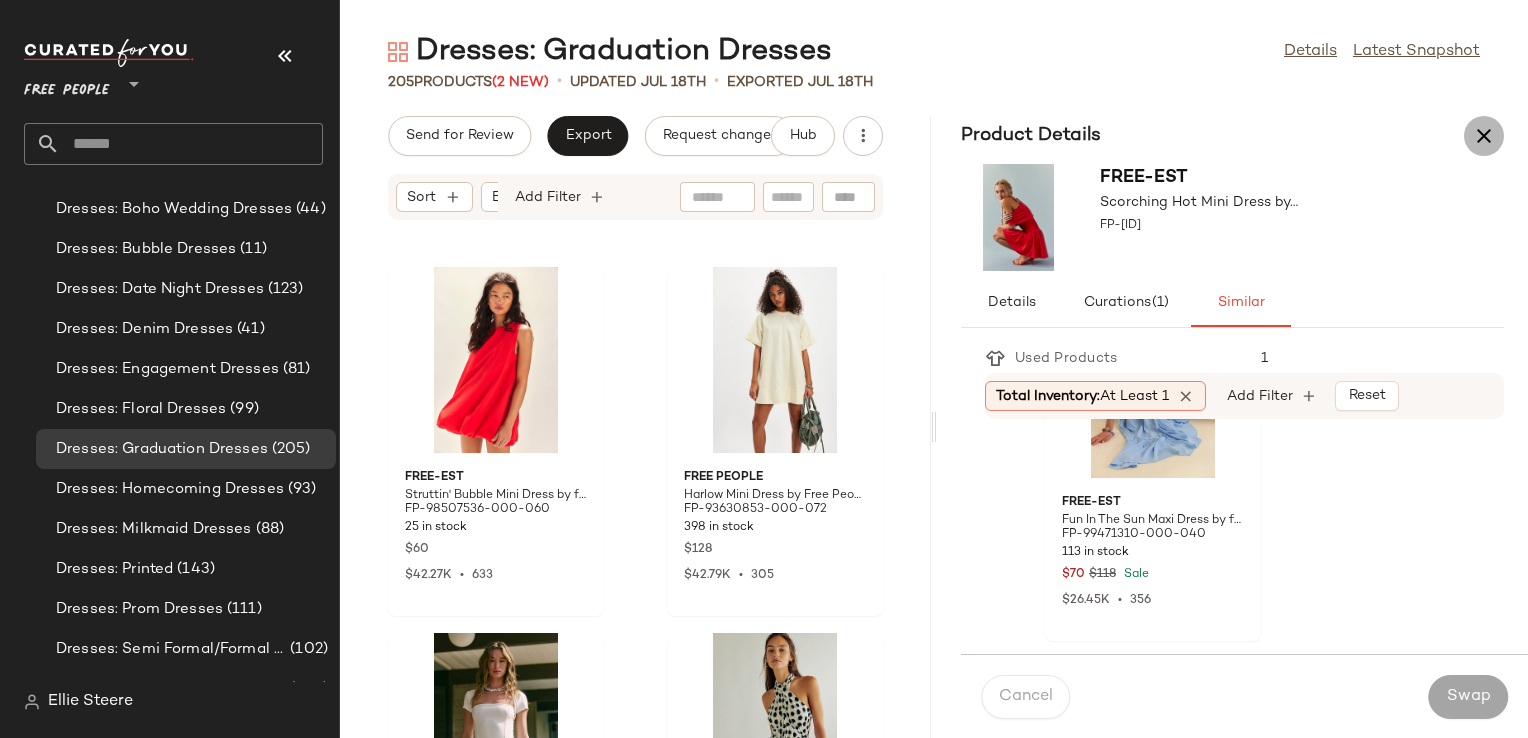 click at bounding box center (1484, 136) 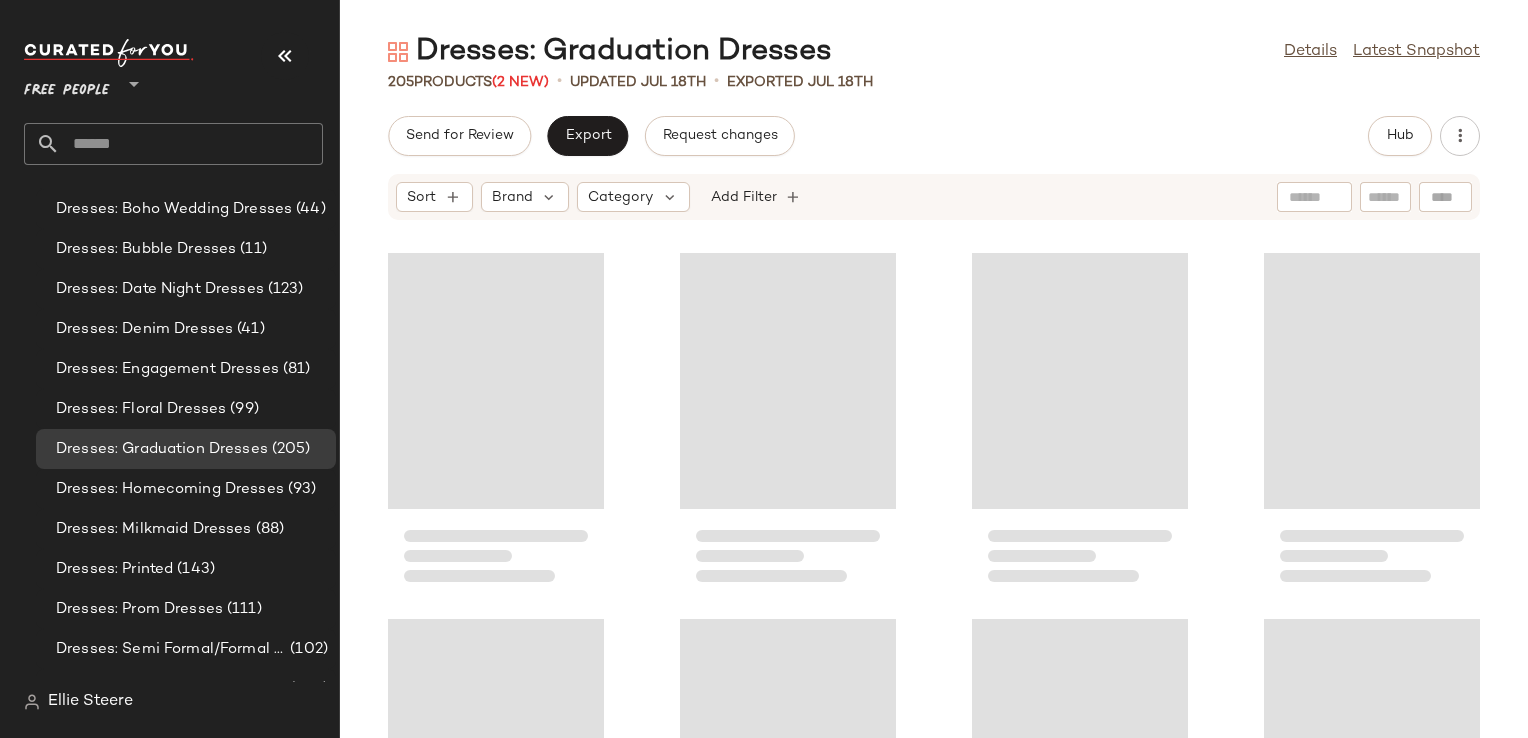 scroll, scrollTop: 350, scrollLeft: 0, axis: vertical 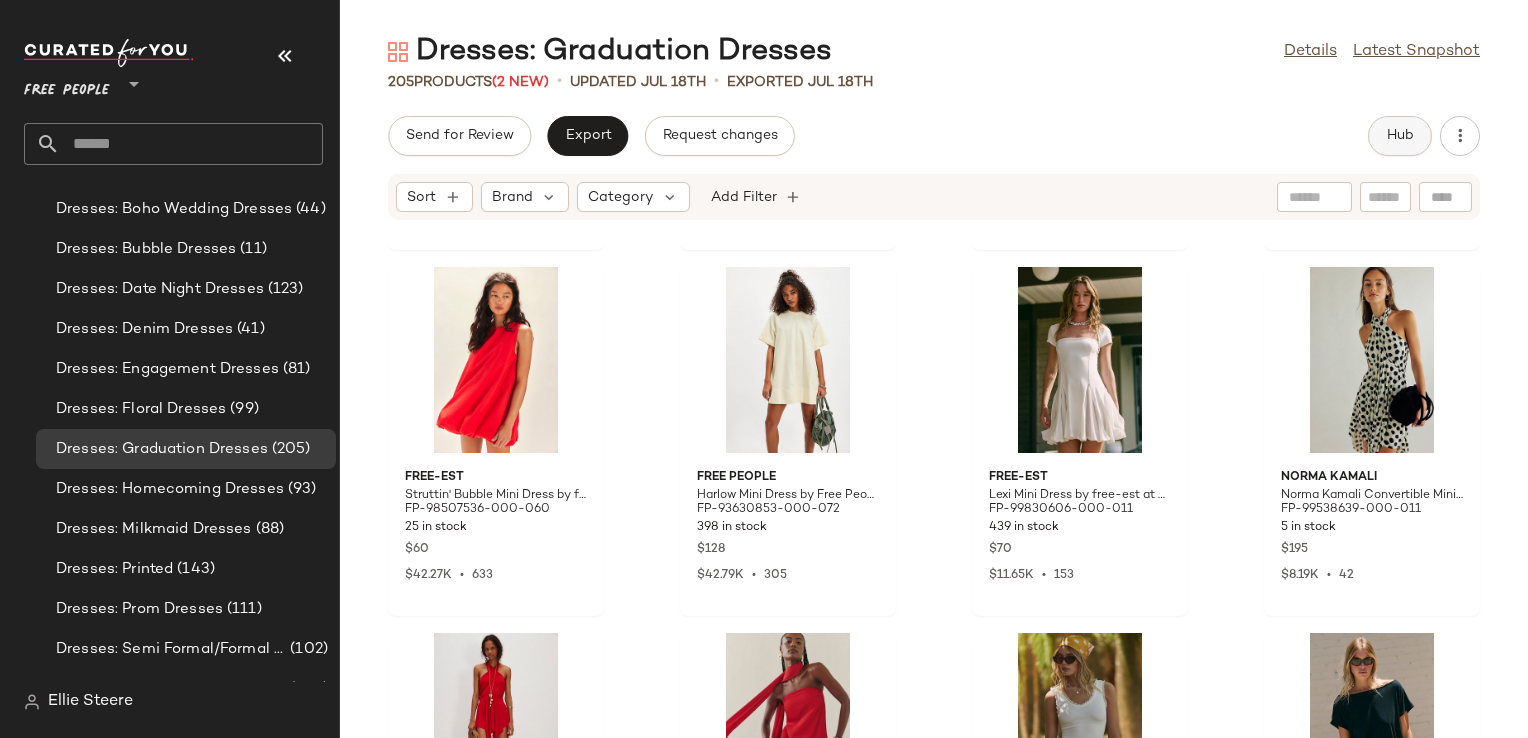 click on "Hub" at bounding box center (1400, 136) 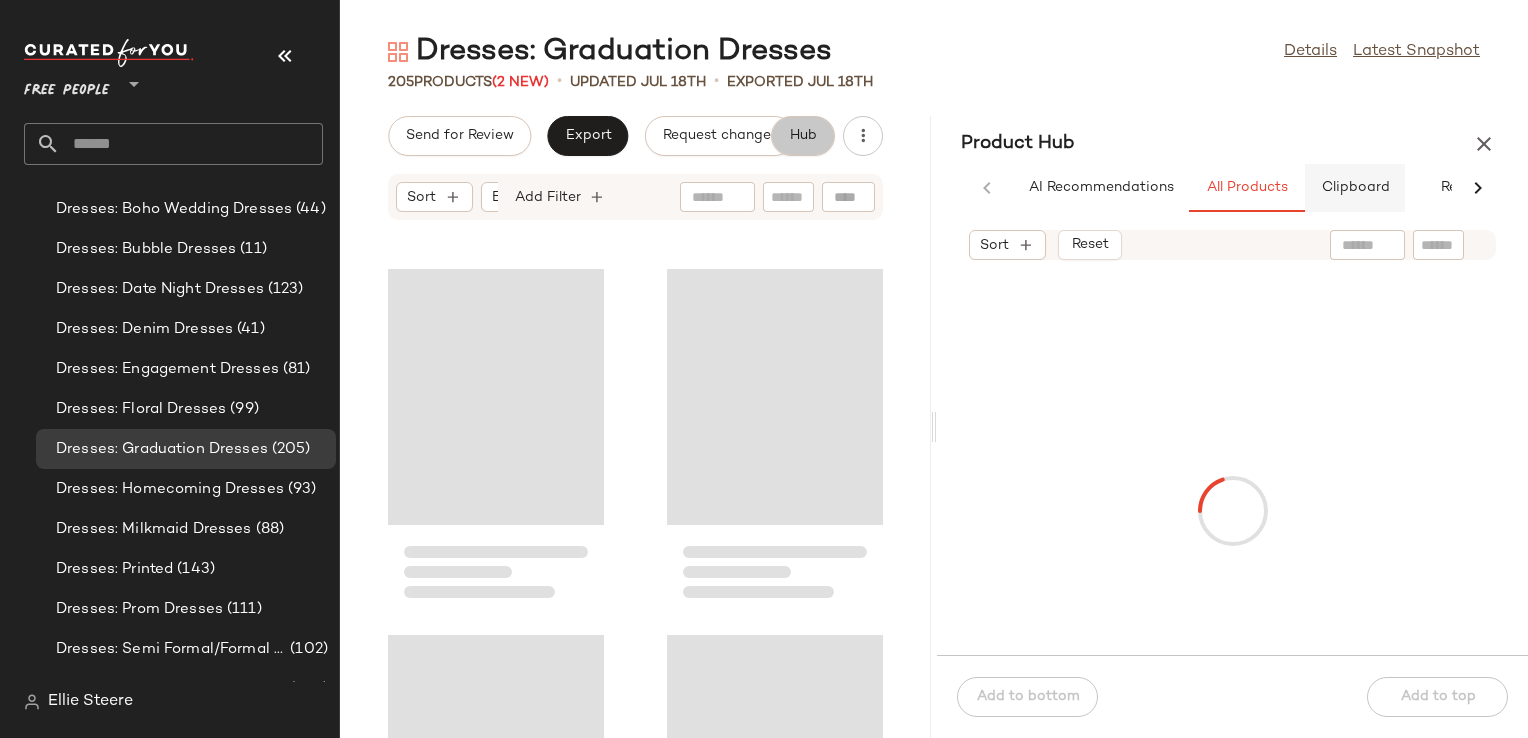 scroll, scrollTop: 732, scrollLeft: 0, axis: vertical 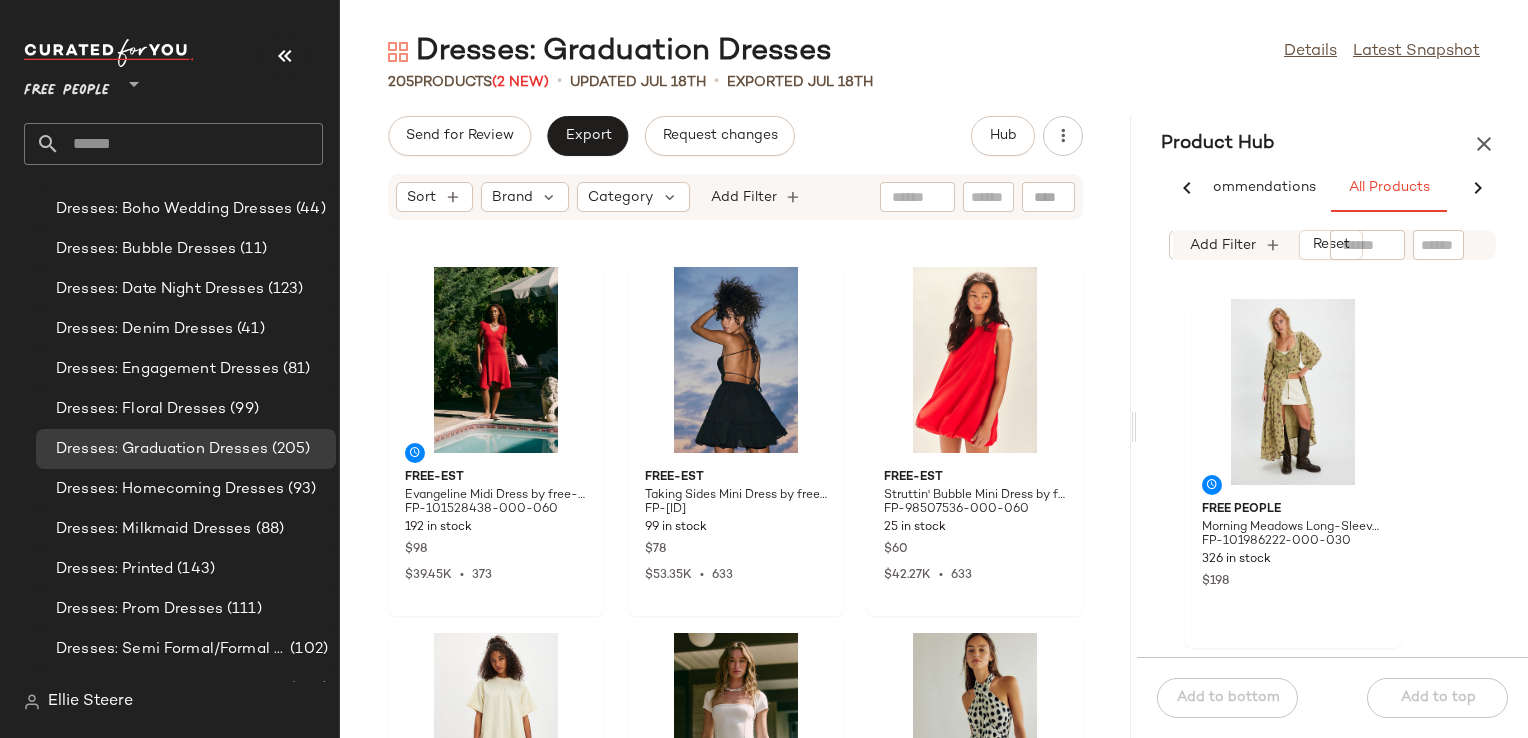 drag, startPoint x: 932, startPoint y: 426, endPoint x: 1224, endPoint y: 411, distance: 292.385 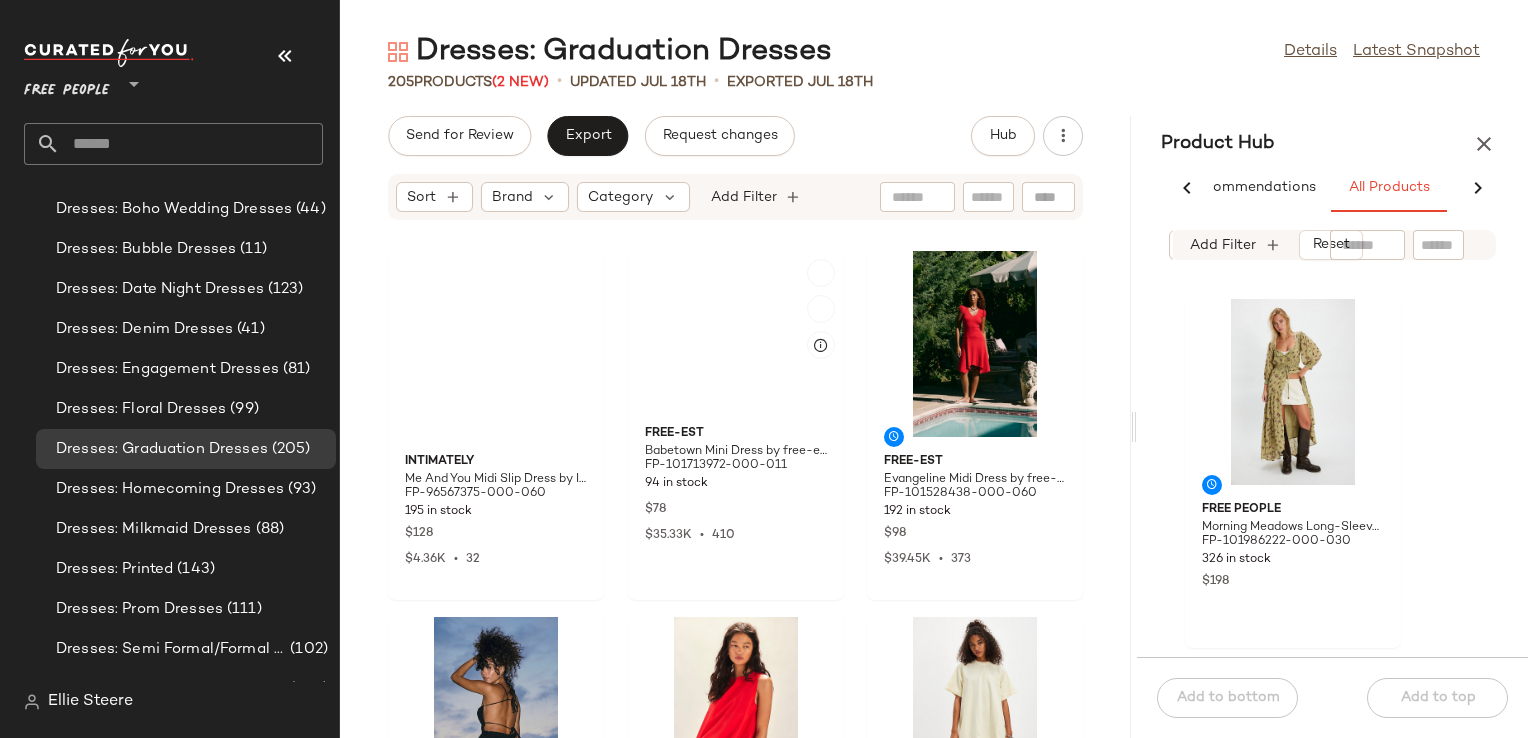 scroll, scrollTop: 0, scrollLeft: 0, axis: both 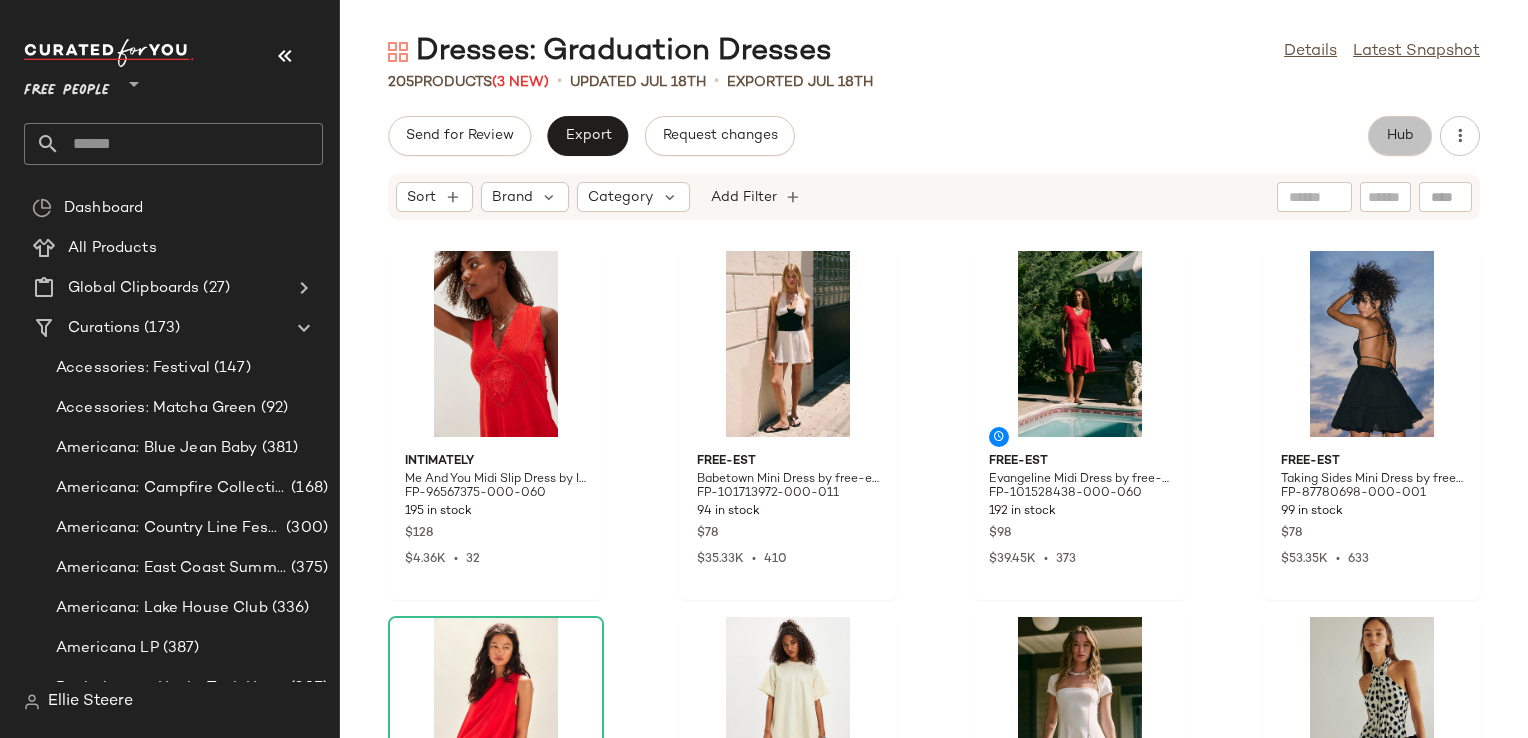 click on "Hub" 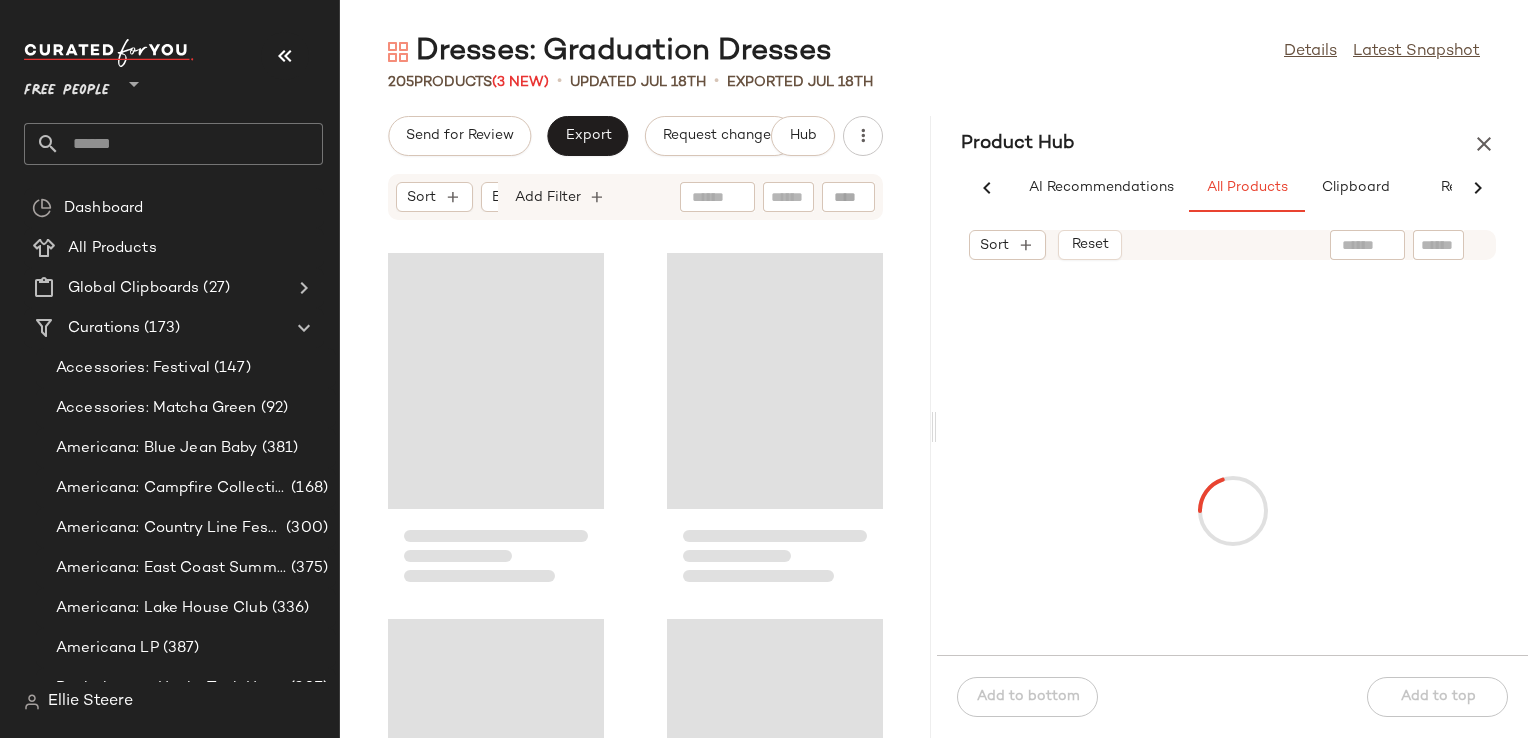 scroll, scrollTop: 0, scrollLeft: 68, axis: horizontal 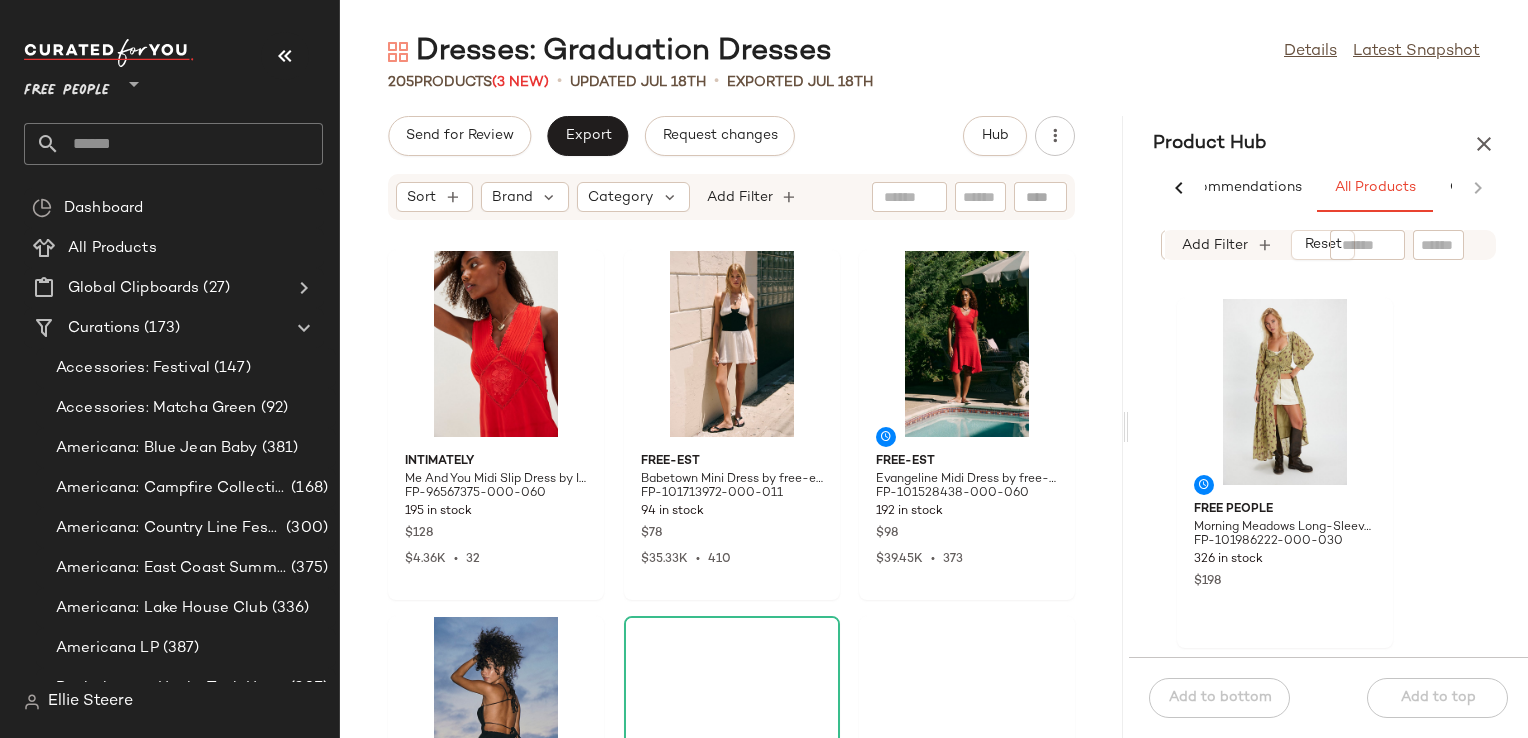 drag, startPoint x: 934, startPoint y: 425, endPoint x: 1218, endPoint y: 388, distance: 286.40005 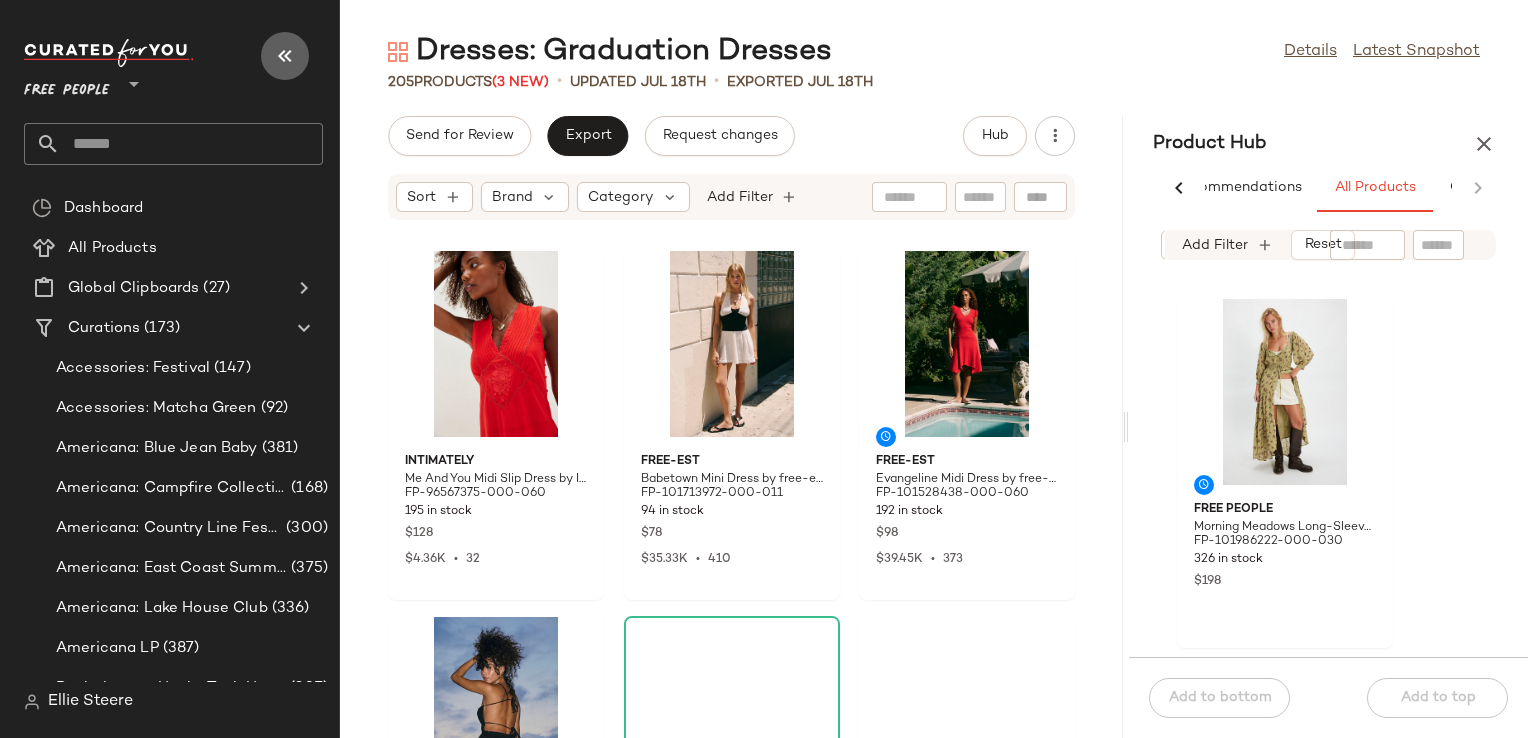 click at bounding box center (285, 56) 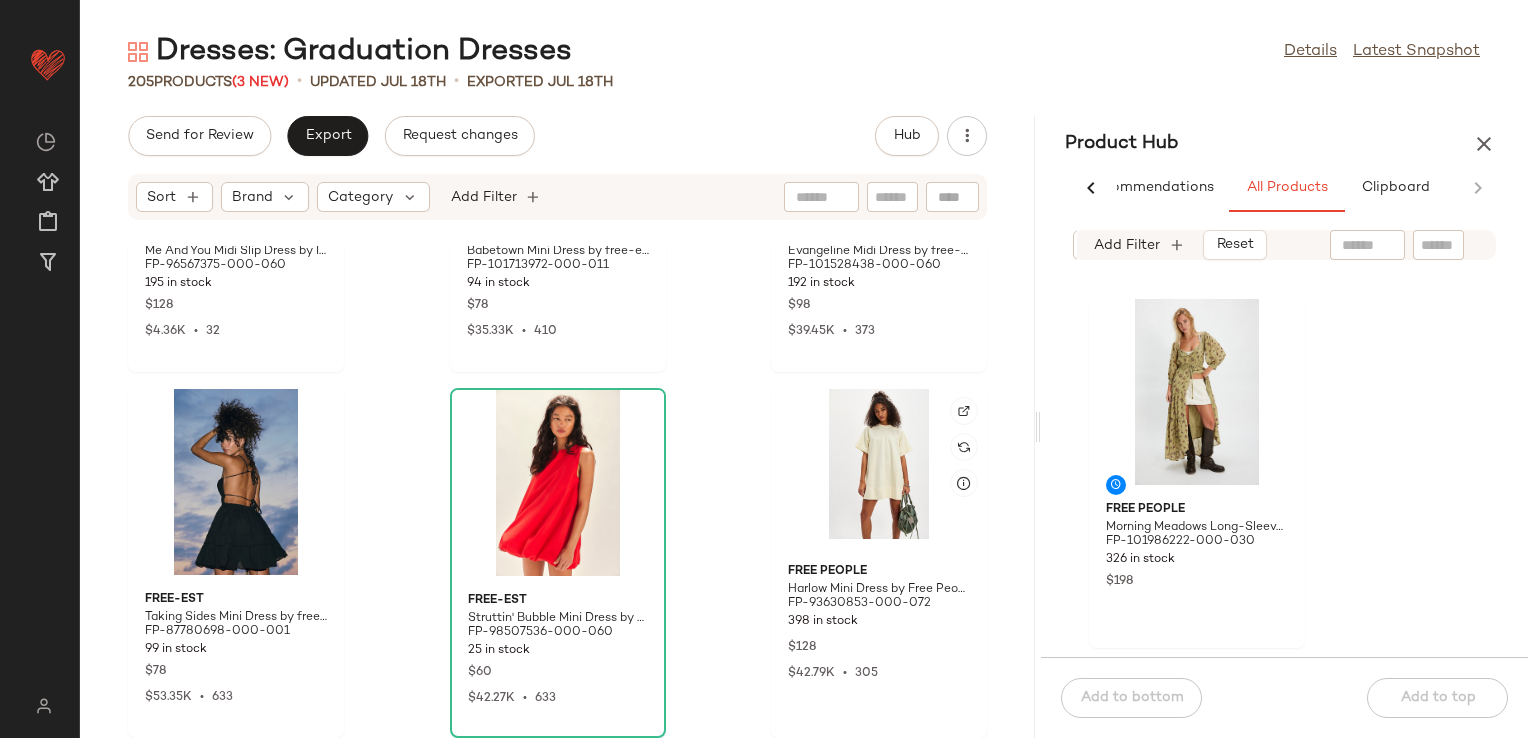scroll, scrollTop: 0, scrollLeft: 0, axis: both 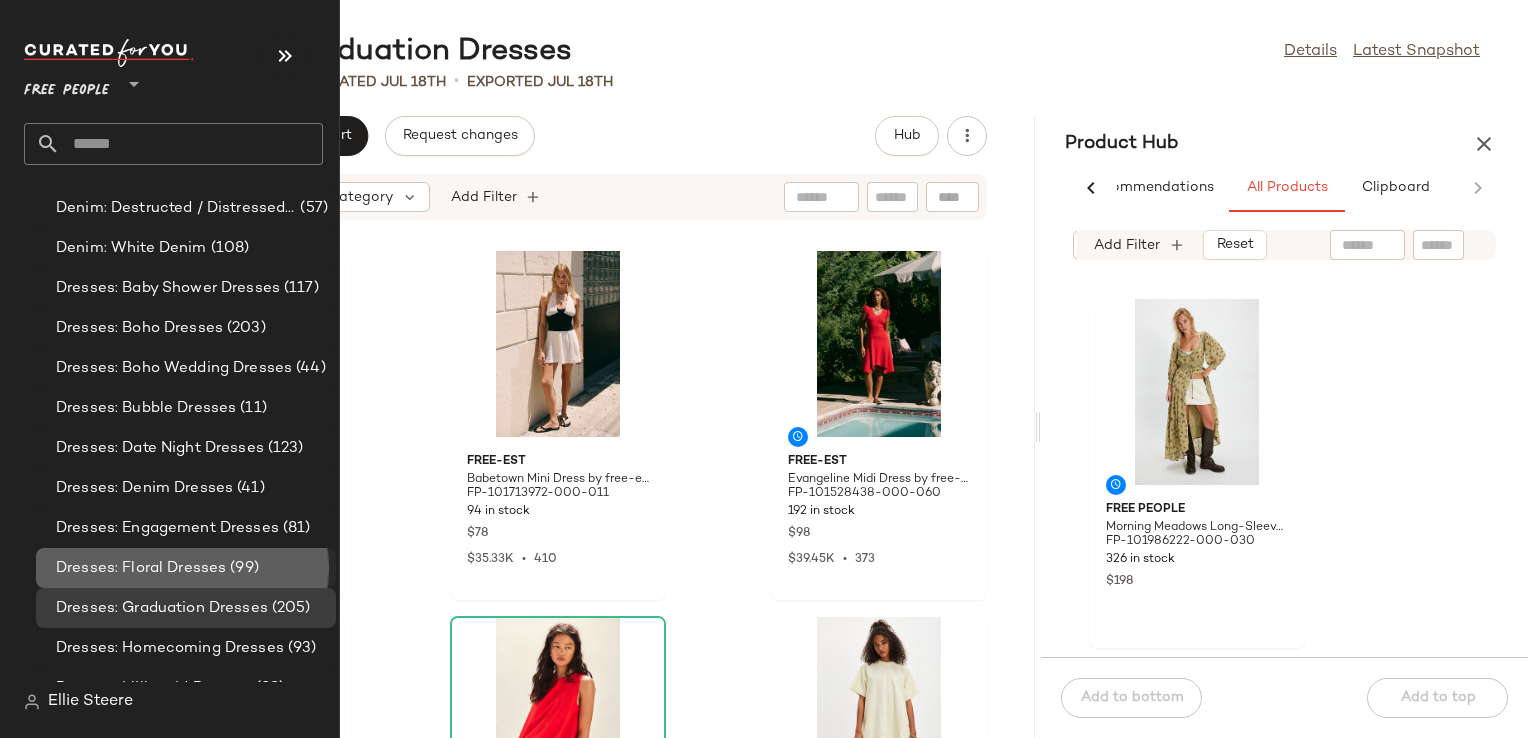 click on "Dresses: Floral Dresses (99)" 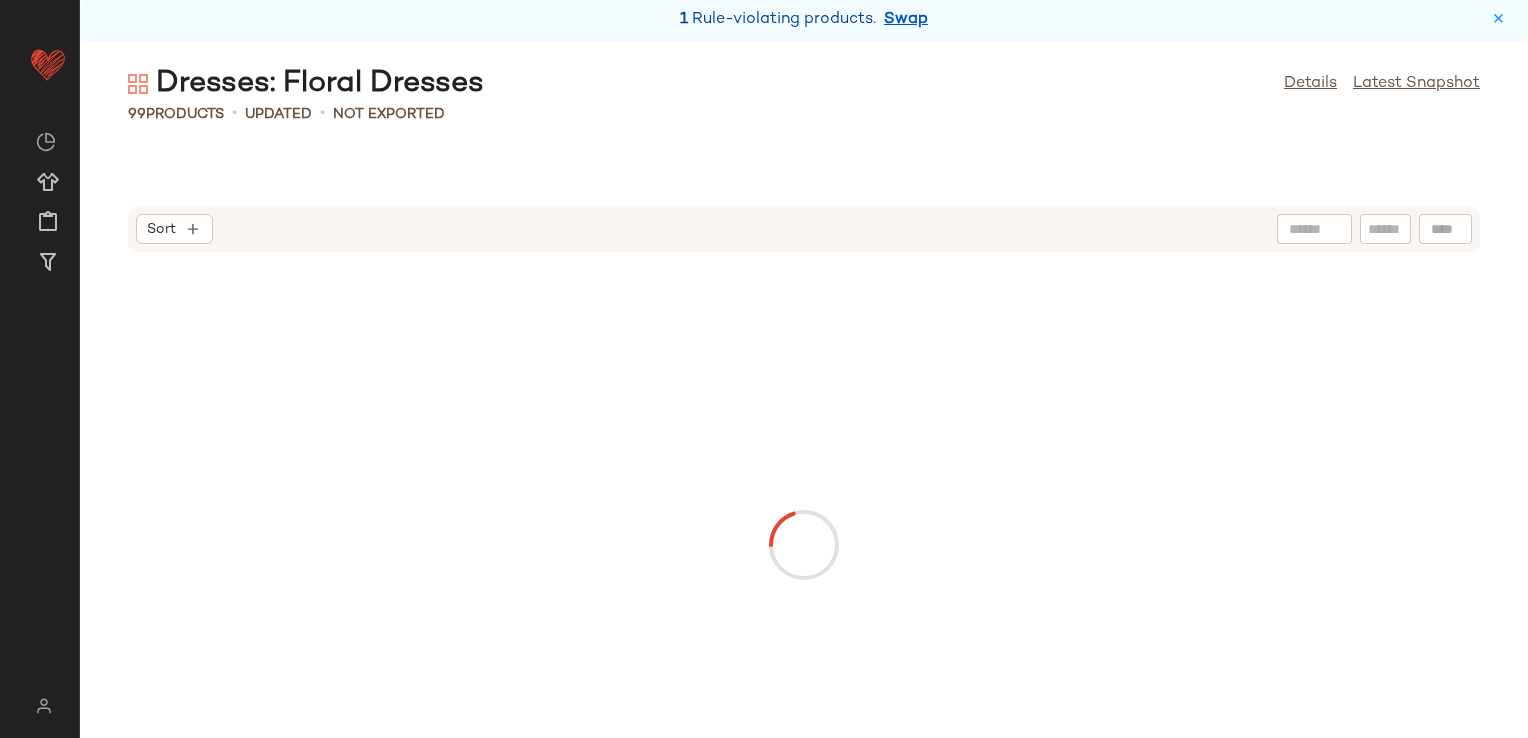 scroll, scrollTop: 0, scrollLeft: 0, axis: both 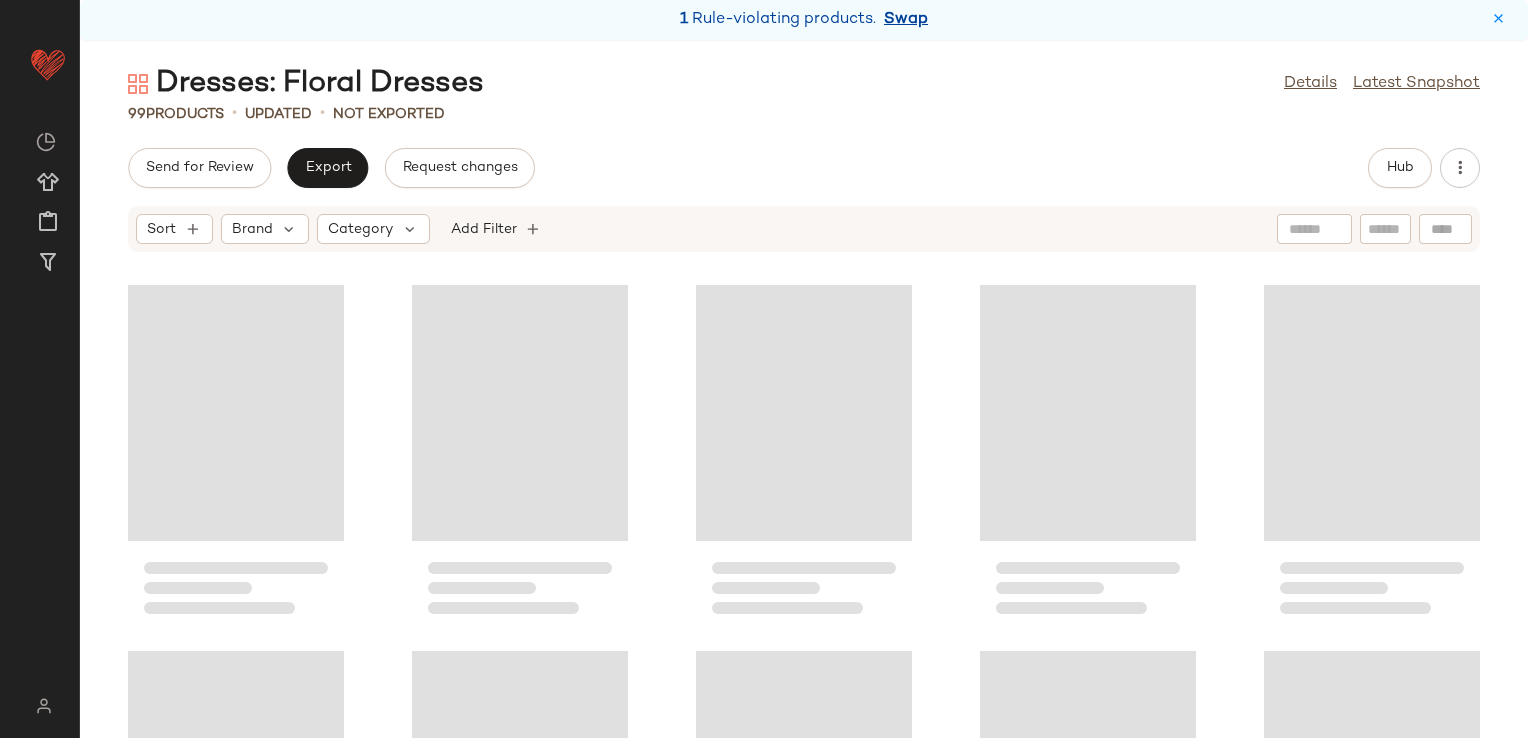 click on "Swap" at bounding box center [906, 20] 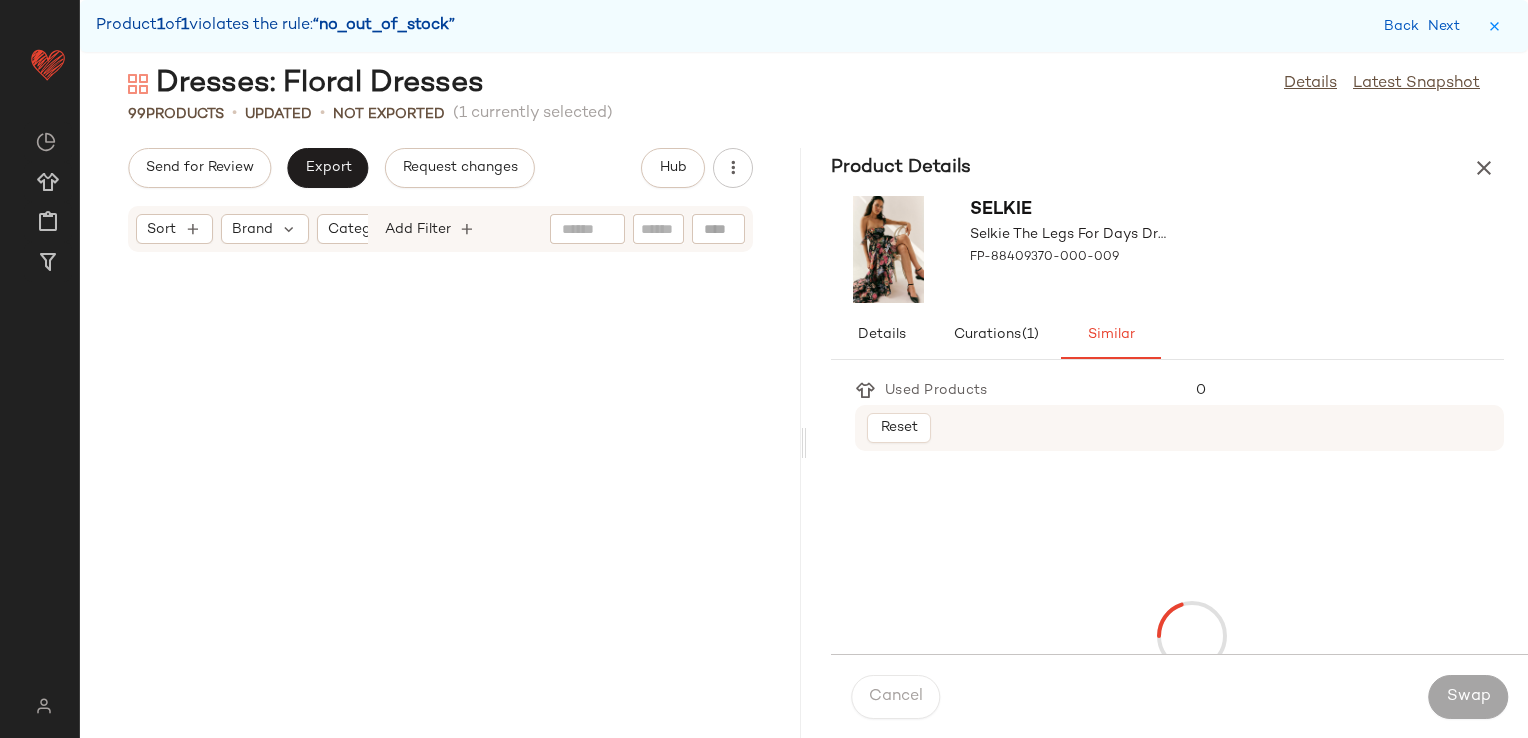 scroll, scrollTop: 7320, scrollLeft: 0, axis: vertical 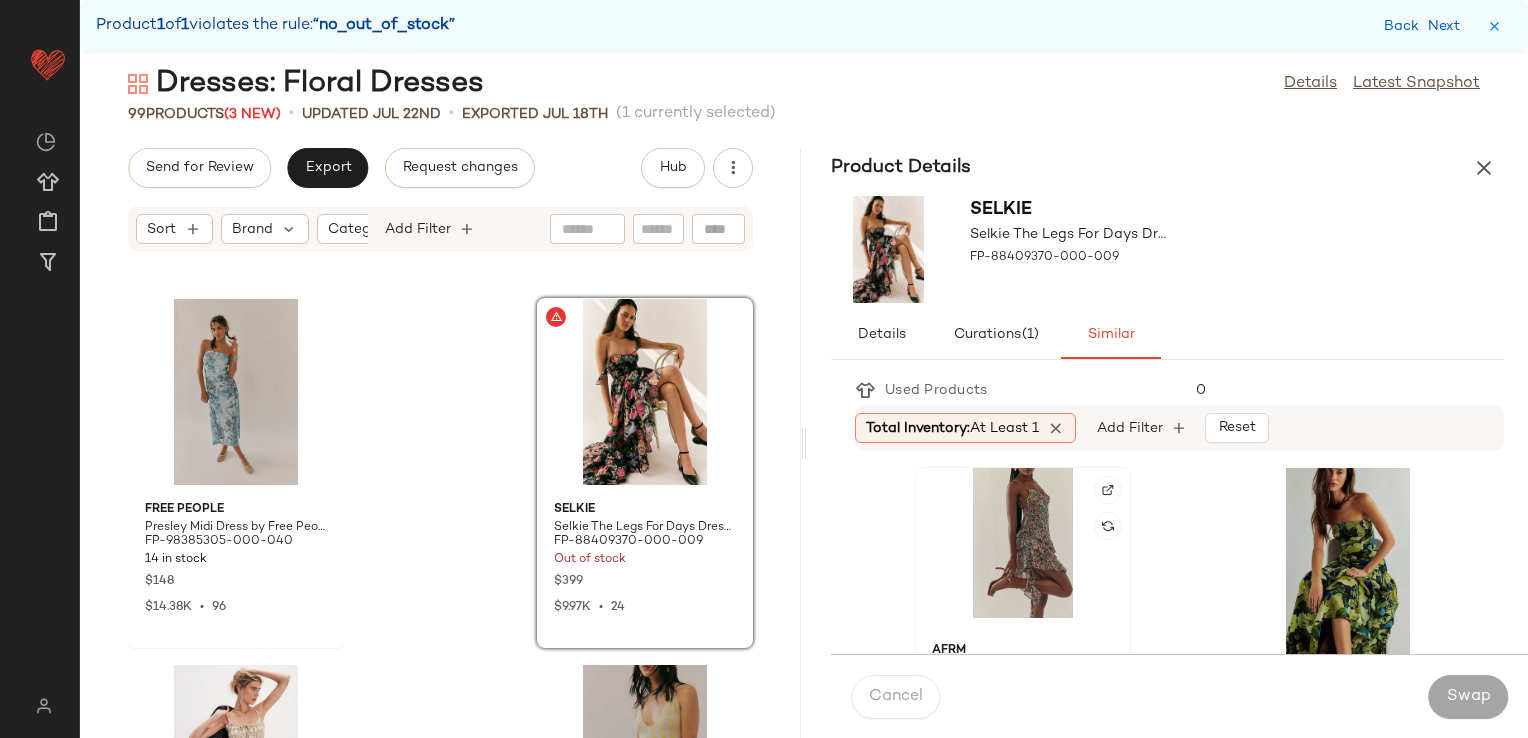 click 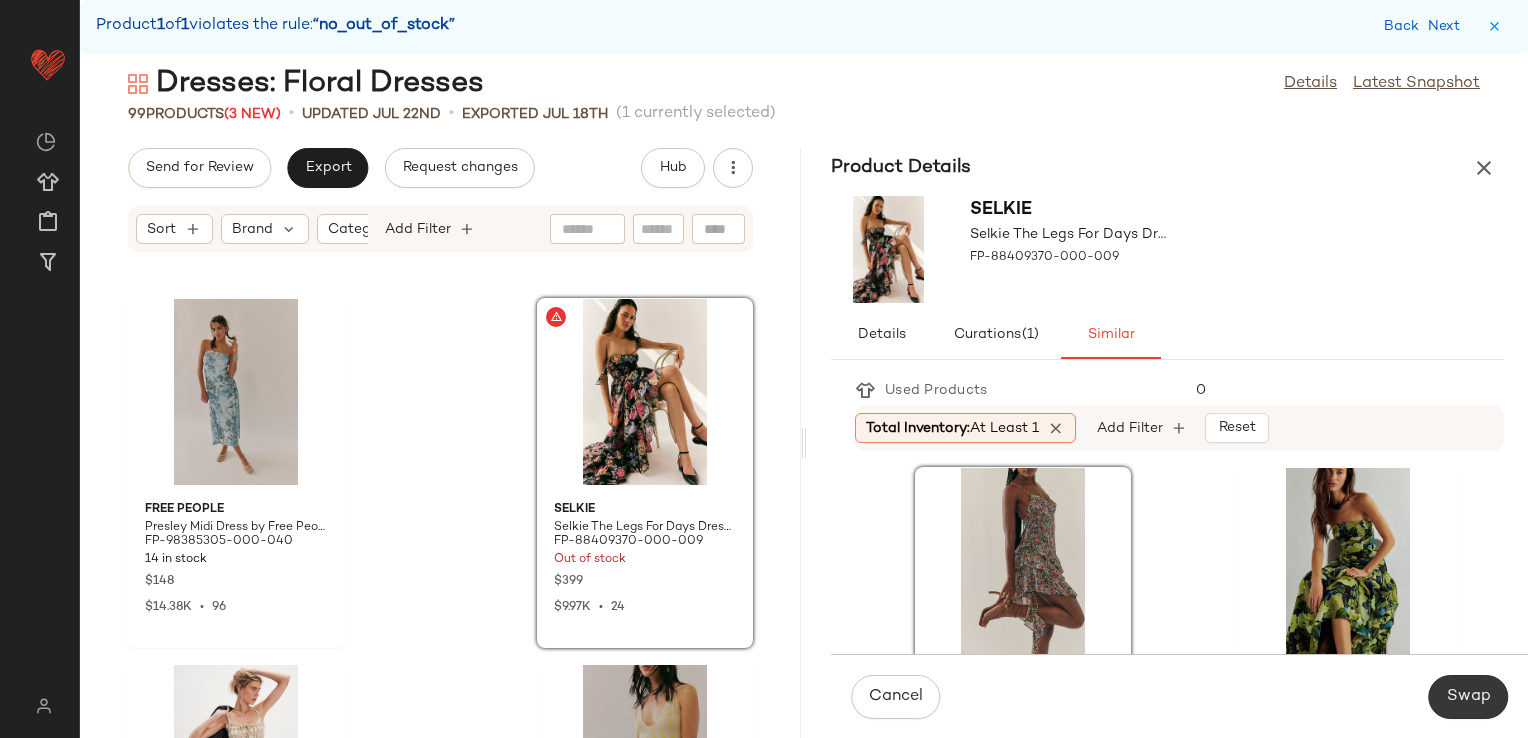 click on "Swap" 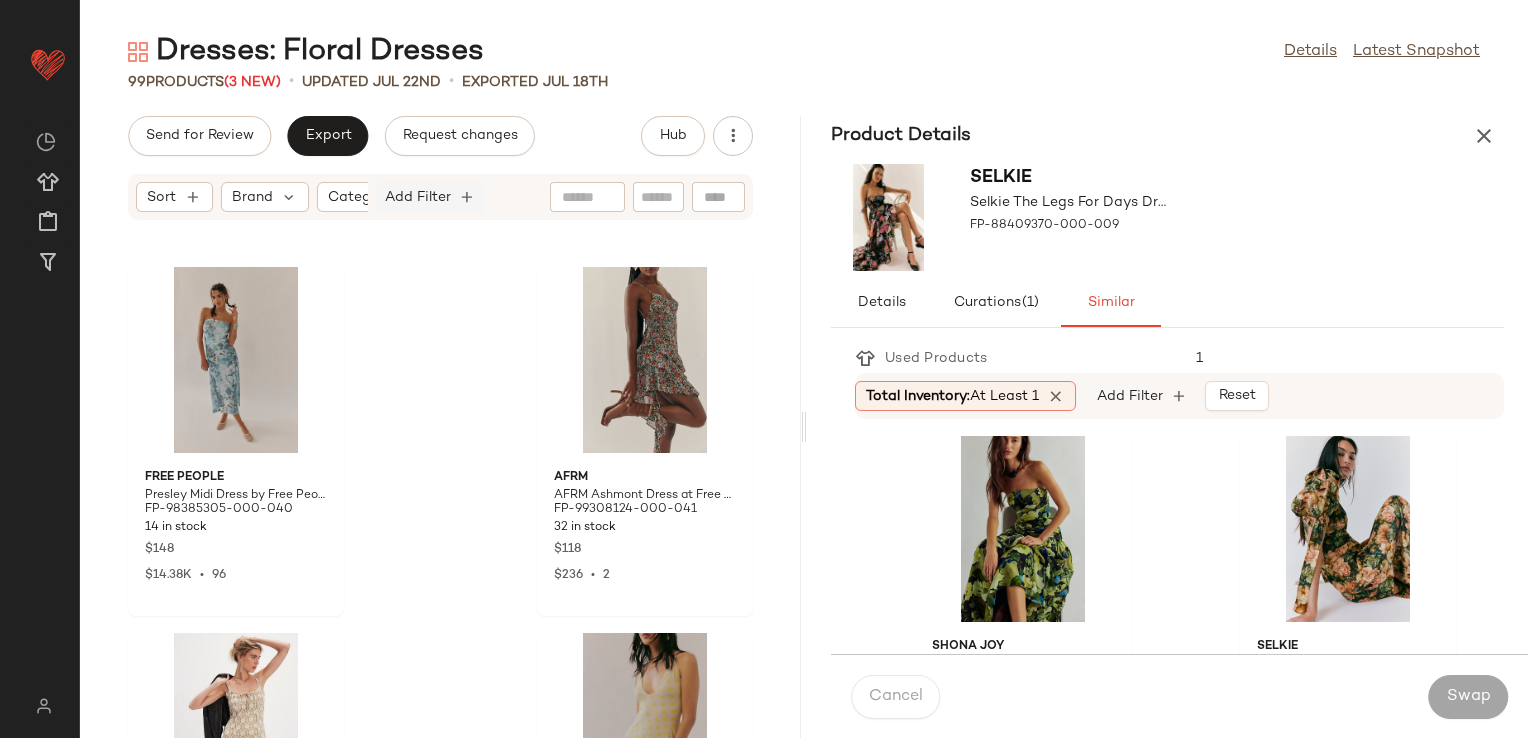 click on "Add Filter" at bounding box center (418, 197) 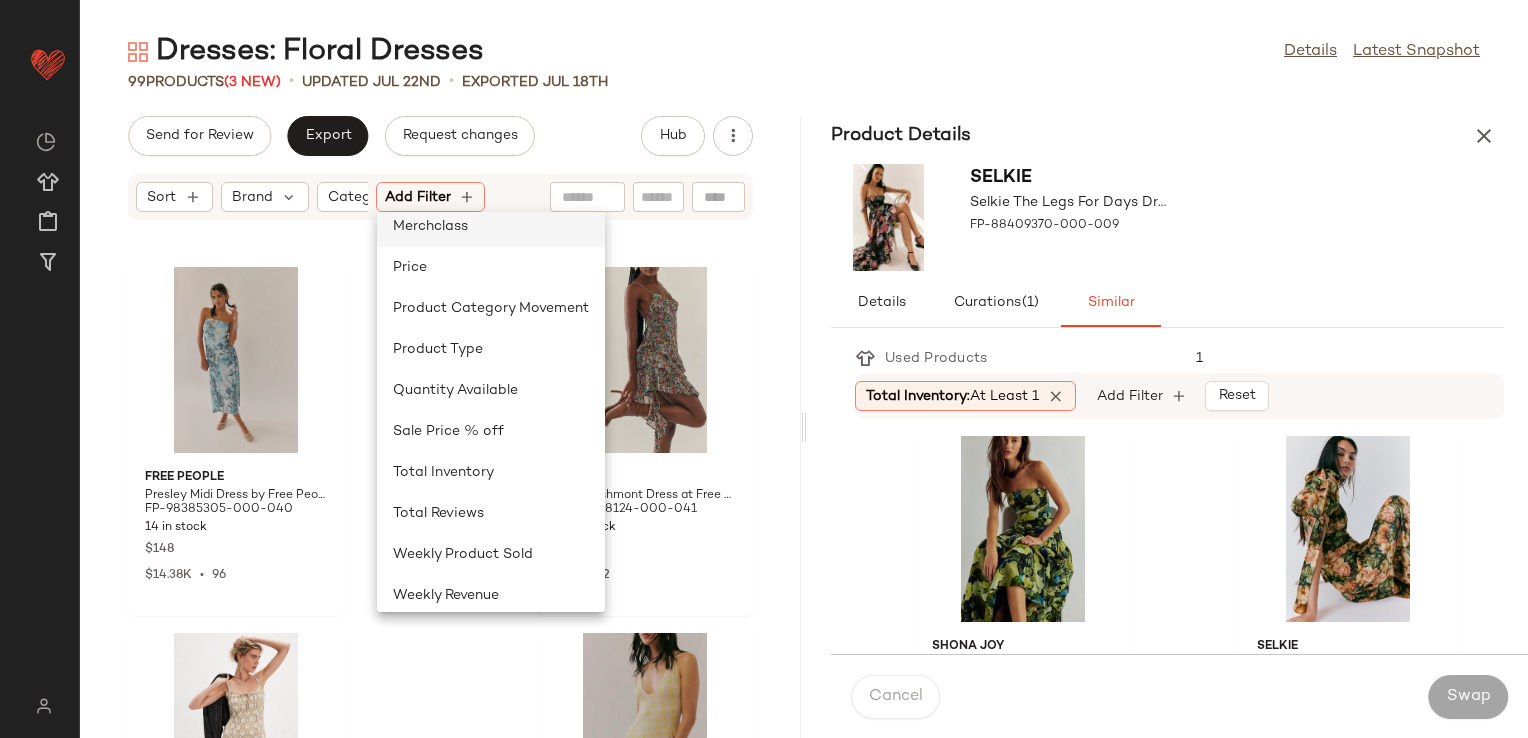 scroll, scrollTop: 600, scrollLeft: 0, axis: vertical 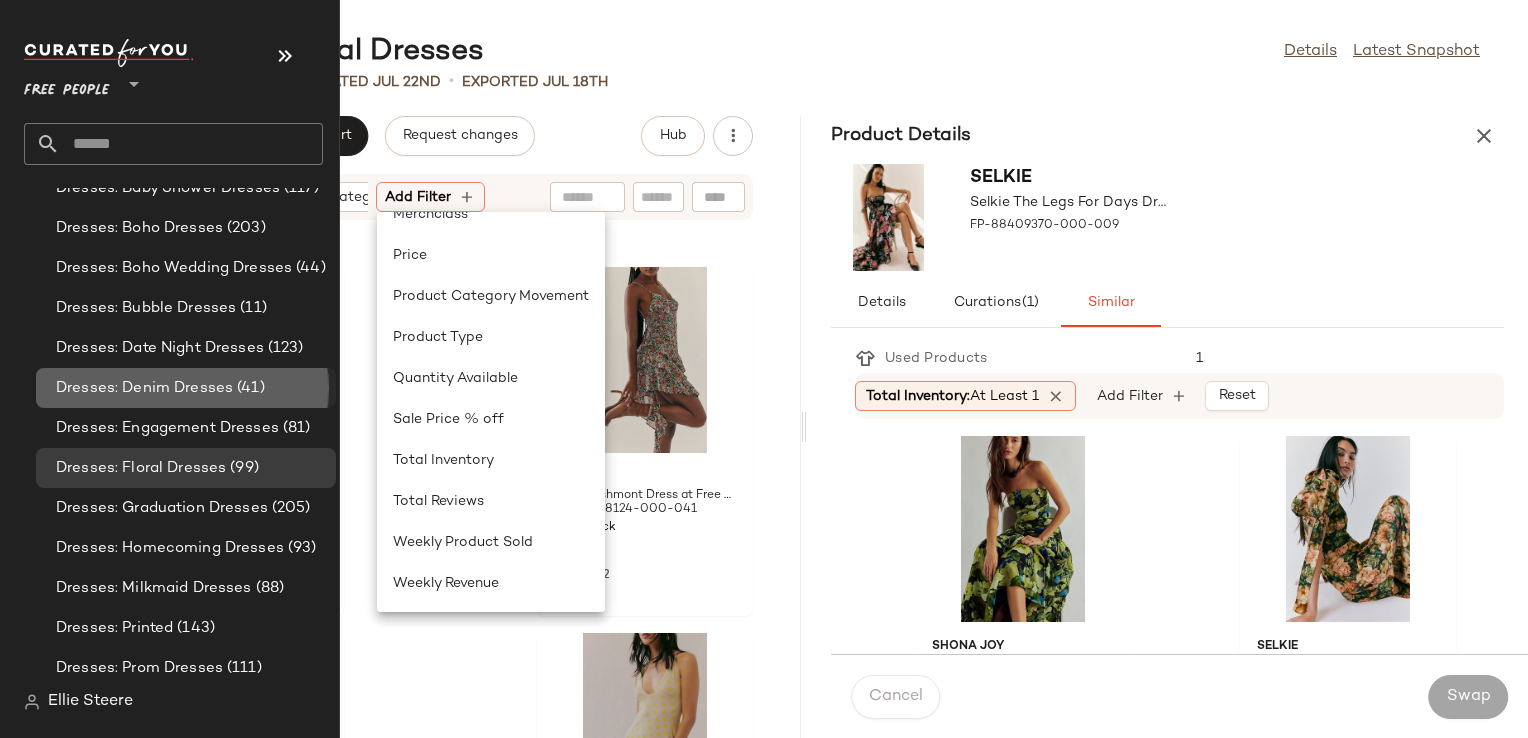 click on "Dresses: Denim Dresses" at bounding box center (144, 388) 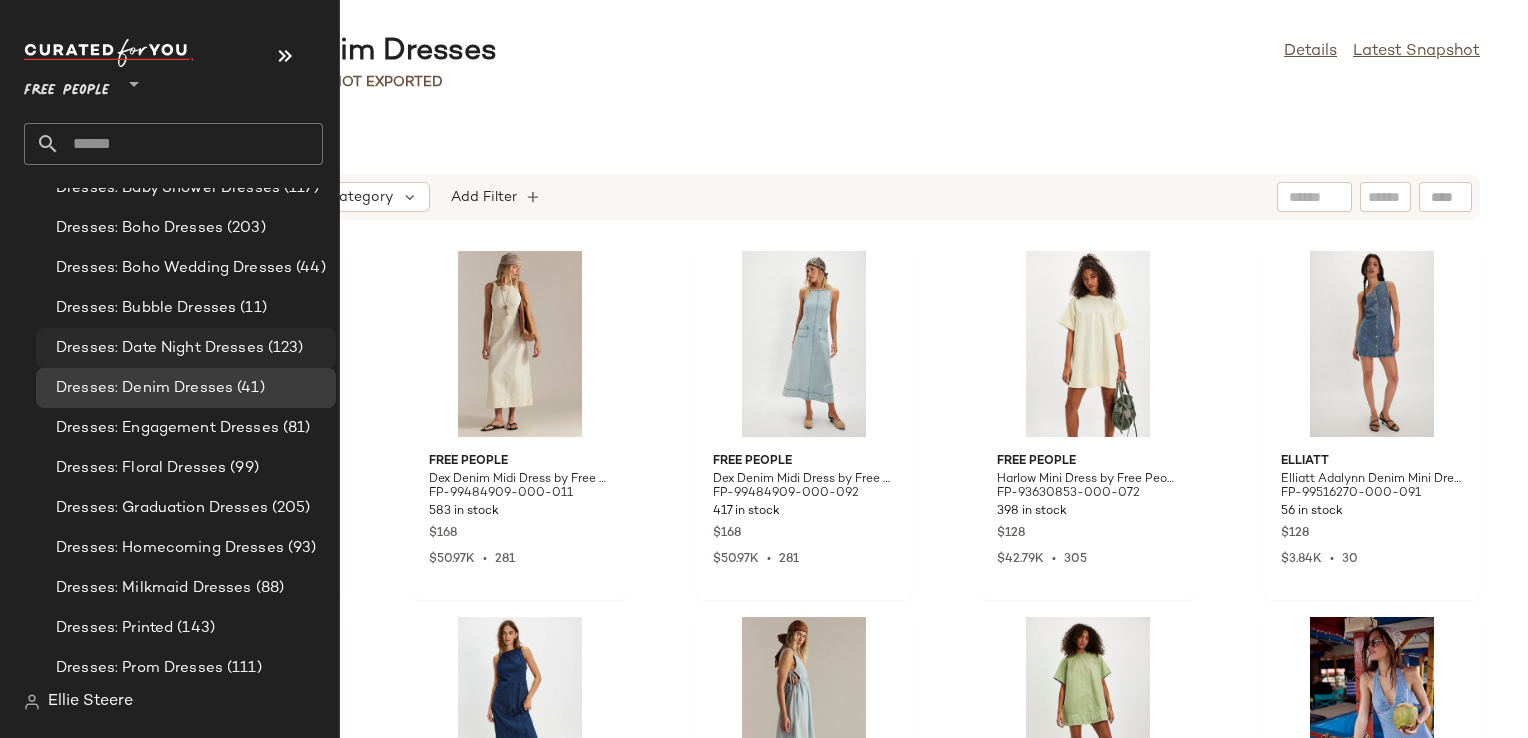 click on "Dresses: Date Night Dresses" at bounding box center [160, 348] 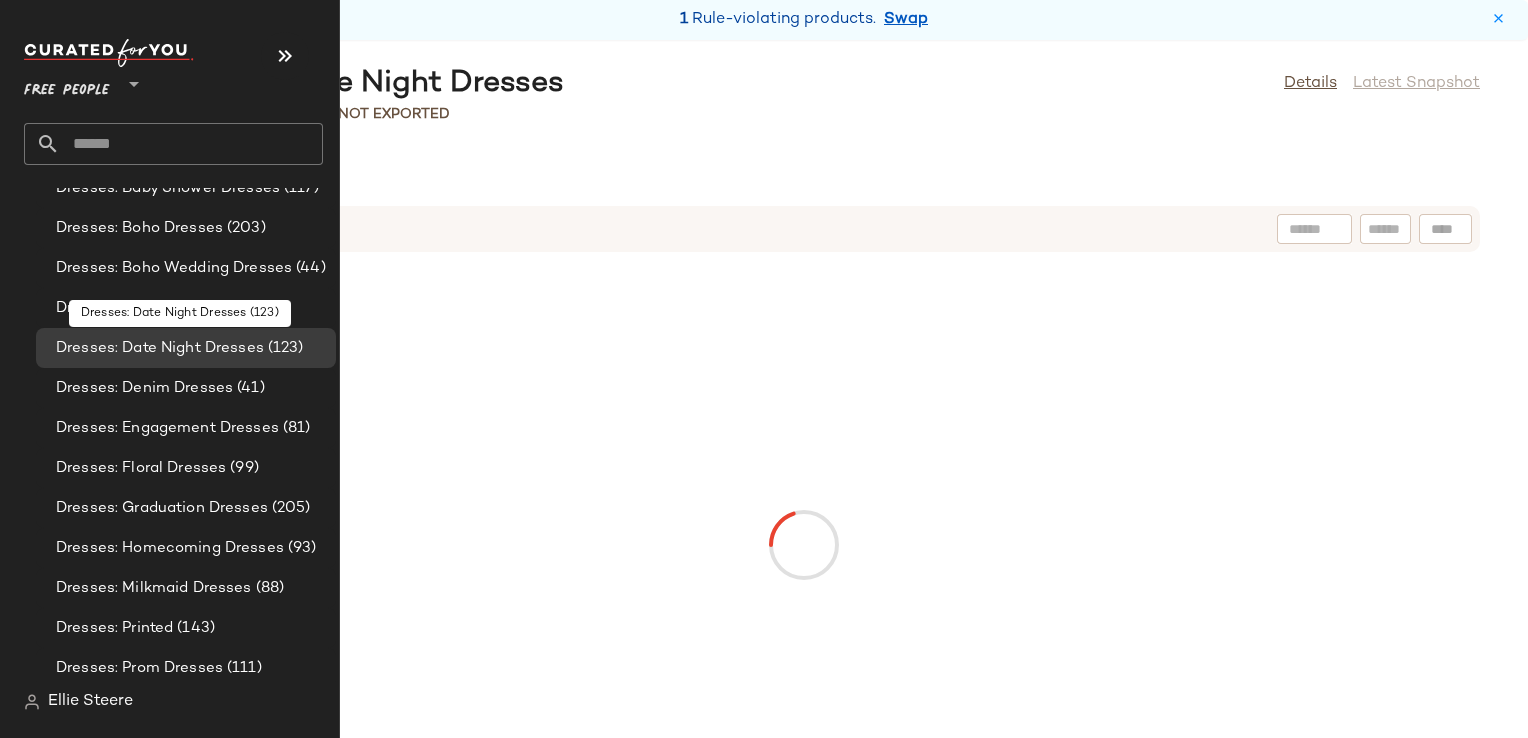 scroll, scrollTop: 0, scrollLeft: 0, axis: both 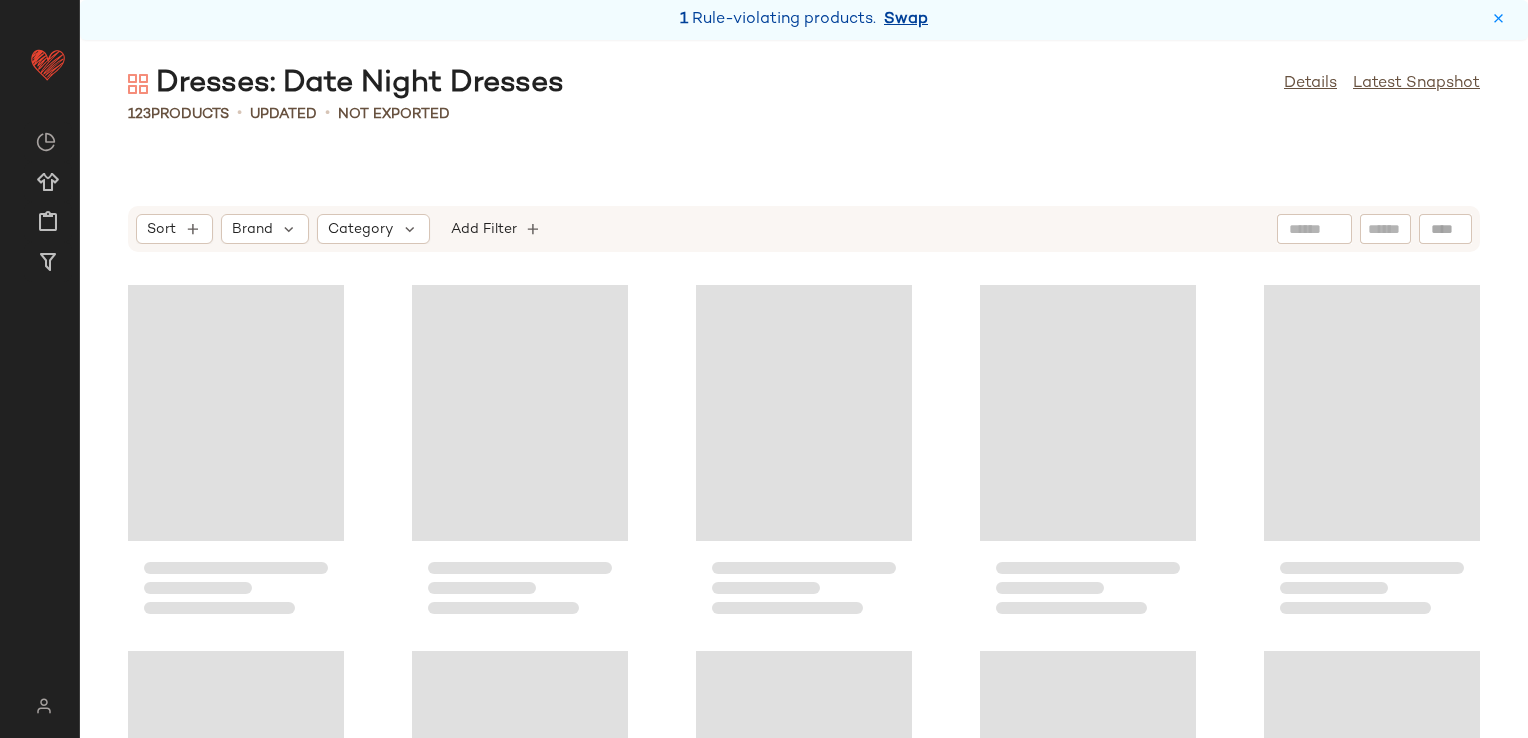 click on "Swap" at bounding box center [906, 20] 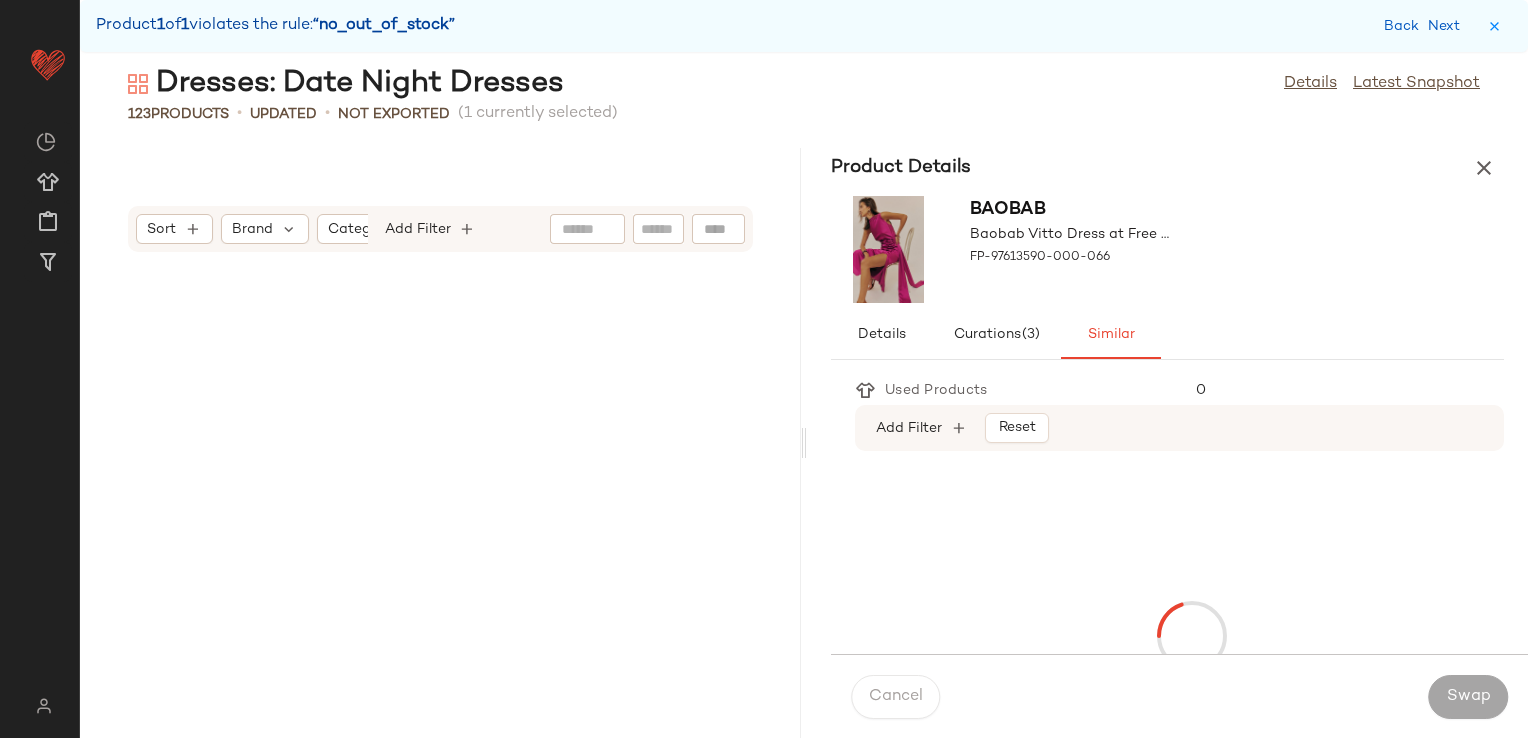 scroll, scrollTop: 21228, scrollLeft: 0, axis: vertical 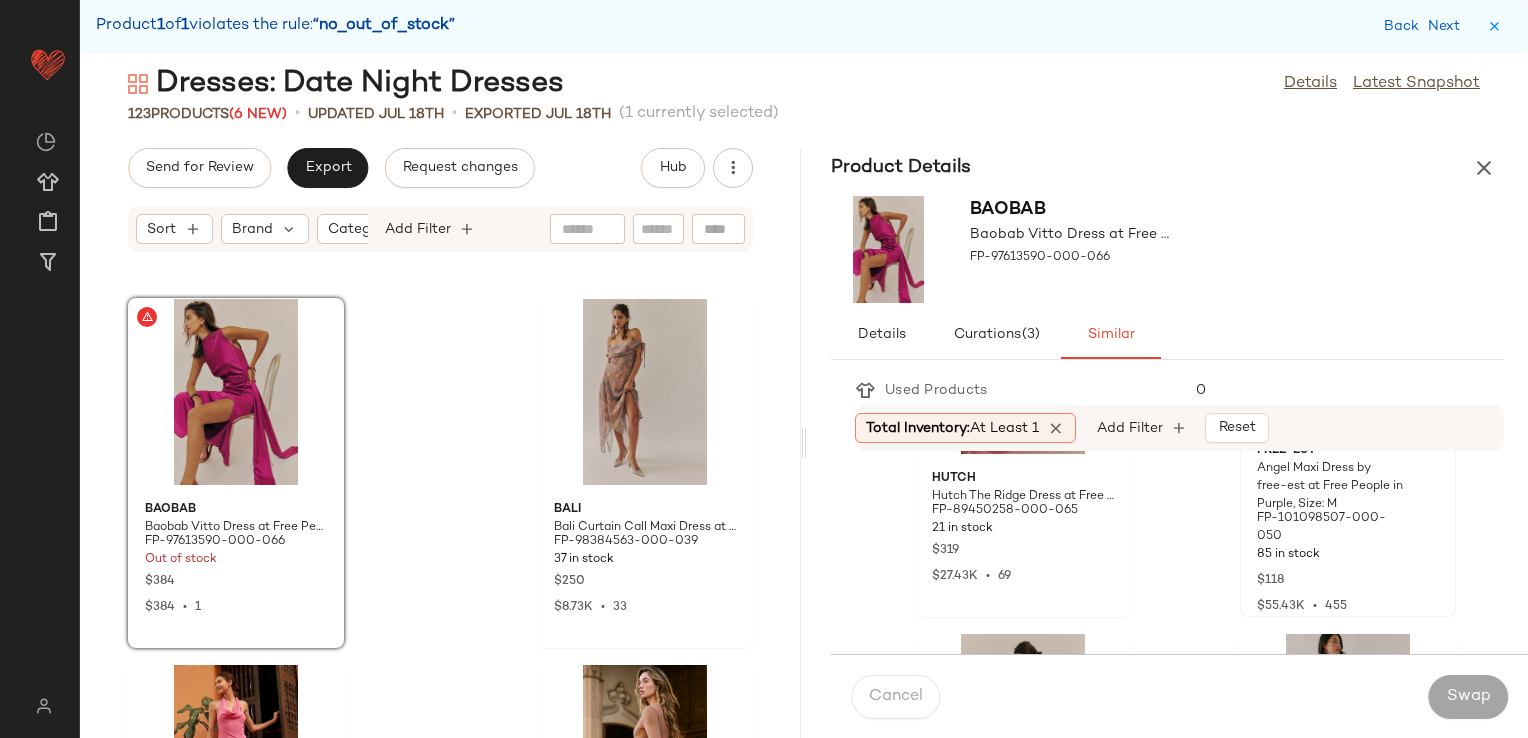 click on "free-est Angel Maxi Dress by free-est at Free People in Purple, Size: [SIZE] FP-101098507-000-050 85 in stock $[PRICE] $[PRICE]K  •  455" 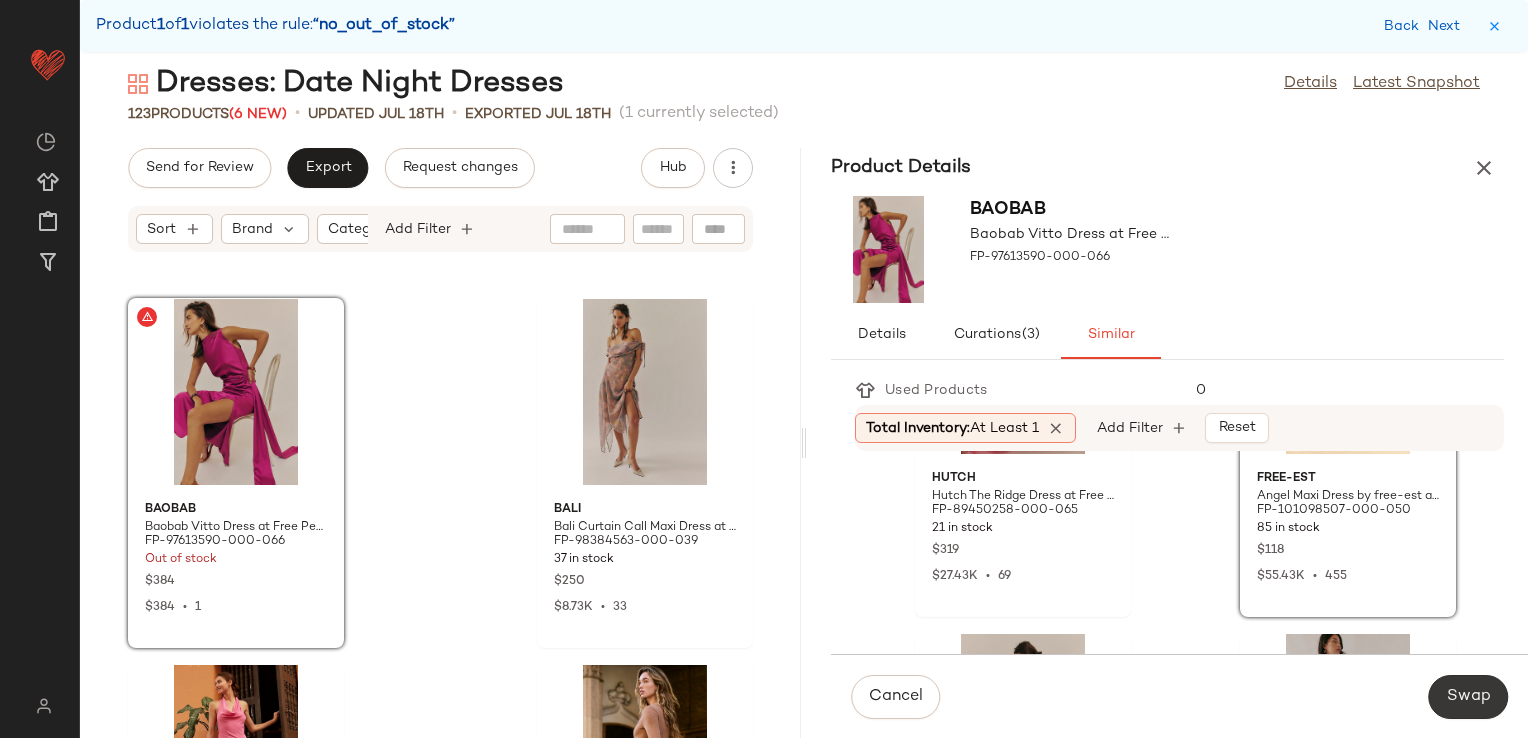 click on "Swap" 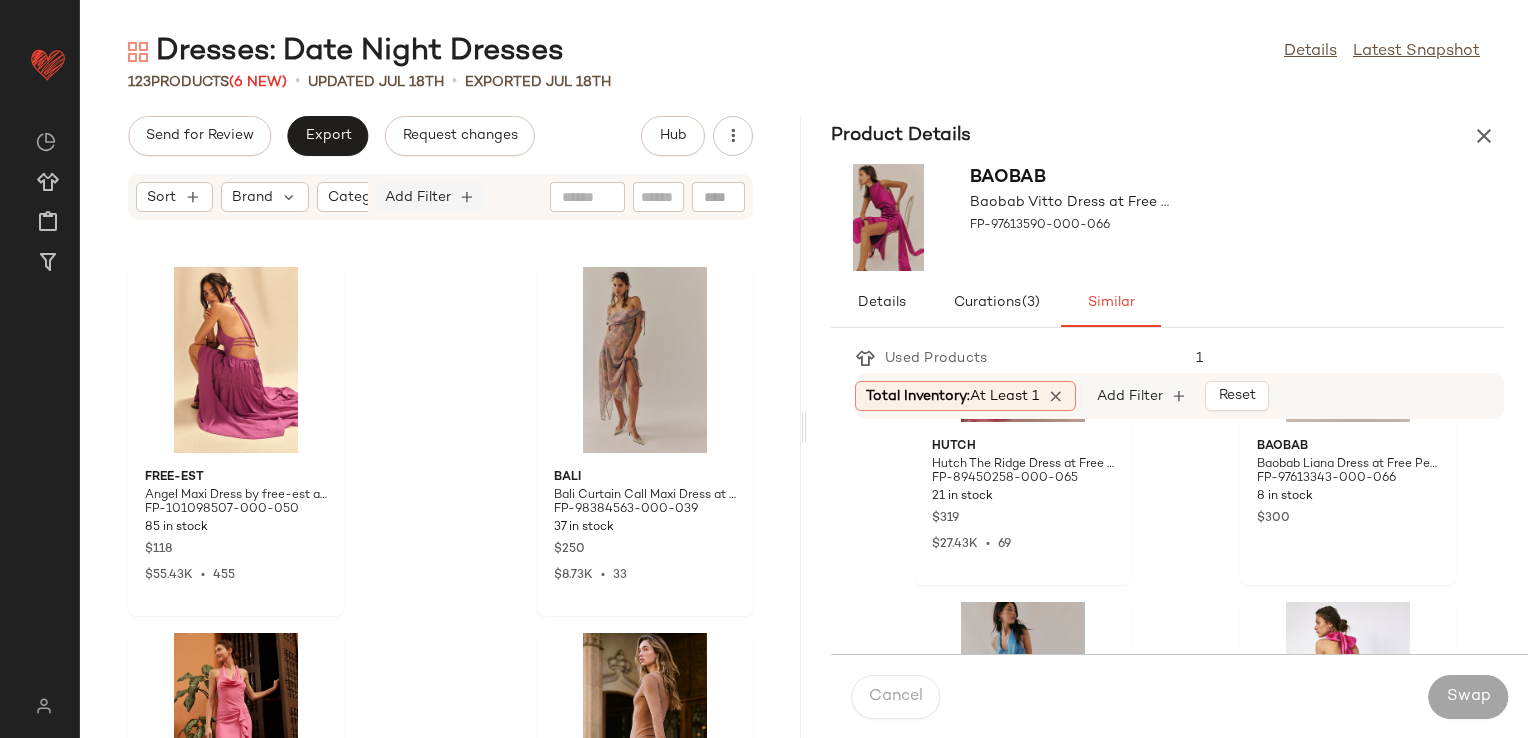 click on "Add Filter" 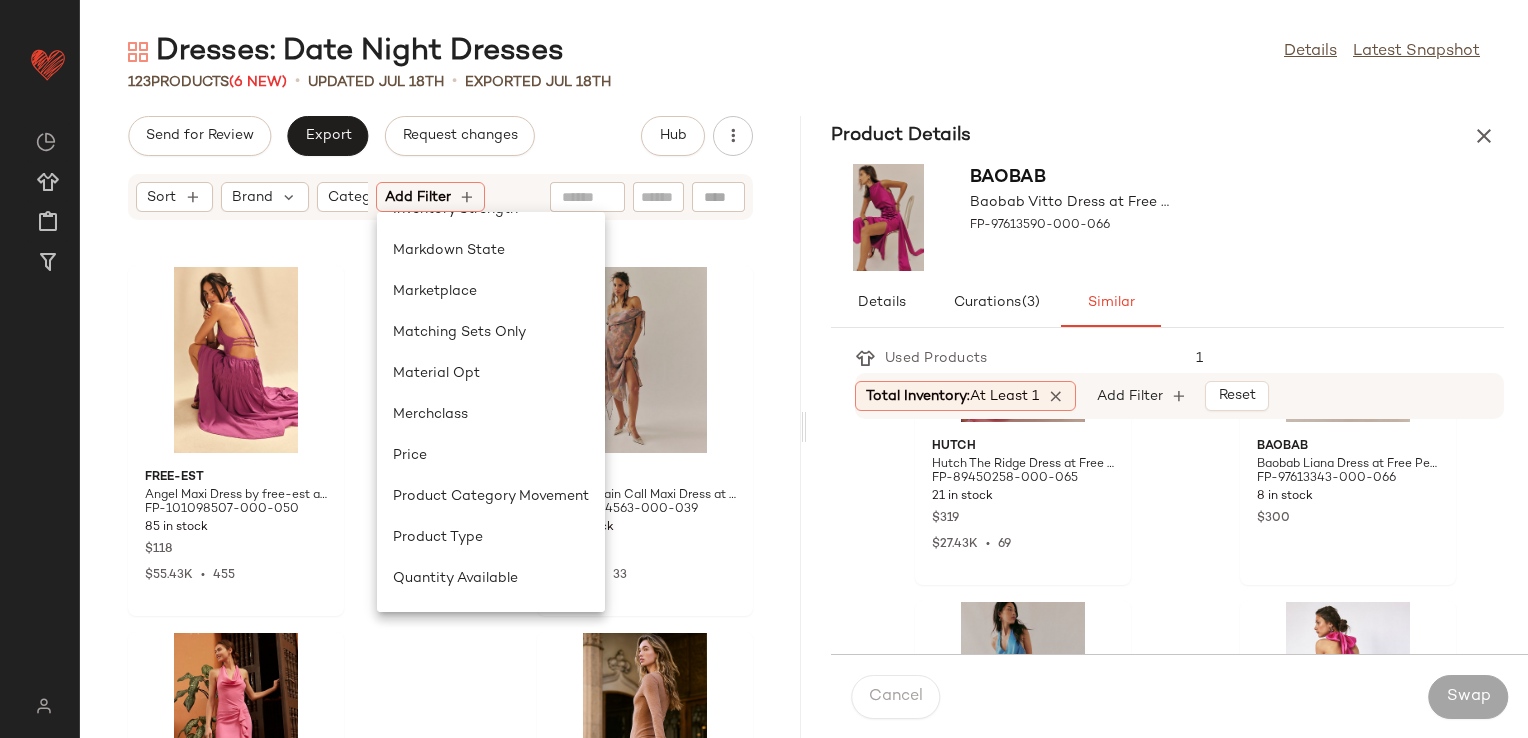 scroll, scrollTop: 600, scrollLeft: 0, axis: vertical 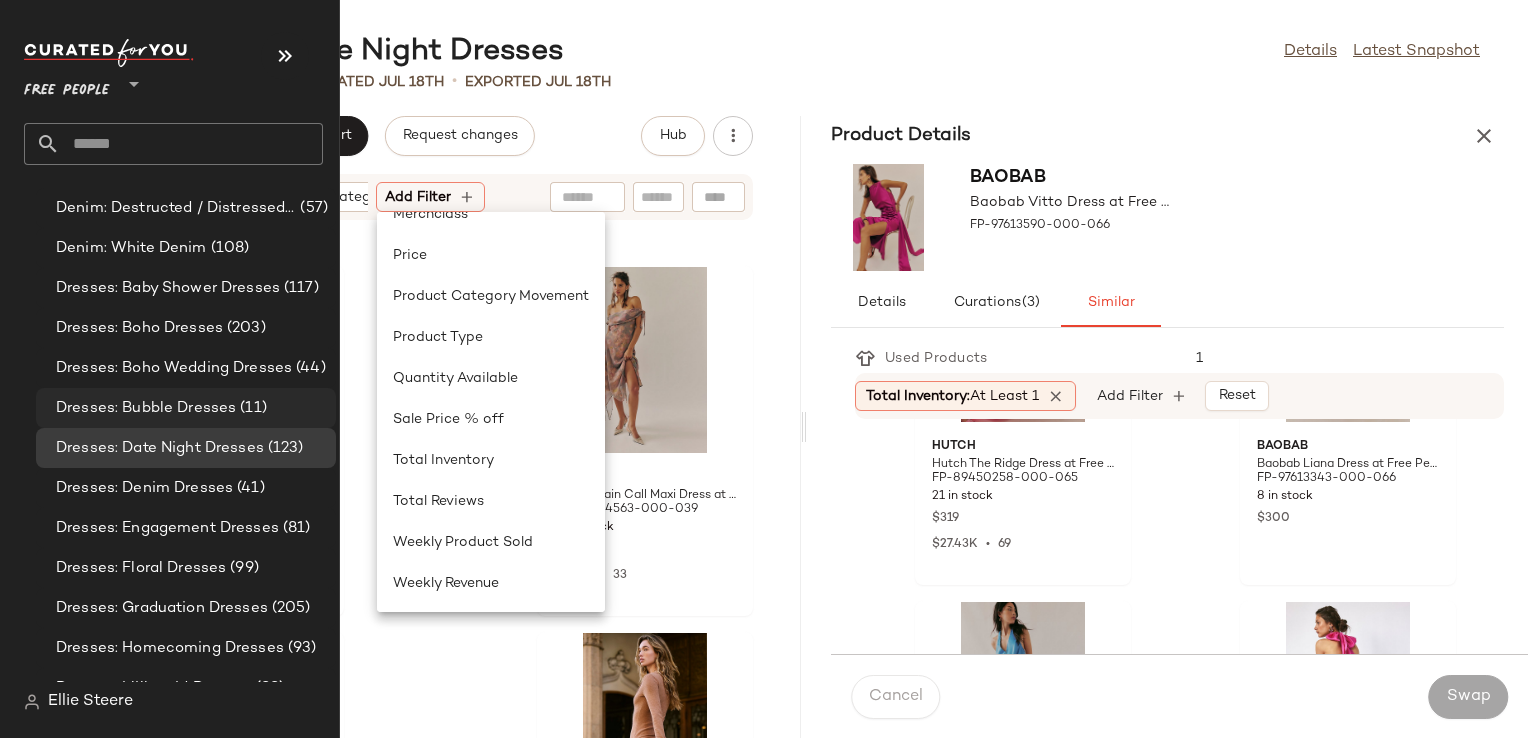 click on "Dresses: Bubble Dresses" at bounding box center (146, 408) 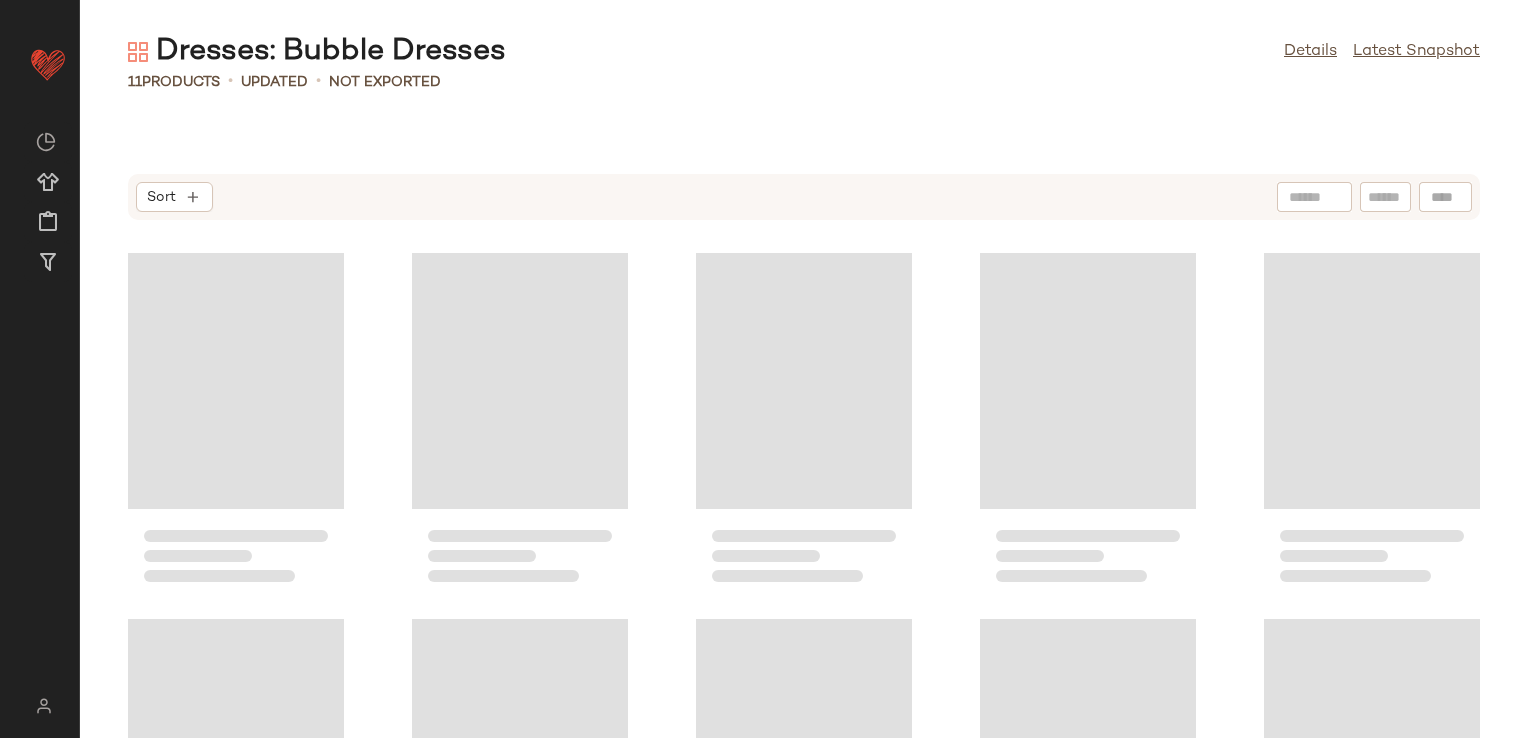 scroll, scrollTop: 0, scrollLeft: 0, axis: both 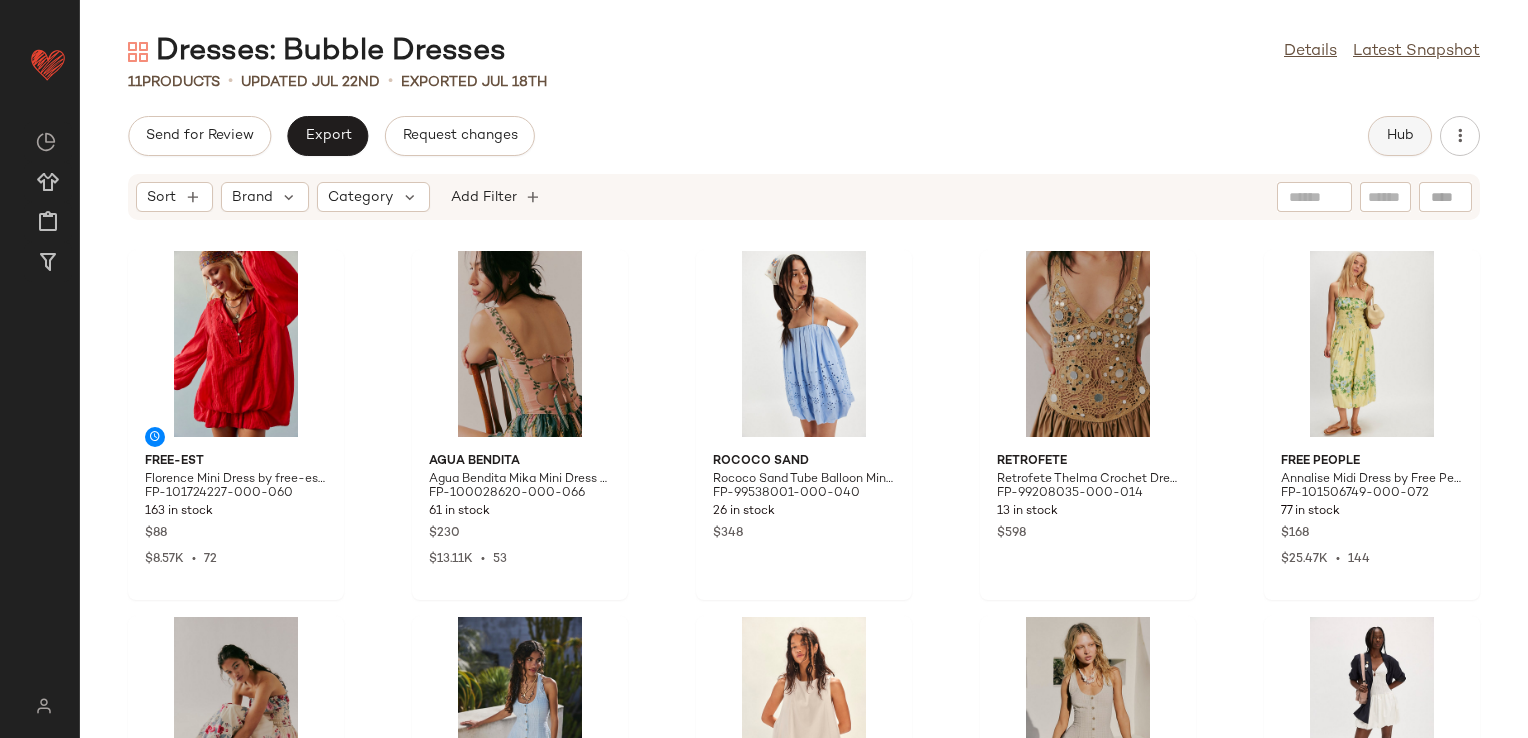 click on "Hub" 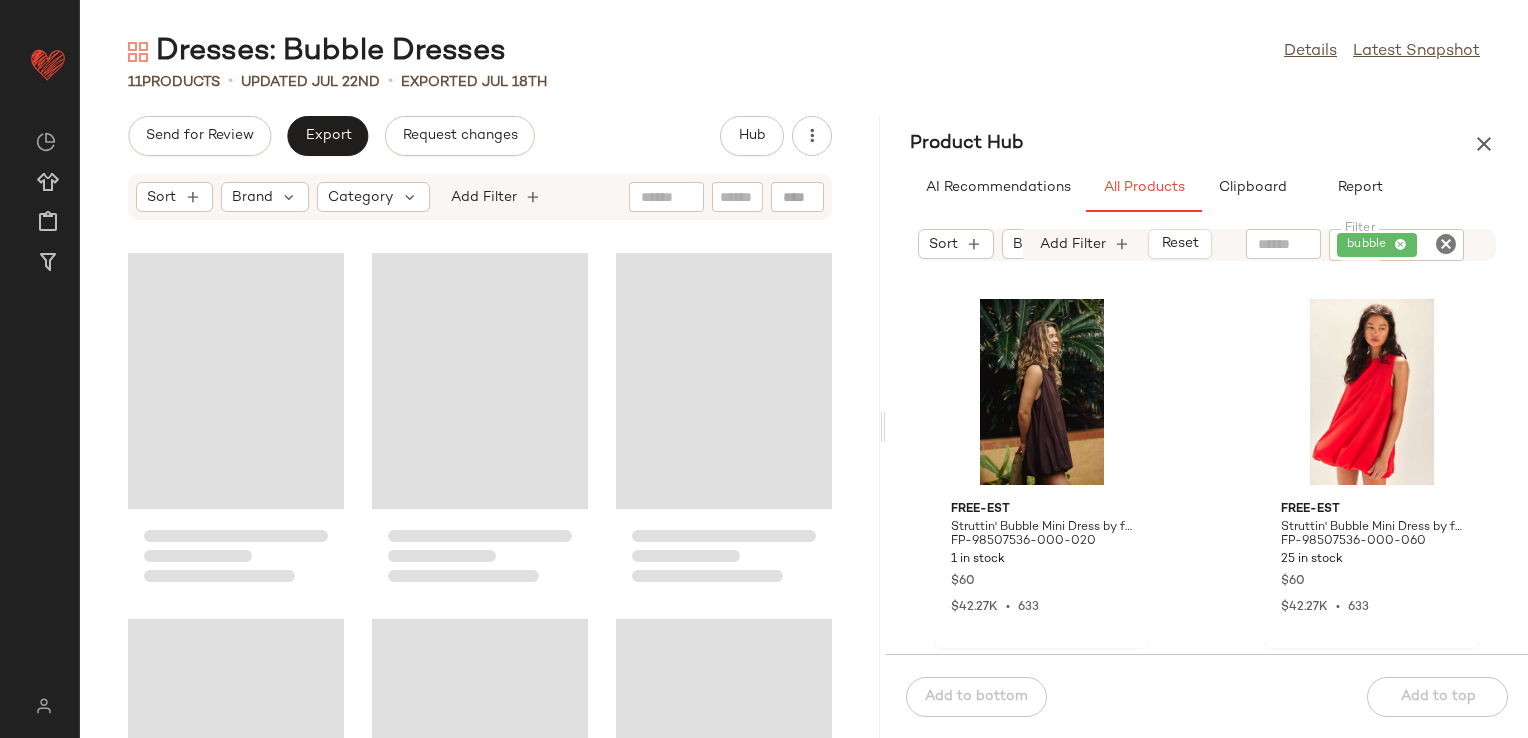 drag, startPoint x: 805, startPoint y: 438, endPoint x: 888, endPoint y: 437, distance: 83.00603 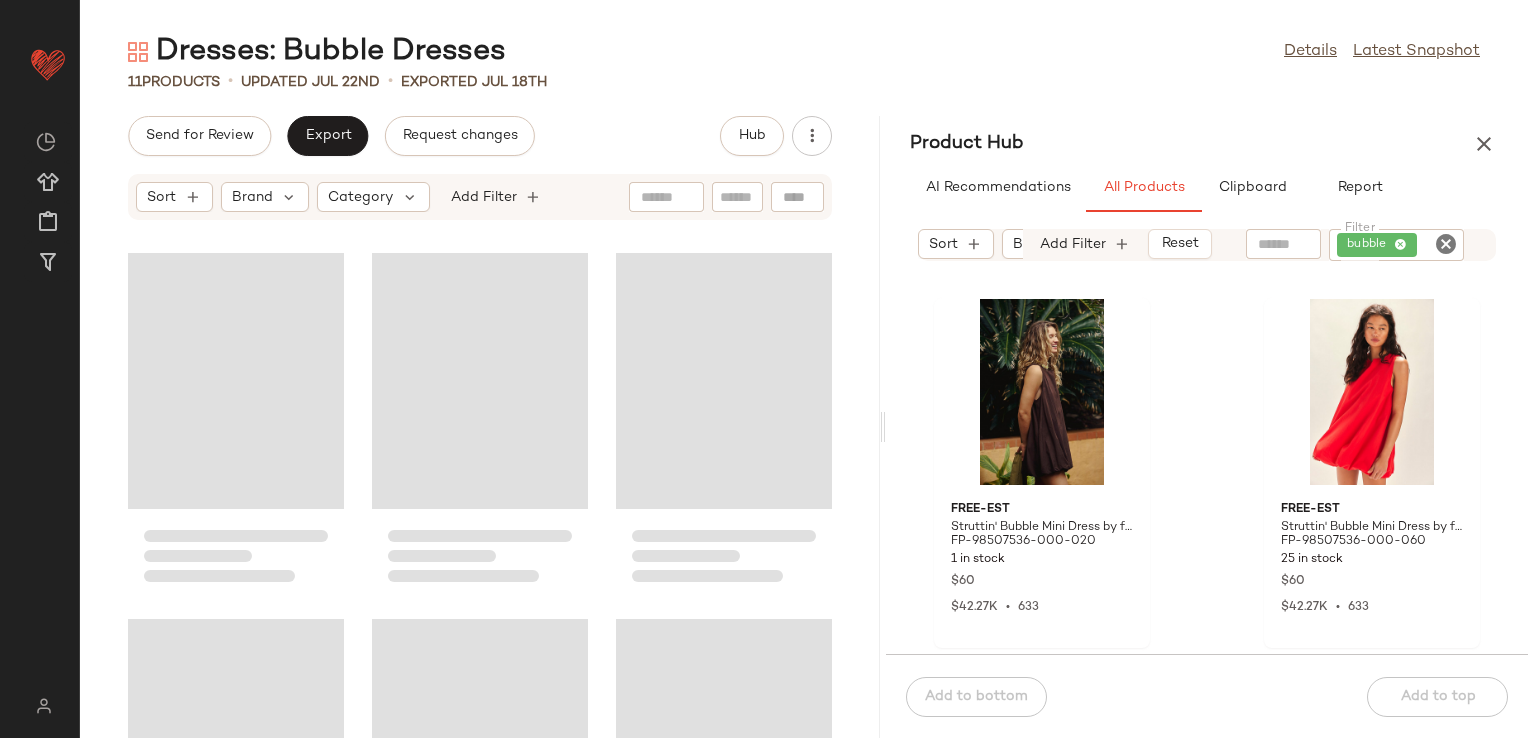 click on "Dresses: Bubble Dresses  Details   Latest Snapshot  11   Products   •   updated Jul 22nd  •  Exported Jul 18th  Send for Review   Export   Request changes   Hub  Sort  Brand  Category  Add Filter  Product Hub  AI Recommendations   All Products   Clipboard   Report  Sort  Brand  Category:   Dresses In Curation?:   No Sale Price:   Not on sale Total Inventory:   At least 1 Add Filter   Reset  Filter bubble Filter free-est Struttin' Bubble Mini Dress by free-est at Free People in Brown, Size: M FP-98507536-000-020 1 in stock $60 $42.27K  •  633 free-est Struttin' Bubble Mini Dress by free-est at Free People in Red, Size: XL FP-98507536-000-060 25 in stock $60 $42.27K  •  633  Add to bottom   Add to top" at bounding box center [804, 385] 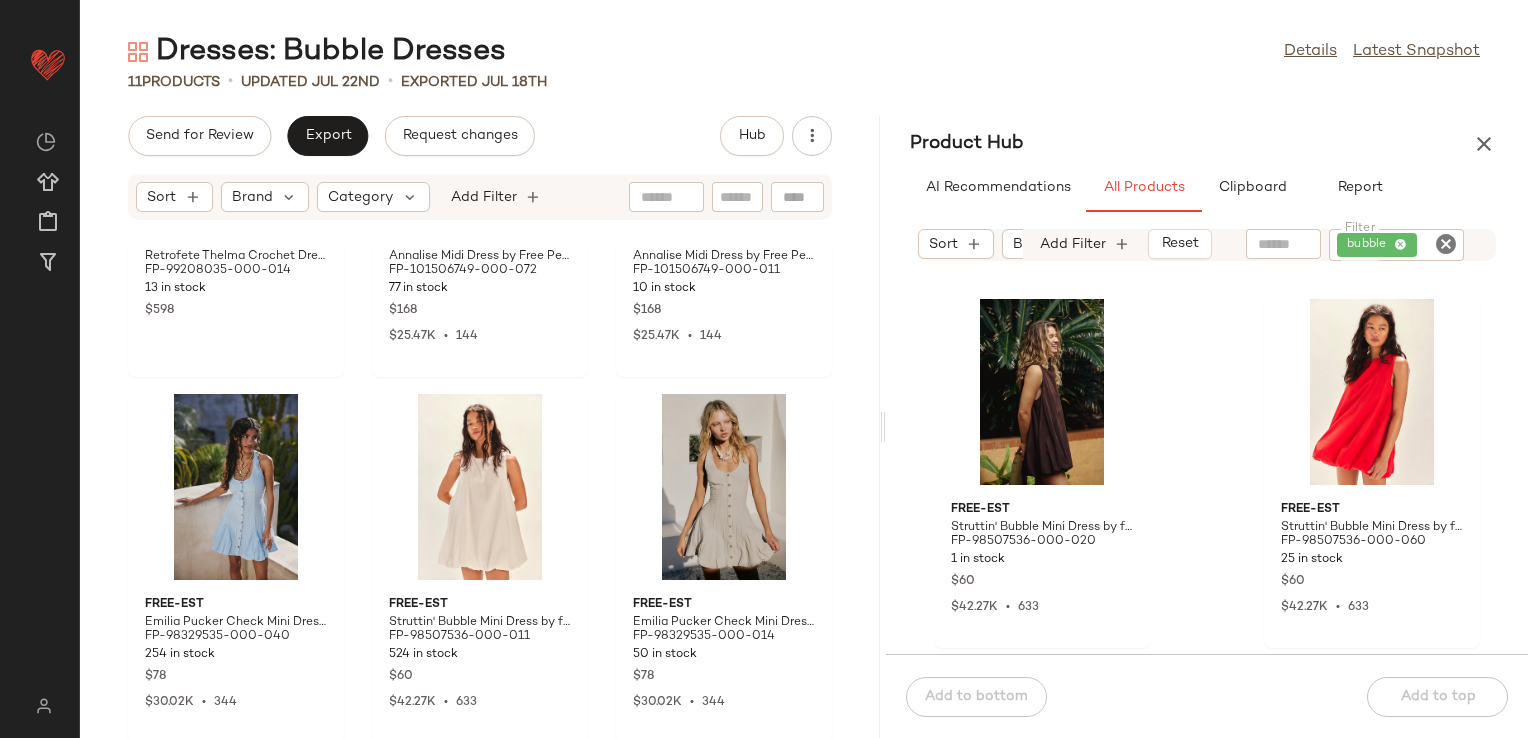 scroll, scrollTop: 636, scrollLeft: 0, axis: vertical 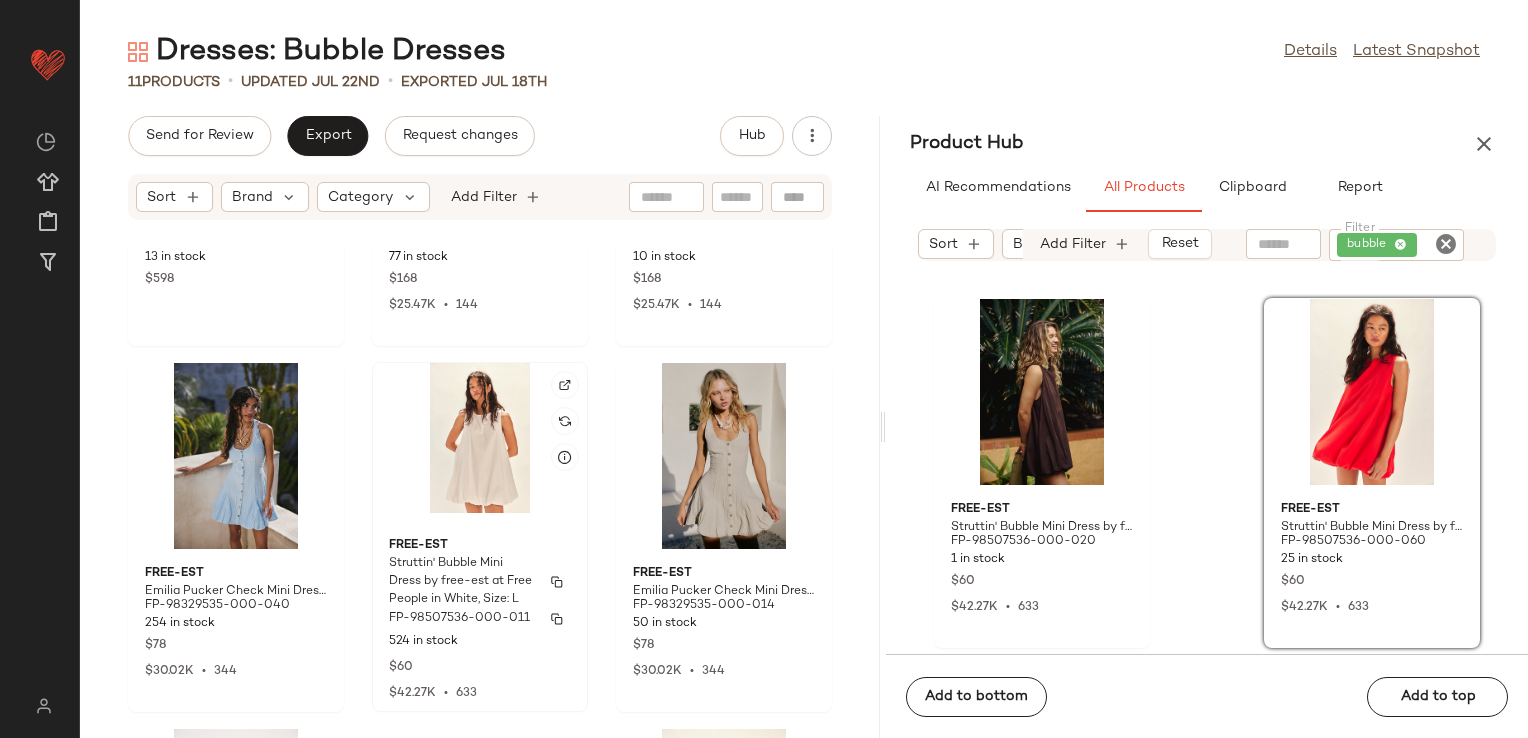 click on "free-est Struttin' Bubble Mini Dress by free-est at Free People in White, Size: L FP-98507536-000-011 524 in stock $60 $42.27K  •  633" 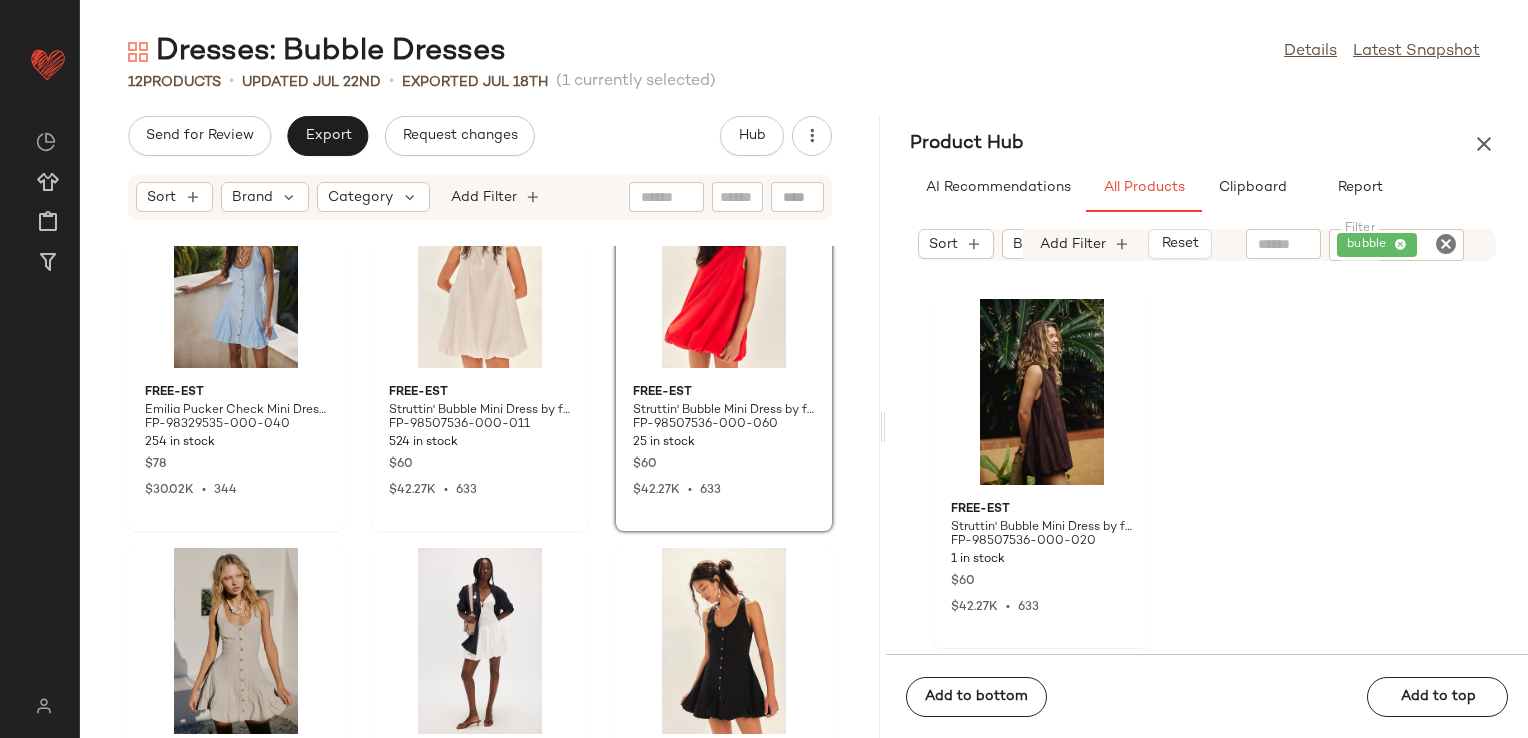 scroll, scrollTop: 812, scrollLeft: 0, axis: vertical 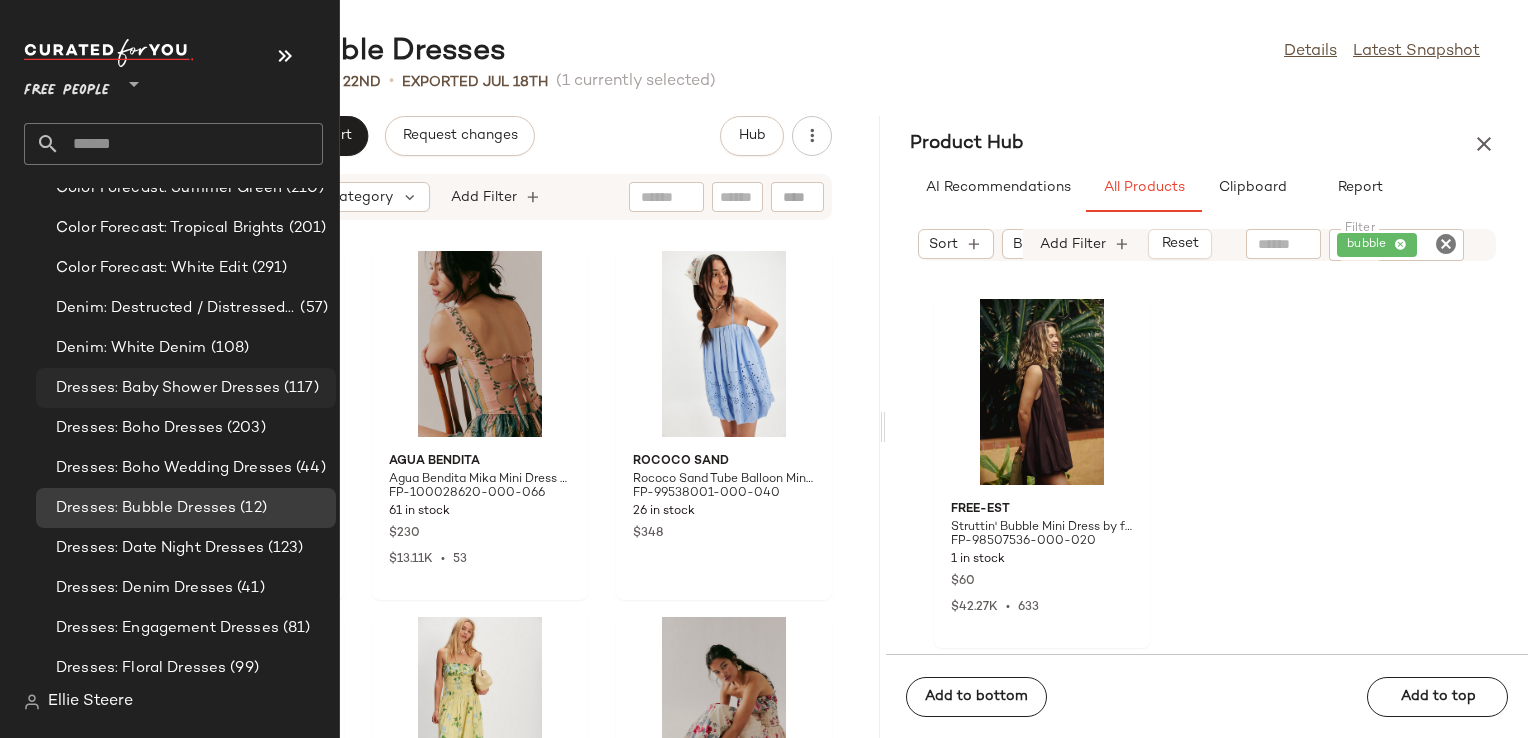 click on "Dresses: Baby Shower Dresses" at bounding box center [168, 388] 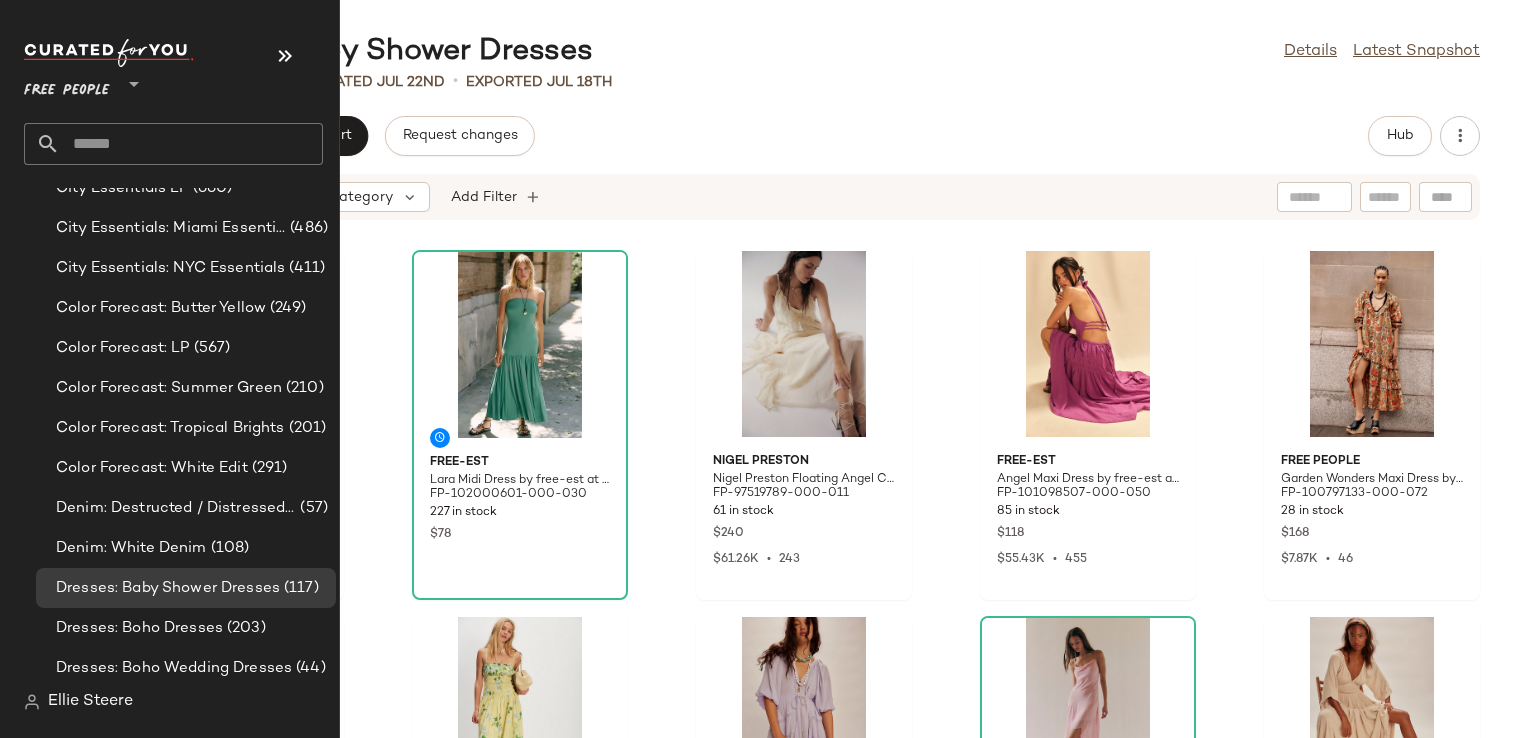 scroll, scrollTop: 1400, scrollLeft: 0, axis: vertical 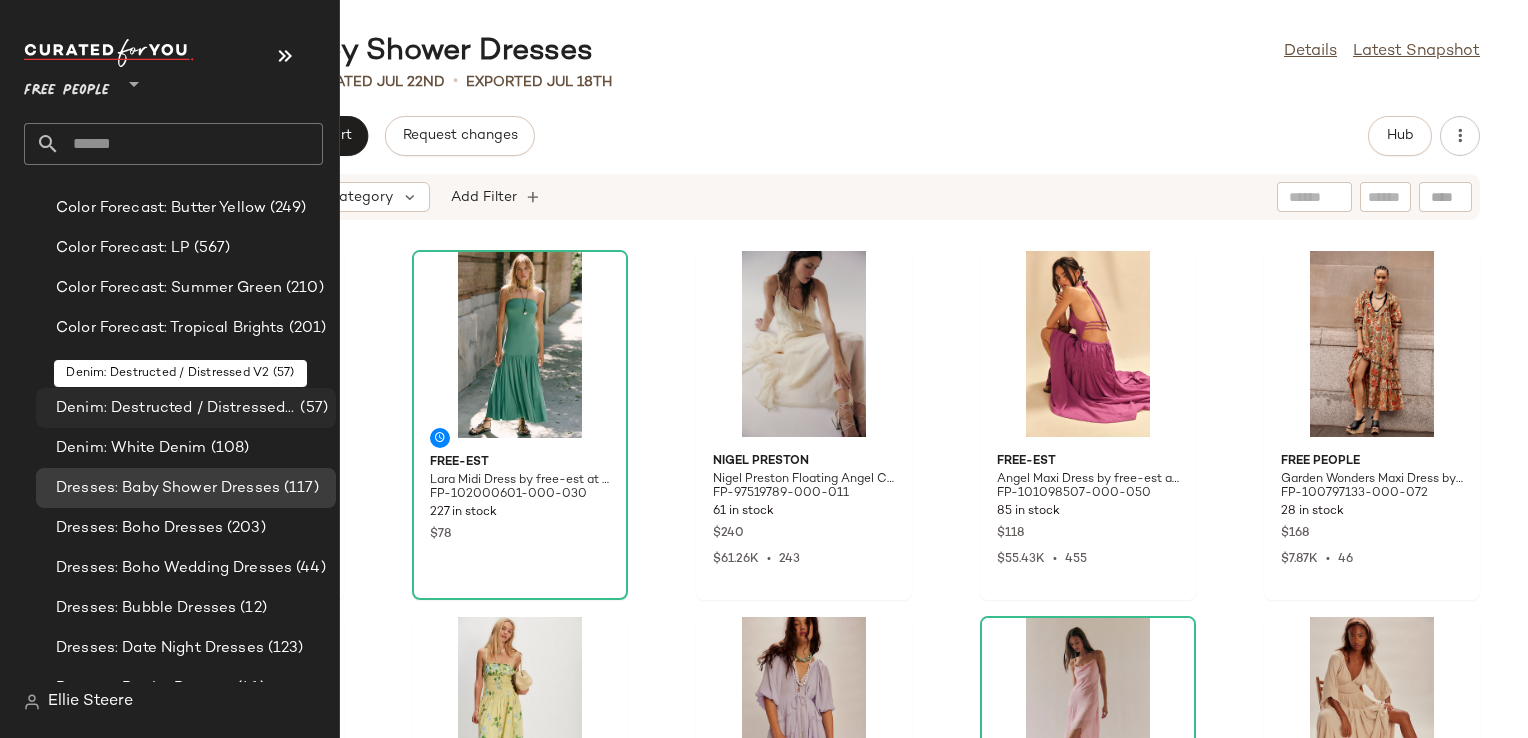 click on "Denim: Destructed  / Distressed V2" at bounding box center (176, 408) 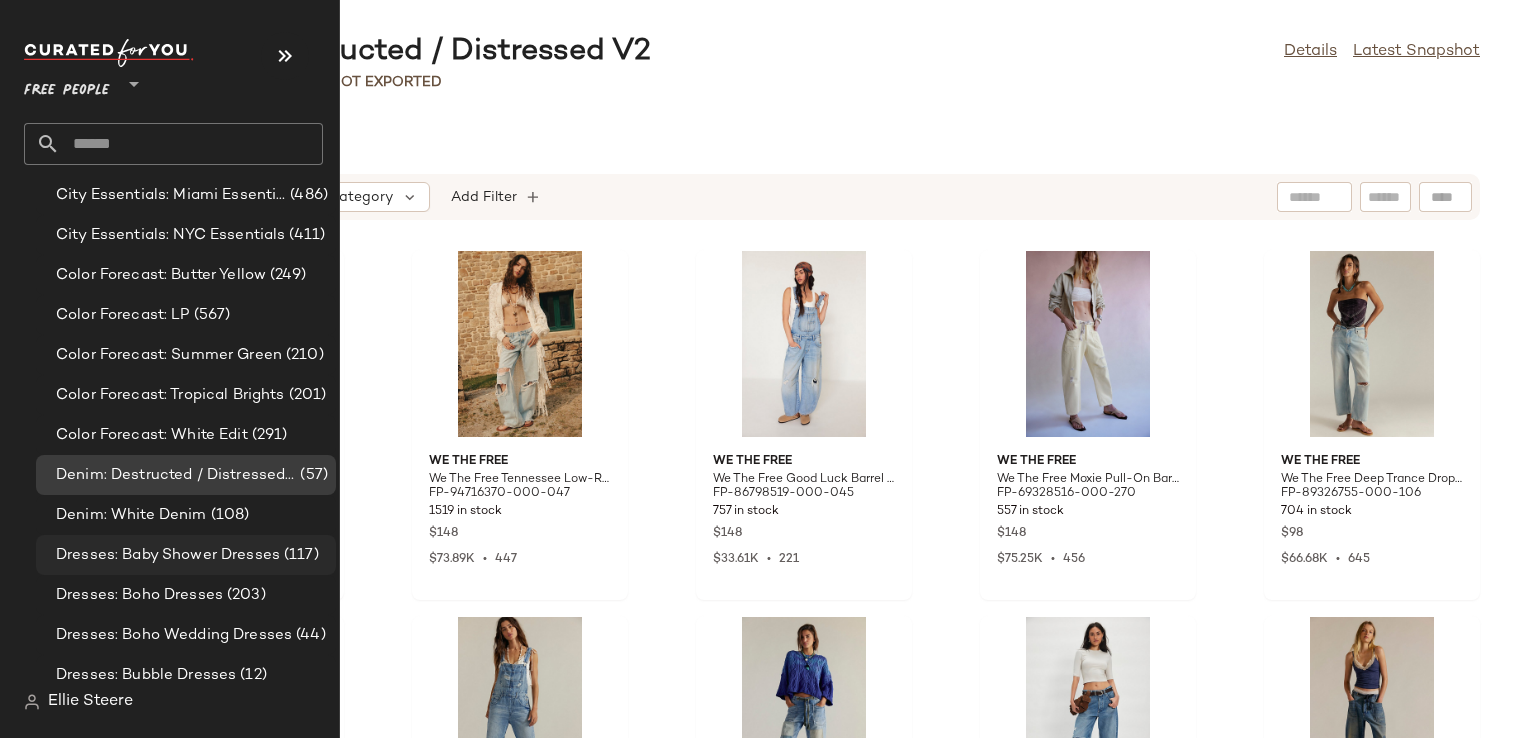 scroll, scrollTop: 1300, scrollLeft: 0, axis: vertical 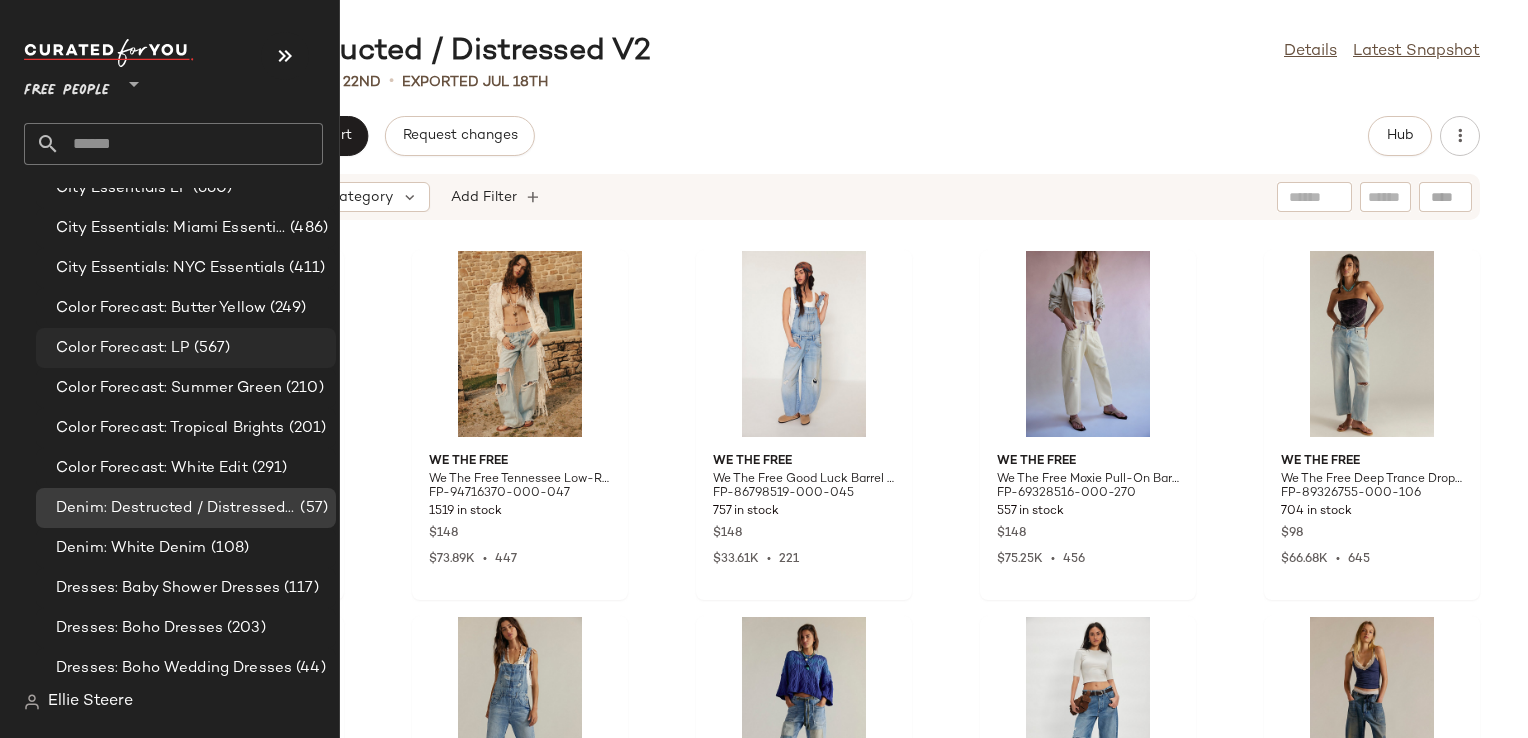 click on "Color Forecast: LP (567)" 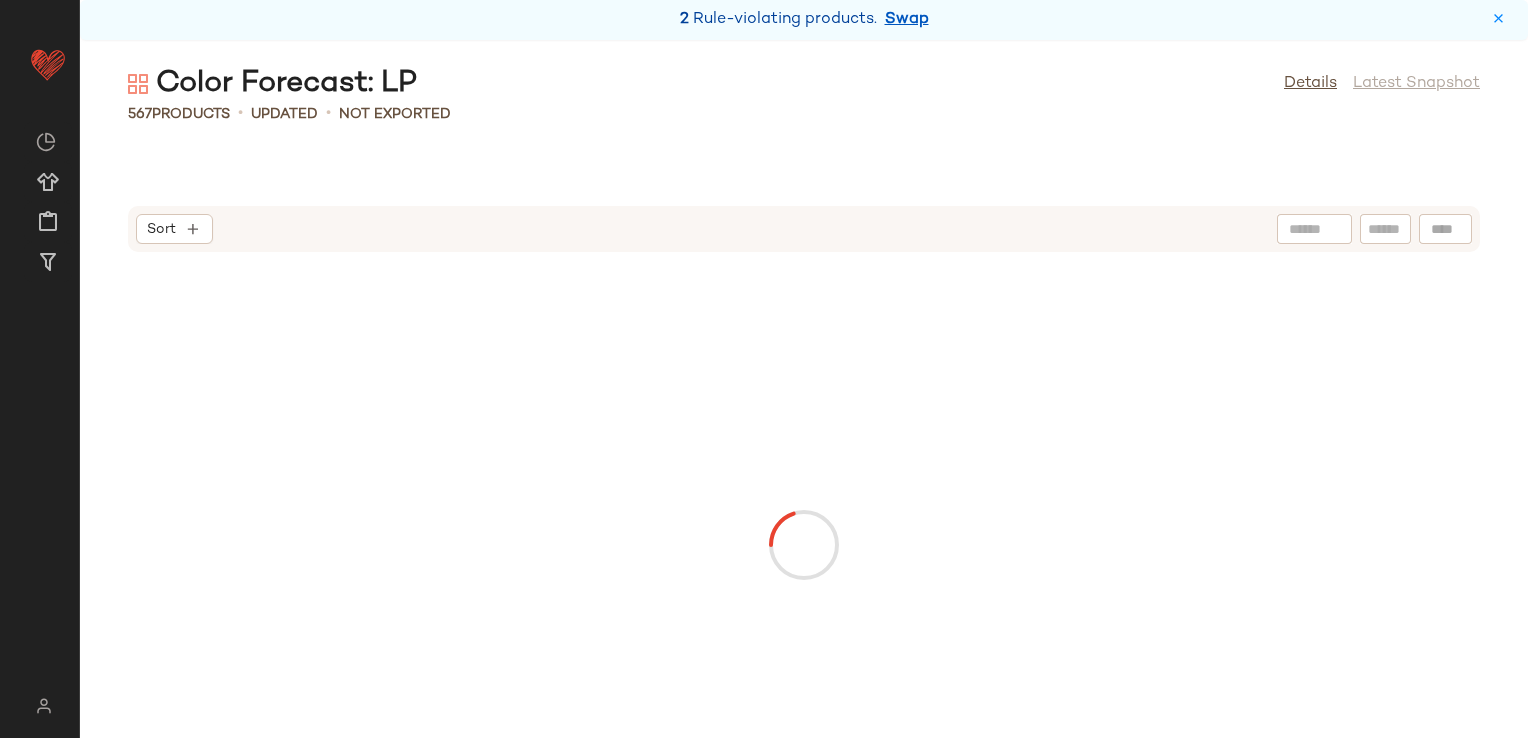 scroll, scrollTop: 0, scrollLeft: 0, axis: both 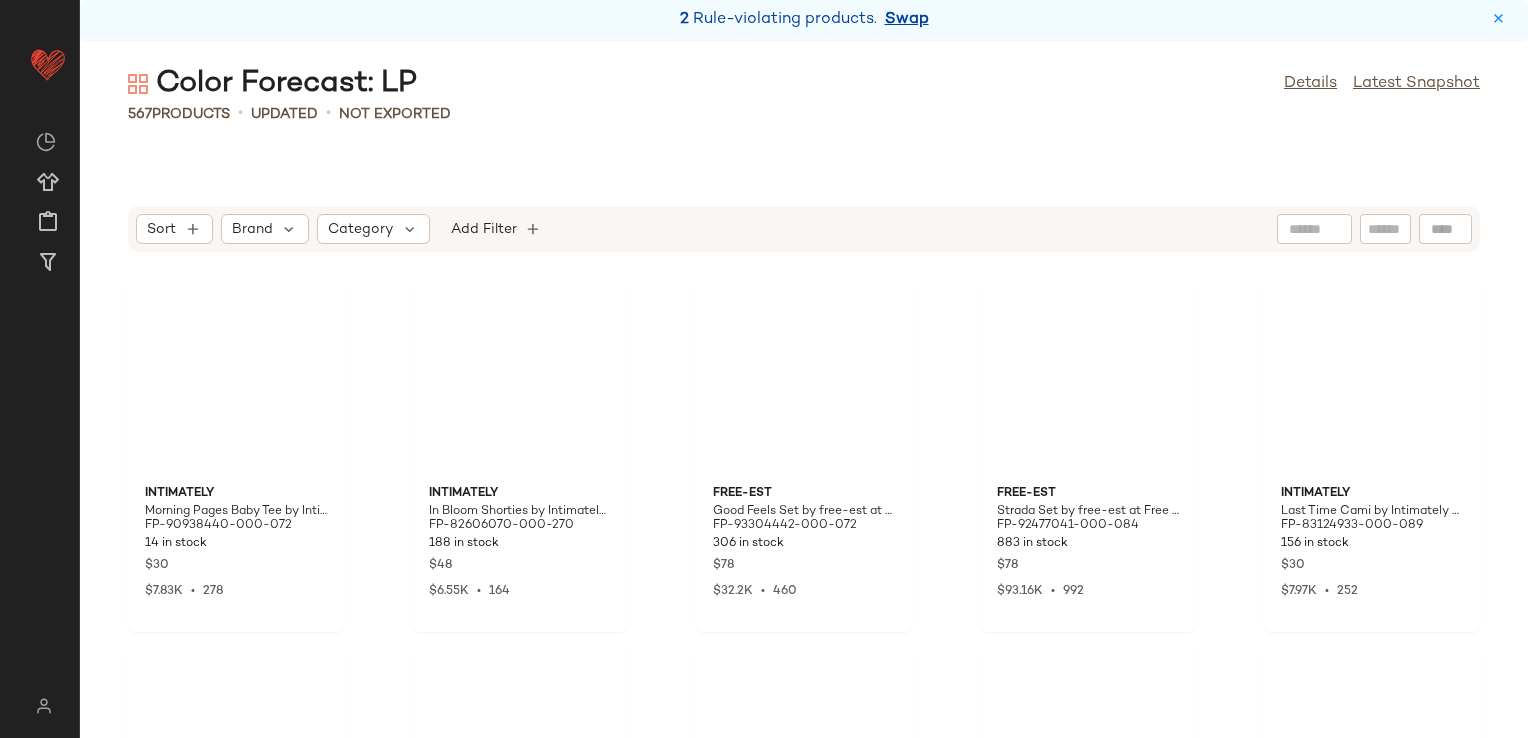 click on "Swap" at bounding box center [907, 20] 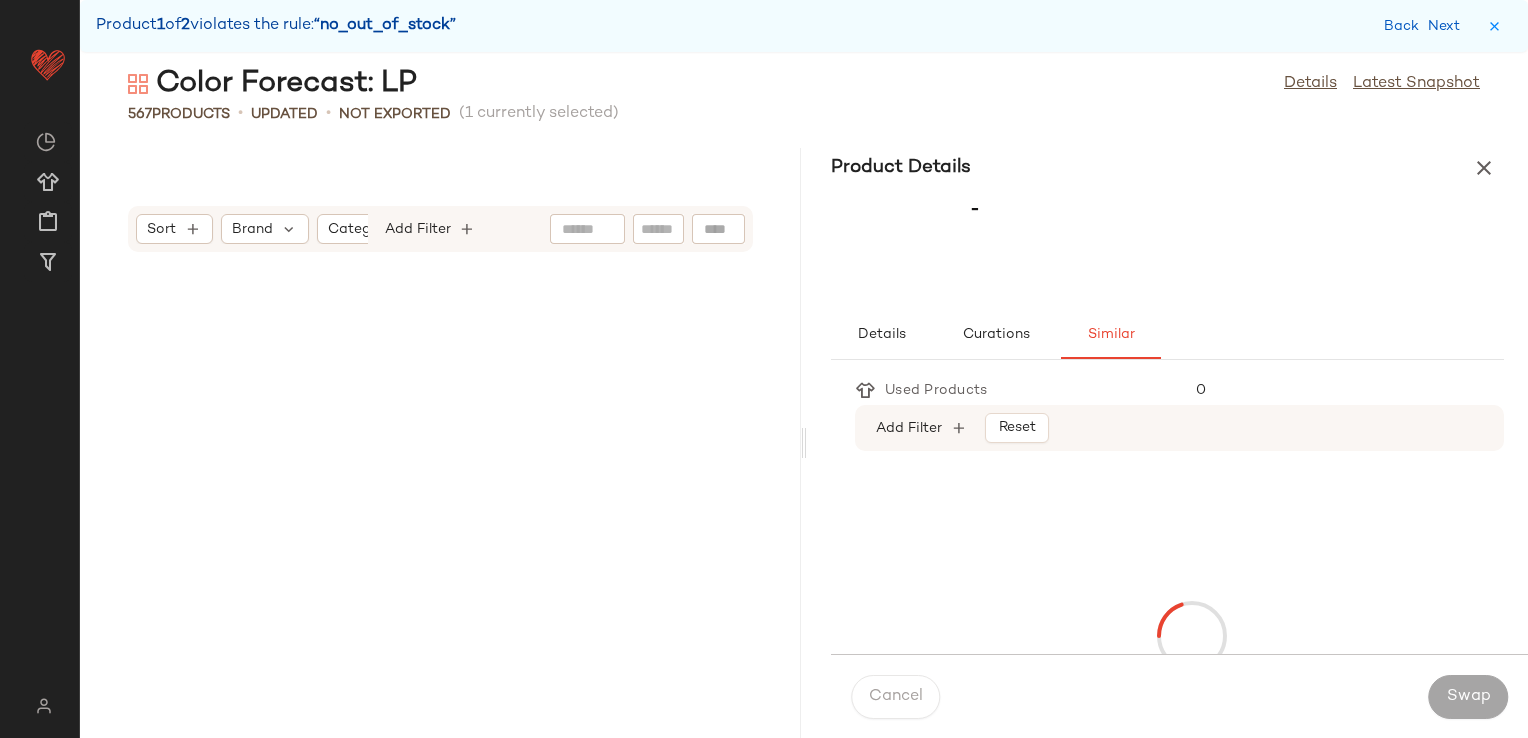 scroll, scrollTop: 65514, scrollLeft: 0, axis: vertical 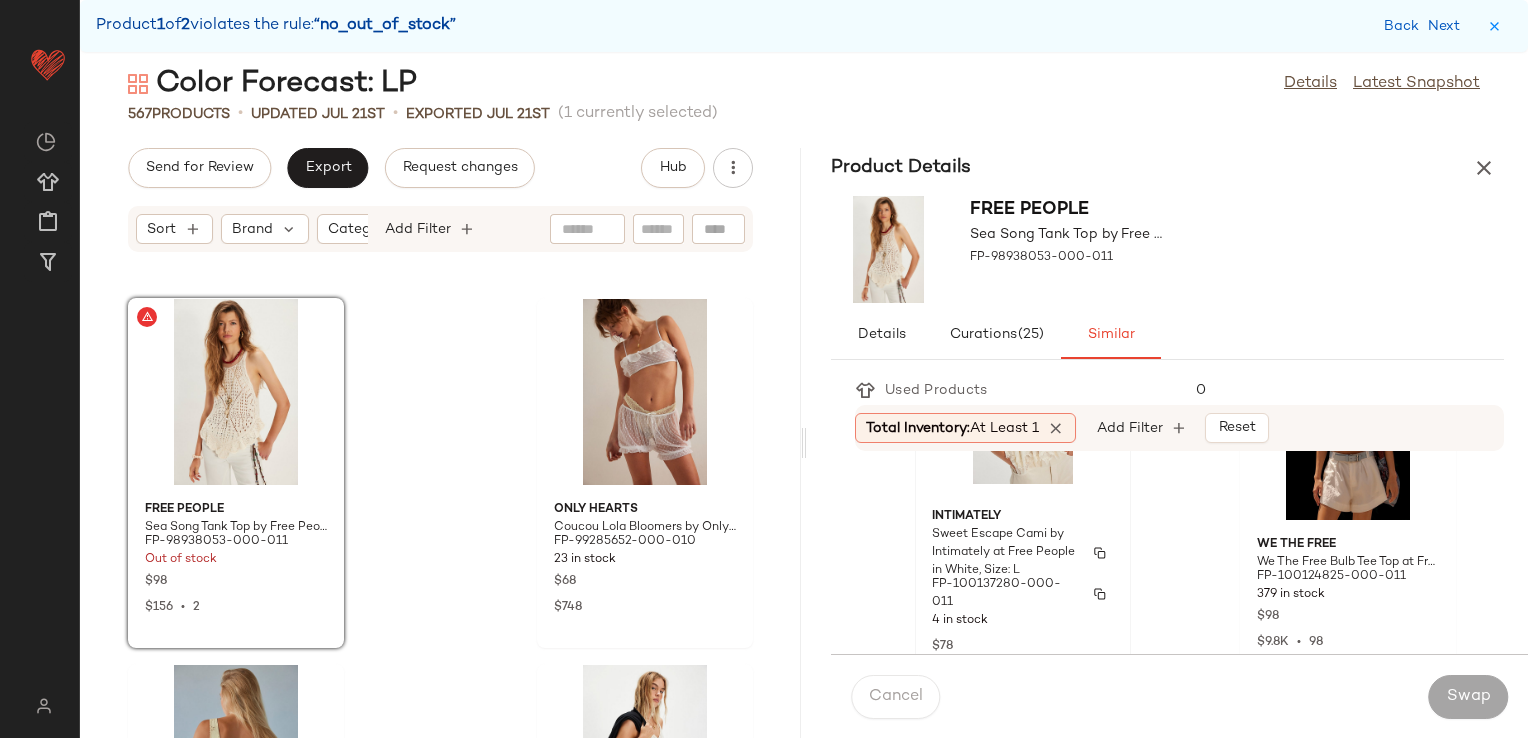 click on "Intimately" at bounding box center [1023, 517] 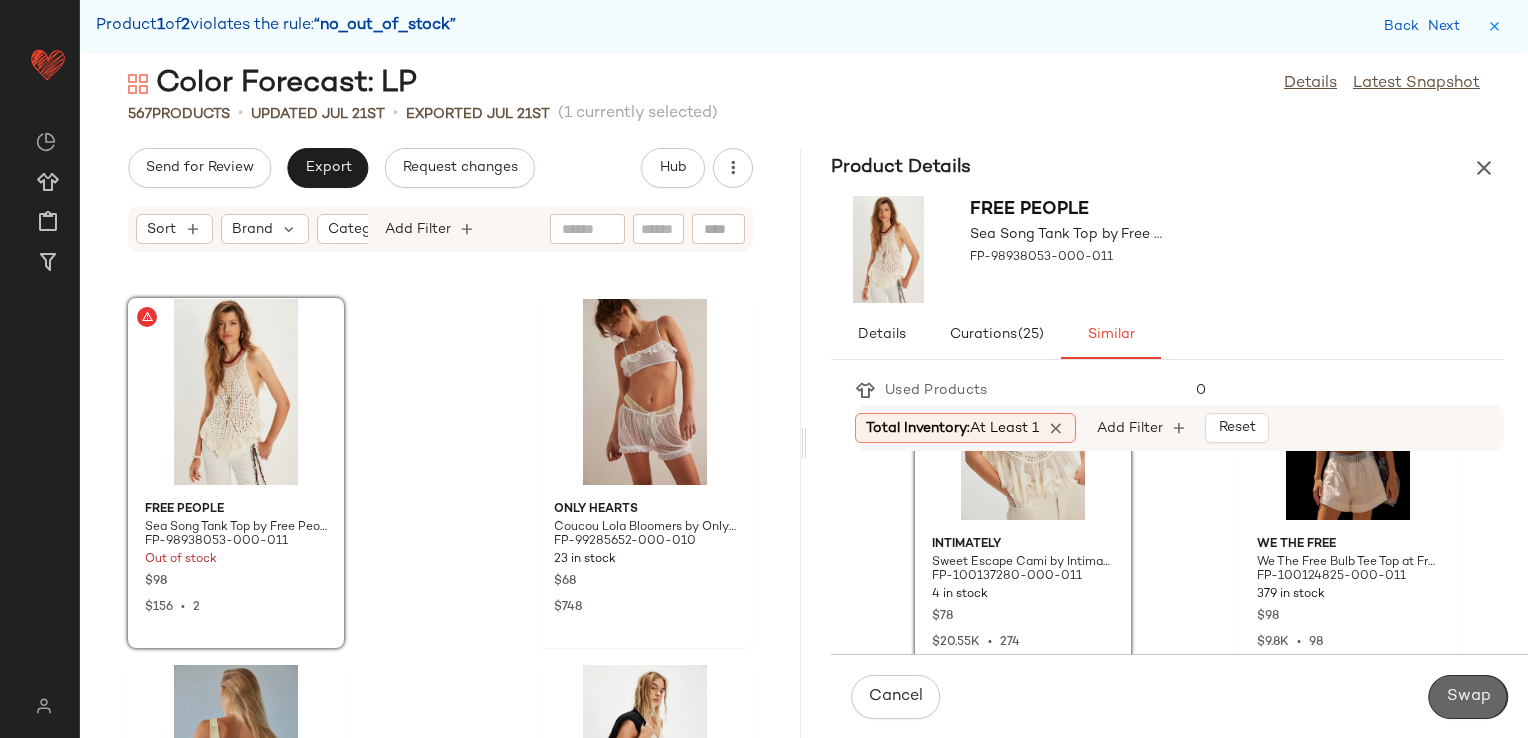click on "Swap" at bounding box center [1468, 697] 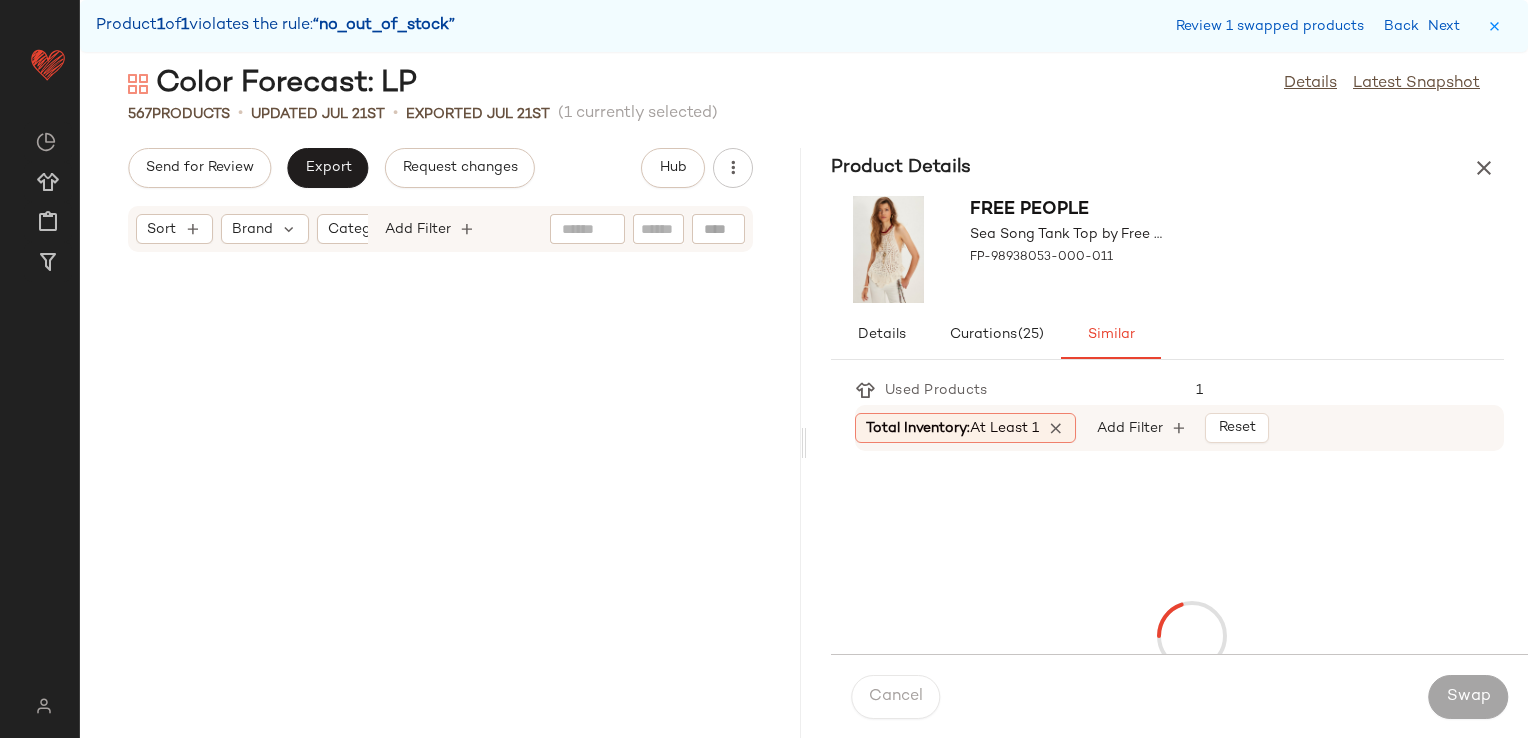 scroll, scrollTop: 87840, scrollLeft: 0, axis: vertical 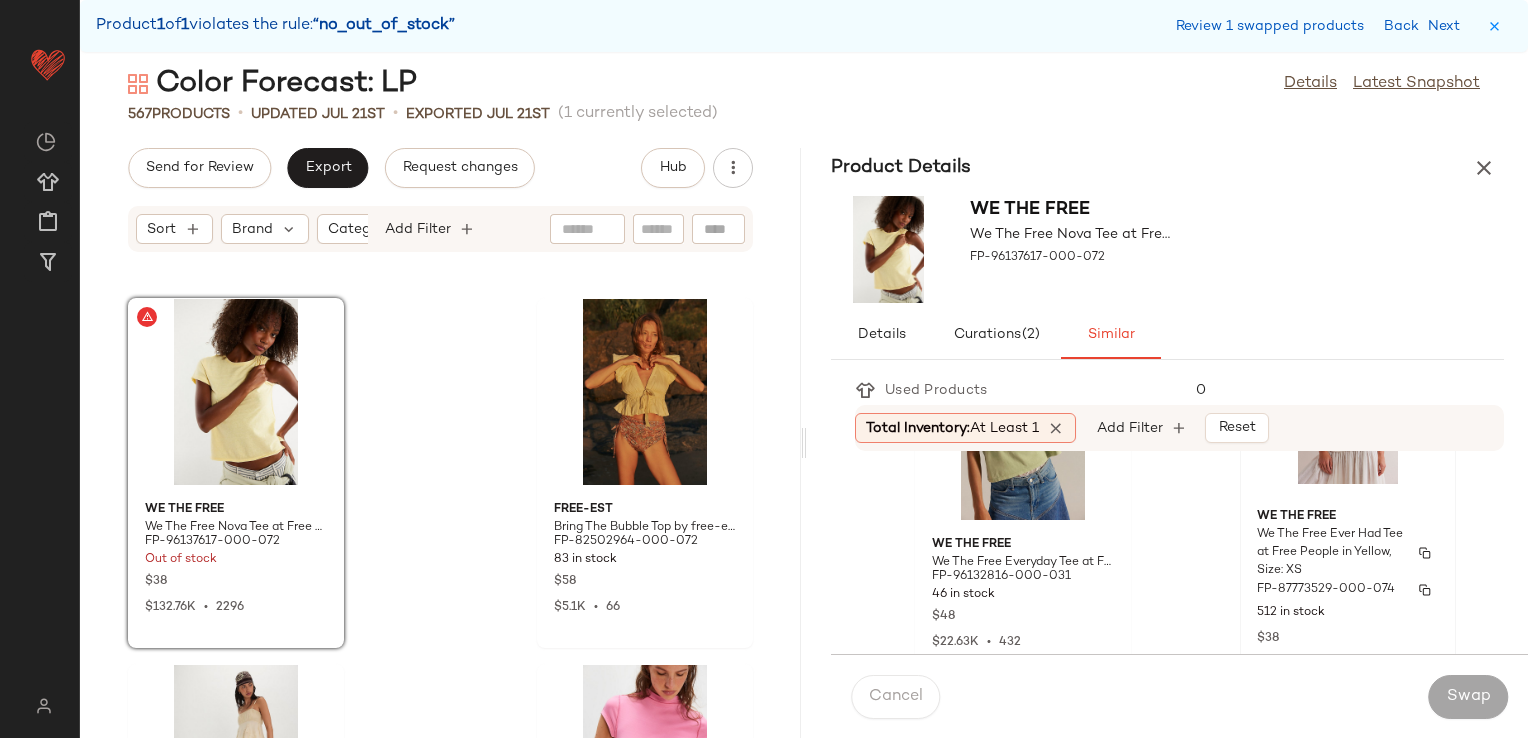 click on "We The Free Ever Had Tee at Free People in Yellow, Size: XS" at bounding box center (1330, 553) 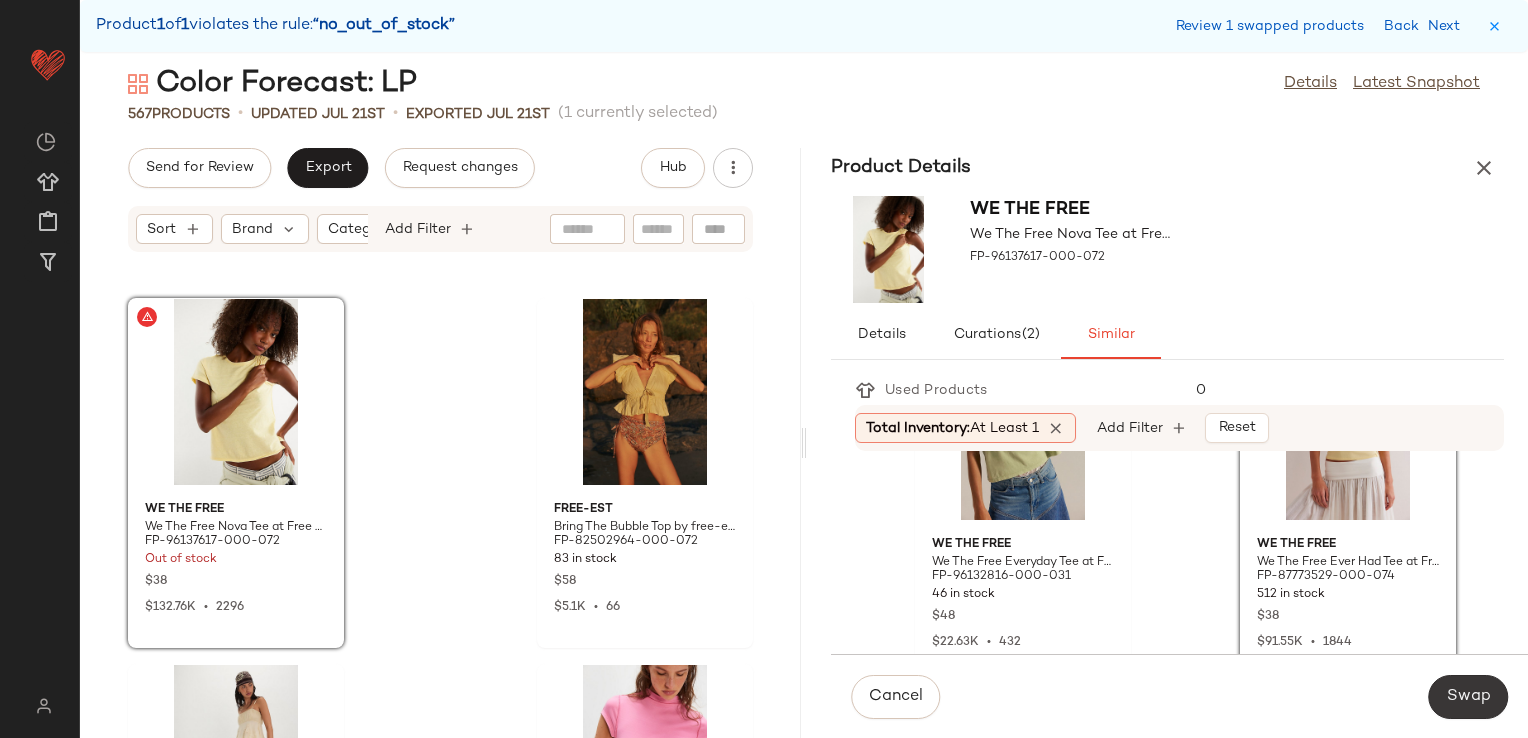 click on "Swap" at bounding box center [1468, 697] 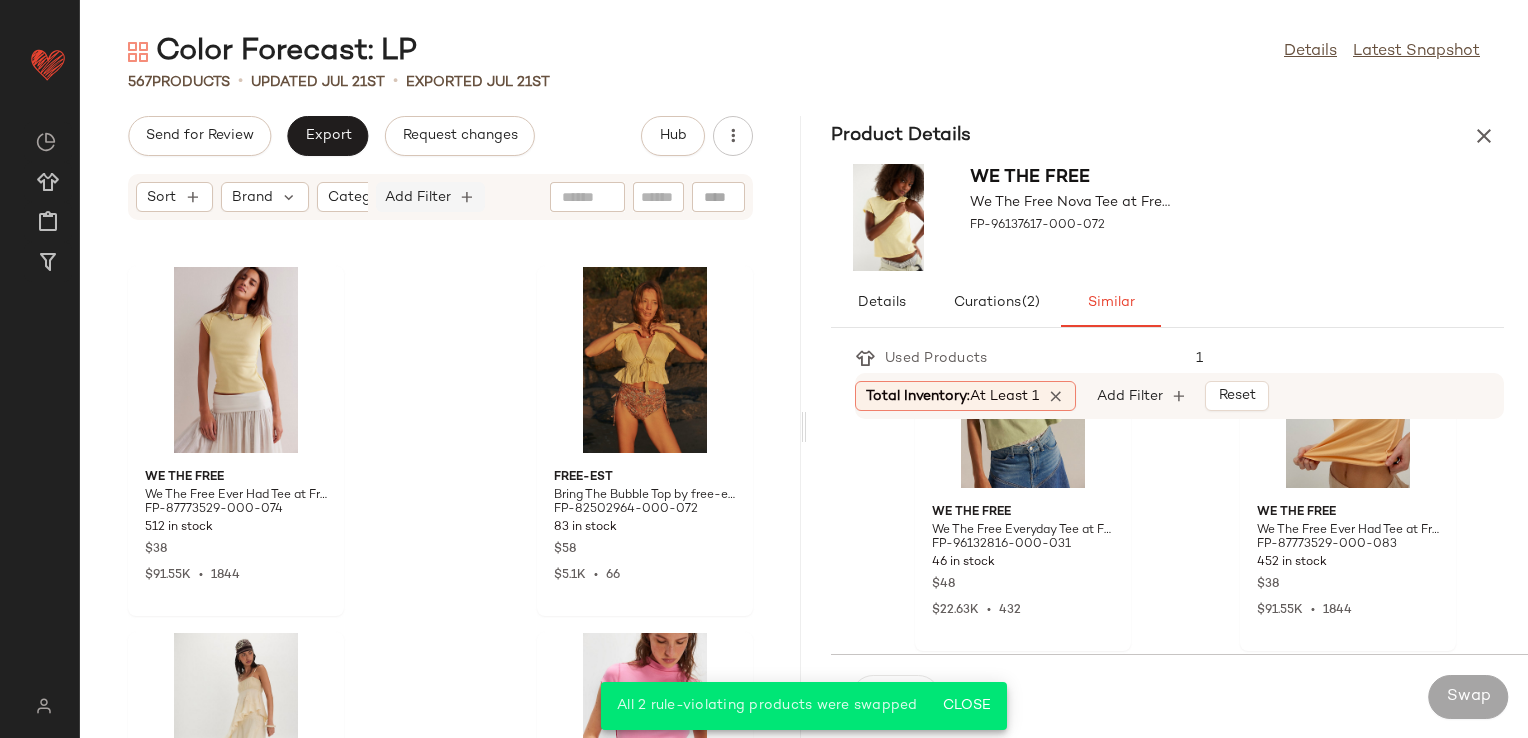 click on "Add Filter" at bounding box center (418, 197) 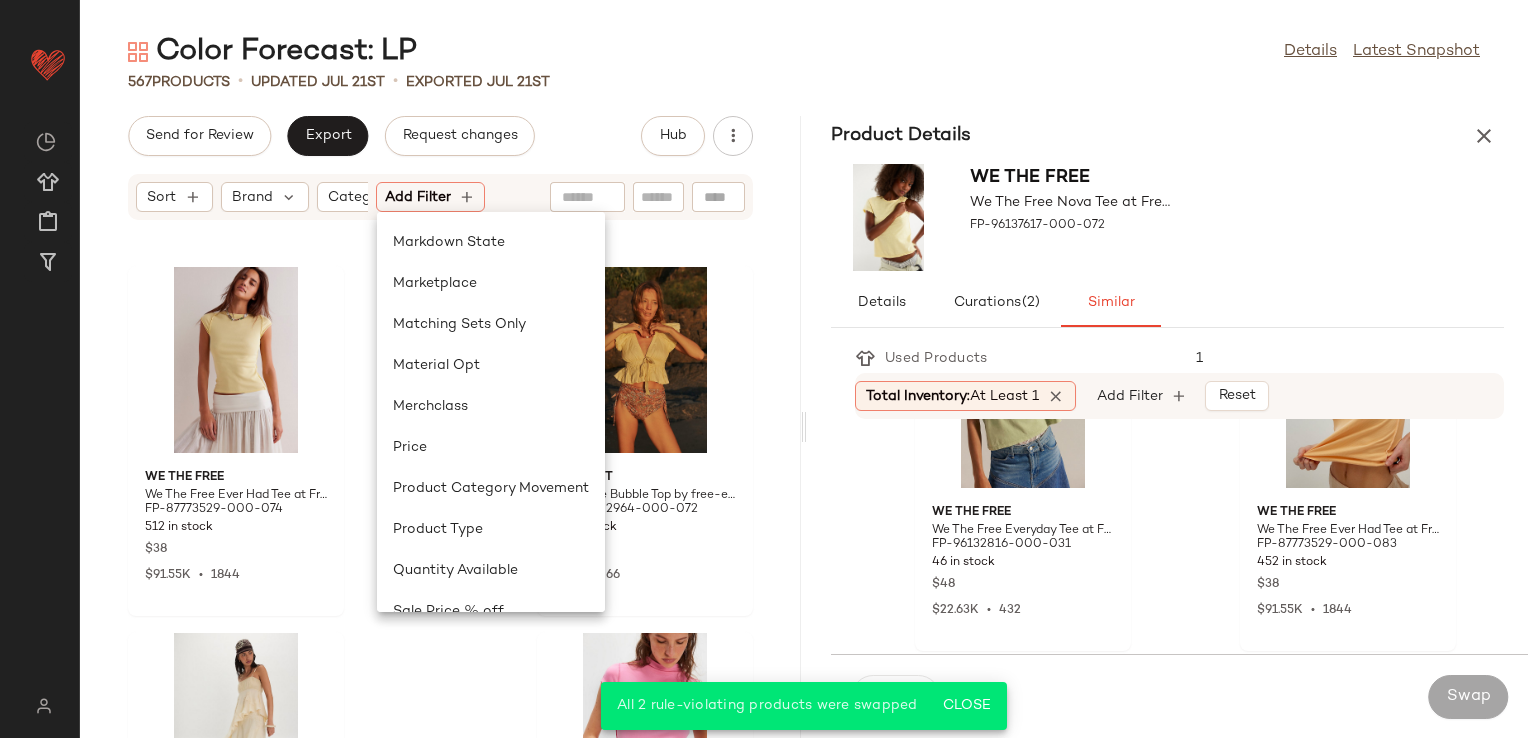 scroll, scrollTop: 600, scrollLeft: 0, axis: vertical 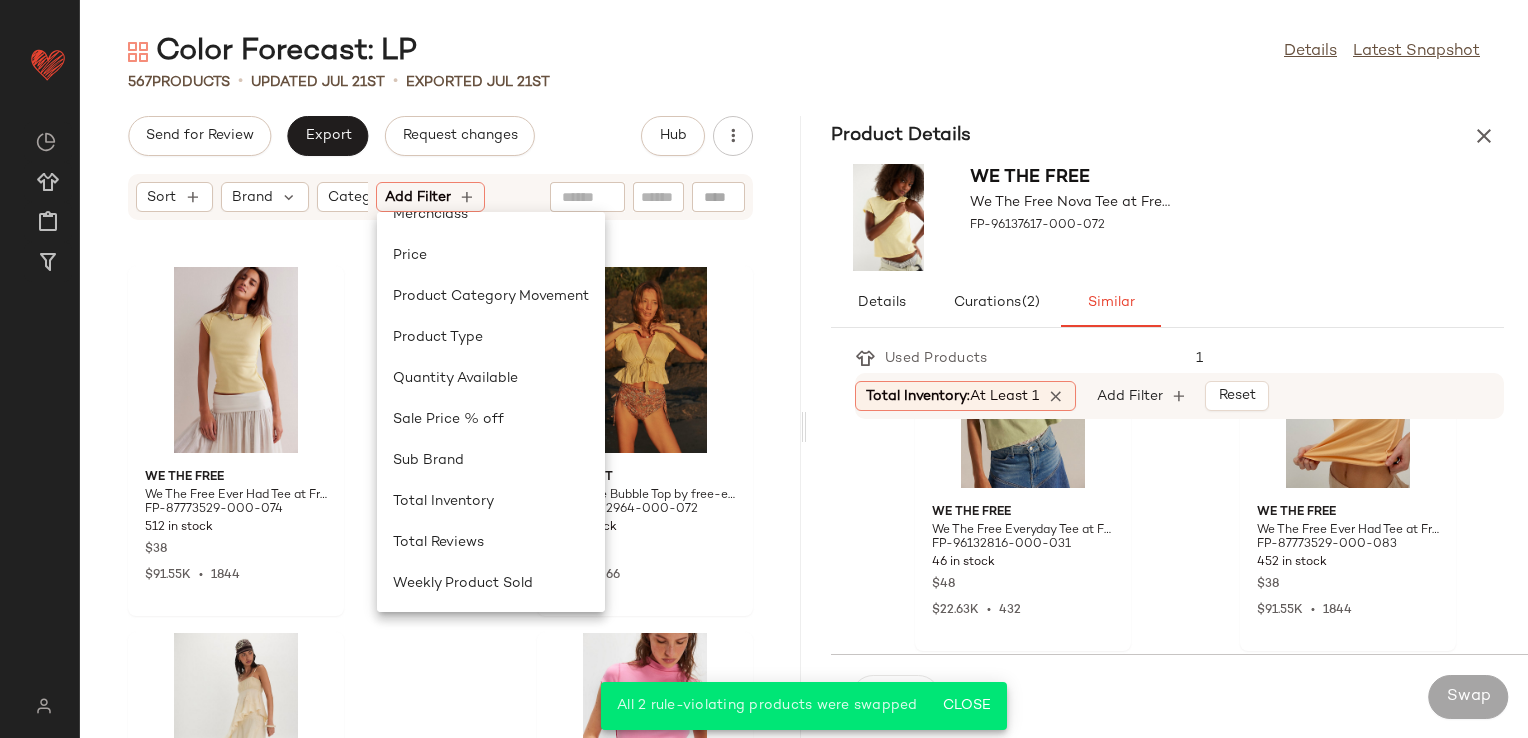 click on "We The Free We The Free Ever Had Tee at Free People in Yellow, Size: XS FP-87773529-000-074 512 in stock $38 $91.55K  •  1844 free-est Bring The Bubble Top by free-est at Free People in Yellow, Size: XL FP-82502964-000-072 83 in stock $58 $5.1K  •  66 Nigel Preston Nigel Preston Fairy Chiffon Cropped Pants at Free People in Yellow, Size: S FP-101148948-000-072 35 in stock $238 $1.81K  •  10 We The Free We The Free Lola Tee at Free People in Pink, Size: M FP-96704408-000-066 166 in stock $38 $19.54K  •  446 Magnolia Pearl Magnolia Pearl European Eyelet Skirt at Free People in Orange FP-102826781-000-080 24 in stock $500 Free People Capri Soft Headband by Free People in Orange FP-99314791-000-080 17 in stock $14 free-est Veranda Mini Dress by free-est at Free People in Green, Size: L FP-99643546-000-030 167 in stock $70 $35.07K  •  444 Free People Caden Tube Top by Free People in Green, Size: M FP-100709583-000-030 268 in stock $58 $928  •  16" 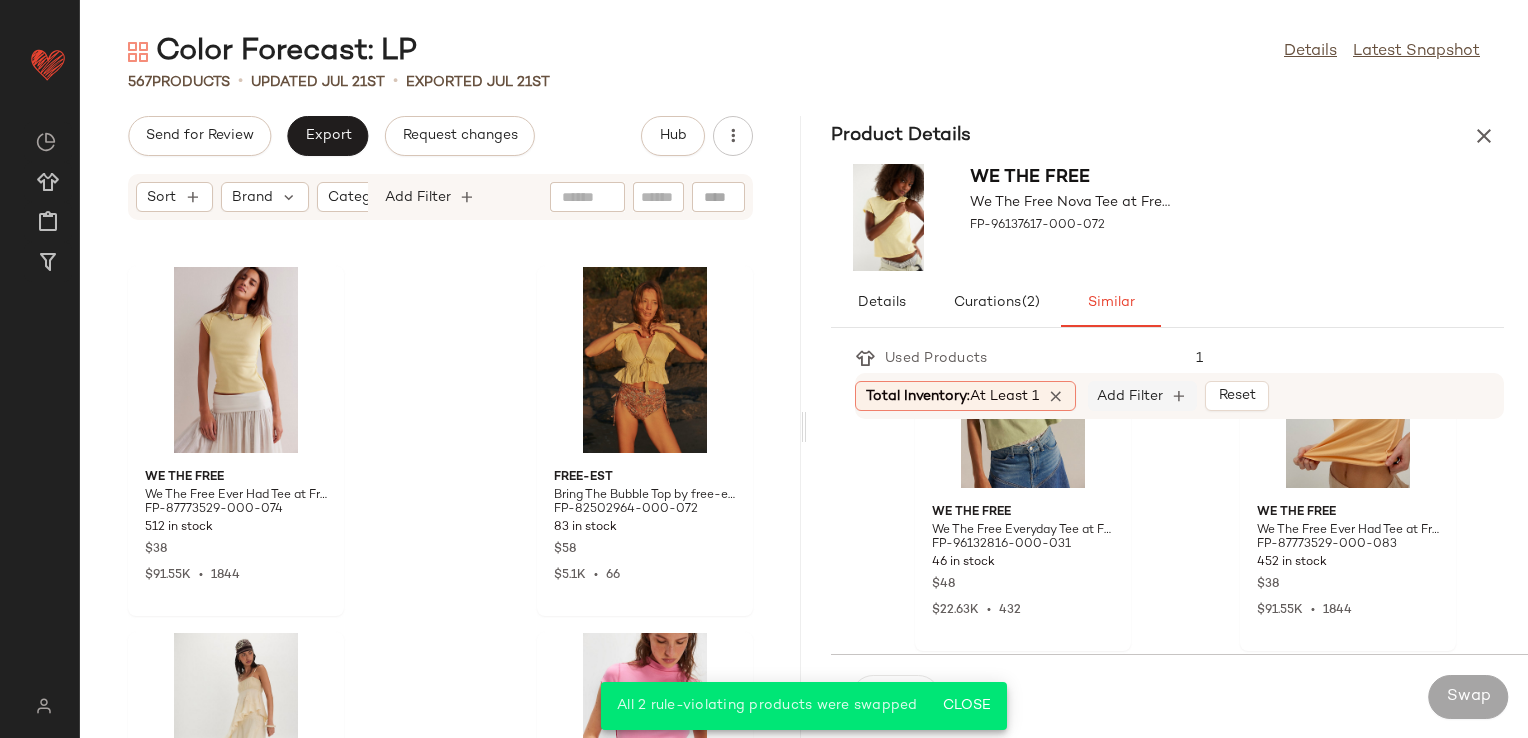 drag, startPoint x: 969, startPoint y: 712, endPoint x: 1134, endPoint y: 397, distance: 355.59808 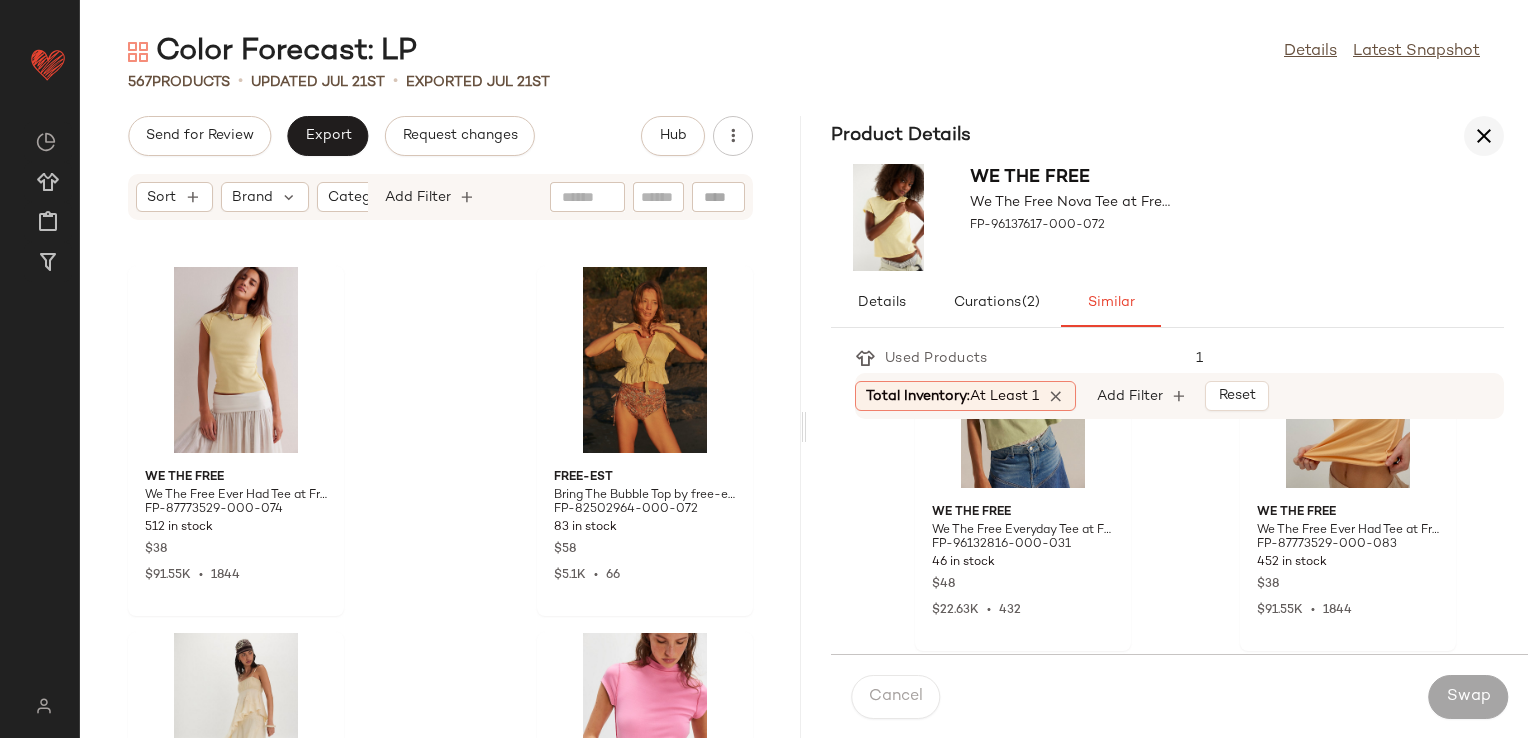click at bounding box center (1484, 136) 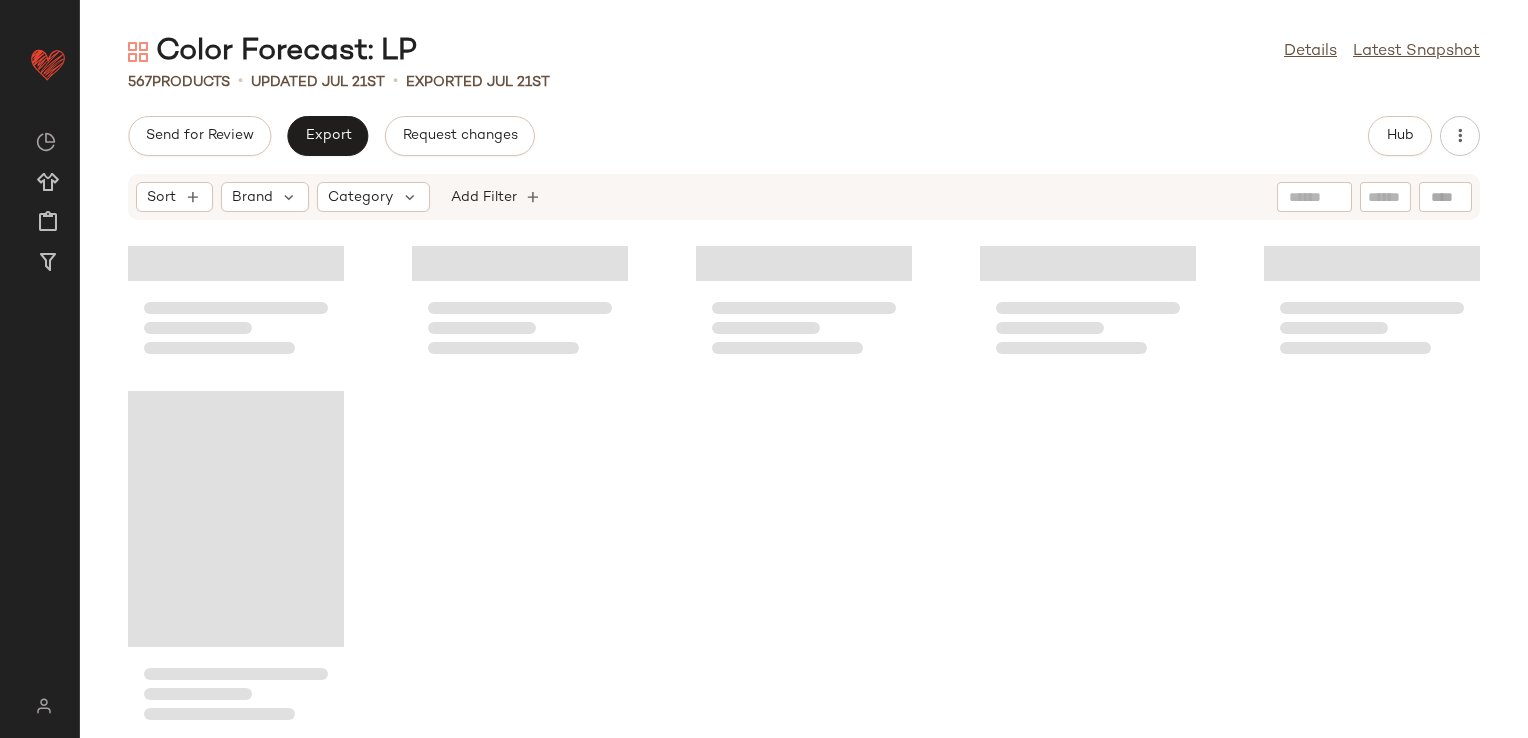 scroll, scrollTop: 41235, scrollLeft: 0, axis: vertical 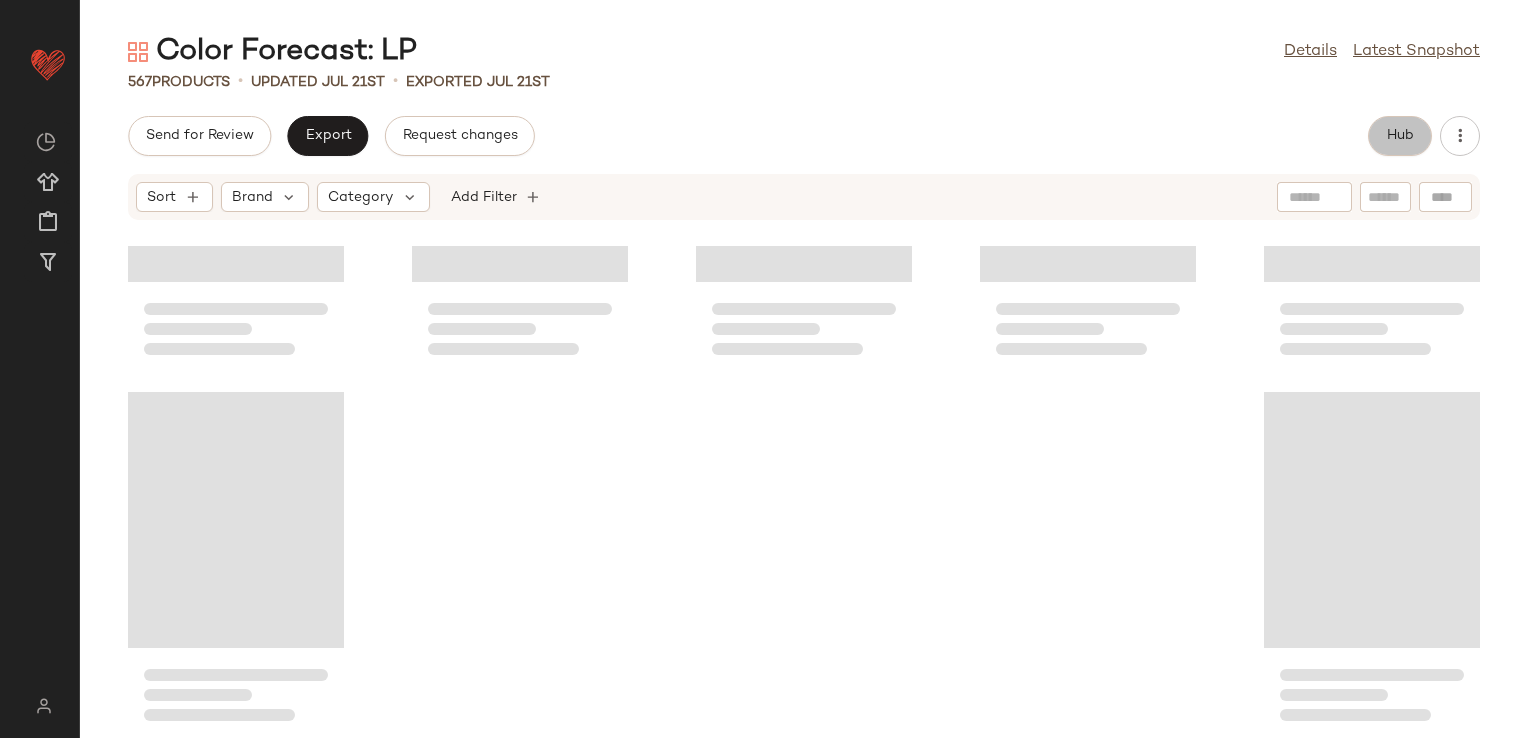 click on "Hub" 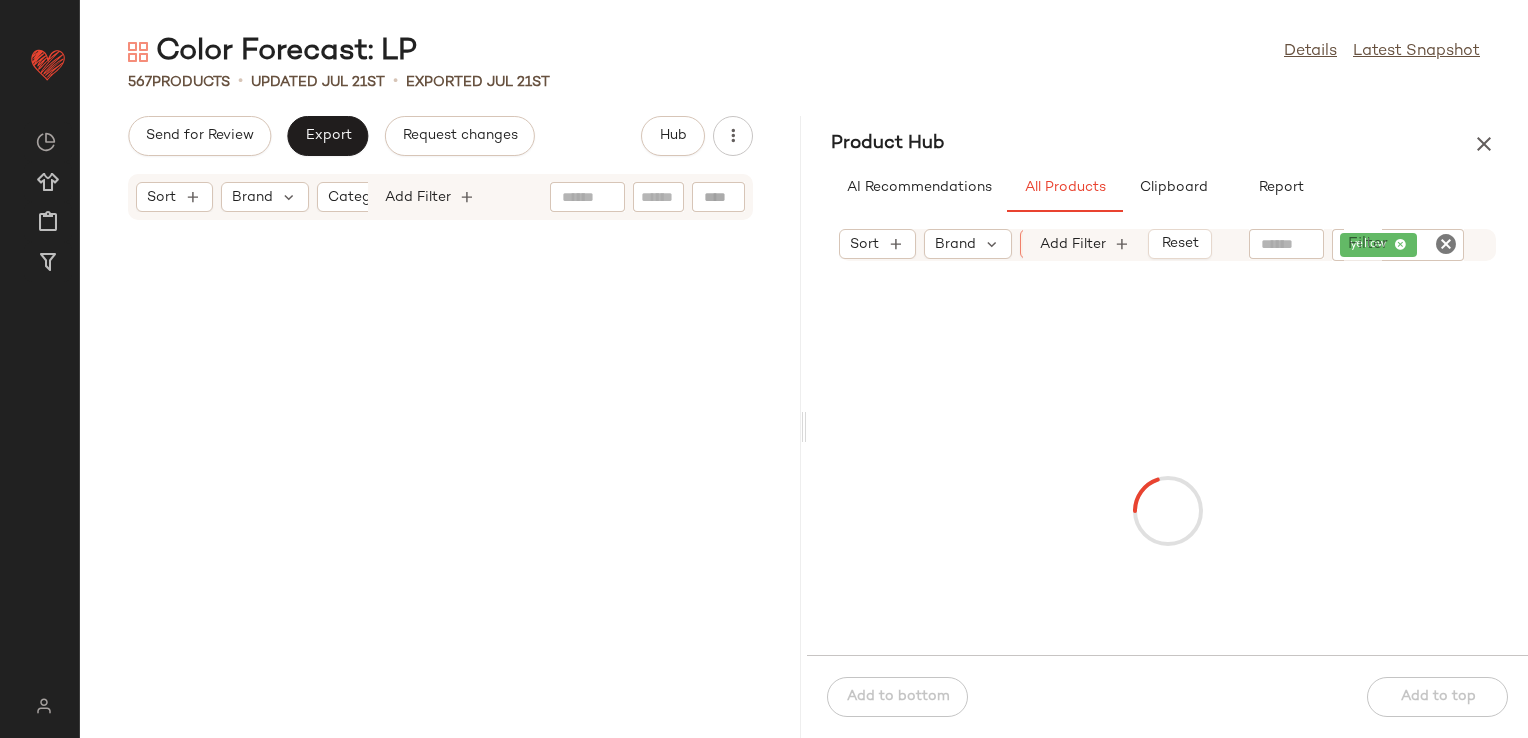 scroll, scrollTop: 41967, scrollLeft: 0, axis: vertical 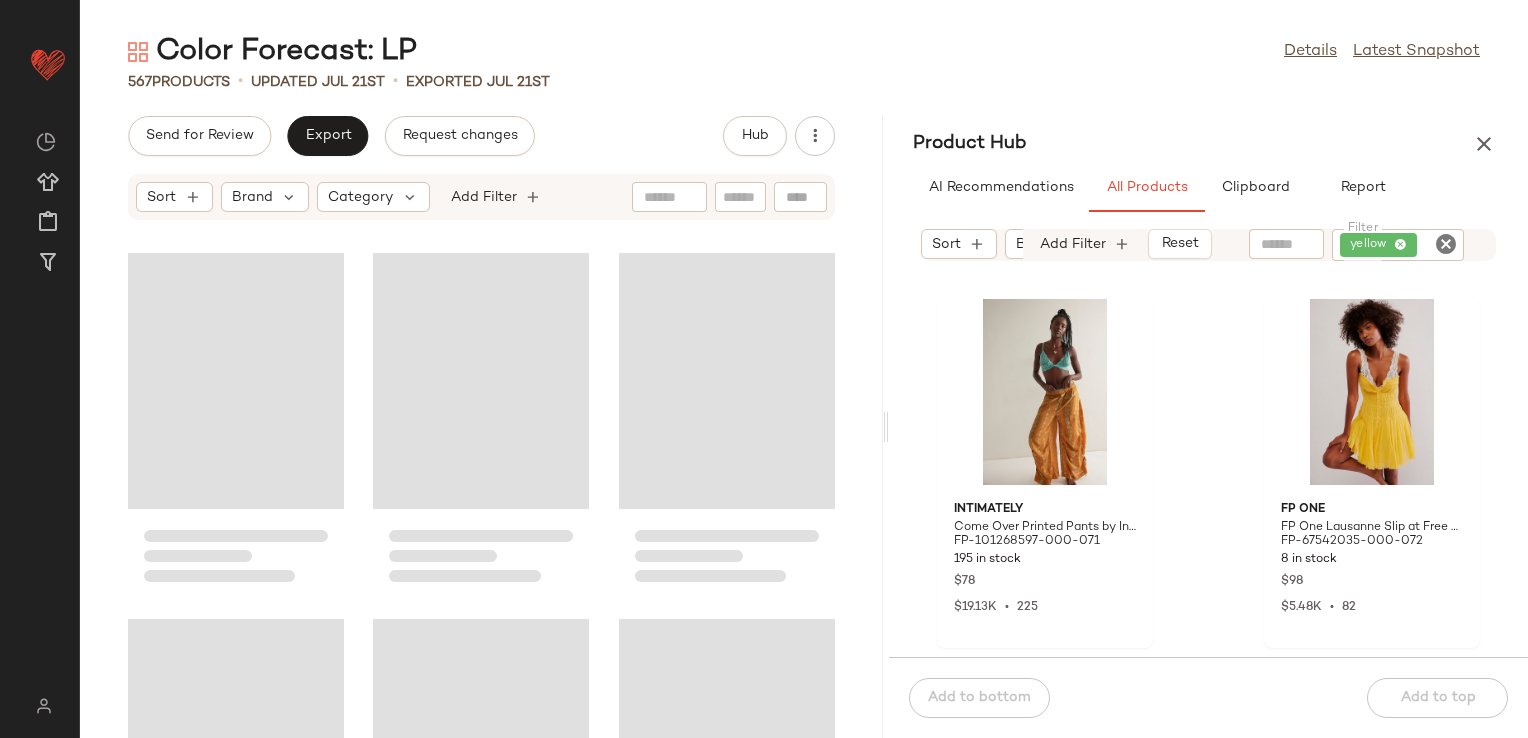drag, startPoint x: 801, startPoint y: 433, endPoint x: 887, endPoint y: 418, distance: 87.29834 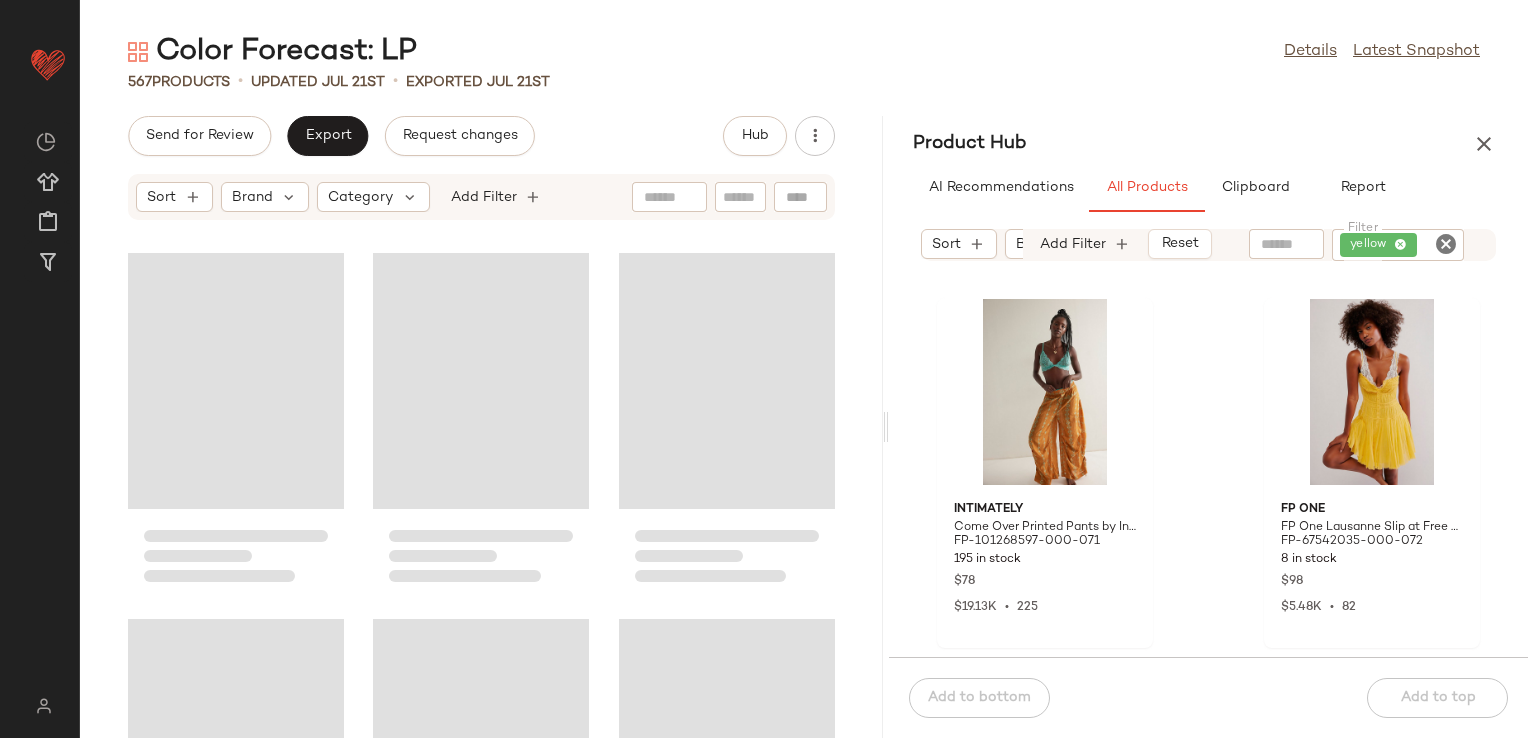 click on "Filter yellow Filter Intimately Come Over Printed Pants by Intimately at Free People in Yellow, Size: M FP-101268597-000-071 195 in stock $78 $19.13K  •  225 FP One FP One Lausanne Slip at Free People in Yellow, Size: M FP-67542035-000-072 8 in stock $98 $5.48K  •  82 Free People Dahlia Embroidered Maxi Dress by Free People in Yellow, Size: XS FP-60942646-000-054 1 in stock $168 $31.94K  •  148 Anna Sui Anna Sui Eyelet Babydoll Dress at Free People in Yellow, Size: M FP-88243969-000-072 1 in stock $560 $1.12K  •  2 Free People Petrova Set by Free People in Yellow, Size: M FP-99314619-000-072 6 in stock $228 $5.65K 28" at bounding box center (804, 385) 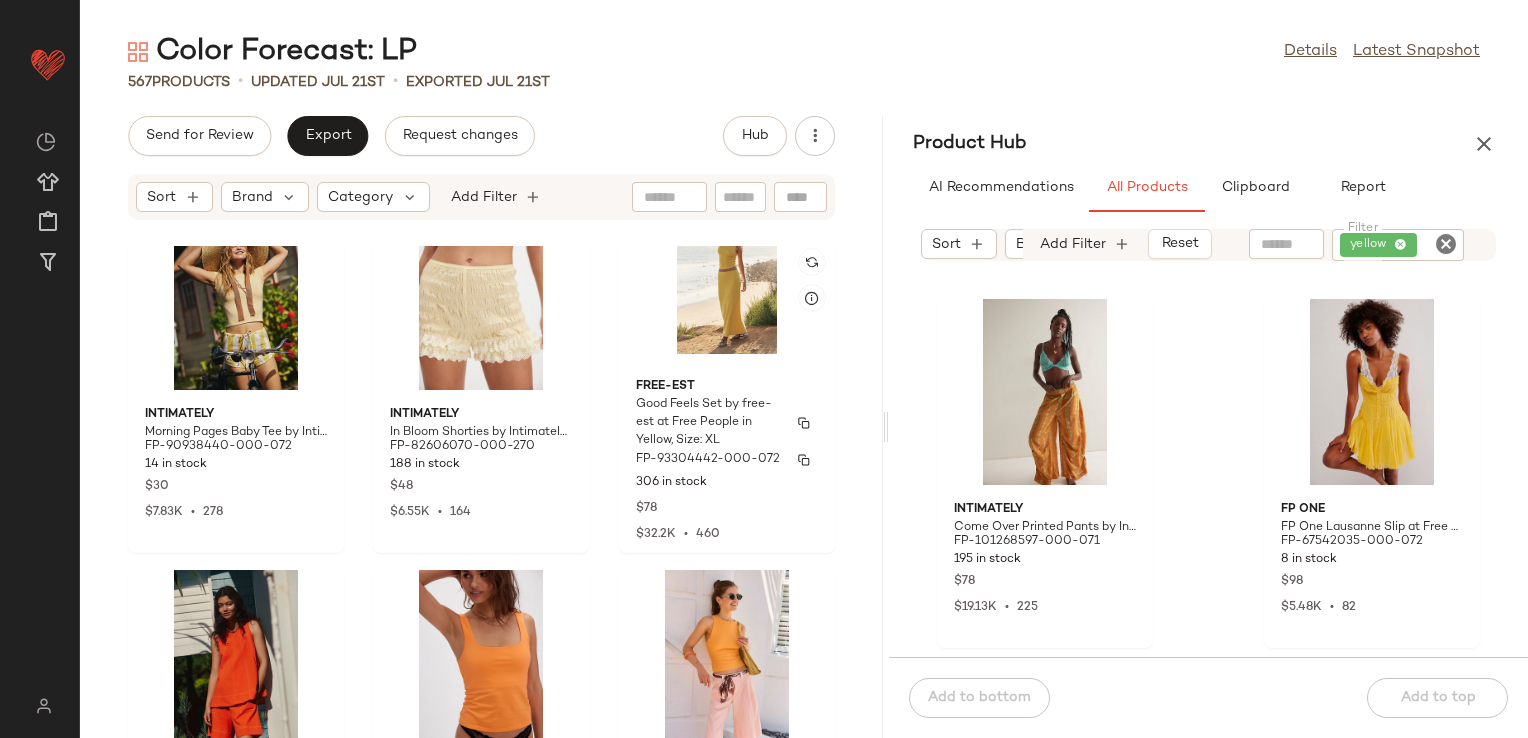 scroll, scrollTop: 0, scrollLeft: 0, axis: both 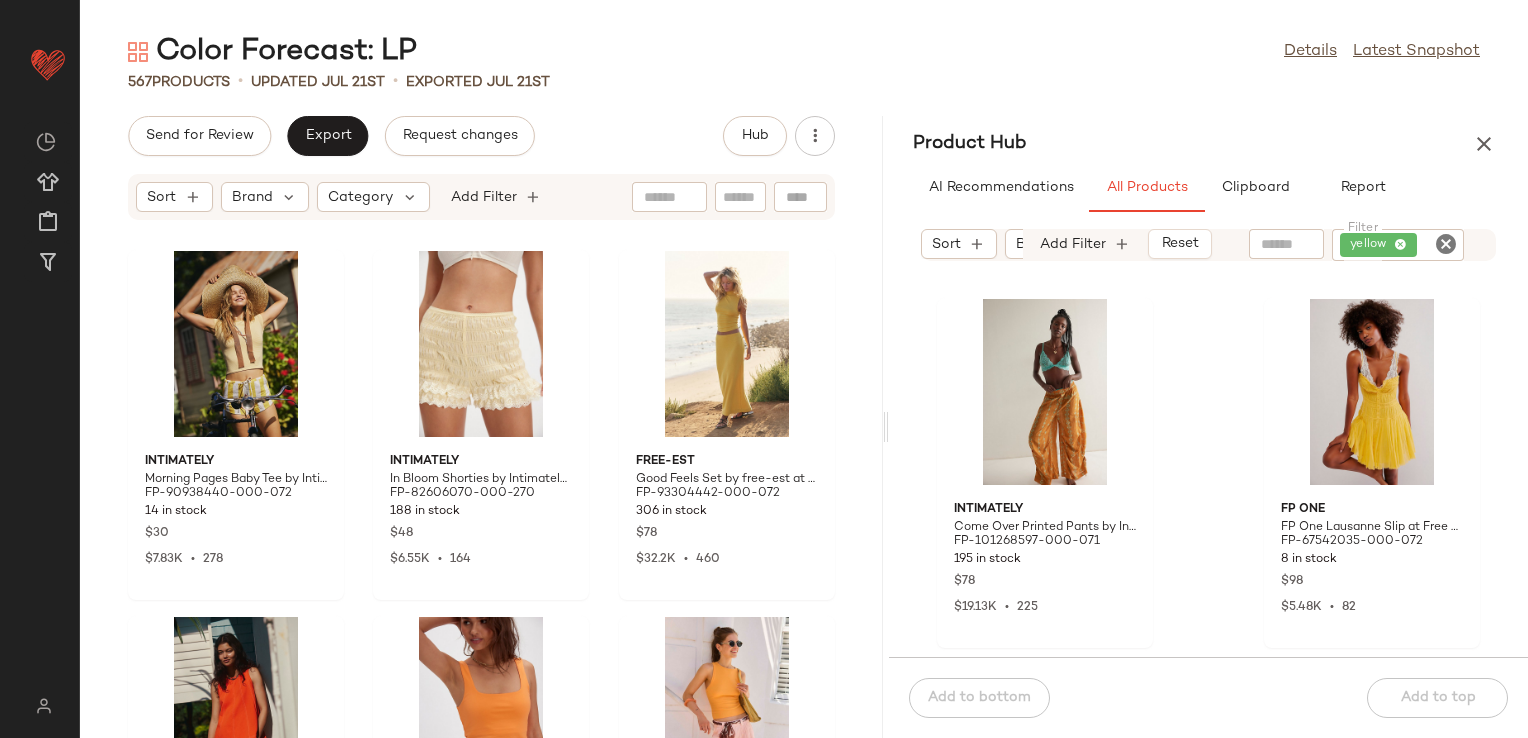 click 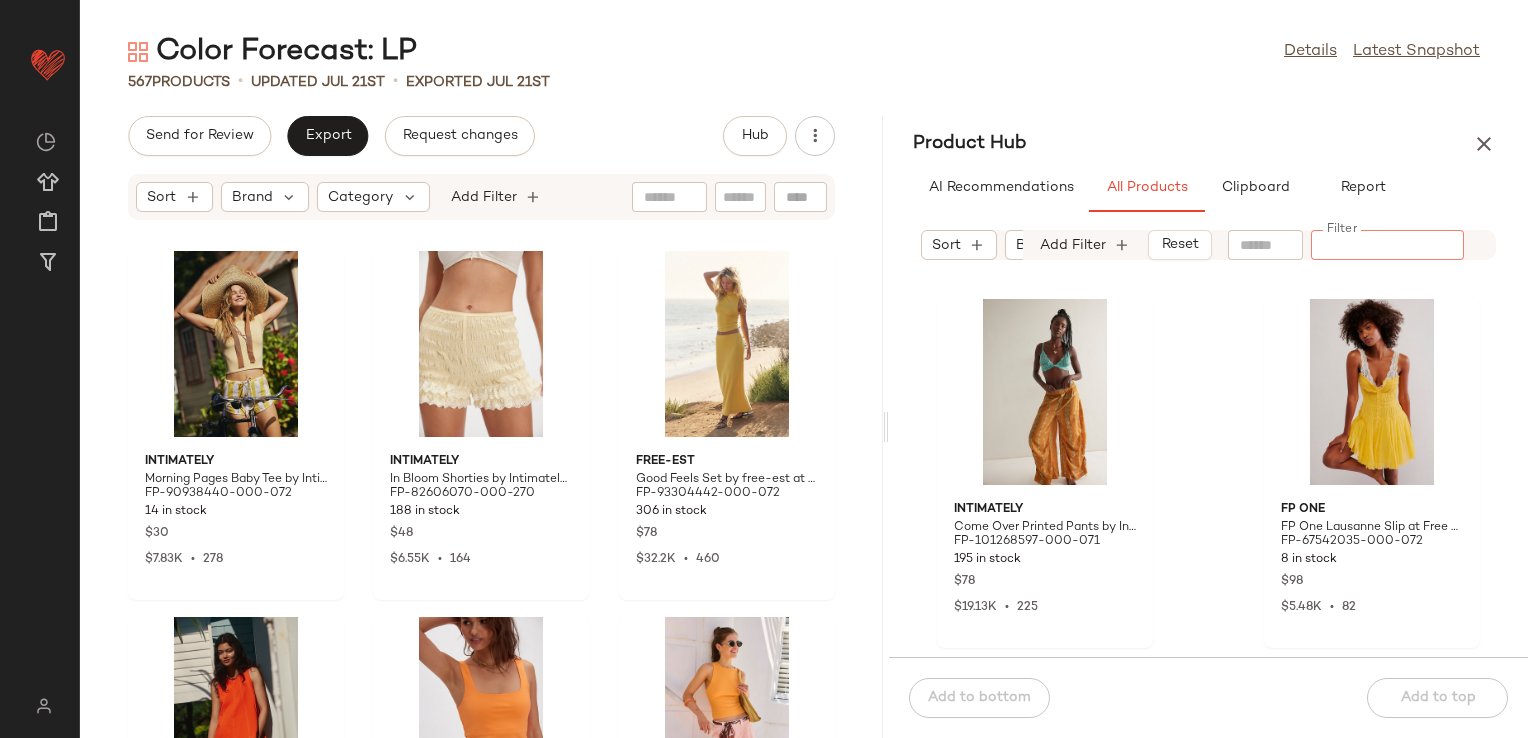 click on "AI Recommendations   All Products   Clipboard   Report" at bounding box center [1208, 188] 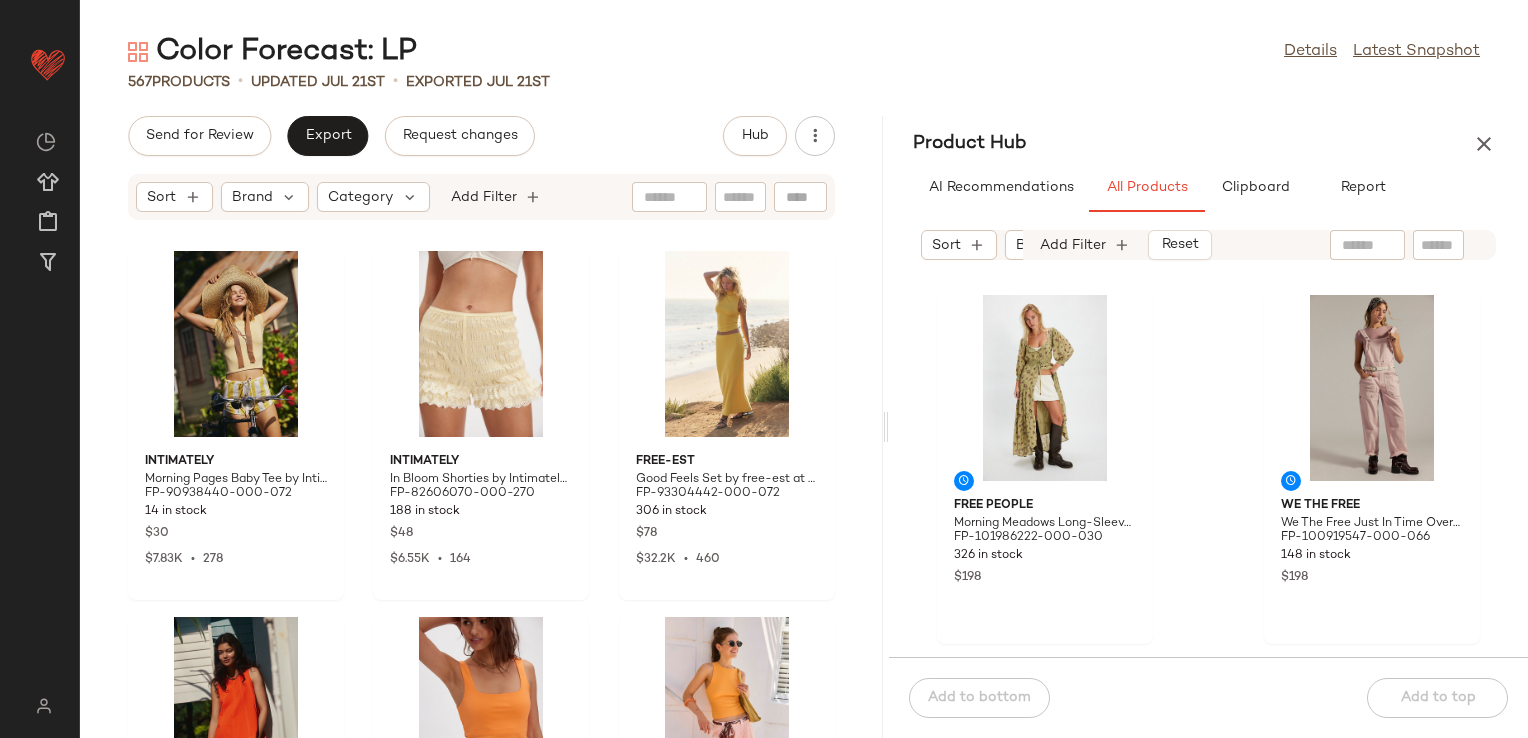scroll, scrollTop: 0, scrollLeft: 0, axis: both 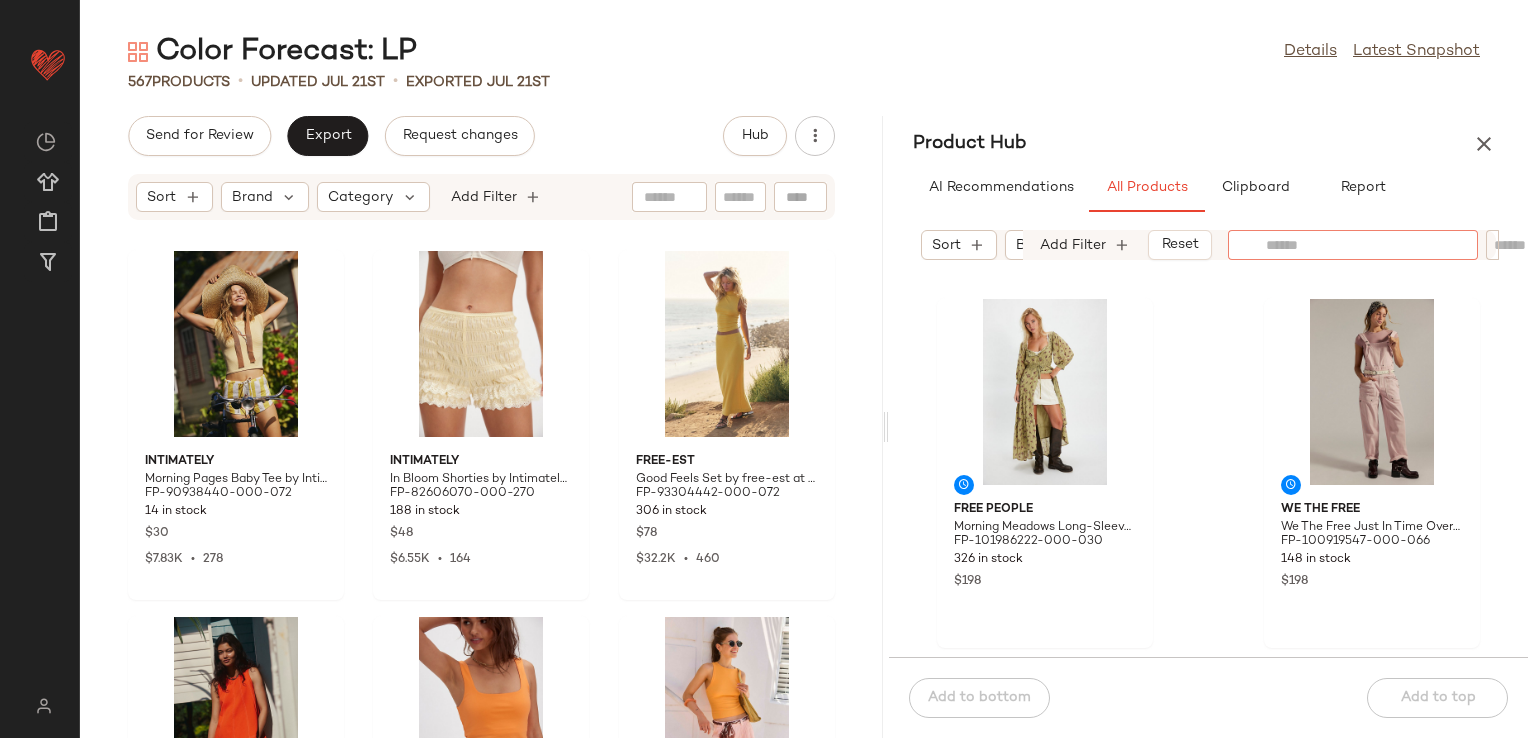 click 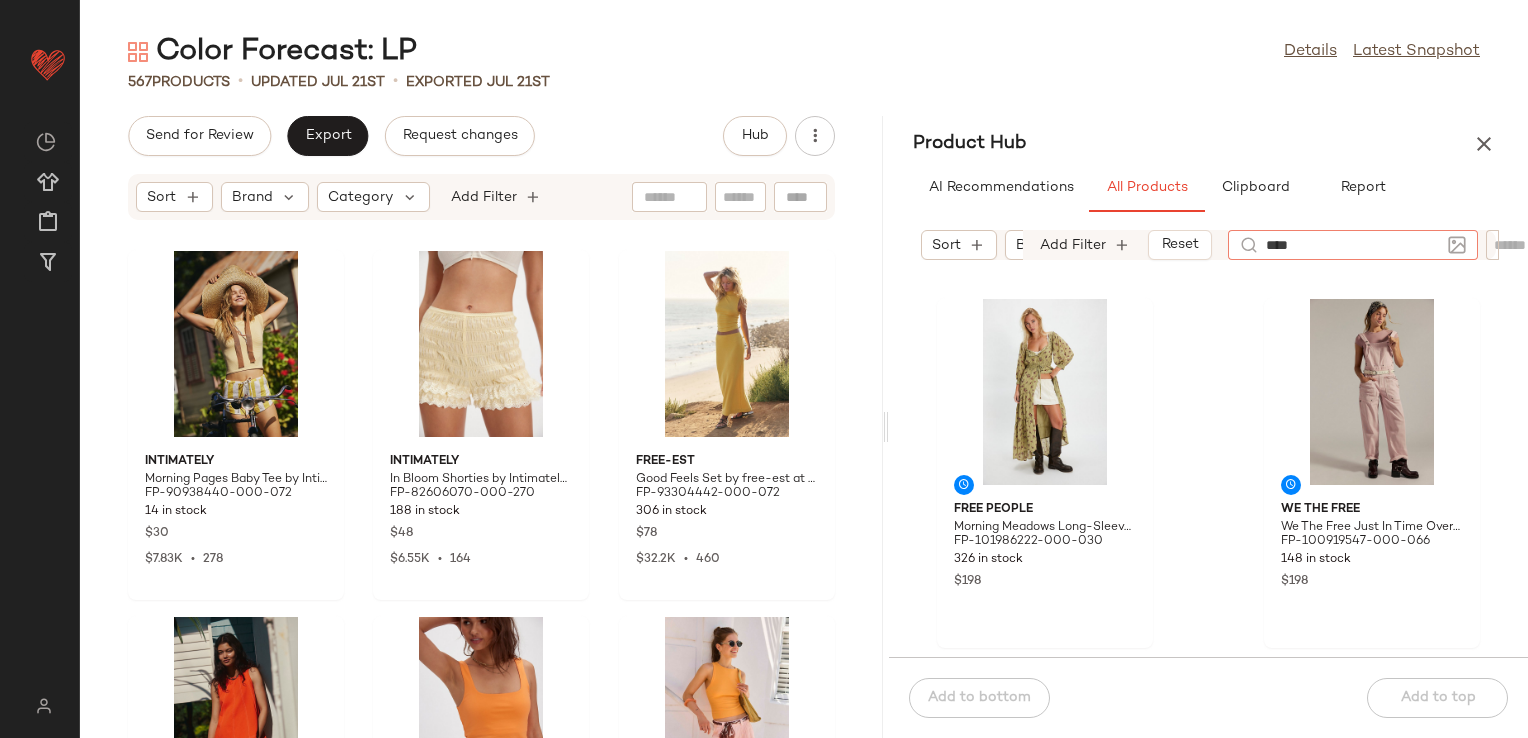type on "*****" 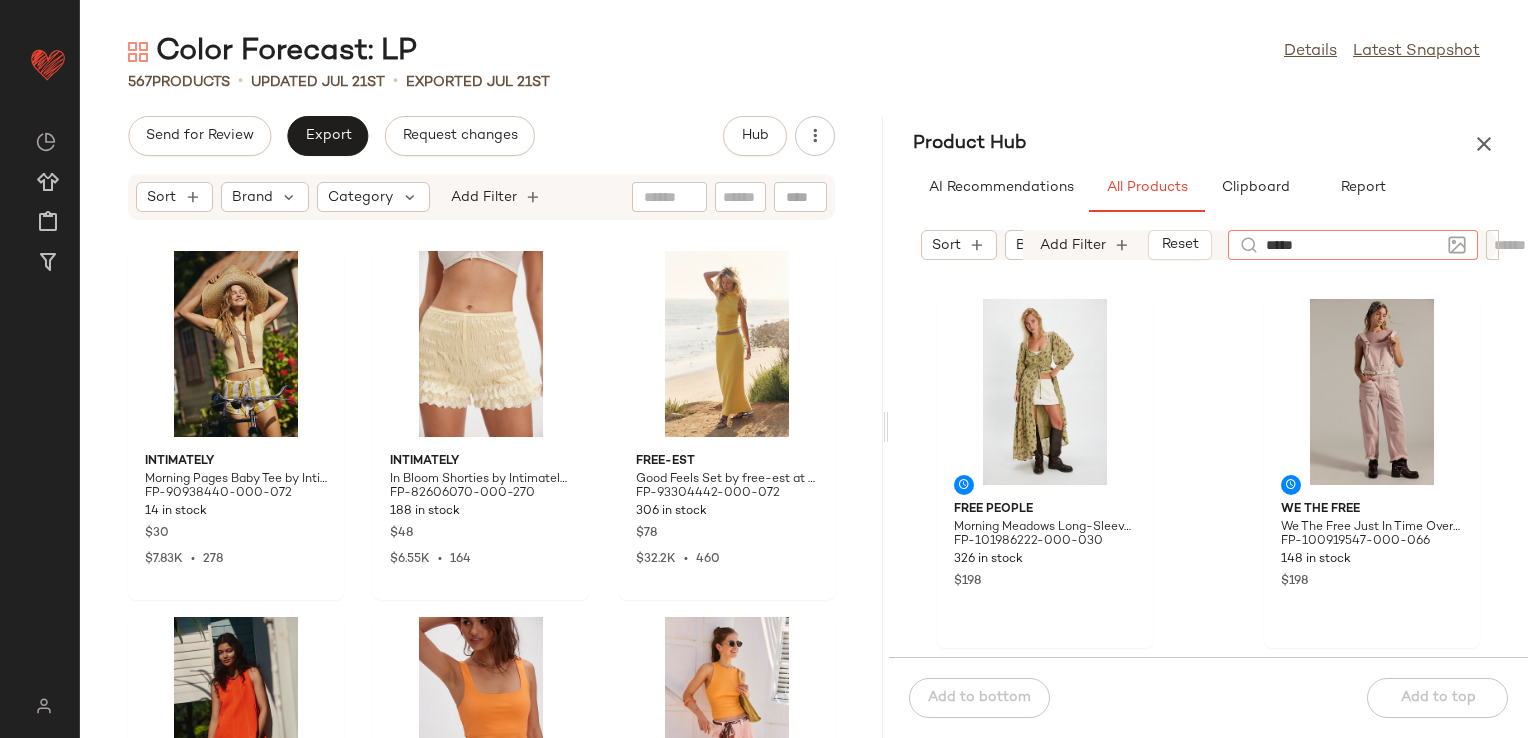 type 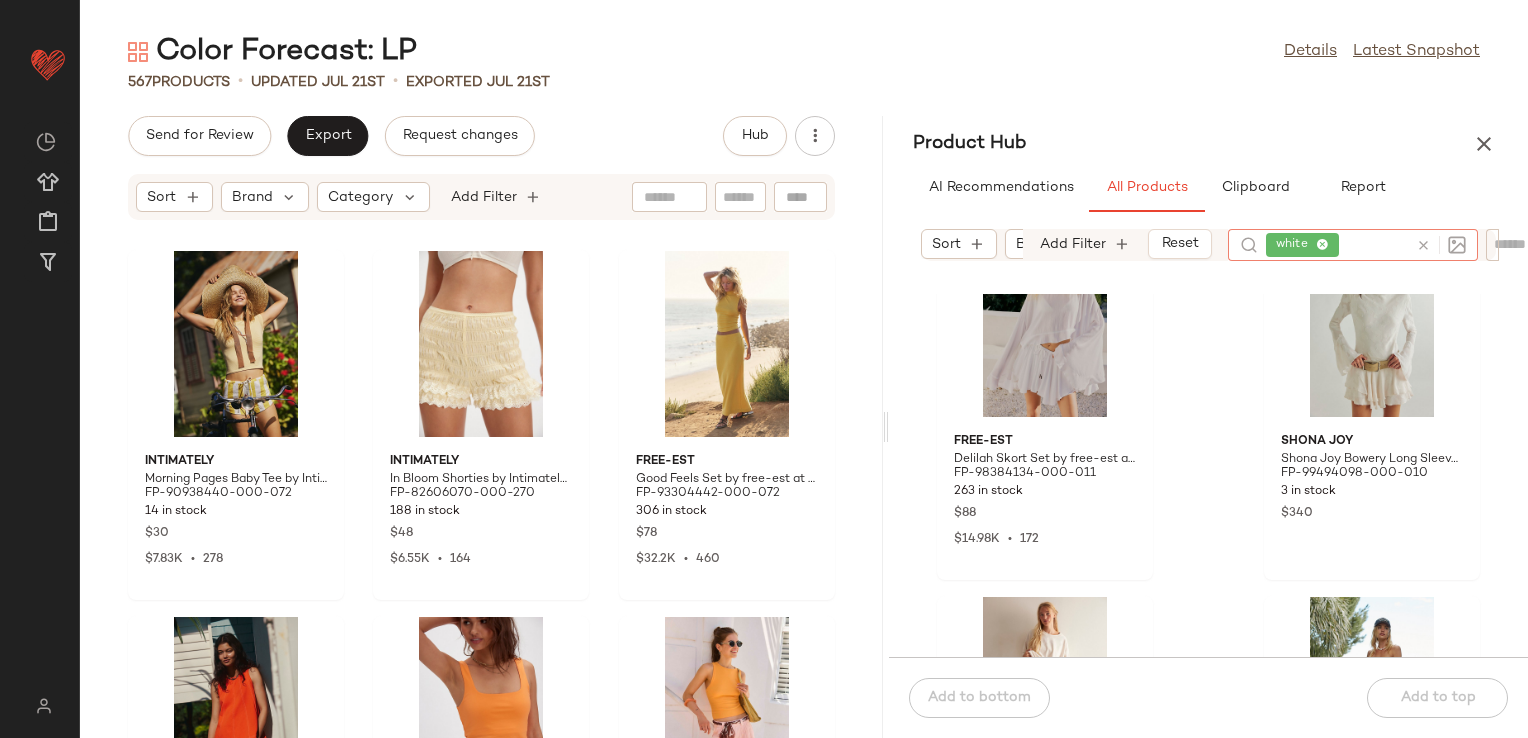 scroll, scrollTop: 716, scrollLeft: 0, axis: vertical 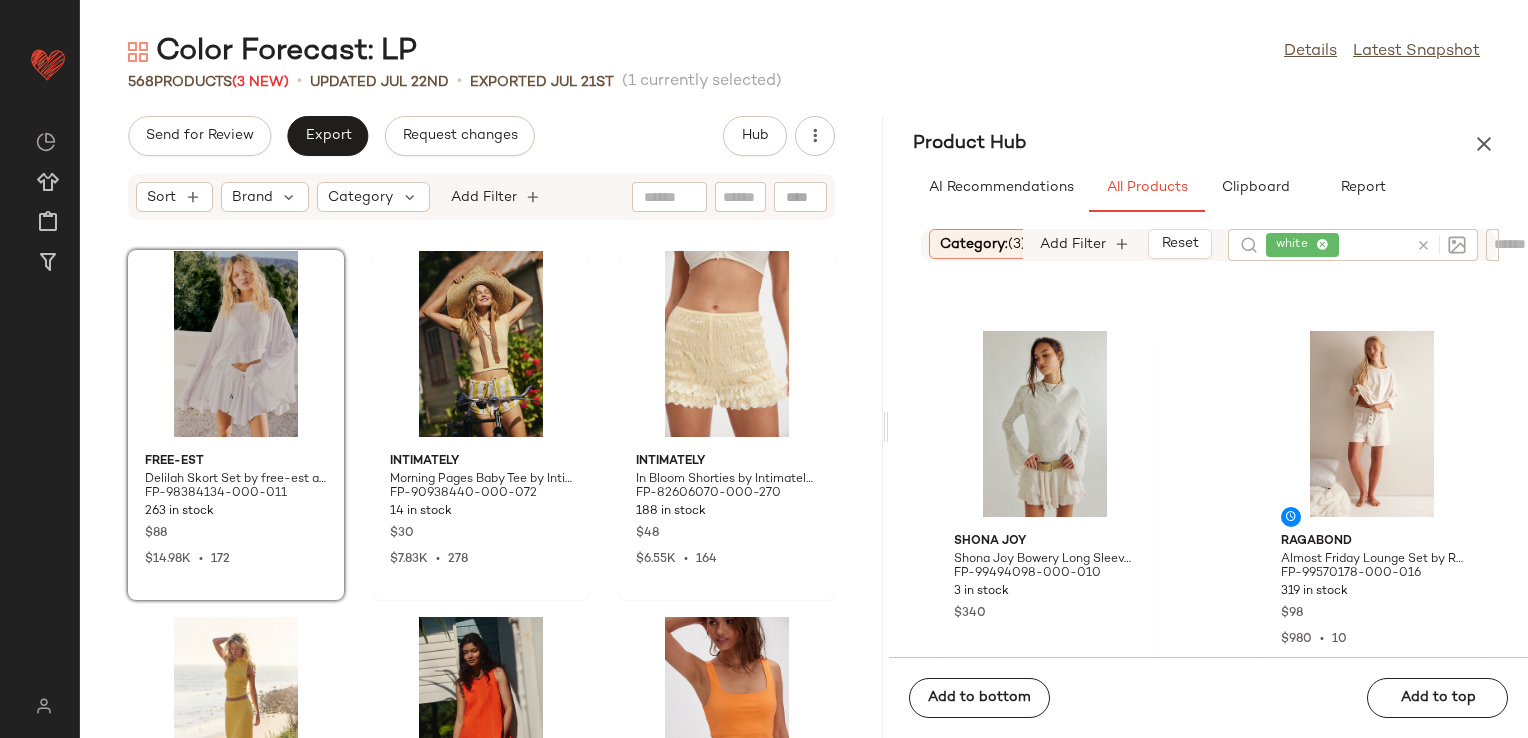 click on "Category:   (3)" at bounding box center (983, 244) 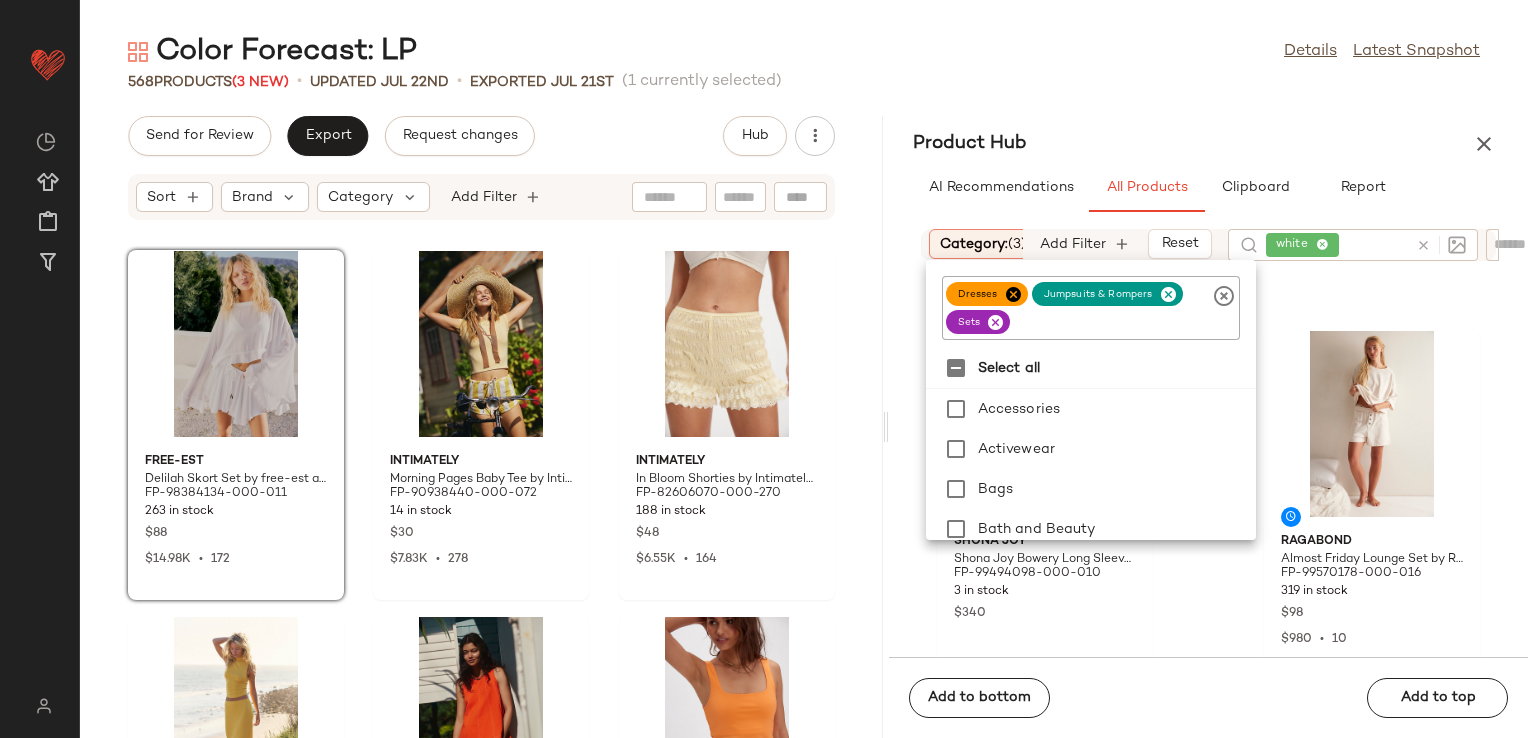 click 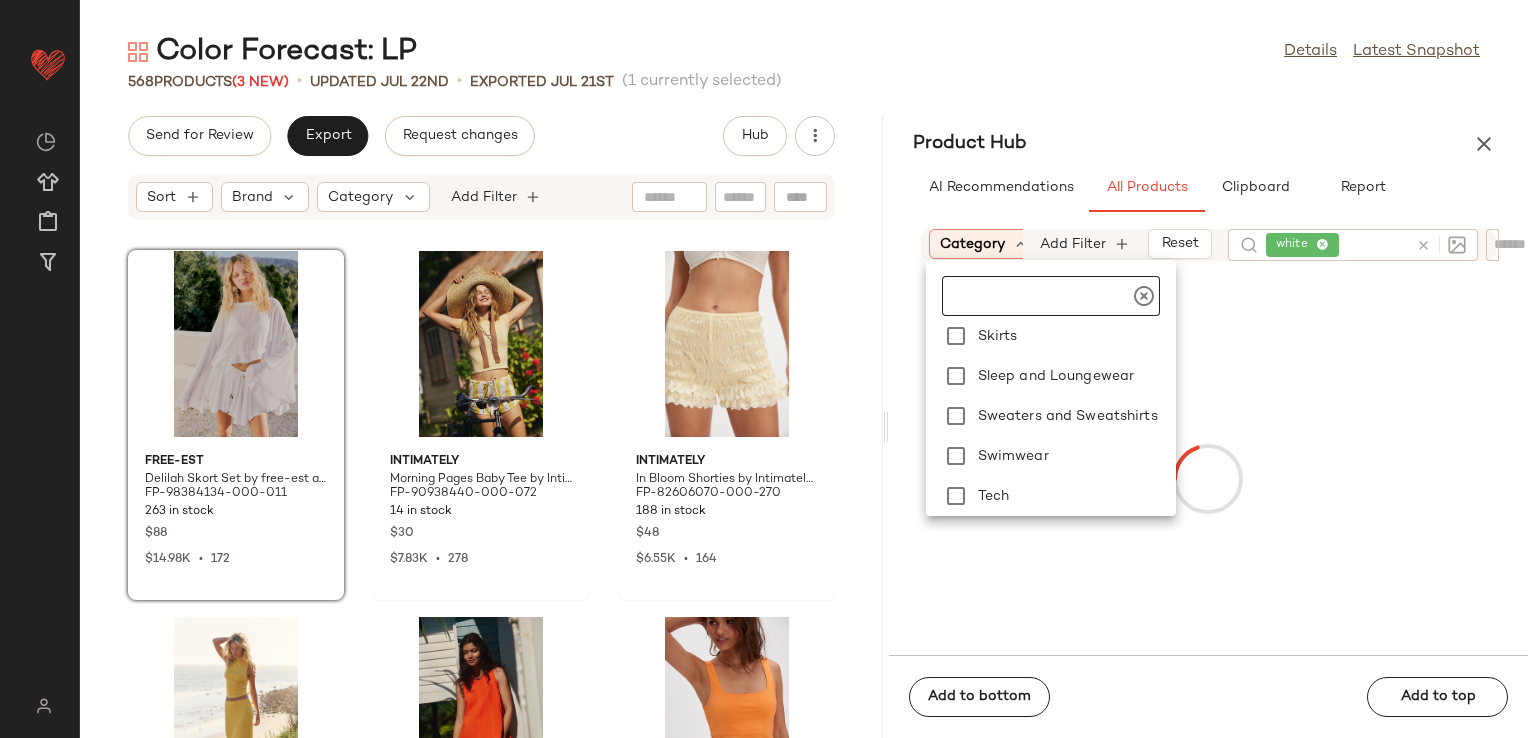 scroll, scrollTop: 800, scrollLeft: 0, axis: vertical 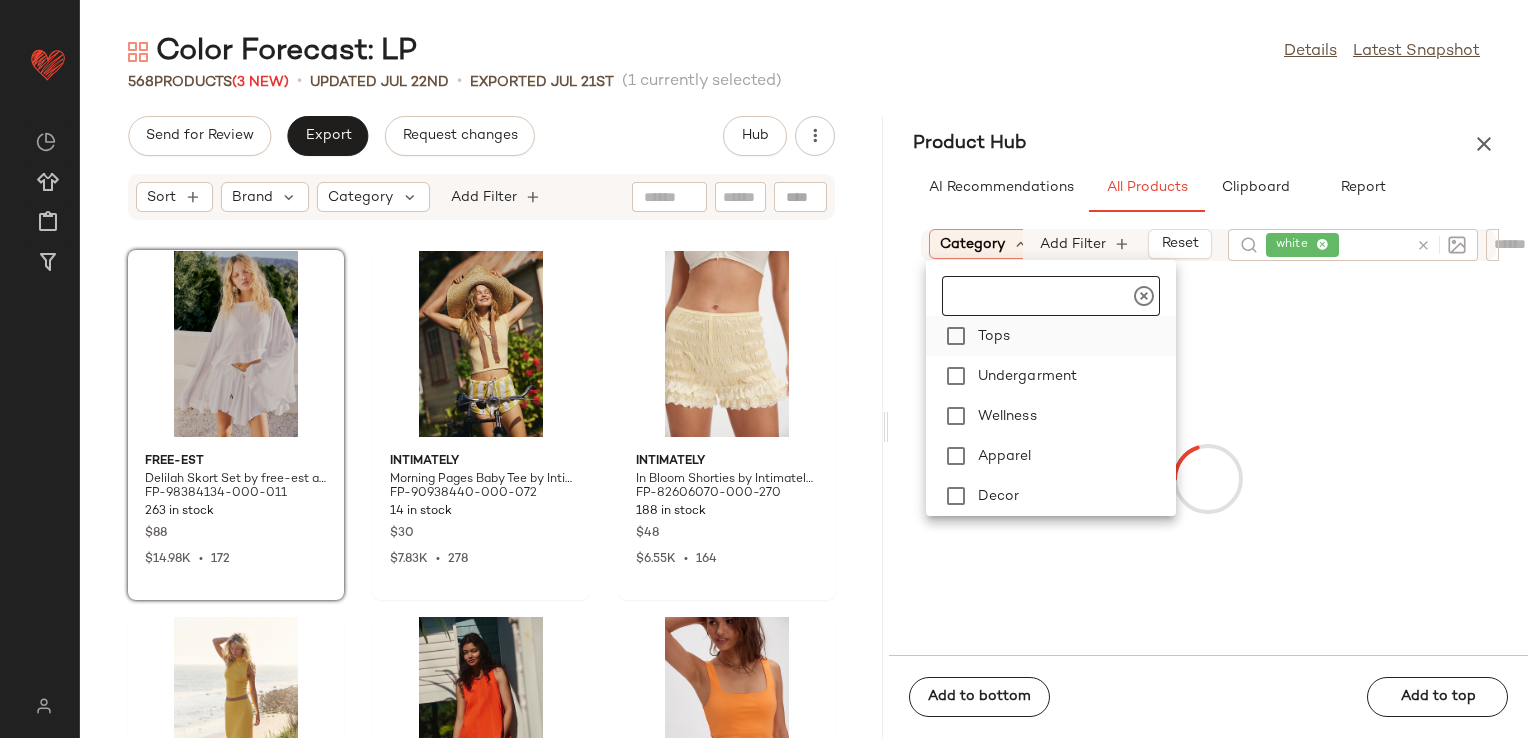 click on "Tops" 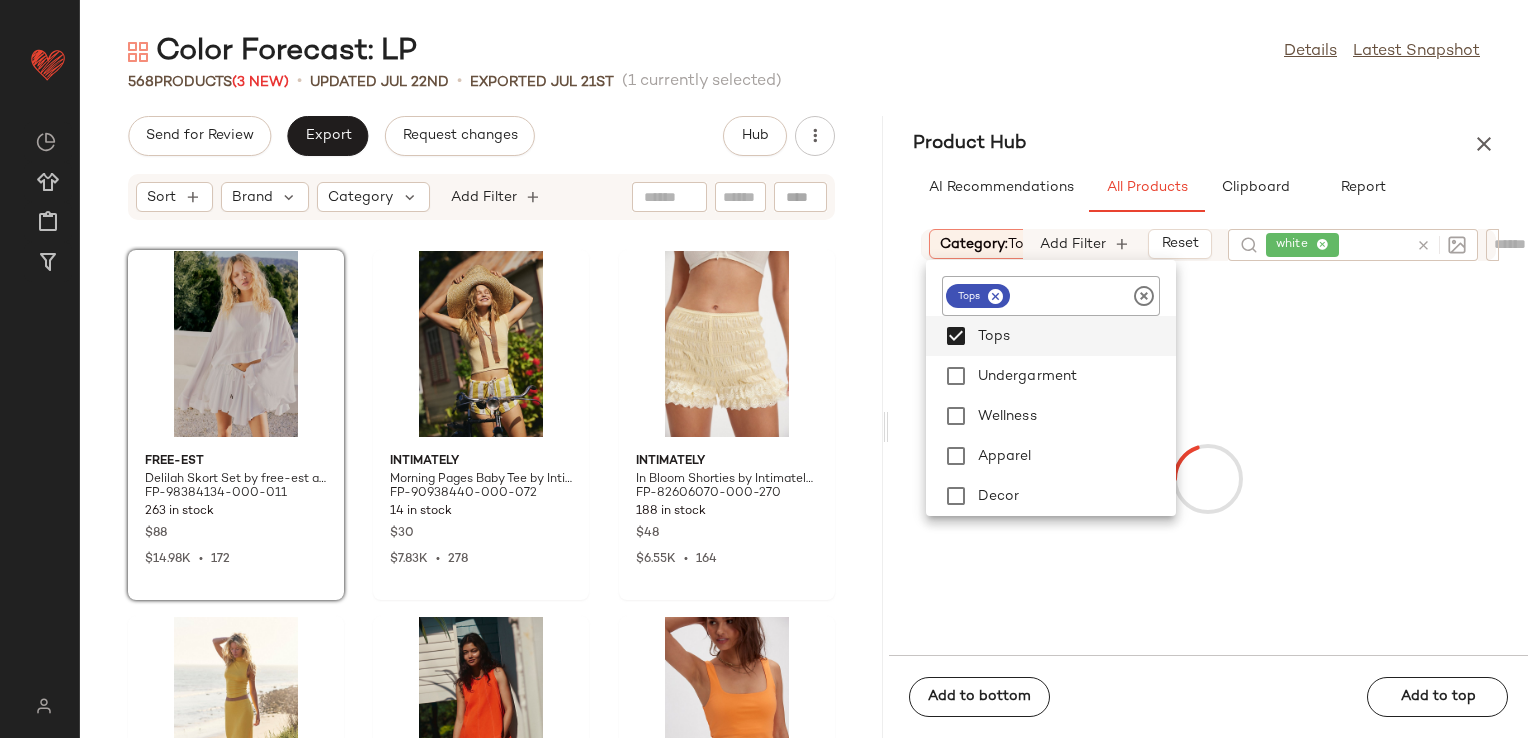 click on "Product Hub" at bounding box center (1208, 144) 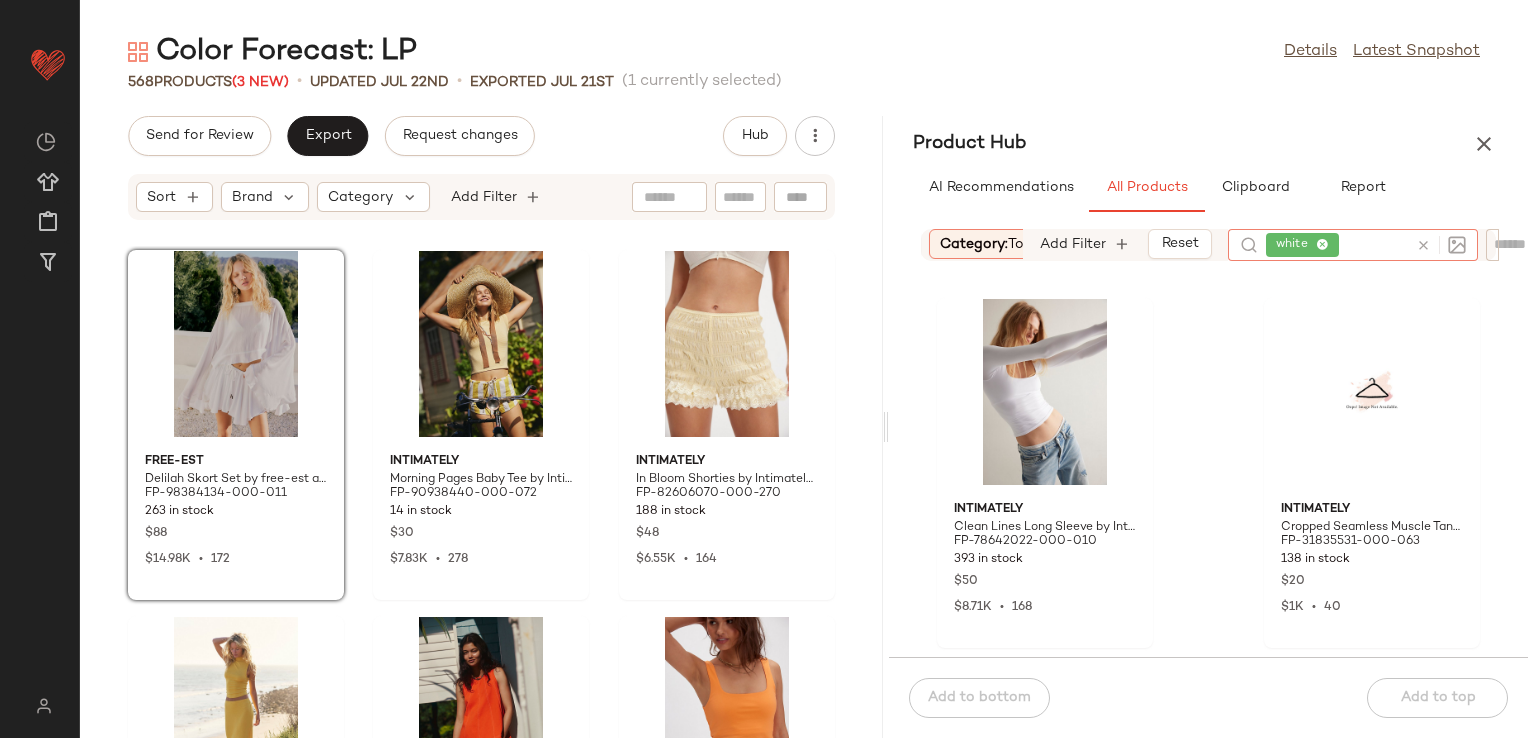 click at bounding box center (1423, 245) 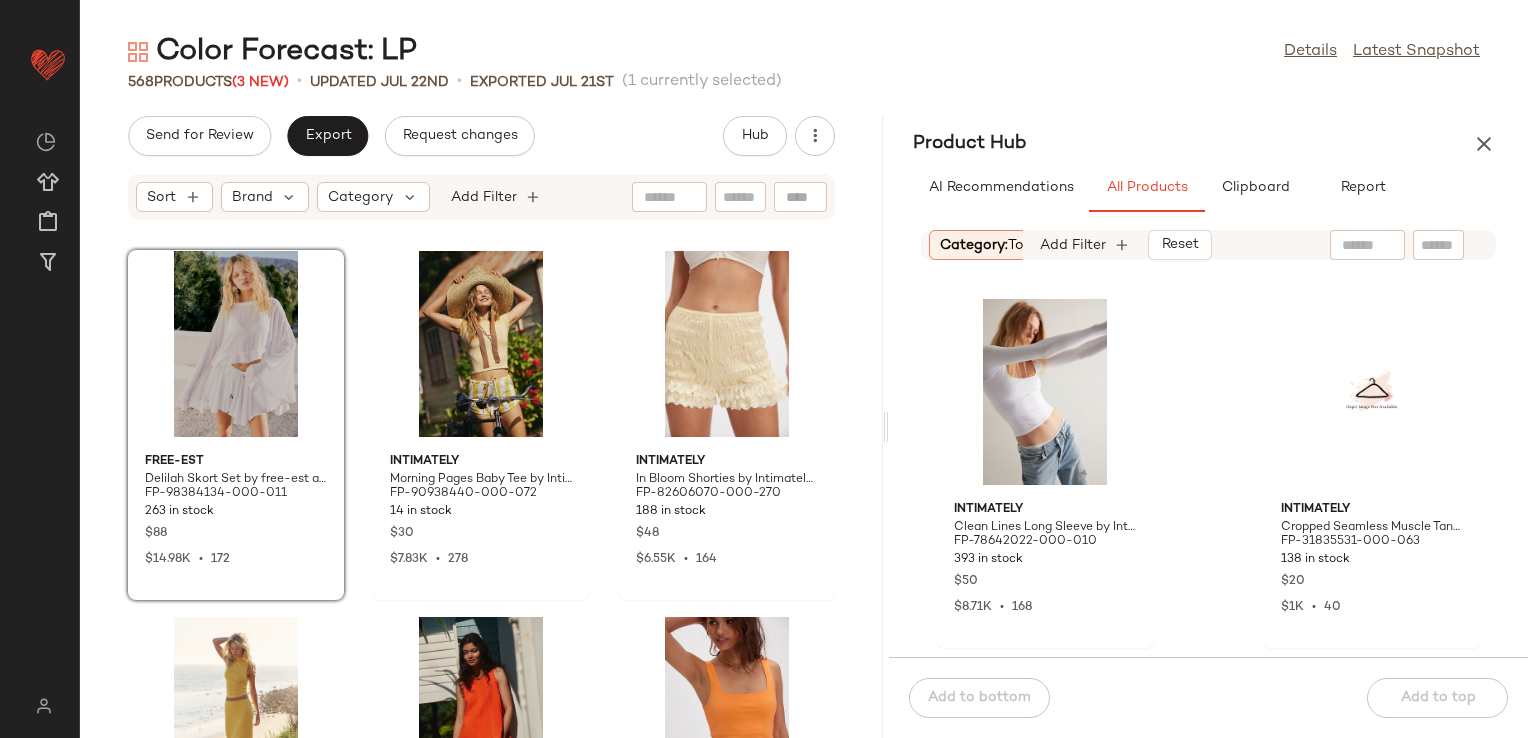 click on "AI Recommendations   All Products   Clipboard   Report" at bounding box center (1208, 188) 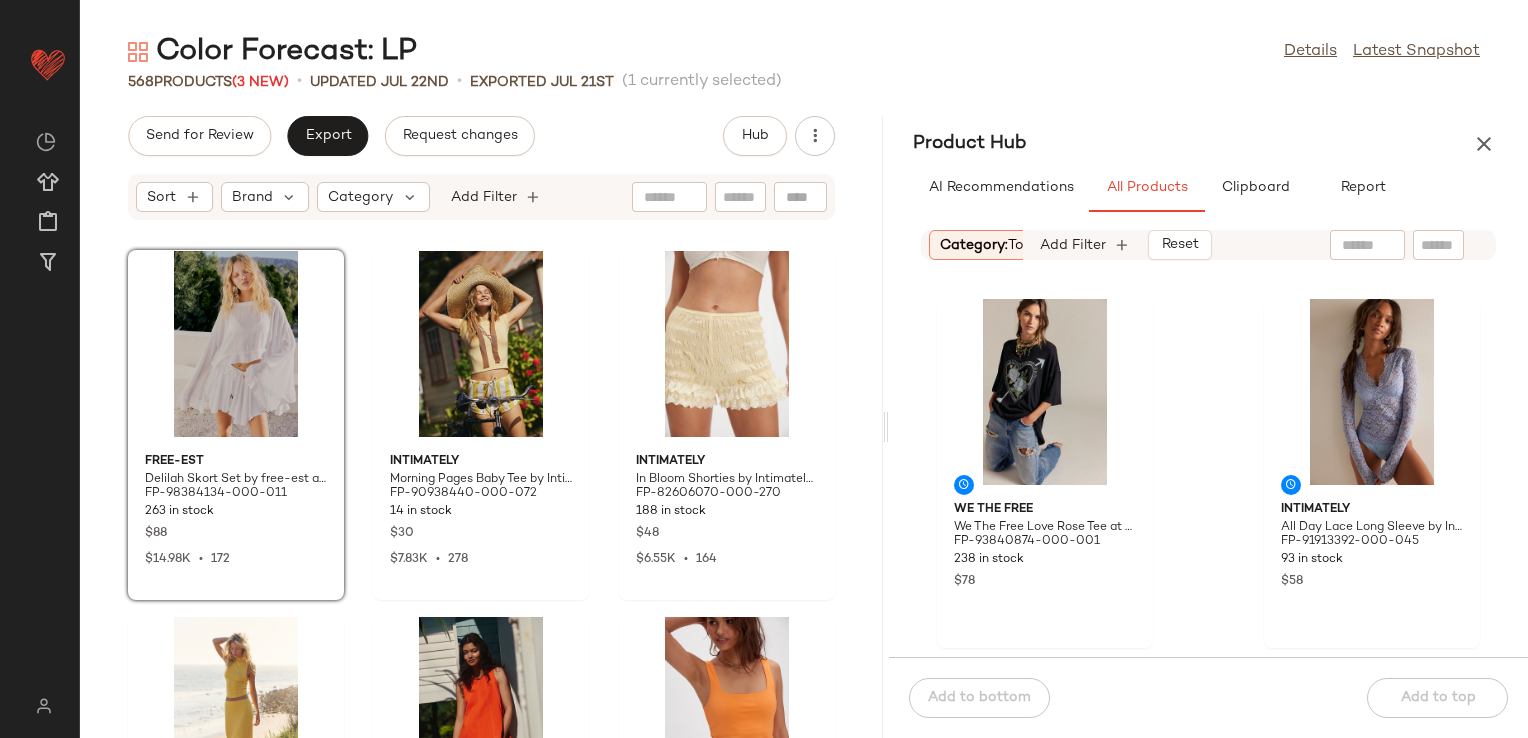 click on "We The Free We The Free Love Rose Tee at Free People in Black, Size: [SIZE] FP-93840874-000-001 238 in stock $[PRICE] Intimately All Day Lace Long Sleeve by Intimately at Free People in Blue, Size: [SIZE] FP-91913392-000-045 93 in stock $[PRICE] Intimately End Game Pointelle Tank Top by Intimately at Free People in Blue, Size: [SIZE] FP-88830864-000-105 194 in stock $[PRICE] We The Free We The Free Pretty Little Thermal at Free People in Brown, Size: [SIZE] FP-86459732-000-029 465 in stock $[PRICE] Nigel Preston Nigel Preston Farmers Wife Blouse at Free People in White, Size: [SIZE] FP-101726073-000-011 87 in stock $[PRICE] We The Free We The Free Frankie Long Sleeve at Free People in Brown, Size: [SIZE] FP-101728525-000-020 301 in stock $[PRICE] We The Free We The Free Hallie French Cuff Shirt at Free People in Green, Size: [SIZE] FP-101892800-000-038 195 in stock $[PRICE] Intimately Nightcap Bodysuit by Intimately at Free People in White, Size: [SIZE] FP-102106481-000-011 104 in stock $[PRICE]" 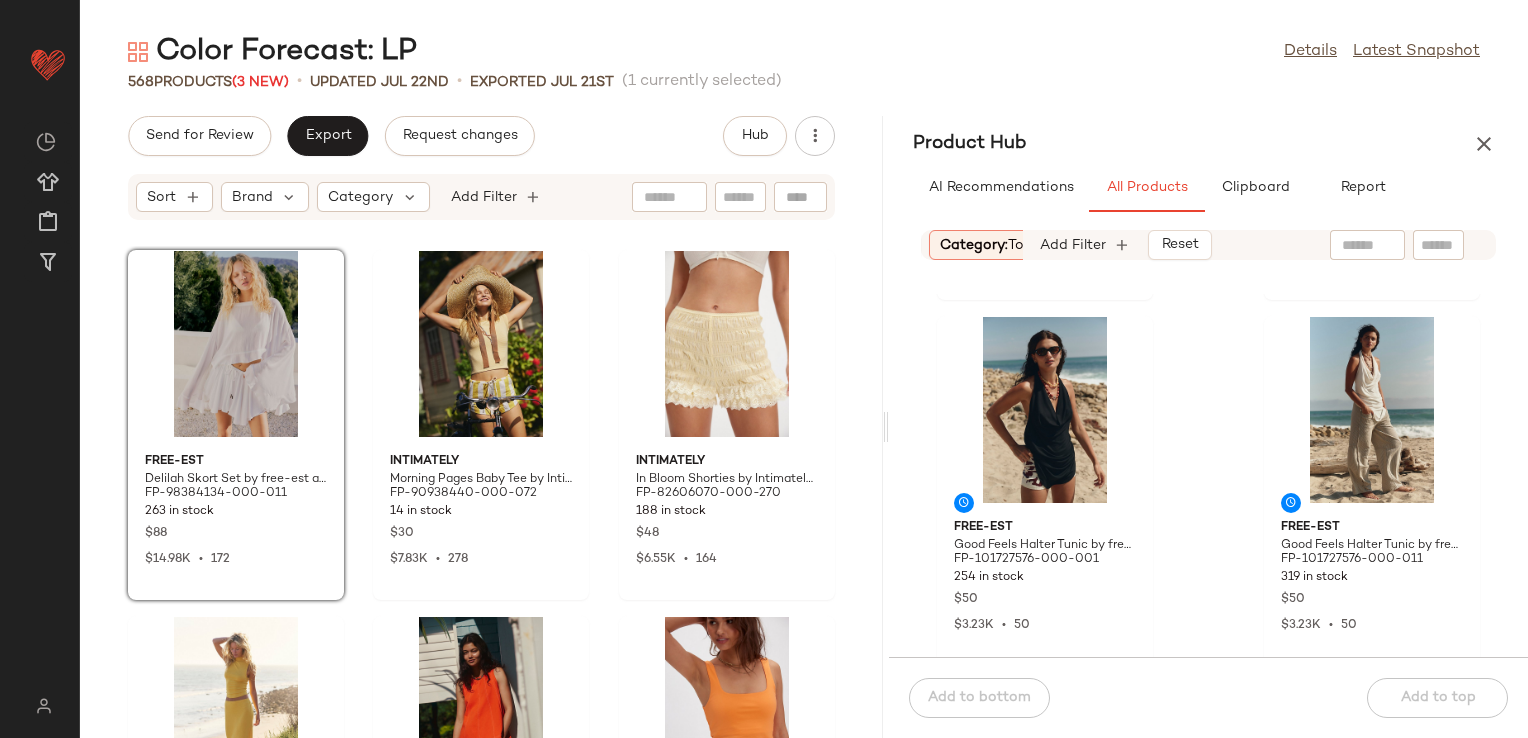 scroll, scrollTop: 1816, scrollLeft: 0, axis: vertical 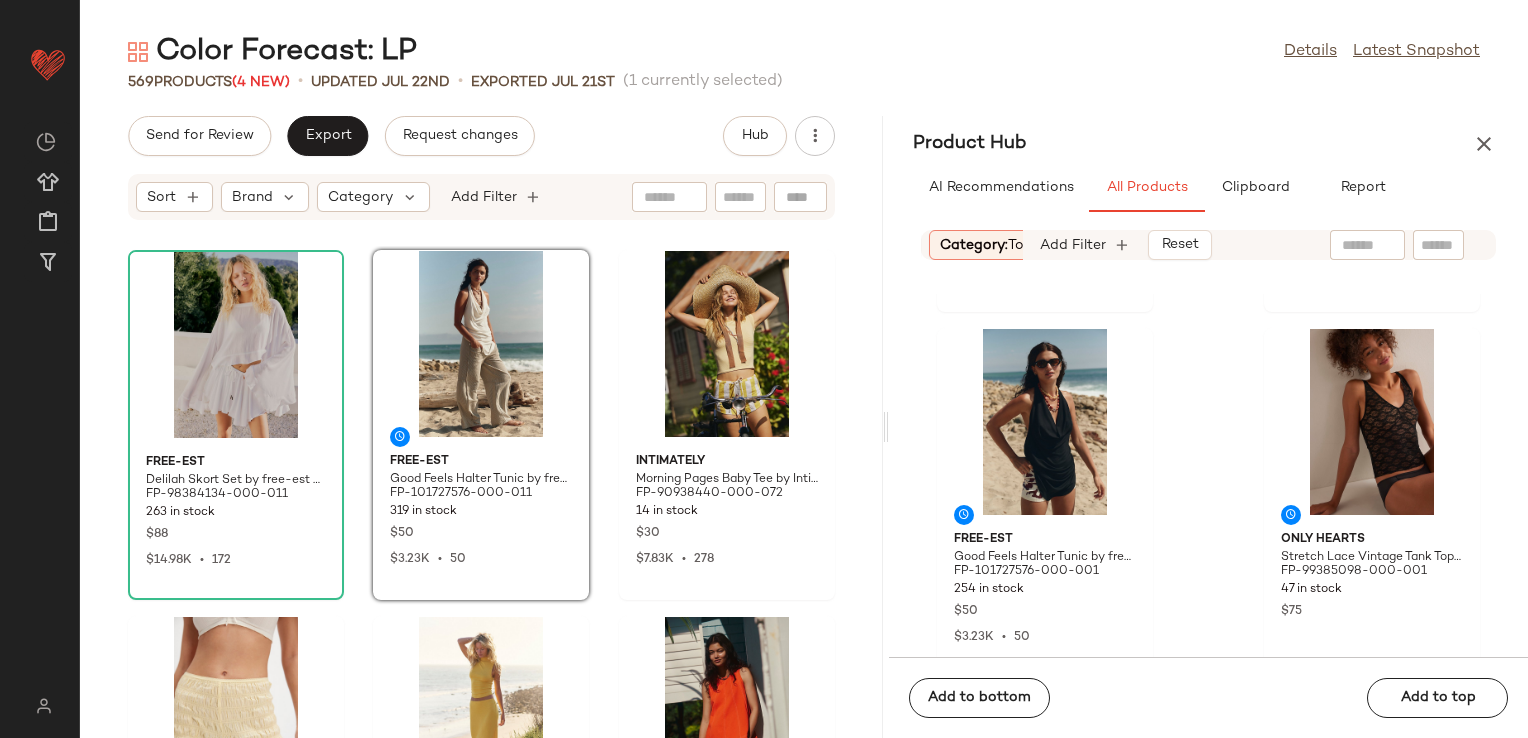 click on "Category:   Tops" at bounding box center [990, 245] 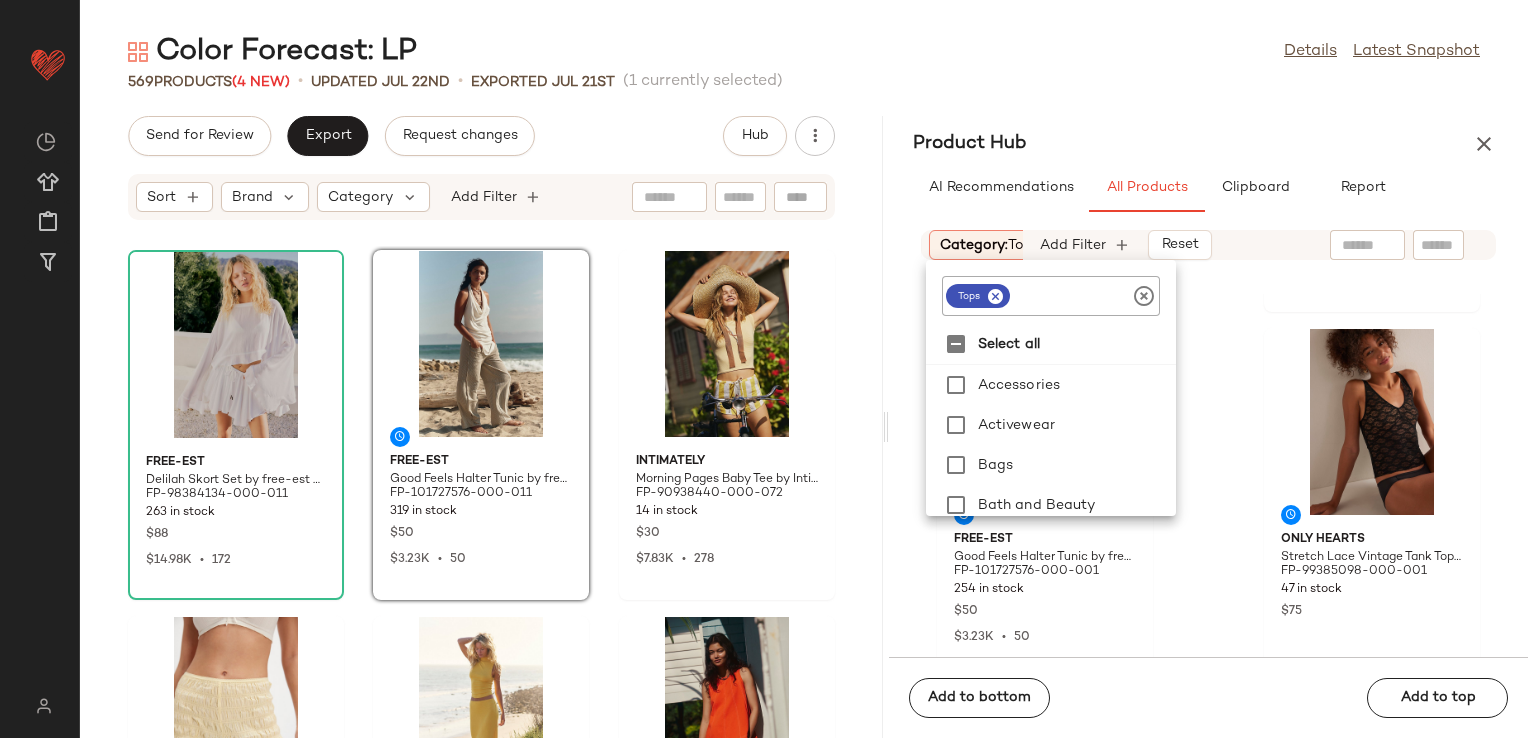 click 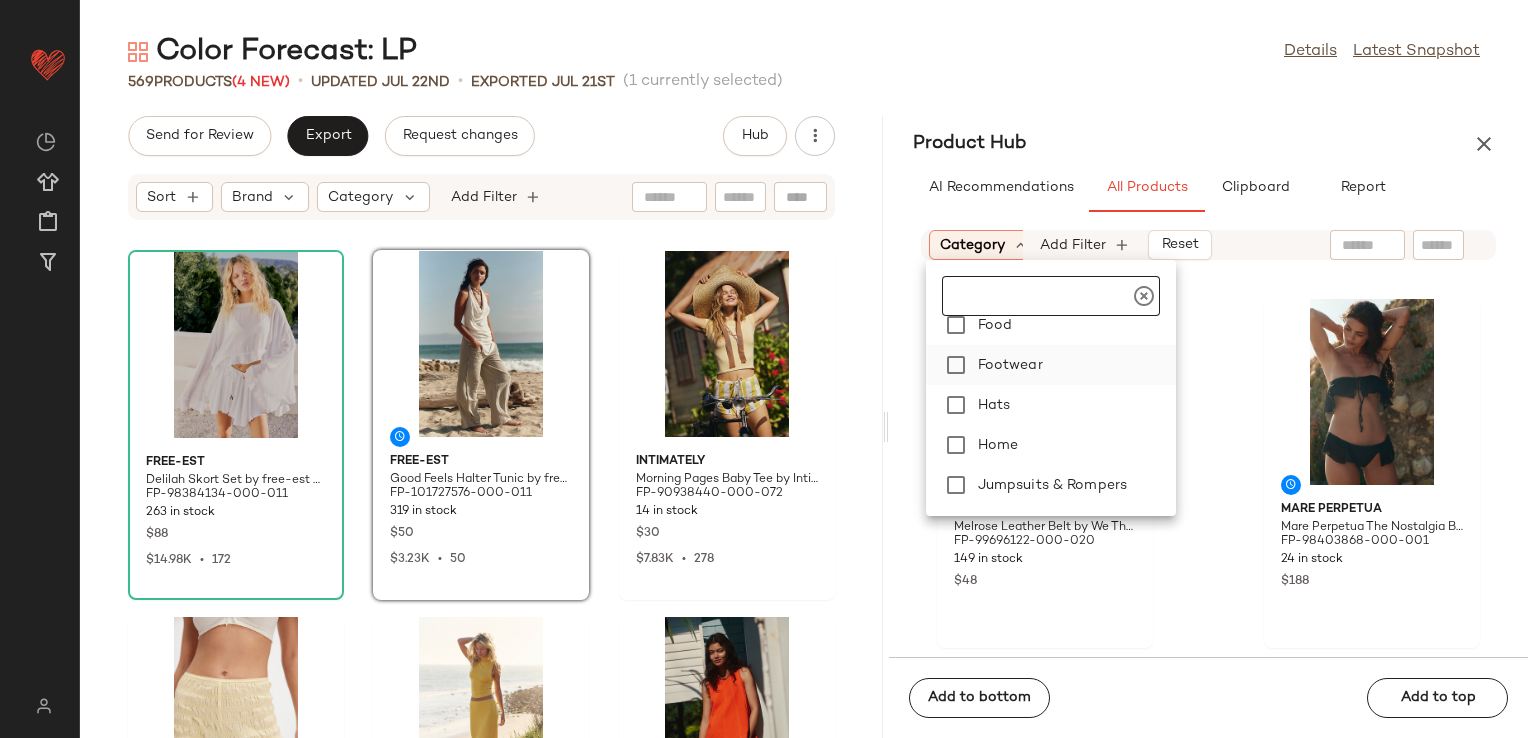 scroll, scrollTop: 200, scrollLeft: 0, axis: vertical 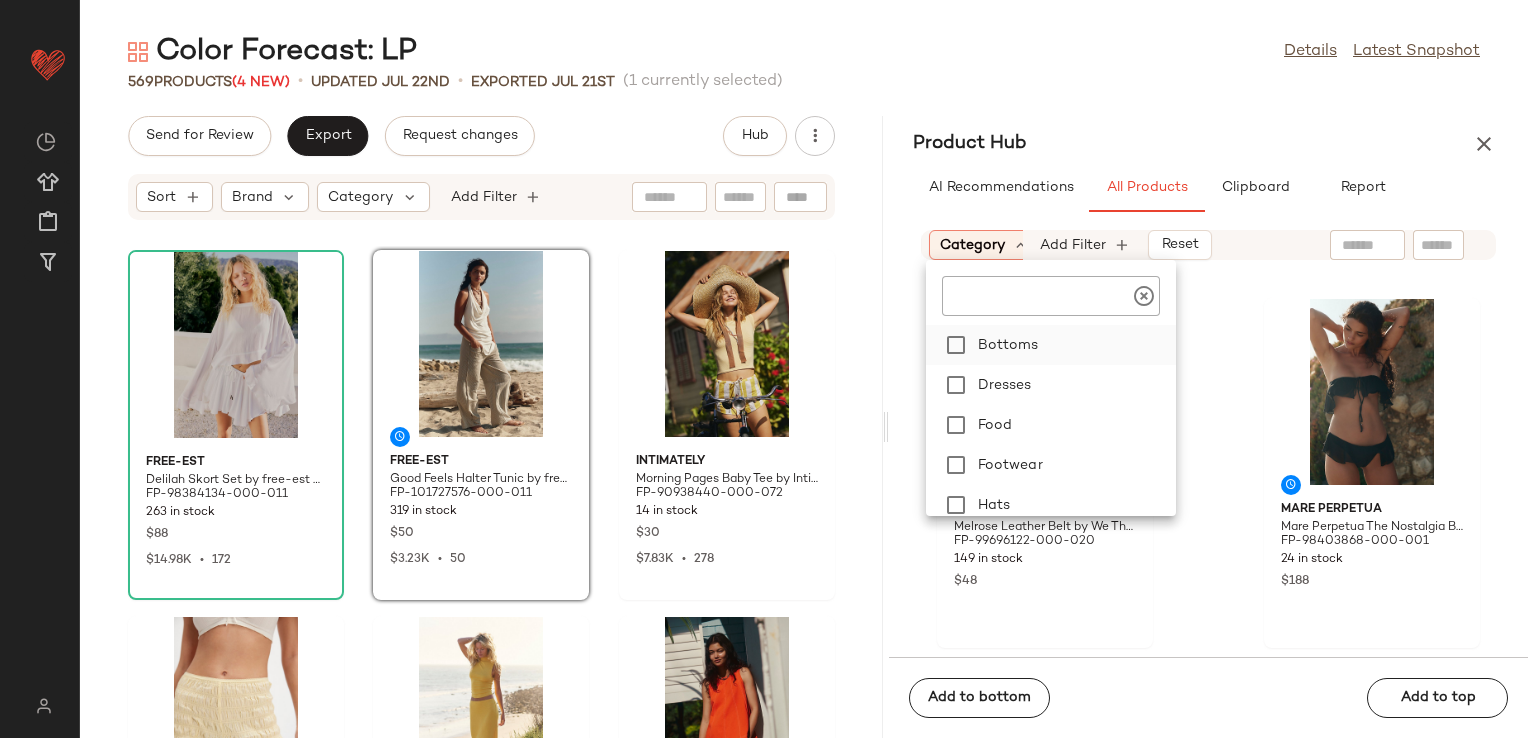 click on "Bottoms" 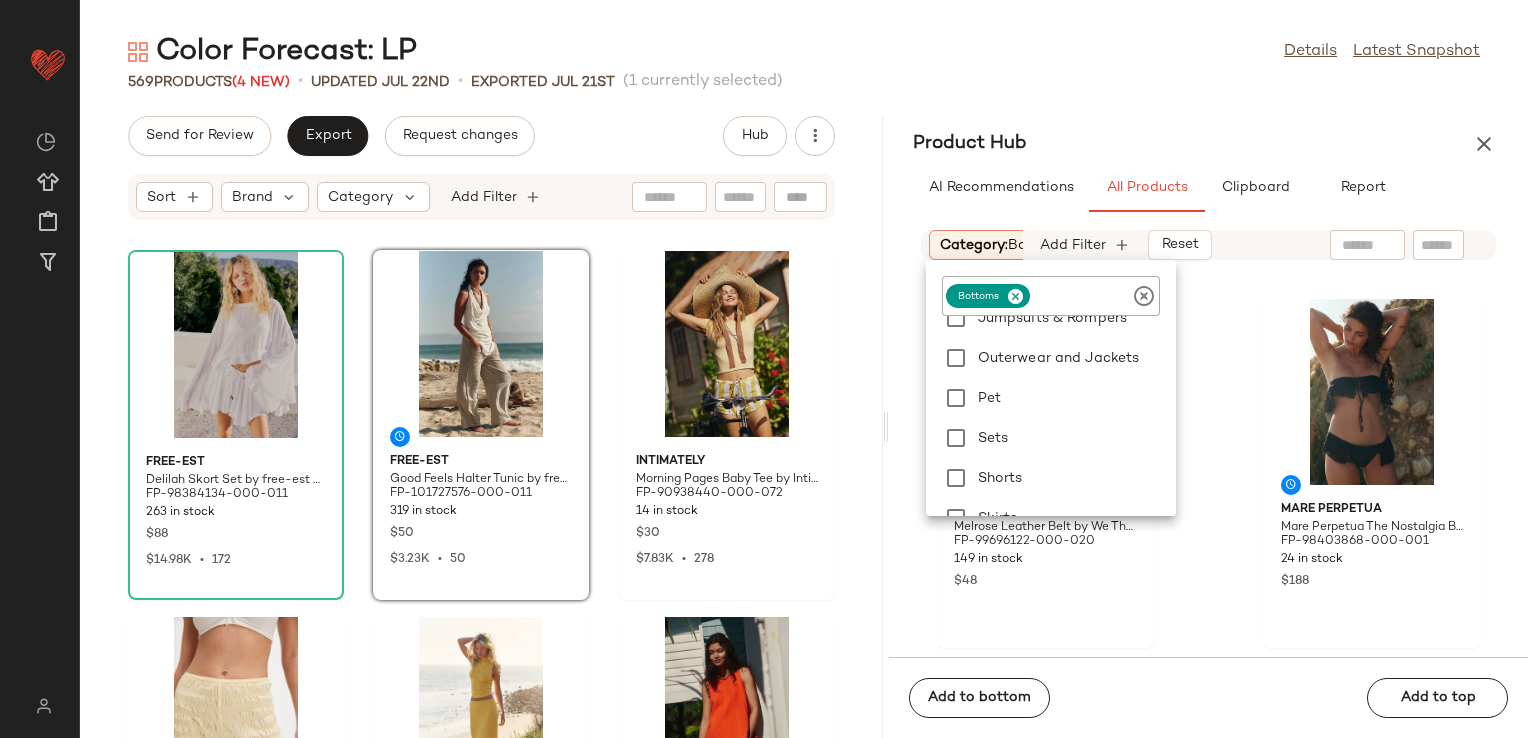 scroll, scrollTop: 500, scrollLeft: 0, axis: vertical 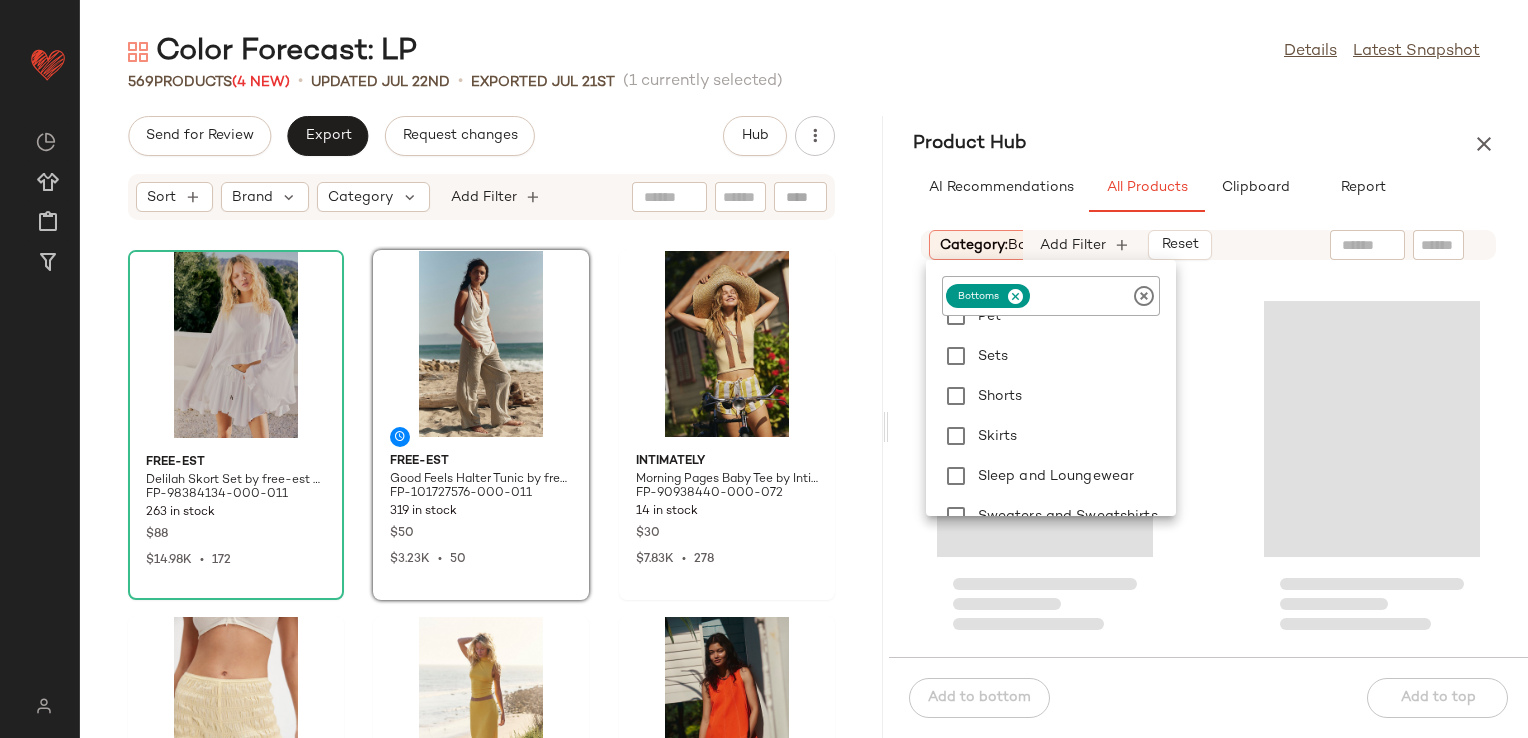 click on "Skirts" at bounding box center (1073, 436) 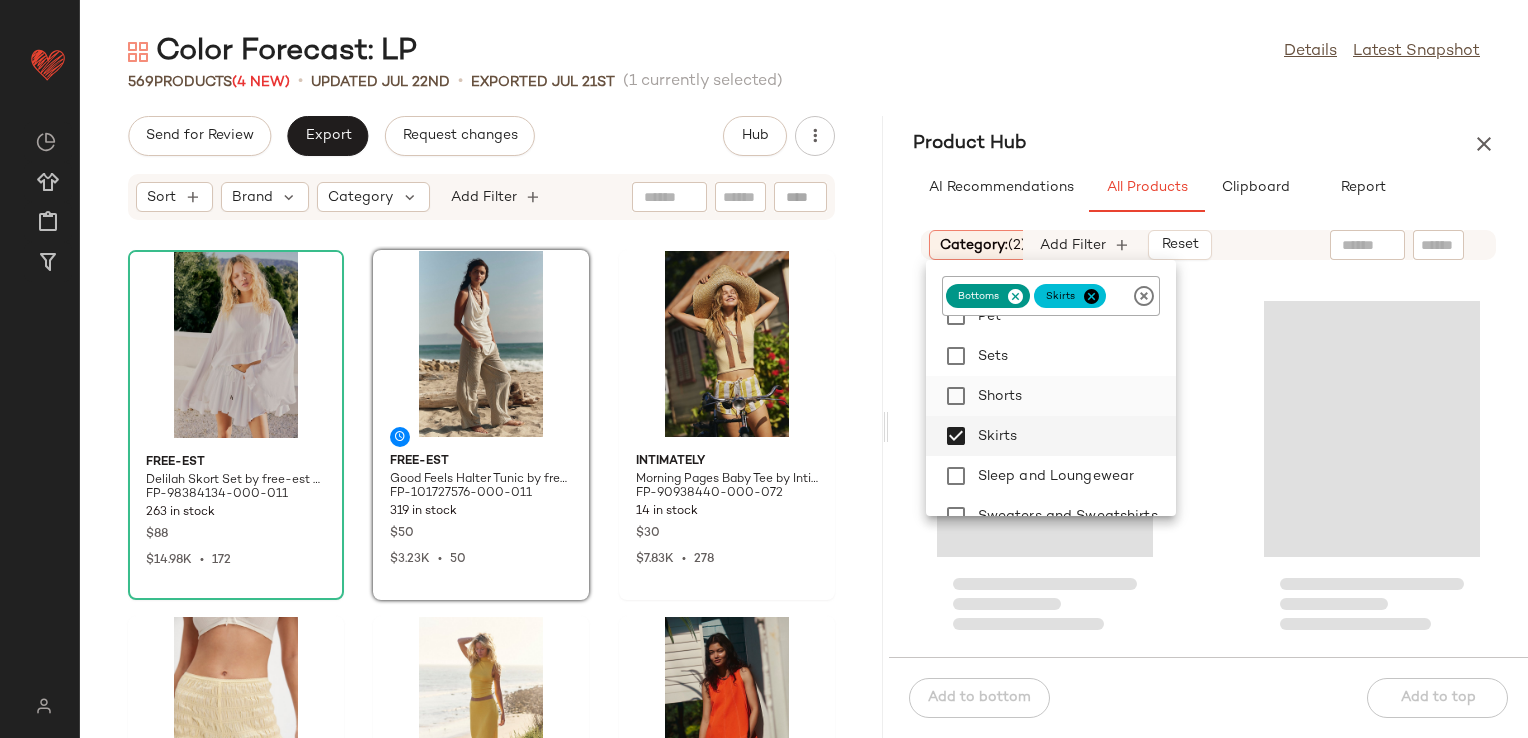 click on "Shorts" at bounding box center (1073, 396) 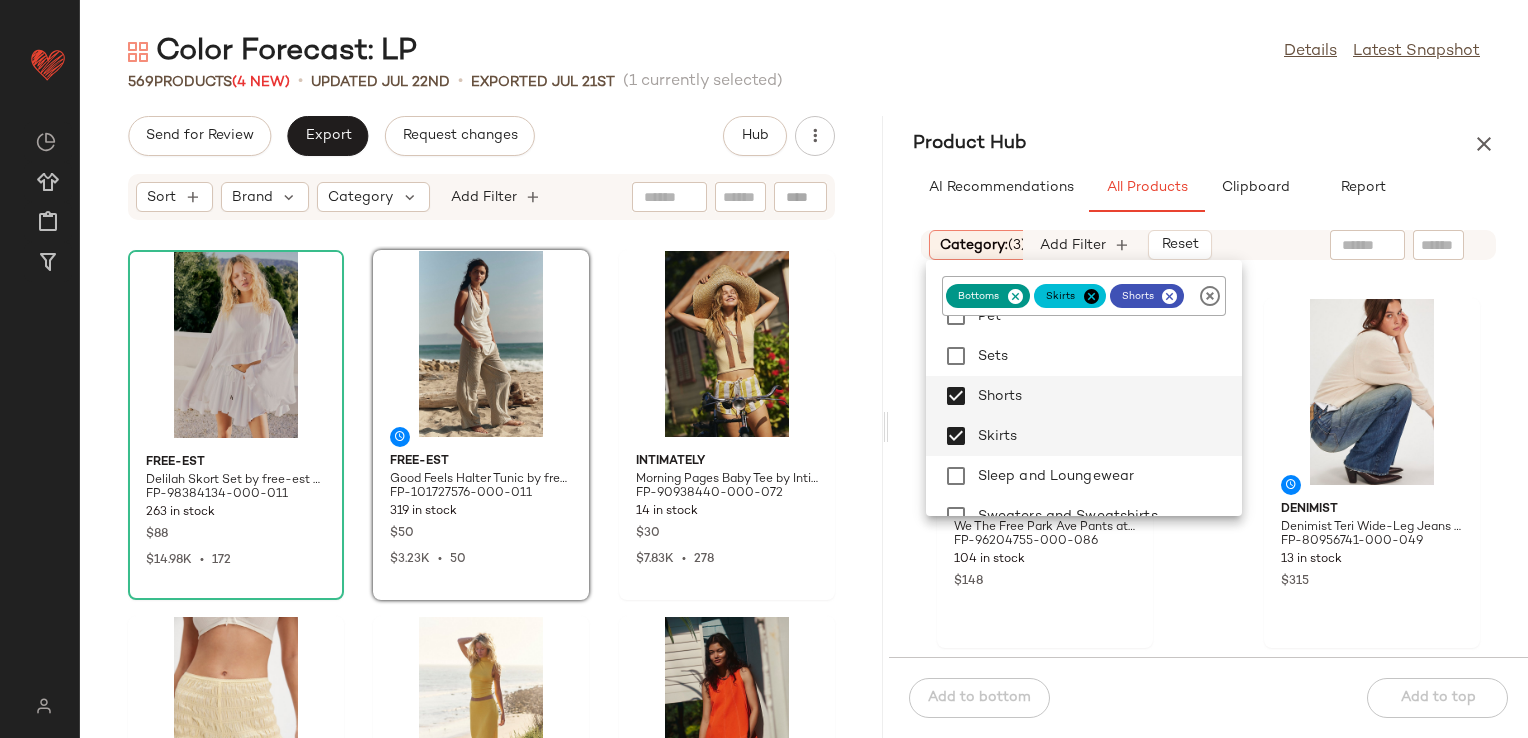 click on "Product Hub" at bounding box center (1208, 144) 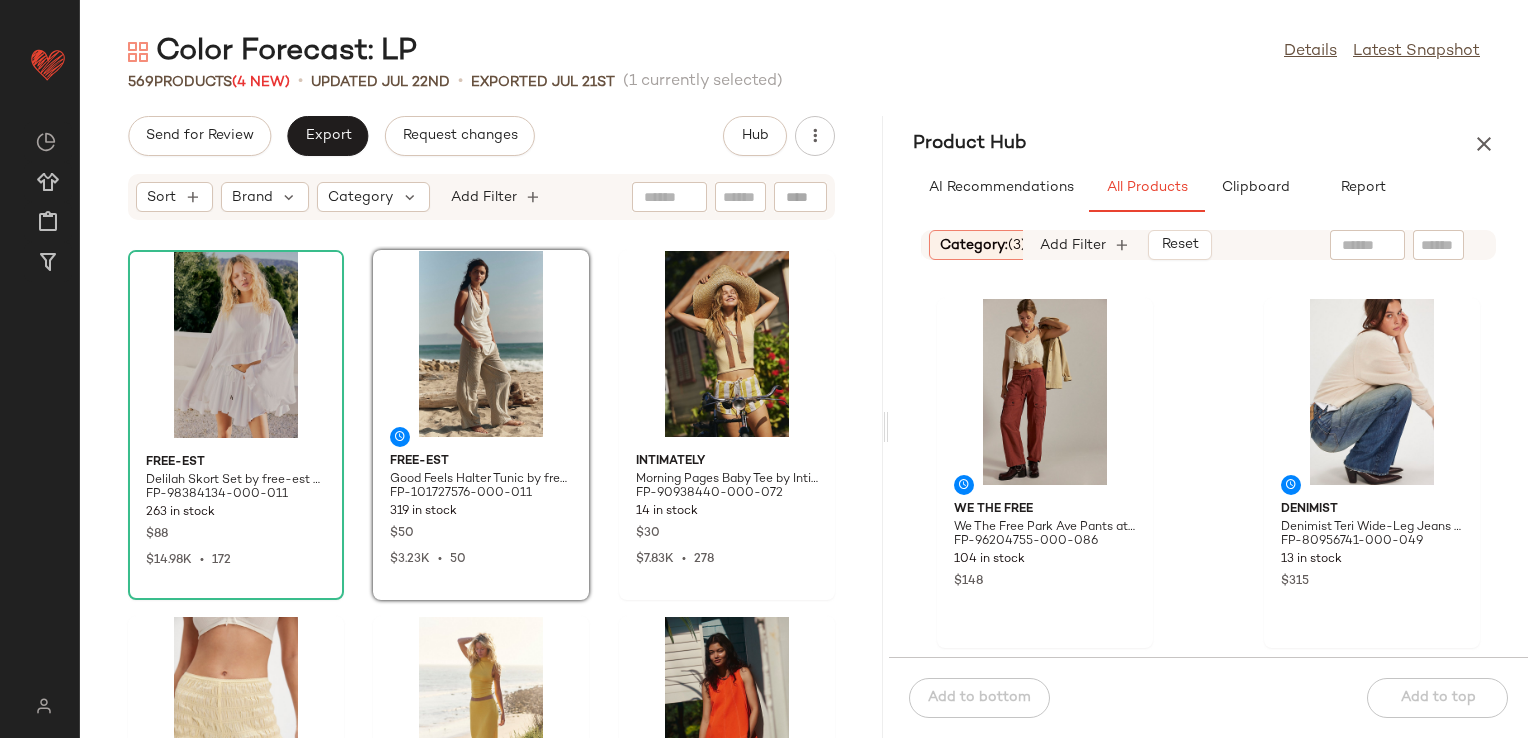 click on "We The Free We The Free Park Ave Pants at Free People in Orange, Size: XS FP-96204755-000-086 104 in stock $148 Denimist Denimist Teri Wide-Leg Jeans at Free People in Medium Wash, Size: 25 FP-80956741-000-049 13 in stock $315 Citizens of Humanity Citizens of Humanity Pleated Twill Mini Skirt at Free People in Tan, Size: 29 FP-101703825-000-224 15 in stock $288 Magnolia Pearl Magnolia Pearl Piecewise Kiki Bloomers at Free People in Green FP-103642658-000-236 35 in stock $450 Frankies Bikinis Frankies Bikinis Harper Satin Half Slip at Free People in White, Size: XS FP-101173201-000-011 15 in stock $145 Free People Buckle Back Plaid Trousers by Free People in Brown, Size: US 14 FP-101519288-000-020 177 in stock $198 Free People 53rd Street Tailored Maxi Skirt by Free People in Grey, Size: US 0 FP-101525103-000-004 113 in stock $168 We The Free We The Free Cassis Vegan Leather Wrap Skirt at Free People in Pink, Size: US 6 FP-101529105-000-054 75 in stock $148" 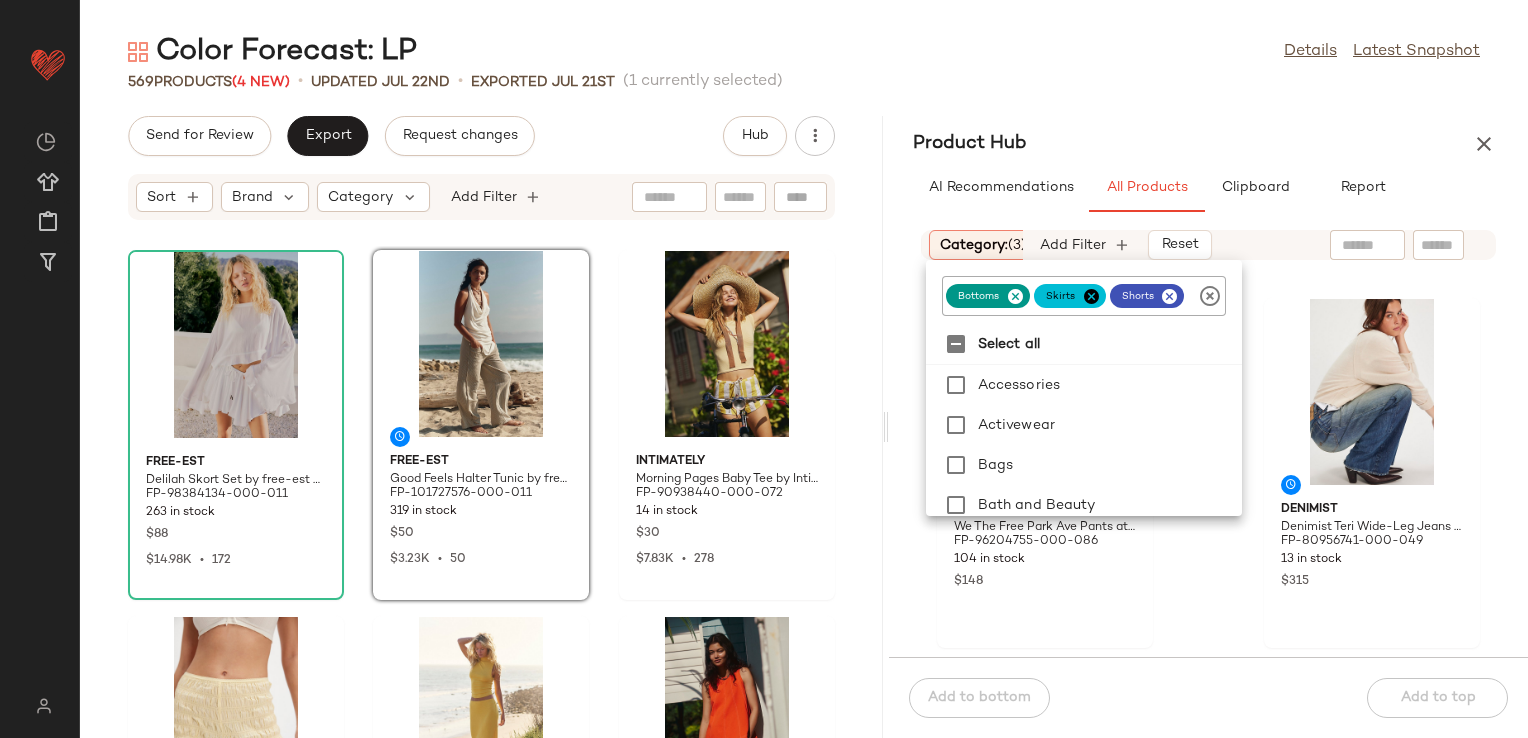 click on "Sort  Brand  Category:   (3) In Curation?:   No Availability:   in_stock Sale Price:   Not on sale Add Filter   Reset  We The Free We The Free Park Ave Pants at Free People in Orange, Size: [SIZE] FP-96204755-000-086 104 in stock $[PRICE] Denimist Denimist Teri Wide-Leg Jeans at Free People in Medium Wash, Size: [SIZE] FP-80956741-000-049 13 in stock $[PRICE] Citizens of Humanity Citizens of Humanity Pleated Twill Mini Skirt at Free People in Tan, Size: [SIZE] FP-101703825-000-224 15 in stock $[PRICE] Magnolia Pearl Magnolia Pearl Piecewise Kiki Bloomers at Free People in Green FP-103642658-000-236 35 in stock $[PRICE] Frankies Bikinis Frankies Bikinis Harper Satin Half Slip at Free People in White, Size: [SIZE] FP-101173201-000-011 15 in stock $[PRICE] Free People Buckle Back Plaid Trousers by Free People in Brown, Size: US [SIZE] FP-101519288-000-020 177 in stock $[PRICE] Free People 53rd Street Tailored Maxi Skirt by Free People in Grey, Size: US [SIZE] FP-101525103-000-004 113 in stock $[PRICE] We The Free FP-101529105-000-054 75 in stock $[PRICE]" 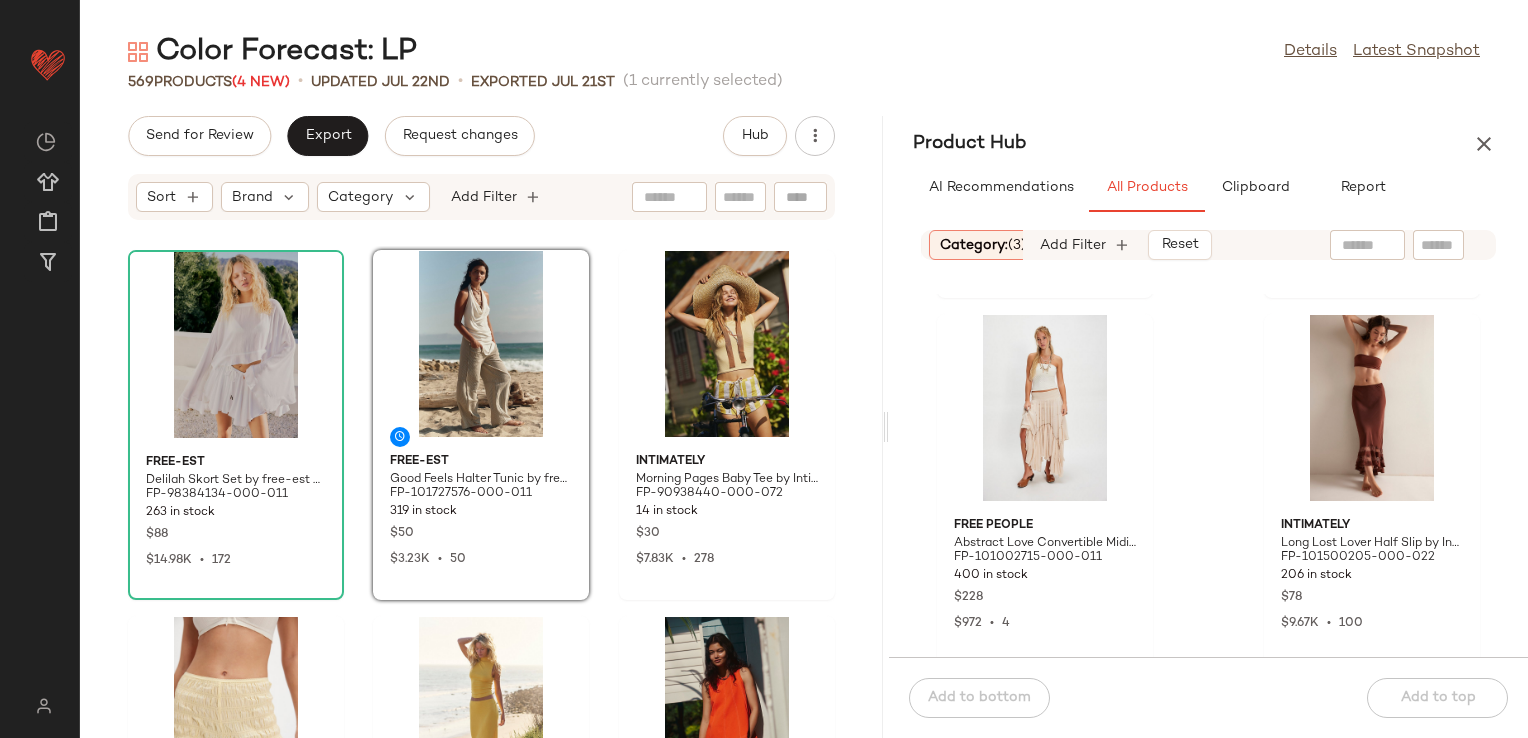 scroll, scrollTop: 13516, scrollLeft: 0, axis: vertical 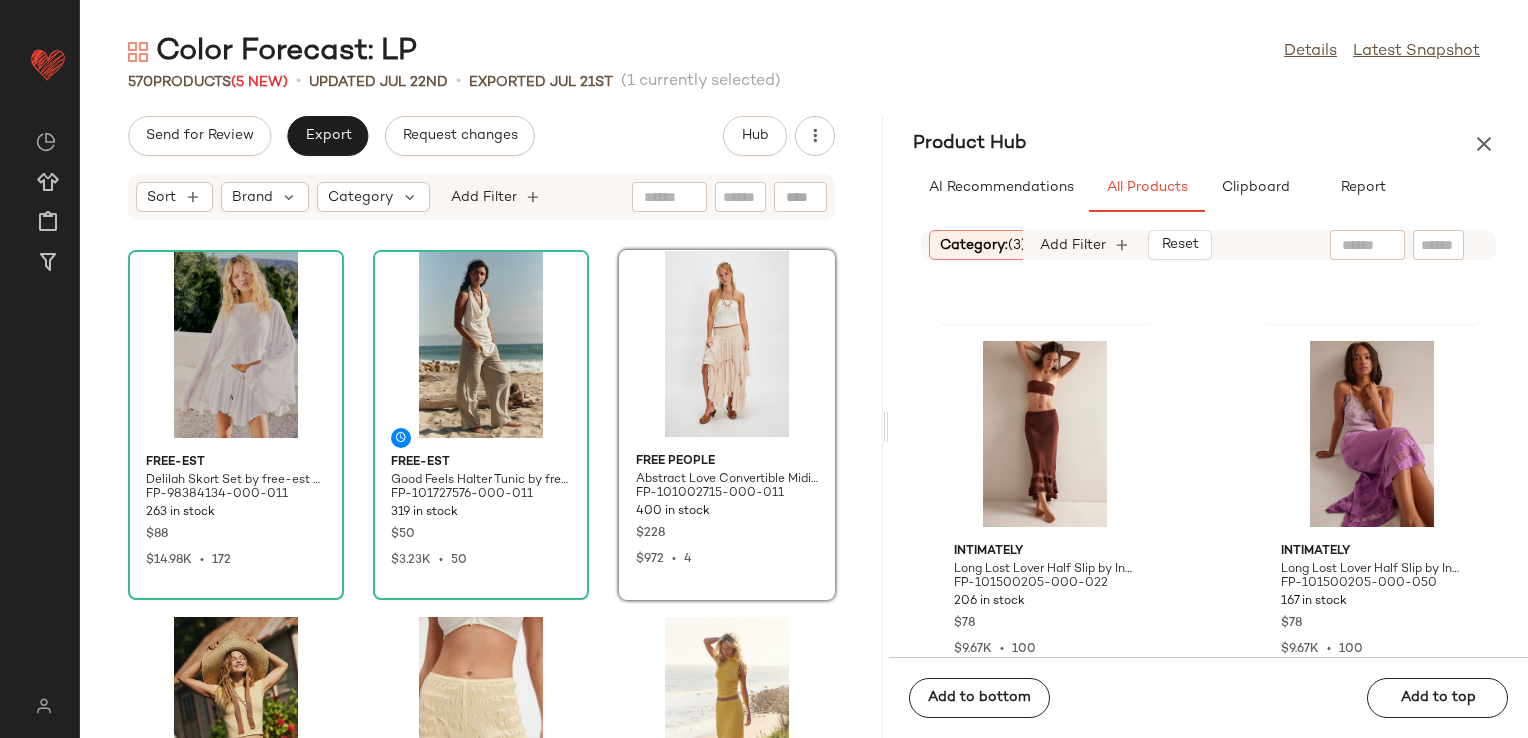 click on "free-est Delilah Skort Set by free-est at Free People in White, Size: L FP-98384134-000-011 263 in stock $88 $14.98K  •  172 free-est Good Feels Halter Tunic by free-est at Free People in White, Size: XS FP-101727576-000-011 319 in stock $50 $3.23K  •  50 Free People Abstract Love Convertible Midi Skirt by Free People in White, Size: S FP-101002715-000-011 400 in stock $228 $972  •  4 Intimately Morning Pages Baby Tee by Intimately at Free People in Yellow, Size: L FP-90938440-000-072 14 in stock $30 $7.83K  •  278 Intimately In Bloom Shorties by Intimately at Free People in Yellow, Size: L FP-82606070-000-270 188 in stock $48 $6.55K  •  164 free-est Good Feels Set by free-est at Free People in Yellow, Size: XL FP-93304442-000-072 306 in stock $78 $32.2K  •  460 free-est Strada Set by free-est at Free People in Orange, Size: S FP-92477041-000-084 883 in stock $78 $93.16K  •  992 Intimately Last Time Cami by Intimately at Free People in Orange, Size: M FP-83124933-000-089 156 in stock $30 $7.97K" 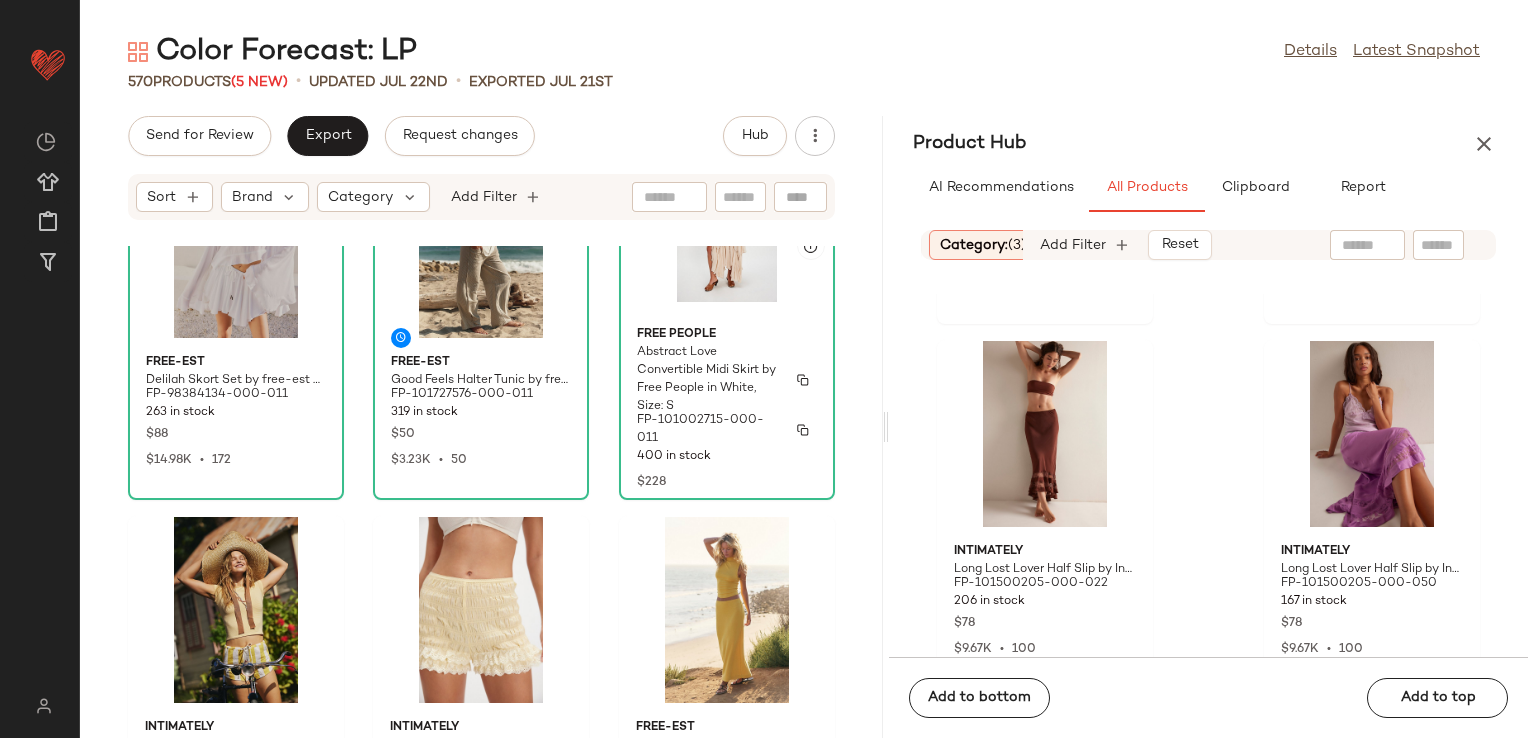 scroll, scrollTop: 0, scrollLeft: 0, axis: both 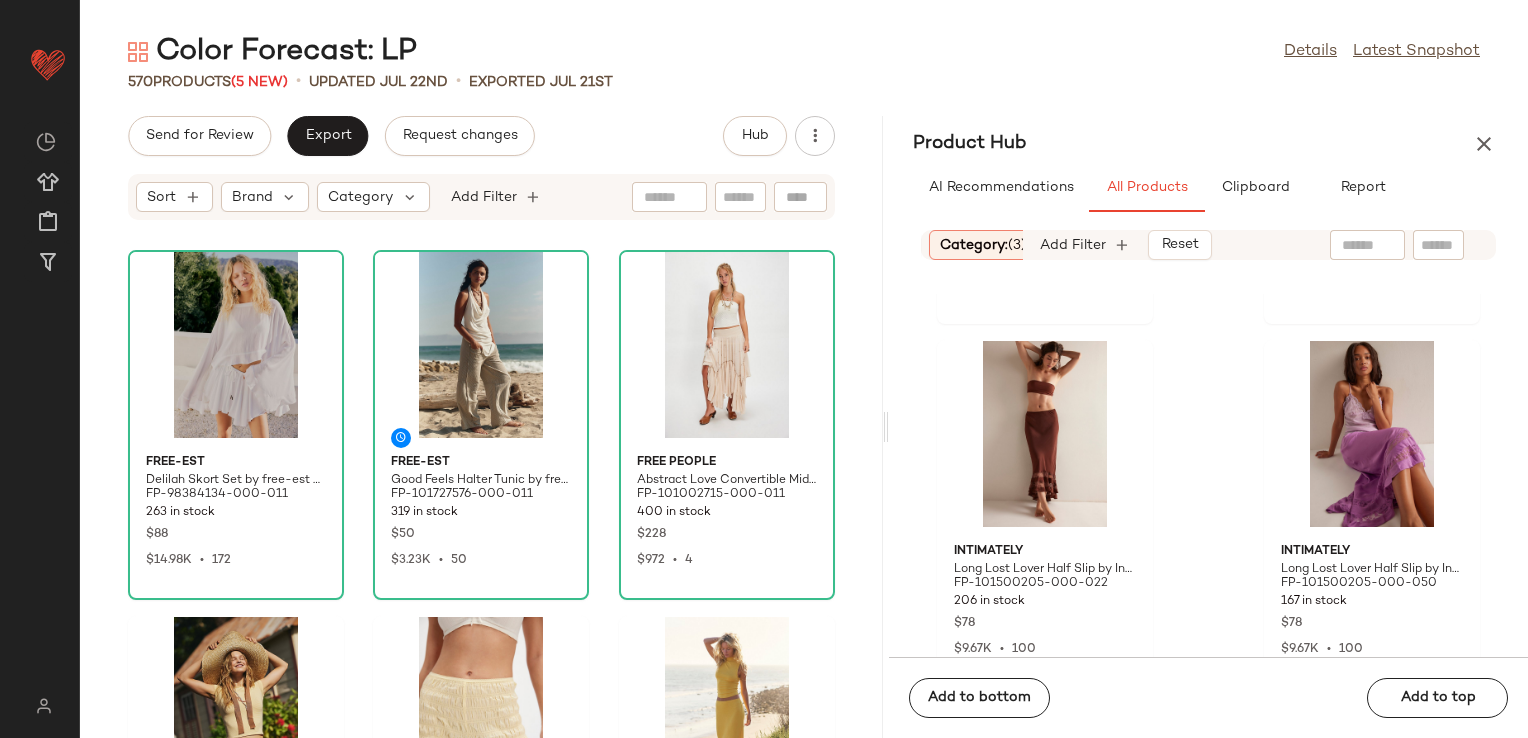 click on "Show Me Your Mumu Show Me Your Mumu Berkeley Bells Printed Jeans at Free People, Size: [SIZE] FP-103299806-000-029 120 in stock $[PRICE] $[PRICE]K  •  26 Magnolia Pearl Magnolia Pearl Eva Jeans at Free People in Light Wash FP-103586798-000-040 40 in stock $[PRICE] $[PRICE]  •  1 Intimately Long Lost Lover Half Slip by Intimately at Free People in Brown, Size: [SIZE] FP-101500205-000-022 206 in stock $[PRICE] $[PRICE]K  •  100 Intimately Long Lost Lover Half Slip by Intimately at Free People in Purple, Size: [SIZE] FP-101500205-000-050 167 in stock $[PRICE] $[PRICE]K  •  100 We The Free We The Free Nia Boyfriend Jeans at Free People in Medium Wash, Size: [SIZE] FP-100592112-000-047 34 in stock $[PRICE] $[PRICE]K  •  240 Rolla's Rolla's A-Line Zip Mini Skirt at Free People in White, Size: [SIZE] FP-97831507-000-010 19 in stock $[PRICE] $[PRICE]K  •  25 We The Free CRVY Cario Shorts by We The Free at Free People in Dark Wash, Size: [SIZE] FP-101165538-000-091 183 in stock $[PRICE] $[PRICE]K  •  103 We The Free FP-101345148-000-045 187 in stock $[PRICE] $[PRICE]K  •  97" 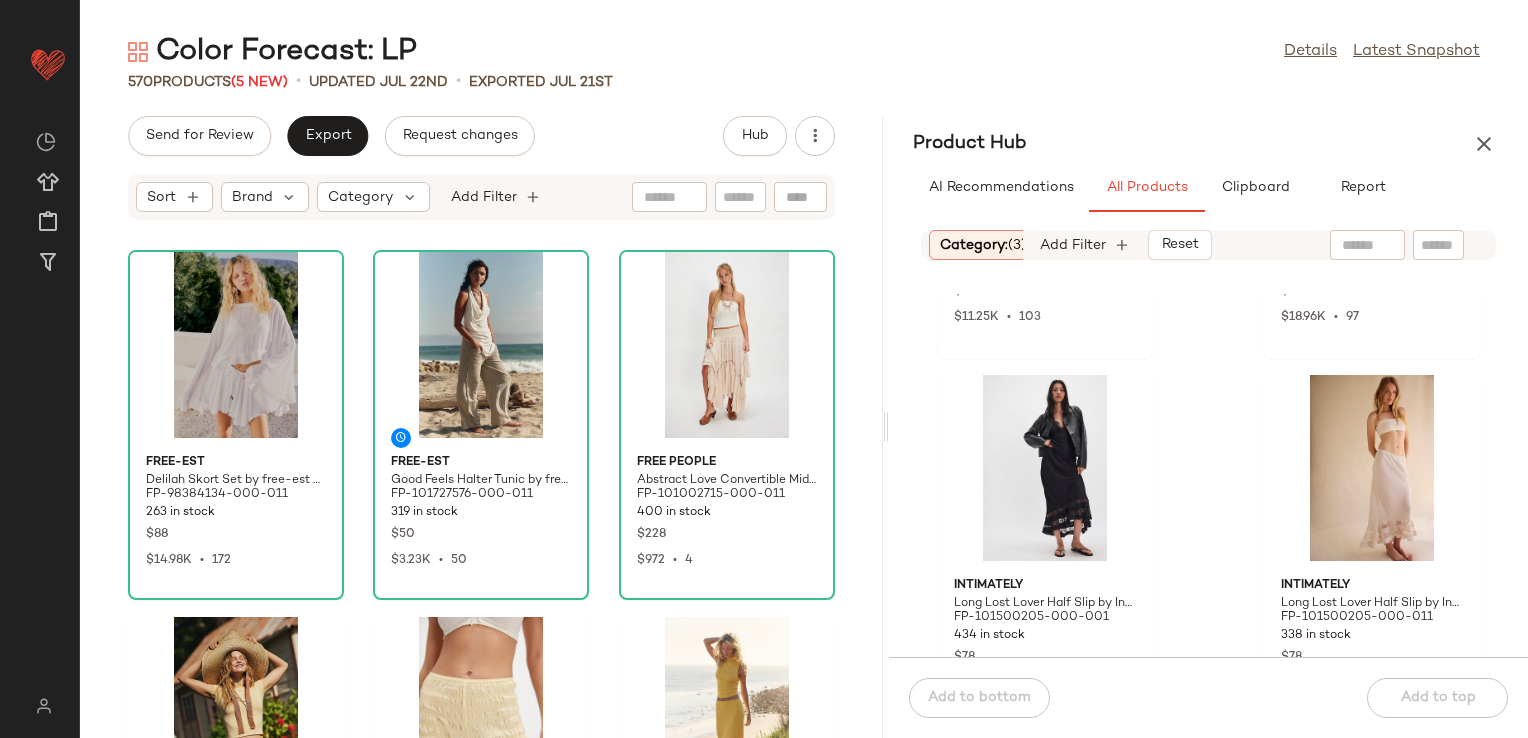 scroll, scrollTop: 14616, scrollLeft: 0, axis: vertical 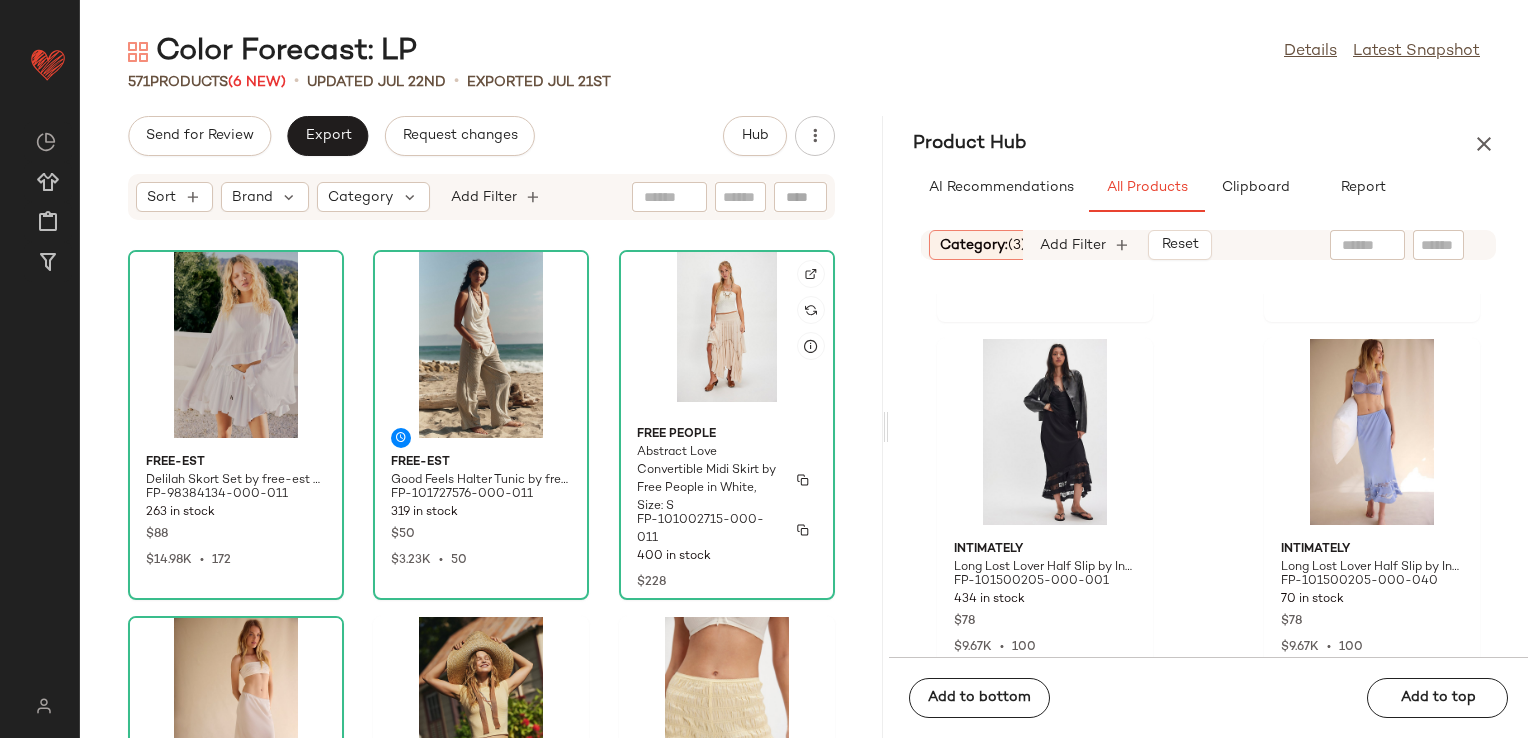 click on "Free People Abstract Love Convertible Midi Skirt by Free People in White, Size: S FP-101002715-000-011 400 in stock $228 $972  •  4" 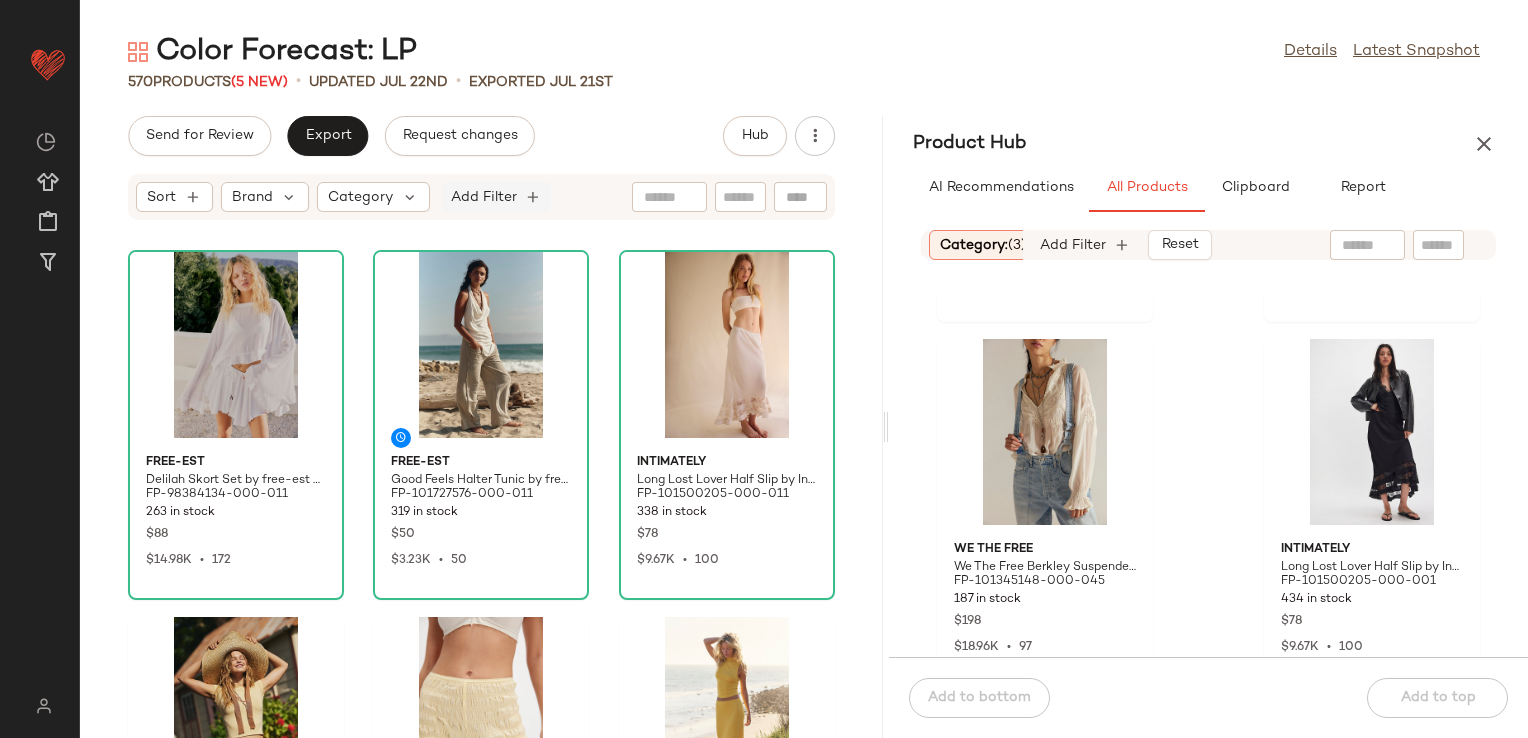 click on "Add Filter" at bounding box center (484, 197) 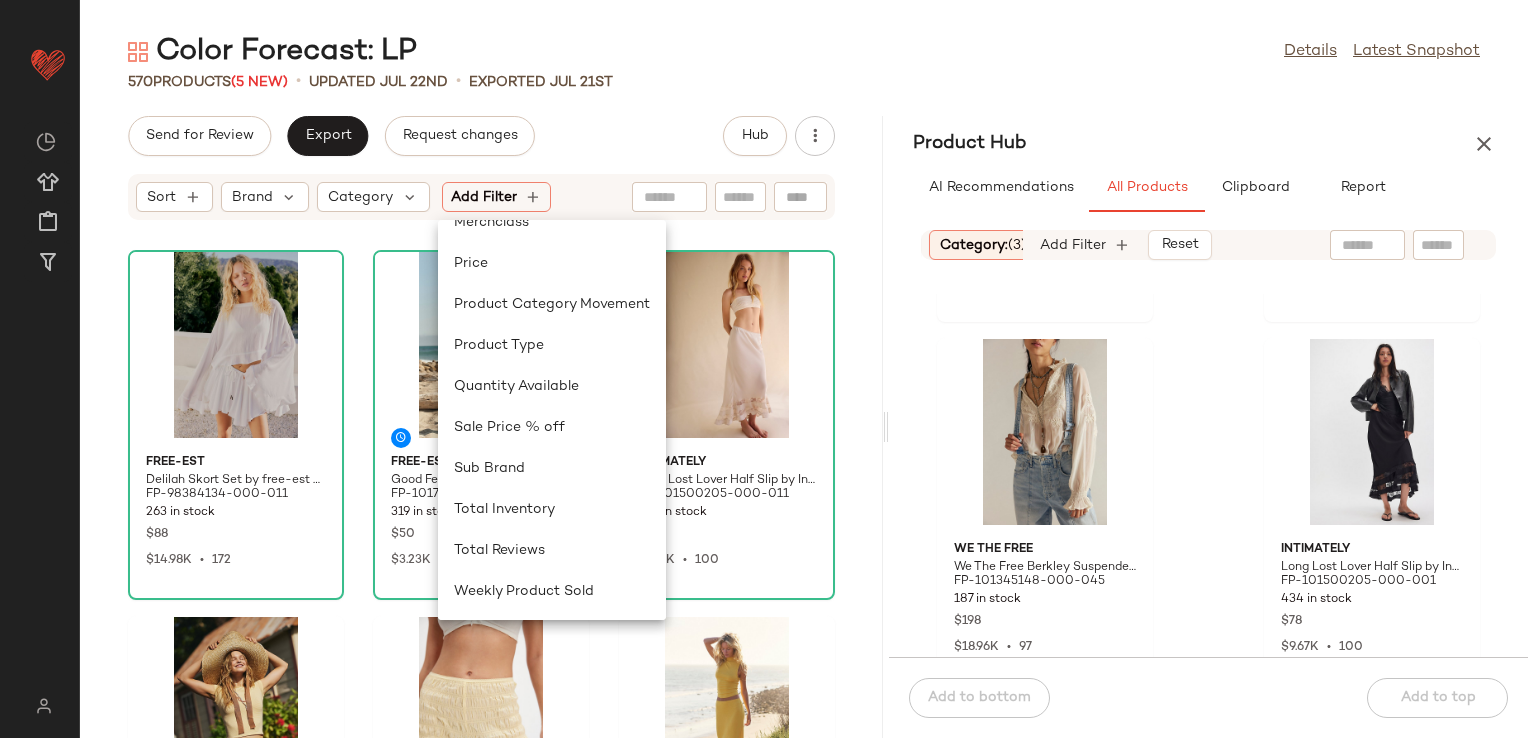 scroll, scrollTop: 640, scrollLeft: 0, axis: vertical 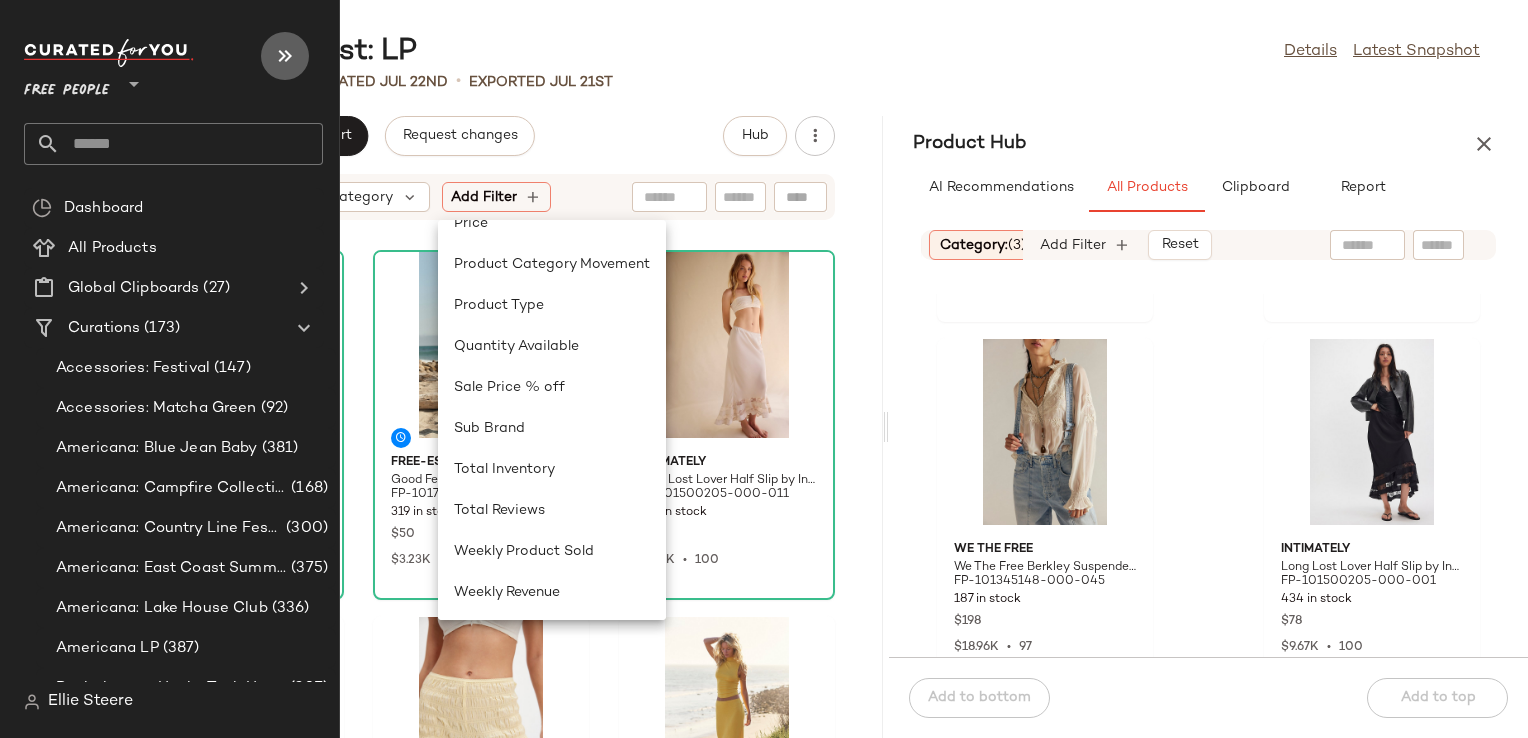 click at bounding box center (285, 56) 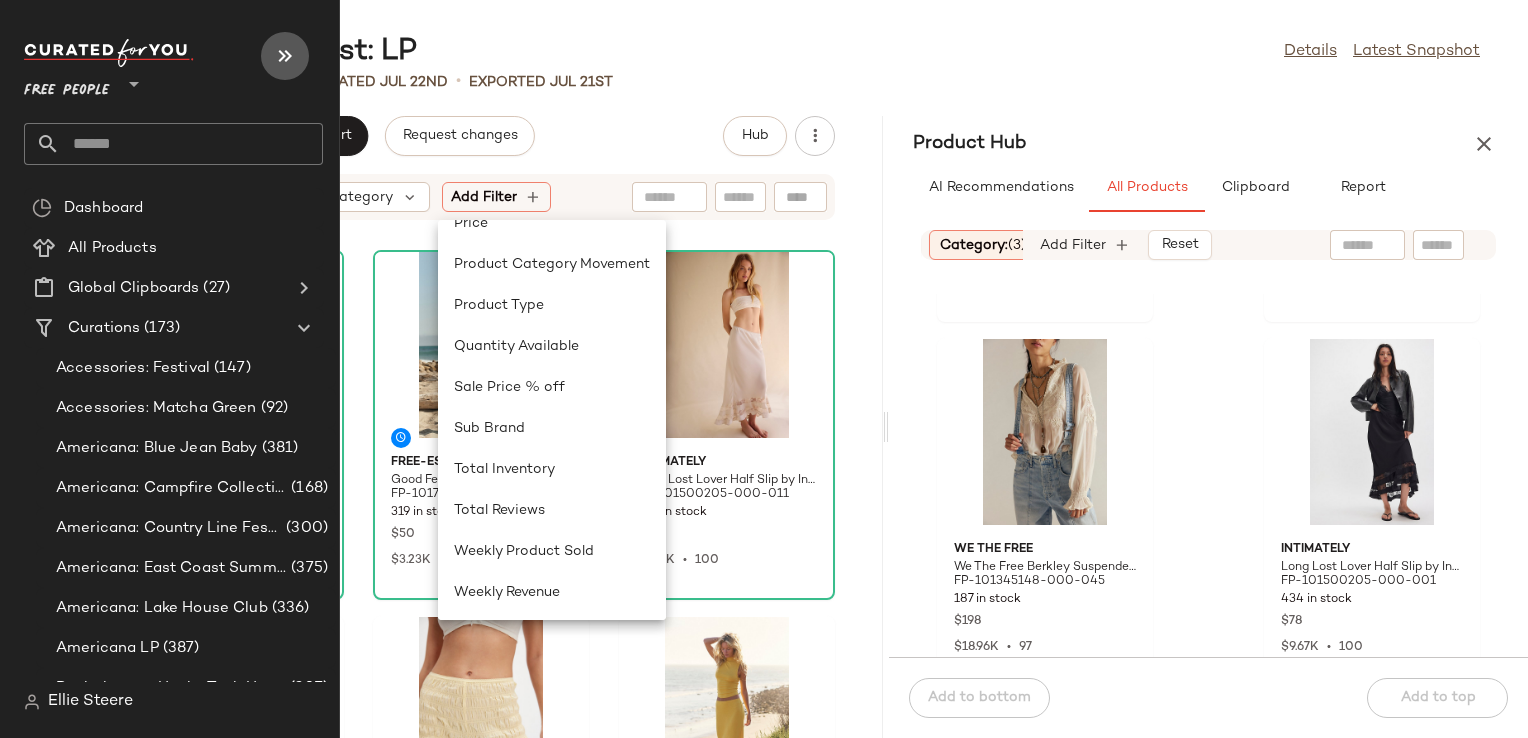 scroll, scrollTop: 14616, scrollLeft: 0, axis: vertical 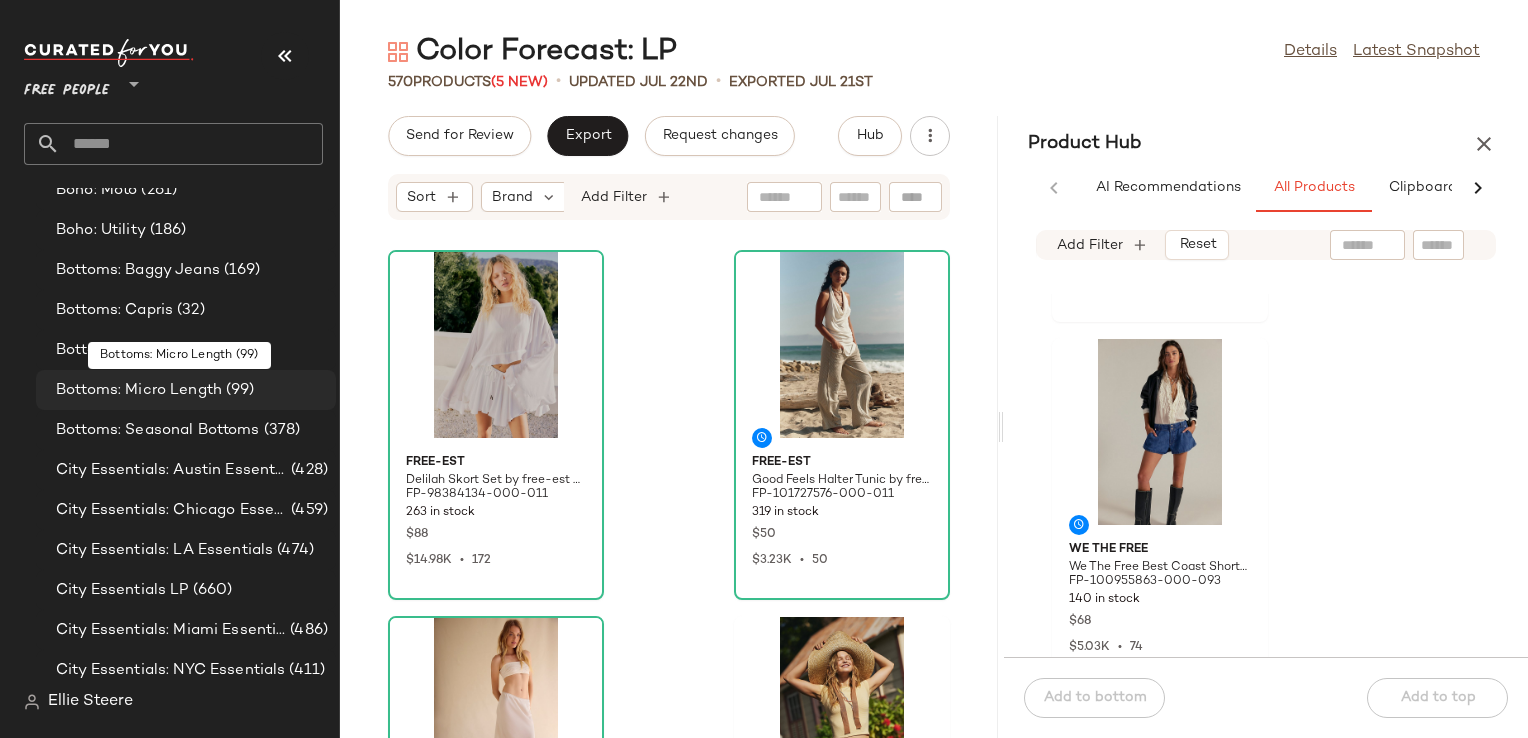 click on "Bottoms: Micro Length (99)" 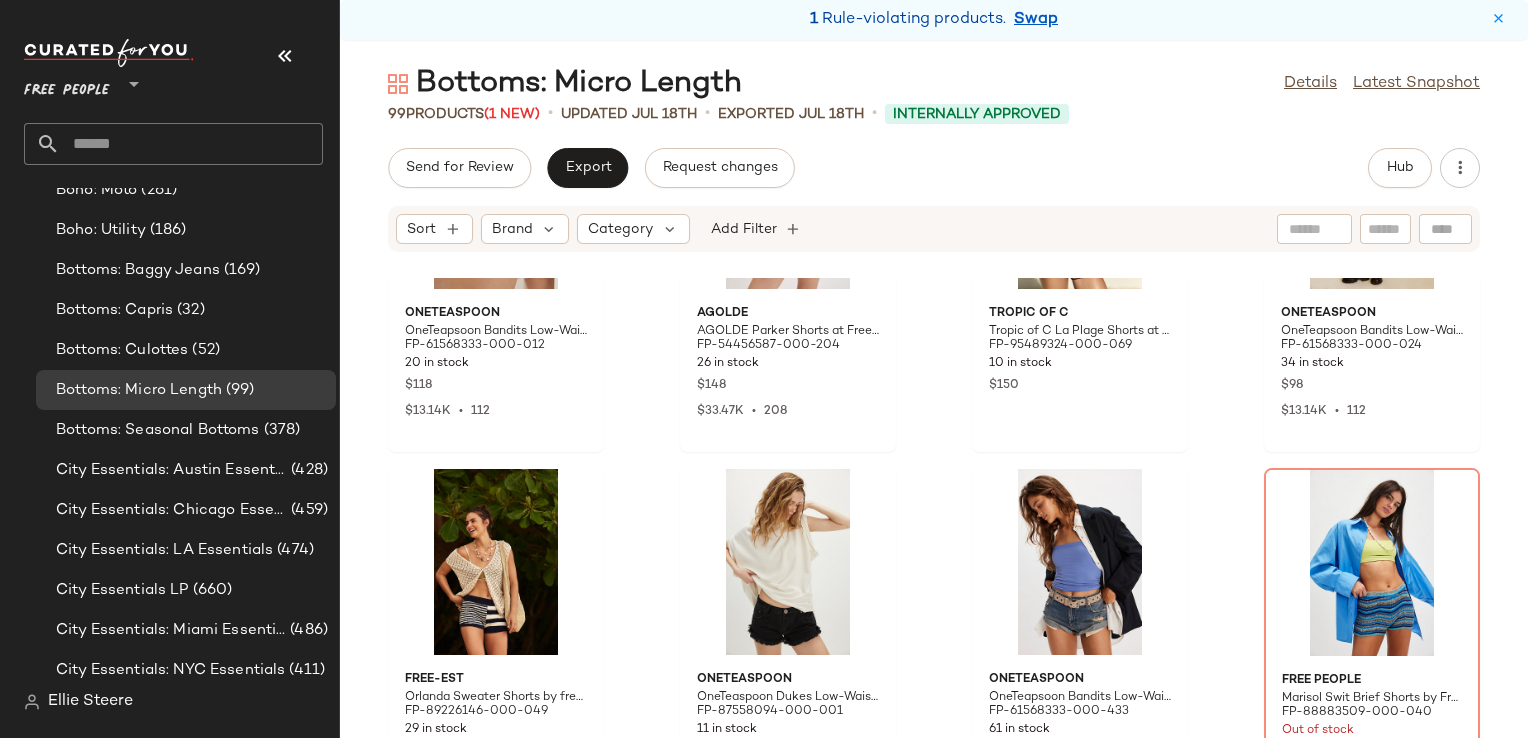 scroll, scrollTop: 7616, scrollLeft: 0, axis: vertical 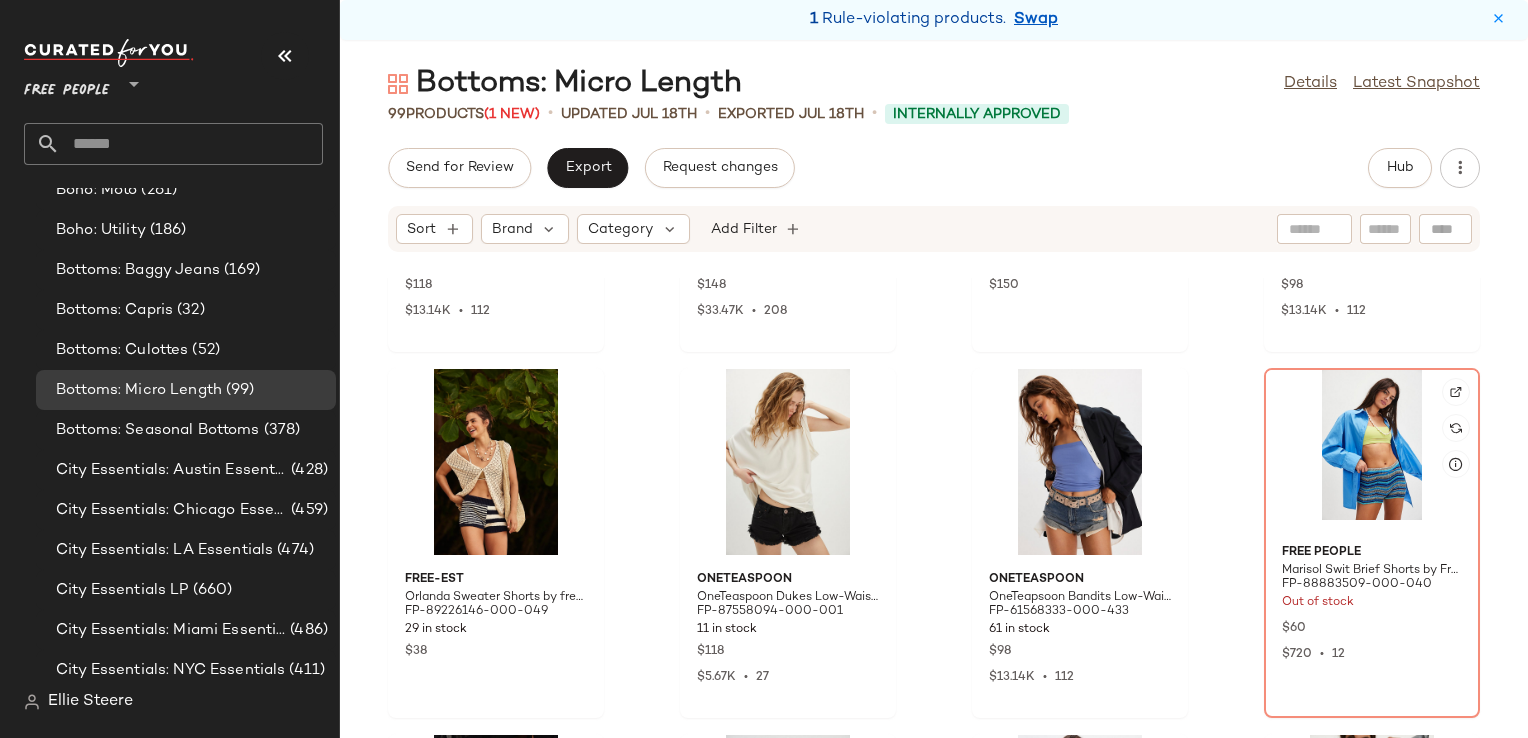 click 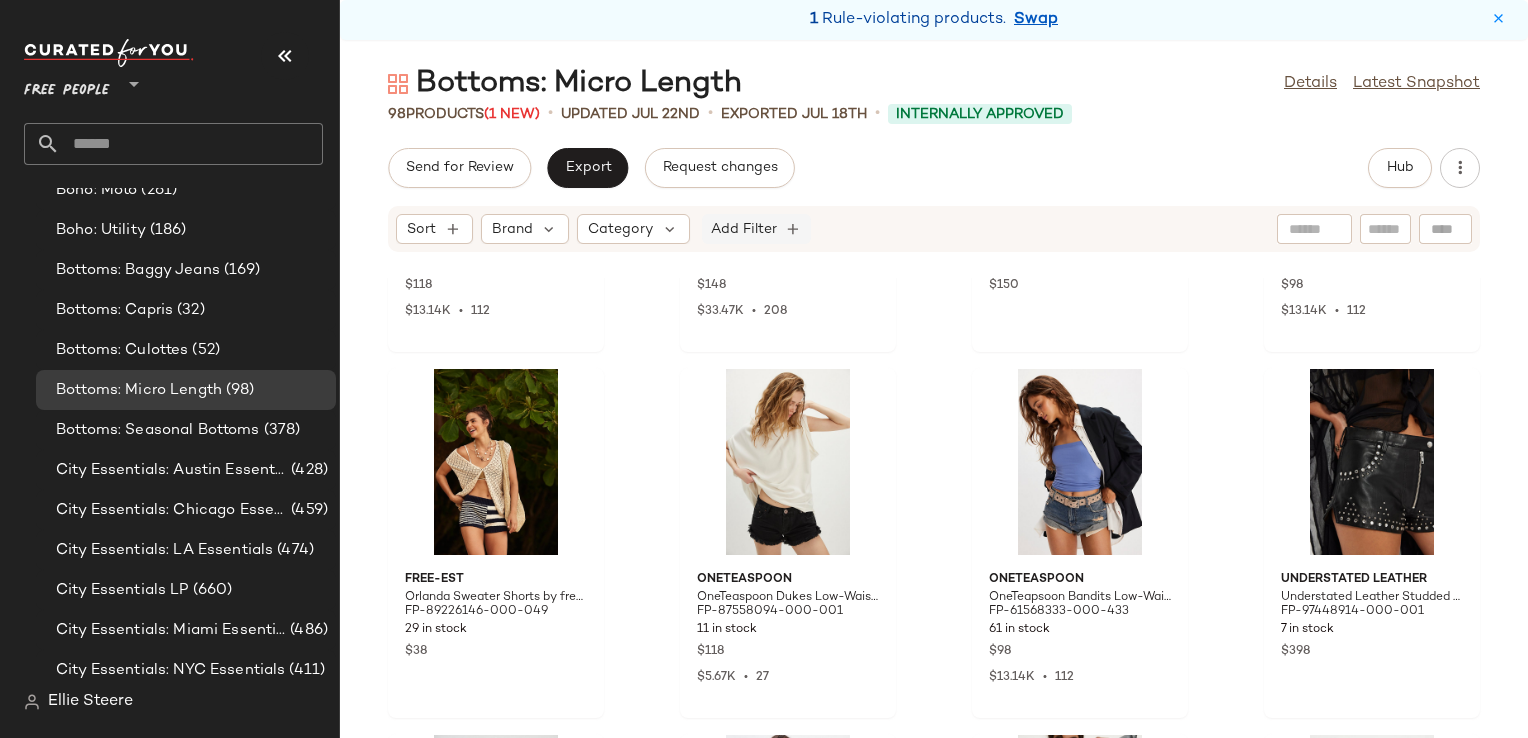 click on "Add Filter" at bounding box center [744, 229] 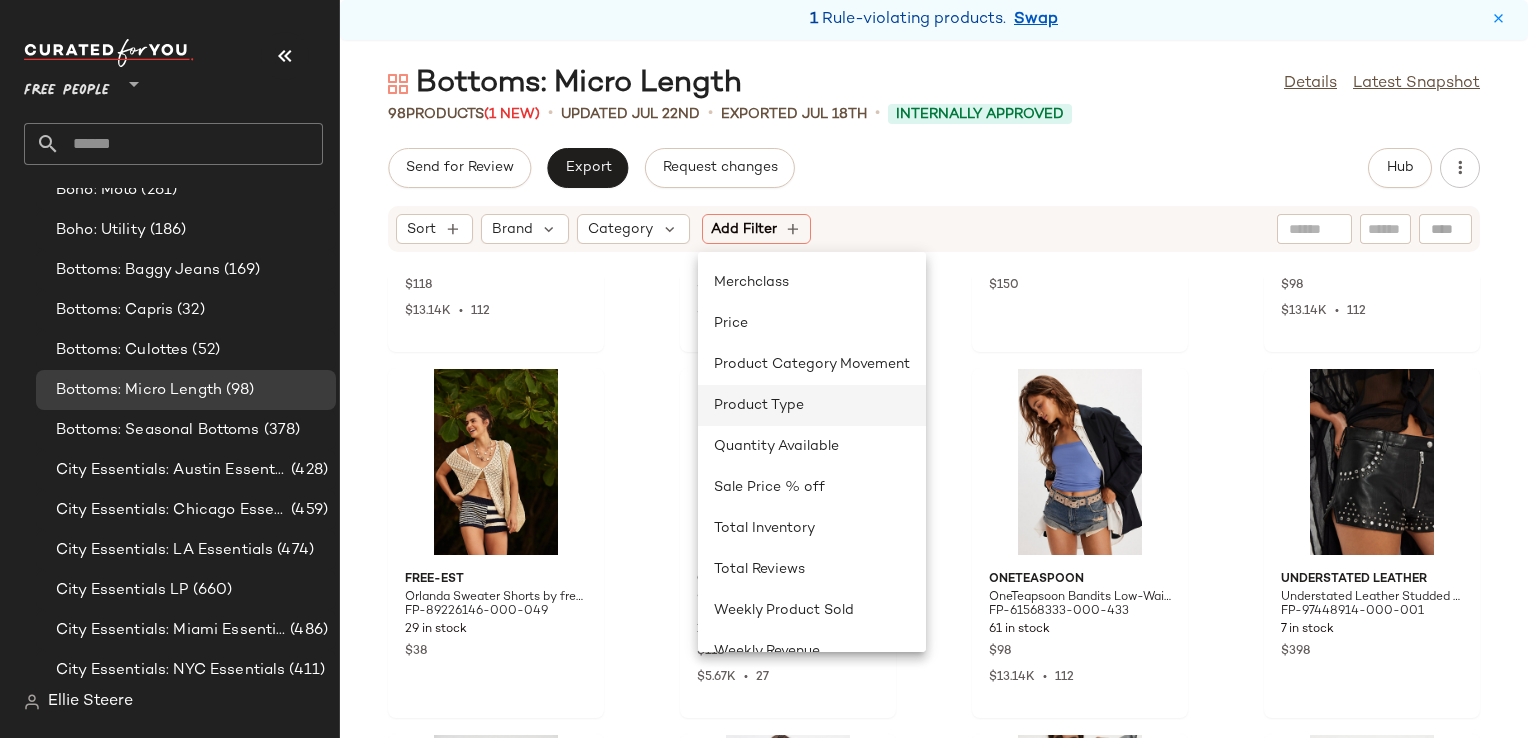 scroll, scrollTop: 600, scrollLeft: 0, axis: vertical 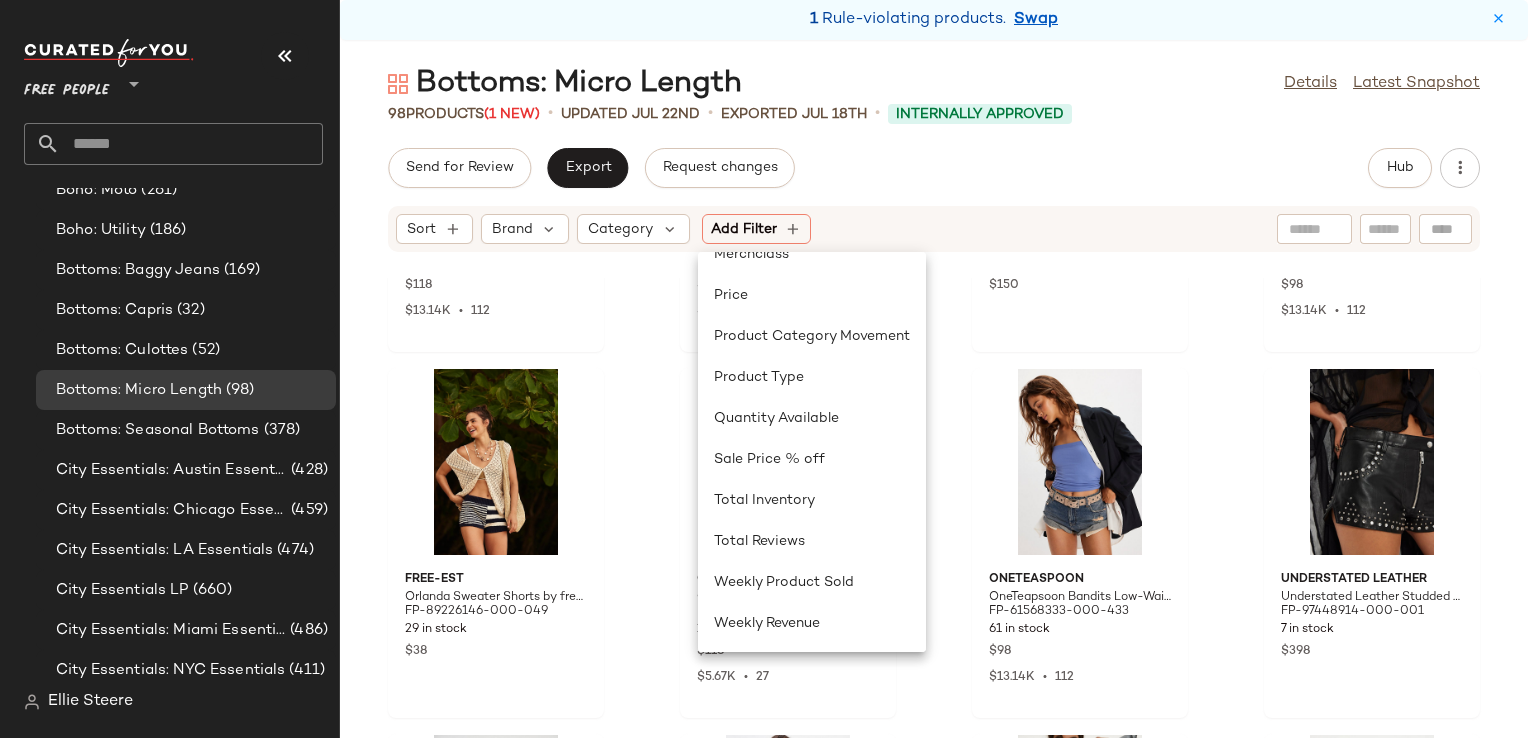 click on "Bottoms: Micro Length  Details   Latest Snapshot  98   Products  (1 New)  •   updated [DATE]  •  Exported [DATE]  •   Internally Approved   Send for Review   Export   Request changes   Hub  Sort  Brand  Category  Add Filter  OneTeaspoon OneTeapsoon Bandits Low-Waist Denim Shorts by OneTeaspoon at Free People in White, Size: [SIZE] FP-61568333-000-012 20 in stock $[PRICE] $[PRICE]K  •  112 AGOLDE AGOLDE Parker Shorts at Free People in Grey, Size: [SIZE] FP-54456587-000-204 26 in stock $[PRICE] $[PRICE]K  •  208 Tropic of C Tropic of C La Plage Shorts at Free People in Red, Size: [SIZE] FP-95489324-000-069 10 in stock $[PRICE] OneTeaspoon OneTeapsoon Bandits Low-Waist Denim Shorts by OneTeaspoon at Free People in Grey, Size: [SIZE] FP-61568333-000-024 34 in stock $[PRICE] $[PRICE]K  •  112 free-est Orlanda Sweater Shorts by free-est at Free People in Blue, Size: [SIZE] FP-89226146-000-049 29 in stock $[PRICE] OneTeaspoon OneTeaspoon Dukes Low-Waist Denim Shorts at Free People in Black, Size: [SIZE] FP-87558094-000-001 11 in stock $[PRICE] $[PRICE]K 27" at bounding box center (934, 401) 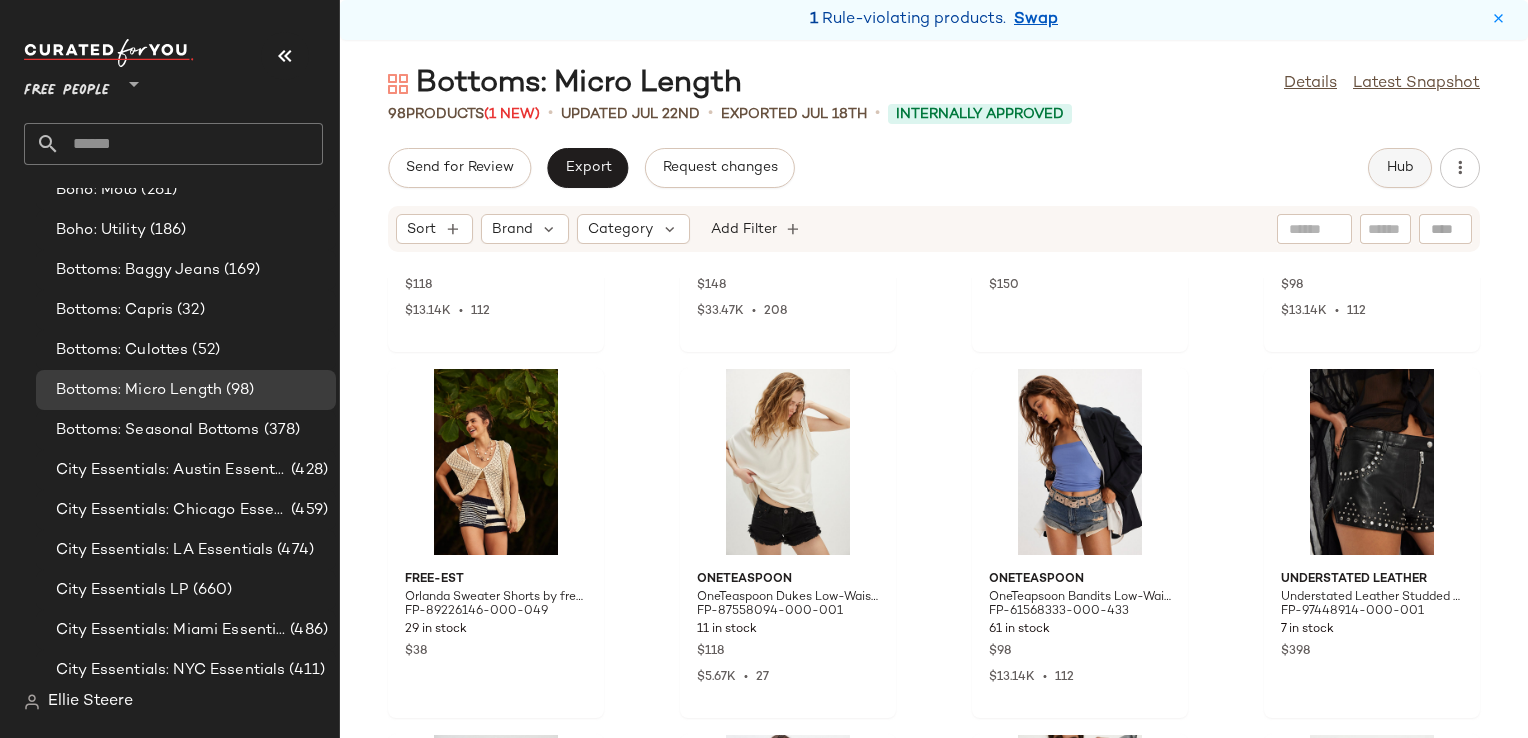 click on "Hub" 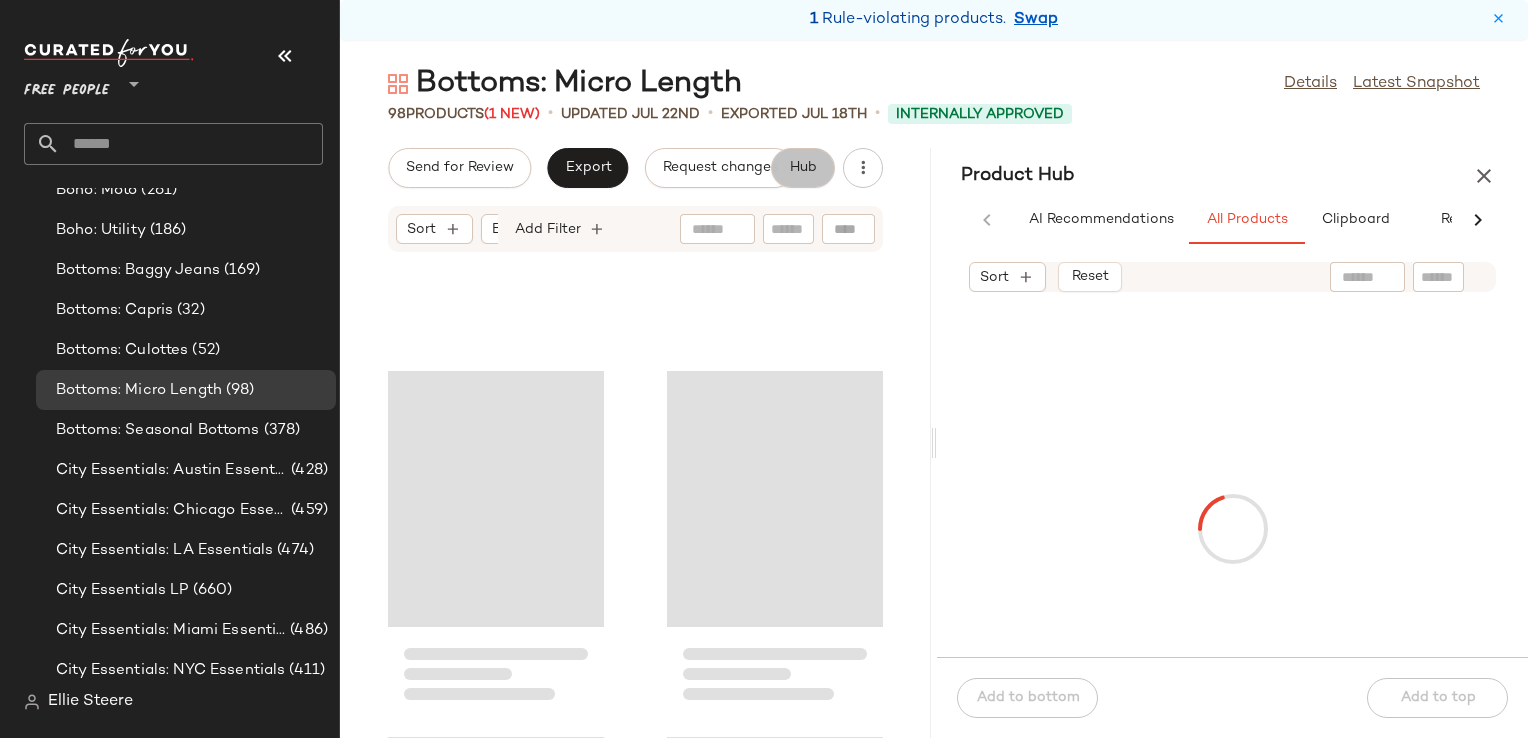 scroll, scrollTop: 7981, scrollLeft: 0, axis: vertical 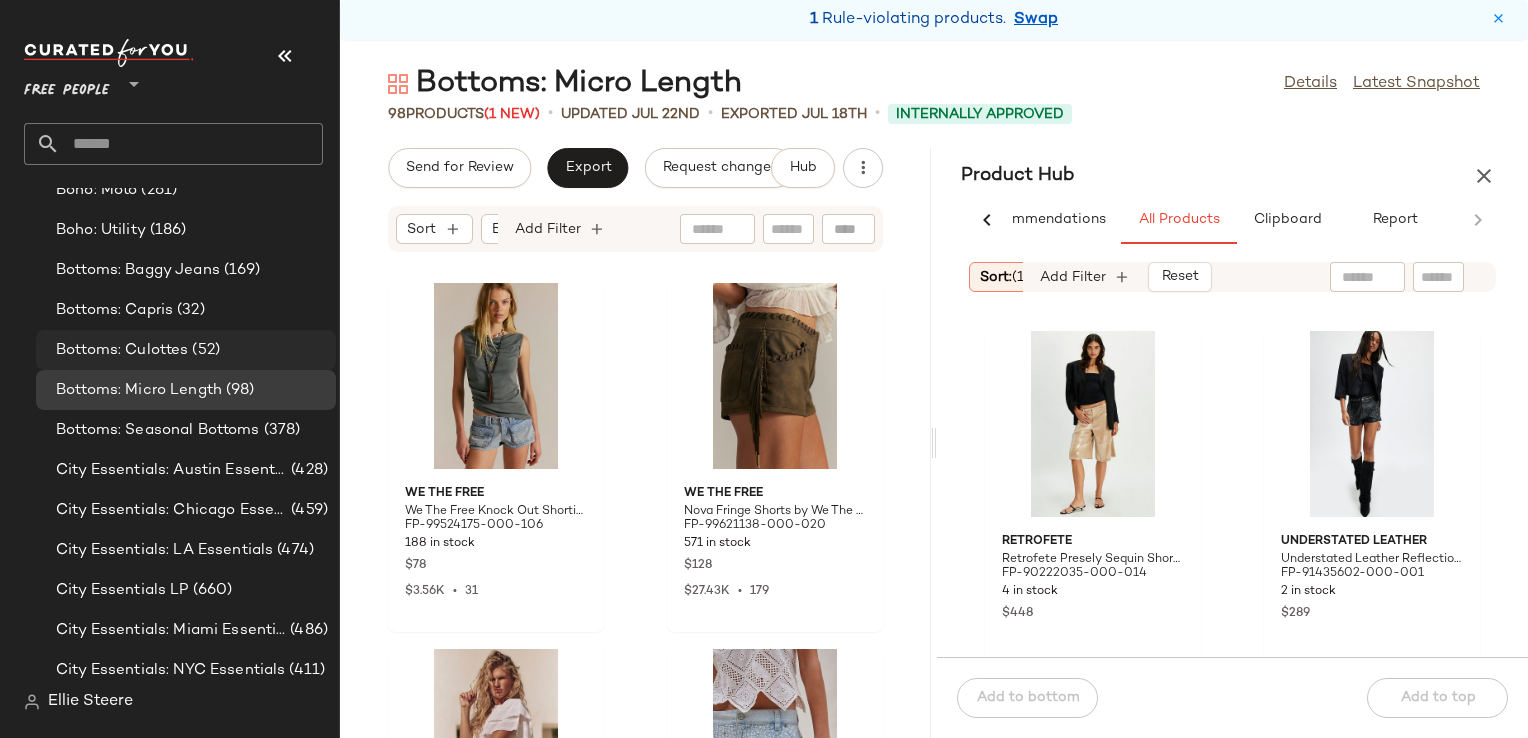 click on "(52)" at bounding box center [204, 350] 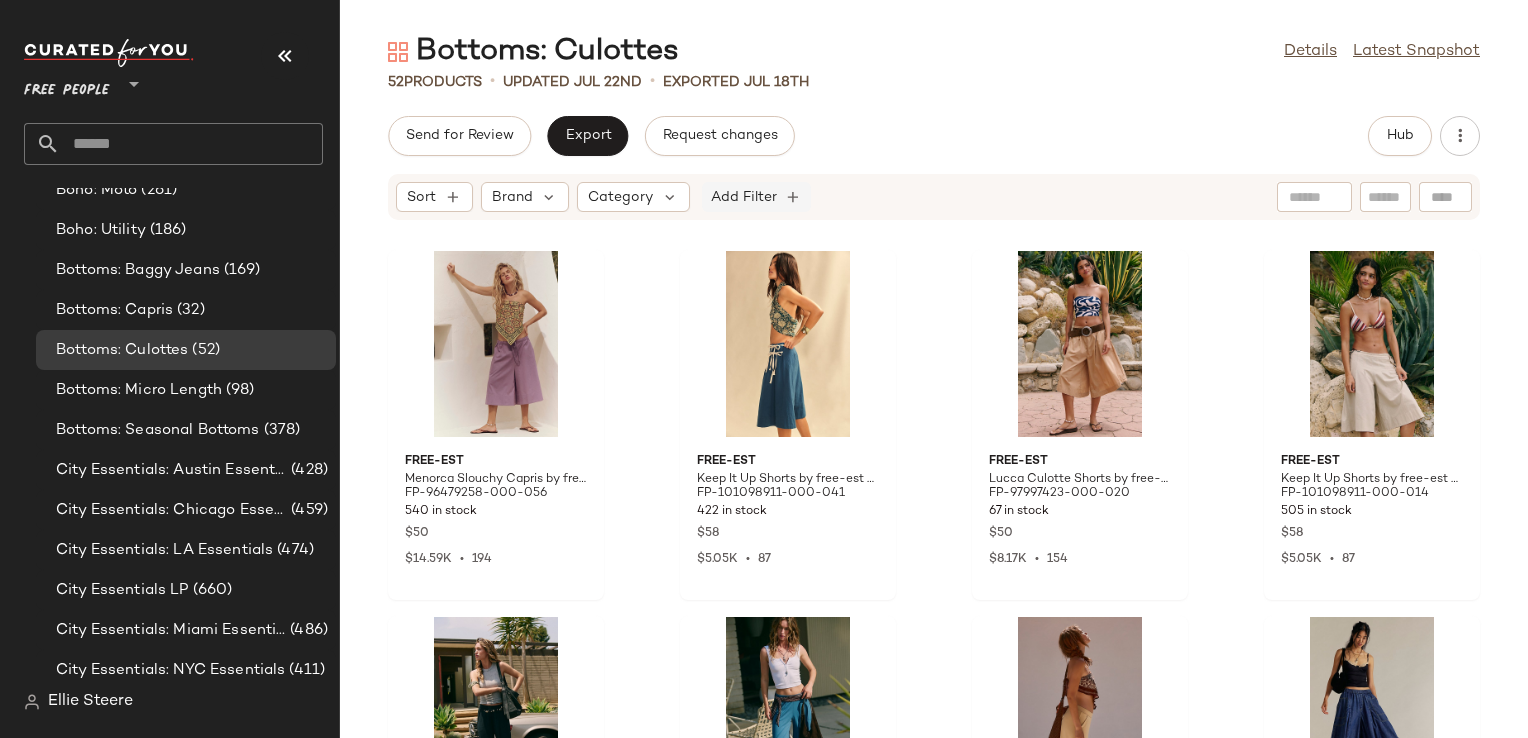 click on "Add Filter" at bounding box center (744, 197) 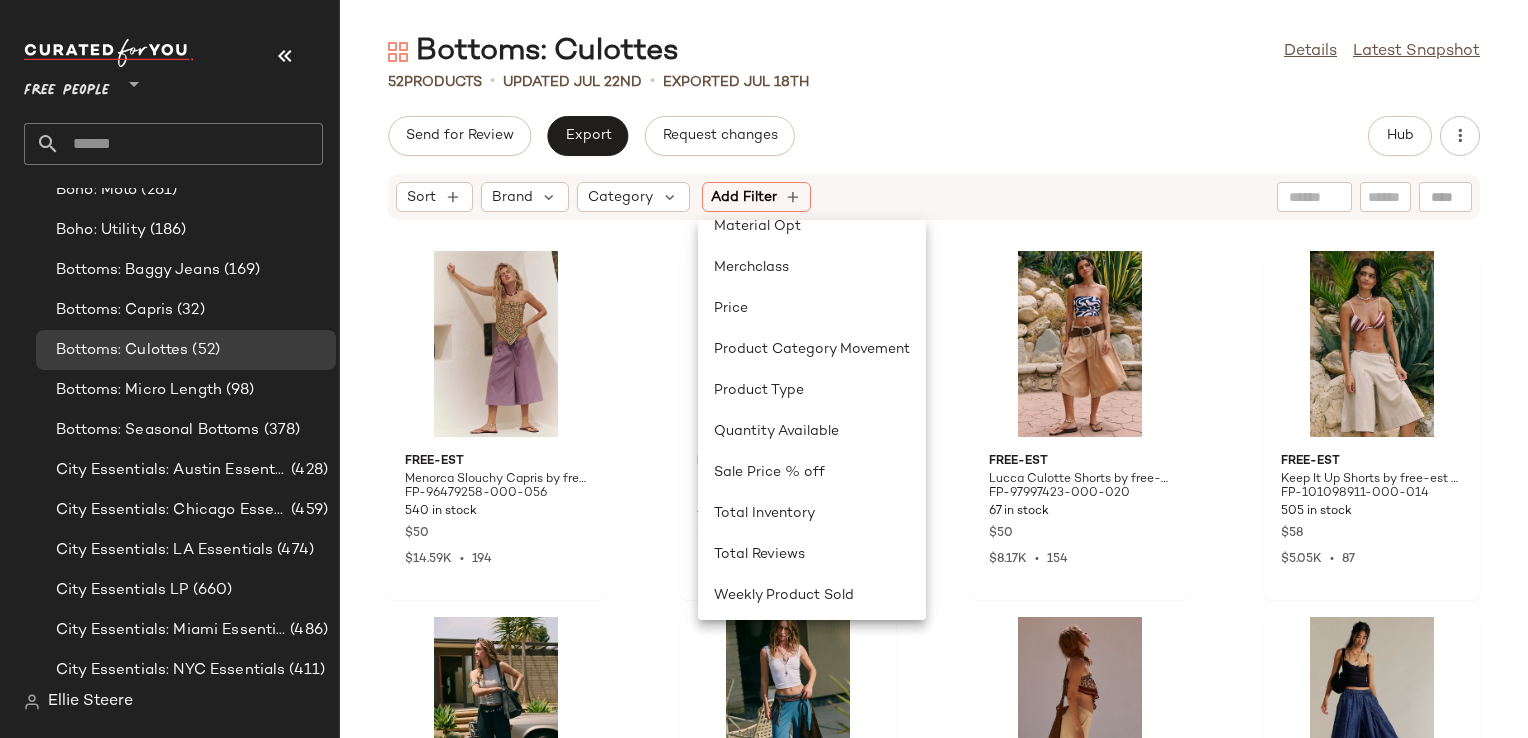scroll, scrollTop: 600, scrollLeft: 0, axis: vertical 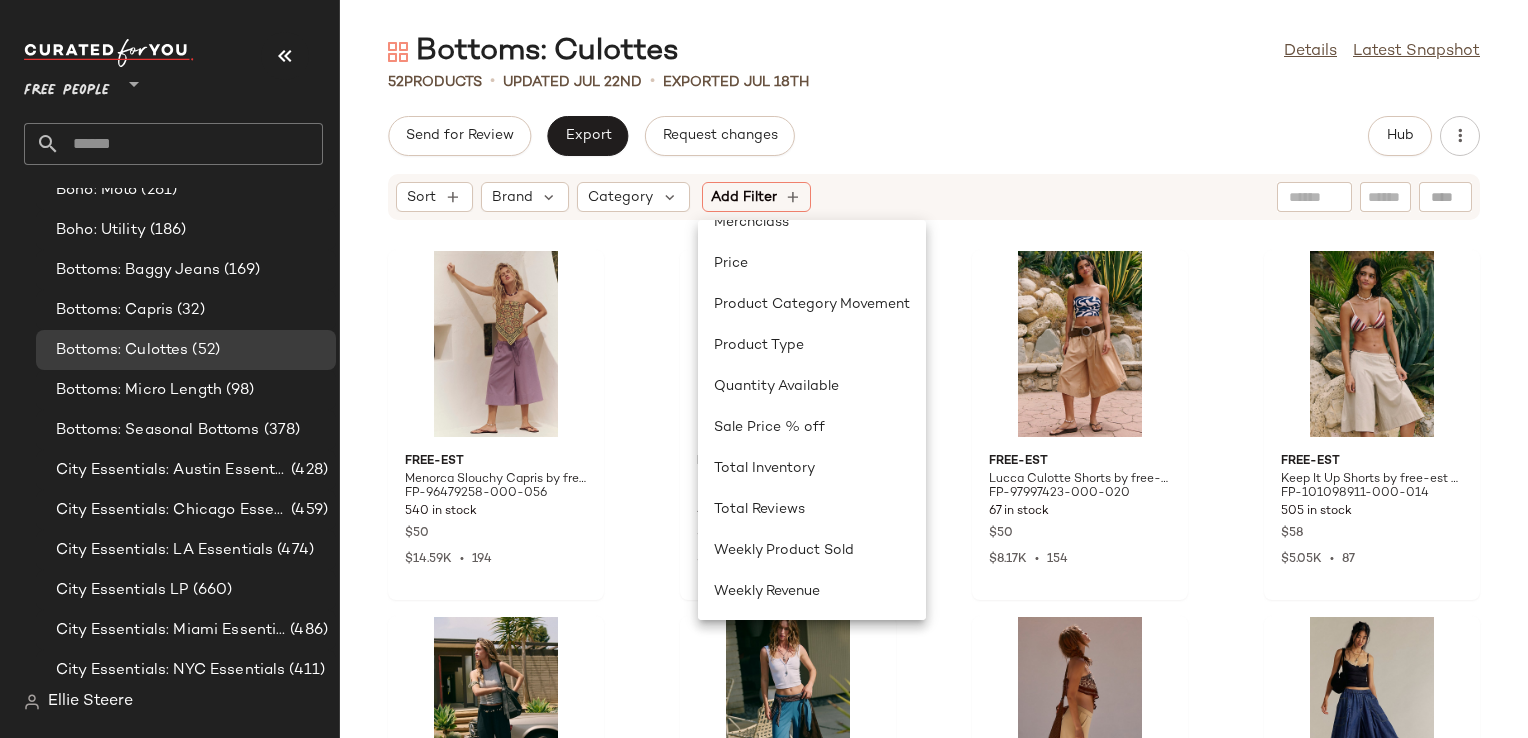 click on "Sort  Brand  Category  Add Filter" at bounding box center [804, 197] 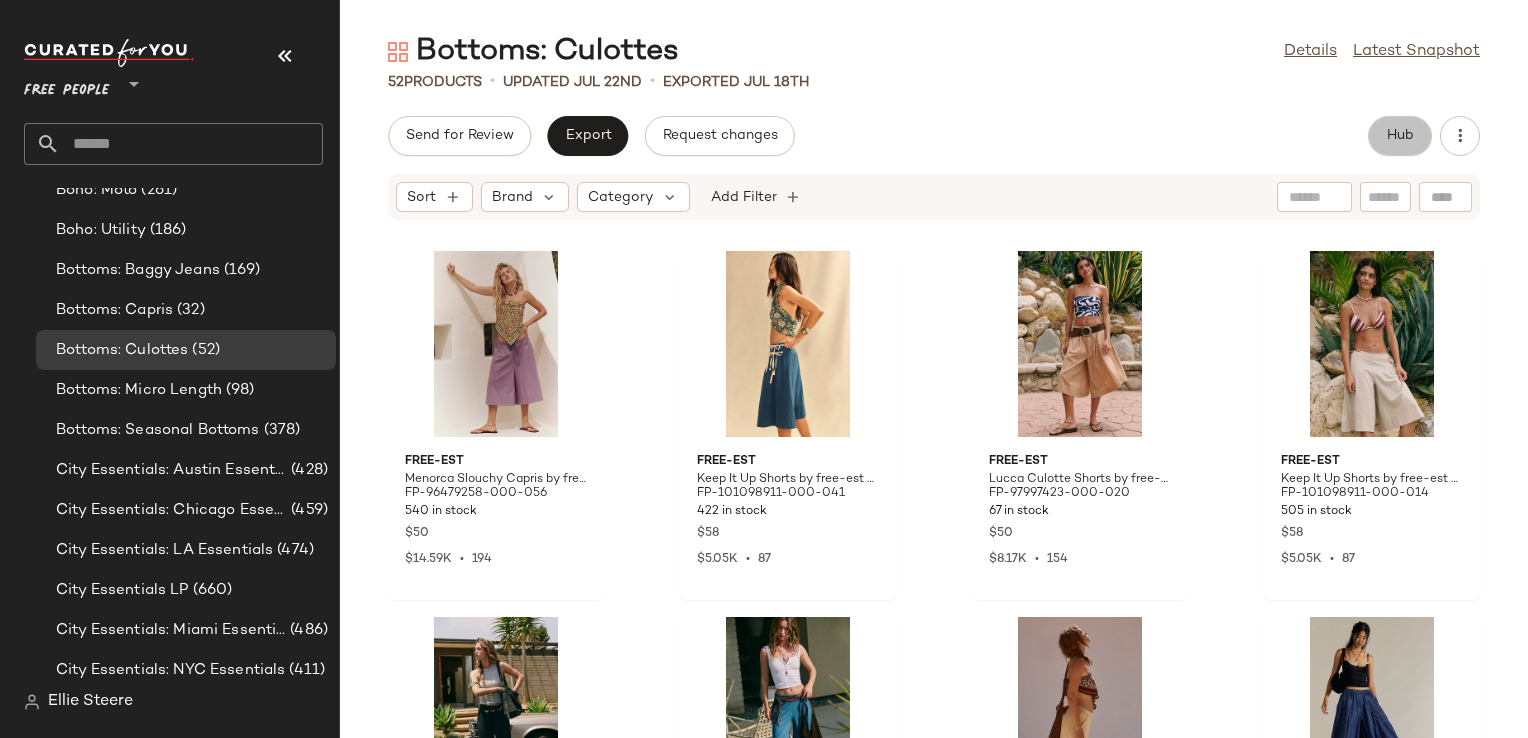 click on "Hub" 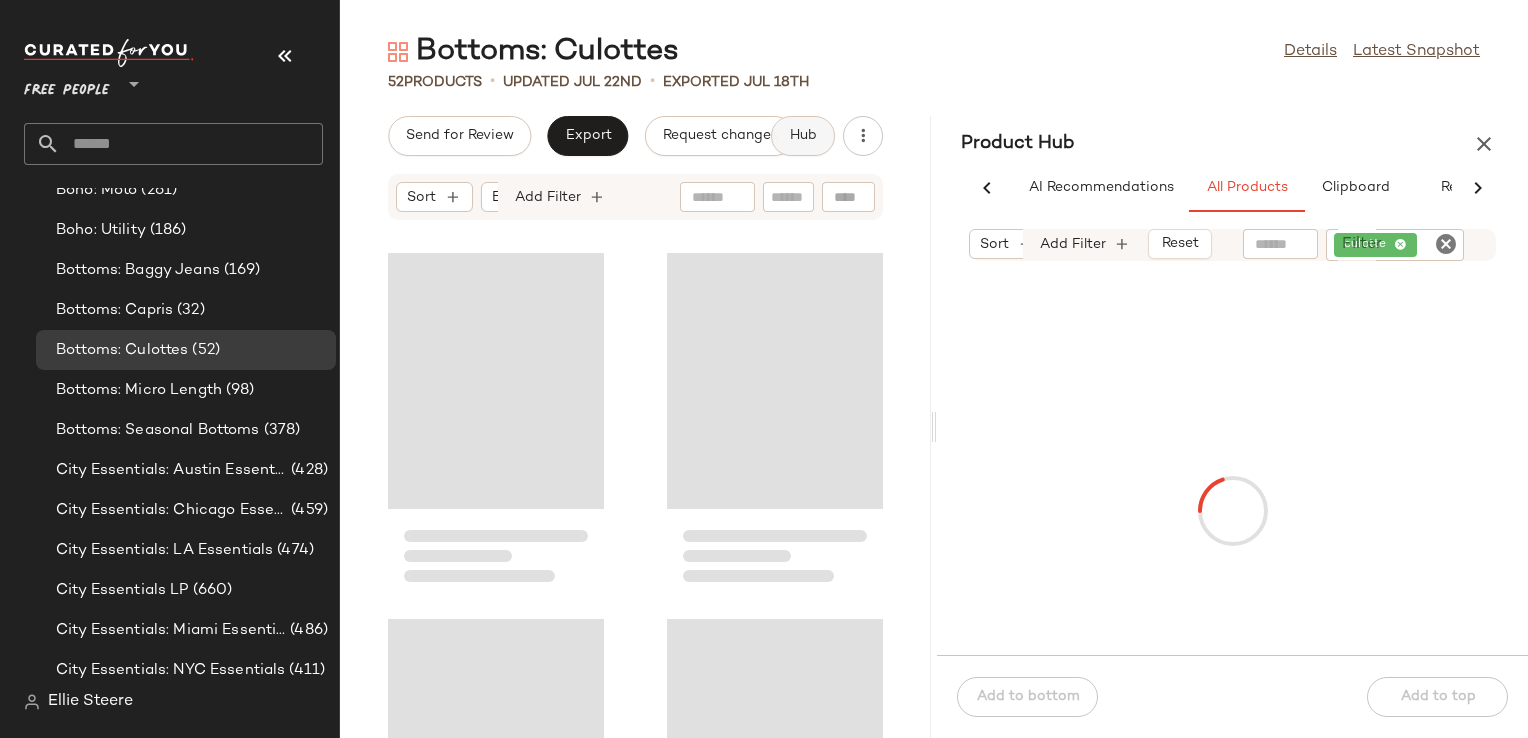 scroll, scrollTop: 0, scrollLeft: 68, axis: horizontal 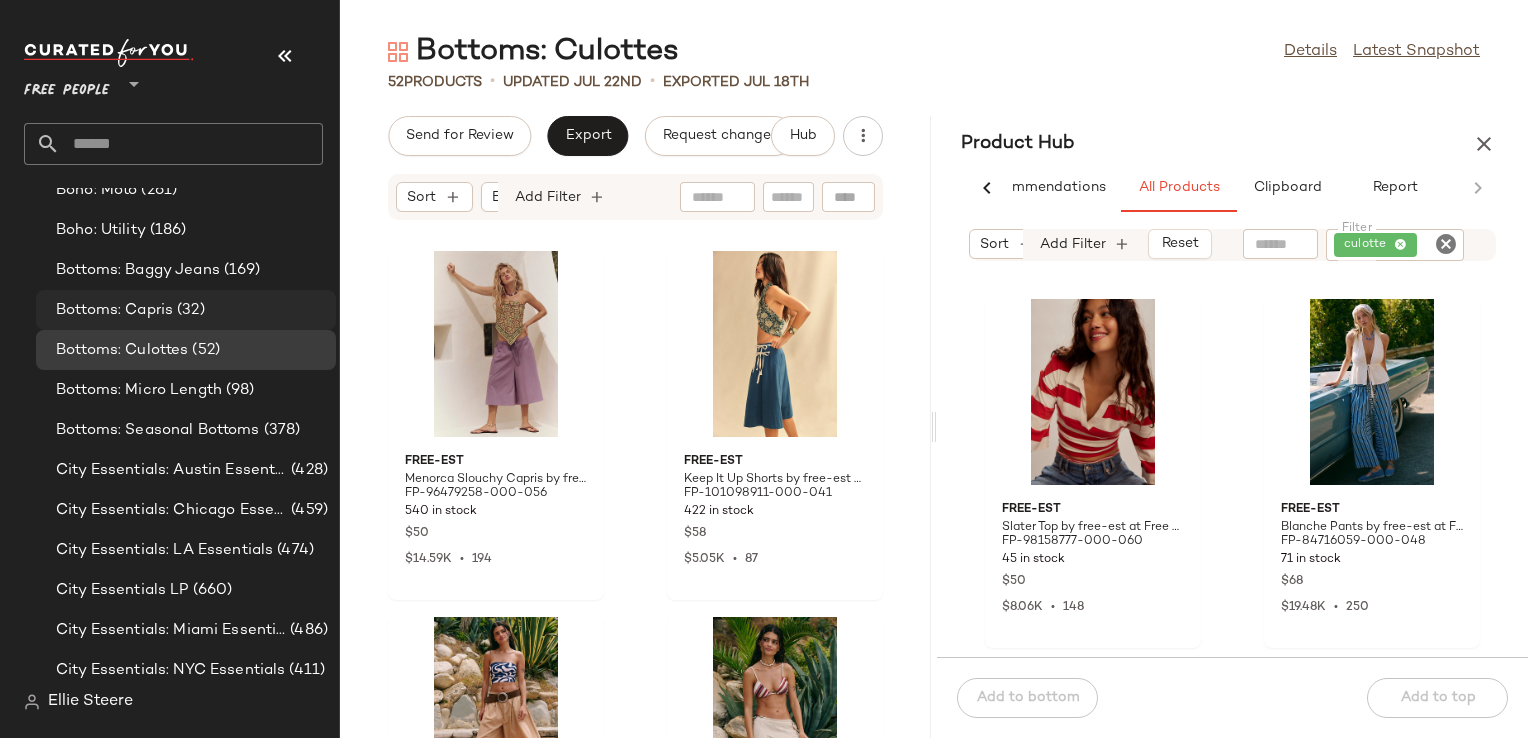 click on "Bottoms: Capris" at bounding box center (114, 310) 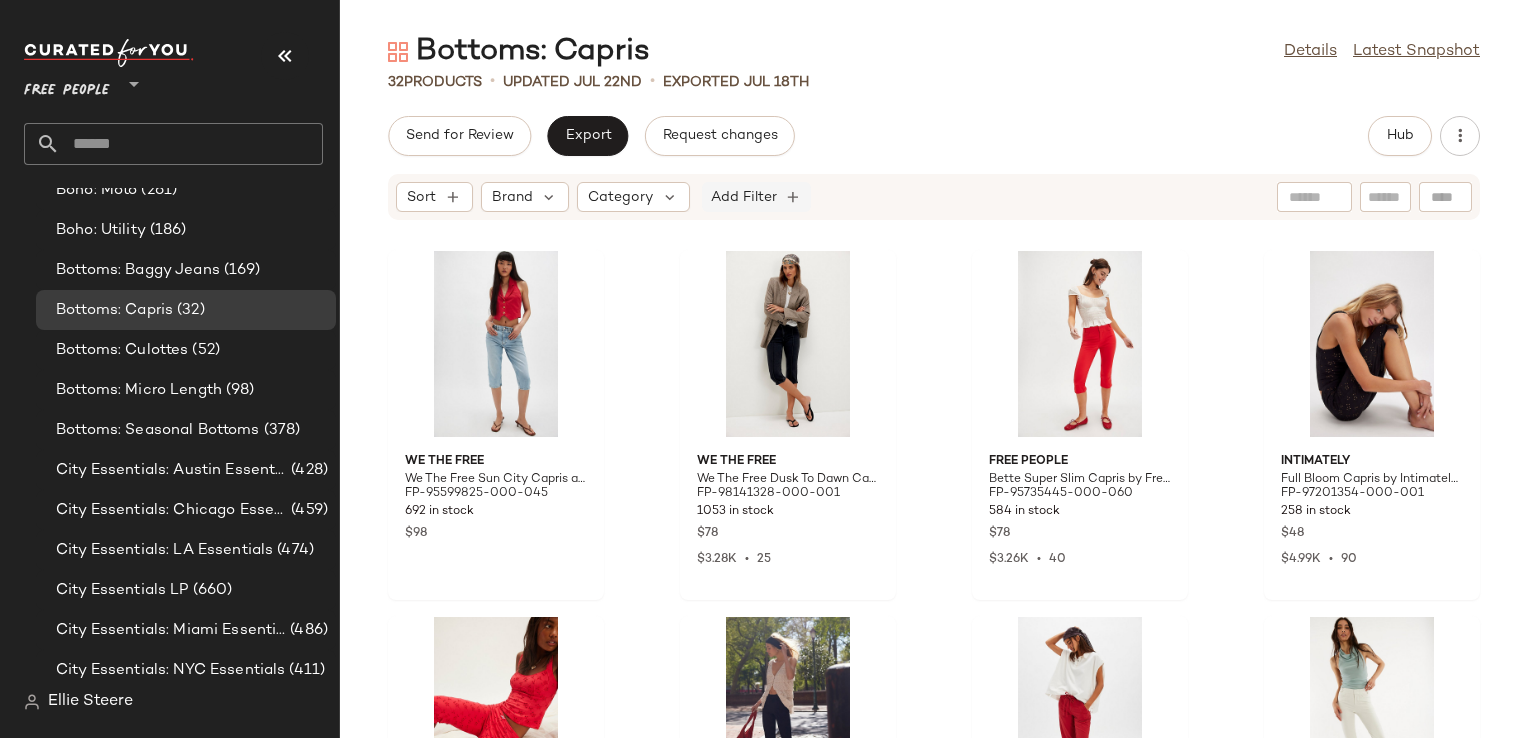 click on "Add Filter" at bounding box center (744, 197) 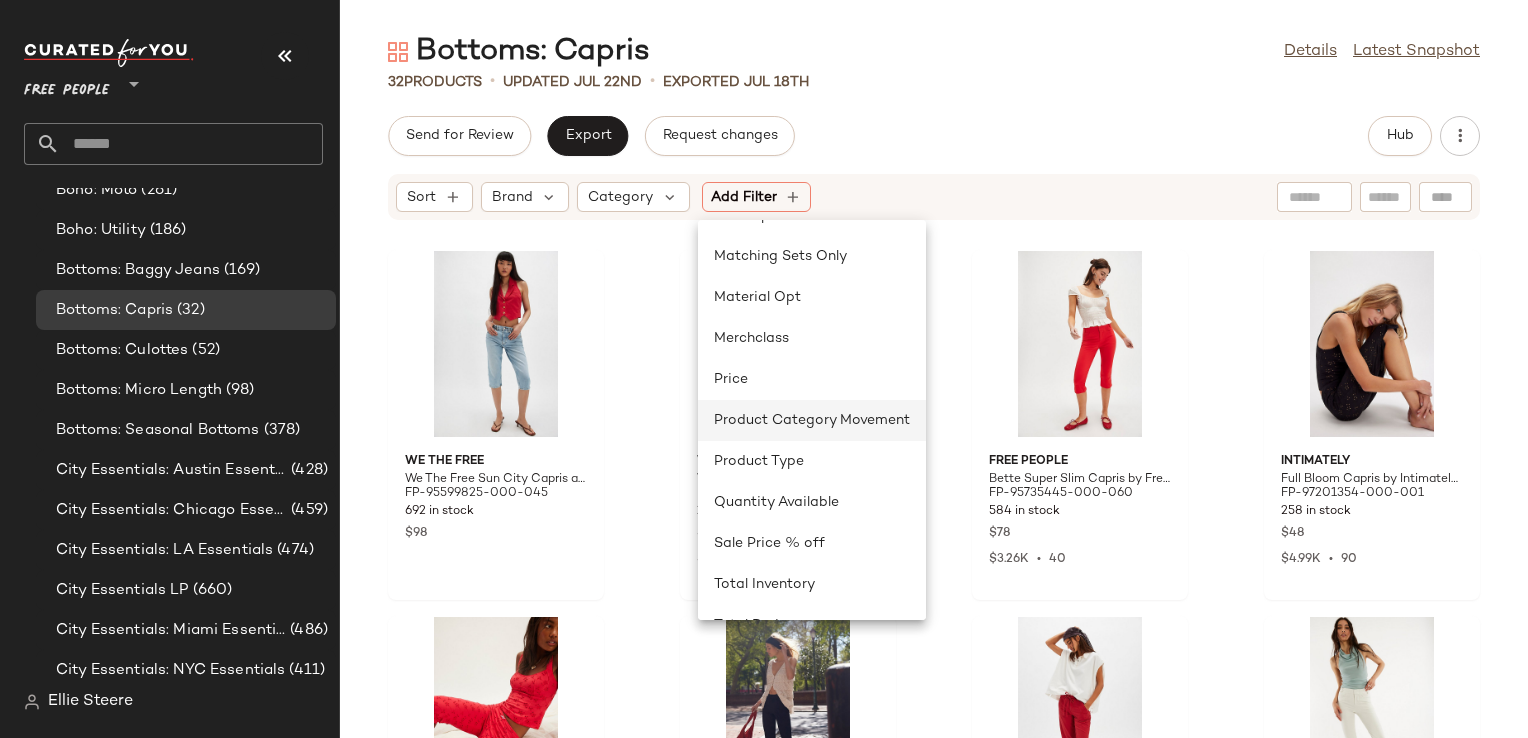 scroll, scrollTop: 500, scrollLeft: 0, axis: vertical 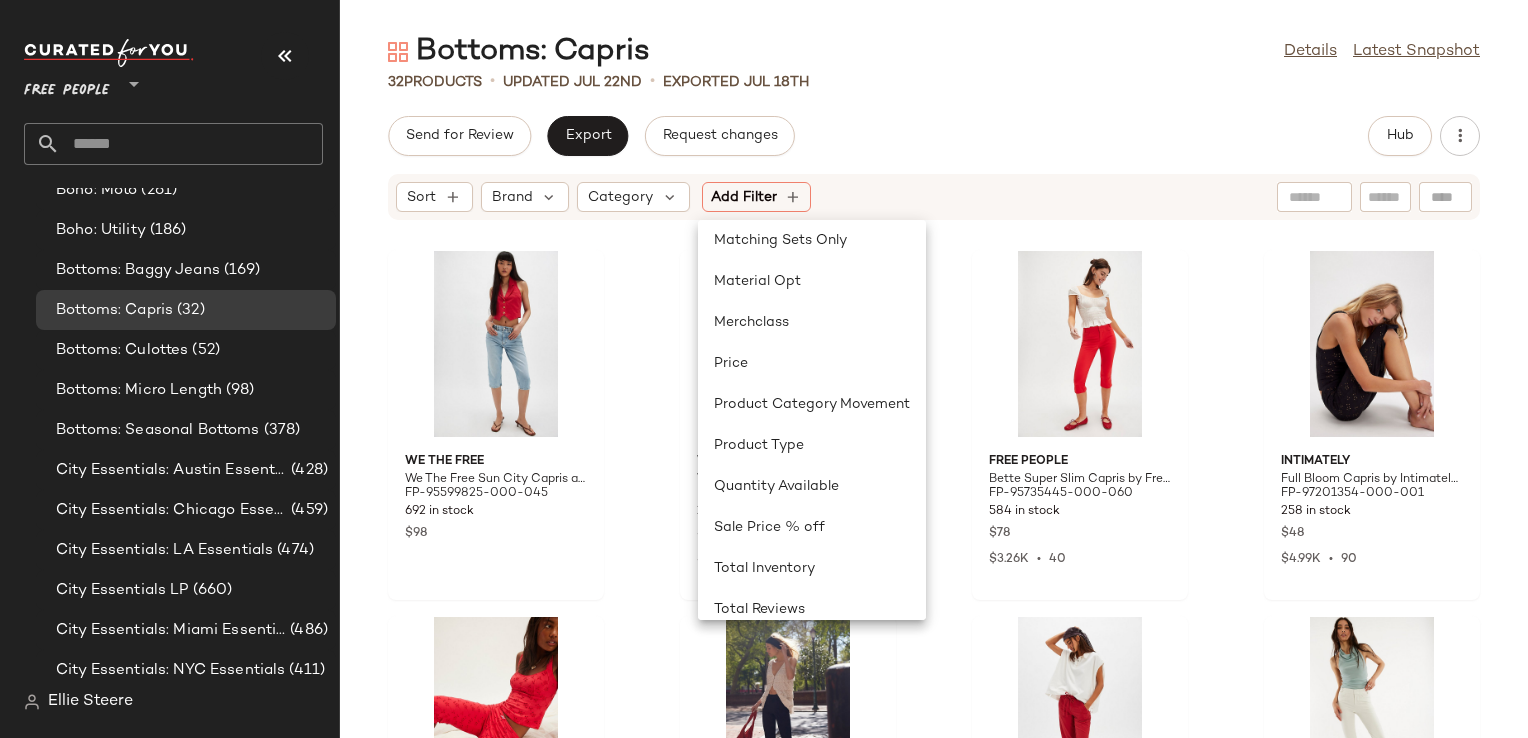 click on "Send for Review   Export   Request changes   Hub" 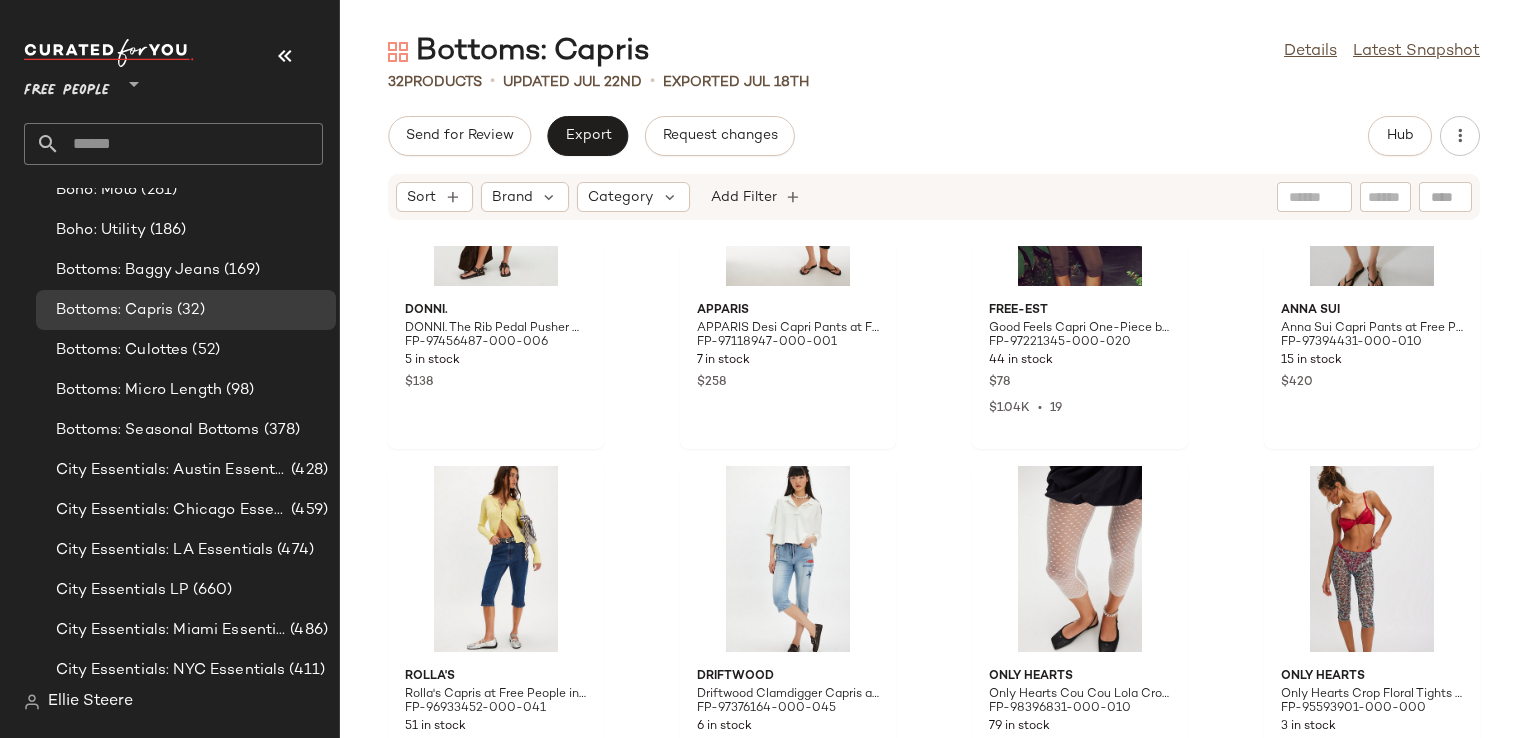 scroll, scrollTop: 2439, scrollLeft: 0, axis: vertical 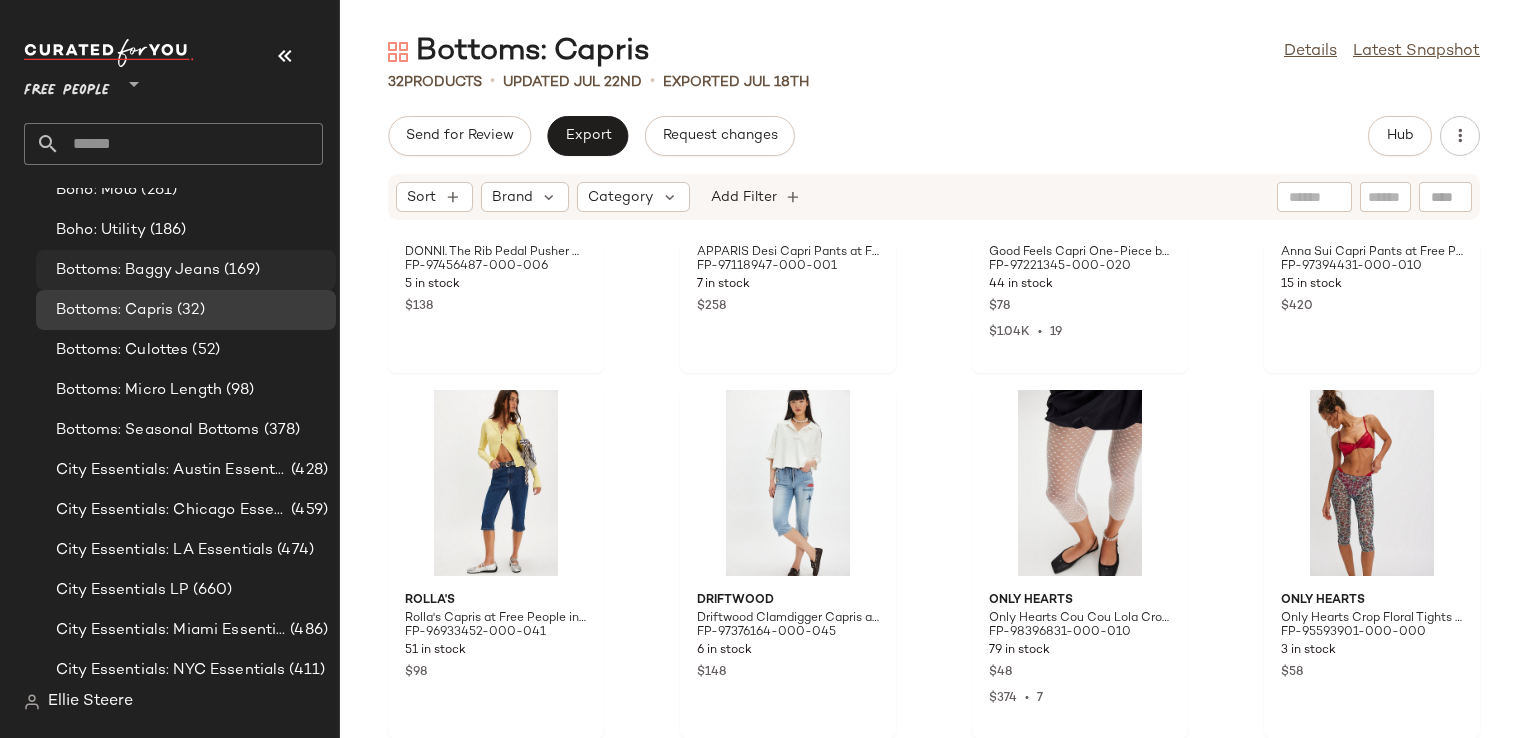 click on "Bottoms: Baggy Jeans" at bounding box center (138, 270) 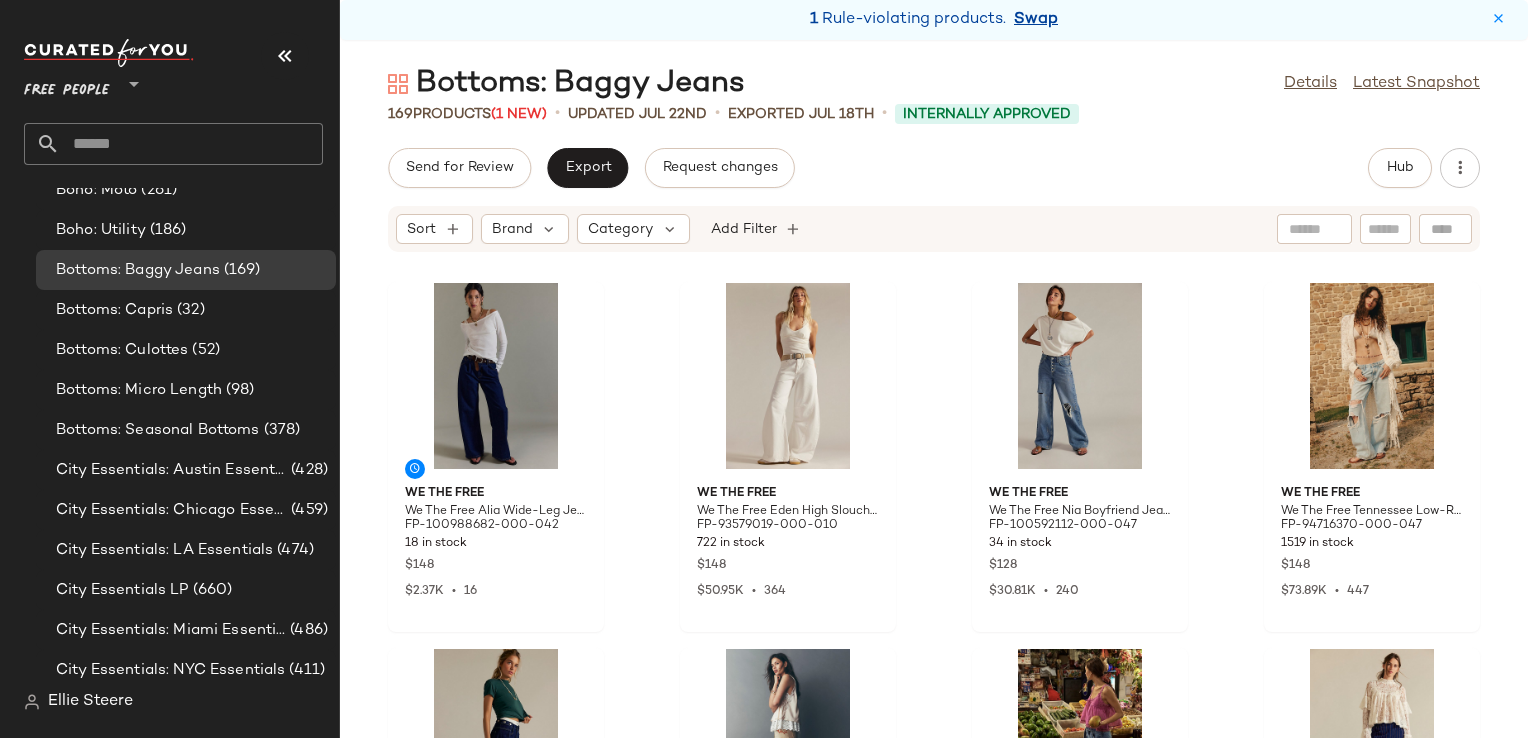 click on "Swap" at bounding box center (1036, 20) 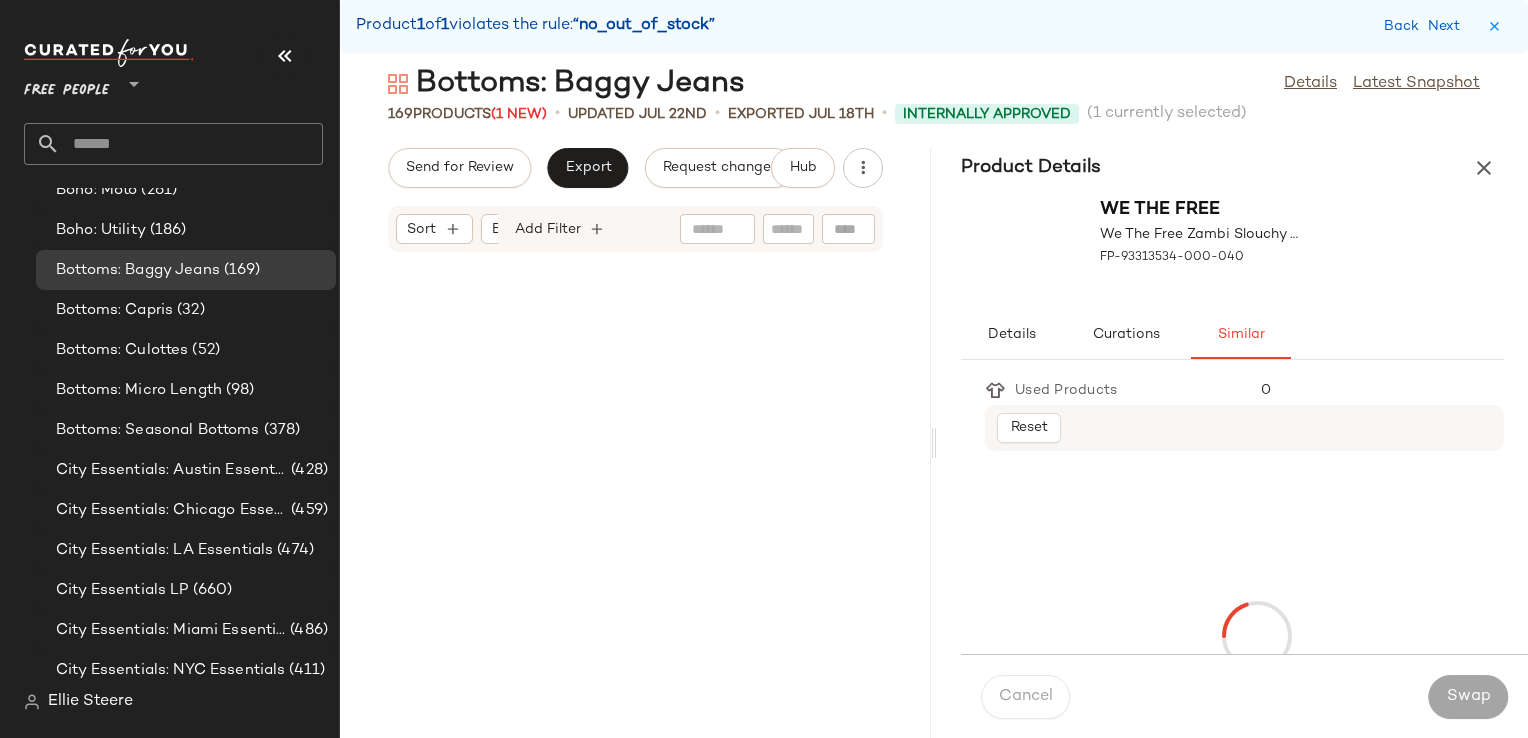scroll, scrollTop: 28548, scrollLeft: 0, axis: vertical 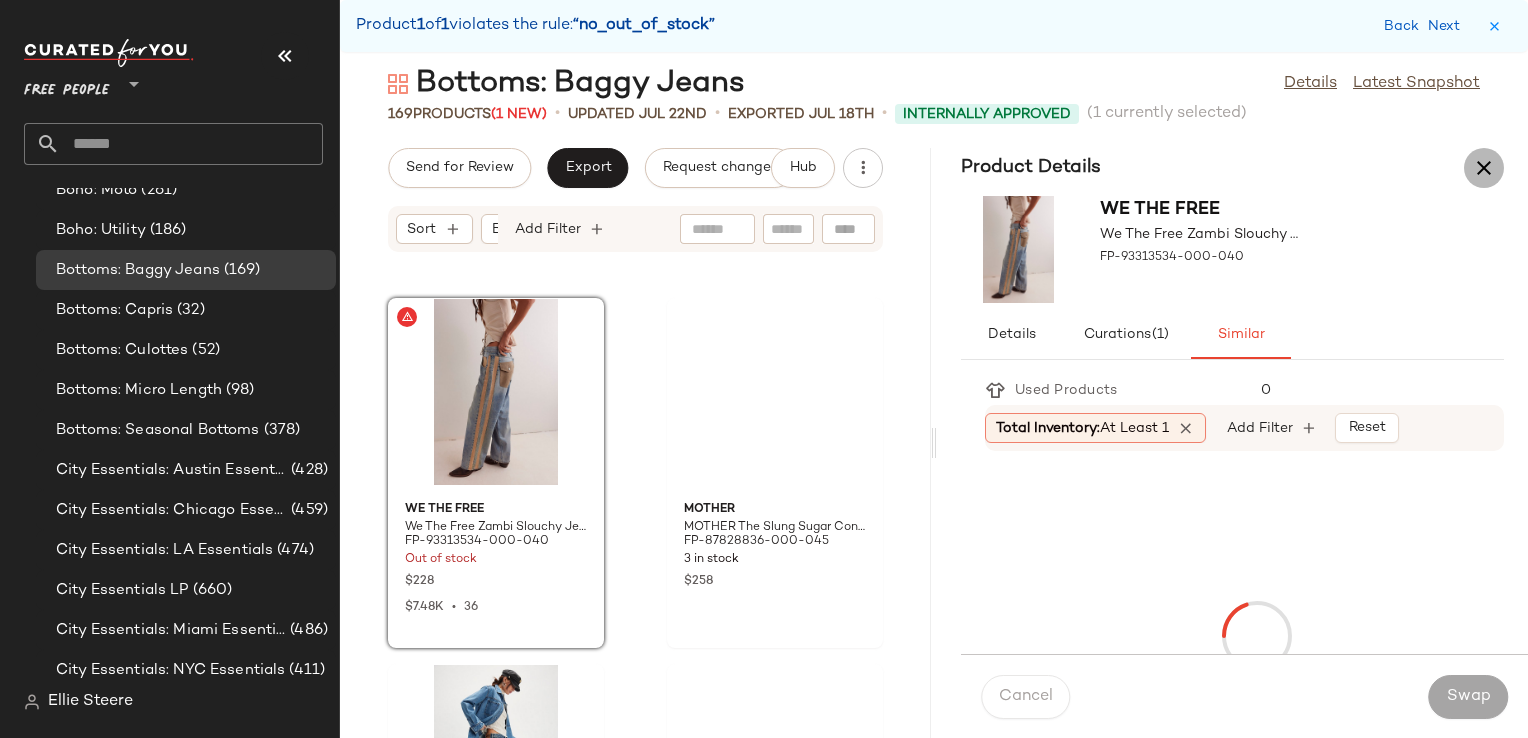 click at bounding box center (1484, 168) 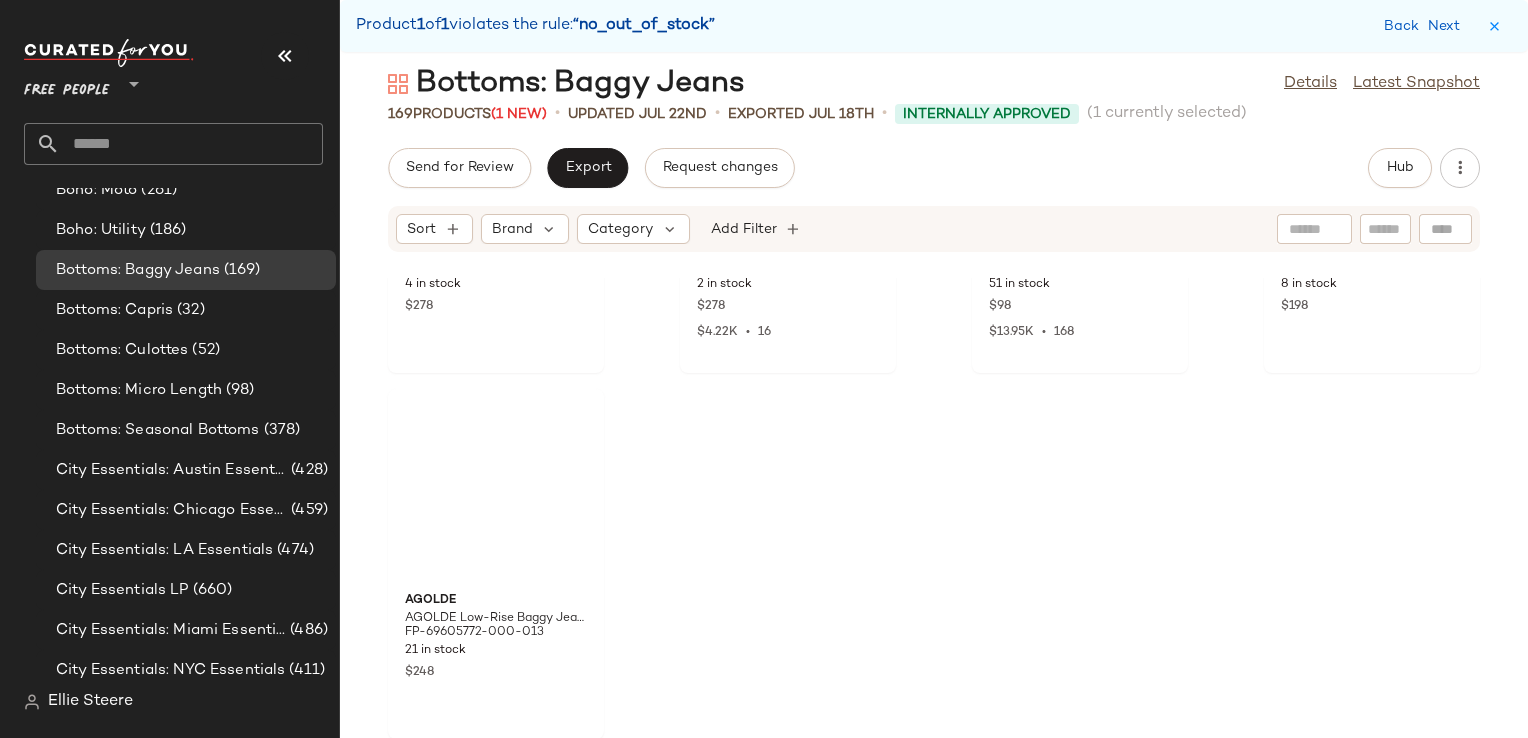 scroll, scrollTop: 14274, scrollLeft: 0, axis: vertical 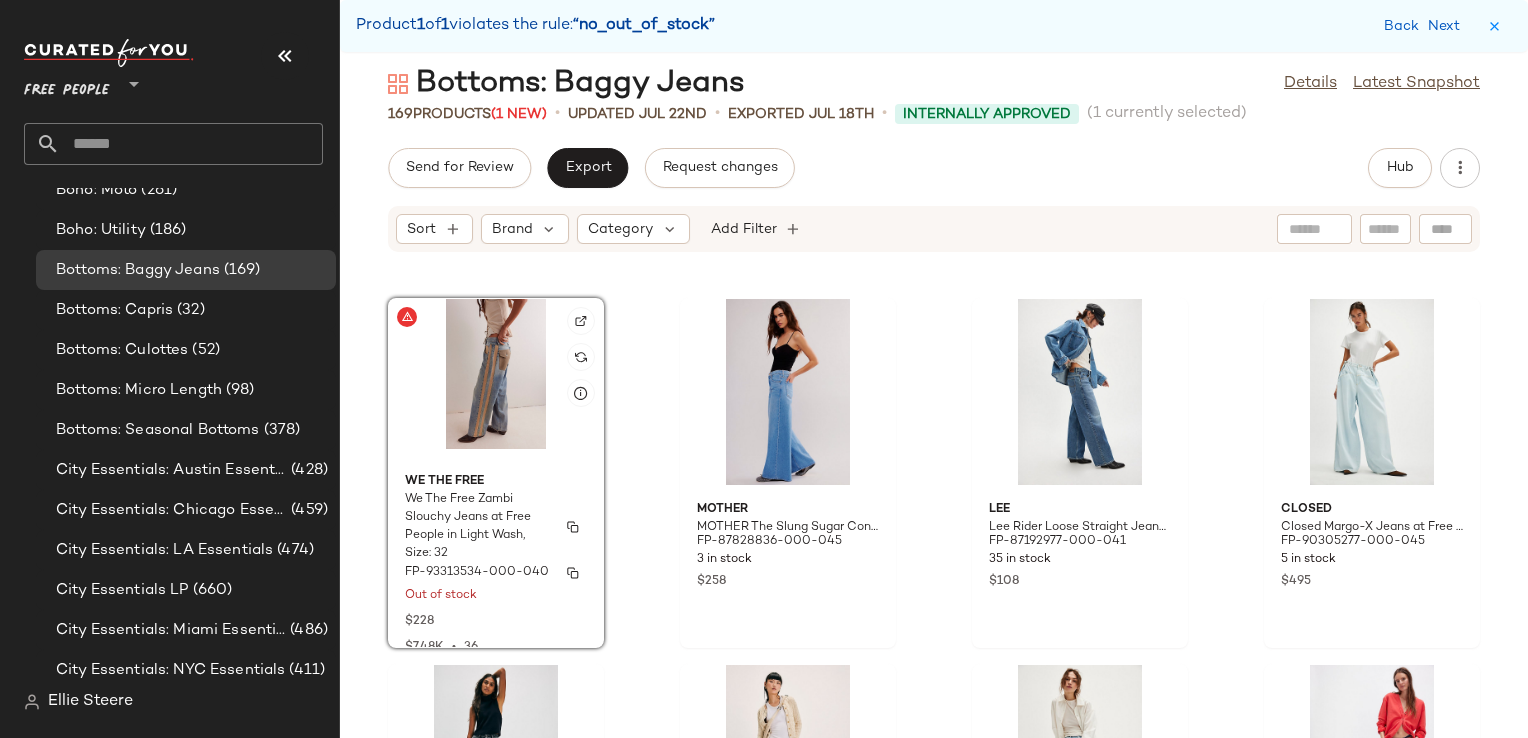 click on "We The Free We The Free Zambi Slouchy Jeans at Free People in Light Wash, Size: [SIZE] FP-93313534-000-040 Out of stock $[PRICE] $[PRICE]K  •  36" 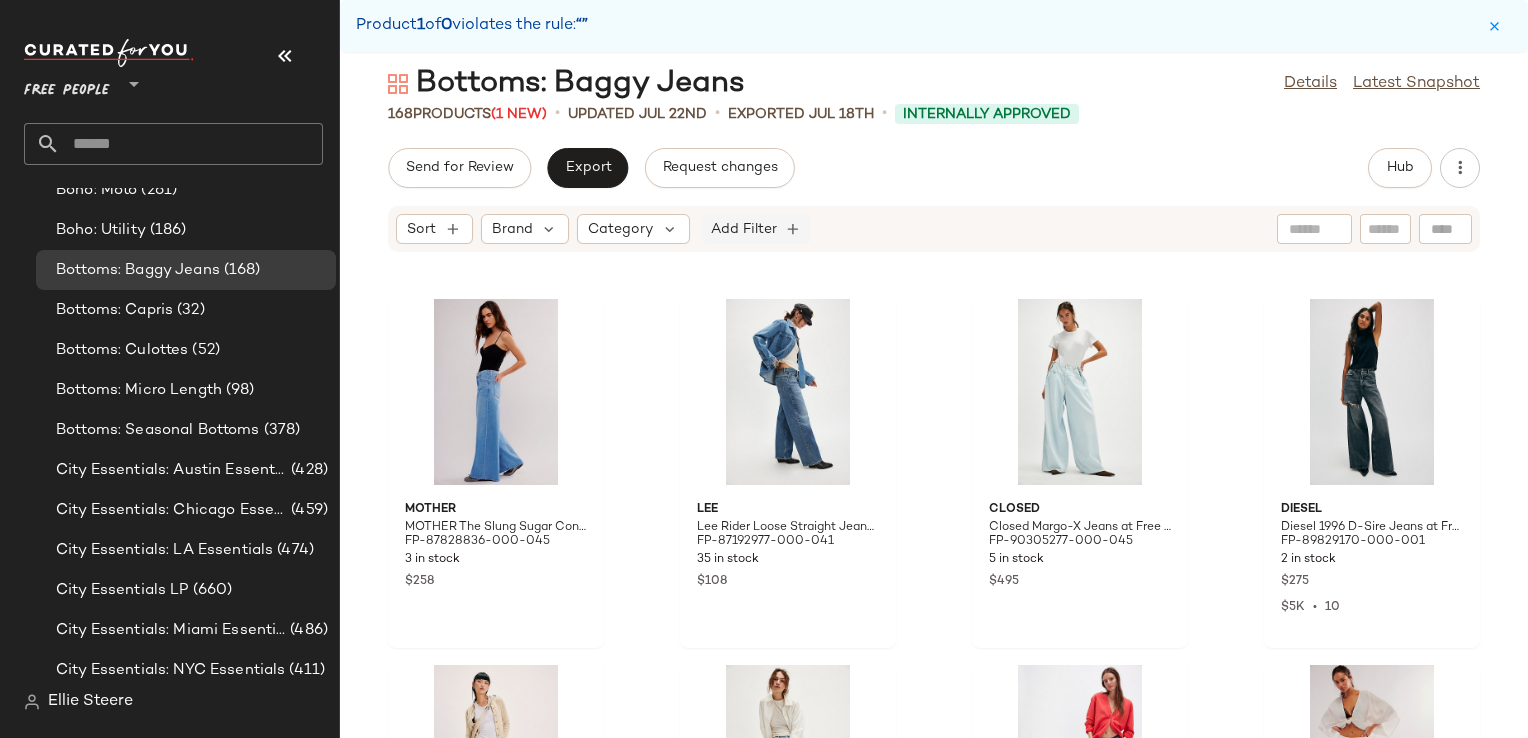 click on "Add Filter" at bounding box center (744, 229) 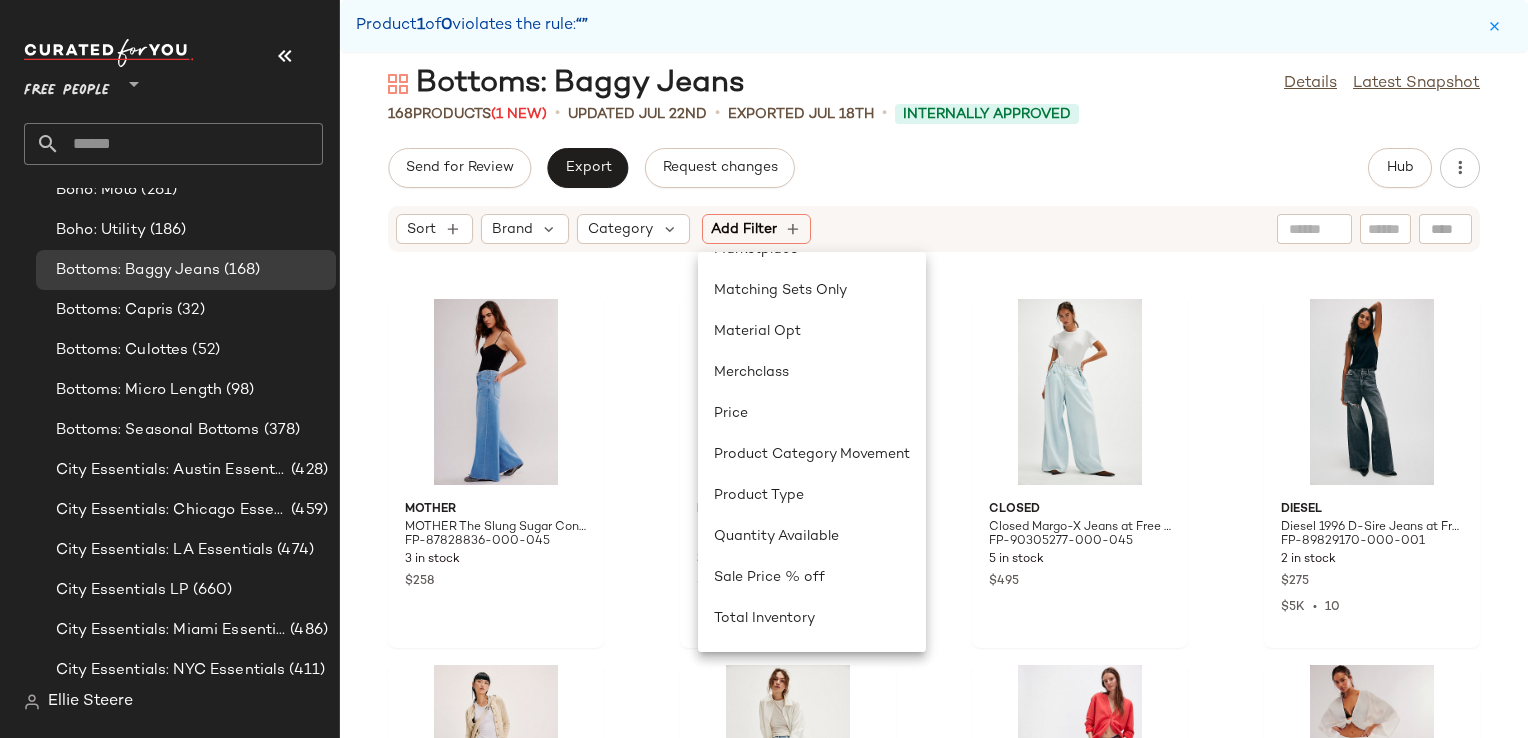 scroll, scrollTop: 500, scrollLeft: 0, axis: vertical 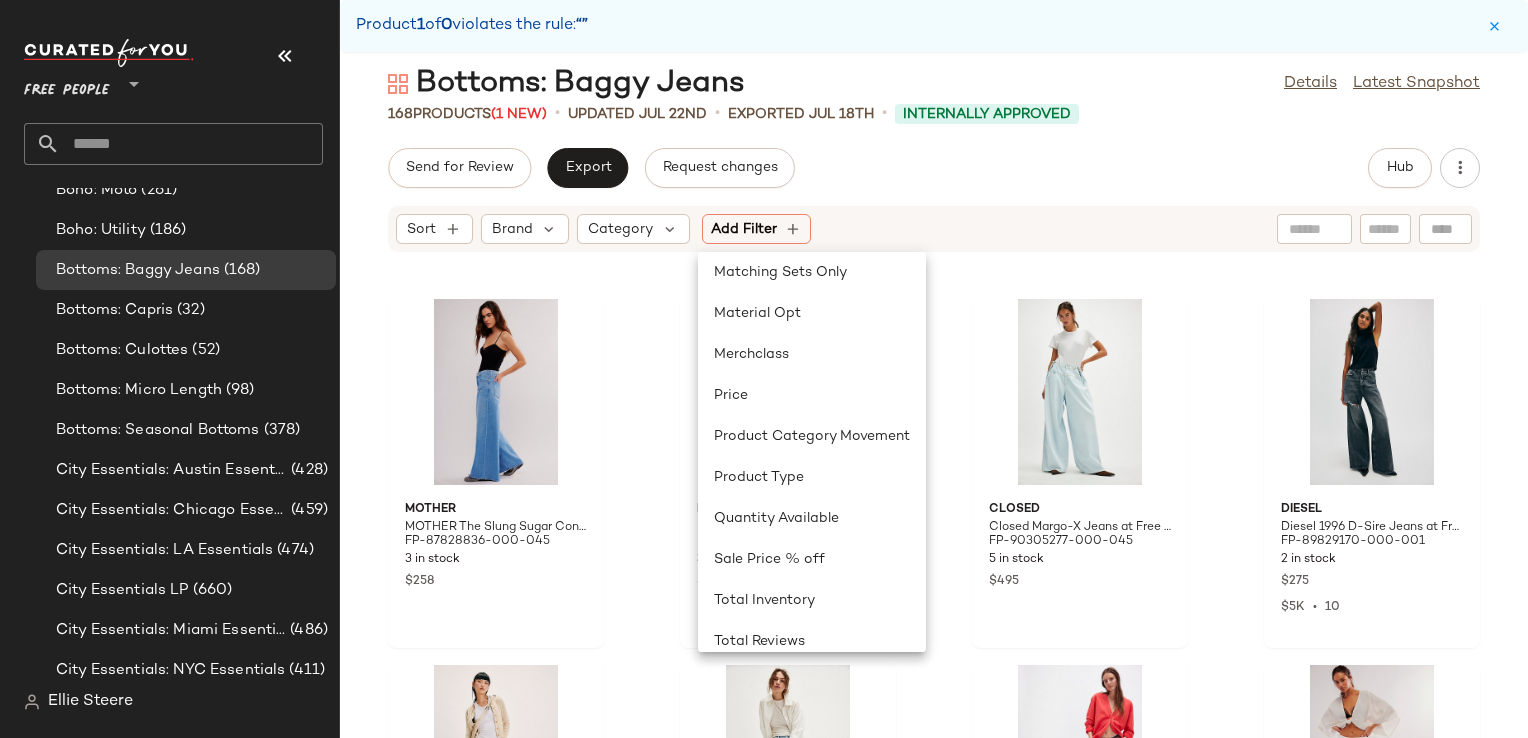 click on "Send for Review   Export   Request changes   Hub" 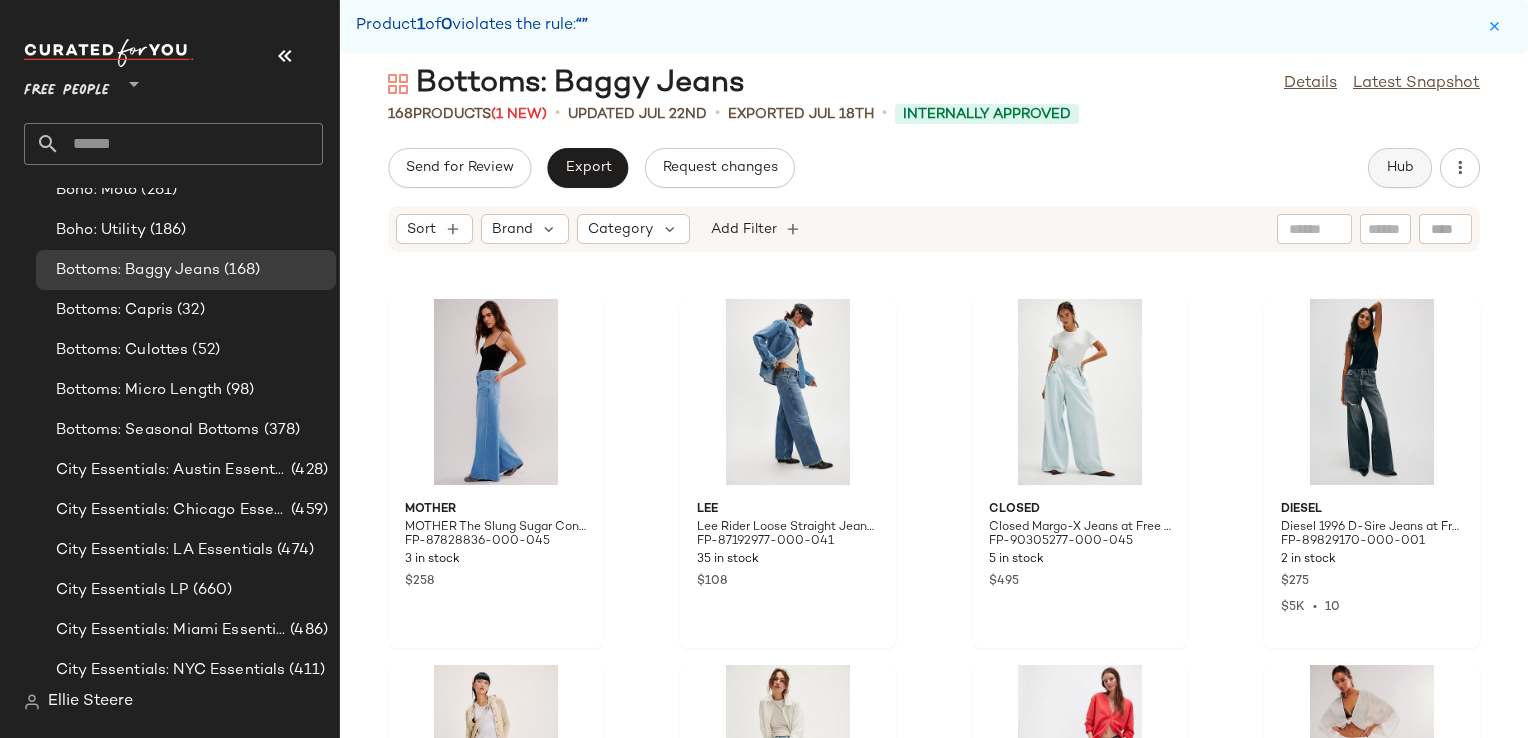 click on "Hub" 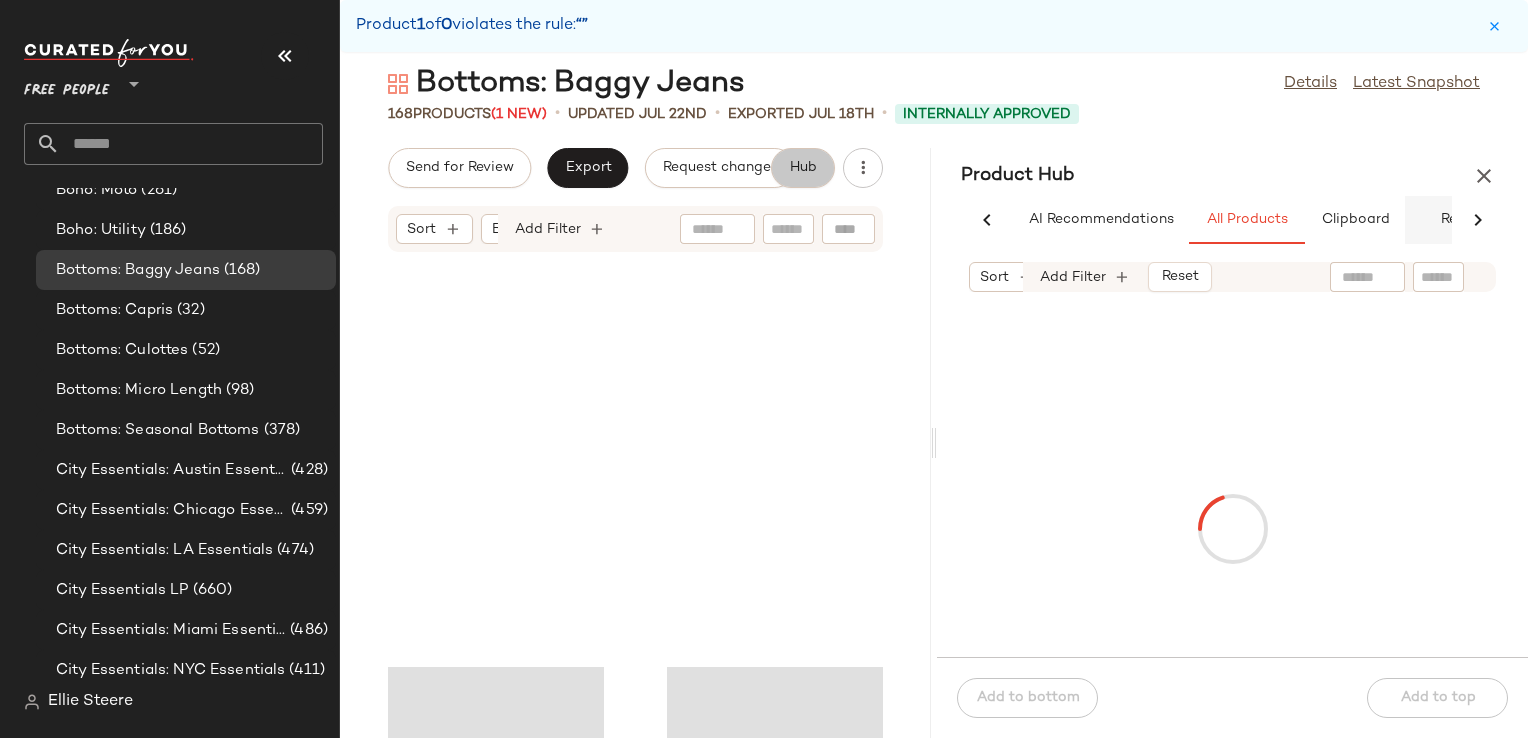 scroll, scrollTop: 14640, scrollLeft: 0, axis: vertical 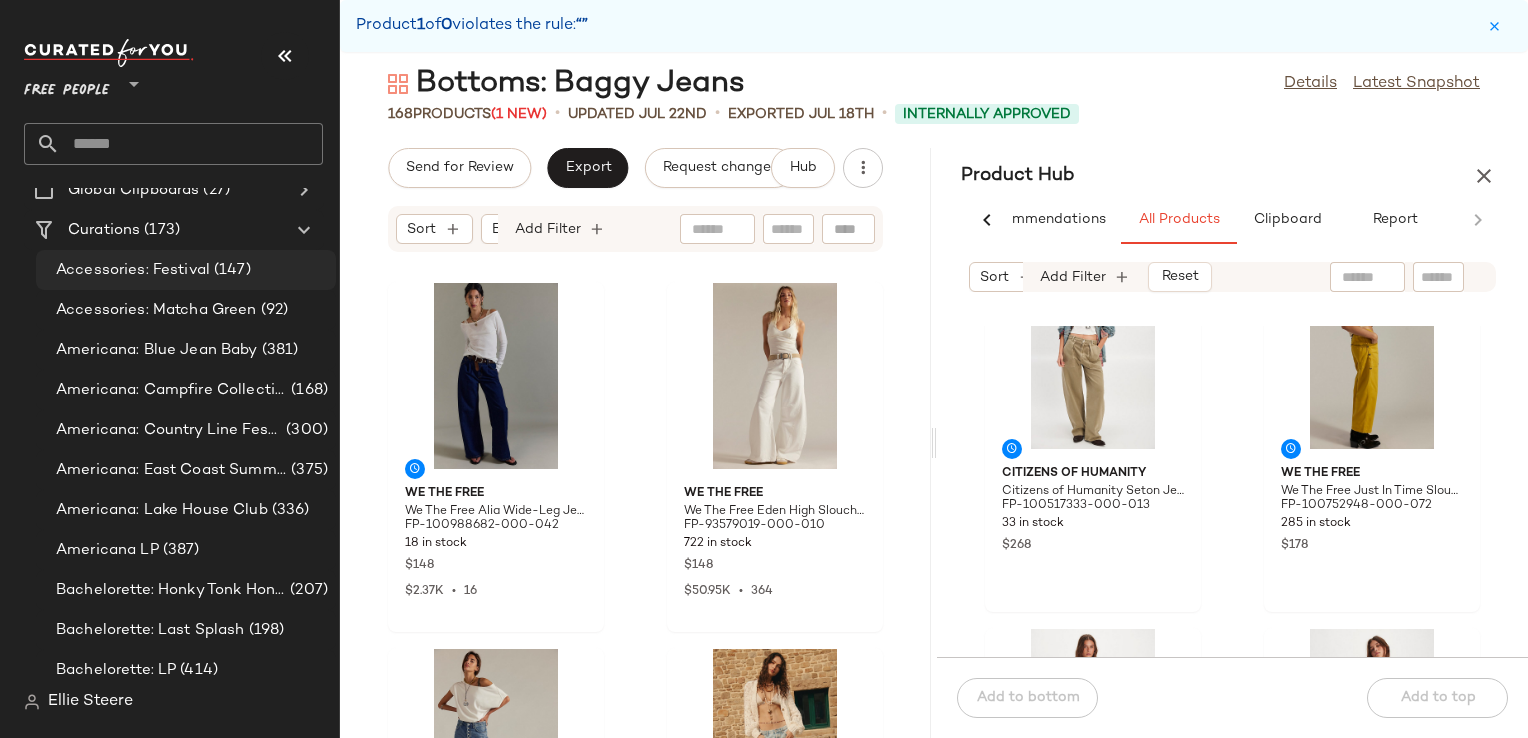 click on "Accessories: Festival" at bounding box center [133, 270] 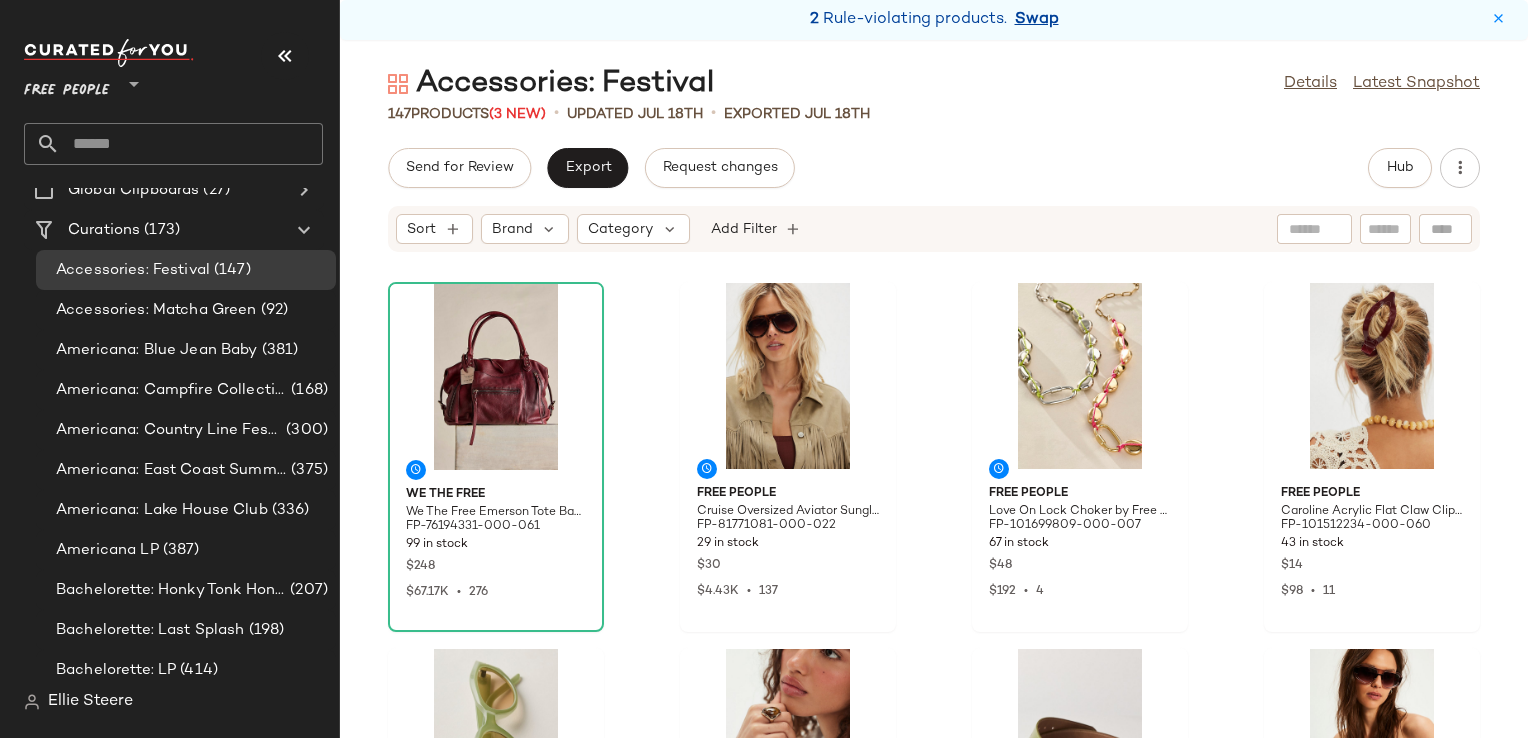 click on "Swap" at bounding box center [1037, 20] 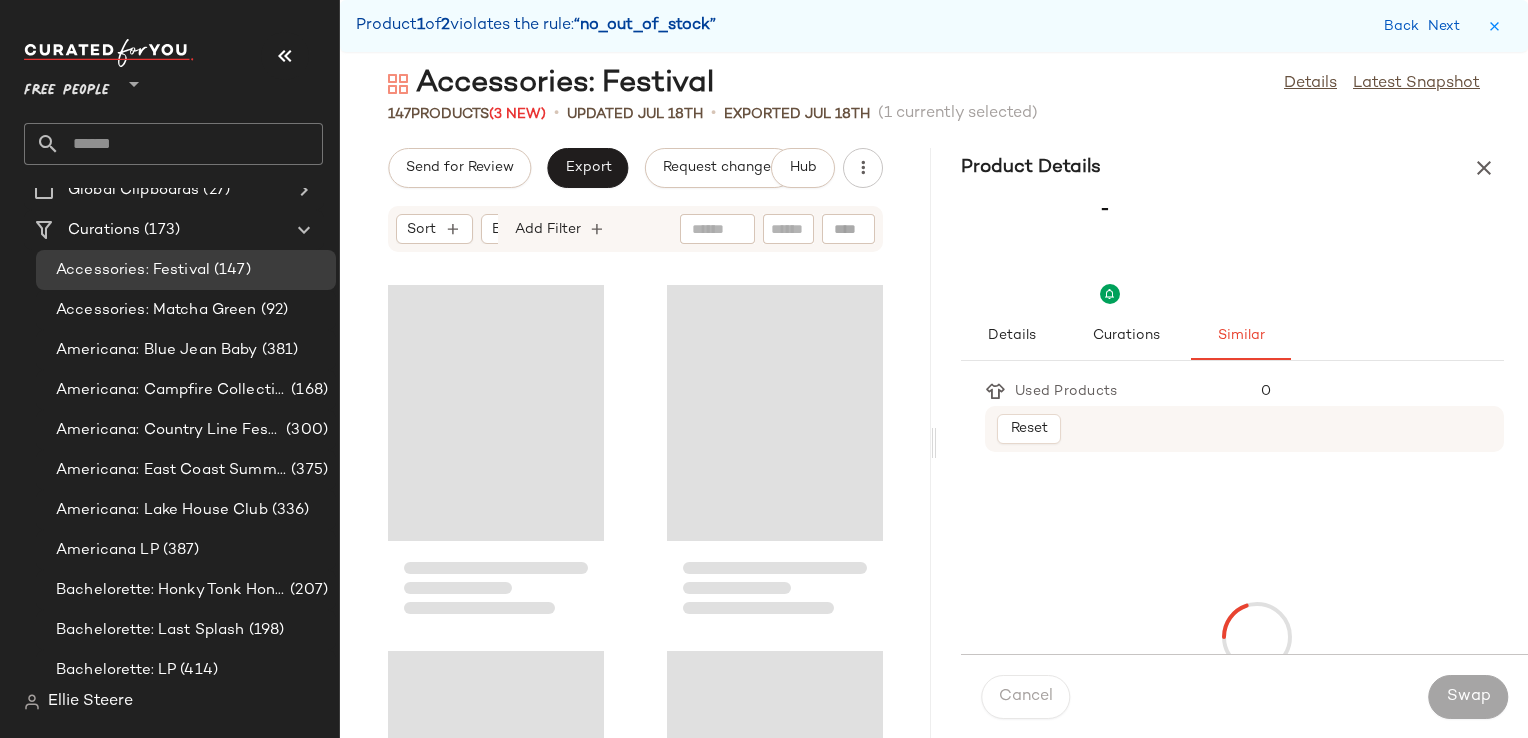 scroll, scrollTop: 8418, scrollLeft: 0, axis: vertical 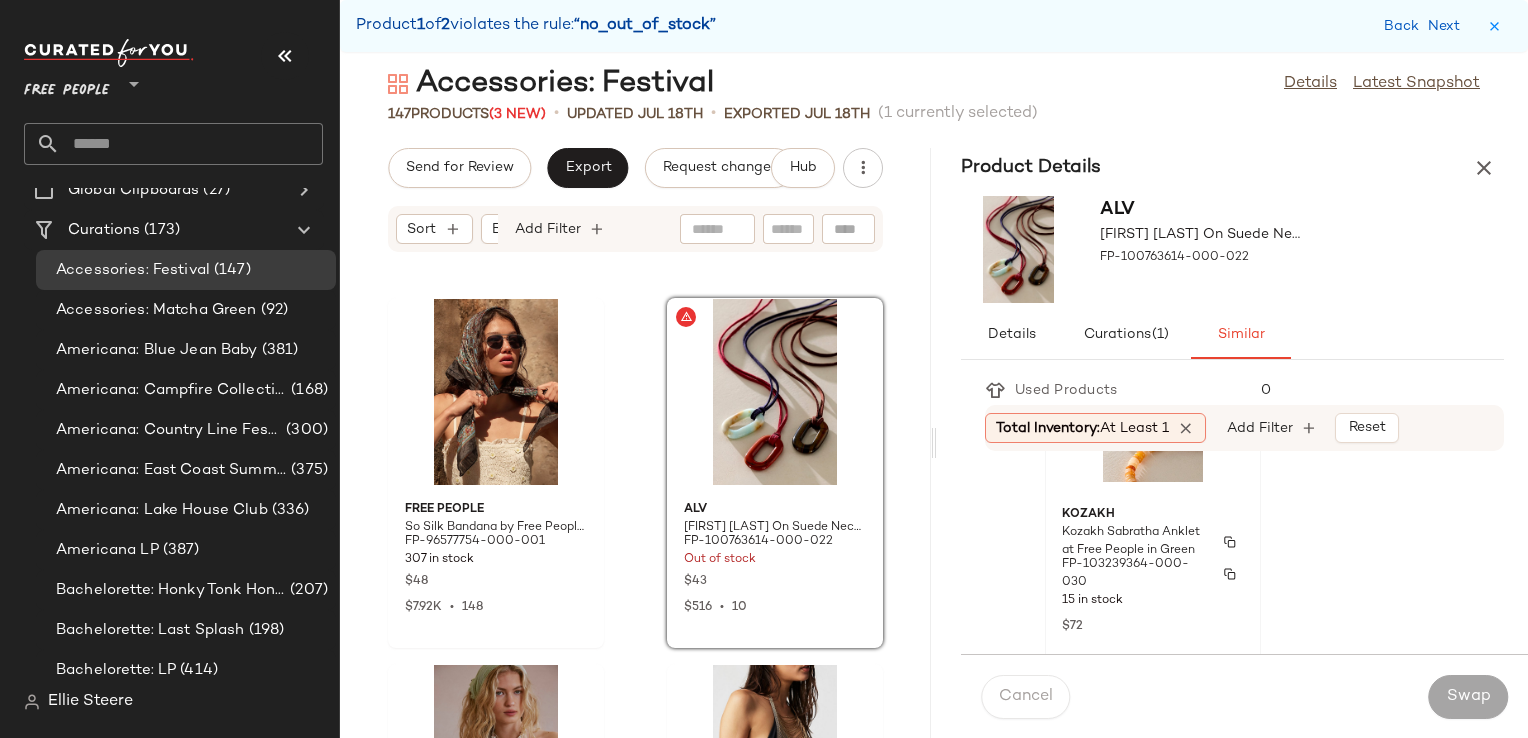 click on "FP-103239364-000-030" at bounding box center [1135, 574] 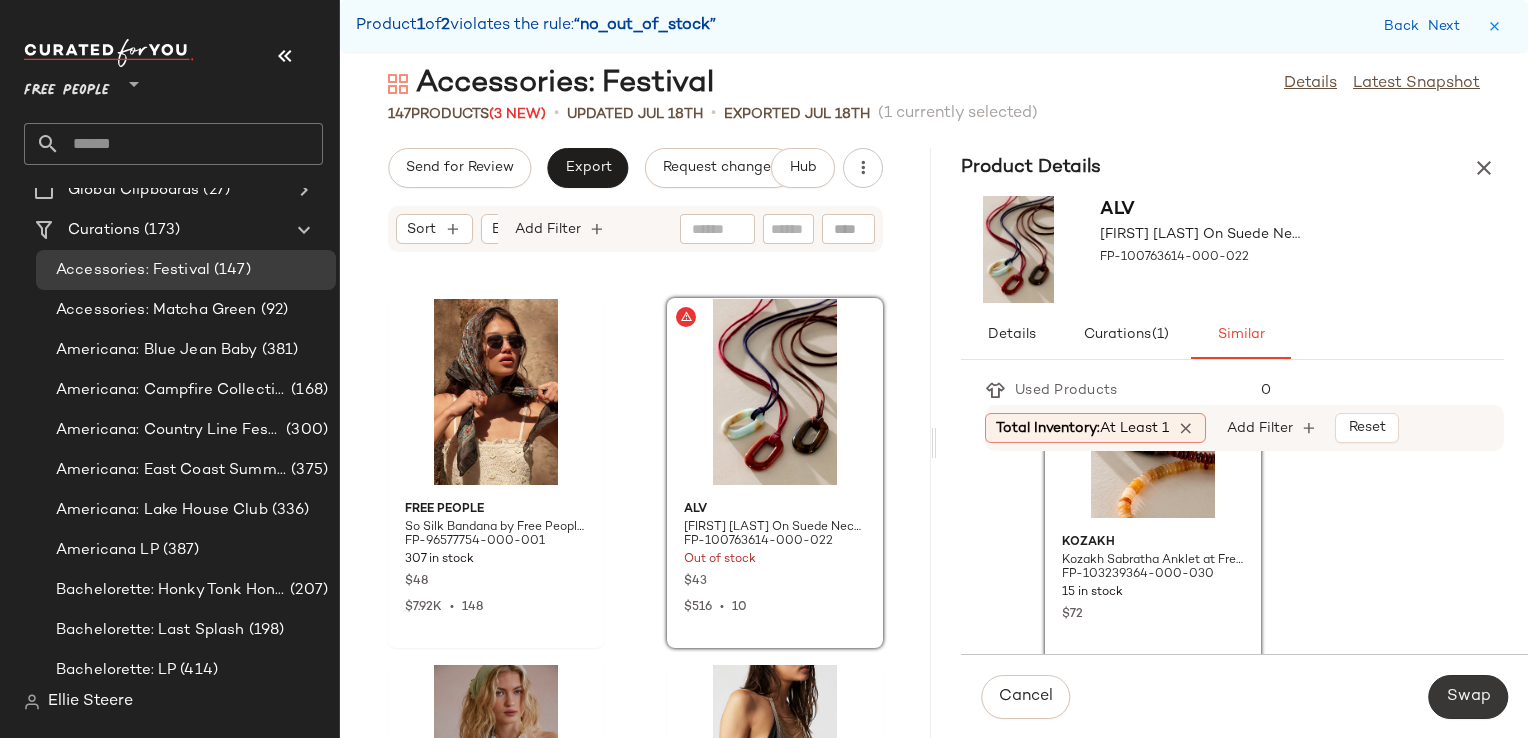 click on "Swap" 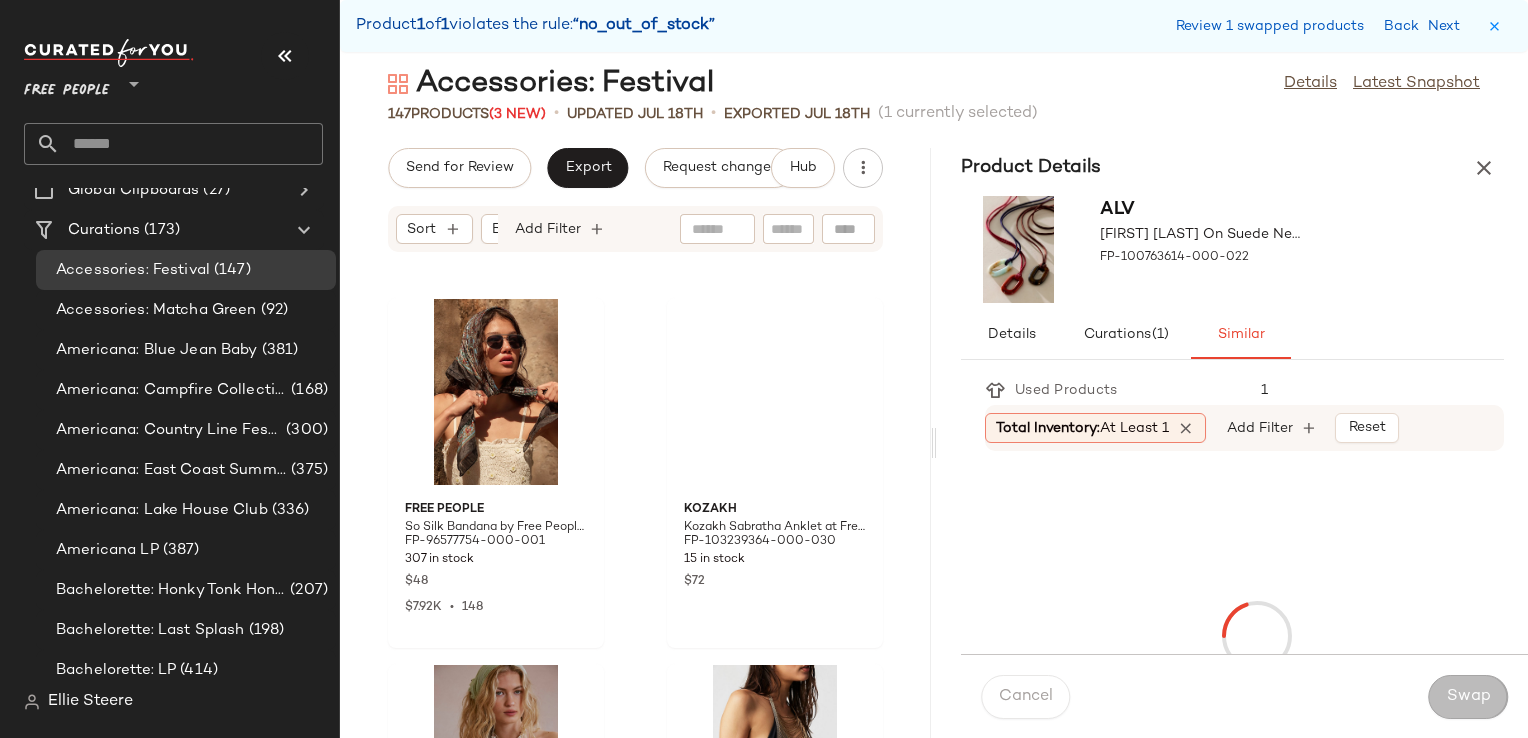 scroll, scrollTop: 11346, scrollLeft: 0, axis: vertical 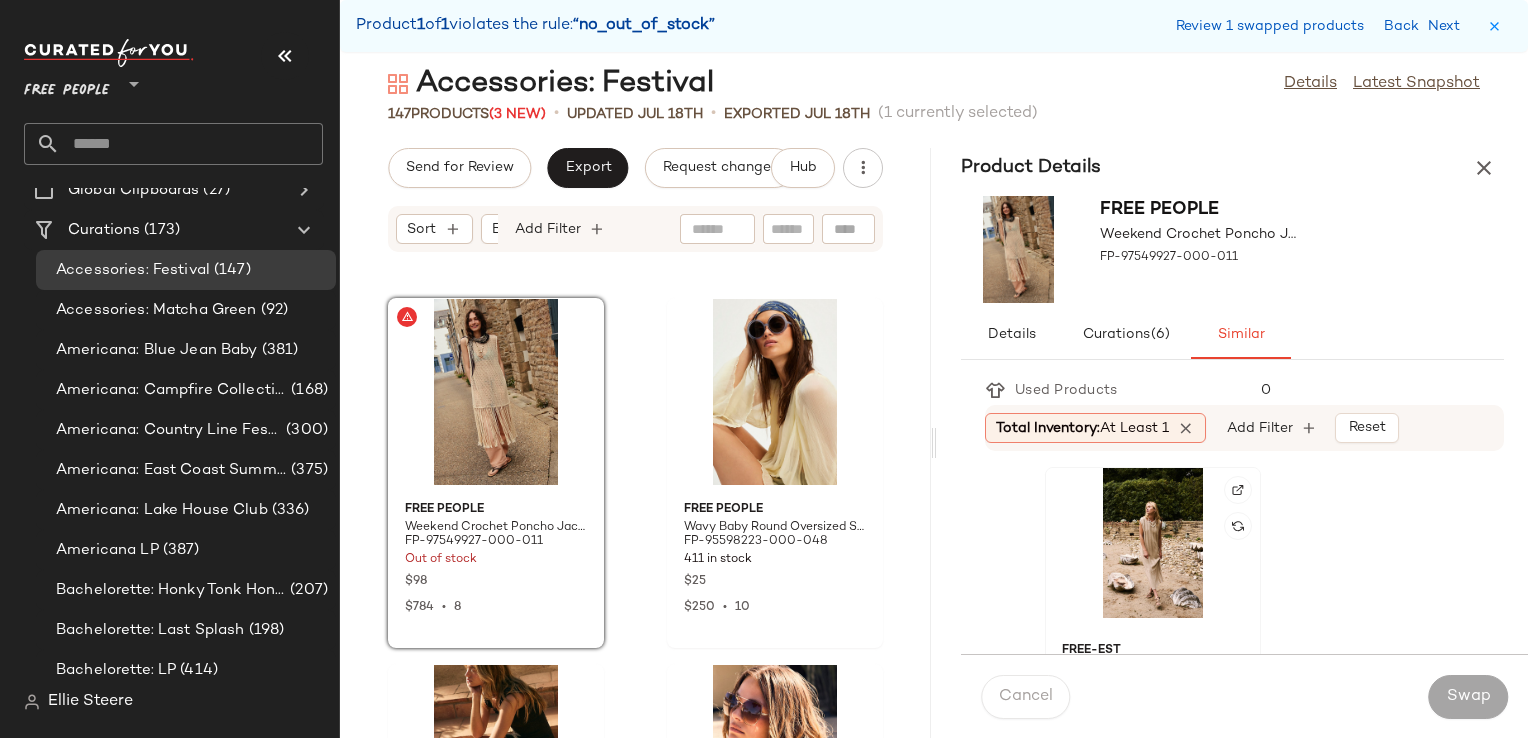 click 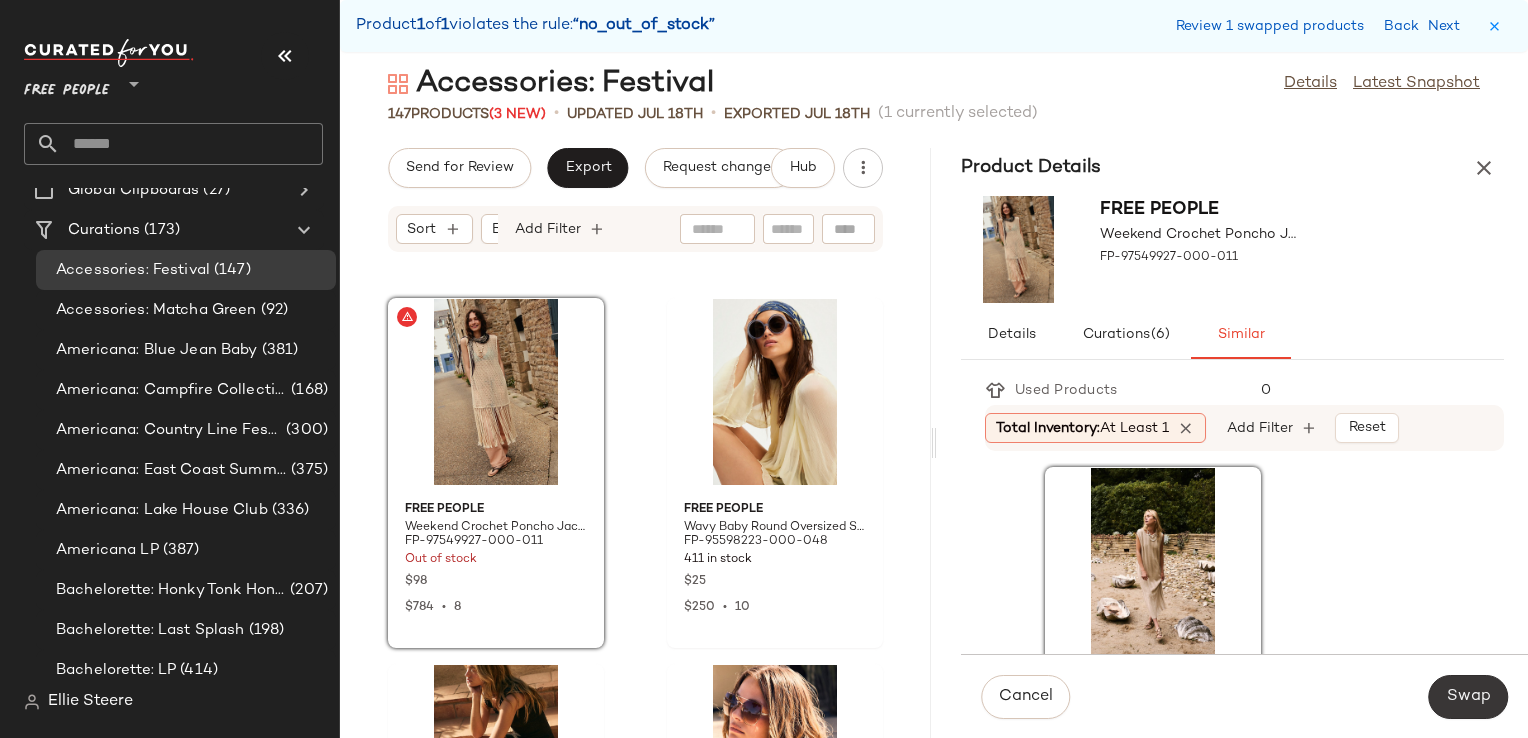 click on "Swap" 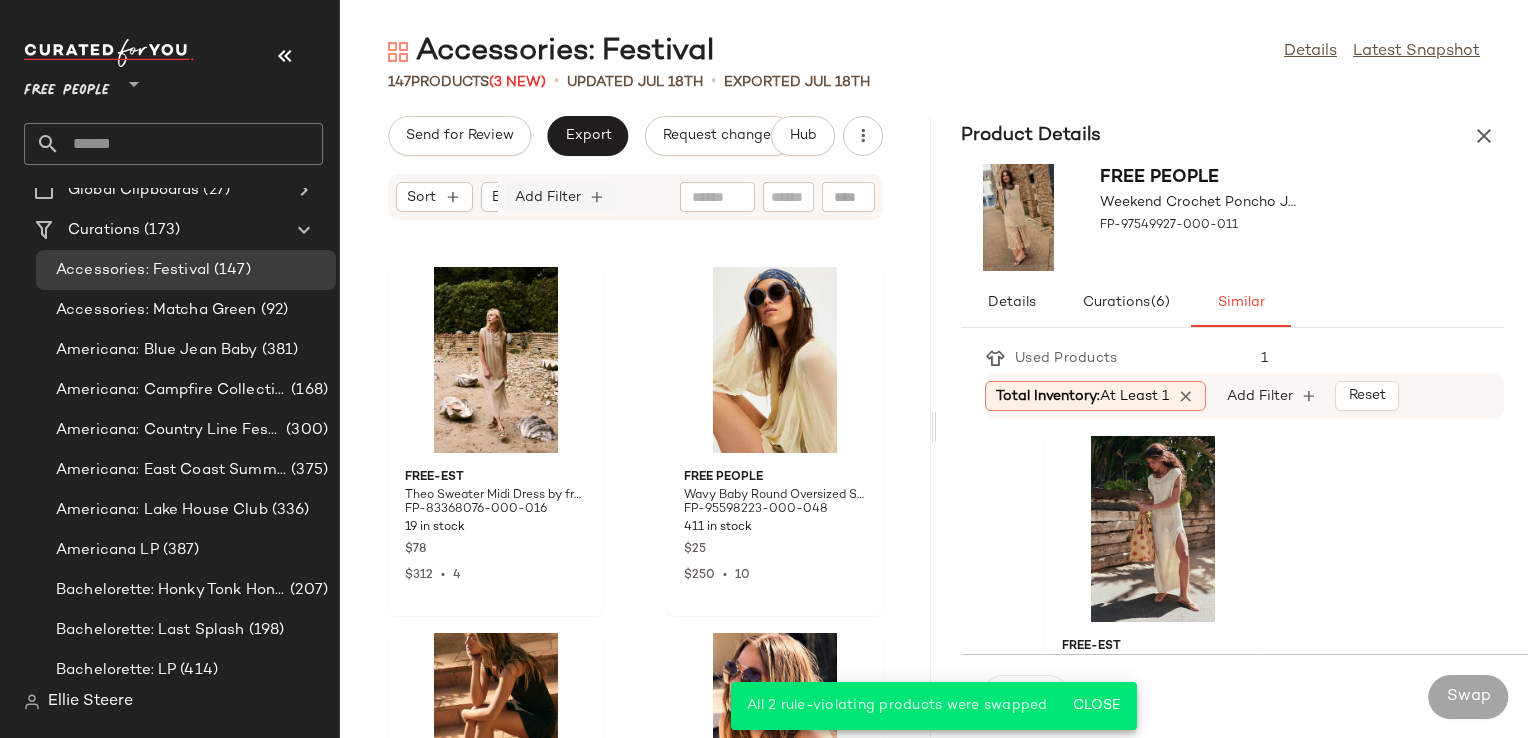 click on "Add Filter" at bounding box center [548, 197] 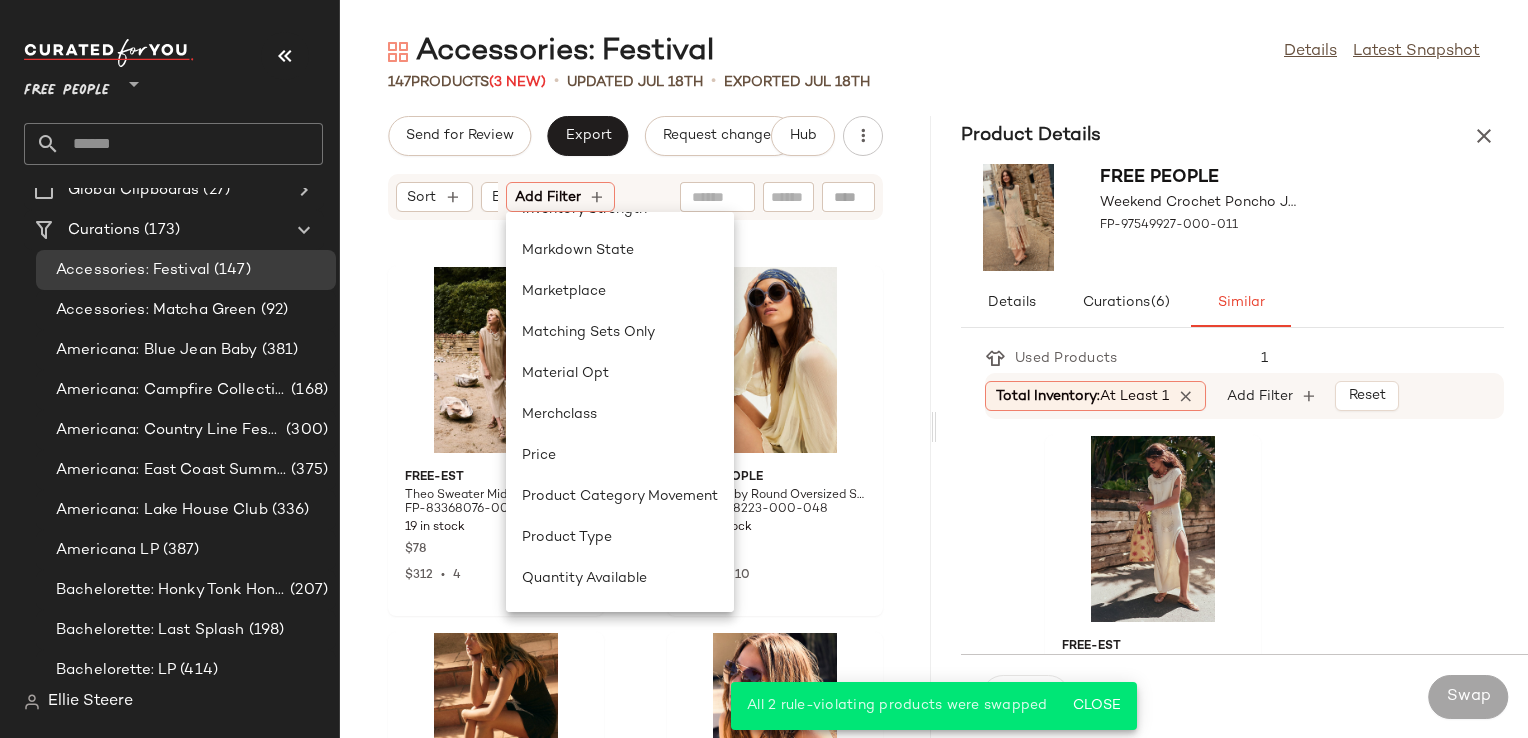 scroll, scrollTop: 600, scrollLeft: 0, axis: vertical 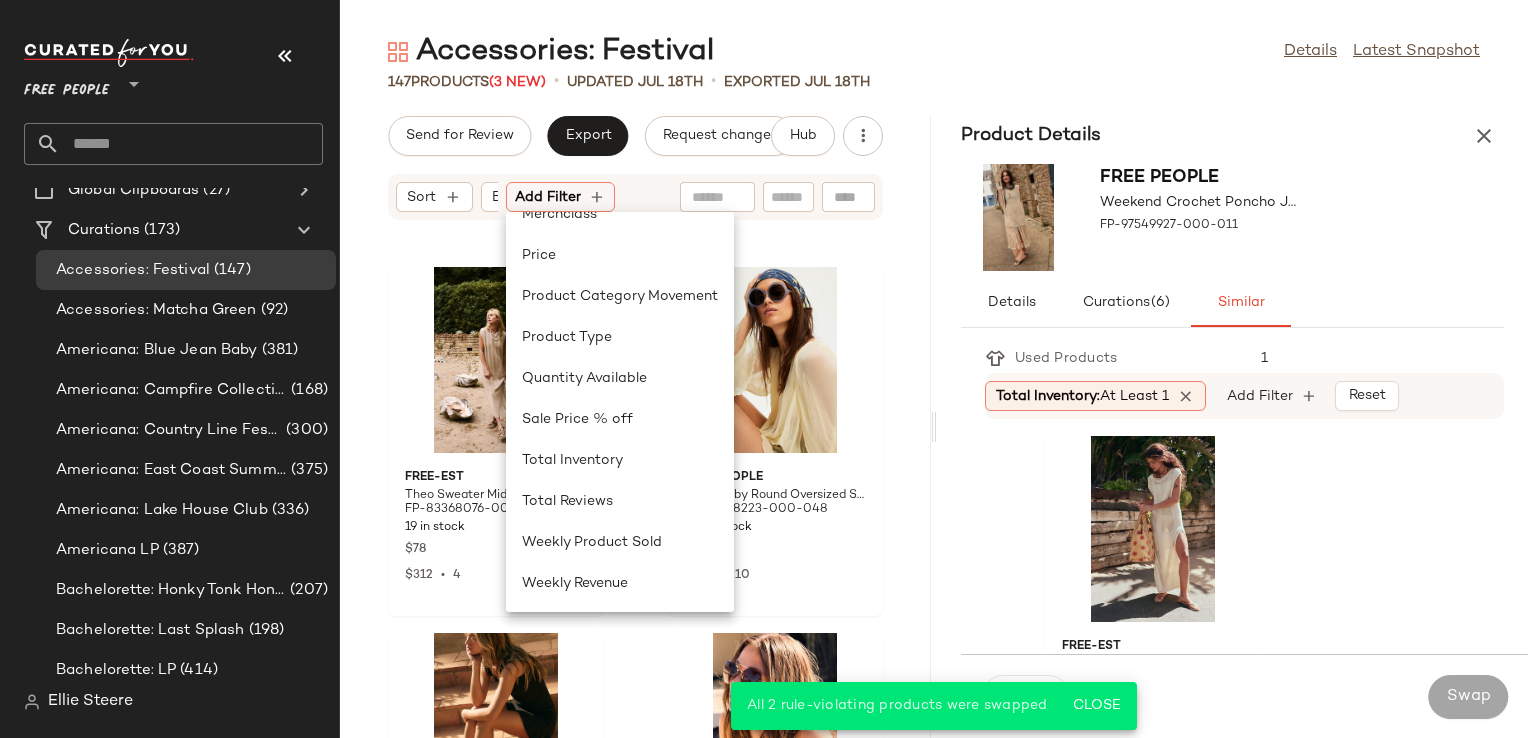 click on "Sort  Brand  Category  Add Filter" at bounding box center [635, 197] 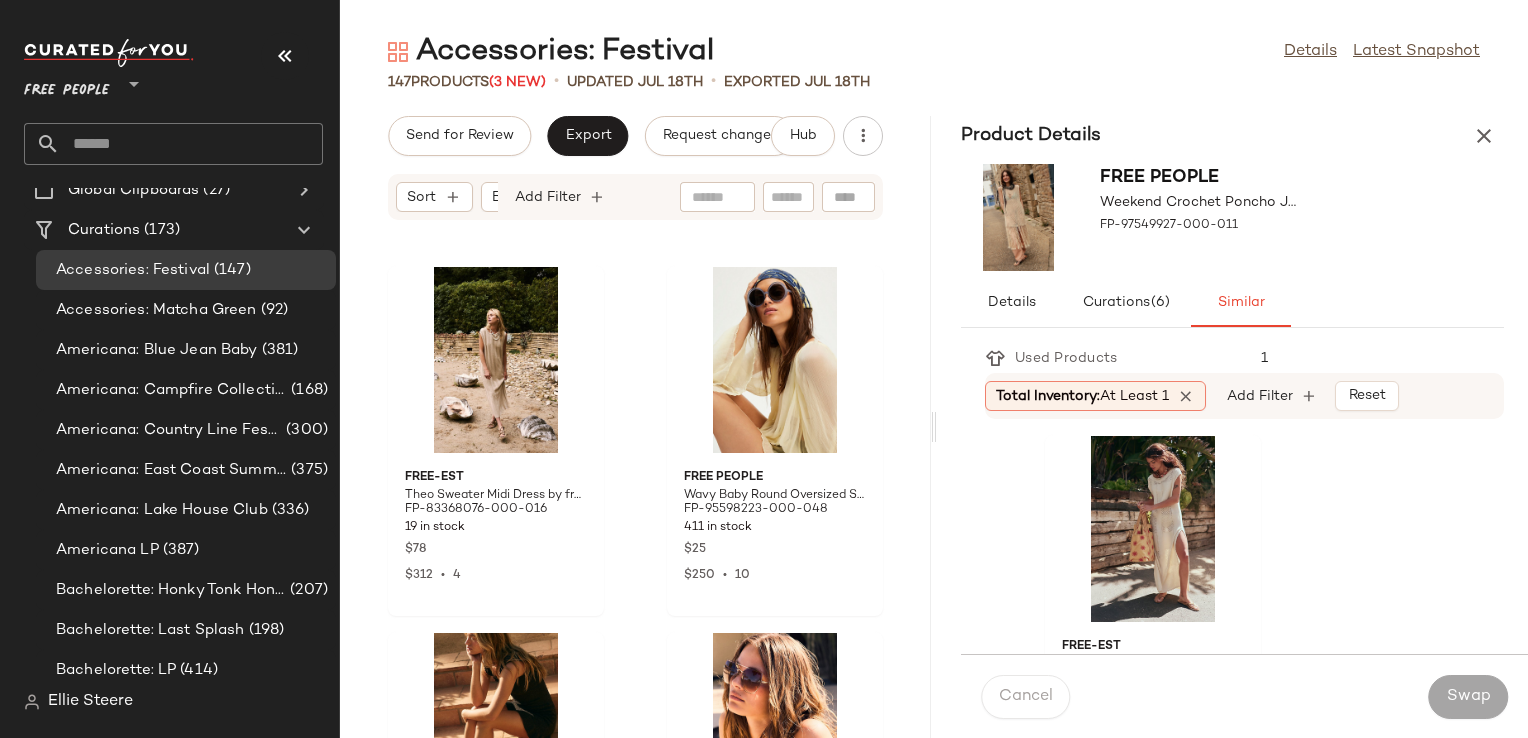 click on "Free People ** Dashboard All Products Global Clipboards (27) Curations (173) Accessories: Festival (147) Accessories: Matcha Green (92) Americana: Blue Jean Baby (381) Americana: Campfire Collective (168) Americana: Country Line Festival (300) Americana: East Coast Summer (375) Americana: Lake House Club (336) Americana LP (387) Bachelorette: Honky Tonk Honey (207) Bachelorette: Last Splash (198) Bachelorette: LP (414) Bachelorette: Seashells and Wedding Bells (204) Bachelorette: Till Death Do Us Party (207) Bachelorette: White Bachelorette Outfits (354) Boho: Accessories (319) Boho: Countryside/Picnic (270) Boho: Elevated (210) Boho: LP (435) Boho: Moto (261) Boho: Utility (186) Bottoms: Baggy Jeans (168) Bottoms: Capris (32) Bottoms: Culottes (52) Bottoms: Micro Length (98) Bottoms: Seasonal Bottoms (378) City Essentials: Austin Essentials (428) City Essentials: Chicago Essentials (459) City Essentials: LA Essentials (474) City Essentials LP (660) City Essentials: Miami Essentials (486) (411) (249) (570)" 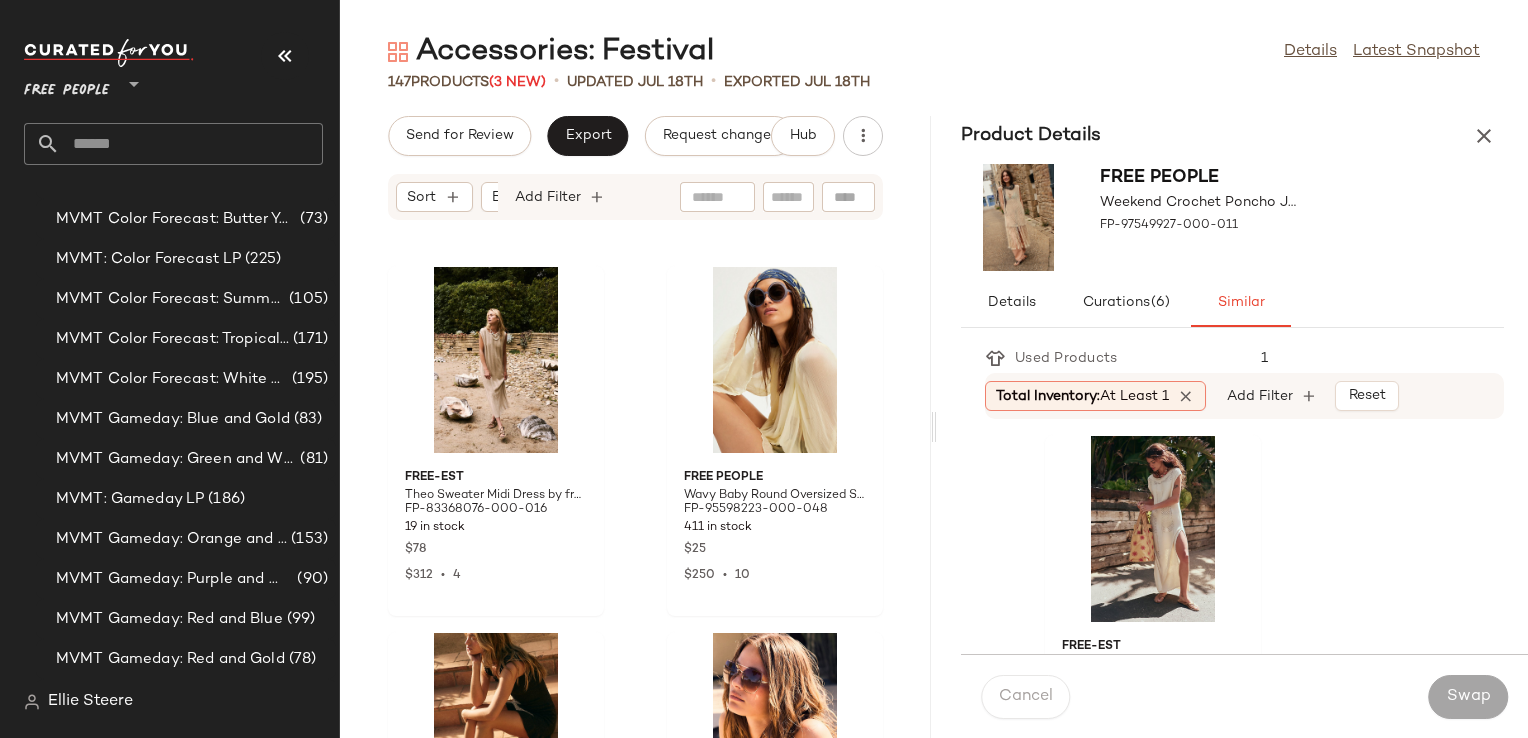 scroll, scrollTop: 4114, scrollLeft: 0, axis: vertical 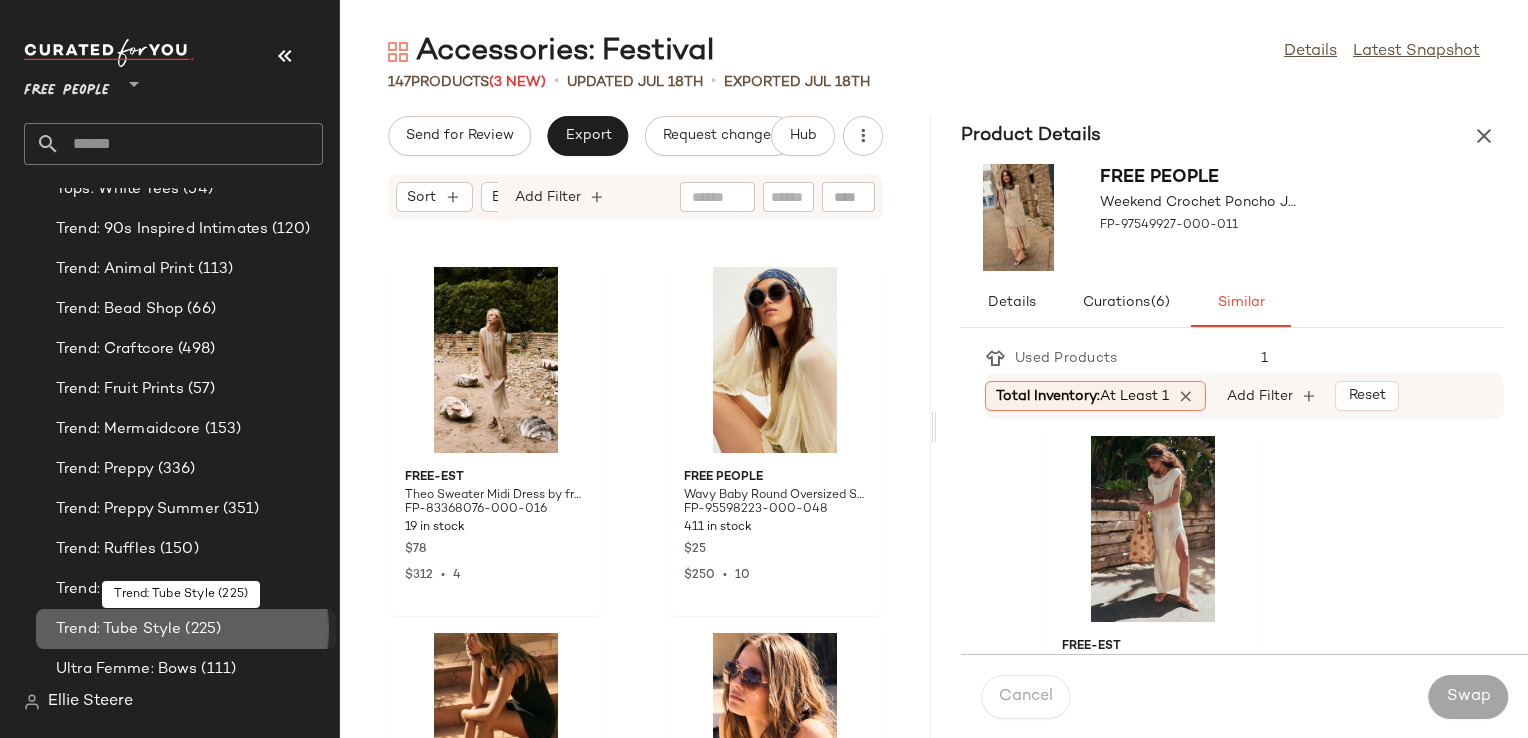 click on "Trend: Tube Style (225)" 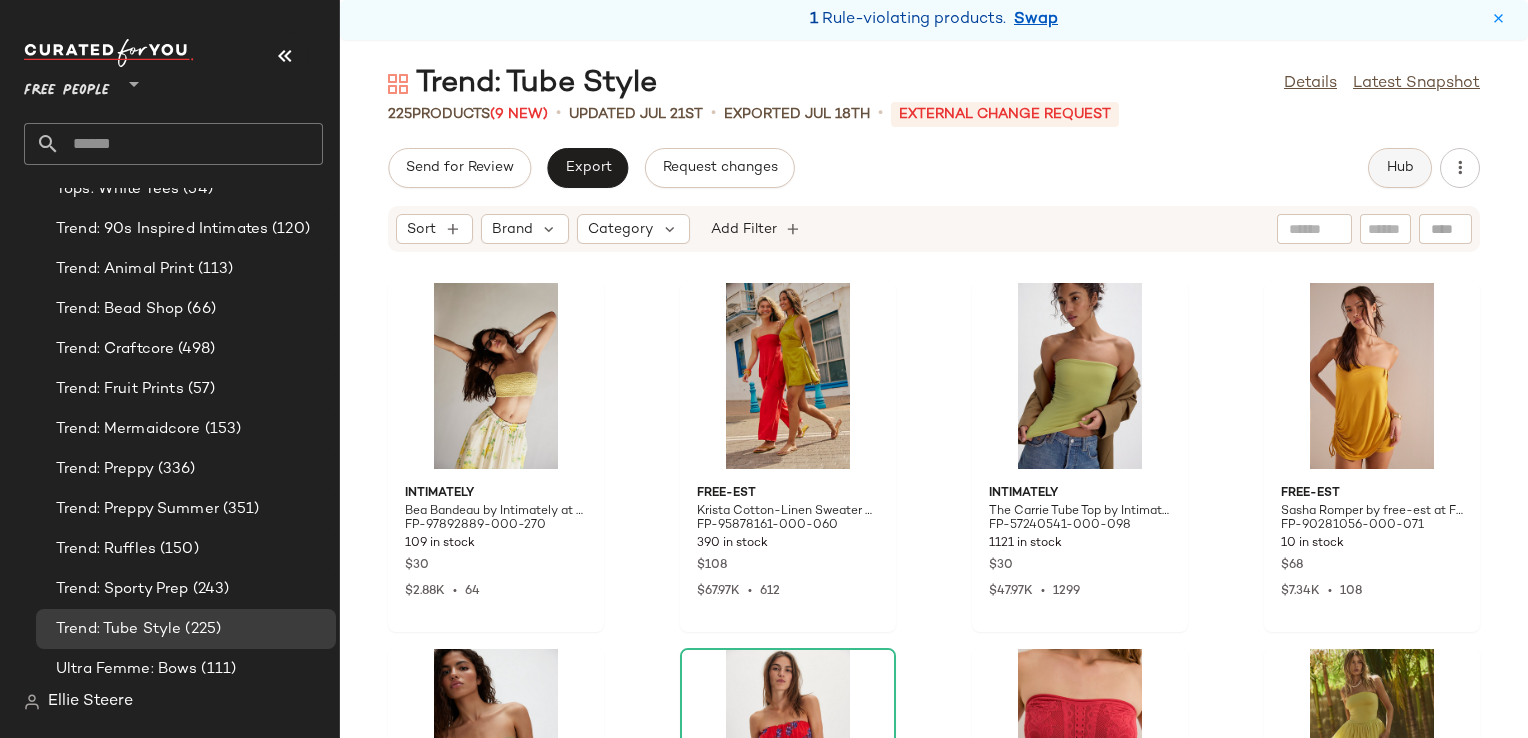 click on "Hub" 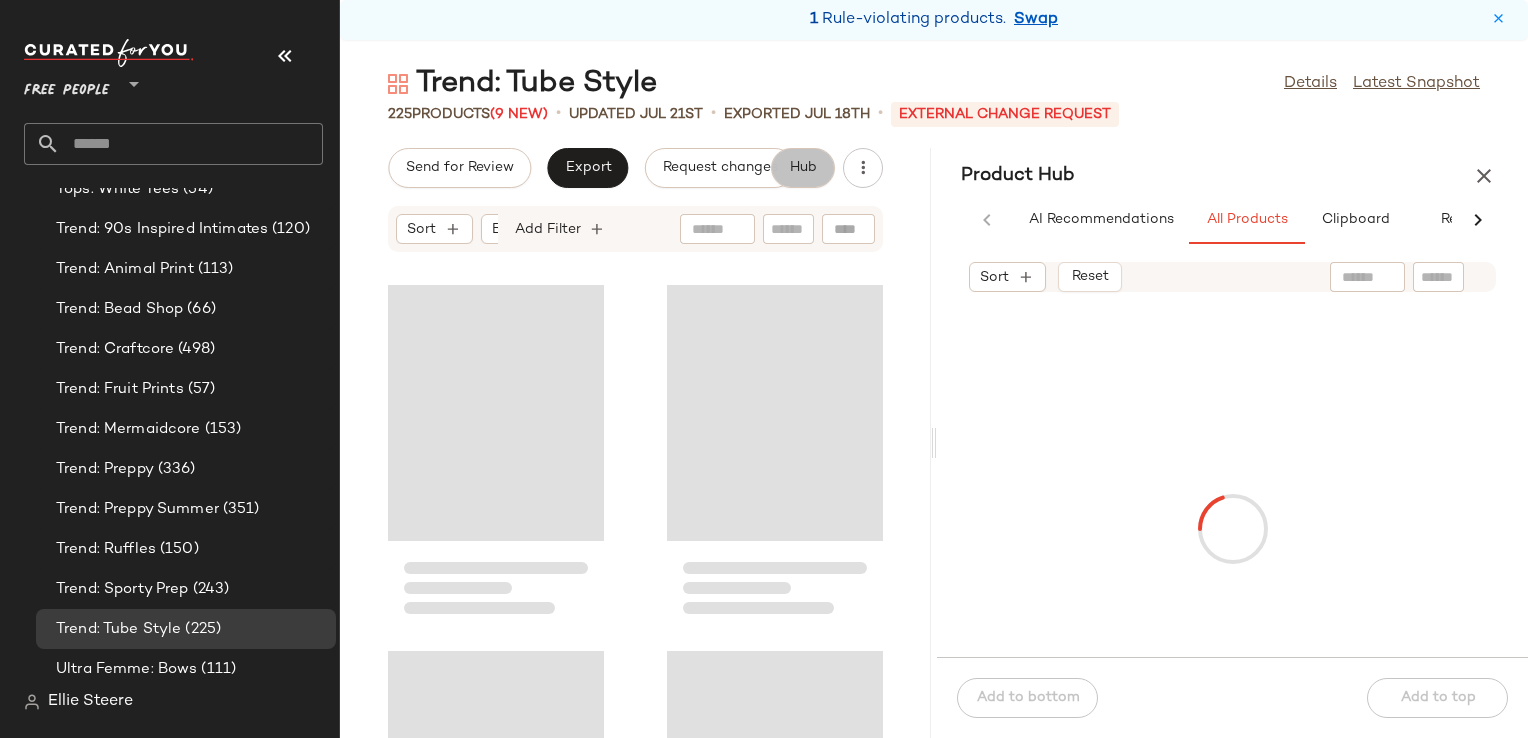 scroll, scrollTop: 0, scrollLeft: 68, axis: horizontal 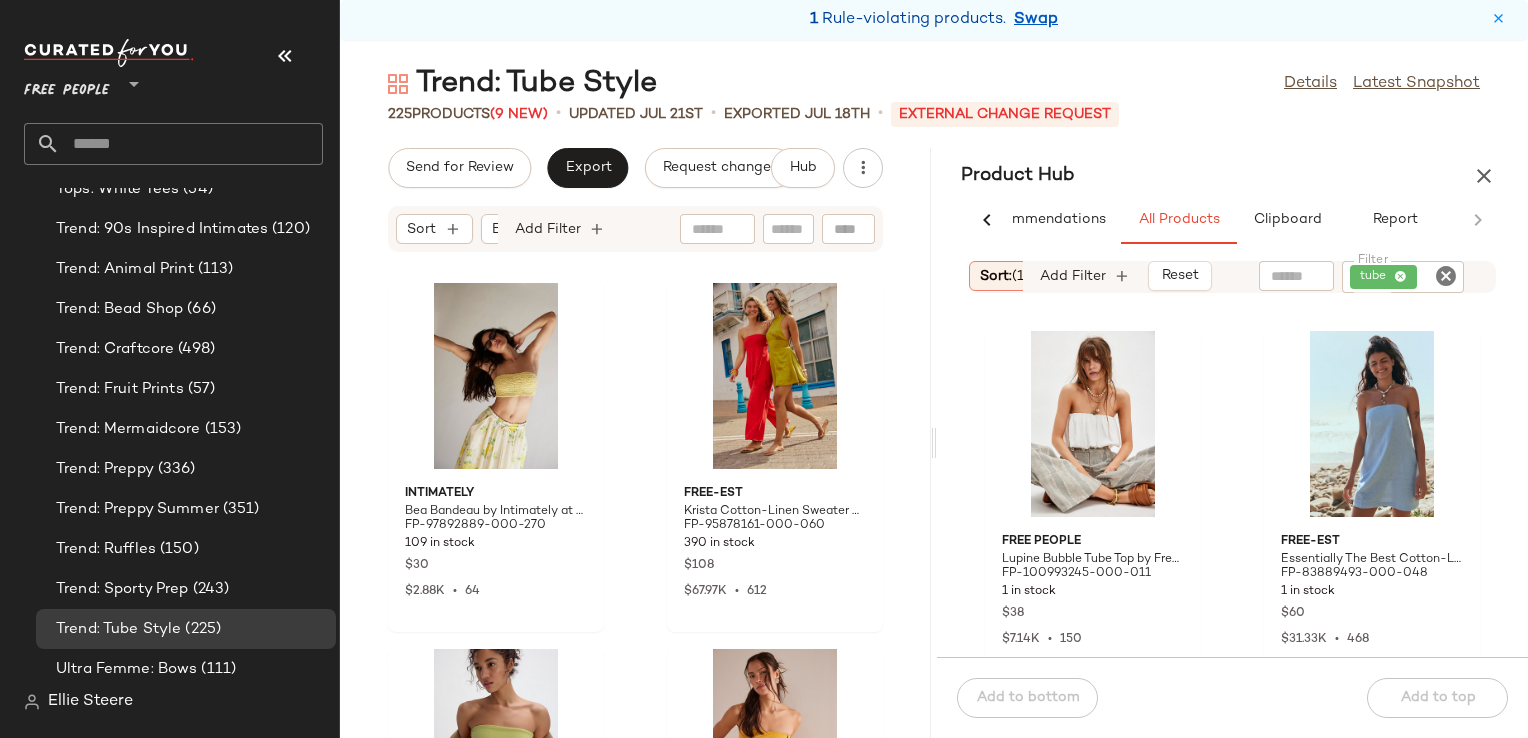type 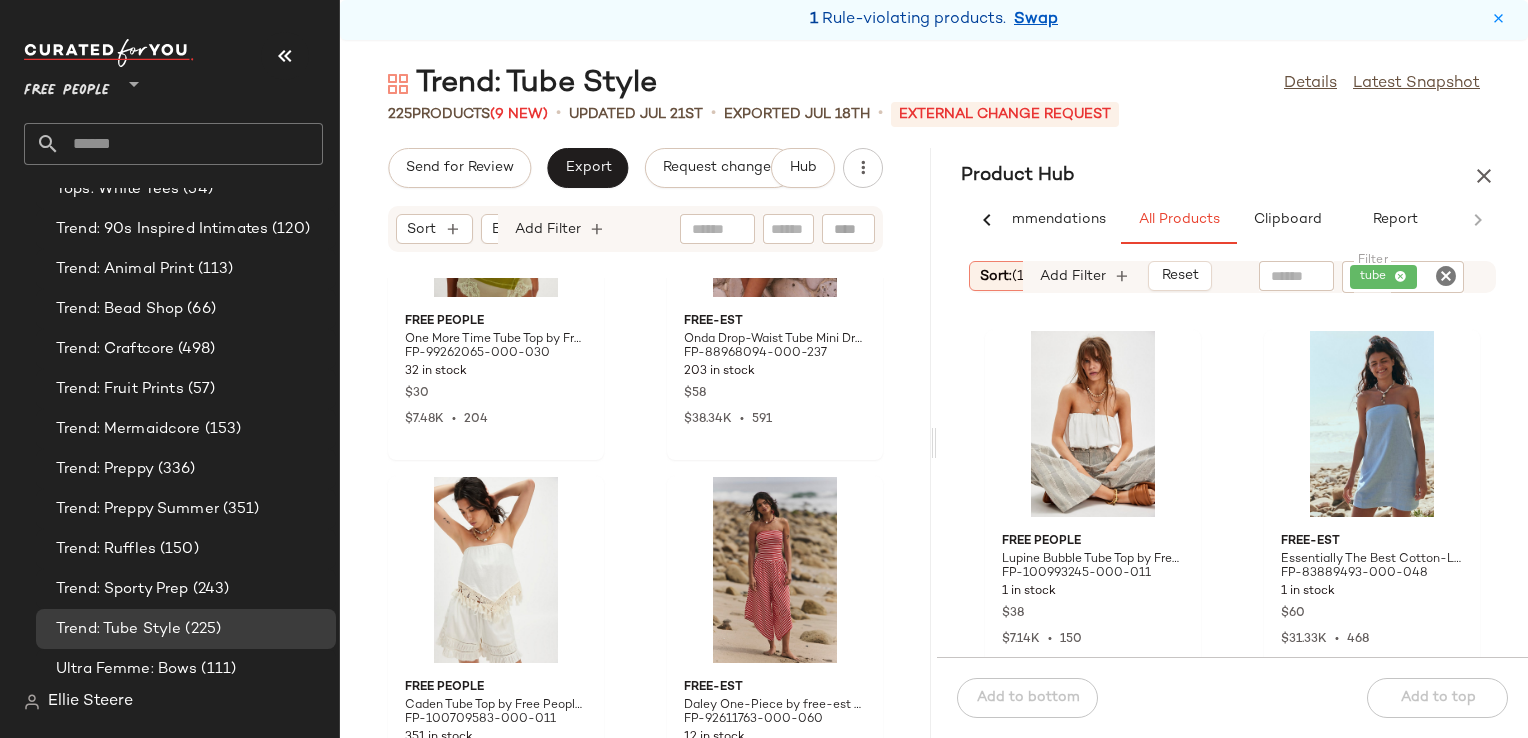 scroll, scrollTop: 1776, scrollLeft: 0, axis: vertical 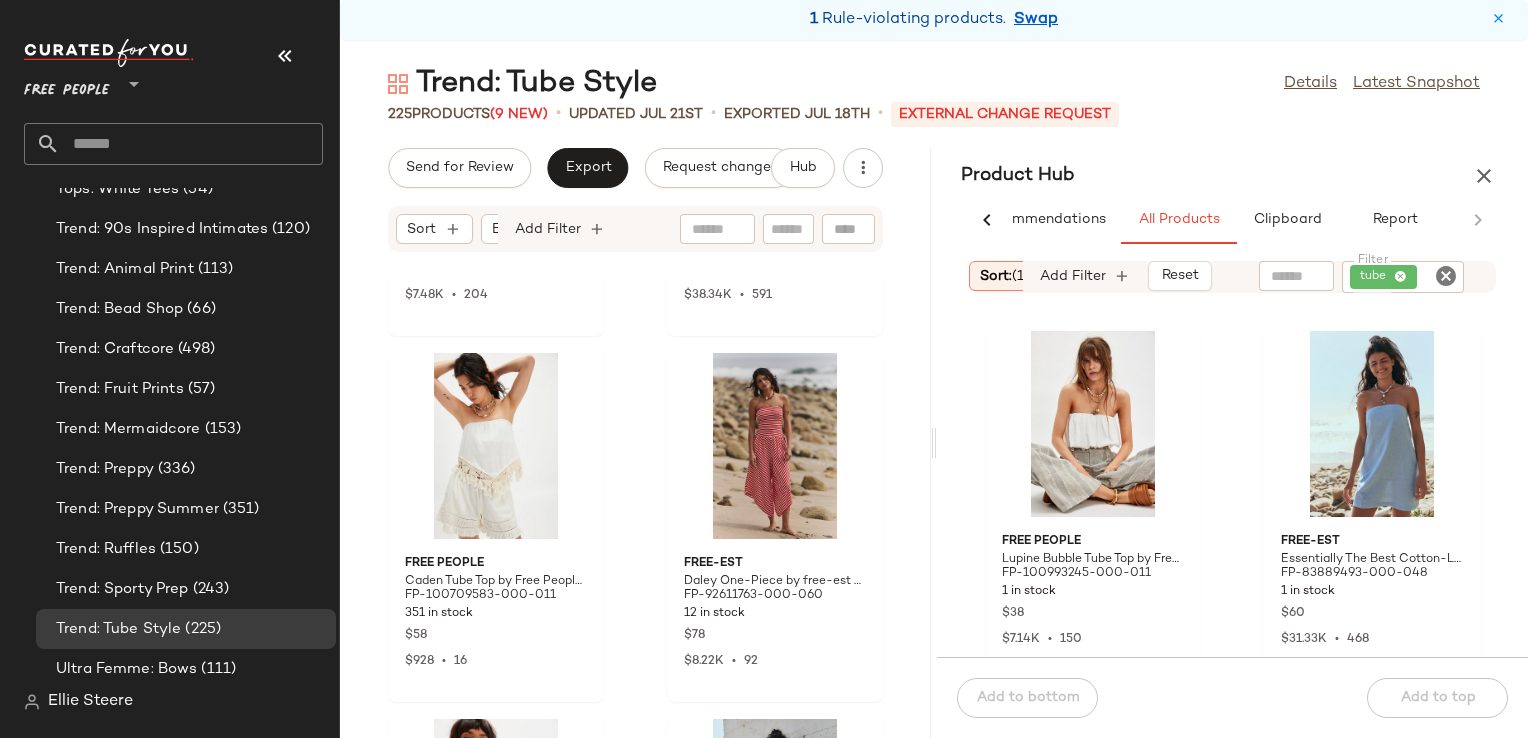 click 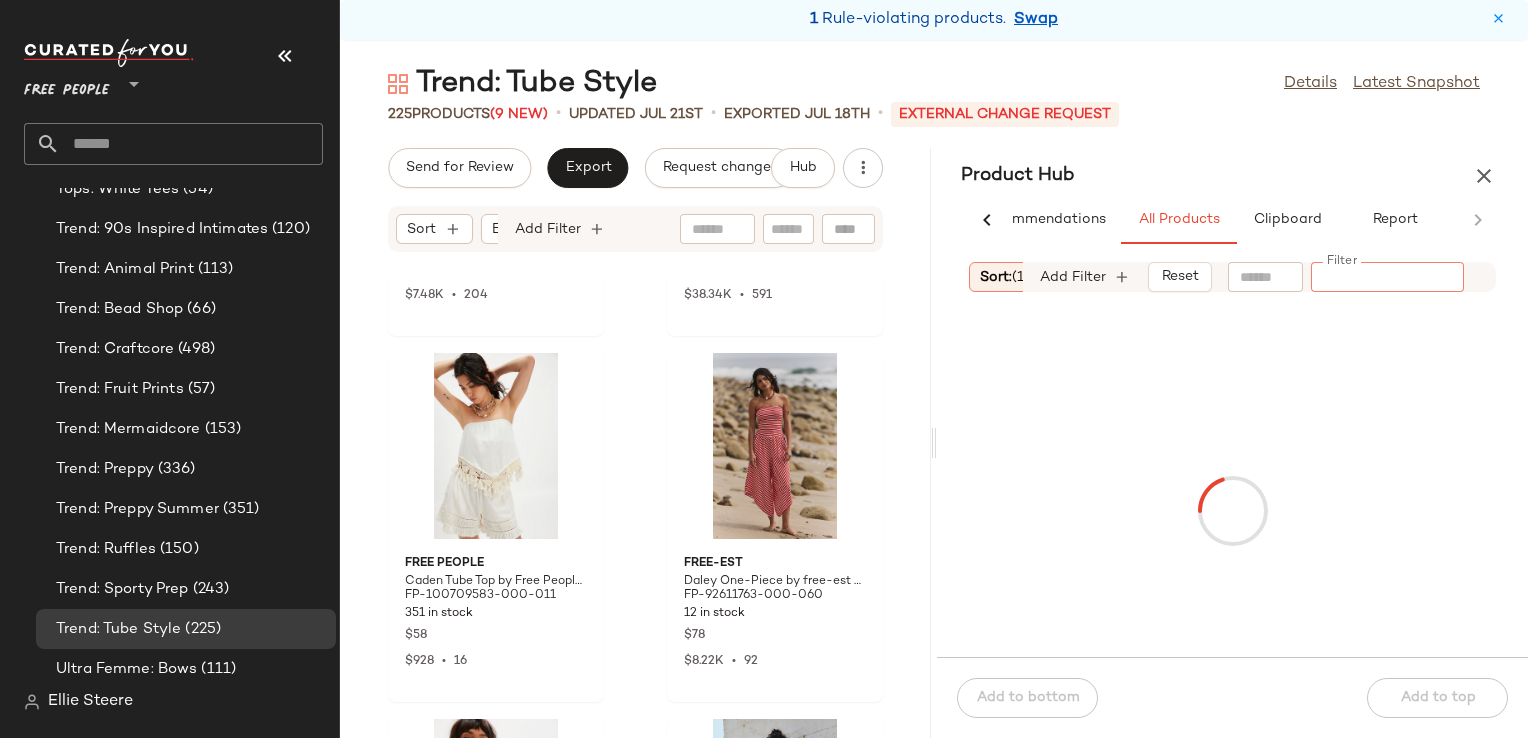 paste on "*********" 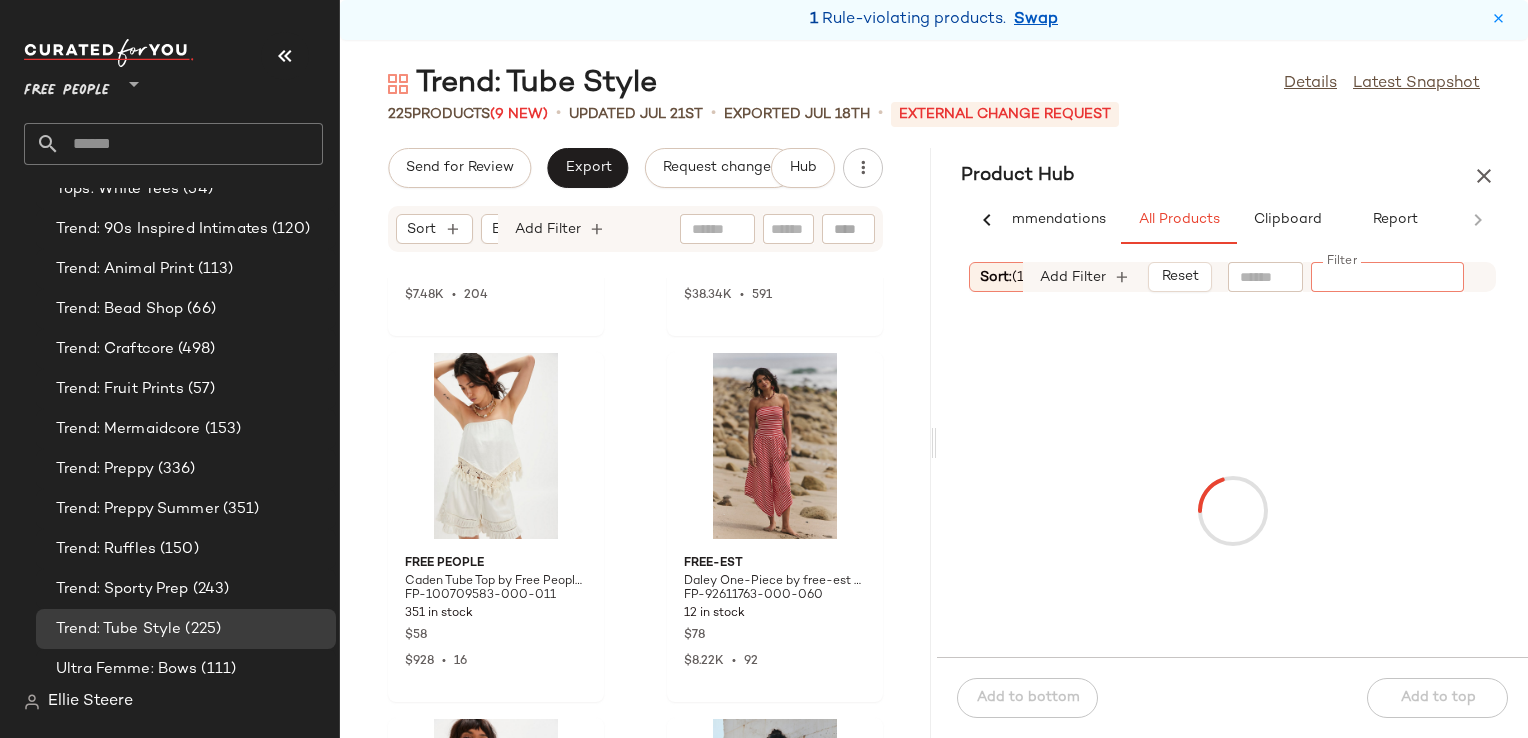 type on "*********" 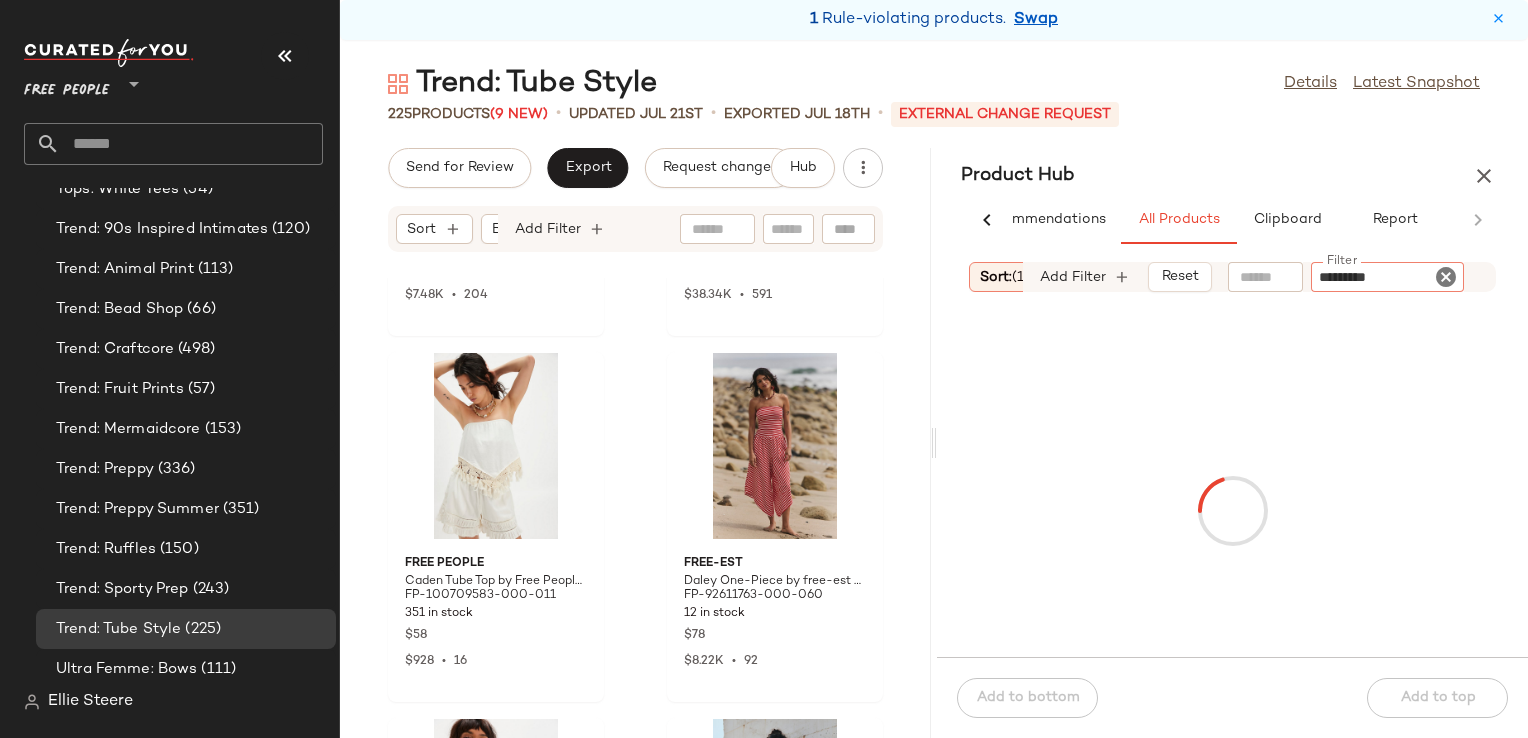 type 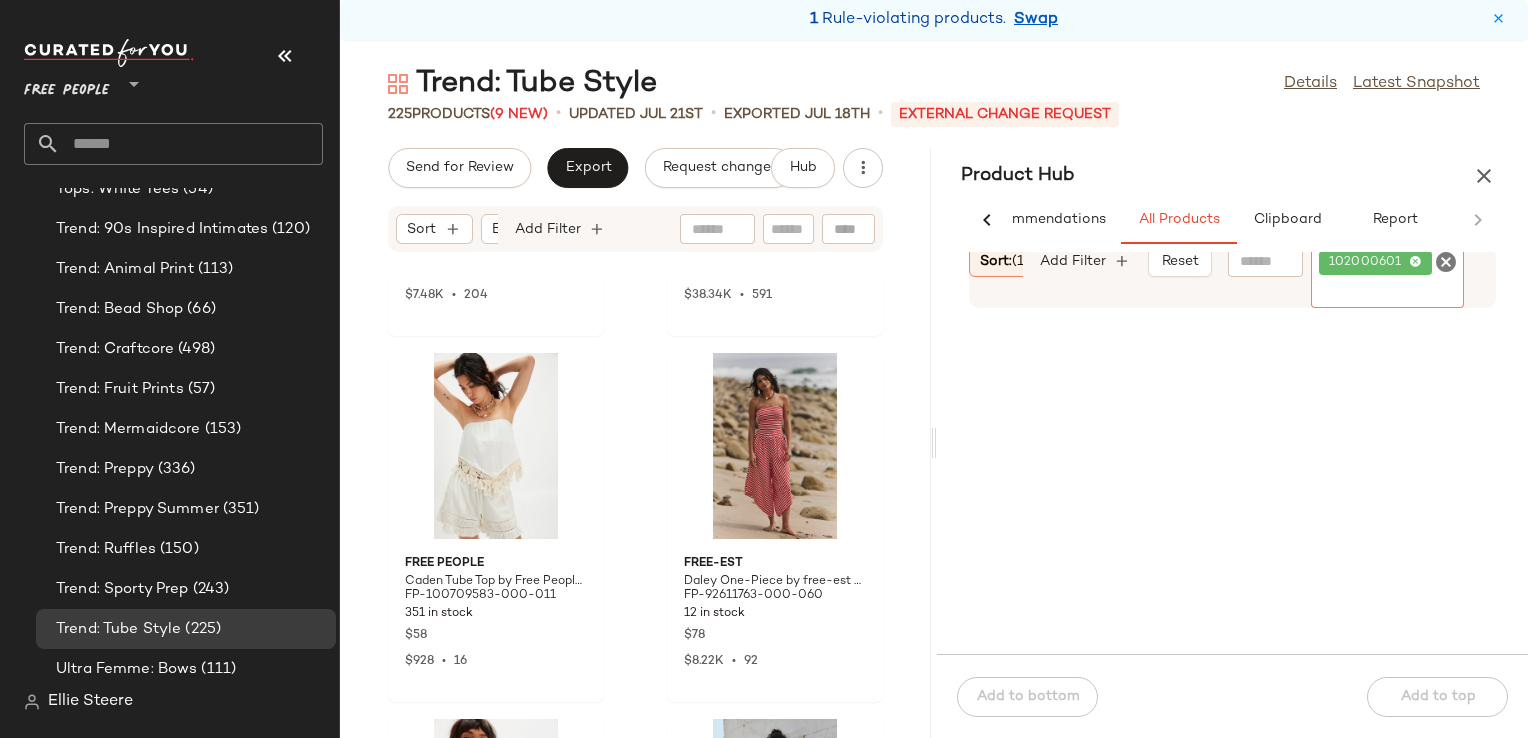 click 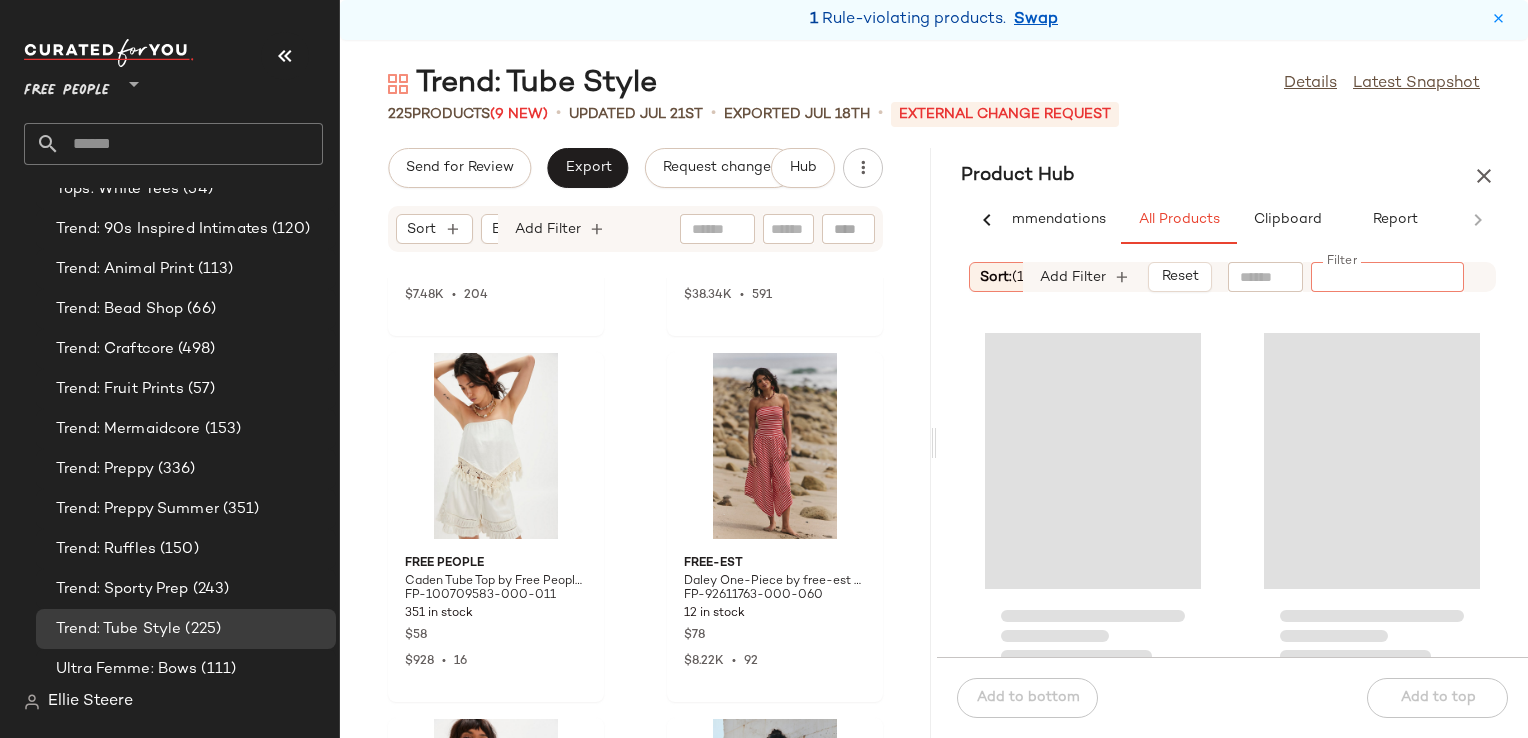 click 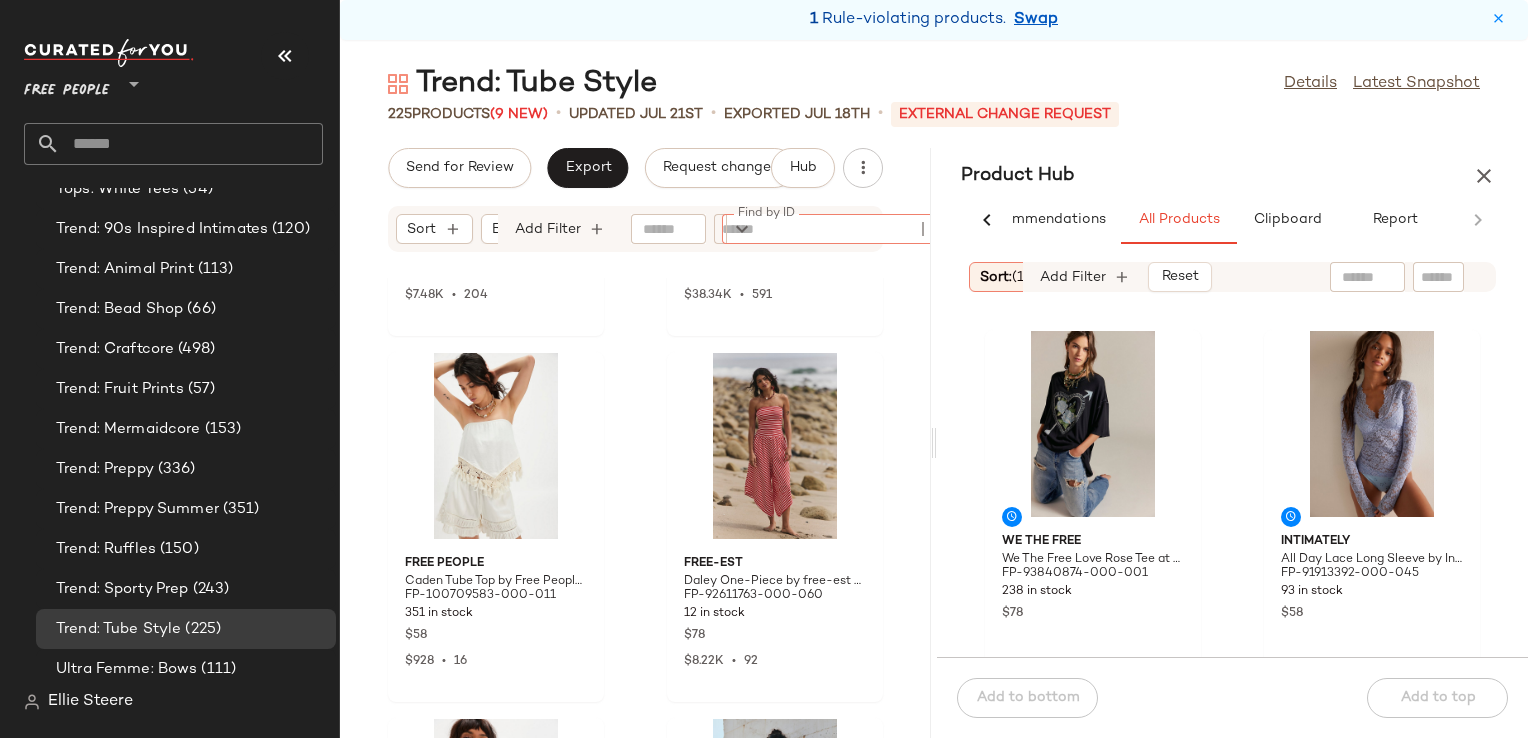 paste on "*********" 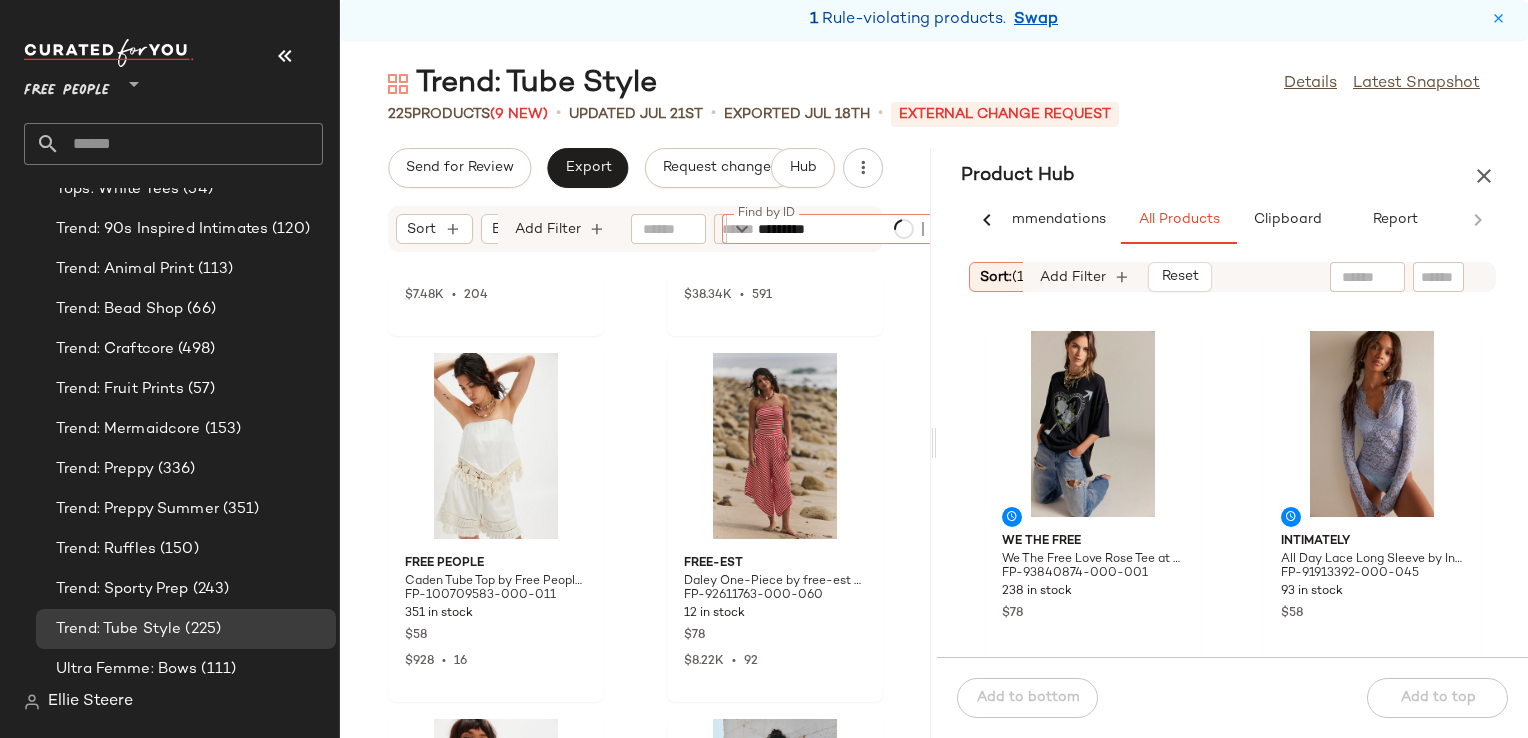 type on "*********" 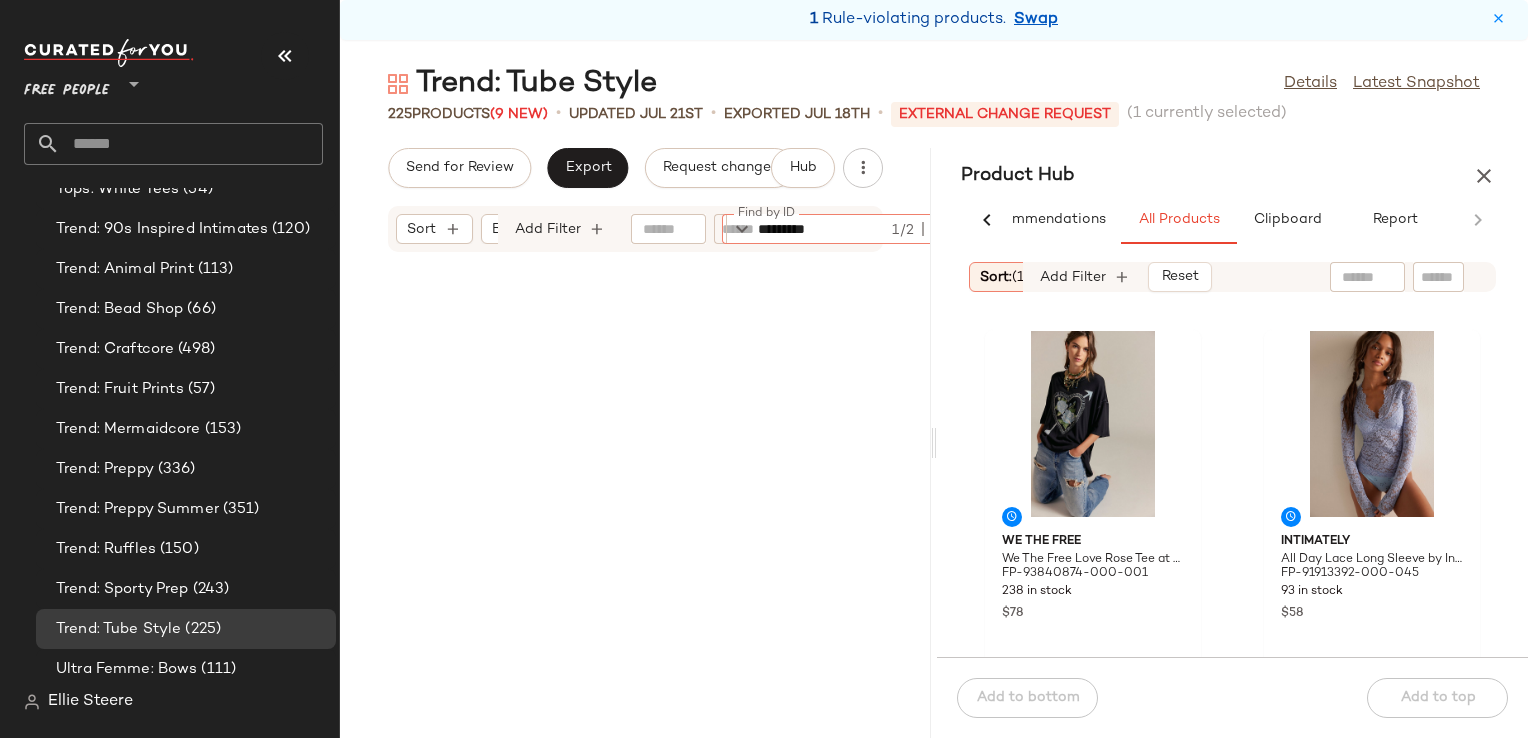 scroll, scrollTop: 3294, scrollLeft: 0, axis: vertical 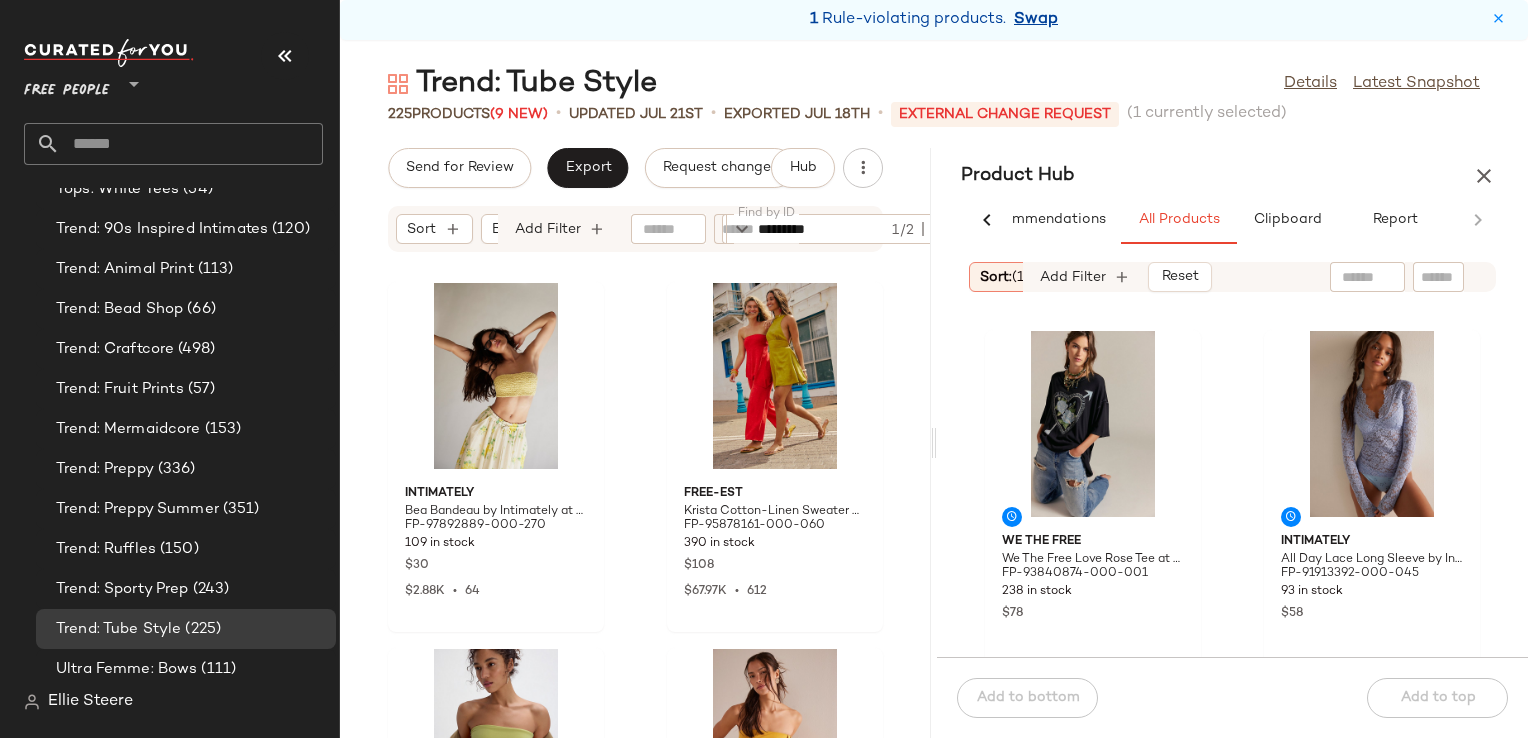 click on "Swap" at bounding box center [1036, 20] 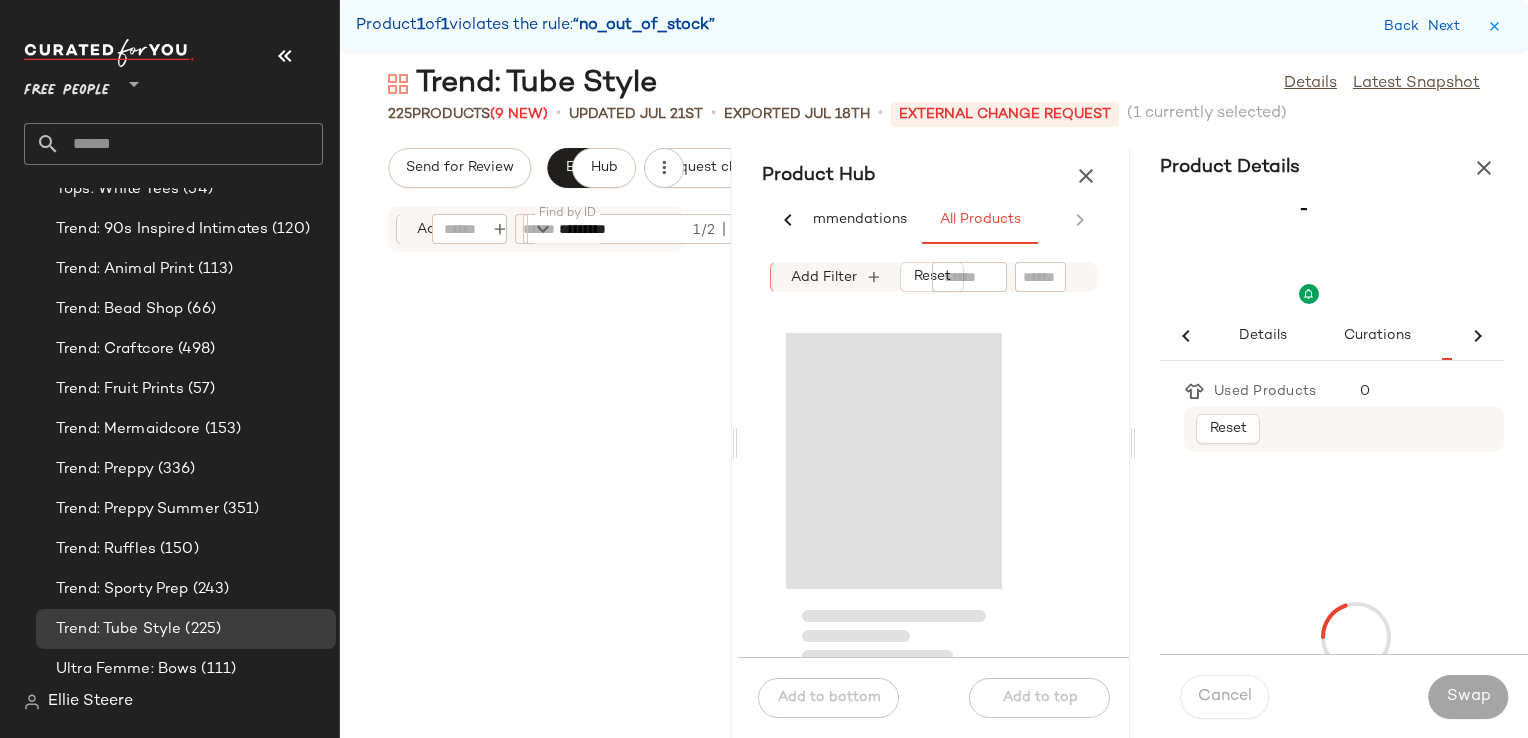 scroll, scrollTop: 77592, scrollLeft: 0, axis: vertical 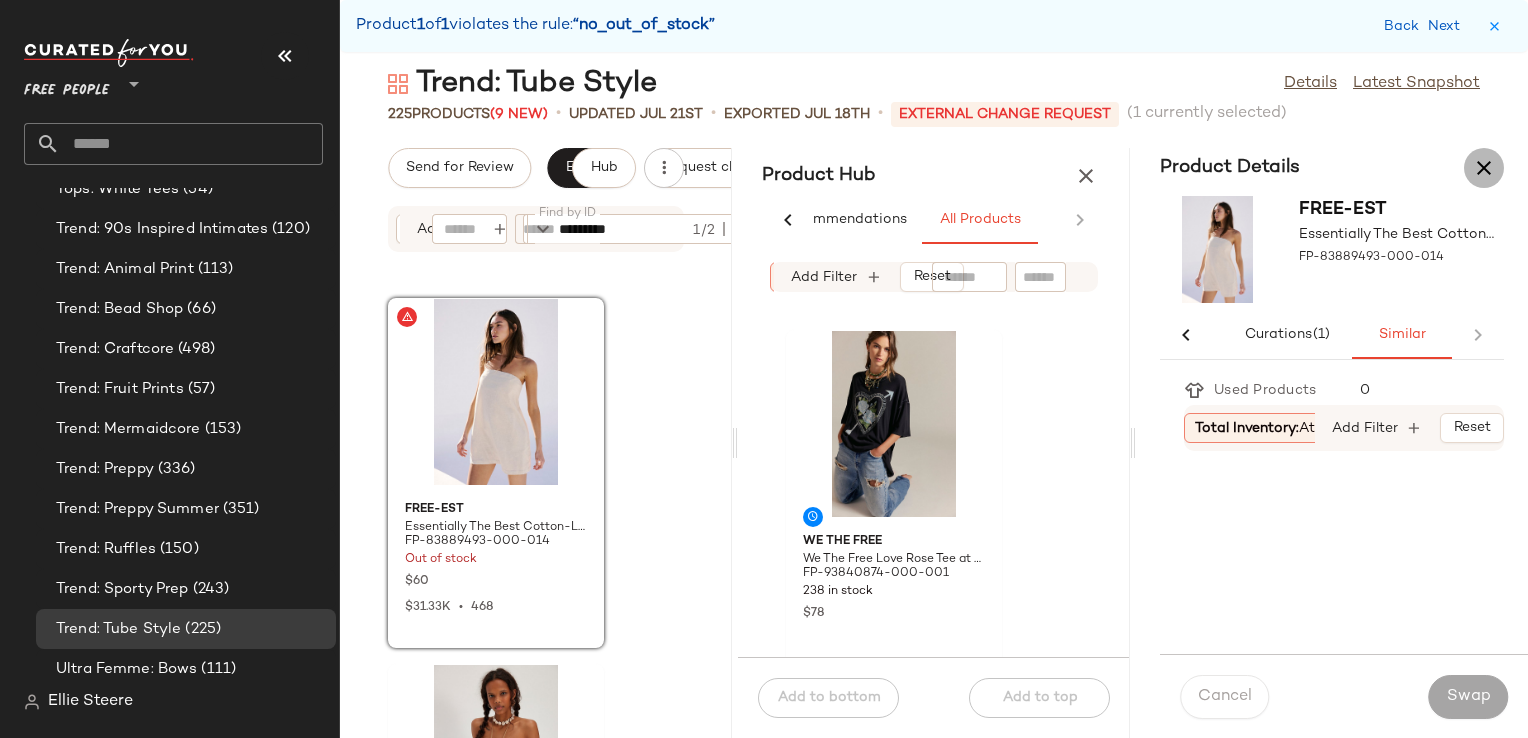 click at bounding box center (1484, 168) 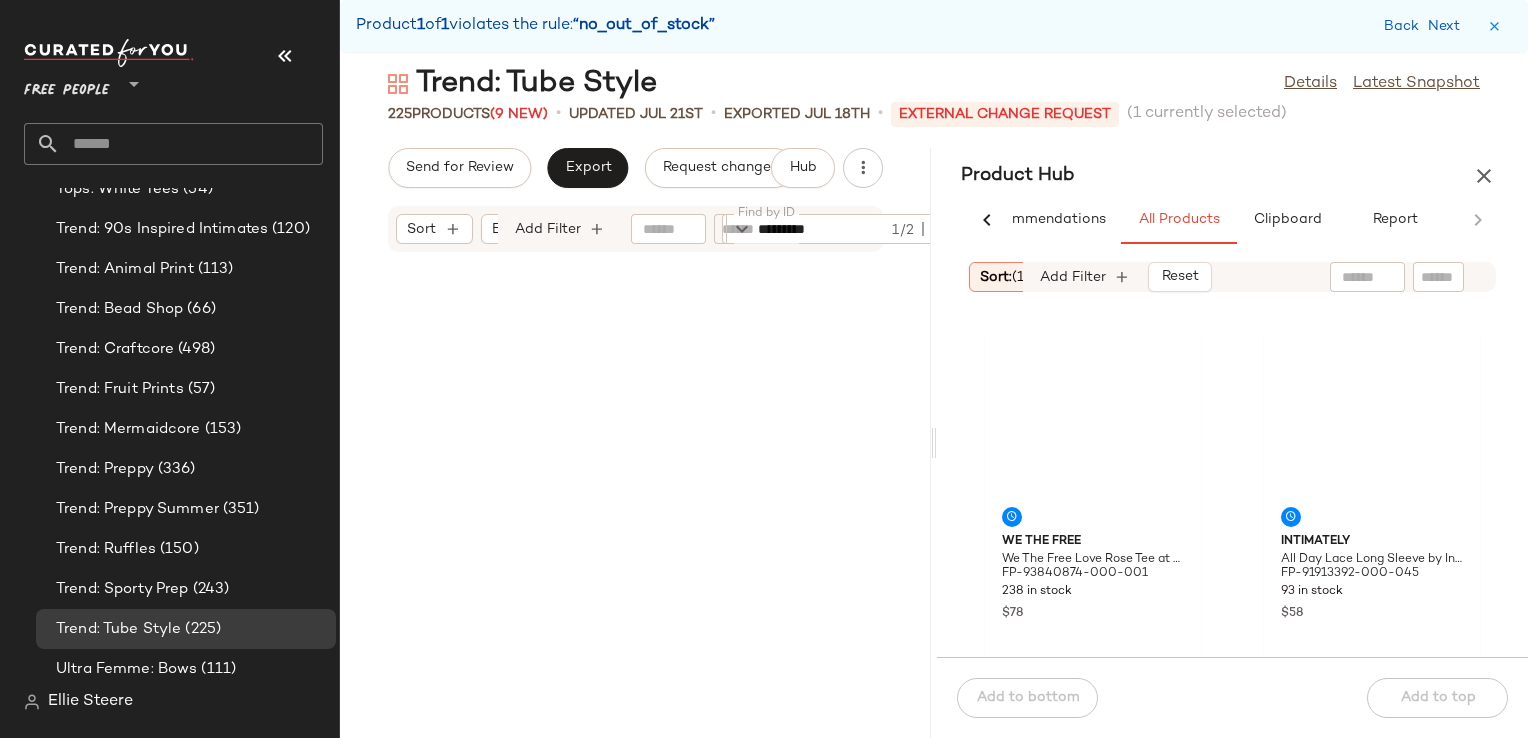 scroll, scrollTop: 38796, scrollLeft: 0, axis: vertical 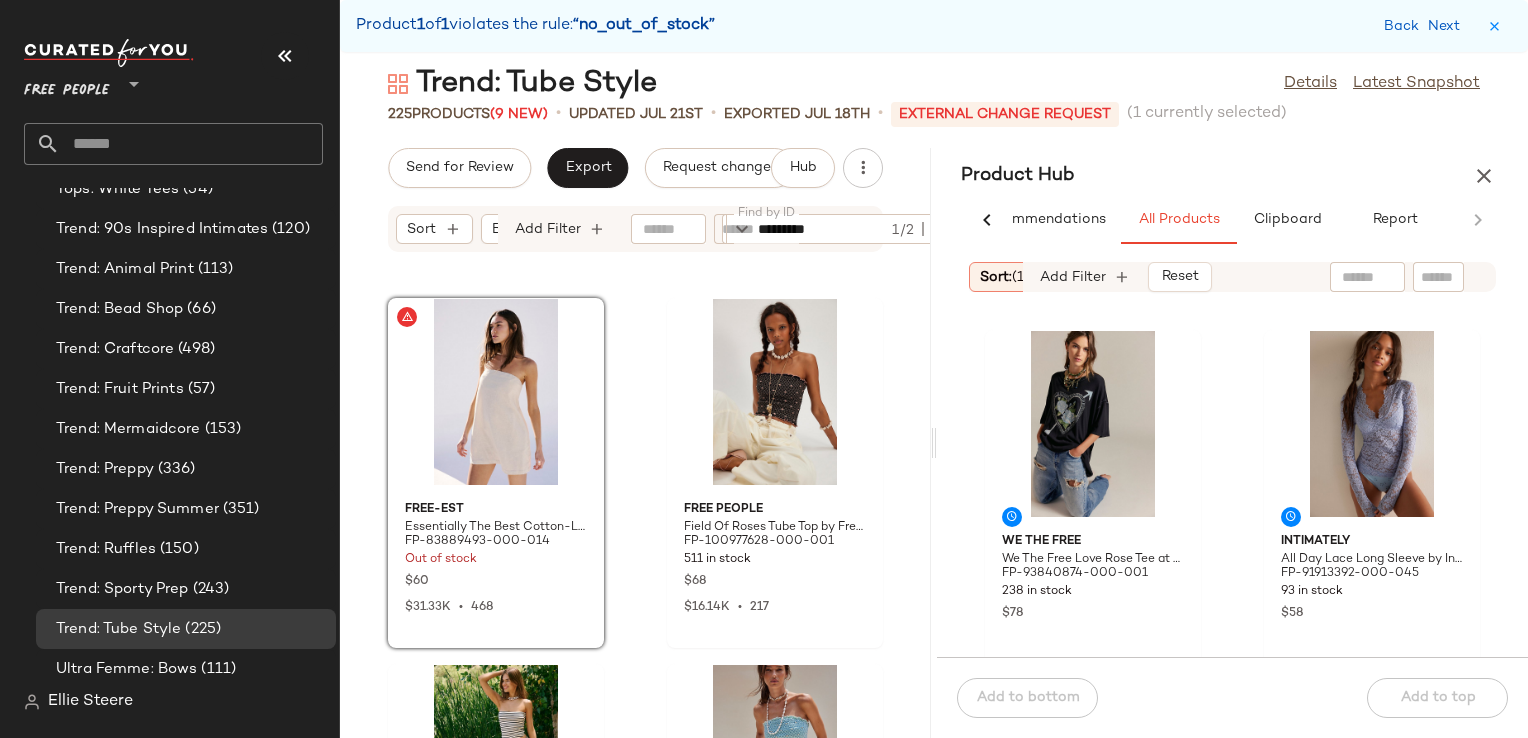 click on "We The Free We The Free Love Rose Tee at Free People in Black, Size: L FP-93840874-000-001 238 in stock $78 Intimately All Day Lace Long Sleeve by Intimately at Free People in Blue, Size: M FP-91913392-000-045 93 in stock $58 Intimately End Game Pointelle Tank Top by Intimately at Free People in Blue, Size: XS FP-88830864-000-105 194 in stock $38 We The Free We The Free Pretty Little Thermal at Free People in Brown, Size: S FP-86459732-000-029 465 in stock $58 Nigel Preston Nigel Preston Farmers Wife Blouse at Free People in White, Size: XL FP-101726073-000-011 87 in stock $228 We The Free We The Free Frankie Long Sleeve at Free People in Brown, Size: M FP-101728525-000-020 301 in stock $68" 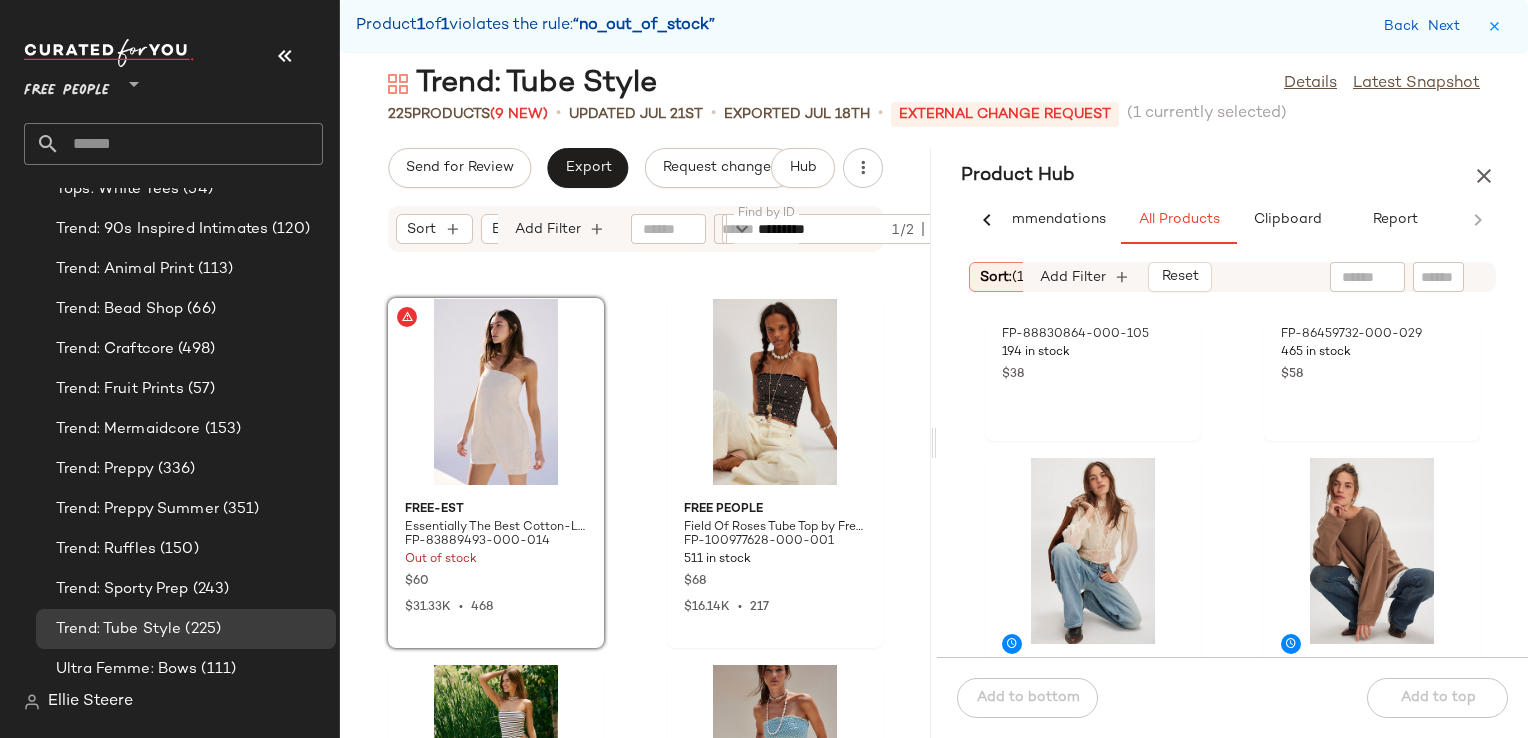 scroll, scrollTop: 776, scrollLeft: 0, axis: vertical 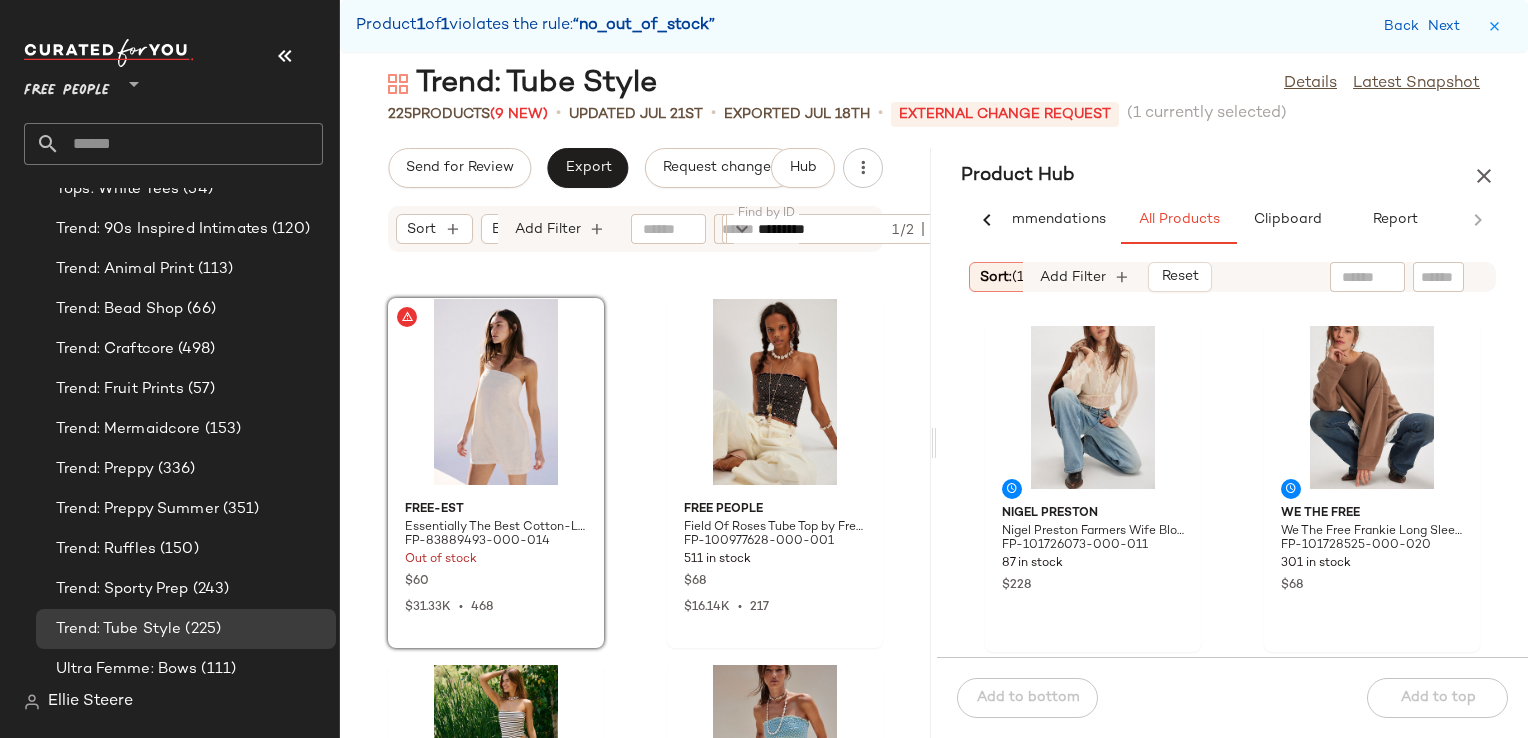 click 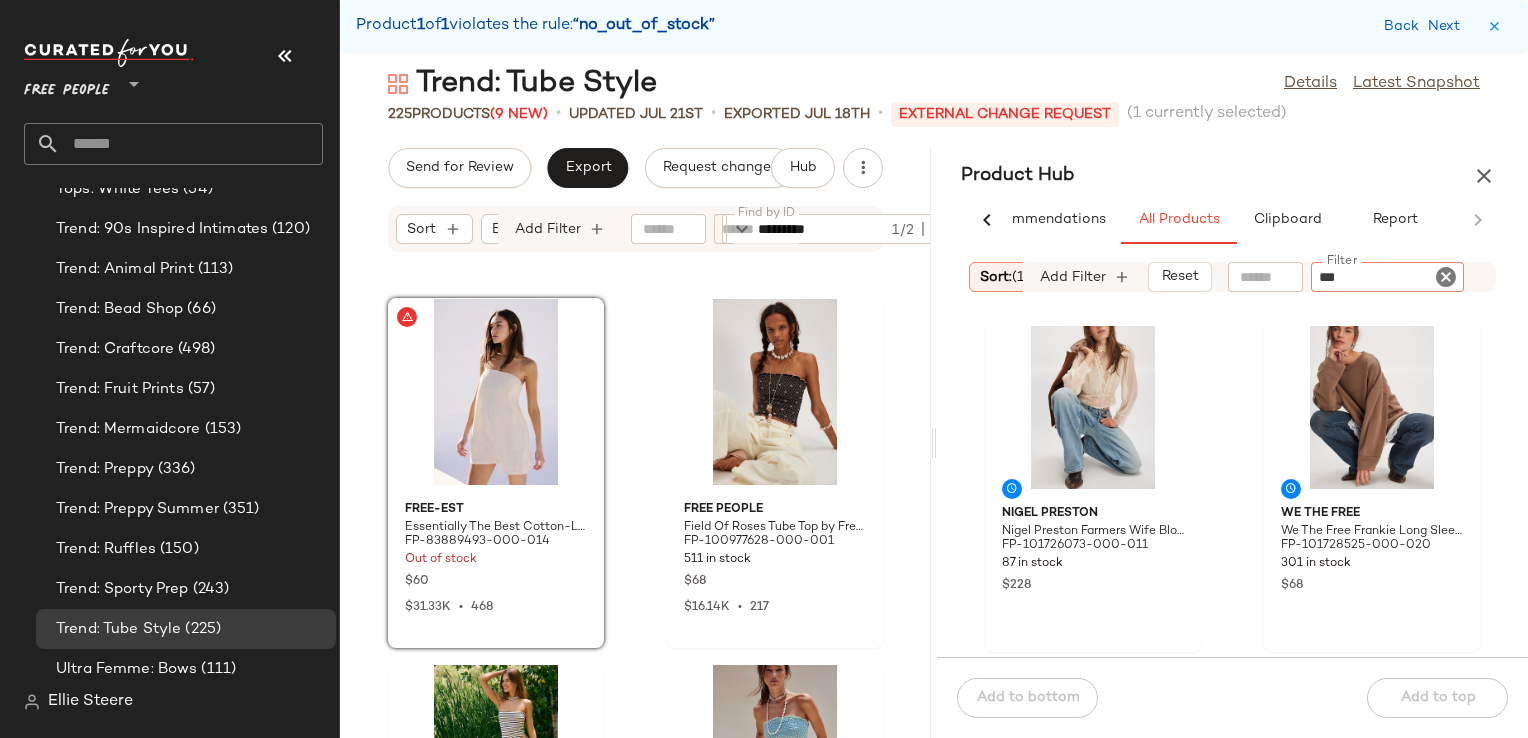 type on "****" 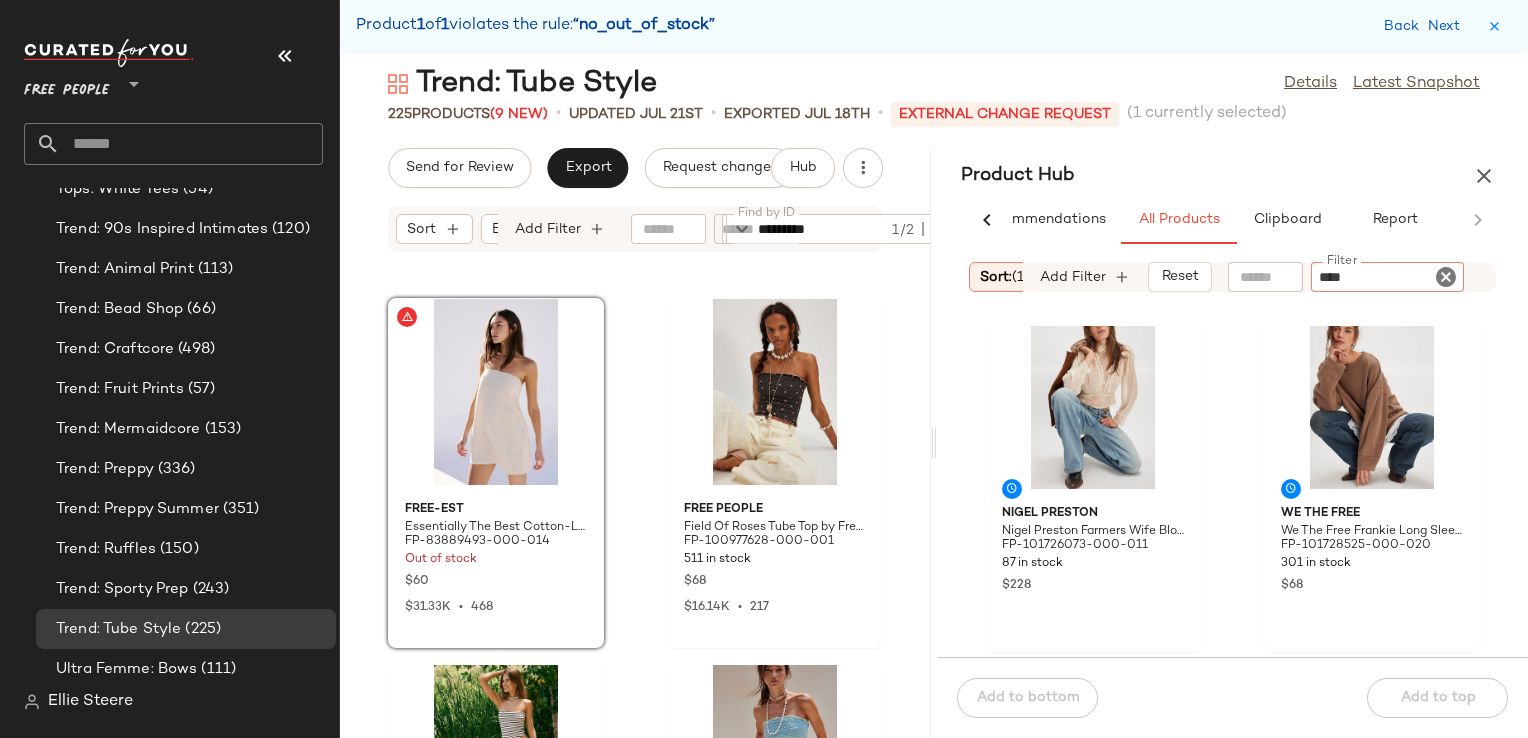 type 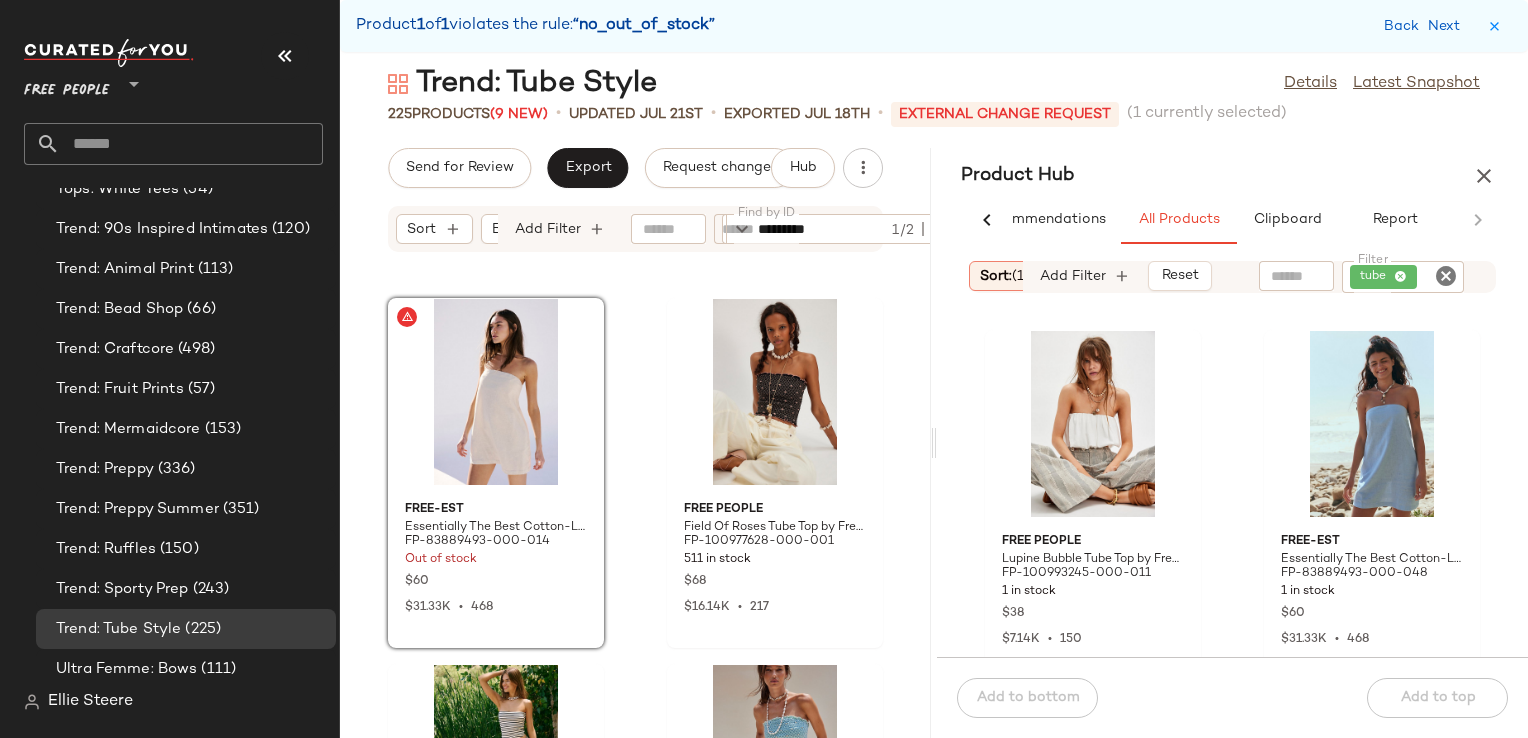 click on "Free People Lupine Bubble Tube Top by Free People in White, Size: S FP-100993245-000-011 1 in stock $38 $7.14K  •  150 free-est Essentially The Best Cotton-Linen Mini Dress by free-est at Free People in Blue, Size: XL FP-83889493-000-048 1 in stock $60 $31.33K  •  468 Understated Leather Understated Leather Handkerchief Whipstitch Top at Free People in Brown, Size: L FP-97426522-000-029 1 in stock $154 Retrofete Retrofete Marlie Sequin Top at Free People in Gold, Size: XL FP-90291089-000-070 1 in stock $398 Hope Macaulay Hope Macaulay Nora Knit Tube Top at Free People in Orange, Size: XS FP-88991120-000-080 1 in stock $349 free-est Pepita Midi Dress by free-est at Free People in Red, Size: S FP-93830693-000-060 54 in stock $98 $6.72K  •  69" 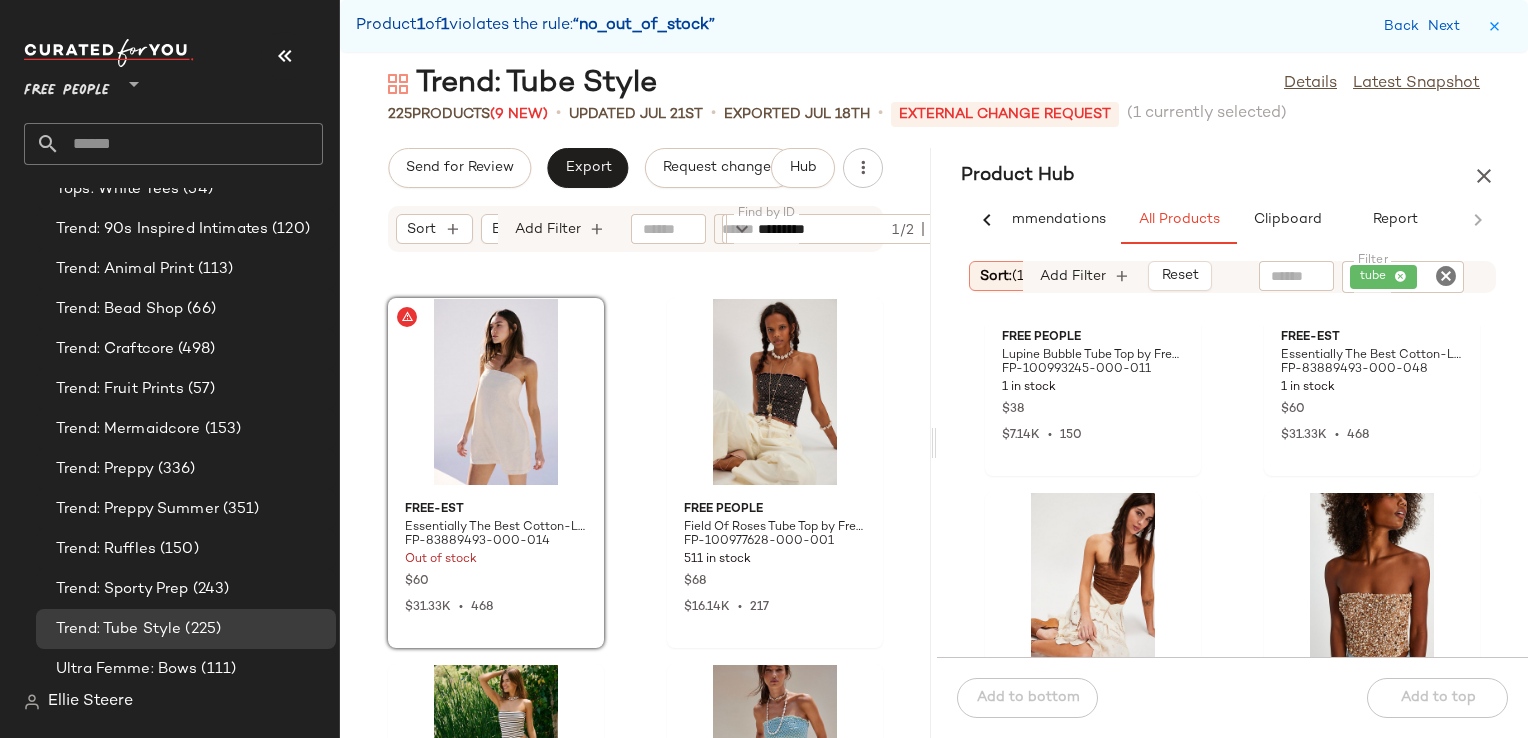 scroll, scrollTop: 200, scrollLeft: 0, axis: vertical 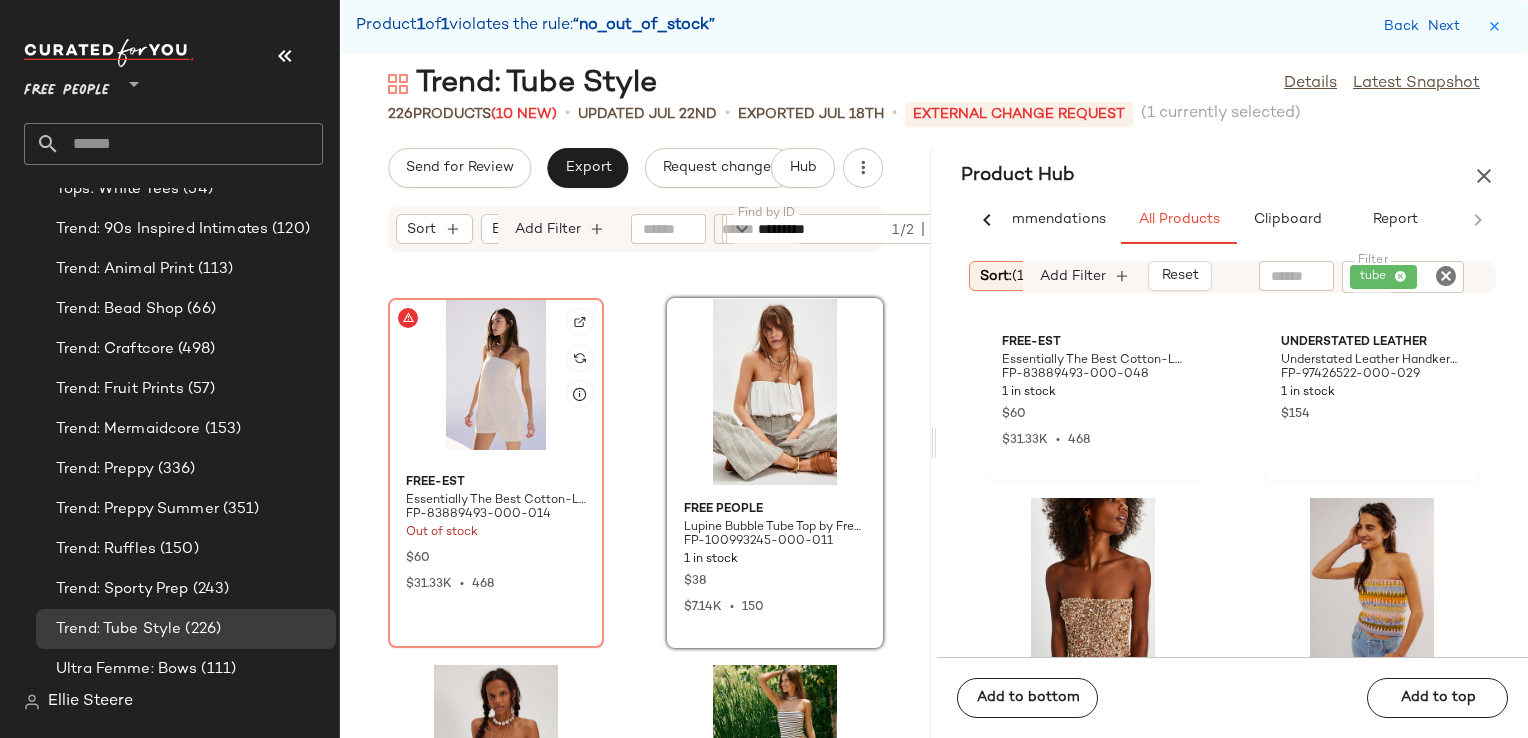 click 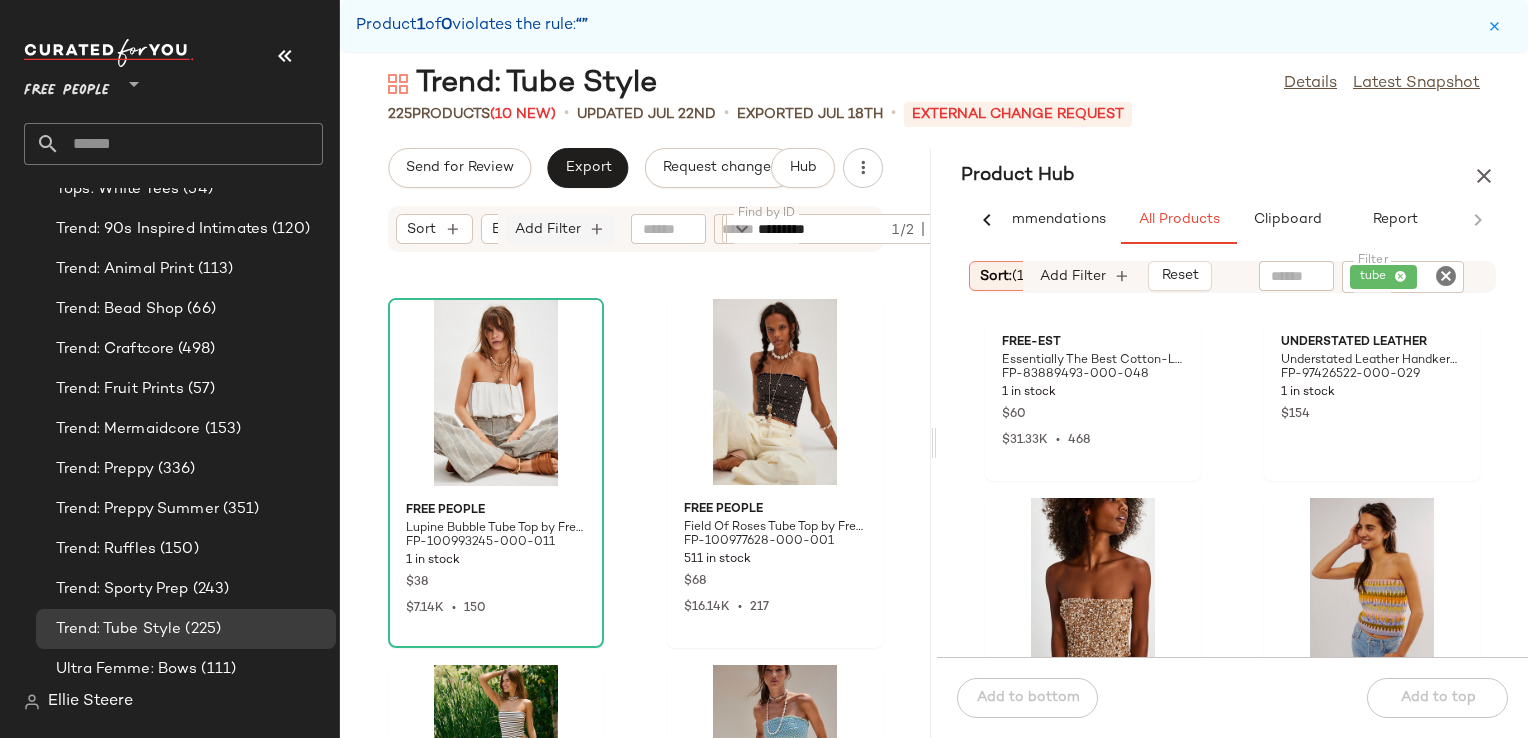 click on "Add Filter" at bounding box center [548, 229] 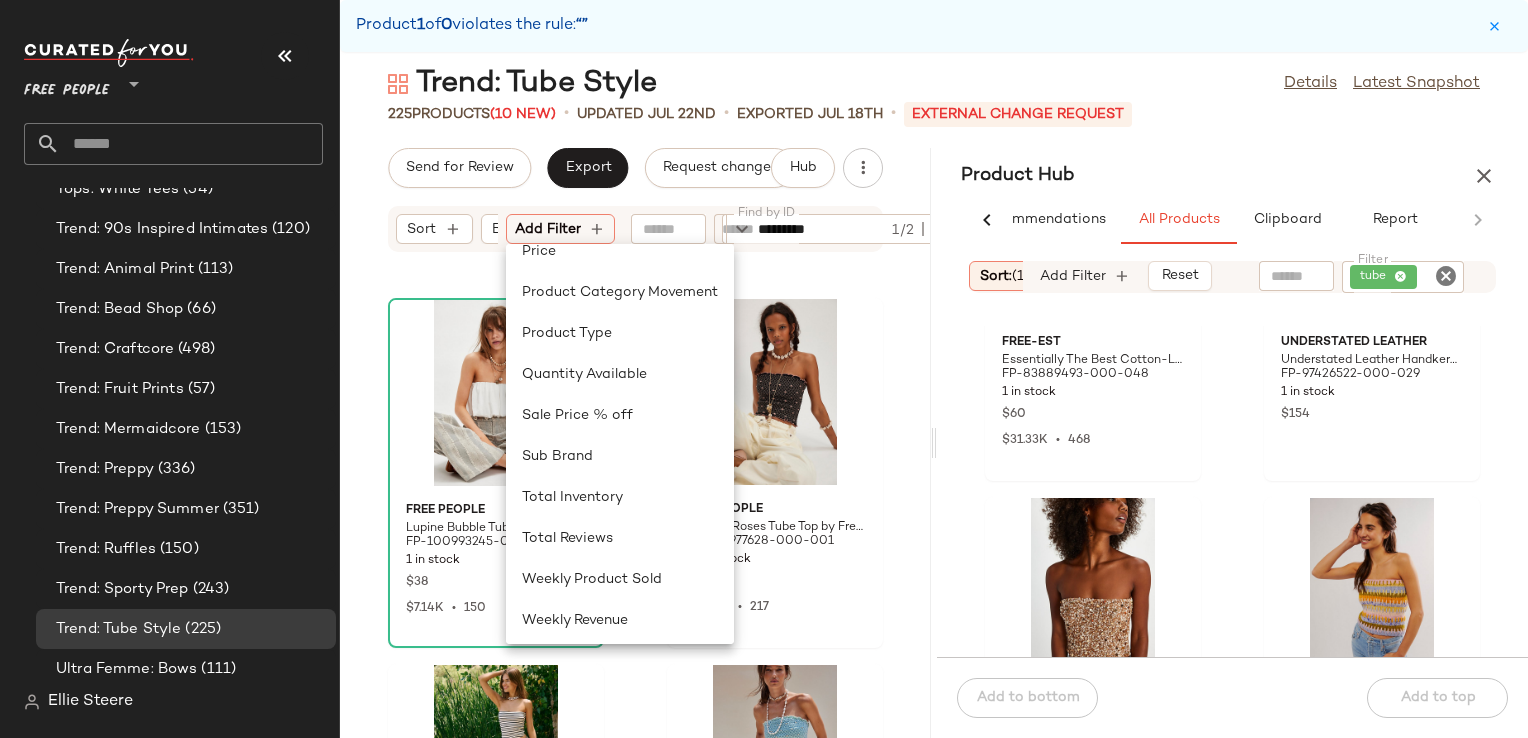 scroll, scrollTop: 640, scrollLeft: 0, axis: vertical 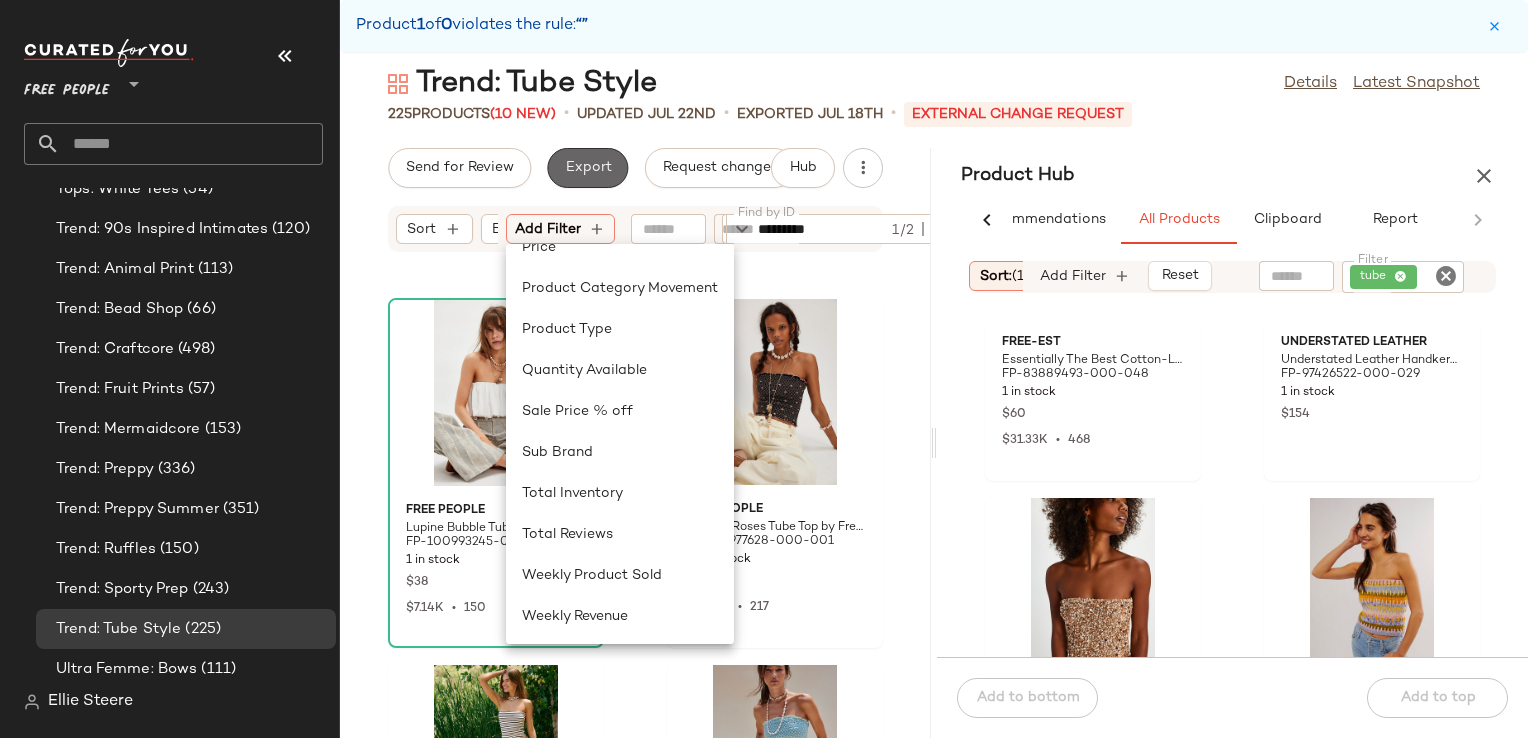 click on "Export" 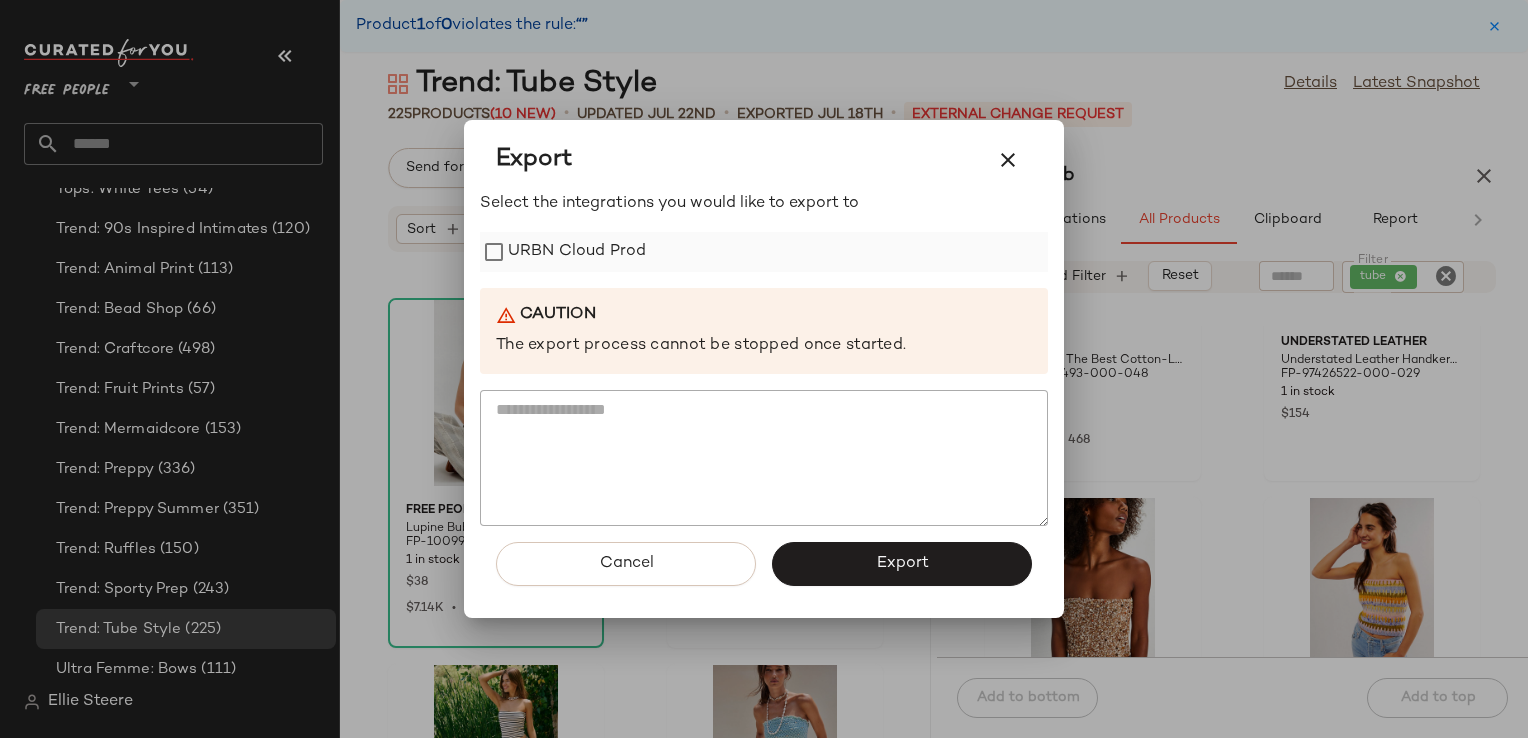 click on "URBN Cloud Prod" at bounding box center [577, 252] 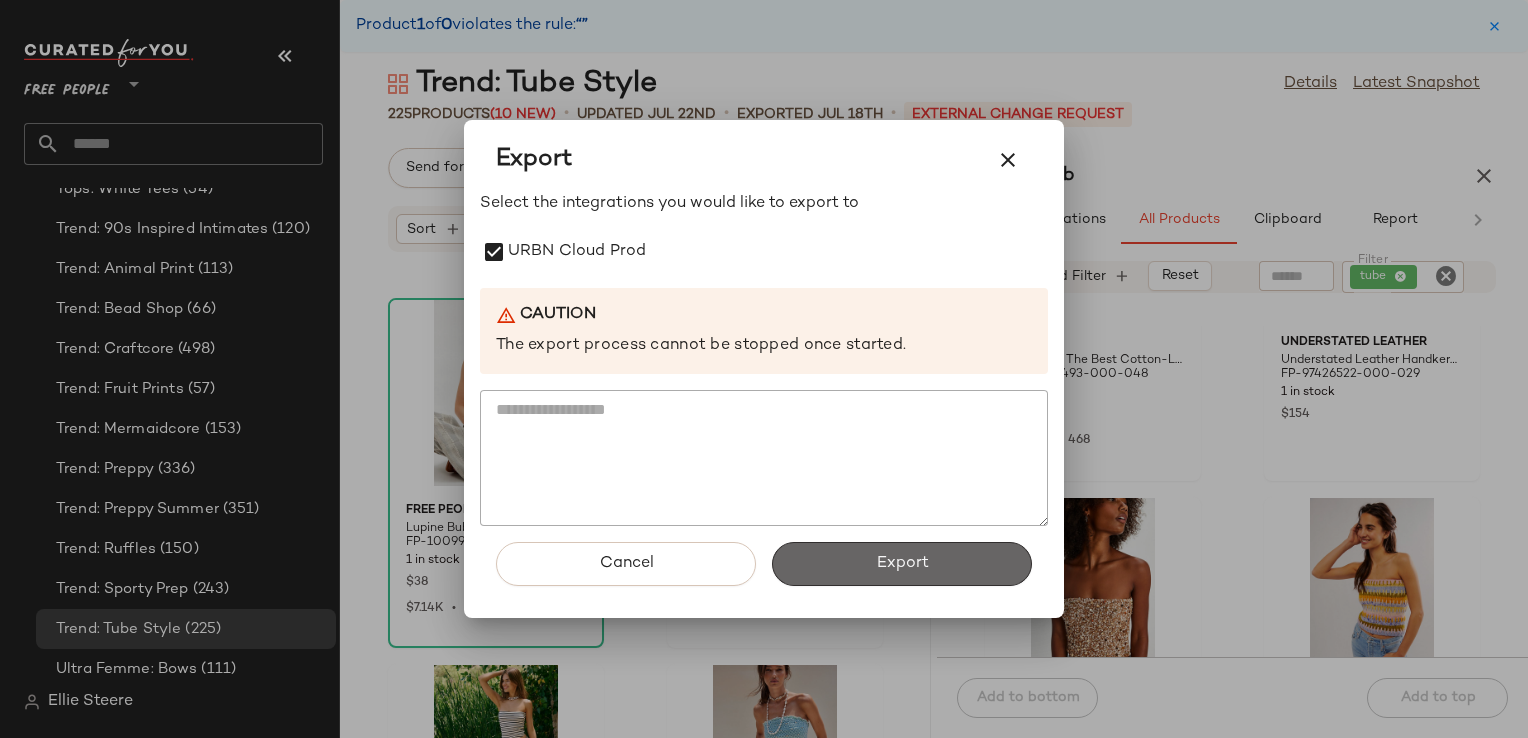 click on "Export" at bounding box center [902, 564] 